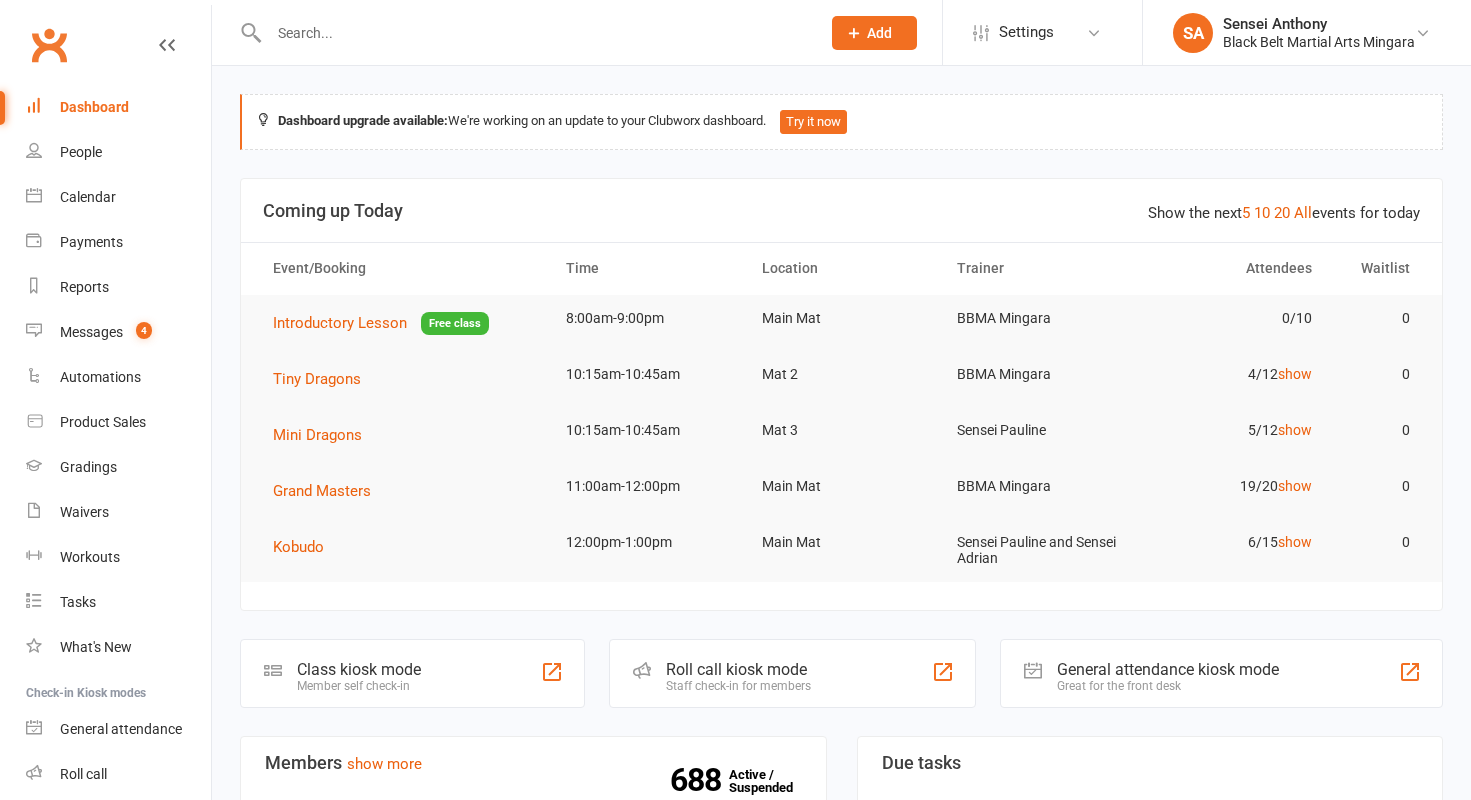 scroll, scrollTop: 0, scrollLeft: 0, axis: both 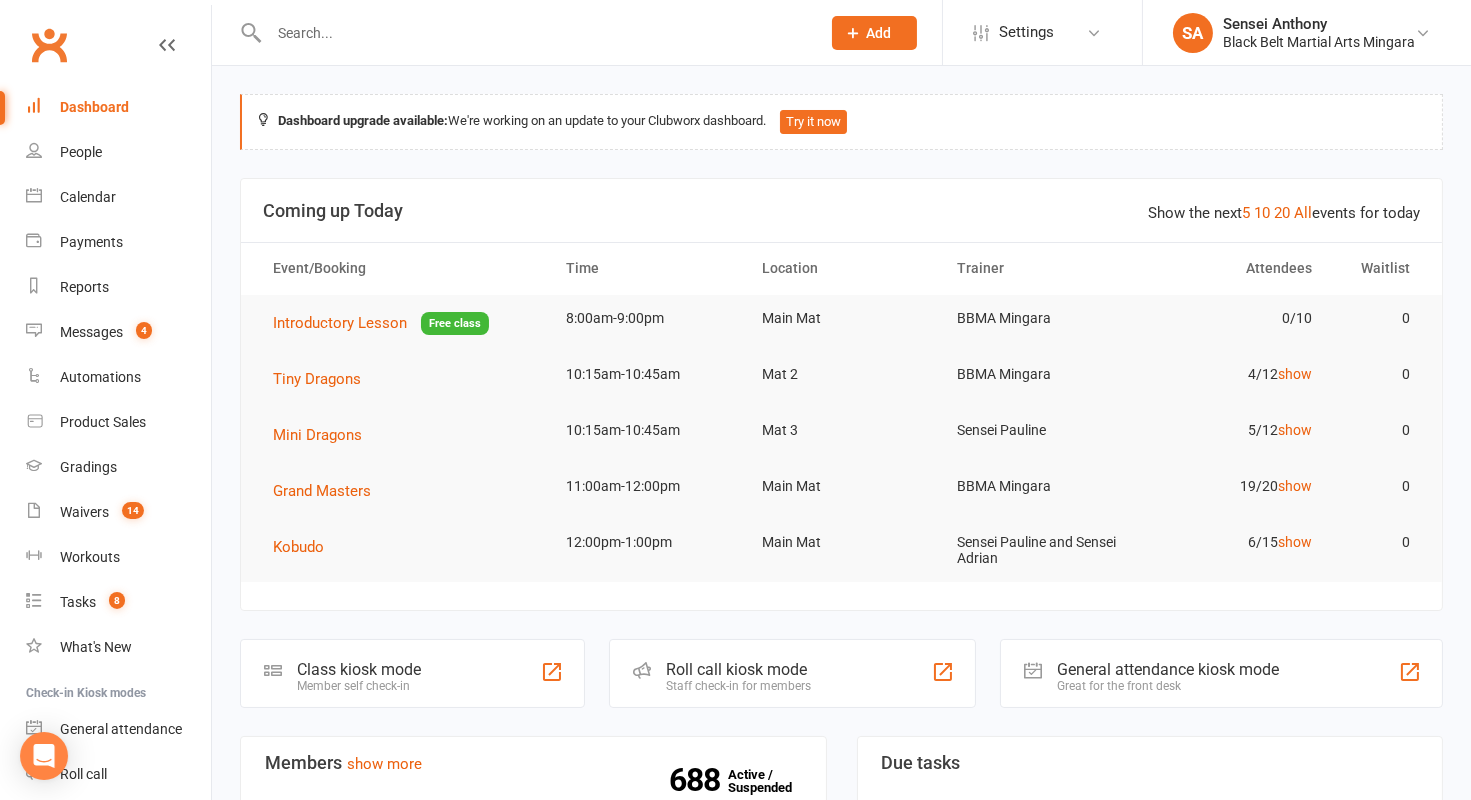 click at bounding box center [534, 33] 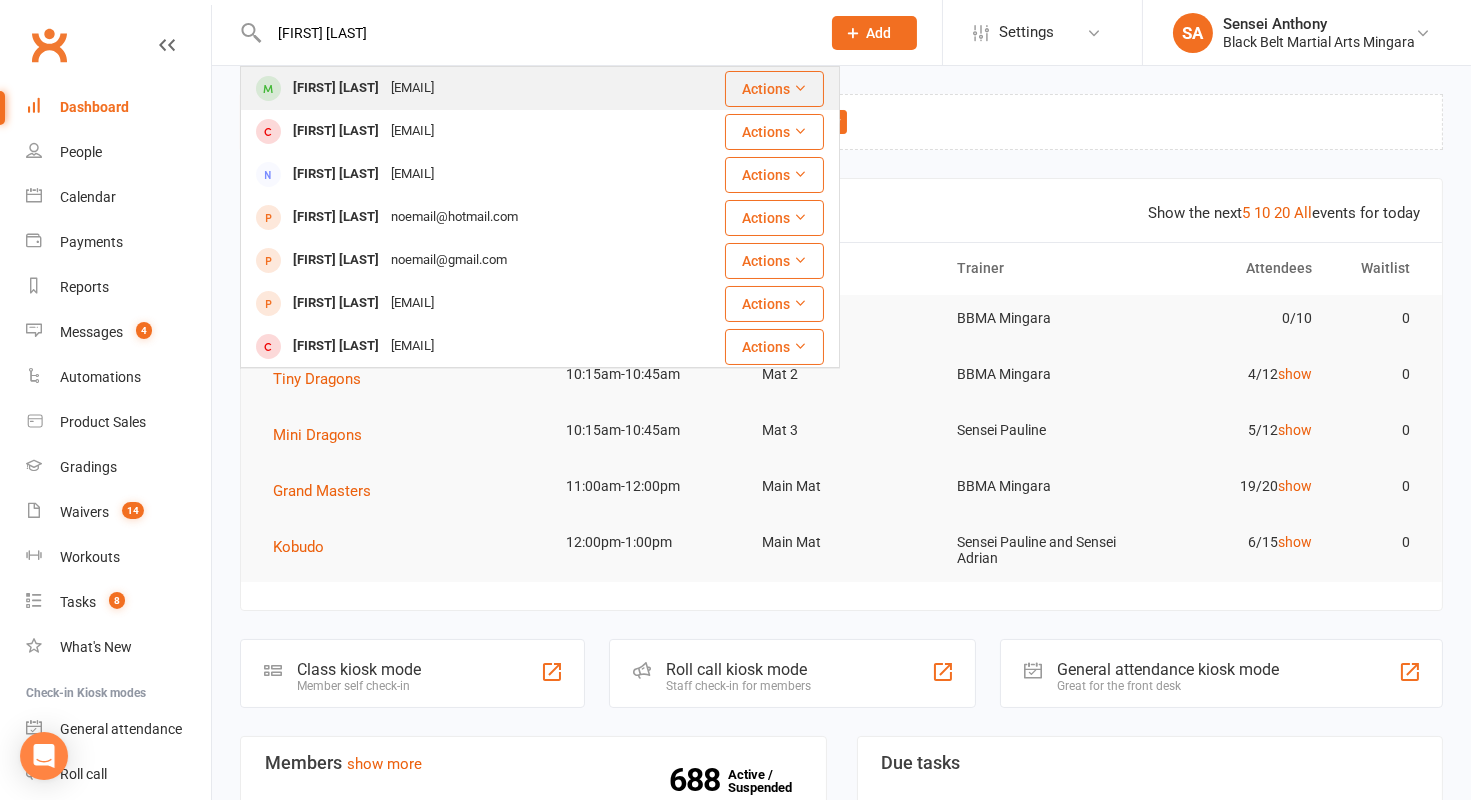 type on "[FIRST] [LAST]" 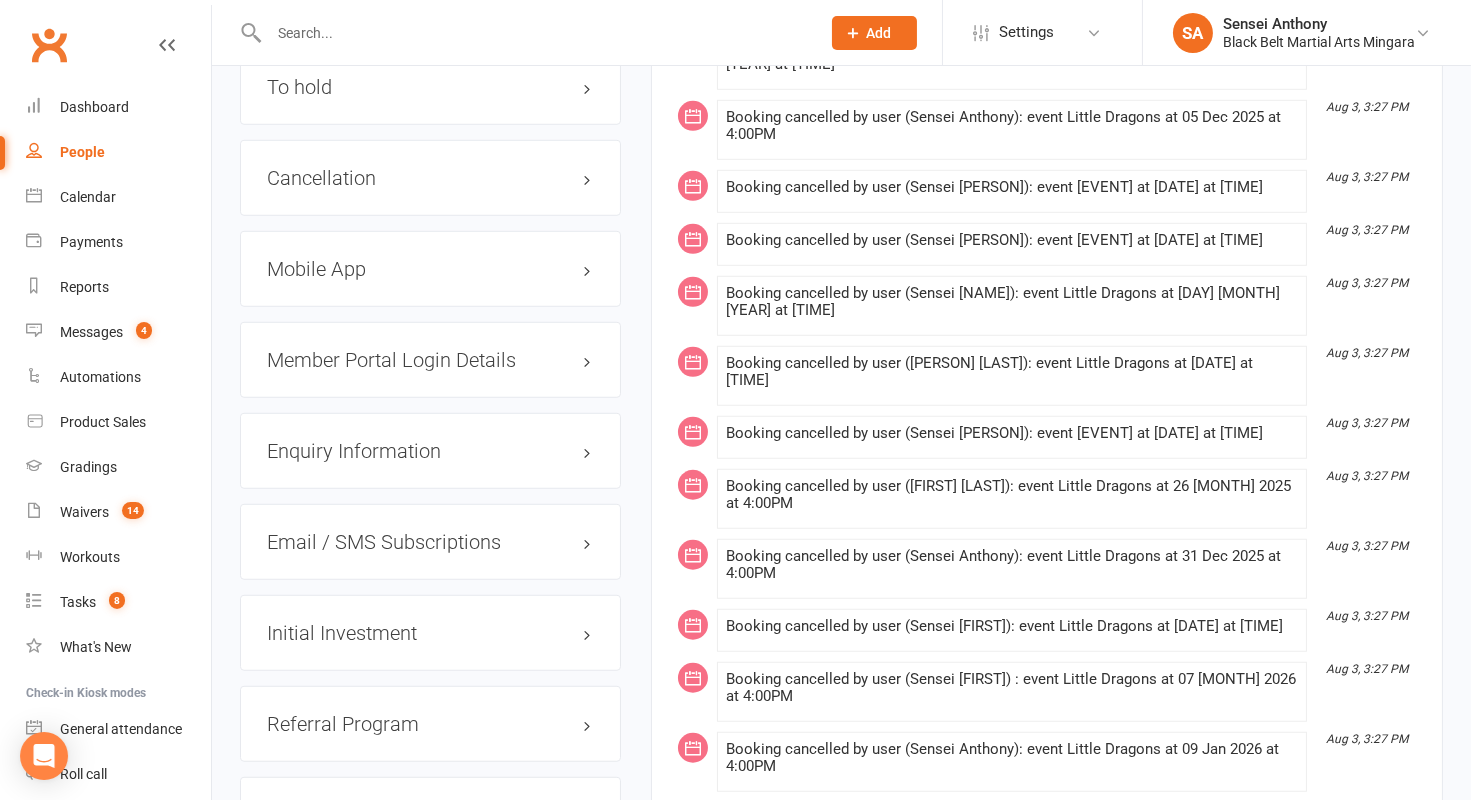 scroll, scrollTop: 2563, scrollLeft: 0, axis: vertical 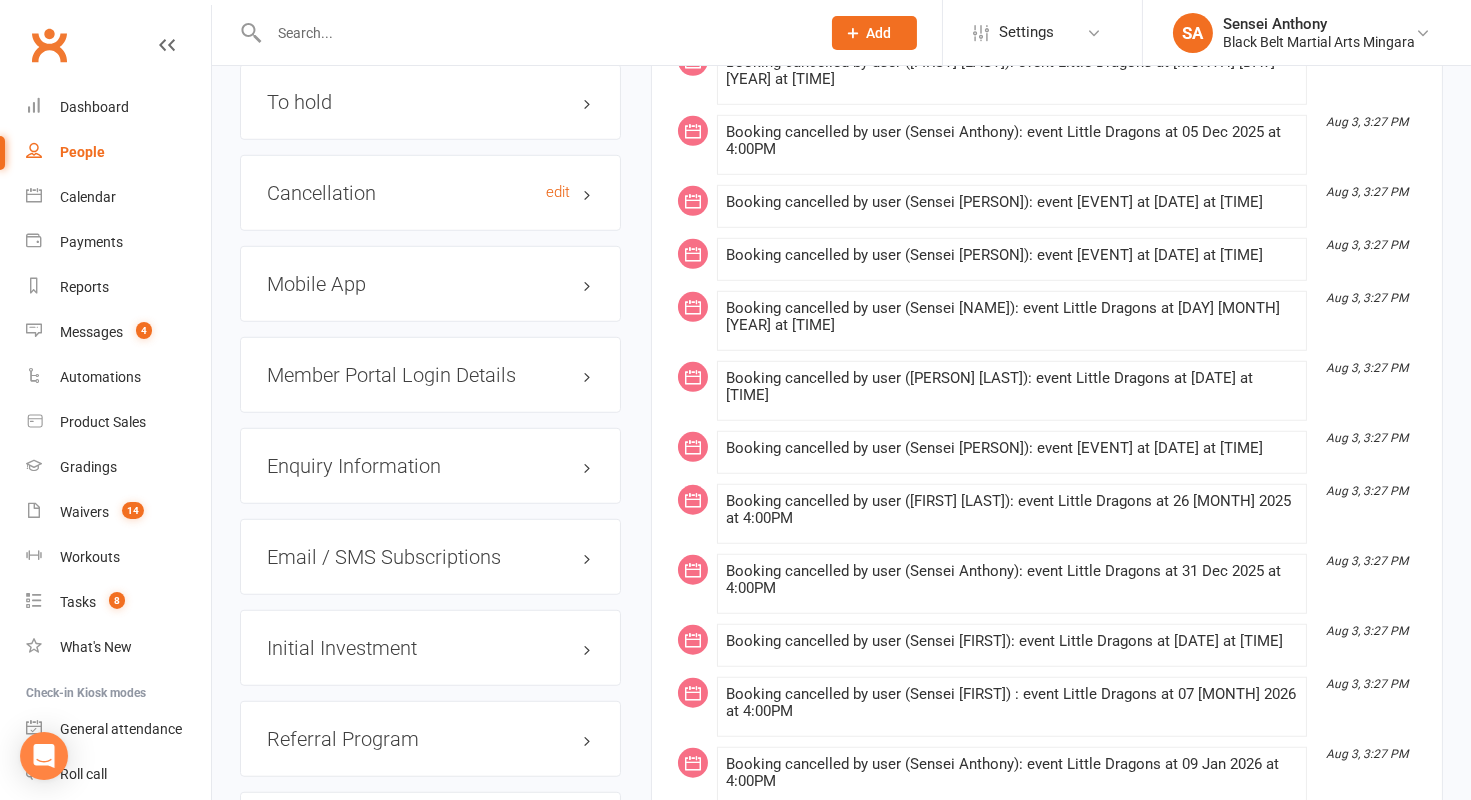 click on "Cancellation  edit" at bounding box center (430, 193) 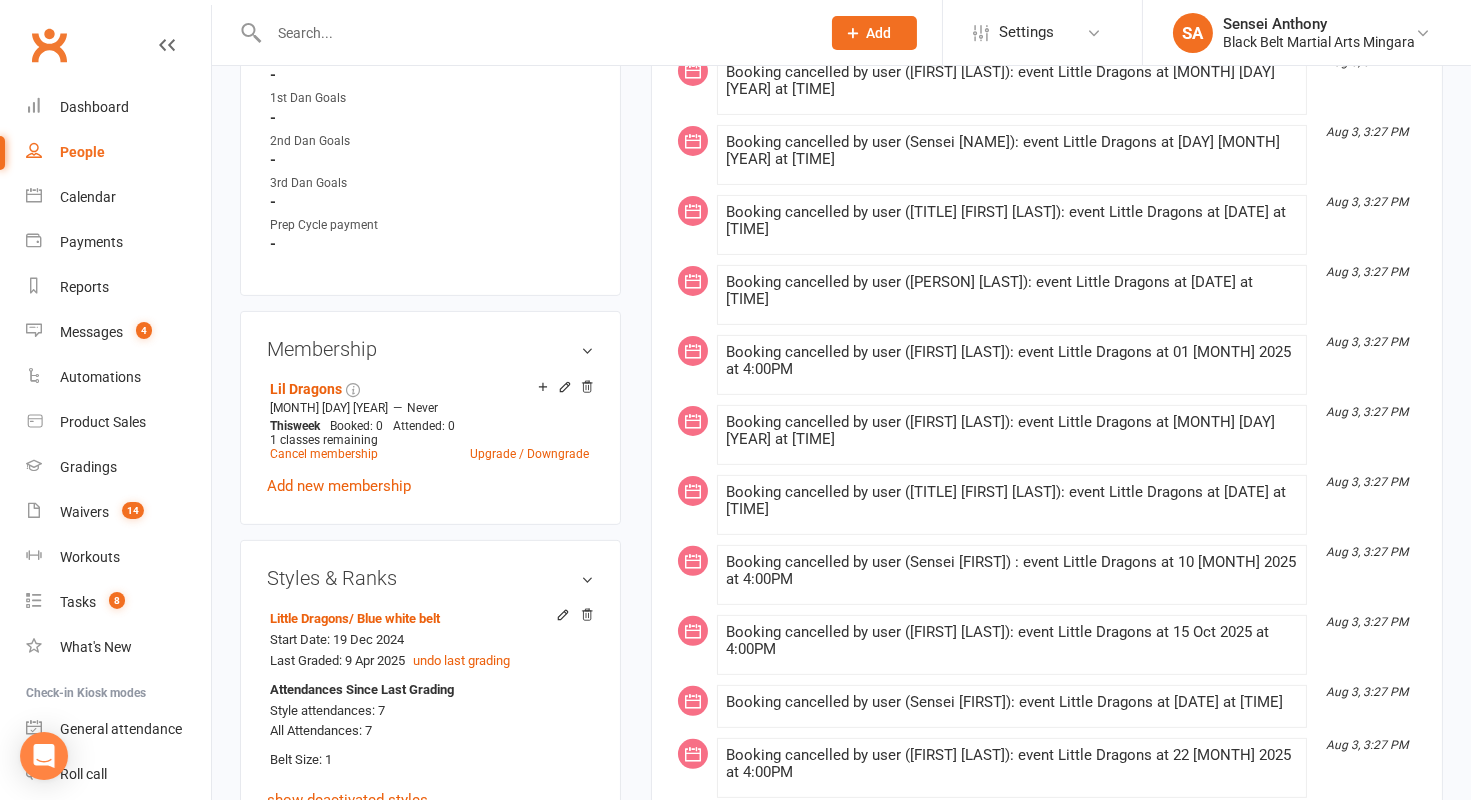 scroll, scrollTop: 1056, scrollLeft: 0, axis: vertical 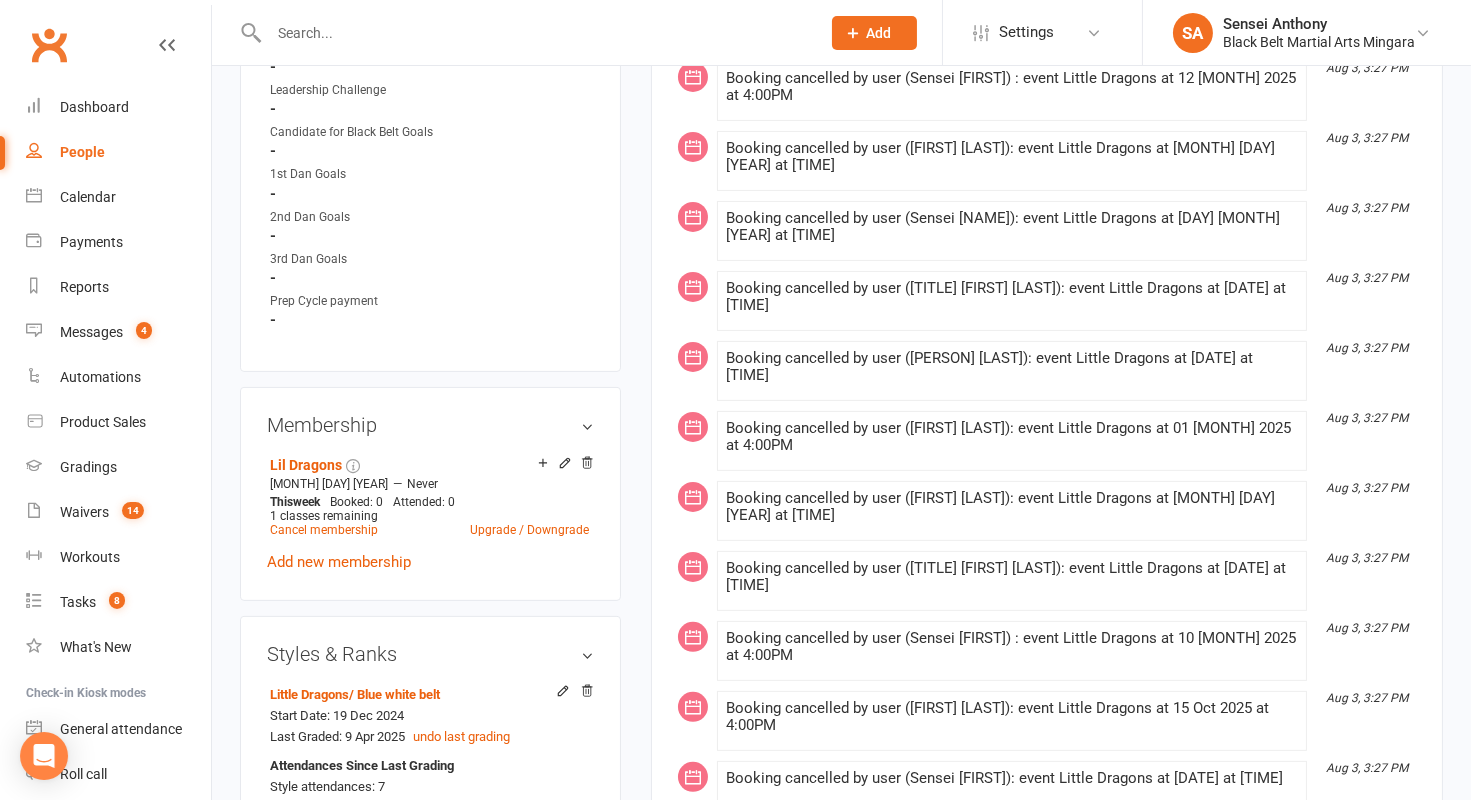 click at bounding box center [534, 33] 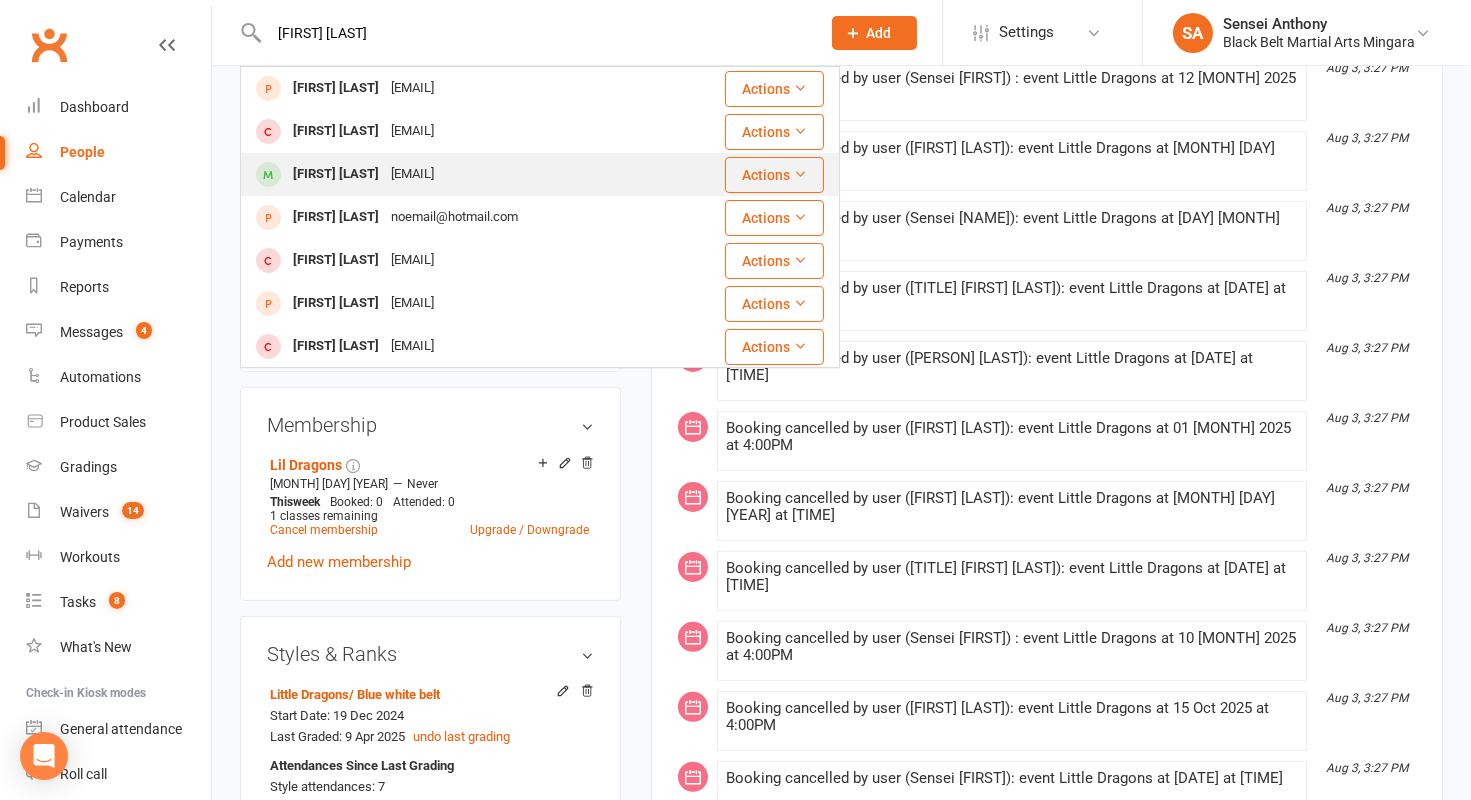 type on "[FIRST] [LAST]" 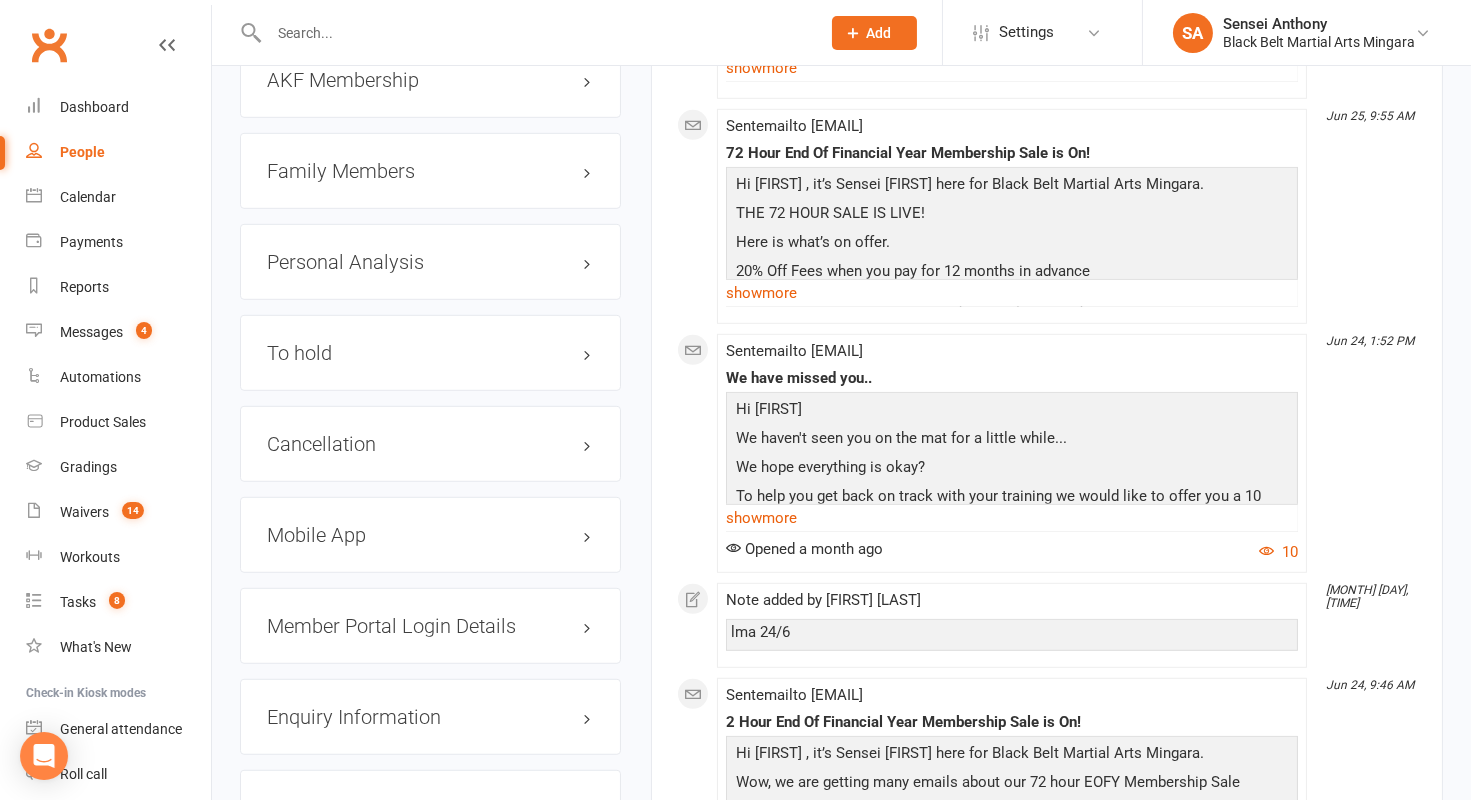 scroll, scrollTop: 2221, scrollLeft: 0, axis: vertical 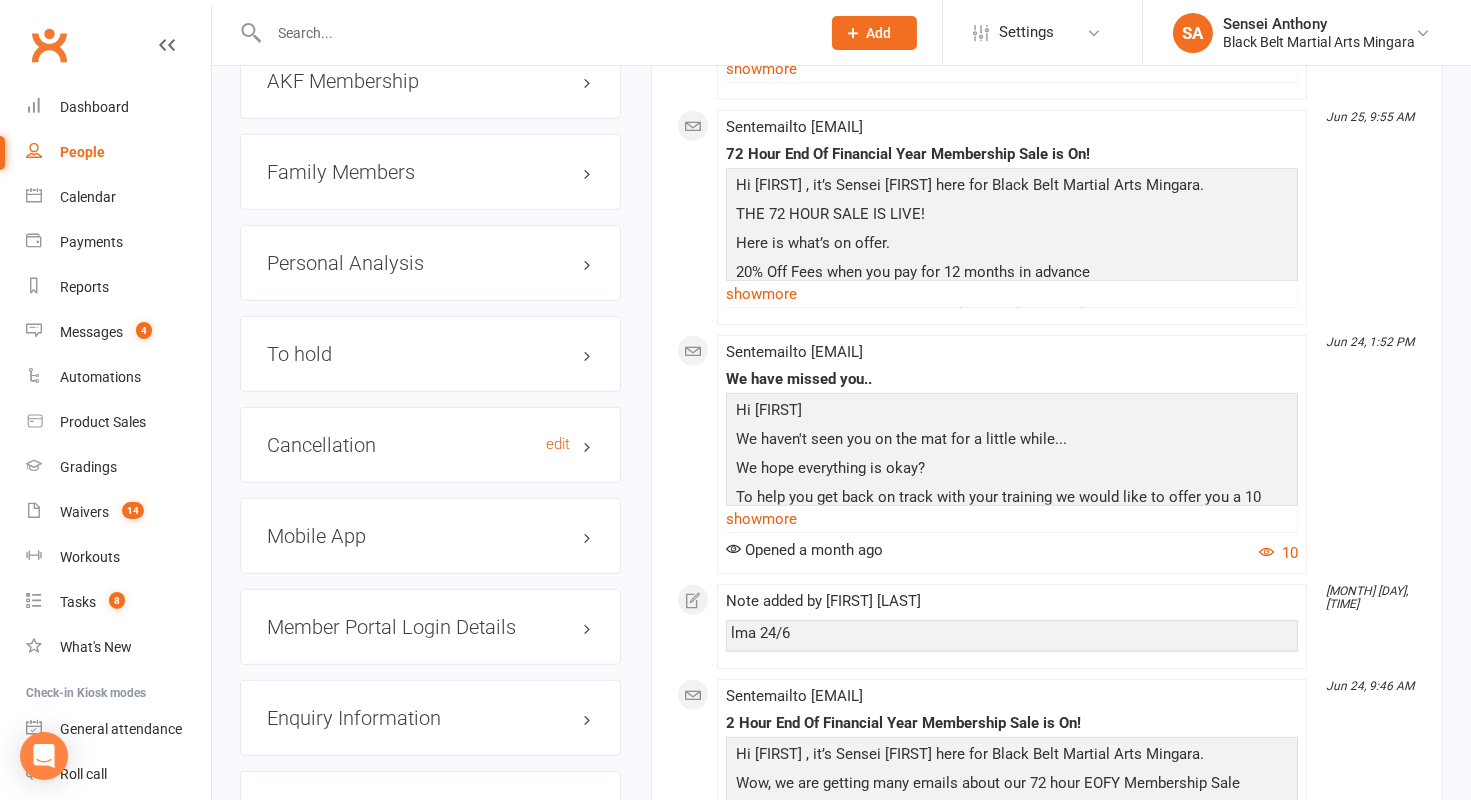click on "Cancellation  edit" at bounding box center (430, 445) 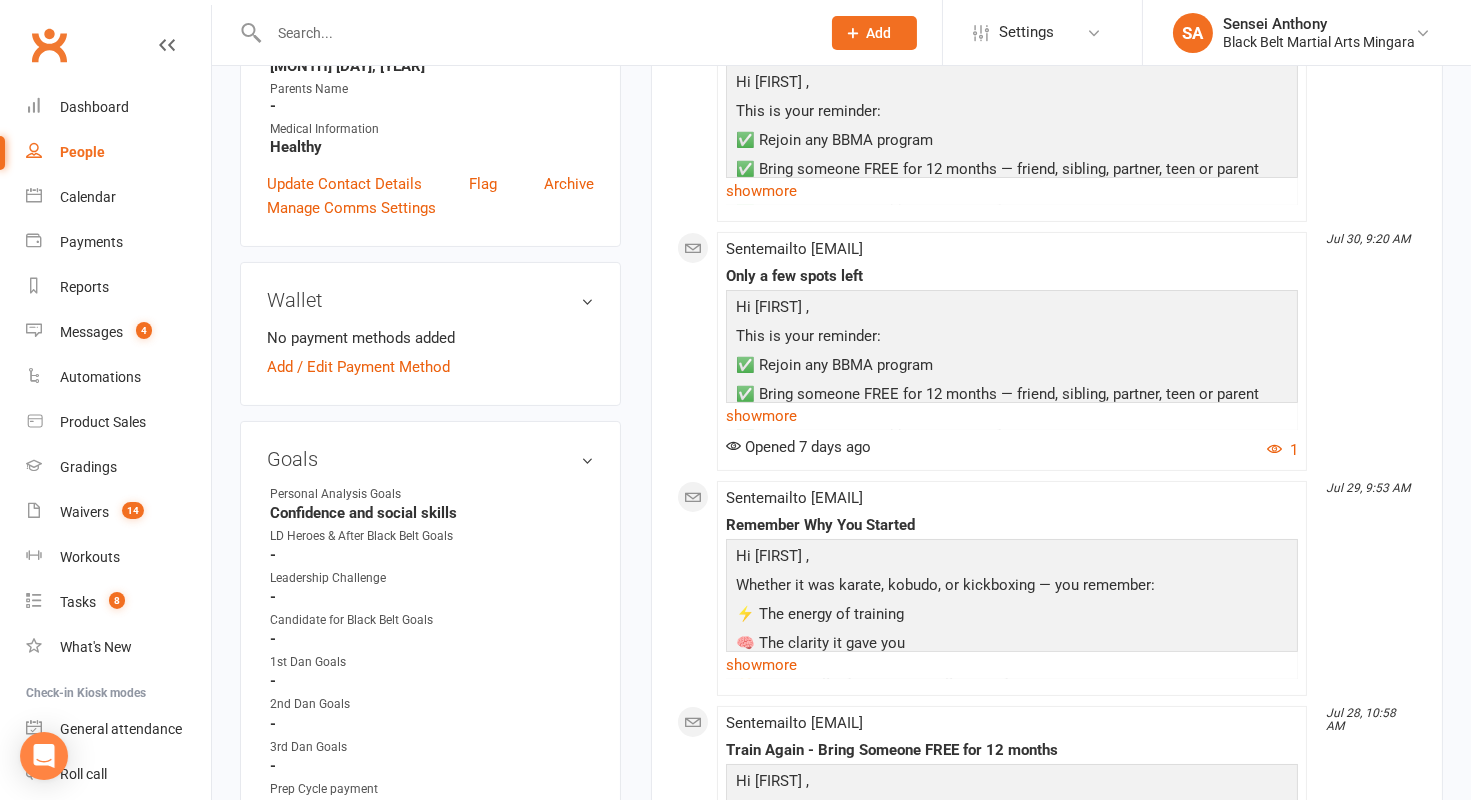 scroll, scrollTop: 0, scrollLeft: 0, axis: both 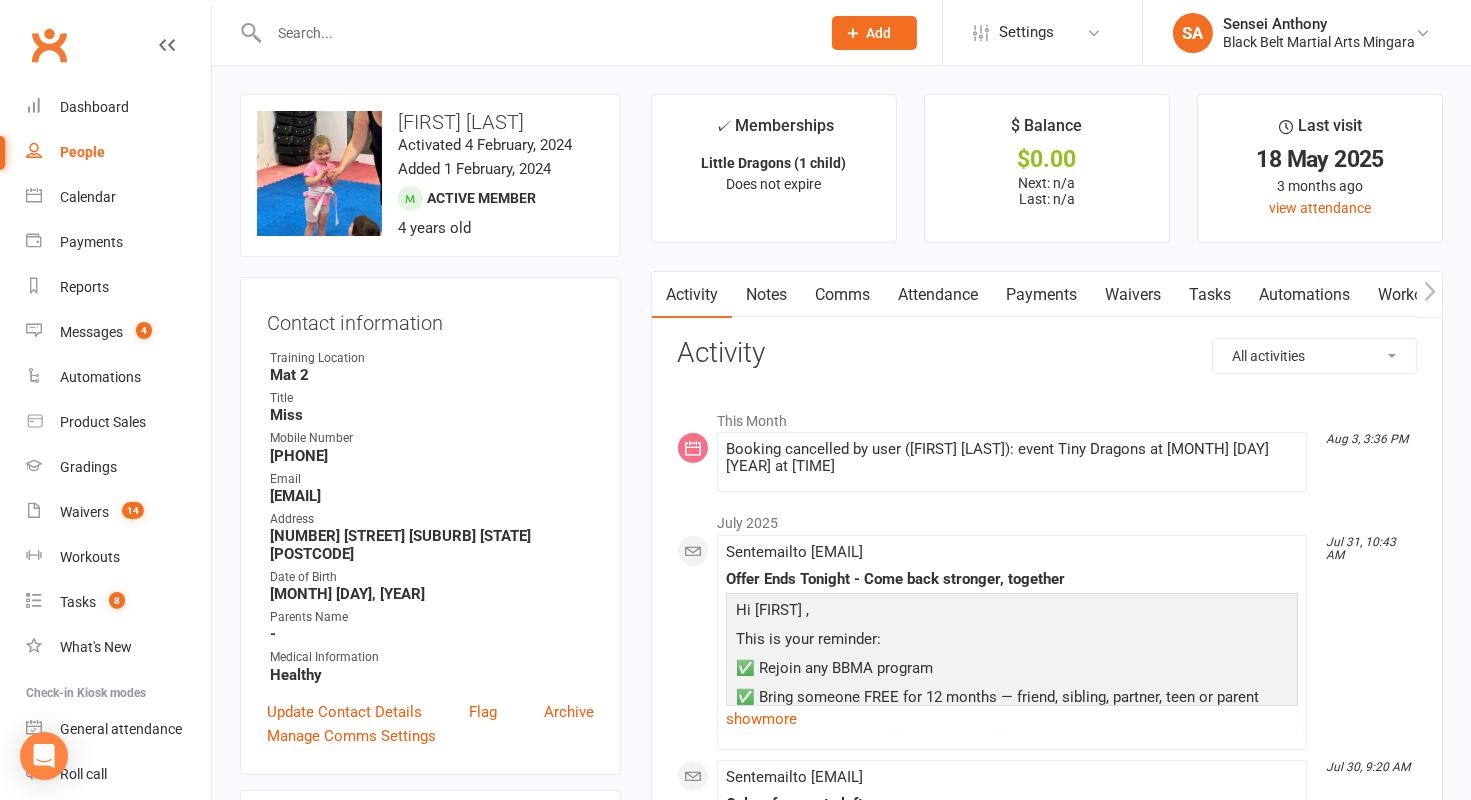 click on "Attendance" at bounding box center (938, 295) 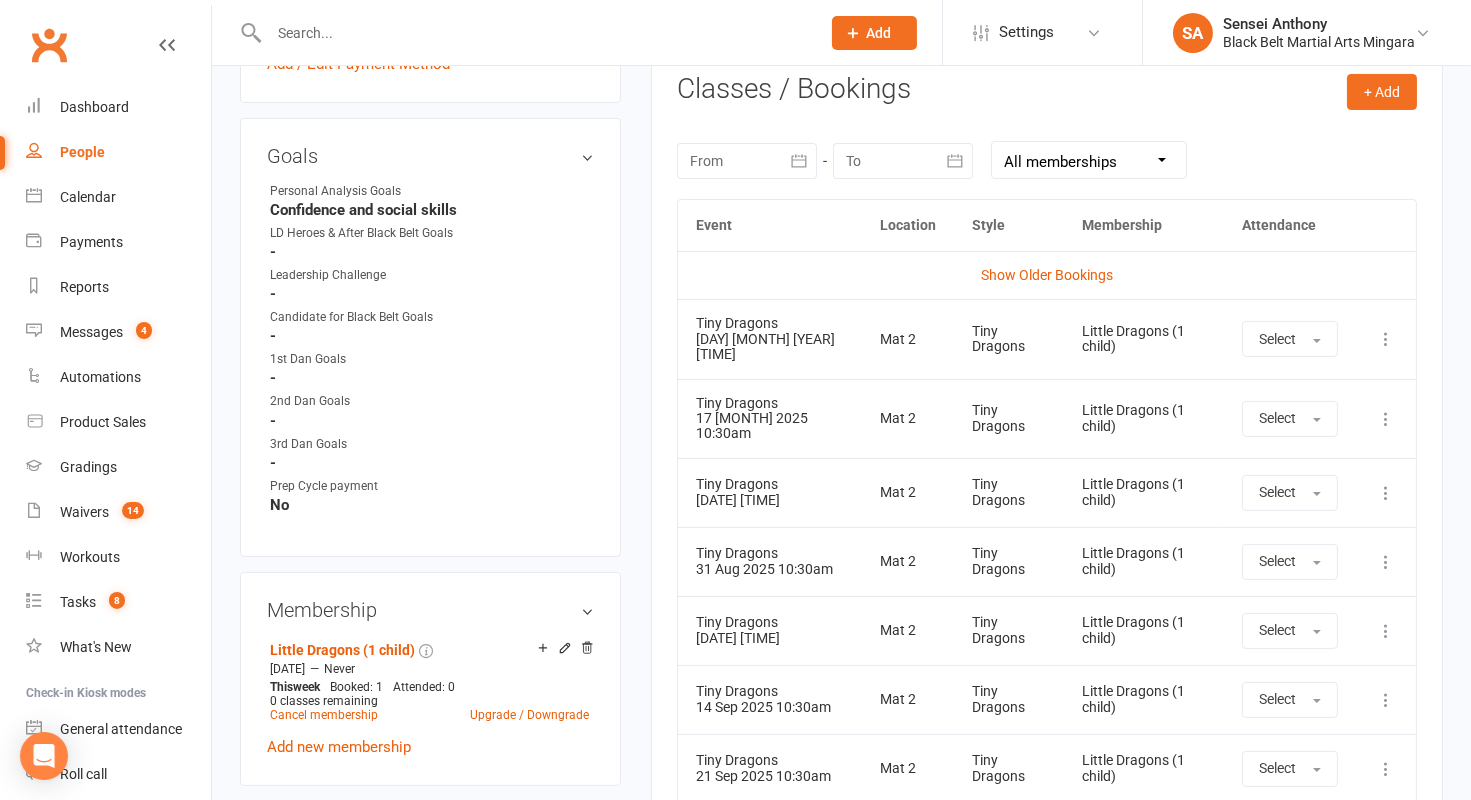 scroll, scrollTop: 837, scrollLeft: 0, axis: vertical 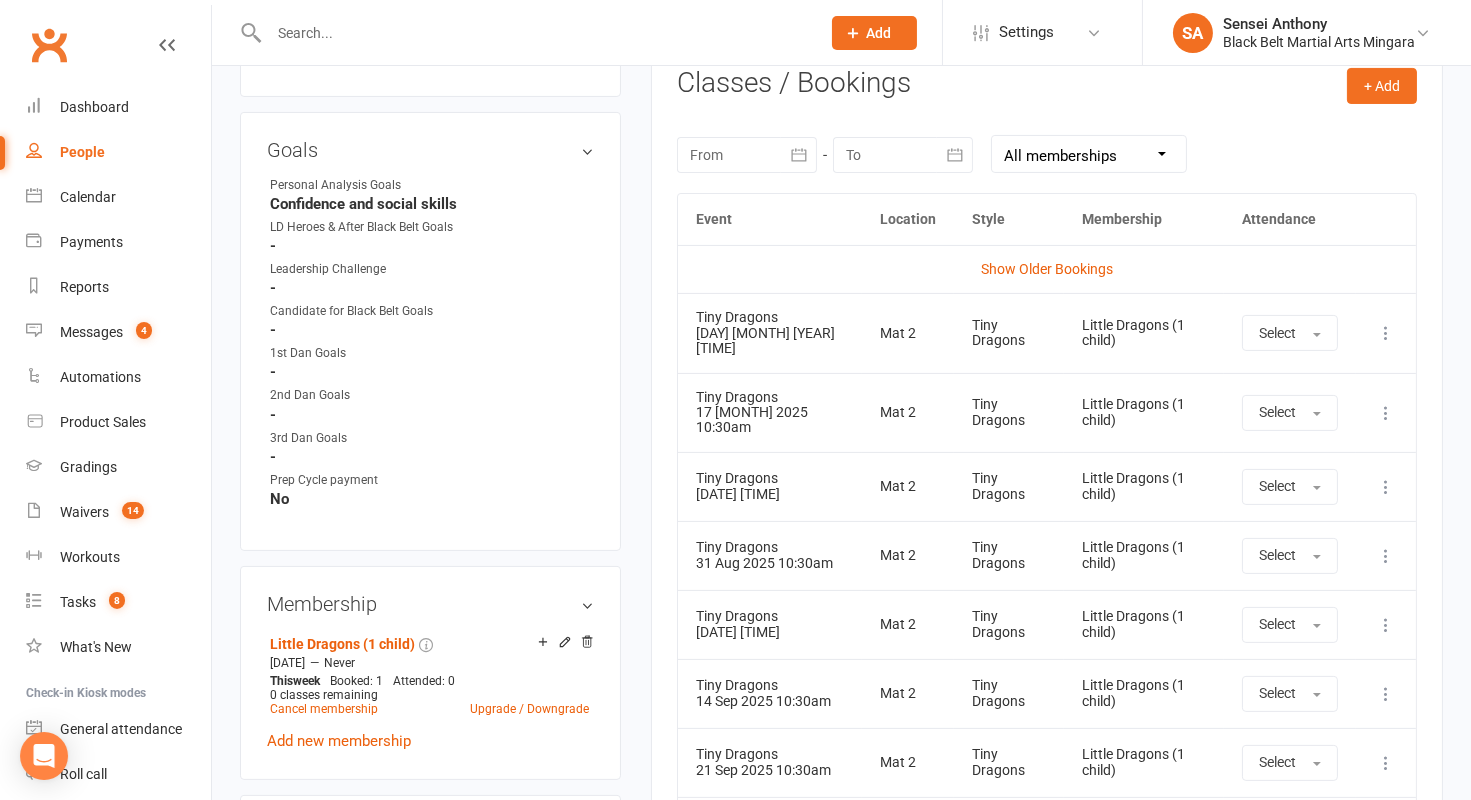 click at bounding box center (1386, 333) 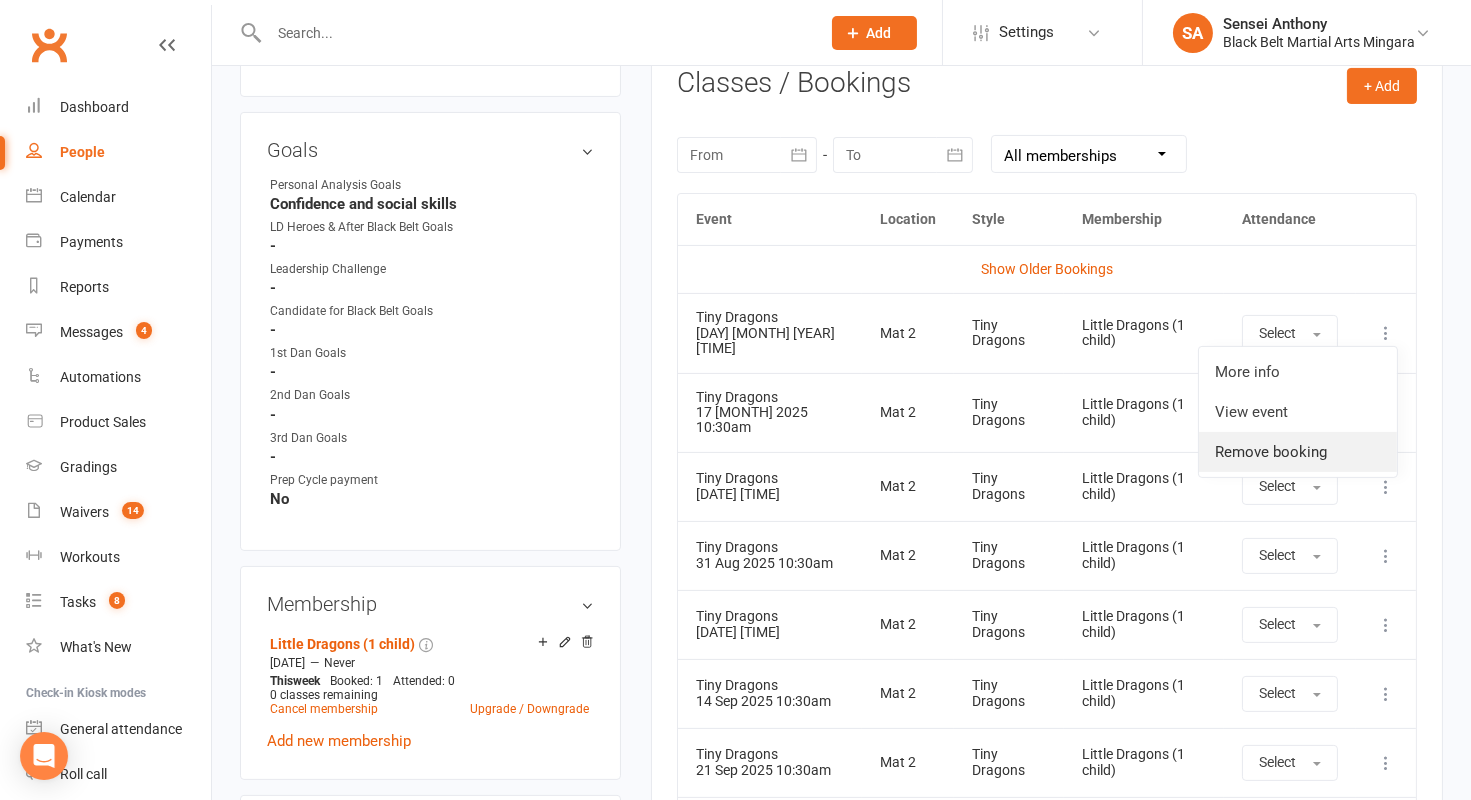 click on "Remove booking" at bounding box center [1298, 452] 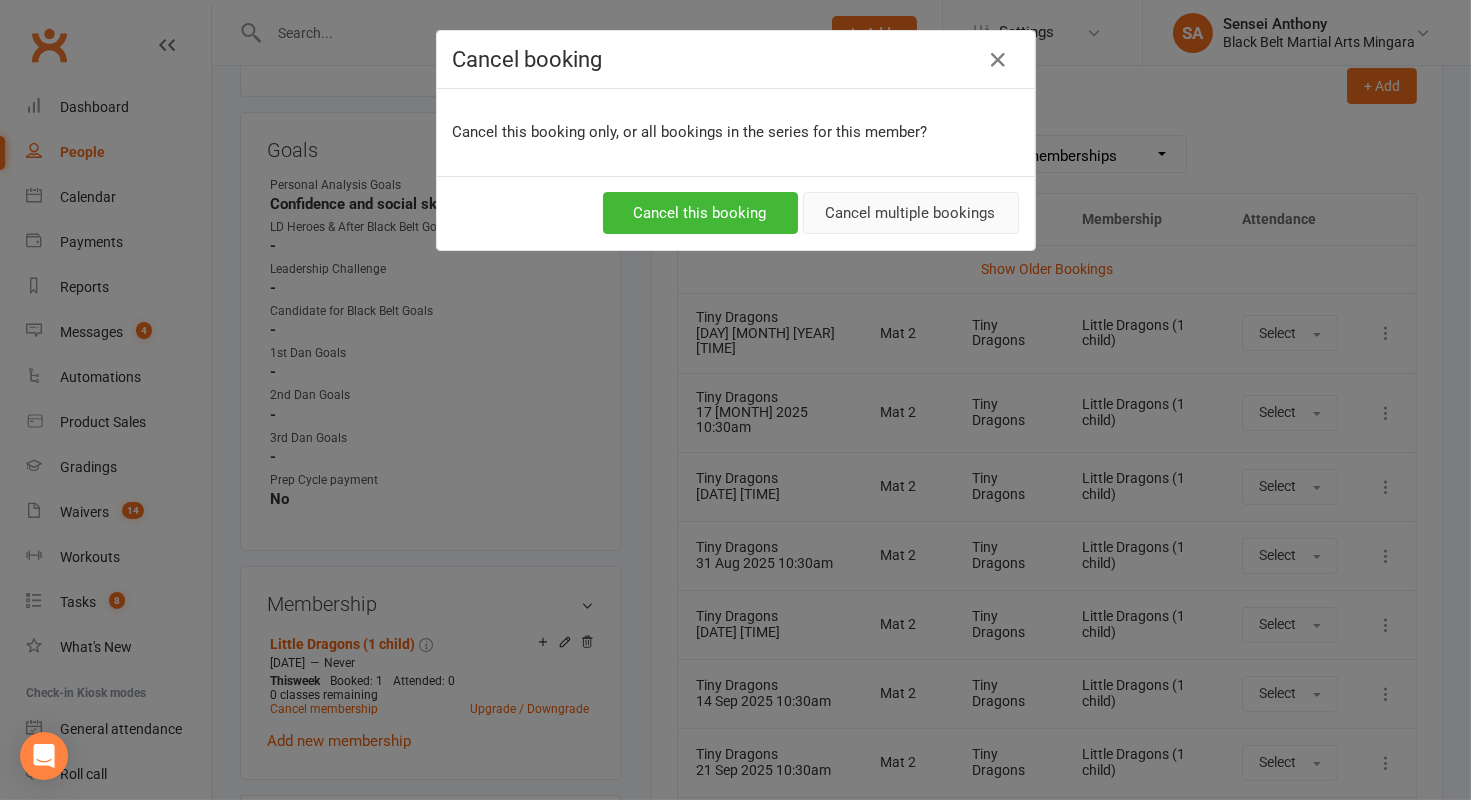 click on "Cancel multiple bookings" at bounding box center (911, 213) 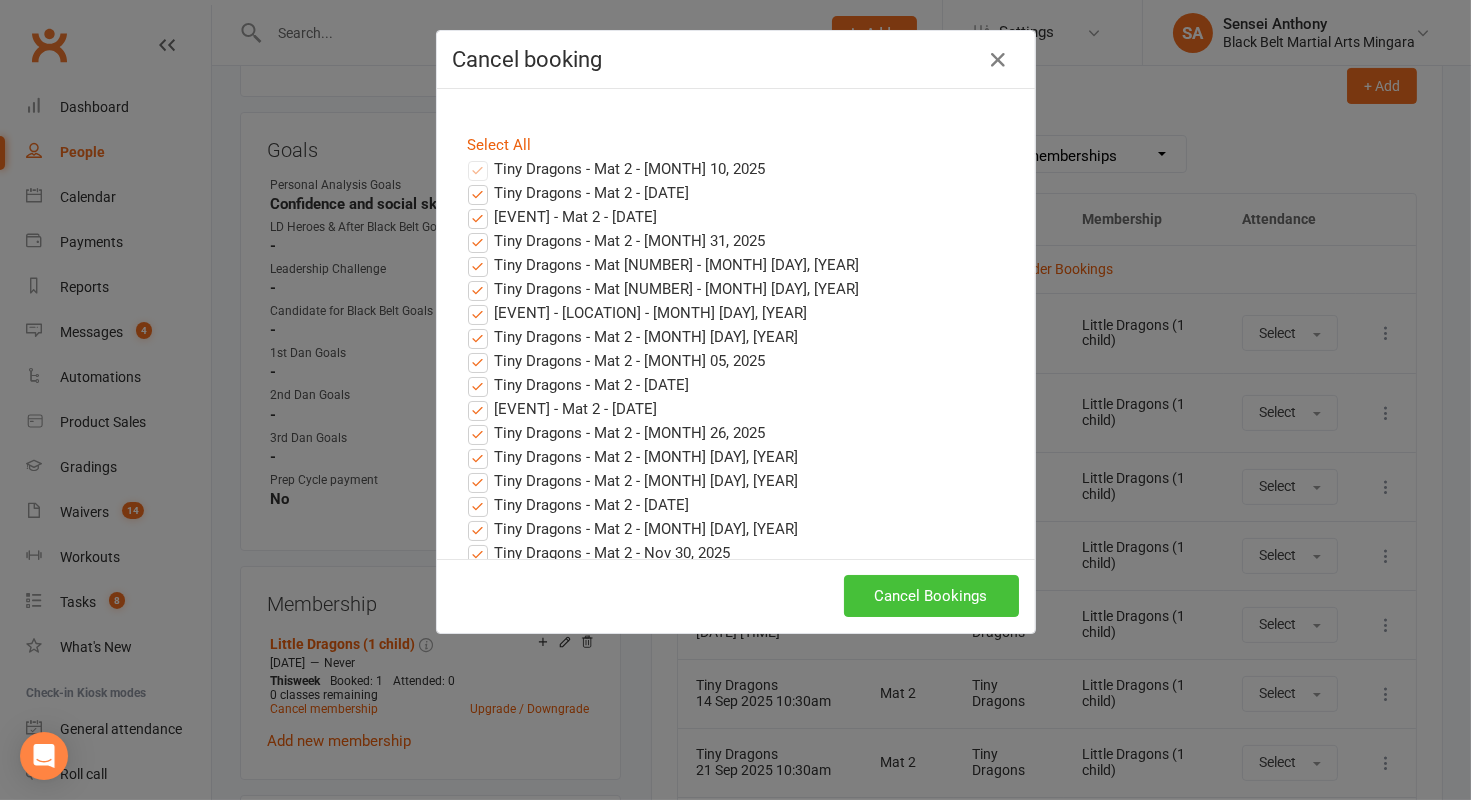 click on "Cancel Bookings" at bounding box center (931, 596) 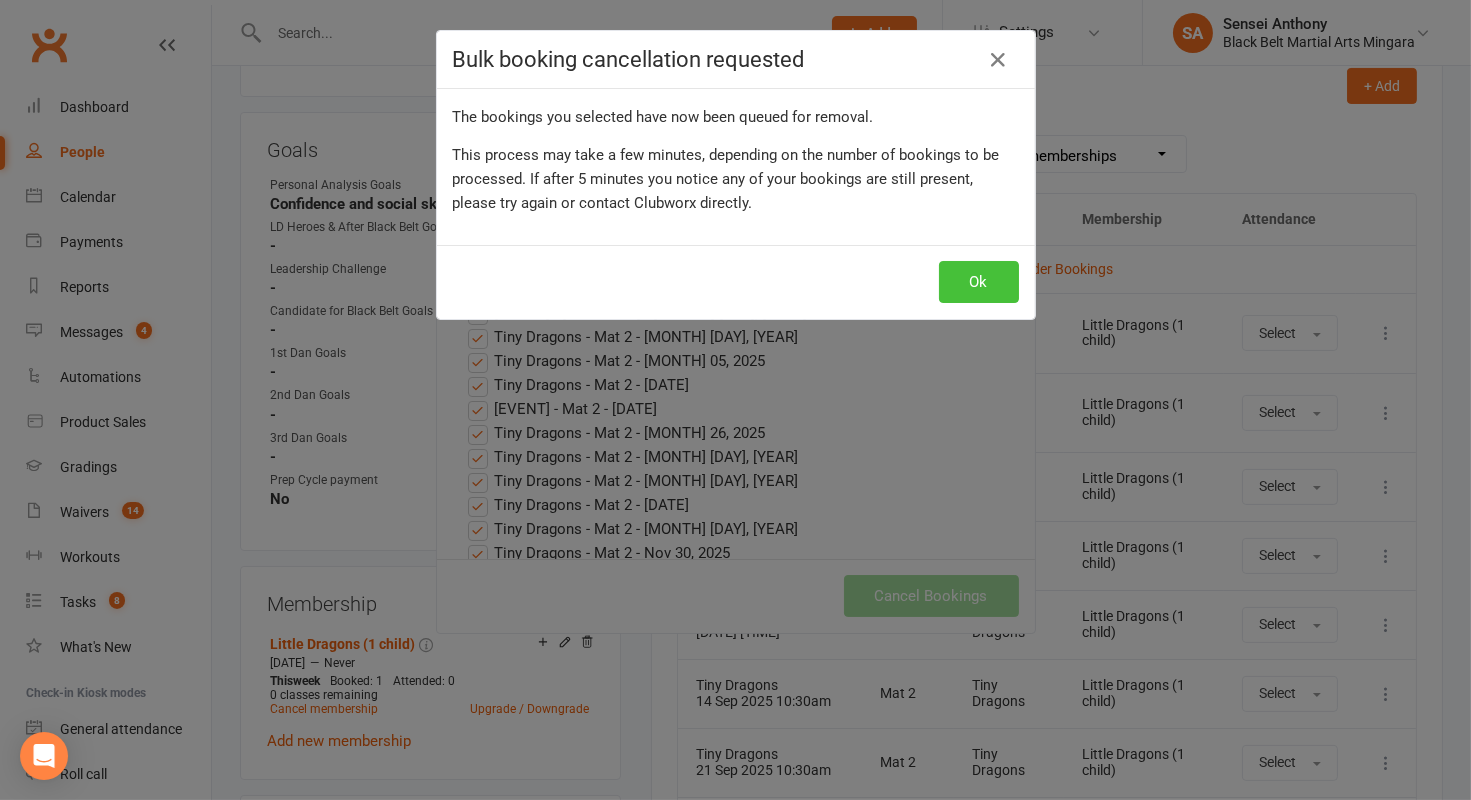 click on "Ok" at bounding box center (979, 282) 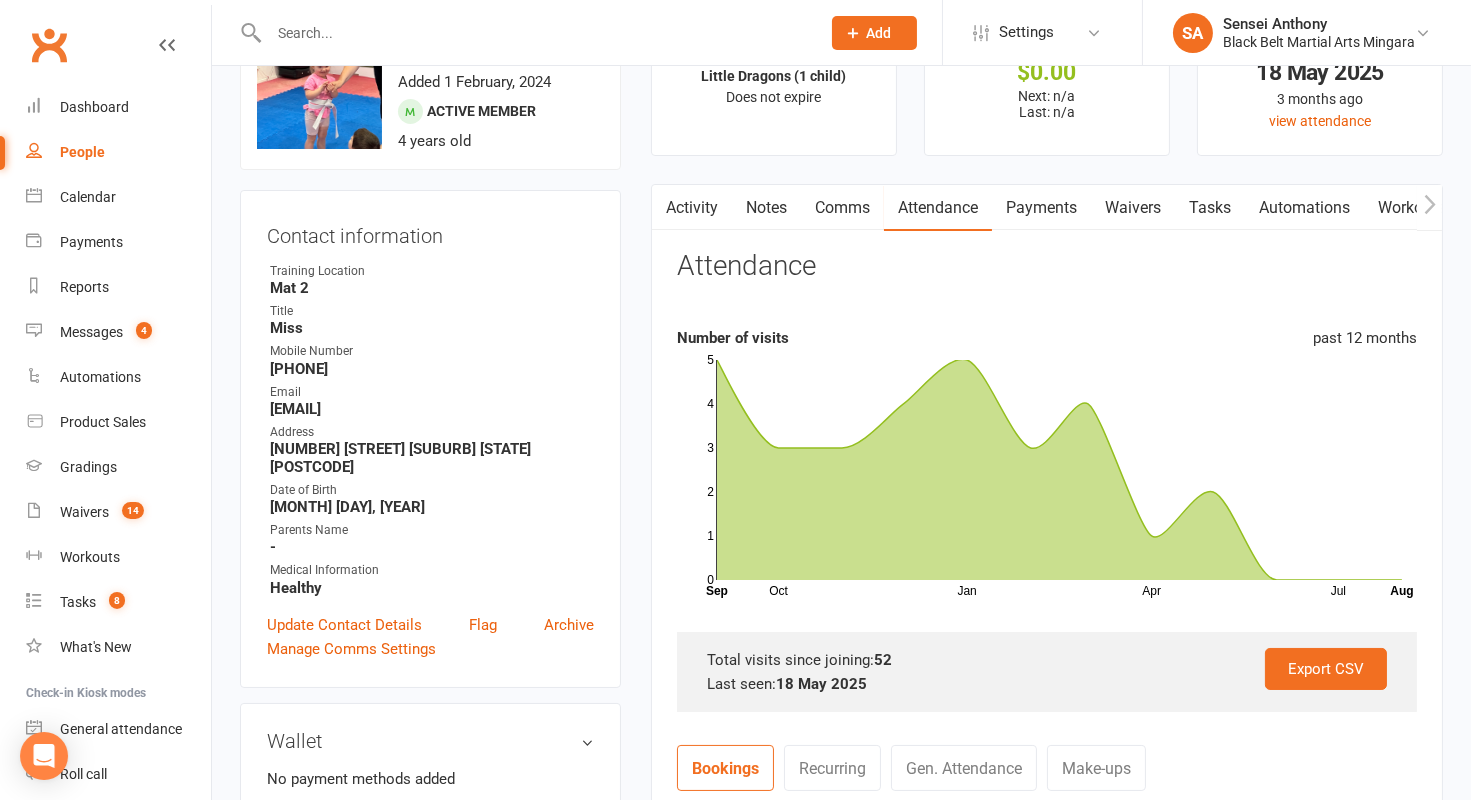 scroll, scrollTop: 0, scrollLeft: 0, axis: both 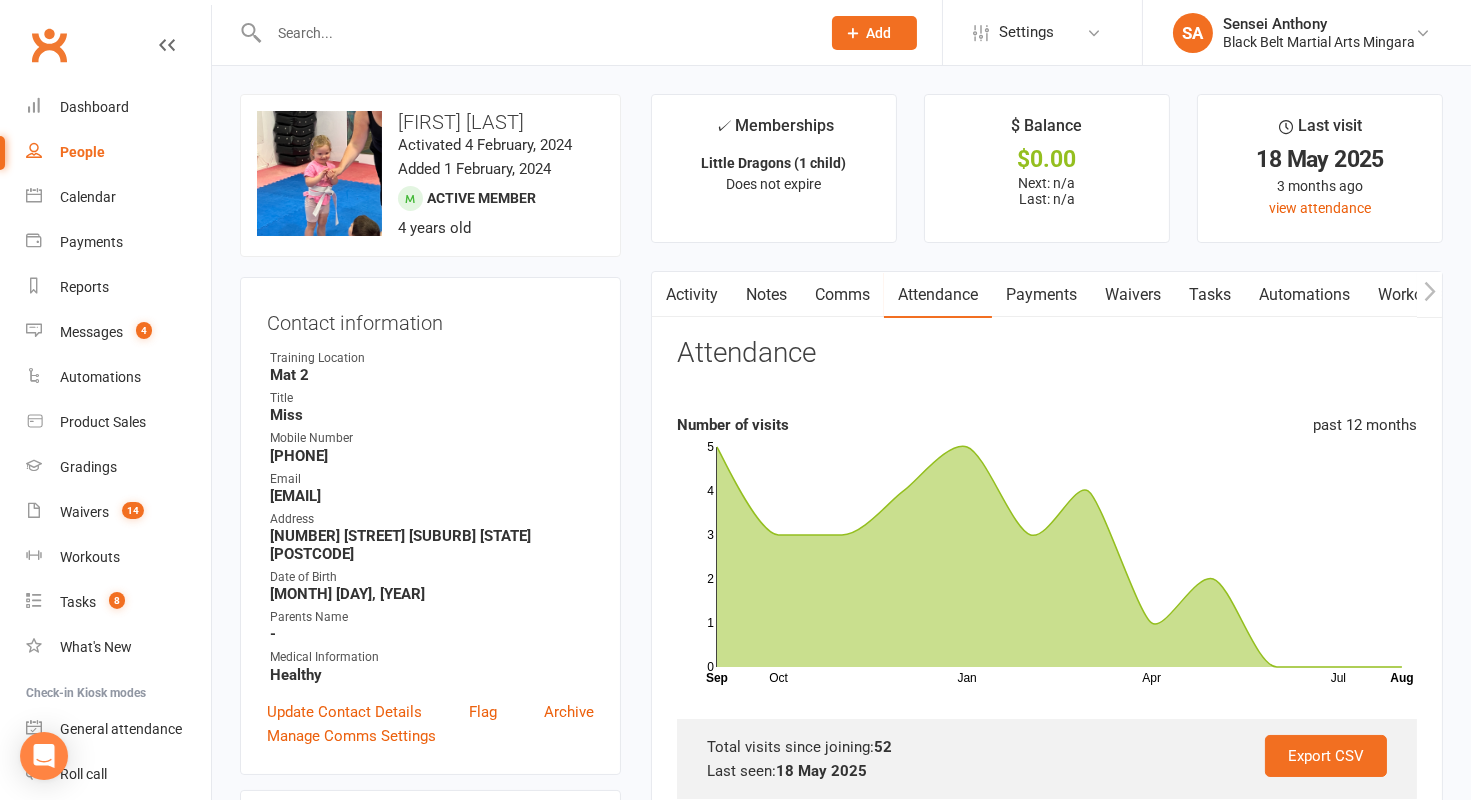 drag, startPoint x: 577, startPoint y: 116, endPoint x: 391, endPoint y: 114, distance: 186.01076 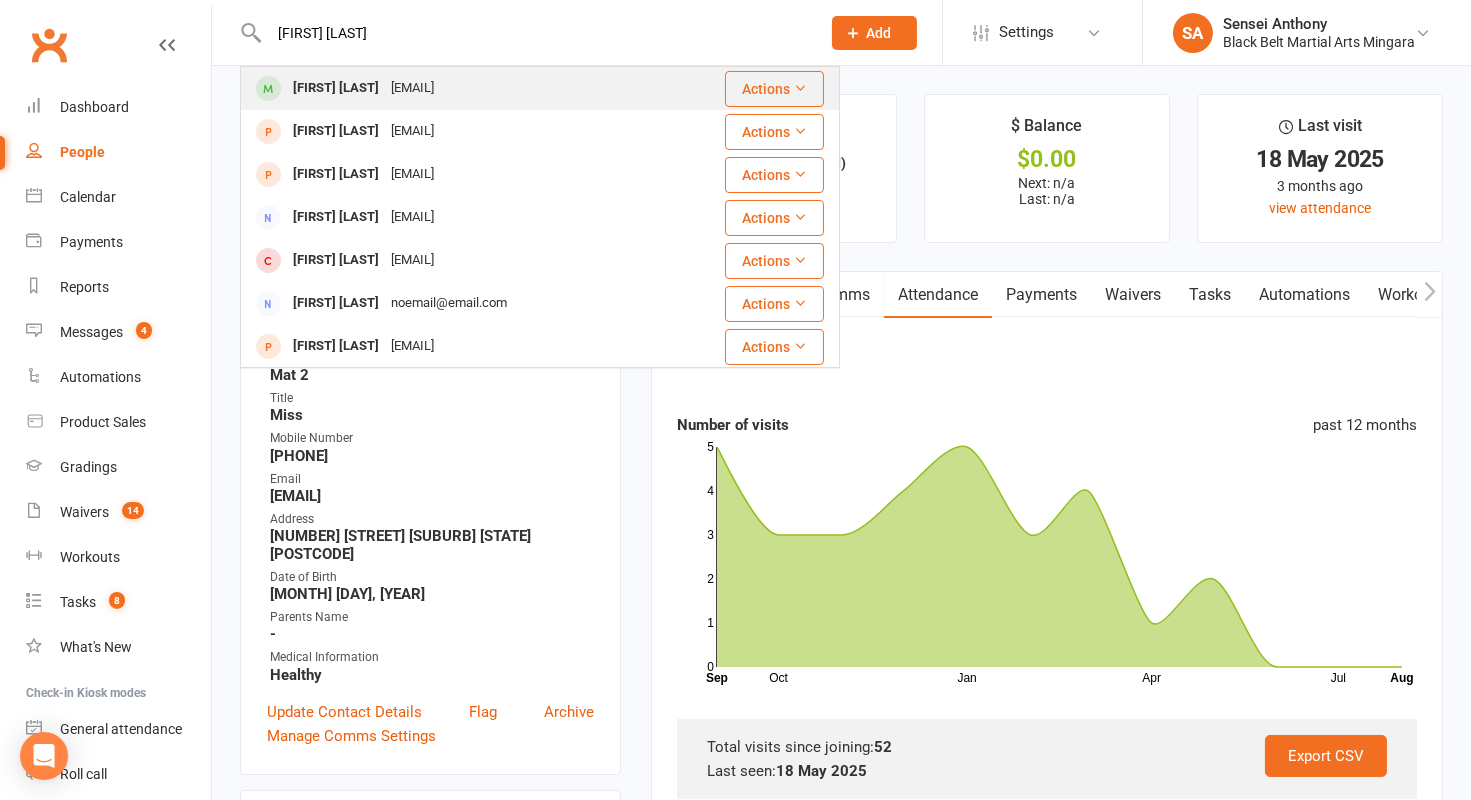 type on "[FIRST] [LAST]" 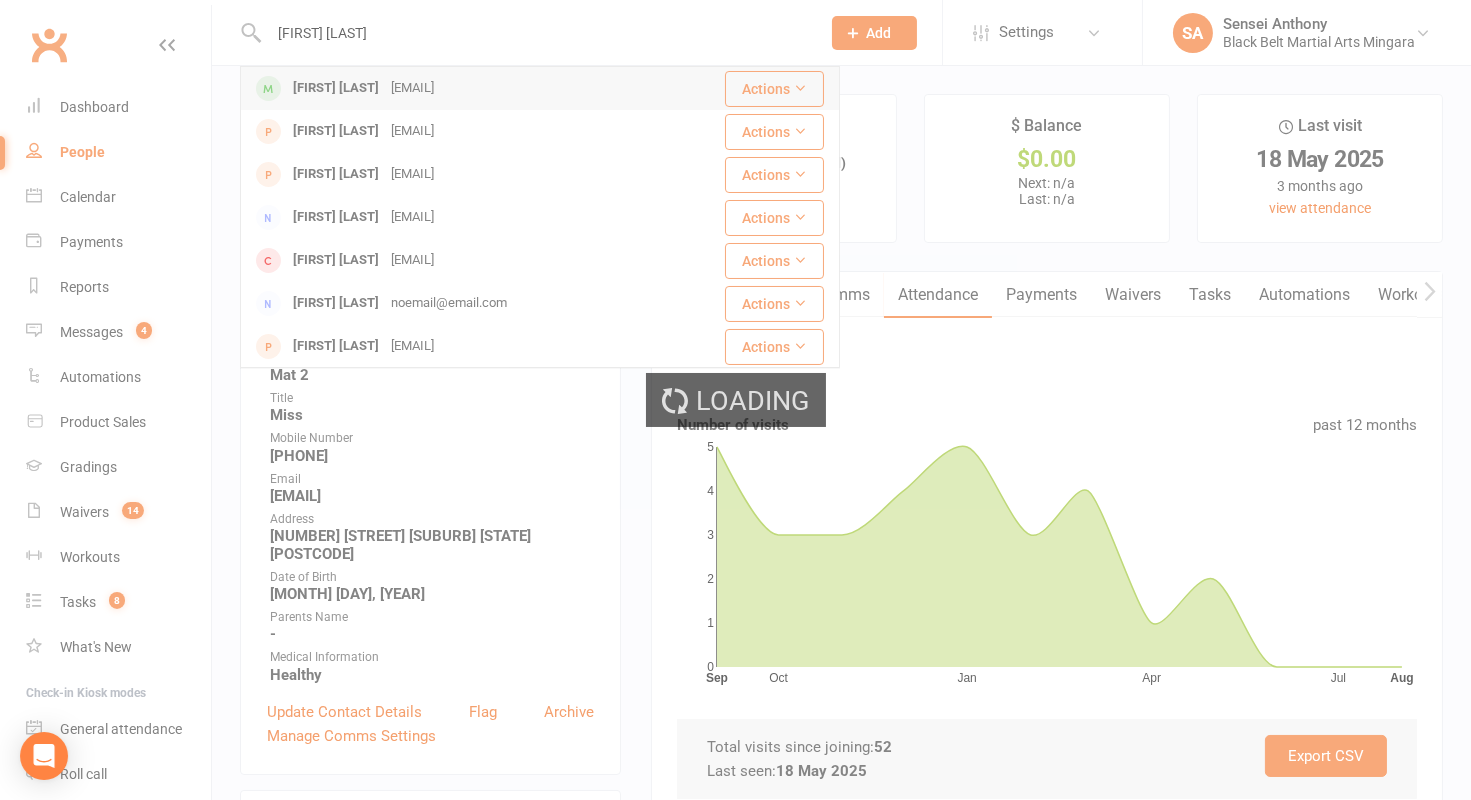 type 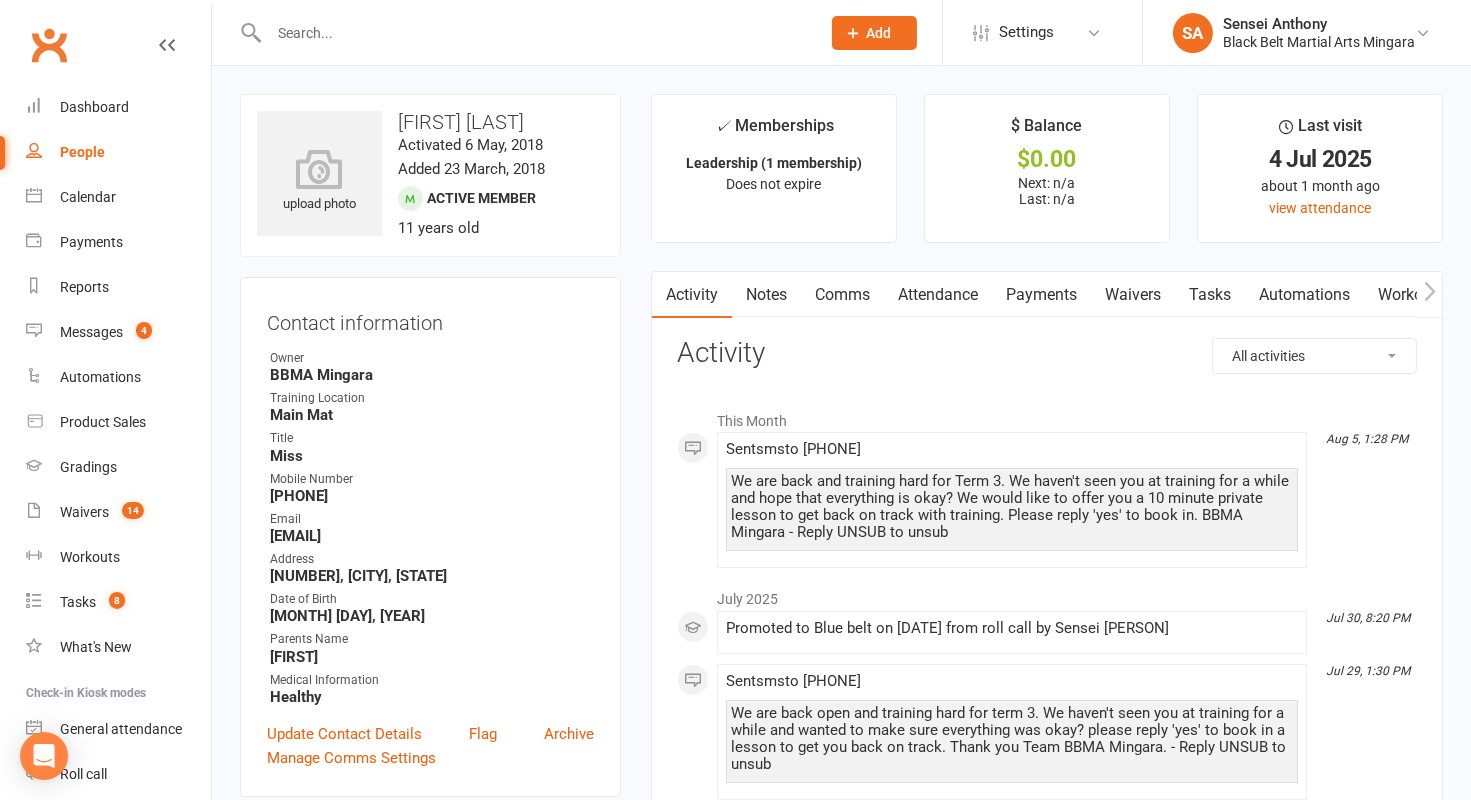 click on "Attendance" at bounding box center [938, 295] 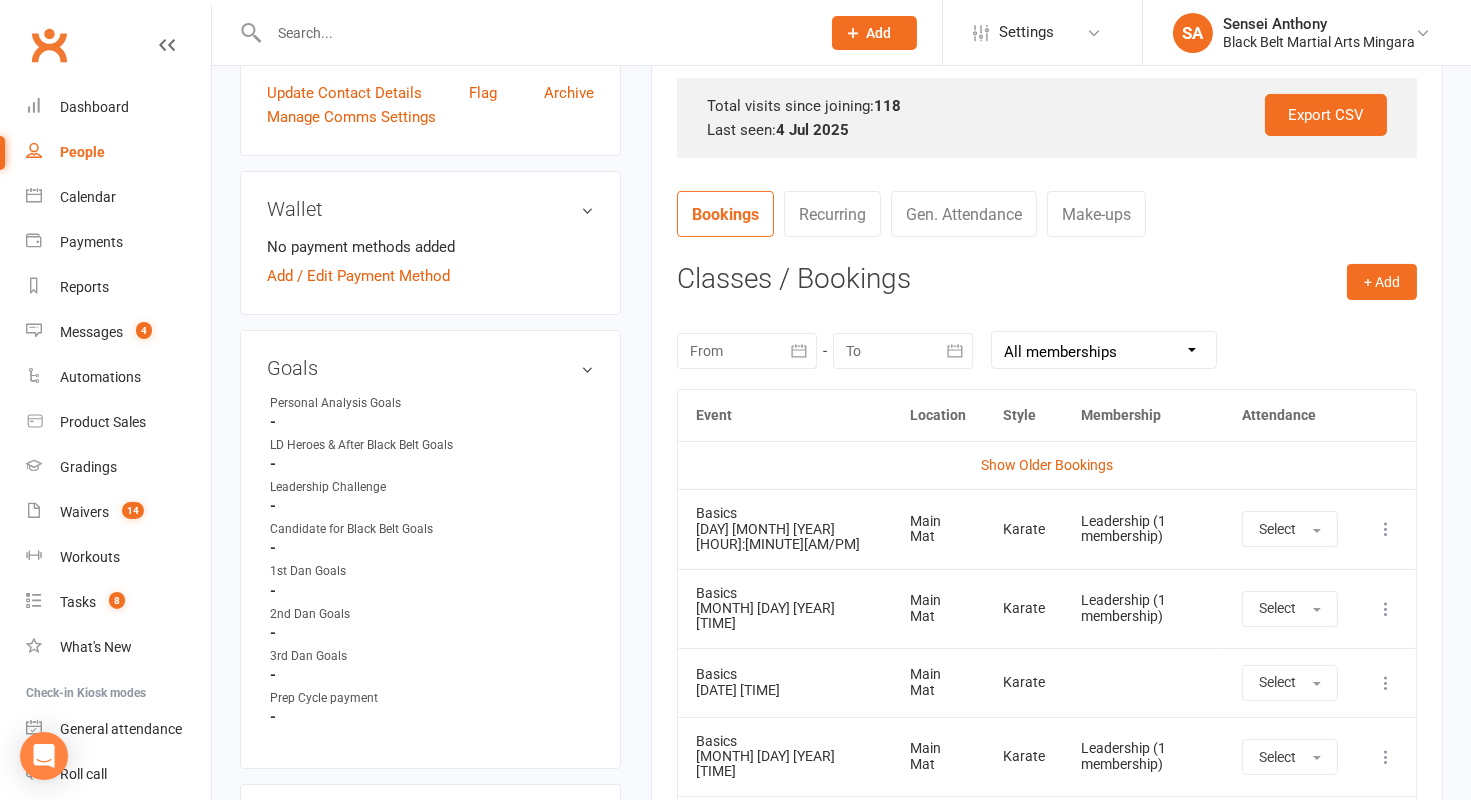 scroll, scrollTop: 740, scrollLeft: 0, axis: vertical 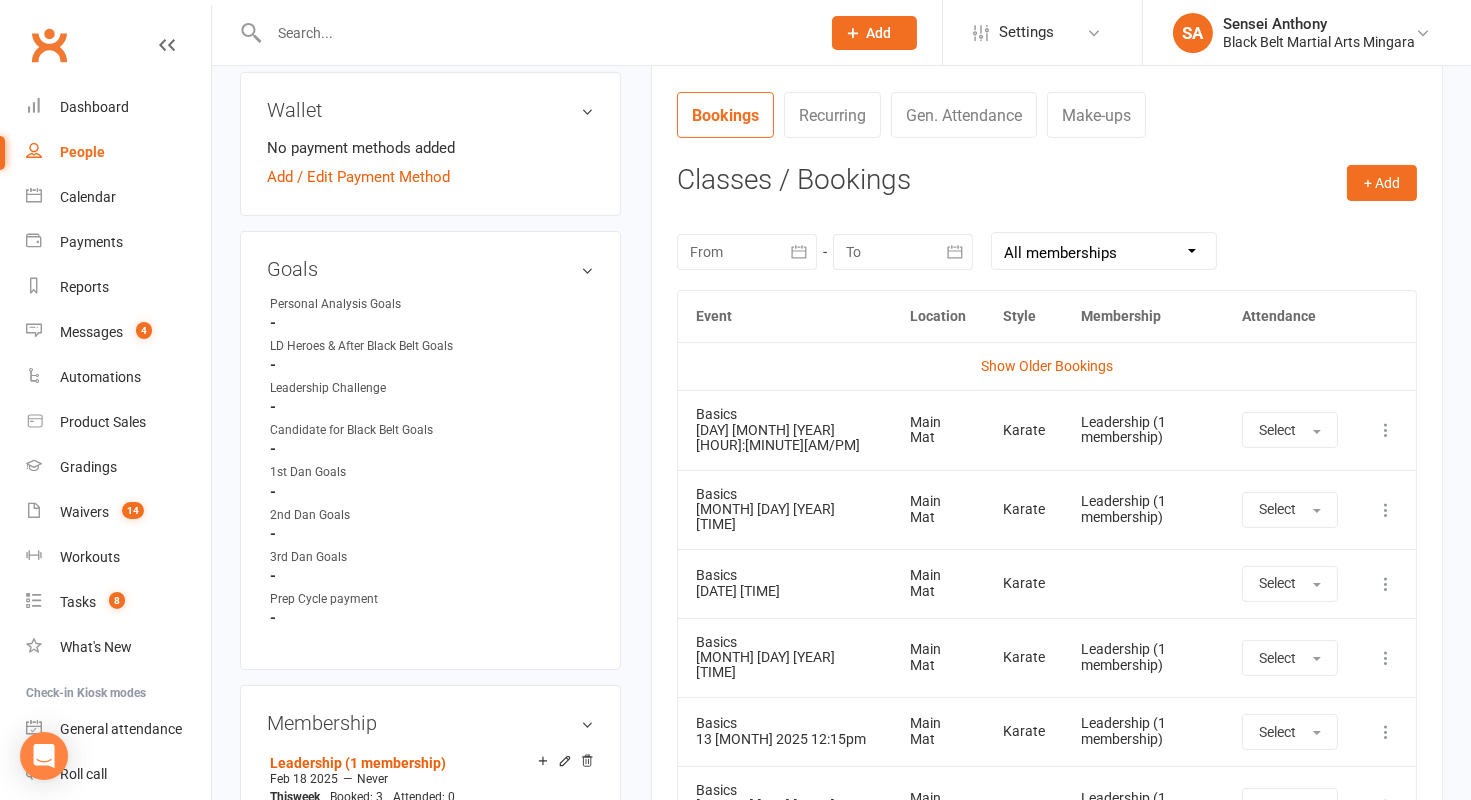click at bounding box center [747, 252] 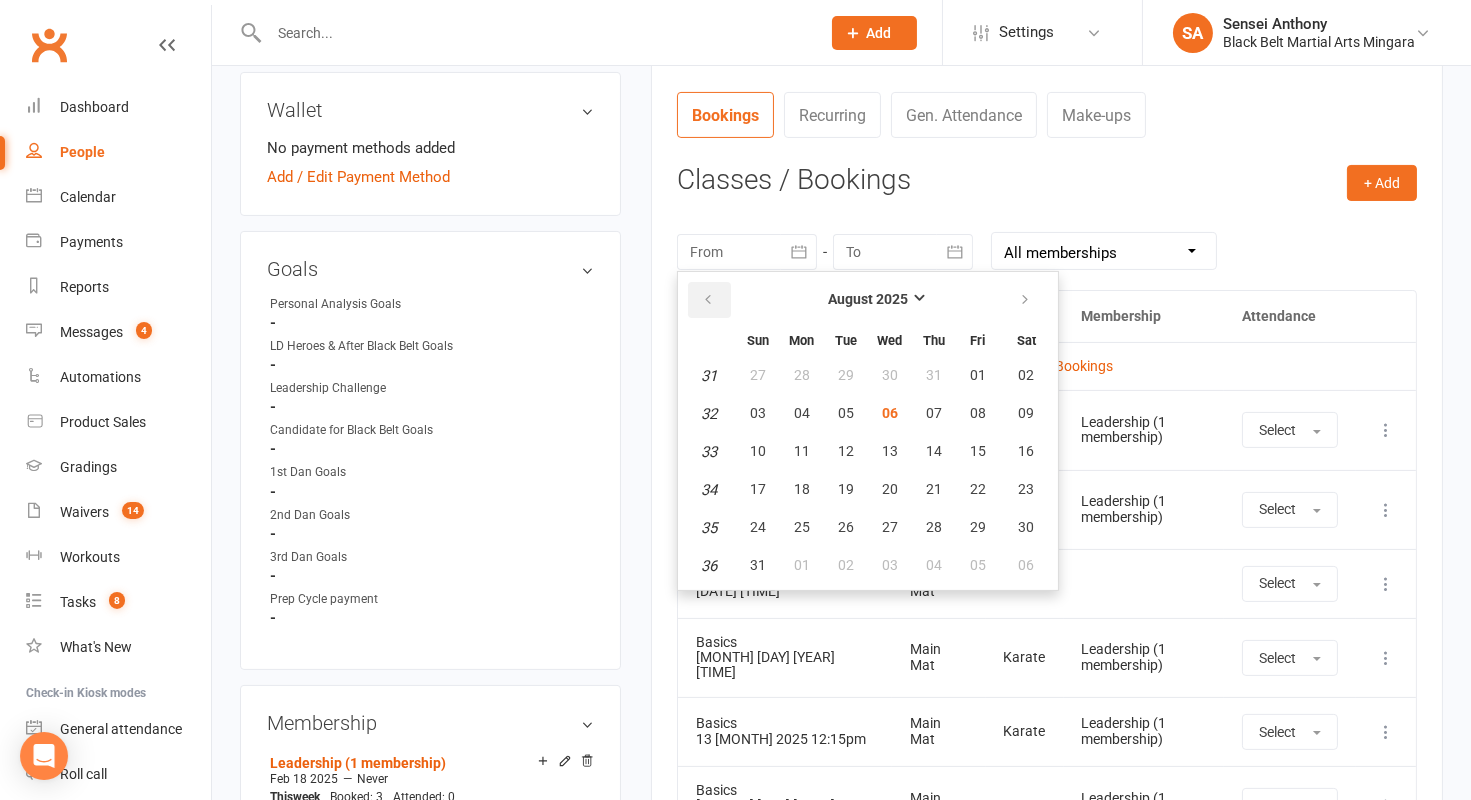click at bounding box center (708, 300) 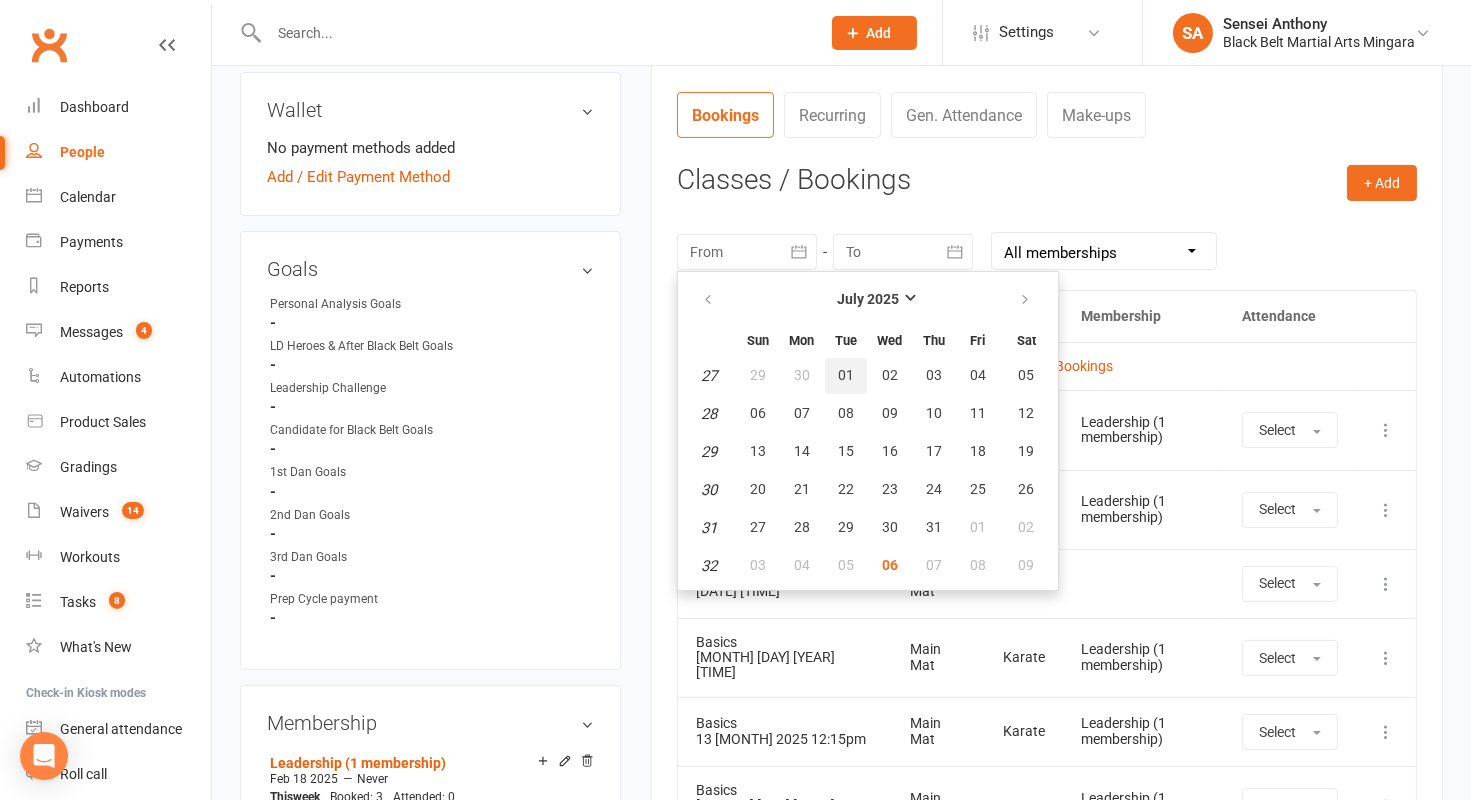 click on "01" at bounding box center (846, 375) 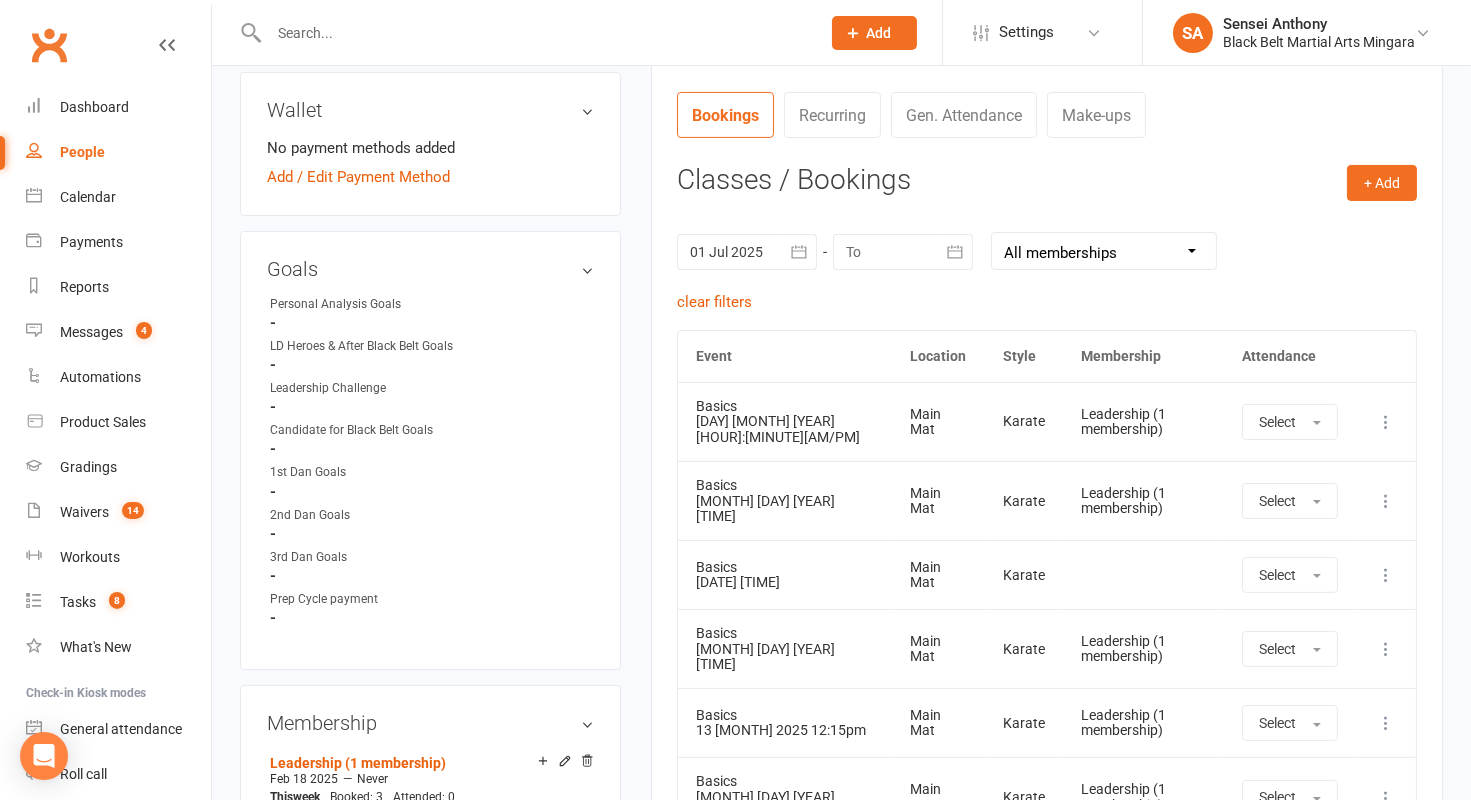 click at bounding box center [903, 252] 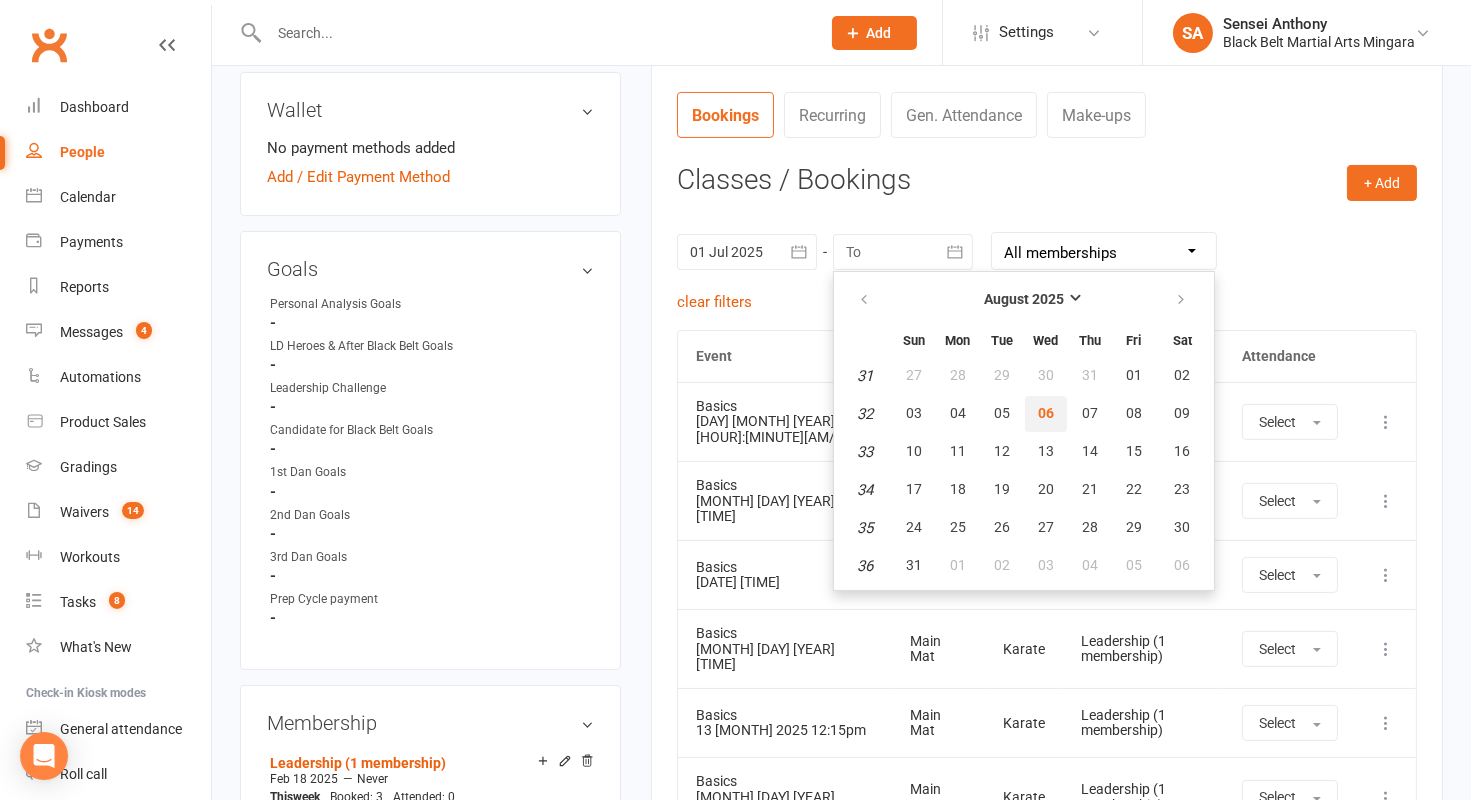 click on "06" at bounding box center (1046, 414) 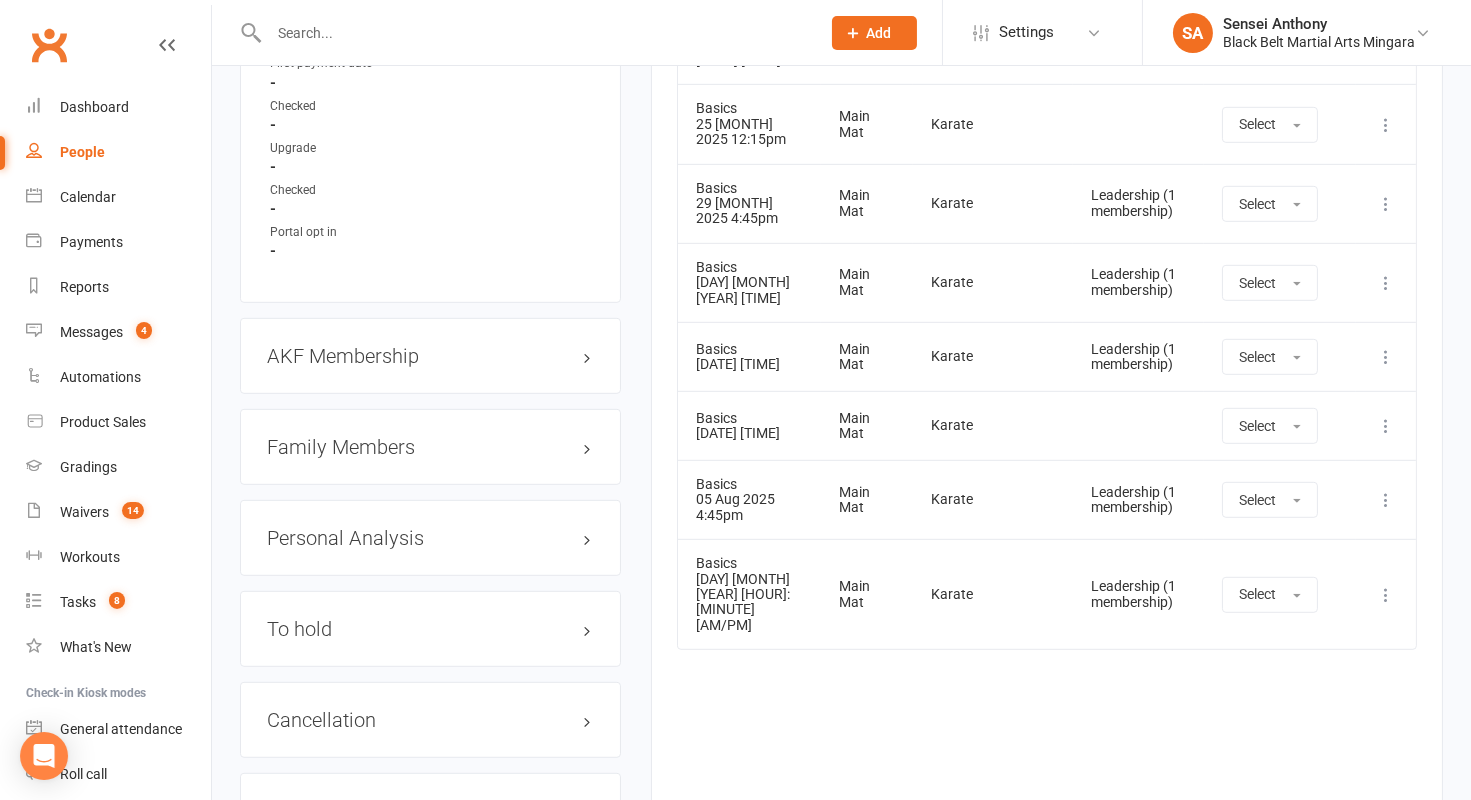 scroll, scrollTop: 1971, scrollLeft: 0, axis: vertical 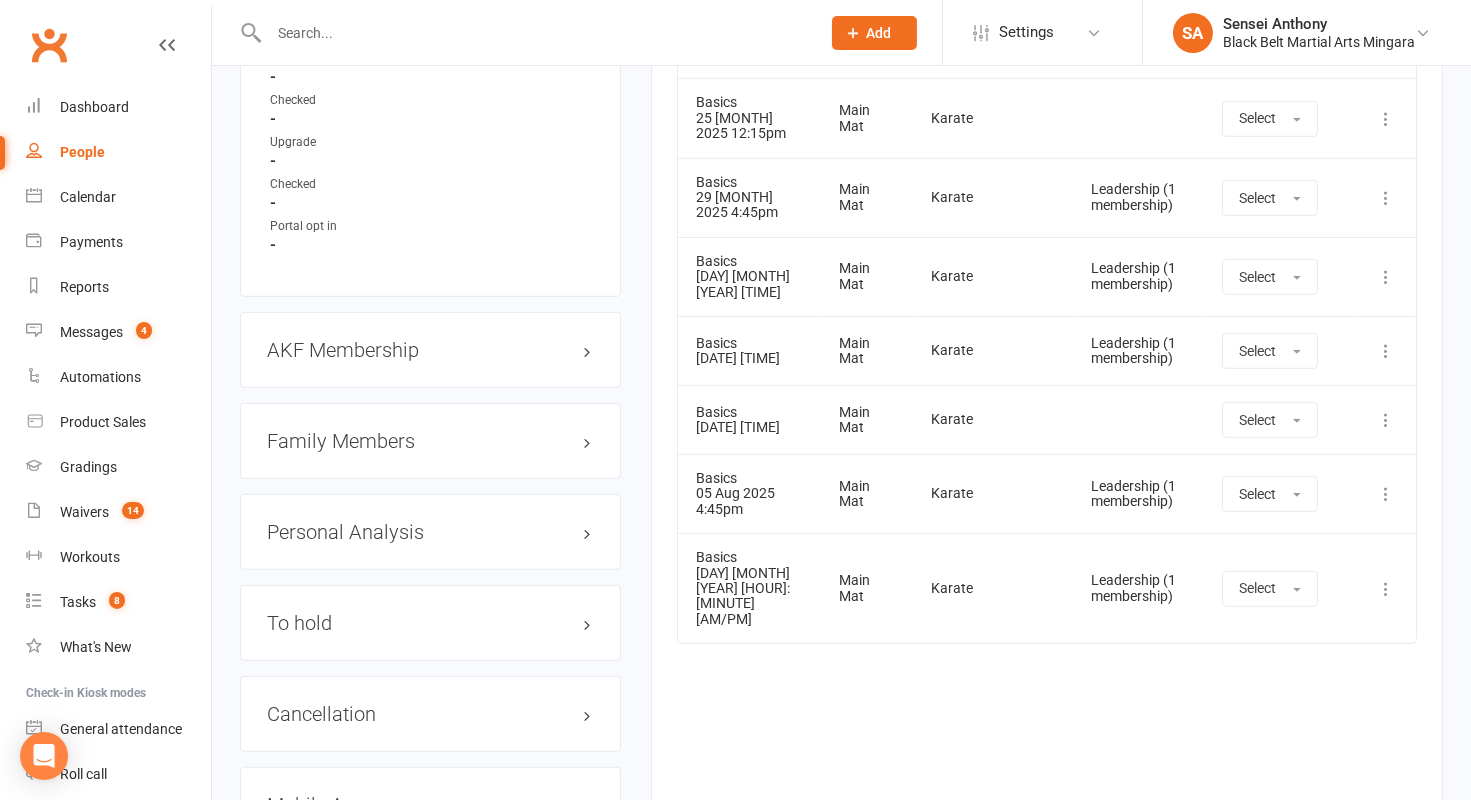 click at bounding box center (1386, 589) 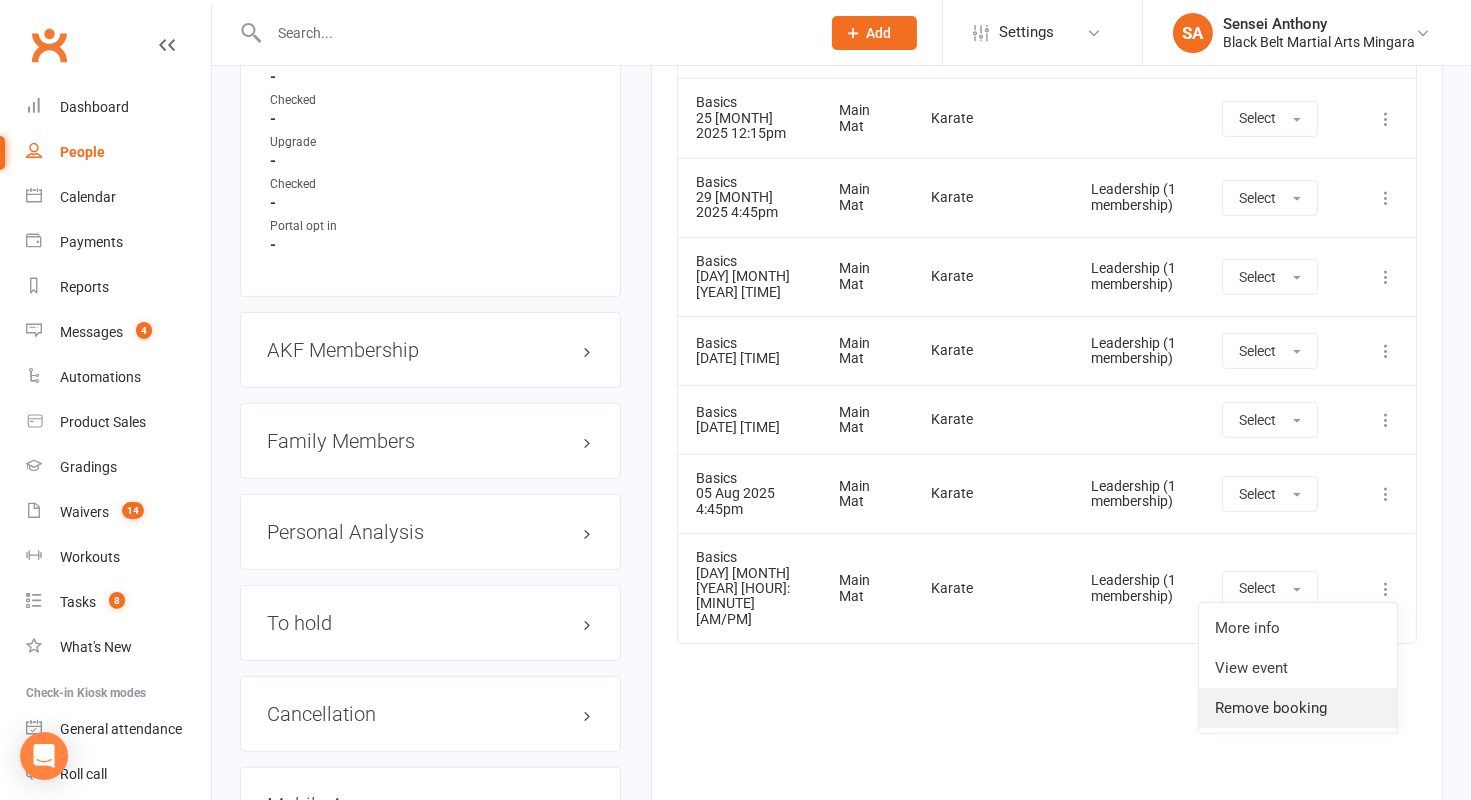click on "Remove booking" at bounding box center (1298, 708) 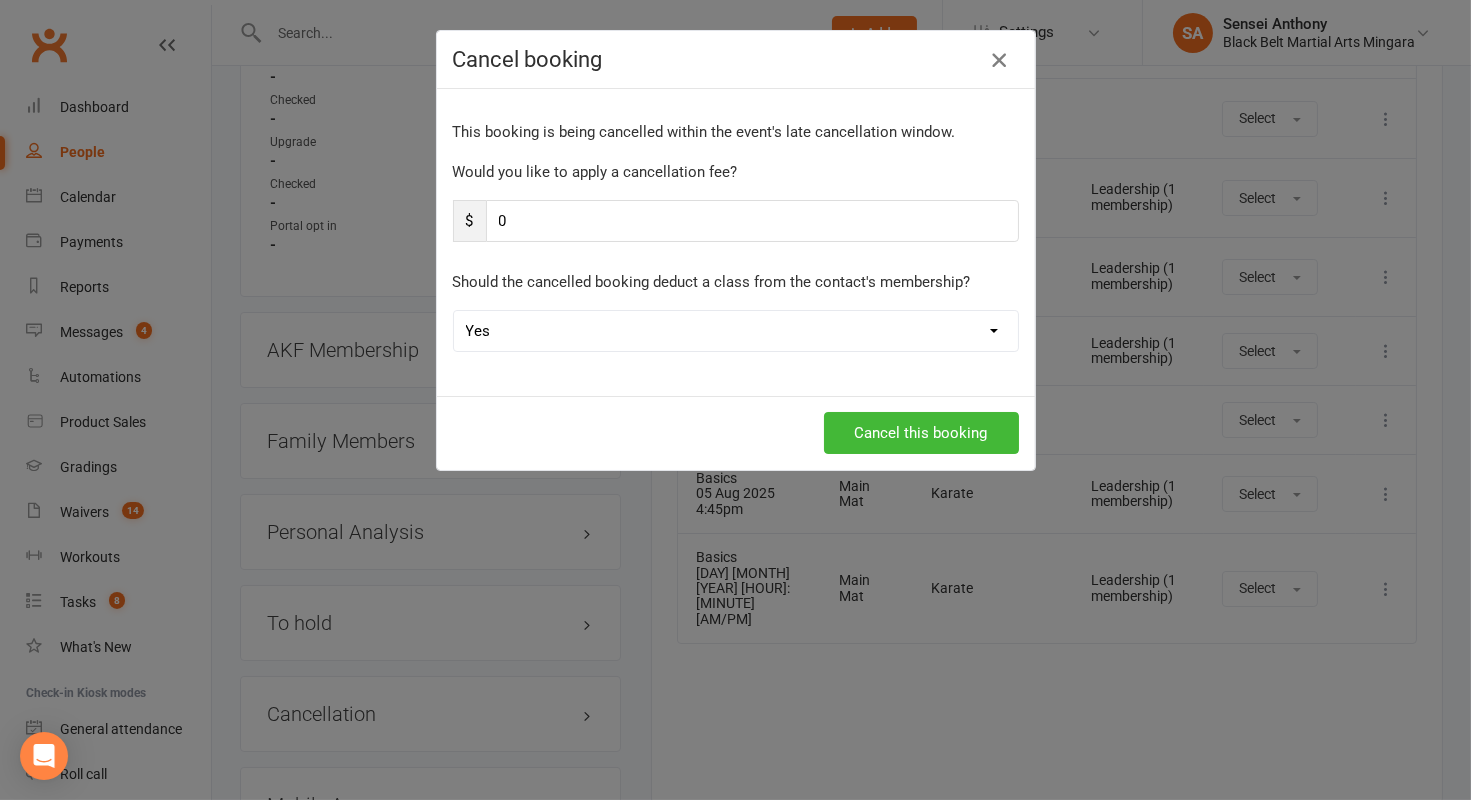 click at bounding box center [999, 60] 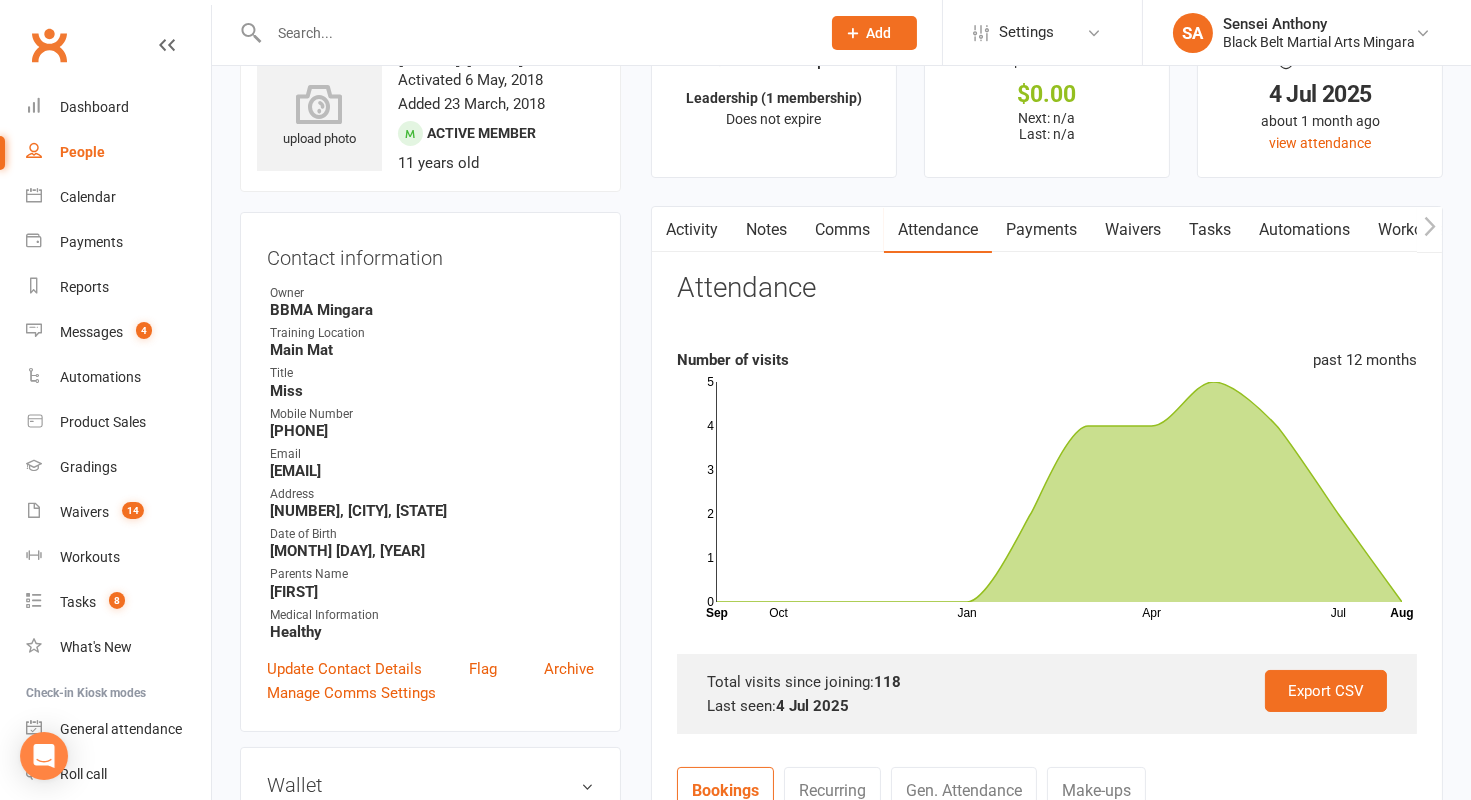 scroll, scrollTop: 0, scrollLeft: 0, axis: both 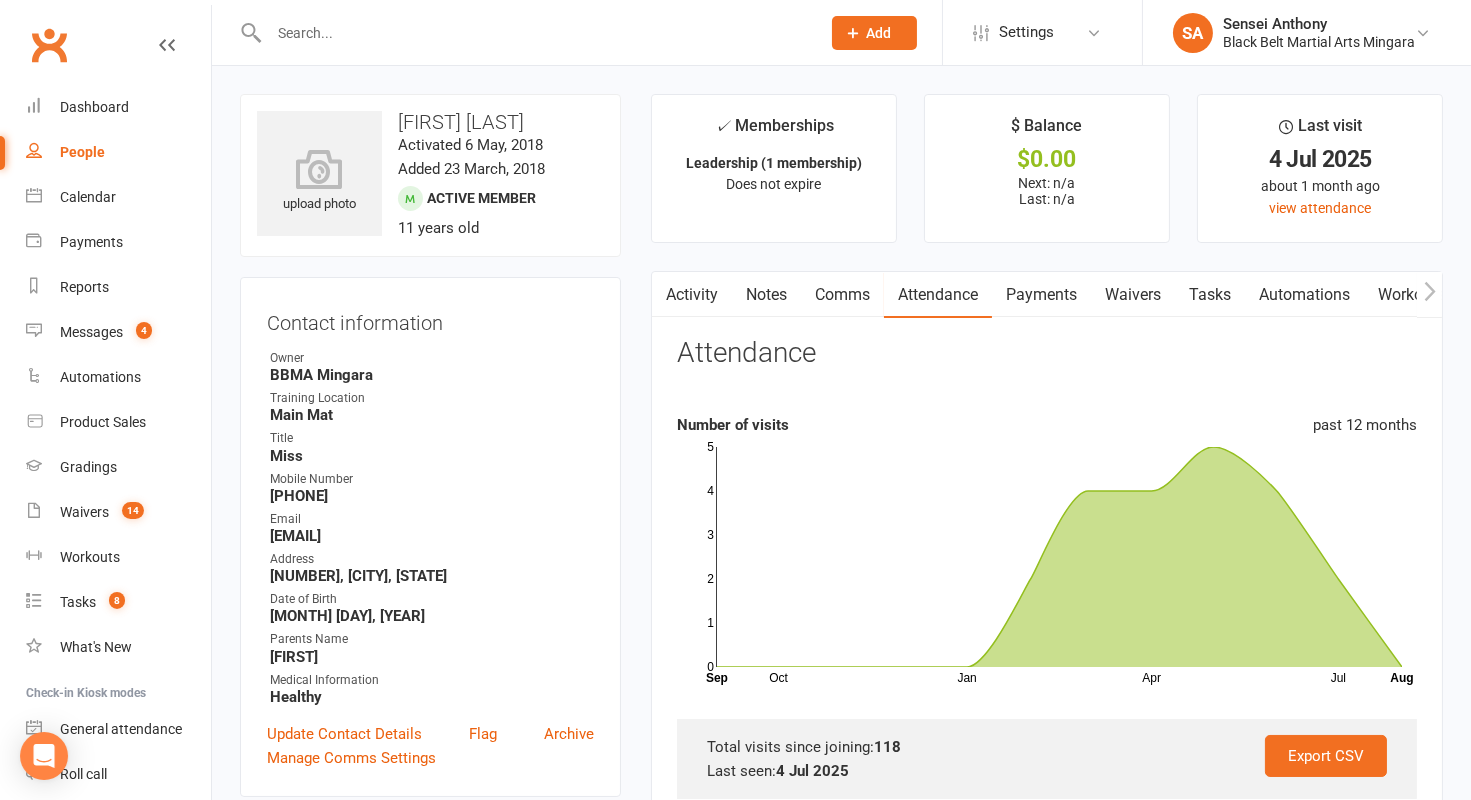 click on "Attendance" at bounding box center (938, 295) 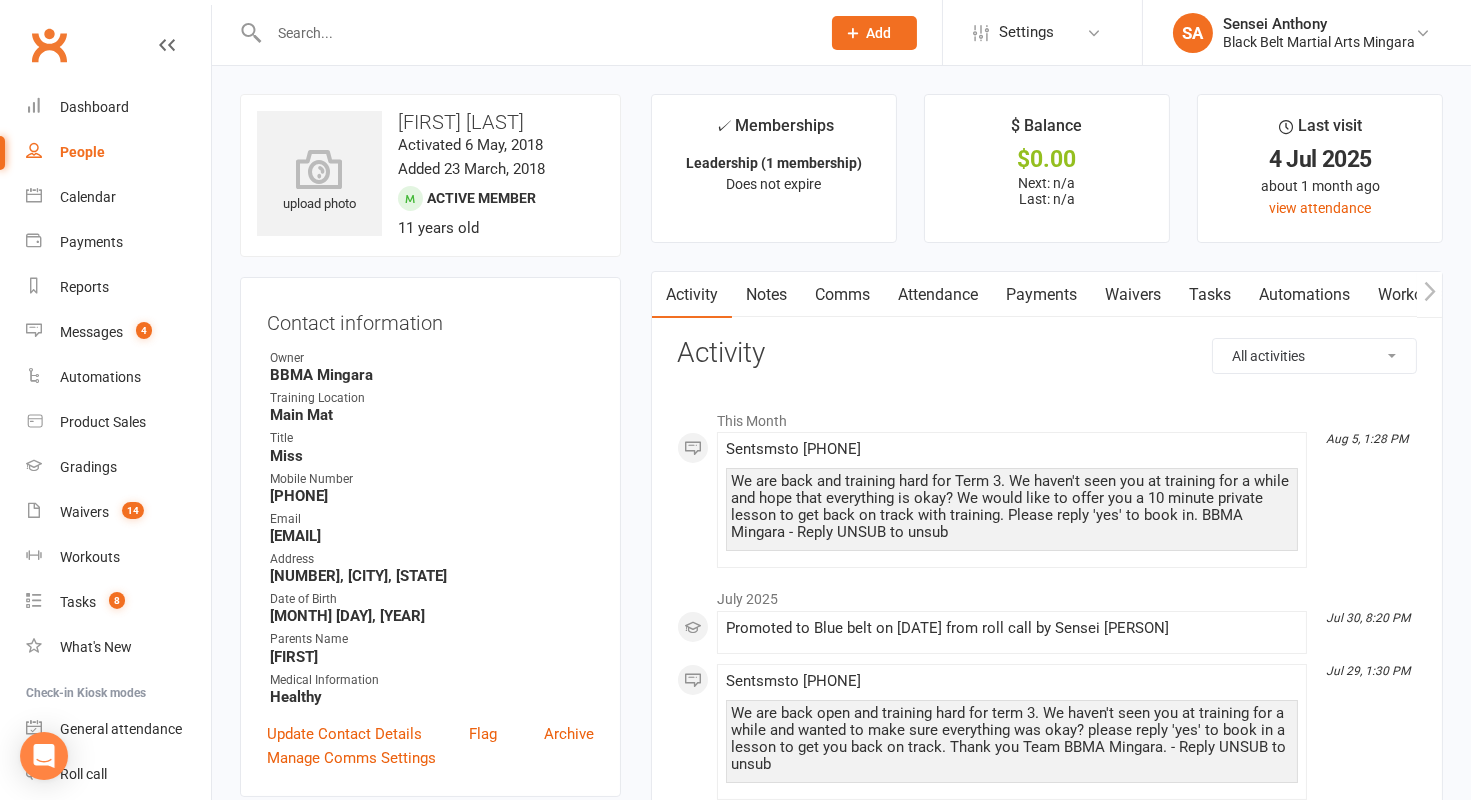 scroll, scrollTop: 80, scrollLeft: 0, axis: vertical 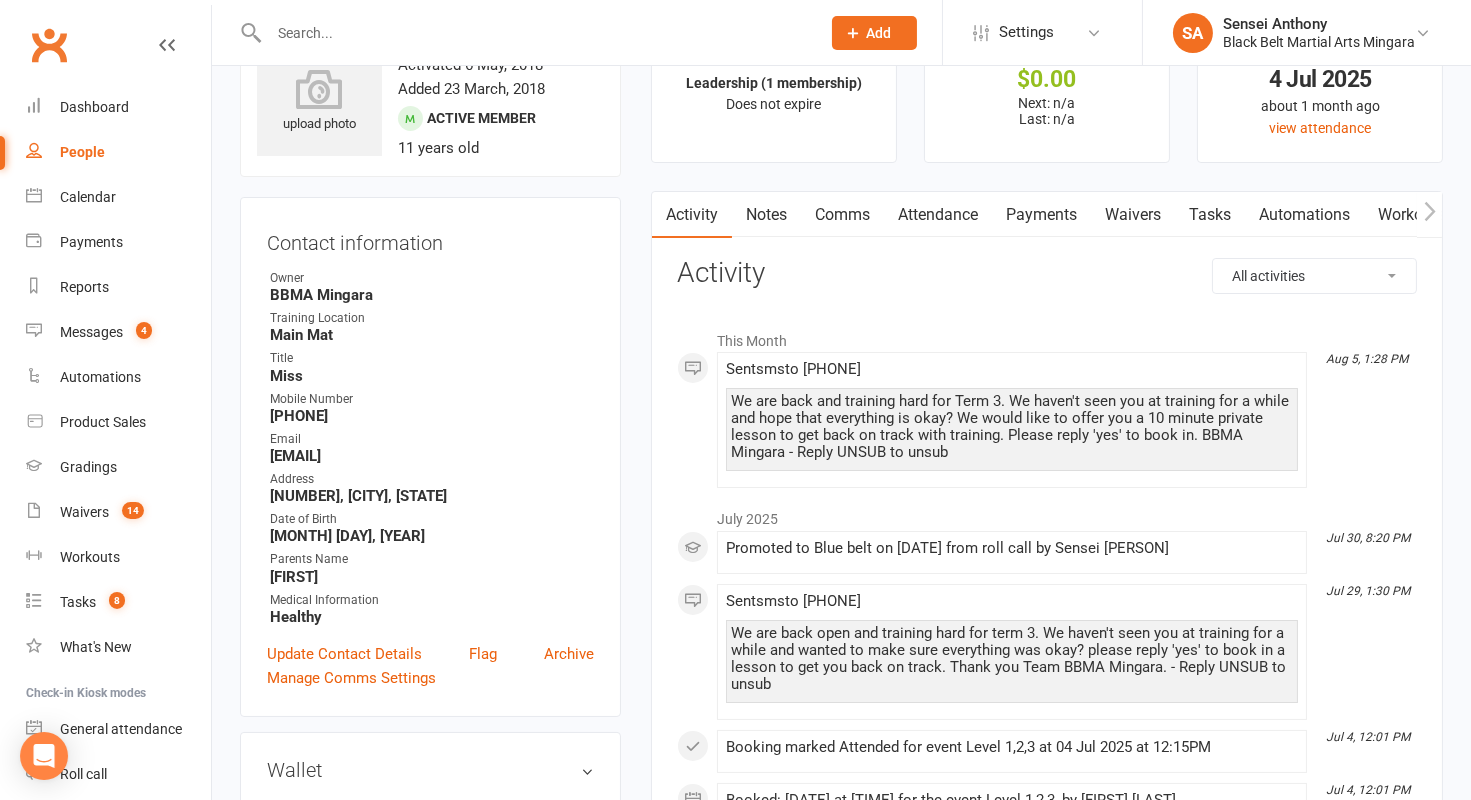 click on "Attendance" at bounding box center [938, 215] 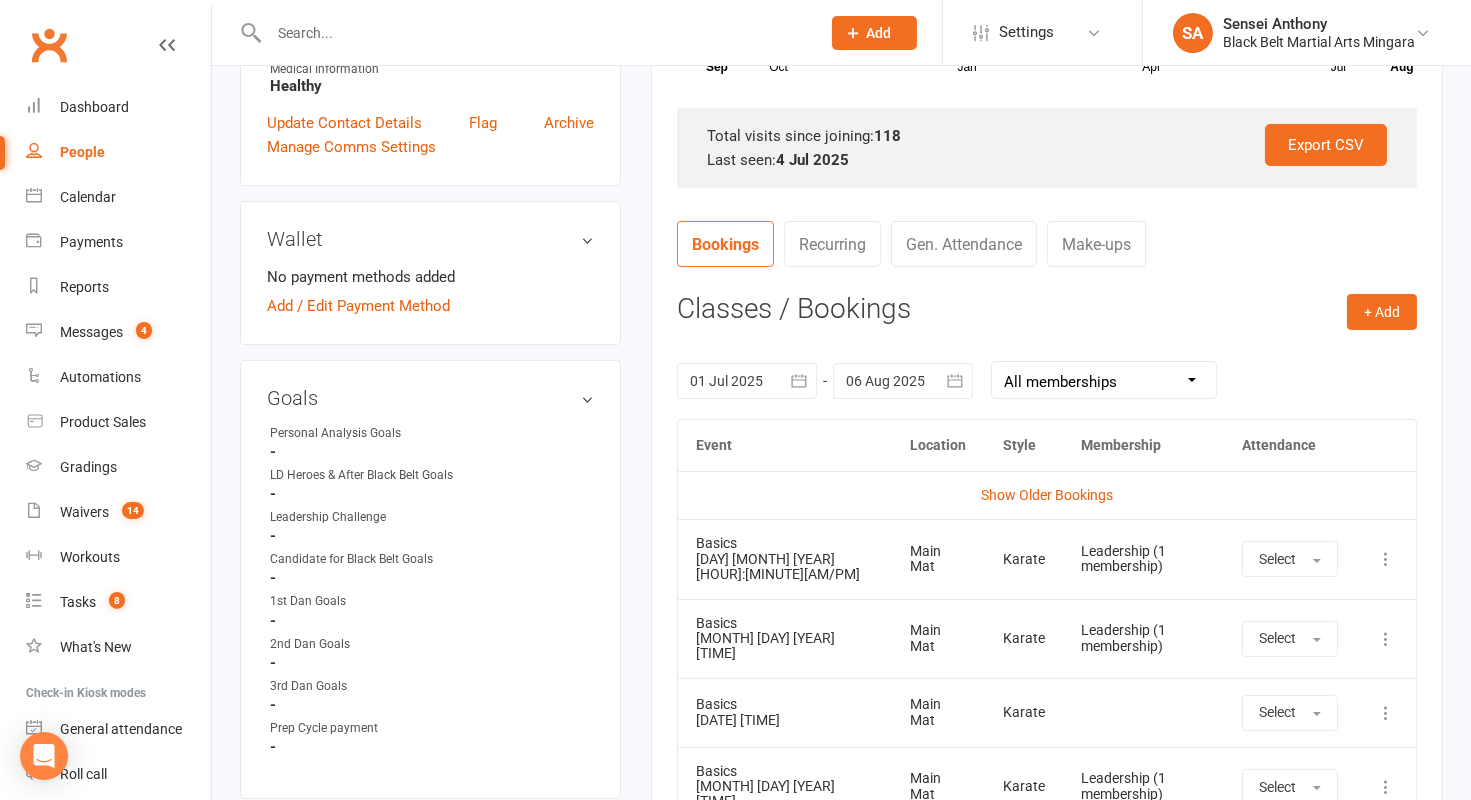 scroll, scrollTop: 627, scrollLeft: 0, axis: vertical 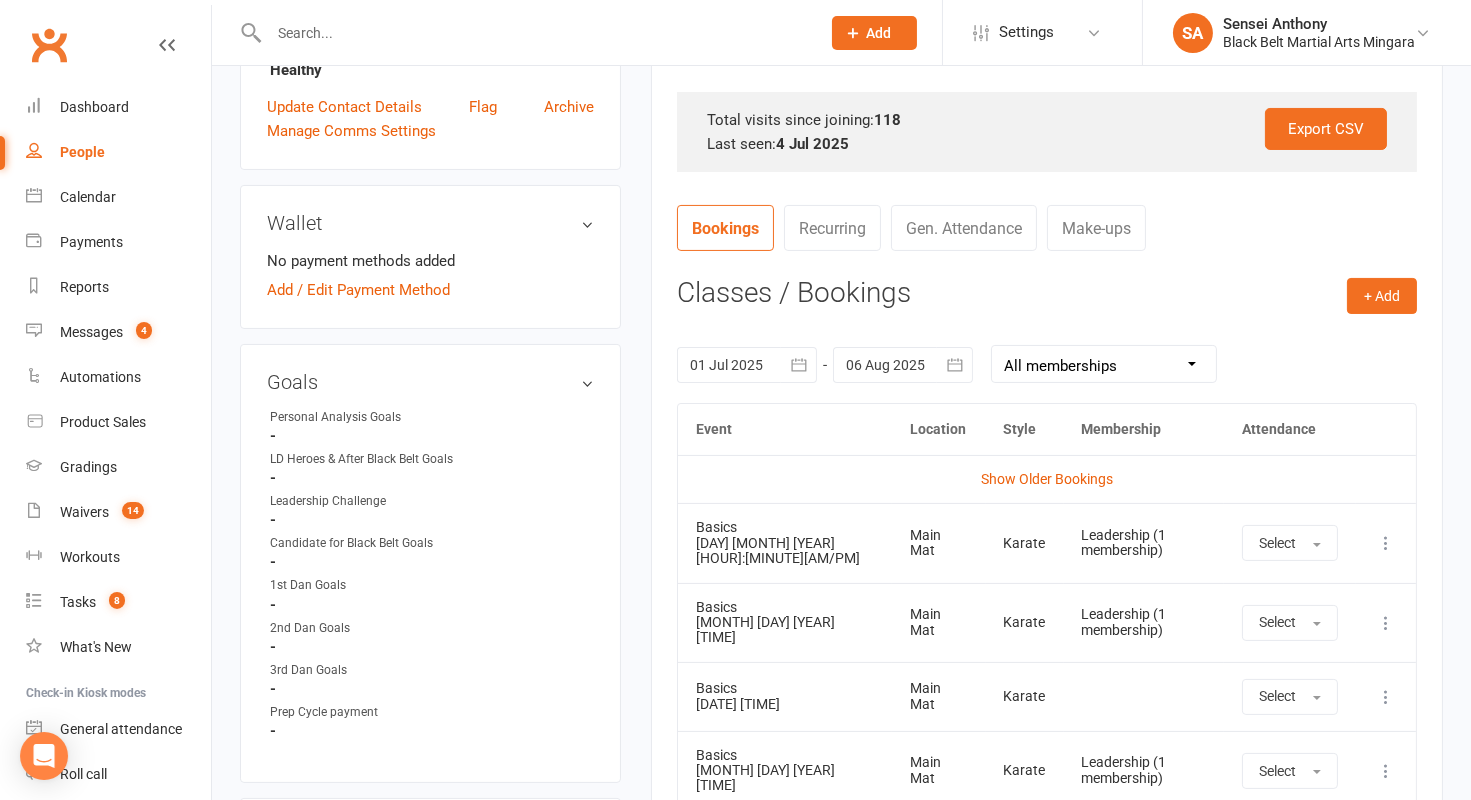 click at bounding box center (1386, 543) 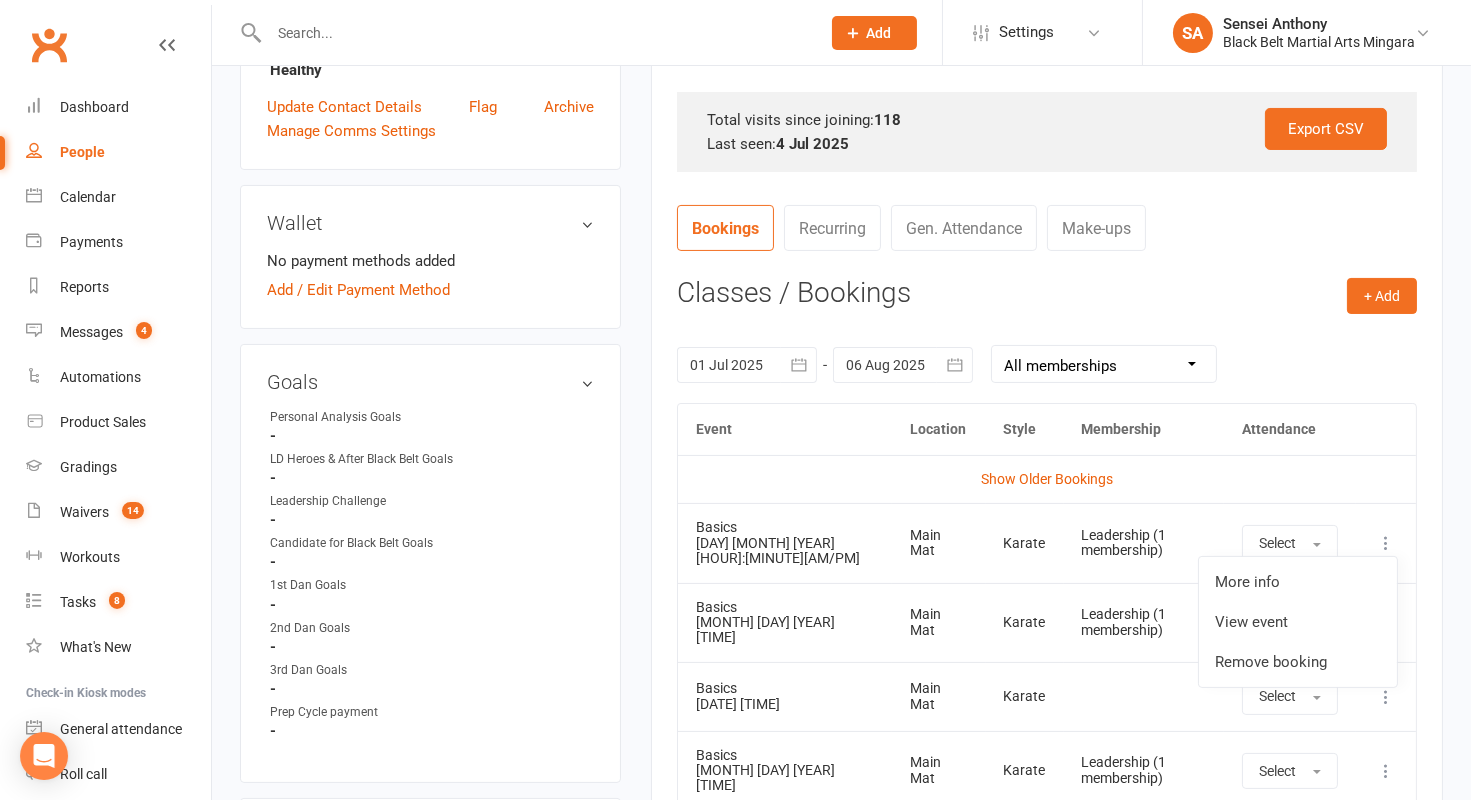 click at bounding box center (903, 365) 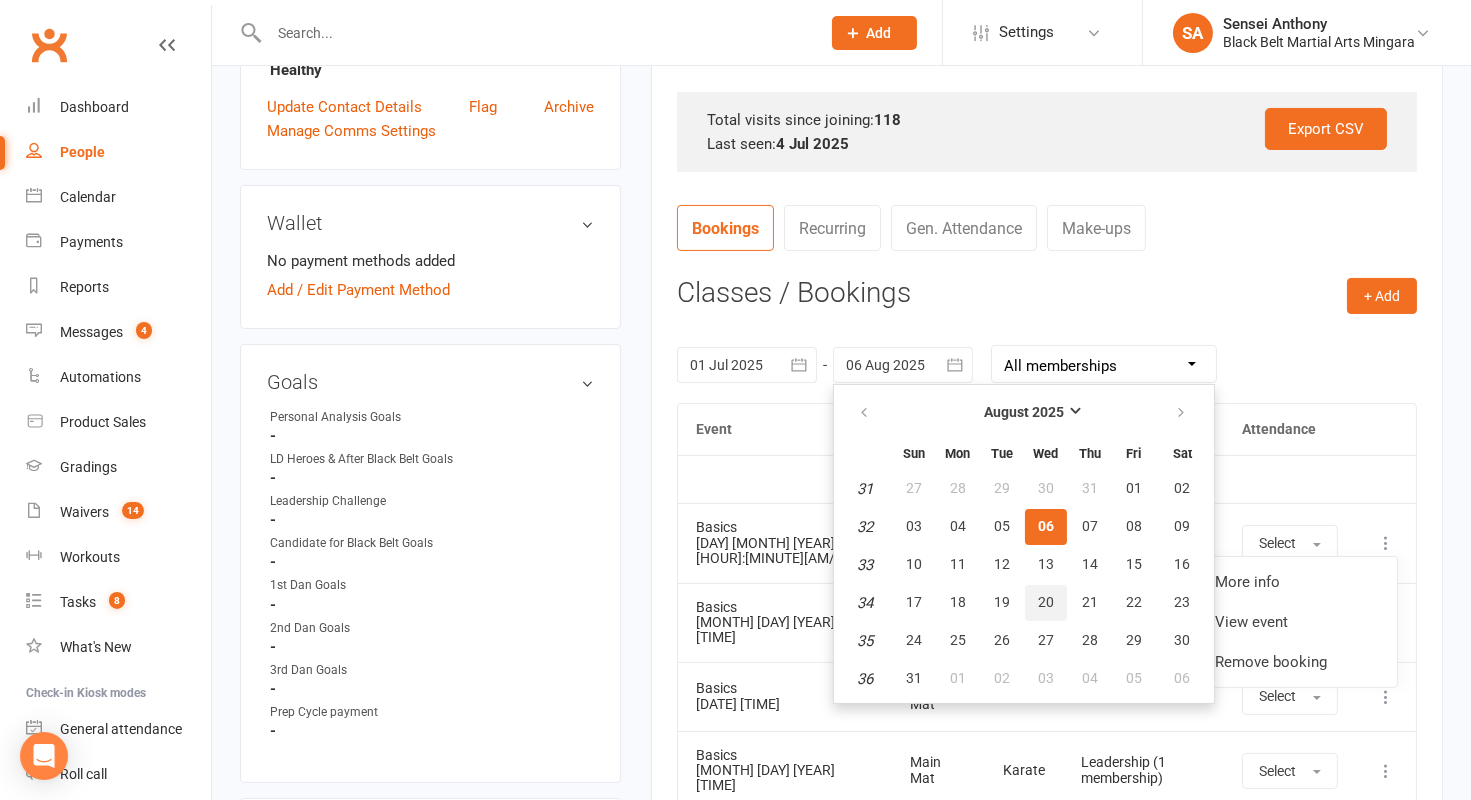 click on "20" at bounding box center [1046, 602] 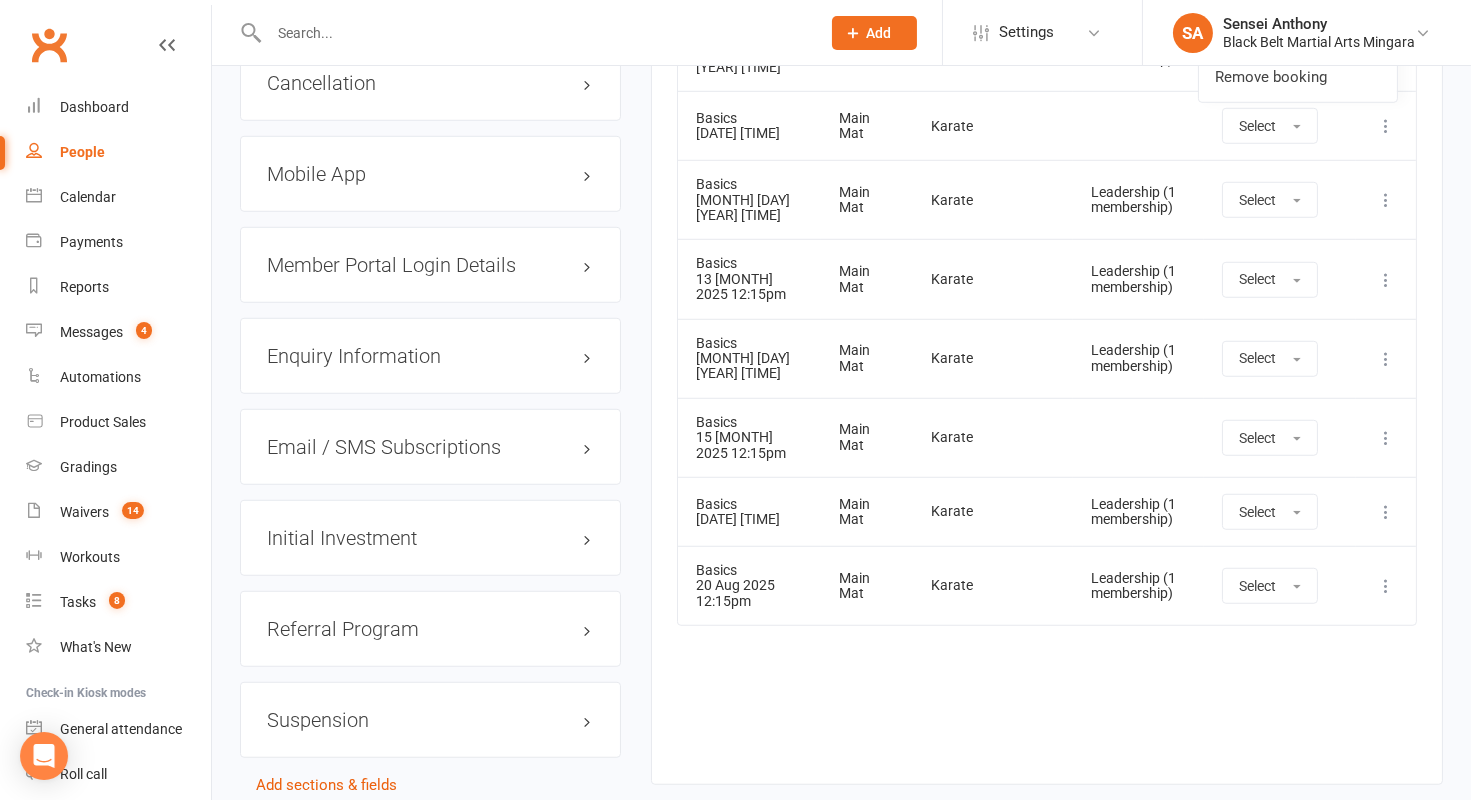 scroll, scrollTop: 2607, scrollLeft: 0, axis: vertical 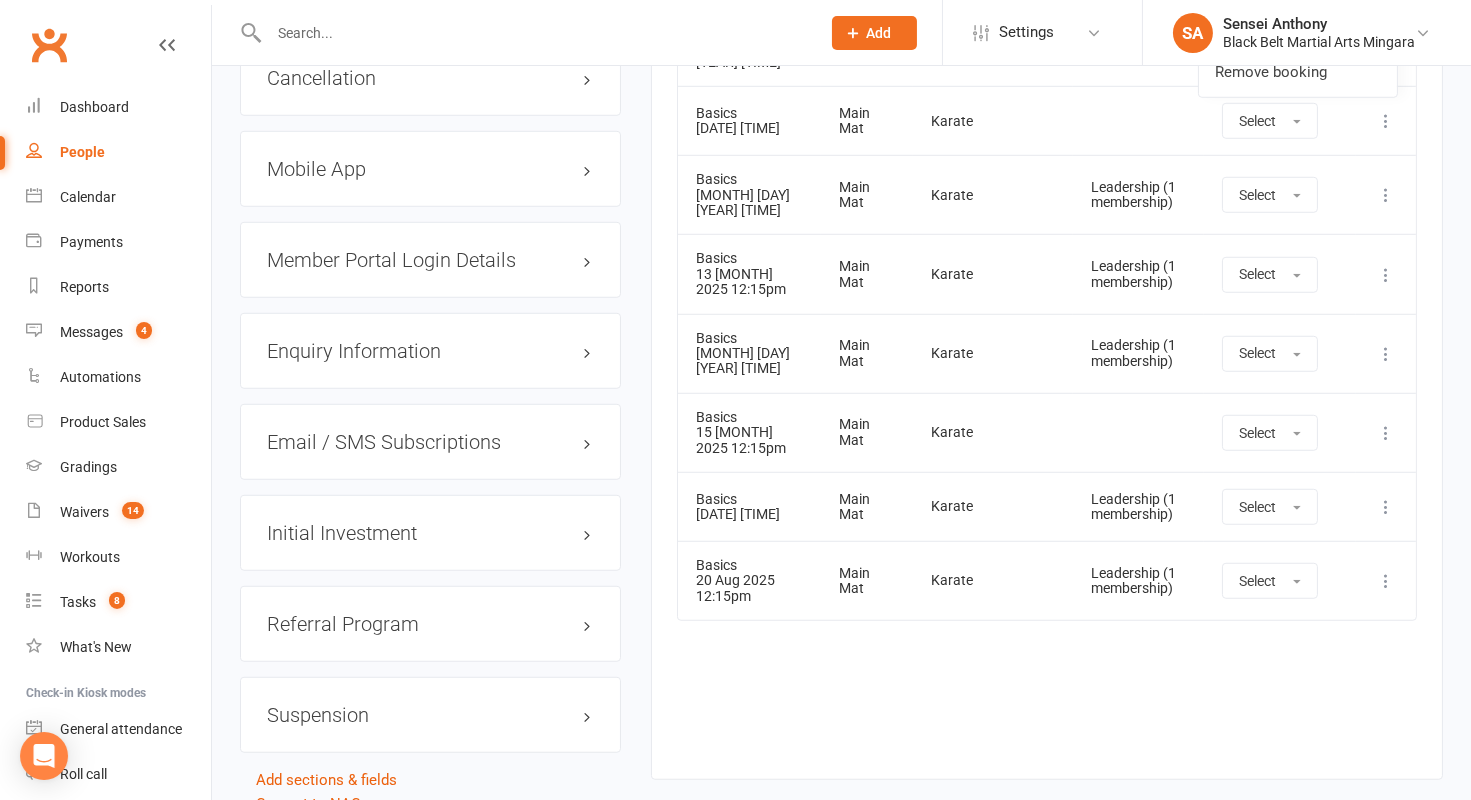 click at bounding box center [1386, 507] 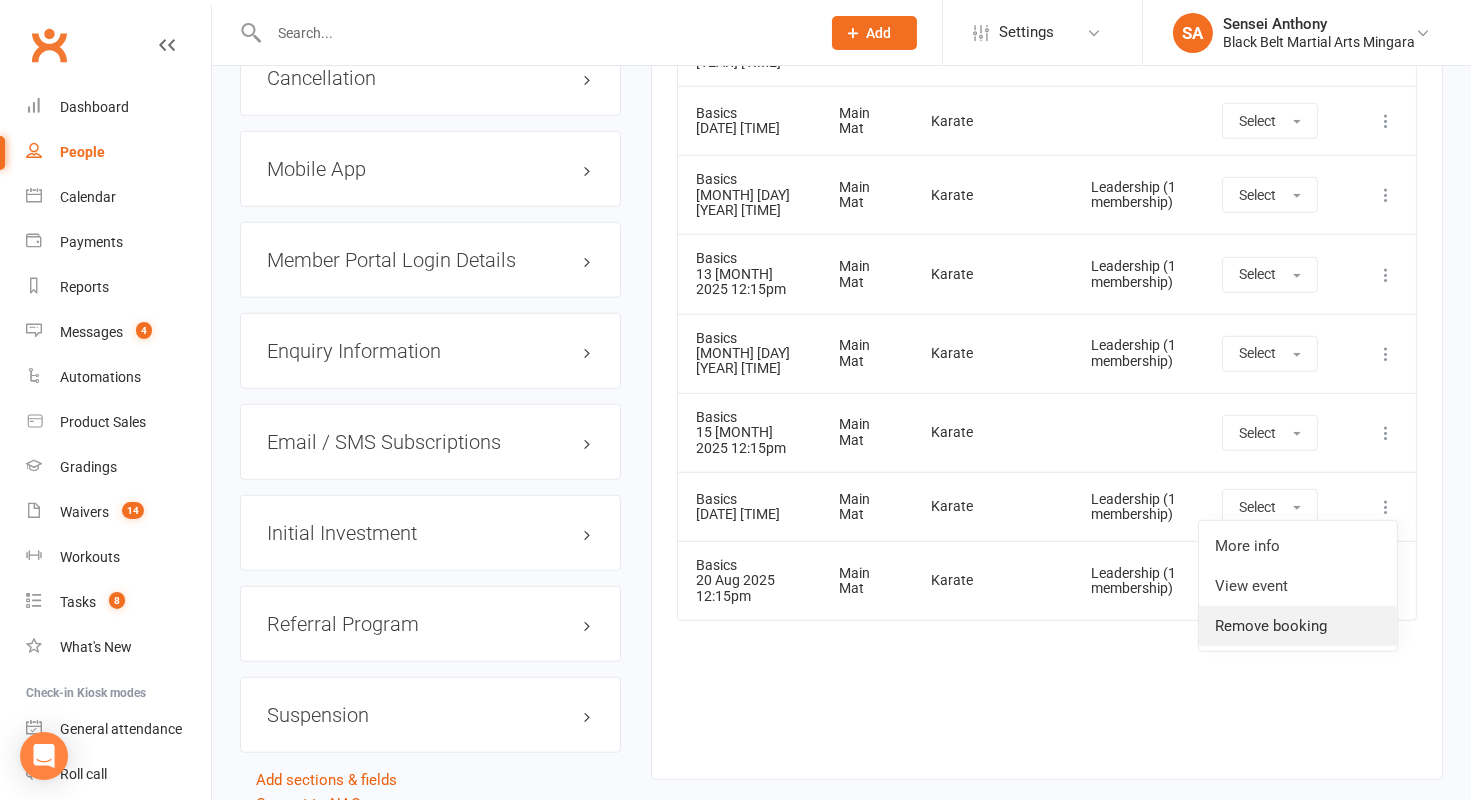 click on "Remove booking" at bounding box center (1298, 626) 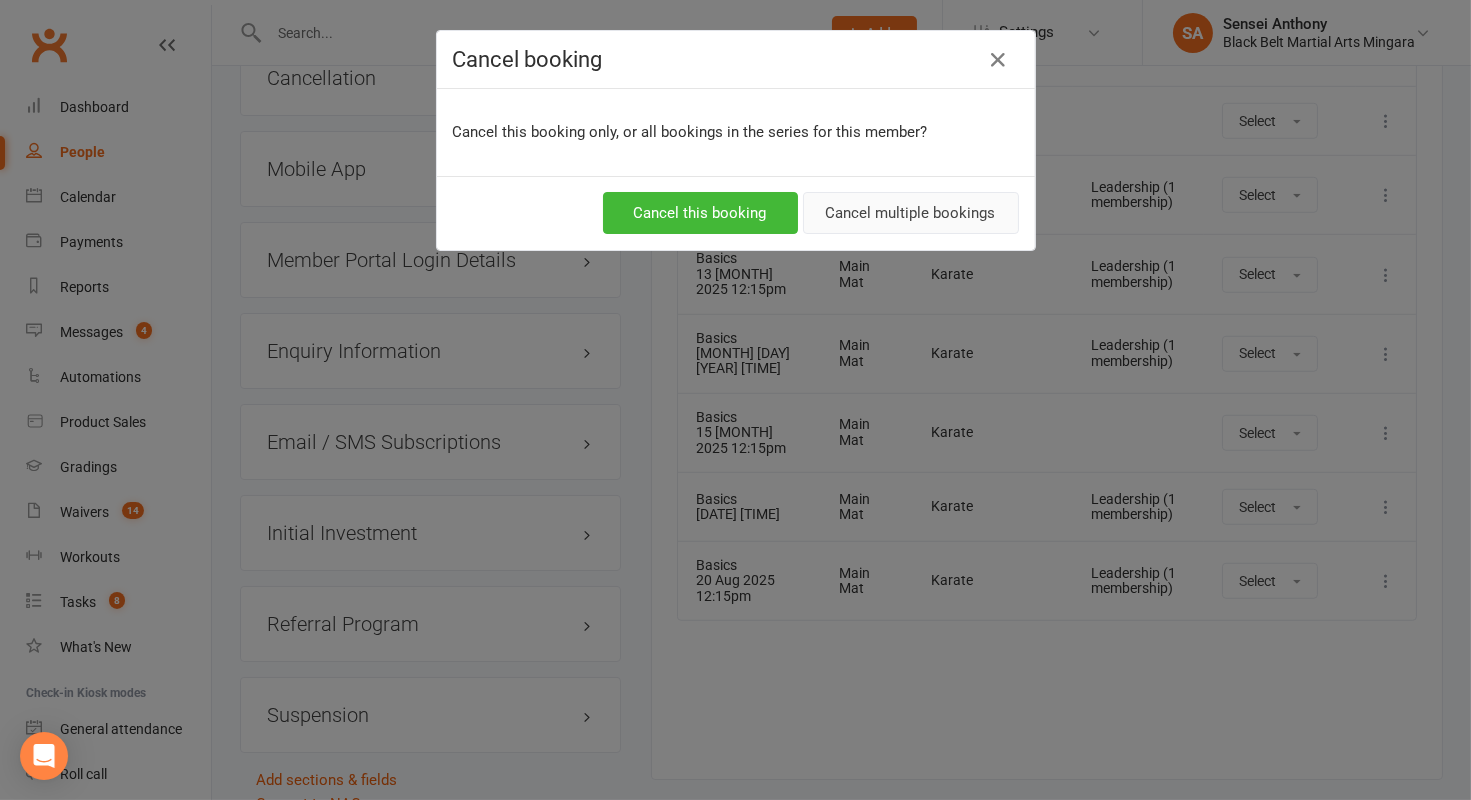 click on "Cancel multiple bookings" at bounding box center (911, 213) 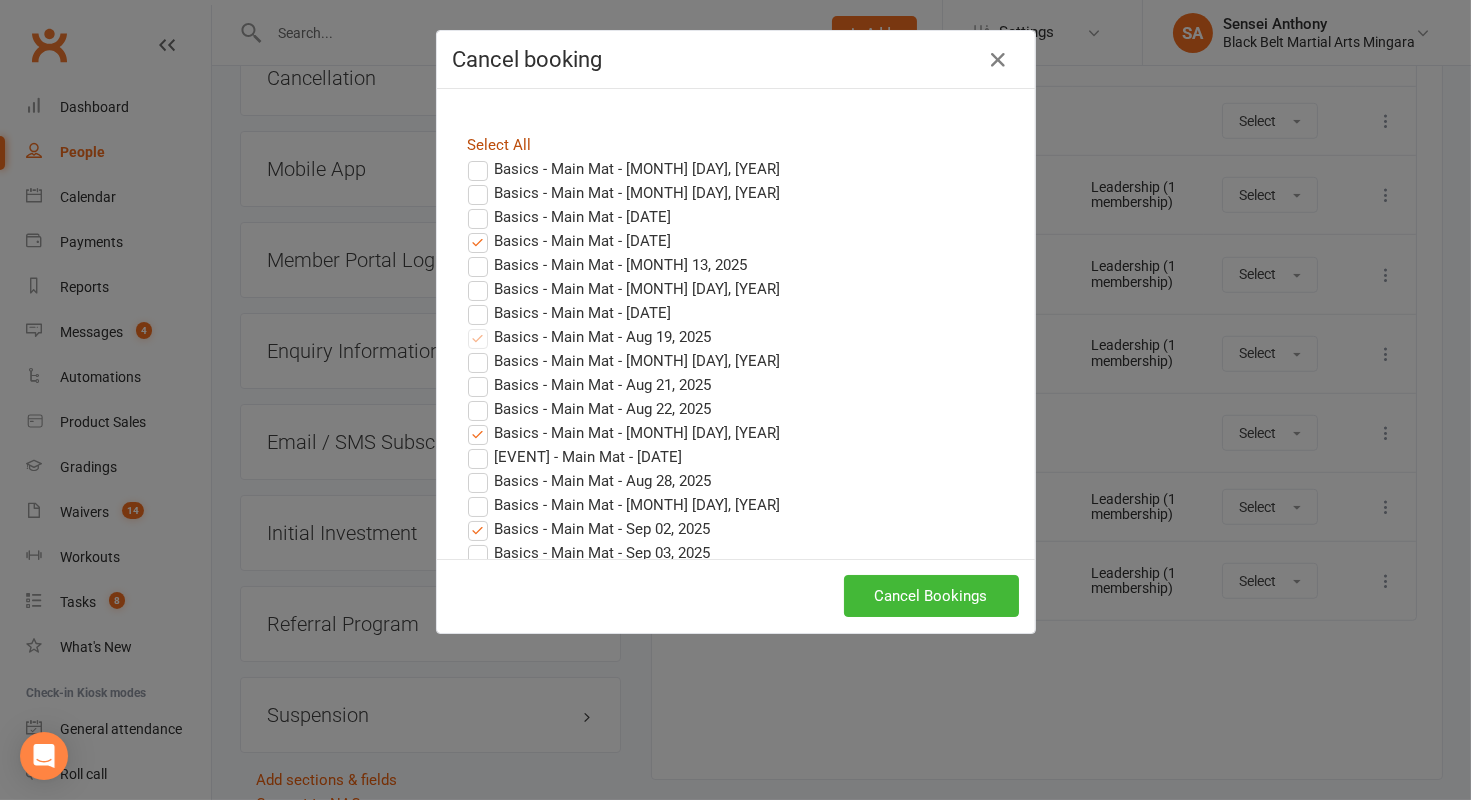 click on "Select All" at bounding box center (500, 145) 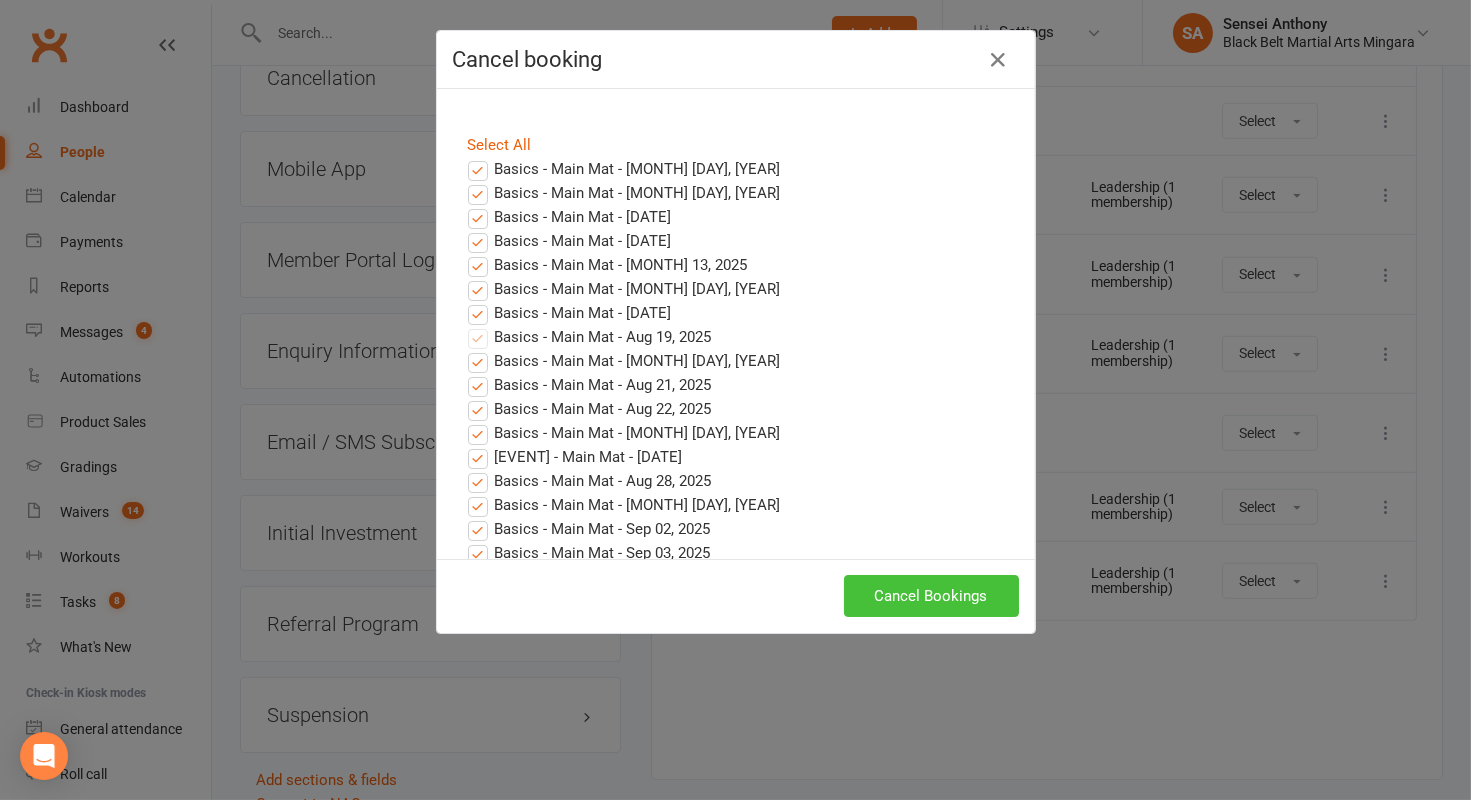 click on "Cancel Bookings" at bounding box center [931, 596] 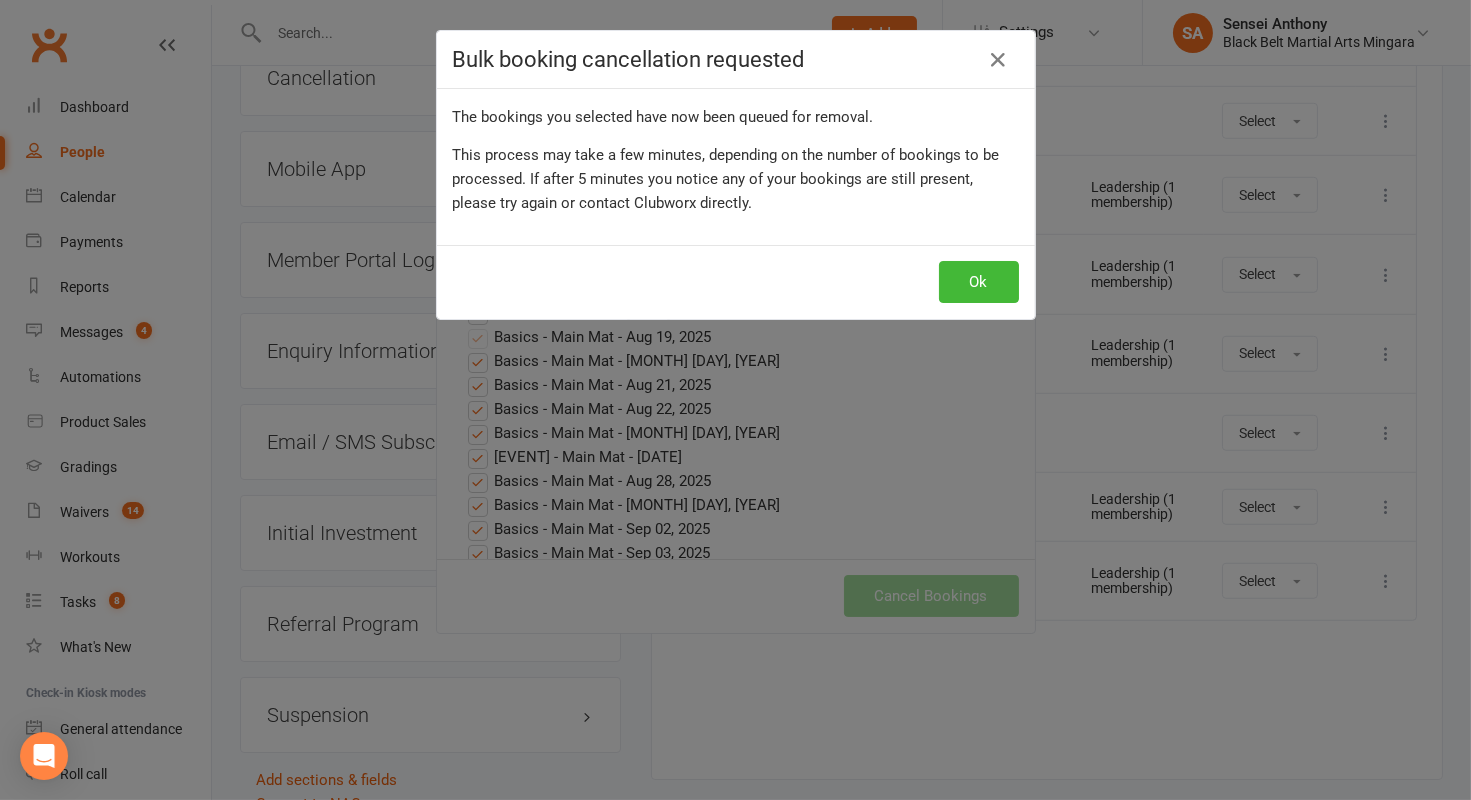 click on "Ok" at bounding box center (736, 282) 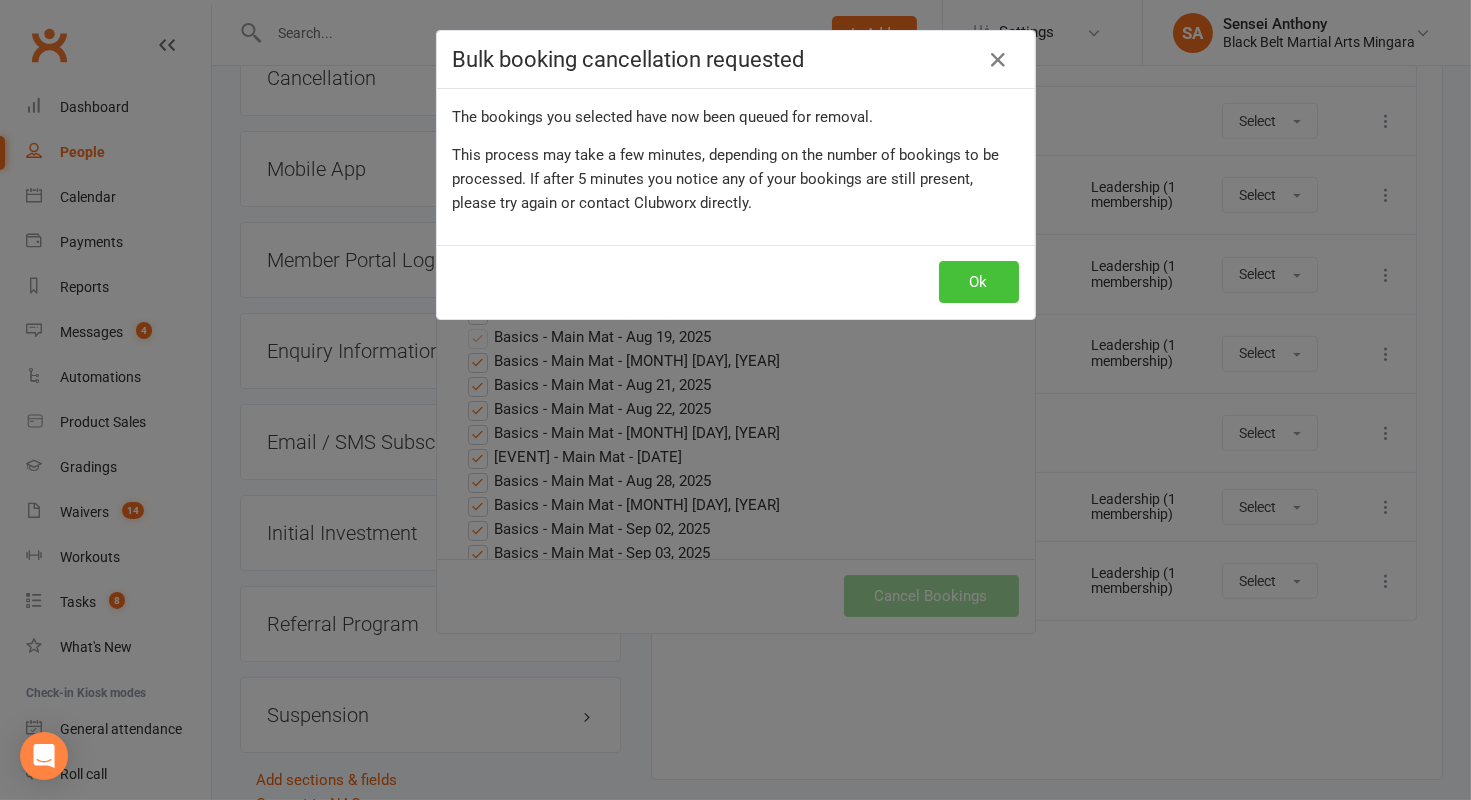 click on "Ok" at bounding box center [979, 282] 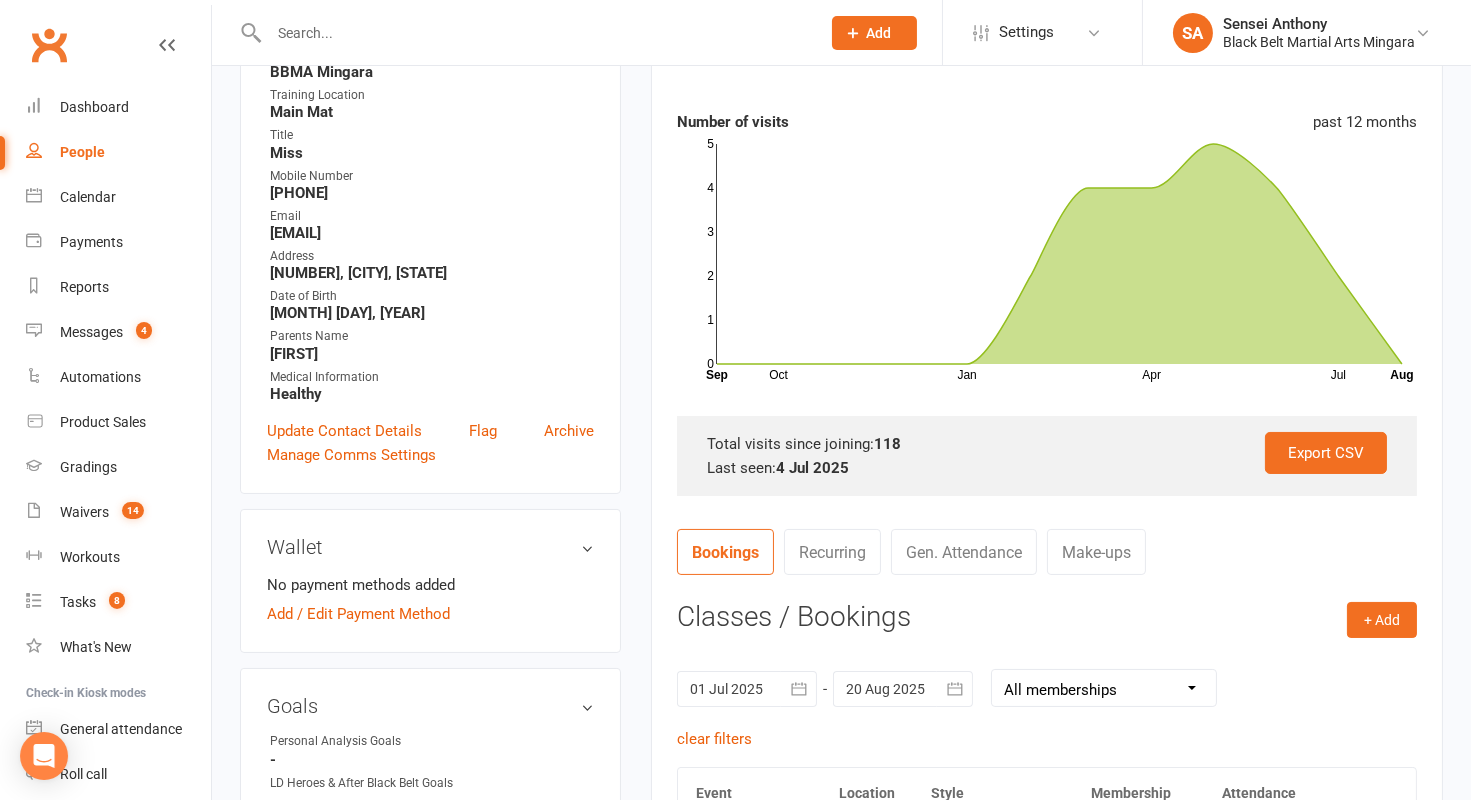 scroll, scrollTop: 0, scrollLeft: 0, axis: both 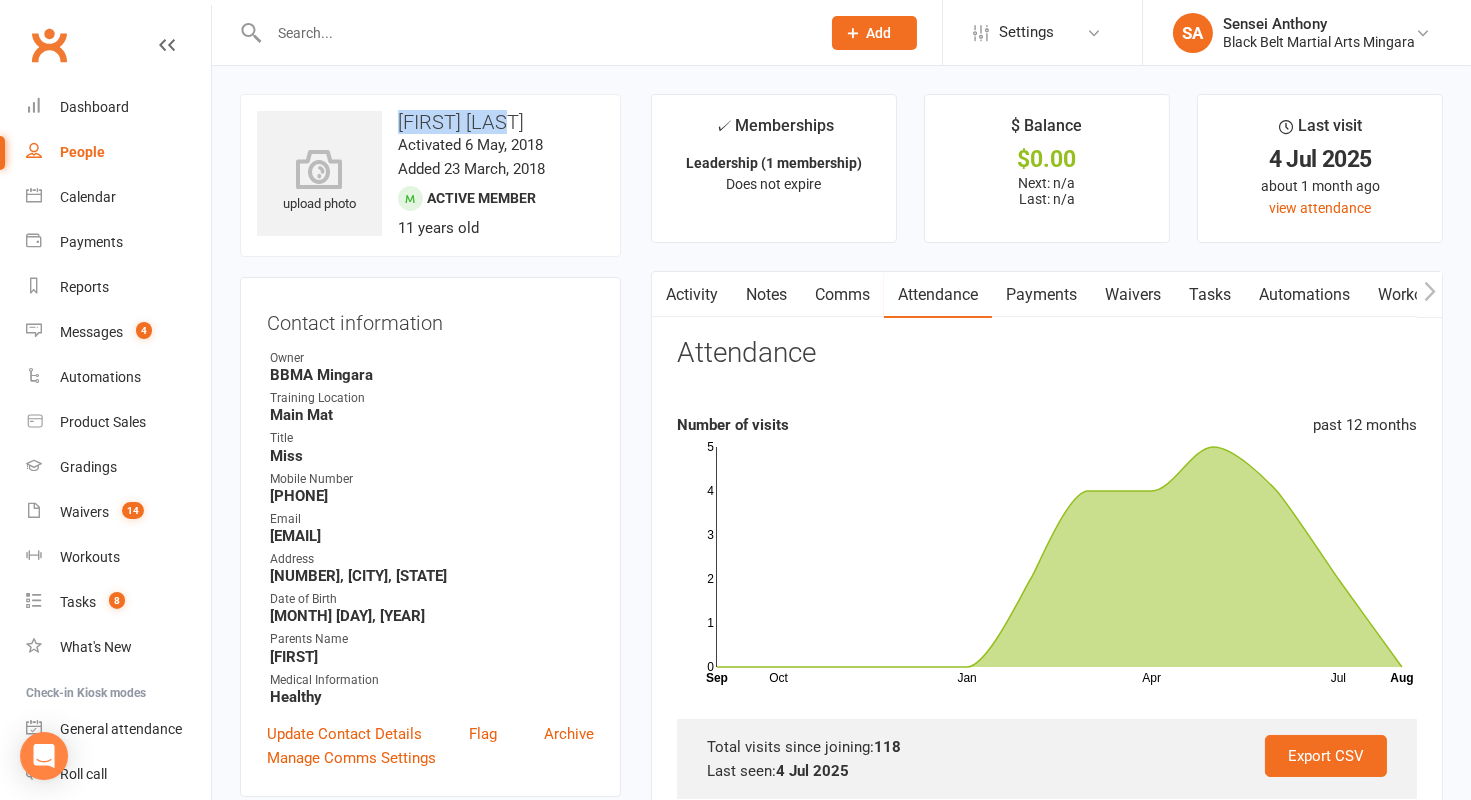 drag, startPoint x: 535, startPoint y: 115, endPoint x: 394, endPoint y: 113, distance: 141.01419 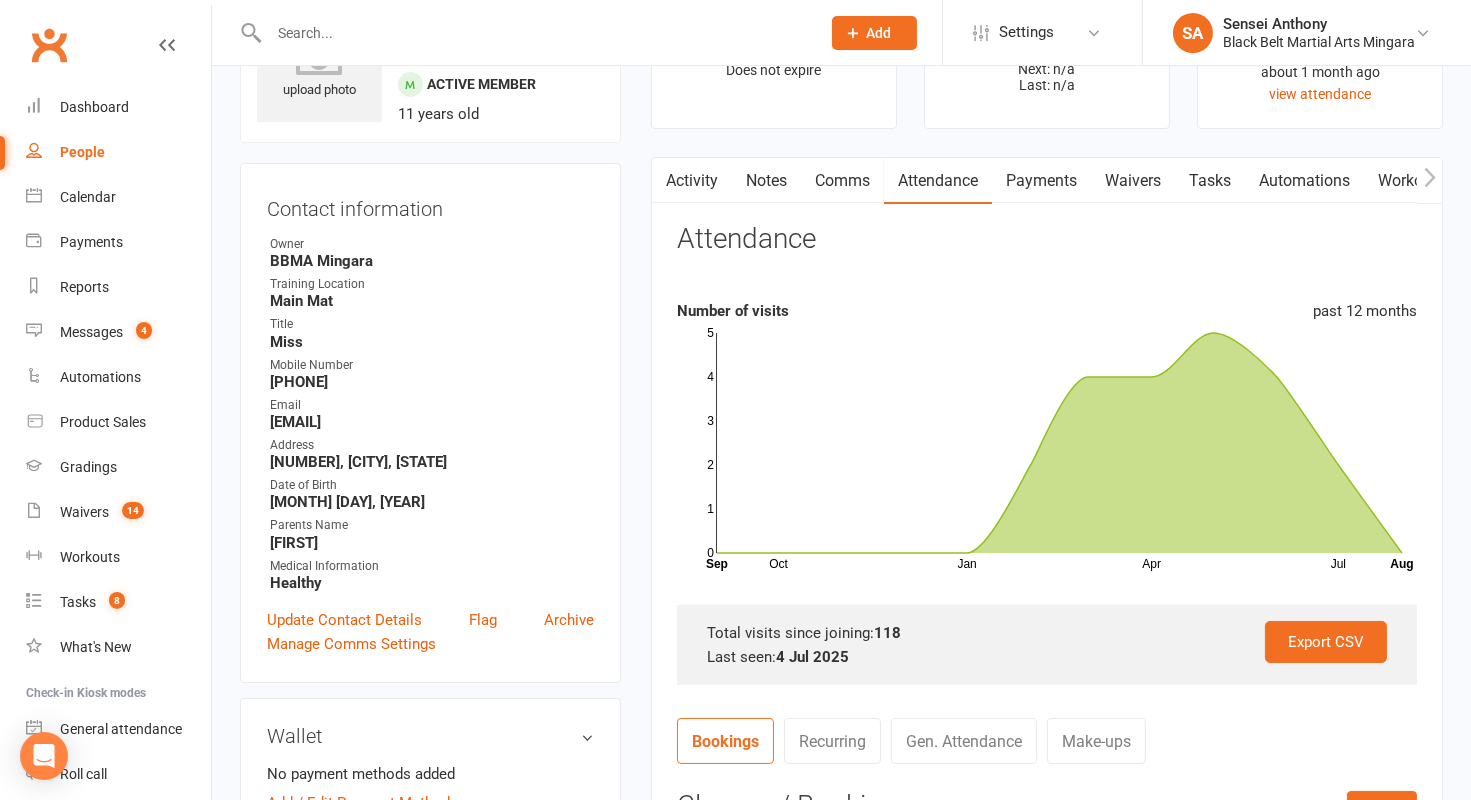 scroll, scrollTop: 0, scrollLeft: 0, axis: both 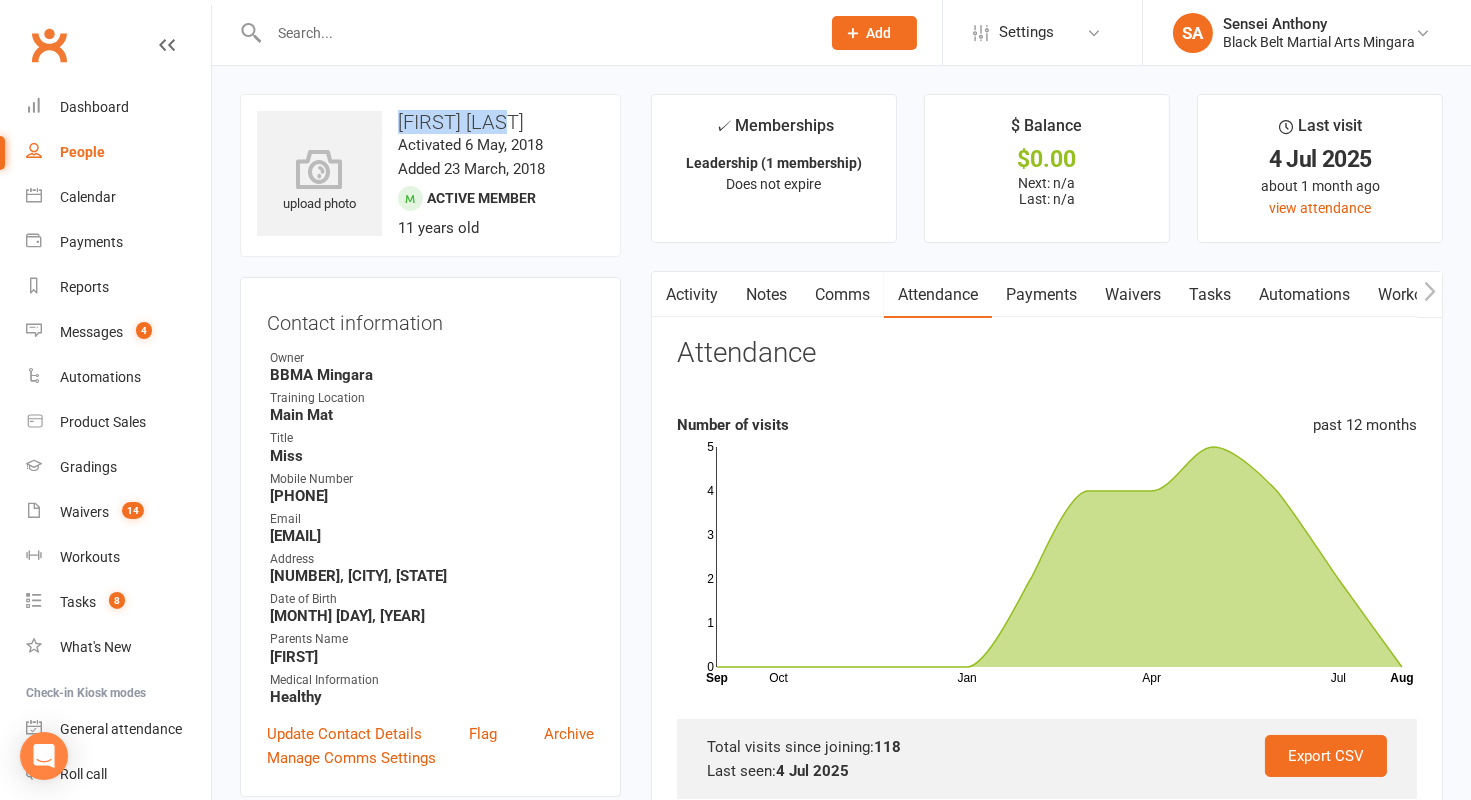 click on "Activity" at bounding box center [692, 295] 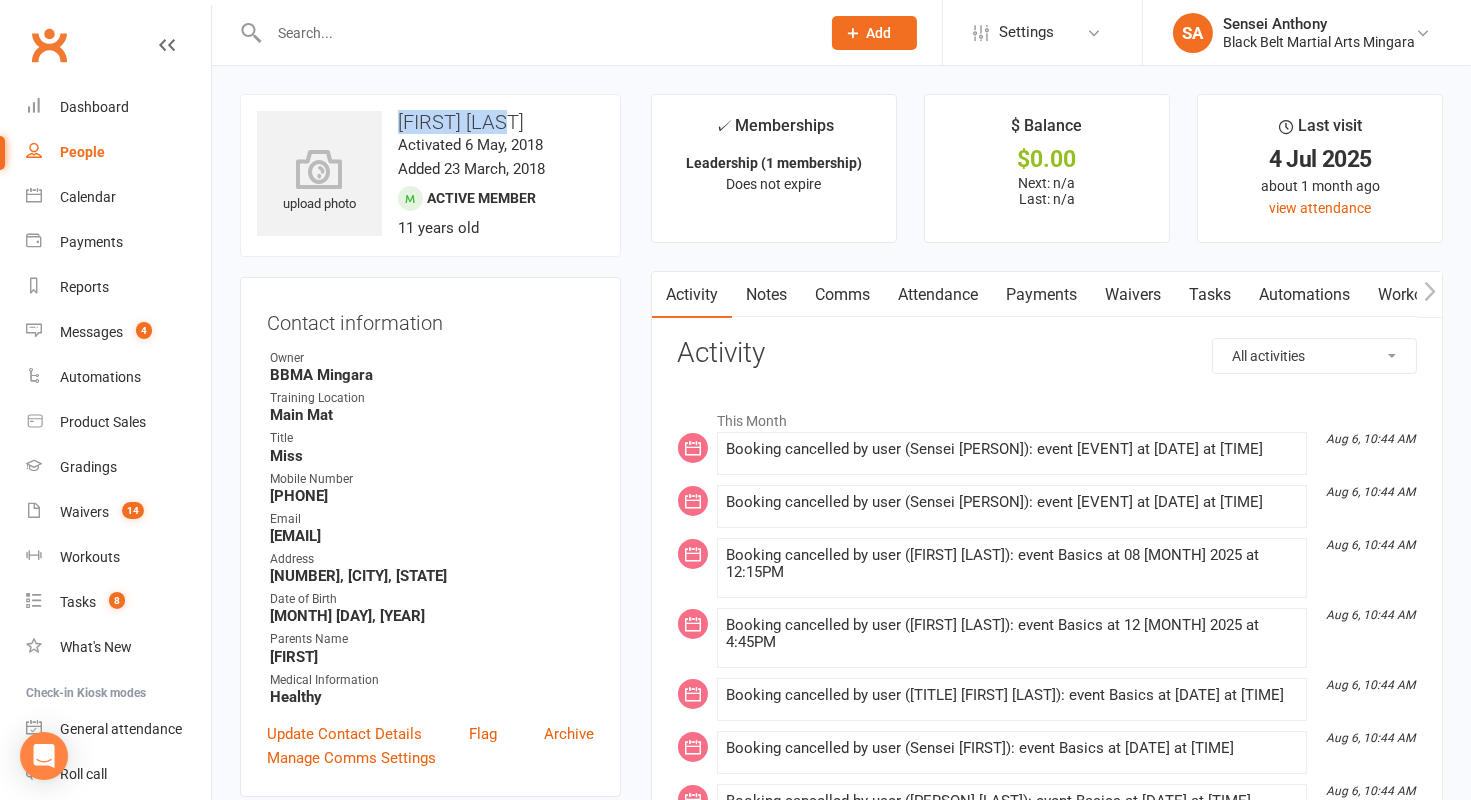 click on "Attendance" at bounding box center (938, 295) 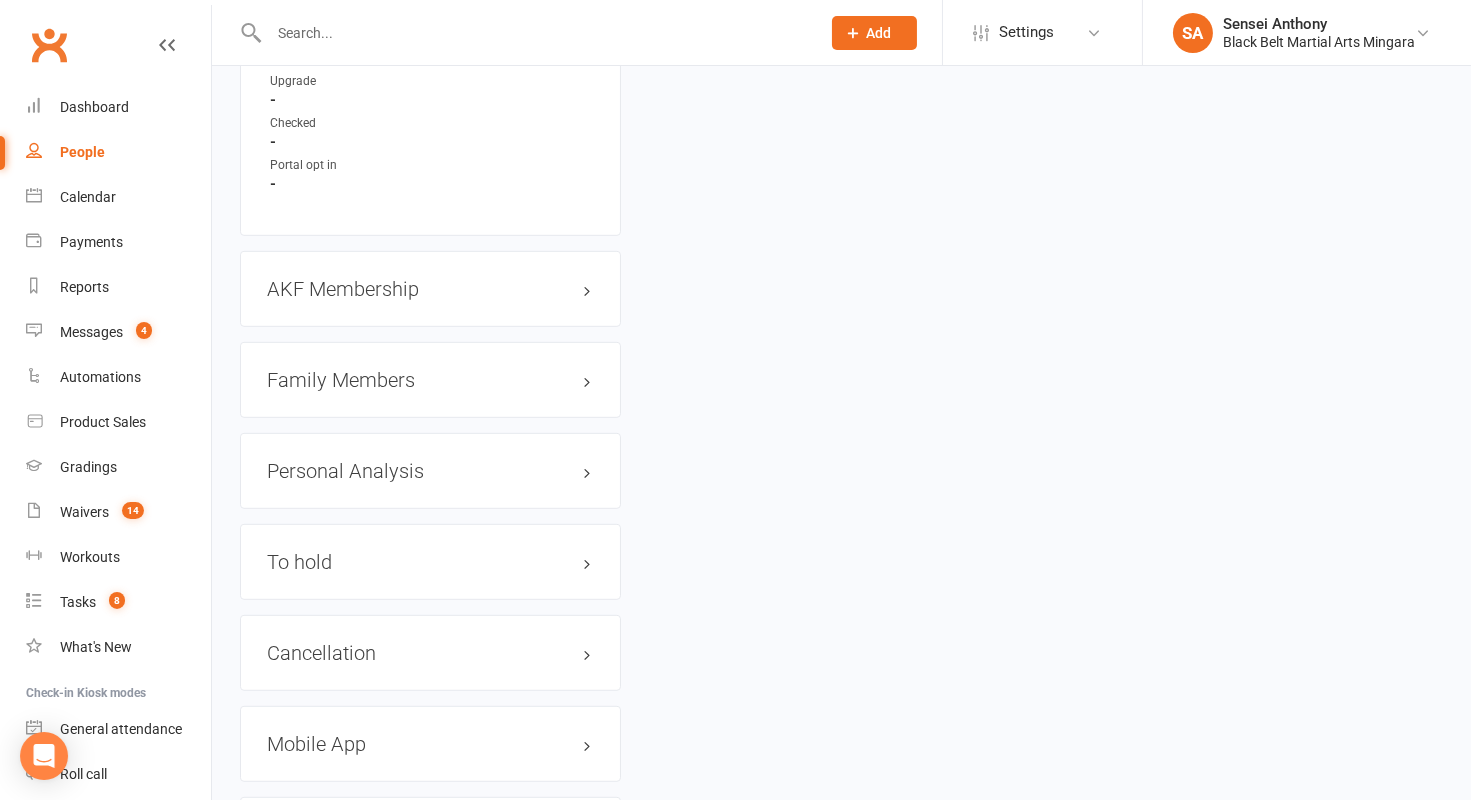 scroll, scrollTop: 2033, scrollLeft: 0, axis: vertical 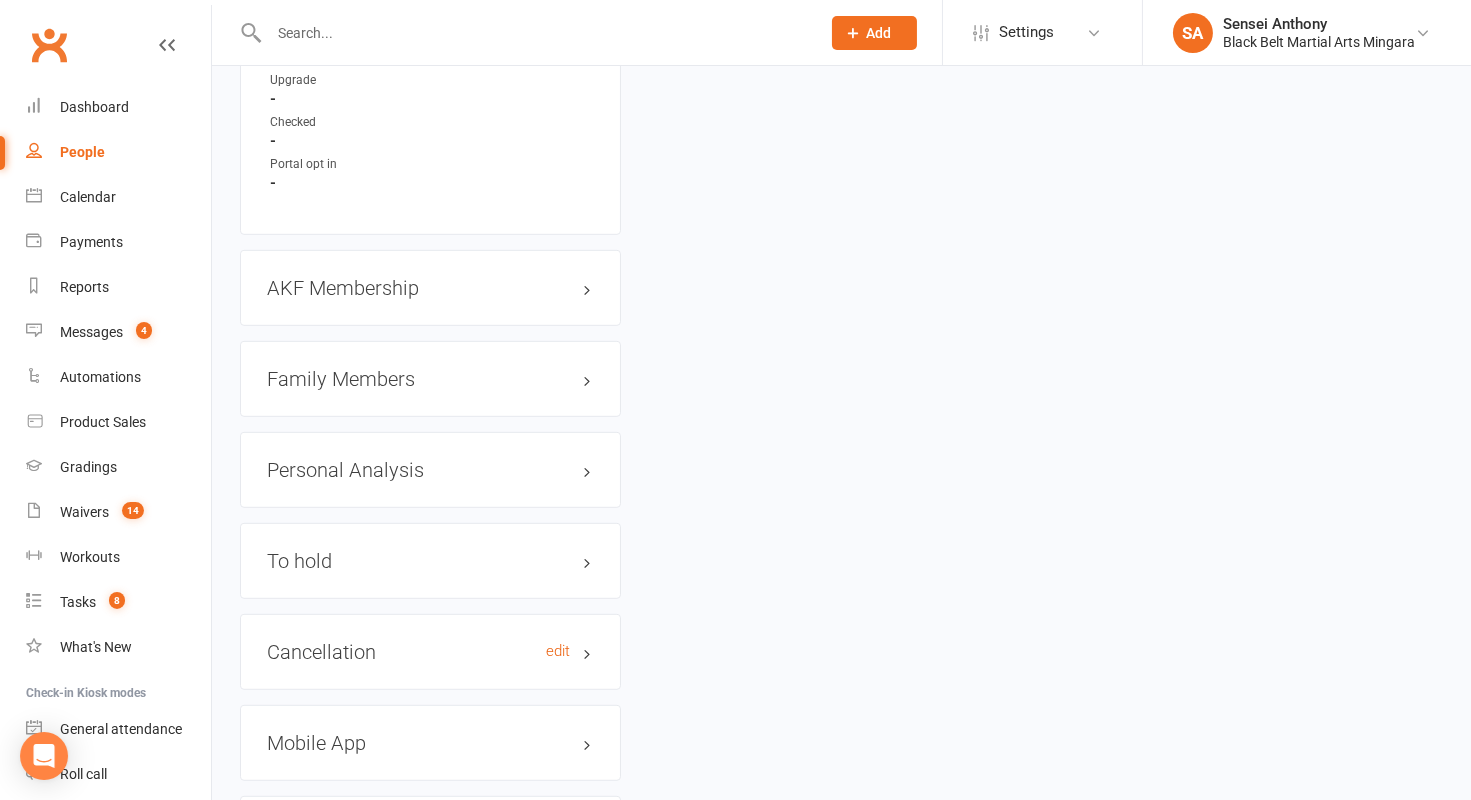 click on "Cancellation  edit" at bounding box center [430, 652] 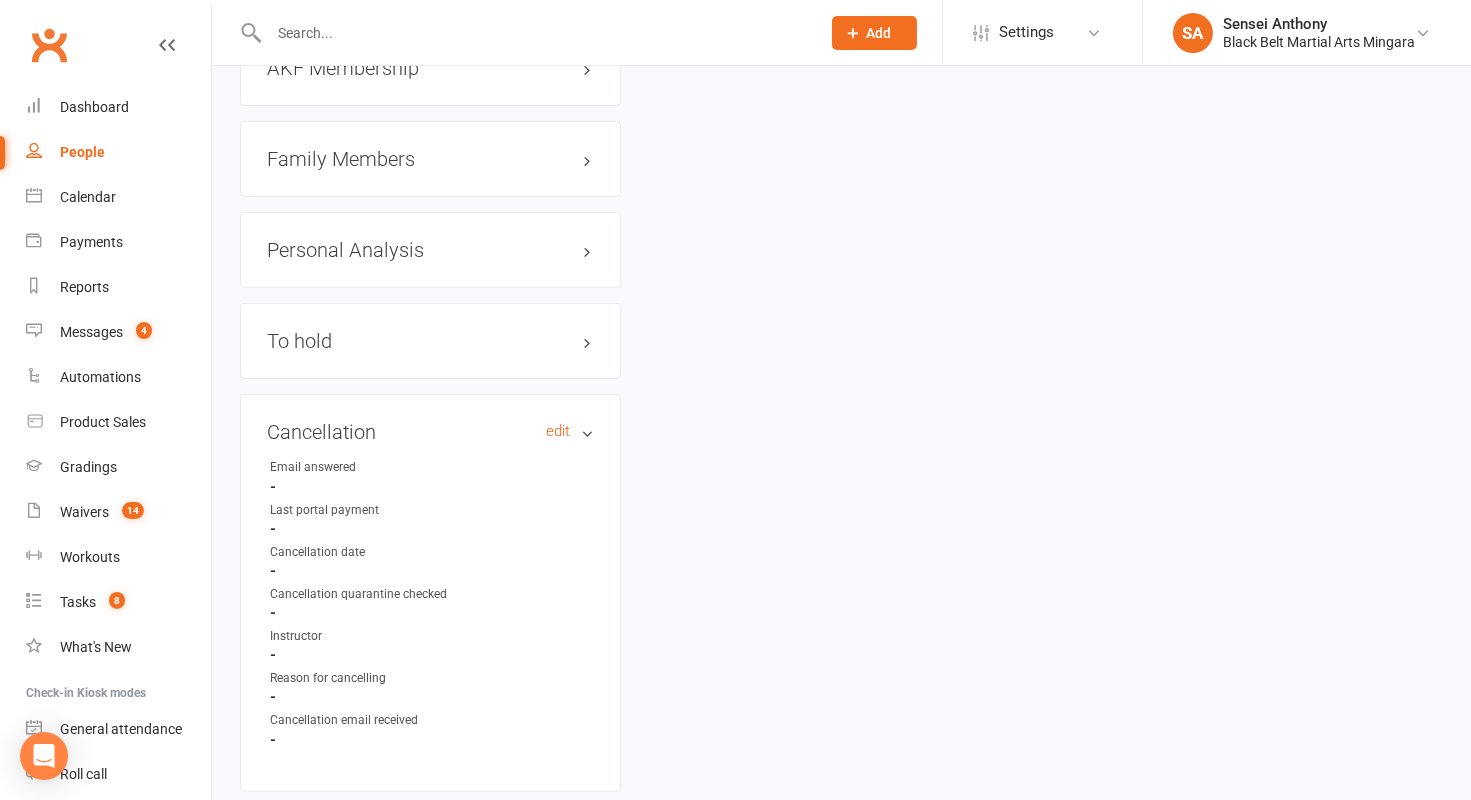 scroll, scrollTop: 2255, scrollLeft: 0, axis: vertical 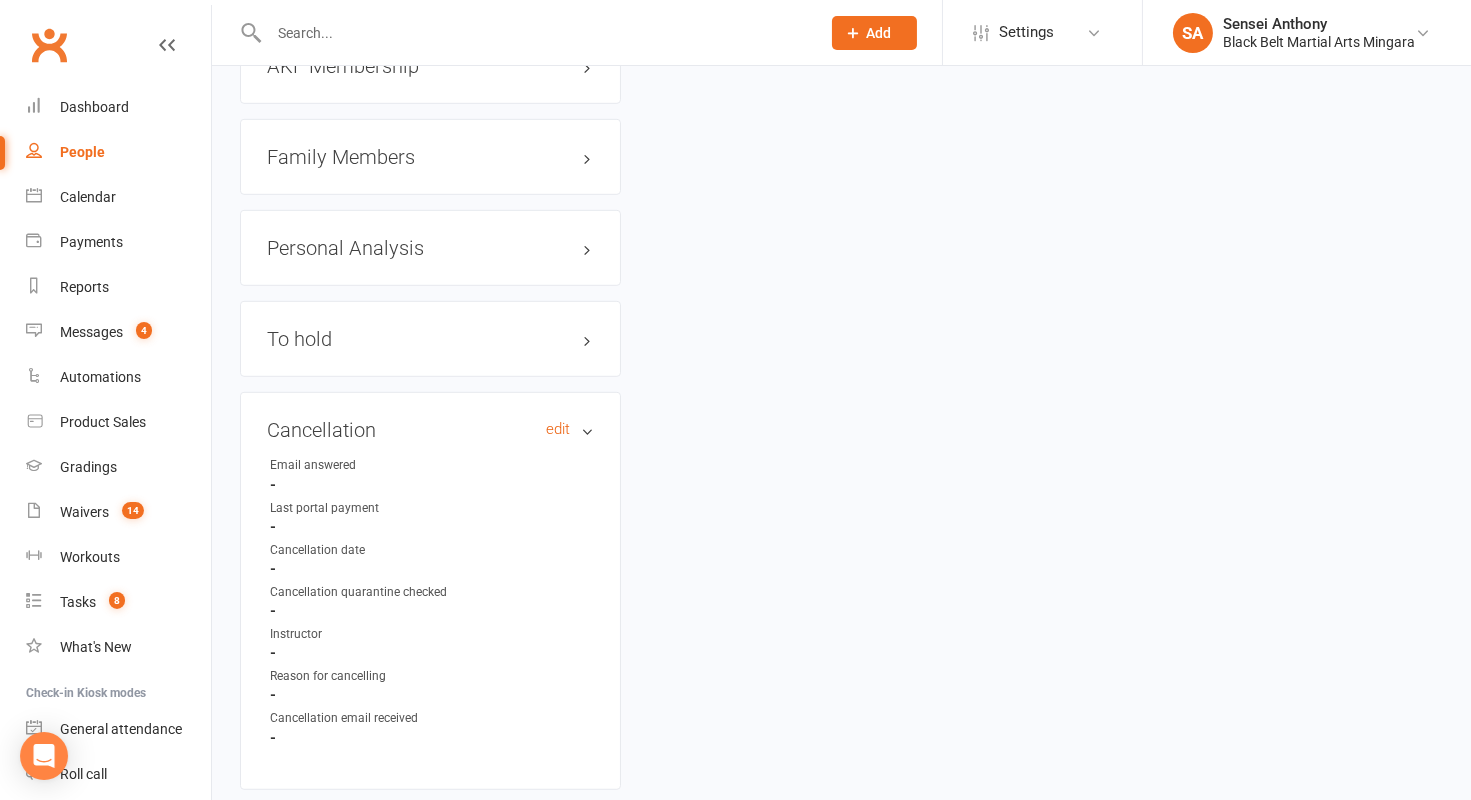 click on "Cancellation  edit" at bounding box center [430, 430] 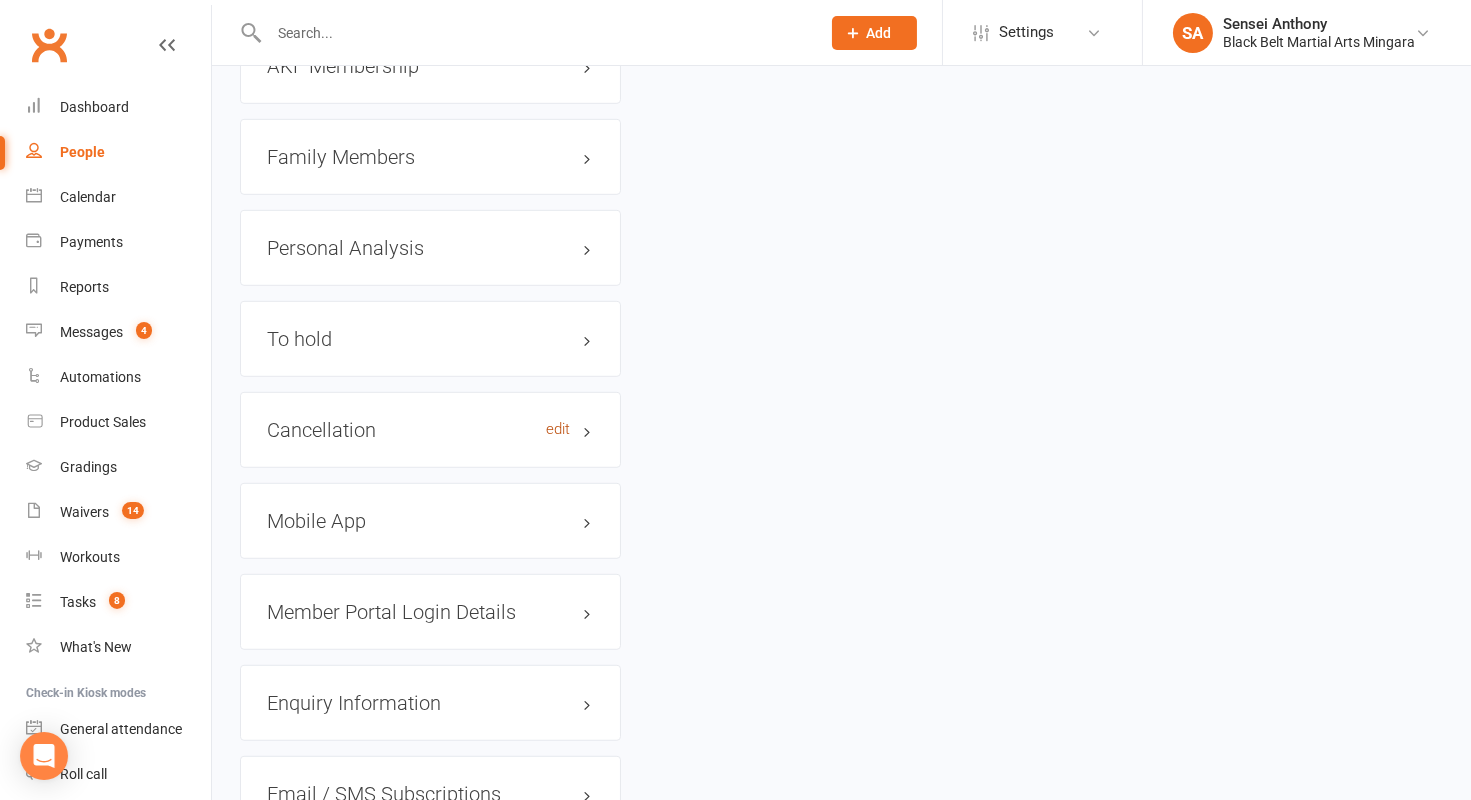 click on "edit" at bounding box center [558, 429] 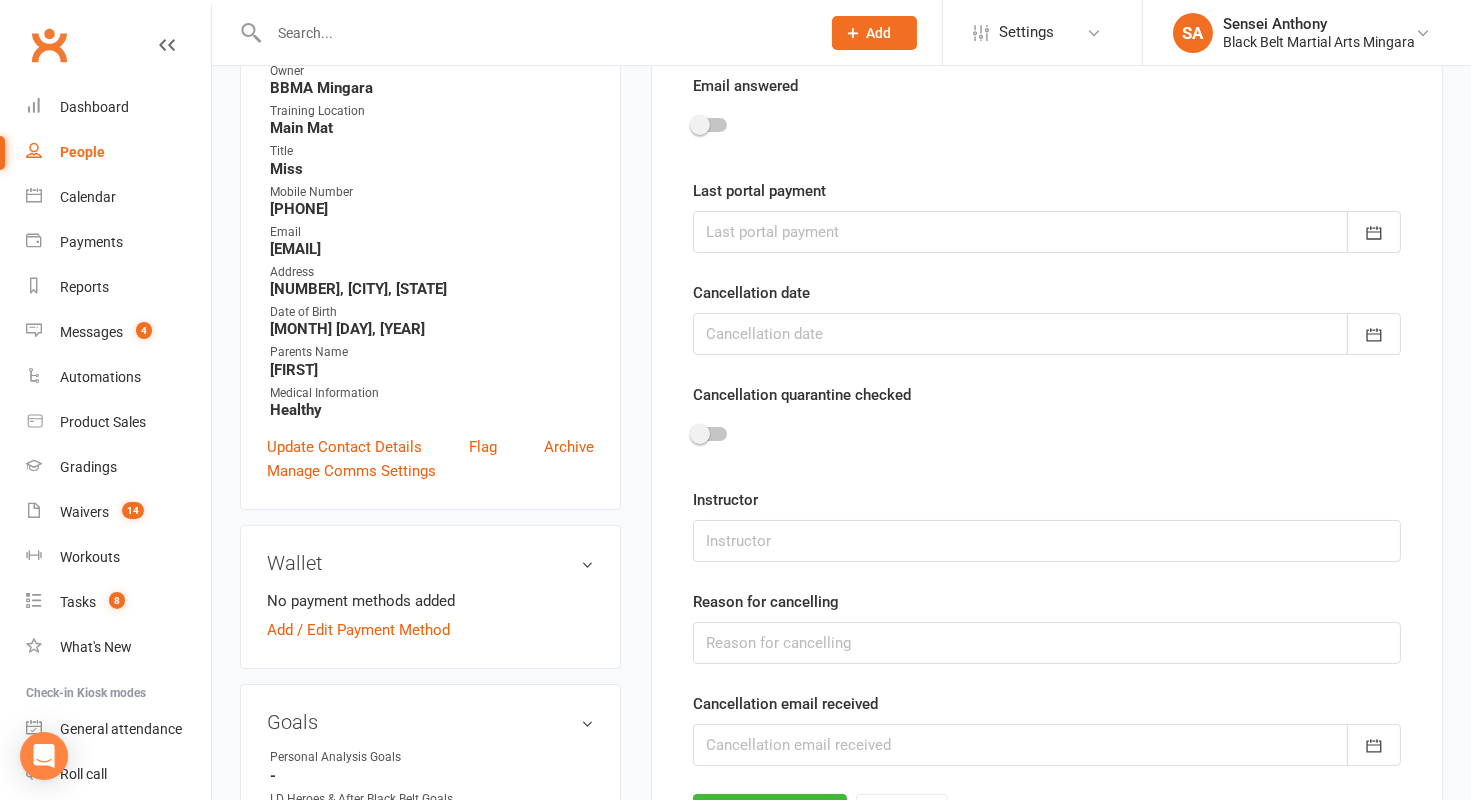 scroll, scrollTop: 170, scrollLeft: 0, axis: vertical 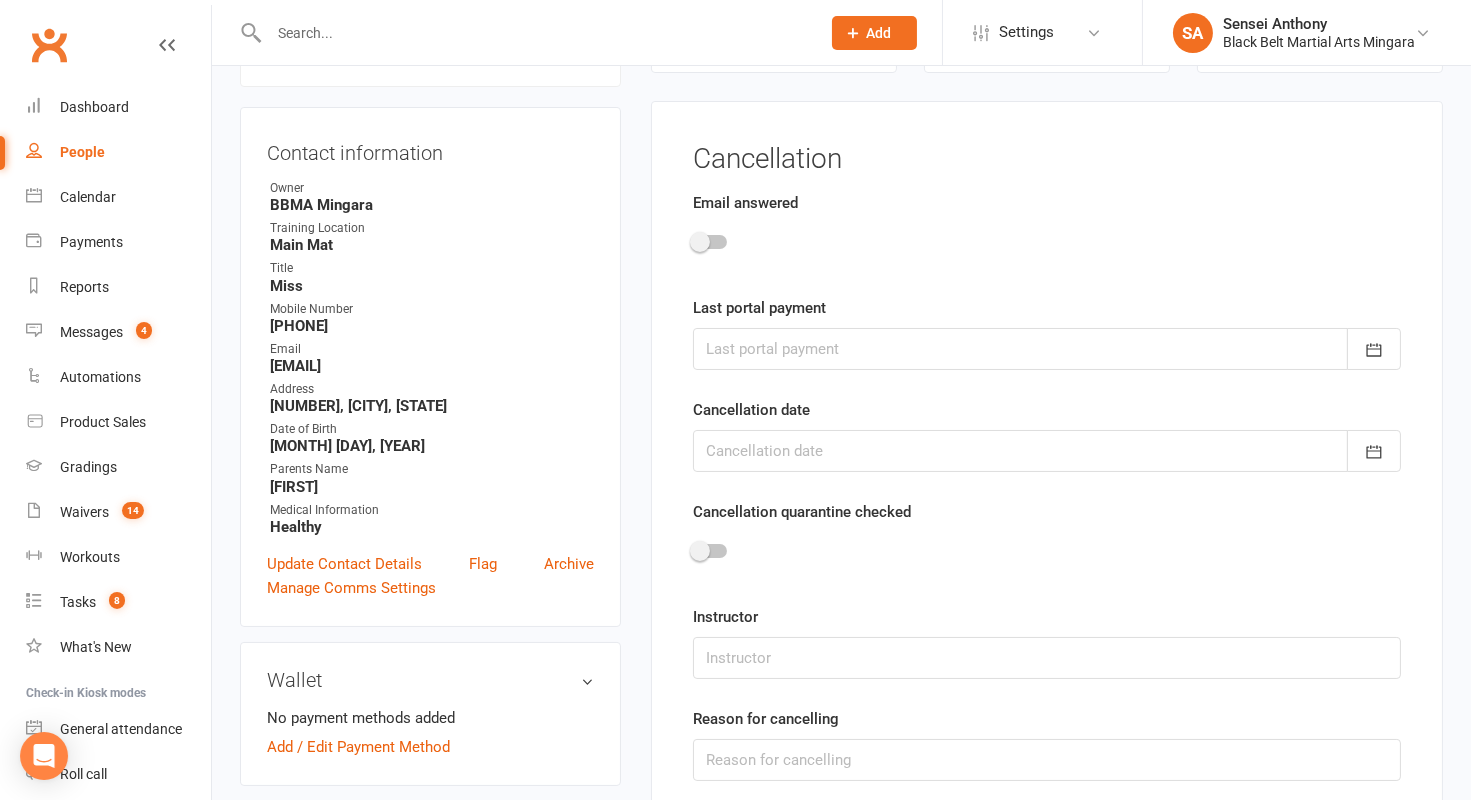 click at bounding box center (700, 242) 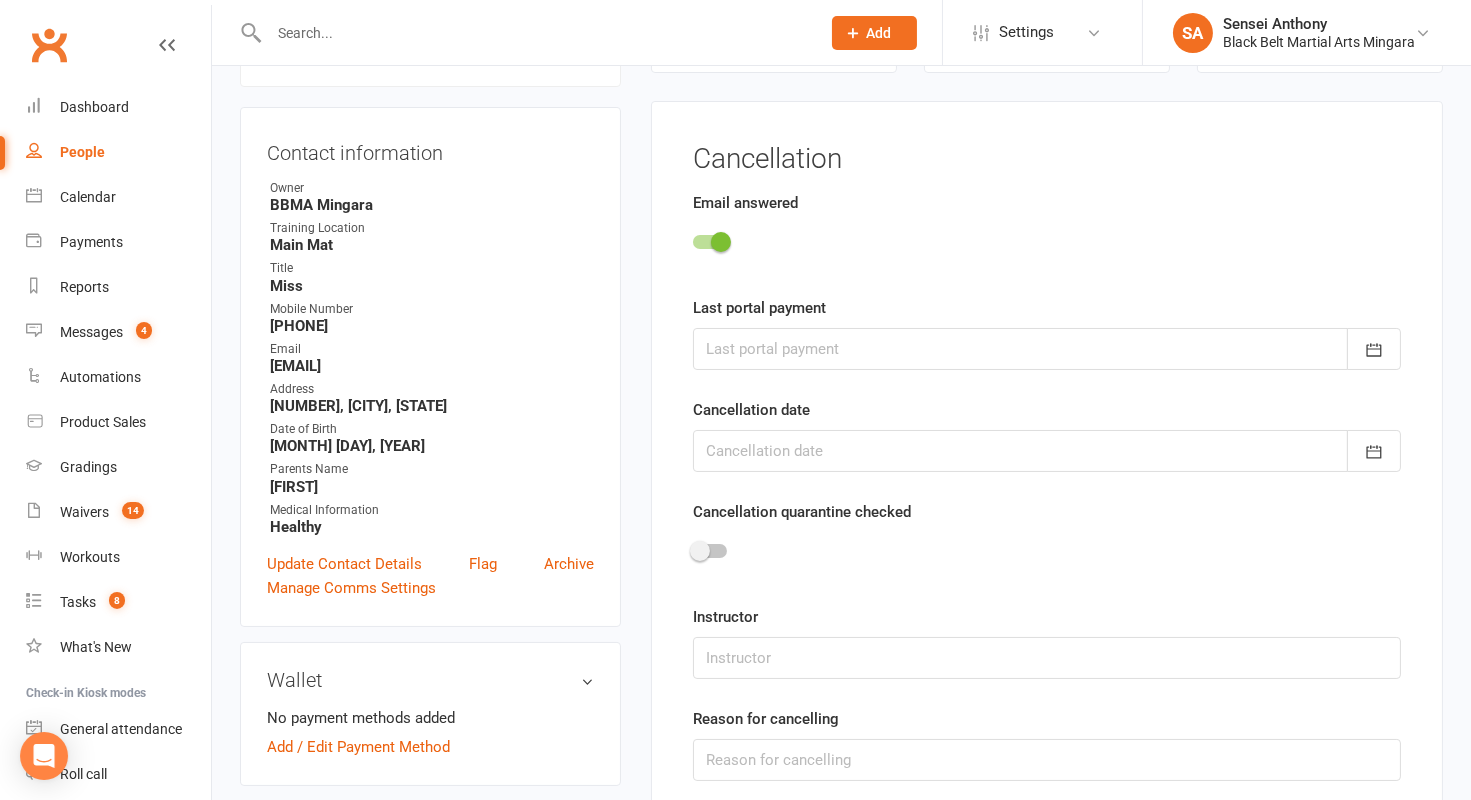 click at bounding box center (1047, 349) 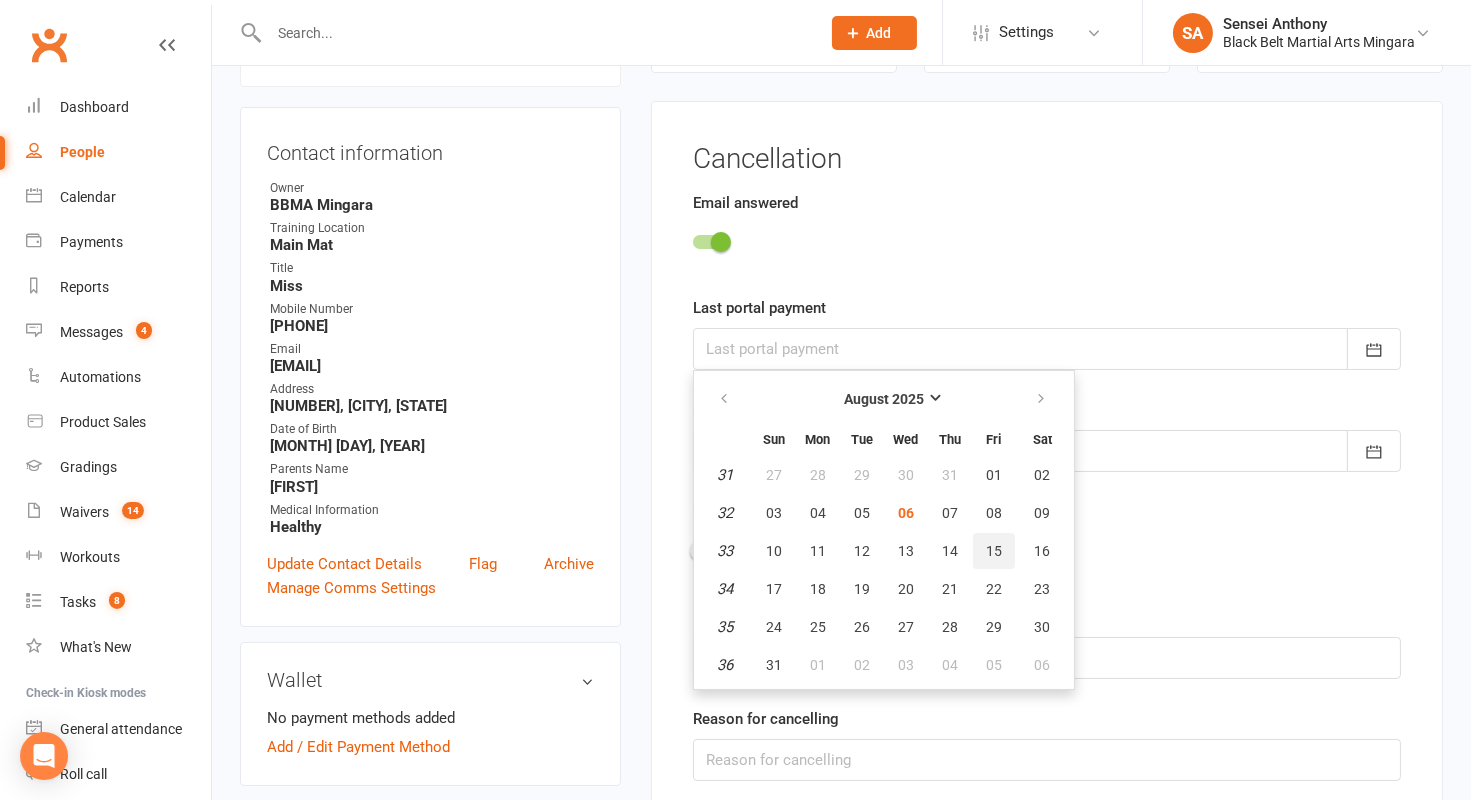 click on "15" at bounding box center [994, 551] 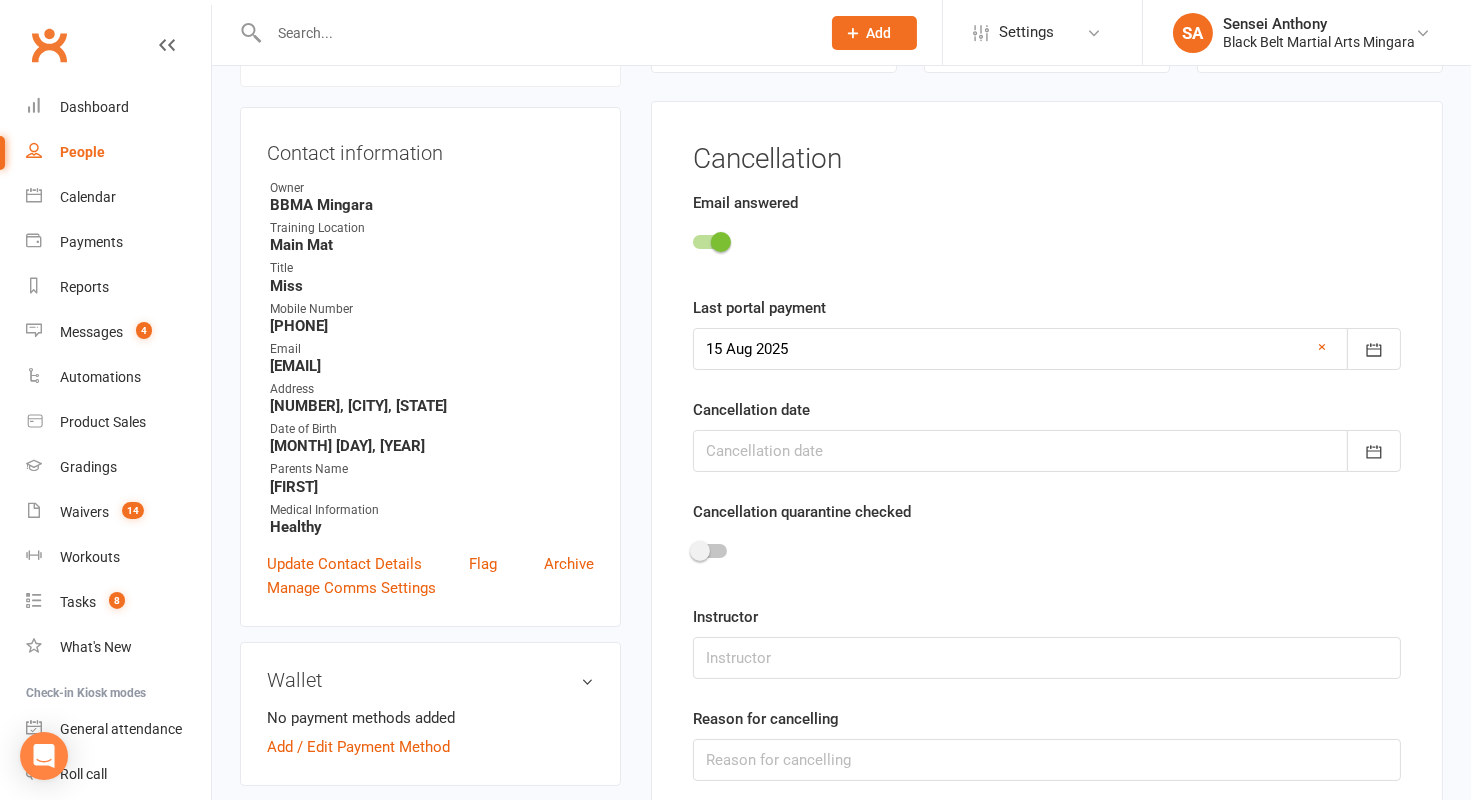 click at bounding box center (1047, 451) 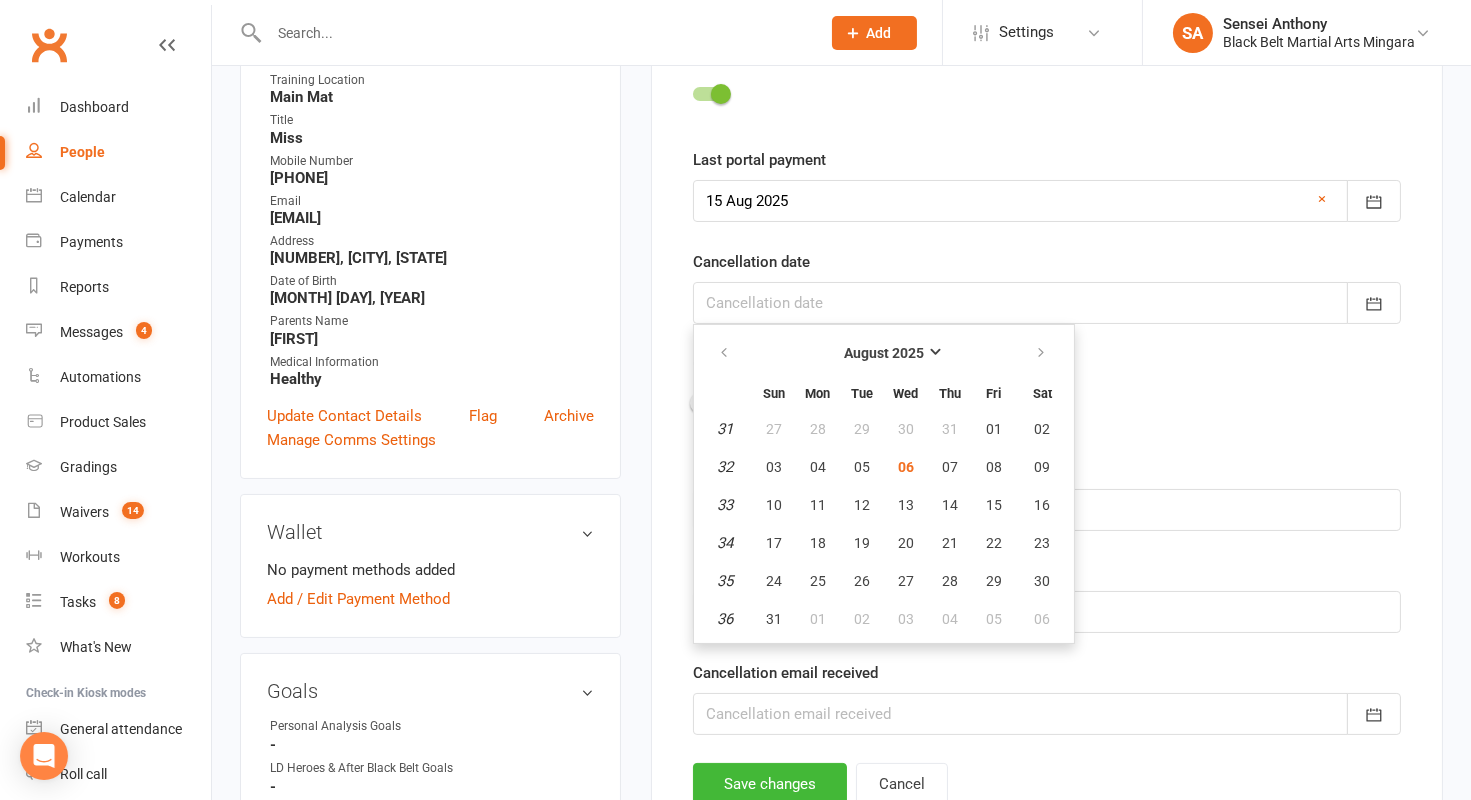 scroll, scrollTop: 329, scrollLeft: 0, axis: vertical 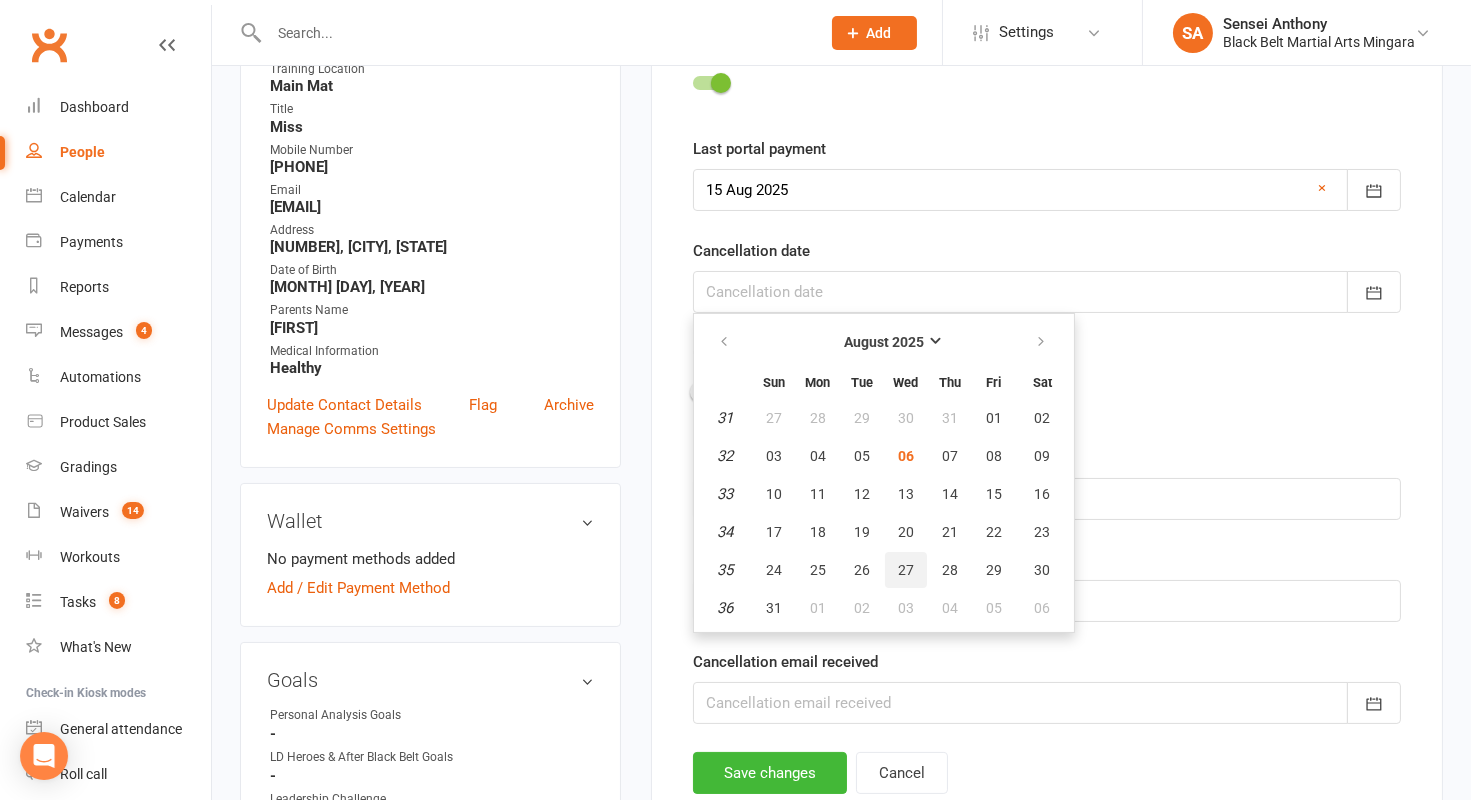 click on "27" at bounding box center (906, 570) 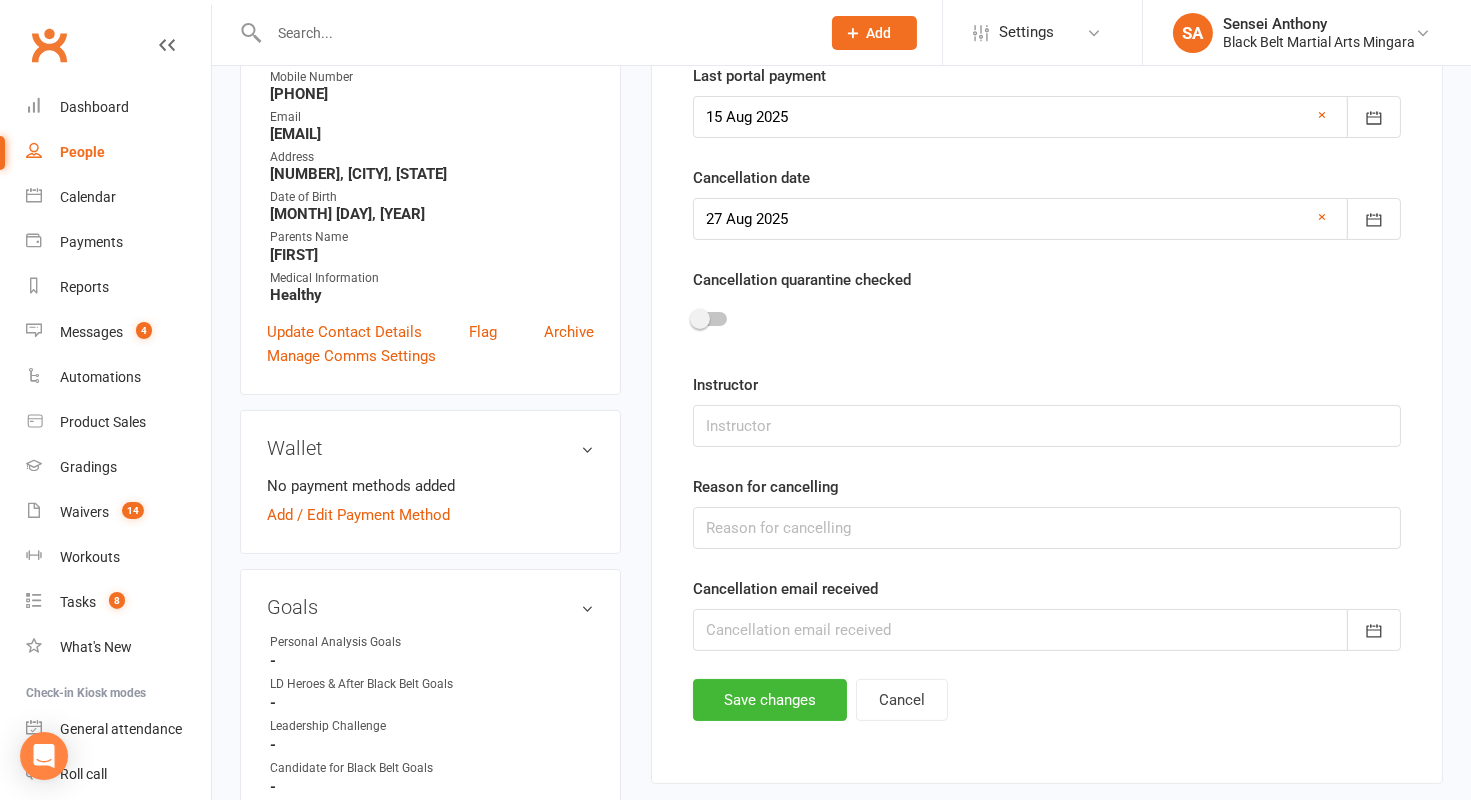 scroll, scrollTop: 421, scrollLeft: 0, axis: vertical 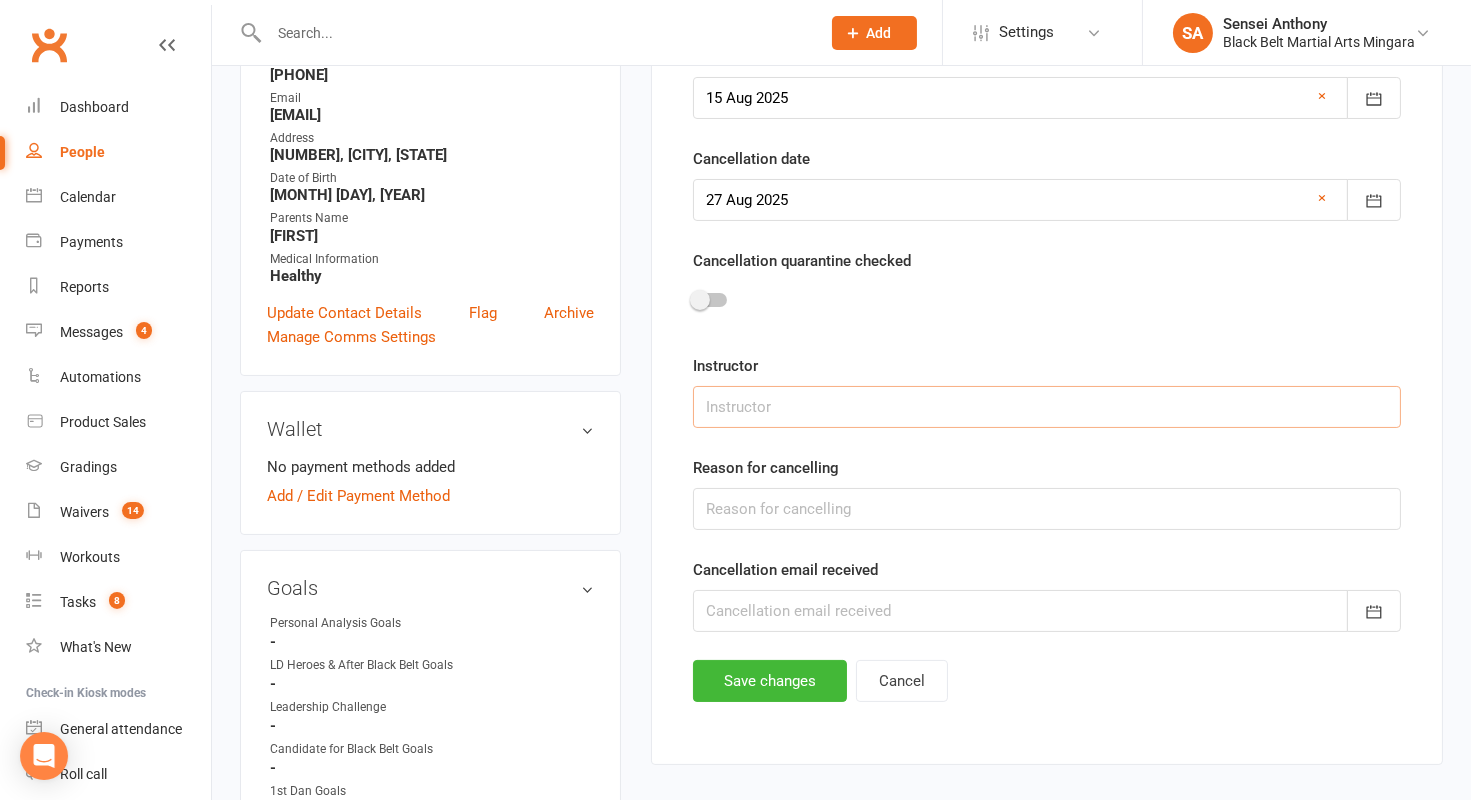 click at bounding box center [1047, 407] 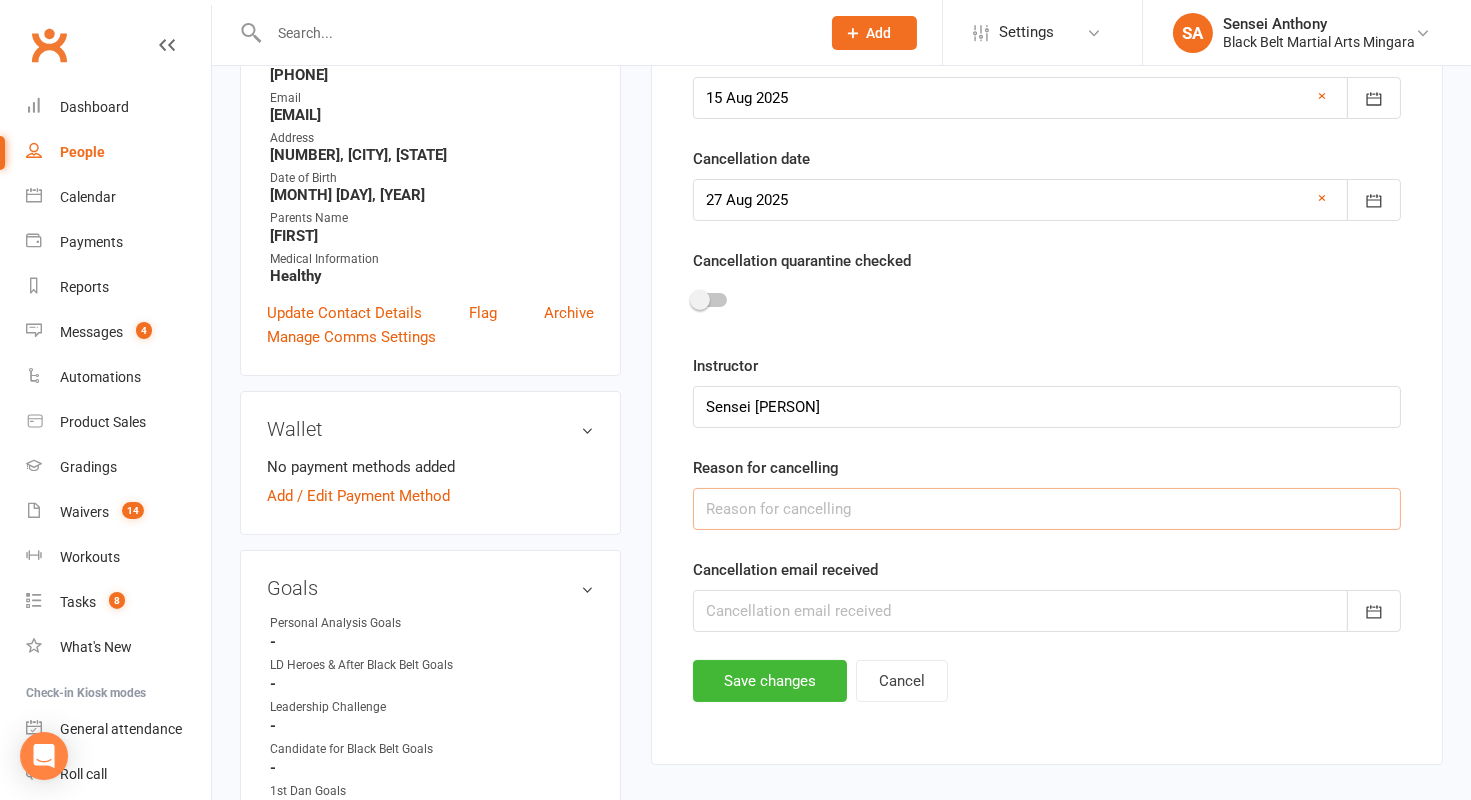 click at bounding box center [1047, 509] 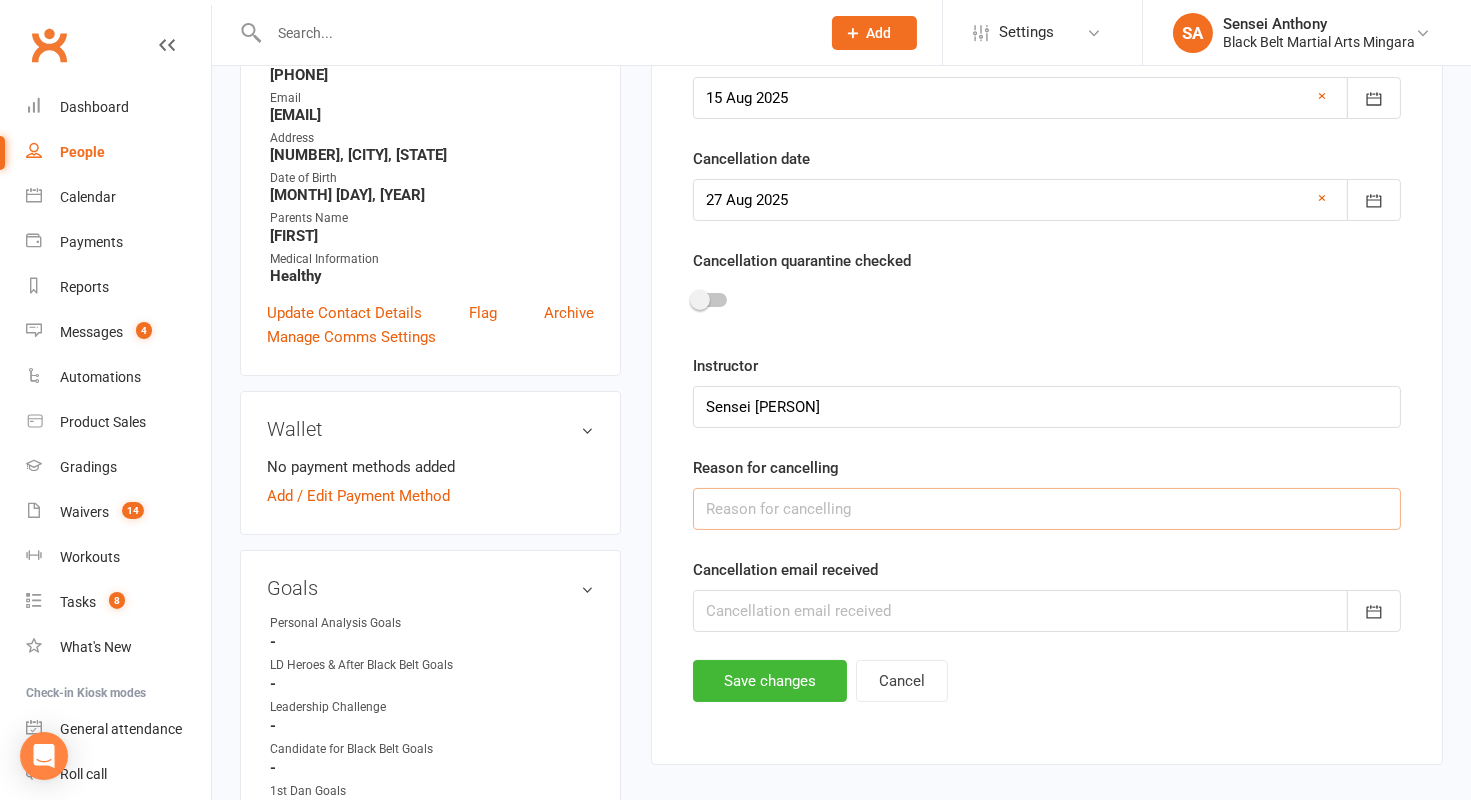 scroll, scrollTop: 532, scrollLeft: 0, axis: vertical 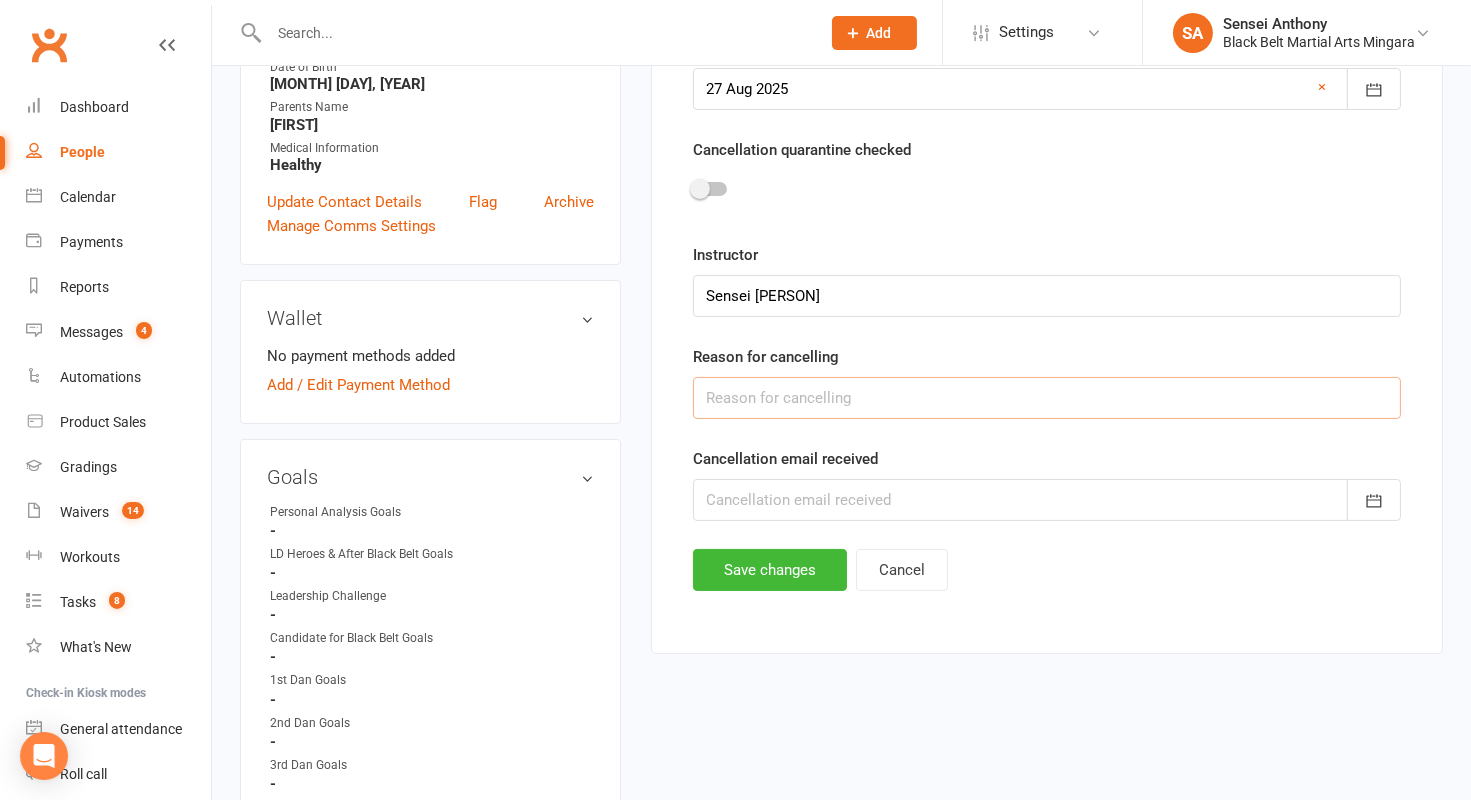 click at bounding box center [1047, 398] 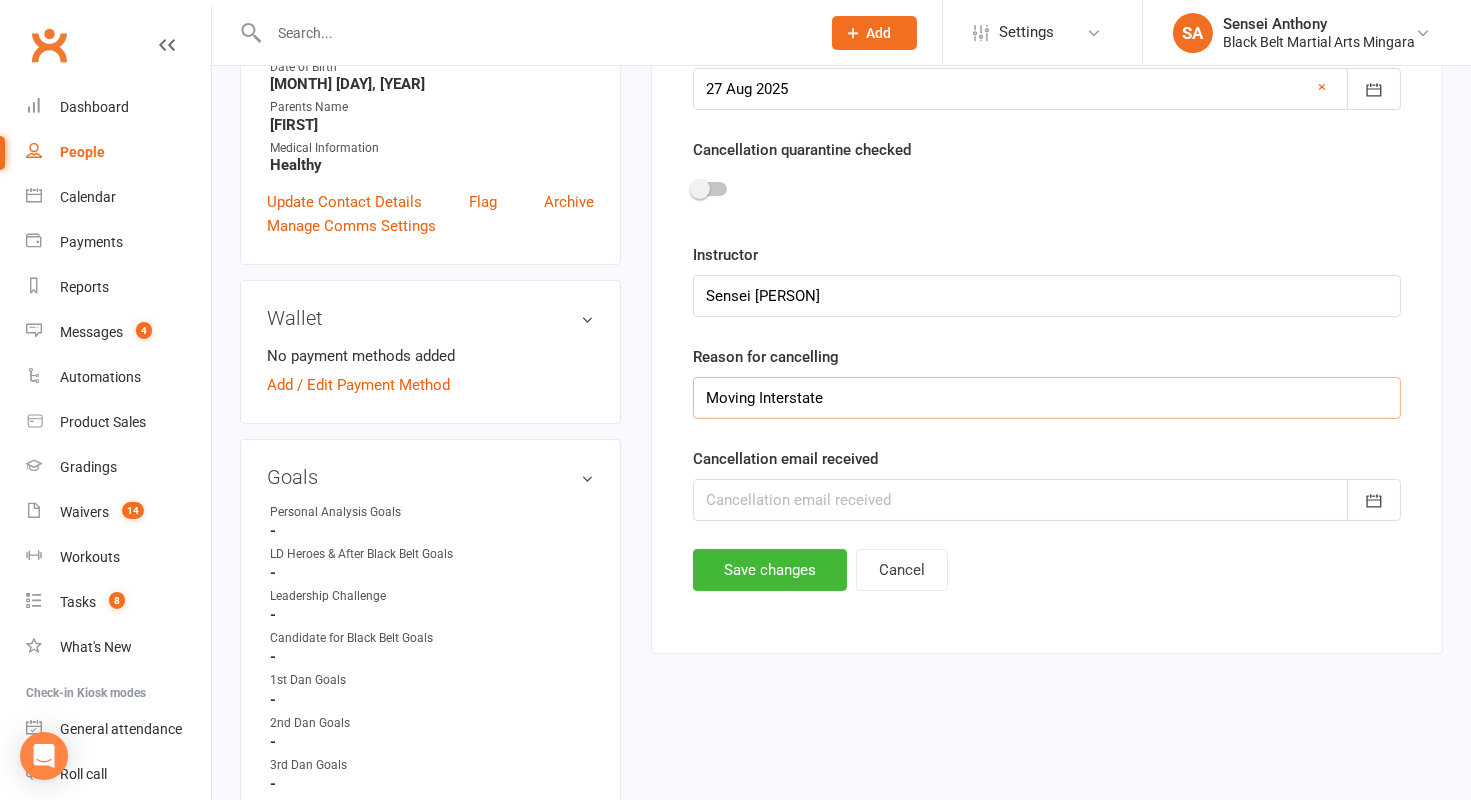 type on "Moving Interstate" 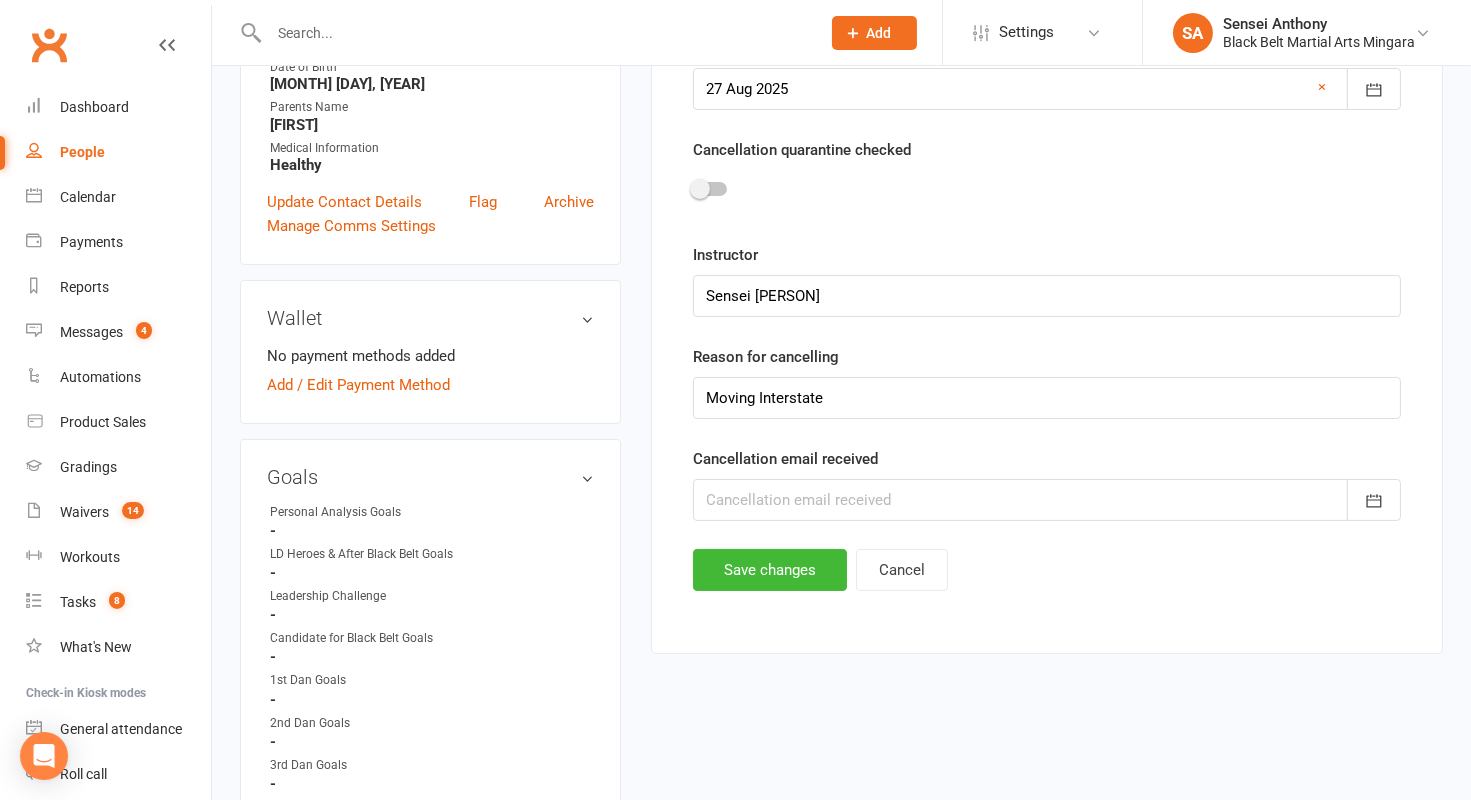 click at bounding box center [1047, 500] 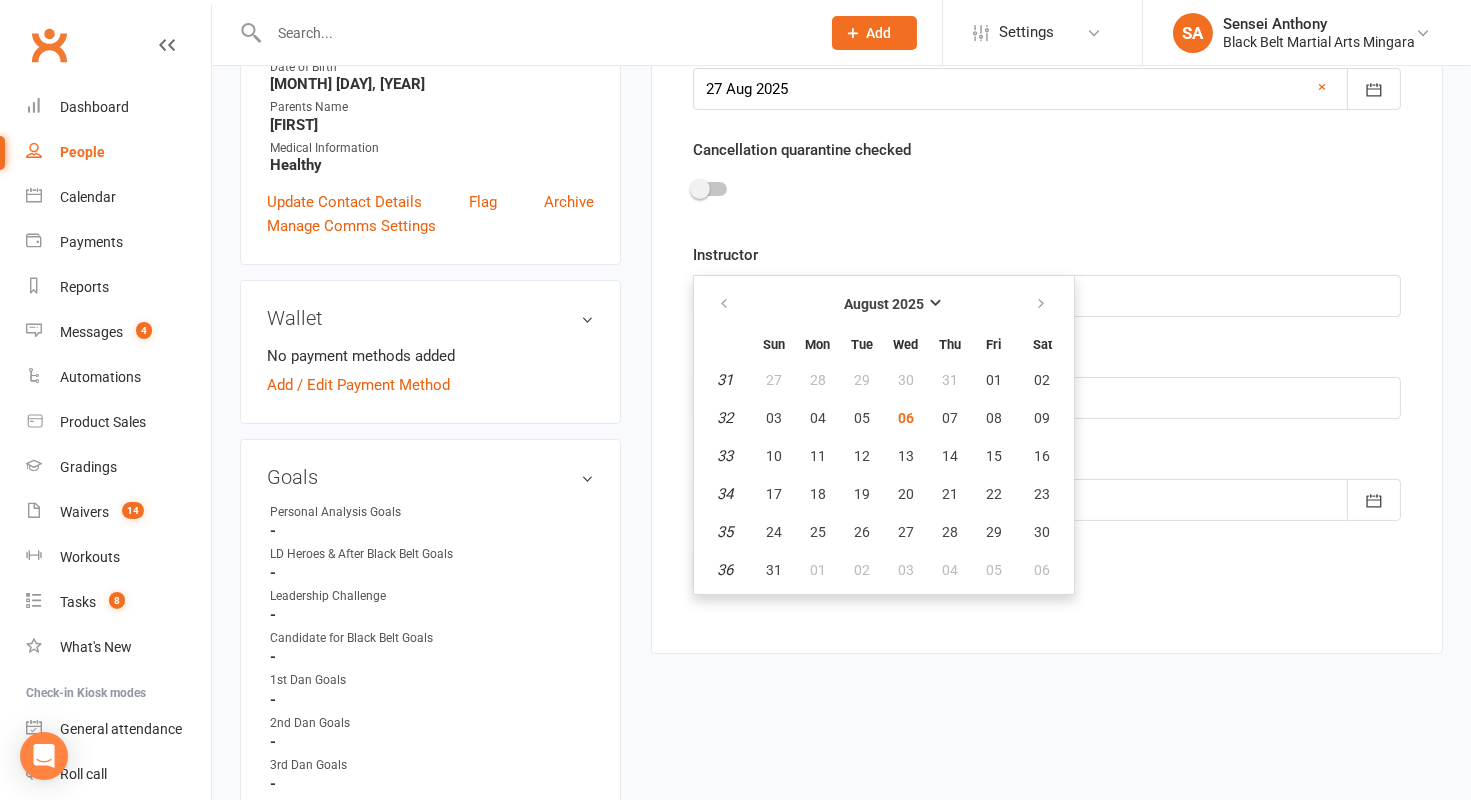 click on "Email answered
Last portal payment  15 Aug 2025
August 2025
Sun Mon Tue Wed Thu Fri Sat
31
27
28
29
30
31
01
02
32
03
04
05
06
07
08
09
33
10
11
12
13
14
15
16
34
17
18
19
20
21
22
23
35
24
25
26
27
28
29" at bounding box center [1047, 175] 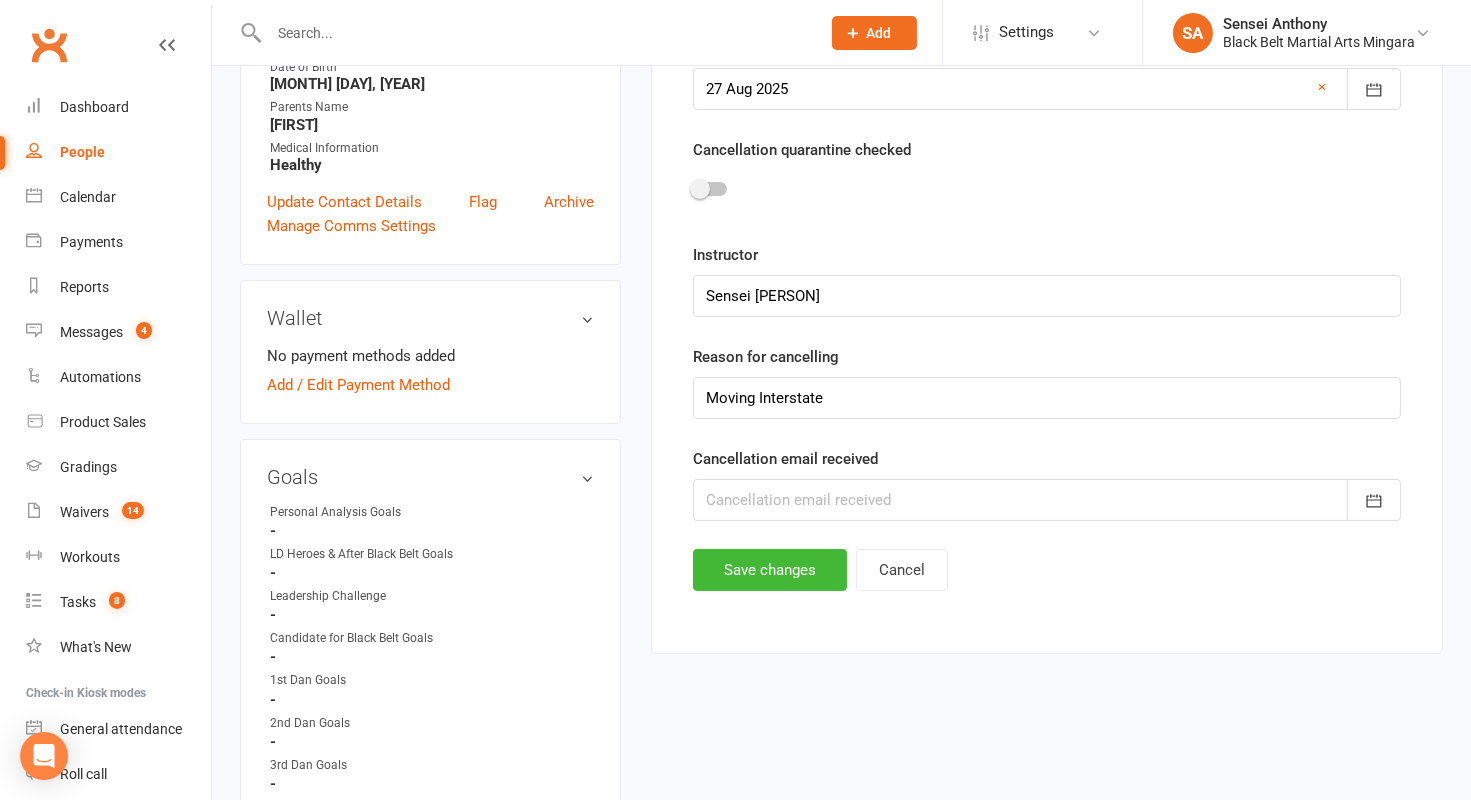 click at bounding box center [1047, 500] 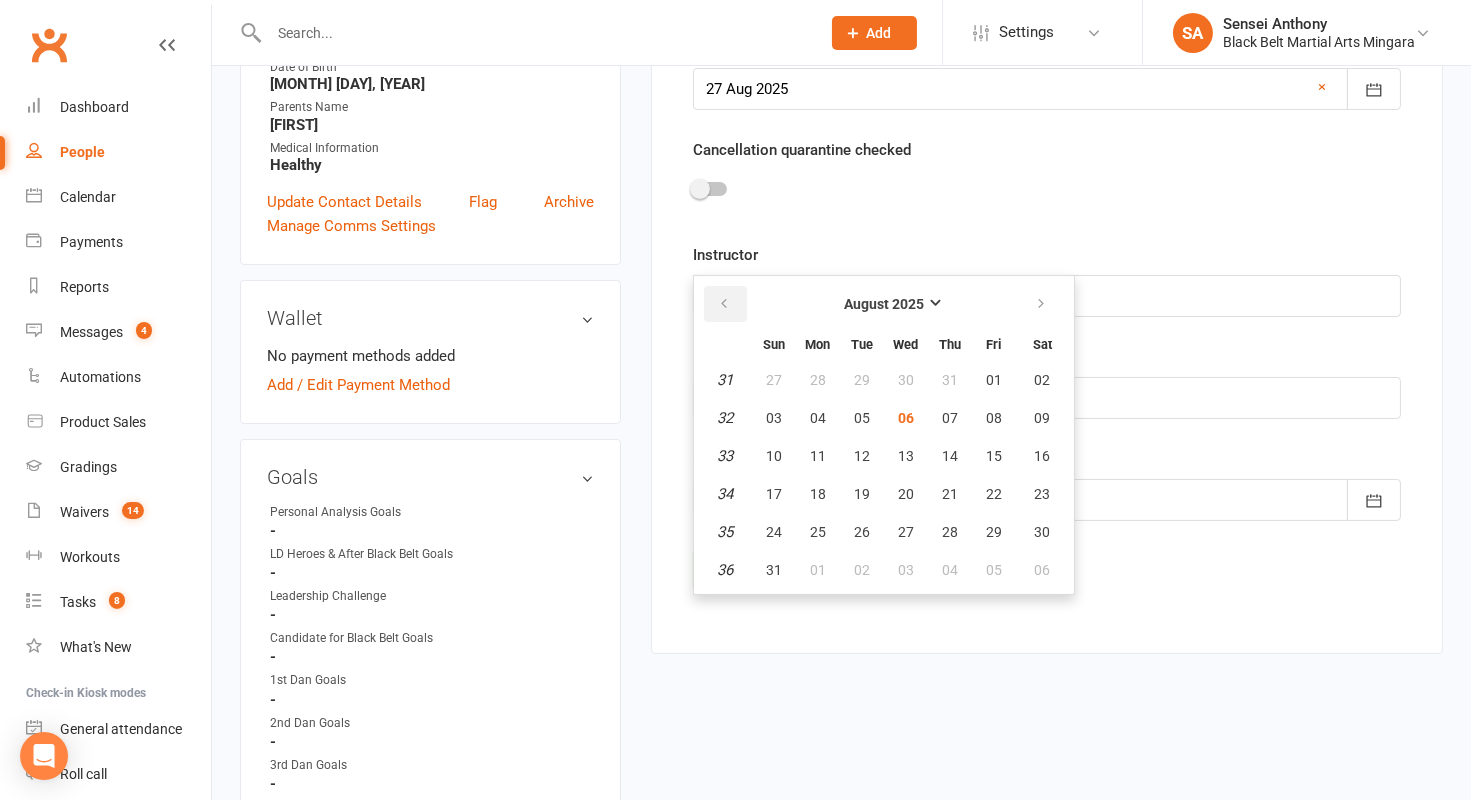 click at bounding box center (725, 304) 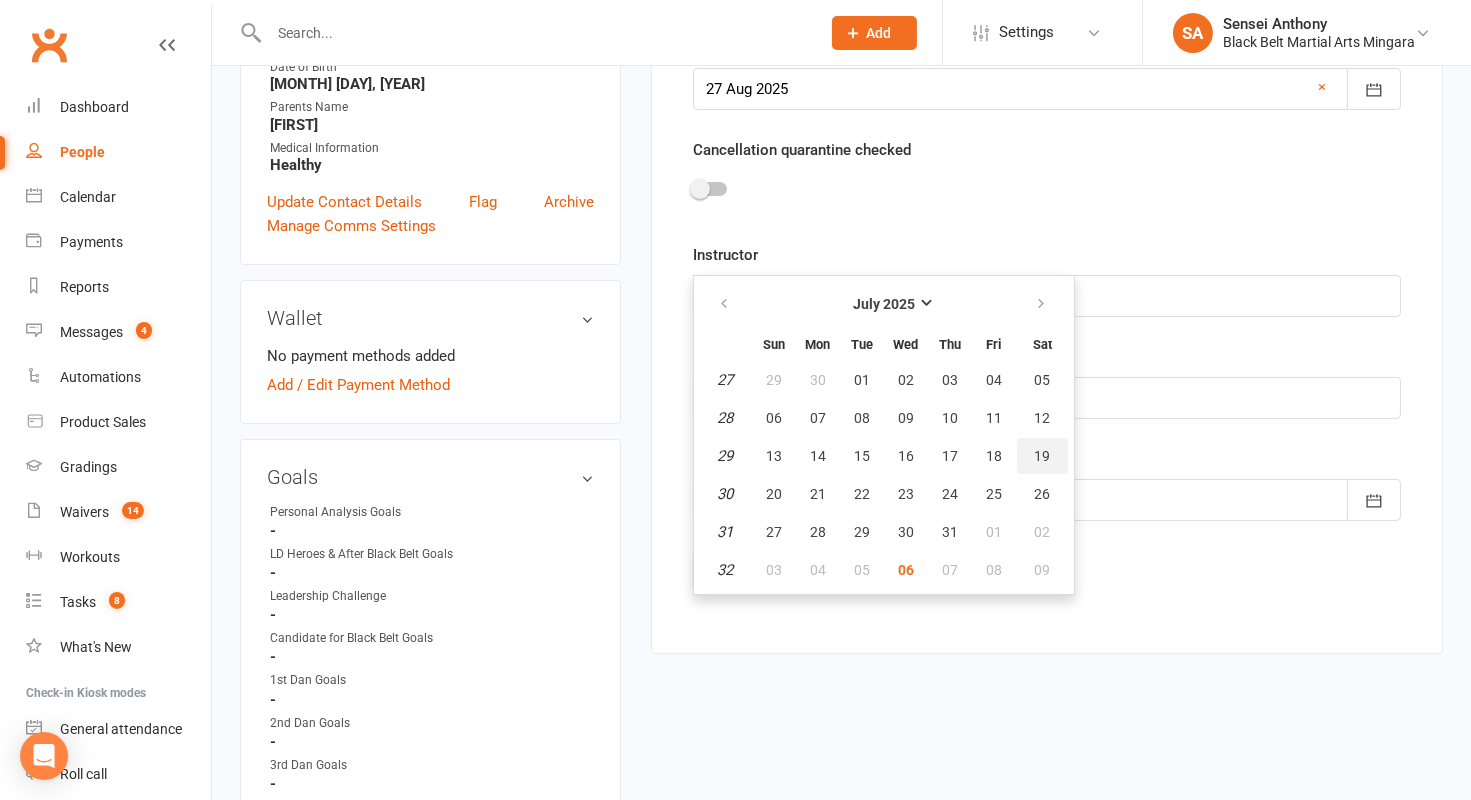 click on "19" at bounding box center (1043, 456) 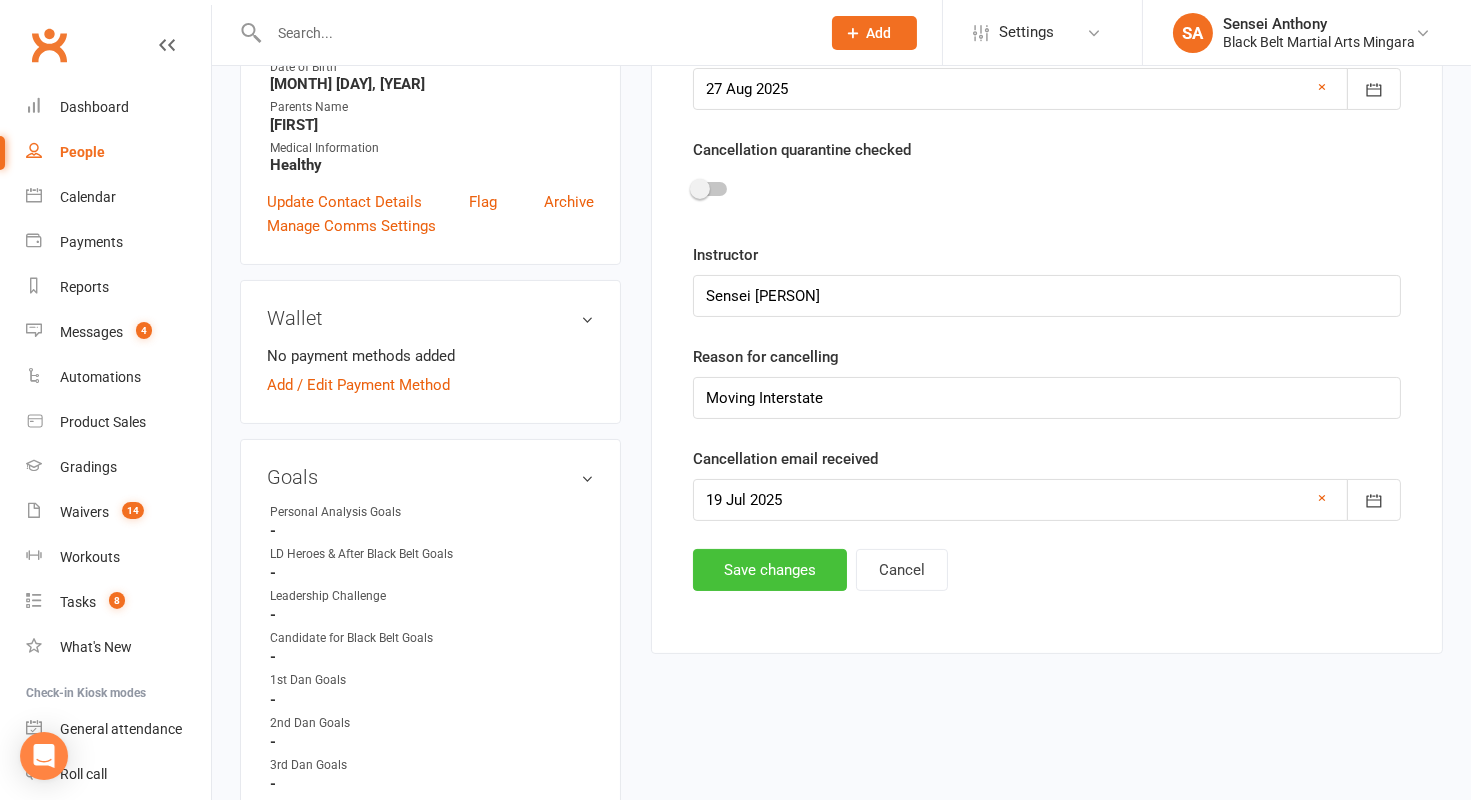 click on "Save changes" at bounding box center (770, 570) 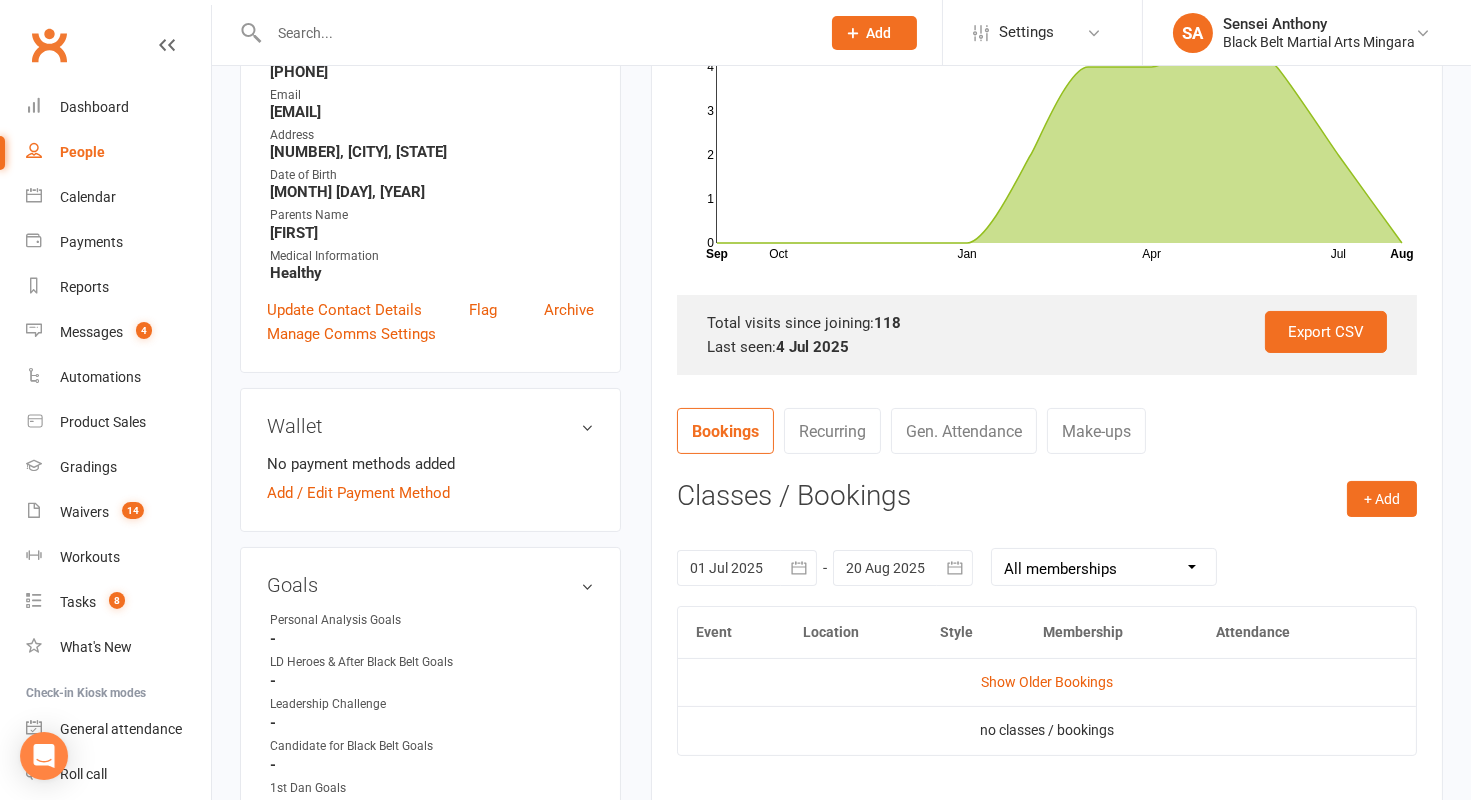 scroll, scrollTop: 0, scrollLeft: 0, axis: both 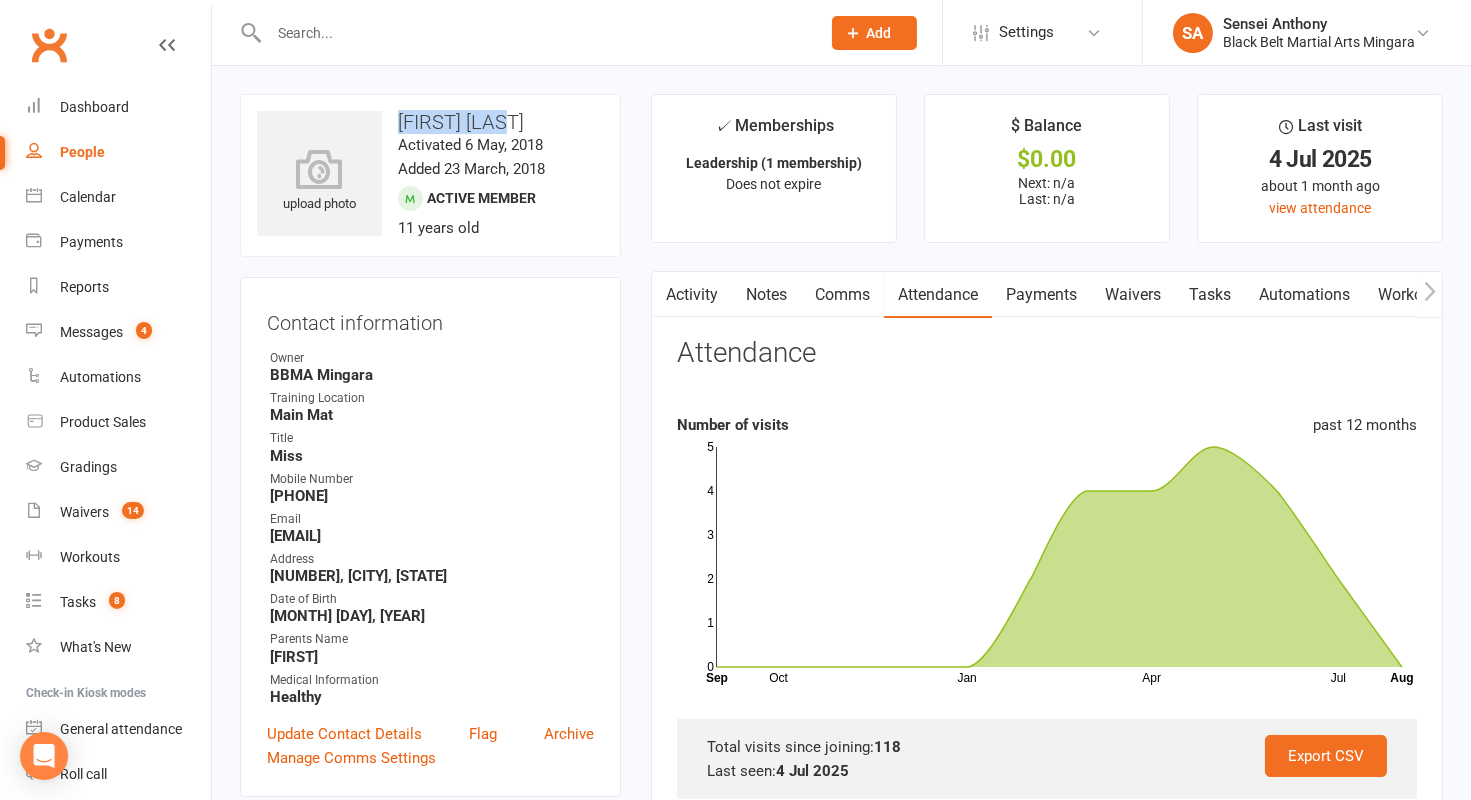 drag, startPoint x: 544, startPoint y: 116, endPoint x: 402, endPoint y: 116, distance: 142 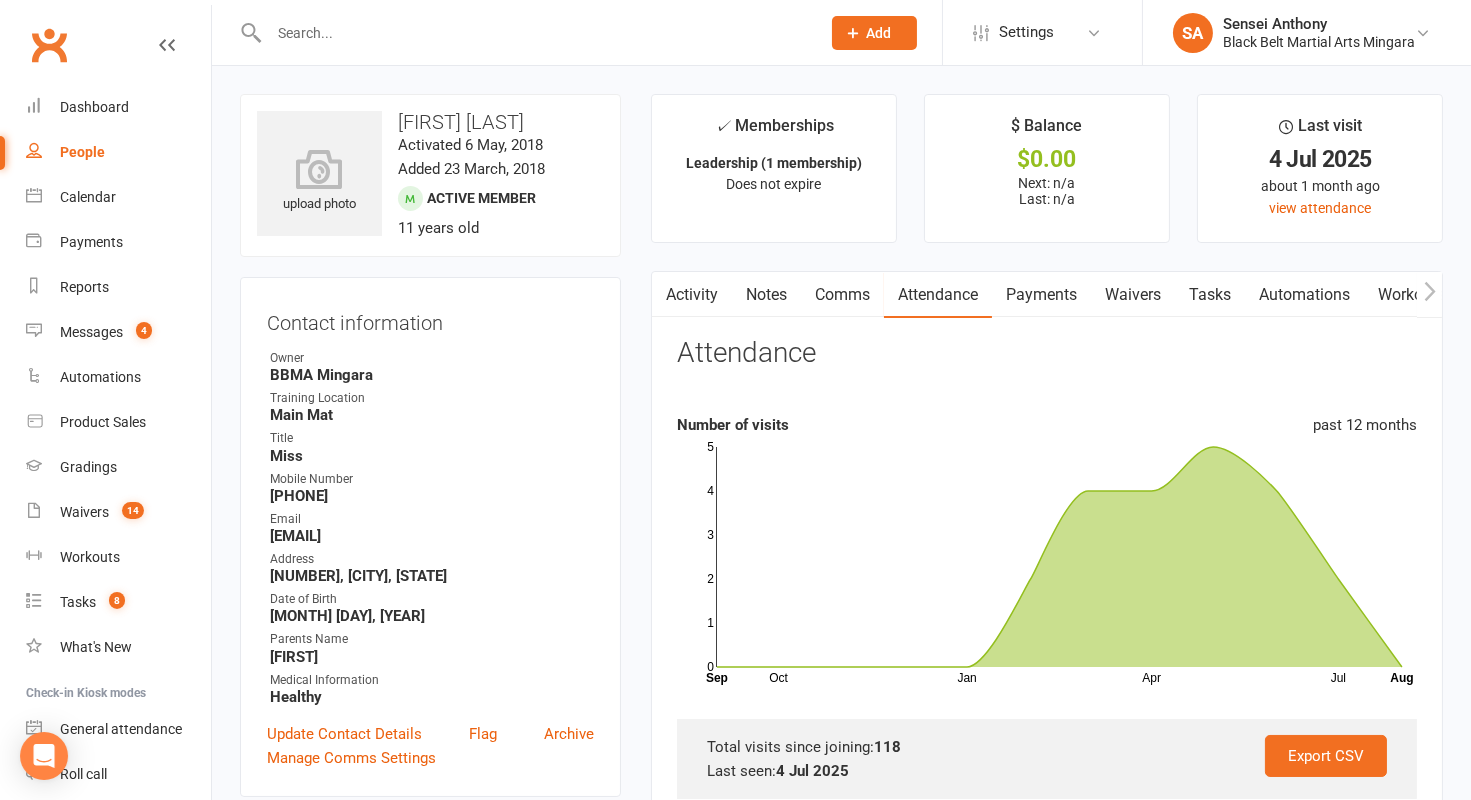 click at bounding box center (523, 32) 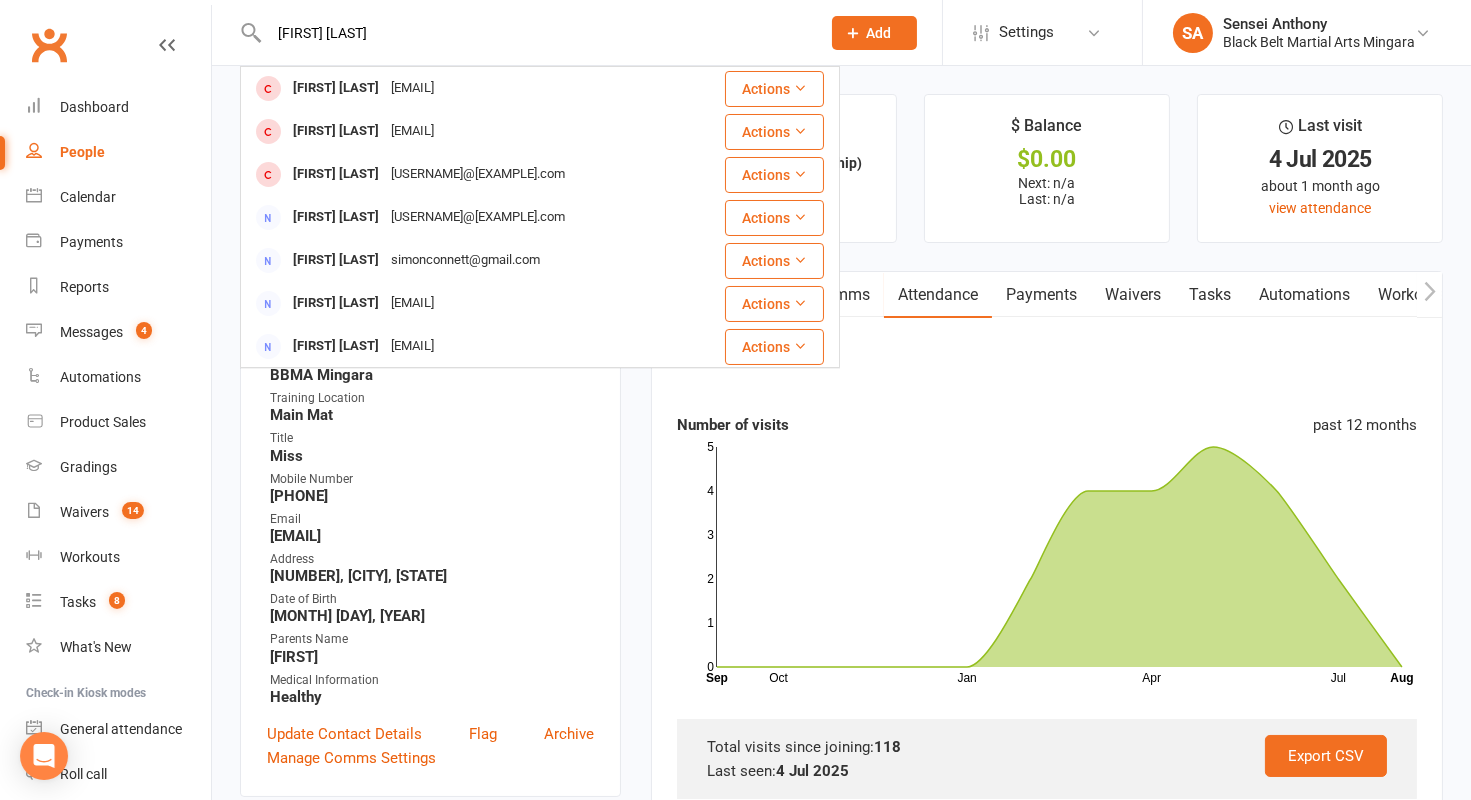 click on "[FIRST] [LAST]" at bounding box center [534, 33] 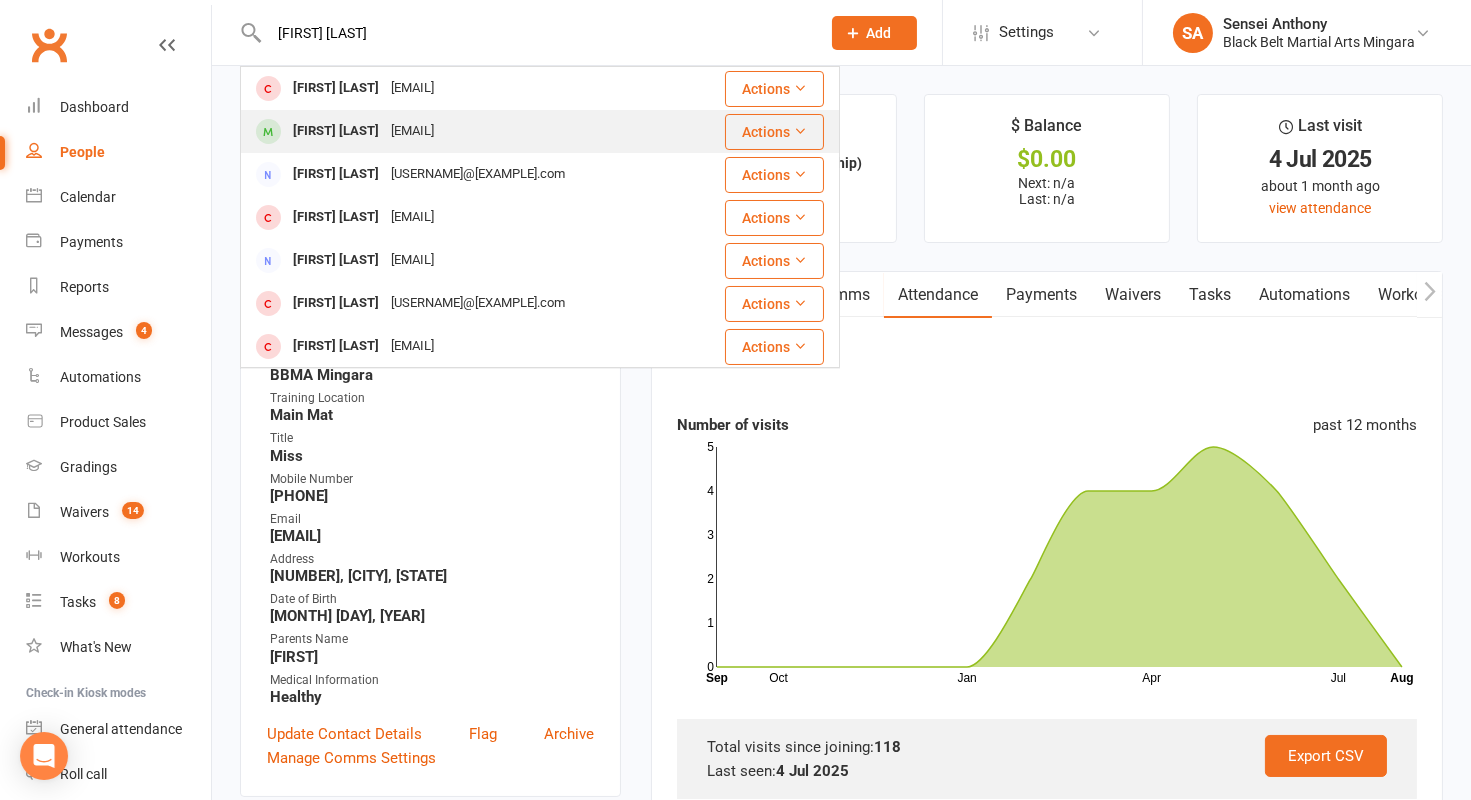 type on "[FIRST] [LAST]" 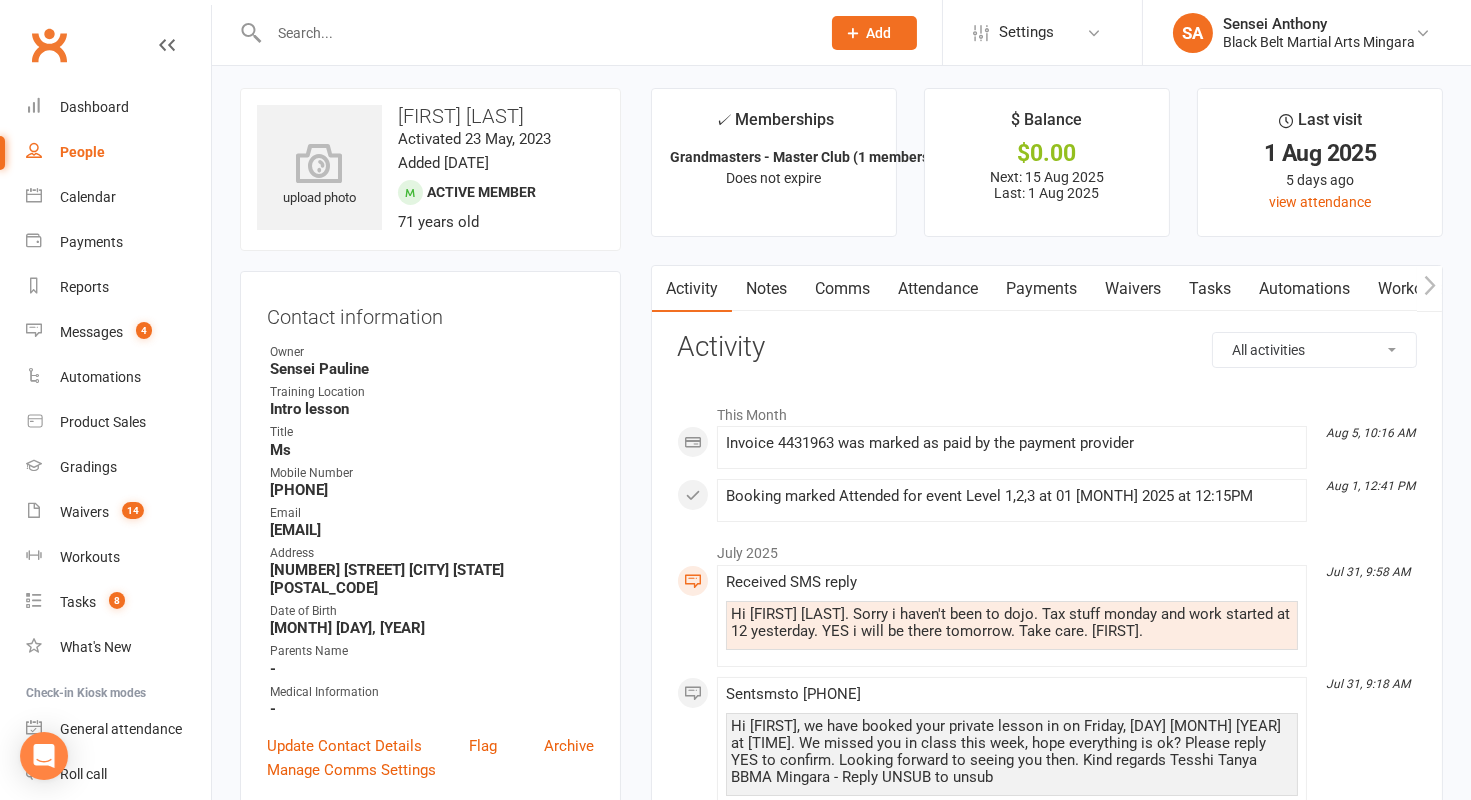 scroll, scrollTop: 0, scrollLeft: 0, axis: both 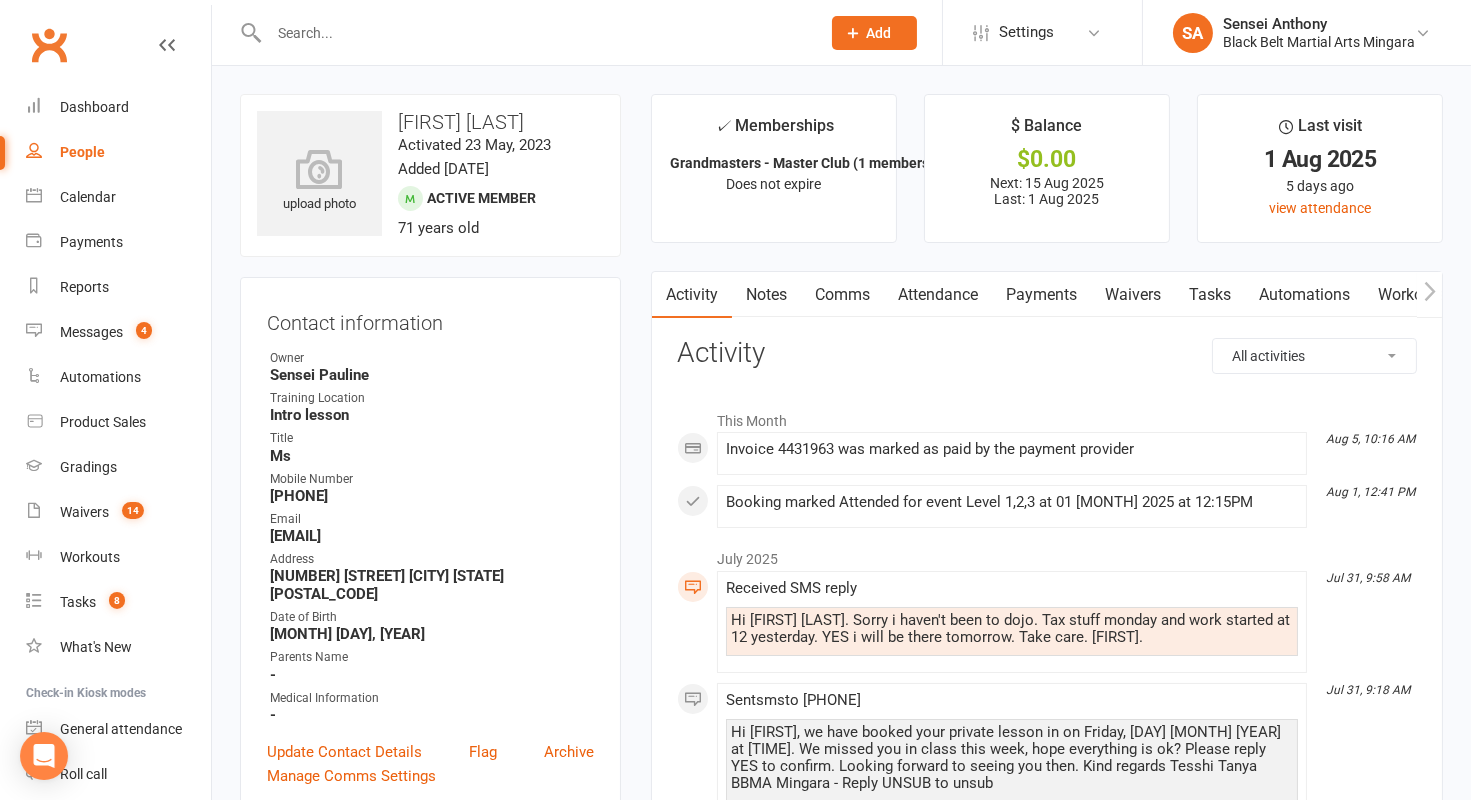 click on "Attendance" at bounding box center (938, 295) 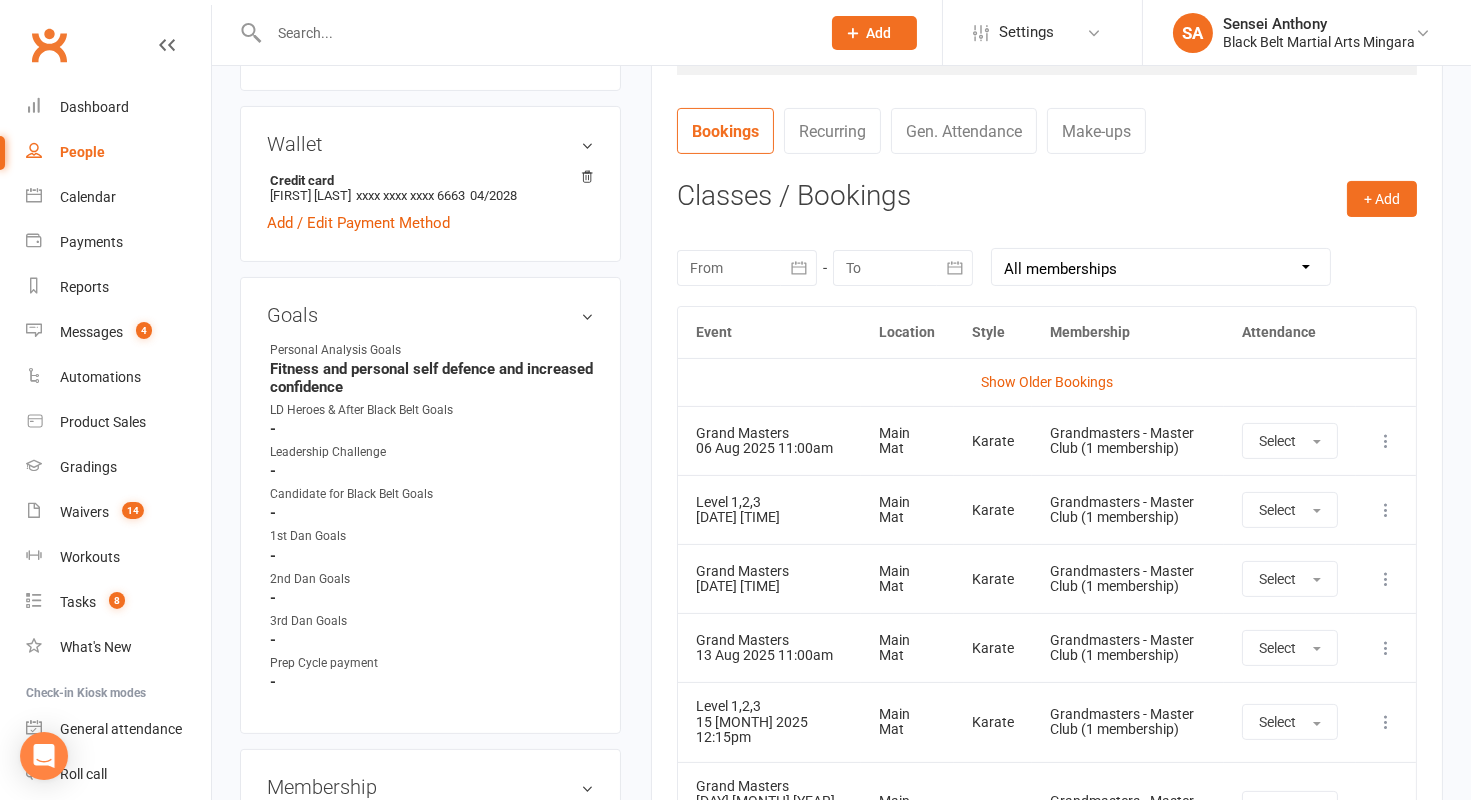 scroll, scrollTop: 705, scrollLeft: 0, axis: vertical 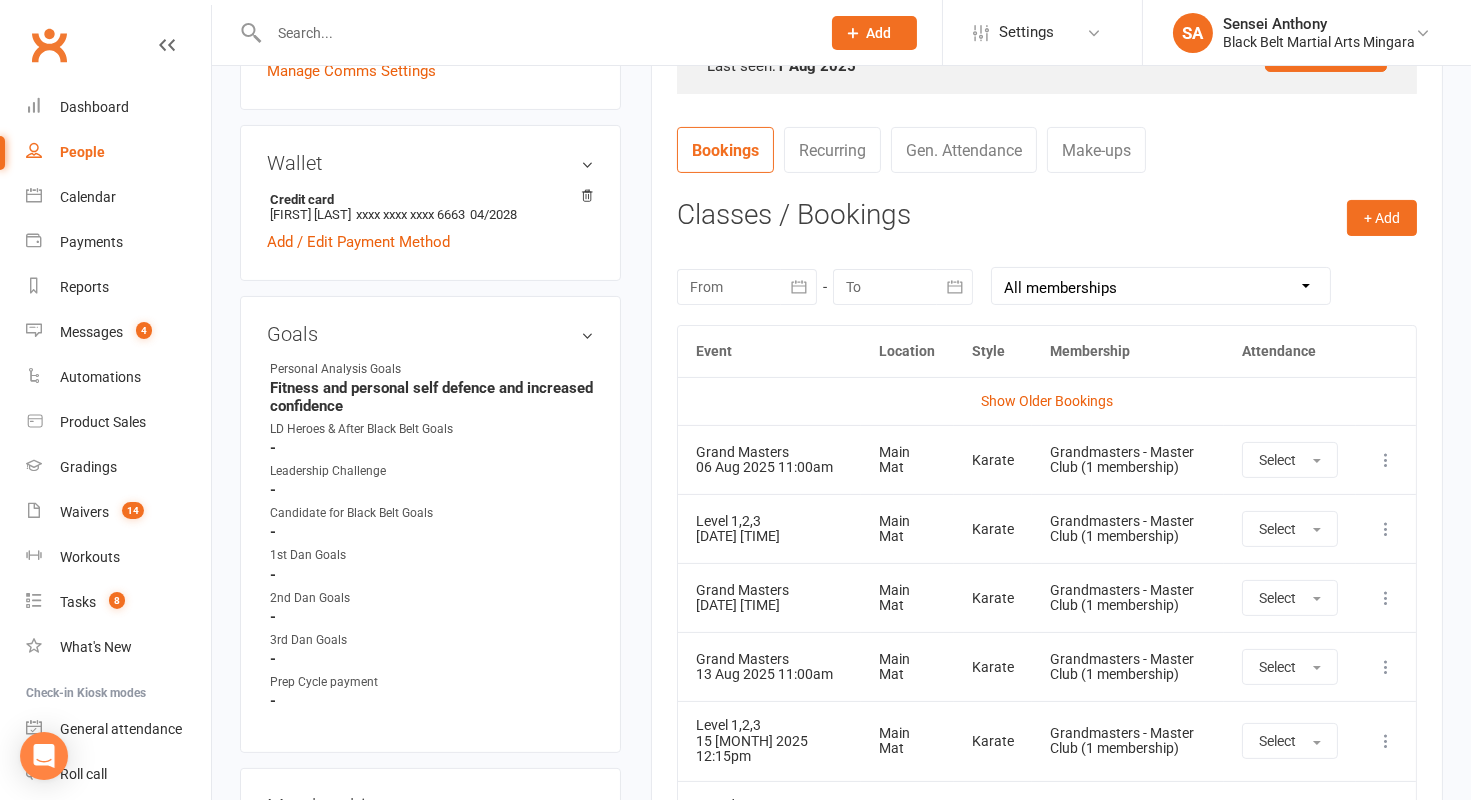 click at bounding box center [747, 287] 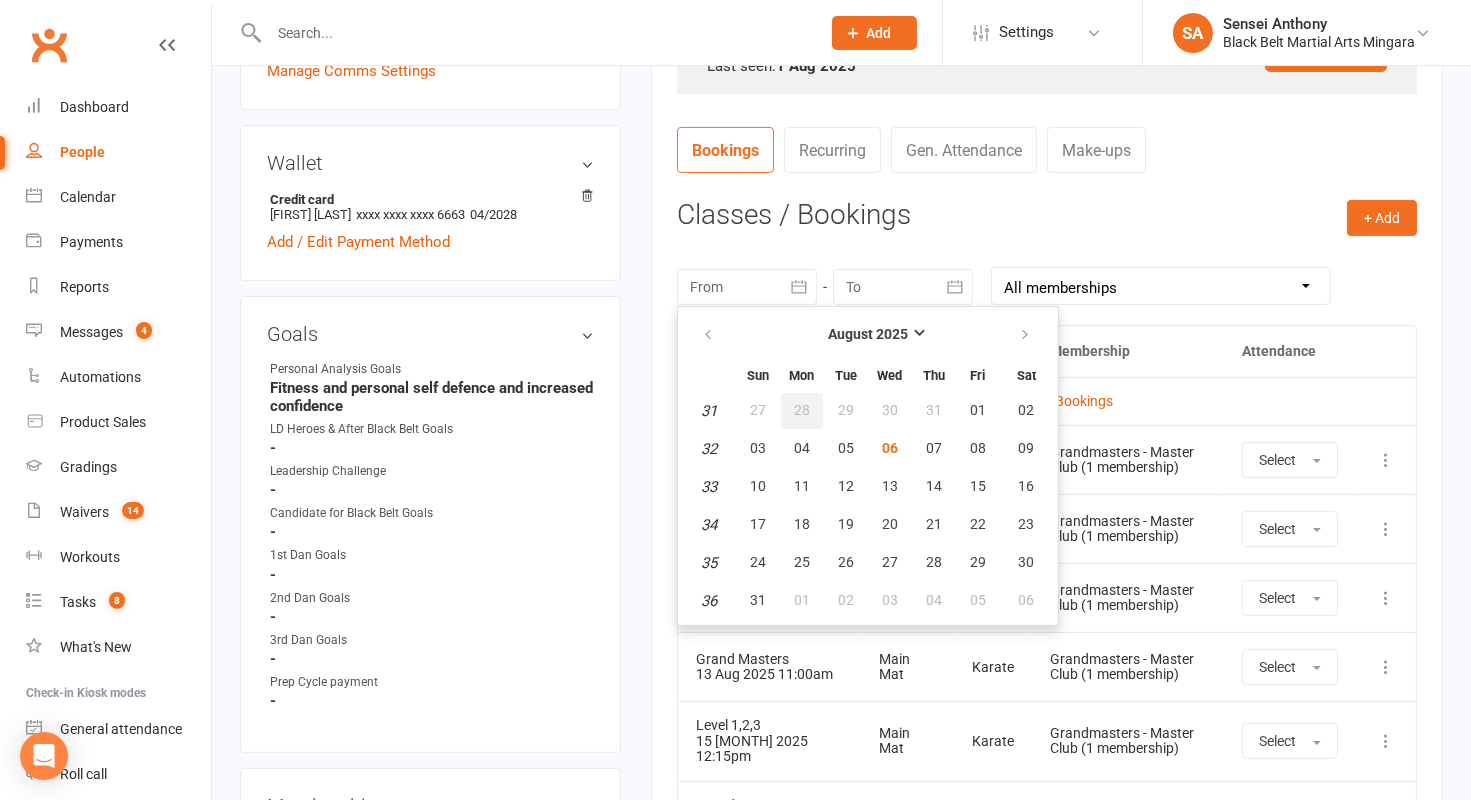 click on "28" at bounding box center (802, 410) 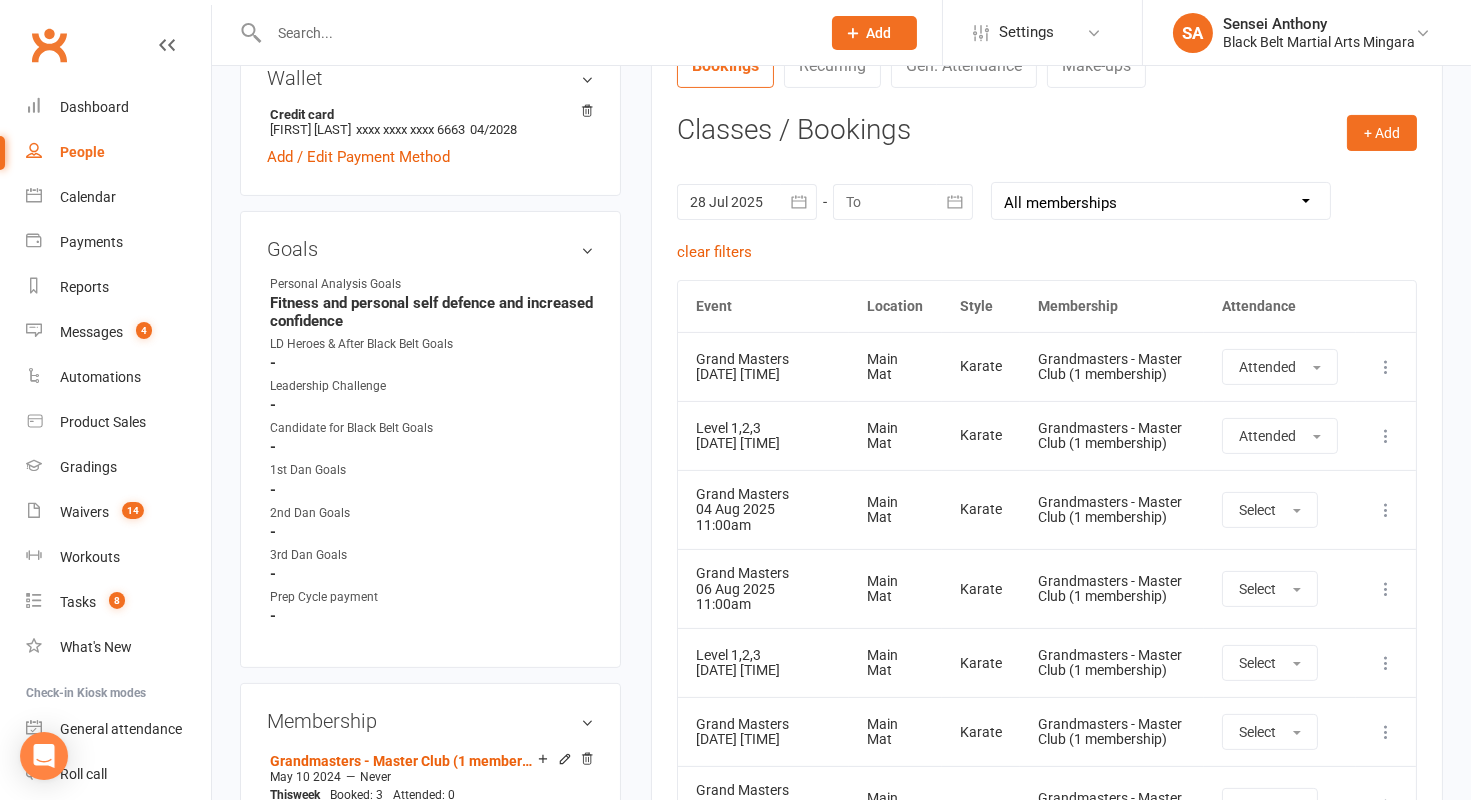 scroll, scrollTop: 794, scrollLeft: 0, axis: vertical 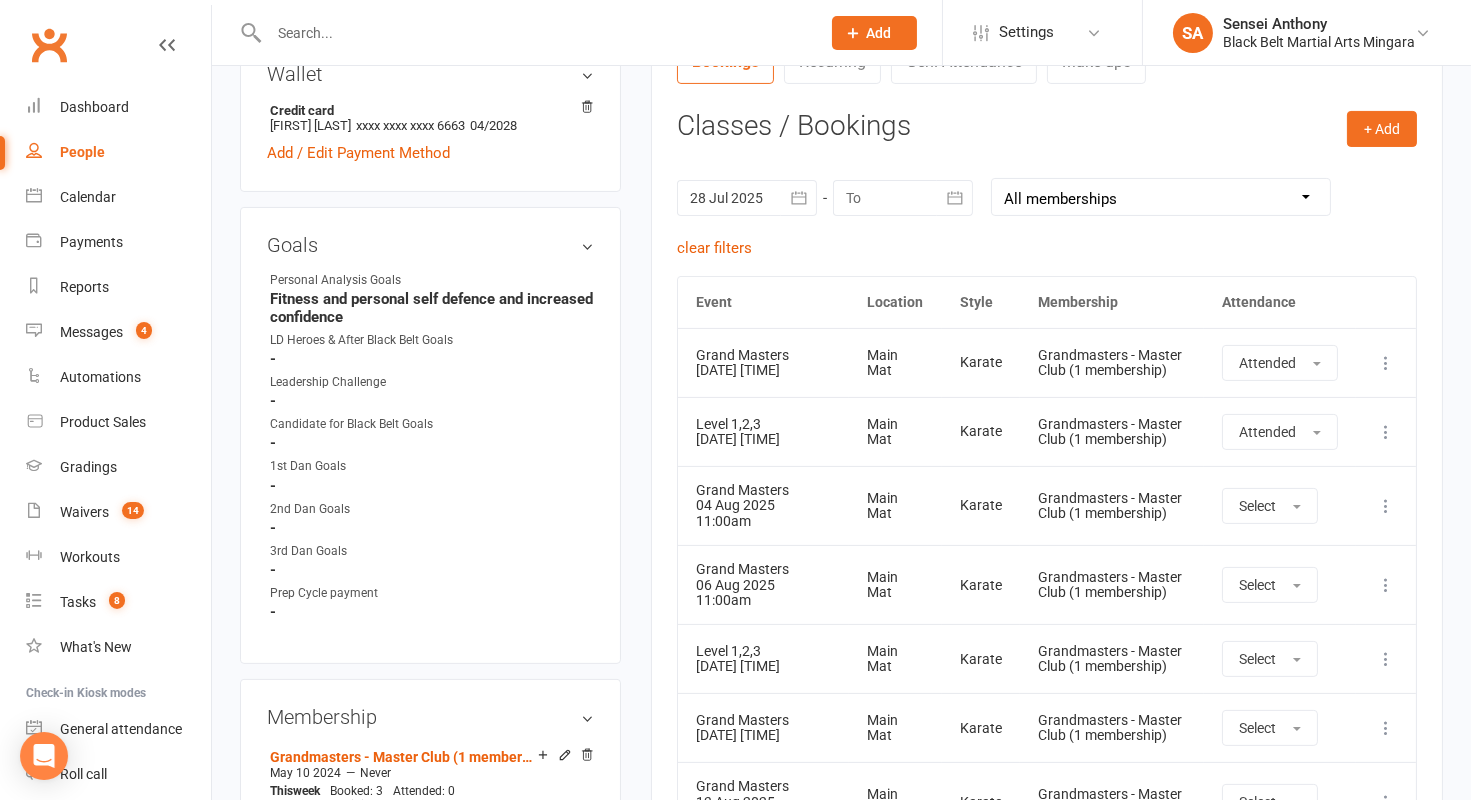 click at bounding box center [534, 33] 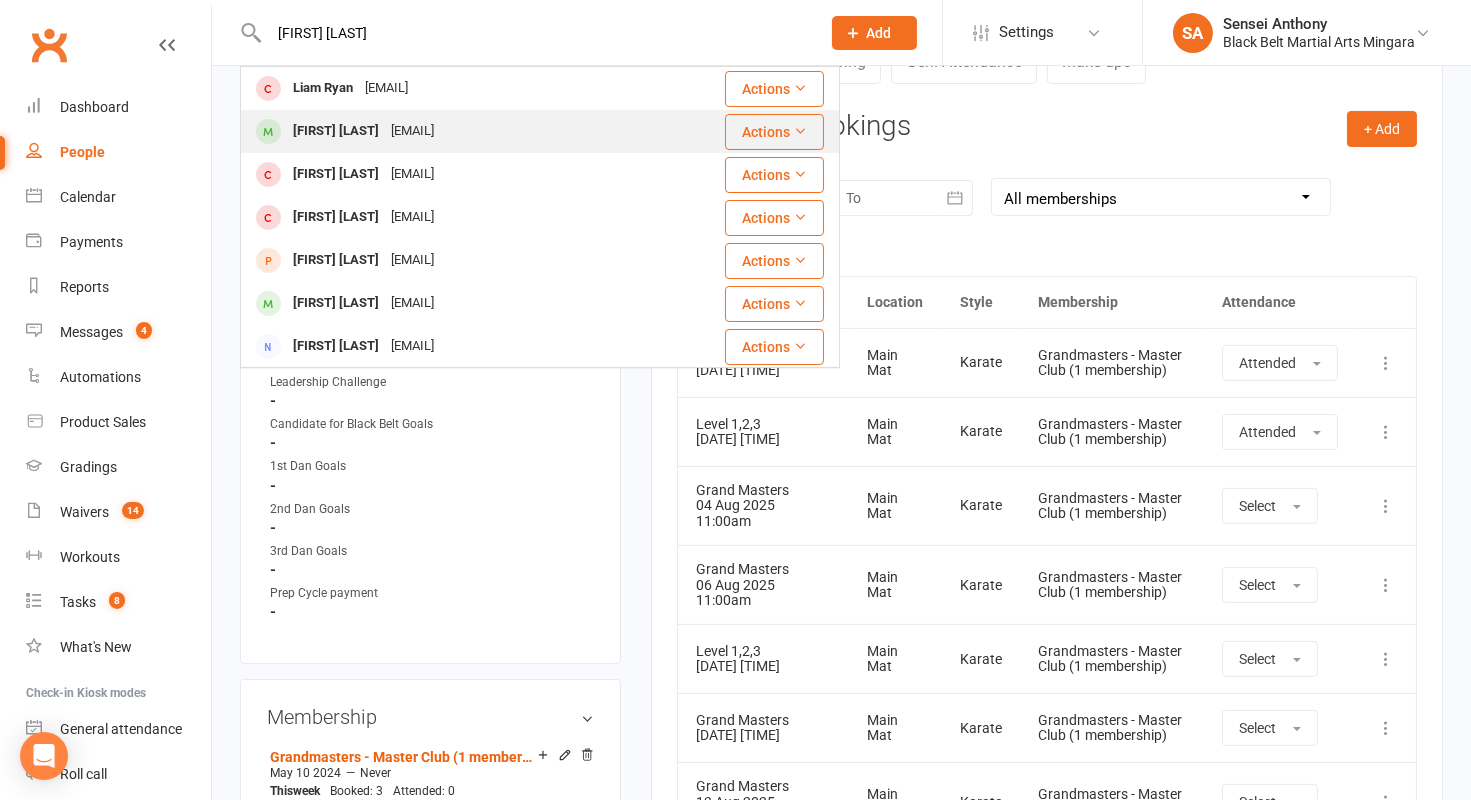 type on "[FIRST] [LAST]" 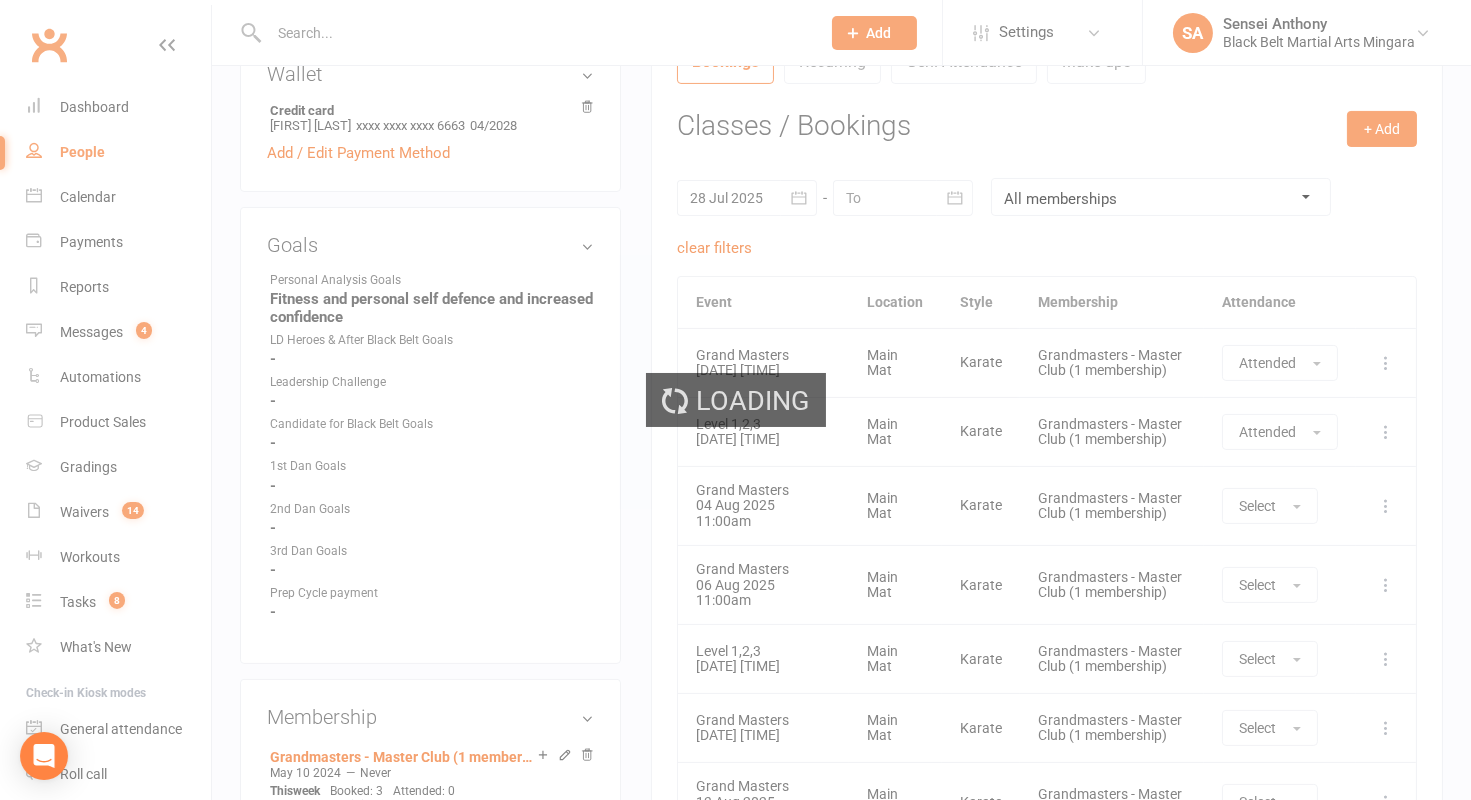 scroll, scrollTop: 0, scrollLeft: 0, axis: both 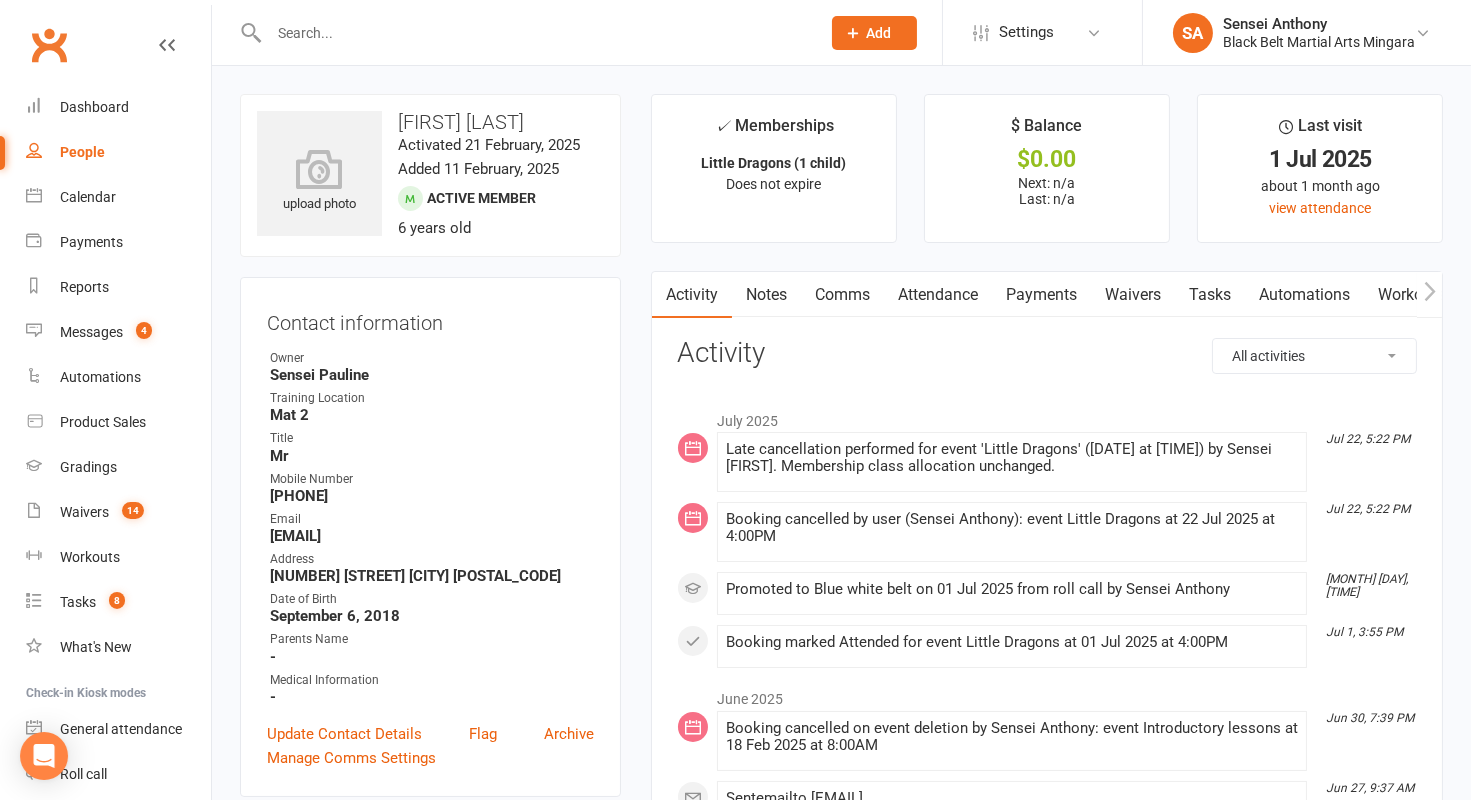click on "Activity Notes Comms Attendance Payments Waivers Tasks Automations Workouts Gradings / Promotions Mobile App Assessments Credit balance
All activities Bookings / Attendances Communications Notes Failed SMSes Gradings Members Memberships Mobile App POS Sales Payments Credit Vouchers Prospects Reports Automations Tasks Waivers Workouts Kiosk Mode Consent Assessments Contact Flags Family Relationships Activity July 2025 Jul 22, 5:22 PM Late cancellation performed for event 'Little Dragons' (22 Jul 2025 at 4:00PM) by Sensei Anthony. Membership class allocation unchanged.   Jul 22, 5:22 PM Booking cancelled by user (Sensei Anthony): event Little Dragons at 22 Jul 2025 at 4:00PM   Jul 2, 9:47 PM Promoted to Blue white belt on 01 Jul 2025 from roll call by Sensei Anthony   Jul 1, 3:55 PM Booking marked Attended for event Little Dragons at 01 Jul 2025 at 4:00PM   June 2025 Jun 30, 7:39 PM Booking cancelled on event deletion by Sensei Anthony: event Introductory lessons at 18 Feb 2025 at 8:00AM   Jun 27, 9:37 AM" at bounding box center (1047, 1616) 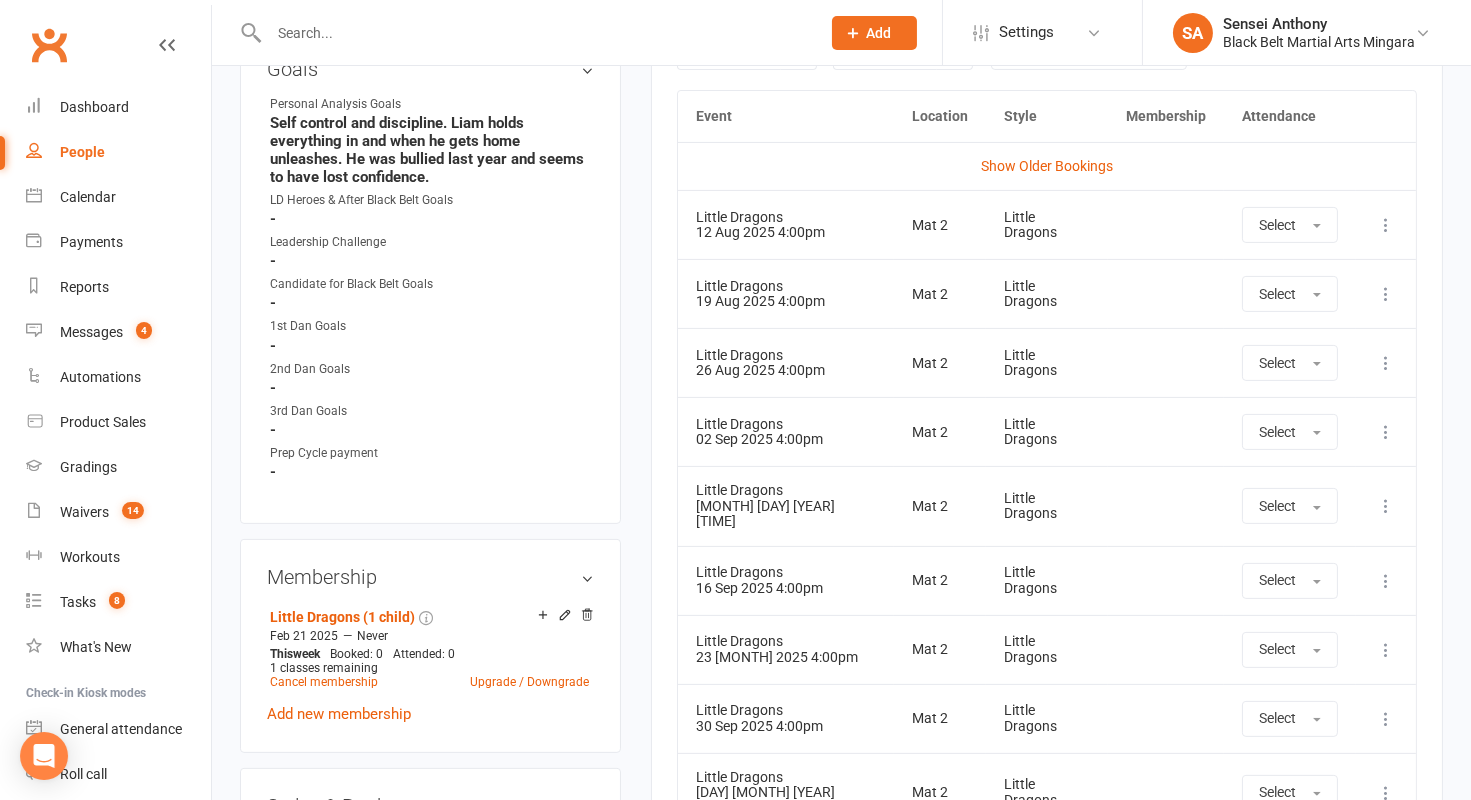 scroll, scrollTop: 746, scrollLeft: 0, axis: vertical 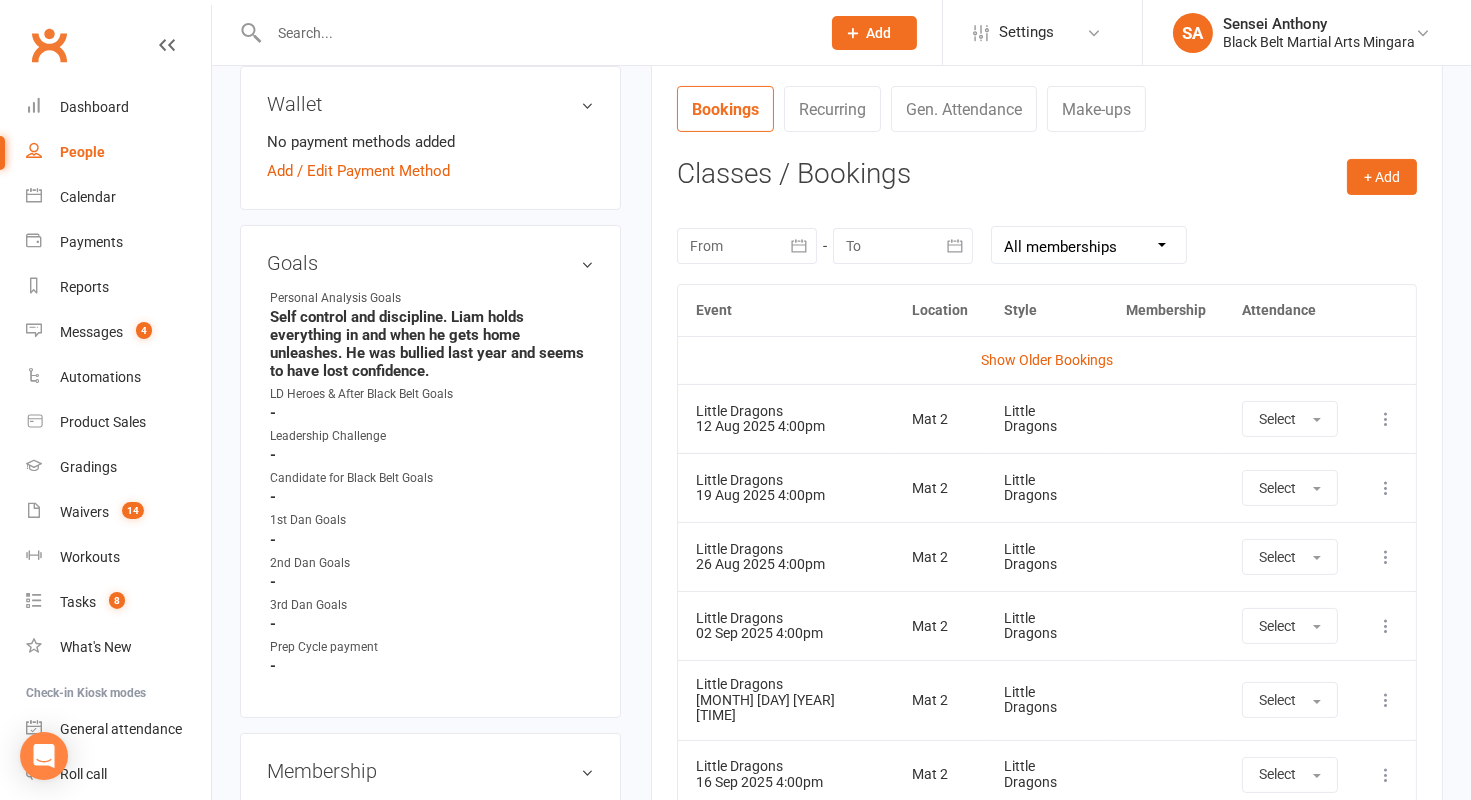 click at bounding box center [1386, 419] 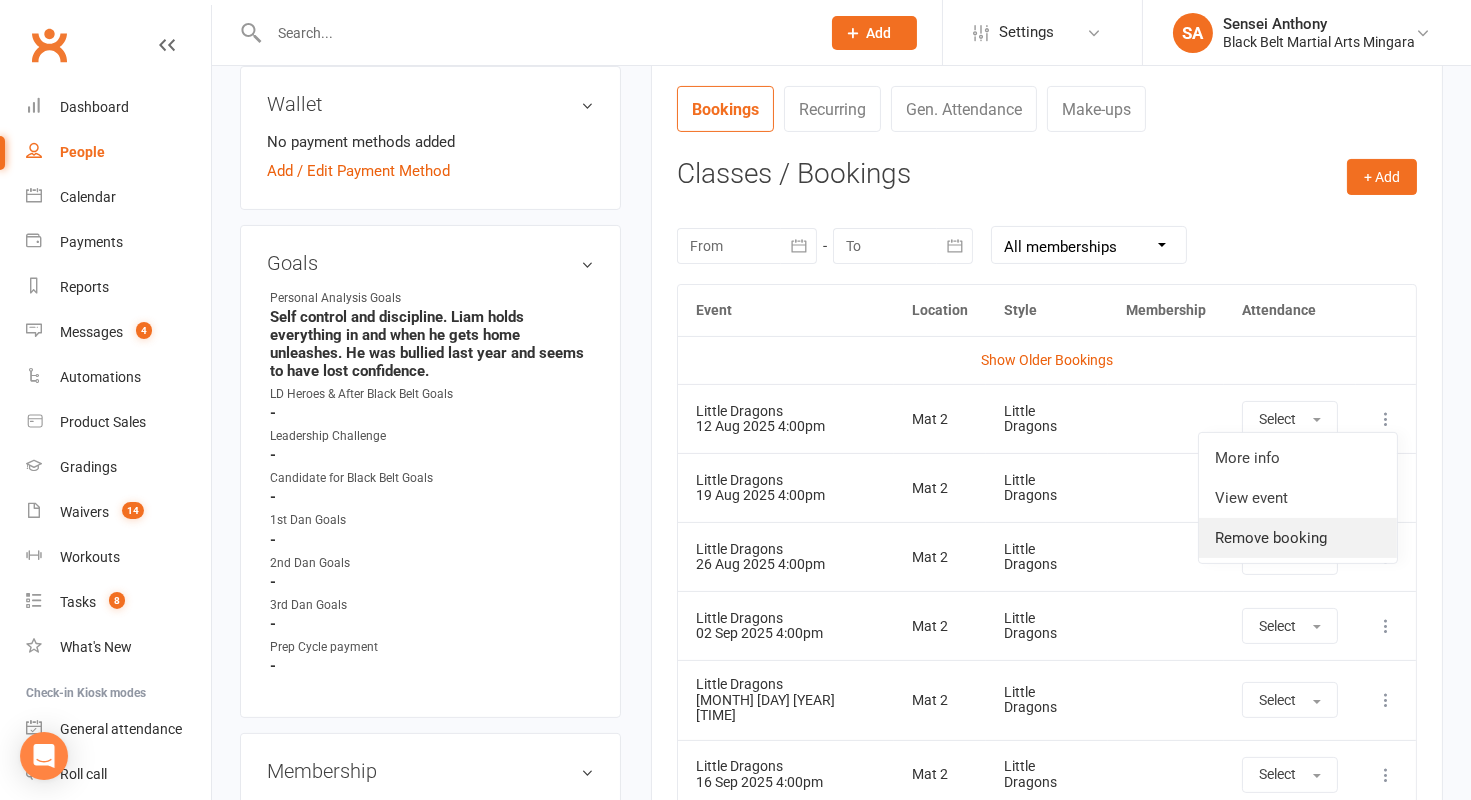 click on "Remove booking" at bounding box center [1298, 538] 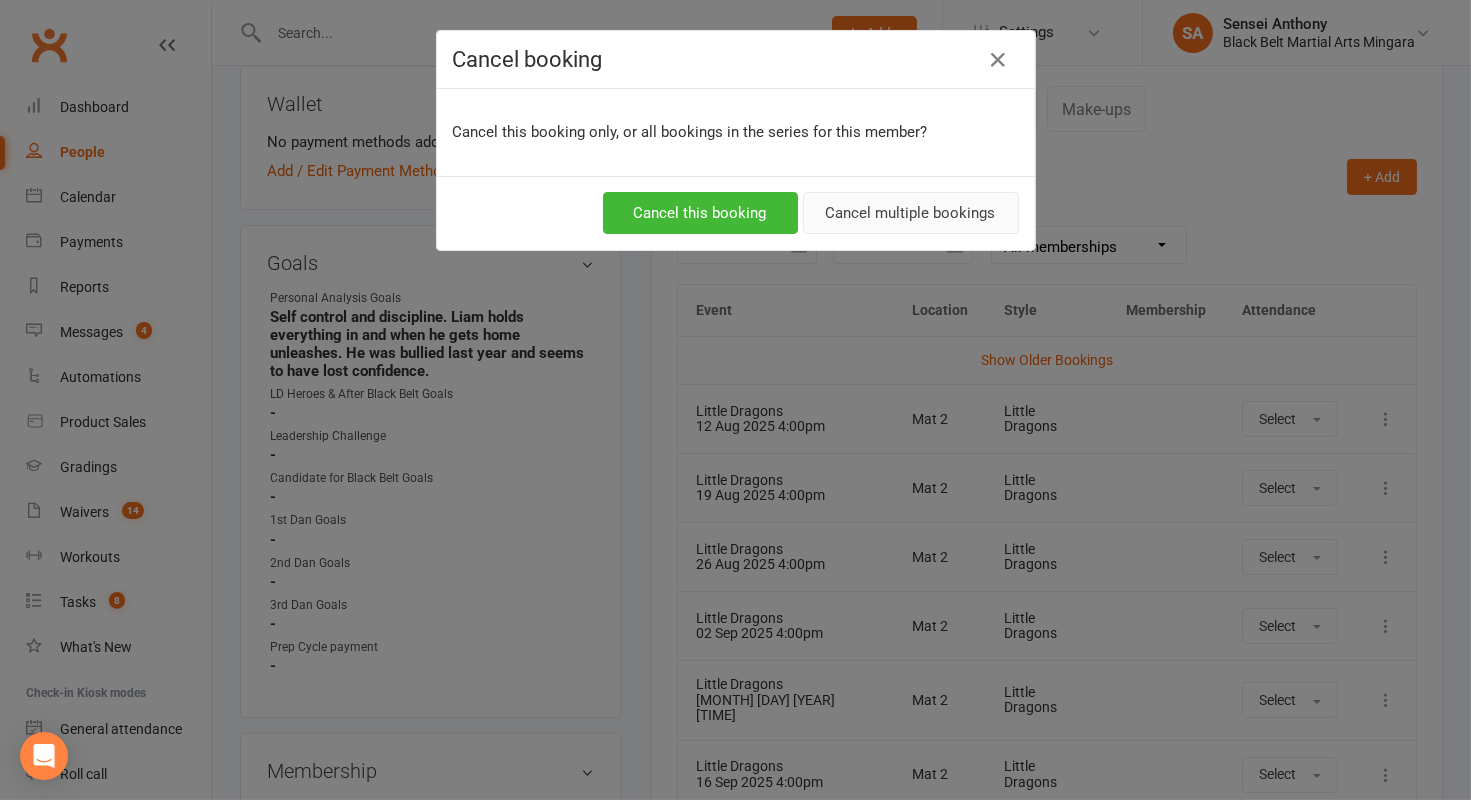 click on "Cancel multiple bookings" at bounding box center (911, 213) 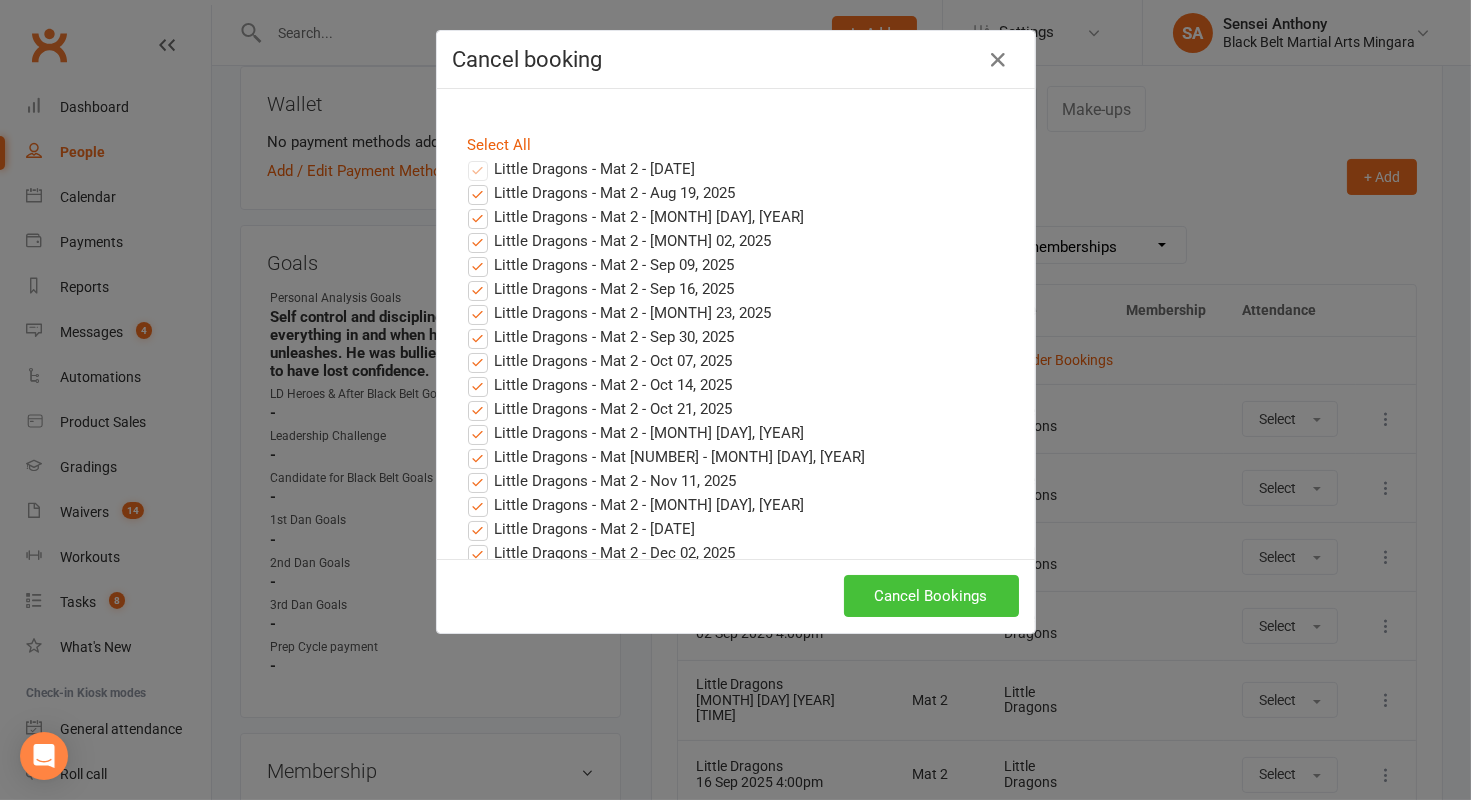 click on "Cancel Bookings" at bounding box center (931, 596) 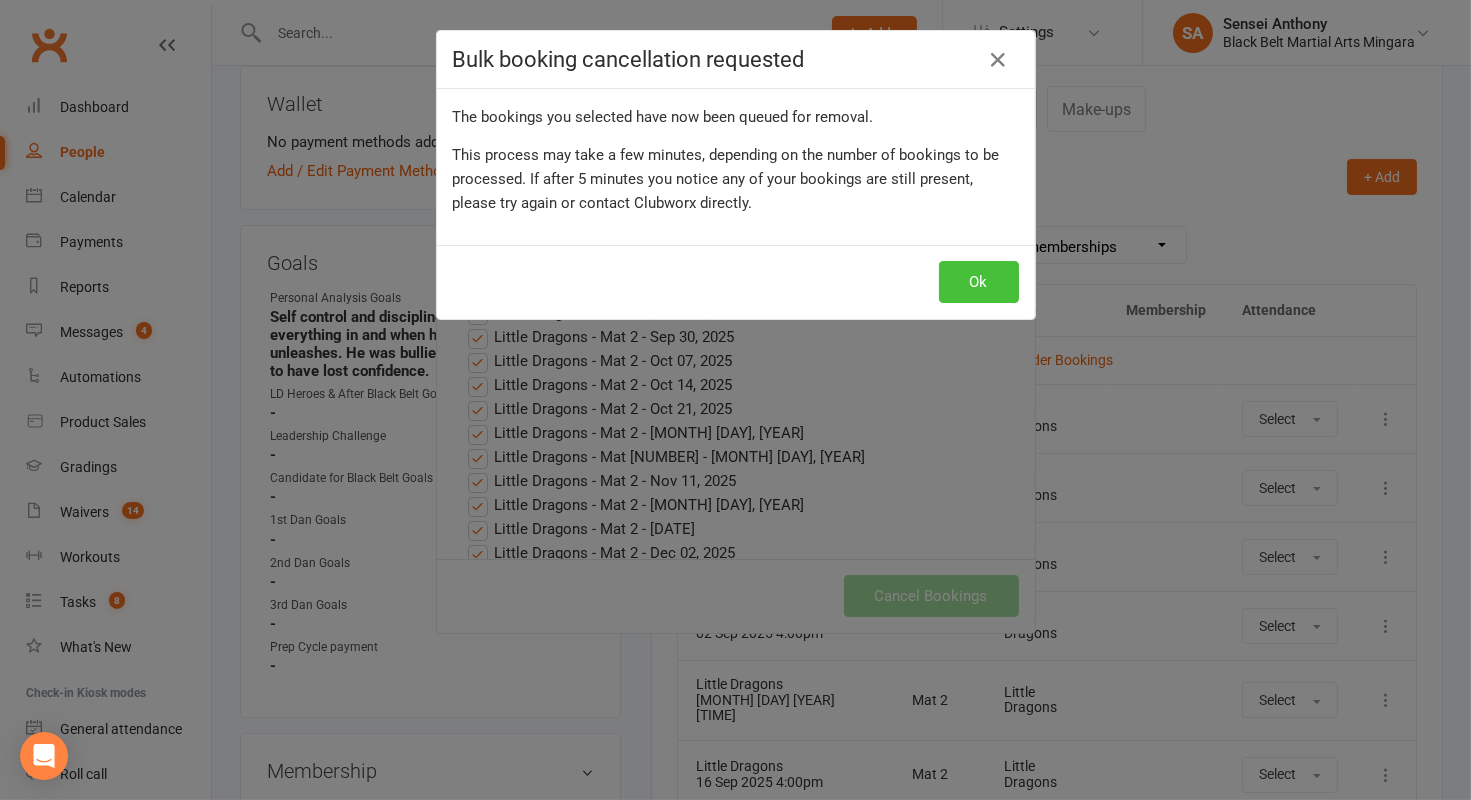 click on "Ok" at bounding box center (979, 282) 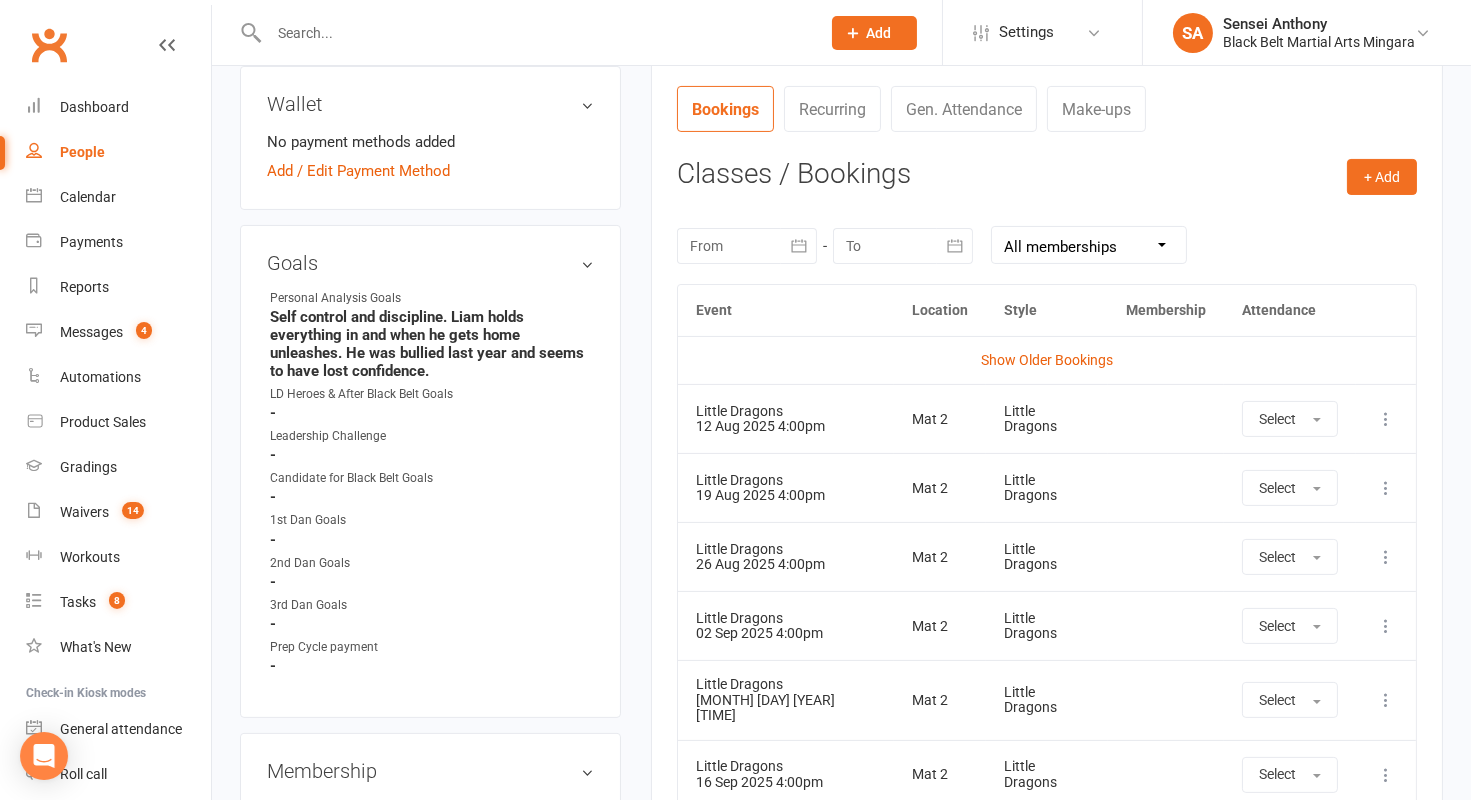 scroll, scrollTop: 0, scrollLeft: 0, axis: both 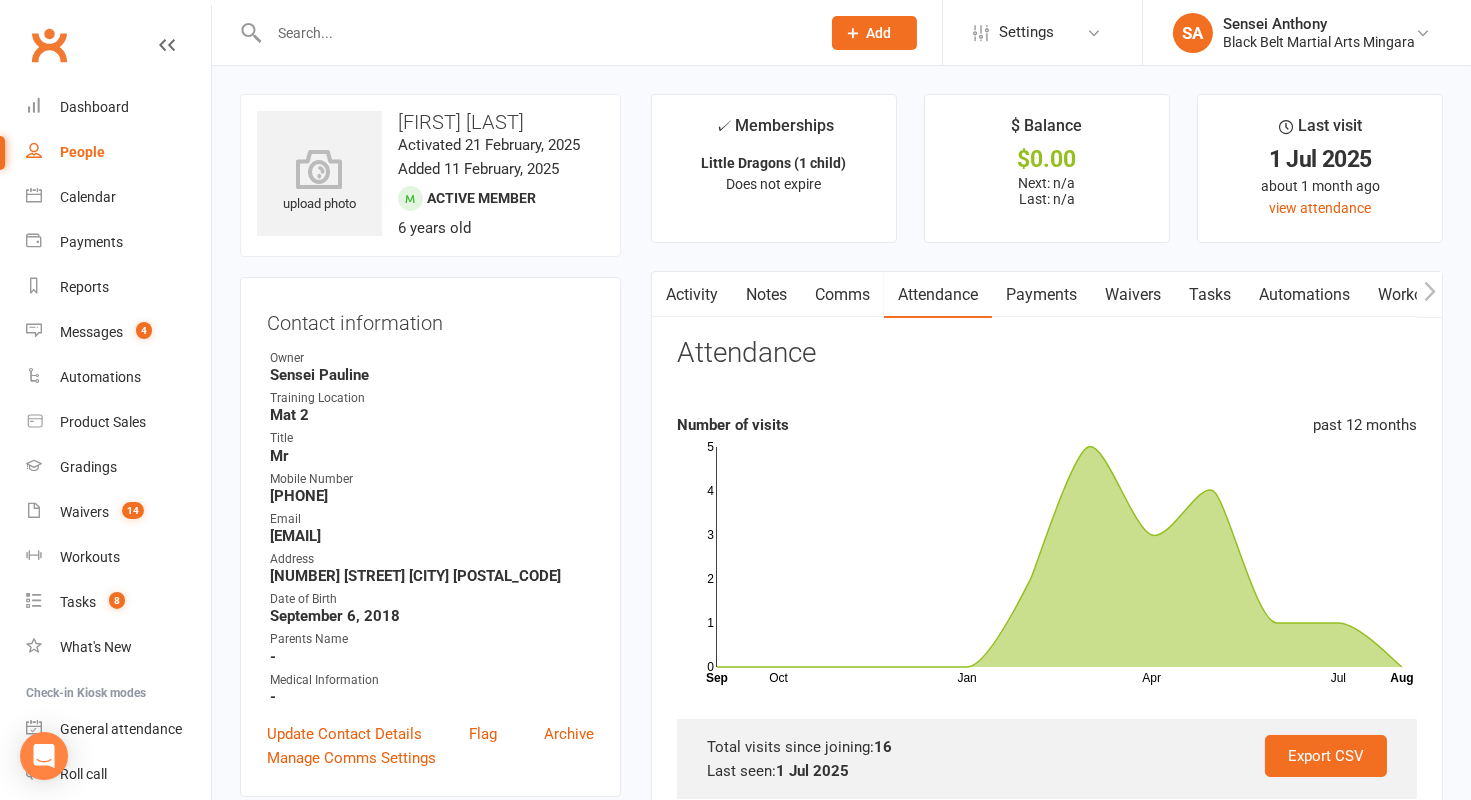 click on "Activity" at bounding box center [692, 295] 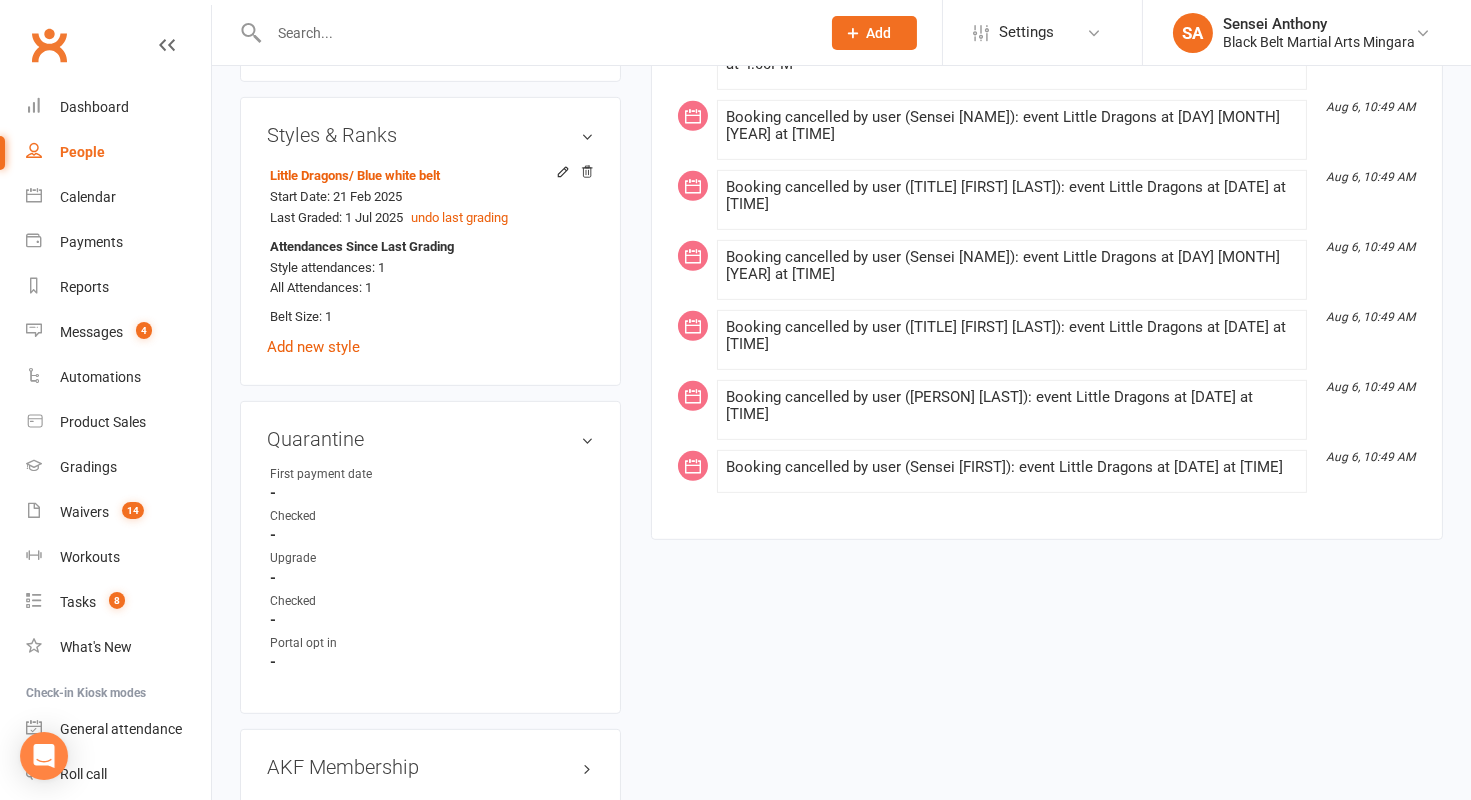 scroll, scrollTop: 1947, scrollLeft: 0, axis: vertical 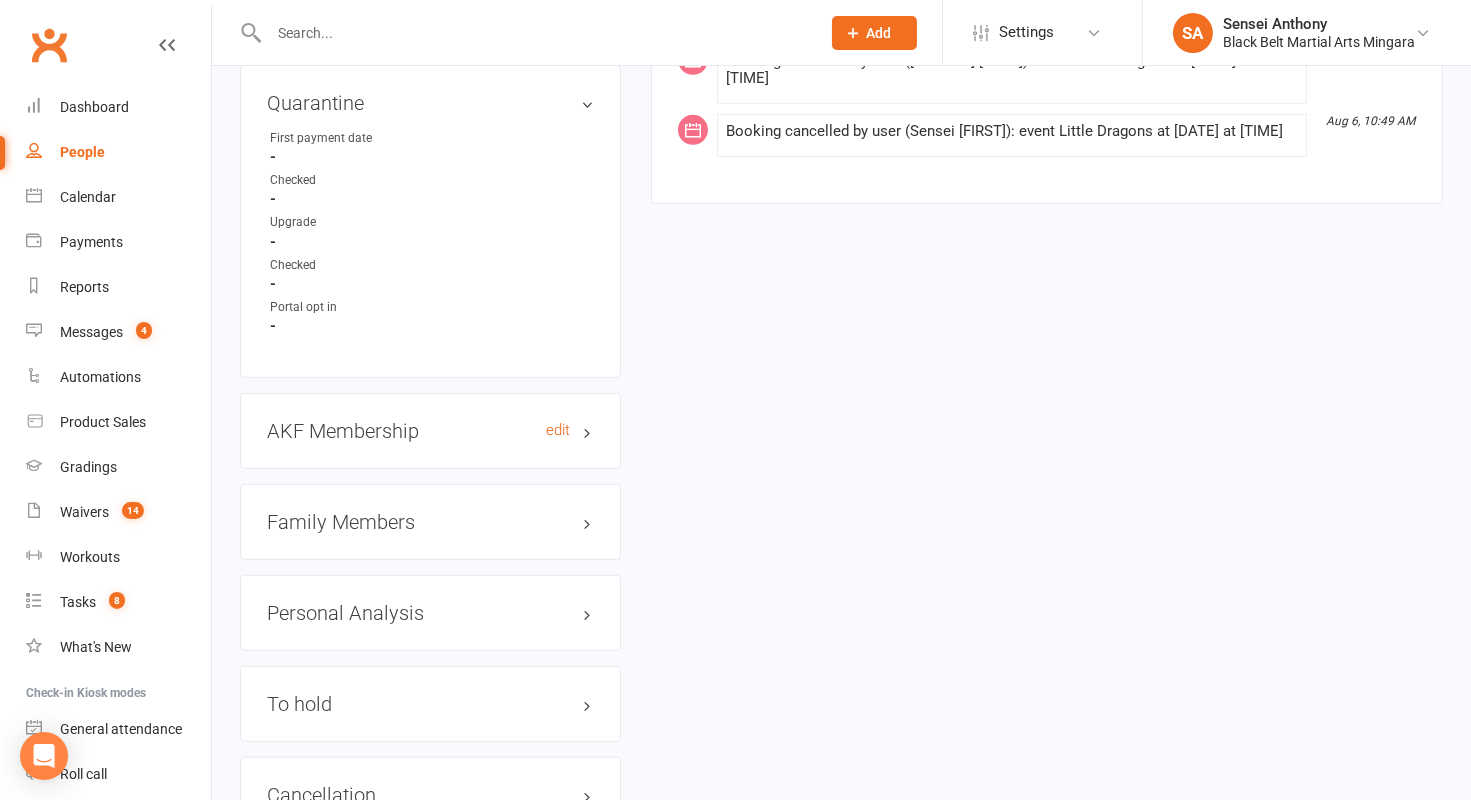 click on "AKF Membership  edit" at bounding box center [430, 431] 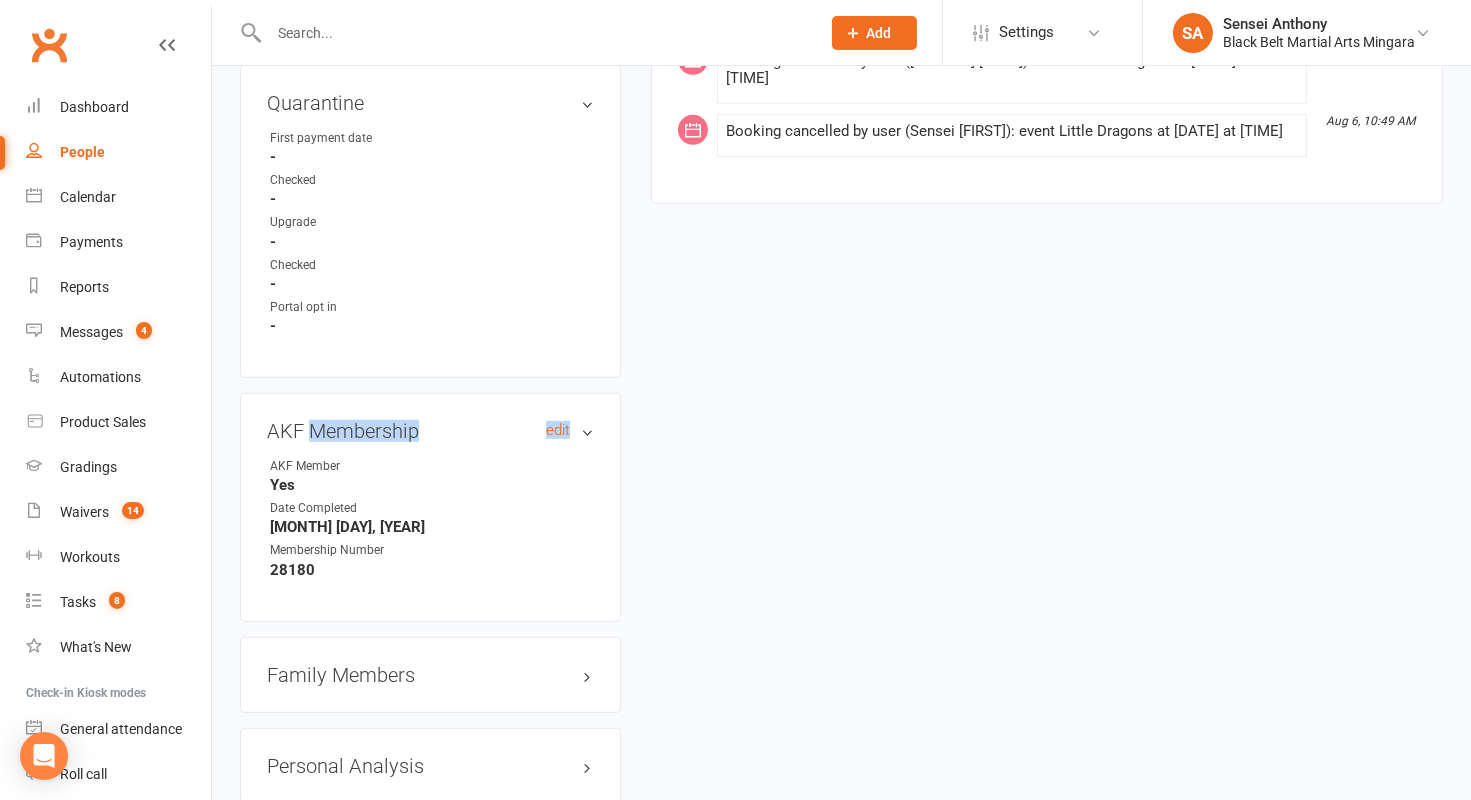 click on "AKF Membership  edit" at bounding box center (430, 431) 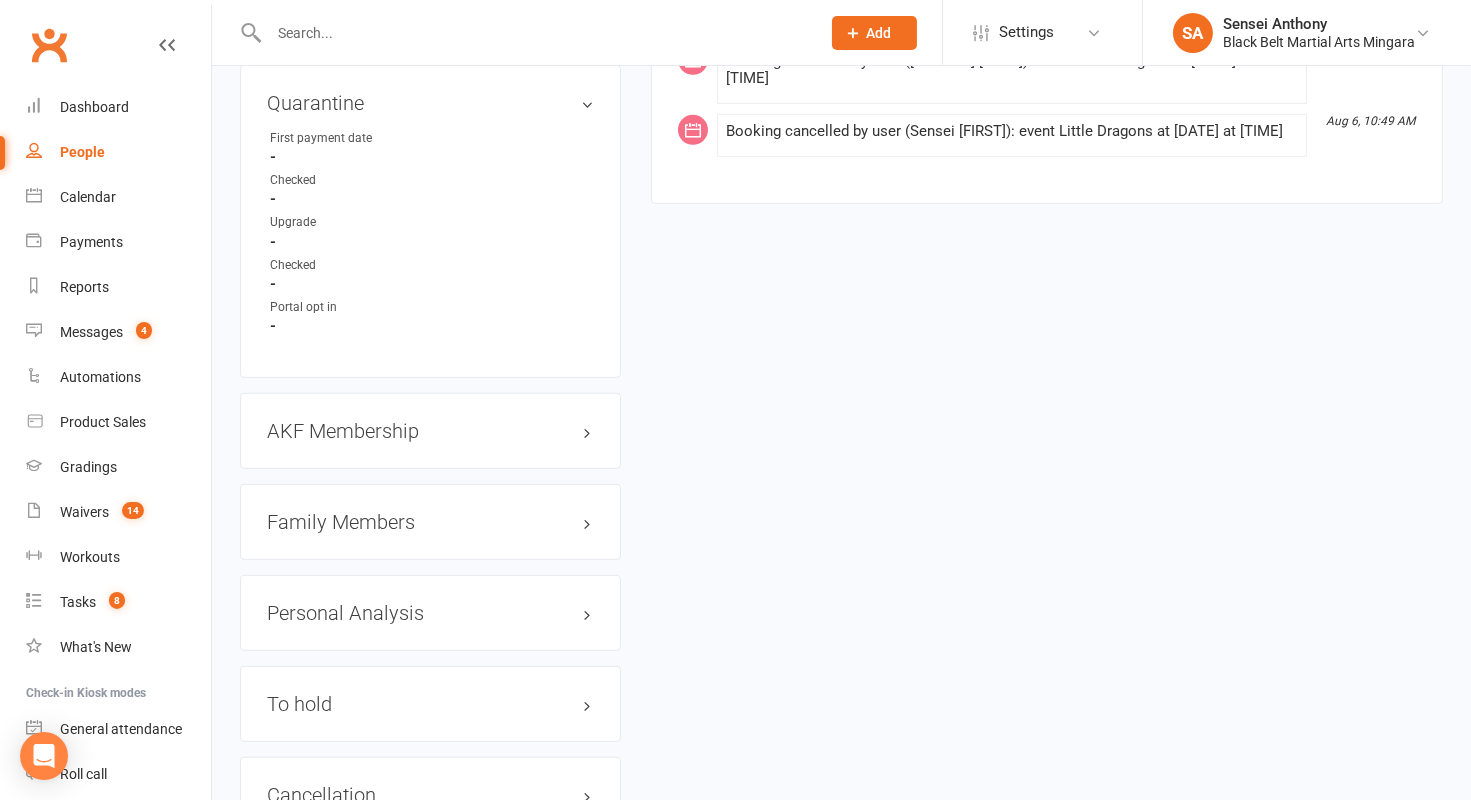 click on "Family Members" at bounding box center [430, 522] 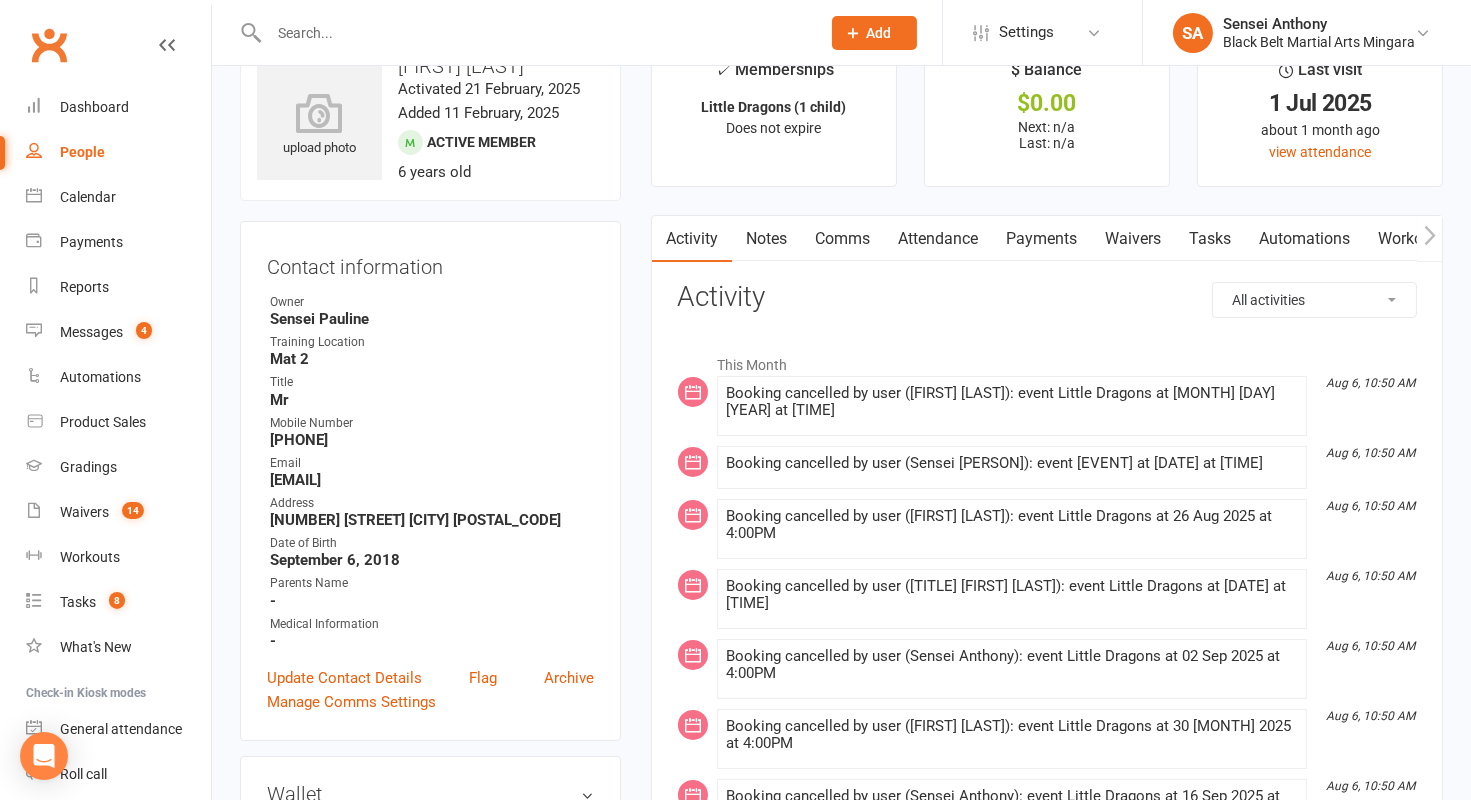 scroll, scrollTop: 0, scrollLeft: 0, axis: both 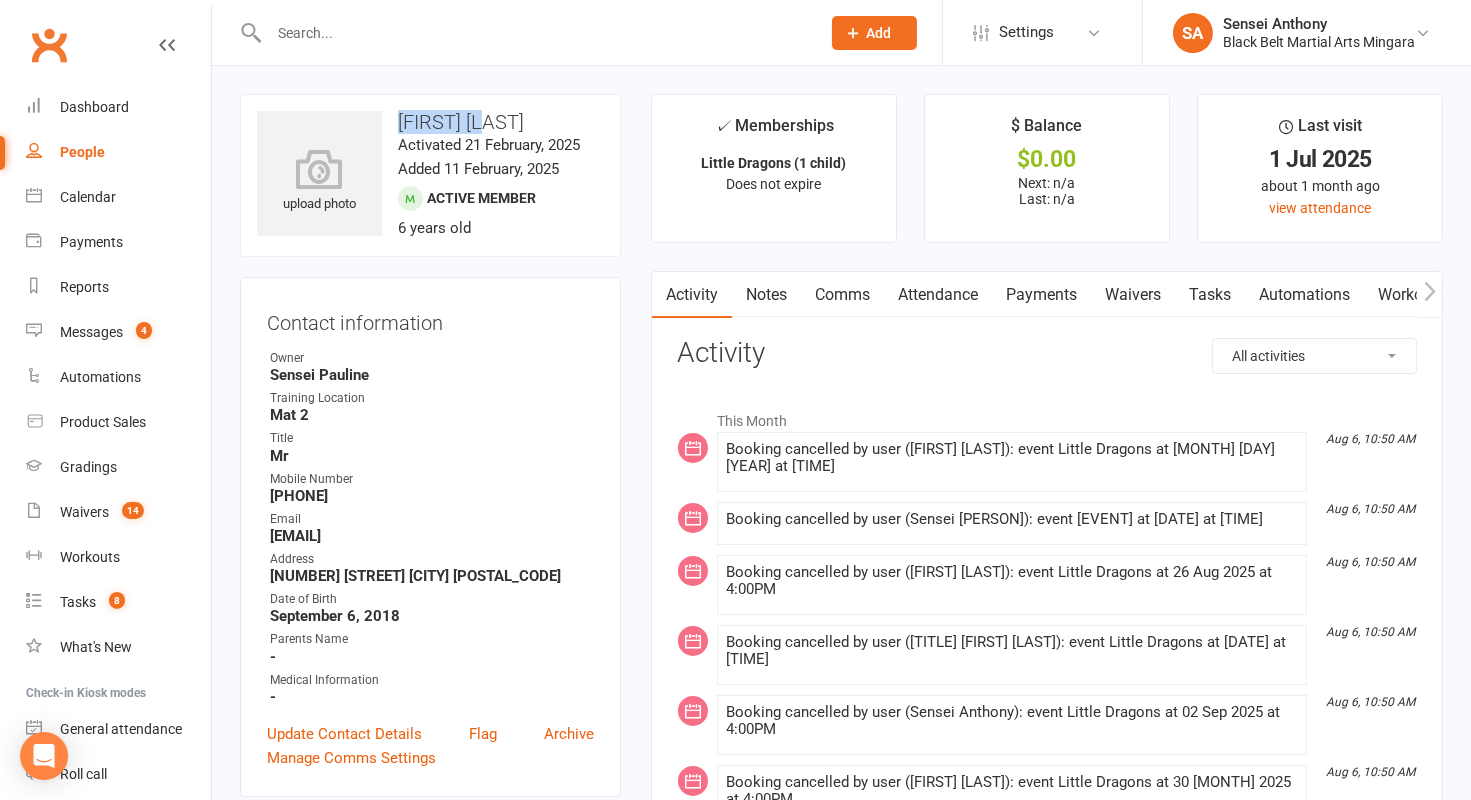 drag, startPoint x: 527, startPoint y: 128, endPoint x: 392, endPoint y: 128, distance: 135 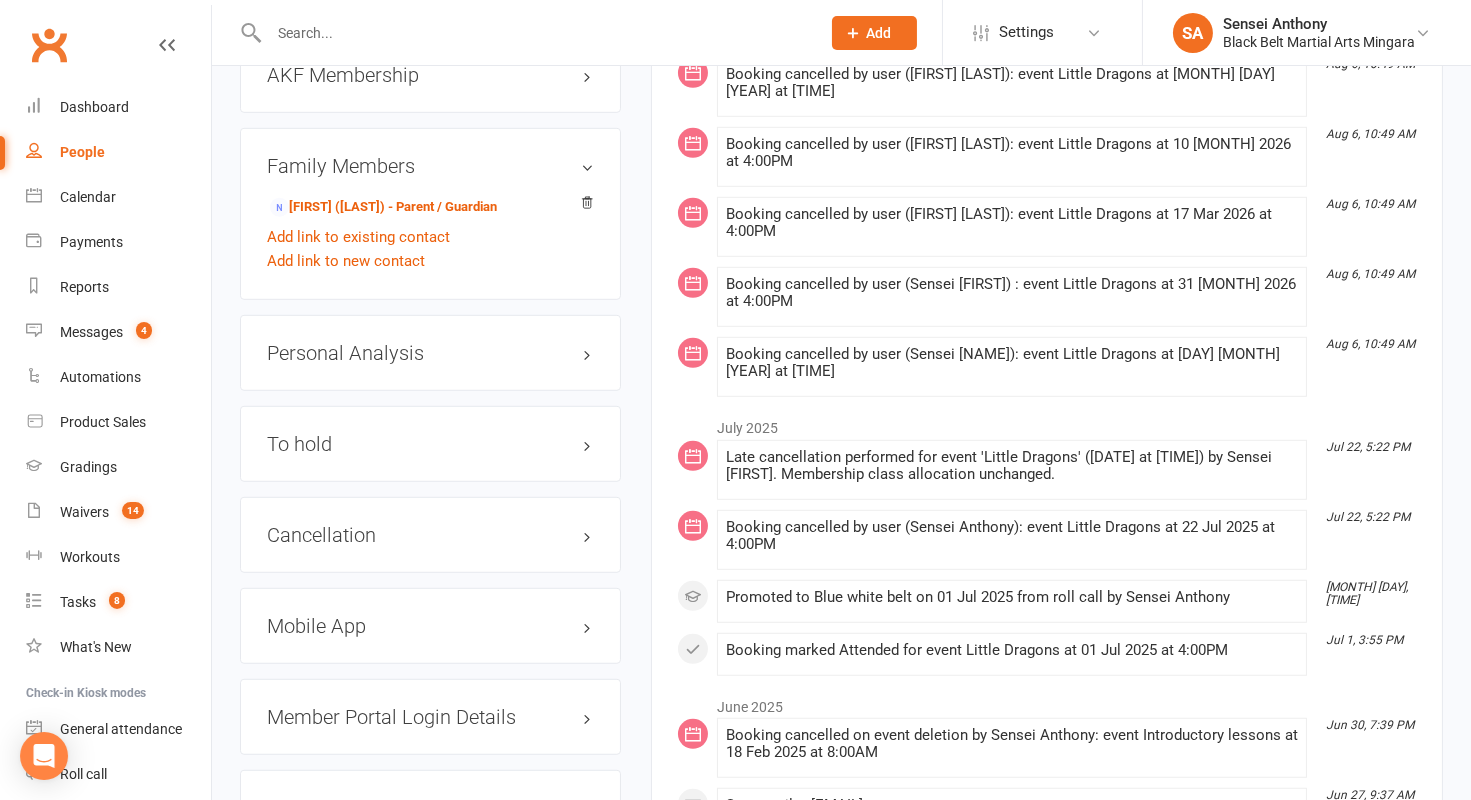 scroll, scrollTop: 2305, scrollLeft: 0, axis: vertical 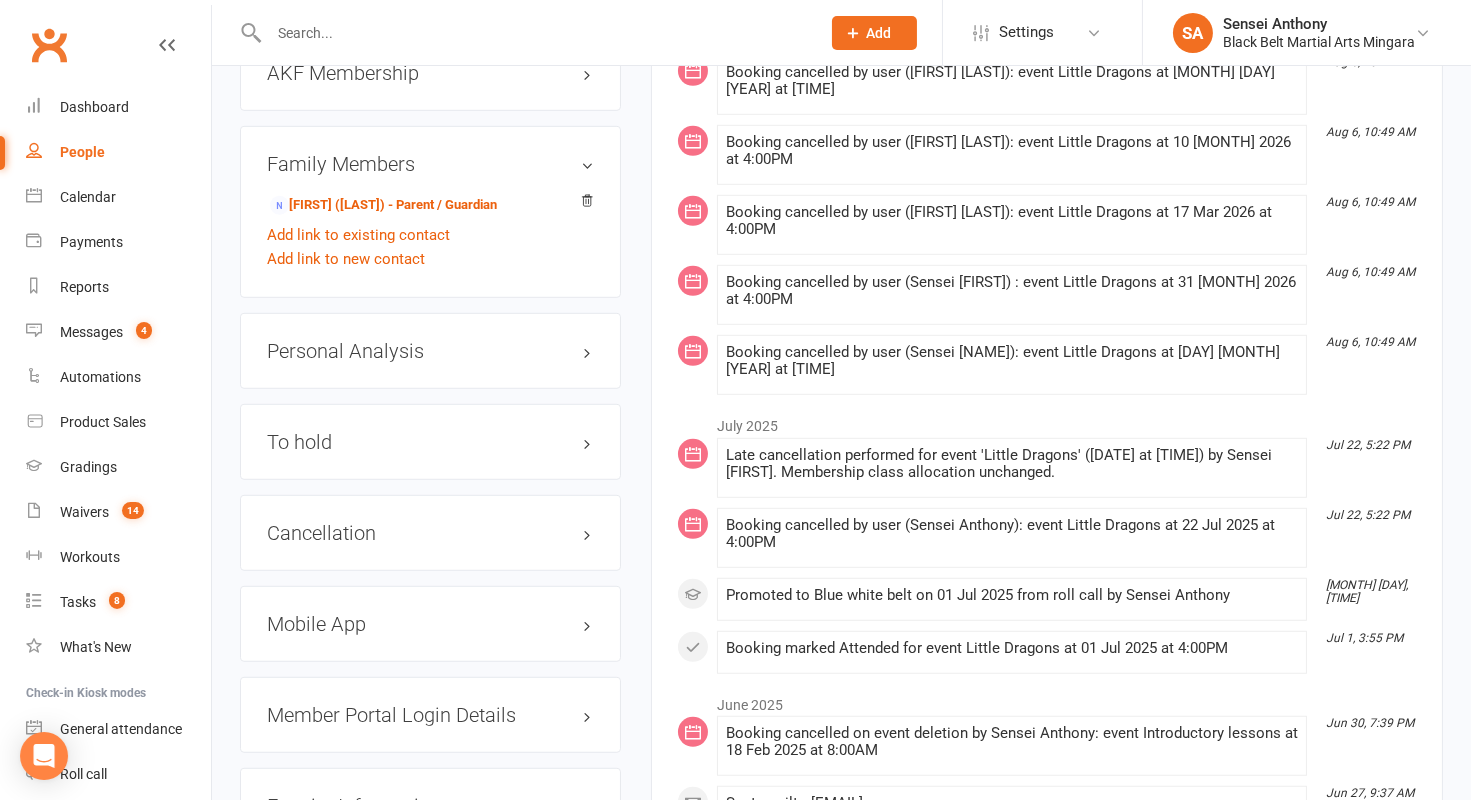 click on "Cancellation  edit" at bounding box center [430, 533] 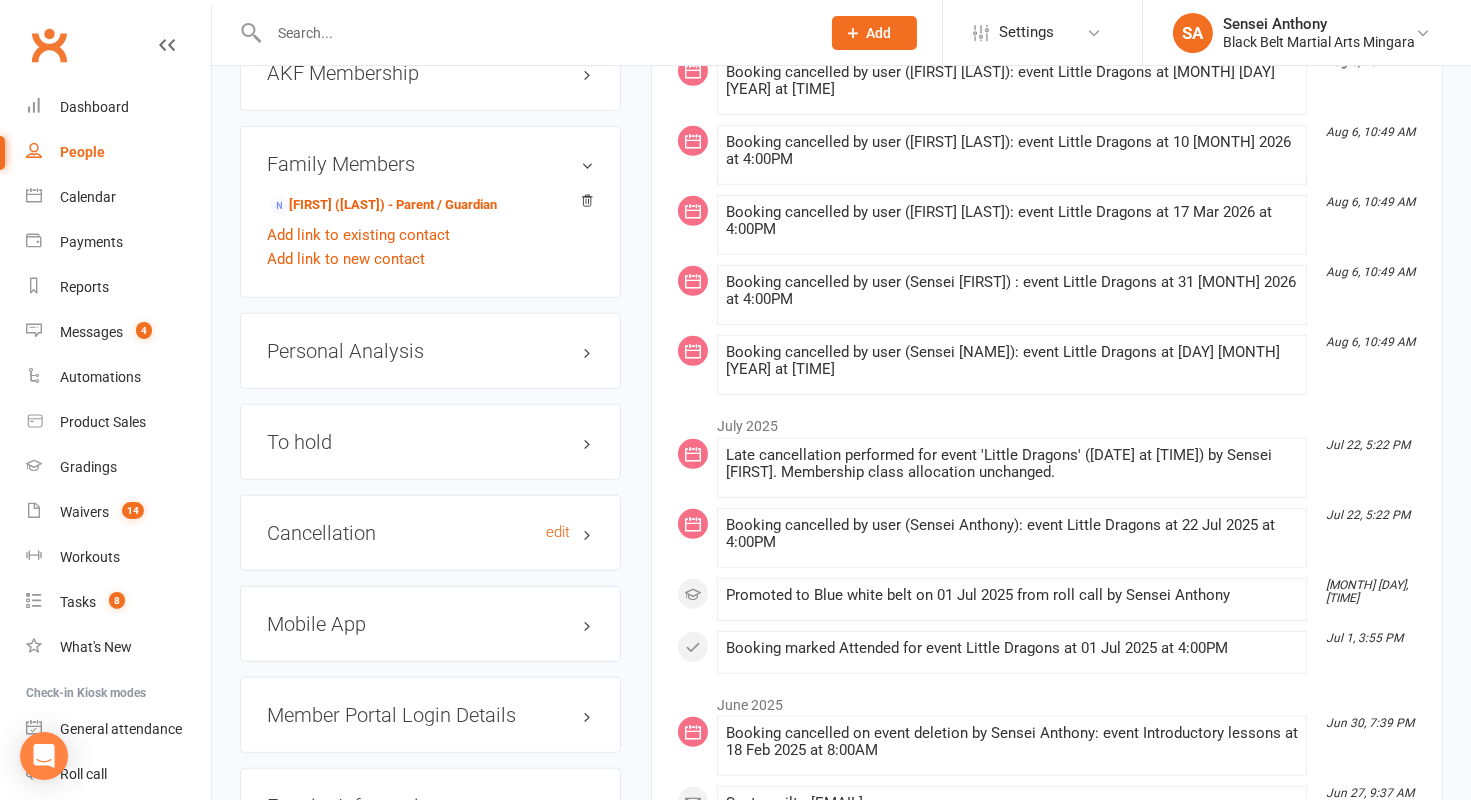 click on "Cancellation  edit" at bounding box center (430, 533) 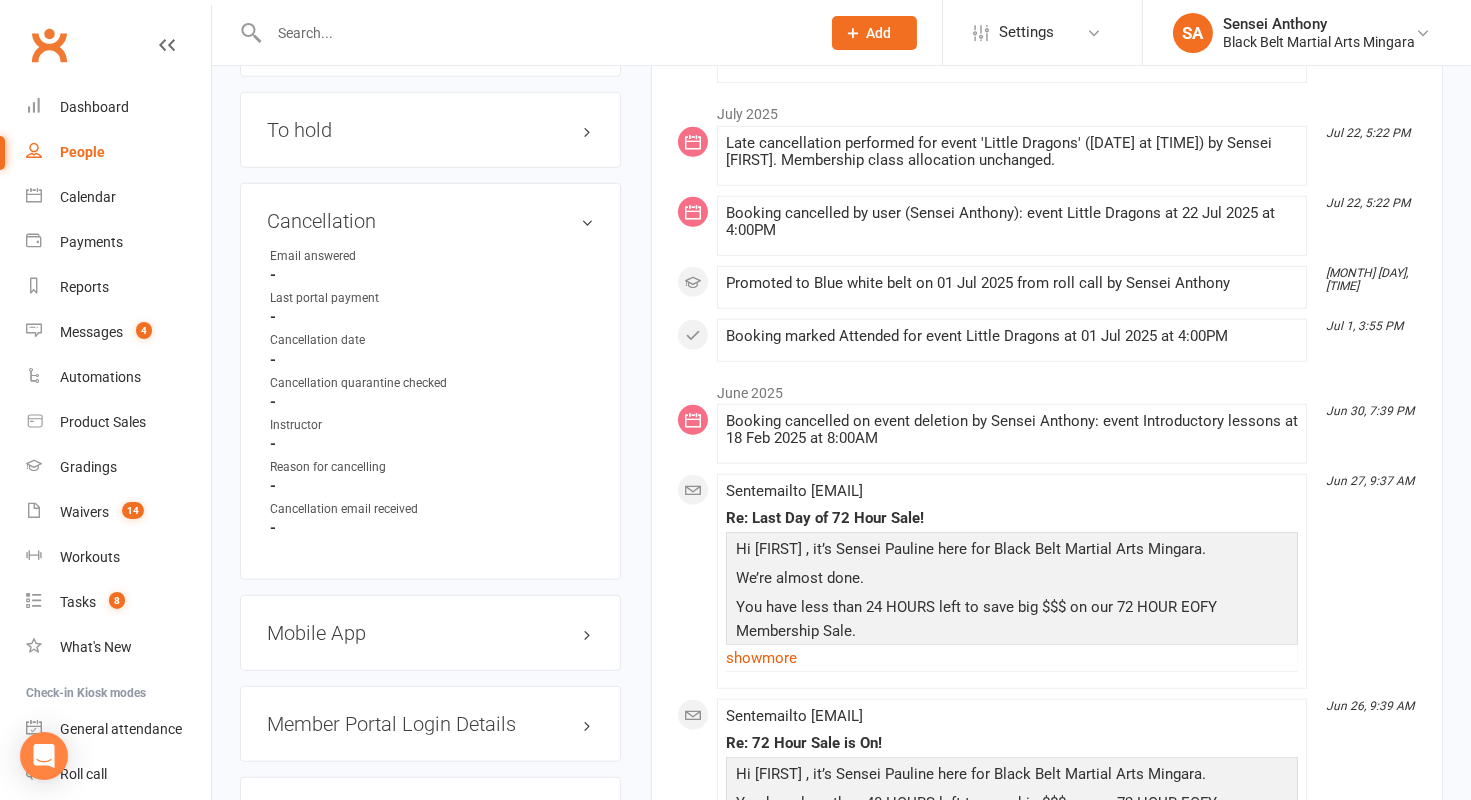 scroll, scrollTop: 2614, scrollLeft: 0, axis: vertical 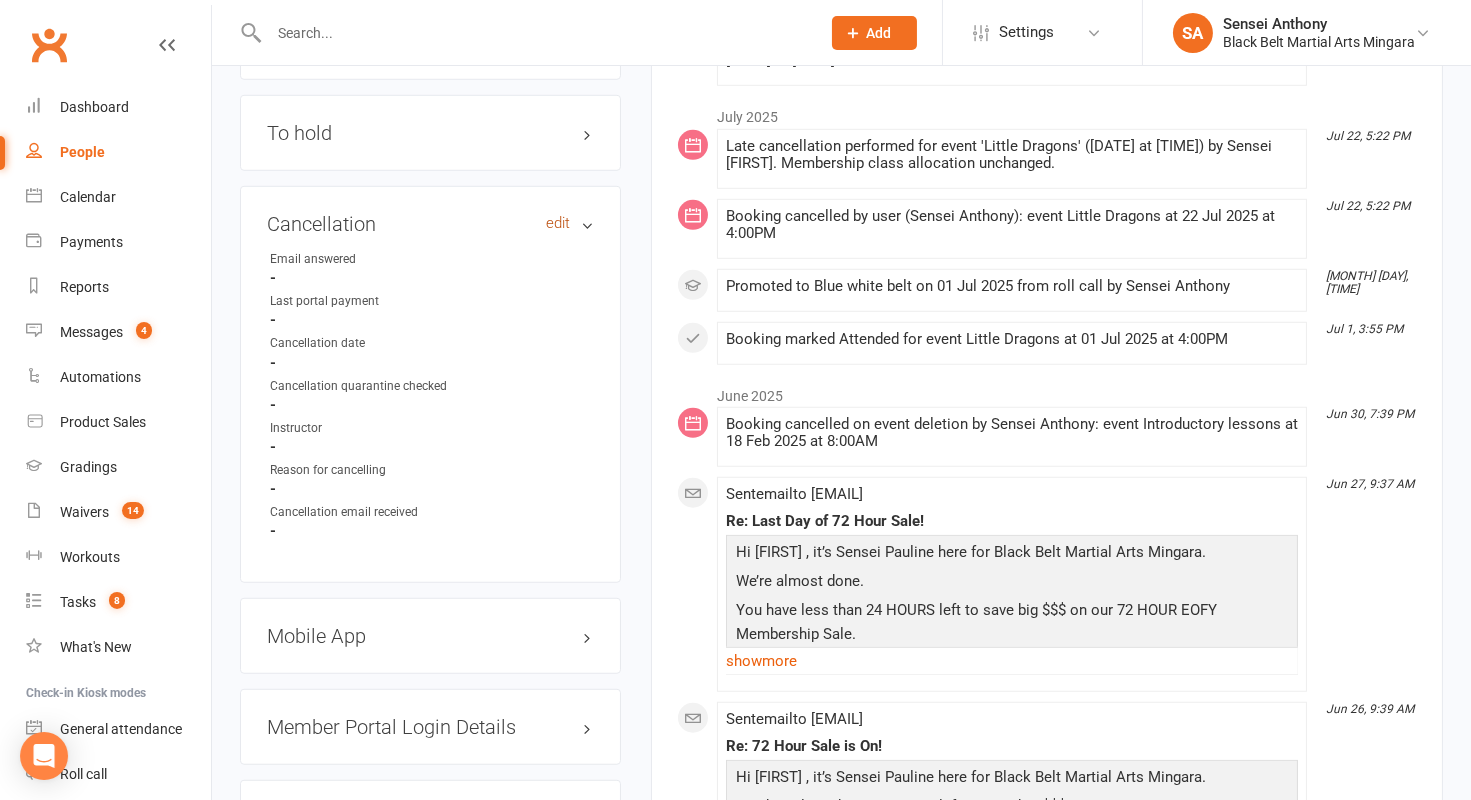 click on "edit" at bounding box center (558, 223) 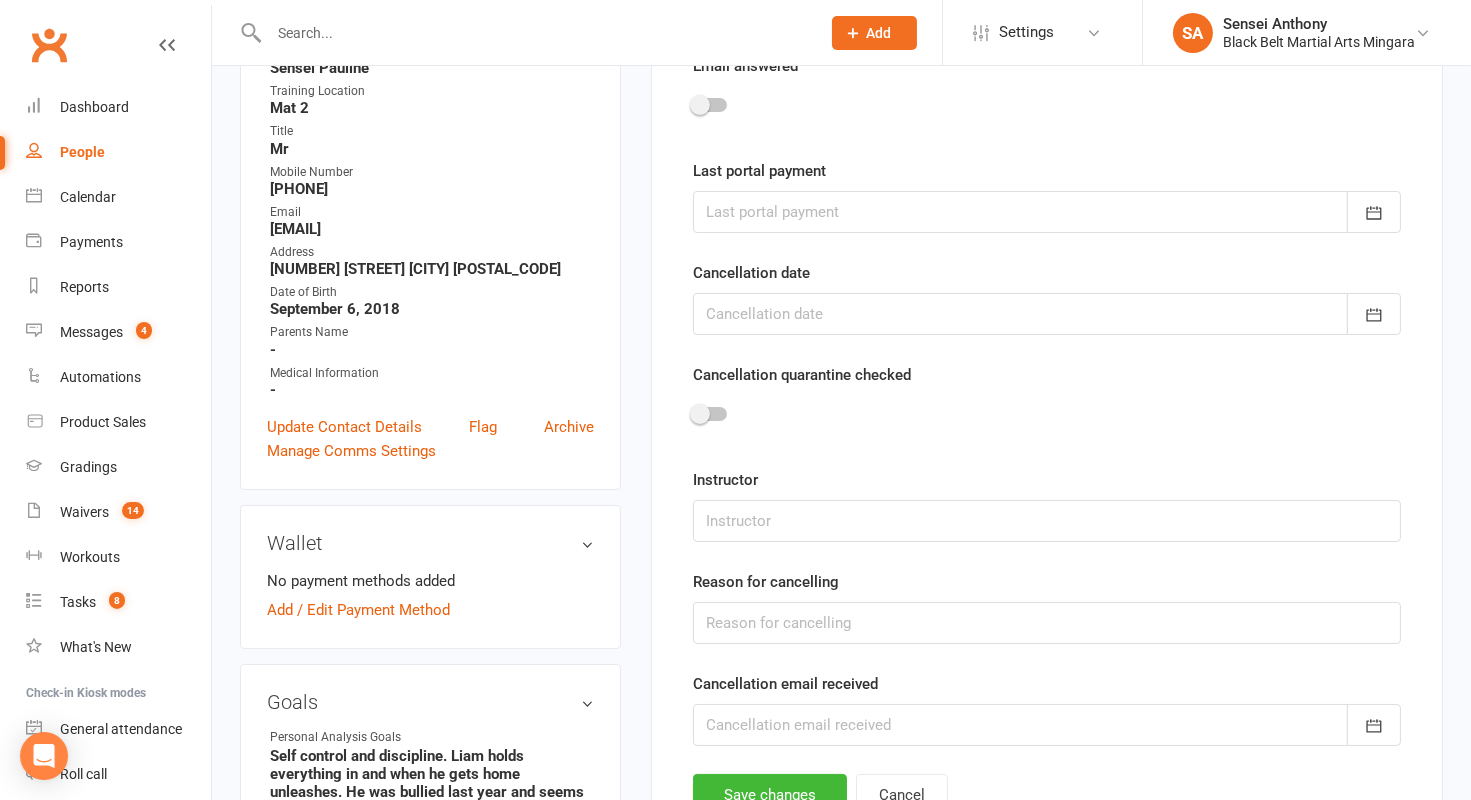 scroll, scrollTop: 170, scrollLeft: 0, axis: vertical 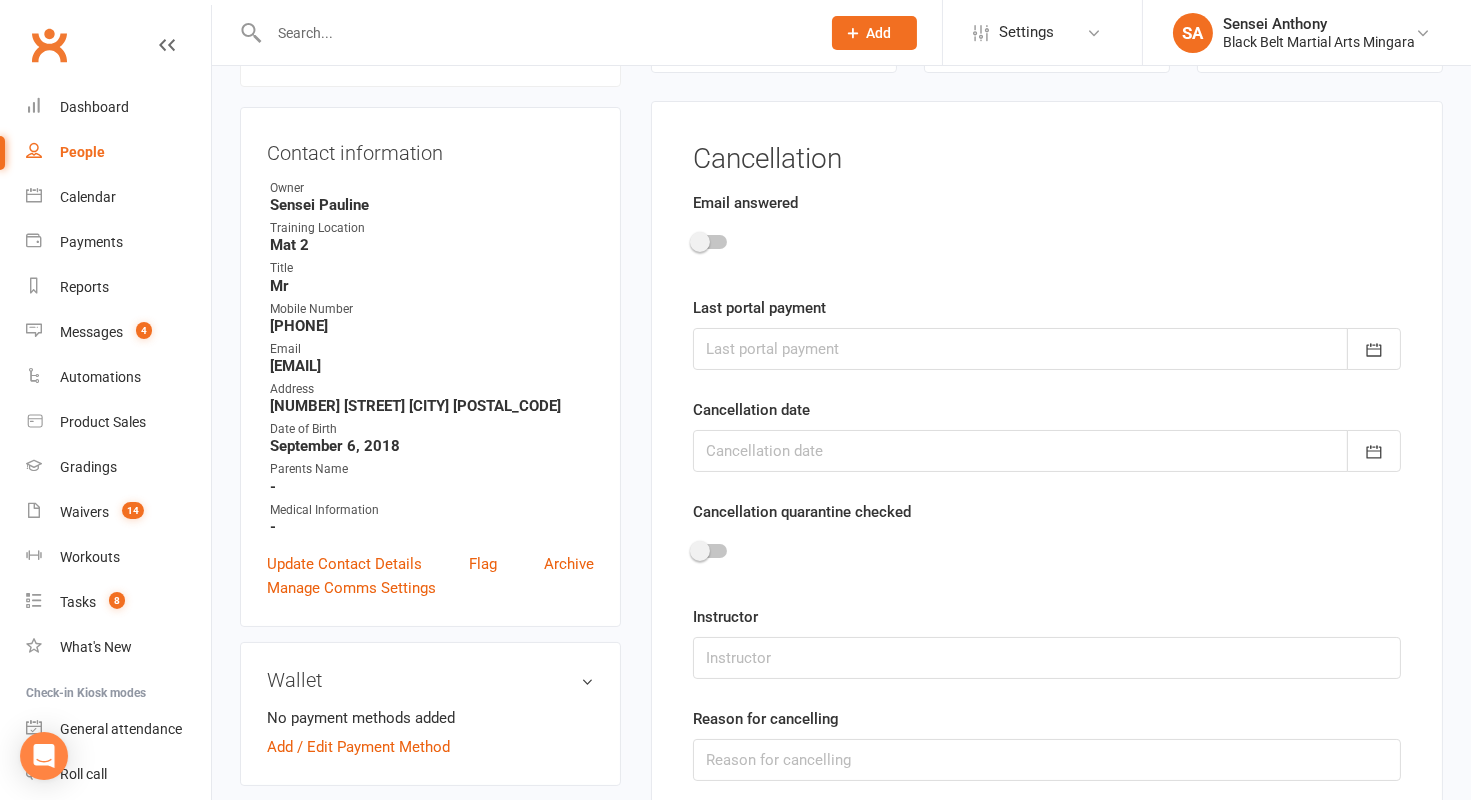 click at bounding box center [700, 242] 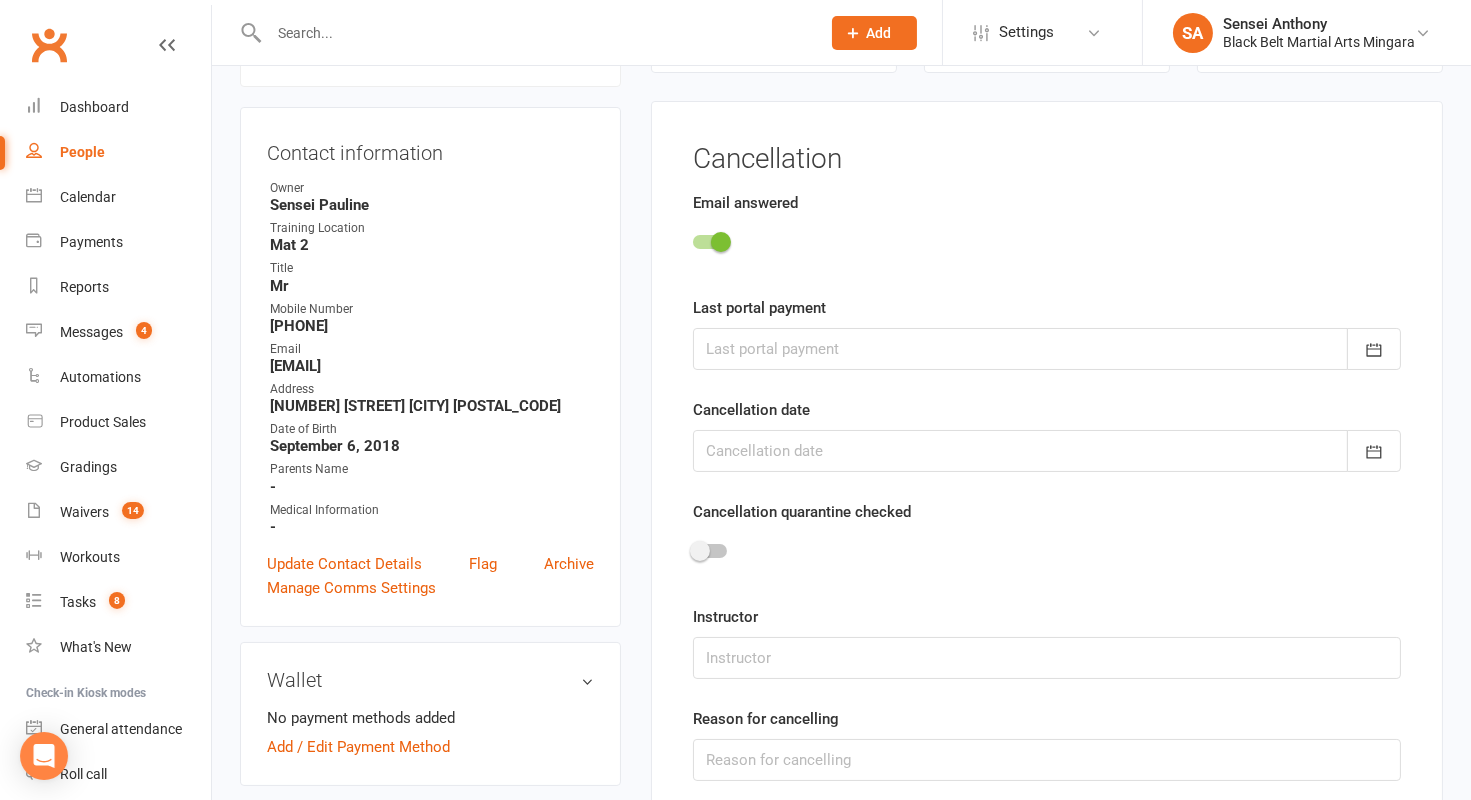click at bounding box center (1047, 349) 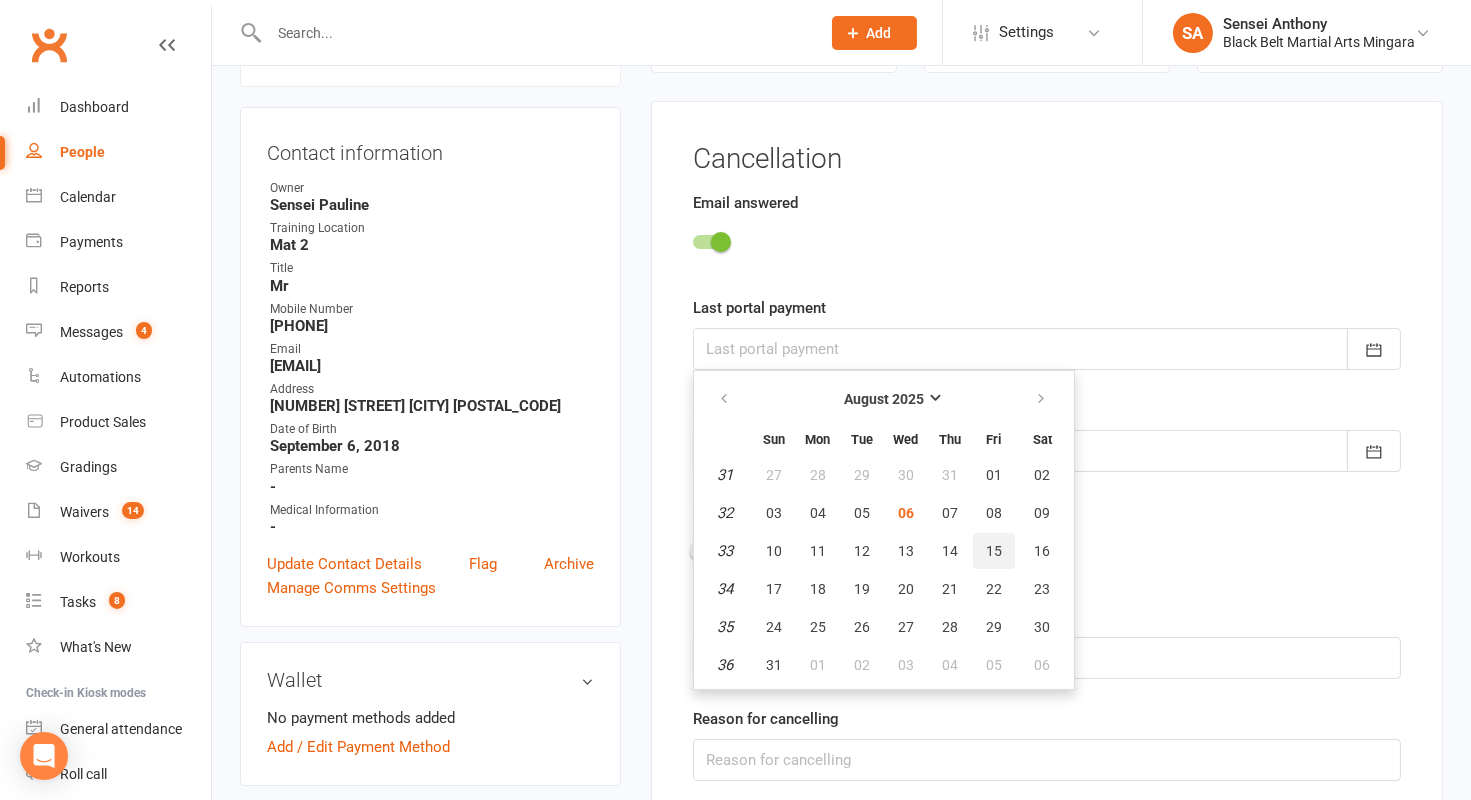 click on "15" at bounding box center [994, 551] 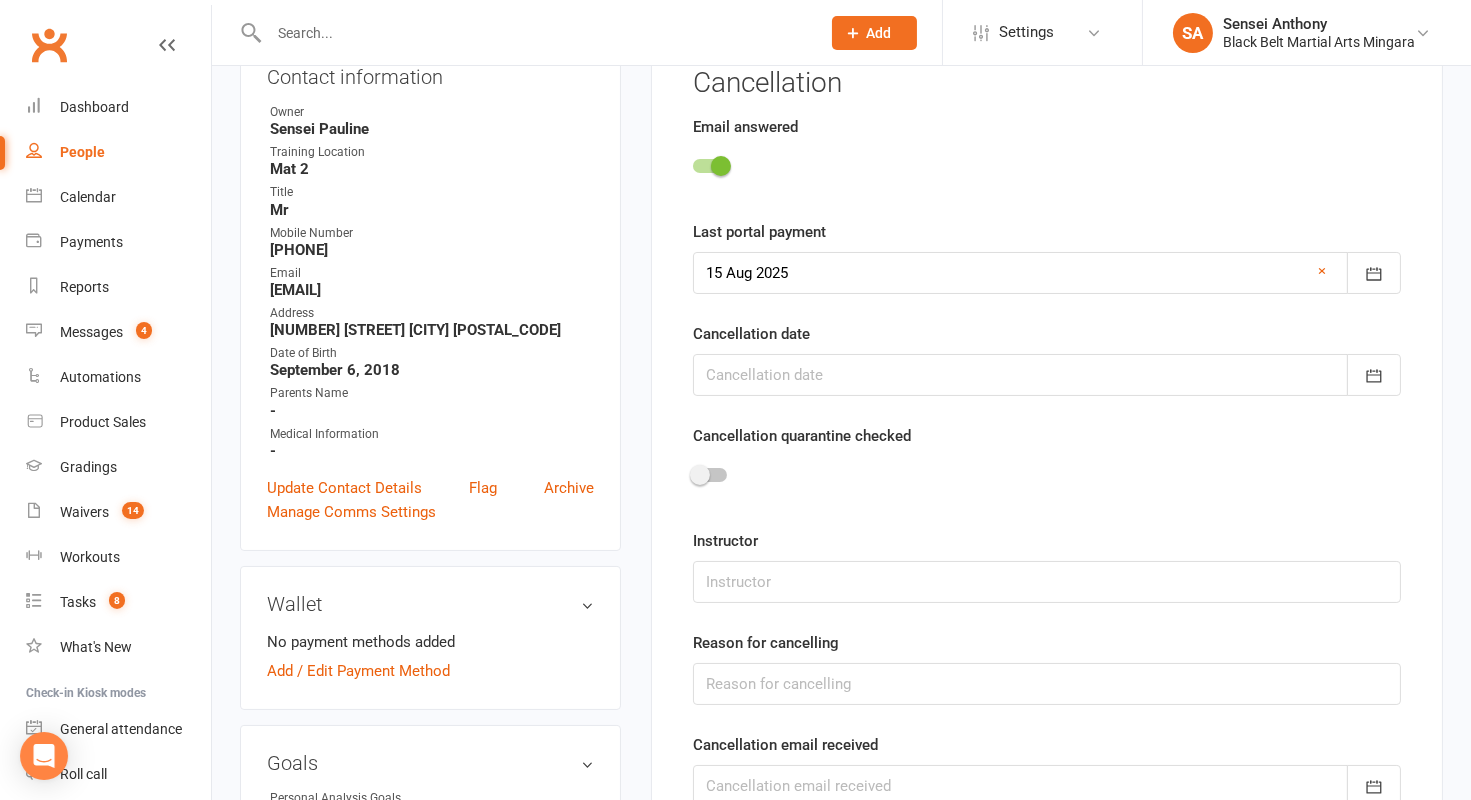 scroll, scrollTop: 247, scrollLeft: 0, axis: vertical 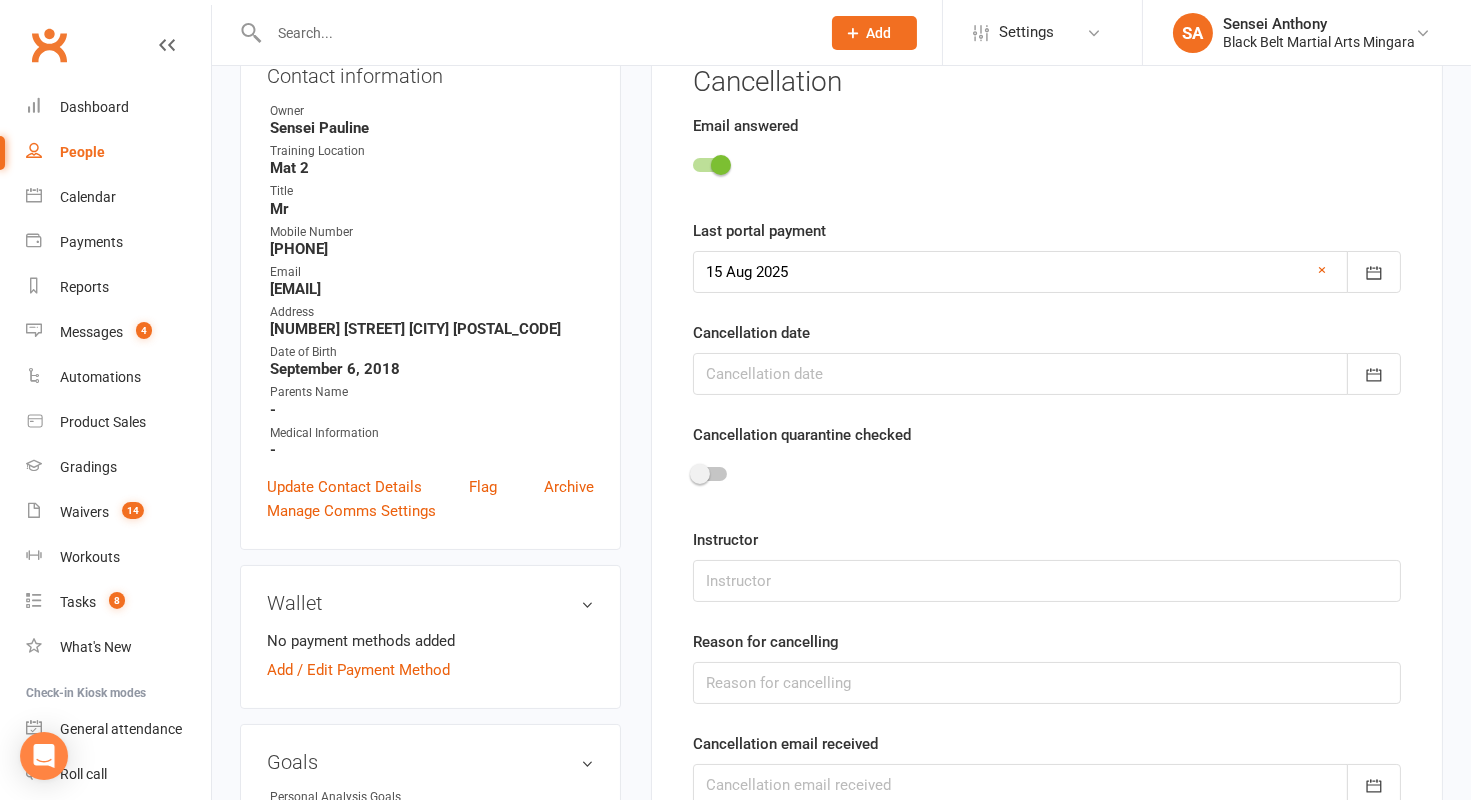 click at bounding box center (1047, 272) 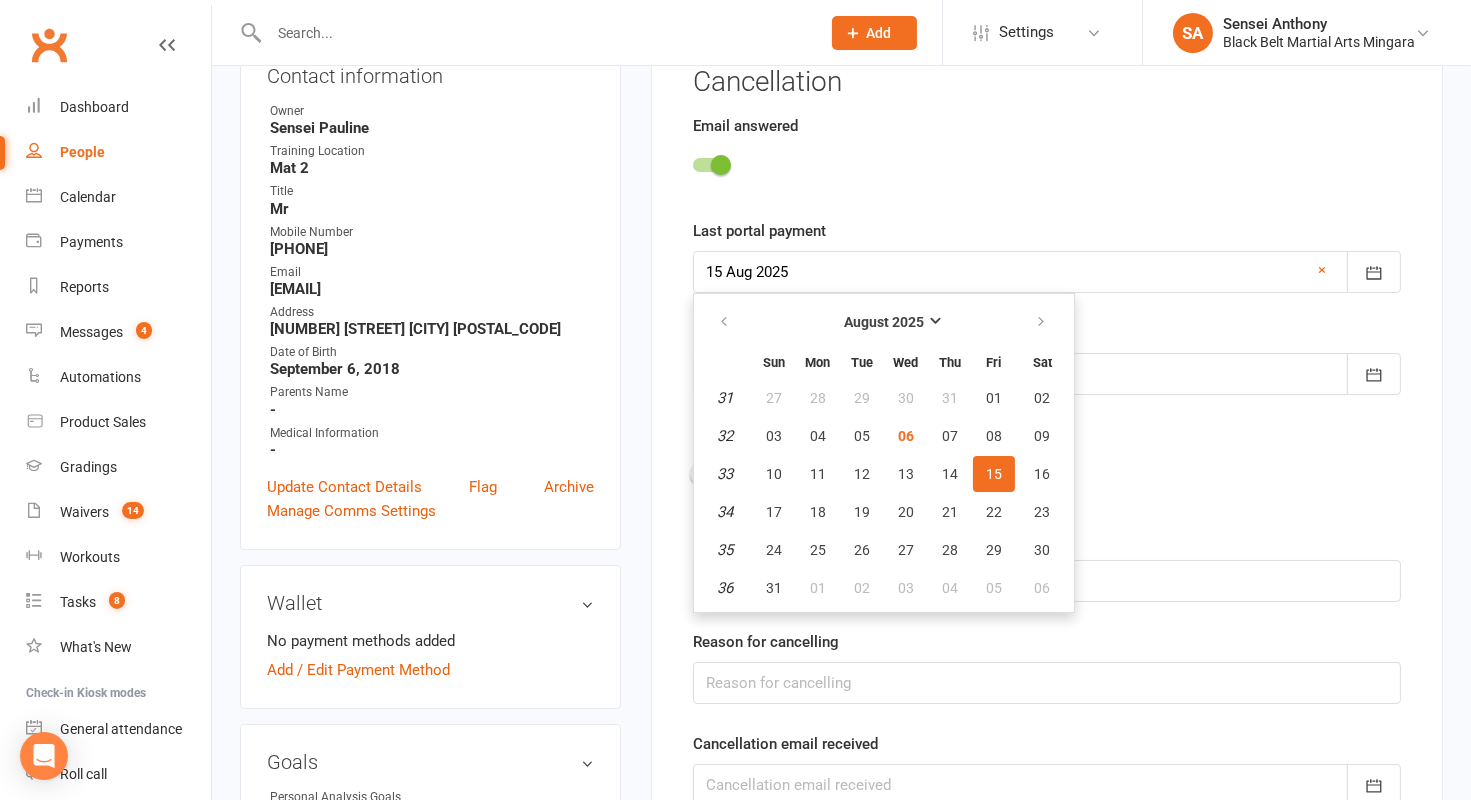 click on "Last portal payment [DATE]
[MONTH] [YEAR]
Sun Mon Tue Wed Thu Fri Sat
31
27
28
29
30
31
01
02
03
32
03
04
05
06
07
08
09
10
33
10
11
12
13
14
15
16
17
34
17
18
19
20
21
22
23
24
35
24
25
26
27
28
29
30
31
36" at bounding box center [1047, 256] 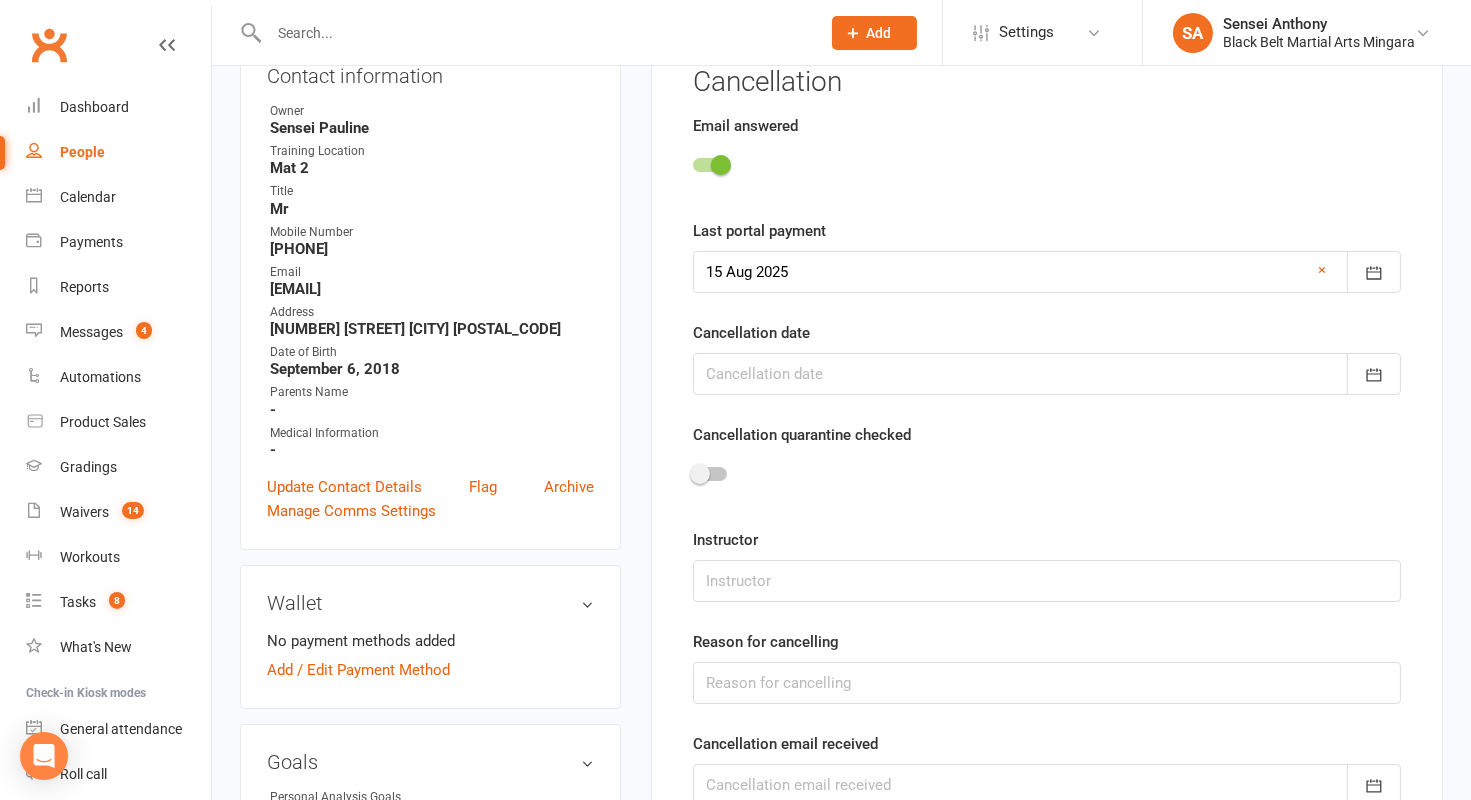 click at bounding box center [1047, 374] 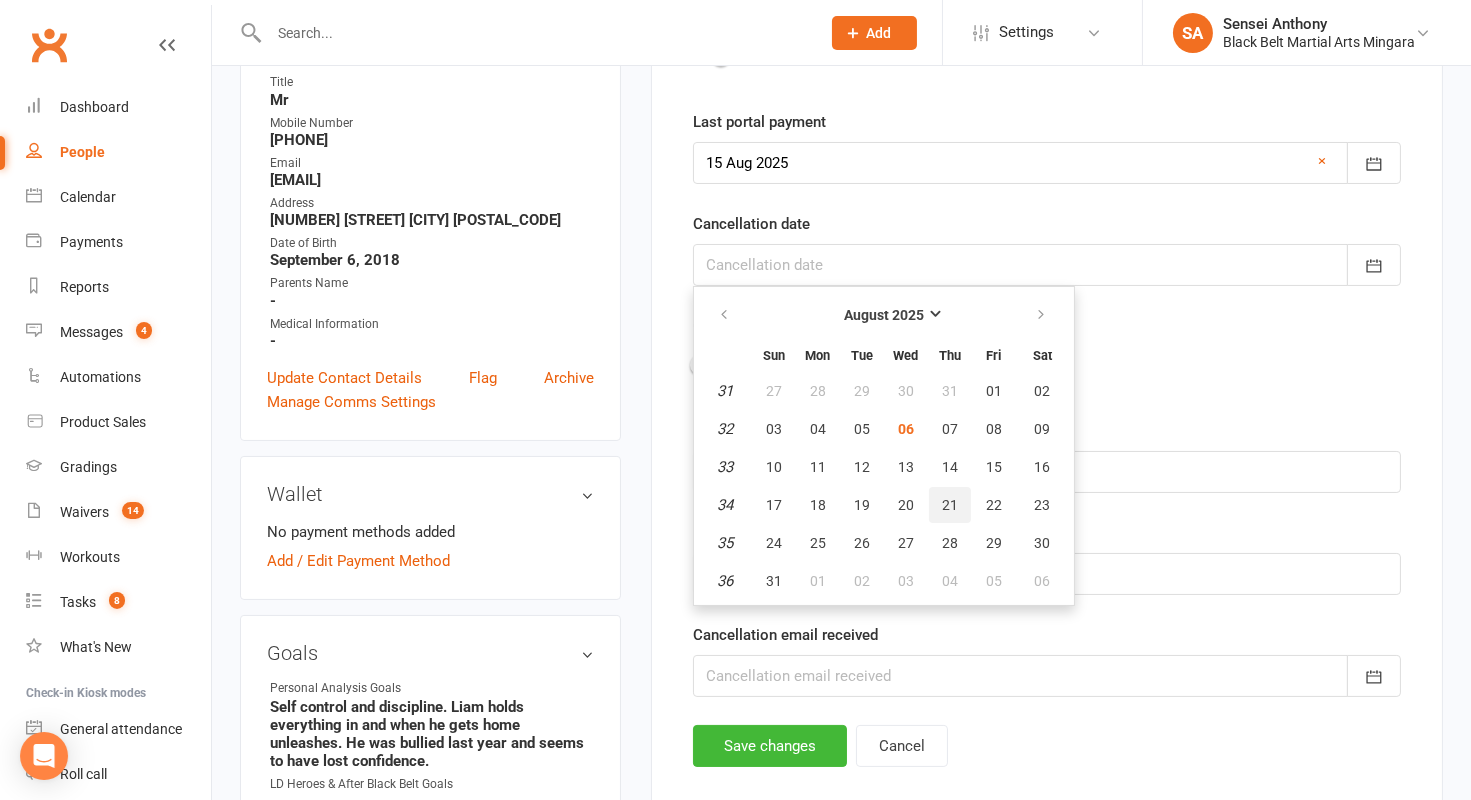 scroll, scrollTop: 378, scrollLeft: 0, axis: vertical 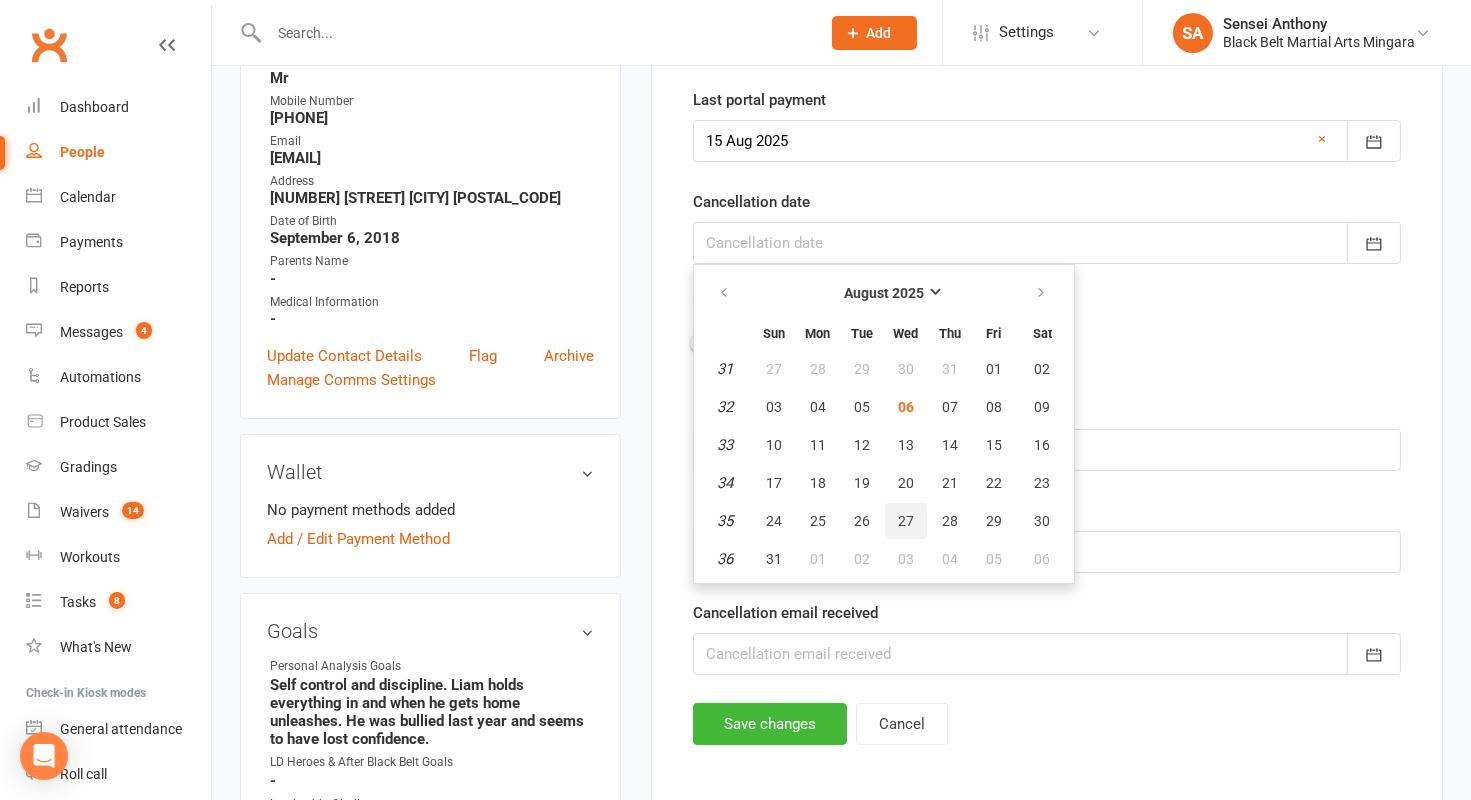 click on "27" at bounding box center [906, 521] 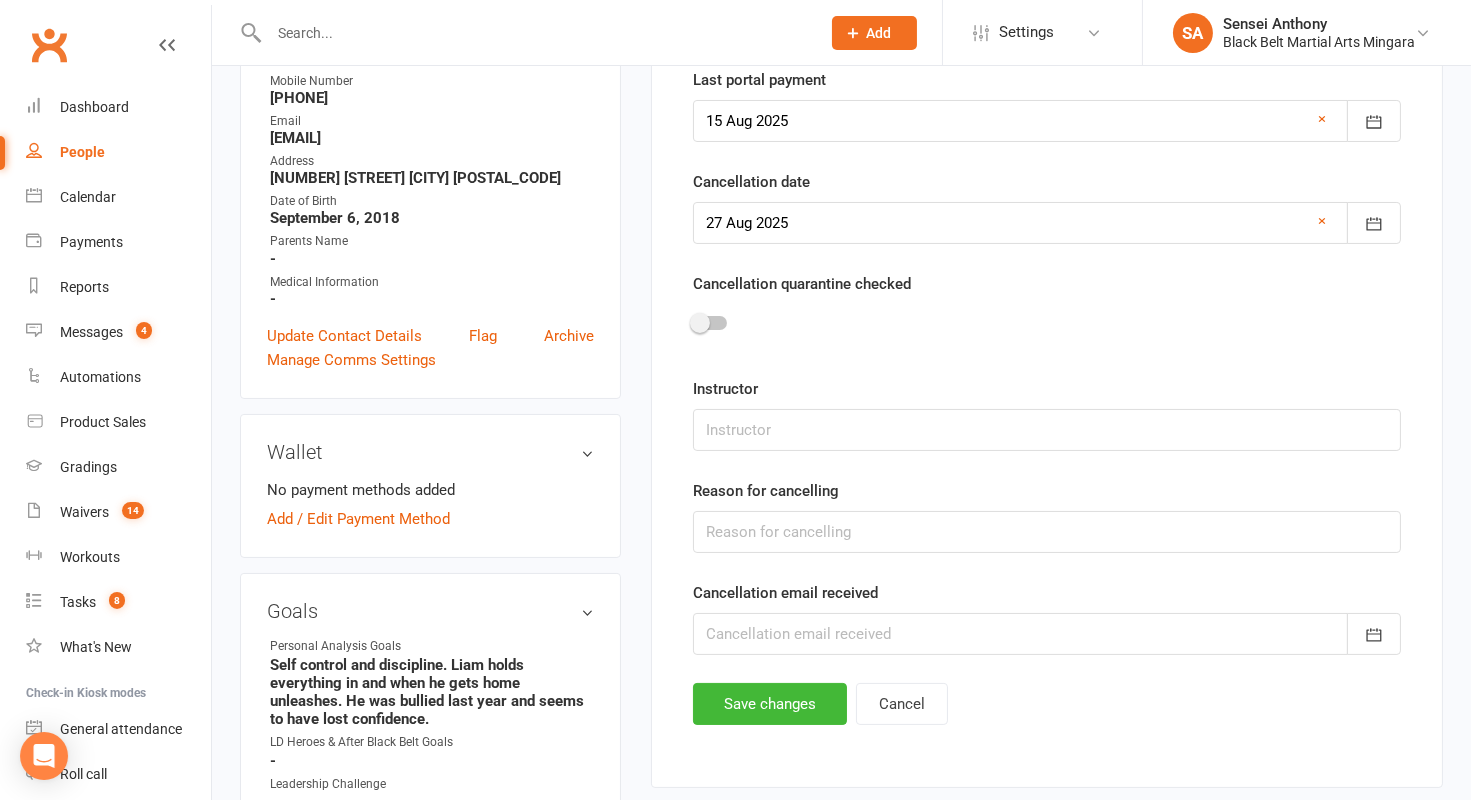 scroll, scrollTop: 399, scrollLeft: 0, axis: vertical 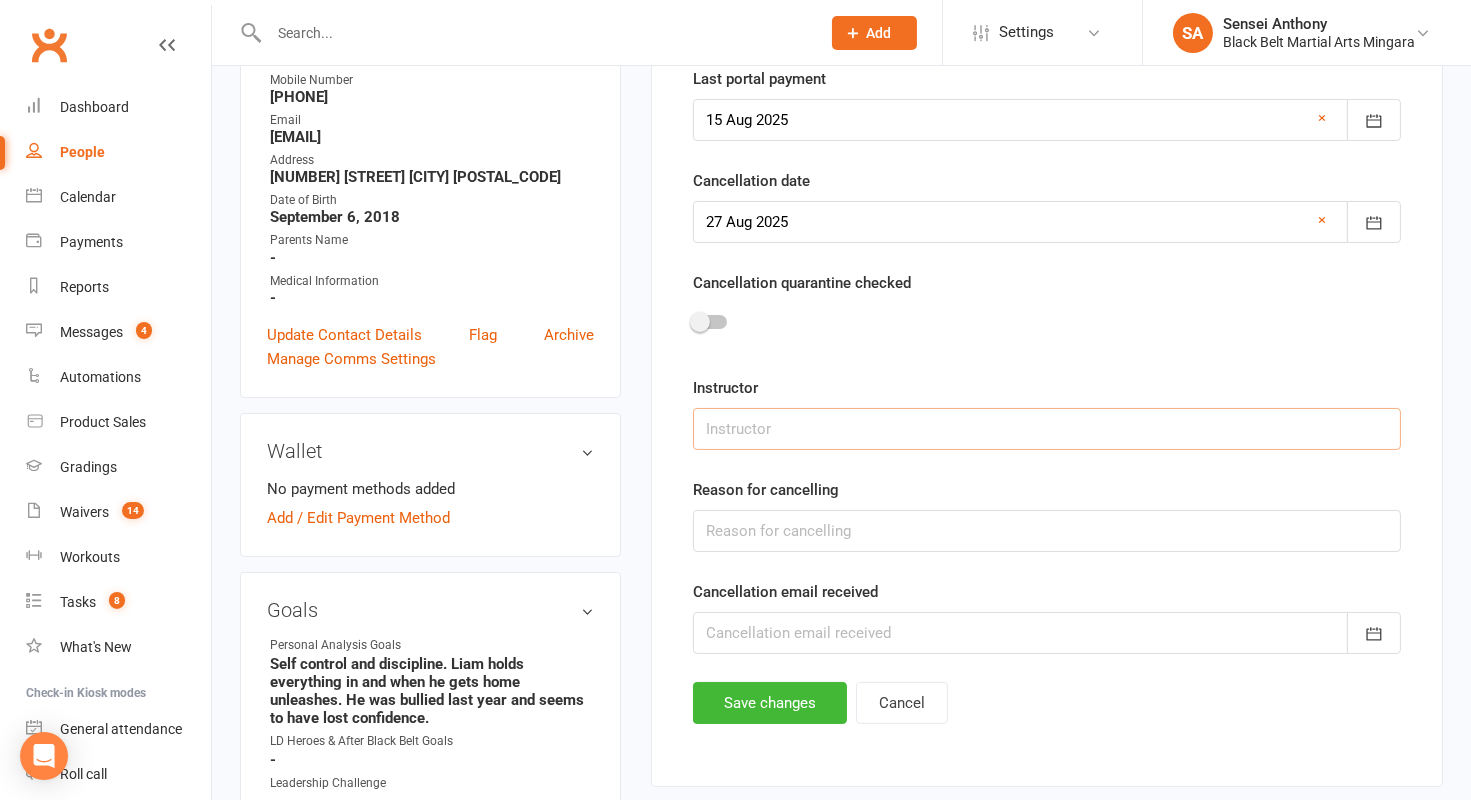 click at bounding box center (1047, 429) 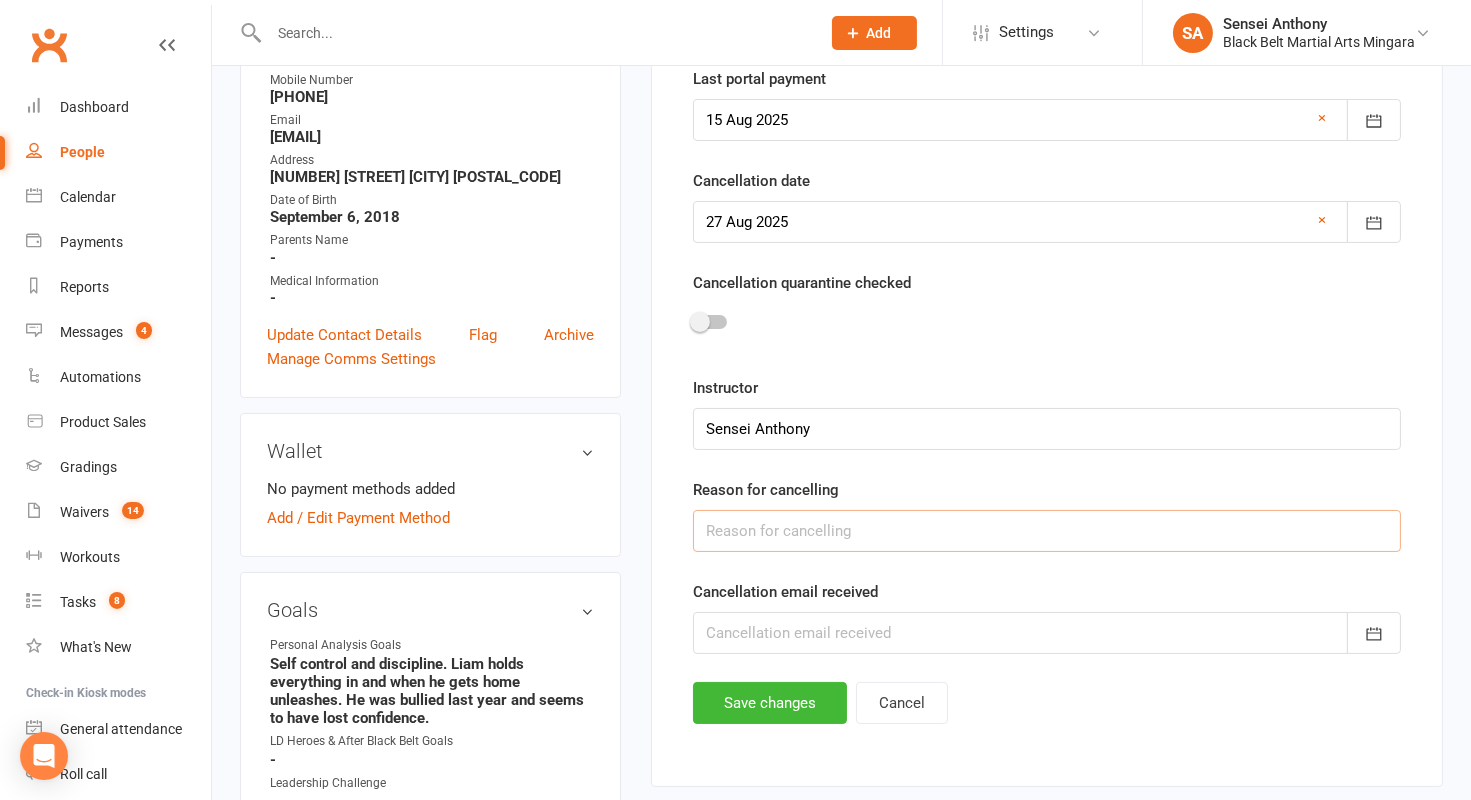 click at bounding box center [1047, 531] 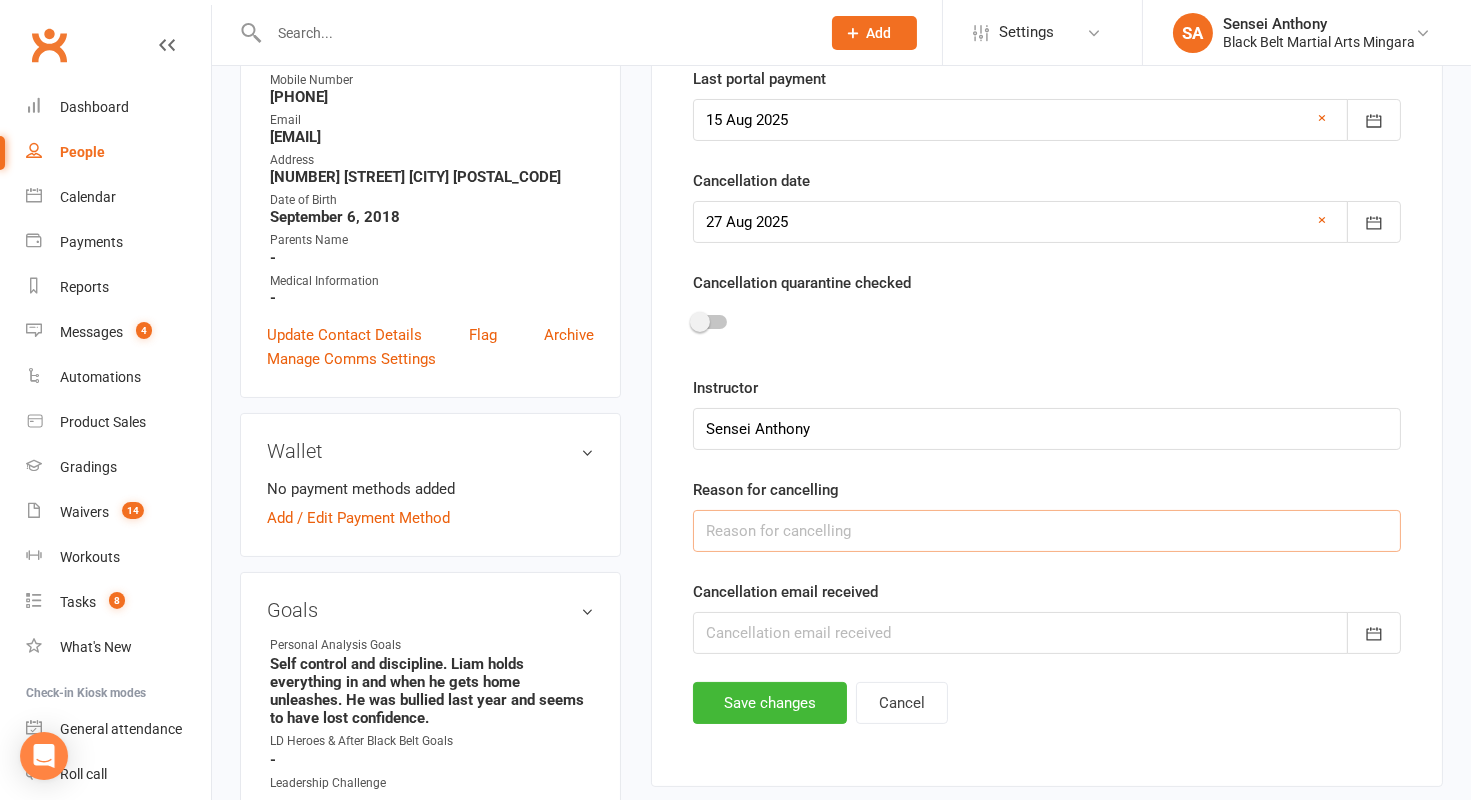 type on "Unknown" 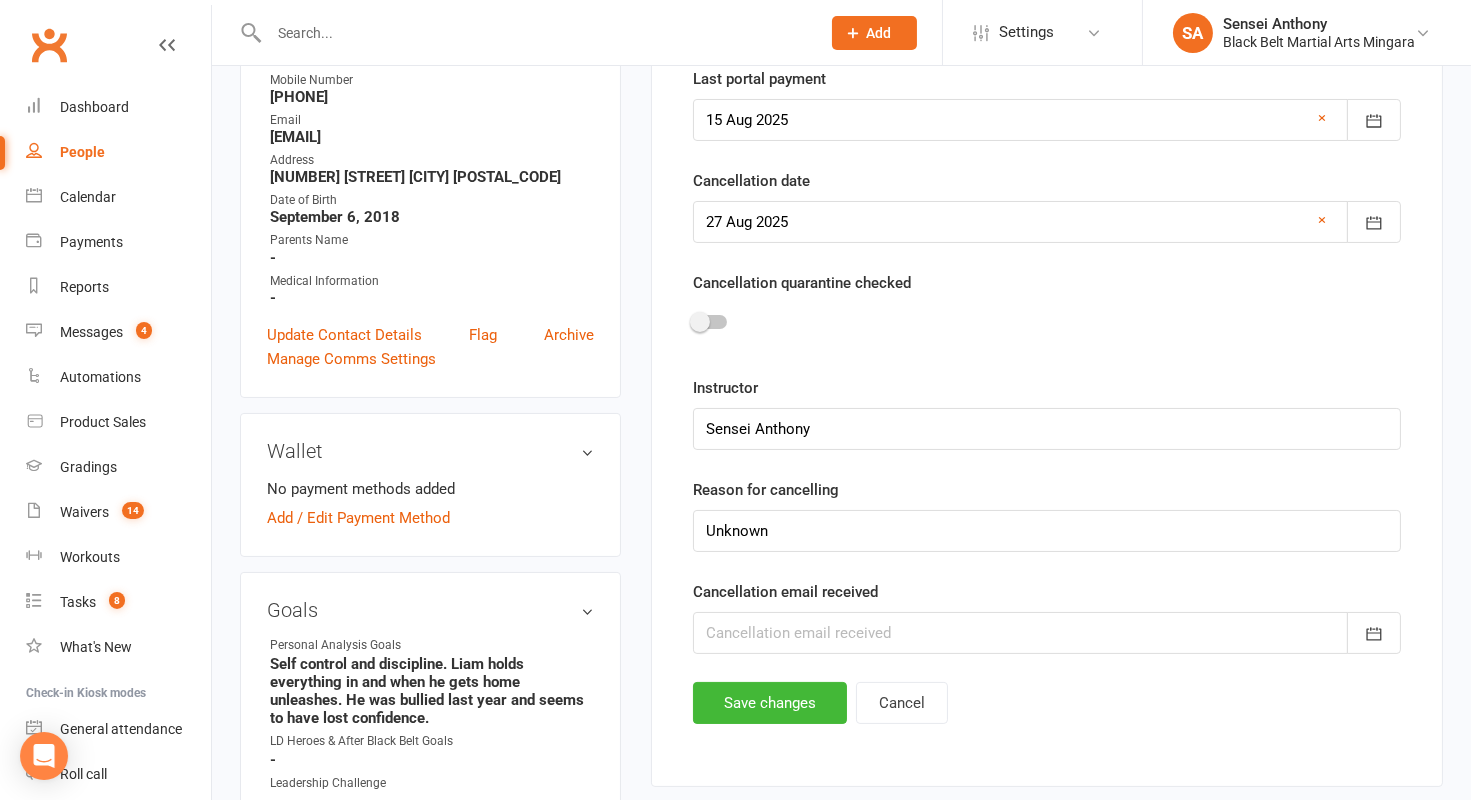click at bounding box center [1047, 633] 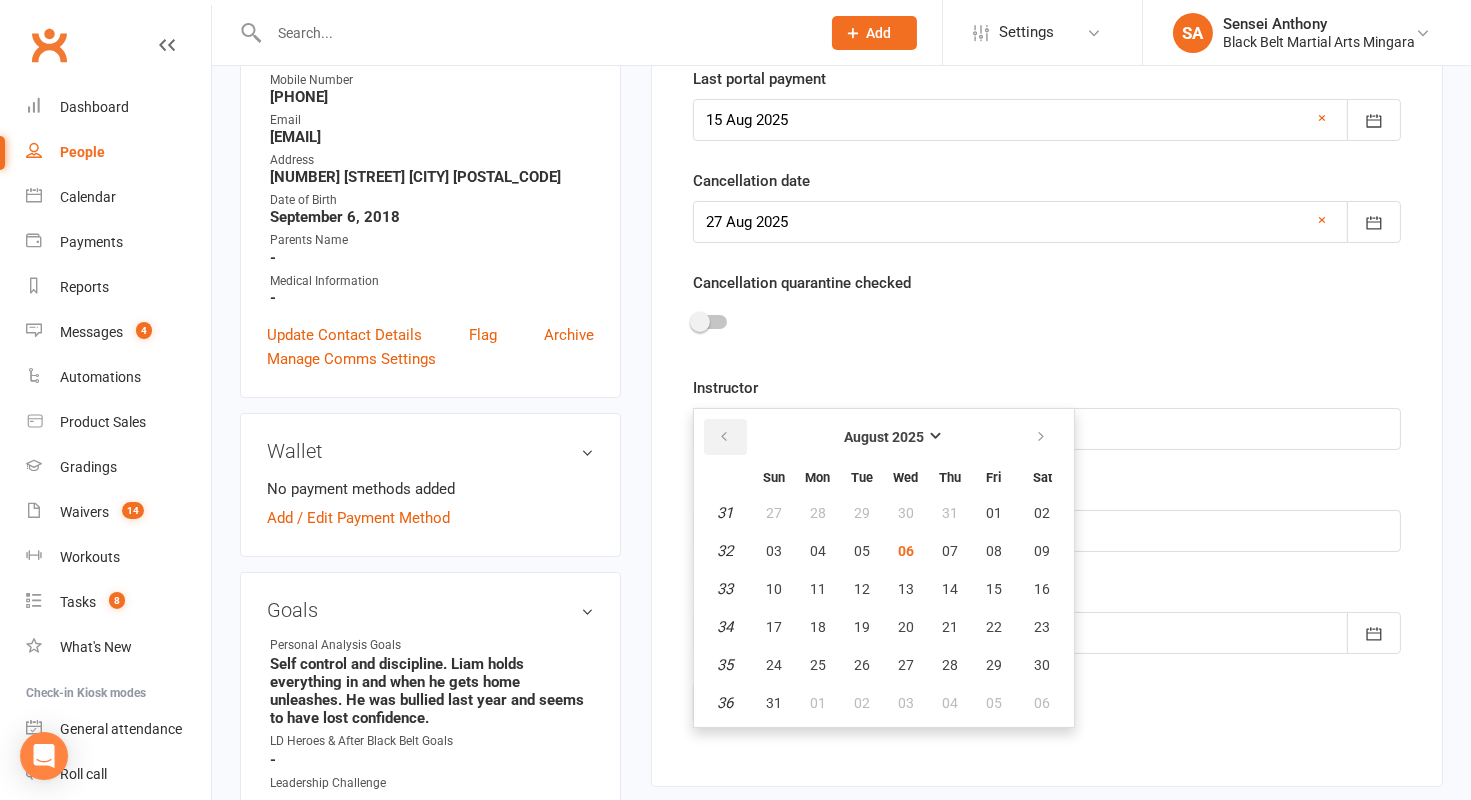 click at bounding box center (724, 437) 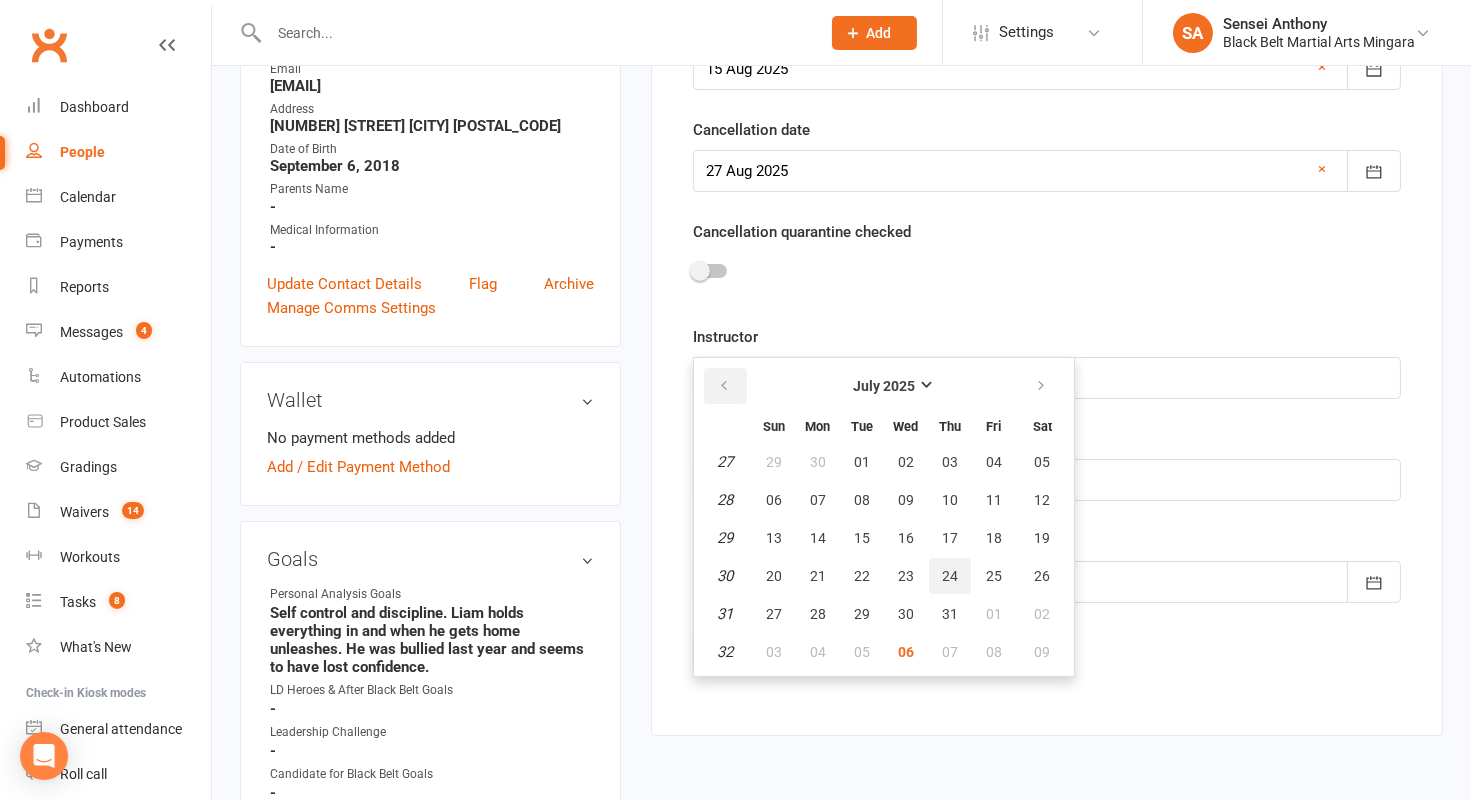scroll, scrollTop: 451, scrollLeft: 0, axis: vertical 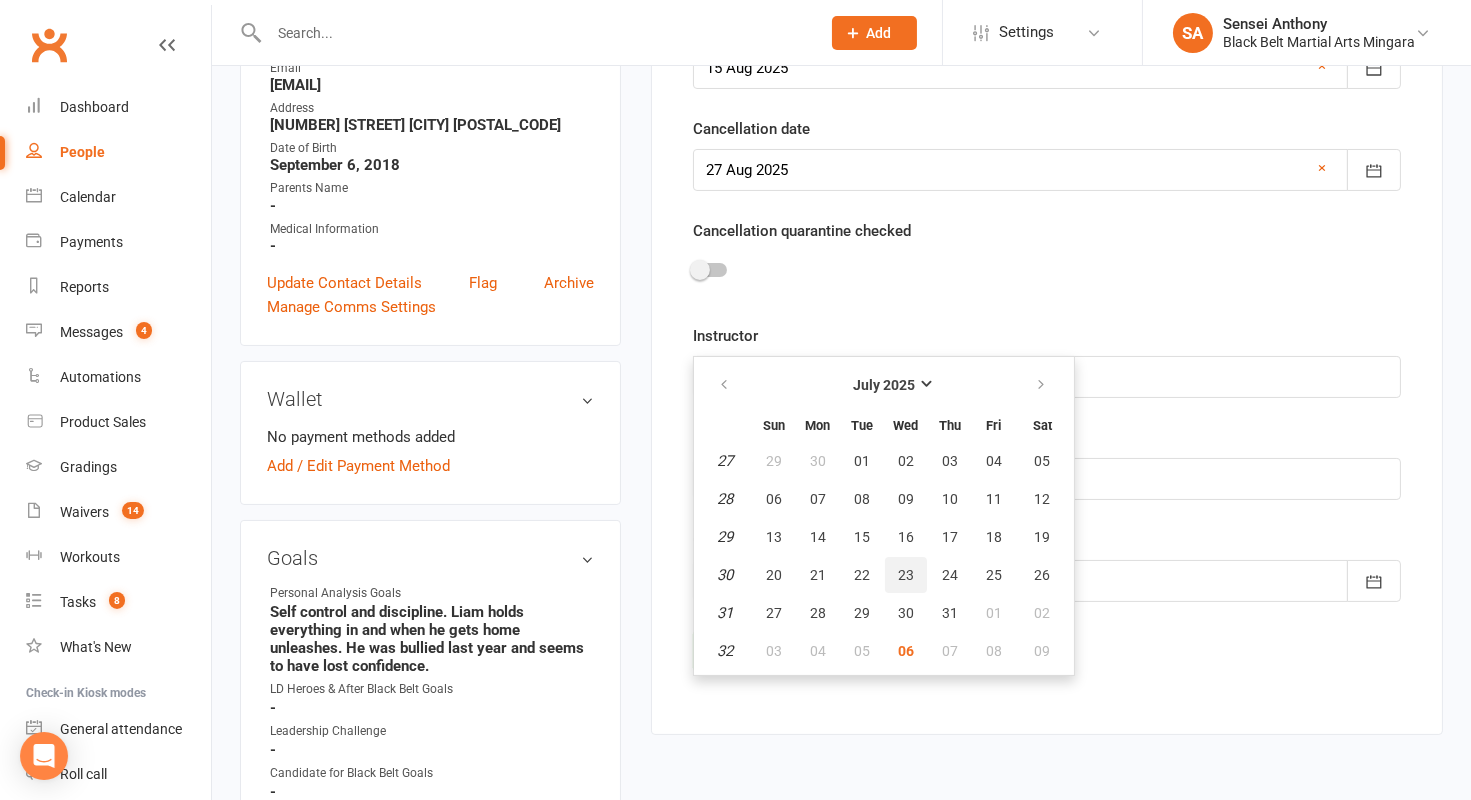 click on "23" at bounding box center [906, 575] 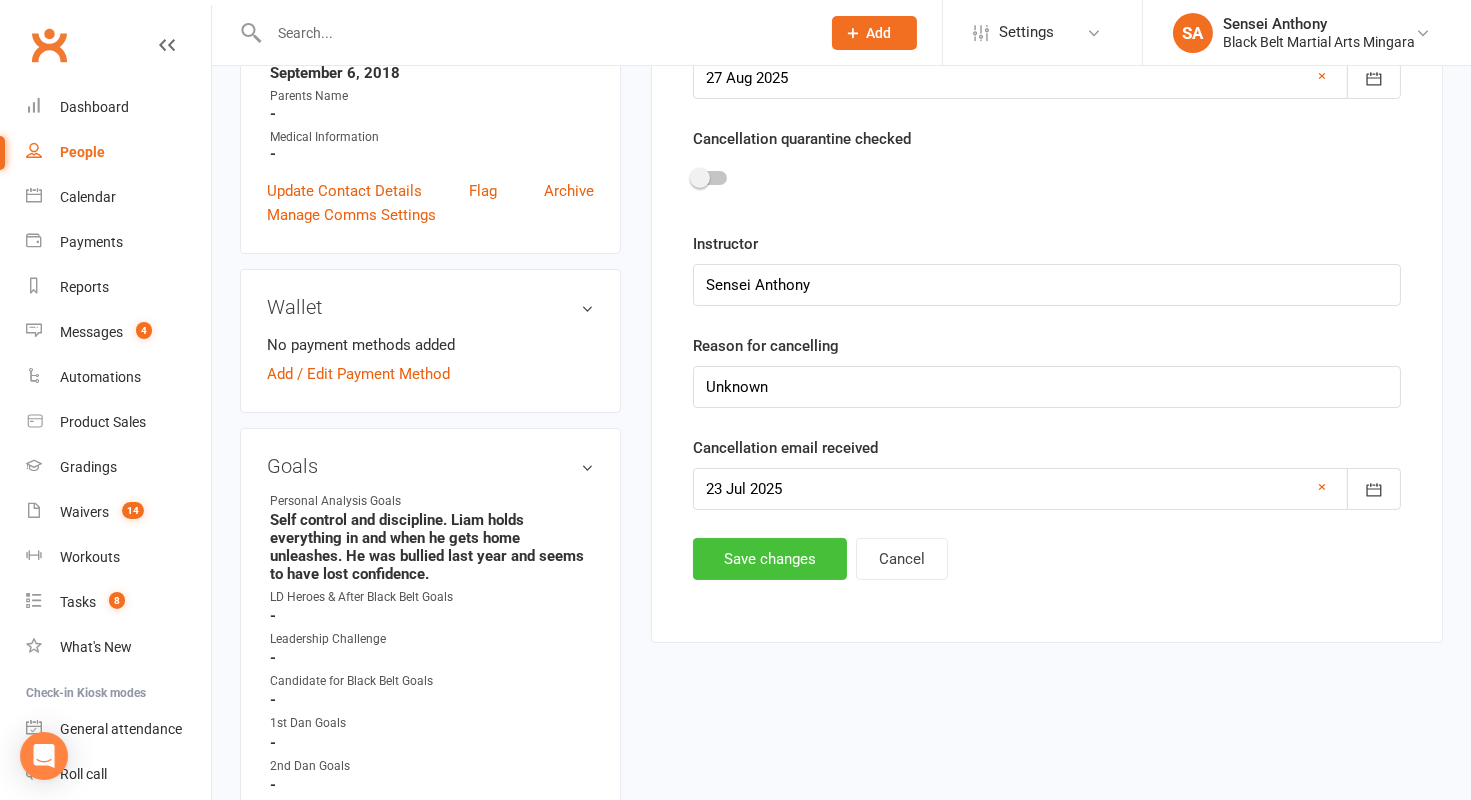 scroll, scrollTop: 542, scrollLeft: 0, axis: vertical 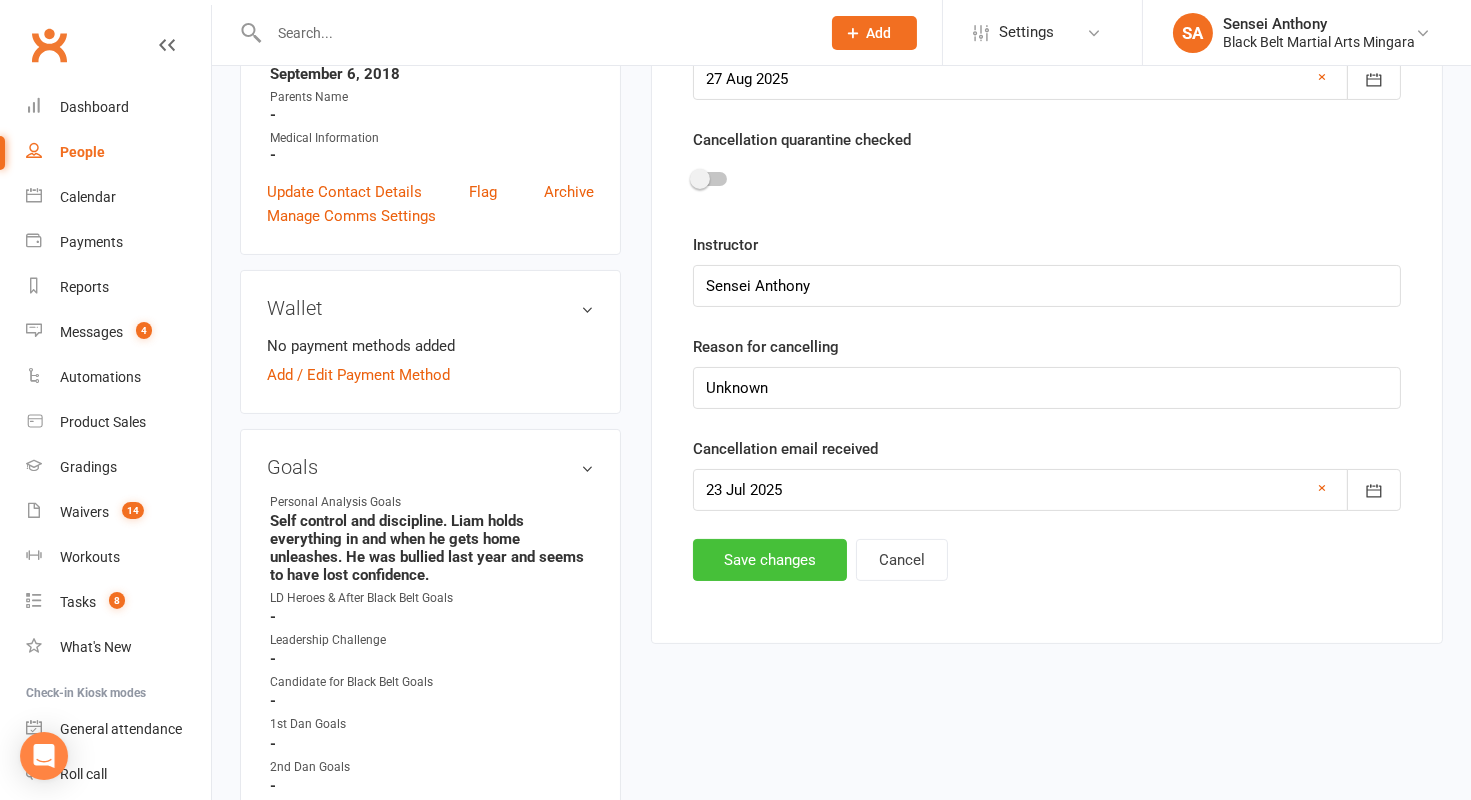 click on "Save changes" at bounding box center [770, 560] 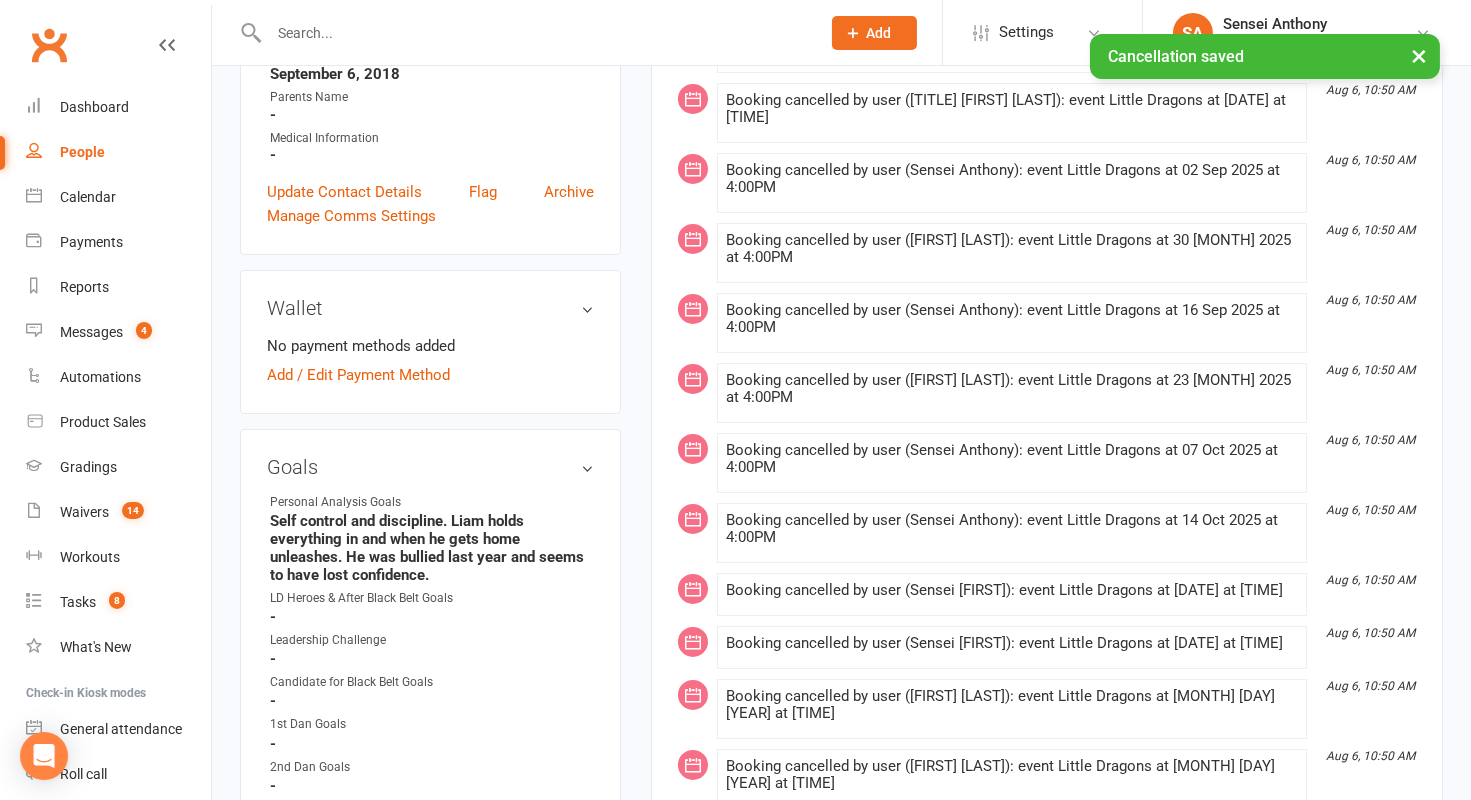 scroll, scrollTop: 0, scrollLeft: 0, axis: both 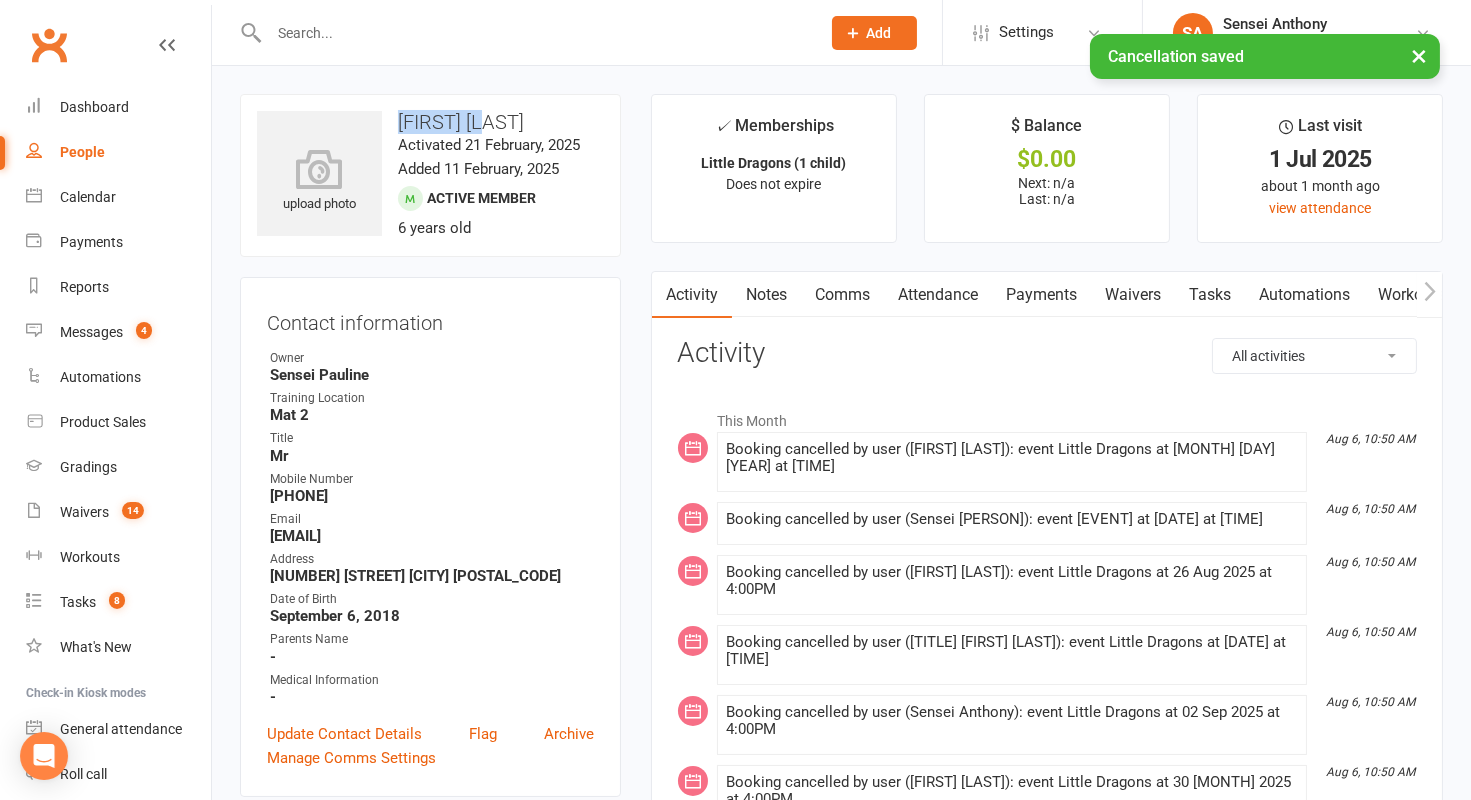 drag, startPoint x: 514, startPoint y: 123, endPoint x: 392, endPoint y: 122, distance: 122.0041 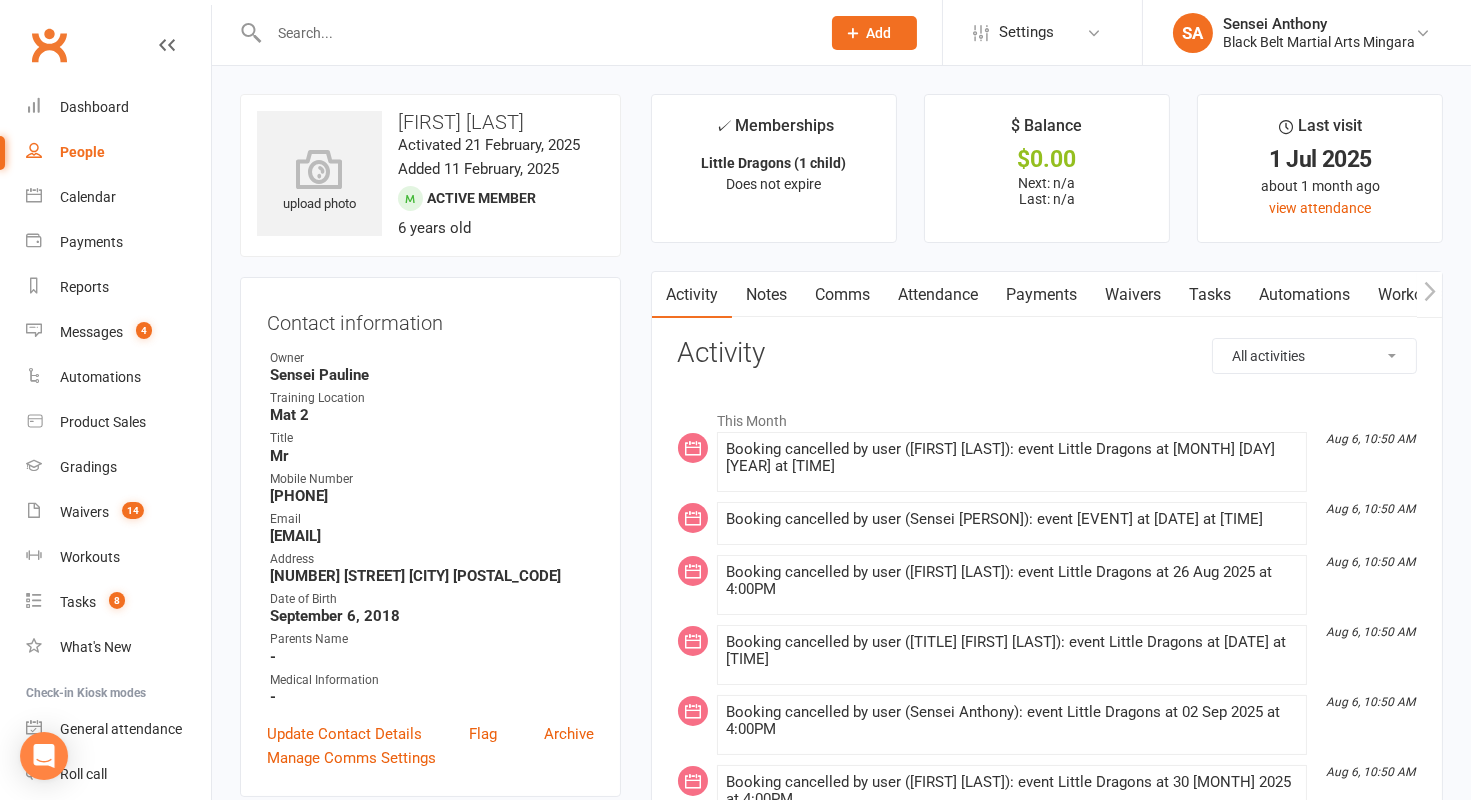click at bounding box center (534, 33) 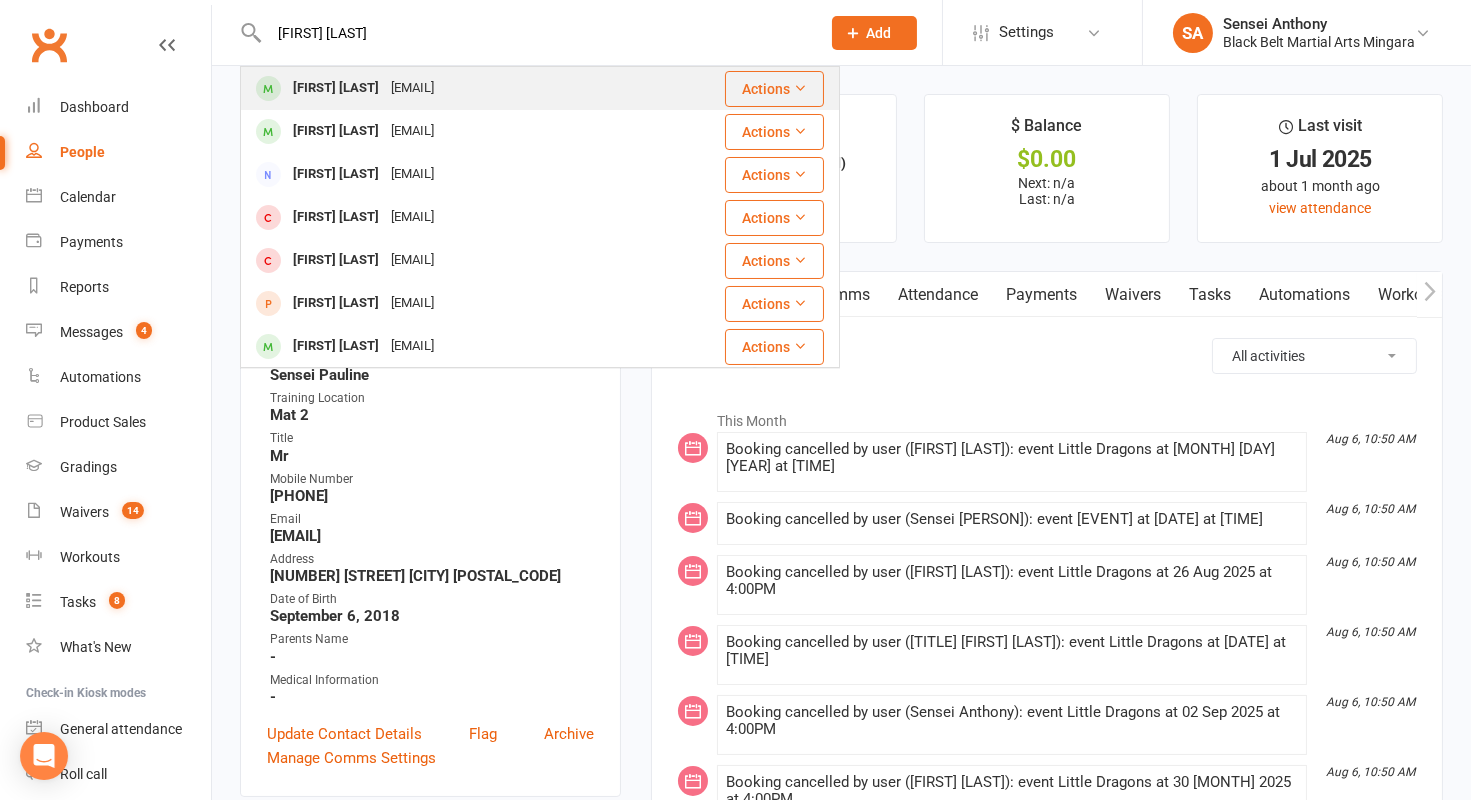type on "[FIRST] [LAST]" 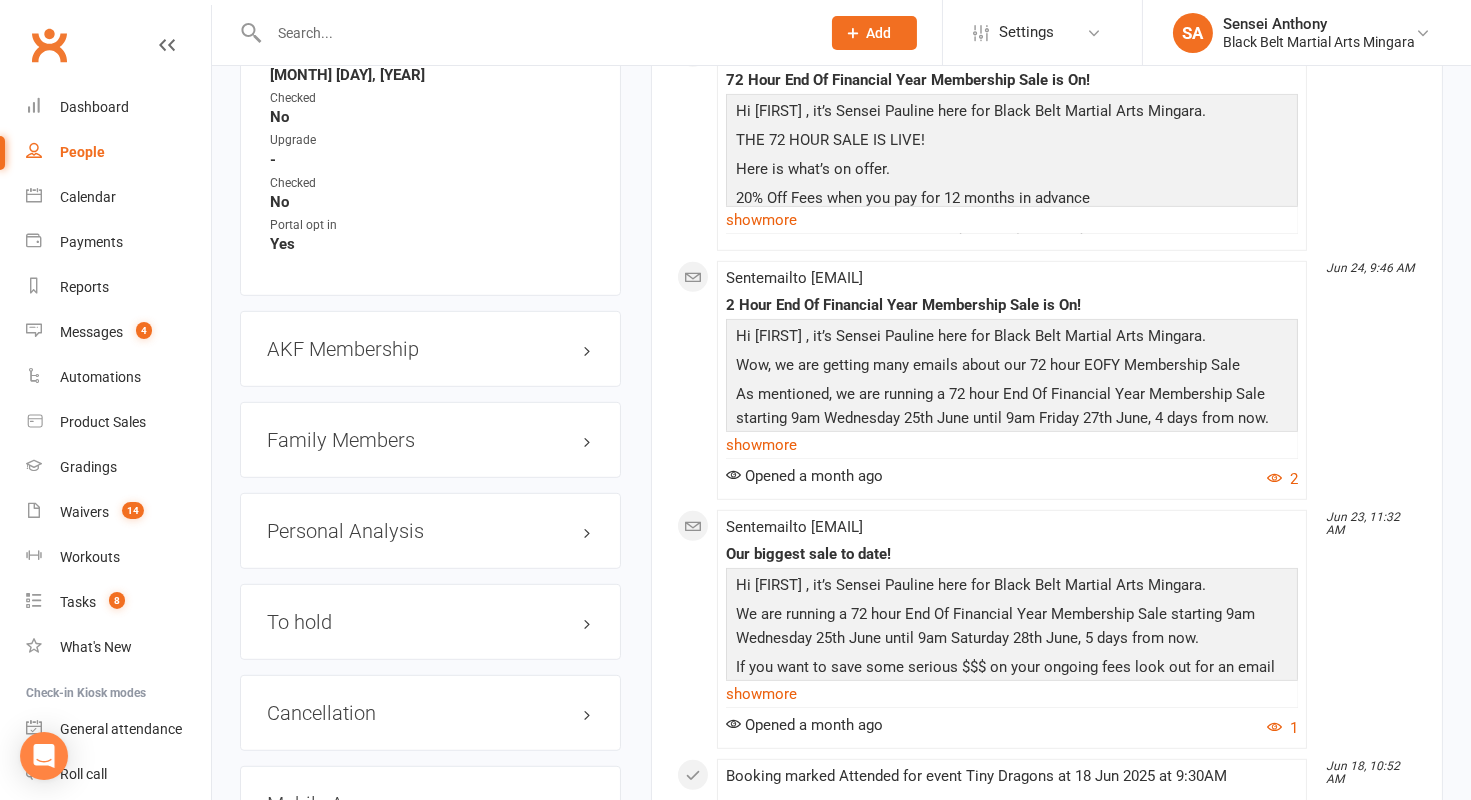 scroll, scrollTop: 2041, scrollLeft: 0, axis: vertical 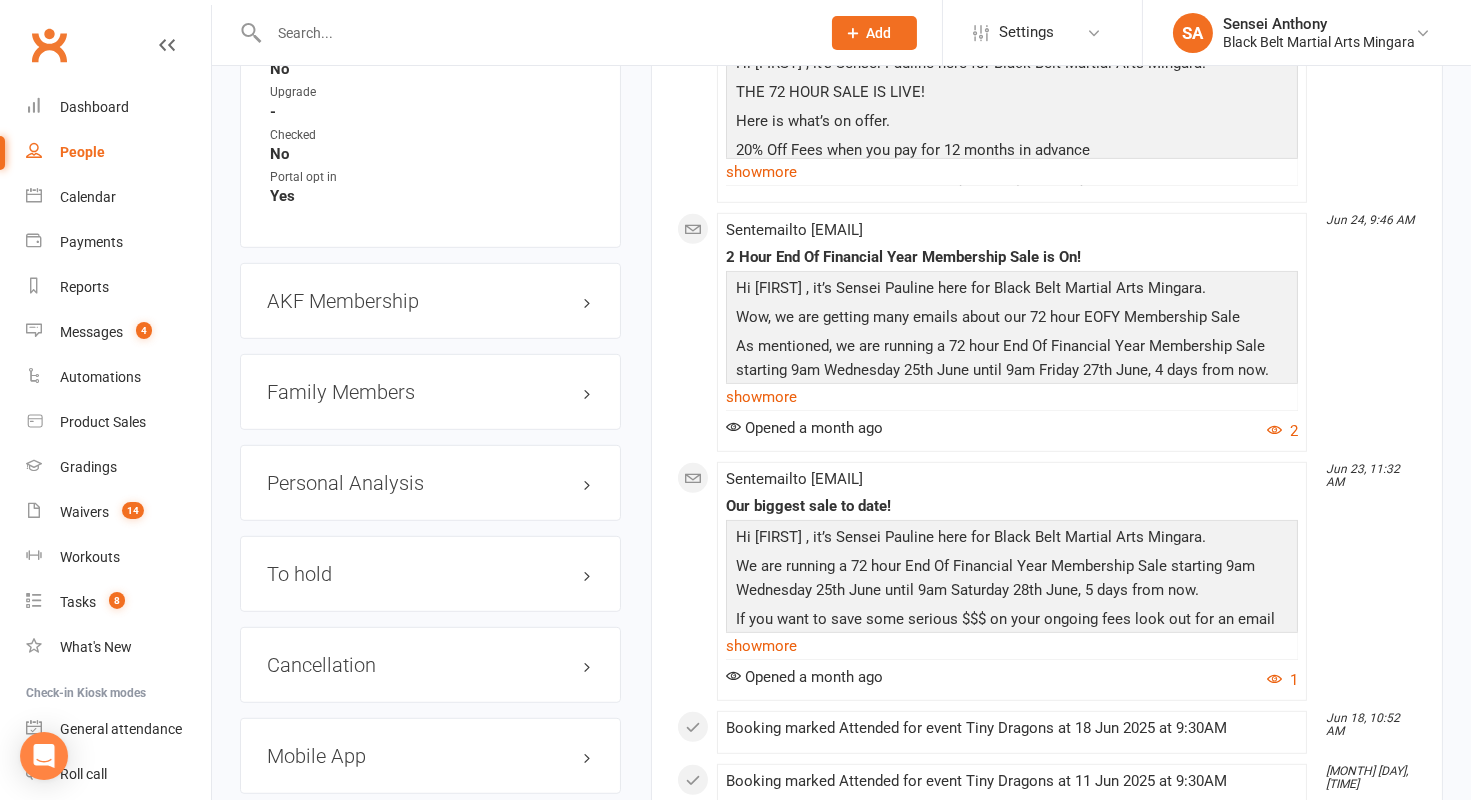 click on "Family Members" at bounding box center [430, 392] 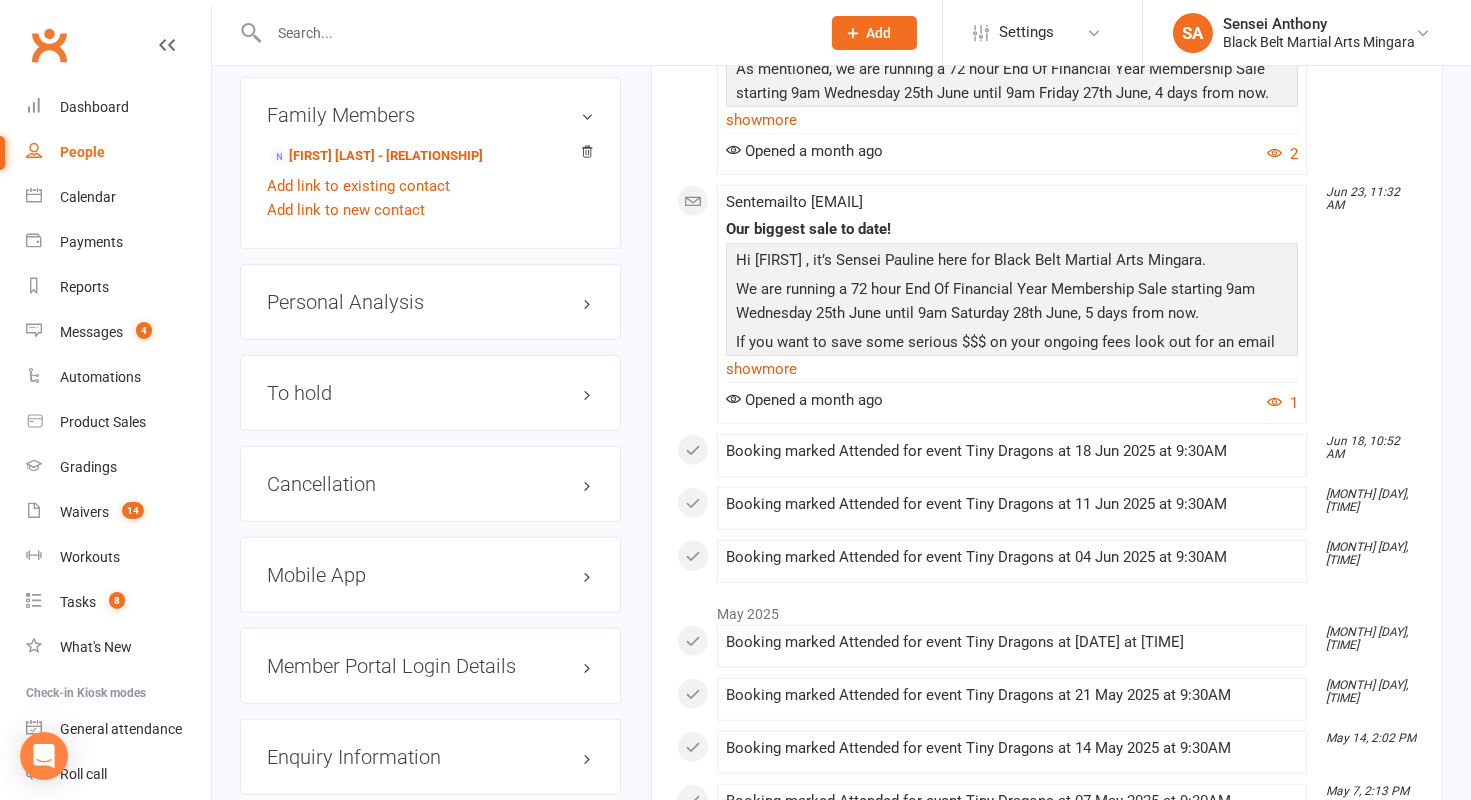 scroll, scrollTop: 2328, scrollLeft: 0, axis: vertical 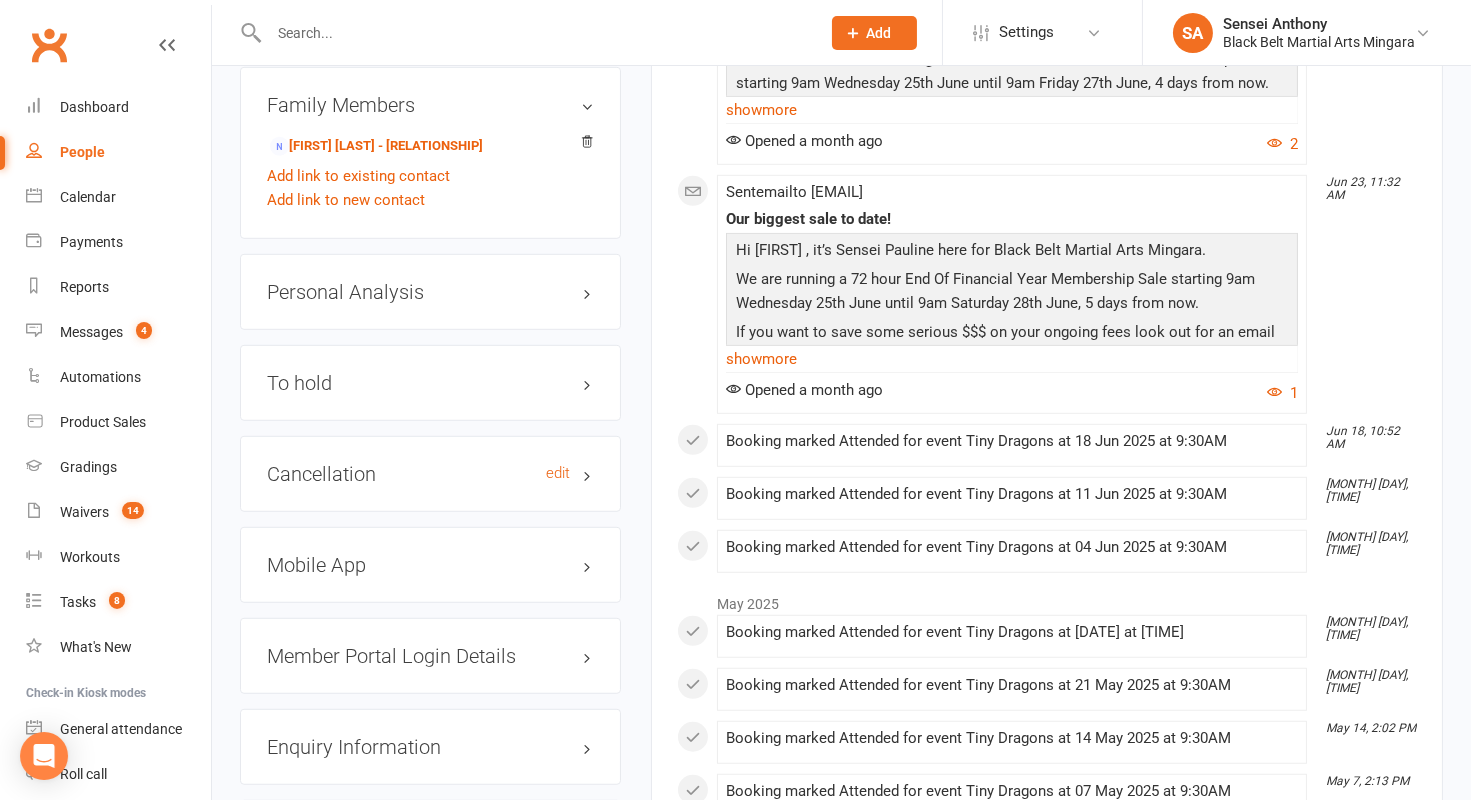 click on "Cancellation  edit" at bounding box center [430, 474] 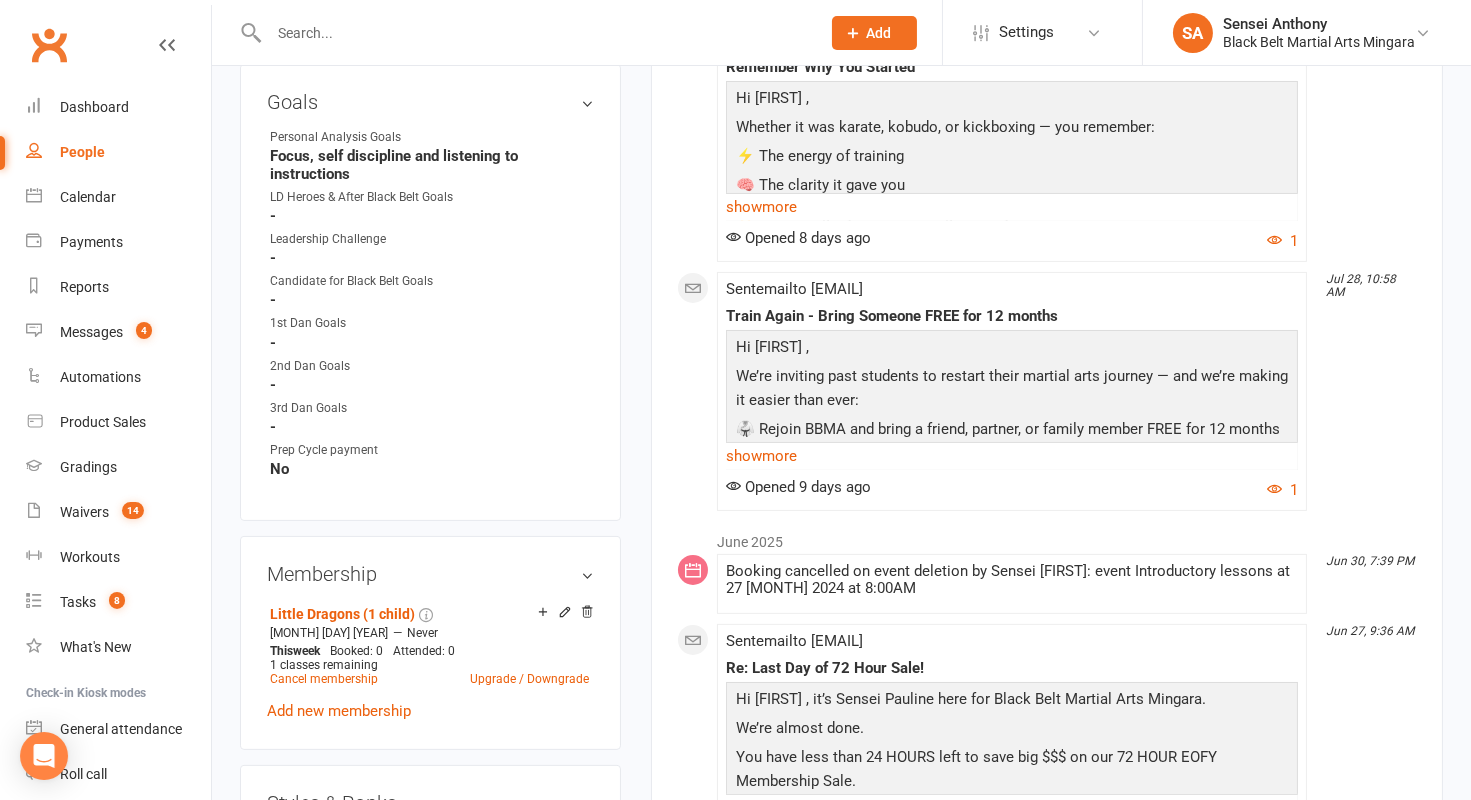 scroll, scrollTop: 0, scrollLeft: 0, axis: both 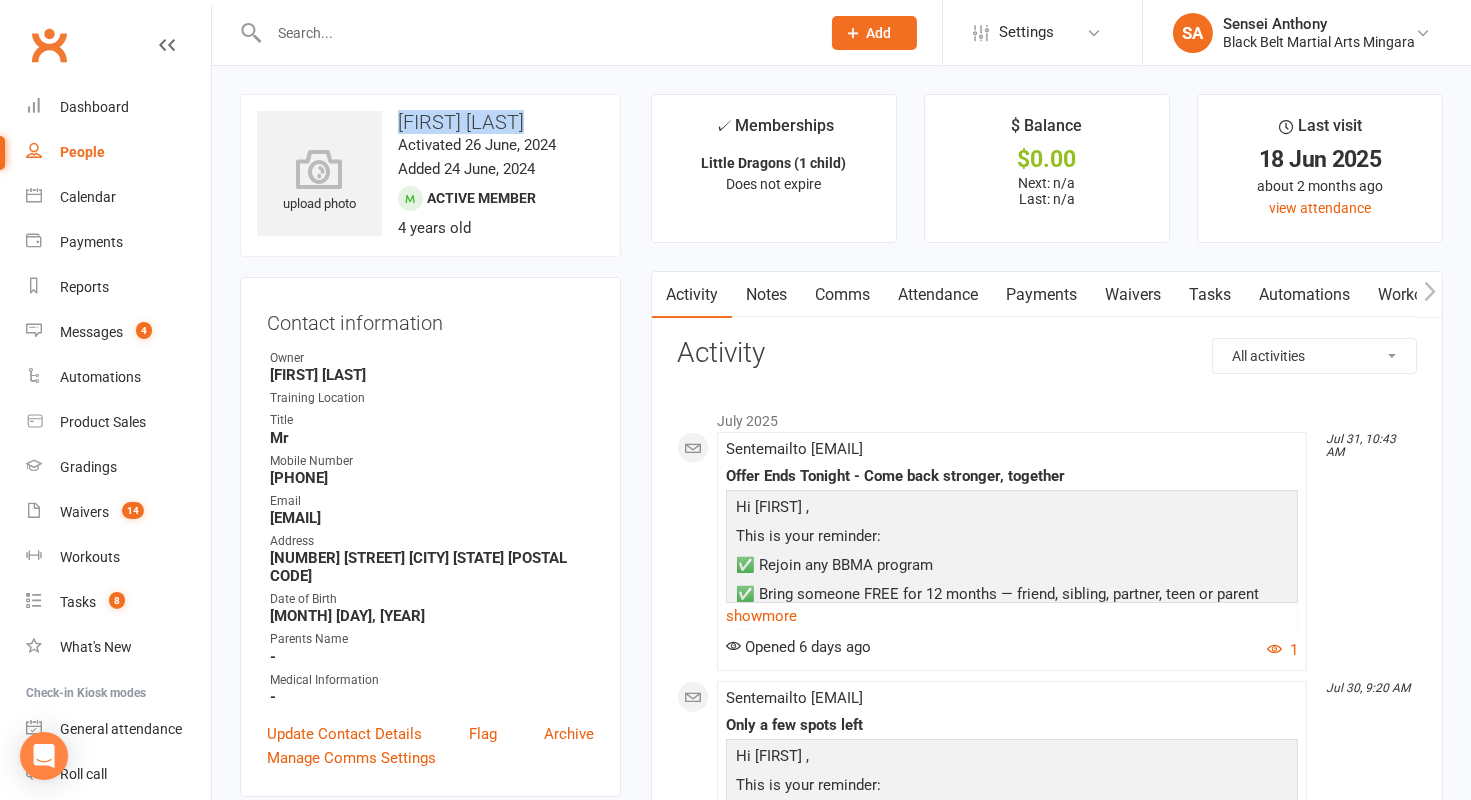 drag, startPoint x: 550, startPoint y: 115, endPoint x: 395, endPoint y: 122, distance: 155.15799 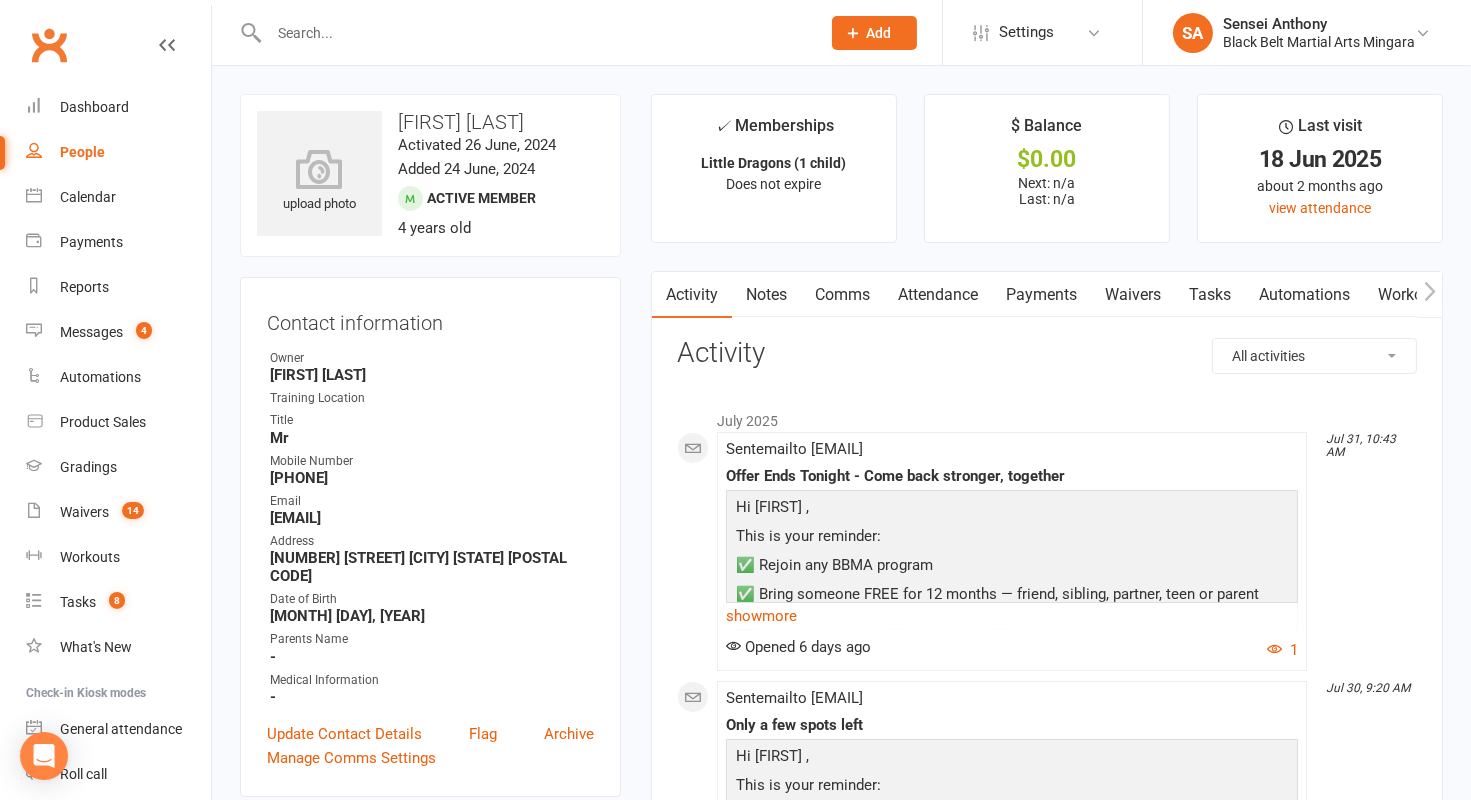 click at bounding box center [534, 33] 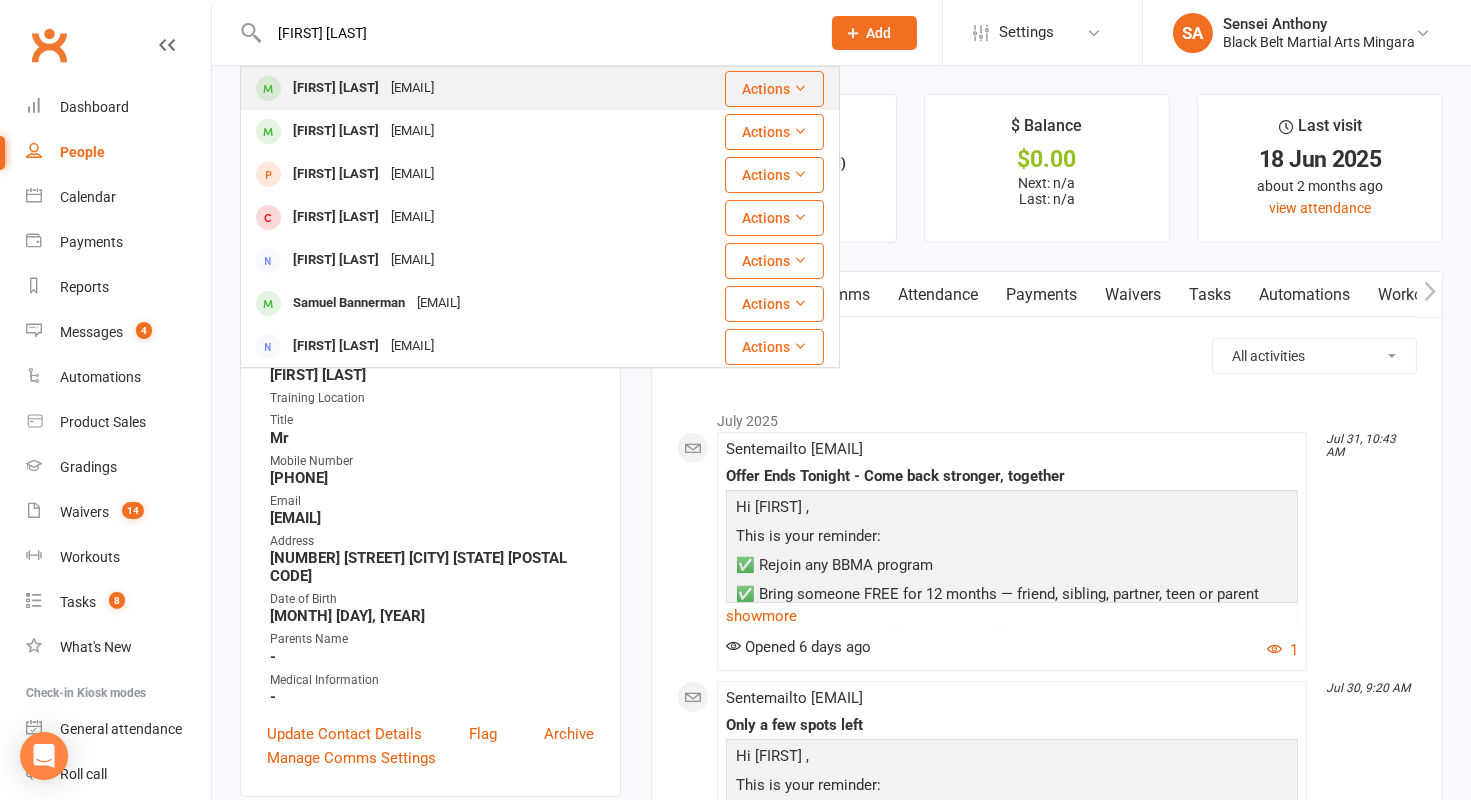 type on "[FIRST] [LAST]" 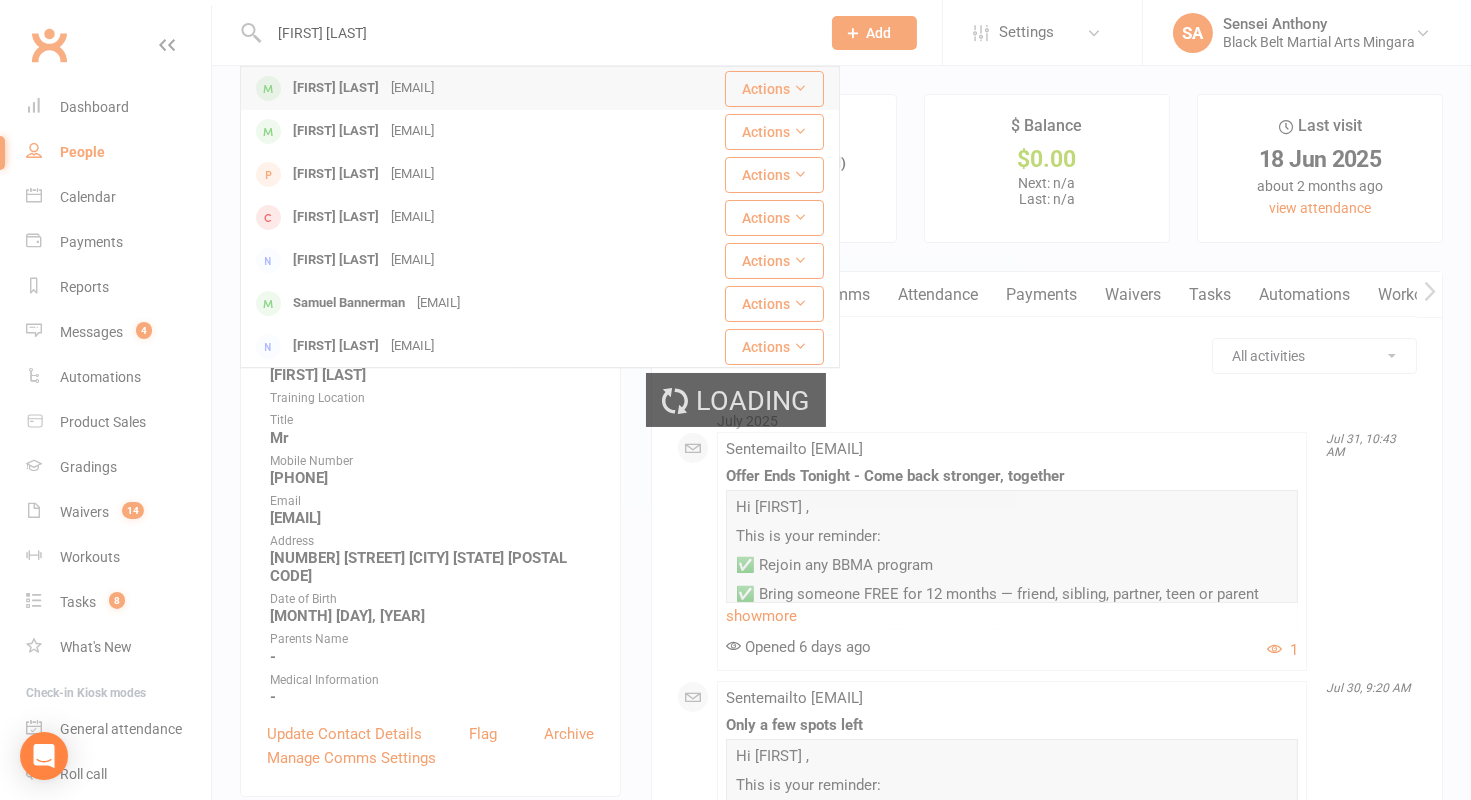 type 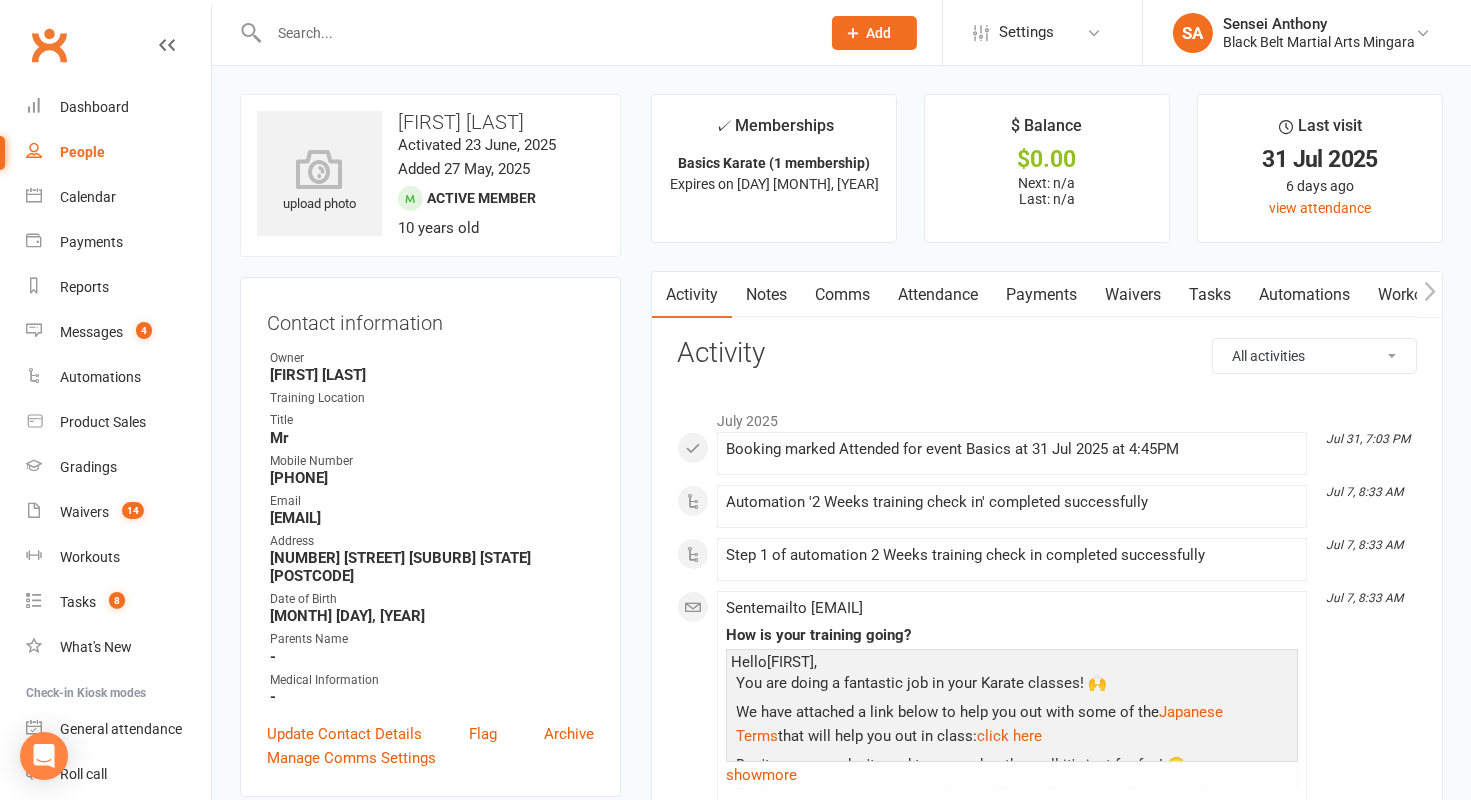 click on "Attendance" at bounding box center (938, 295) 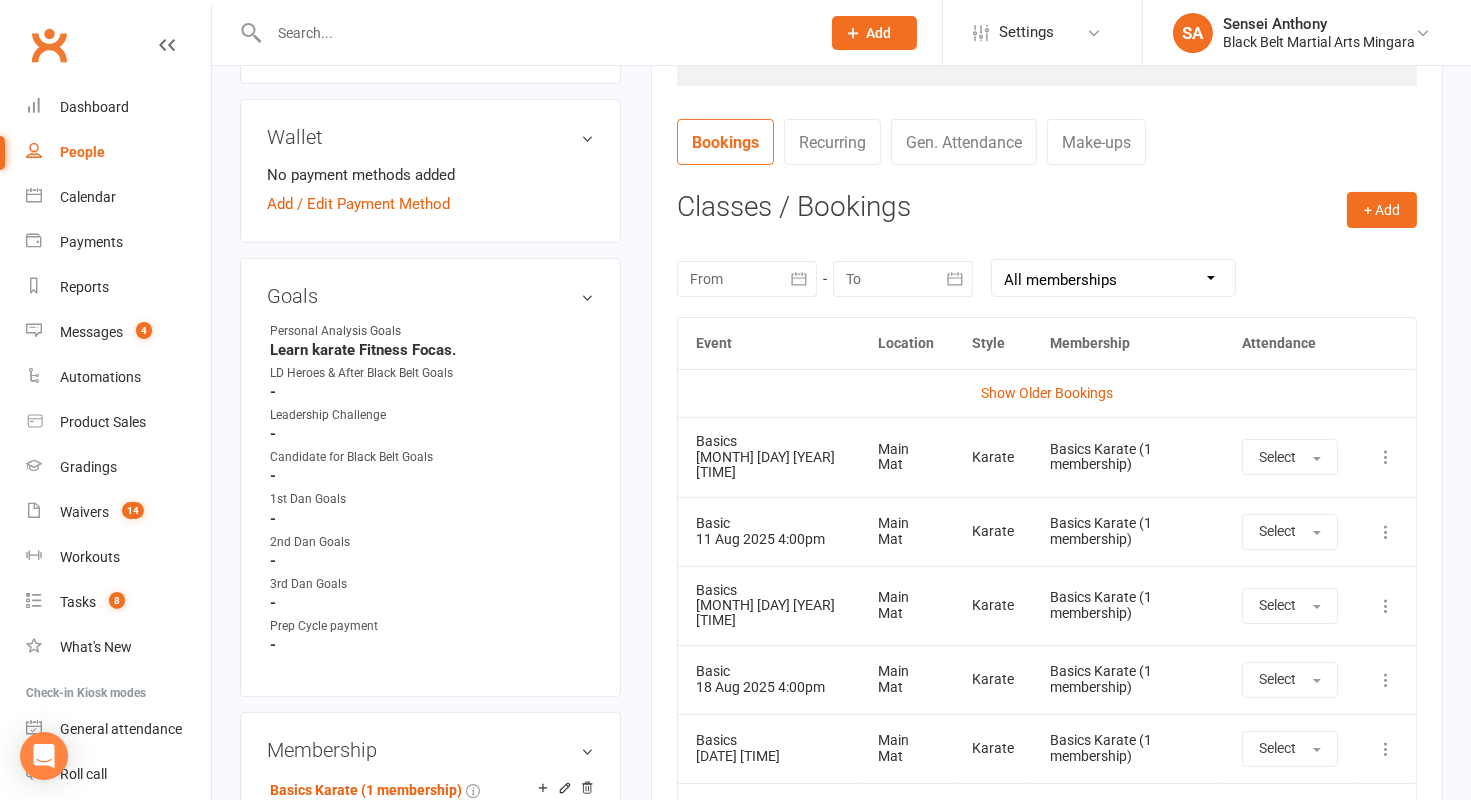 scroll, scrollTop: 718, scrollLeft: 0, axis: vertical 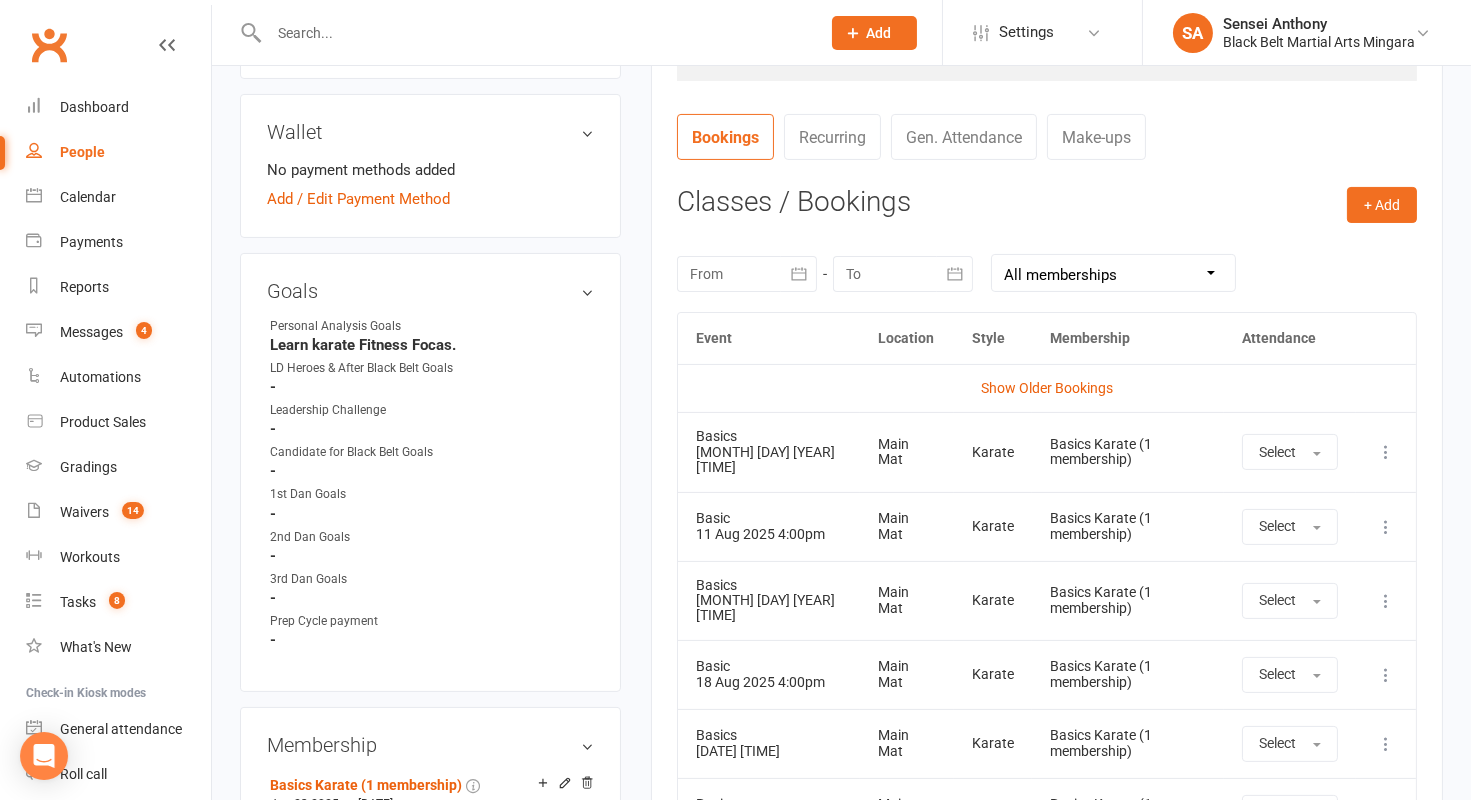 click at bounding box center (1386, 452) 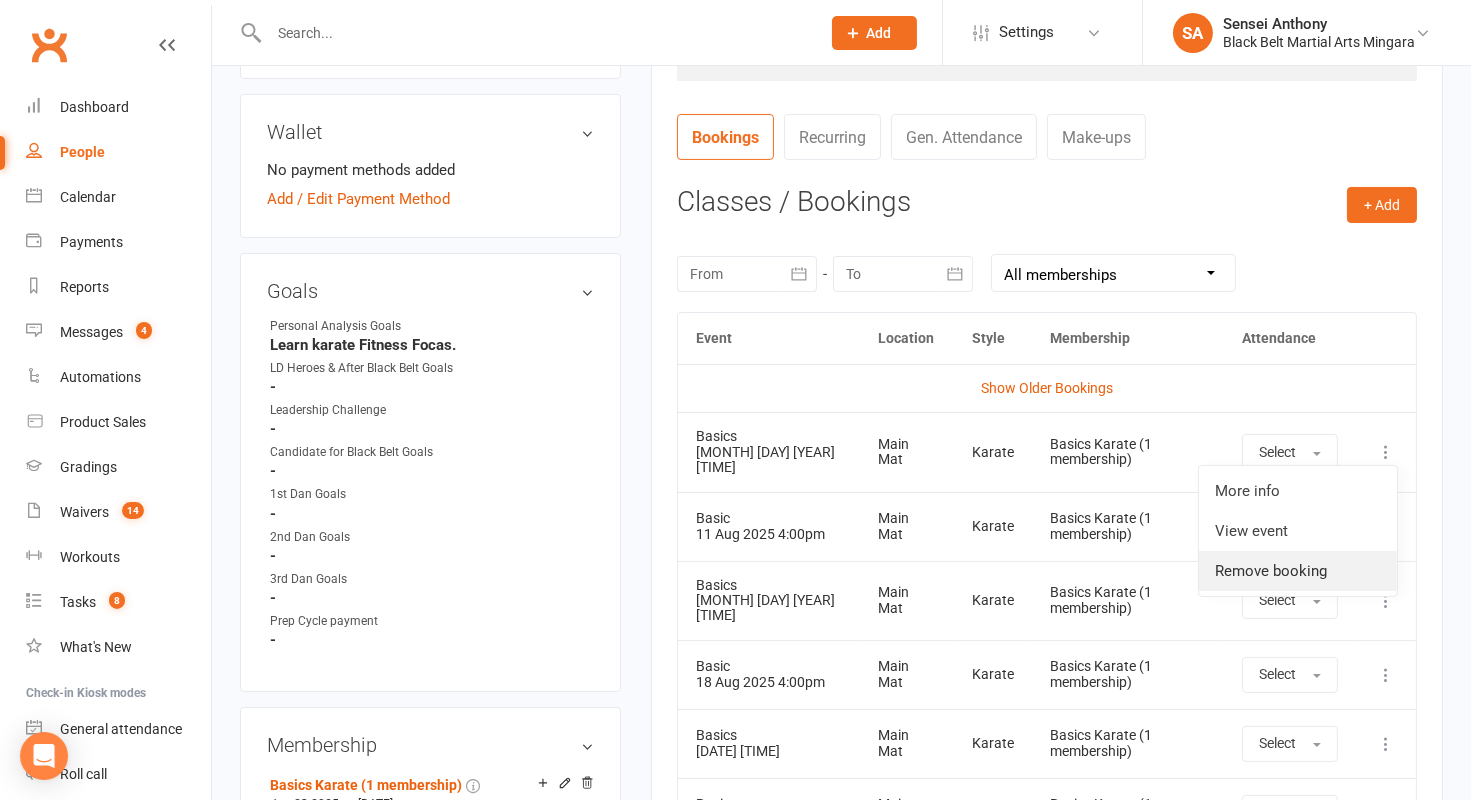 click on "Remove booking" at bounding box center (1298, 571) 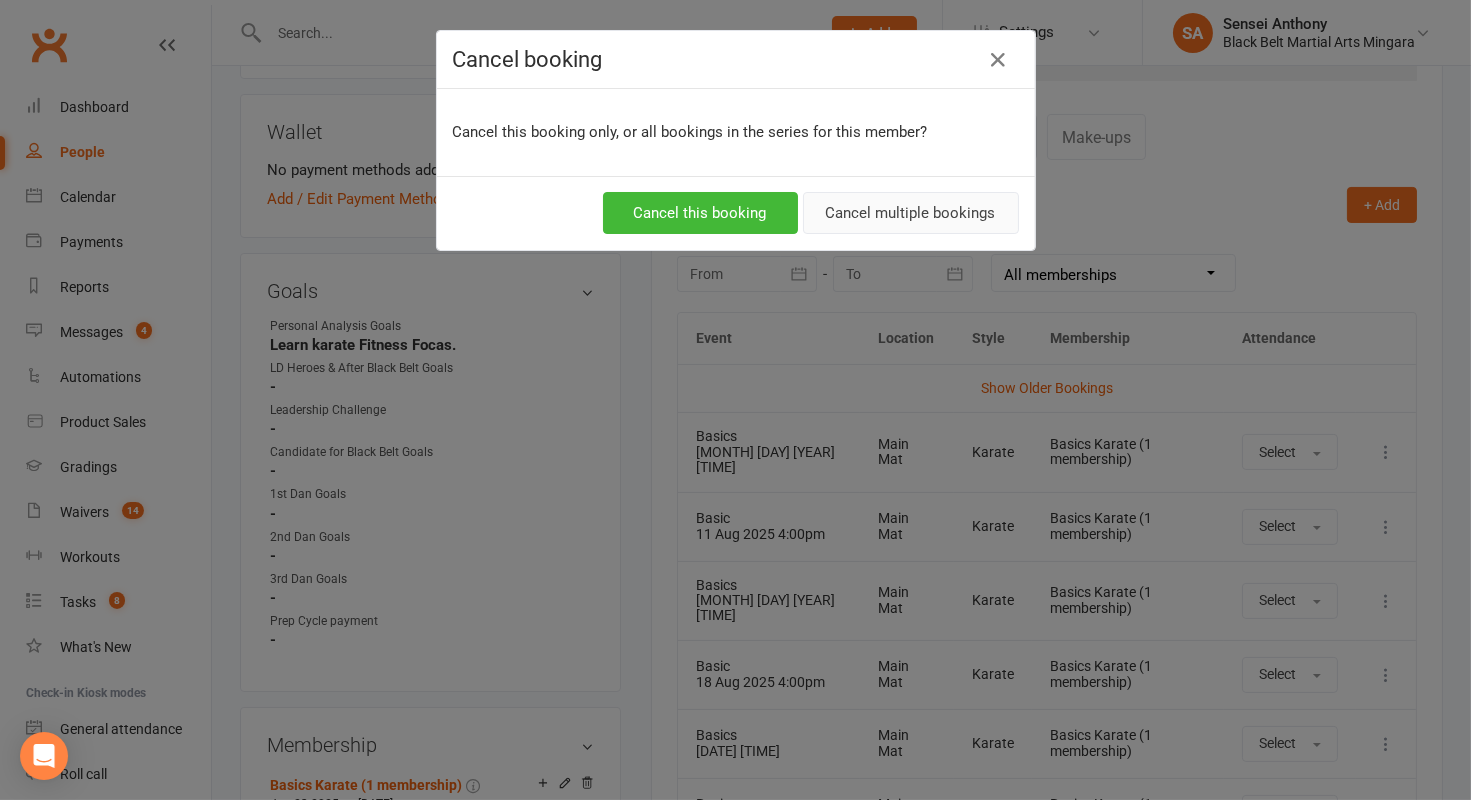 click on "Cancel multiple bookings" at bounding box center [911, 213] 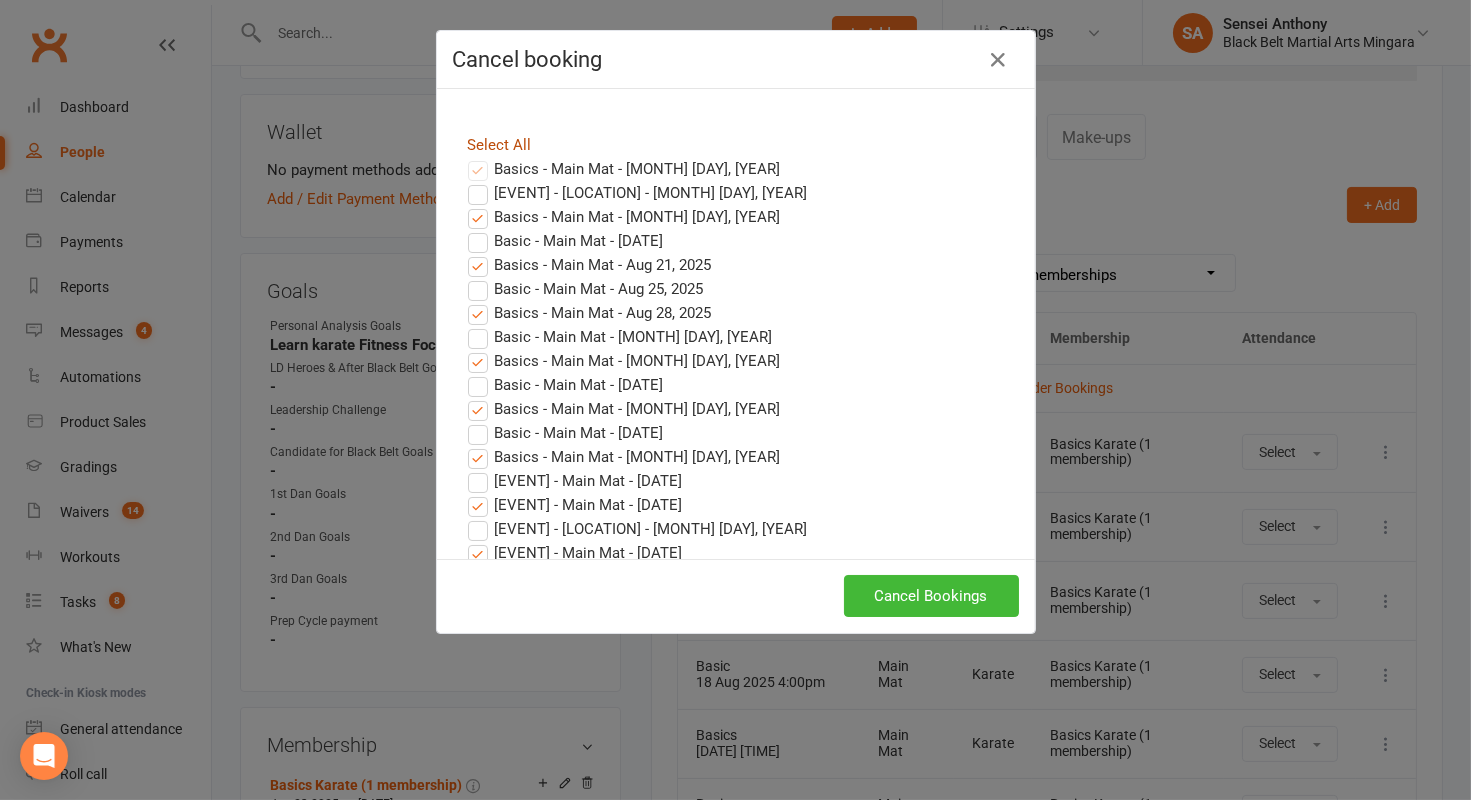 click on "Select All" at bounding box center [500, 145] 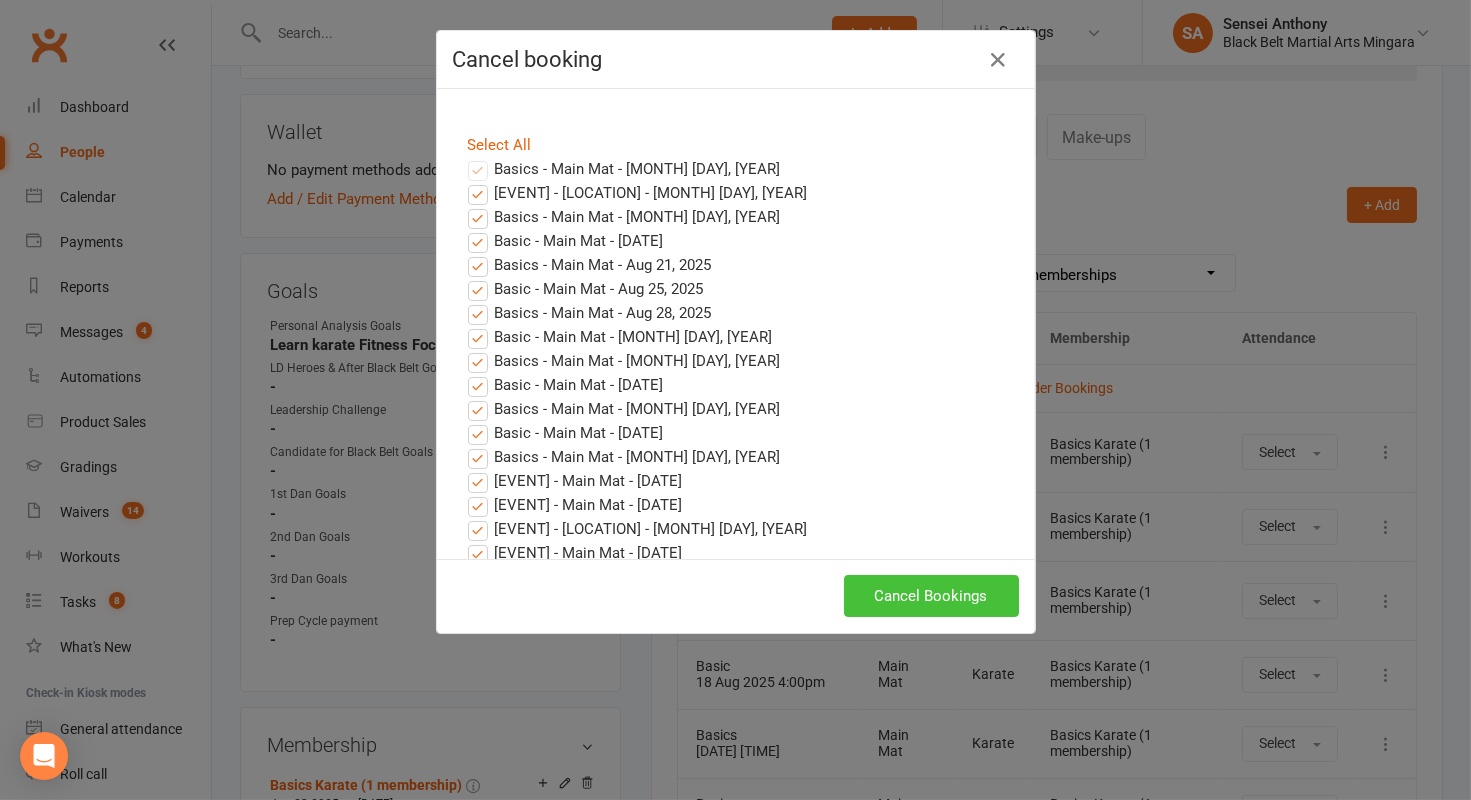 click on "Cancel Bookings" at bounding box center [931, 596] 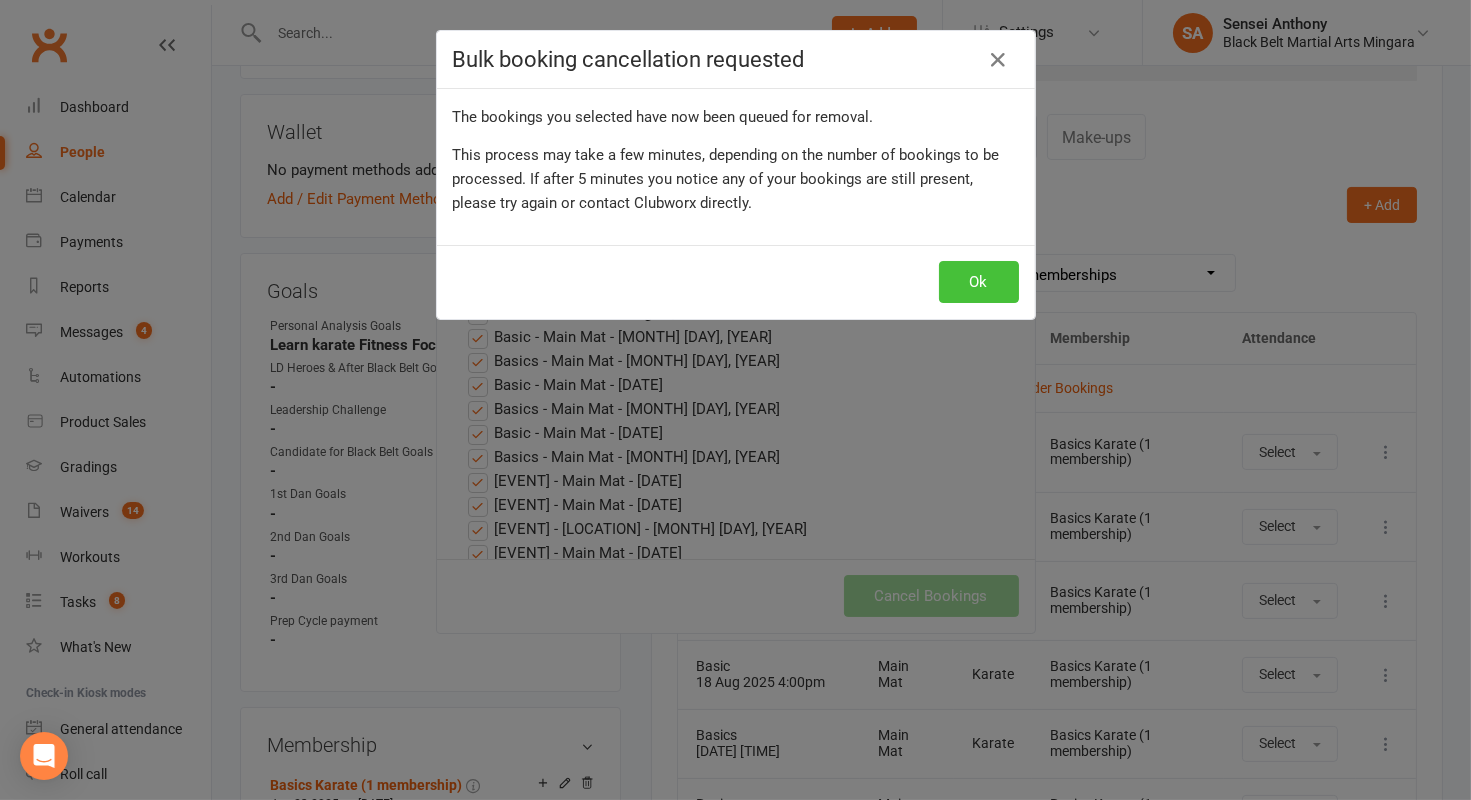 click on "Ok" at bounding box center (979, 282) 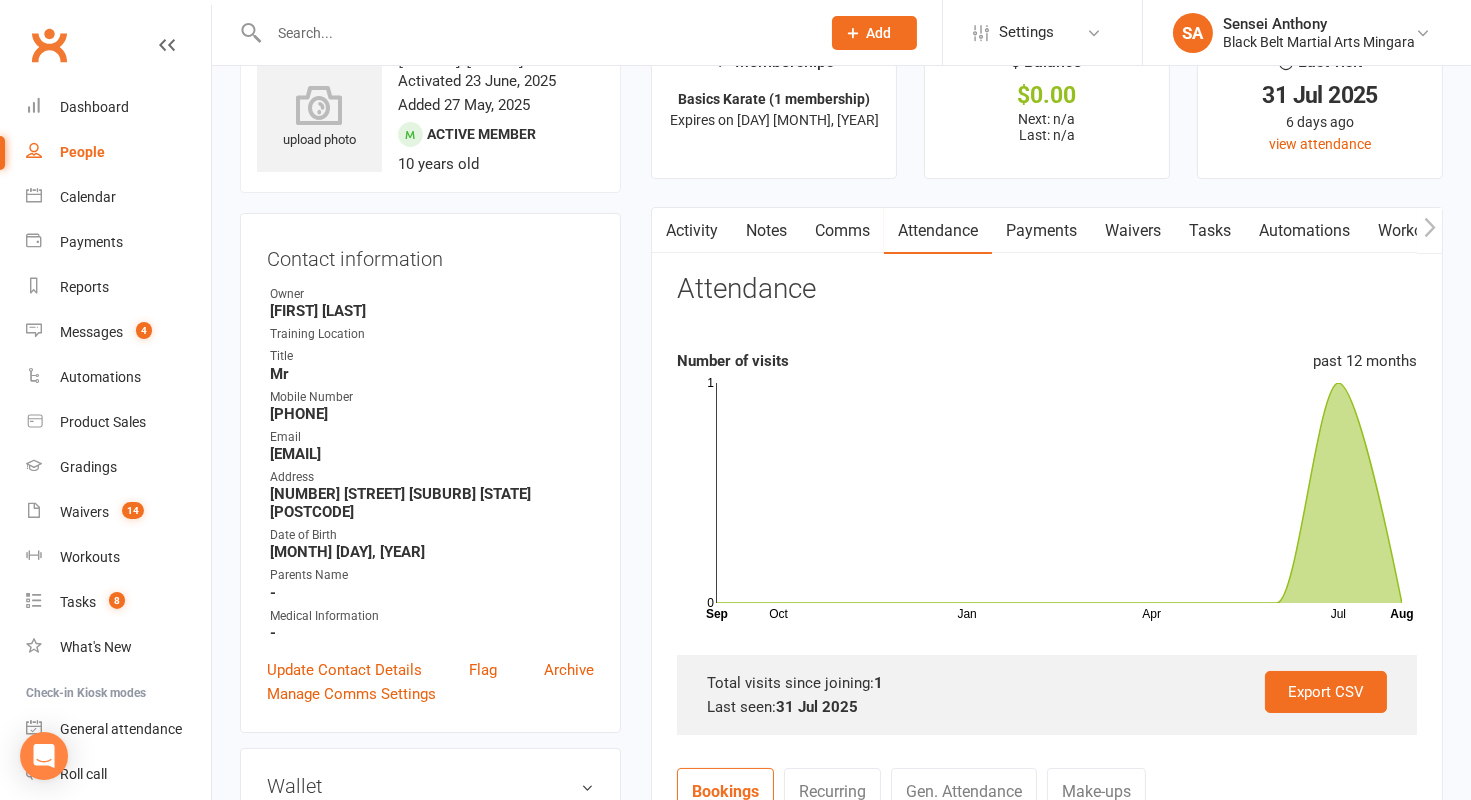 scroll, scrollTop: 0, scrollLeft: 0, axis: both 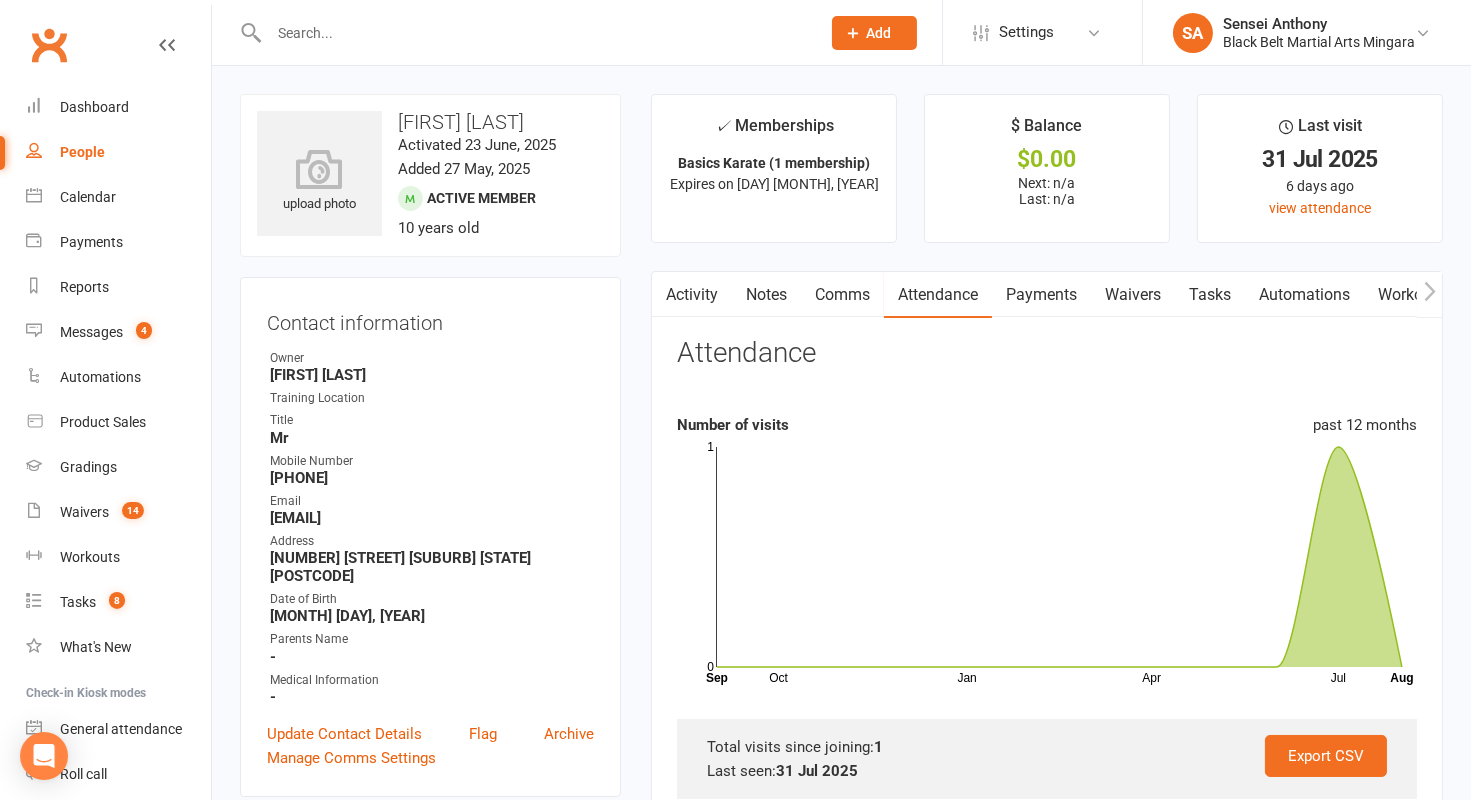drag, startPoint x: 545, startPoint y: 109, endPoint x: 392, endPoint y: 112, distance: 153.0294 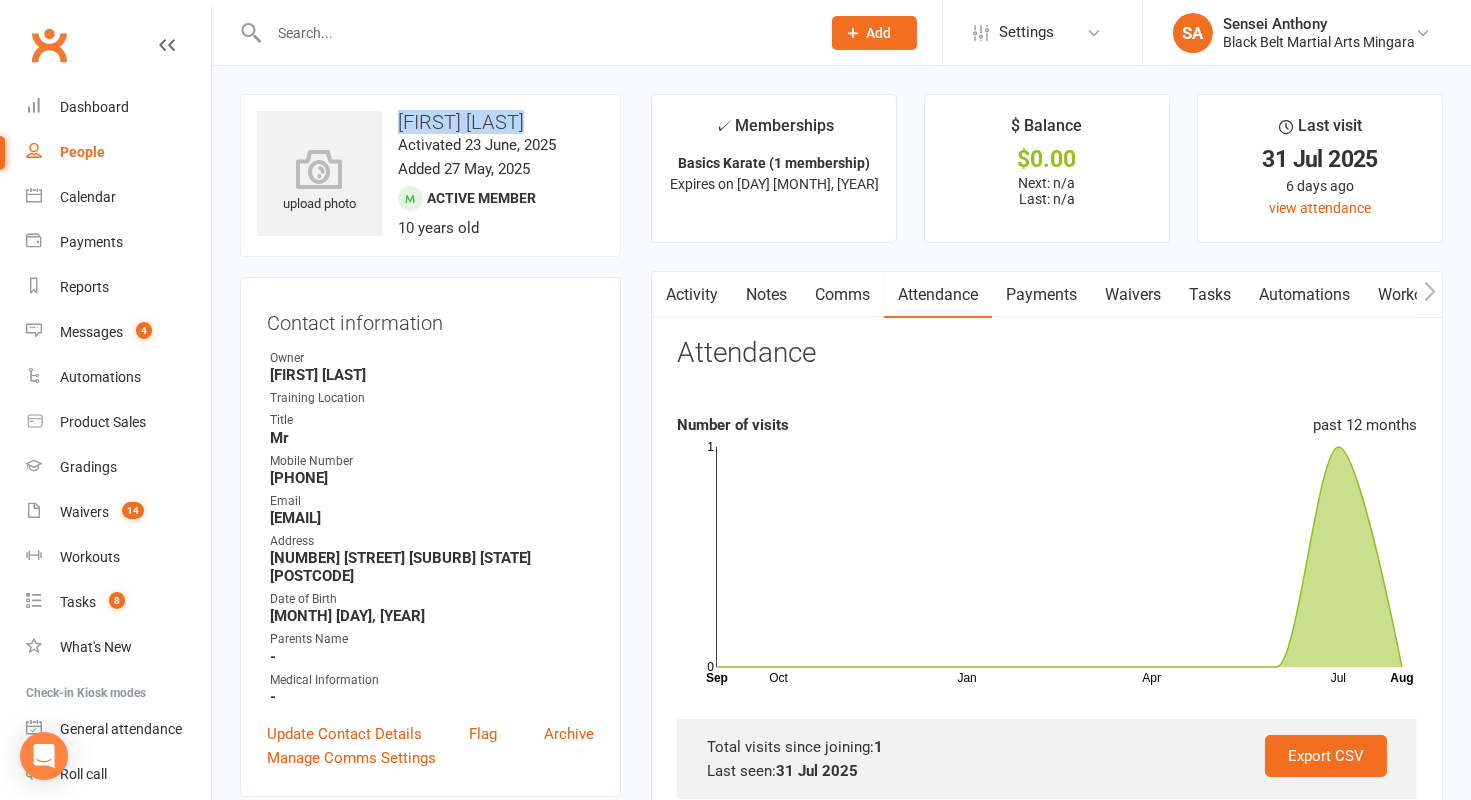 drag, startPoint x: 537, startPoint y: 120, endPoint x: 397, endPoint y: 118, distance: 140.01428 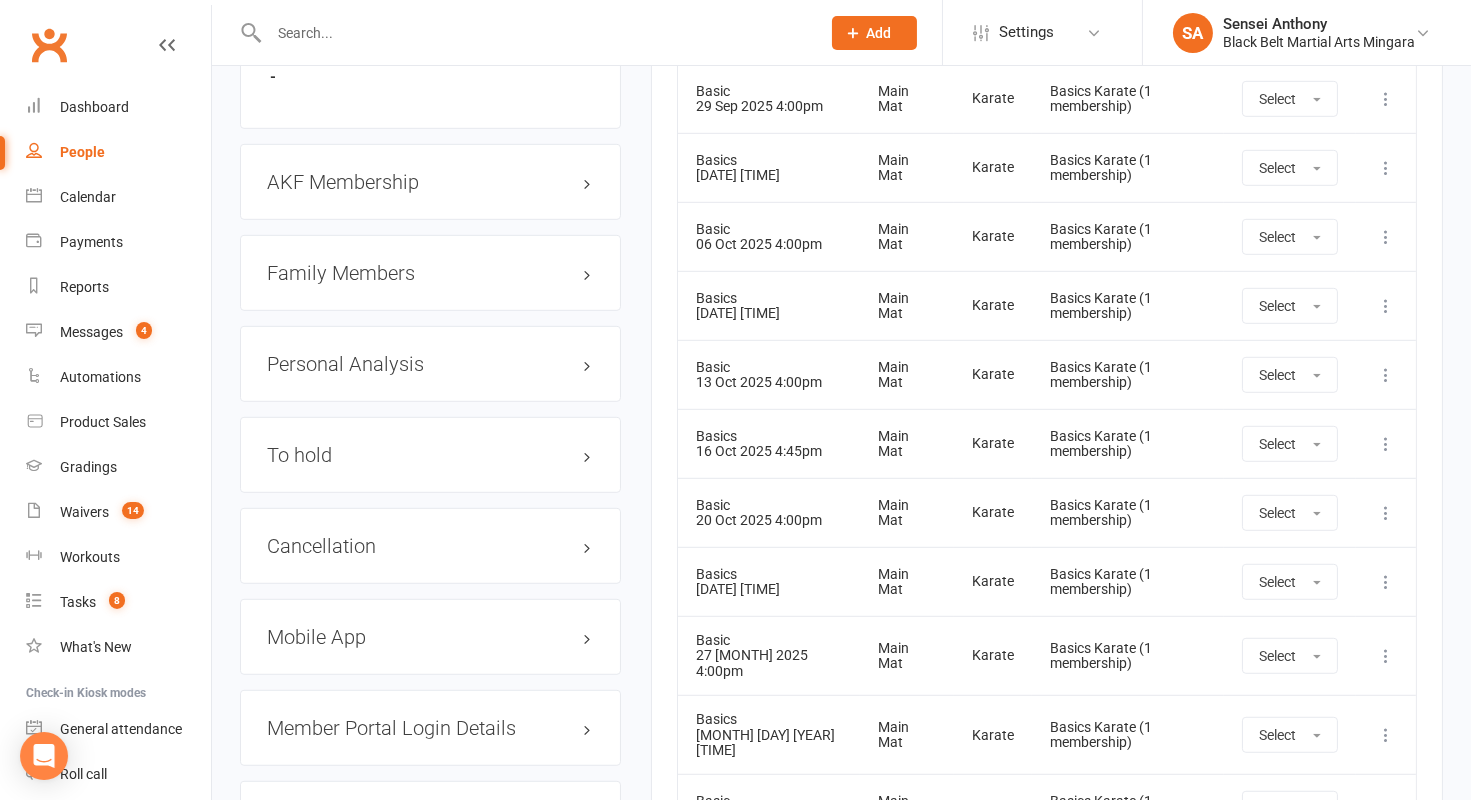 scroll, scrollTop: 2148, scrollLeft: 0, axis: vertical 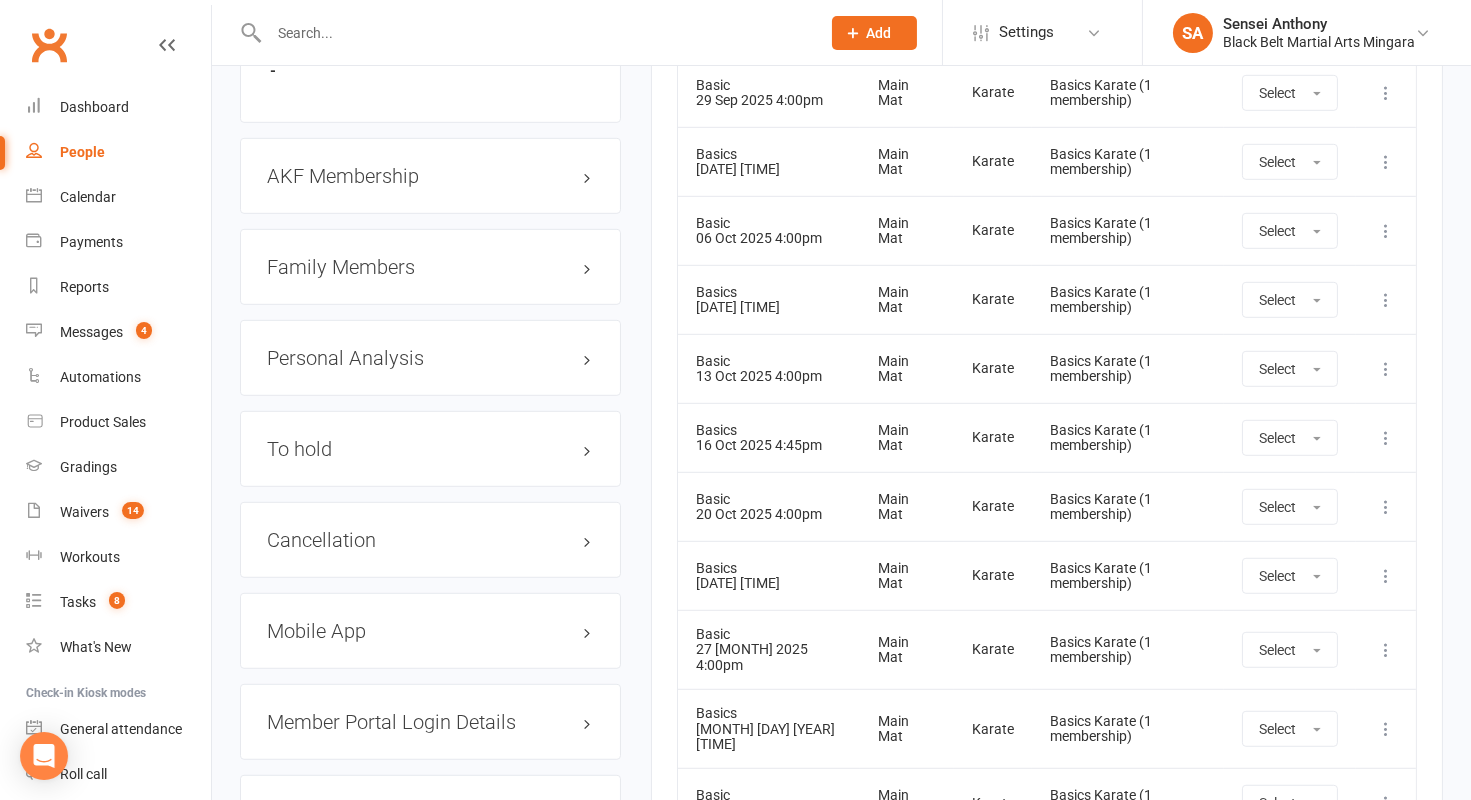 click on "Family Members" at bounding box center (430, 267) 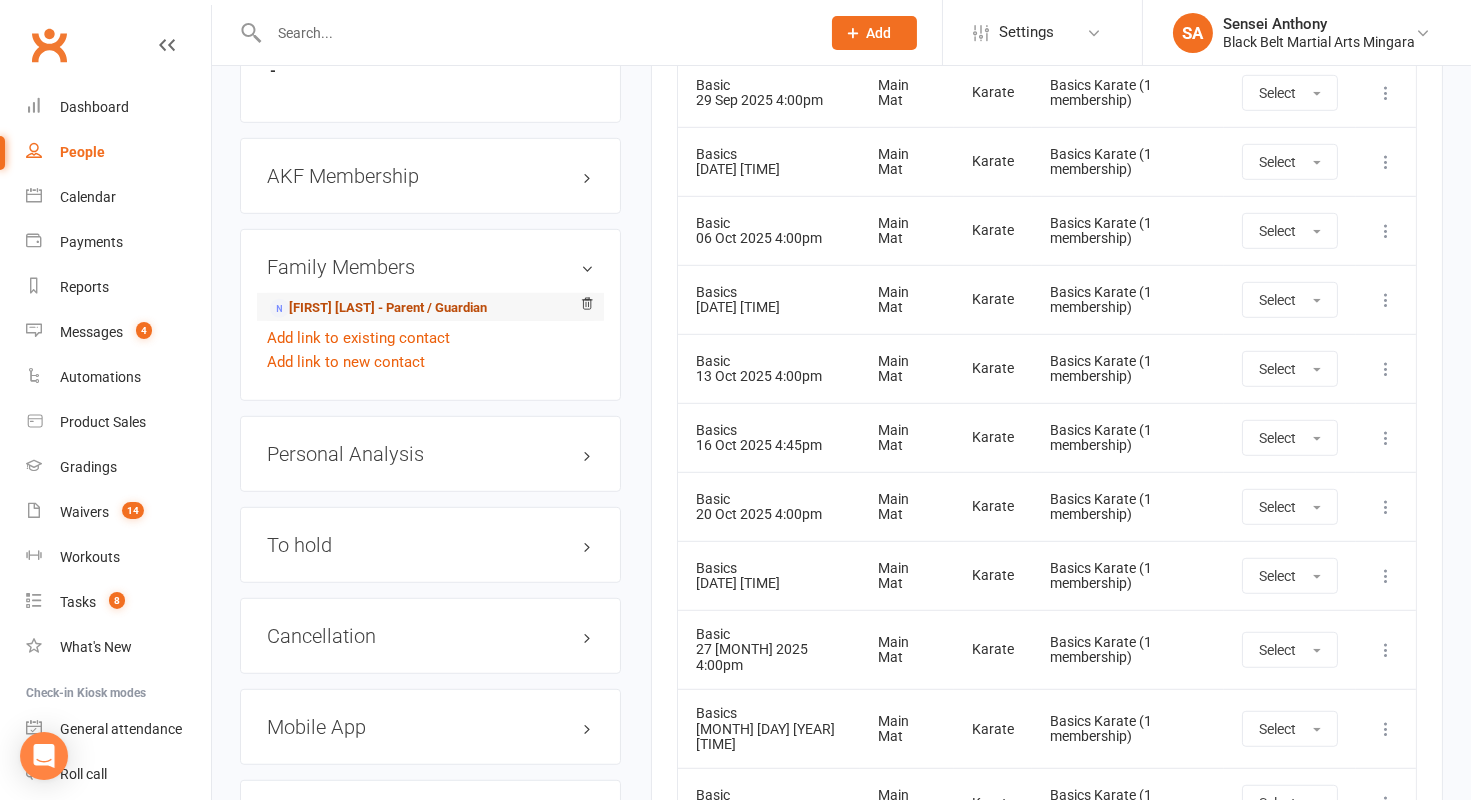 click on "[FIRST] [LAST] - Parent / Guardian" at bounding box center [378, 308] 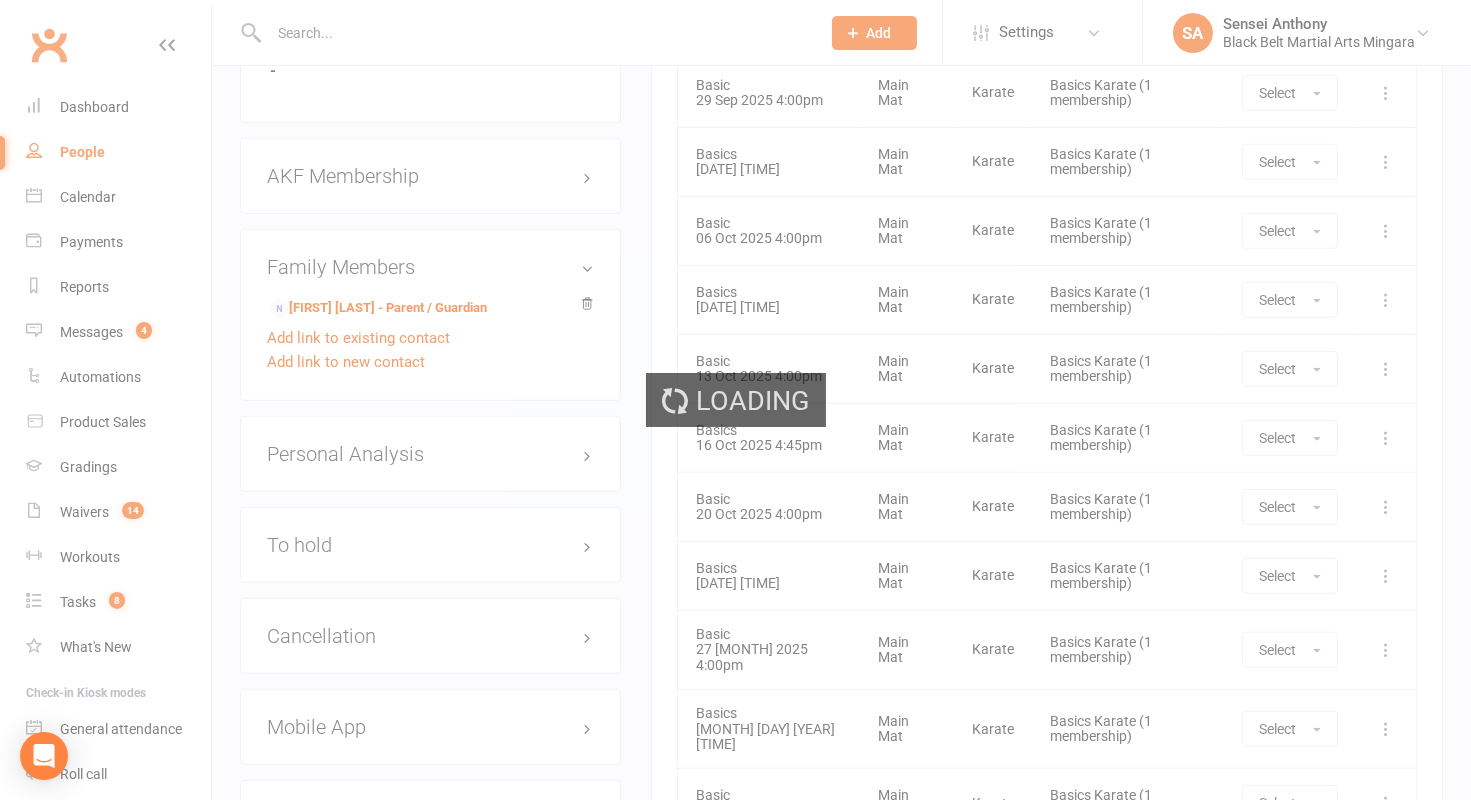scroll, scrollTop: 0, scrollLeft: 0, axis: both 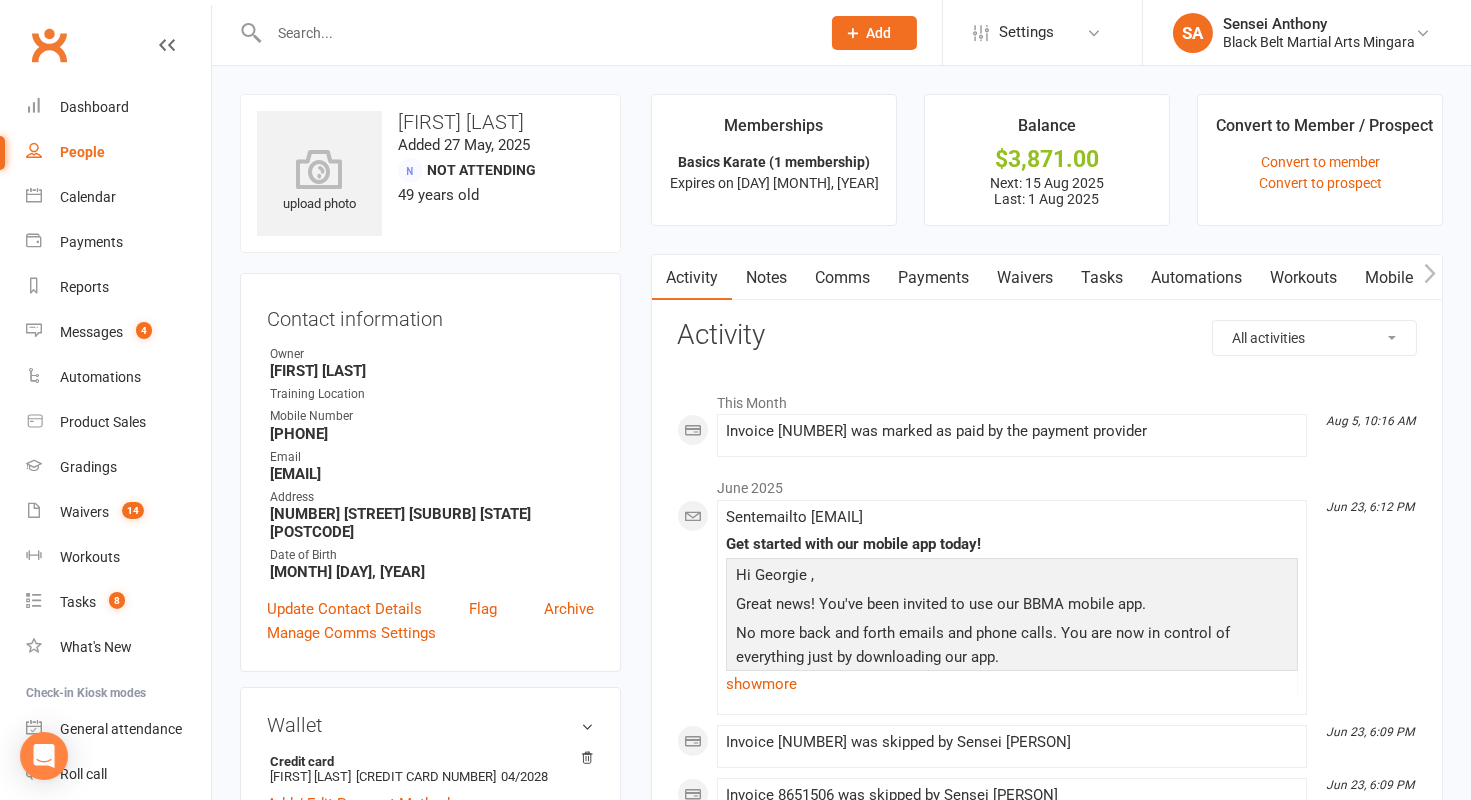 click on "Payments" at bounding box center [933, 278] 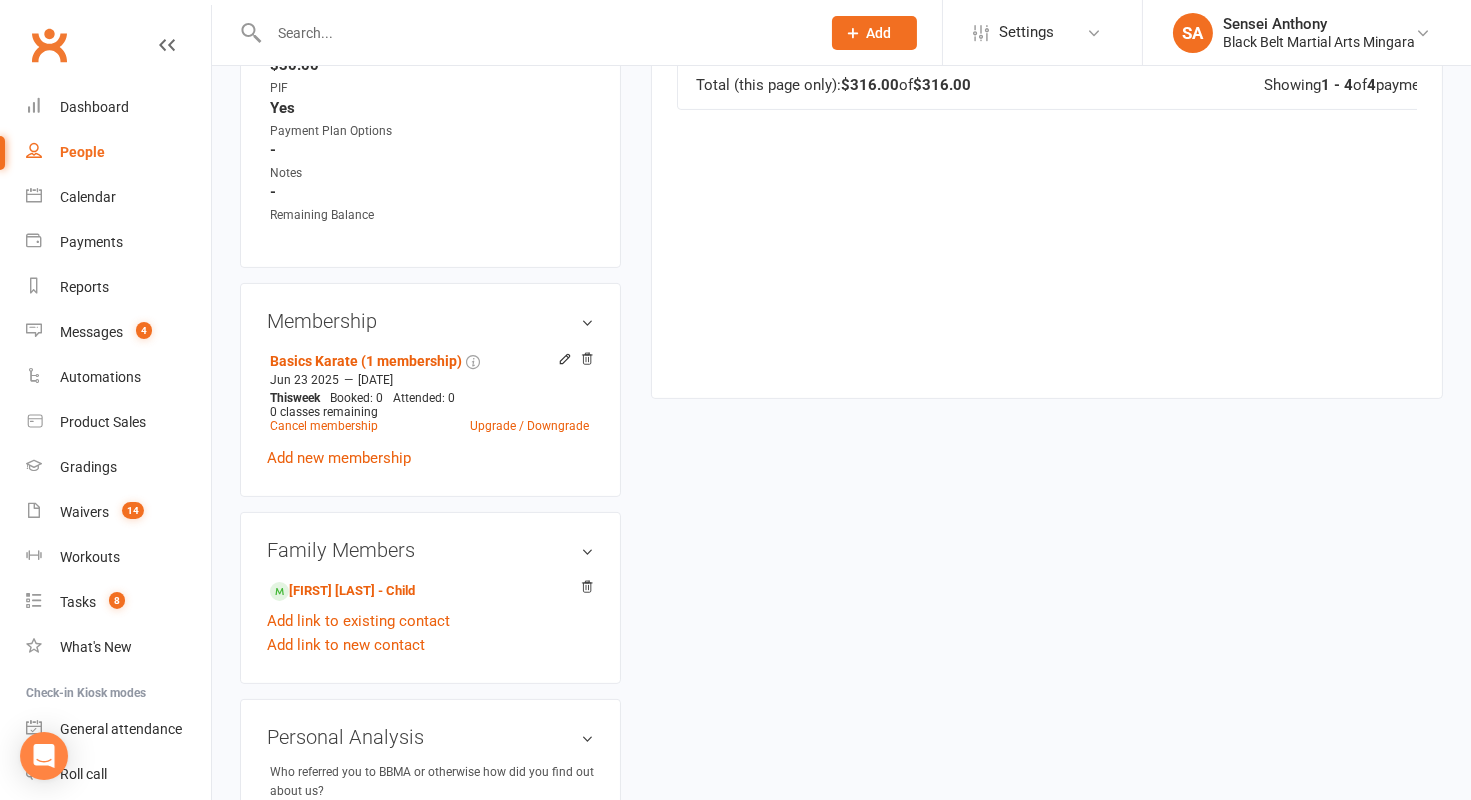 scroll, scrollTop: 903, scrollLeft: 0, axis: vertical 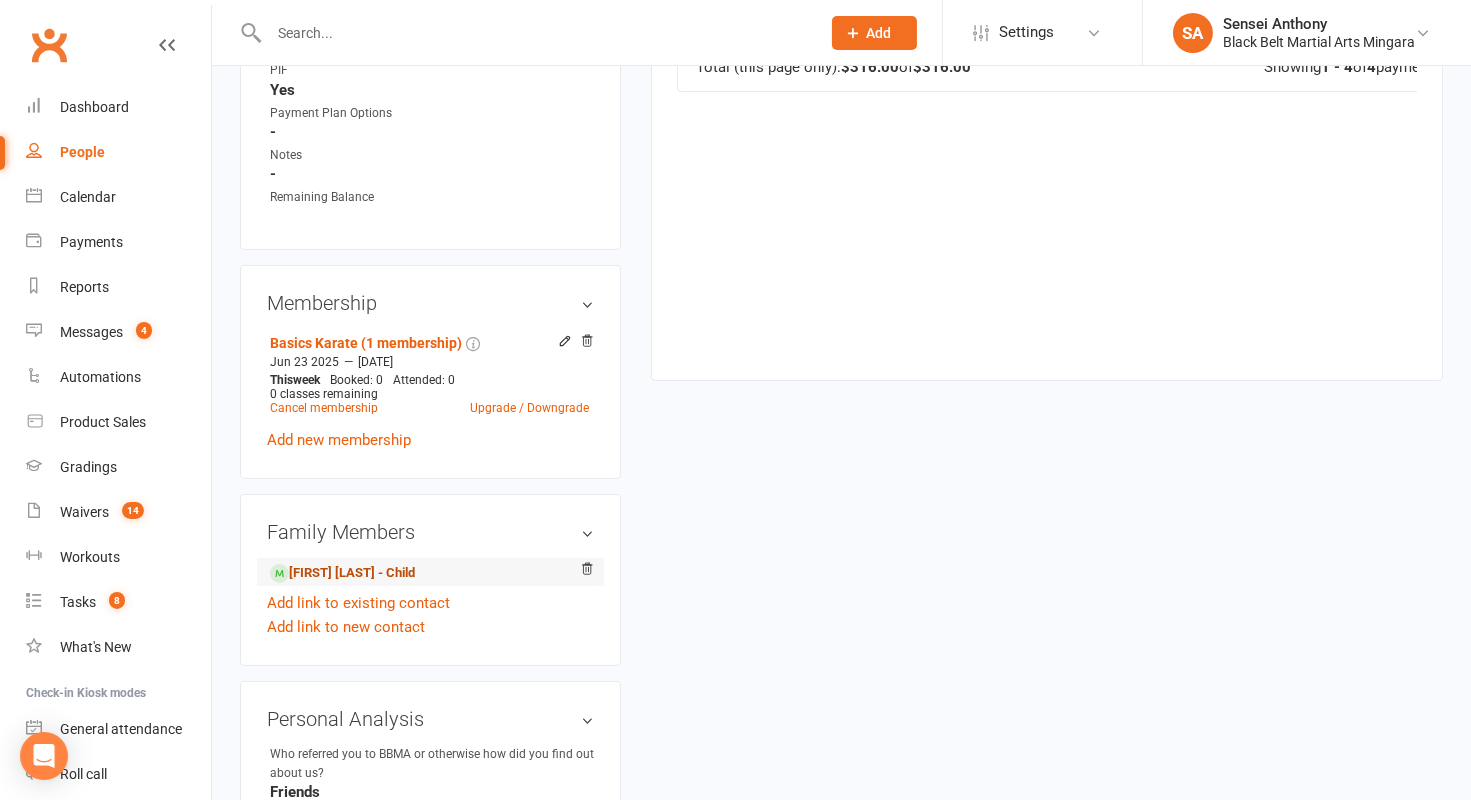 click on "[FIRST] [LAST] - Child" at bounding box center [342, 573] 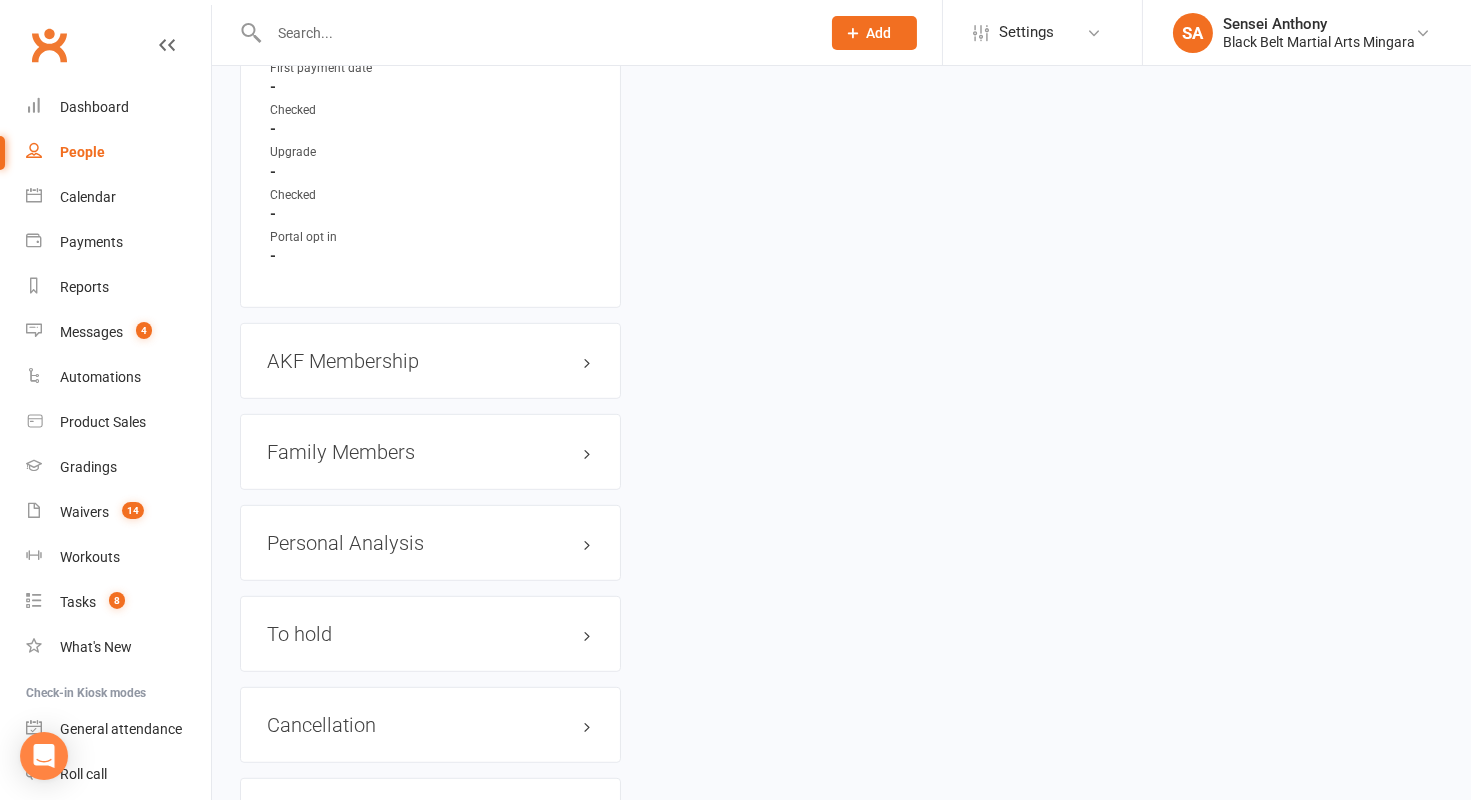 scroll, scrollTop: 2132, scrollLeft: 0, axis: vertical 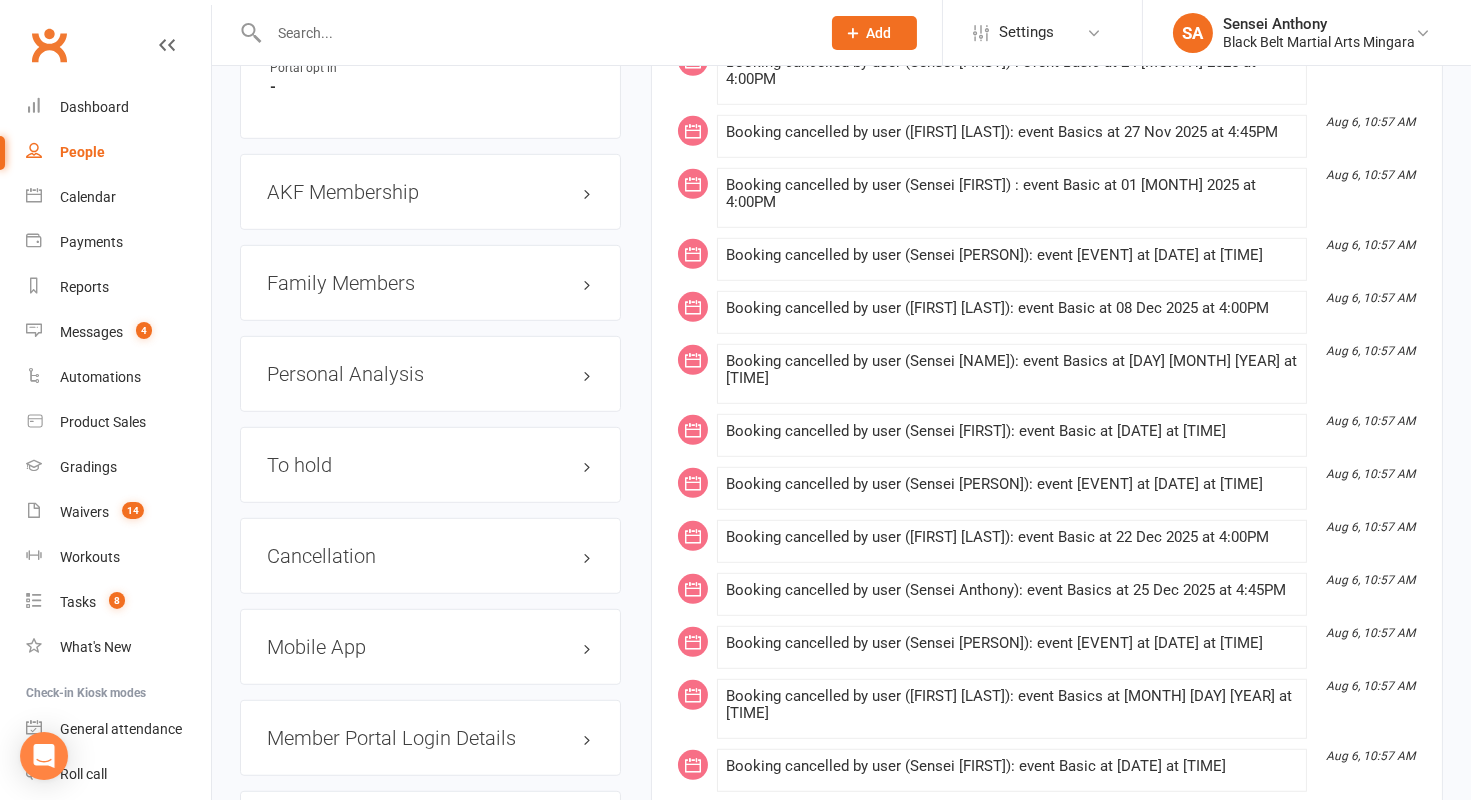 click on "Family Members" at bounding box center (430, 283) 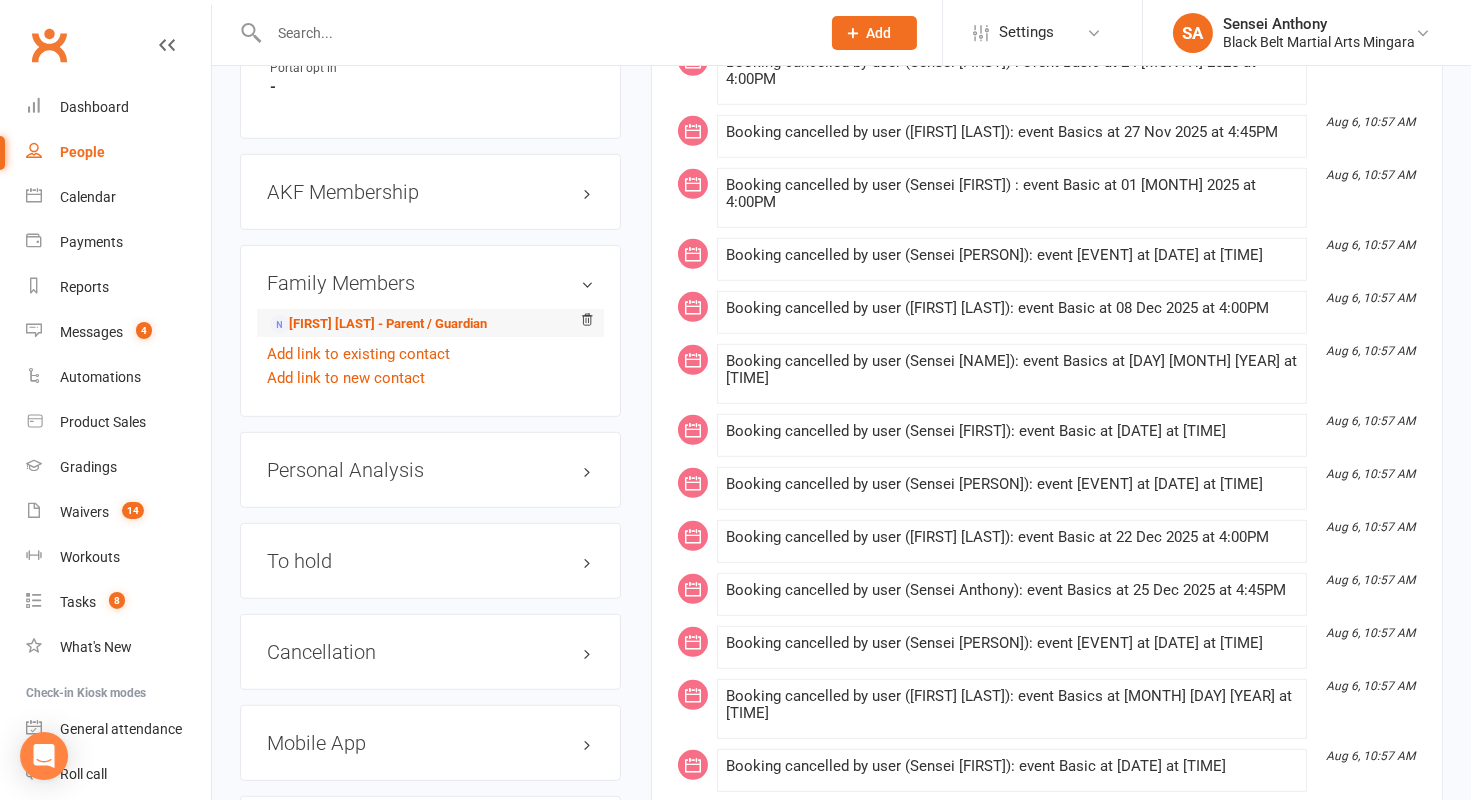 click on "[FIRST] [LAST] - Parent / Guardian" at bounding box center [430, 323] 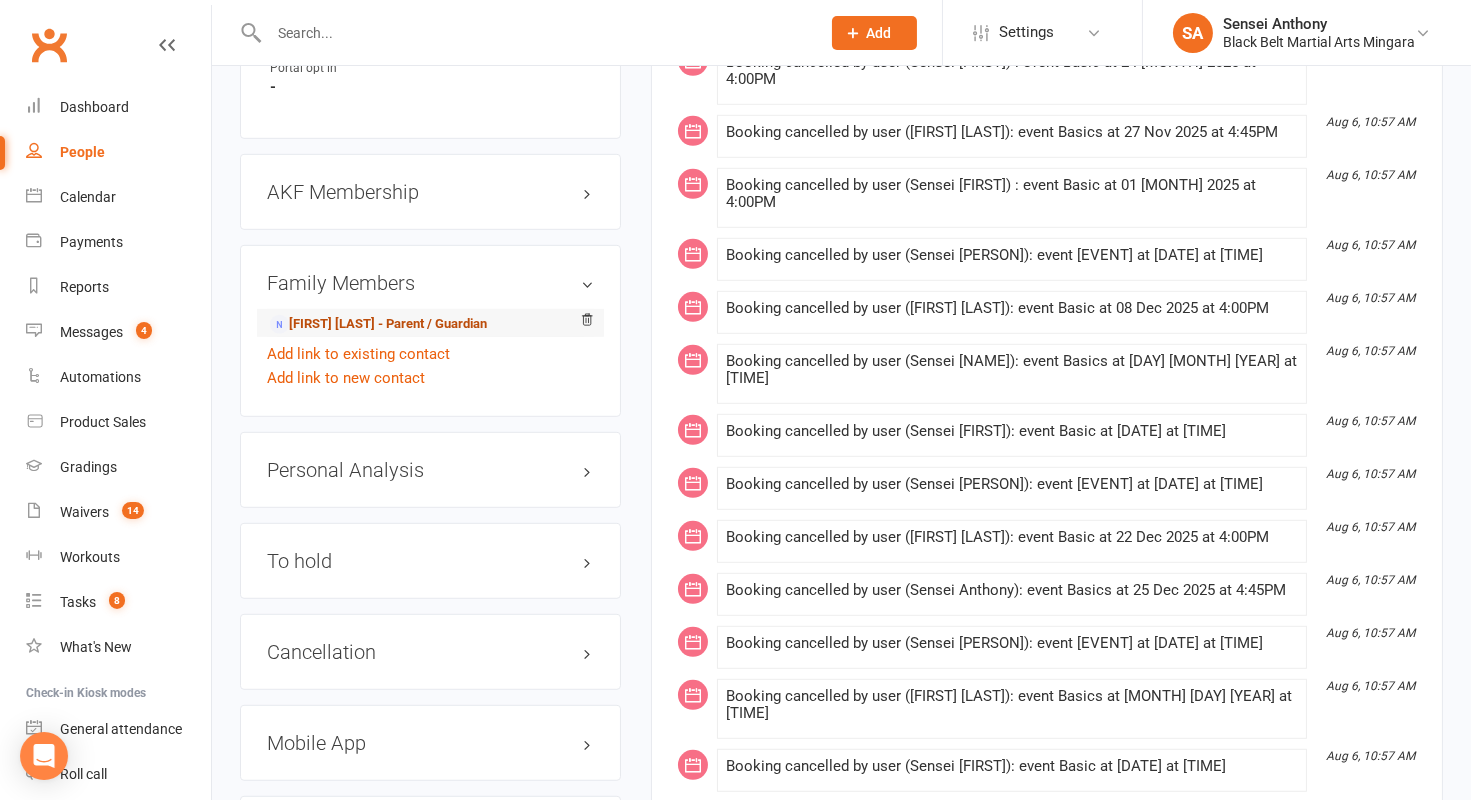 click on "[FIRST] [LAST] - Parent / Guardian" at bounding box center (378, 324) 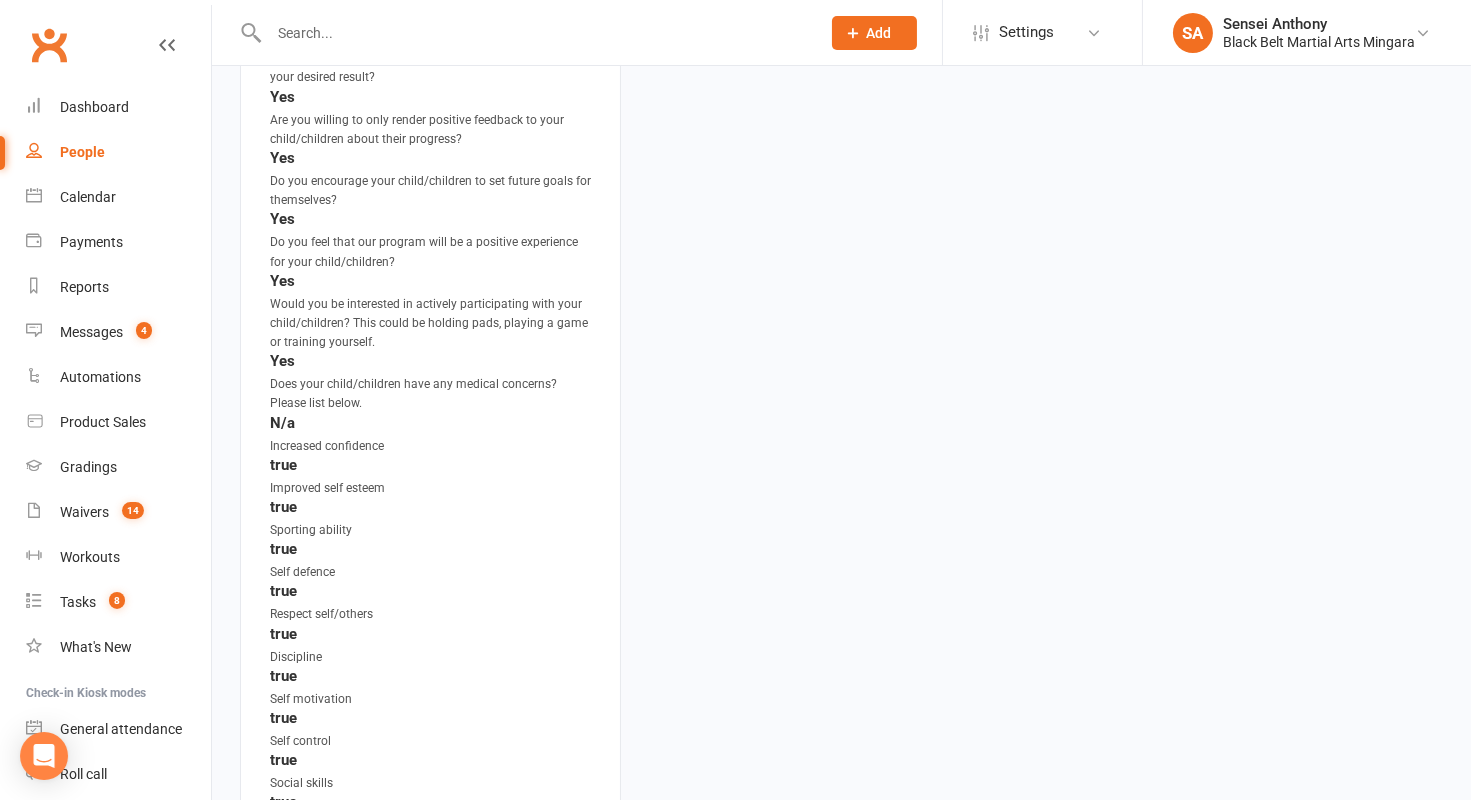 scroll, scrollTop: 0, scrollLeft: 0, axis: both 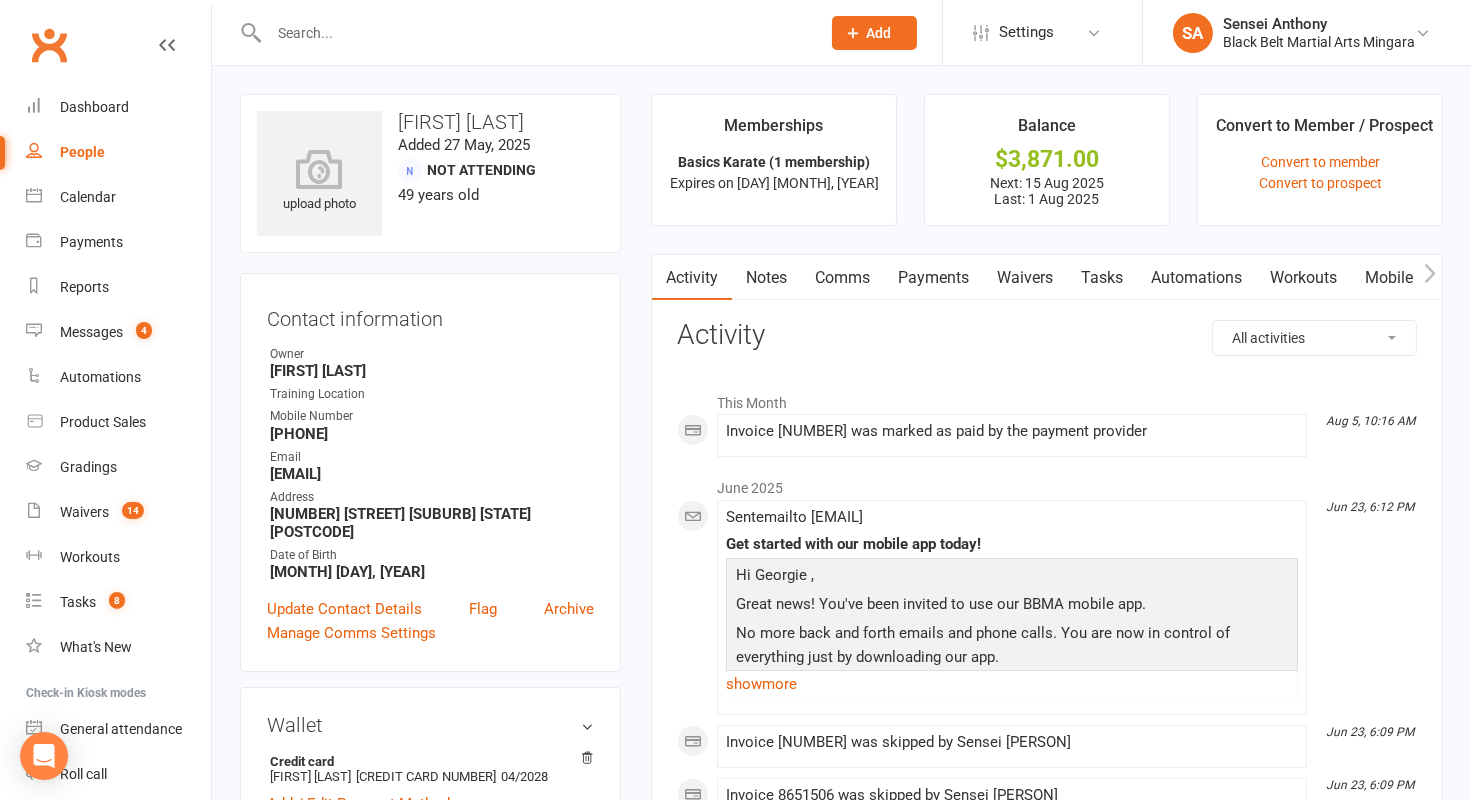 click on "Payments" at bounding box center (933, 278) 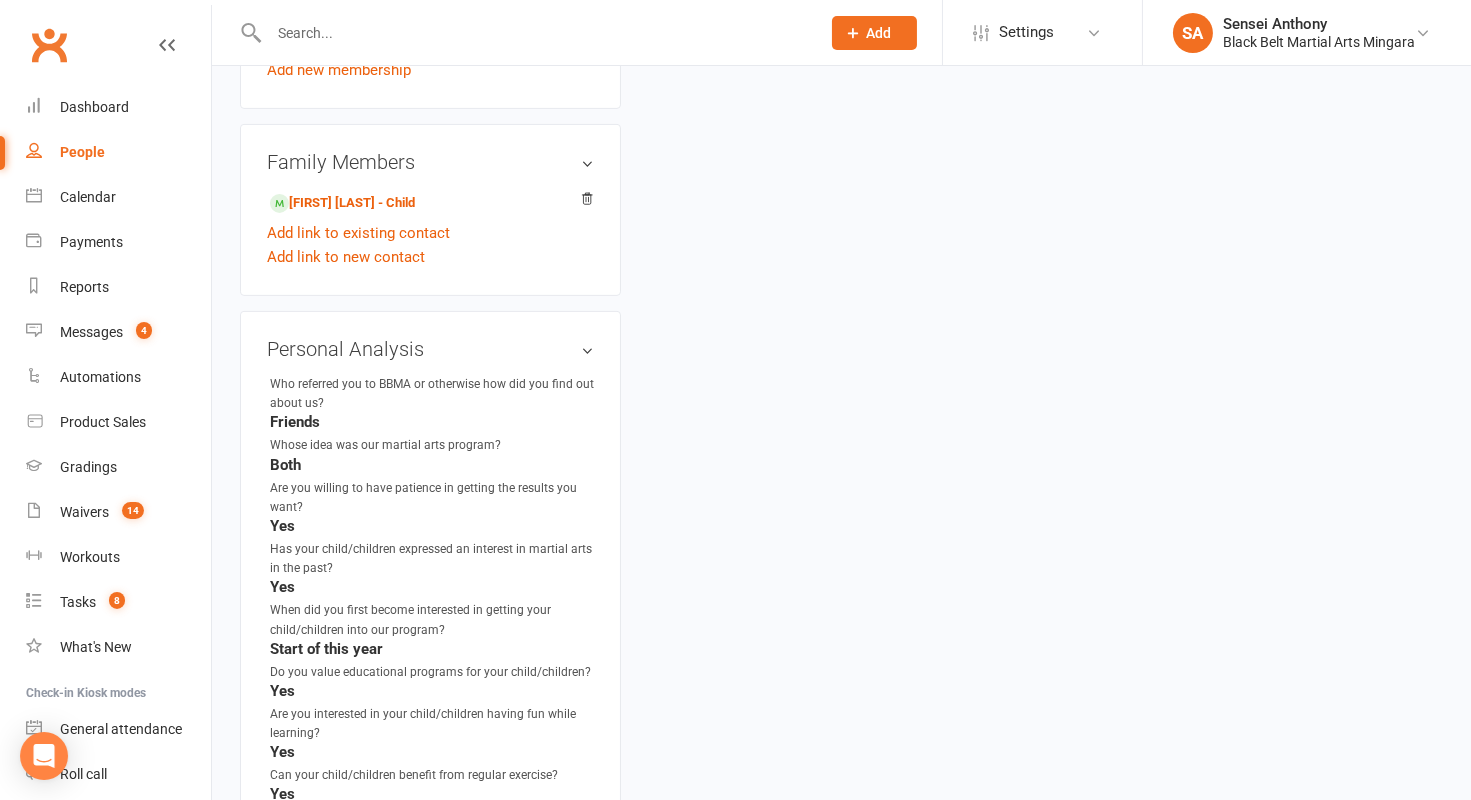 scroll, scrollTop: 1298, scrollLeft: 0, axis: vertical 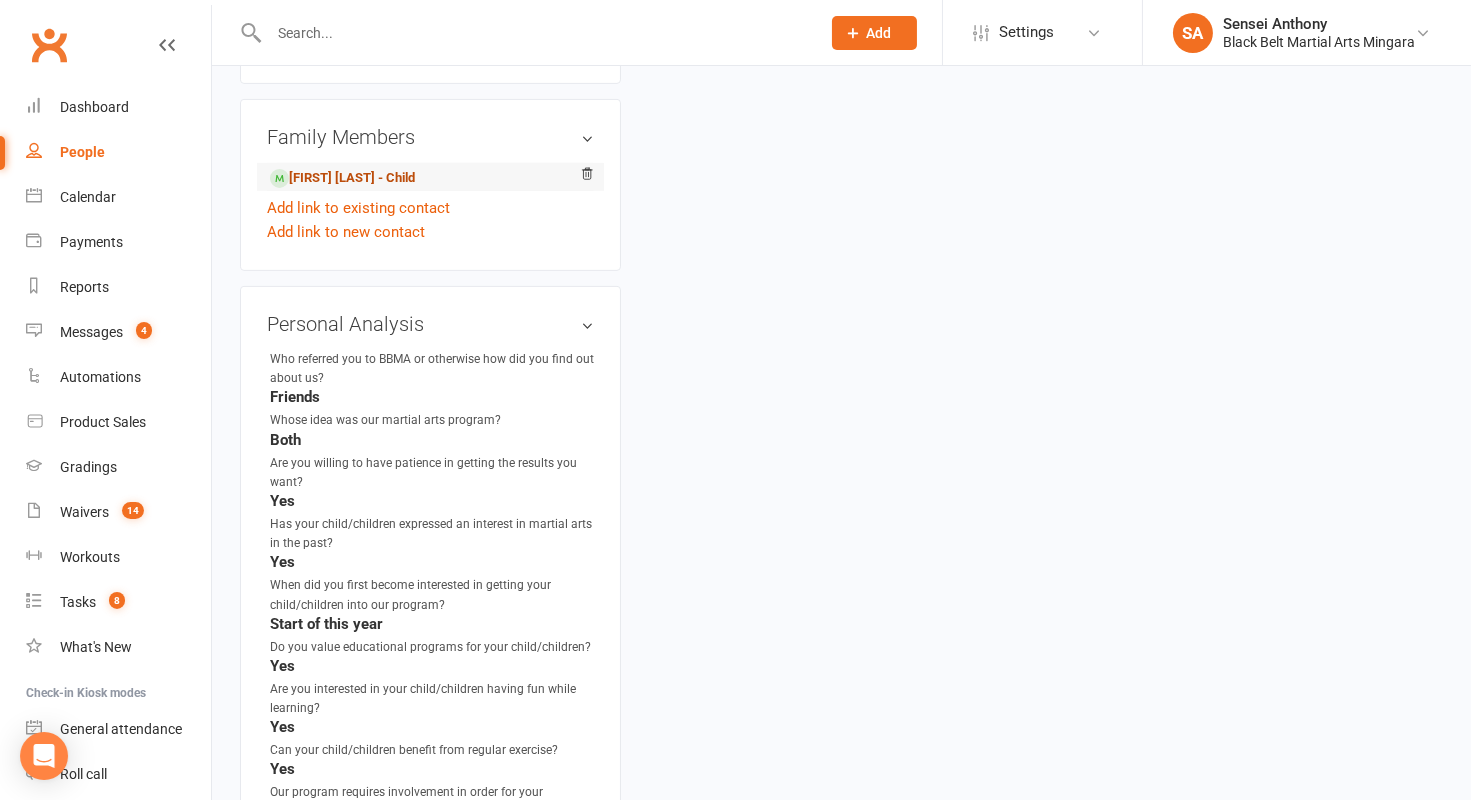 click on "[FIRST] [LAST] - Child" at bounding box center (342, 178) 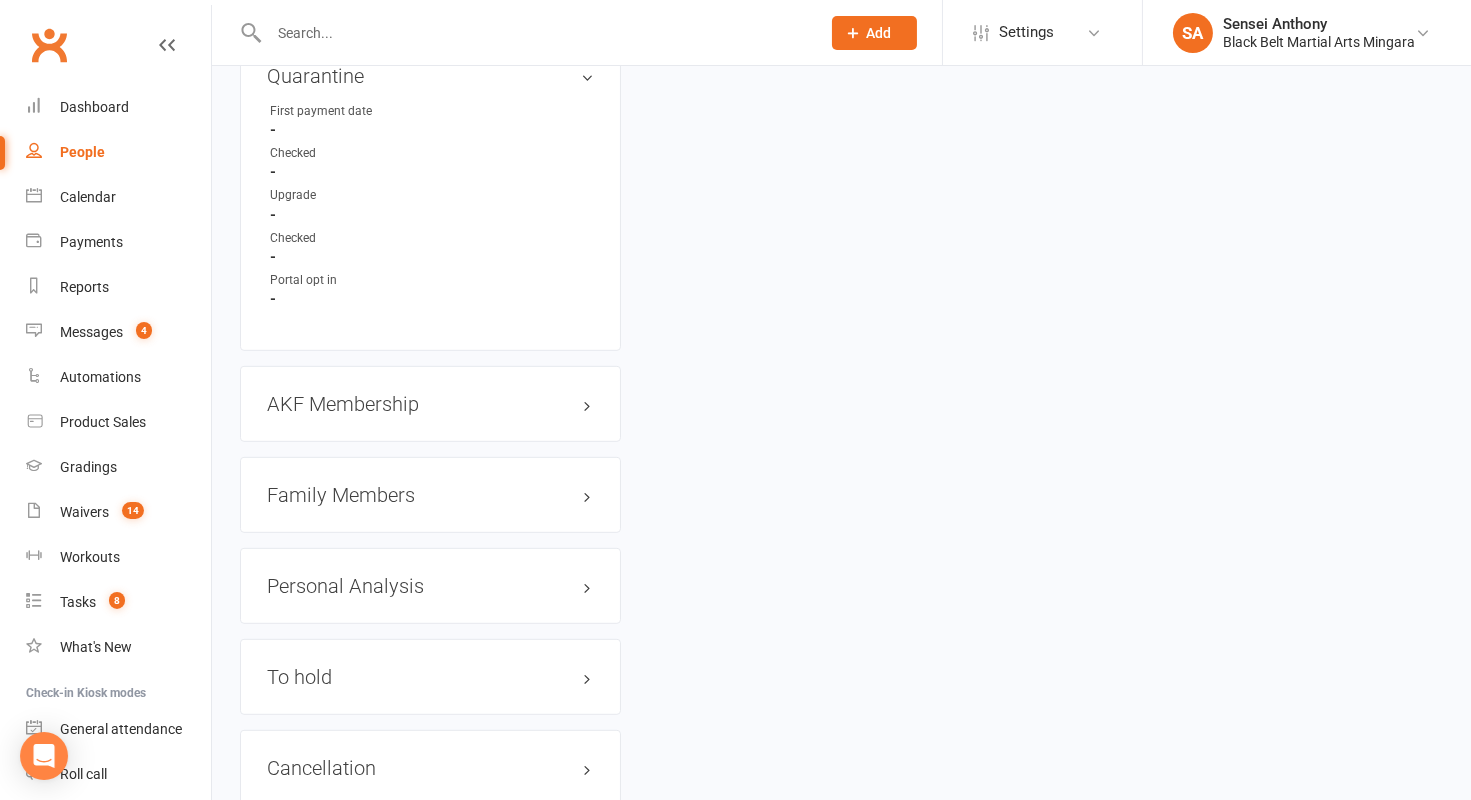 scroll, scrollTop: 1922, scrollLeft: 0, axis: vertical 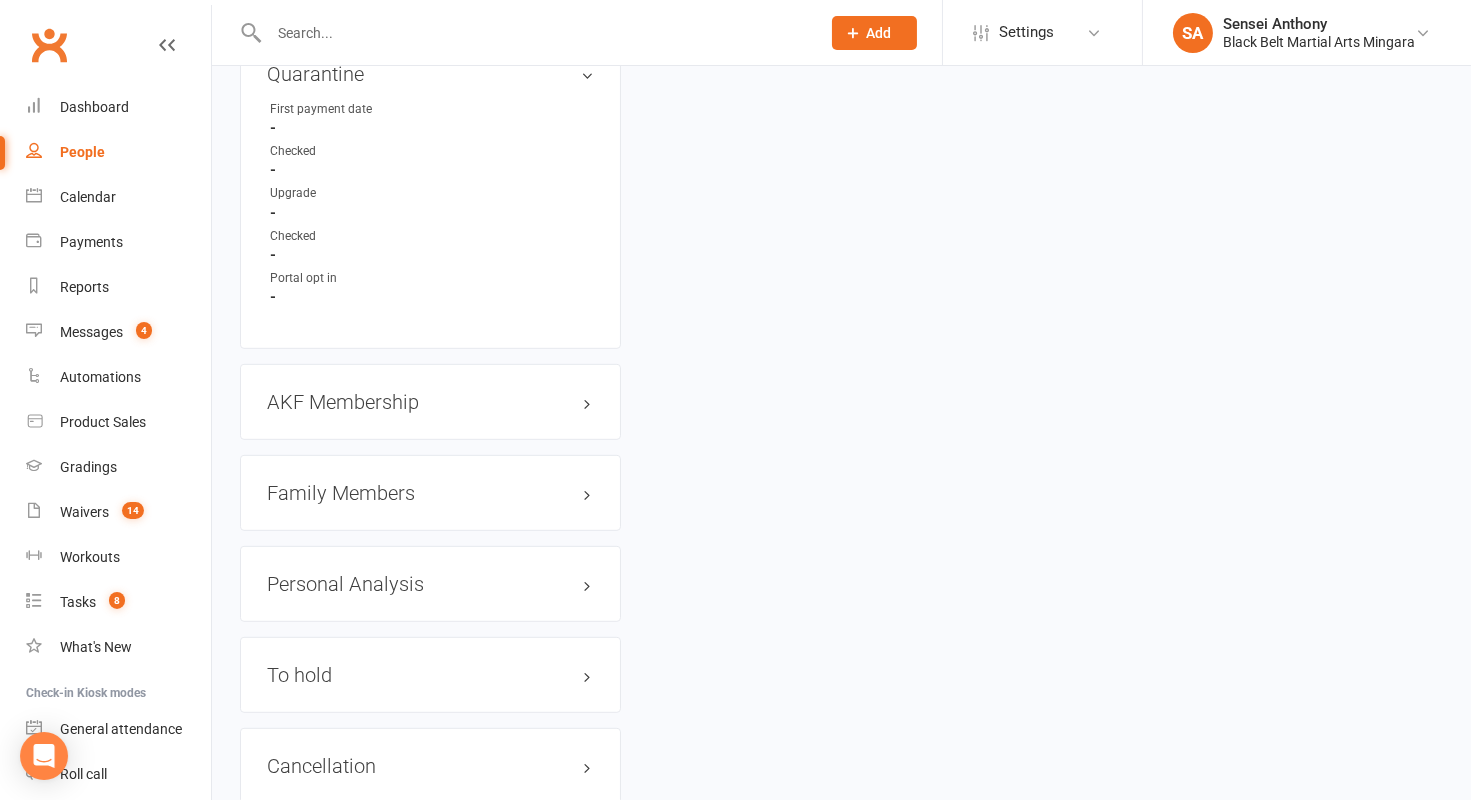 click on "Family Members" at bounding box center [430, 493] 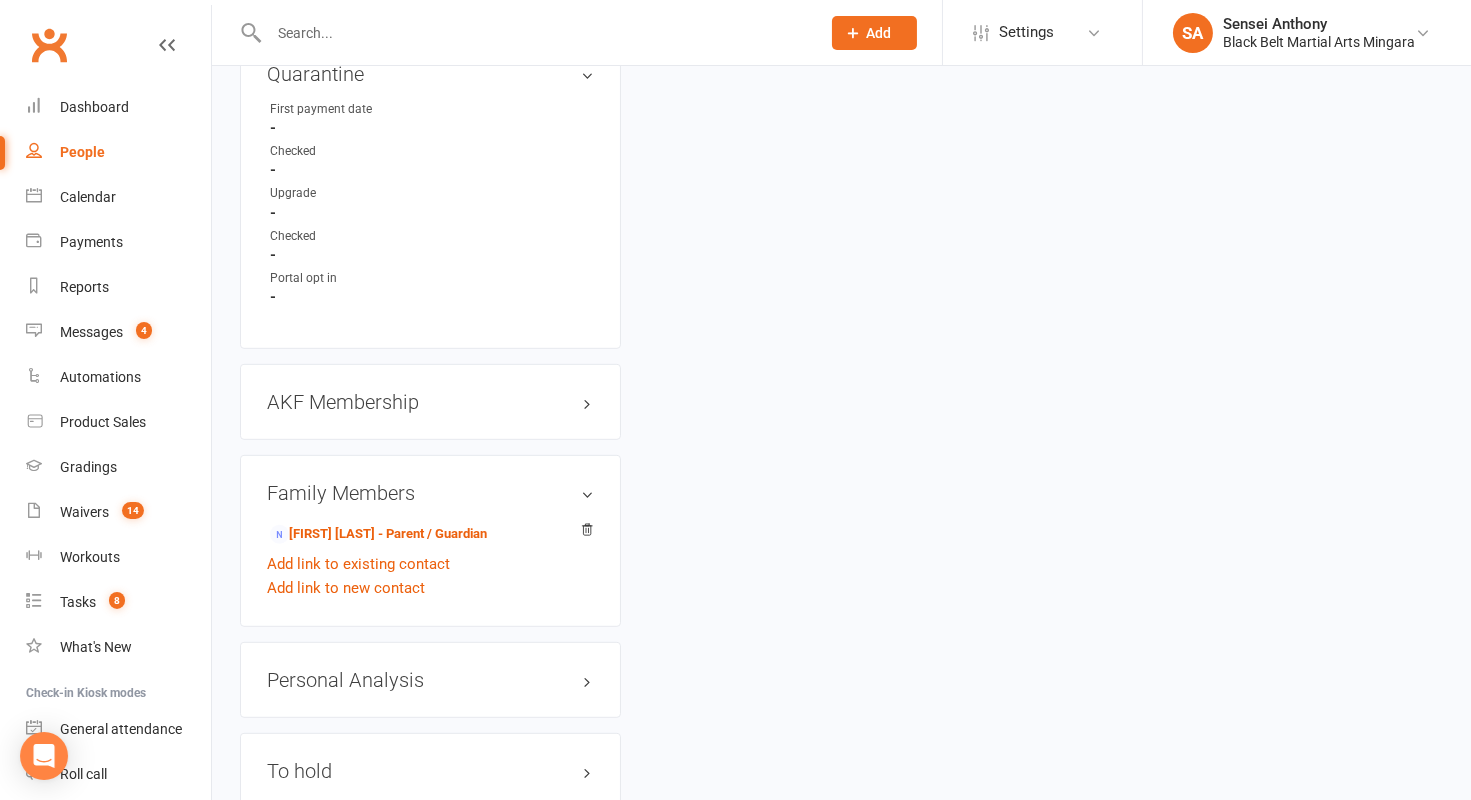 click on "Family Members" at bounding box center (430, 493) 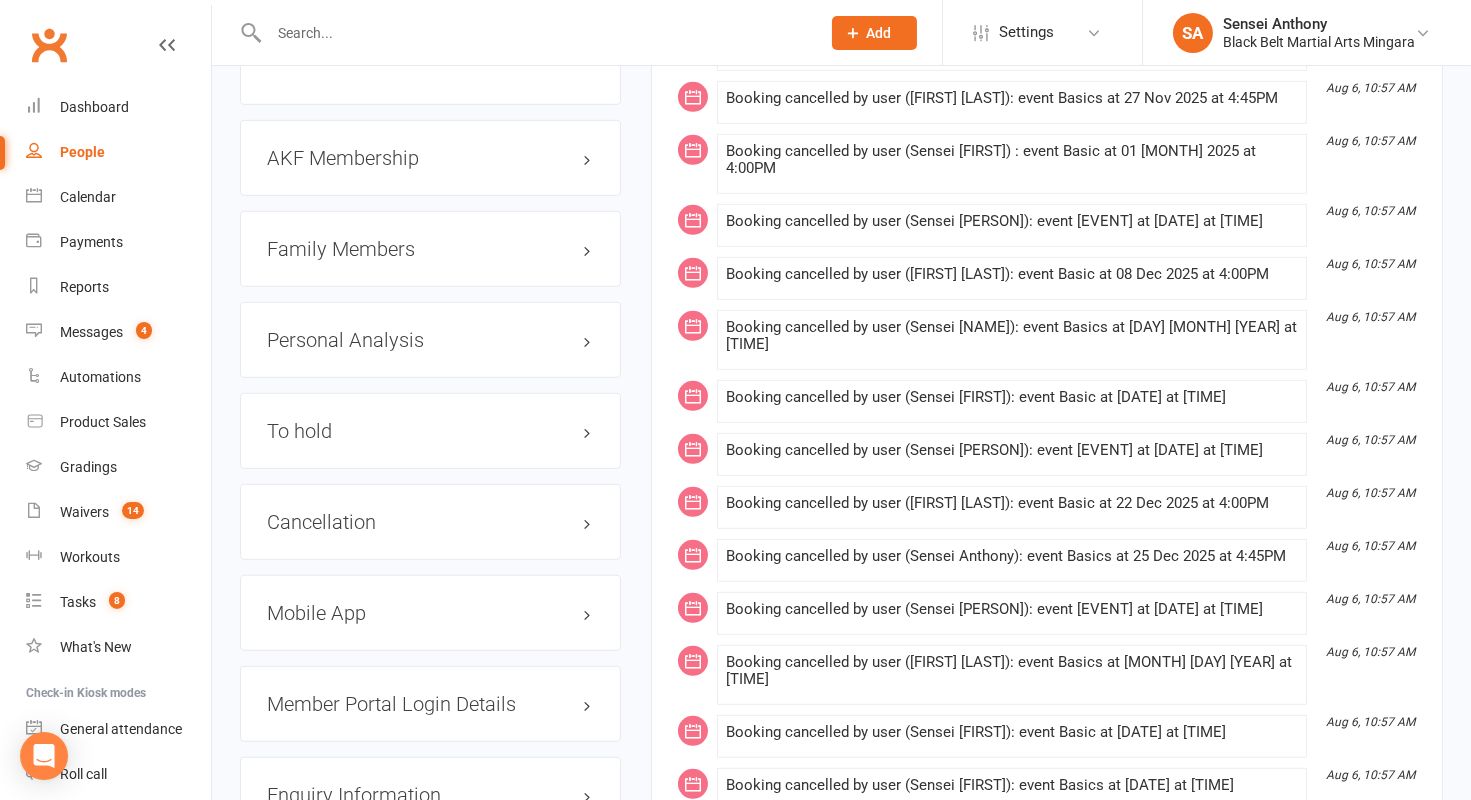 scroll, scrollTop: 2172, scrollLeft: 0, axis: vertical 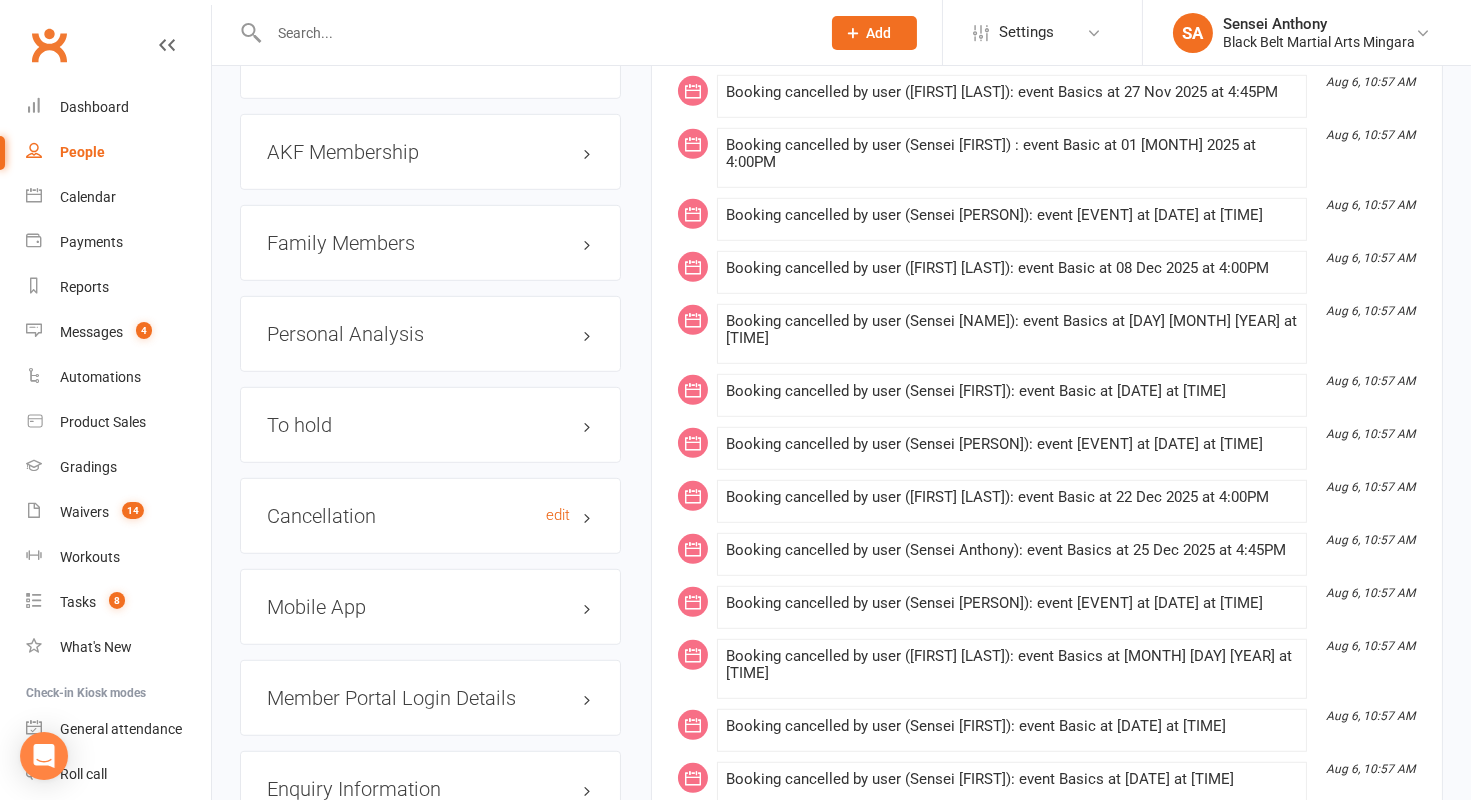 click on "Cancellation  edit" at bounding box center [430, 516] 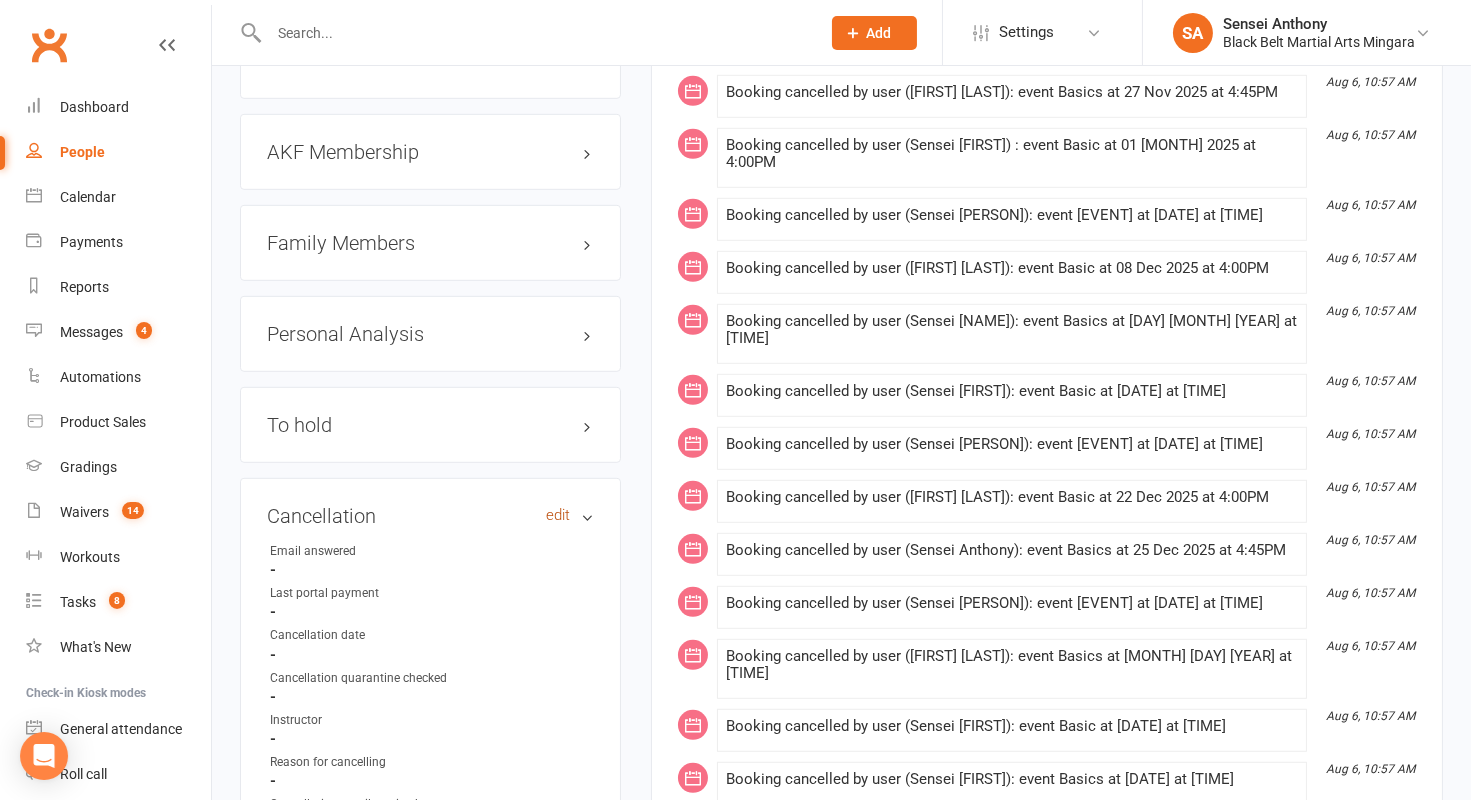click on "edit" at bounding box center (558, 515) 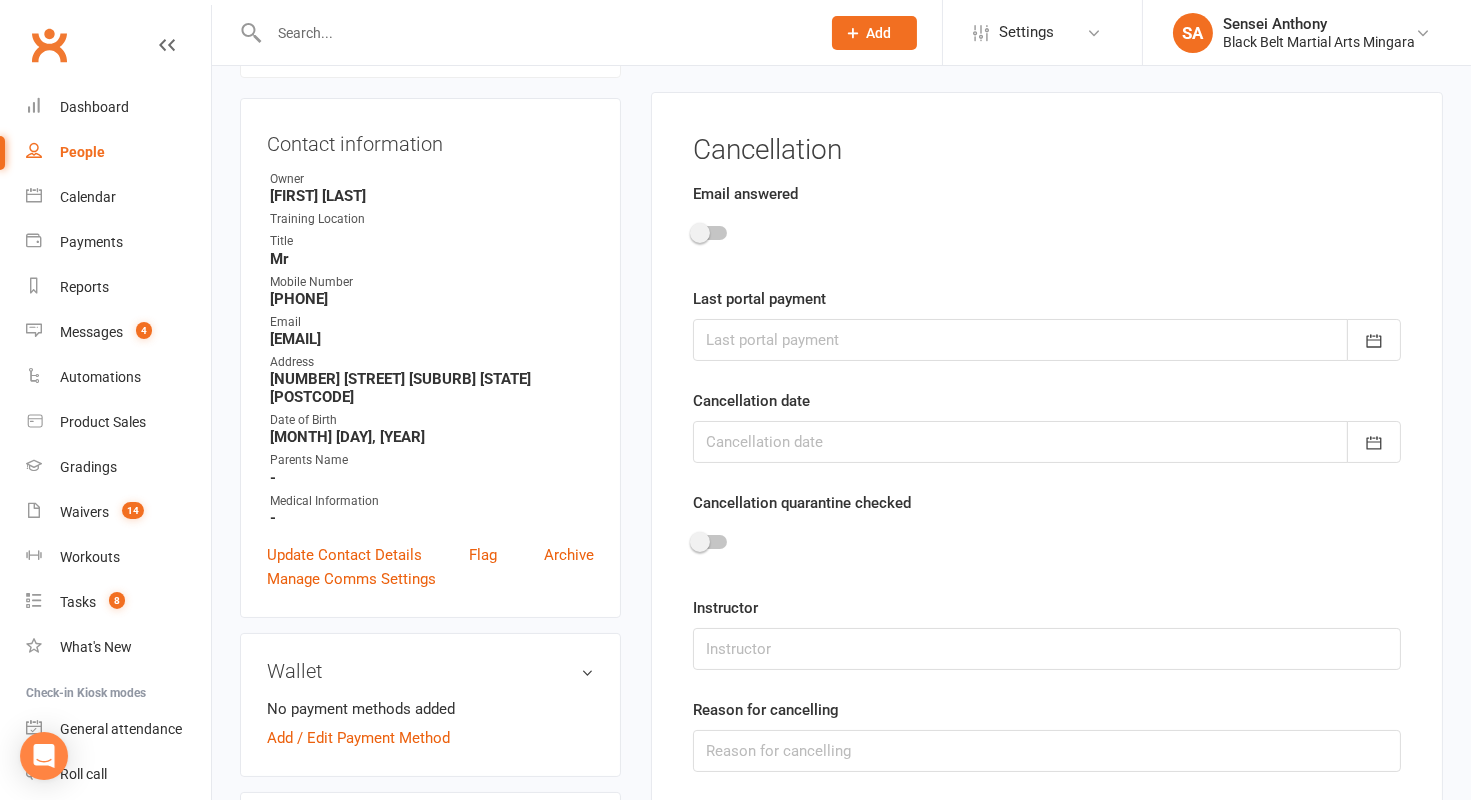 scroll, scrollTop: 170, scrollLeft: 0, axis: vertical 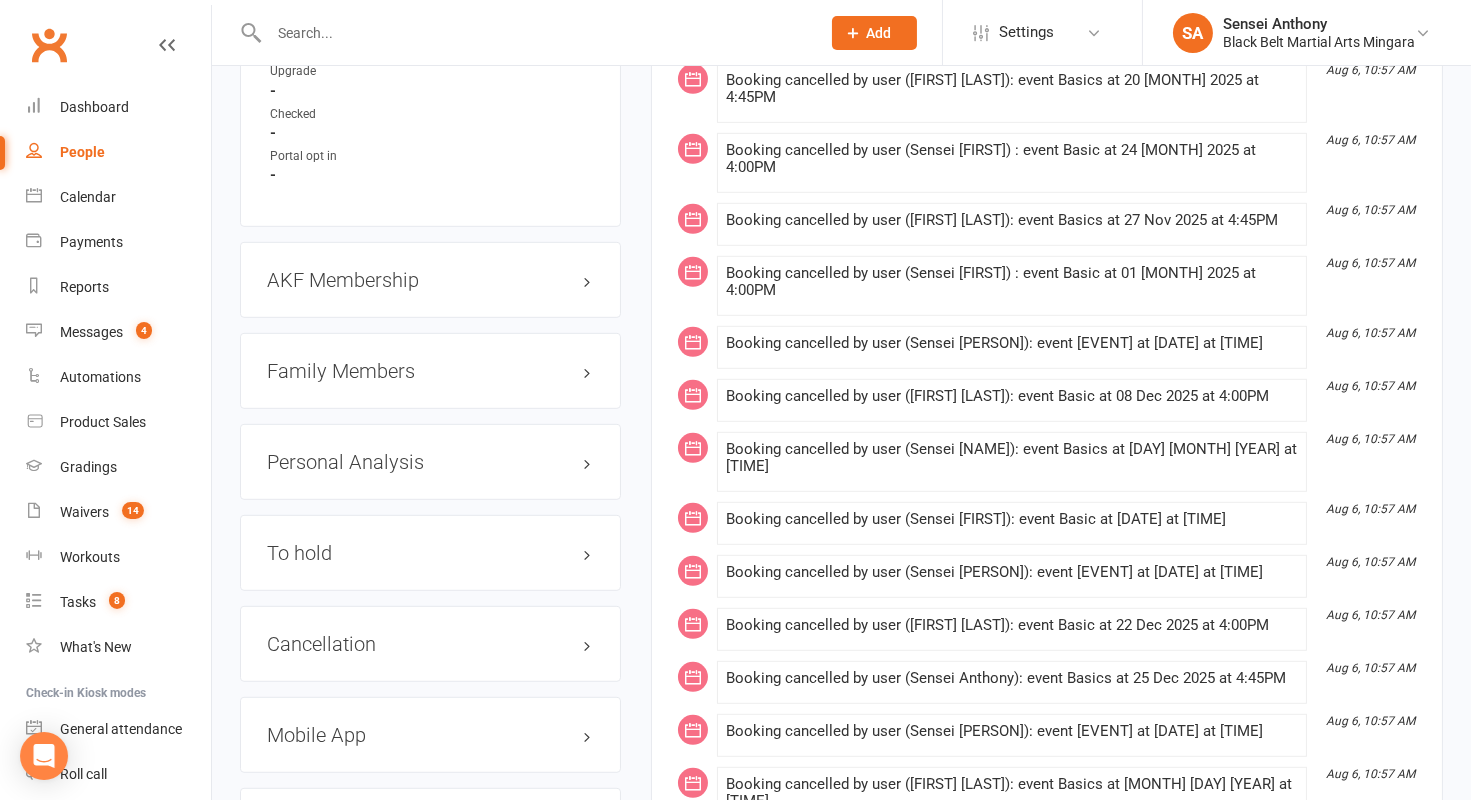 click on "Cancellation  edit" at bounding box center (430, 644) 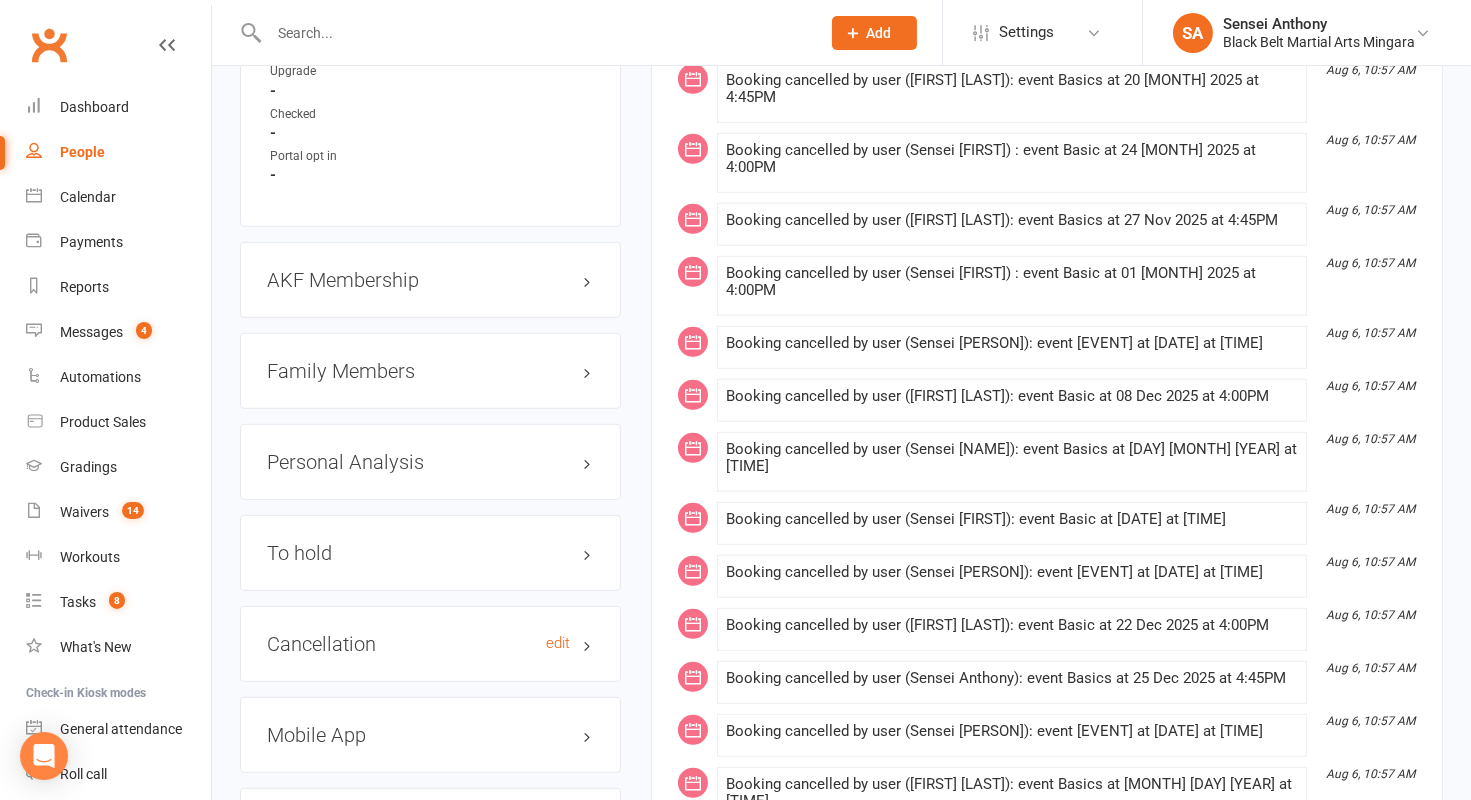 click on "Cancellation  edit" at bounding box center (430, 644) 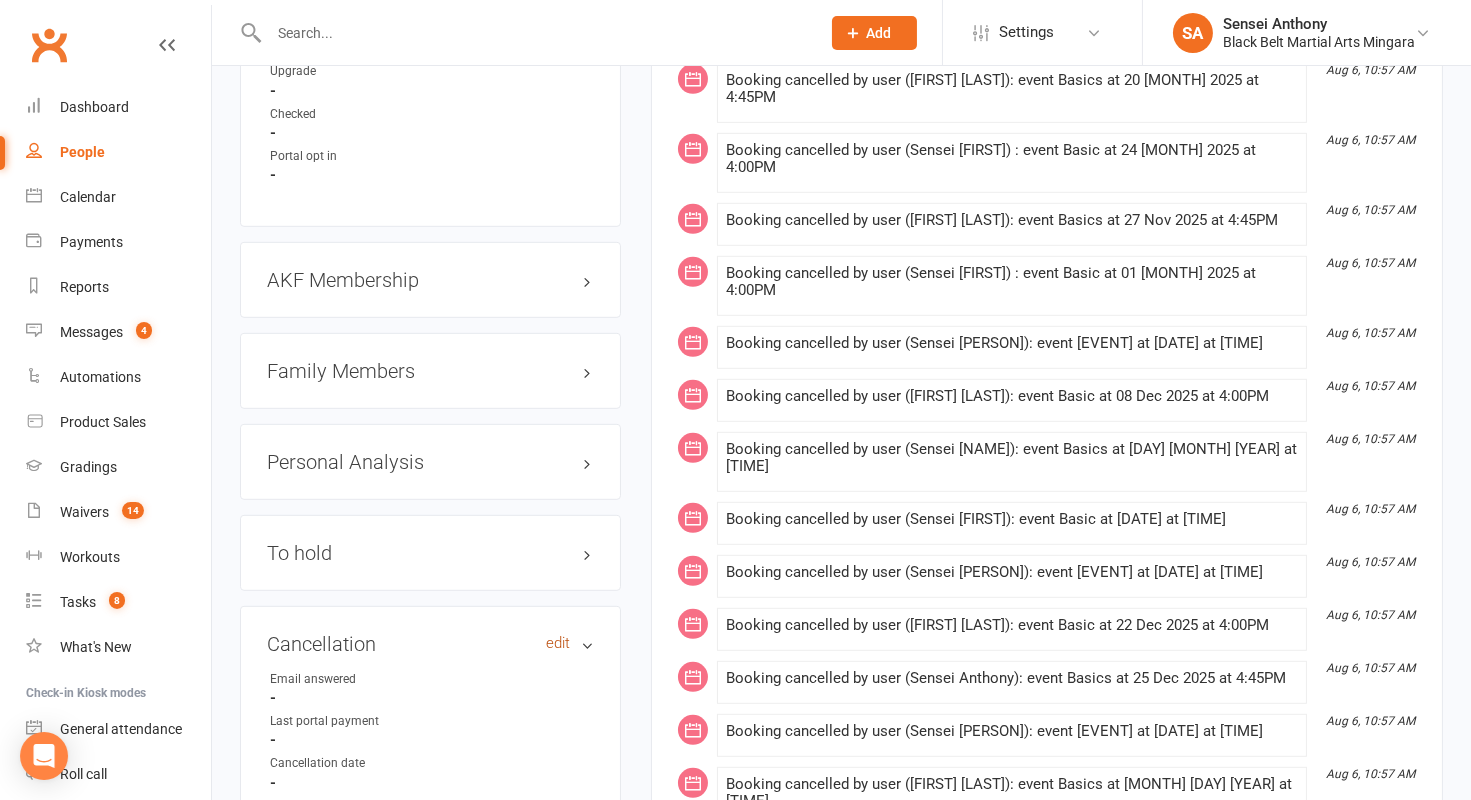 click on "edit" at bounding box center [558, 643] 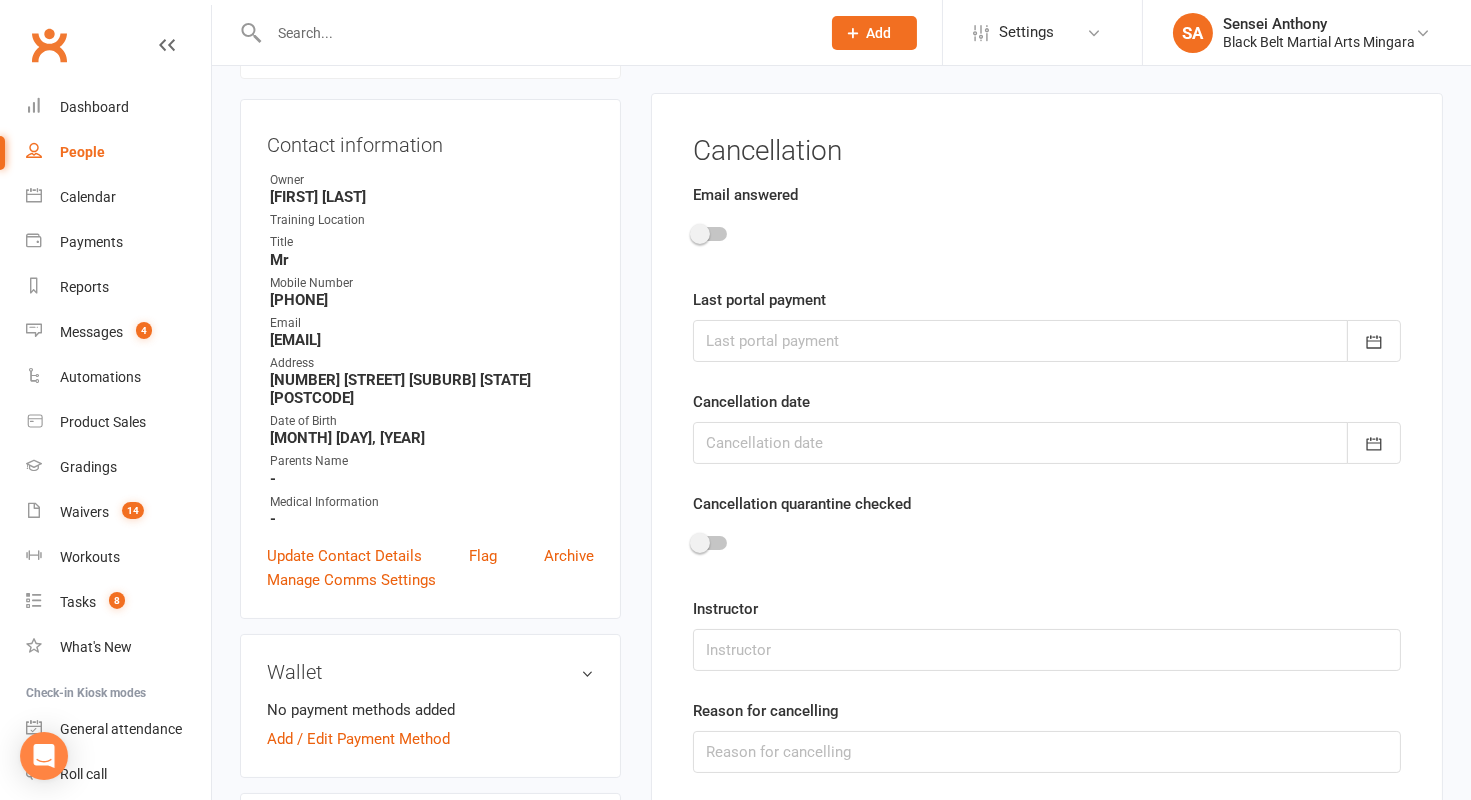 scroll, scrollTop: 170, scrollLeft: 0, axis: vertical 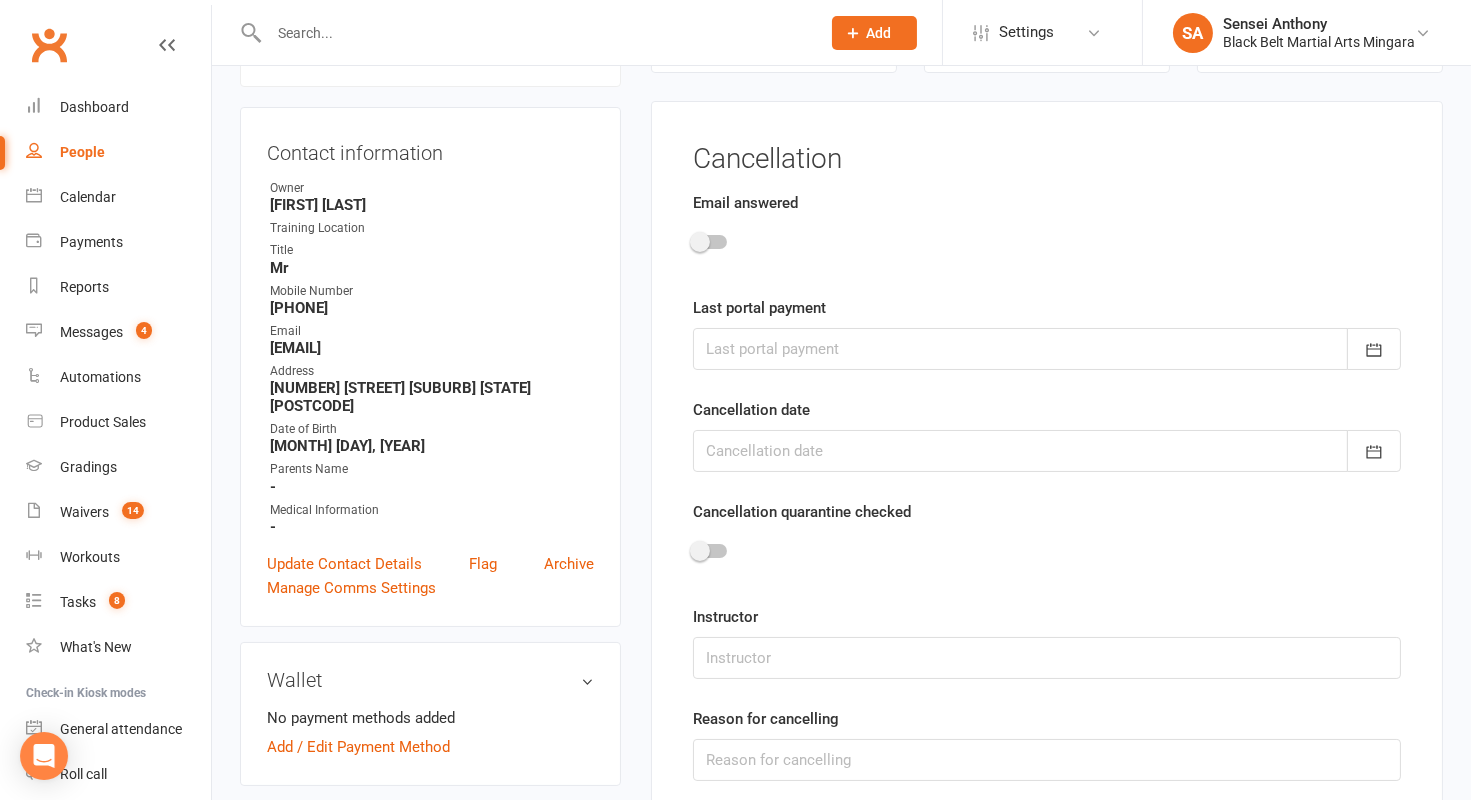 click at bounding box center [700, 242] 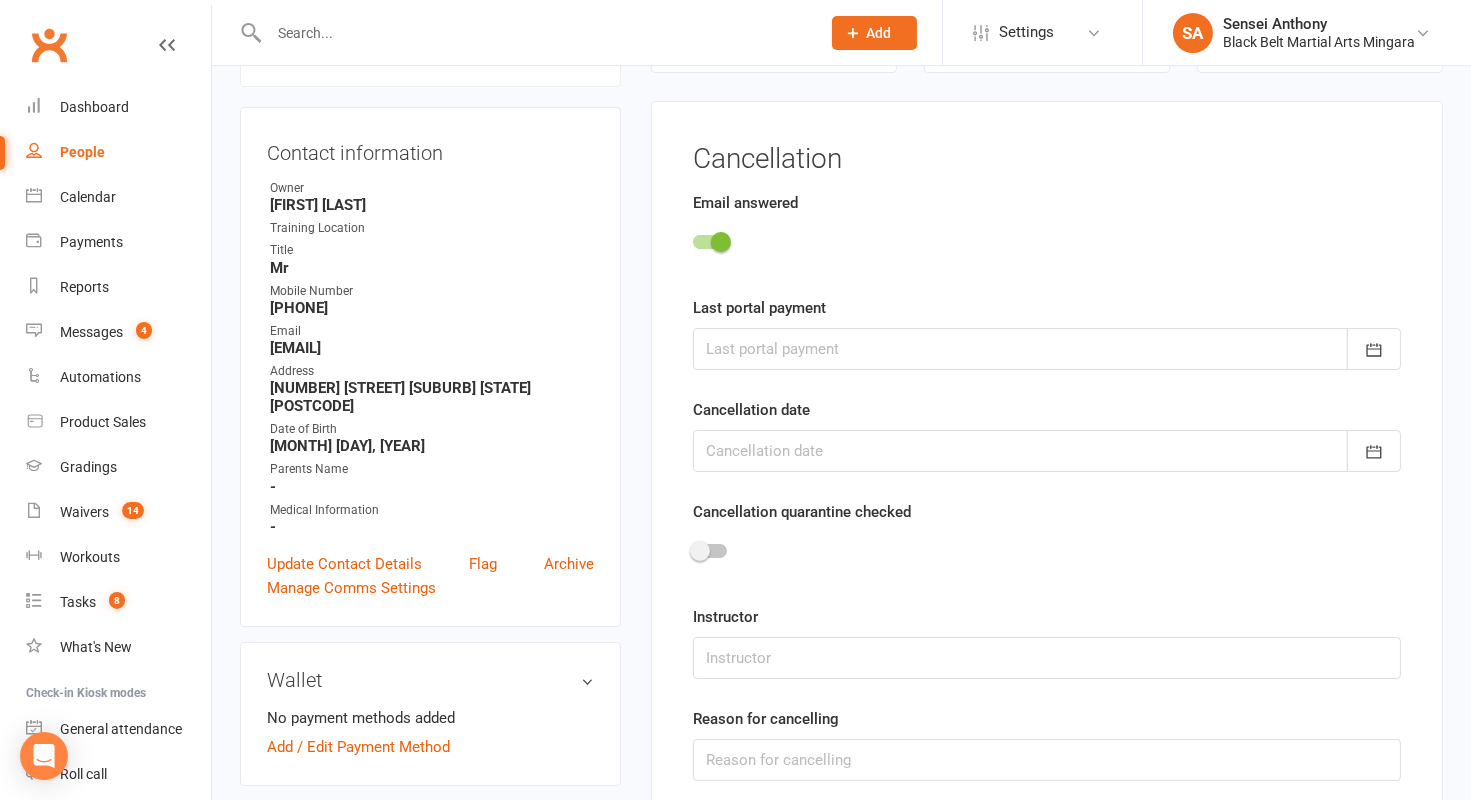 click at bounding box center [1047, 349] 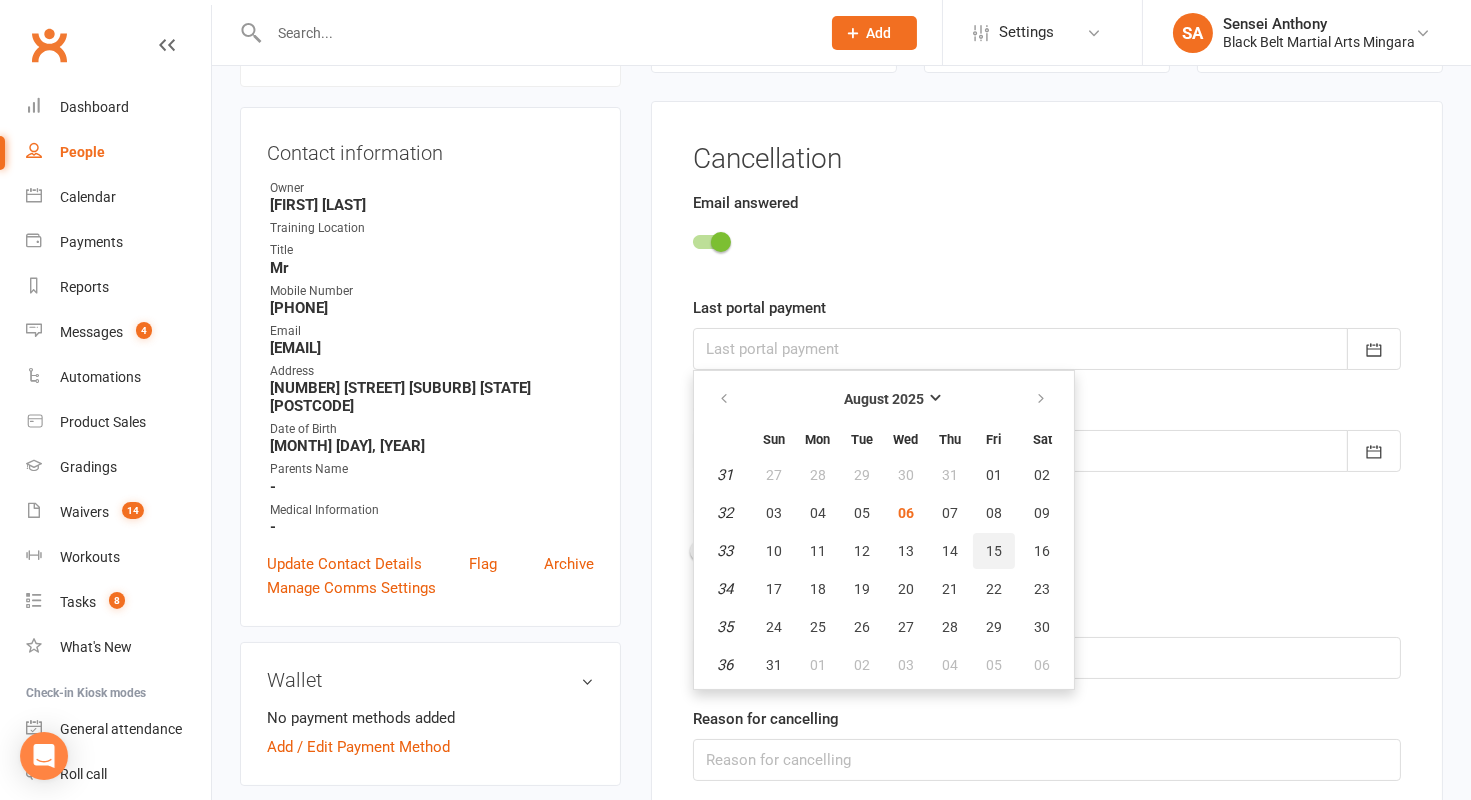 click on "15" at bounding box center (994, 551) 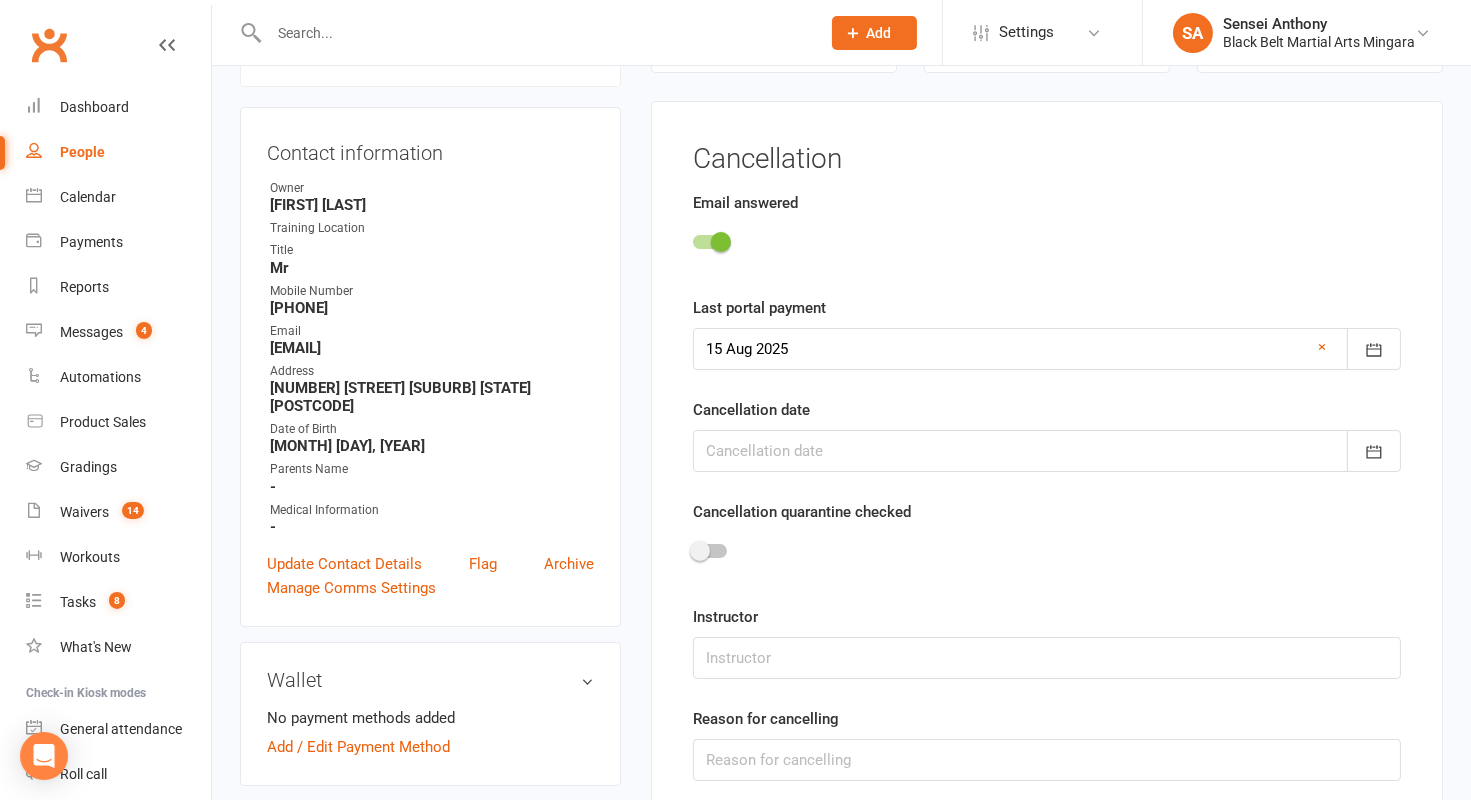 click at bounding box center (1047, 451) 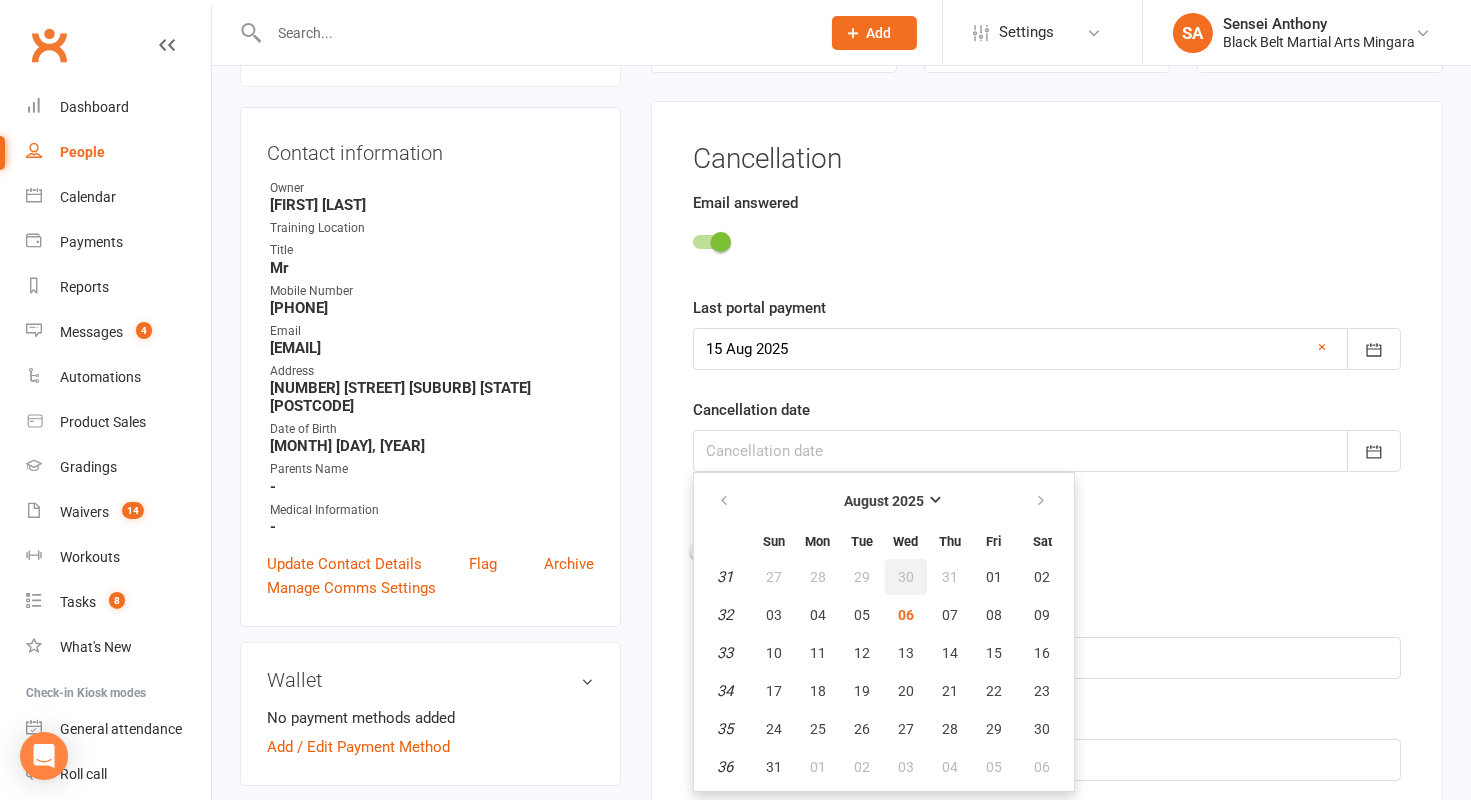 scroll, scrollTop: 362, scrollLeft: 0, axis: vertical 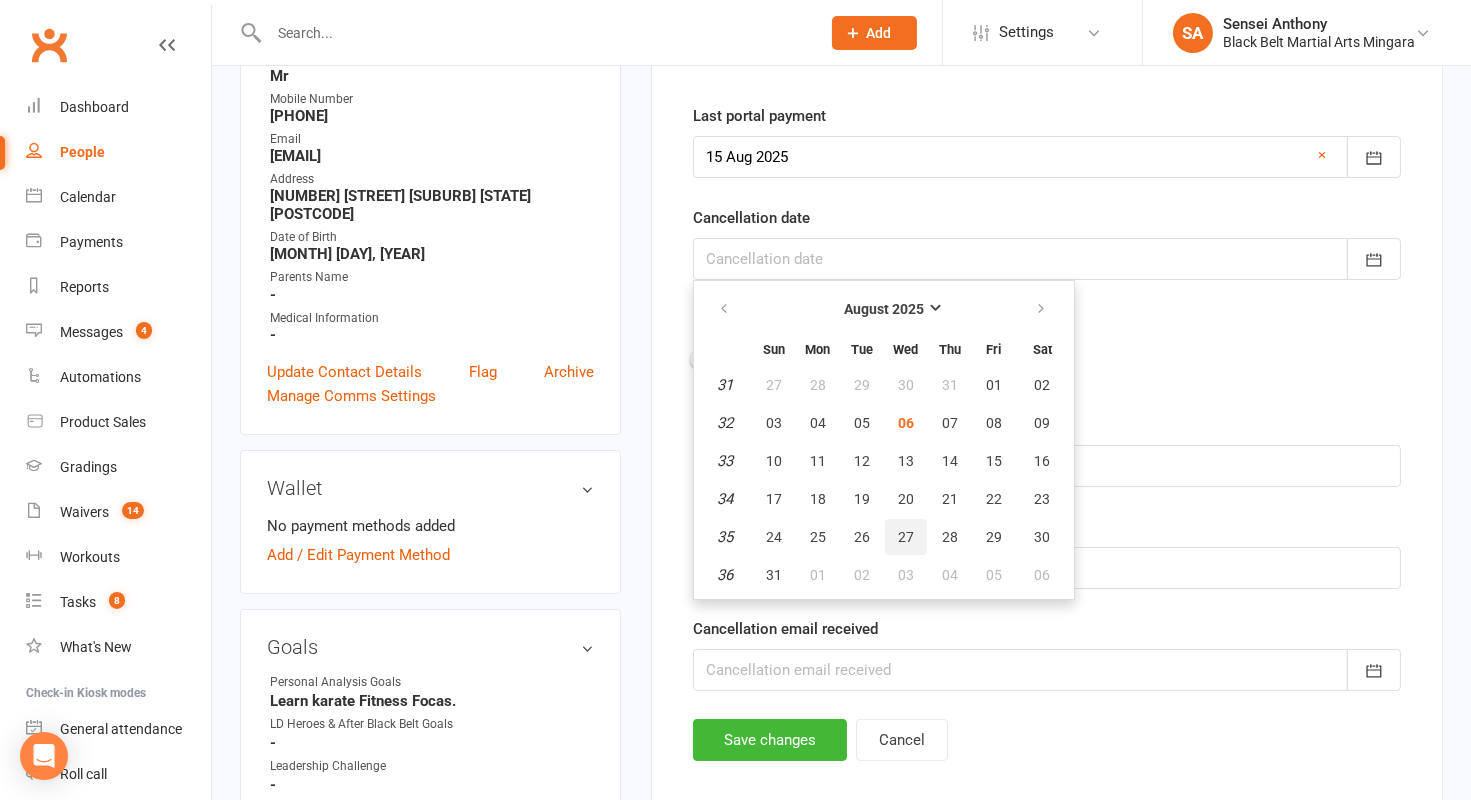 click on "27" at bounding box center [906, 537] 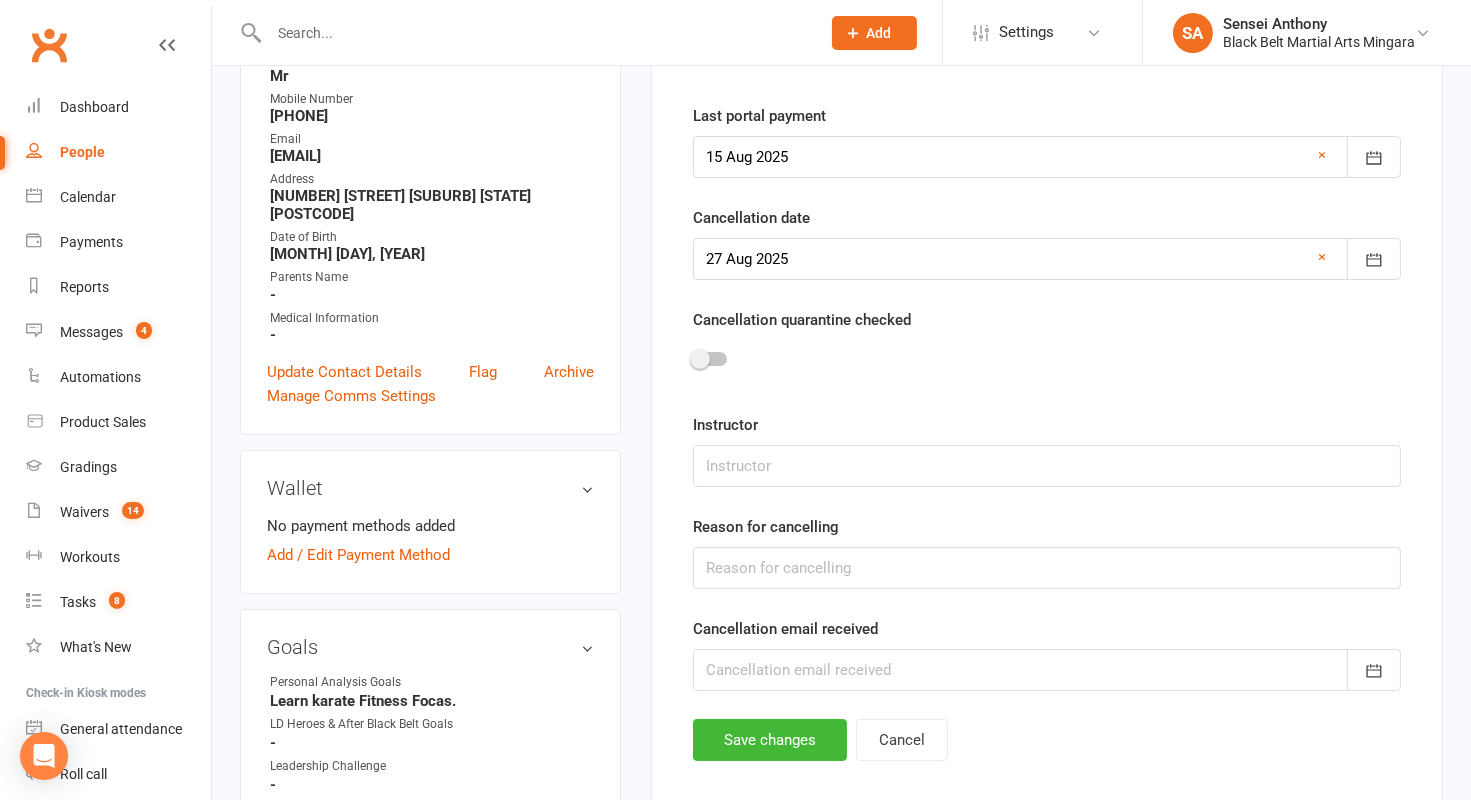 scroll, scrollTop: 459, scrollLeft: 0, axis: vertical 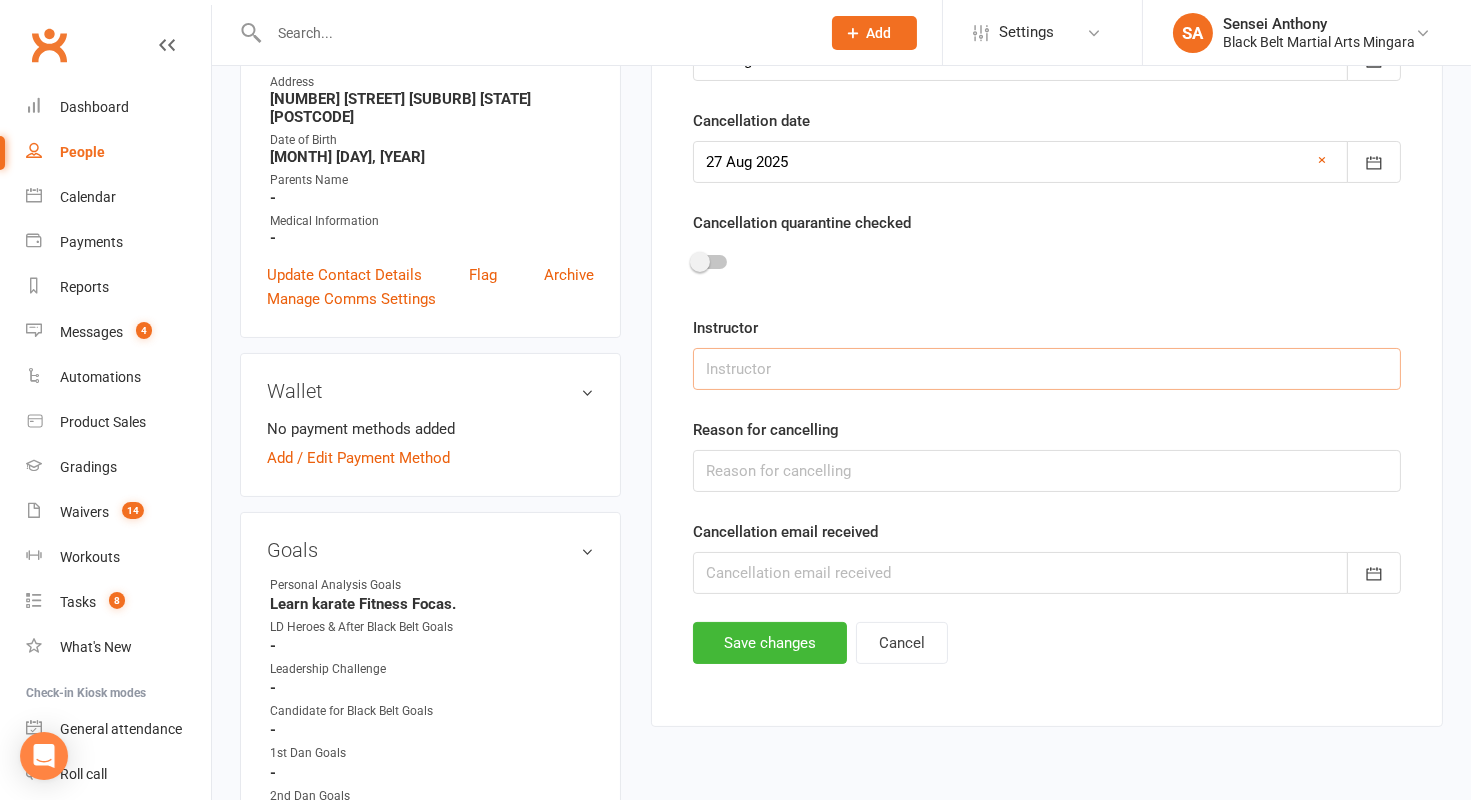 click at bounding box center [1047, 369] 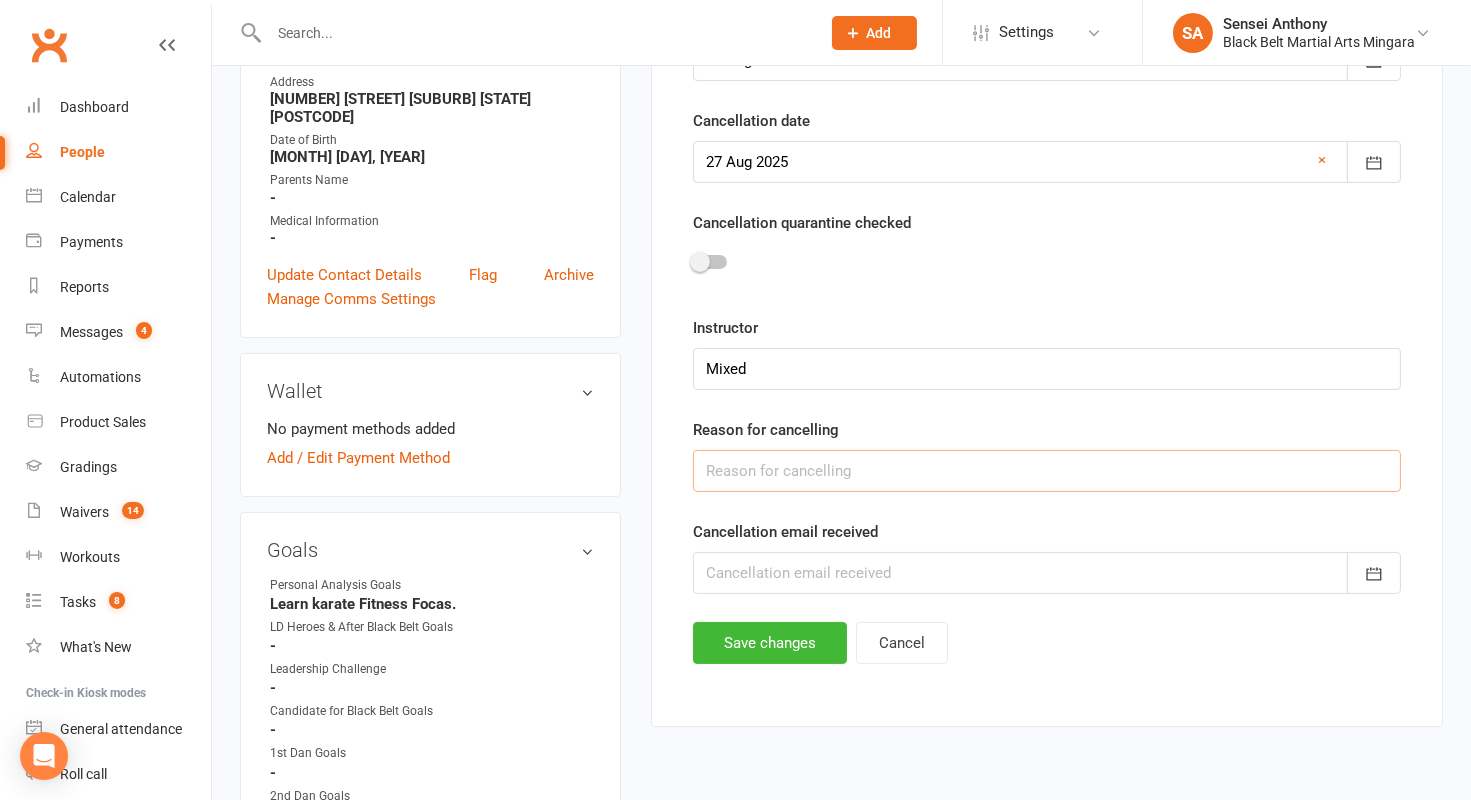 click at bounding box center [1047, 471] 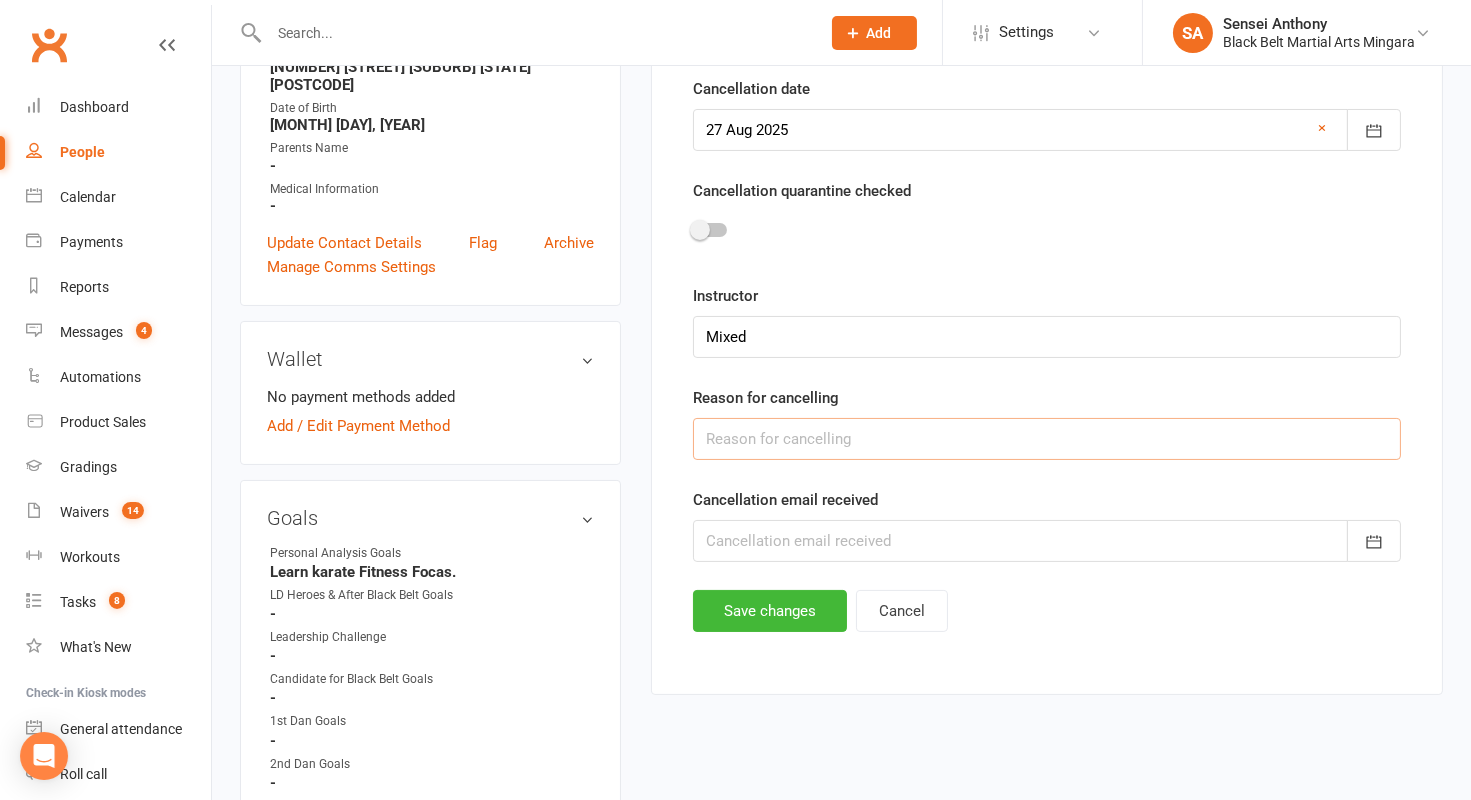 scroll, scrollTop: 499, scrollLeft: 0, axis: vertical 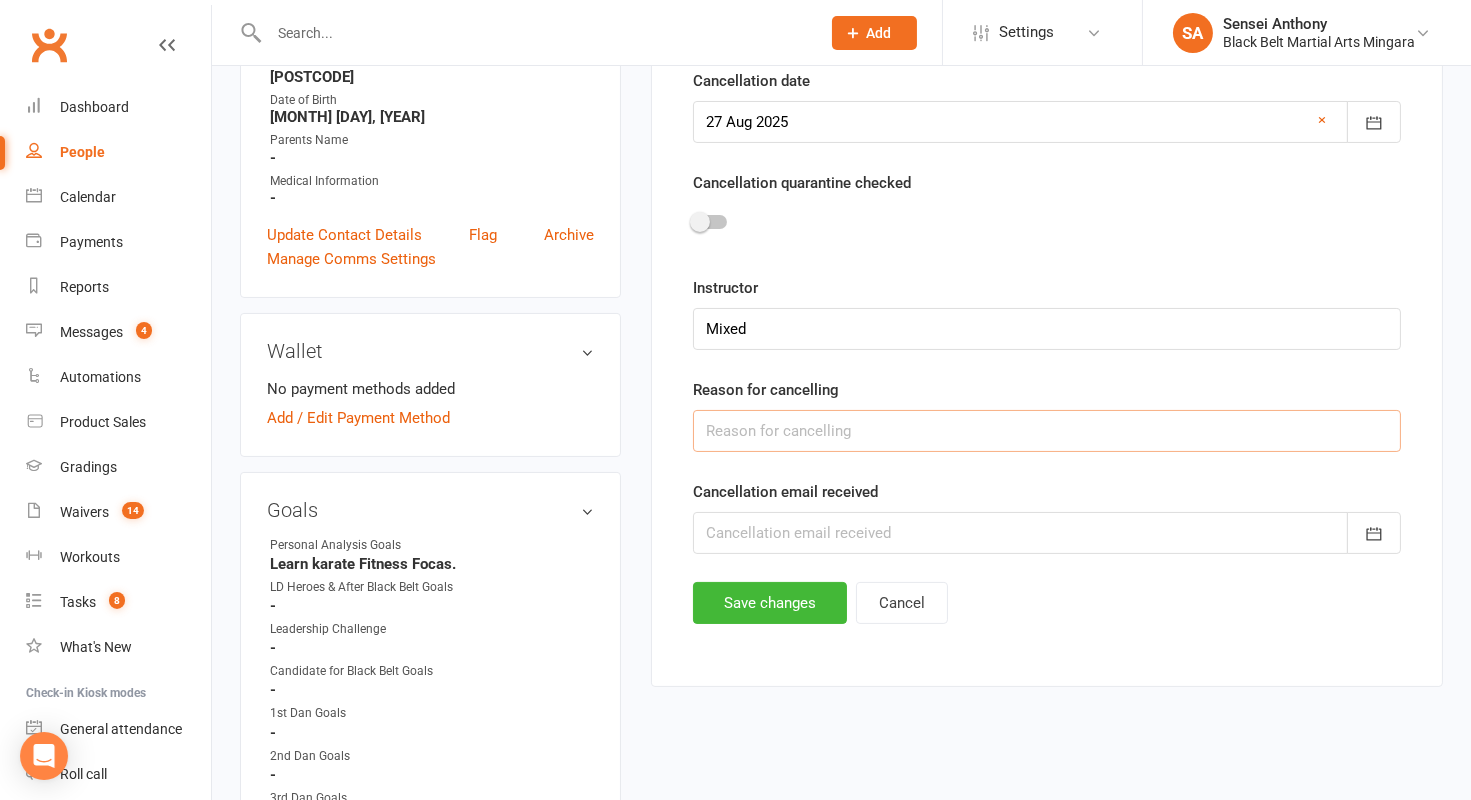 click at bounding box center [1047, 431] 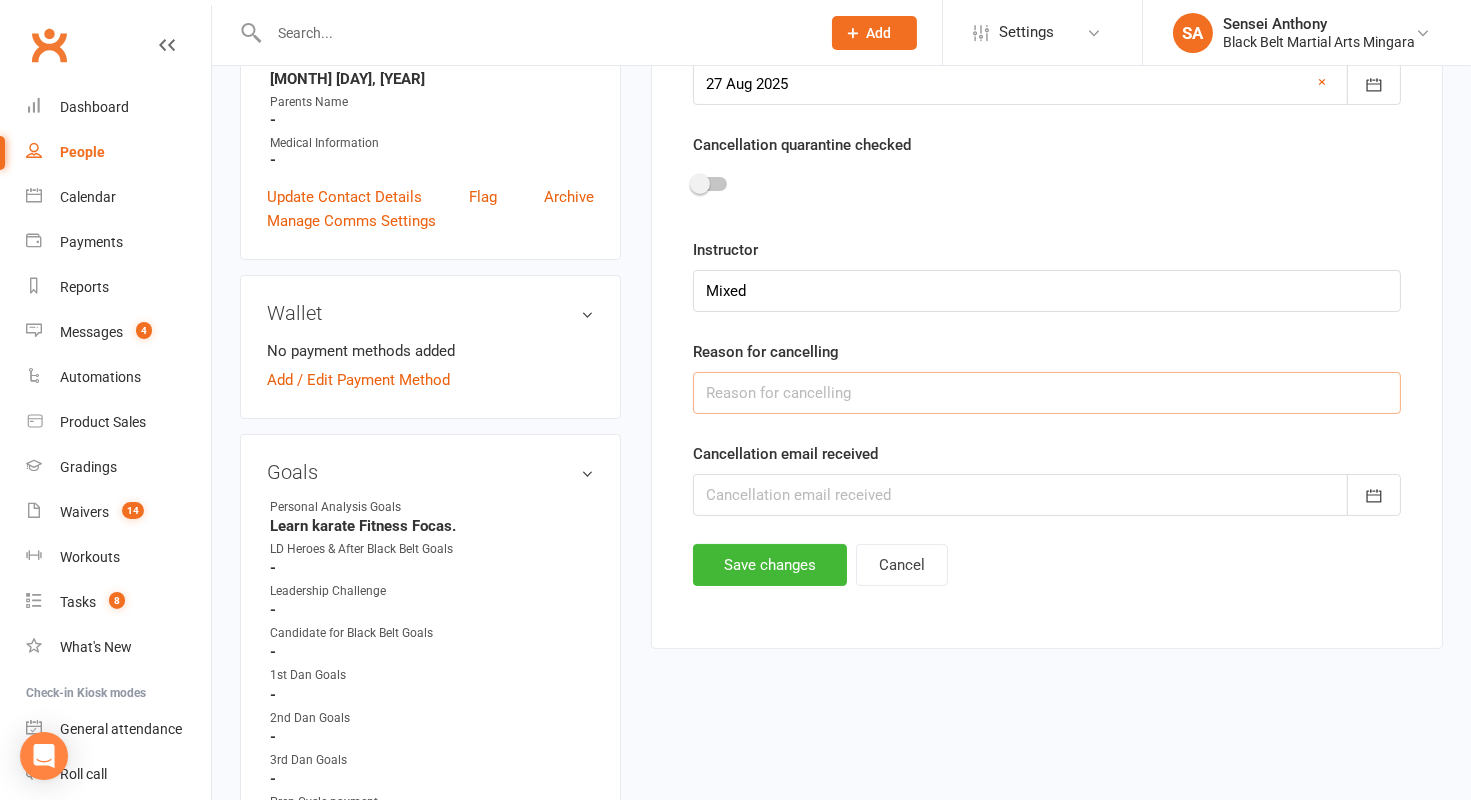 scroll, scrollTop: 543, scrollLeft: 0, axis: vertical 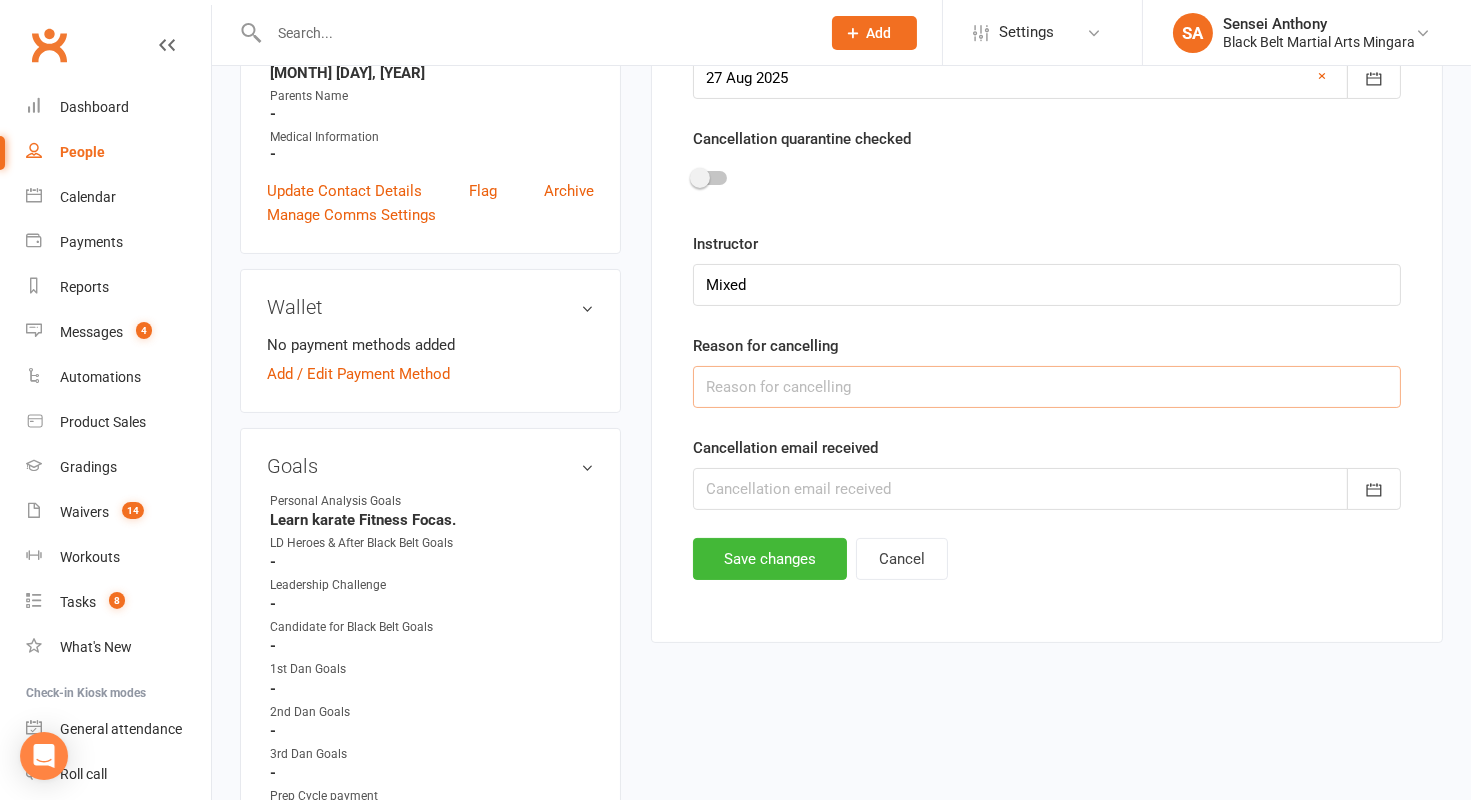 click at bounding box center (1047, 387) 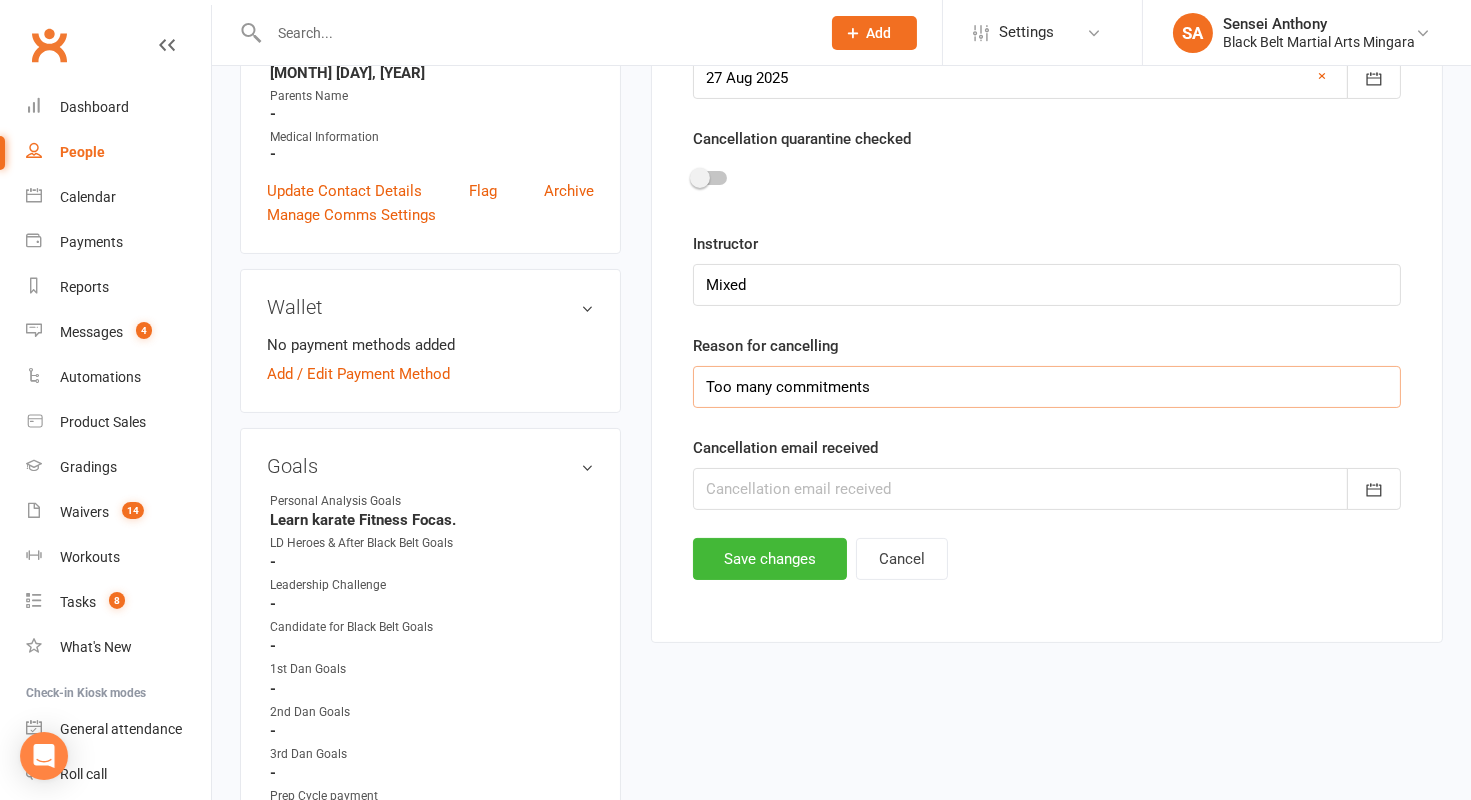 drag, startPoint x: 883, startPoint y: 374, endPoint x: 648, endPoint y: 374, distance: 235 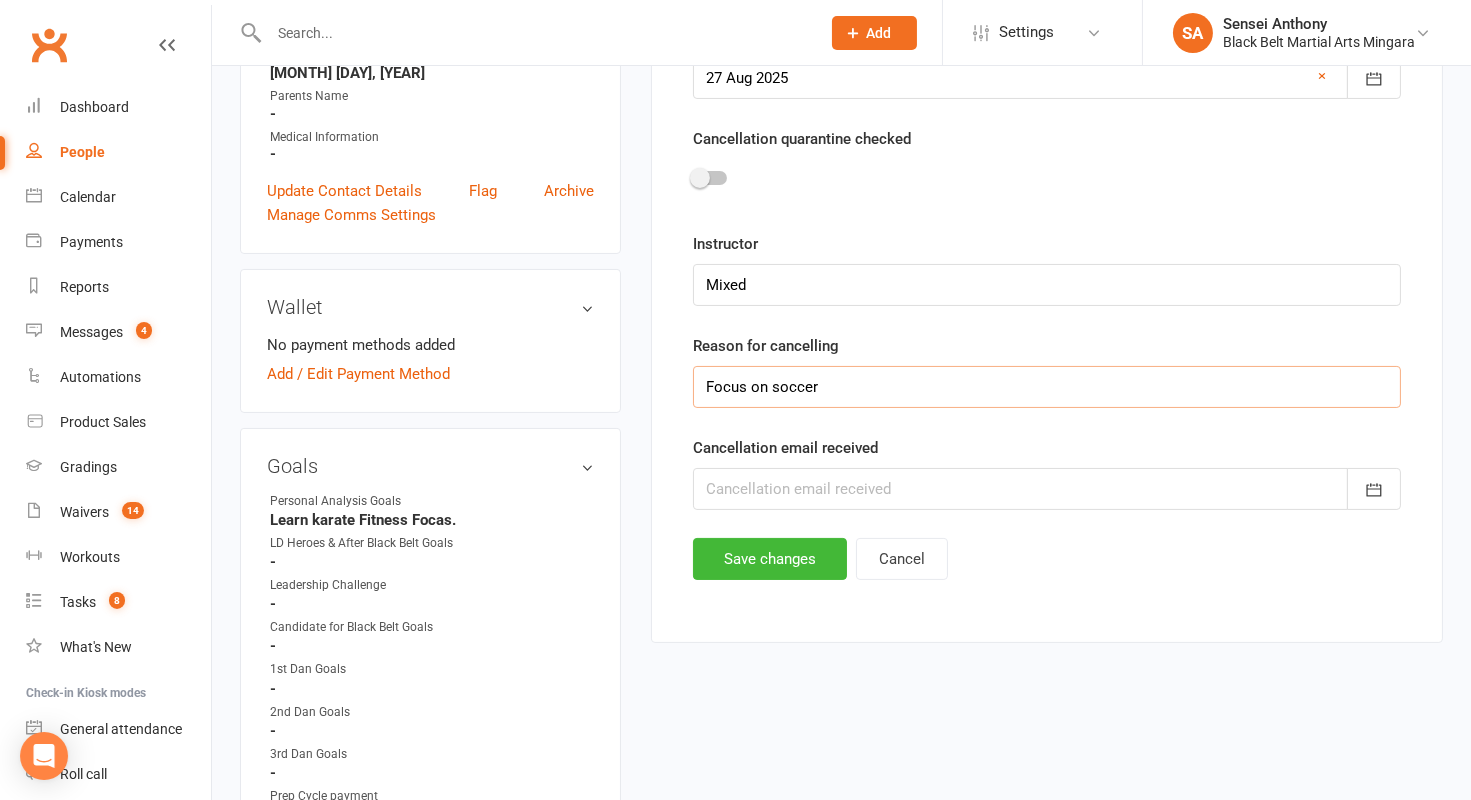 type on "Focus on soccer" 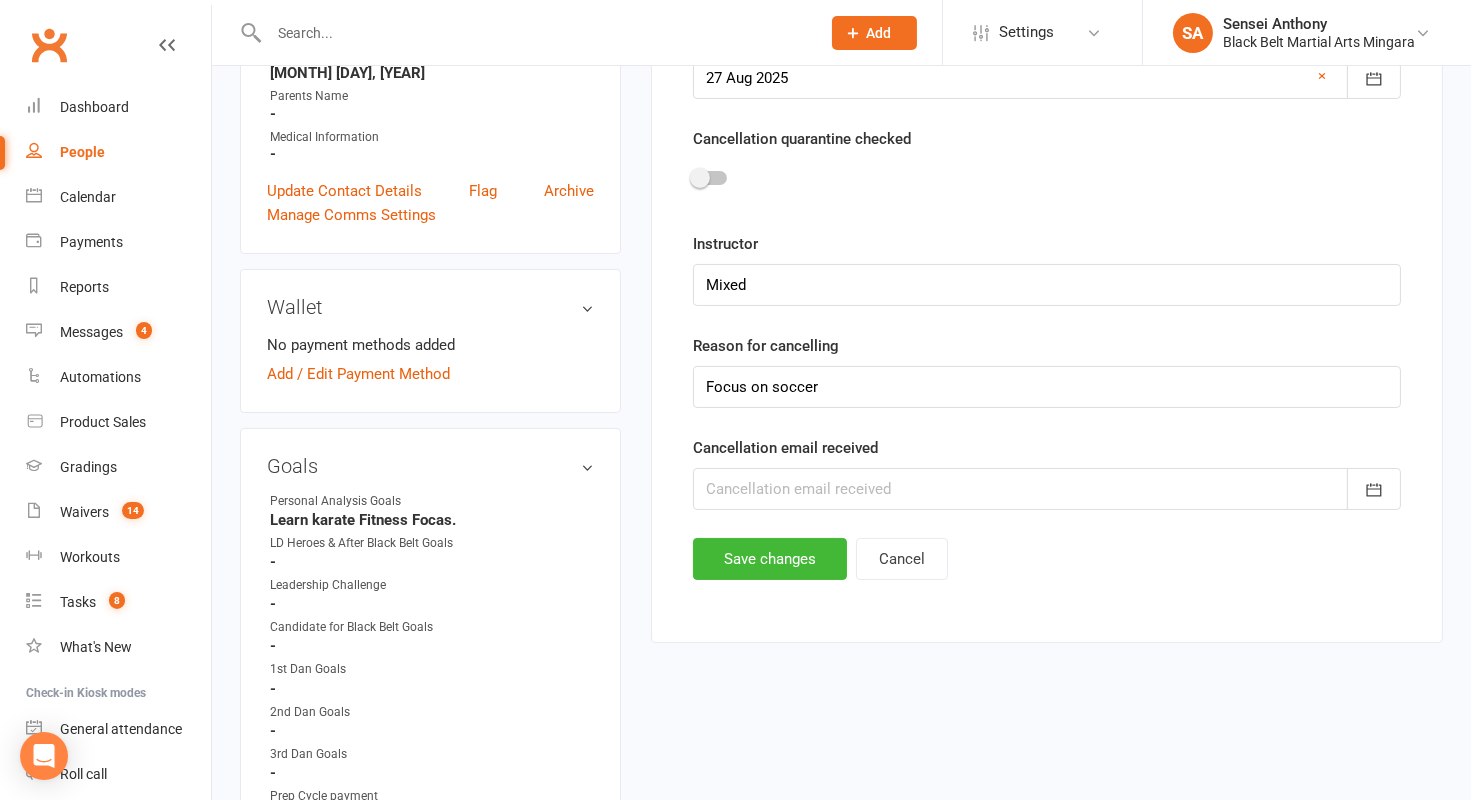 click at bounding box center [1047, 489] 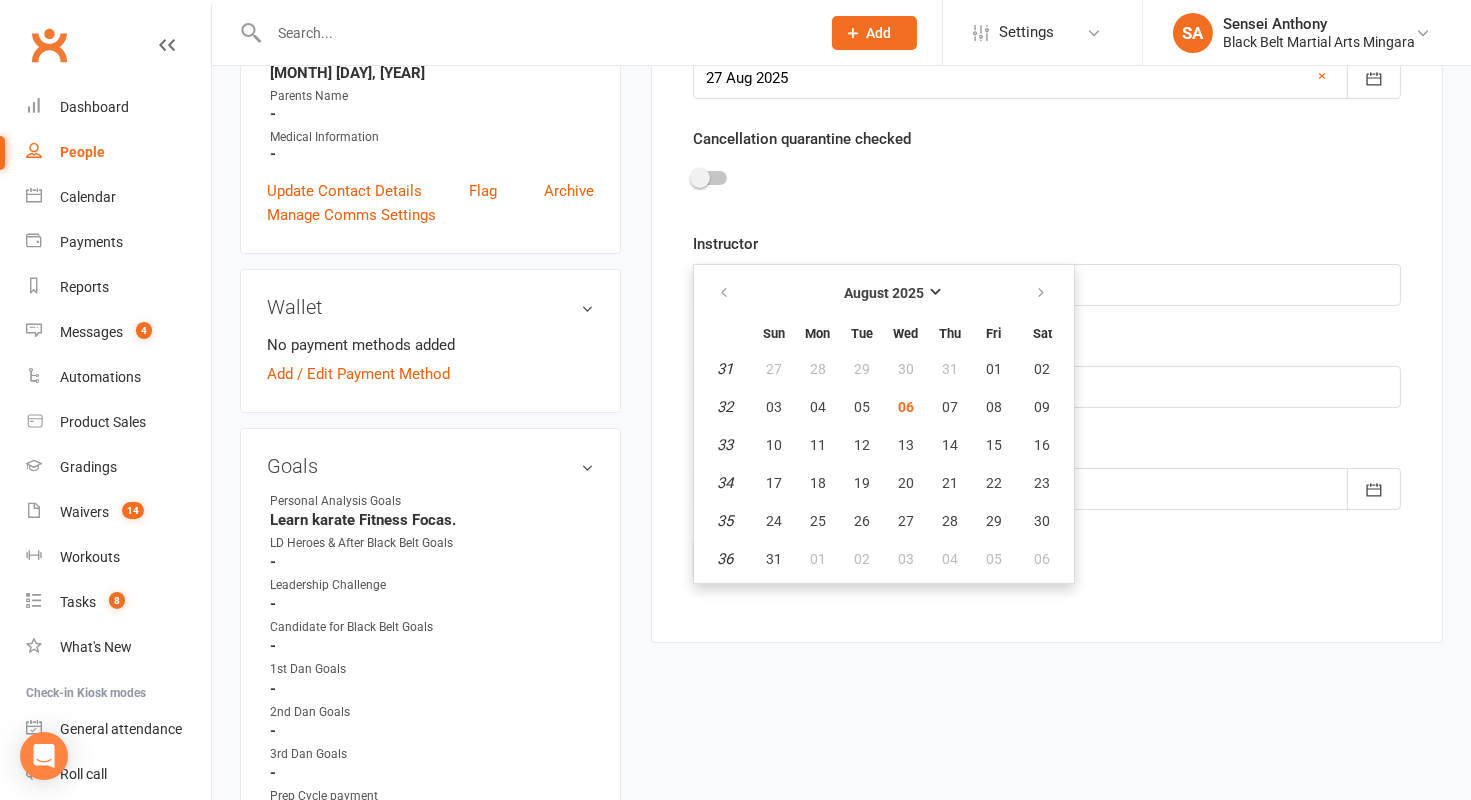 click at bounding box center [1047, 181] 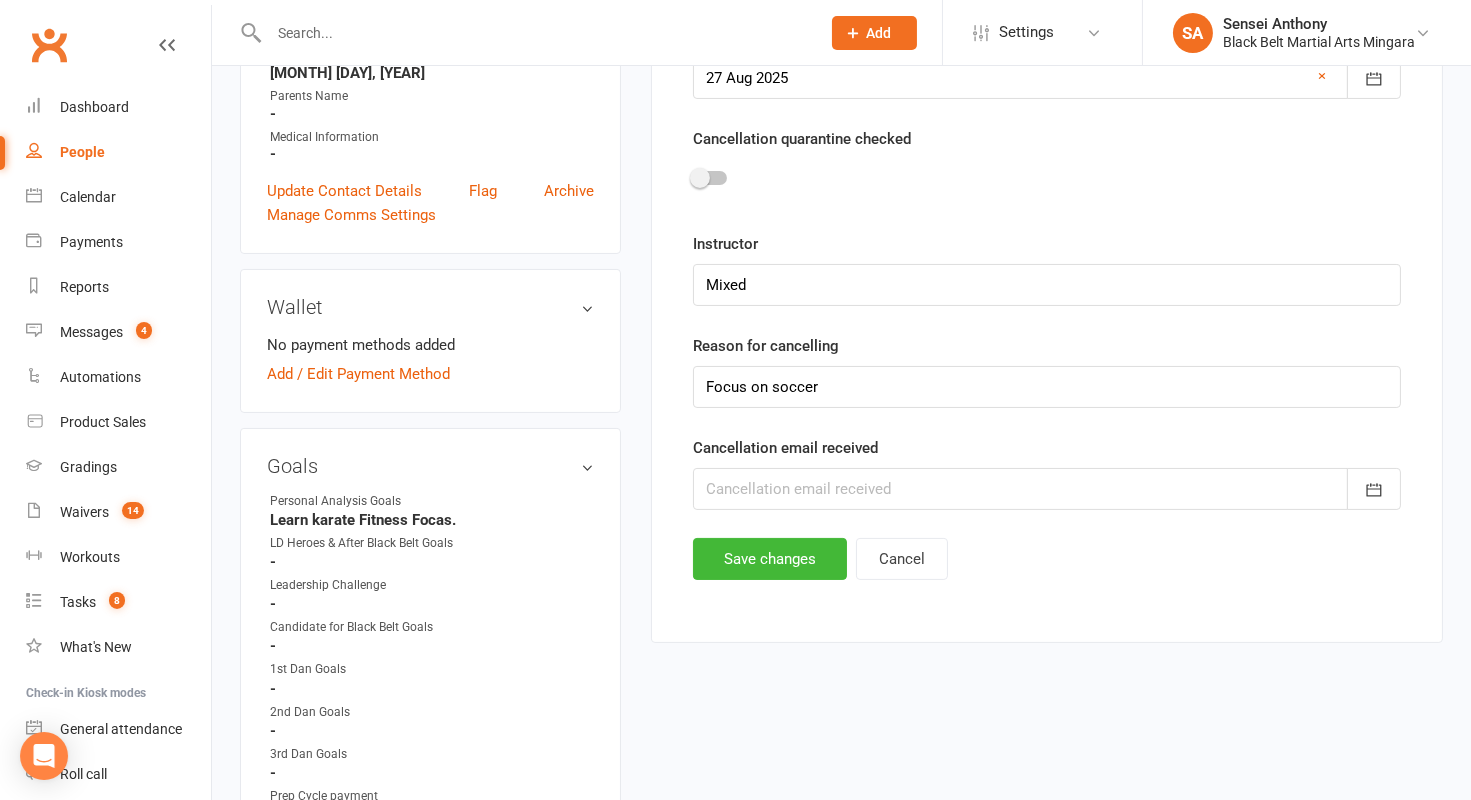 click at bounding box center (1047, 489) 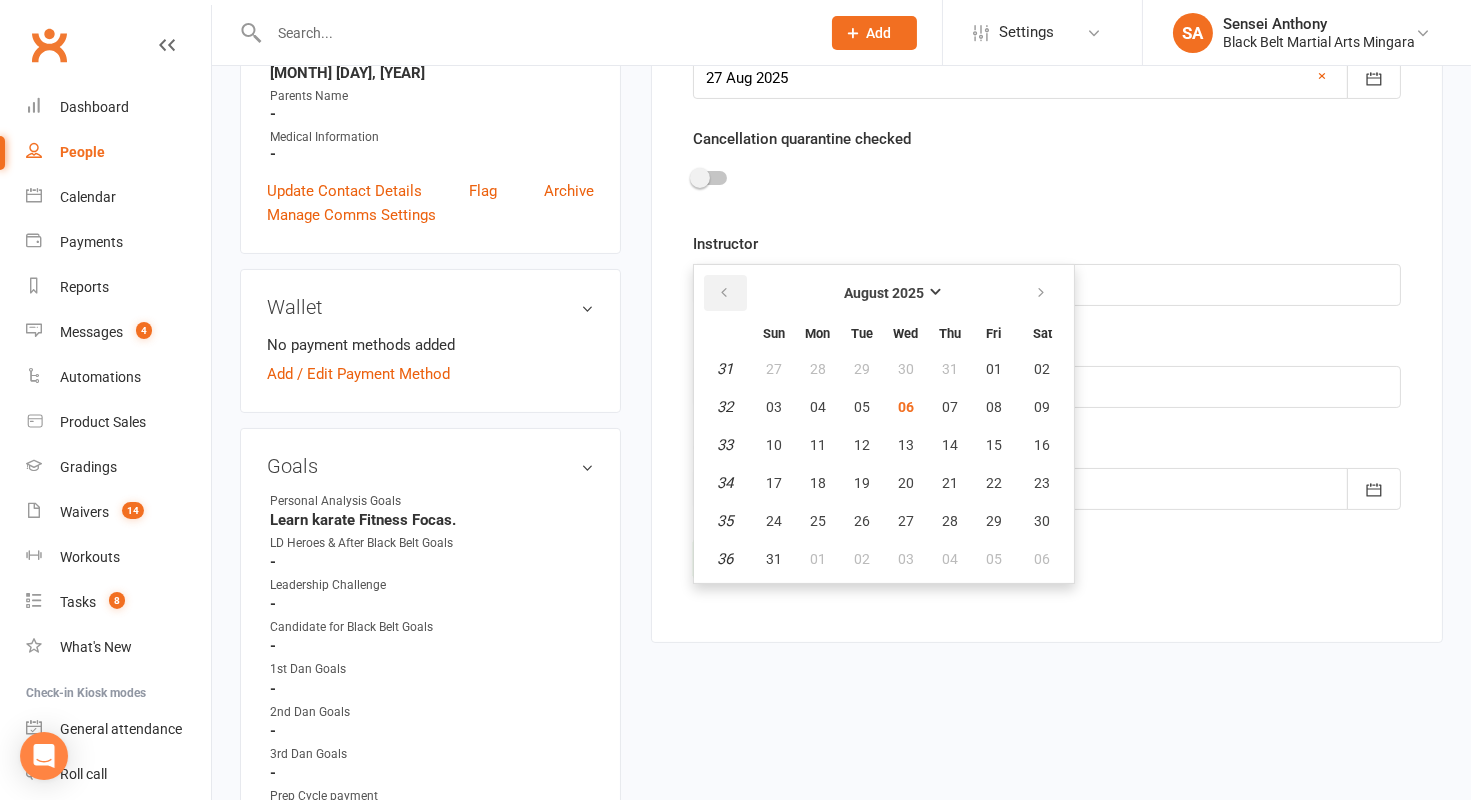 click at bounding box center (724, 293) 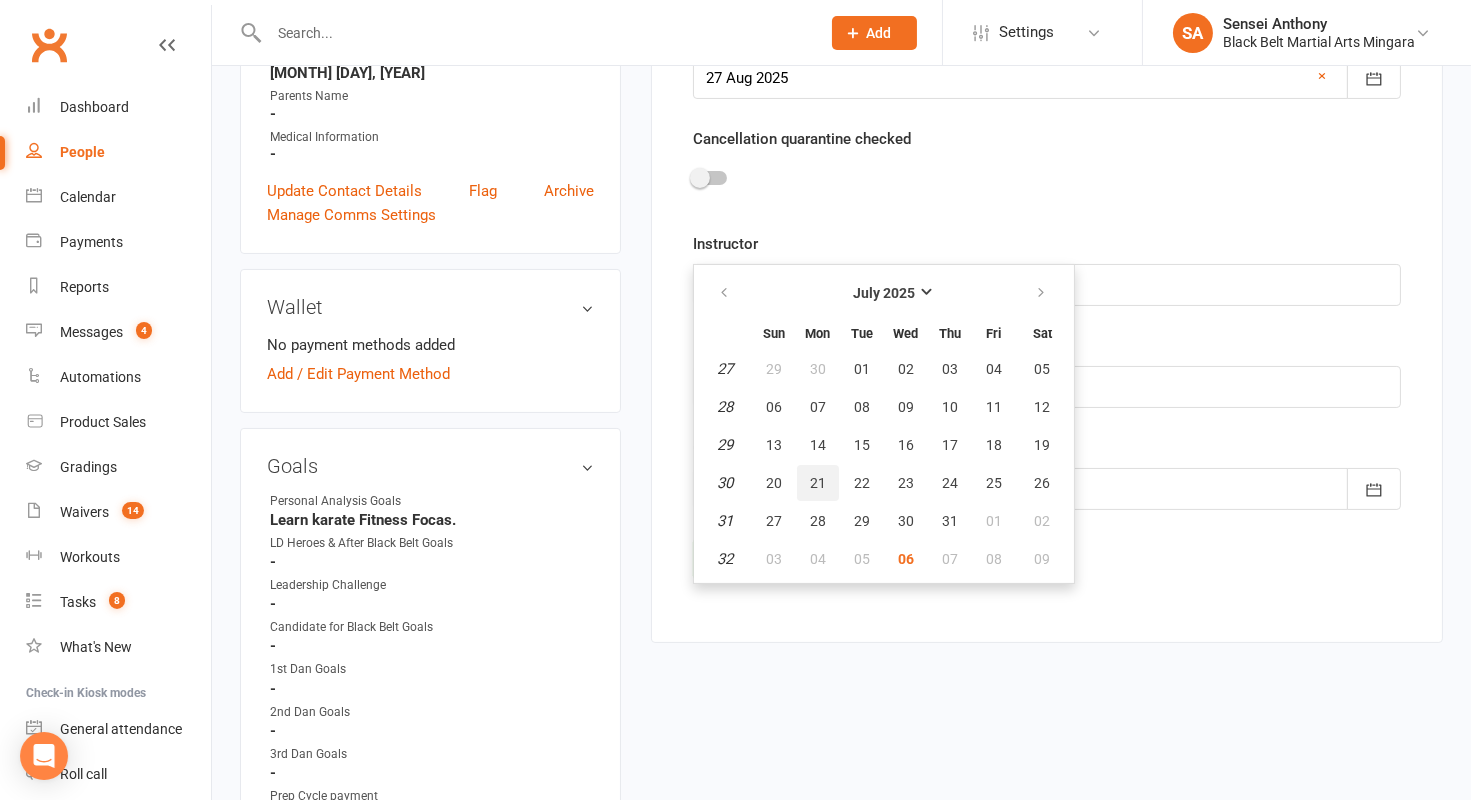 click on "21" at bounding box center [818, 483] 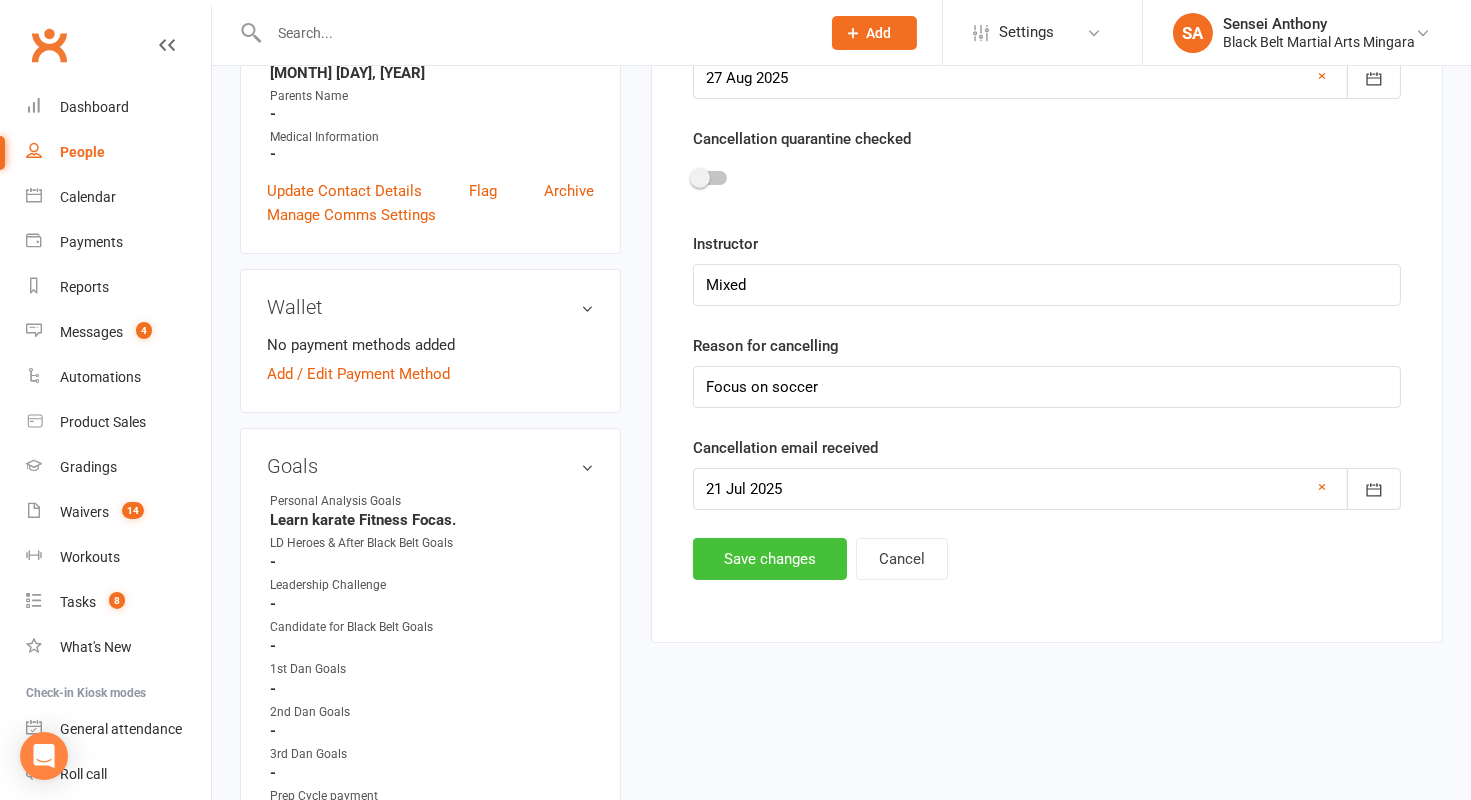 click on "Save changes" at bounding box center [770, 559] 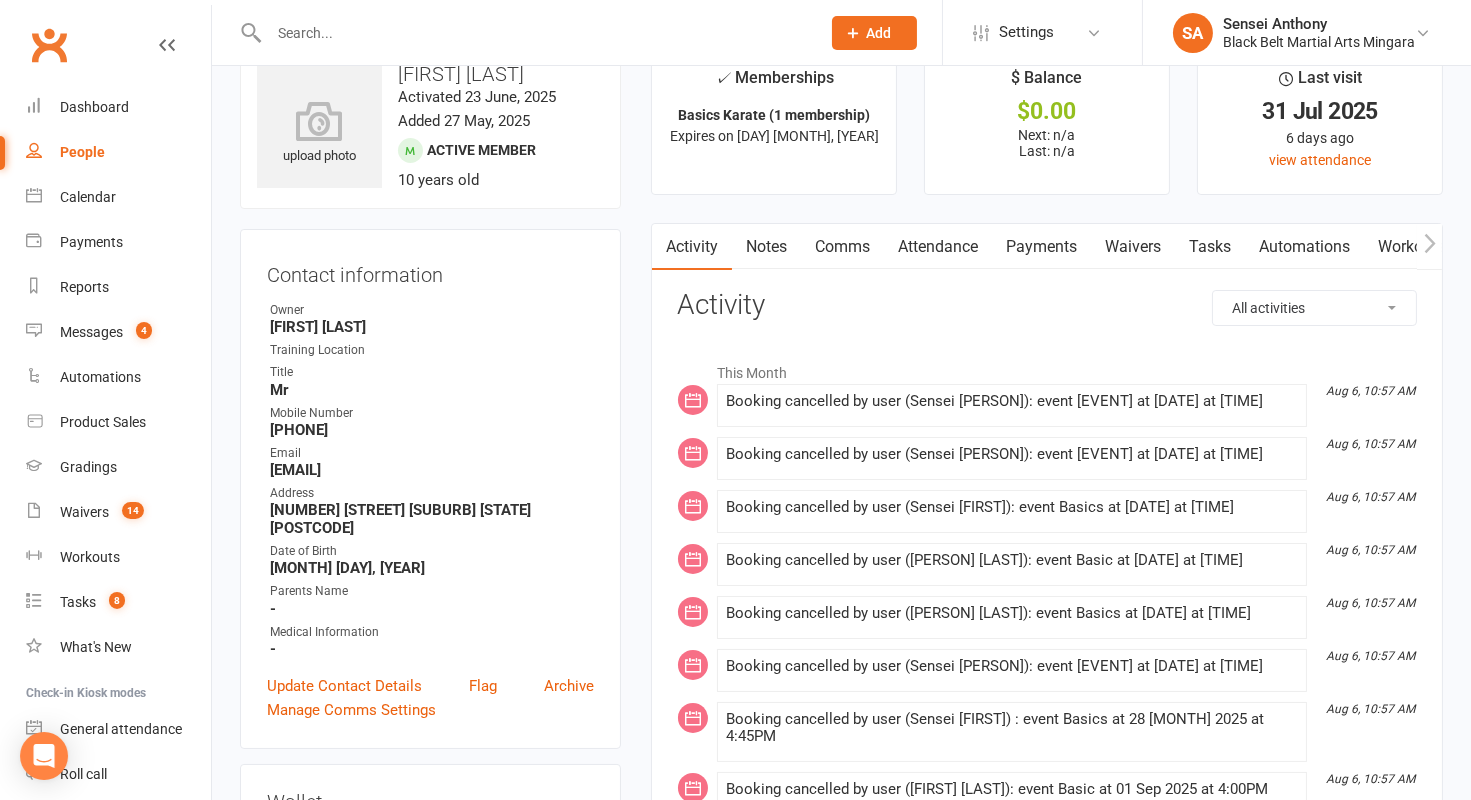 scroll, scrollTop: 0, scrollLeft: 0, axis: both 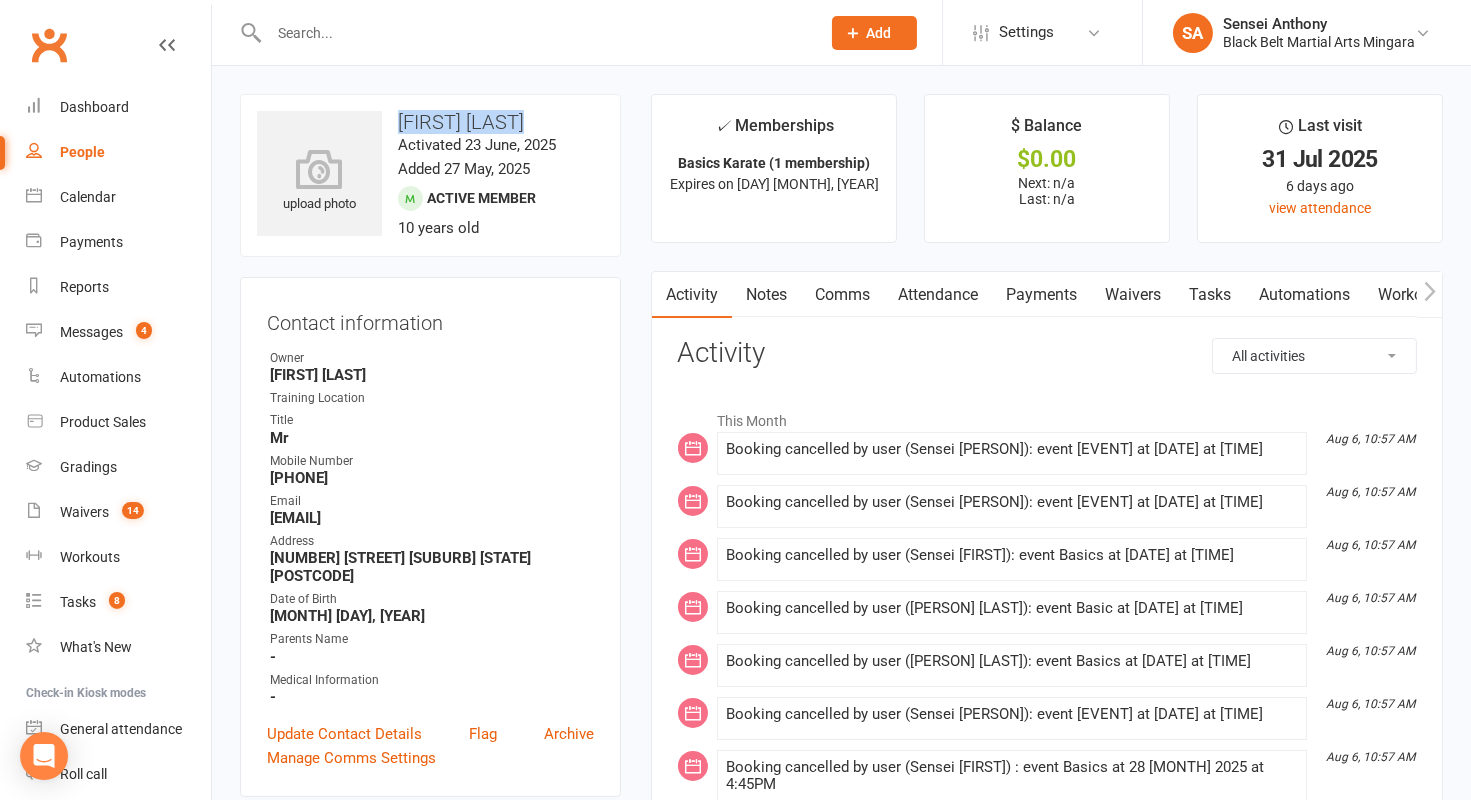 drag, startPoint x: 551, startPoint y: 121, endPoint x: 389, endPoint y: 106, distance: 162.69296 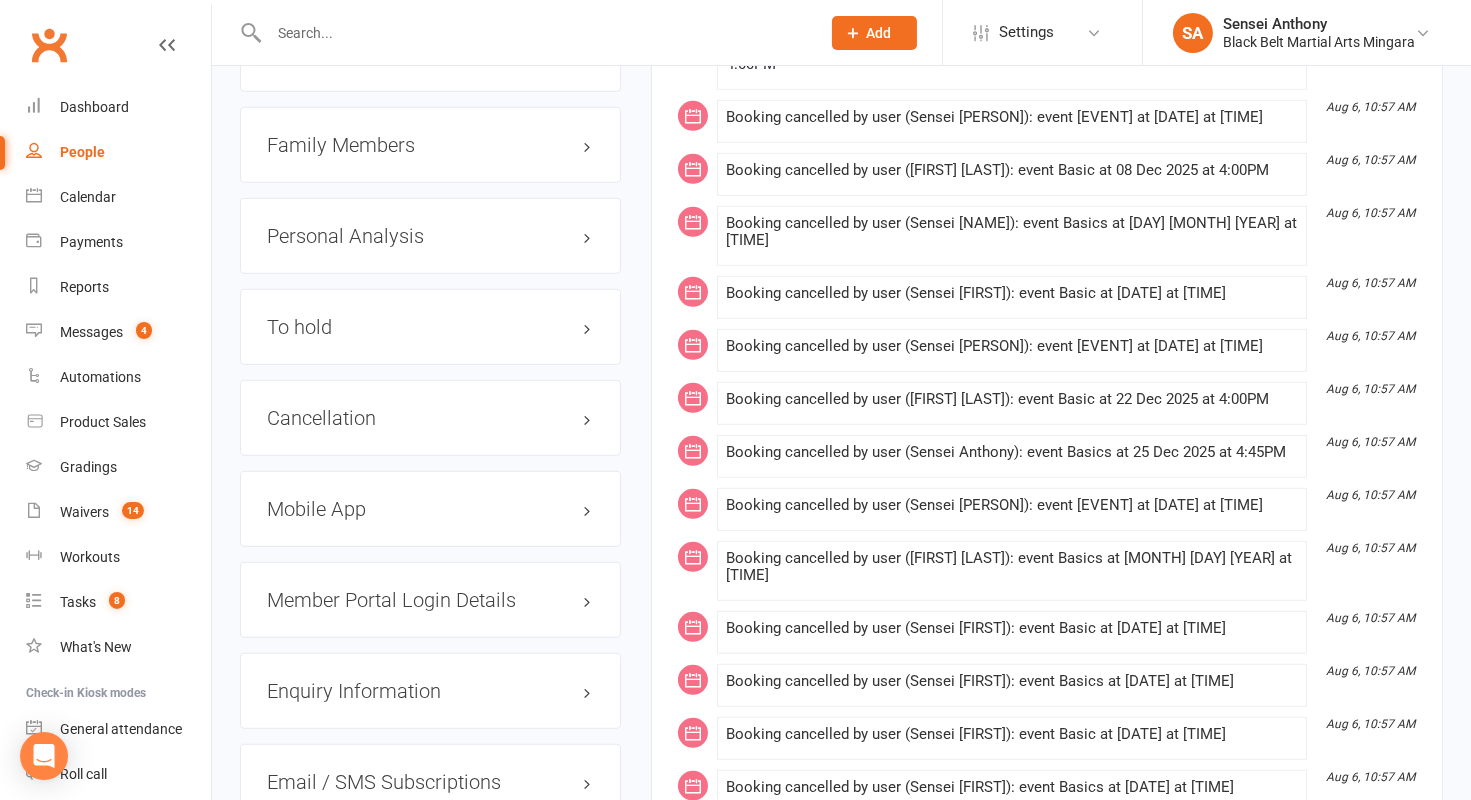 scroll, scrollTop: 2250, scrollLeft: 0, axis: vertical 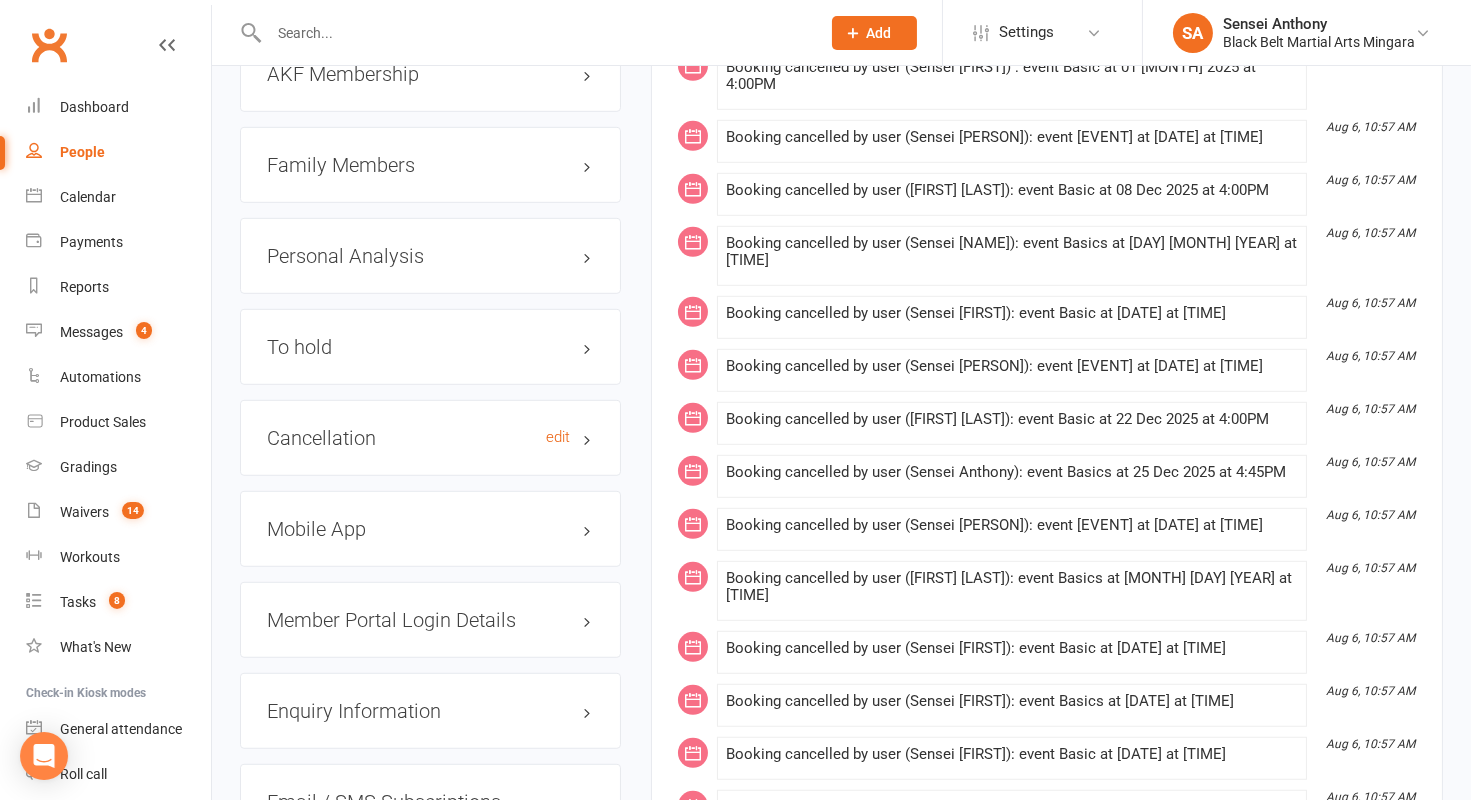 click on "Cancellation  edit" at bounding box center [430, 438] 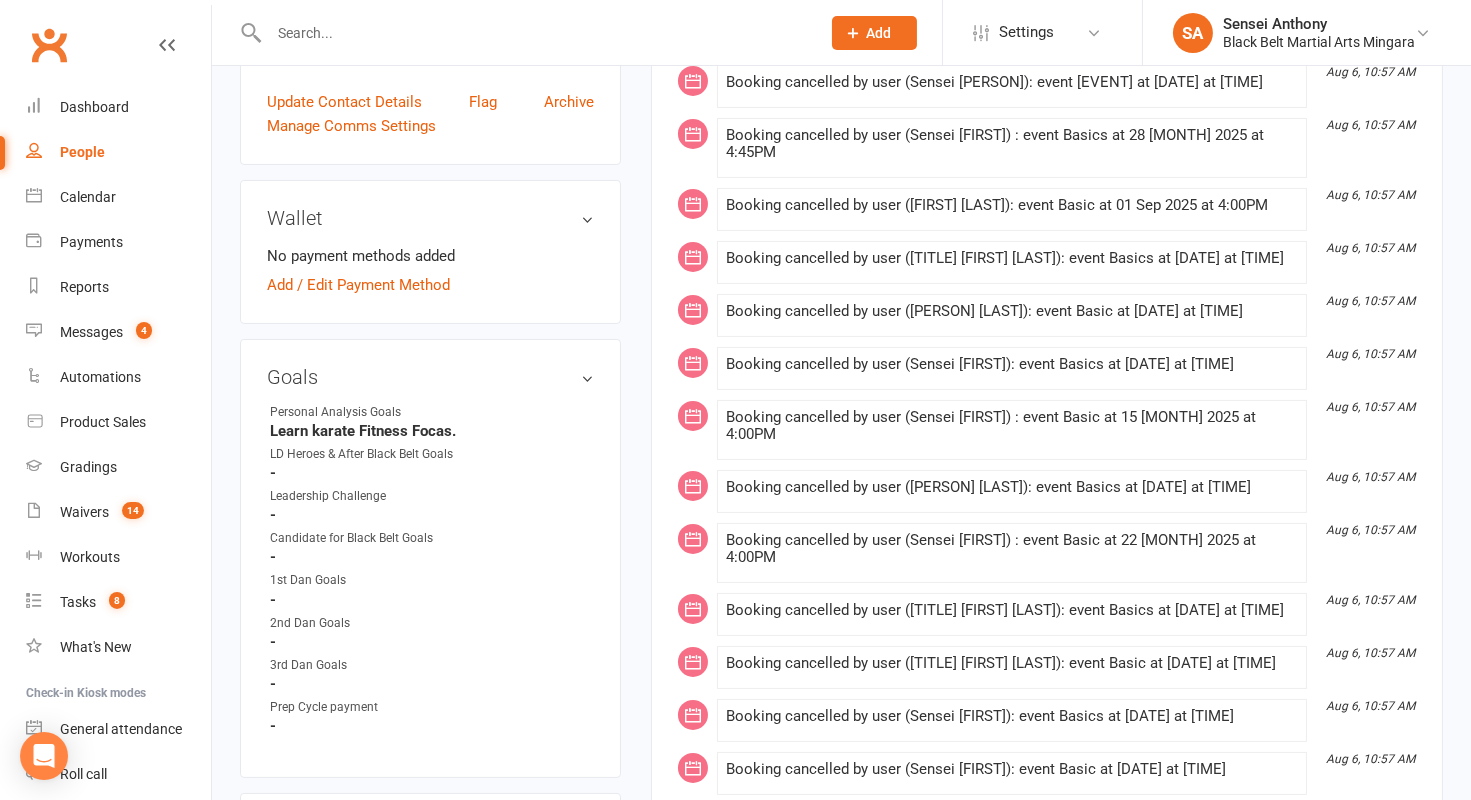 scroll, scrollTop: 0, scrollLeft: 0, axis: both 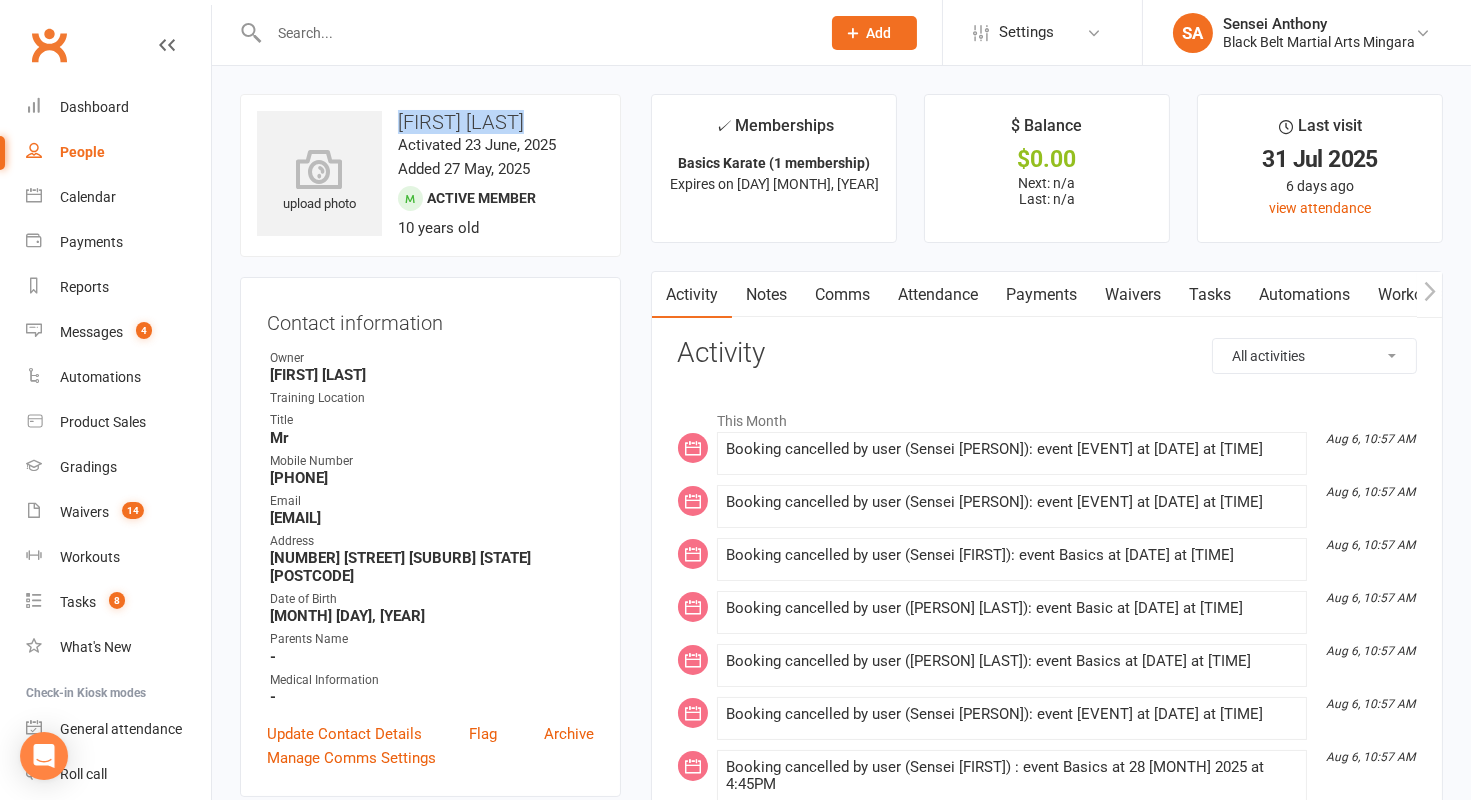 drag, startPoint x: 539, startPoint y: 118, endPoint x: 393, endPoint y: 120, distance: 146.0137 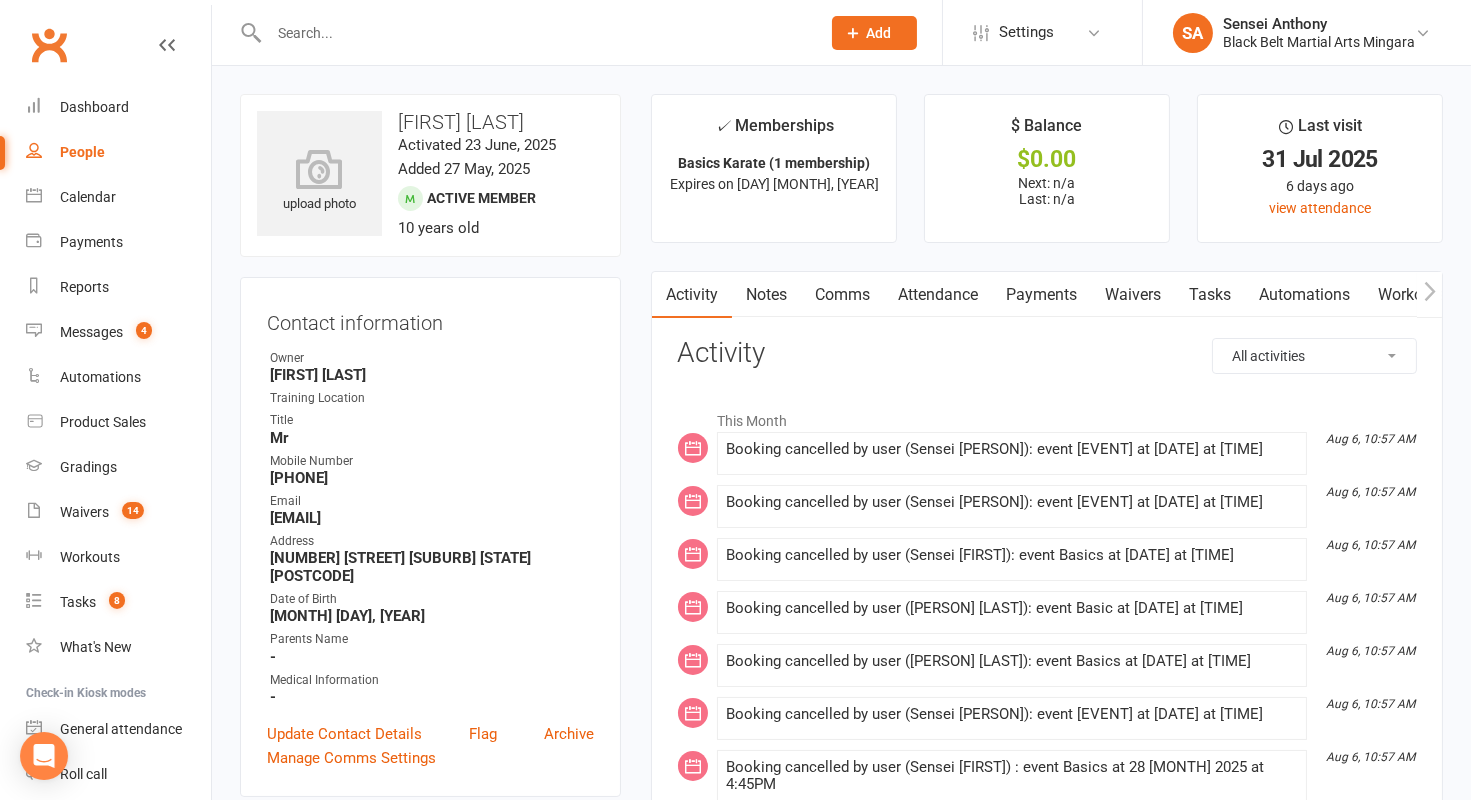 click at bounding box center [534, 33] 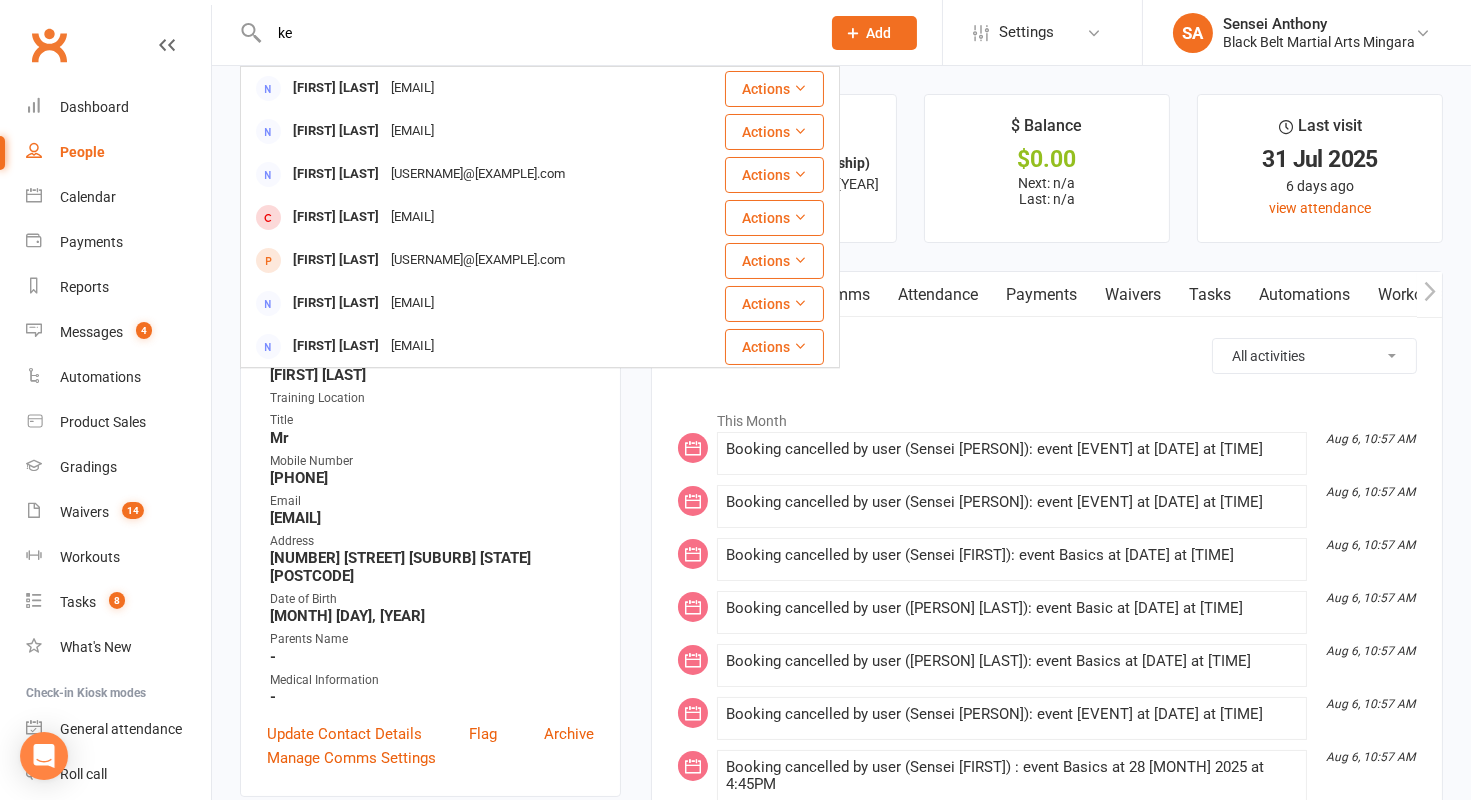 type on "k" 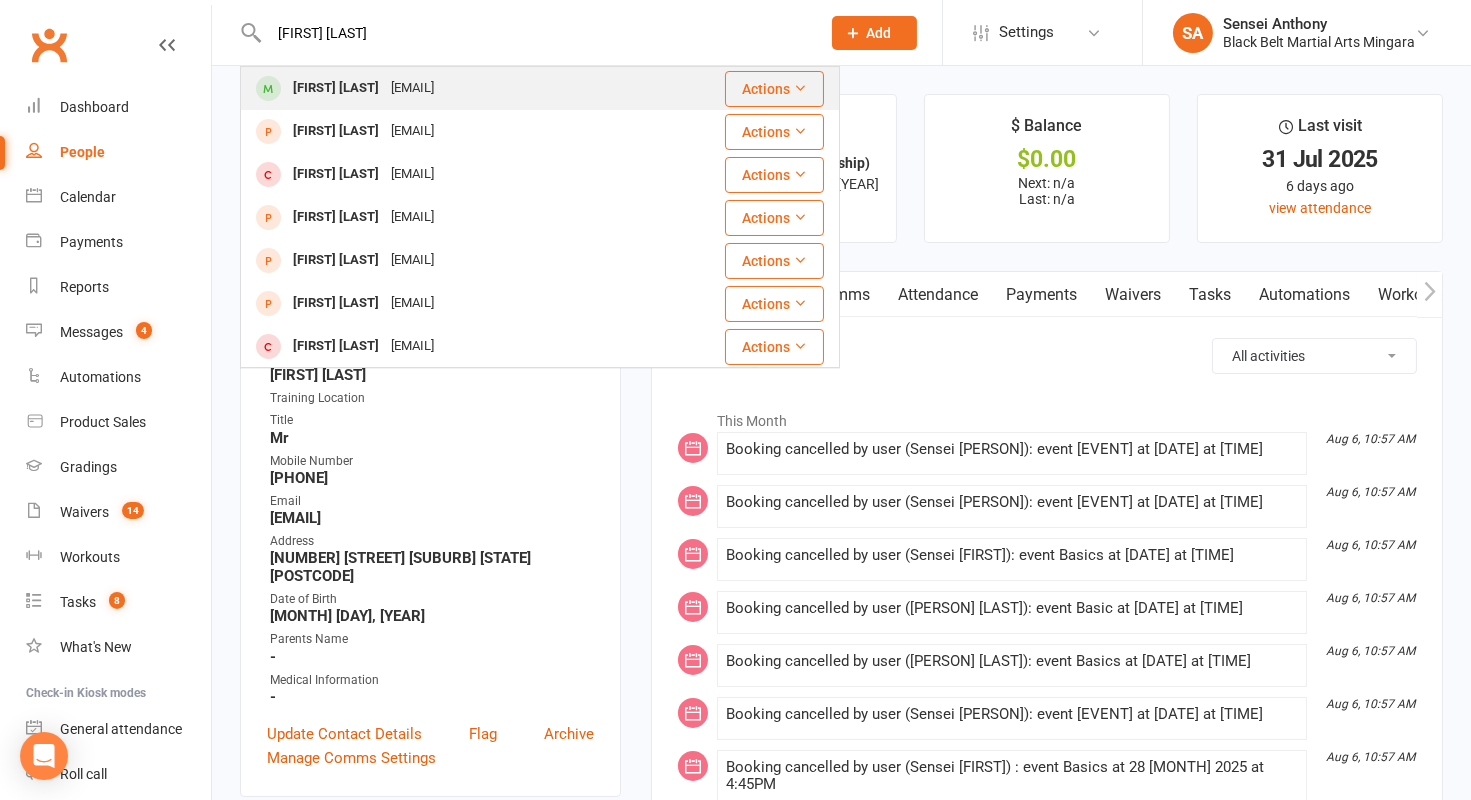 type on "[FIRST] [LAST]" 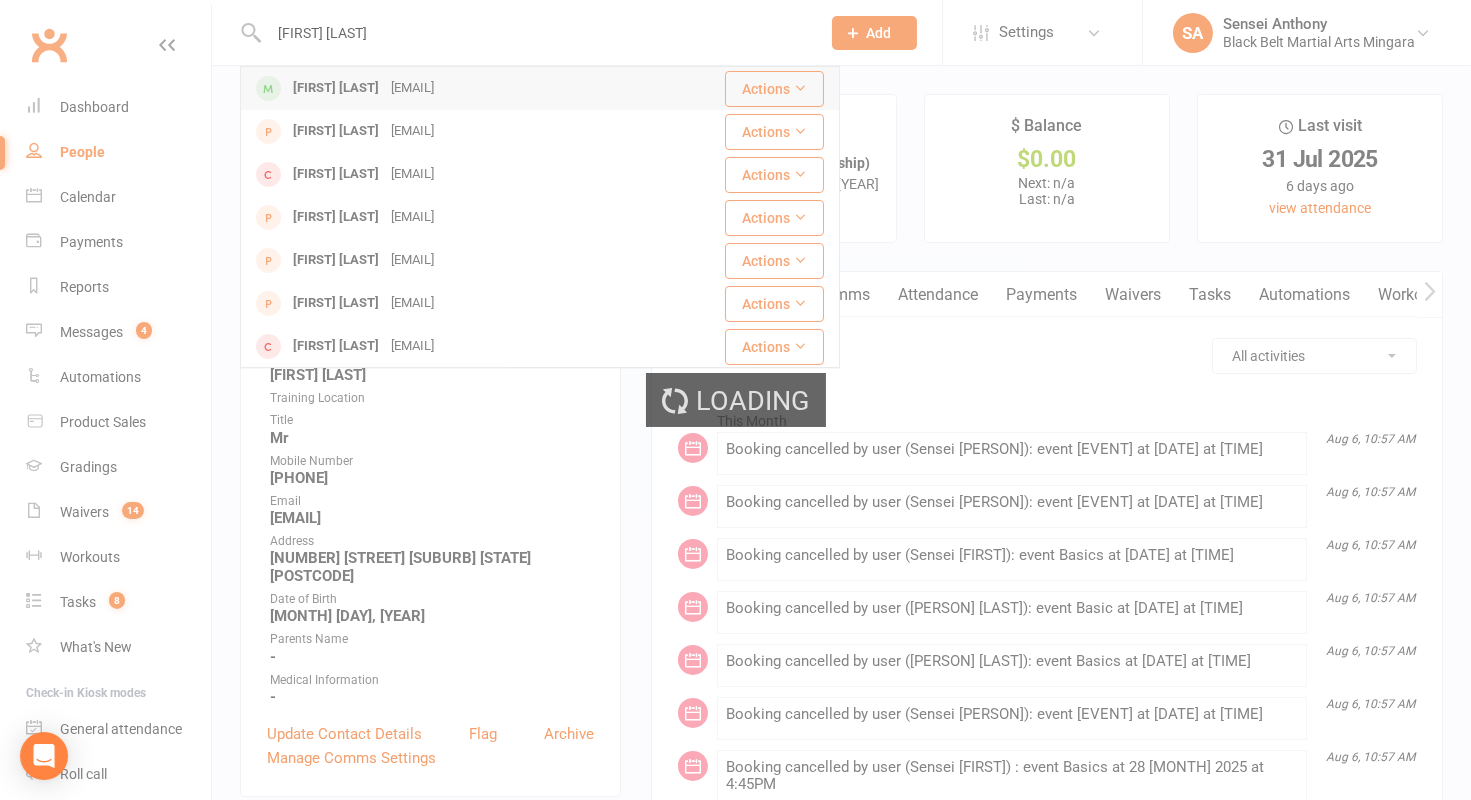 type 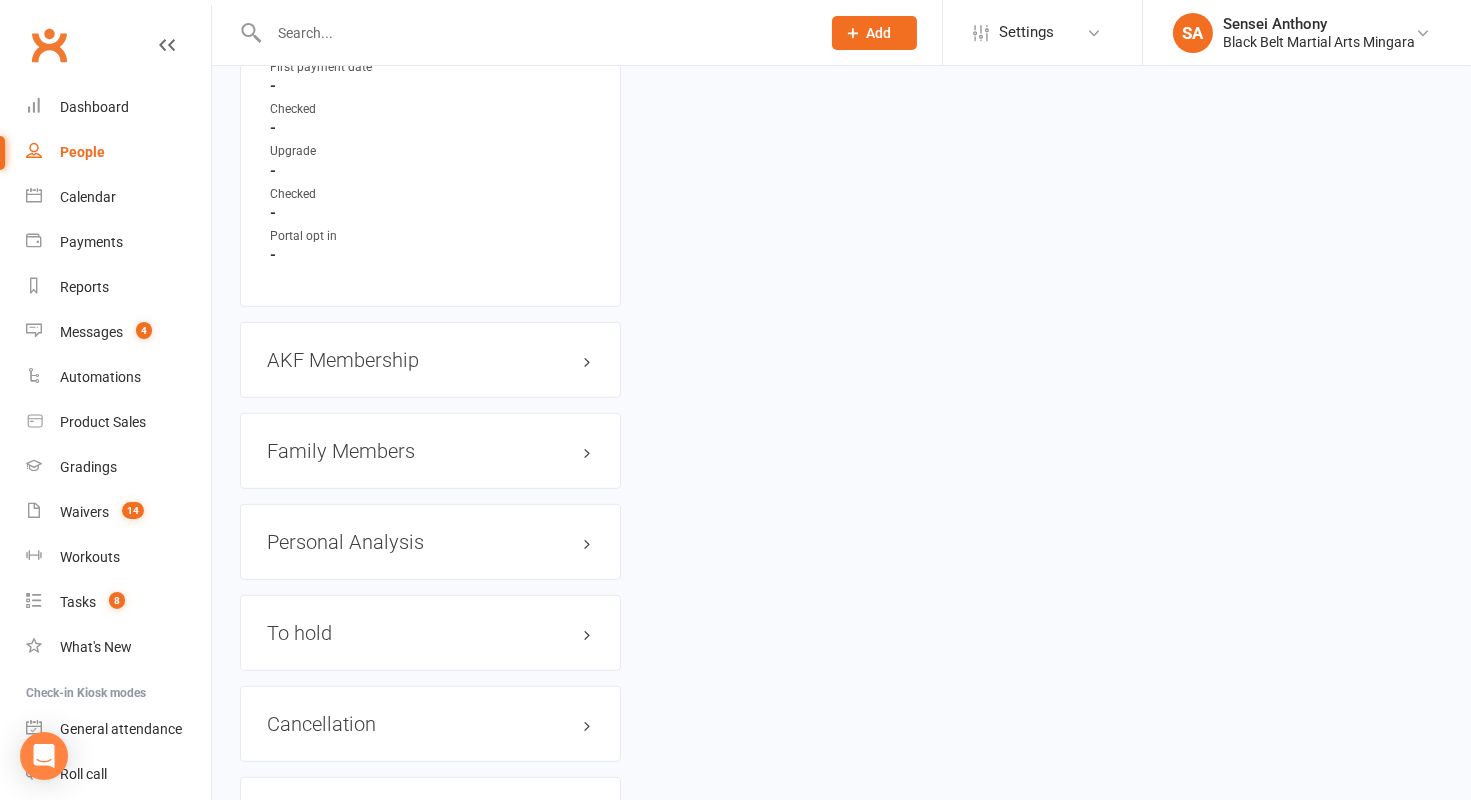 scroll, scrollTop: 1986, scrollLeft: 0, axis: vertical 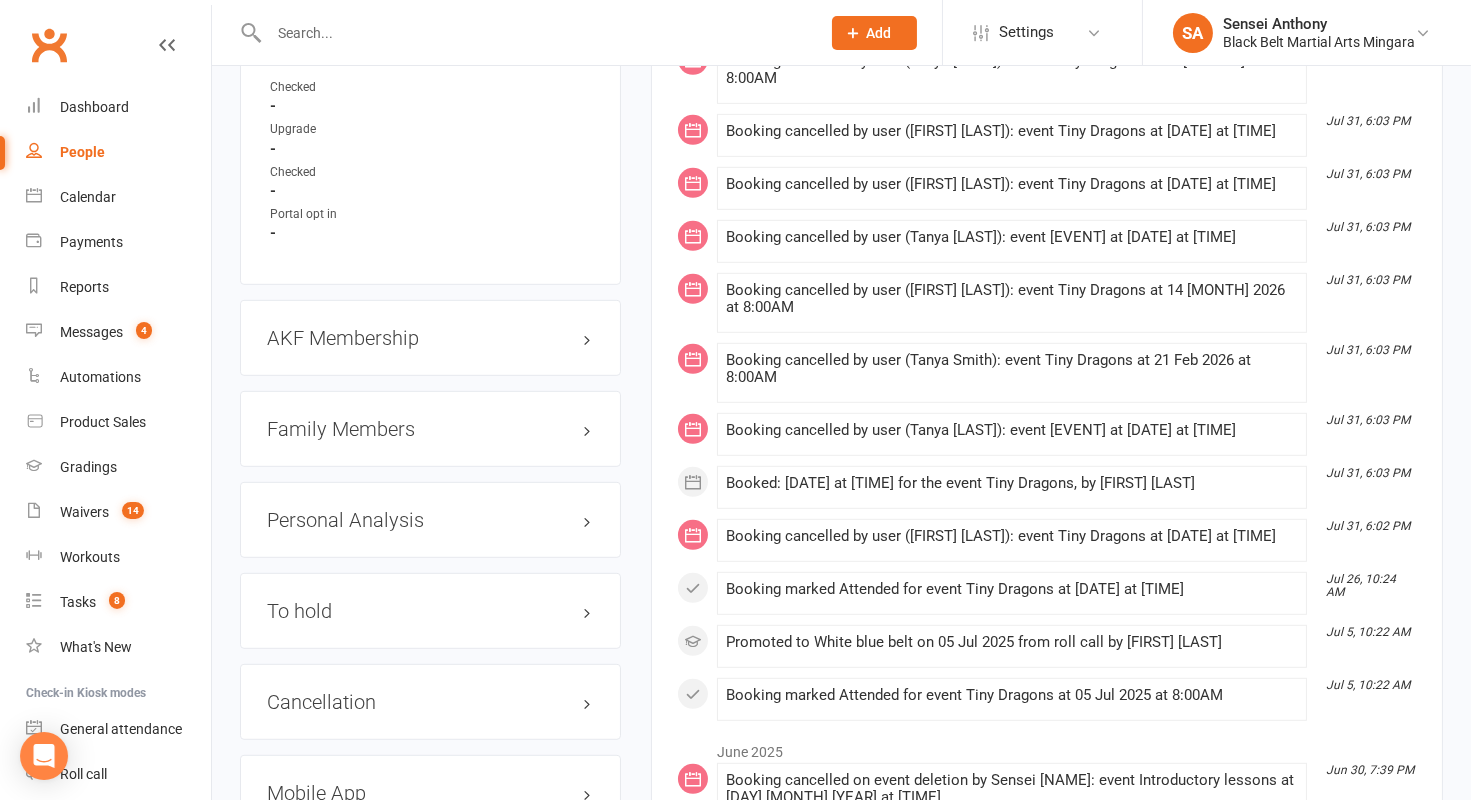 click on "Family Members" at bounding box center (430, 429) 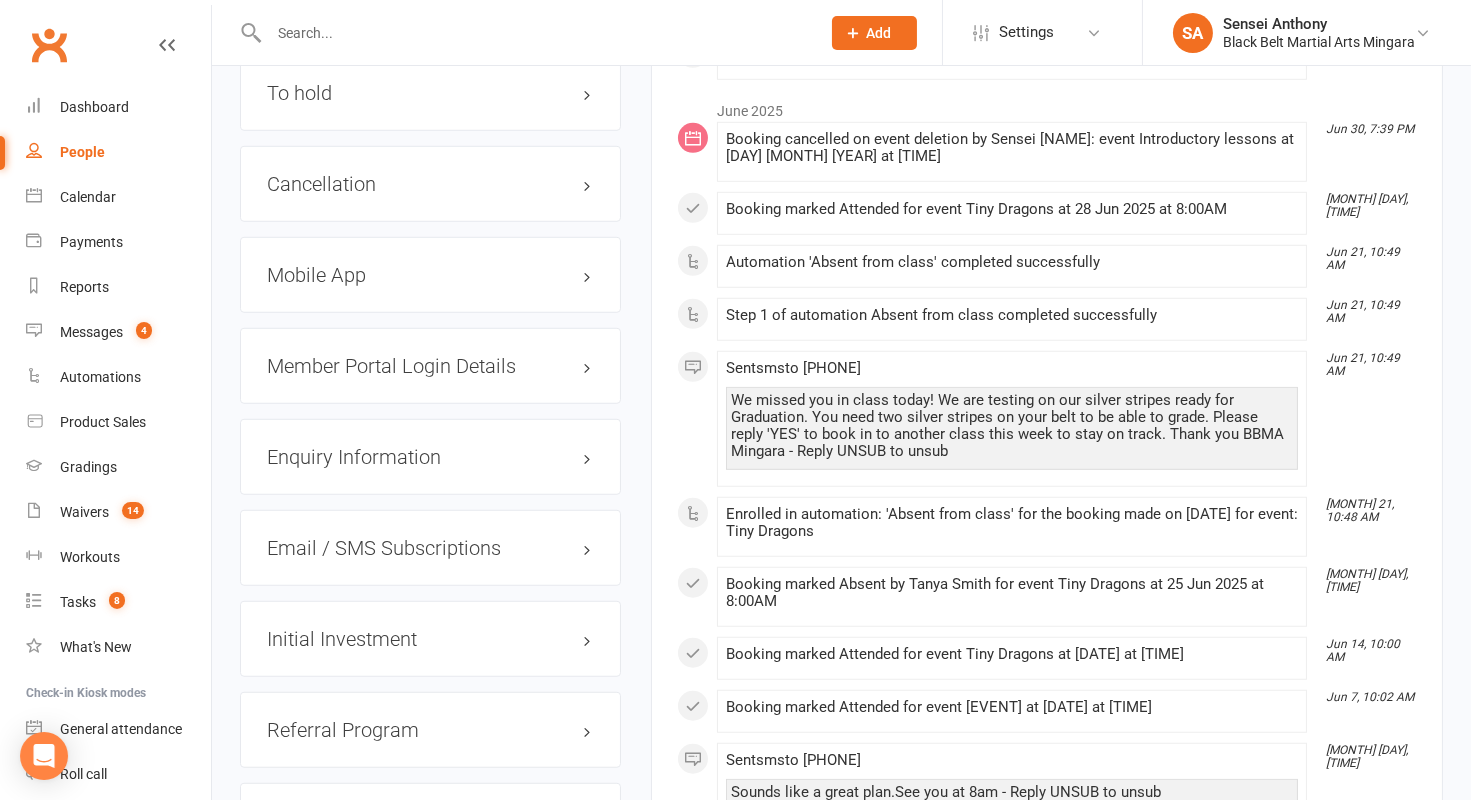 scroll, scrollTop: 2624, scrollLeft: 0, axis: vertical 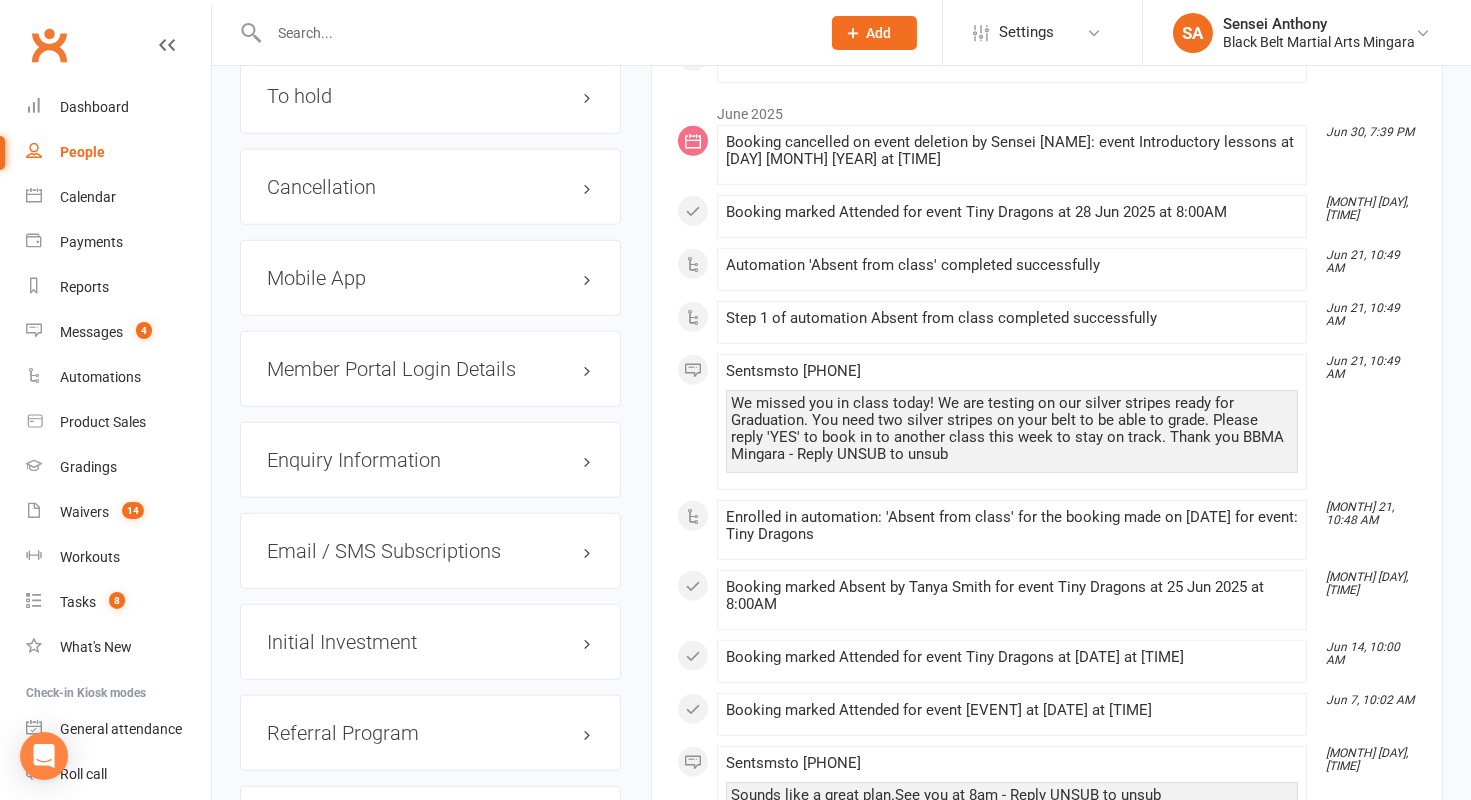 click on "Cancellation  edit" at bounding box center (430, 187) 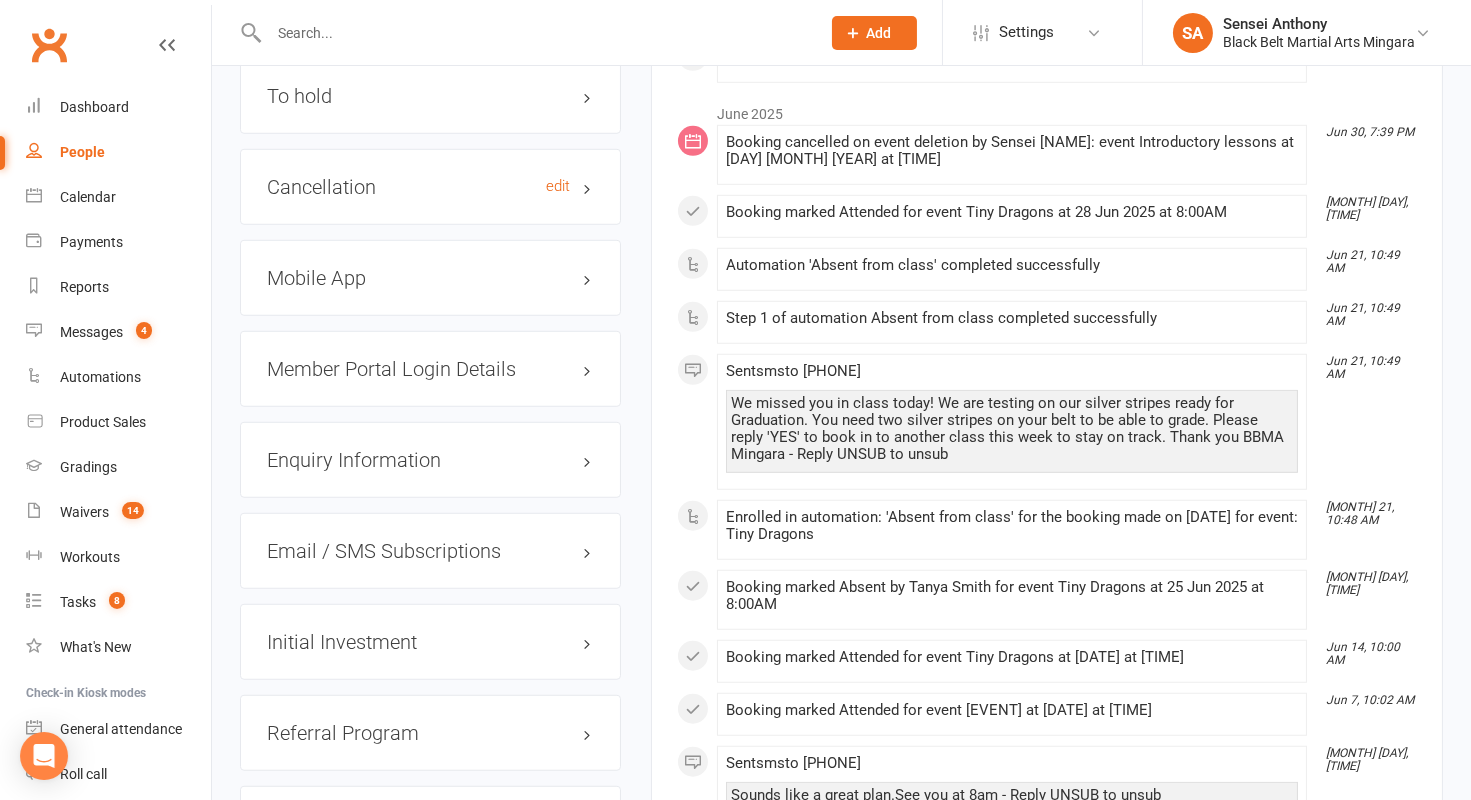 click on "Cancellation  edit" at bounding box center (430, 187) 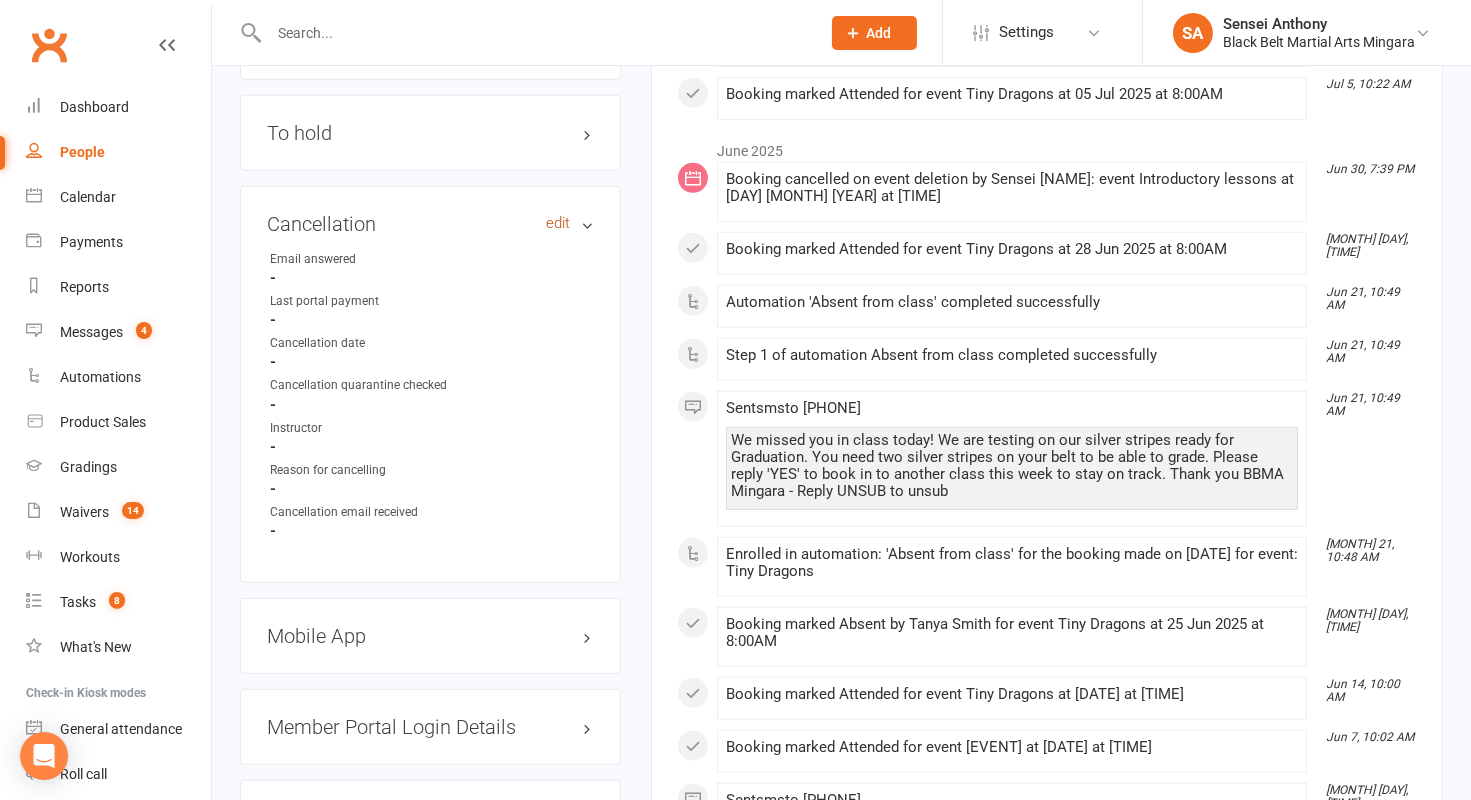 click on "edit" at bounding box center [558, 223] 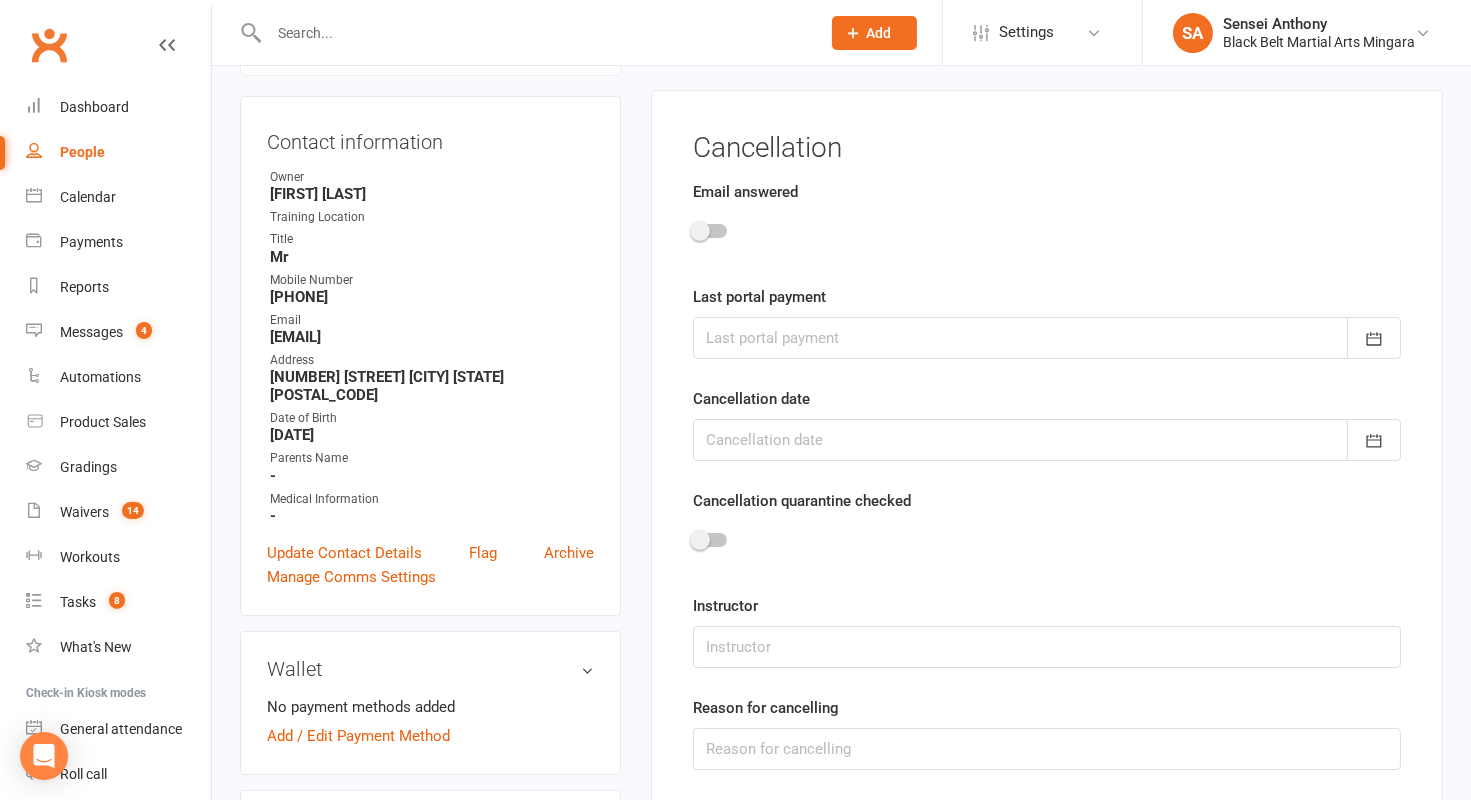 scroll, scrollTop: 170, scrollLeft: 0, axis: vertical 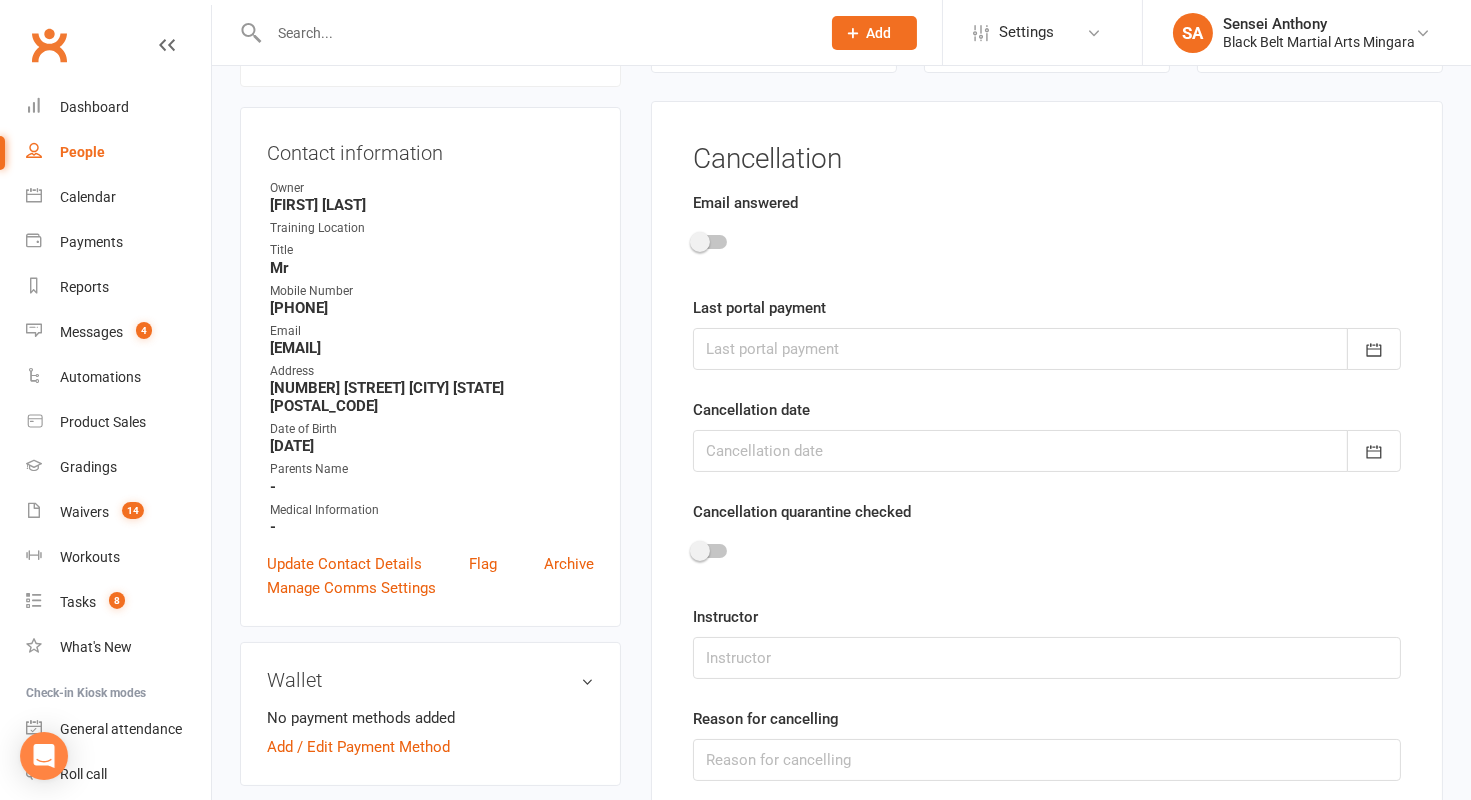 click at bounding box center [700, 242] 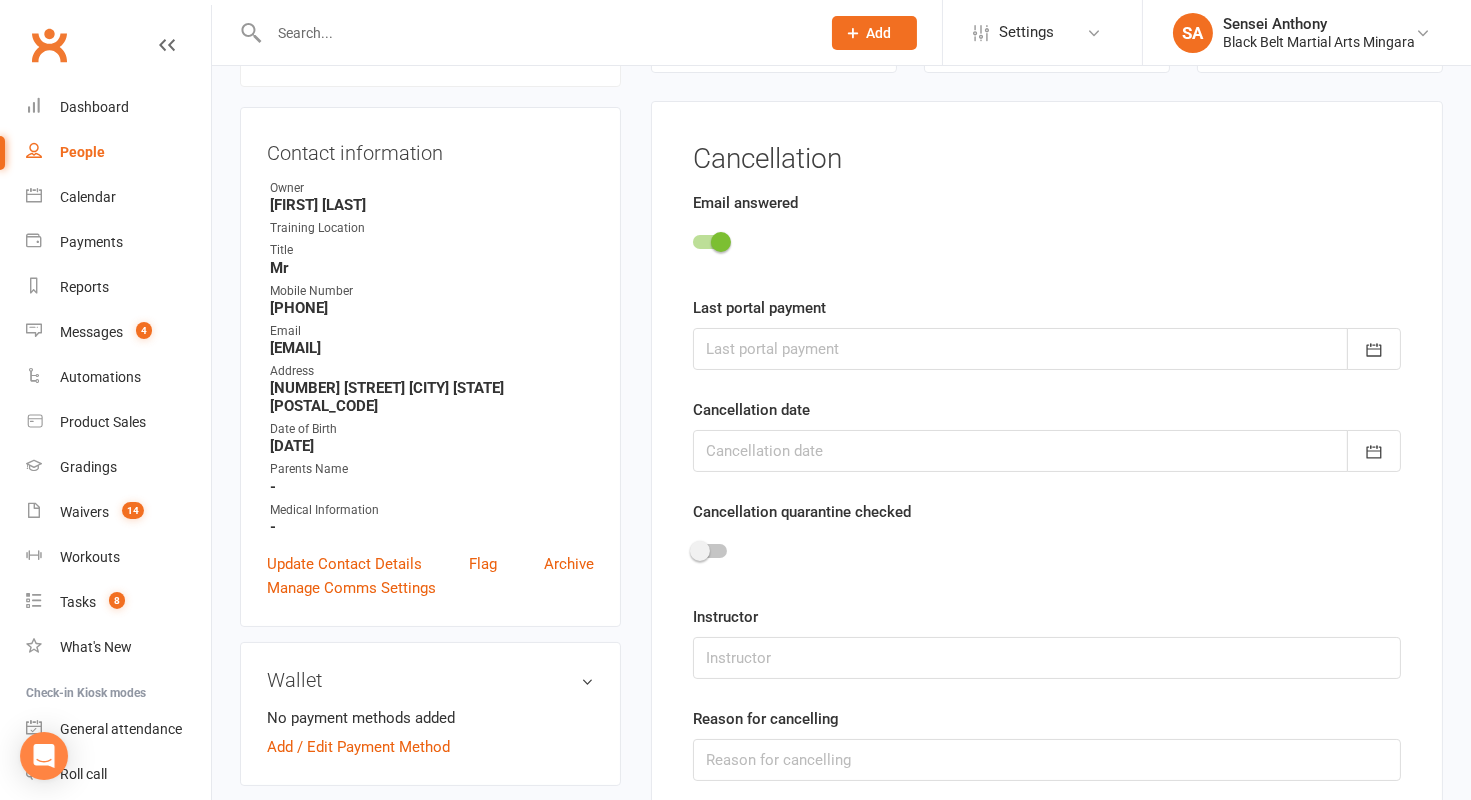 click at bounding box center [1047, 349] 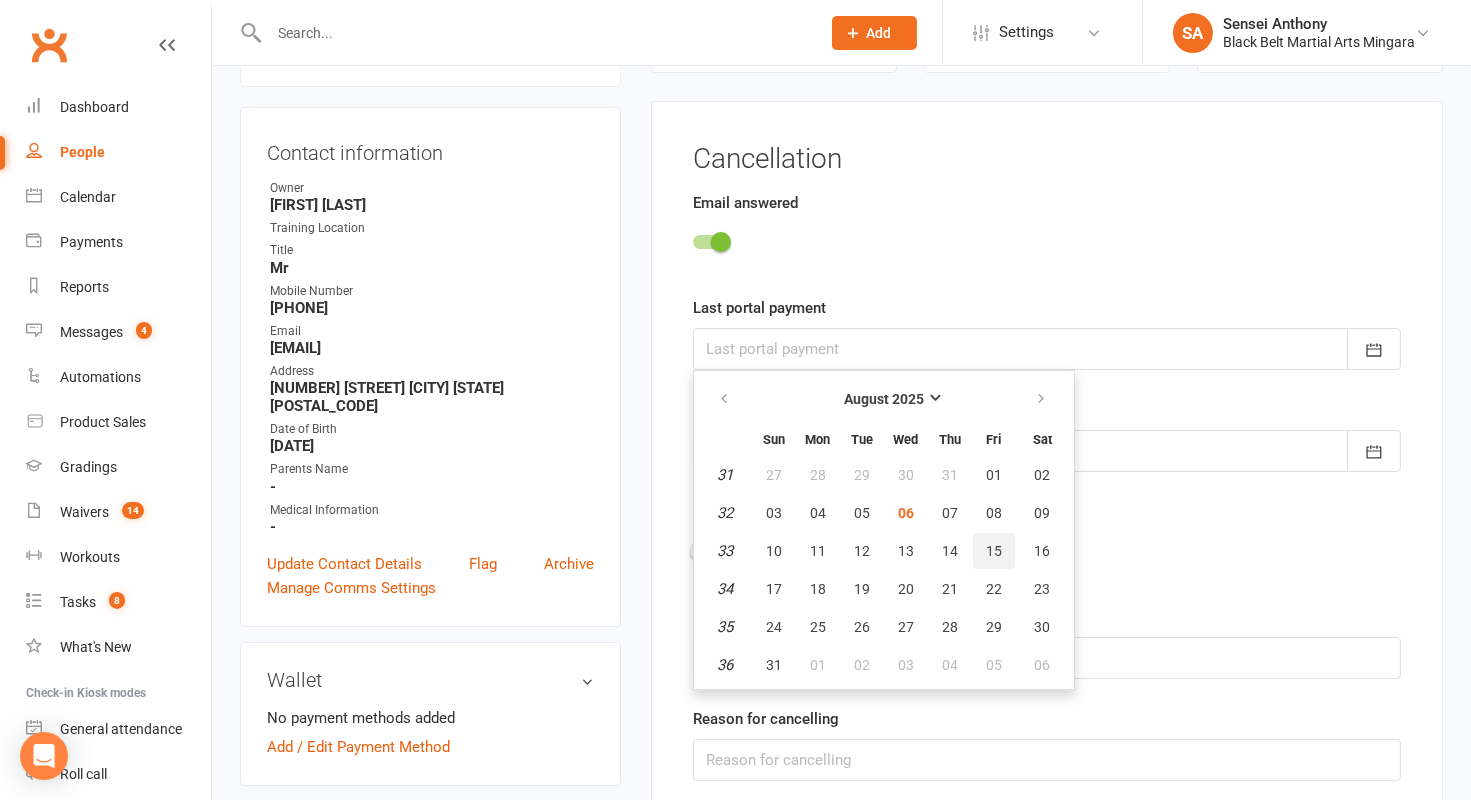 click on "15" at bounding box center [994, 551] 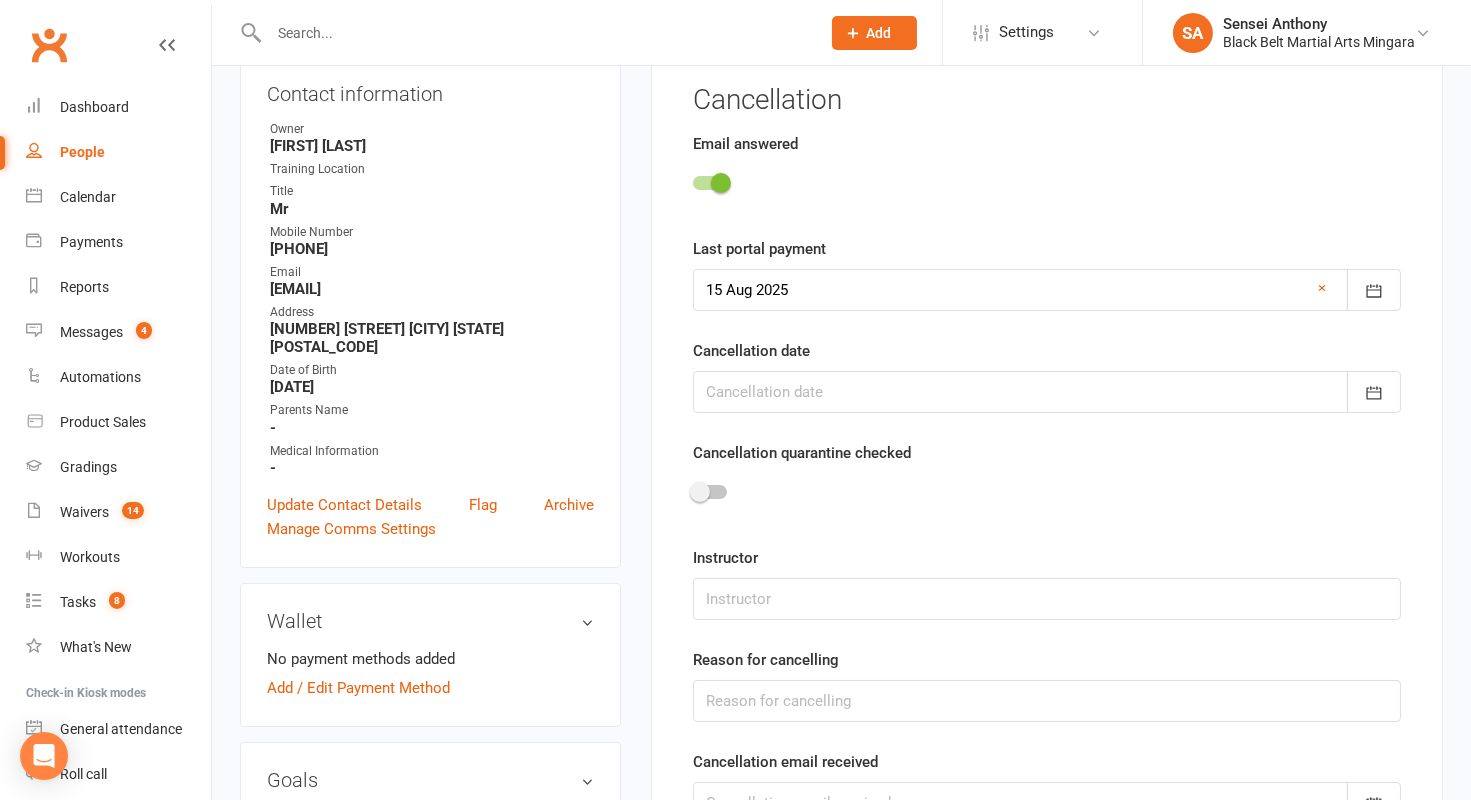 scroll, scrollTop: 263, scrollLeft: 0, axis: vertical 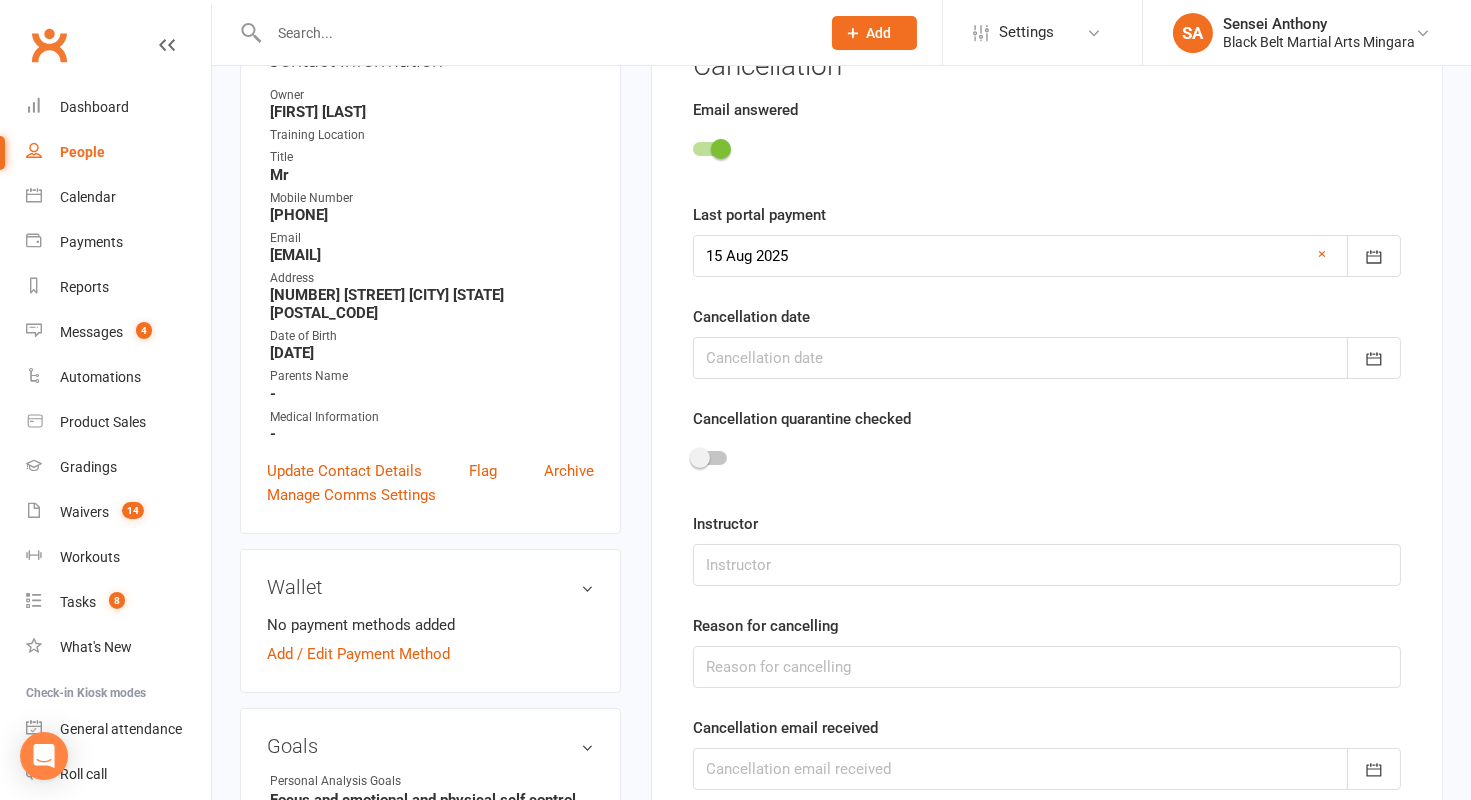 click at bounding box center (1047, 358) 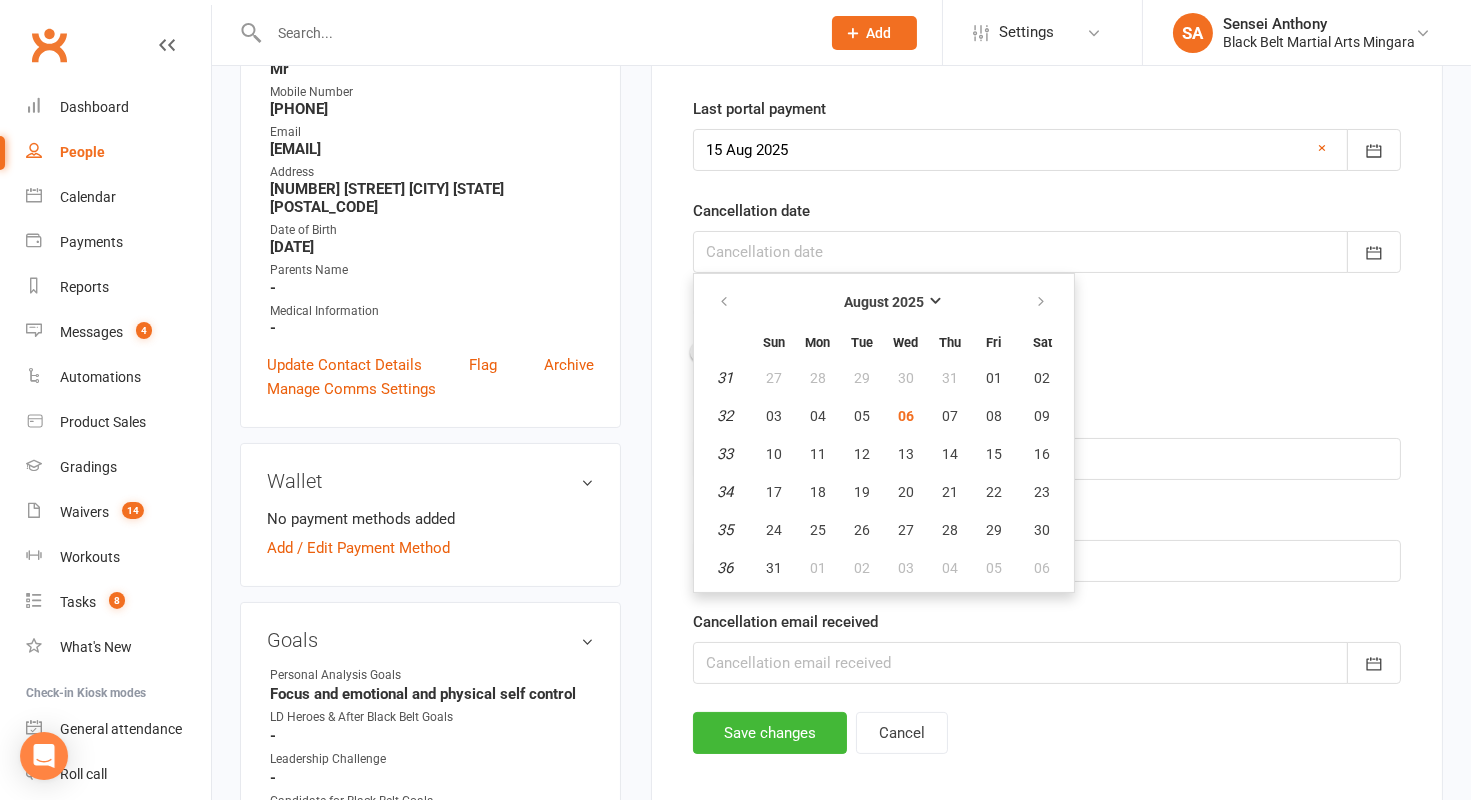 scroll, scrollTop: 397, scrollLeft: 0, axis: vertical 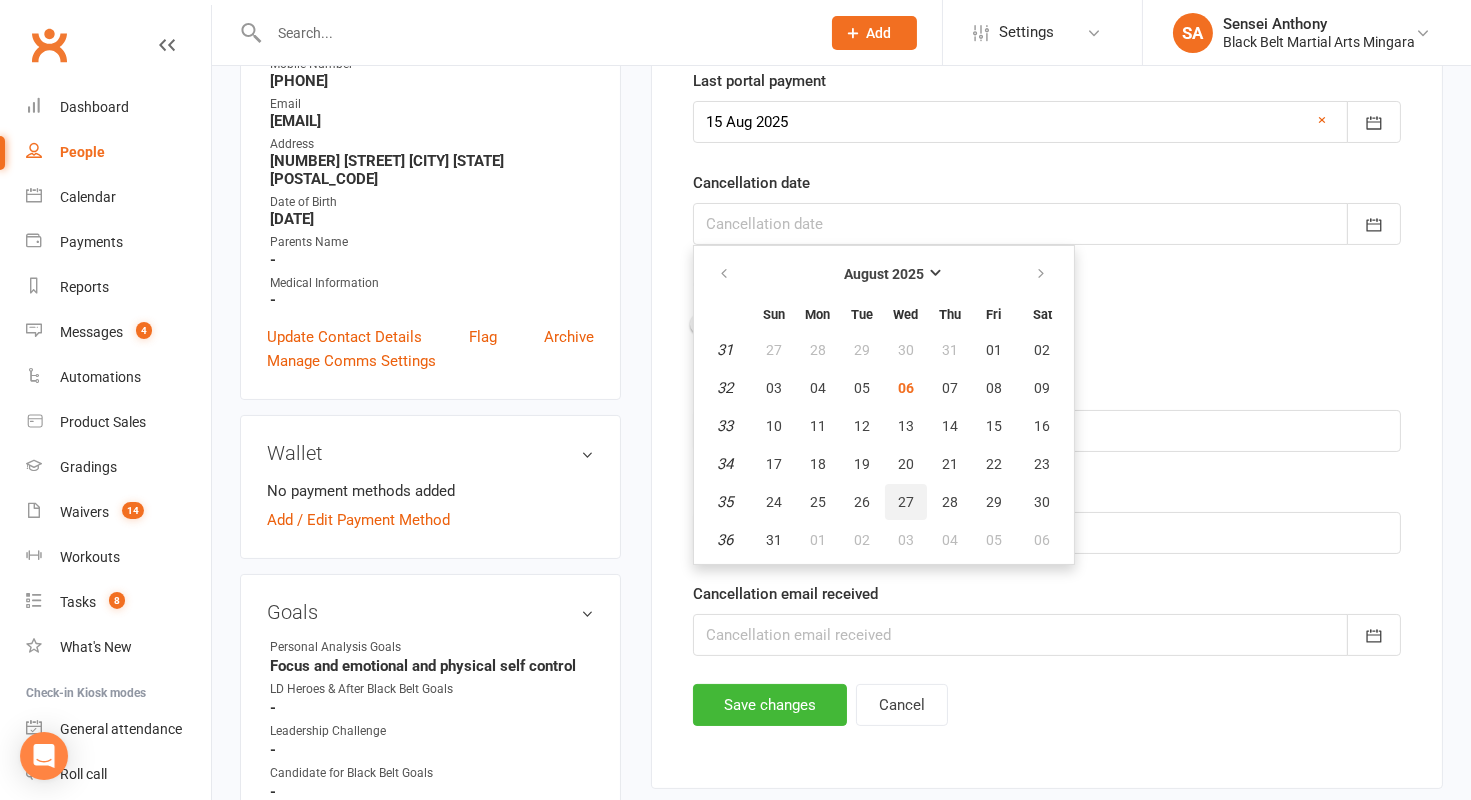 click on "27" at bounding box center (906, 502) 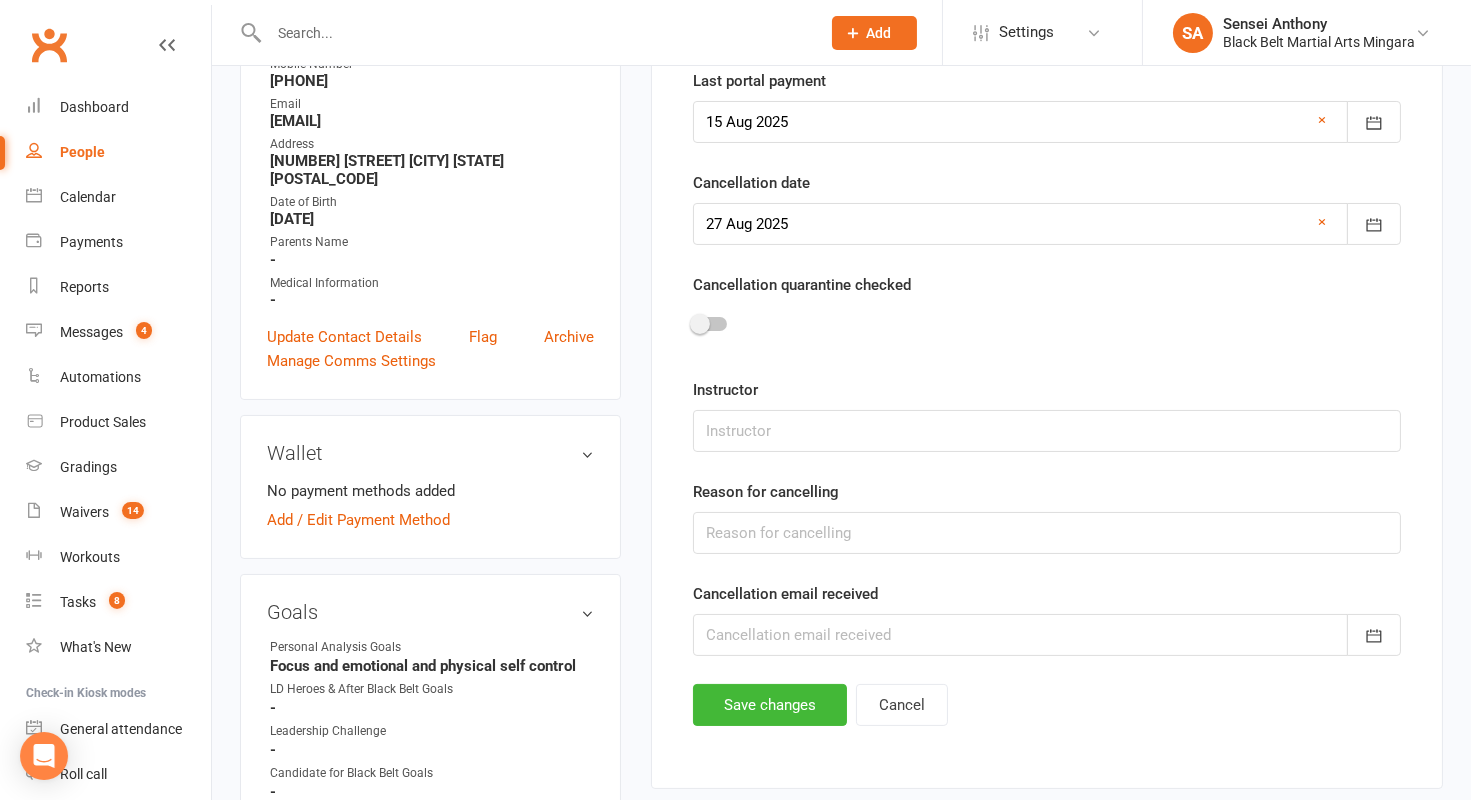 scroll, scrollTop: 433, scrollLeft: 0, axis: vertical 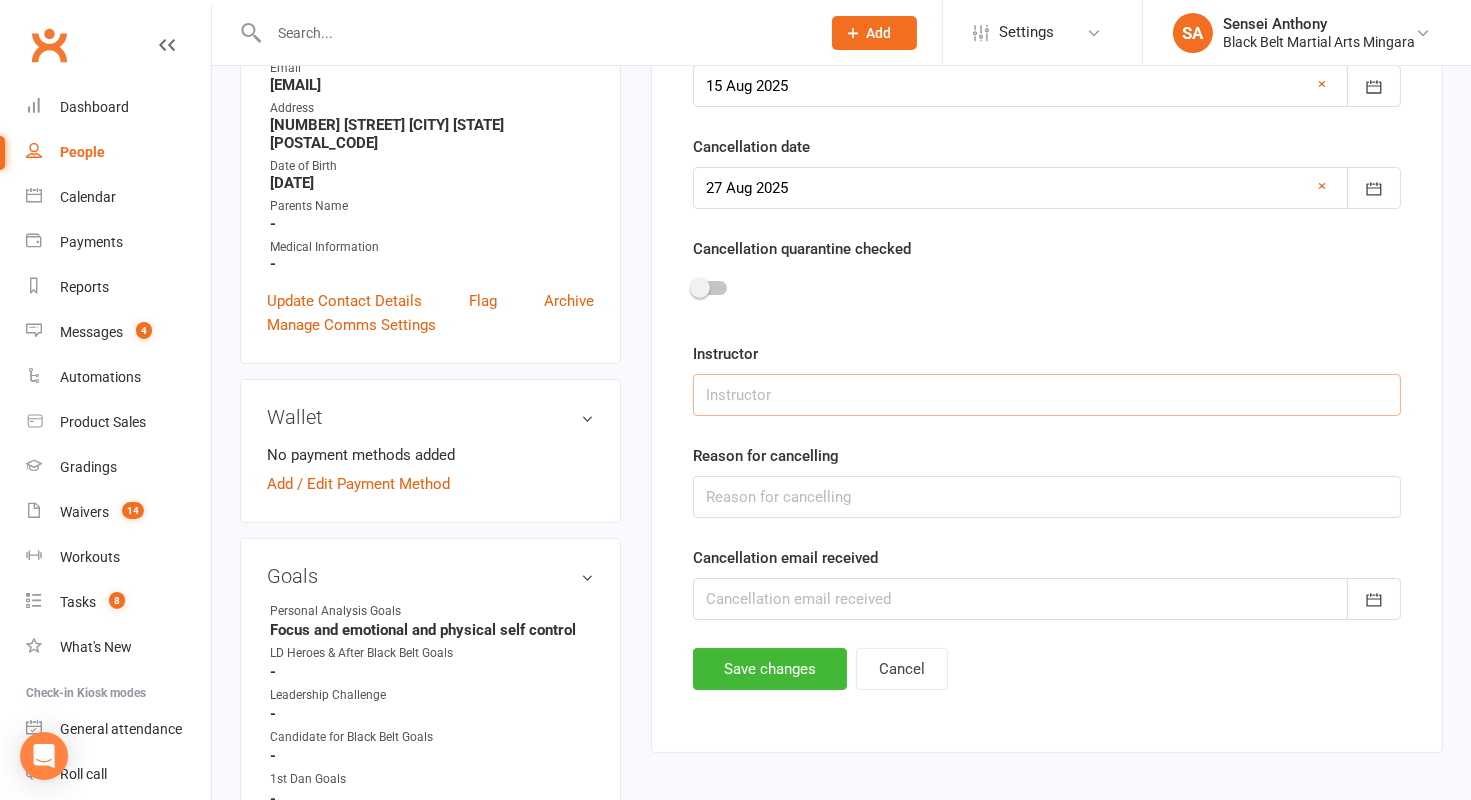 click at bounding box center [1047, 395] 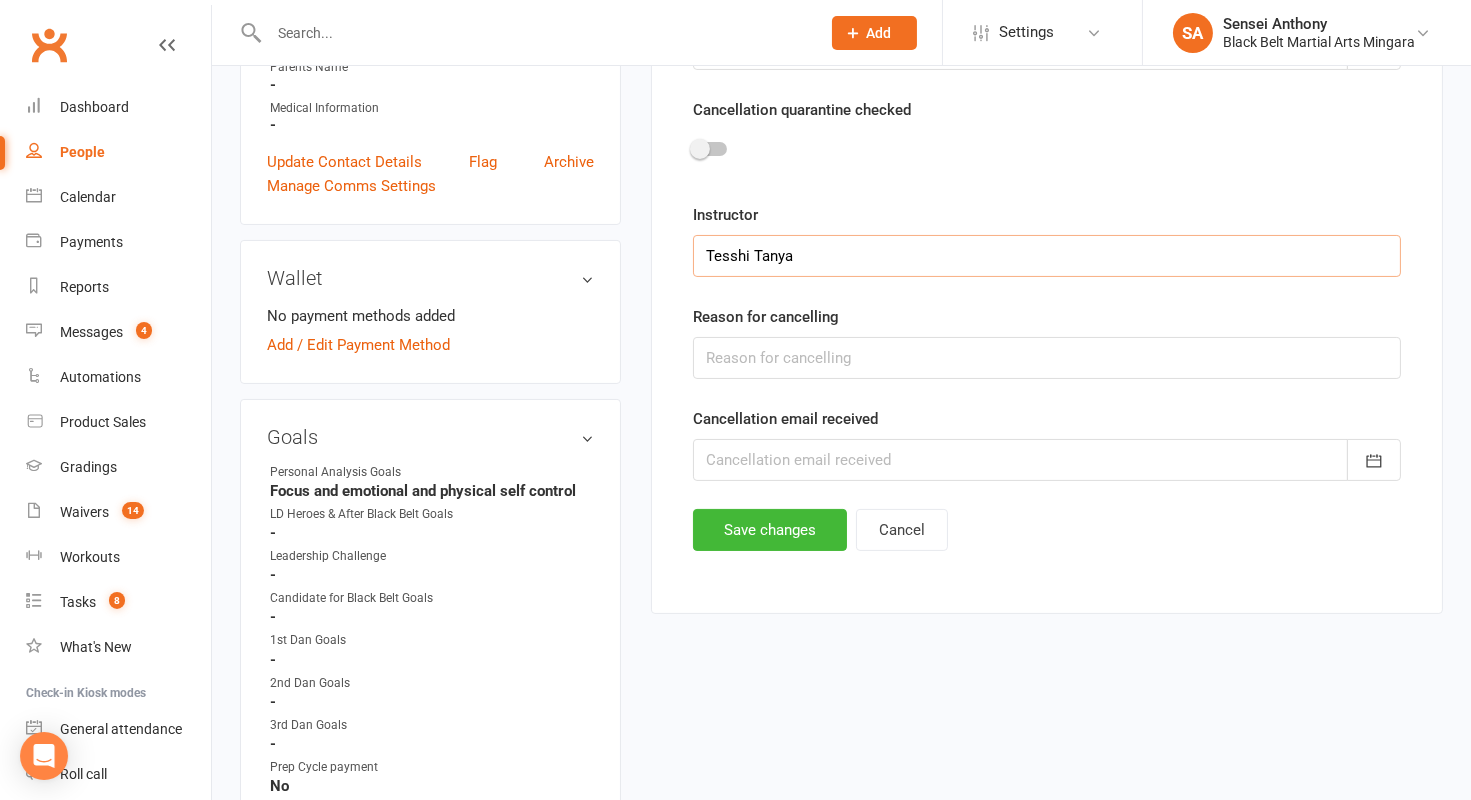 scroll, scrollTop: 612, scrollLeft: 0, axis: vertical 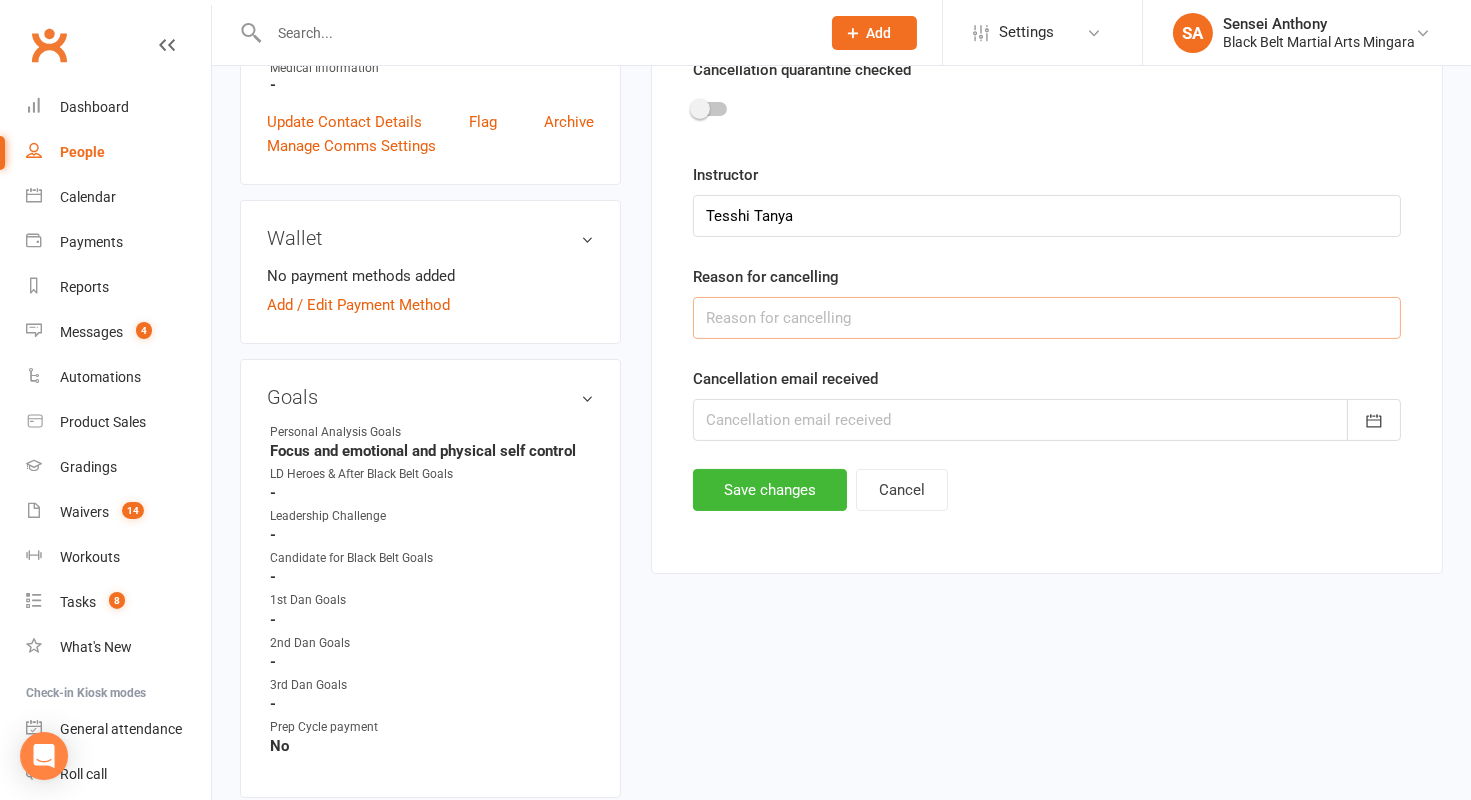 click at bounding box center (1047, 318) 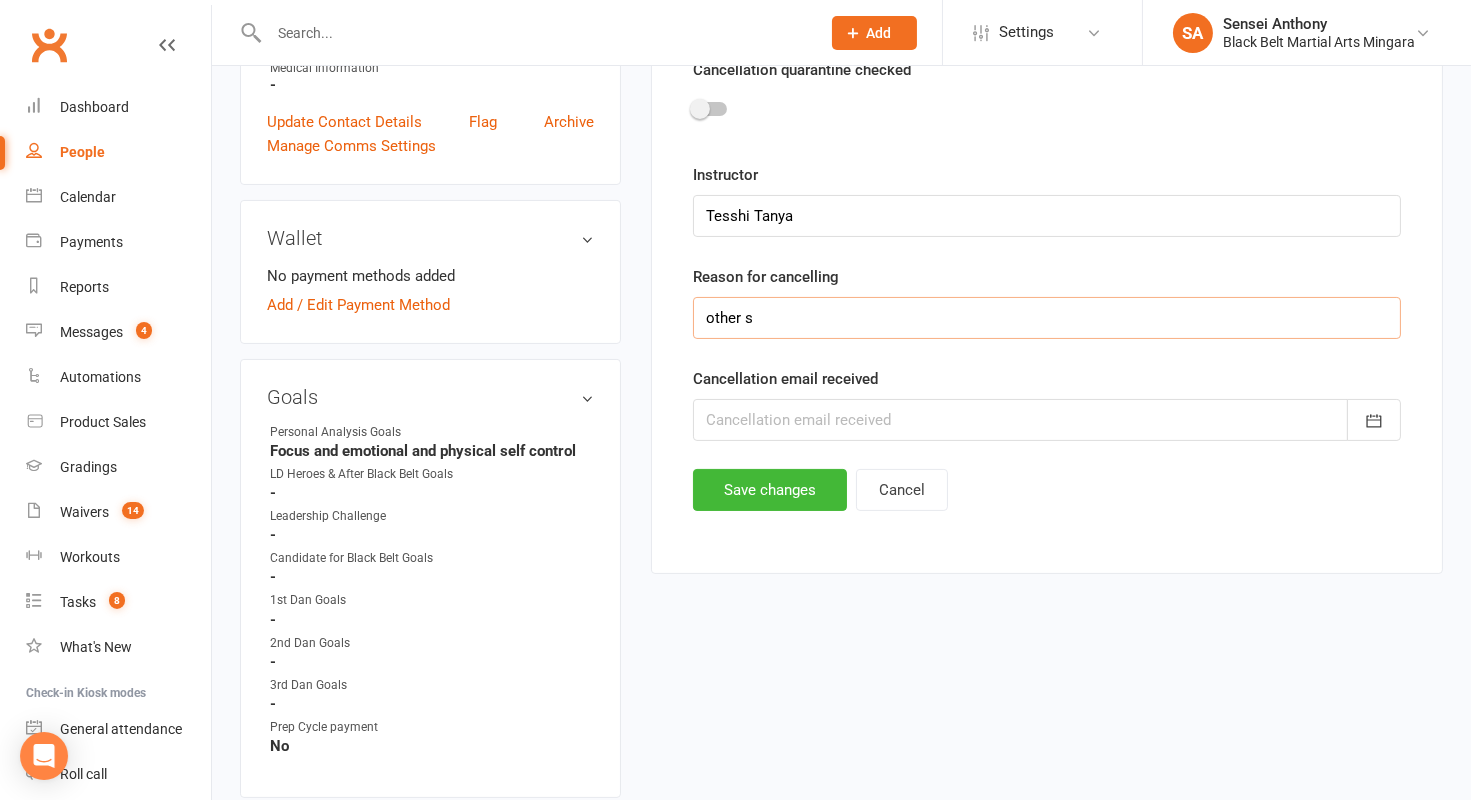 type on "Other Sports" 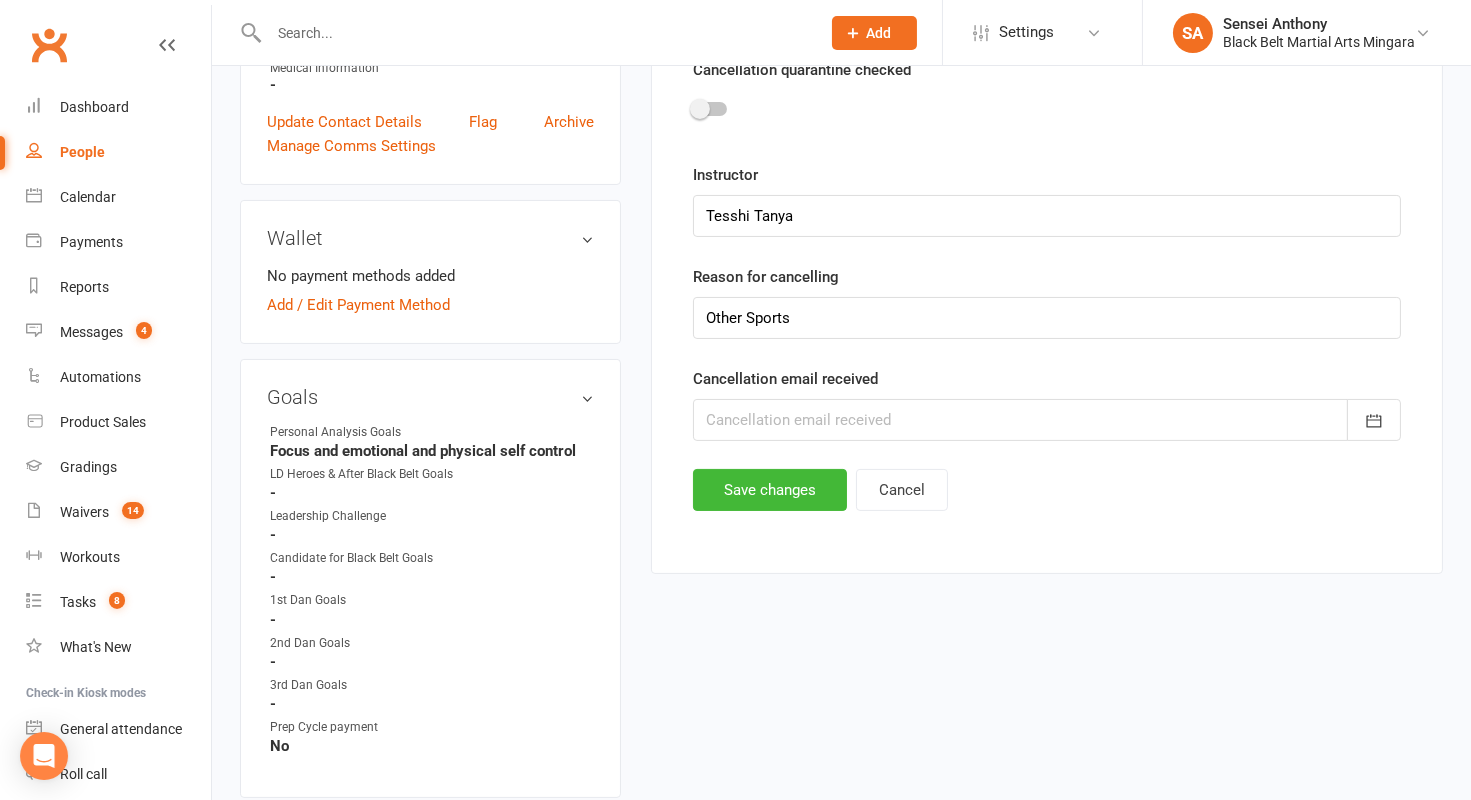 click at bounding box center (1047, 420) 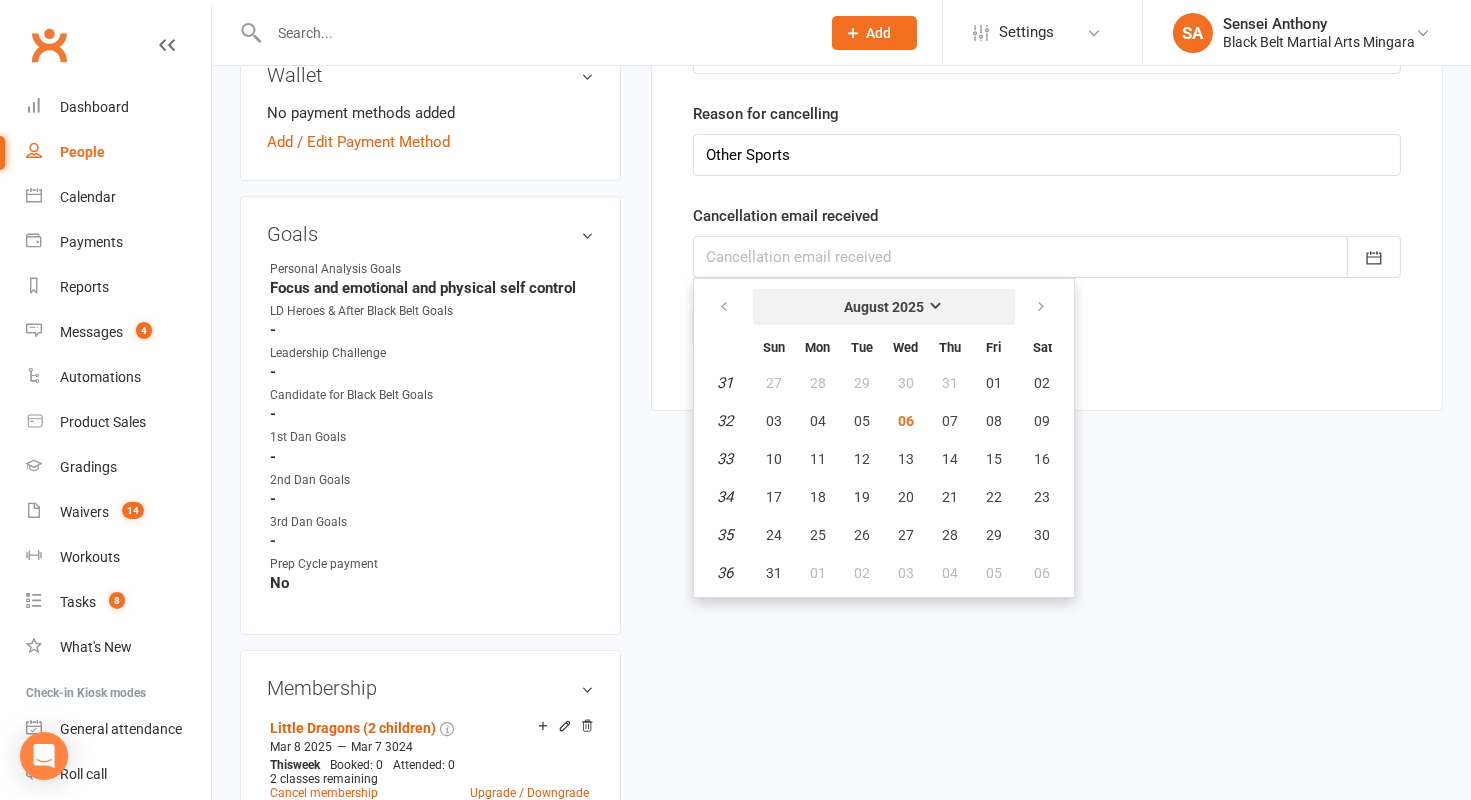 scroll, scrollTop: 776, scrollLeft: 0, axis: vertical 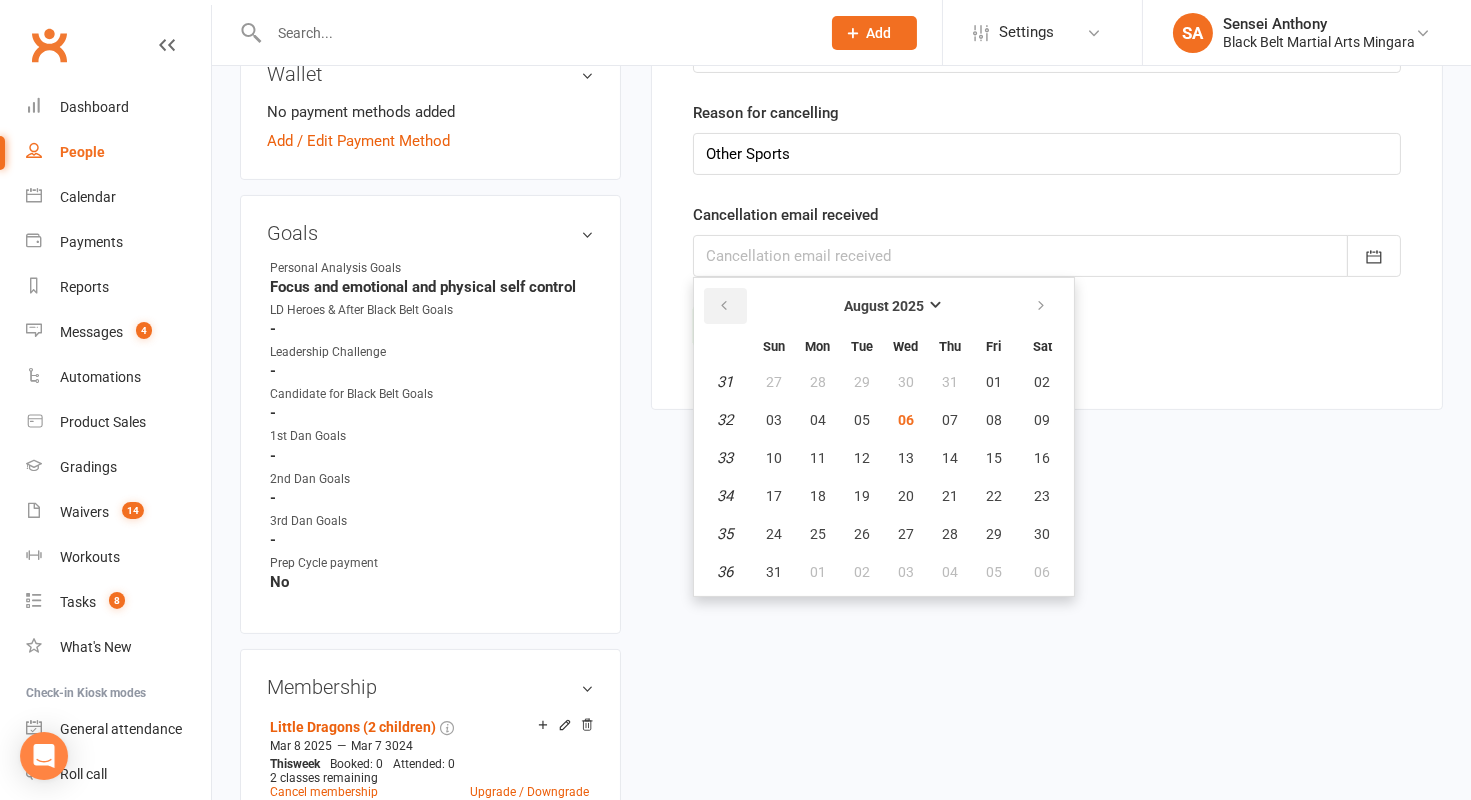 click at bounding box center (725, 306) 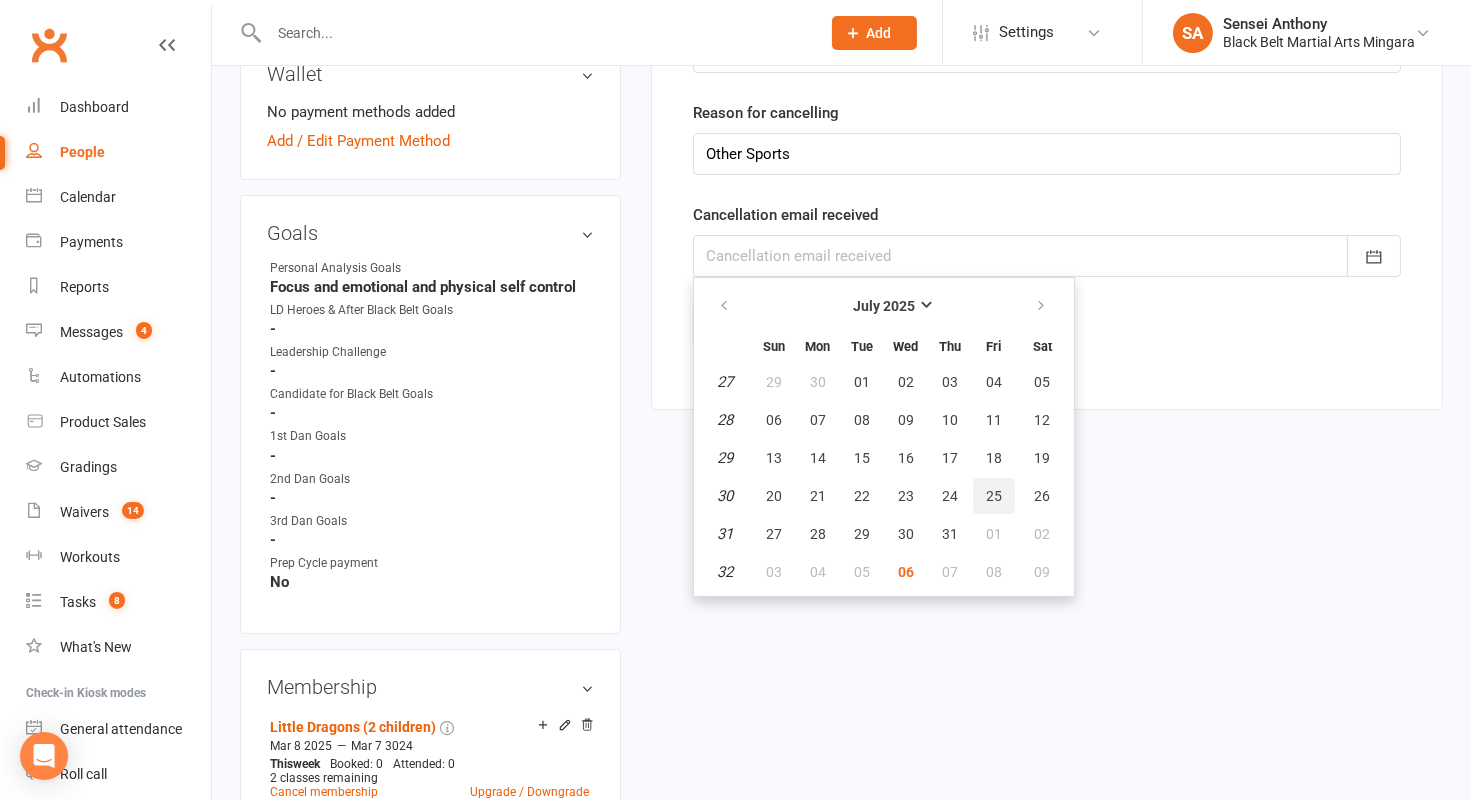 click on "25" at bounding box center [994, 496] 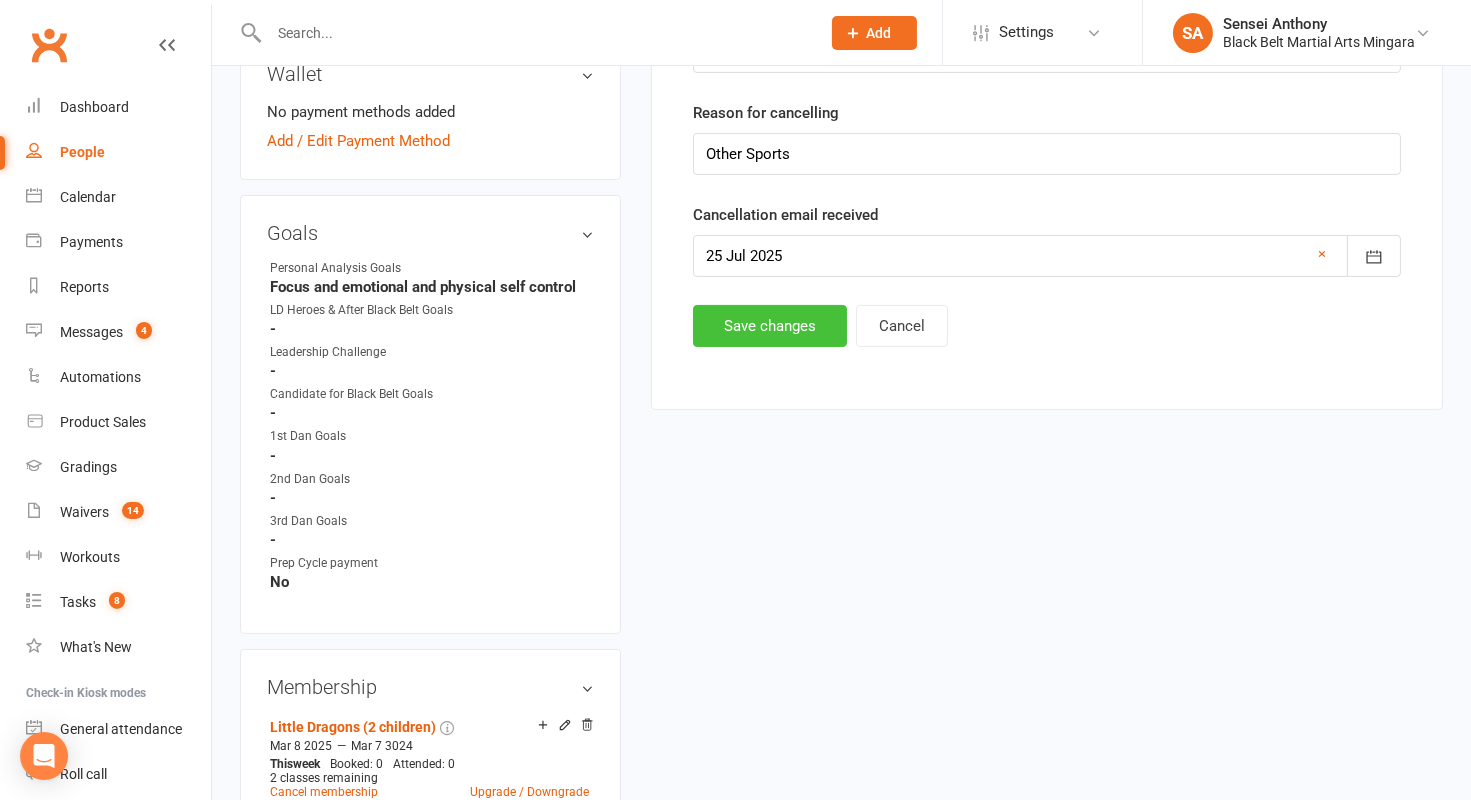 click on "Save changes" at bounding box center (770, 326) 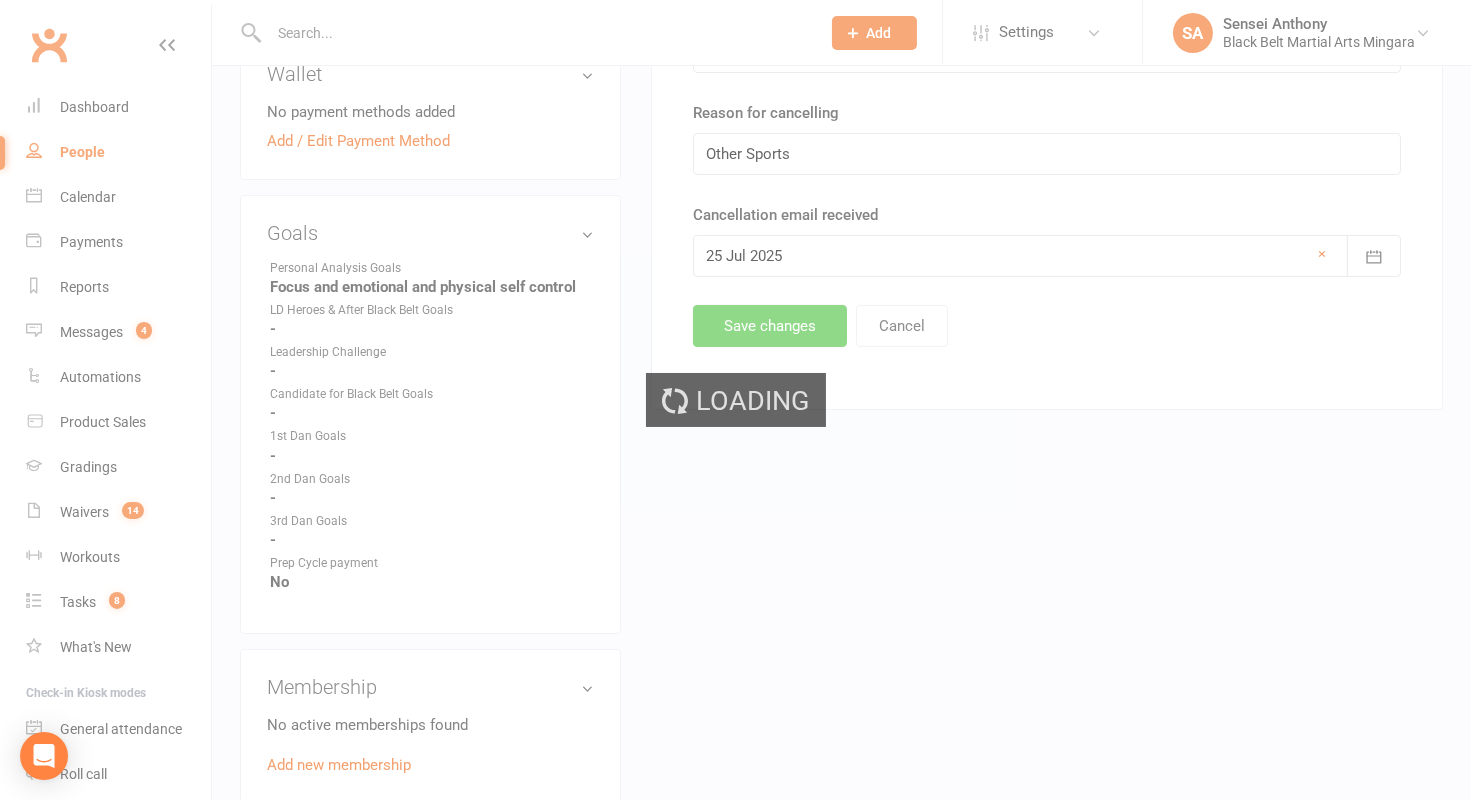 scroll, scrollTop: 0, scrollLeft: 0, axis: both 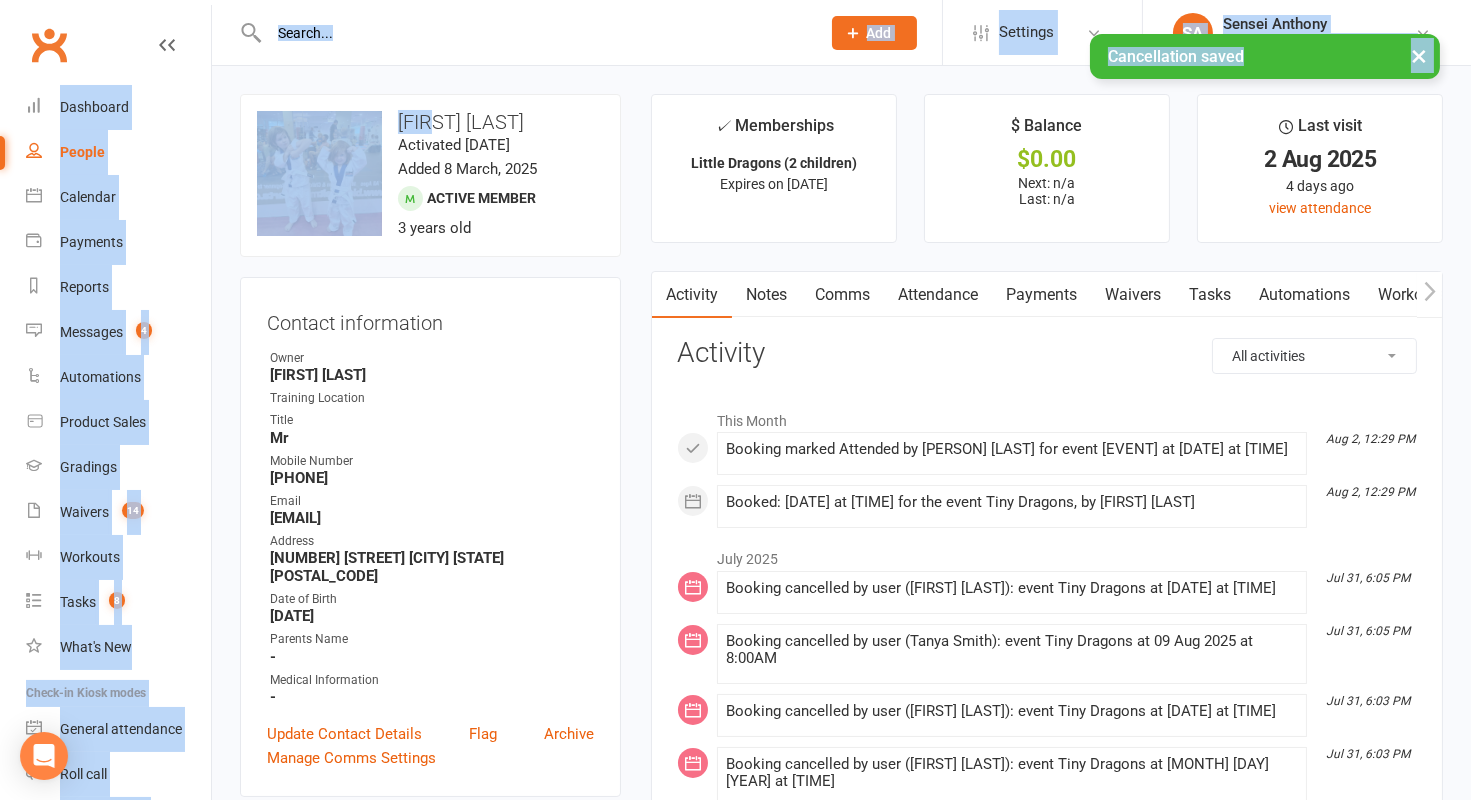 drag, startPoint x: 534, startPoint y: 116, endPoint x: 431, endPoint y: 115, distance: 103.00485 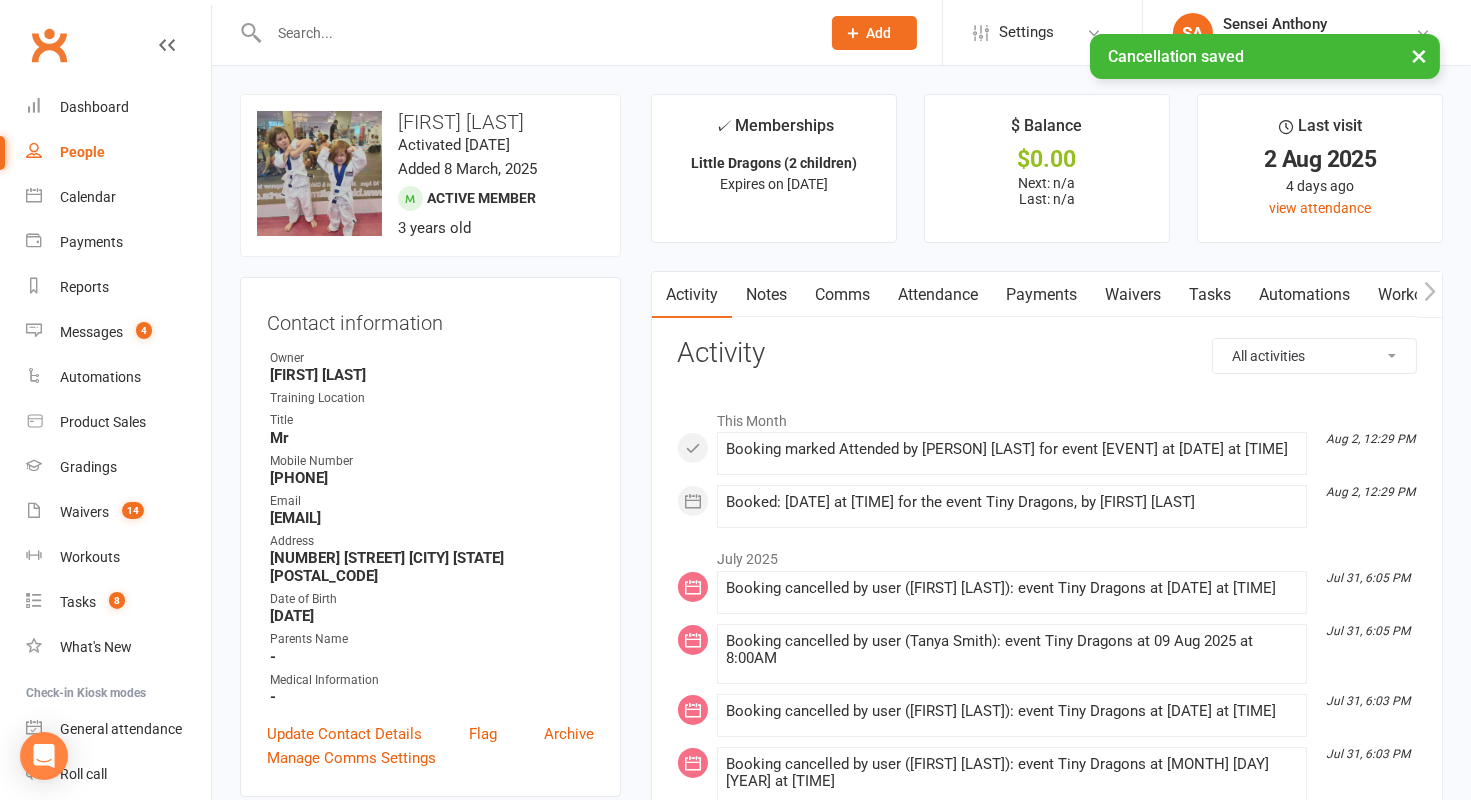 click on "[FIRST] [LAST]" at bounding box center [430, 122] 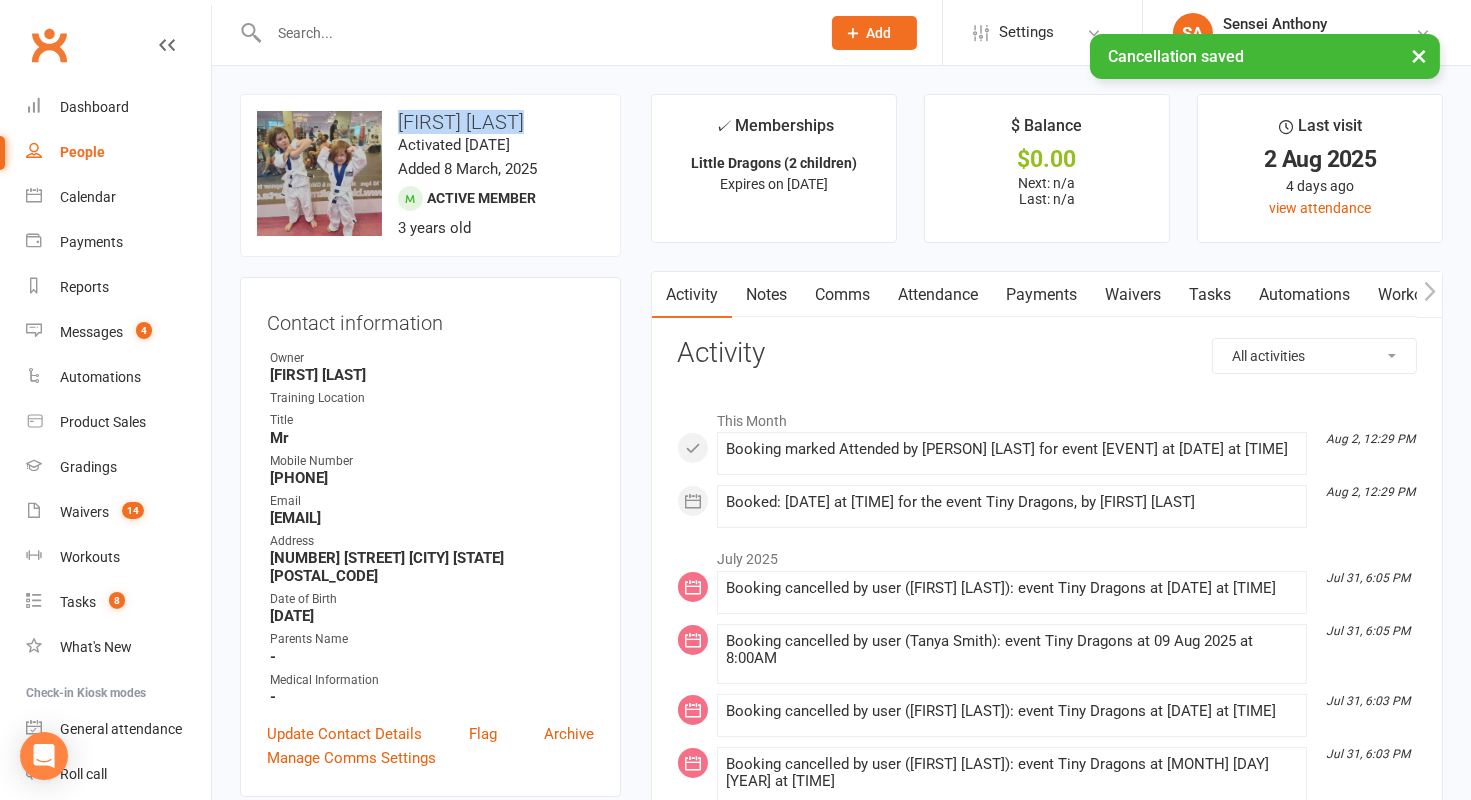 drag, startPoint x: 533, startPoint y: 123, endPoint x: 400, endPoint y: 124, distance: 133.00375 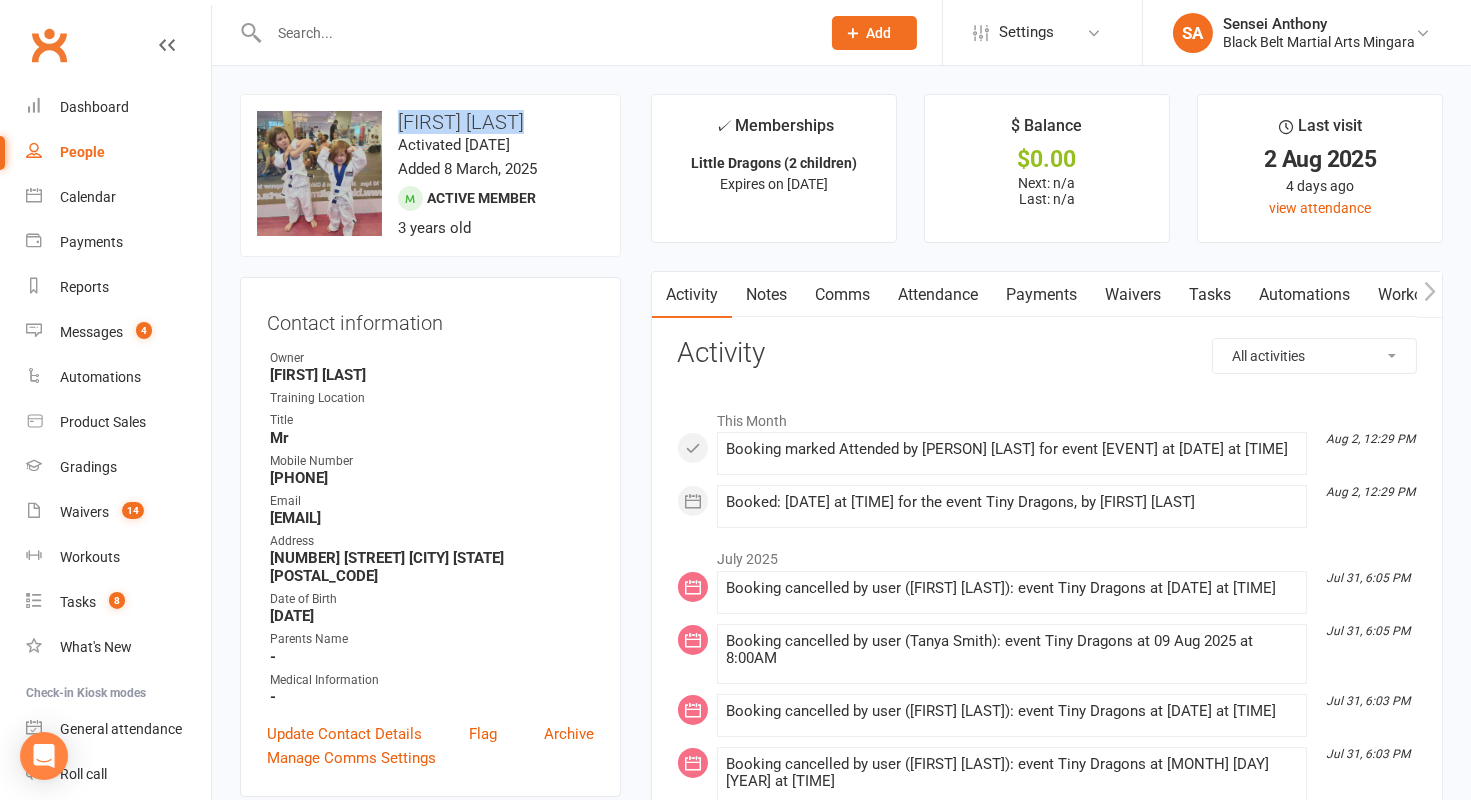 click on "Attendance" at bounding box center (938, 295) 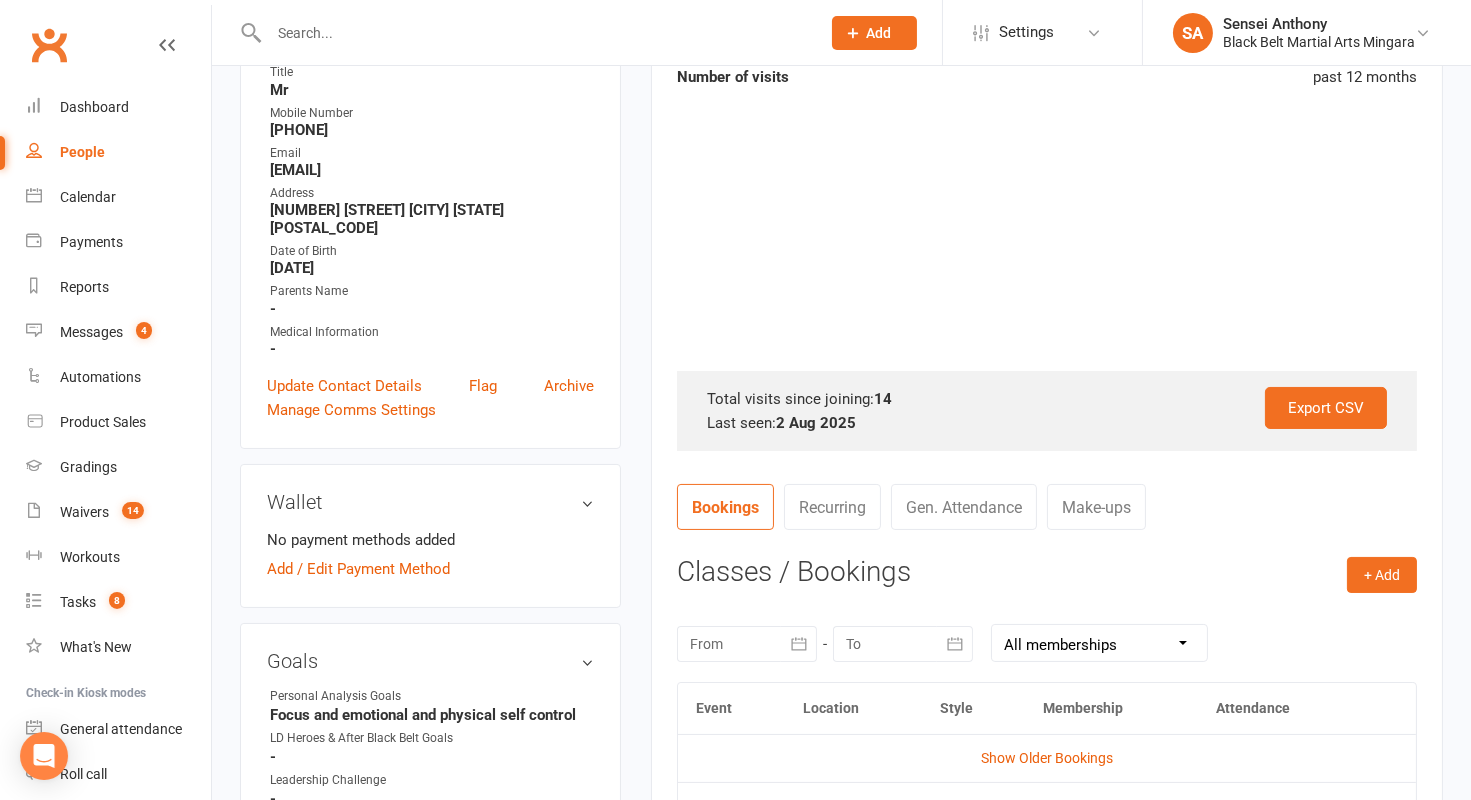 scroll, scrollTop: 0, scrollLeft: 0, axis: both 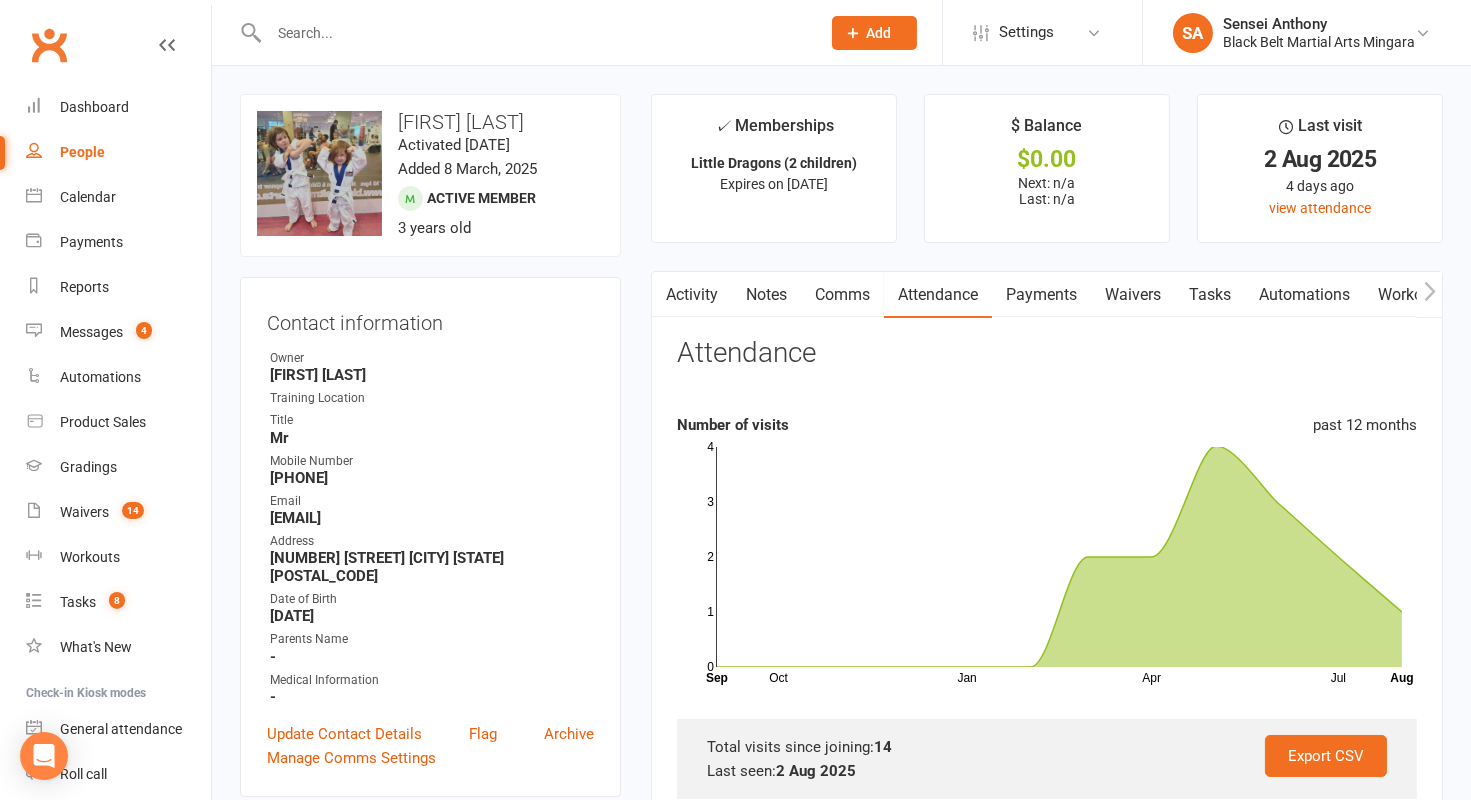 click at bounding box center (534, 33) 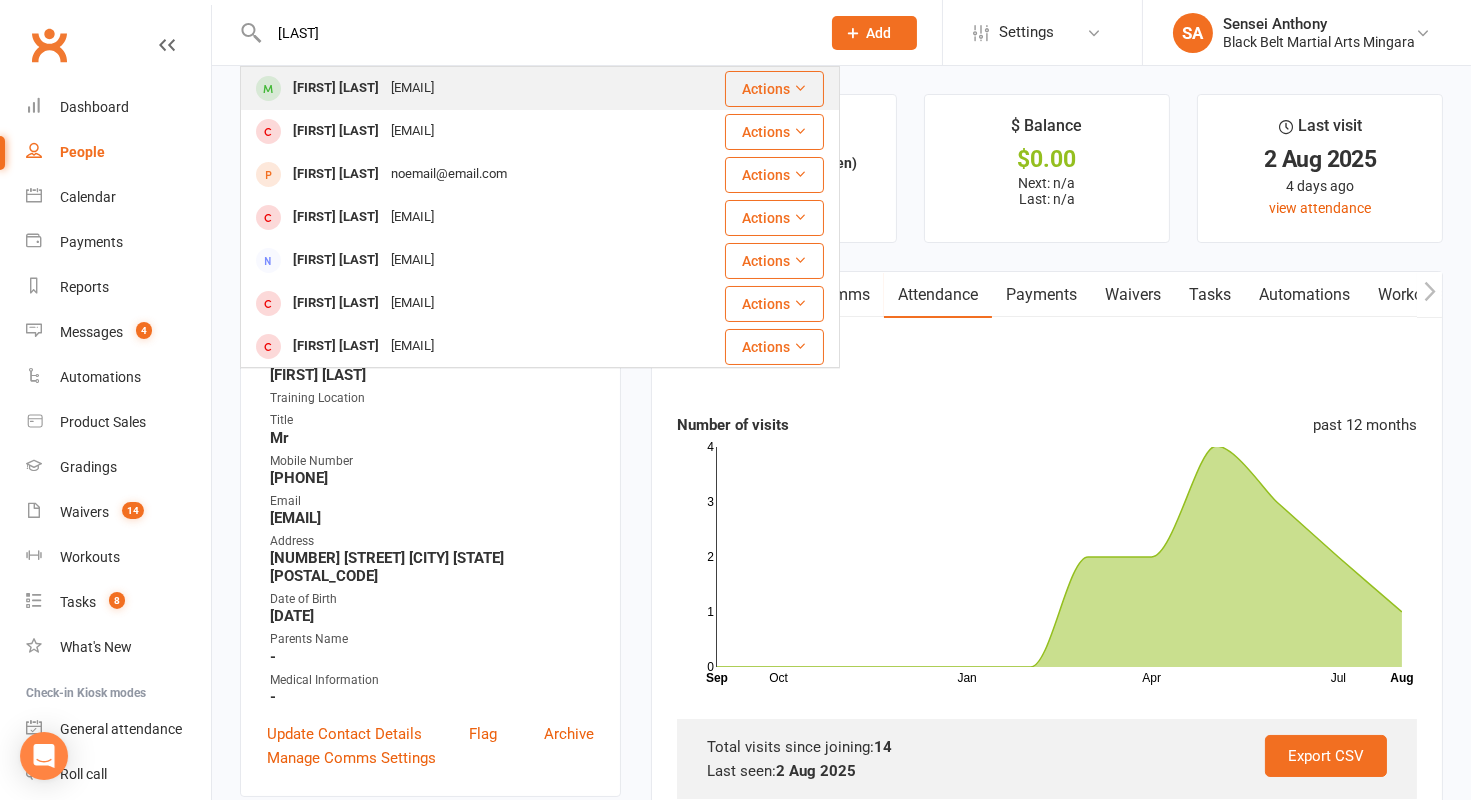 type on "[LAST]" 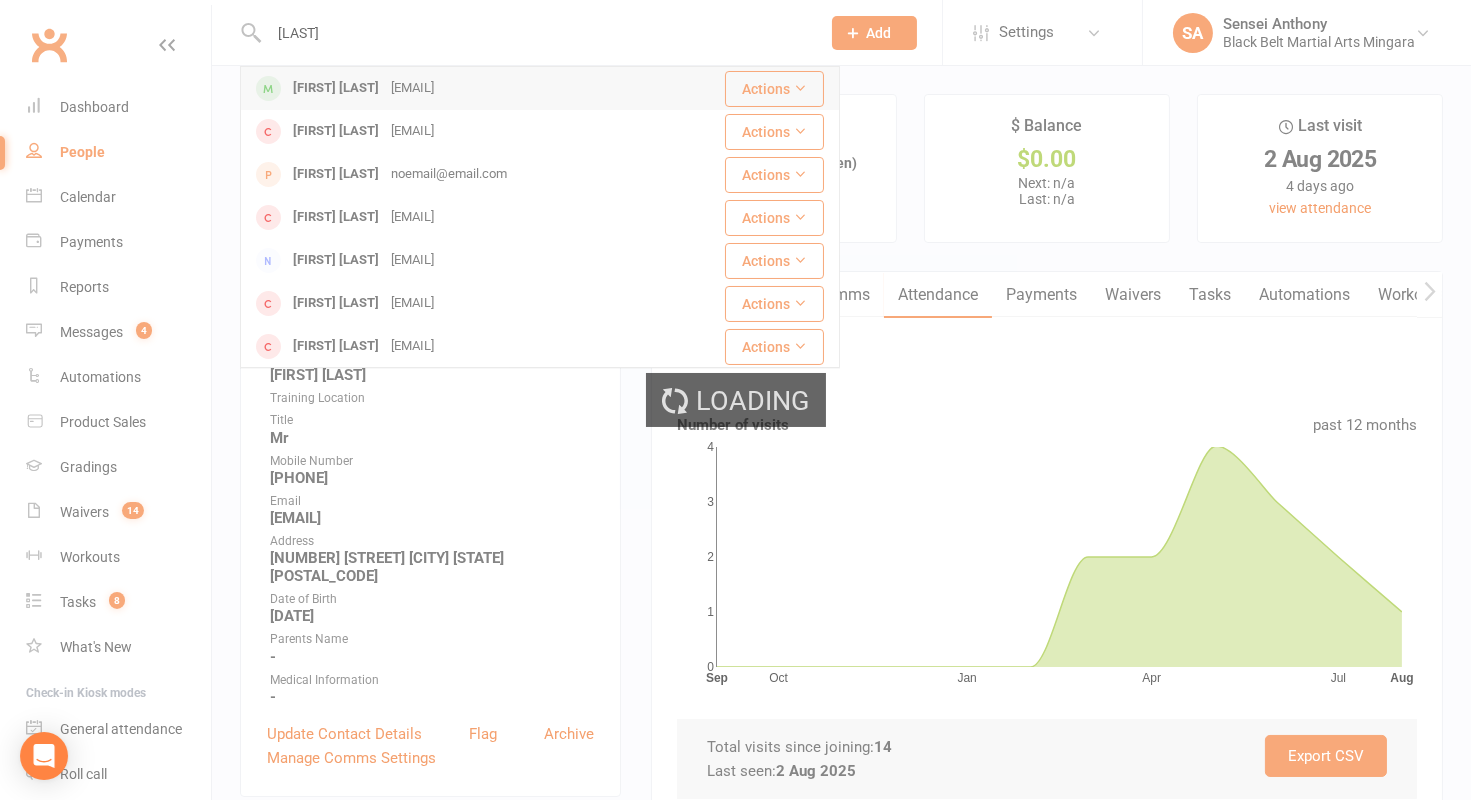 type 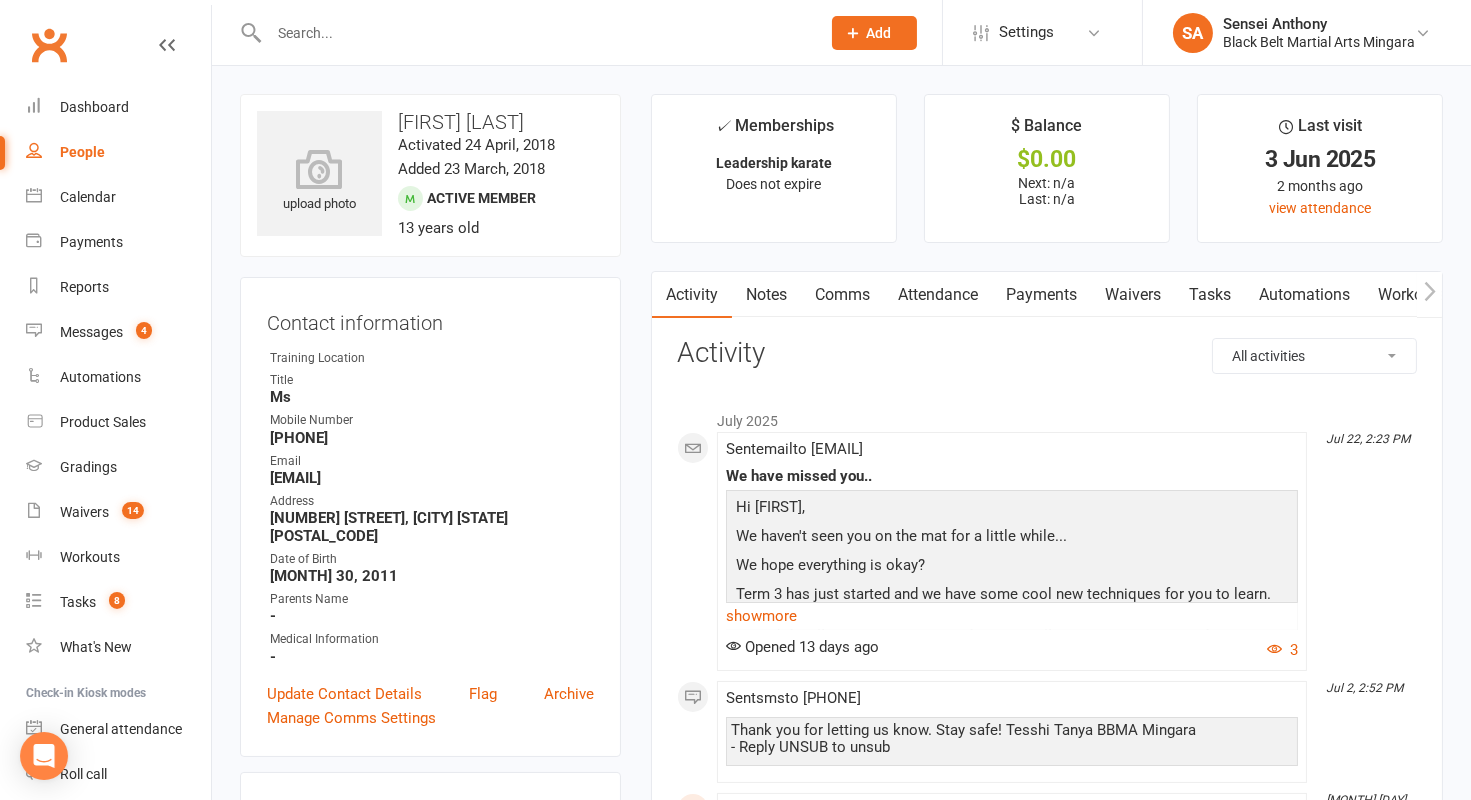click on "Attendance" at bounding box center [938, 295] 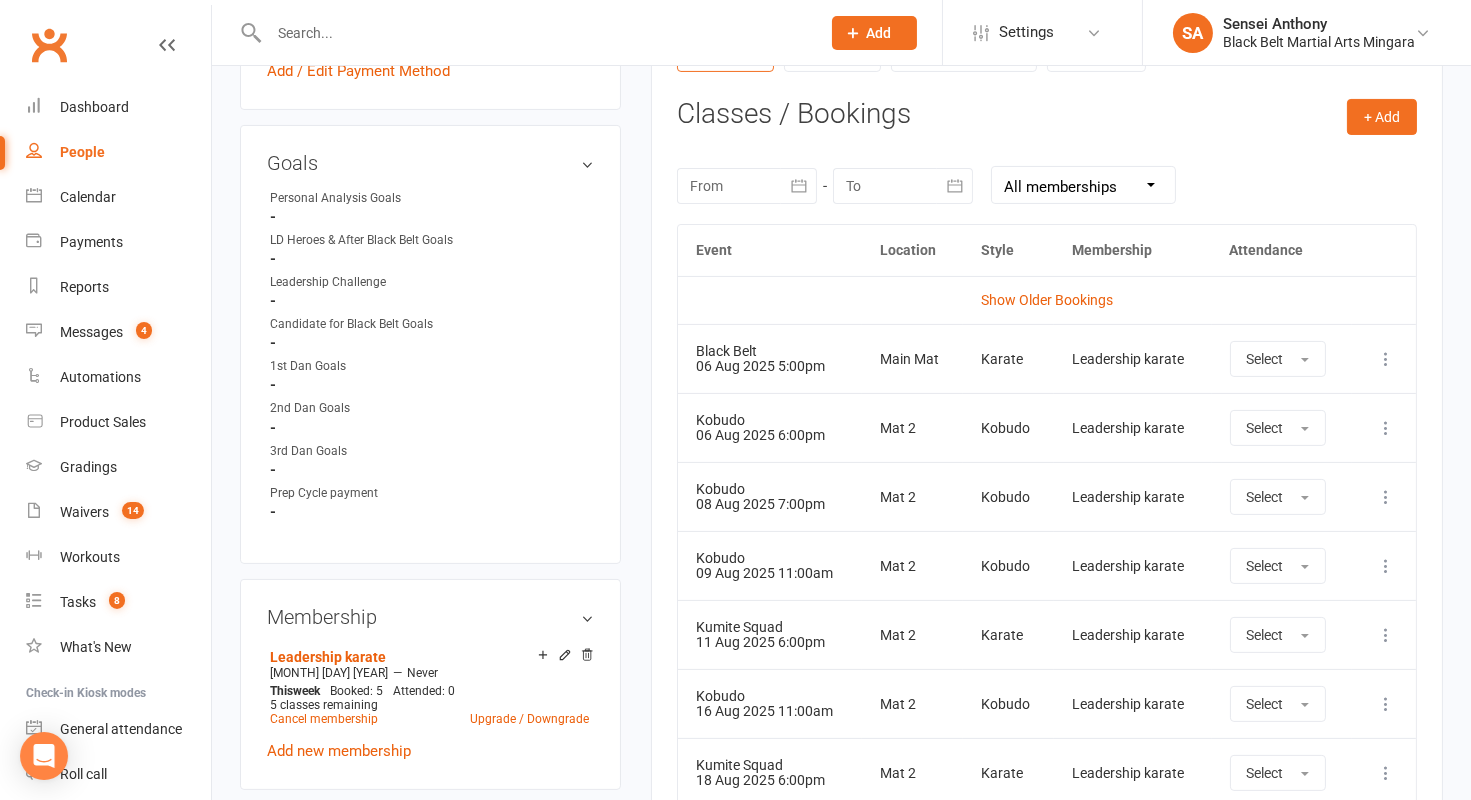 scroll, scrollTop: 812, scrollLeft: 0, axis: vertical 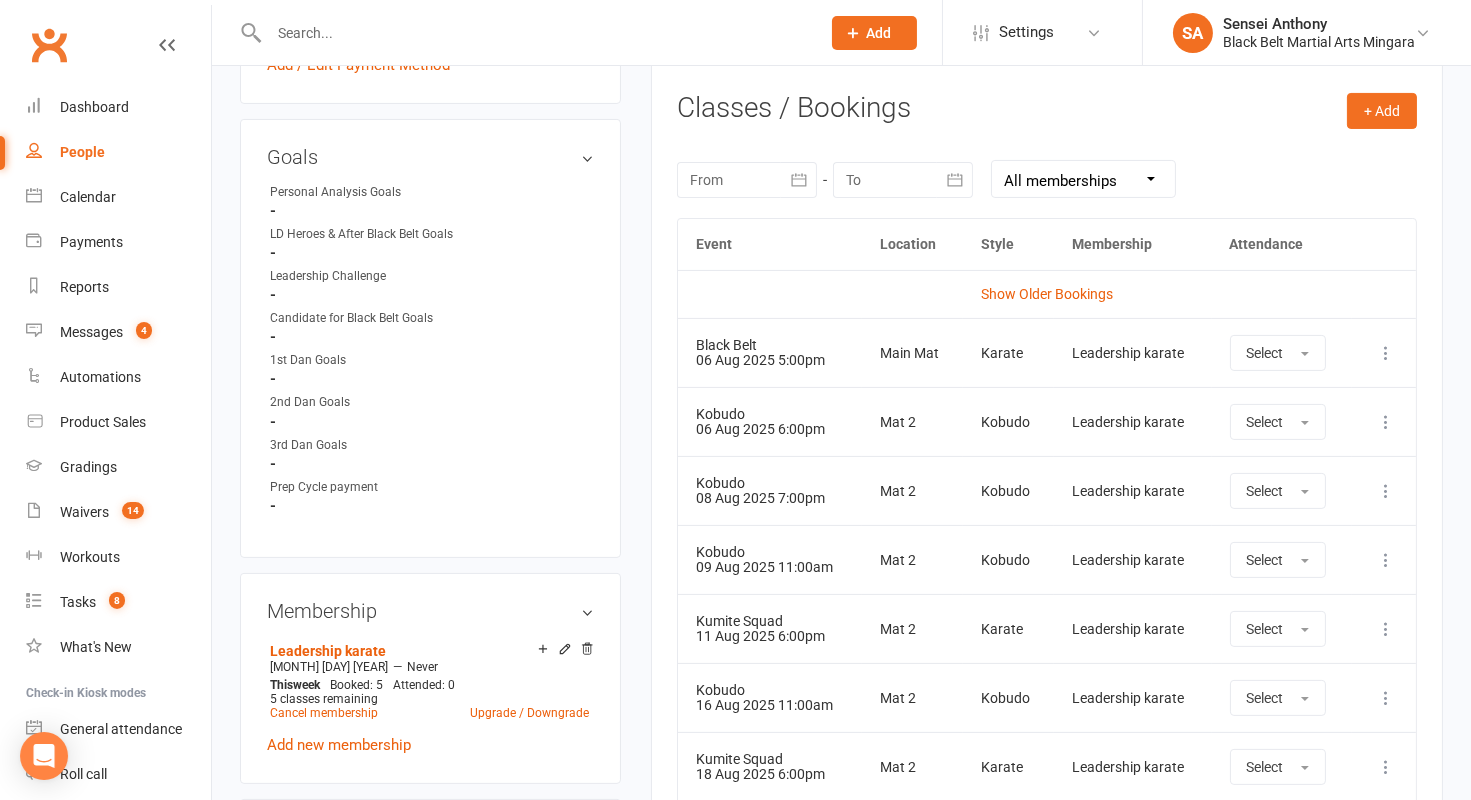 click at bounding box center (1386, 353) 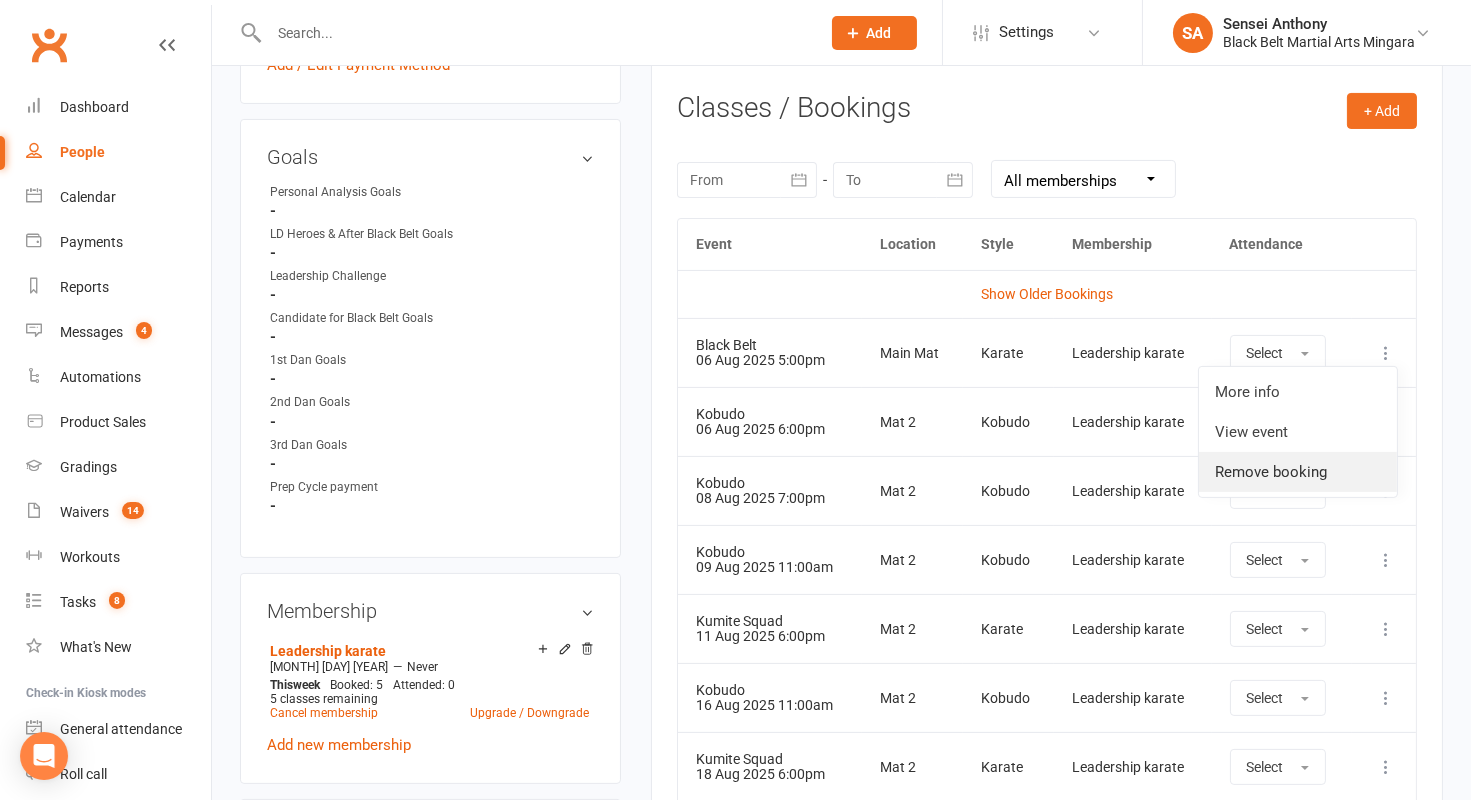 click on "Remove booking" at bounding box center (1298, 472) 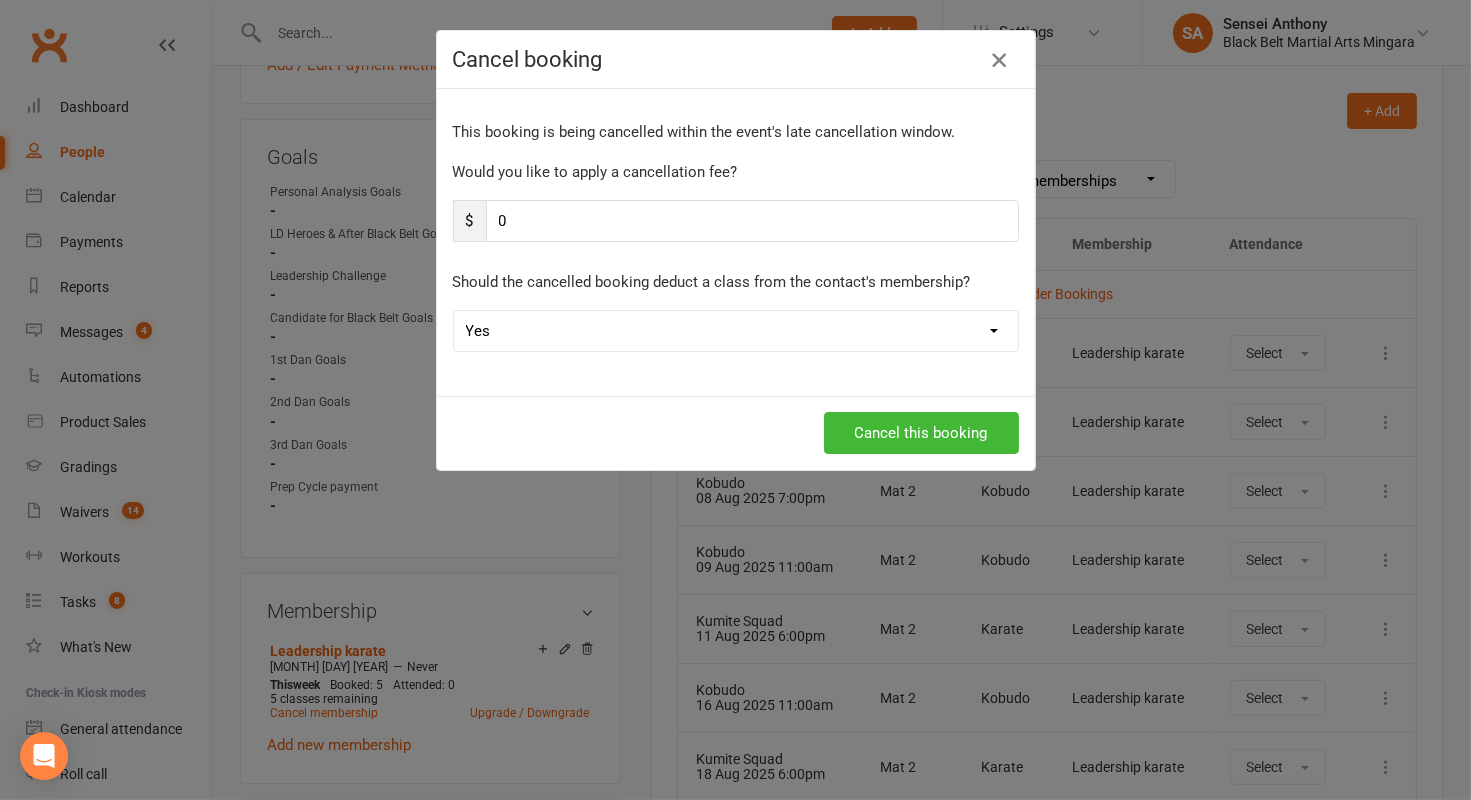 click at bounding box center [999, 60] 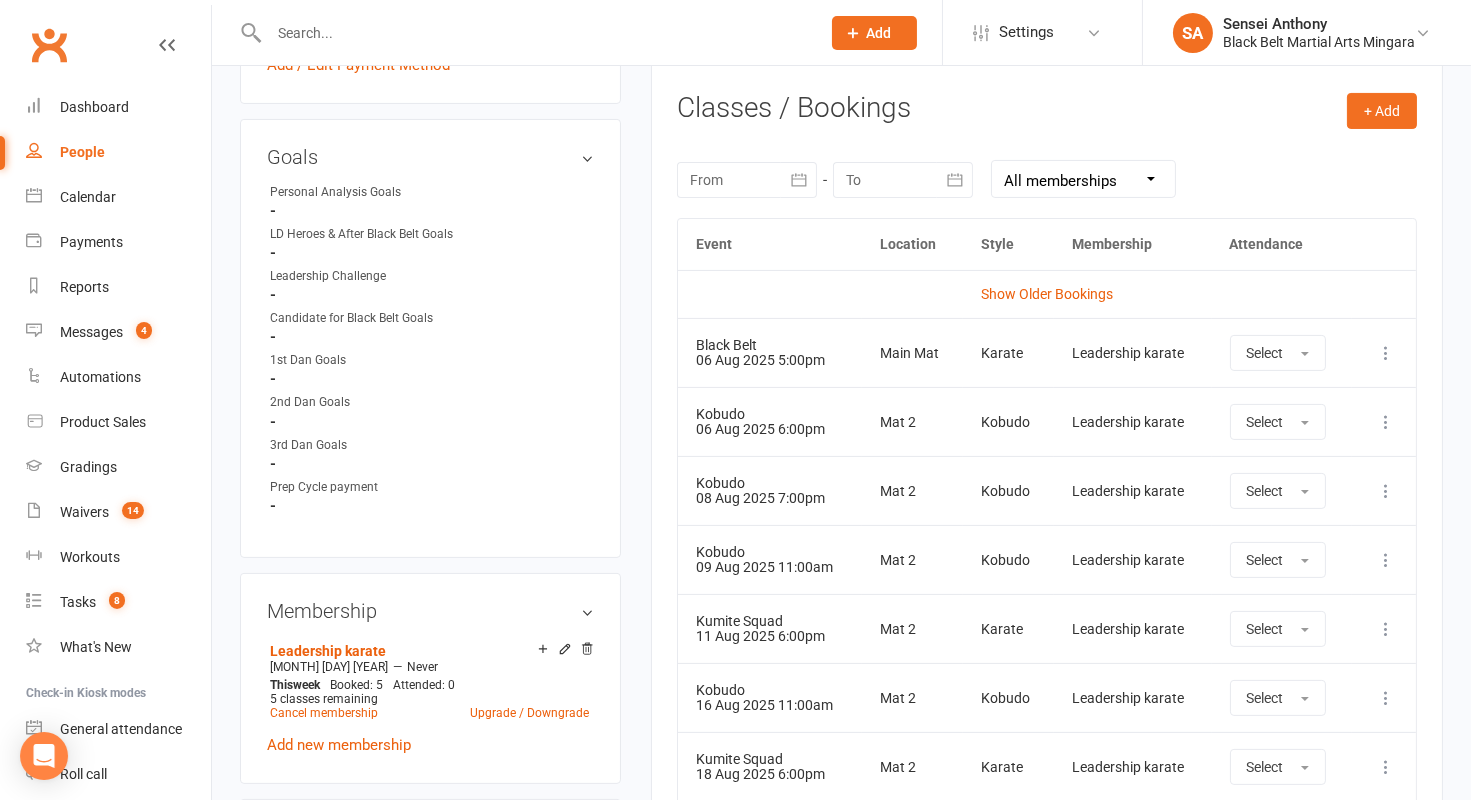 click at bounding box center (1386, 422) 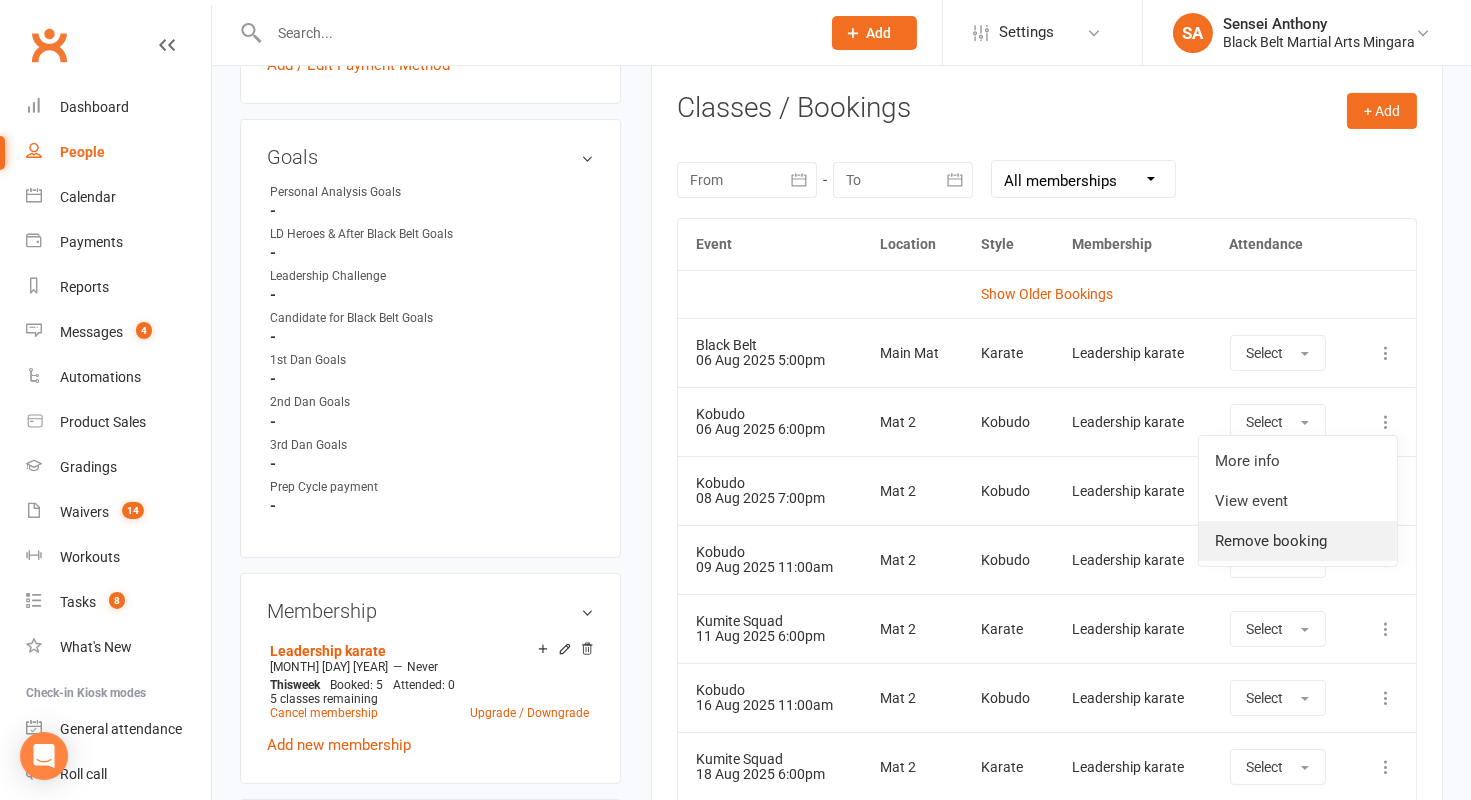 click on "Remove booking" at bounding box center (1298, 541) 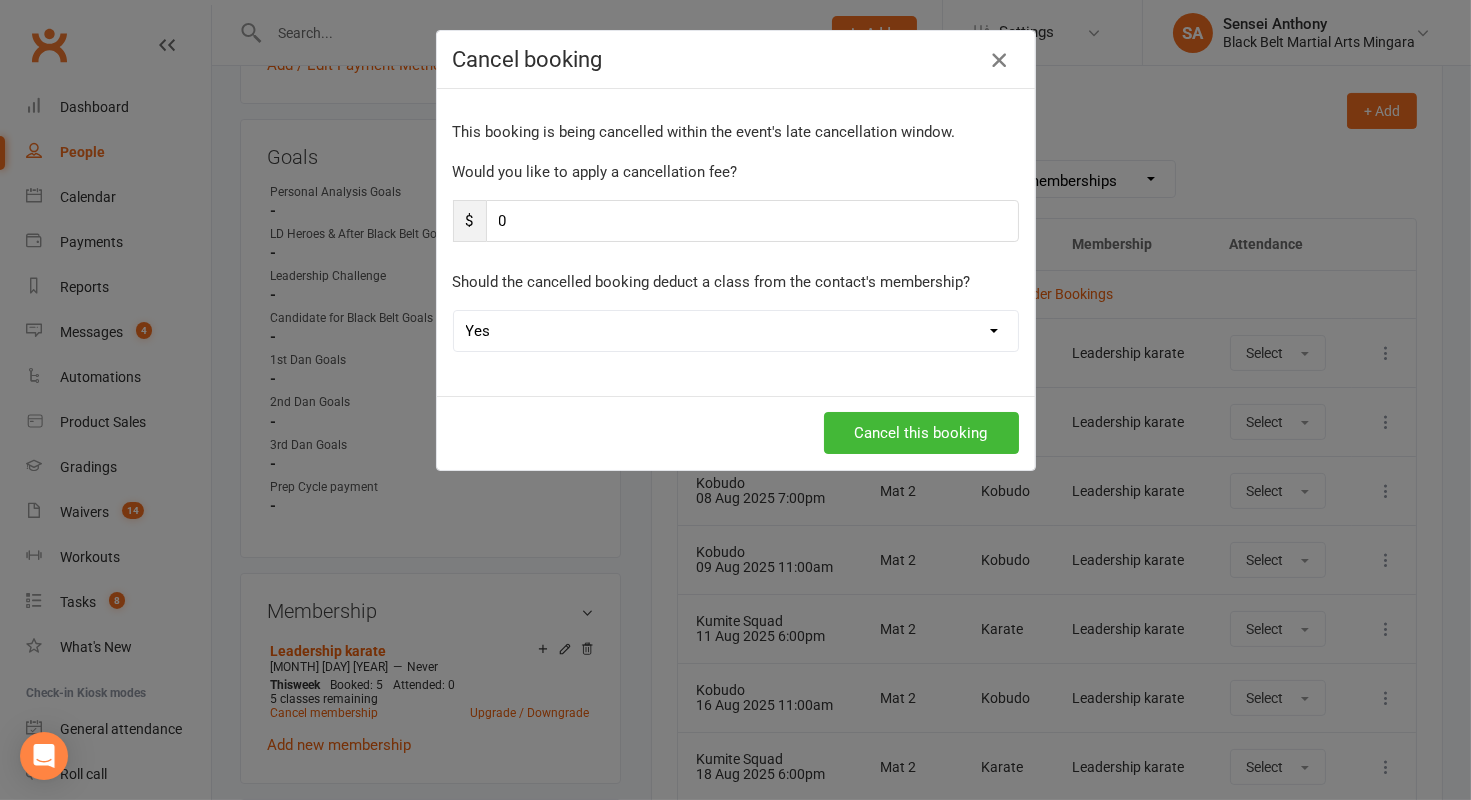 click at bounding box center [999, 60] 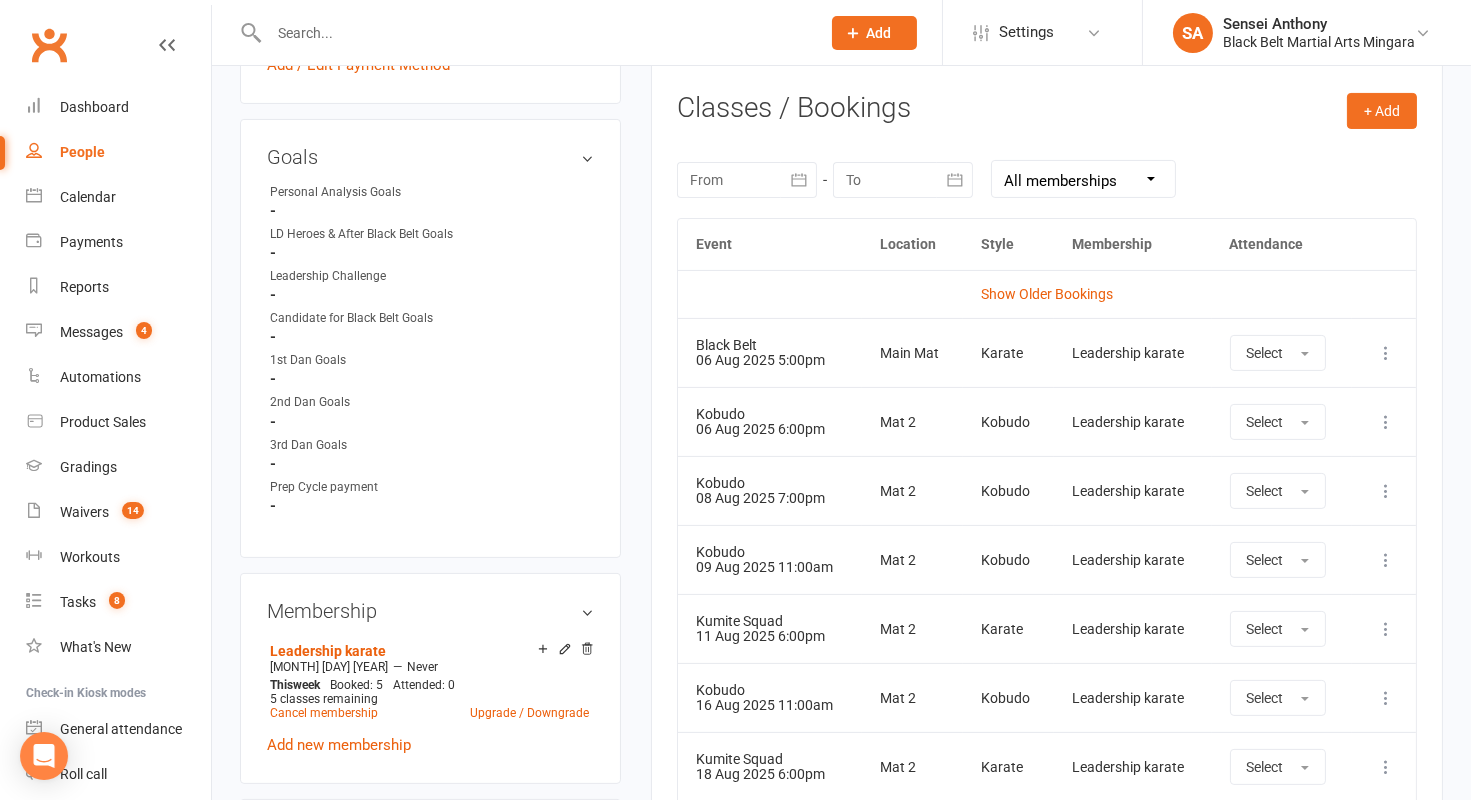 click at bounding box center [1386, 560] 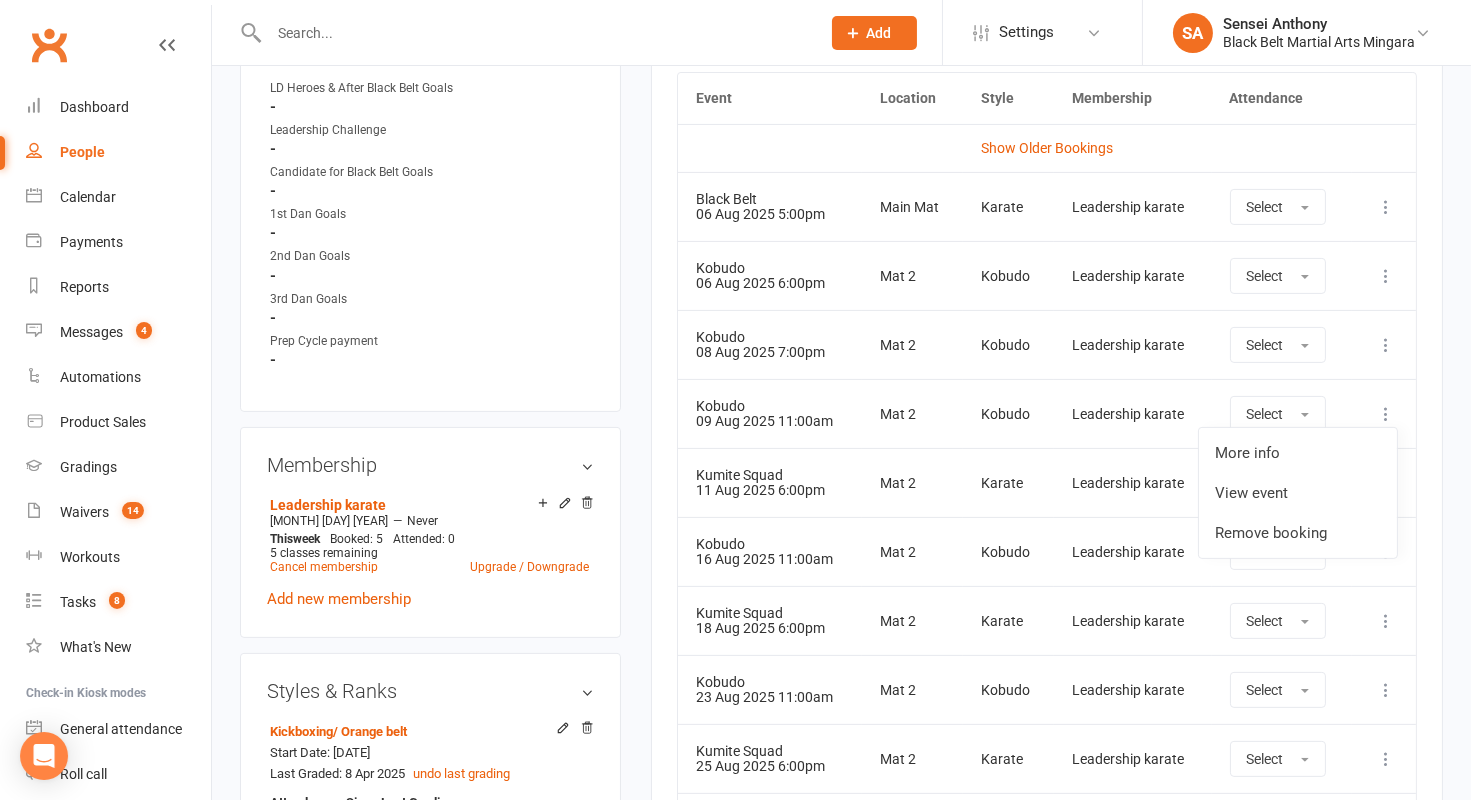 scroll, scrollTop: 960, scrollLeft: 0, axis: vertical 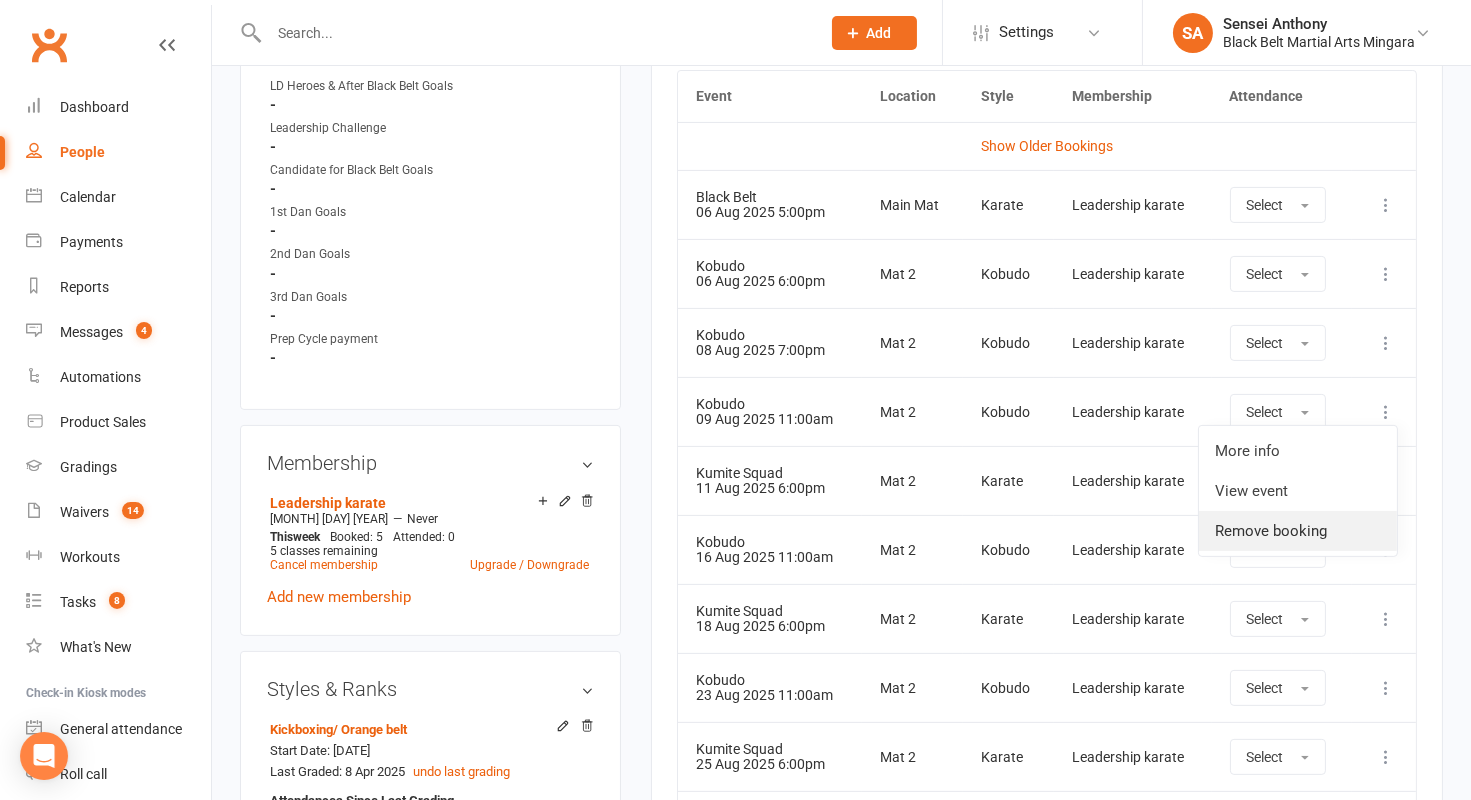 click on "Remove booking" at bounding box center [1298, 531] 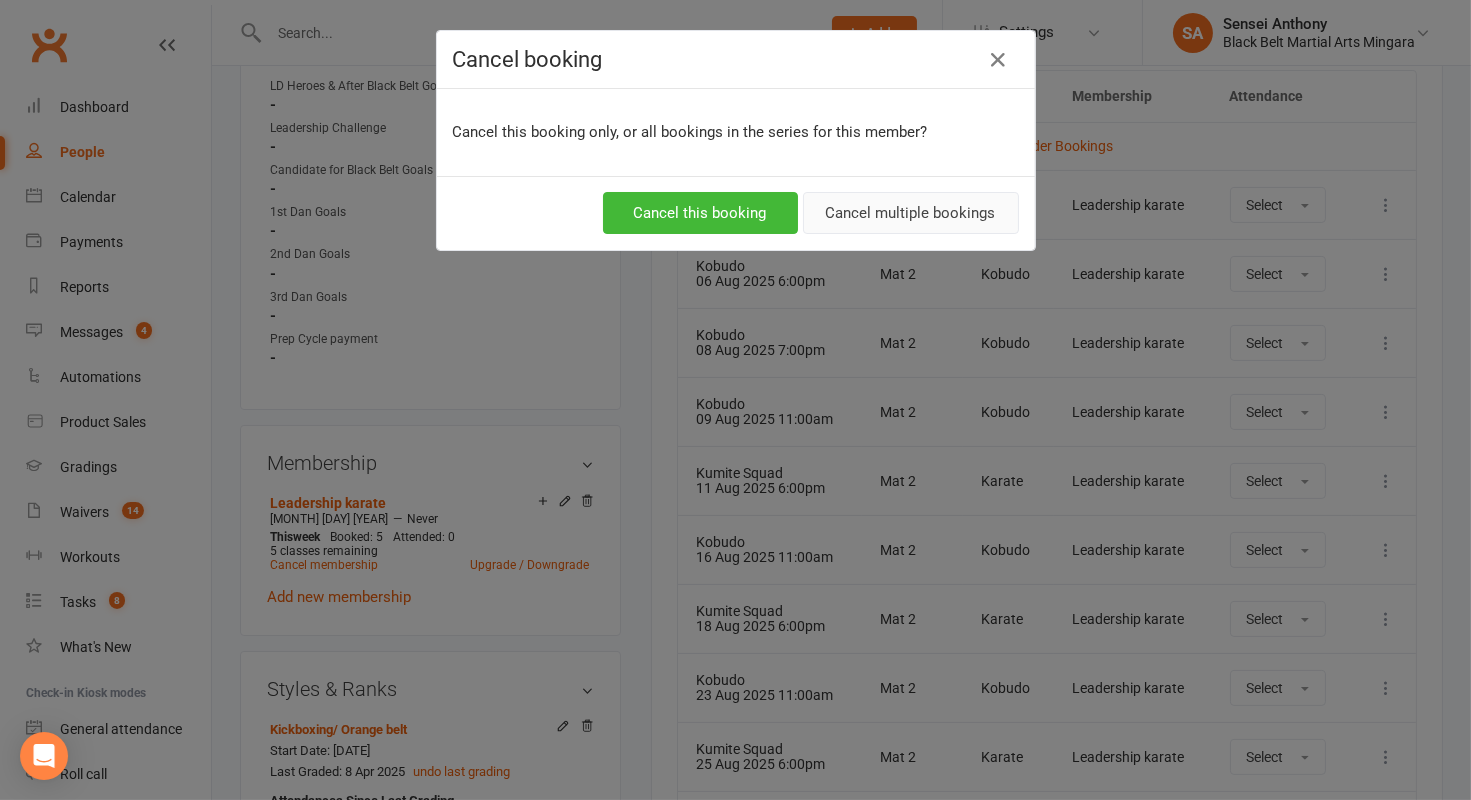 click on "Cancel multiple bookings" at bounding box center (911, 213) 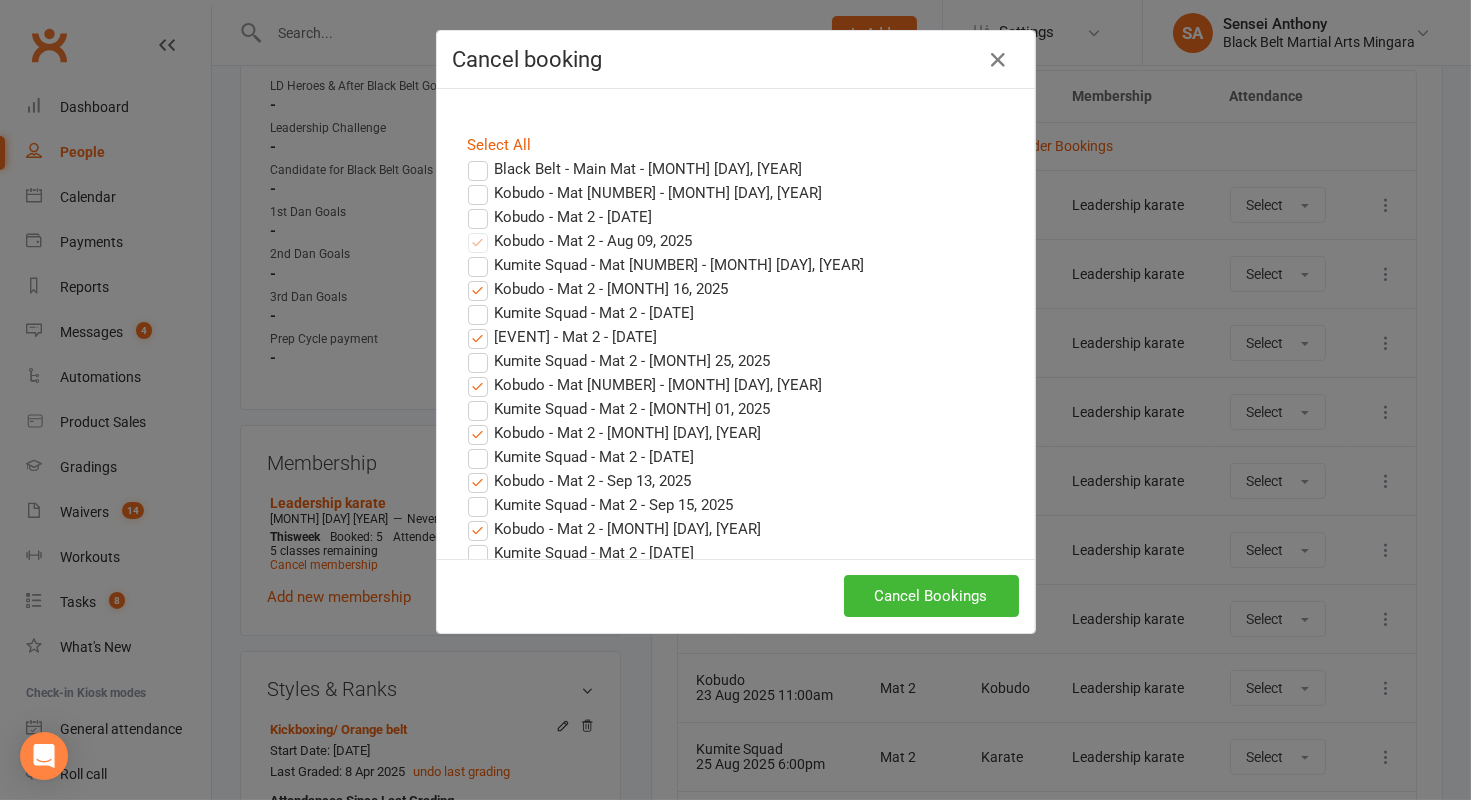 click on "Select All Black Belt - Main Mat - Aug 06, 2025 Kobudo - Mat 2 - Aug 06, 2025 Kobudo - Mat 2 - Aug 08, 2025 Kobudo - Mat 2 - Aug 09, 2025 Kumite Squad - Mat 2 - Aug 11, 2025 Kobudo - Mat 2 - Aug 16, 2025 Kumite Squad - Mat 2 - Aug 18, 2025 Kobudo - Mat 2 - Aug 23, 2025 Kumite Squad - Mat 2 - Aug 25, 2025 Kobudo - Mat 2 - Aug 30, 2025 Kumite Squad - Mat 2 - Sep 01, 2025 Kobudo - Mat 2 - Sep 06, 2025 Kumite Squad - Mat 2 - Sep 08, 2025 Kobudo - Mat 2 - Sep 13, 2025 Kumite Squad - Mat 2 - Sep 15, 2025 Kobudo - Mat 2 - Sep 20, 2025 Kumite Squad - Mat 2 - Sep 22, 2025 Kobudo - Mat 2 - Sep 27, 2025 Kumite Squad - Mat 2 - Sep 29, 2025 Kobudo - Mat 2 - Oct 04, 2025 Kumite Squad - Mat 2 - Oct 06, 2025 Kobudo - Mat 2 - Oct 11, 2025 Kumite Squad - Mat 2 - Oct 13, 2025 Kobudo - Mat 2 - Oct 18, 2025 Kumite Squad - Mat 2 - Oct 20, 2025 Kobudo - Mat 2 - Oct 25, 2025 Kobudo - Mat 2 - Nov 01, 2025 Kobudo - Mat 2 - Nov 08, 2025 Kobudo - Mat 2 - Nov 15, 2025 Kobudo - Mat 2 - Nov 22, 2025 Kobudo - Mat 2 - Nov 29, 2025" at bounding box center (736, 324) 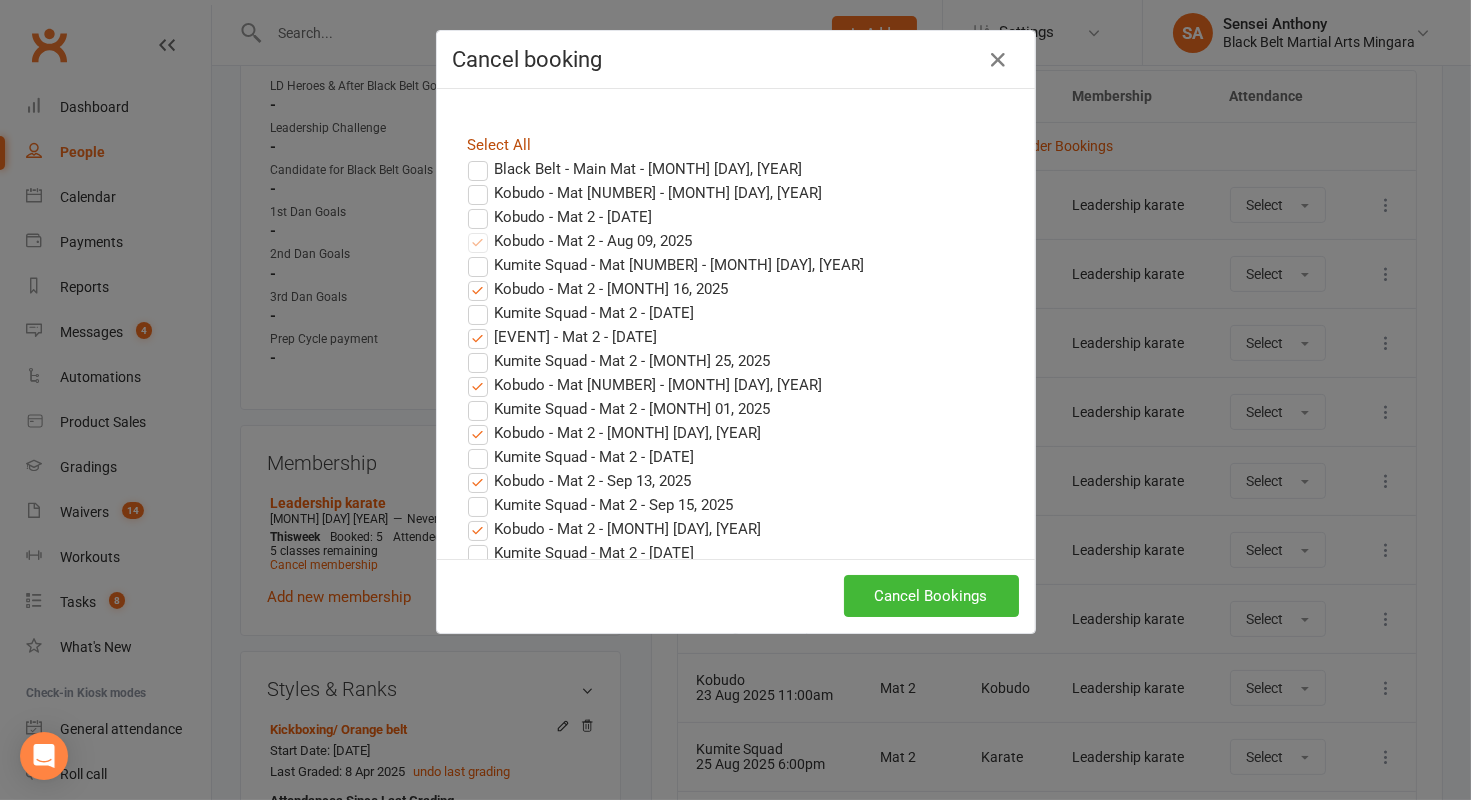 click on "Select All" at bounding box center (500, 145) 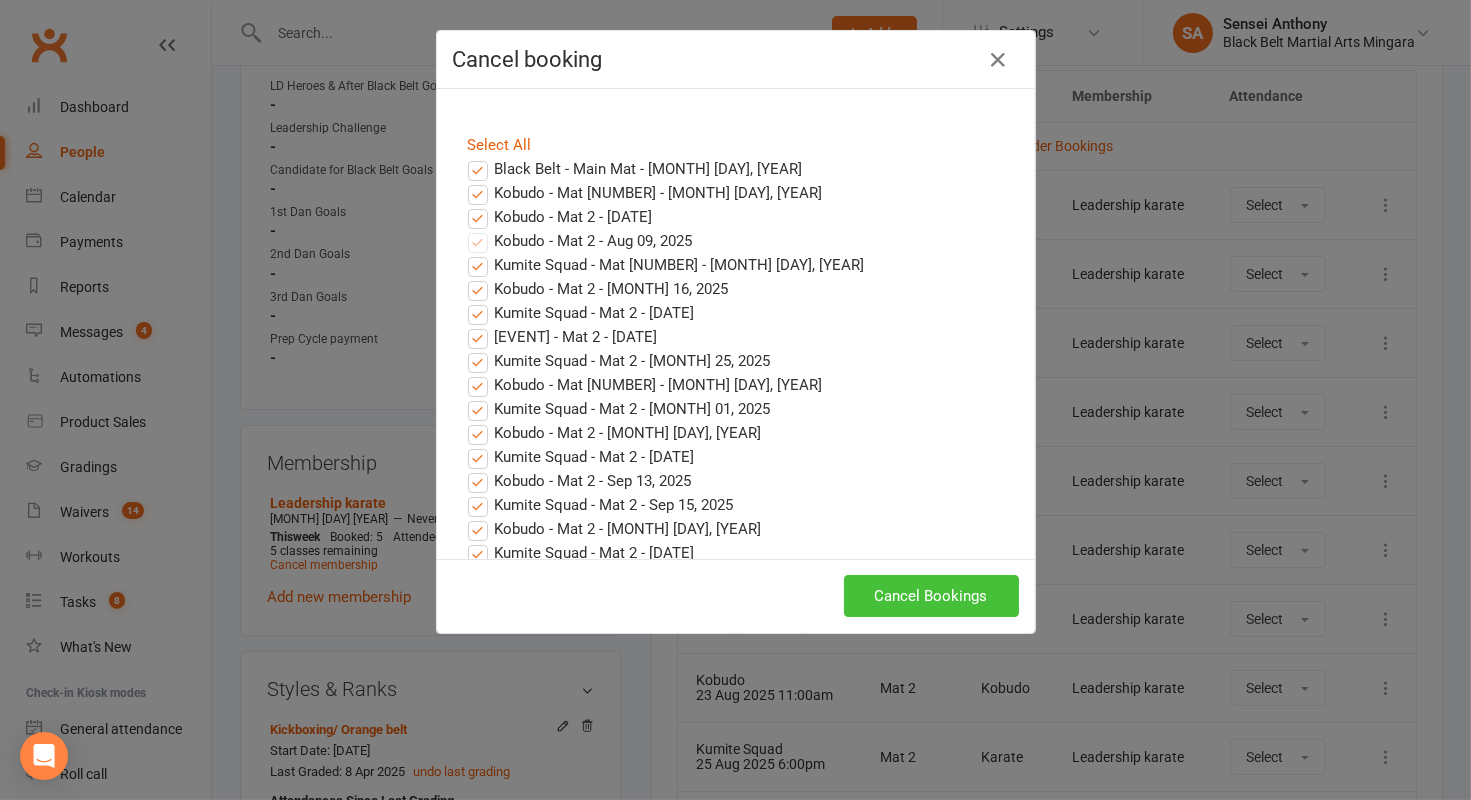 click on "Cancel Bookings" at bounding box center (931, 596) 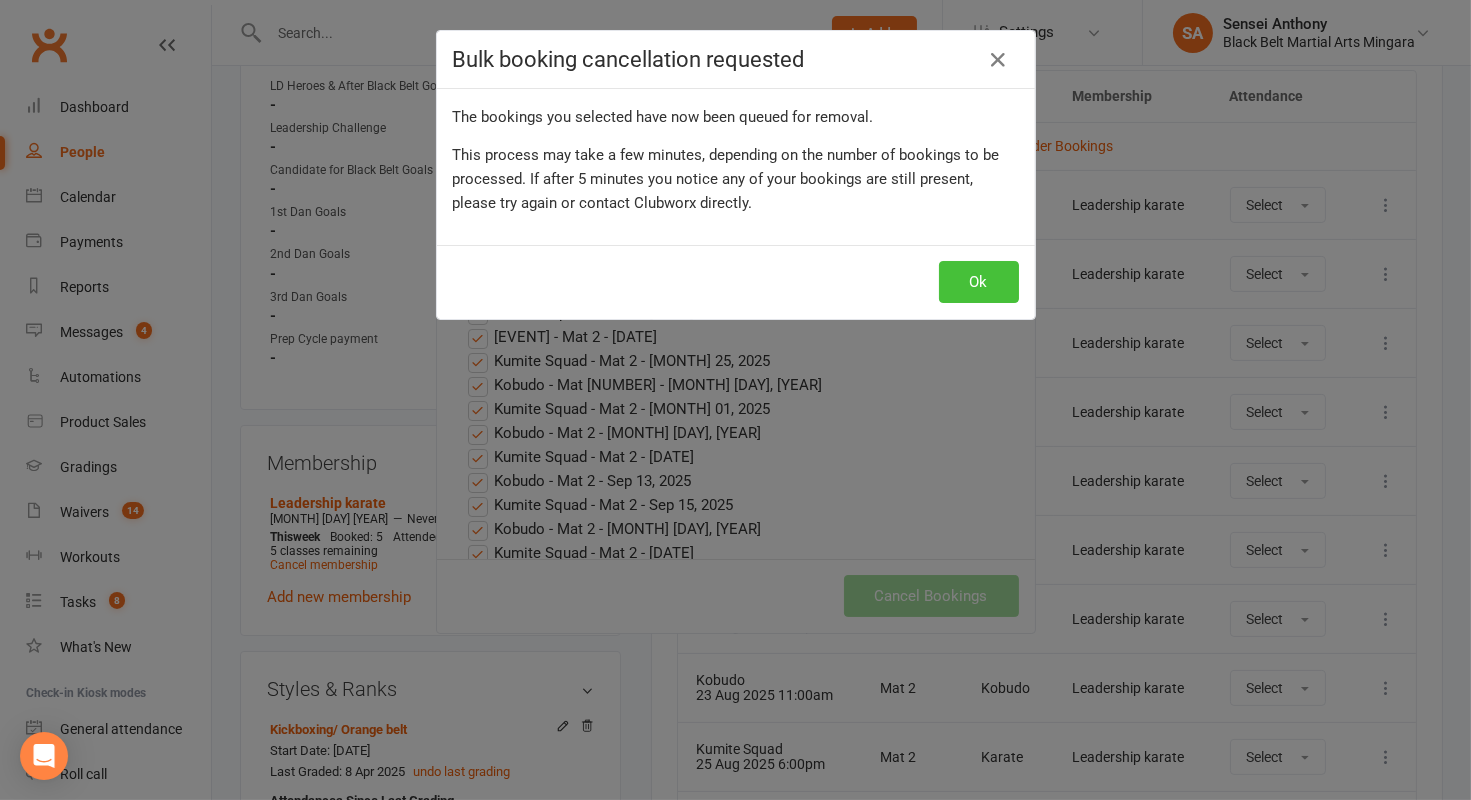 click on "Ok" at bounding box center [979, 282] 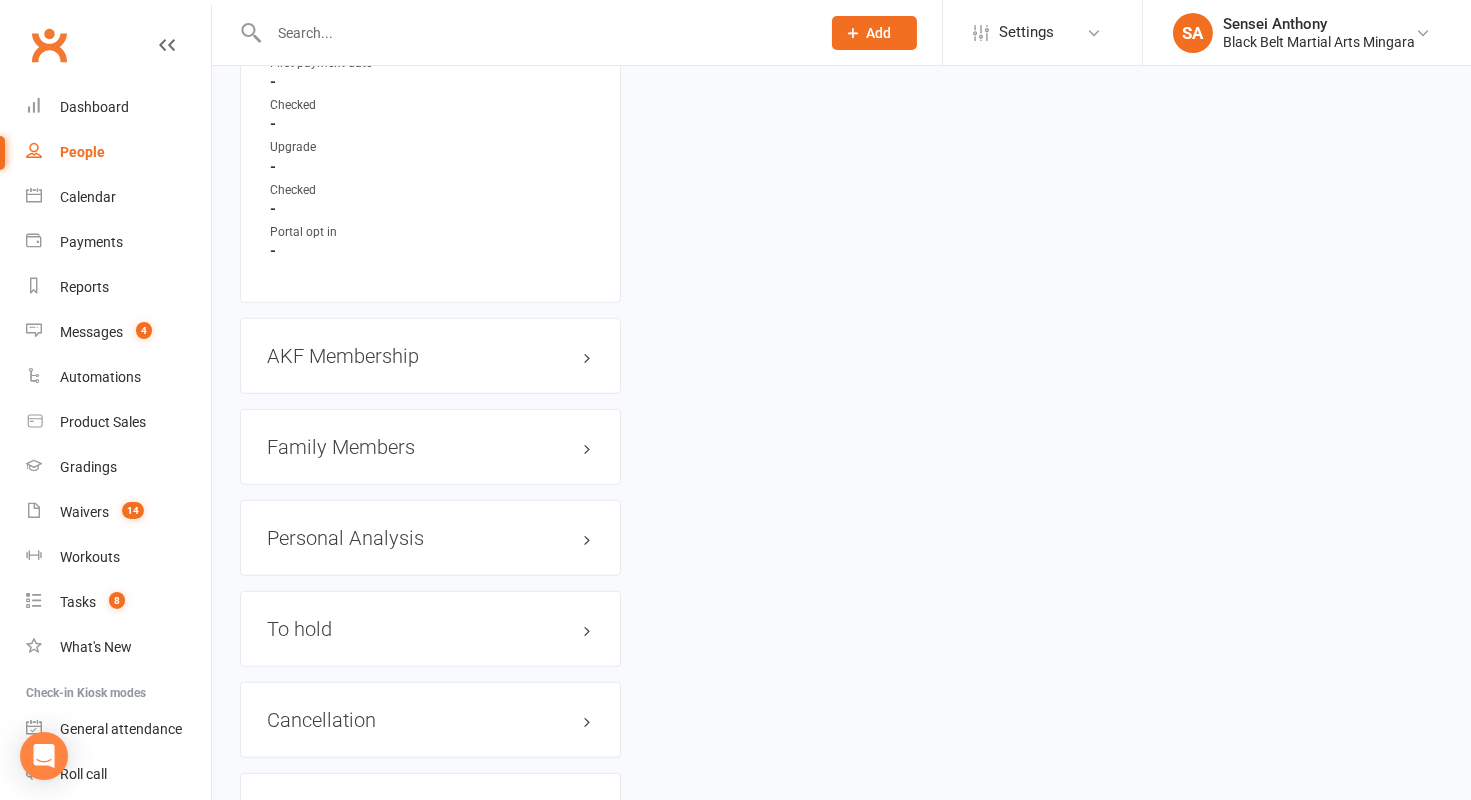 scroll, scrollTop: 2265, scrollLeft: 0, axis: vertical 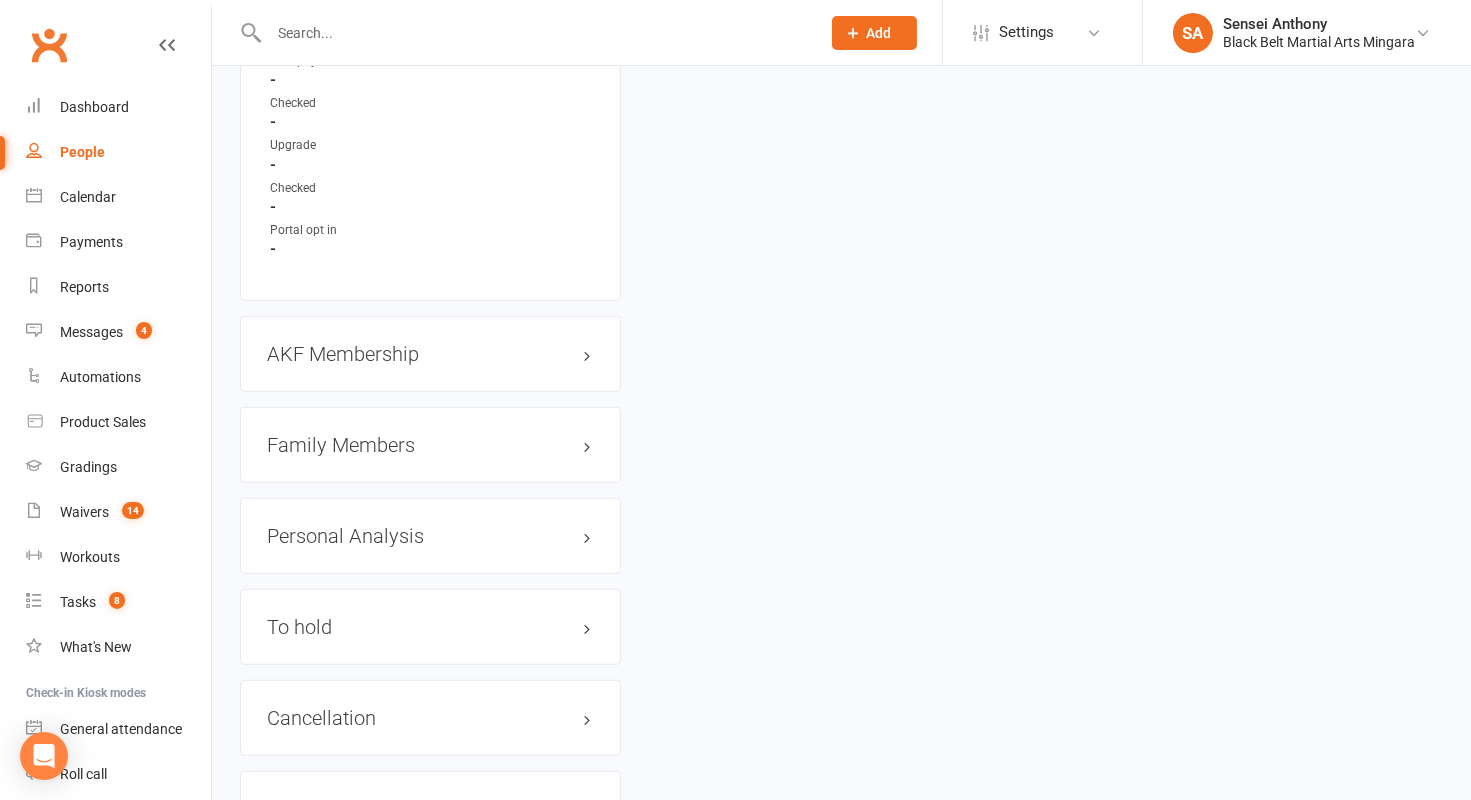 click on "Family Members" at bounding box center (430, 445) 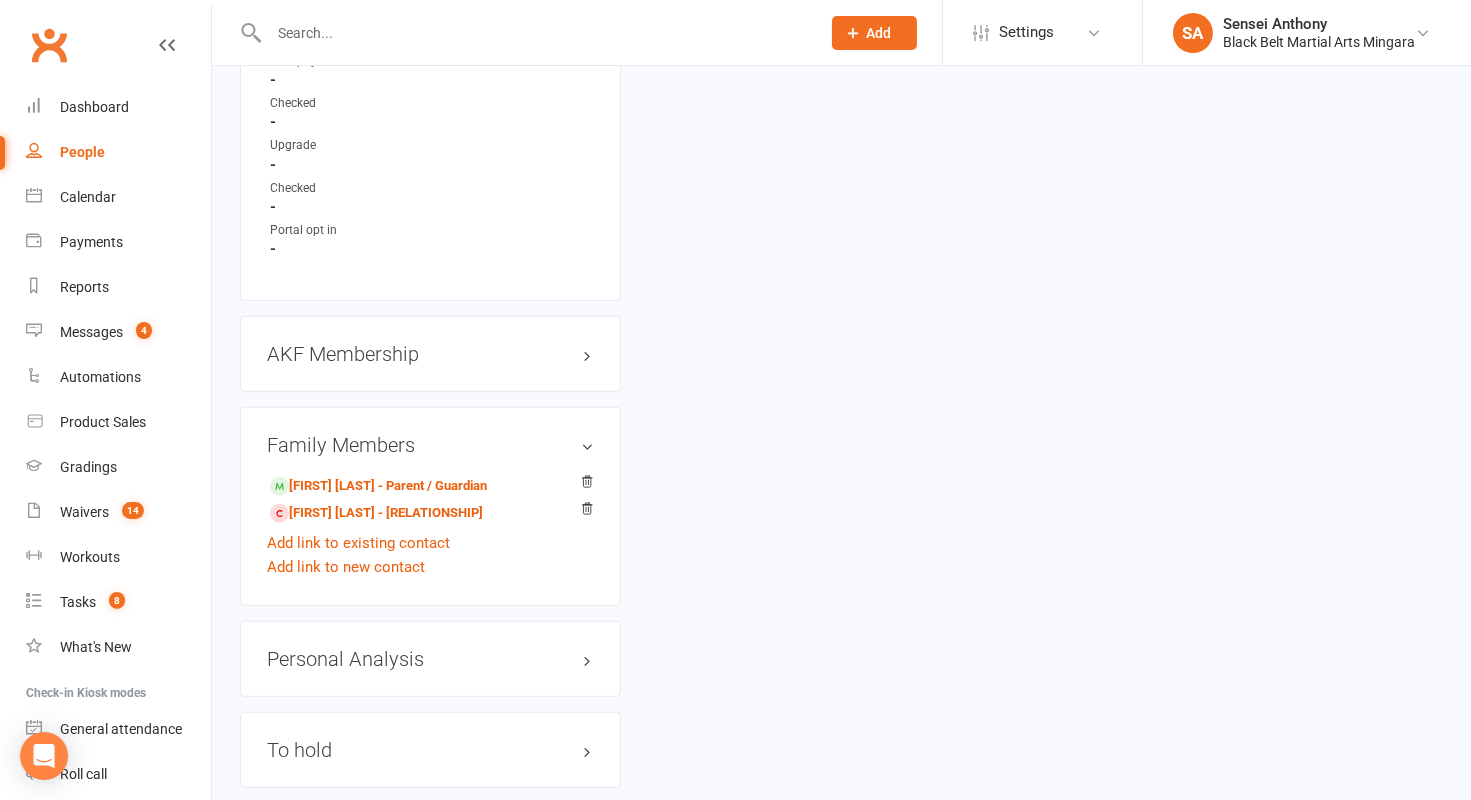 click on "Family Members   [FIRST] [LAST] - Parent / Guardian  [FIRST] [LAST] - Sibling Add link to existing contact  Add link to new contact" at bounding box center [430, 506] 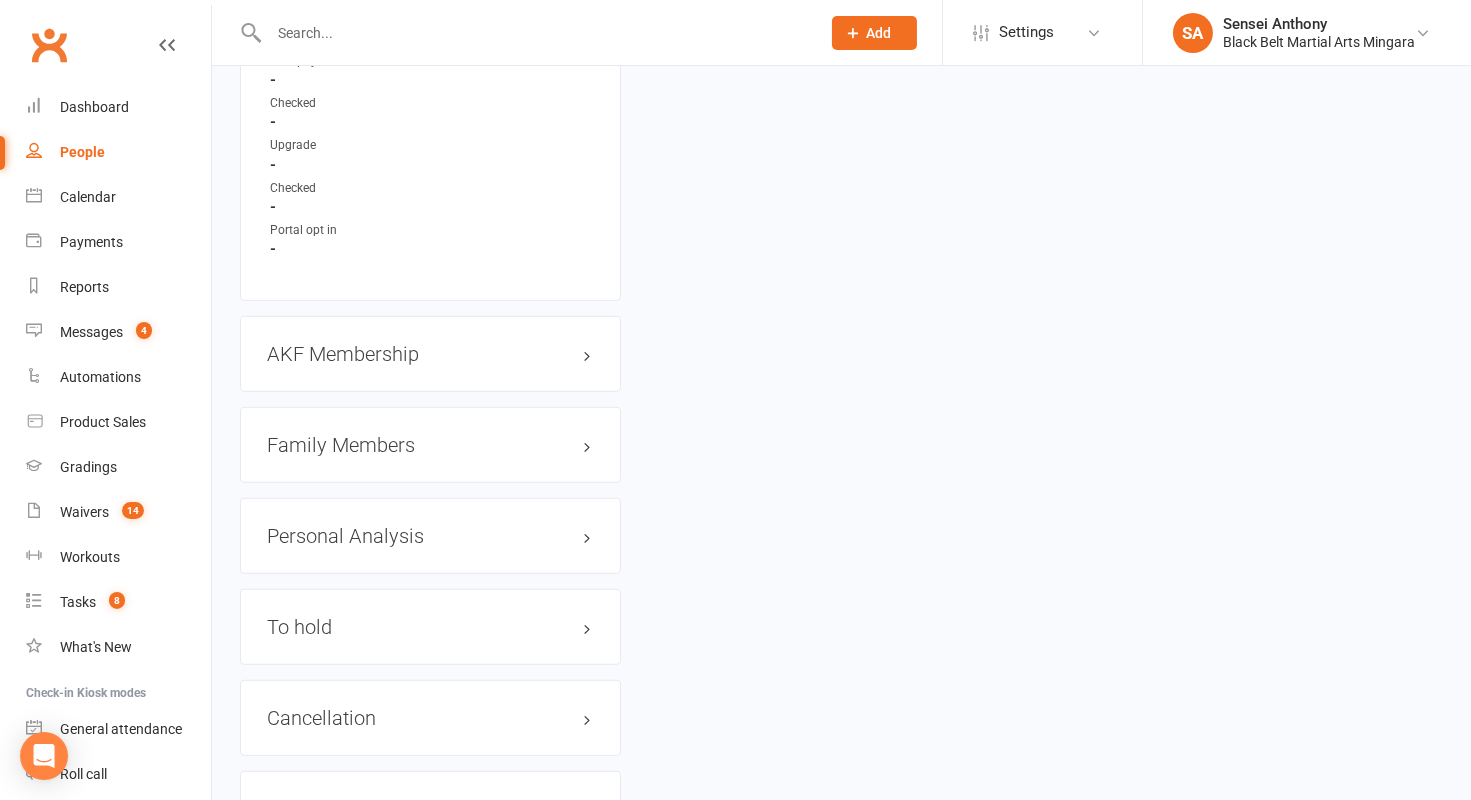 click on "Family Members" at bounding box center (430, 445) 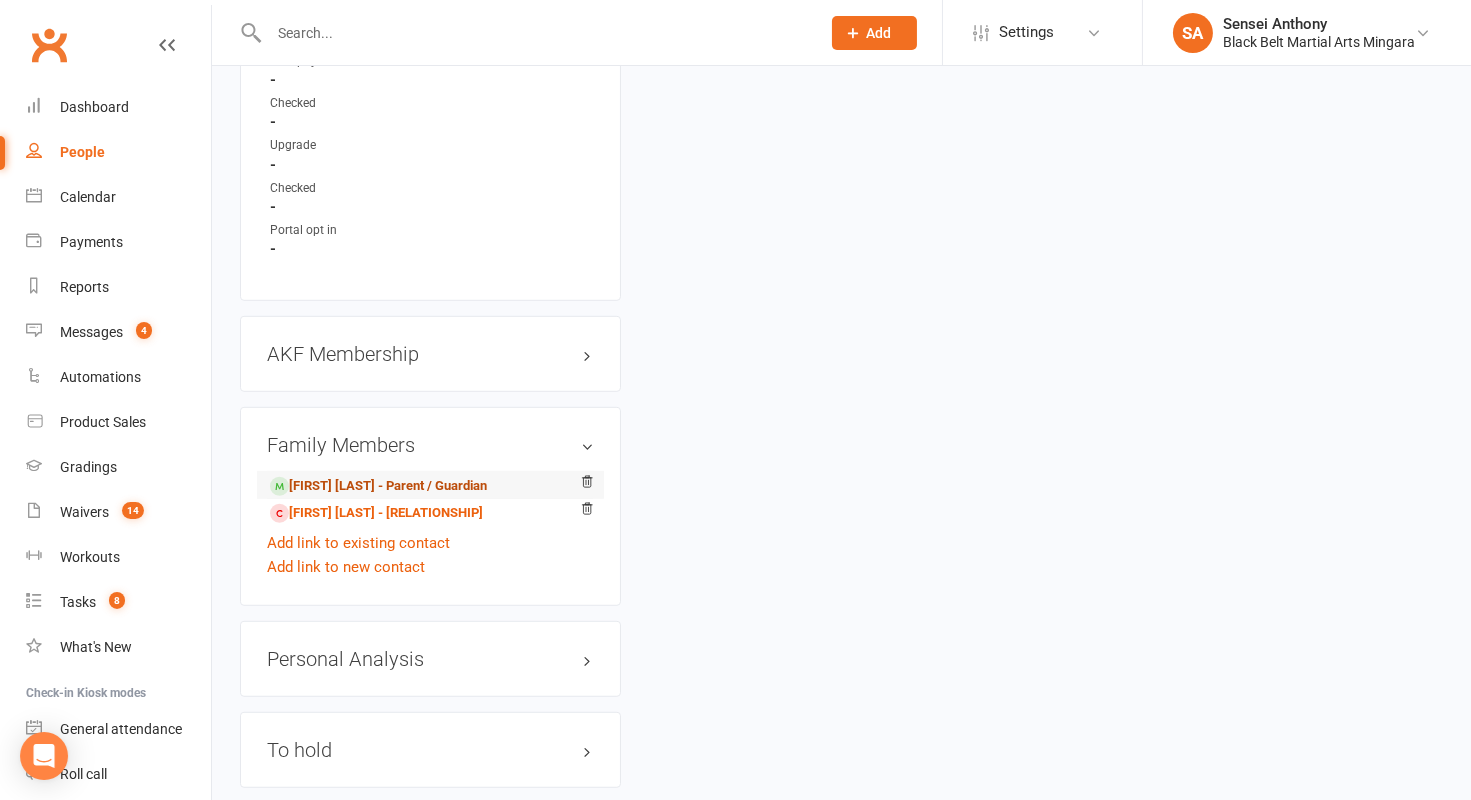 click on "[FIRST] [LAST] - Parent / Guardian" at bounding box center (378, 486) 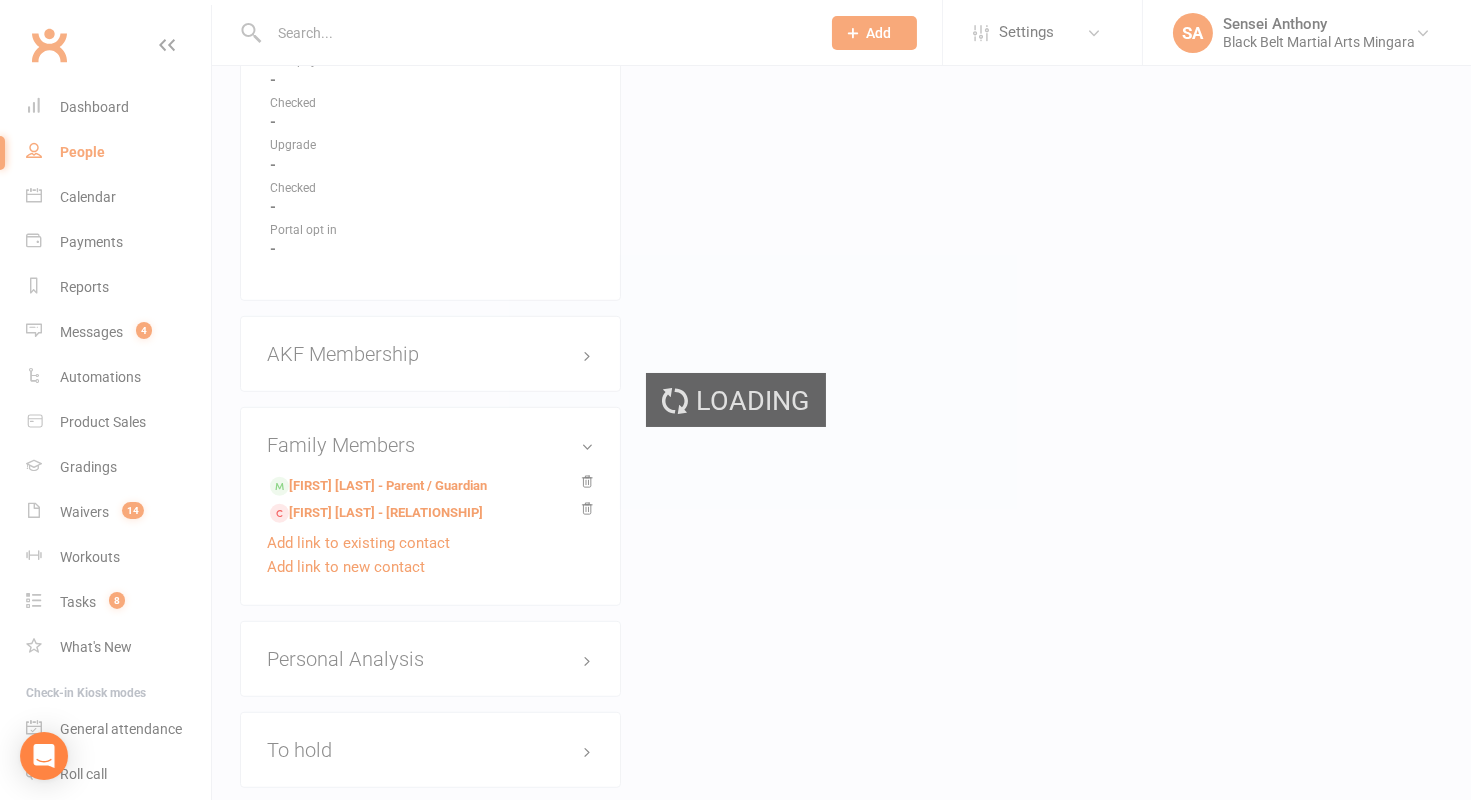 scroll, scrollTop: 0, scrollLeft: 0, axis: both 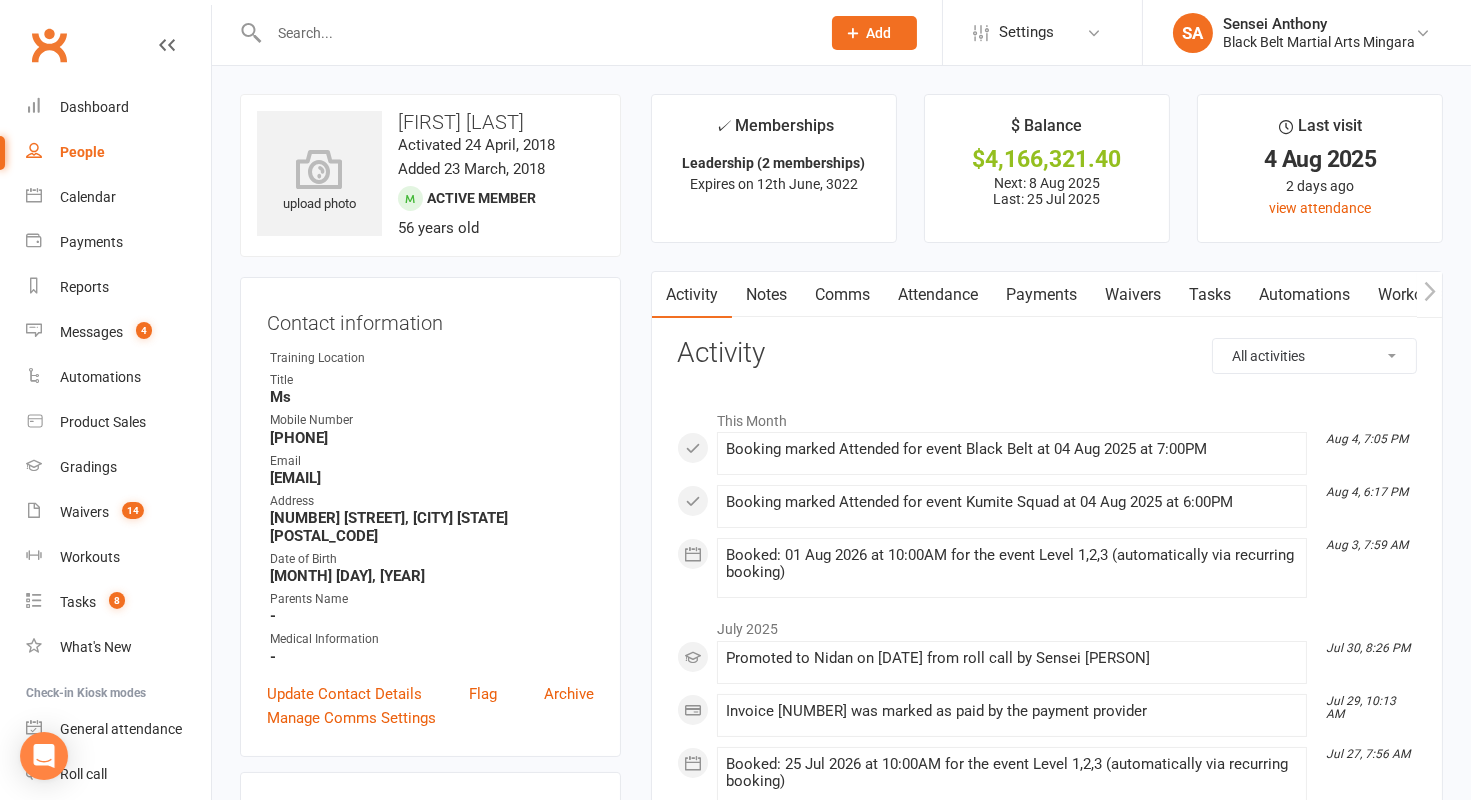 click on "Payments" at bounding box center [1041, 295] 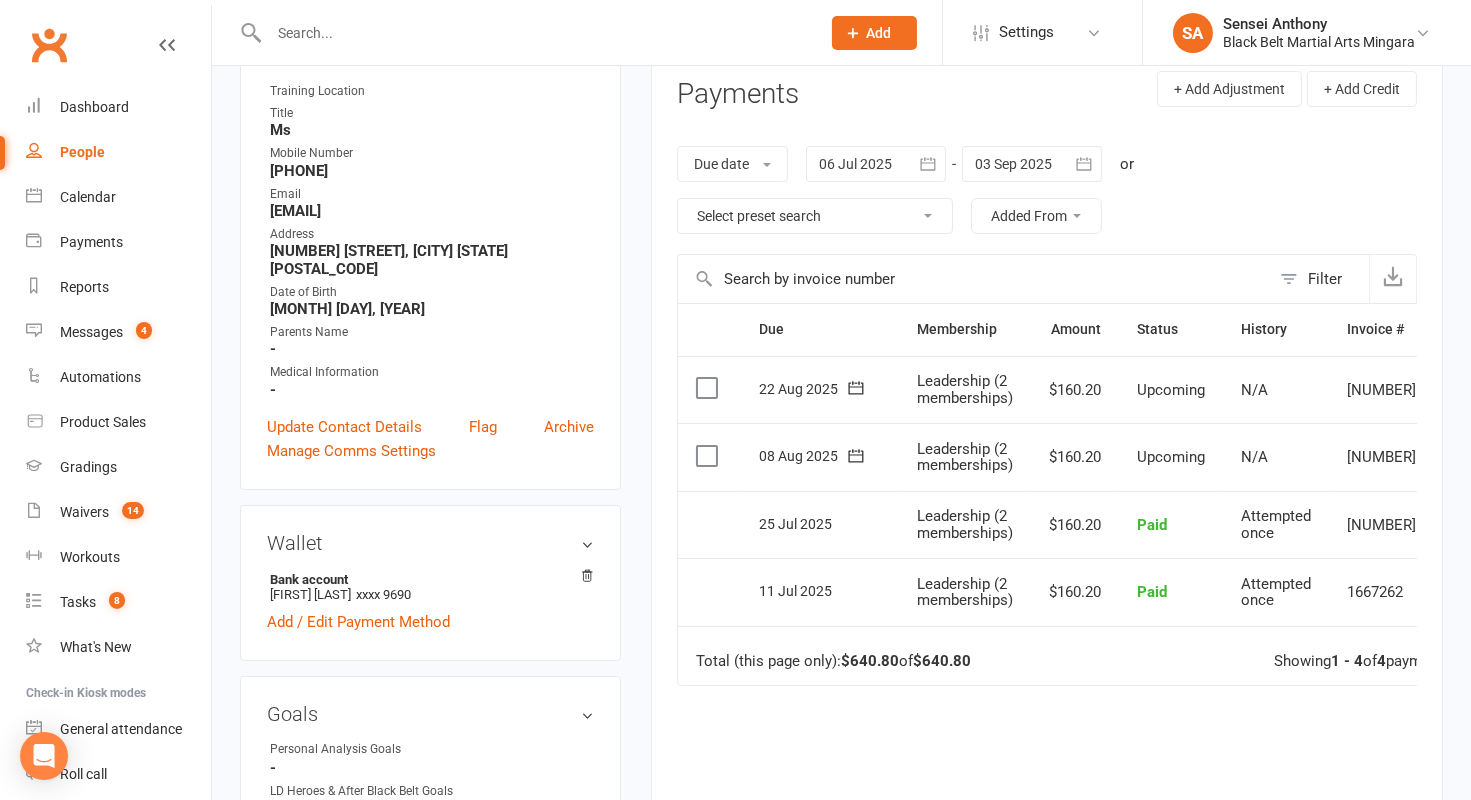 scroll, scrollTop: 252, scrollLeft: 0, axis: vertical 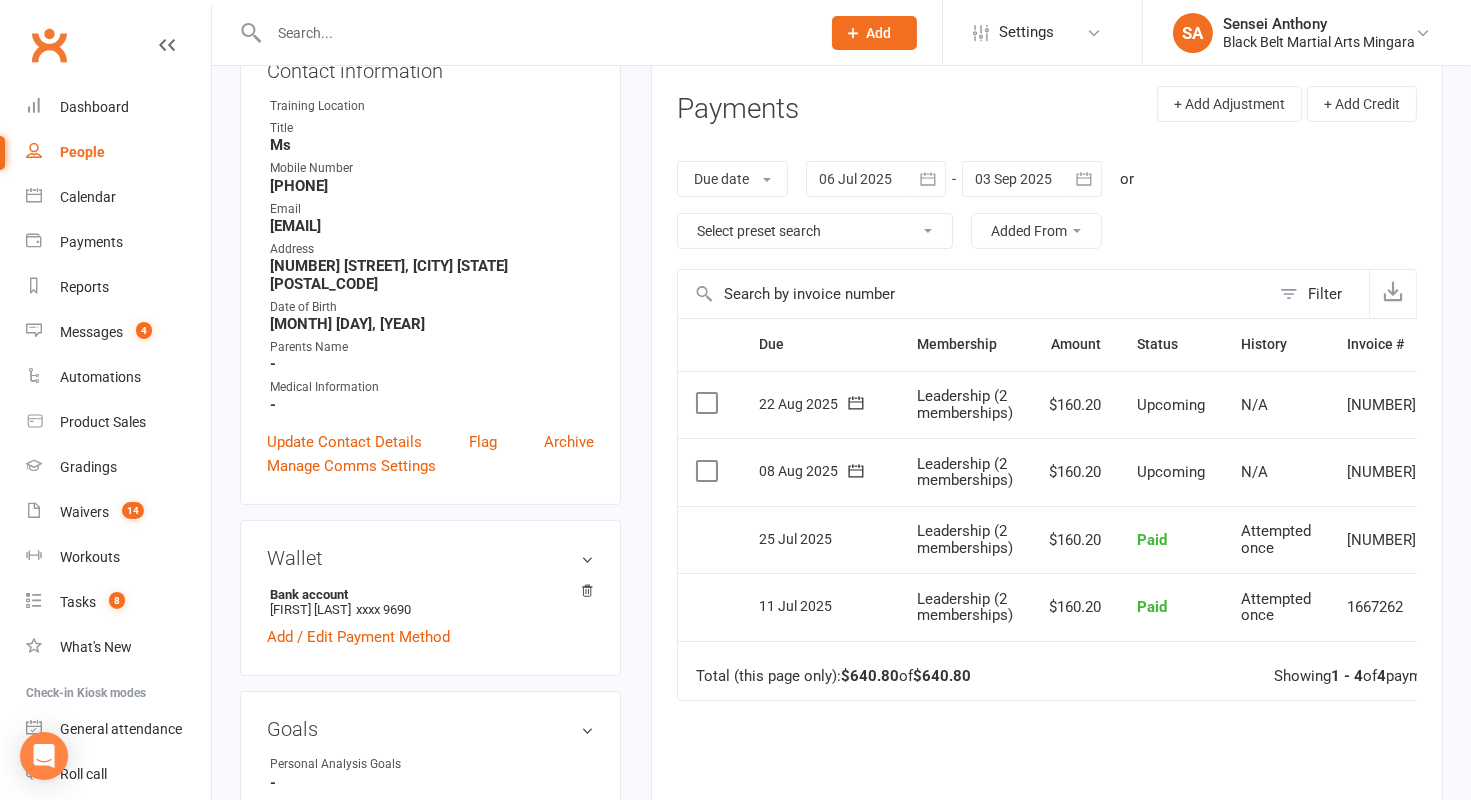 click at bounding box center (1032, 179) 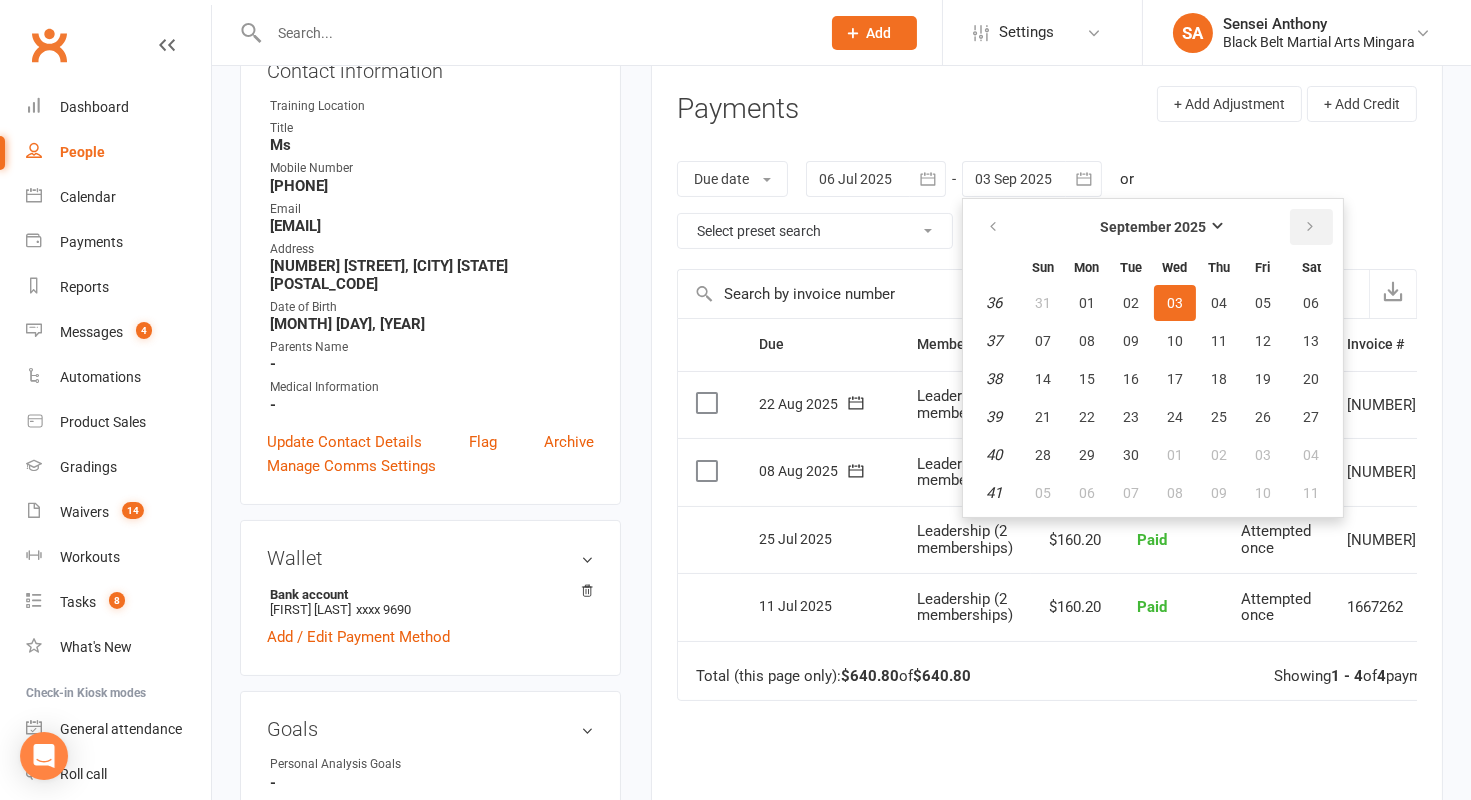 click at bounding box center [1310, 227] 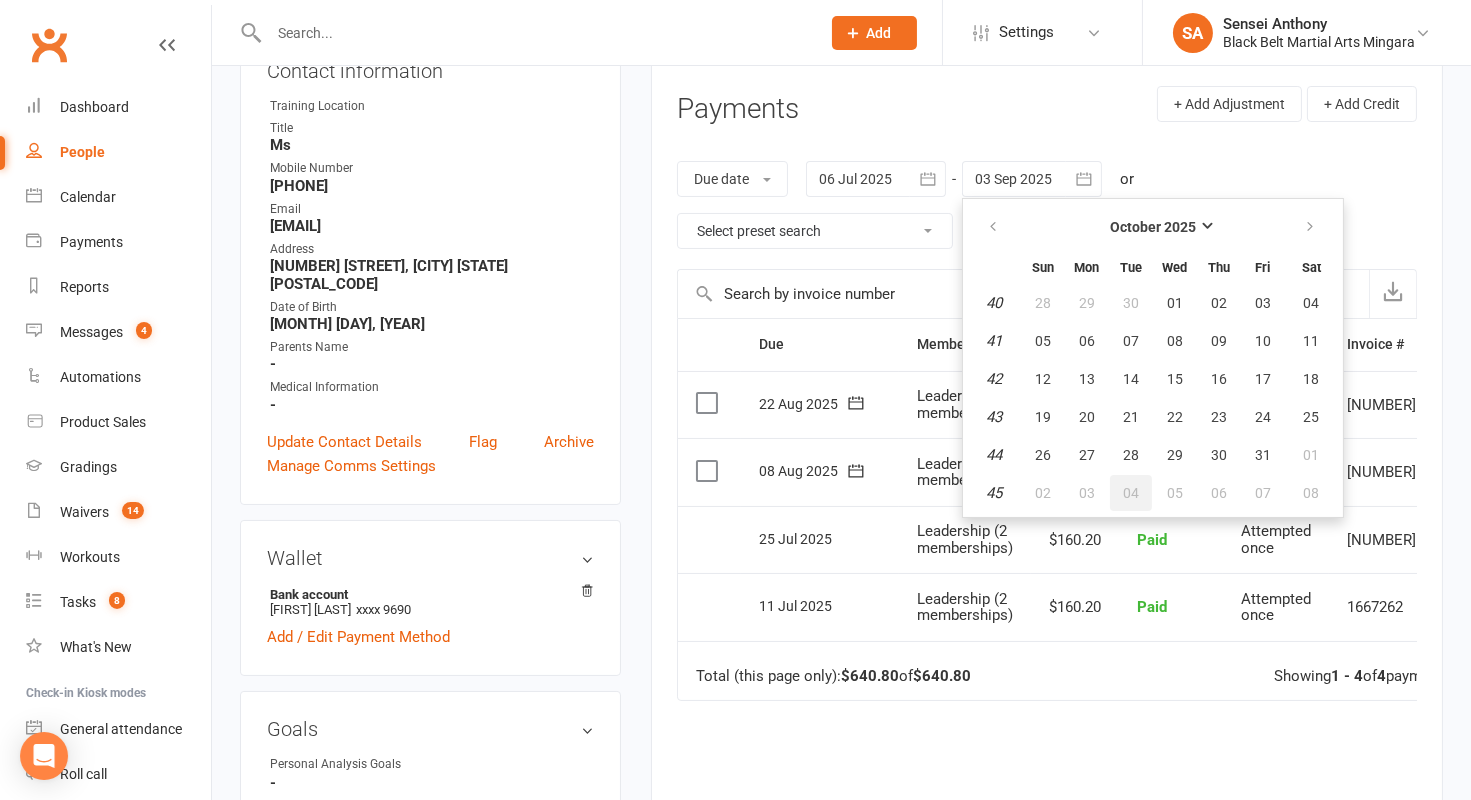 click on "04" at bounding box center [1131, 493] 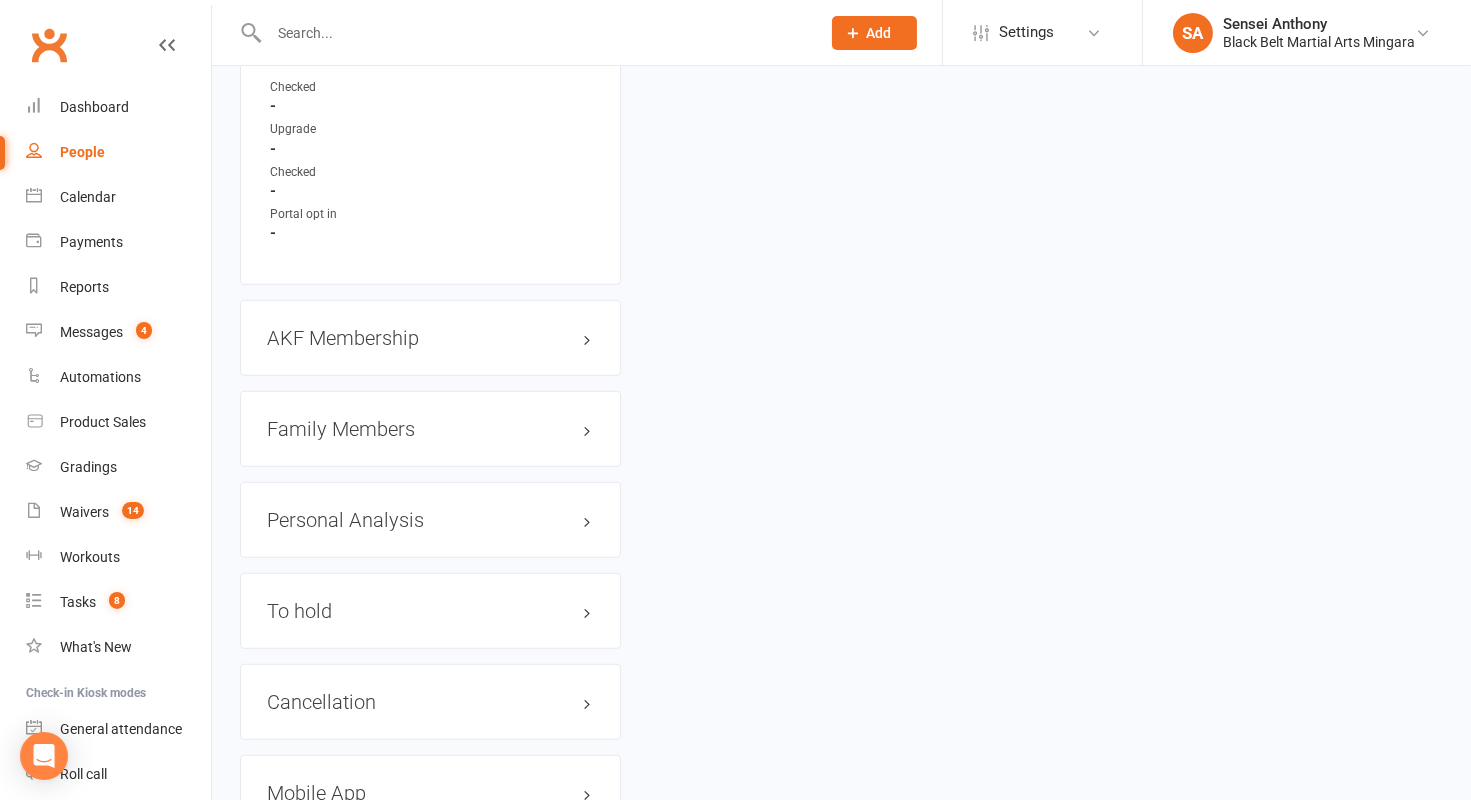 scroll, scrollTop: 2367, scrollLeft: 0, axis: vertical 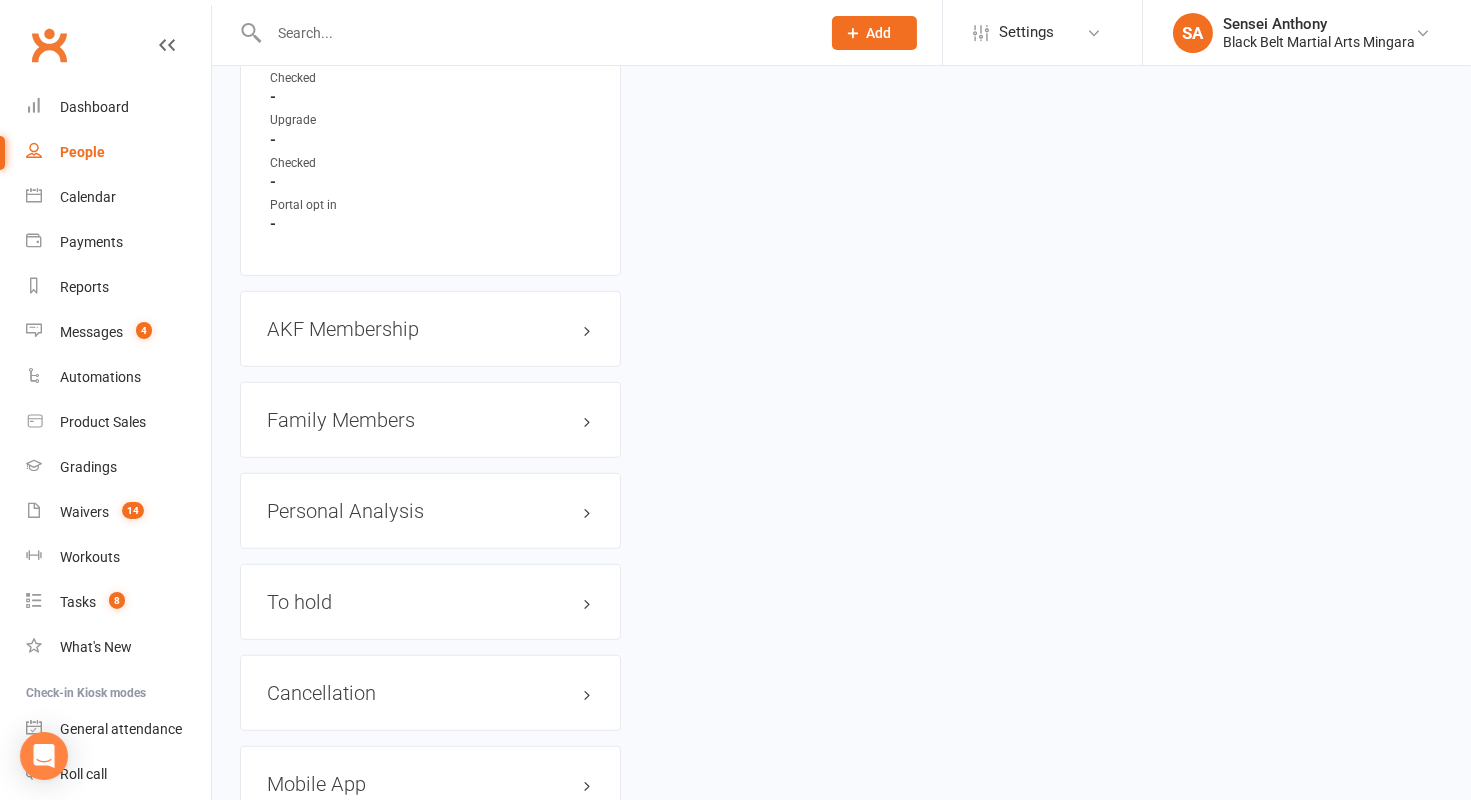 click on "Family Members" at bounding box center [430, 420] 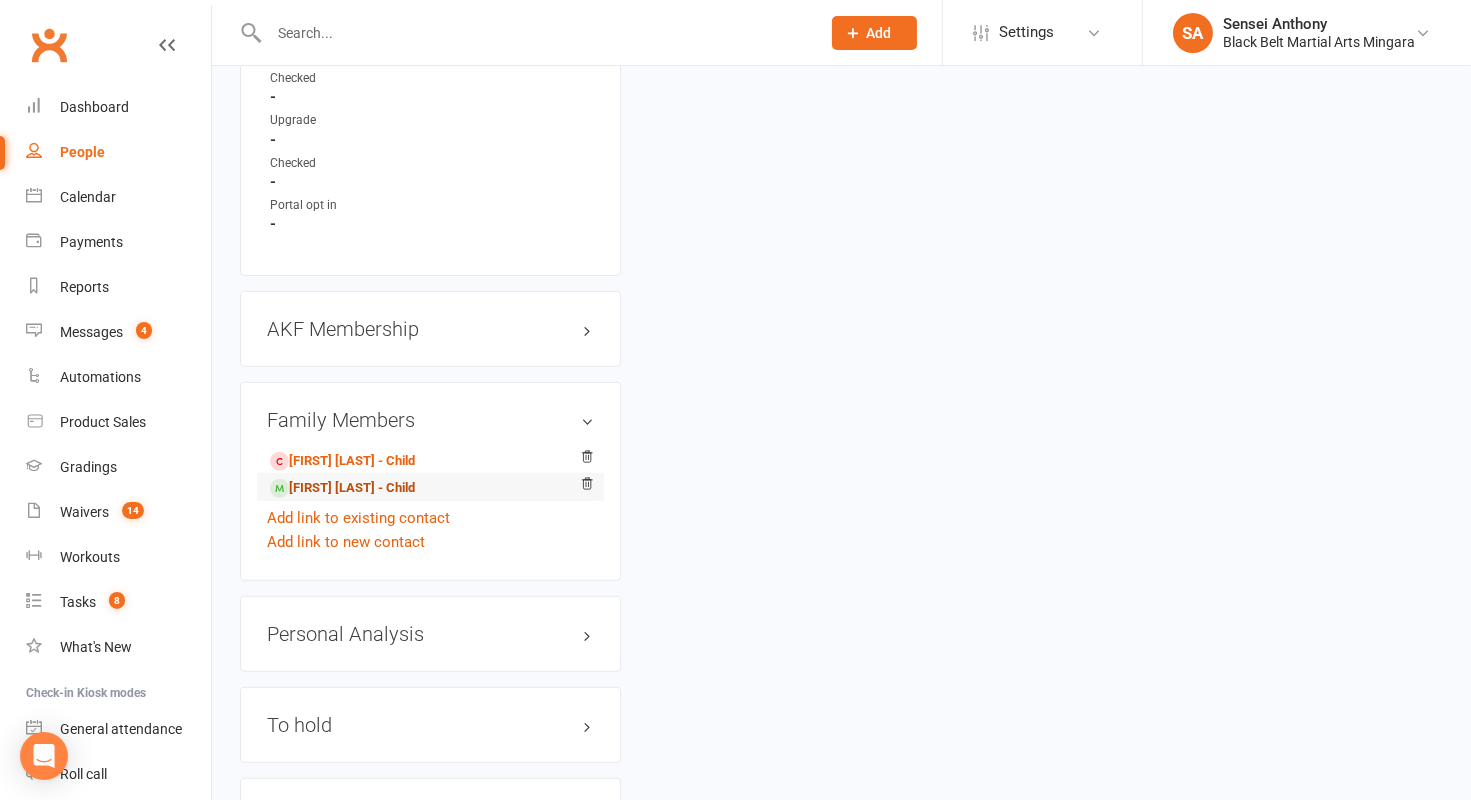click on "[FIRST] [LAST] - Child" at bounding box center [342, 488] 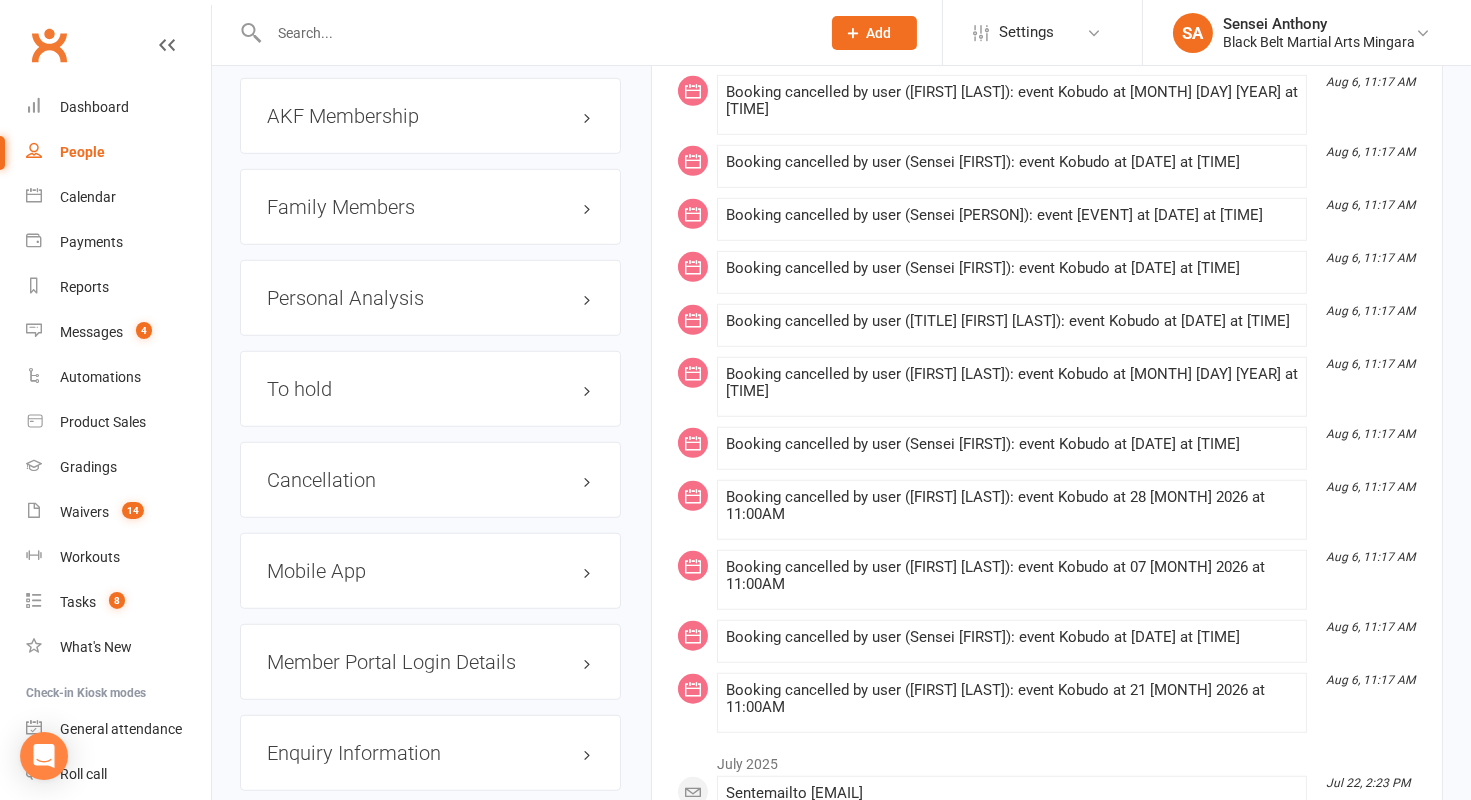 scroll, scrollTop: 2390, scrollLeft: 0, axis: vertical 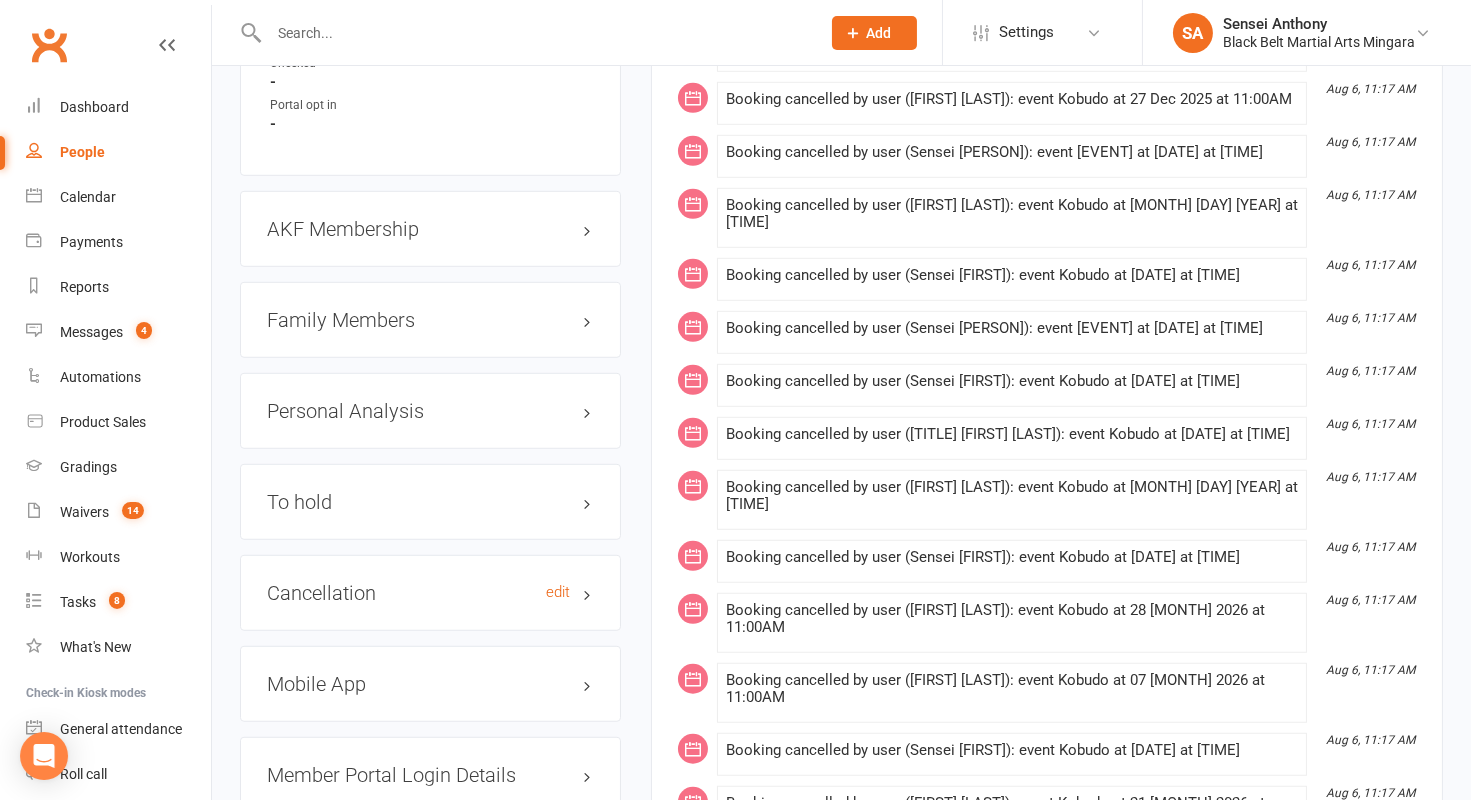 click on "Cancellation  edit" at bounding box center (430, 593) 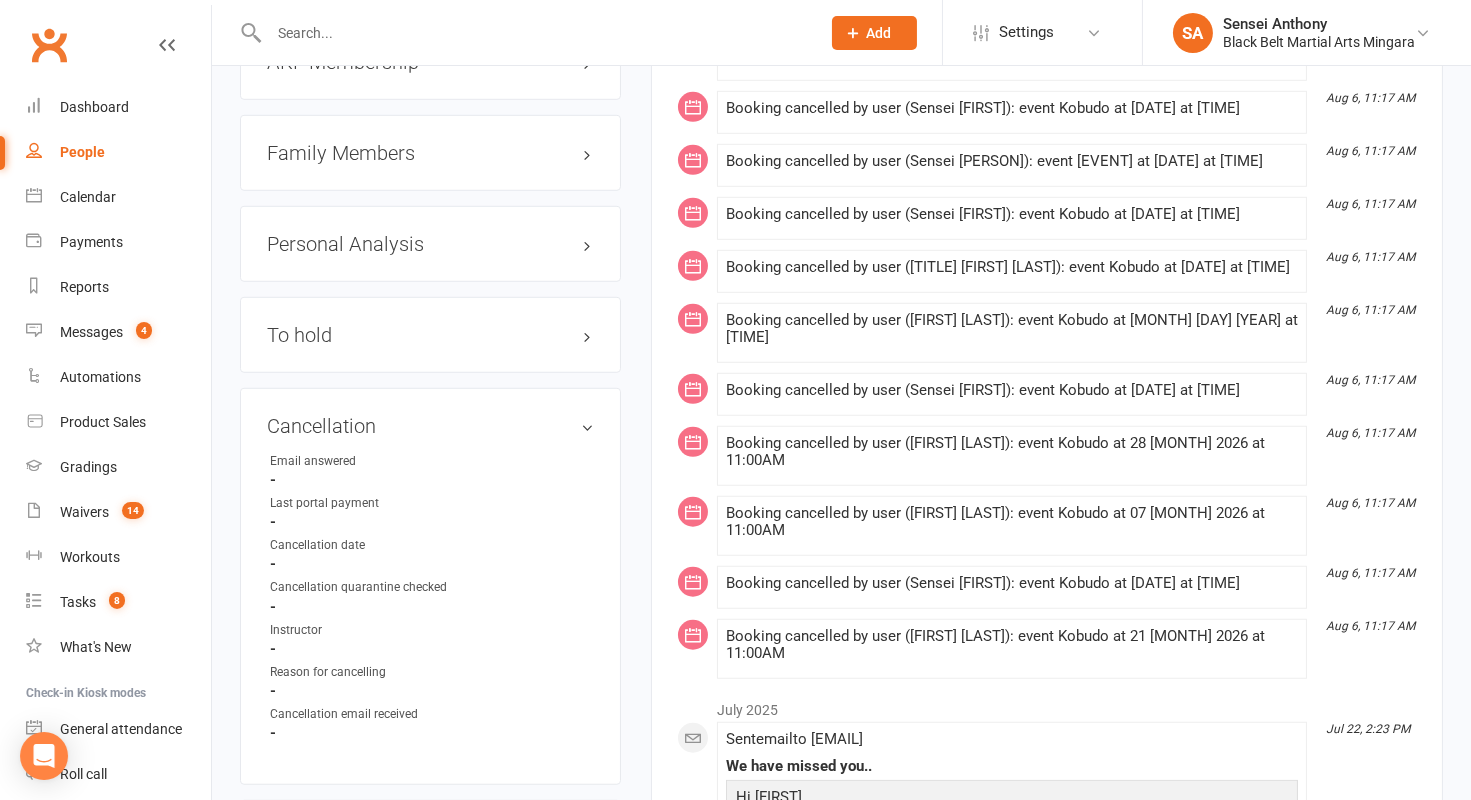 scroll, scrollTop: 2561, scrollLeft: 0, axis: vertical 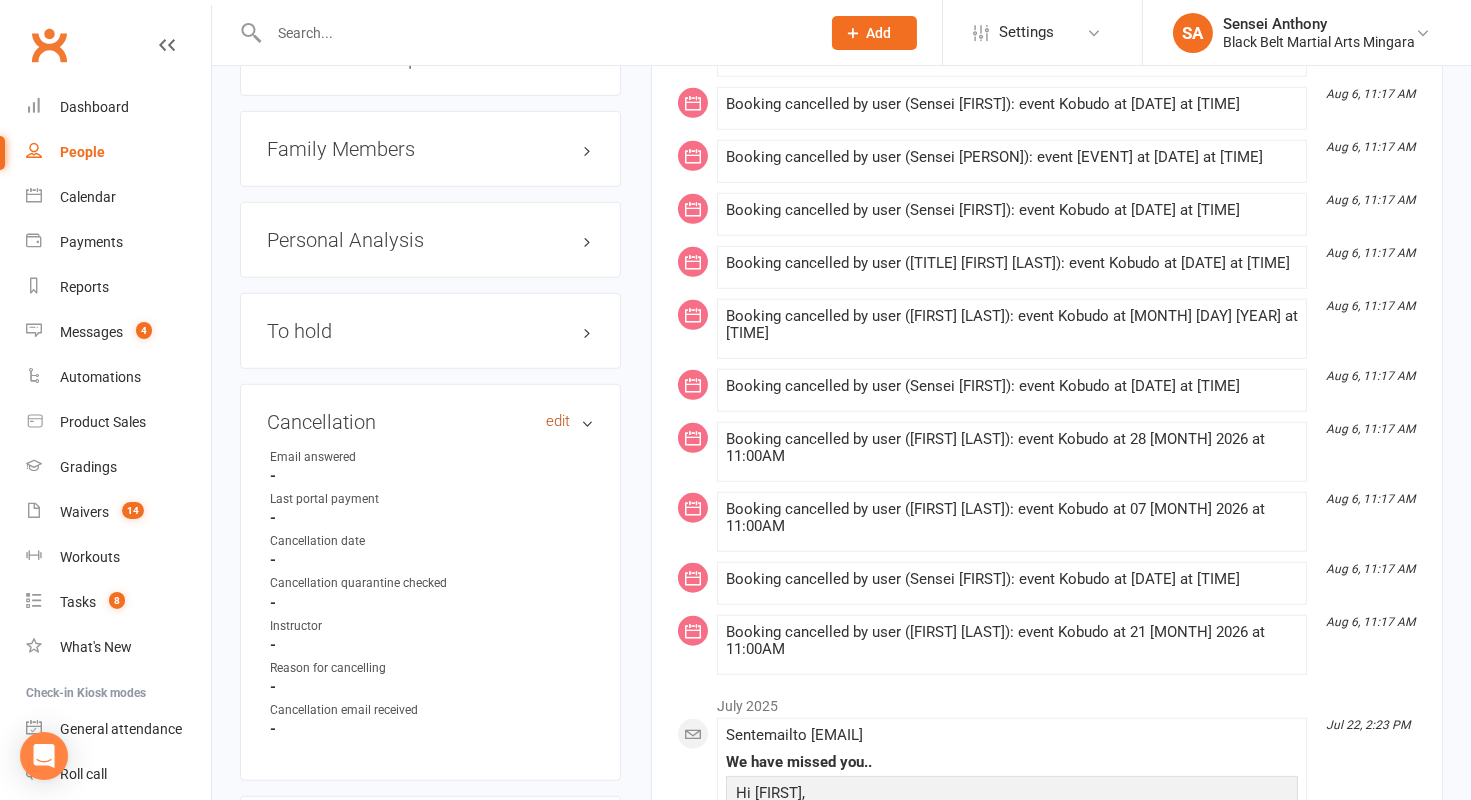 click on "edit" at bounding box center (558, 421) 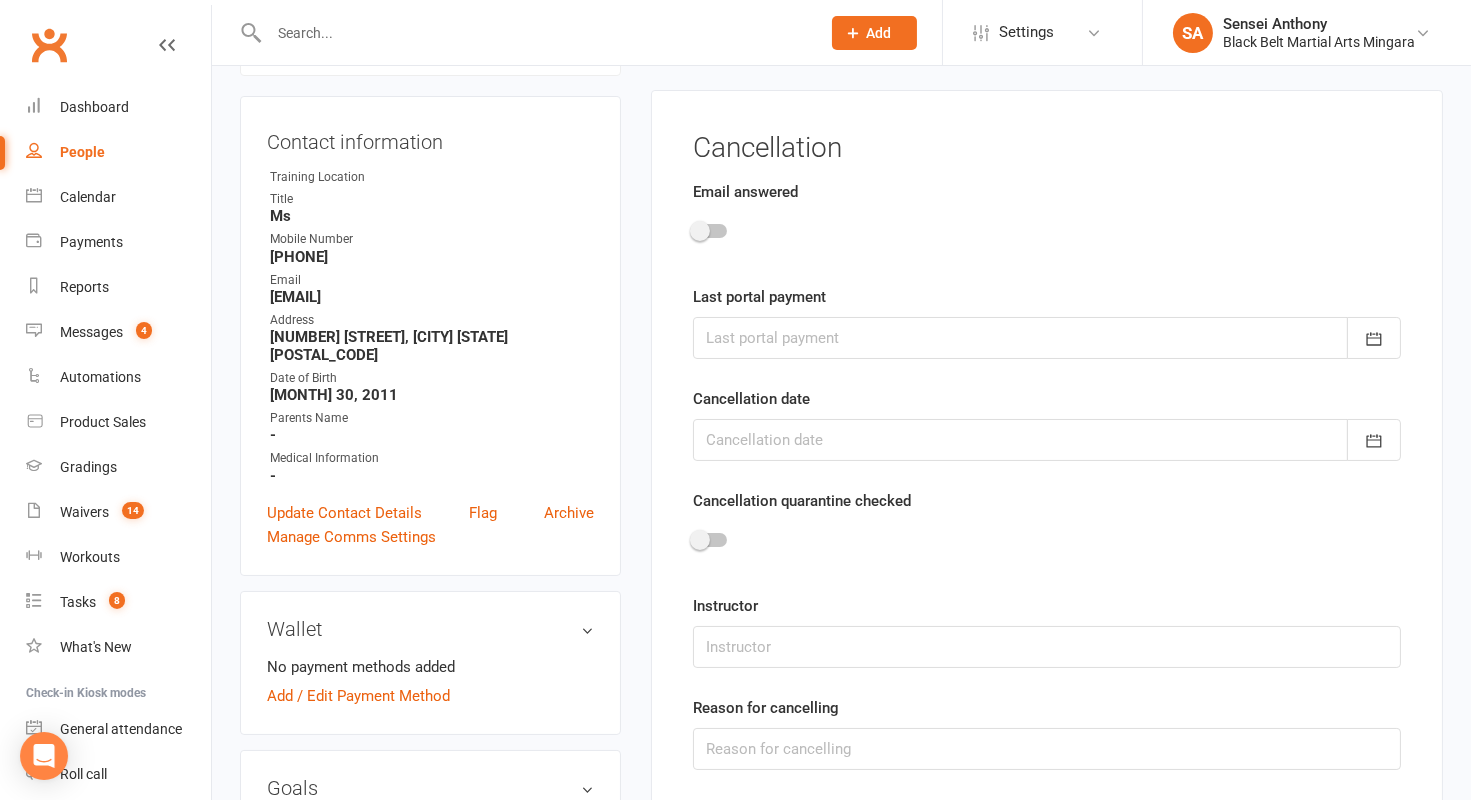 scroll, scrollTop: 170, scrollLeft: 0, axis: vertical 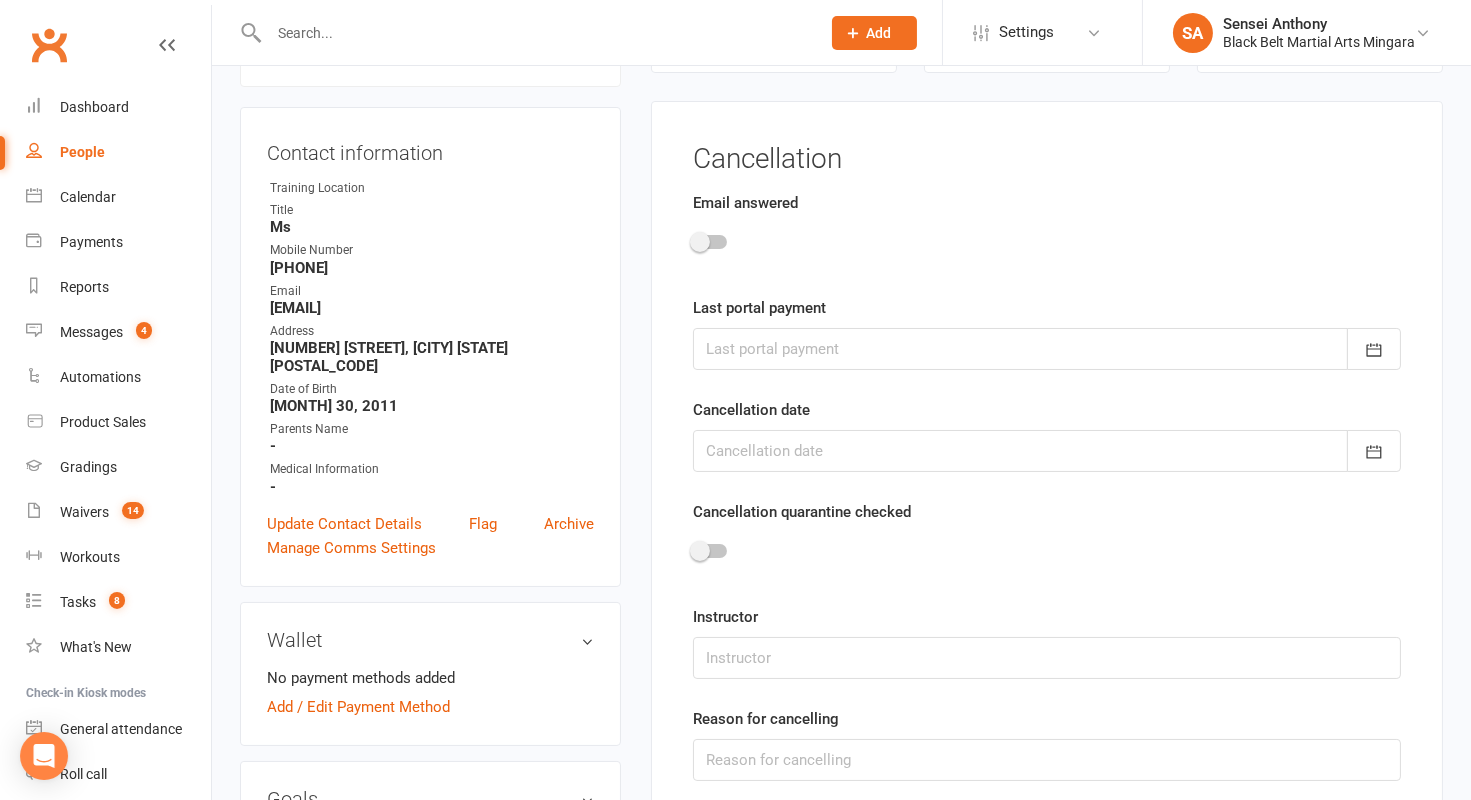 click at bounding box center [700, 242] 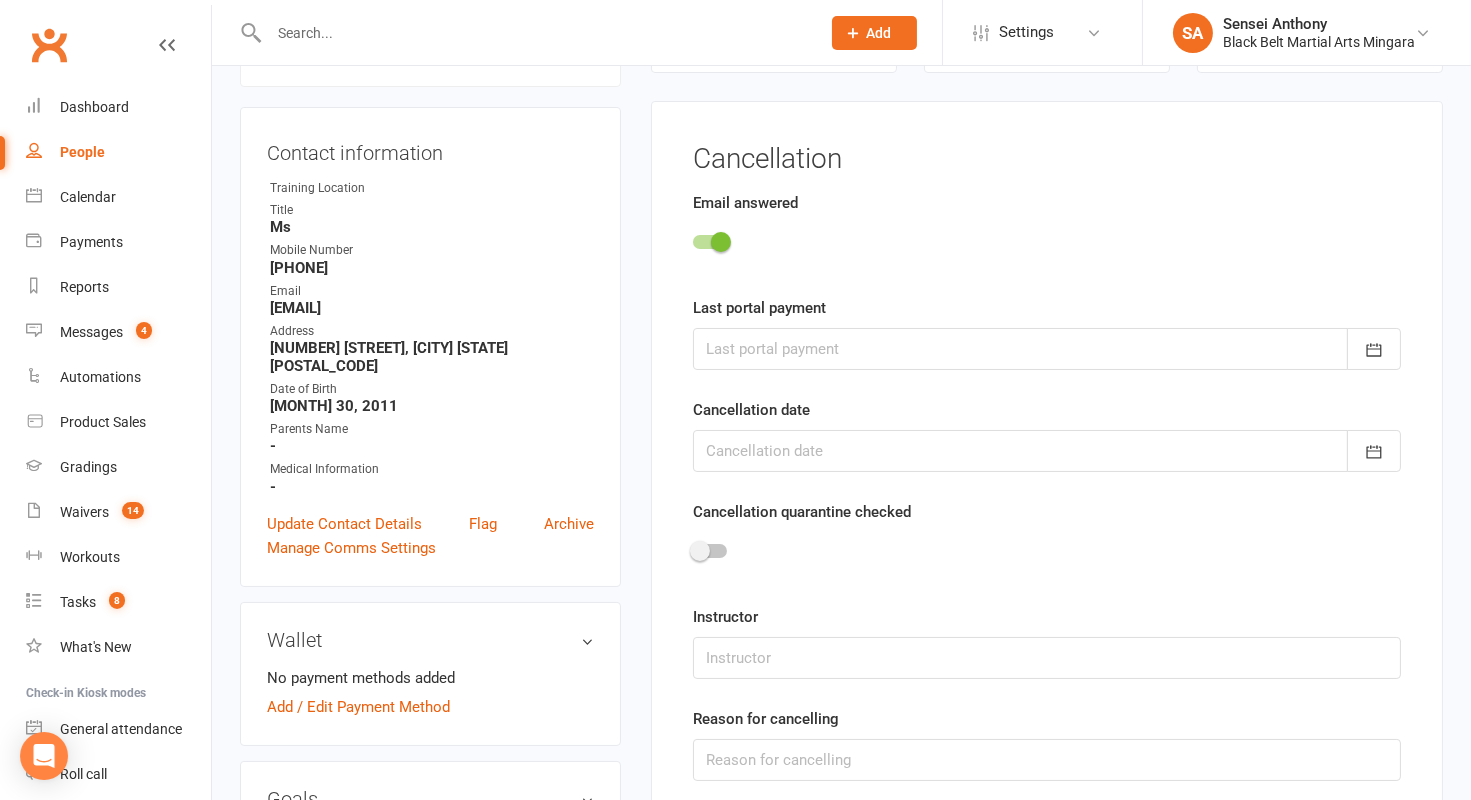 click at bounding box center [1047, 349] 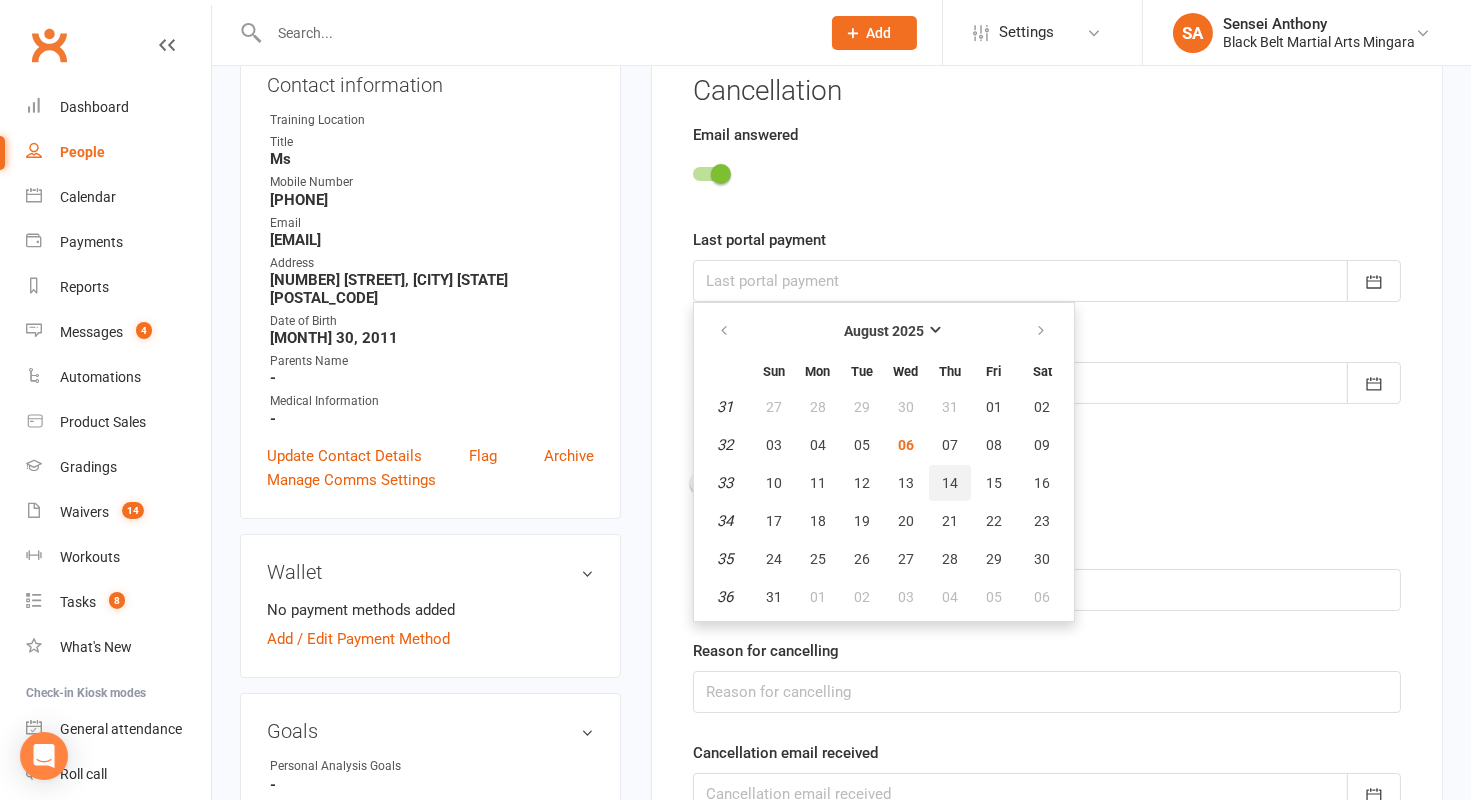 scroll, scrollTop: 241, scrollLeft: 0, axis: vertical 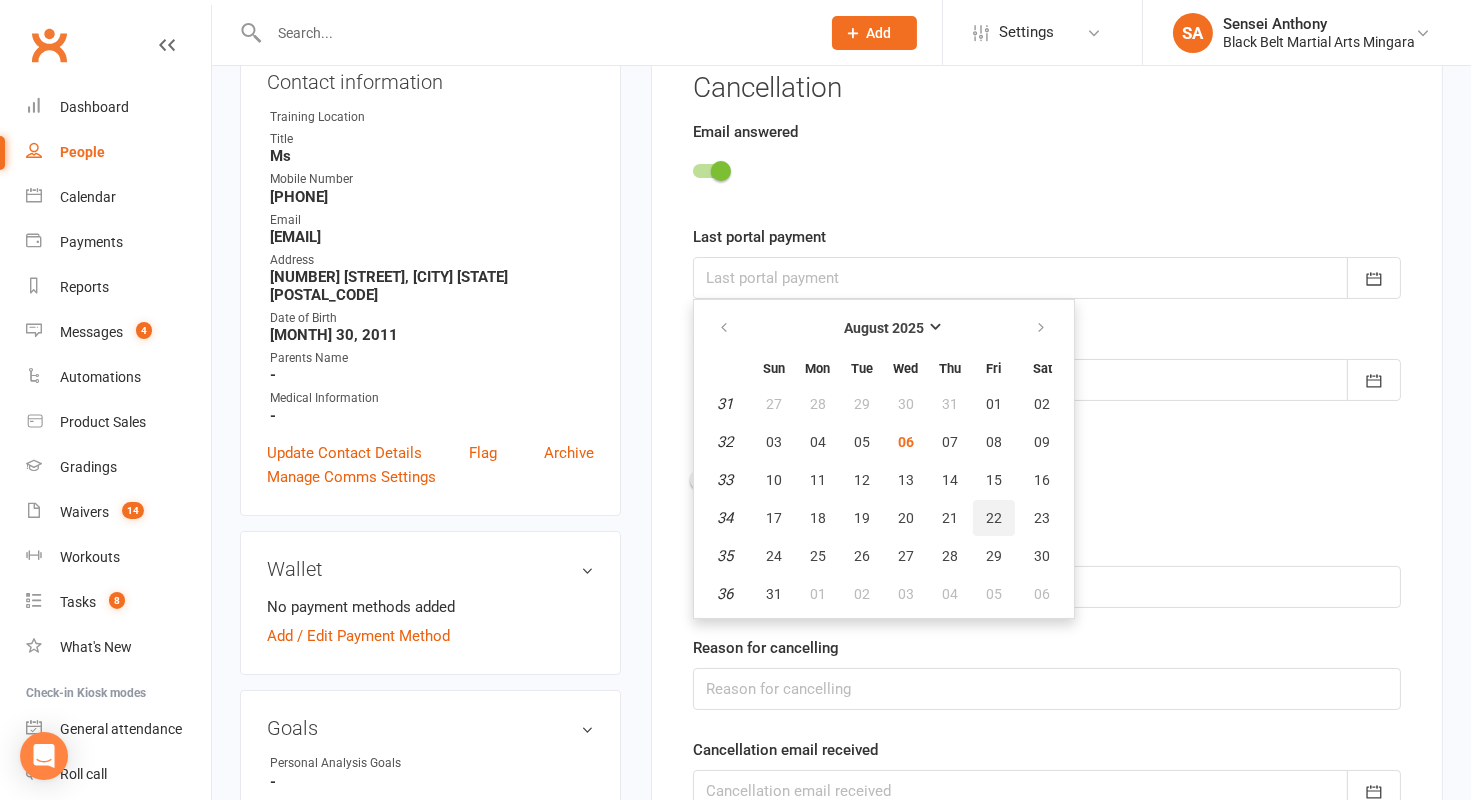 click on "22" at bounding box center (994, 518) 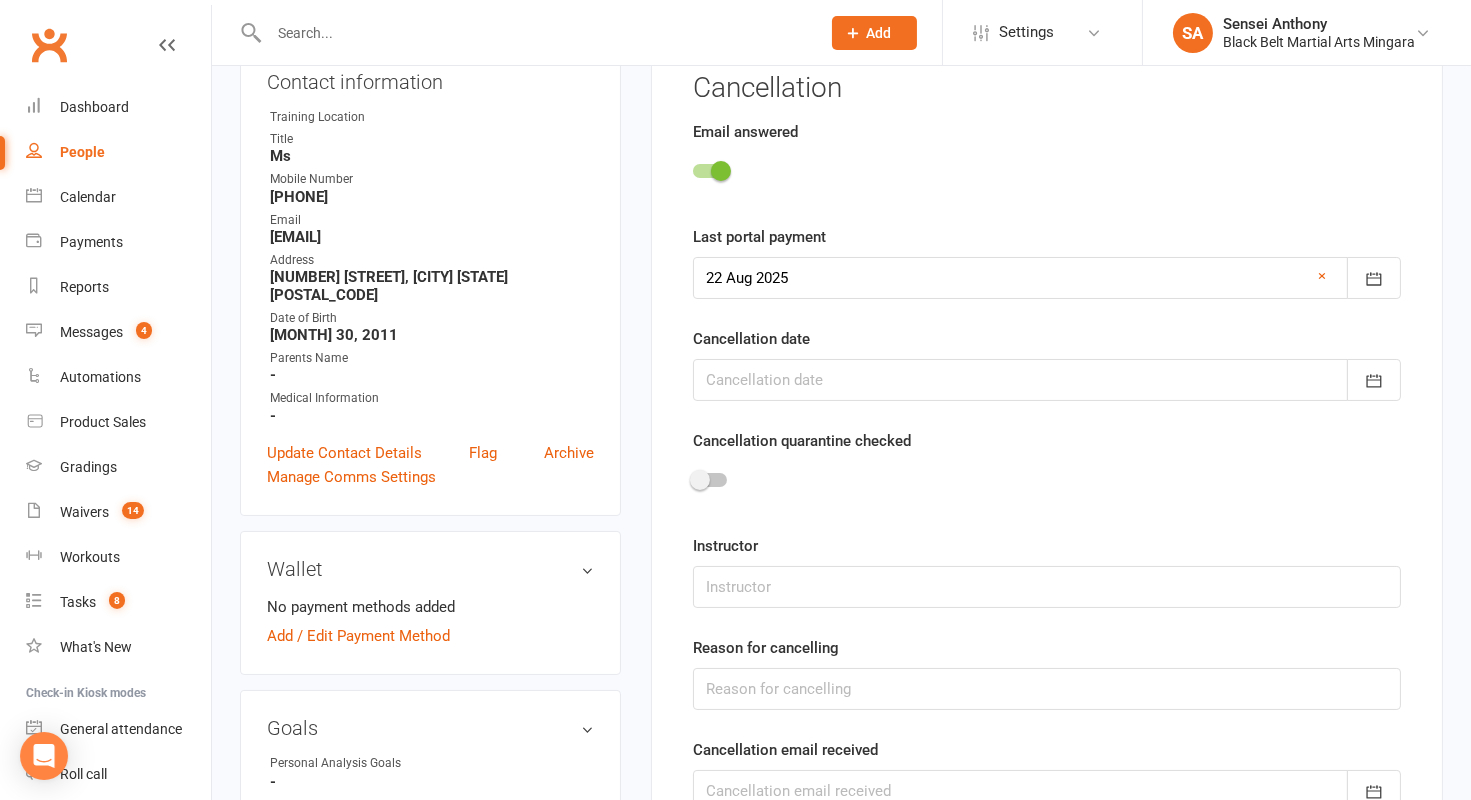 click at bounding box center (1047, 380) 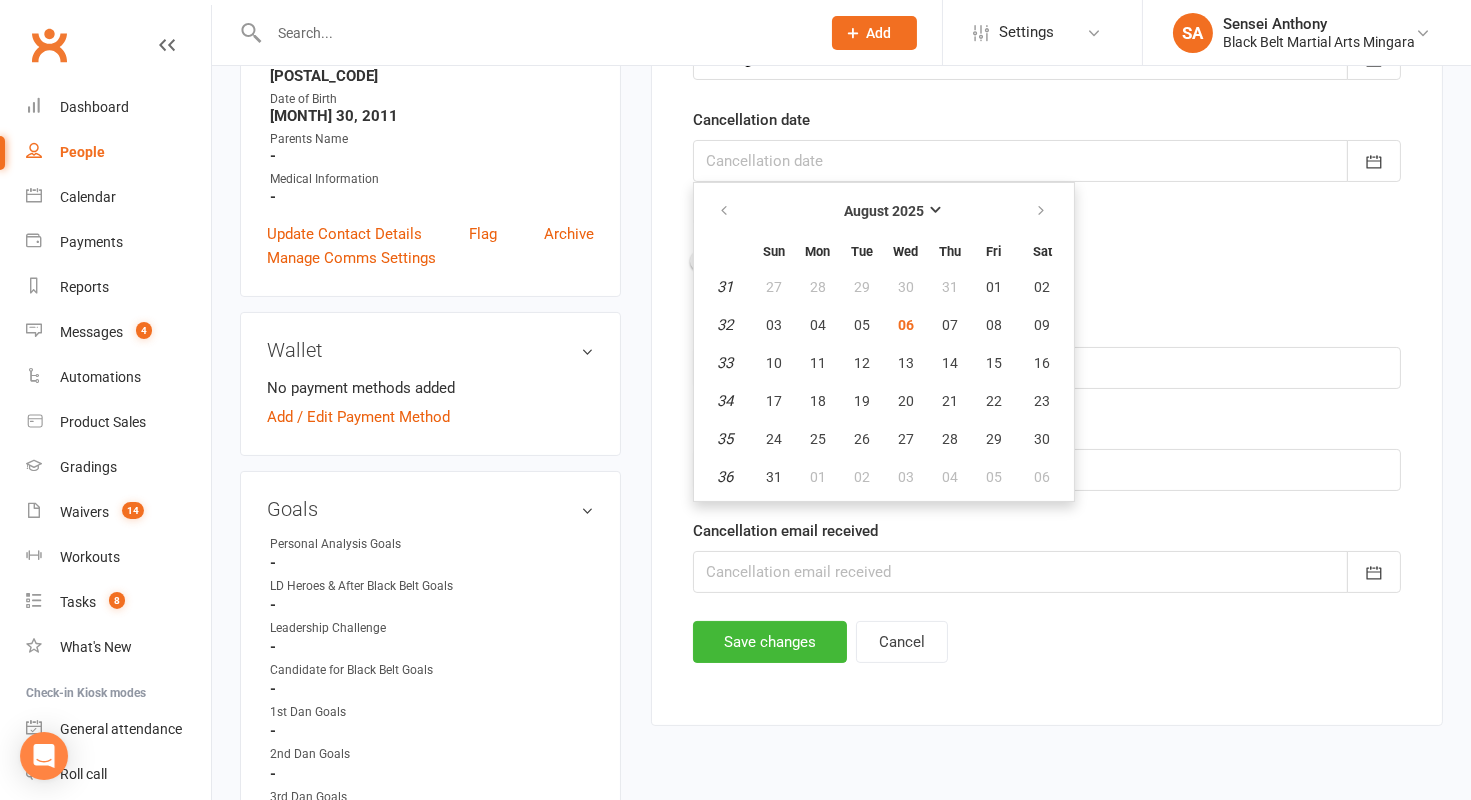 scroll, scrollTop: 461, scrollLeft: 0, axis: vertical 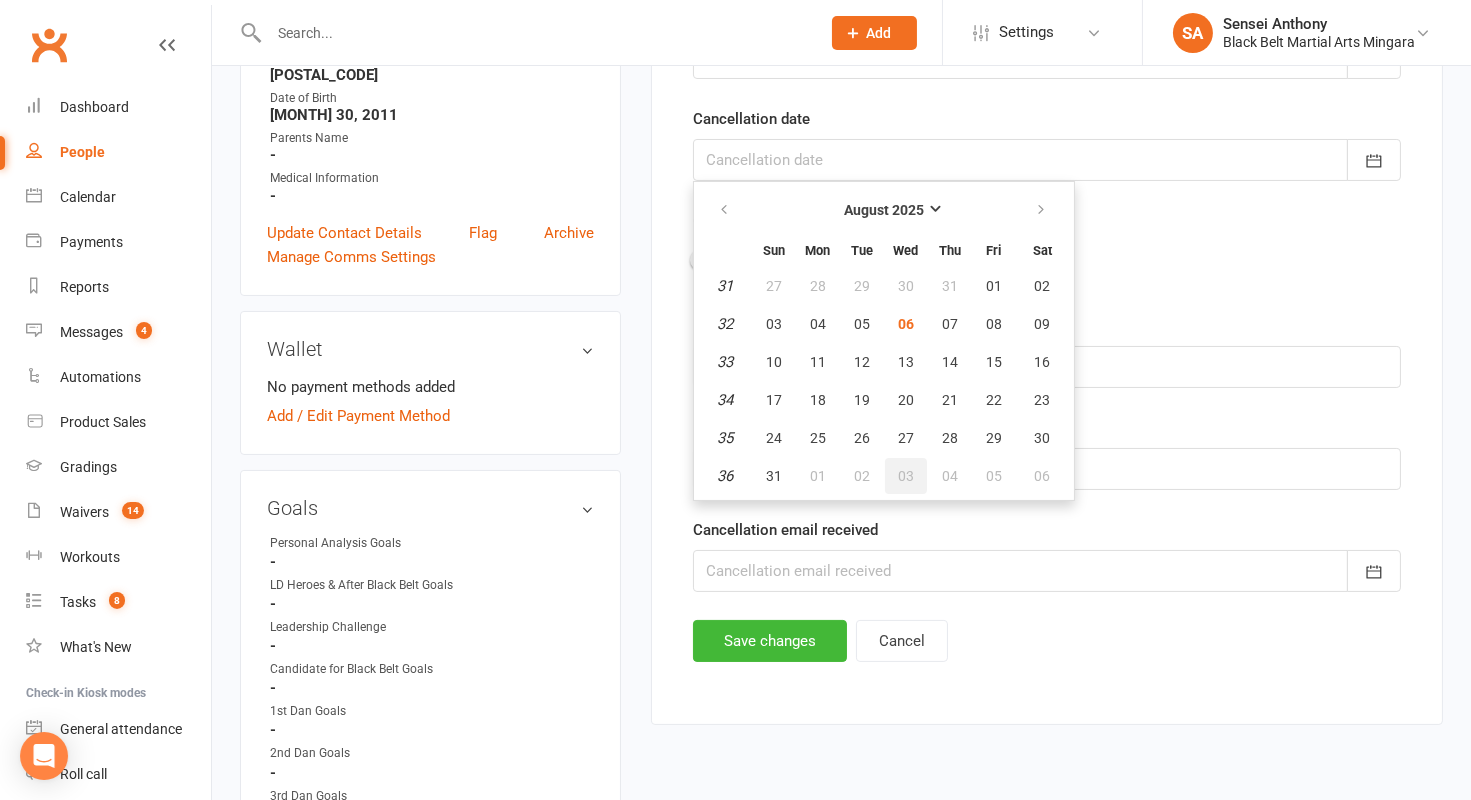 click on "03" at bounding box center [906, 476] 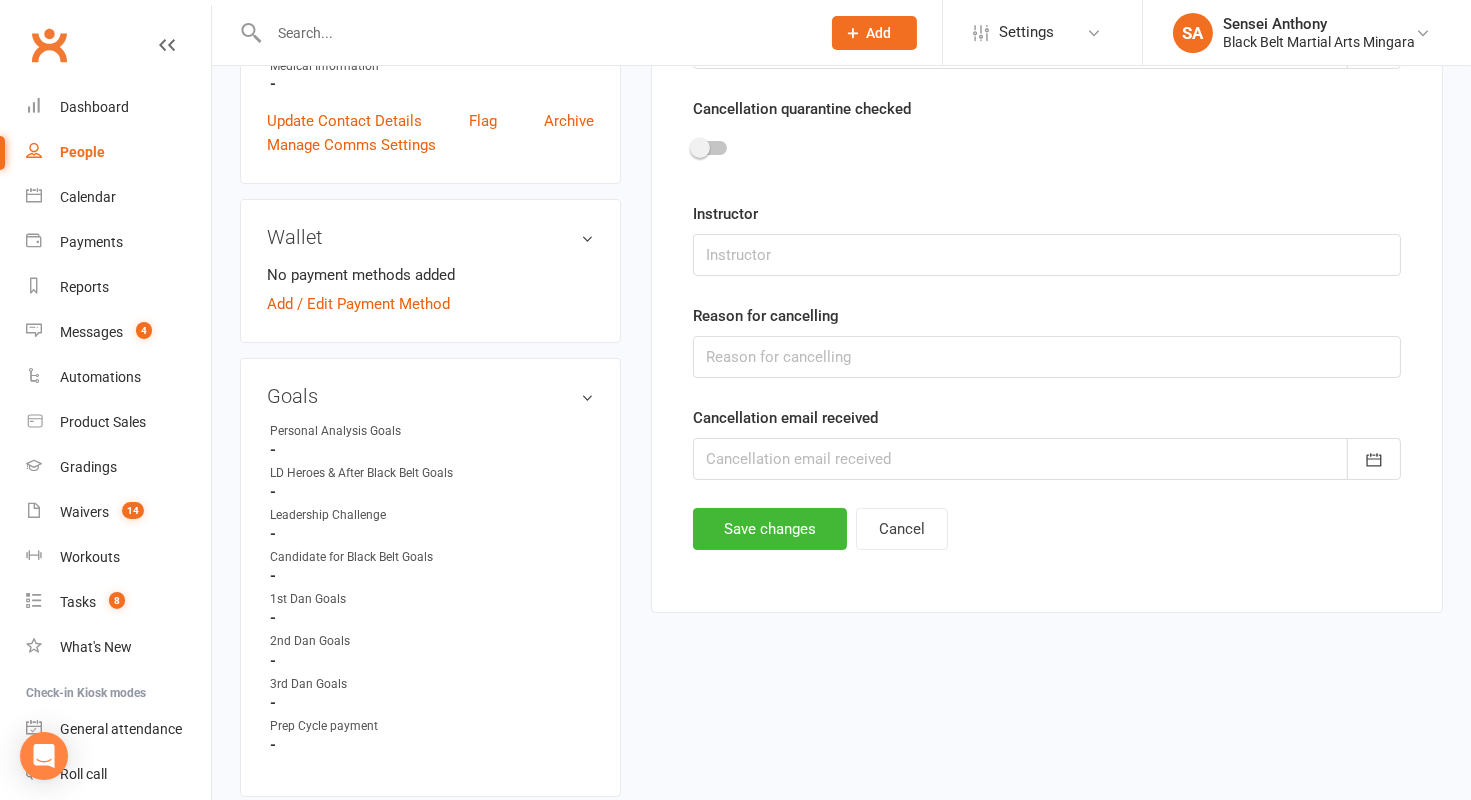 scroll, scrollTop: 586, scrollLeft: 0, axis: vertical 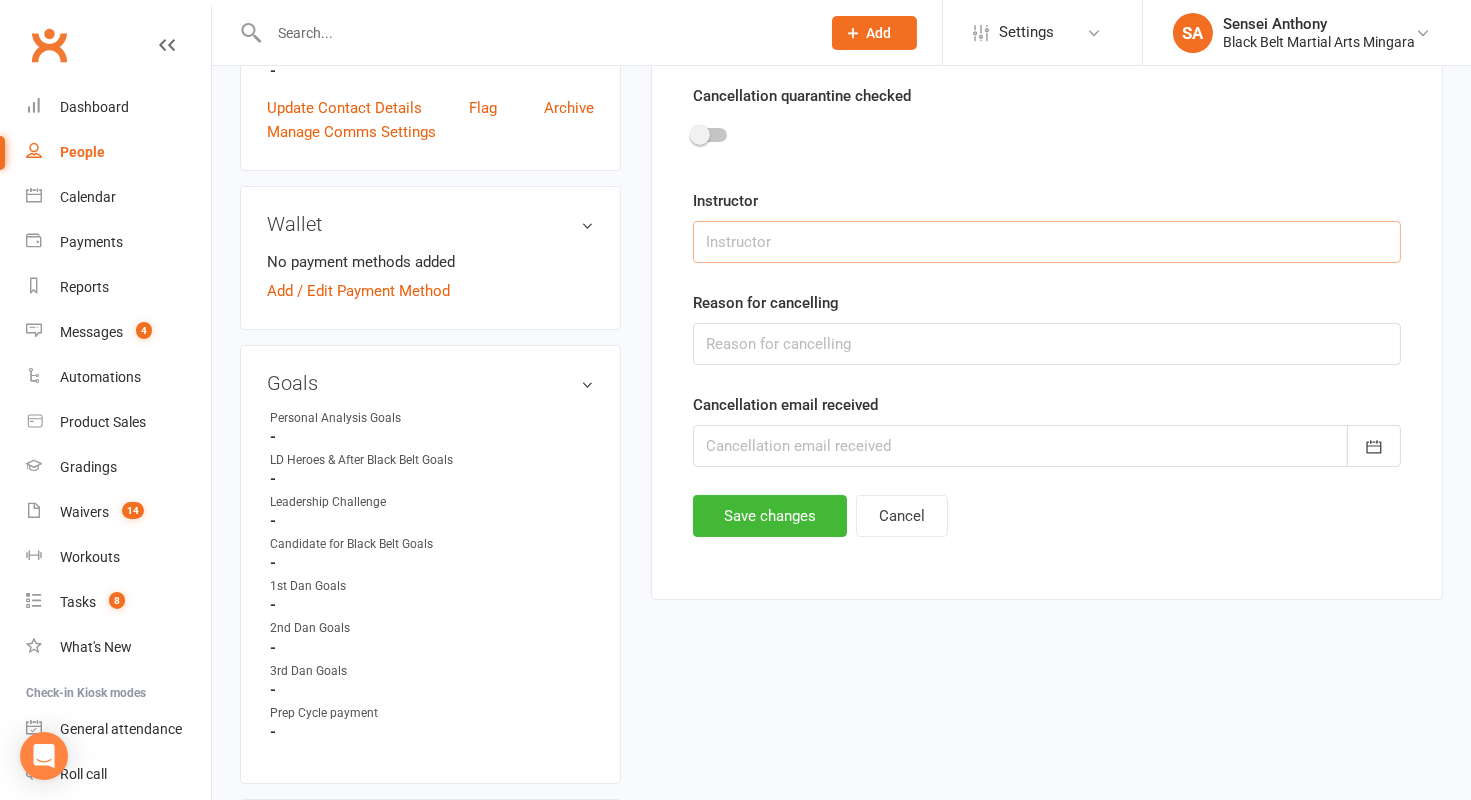 click at bounding box center [1047, 242] 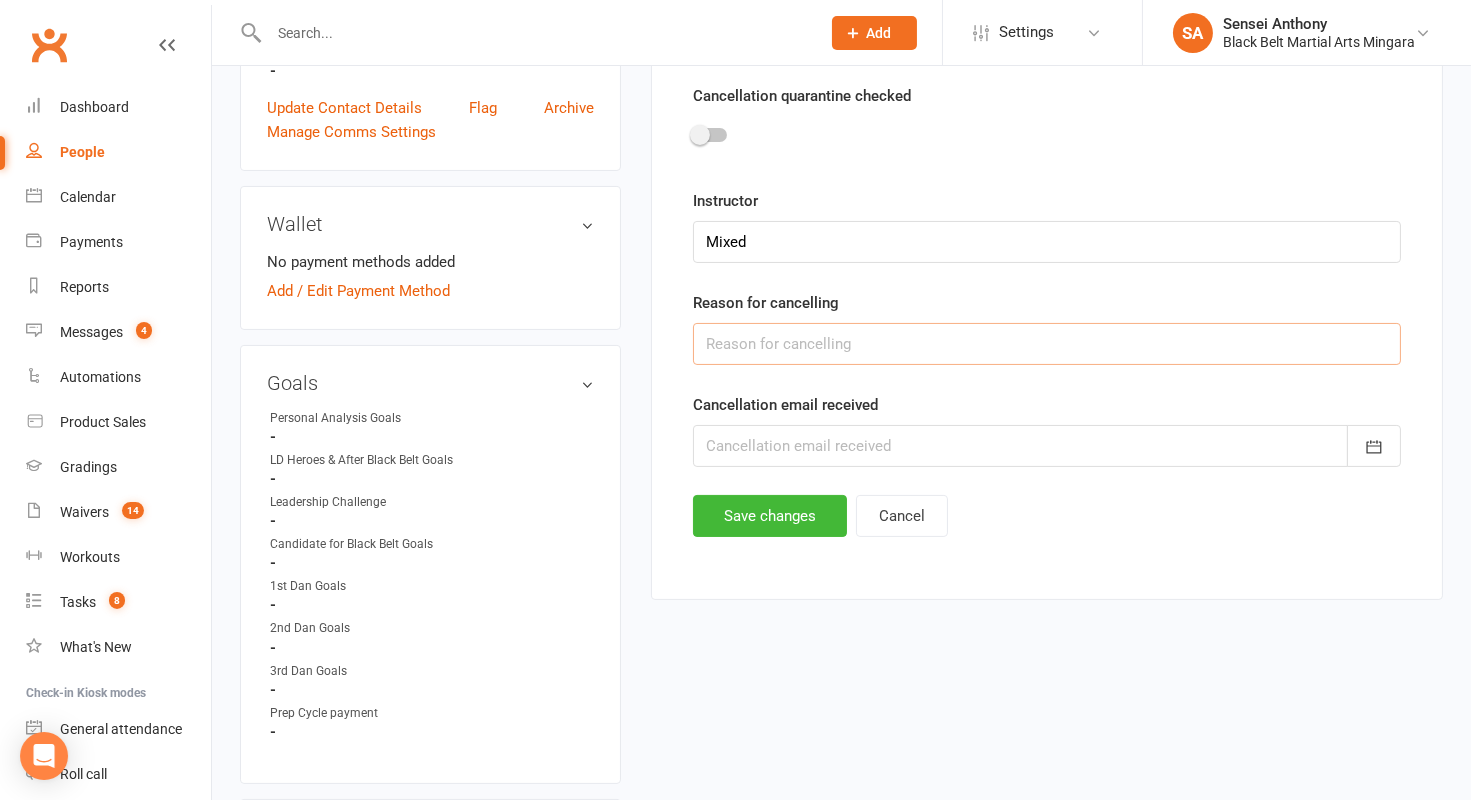 click at bounding box center (1047, 344) 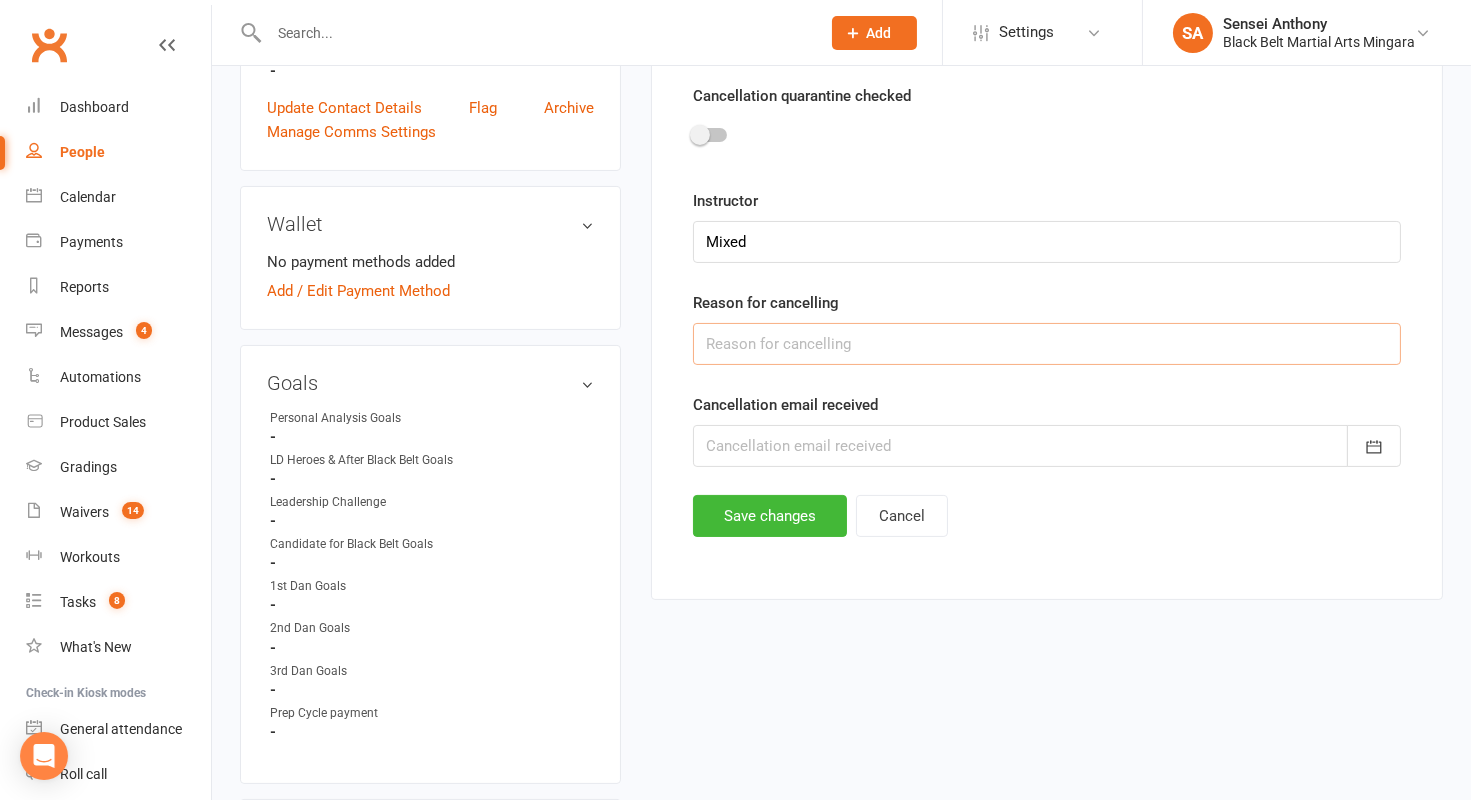 type on "Lost Interest" 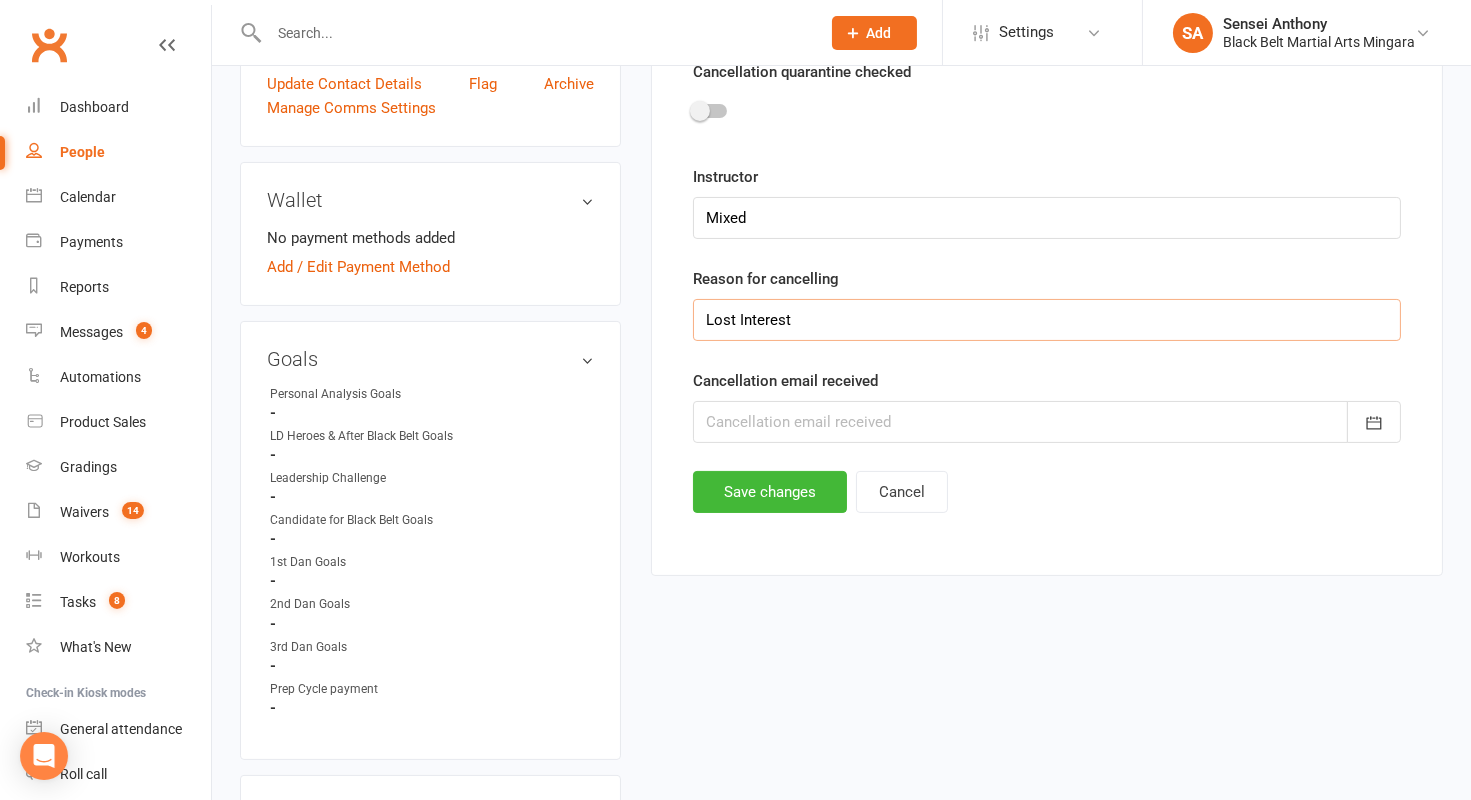 scroll, scrollTop: 611, scrollLeft: 0, axis: vertical 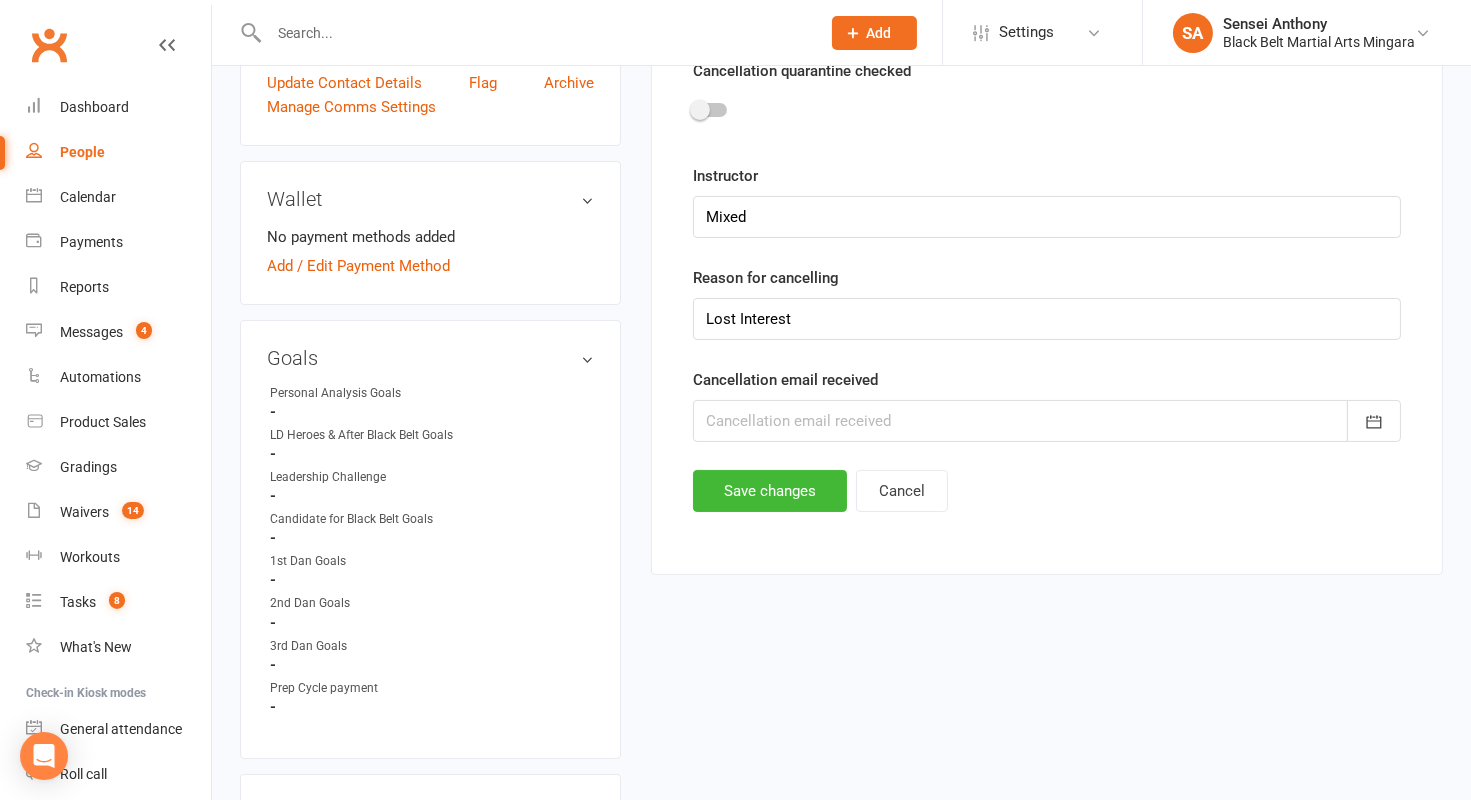 click at bounding box center (1047, 421) 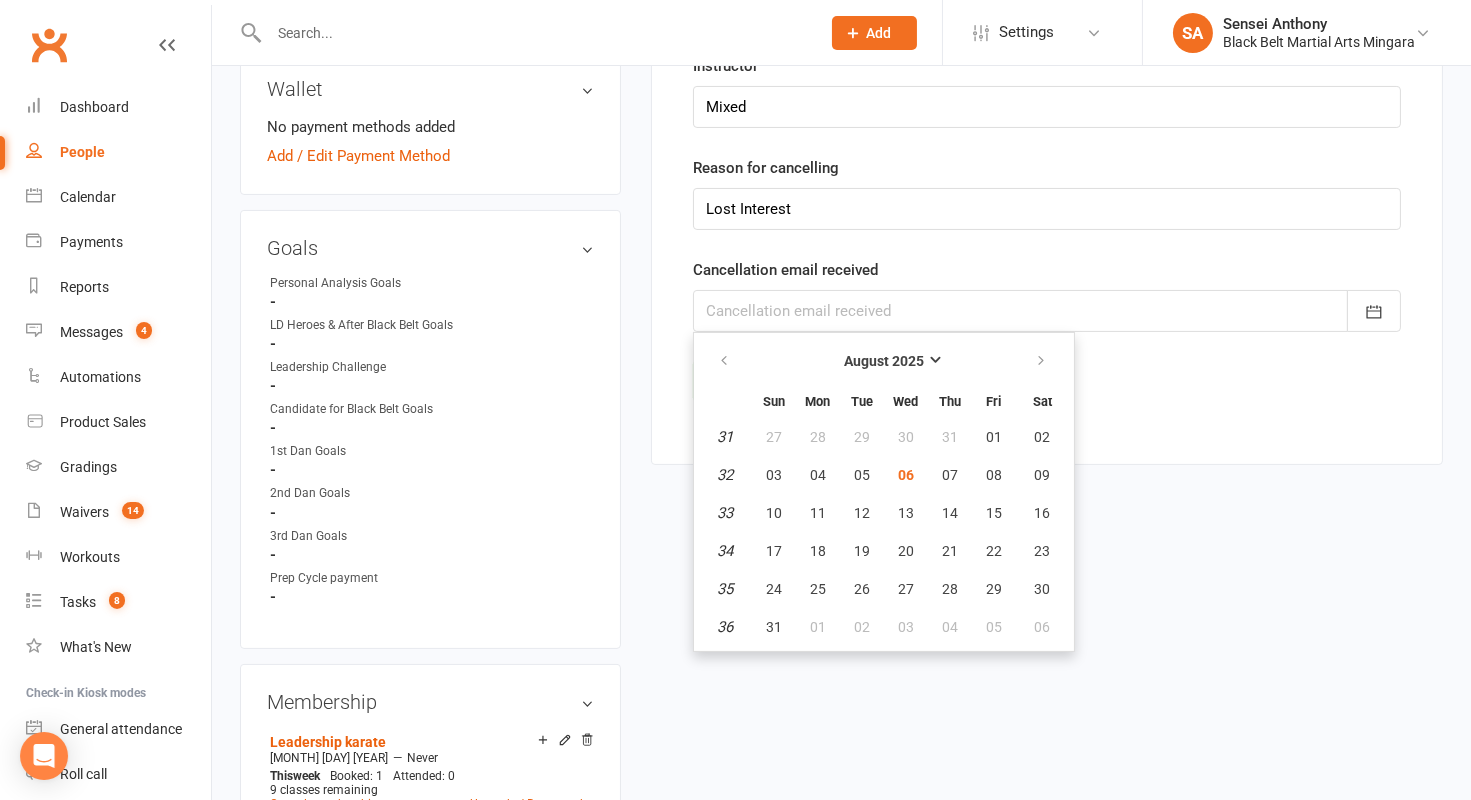 scroll, scrollTop: 737, scrollLeft: 0, axis: vertical 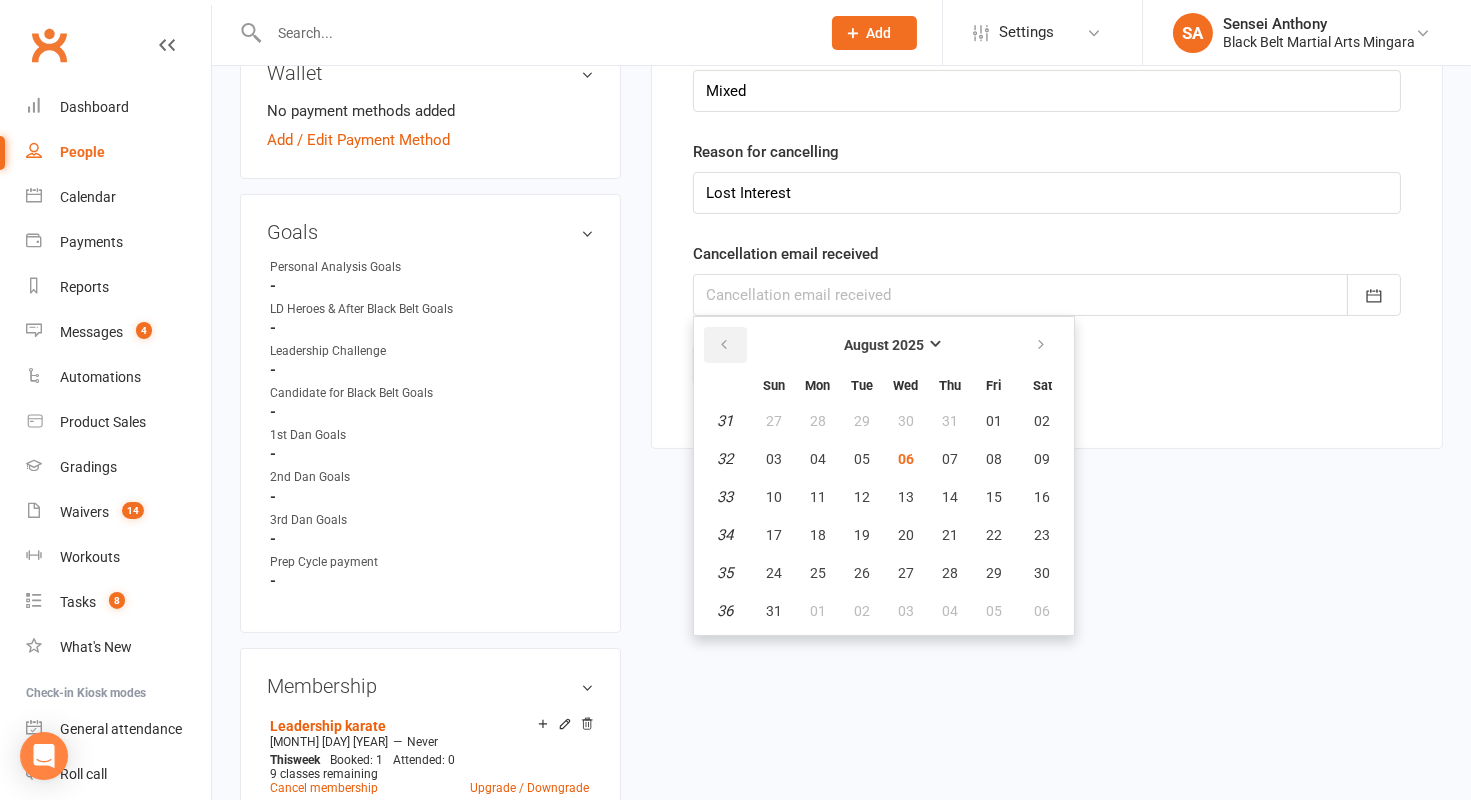 click at bounding box center (724, 345) 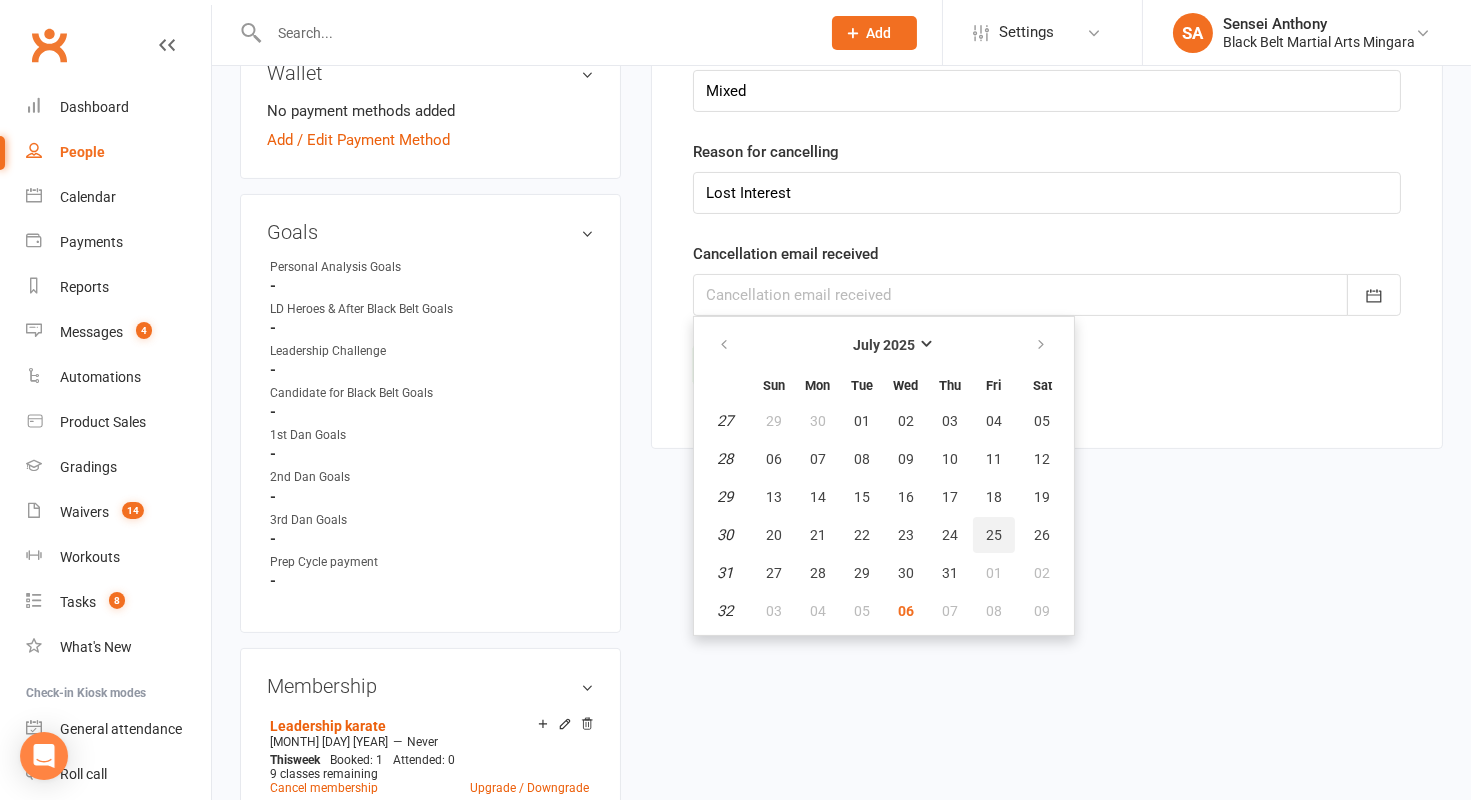 click on "25" at bounding box center (994, 535) 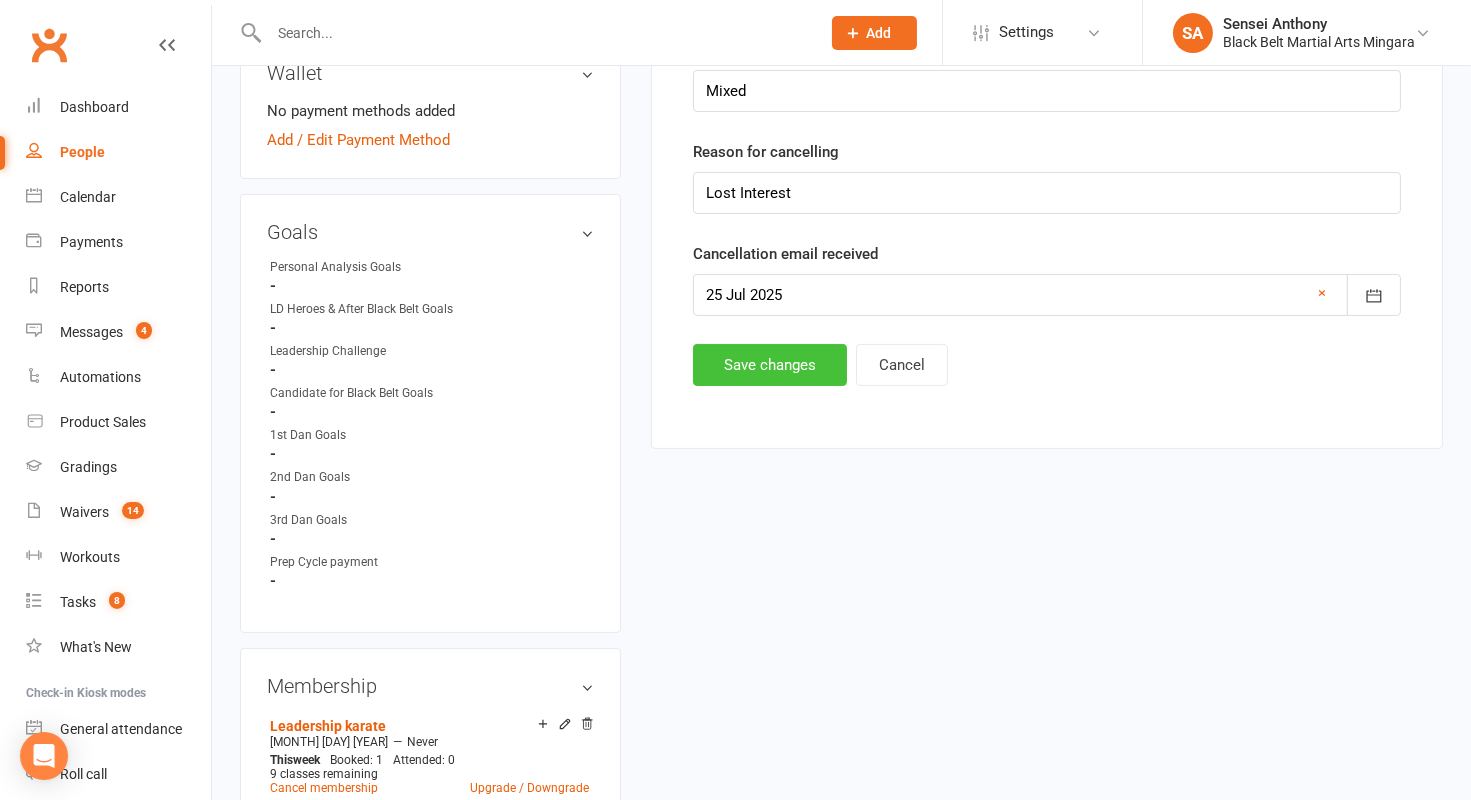 click on "Save changes" at bounding box center [770, 365] 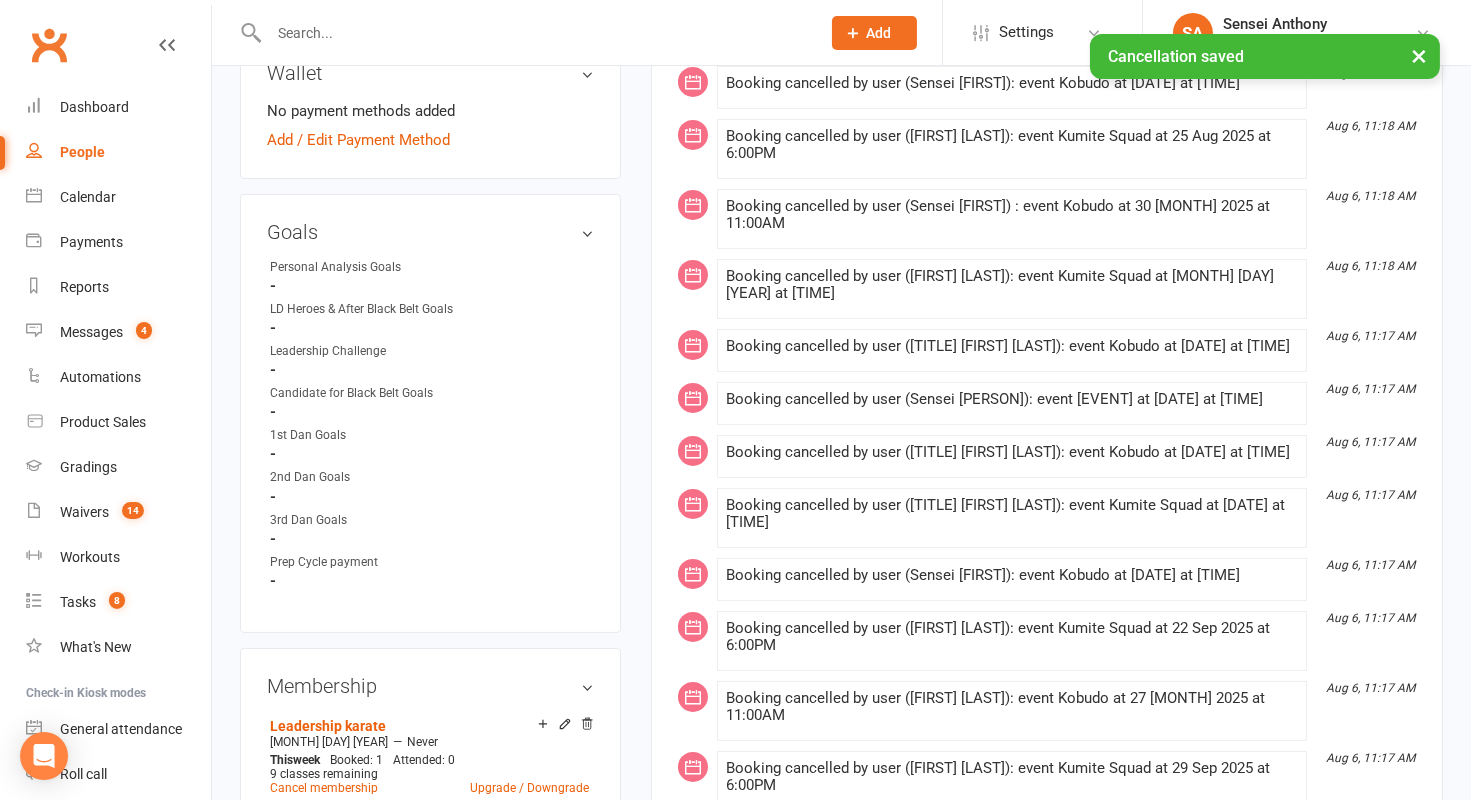 scroll, scrollTop: 0, scrollLeft: 0, axis: both 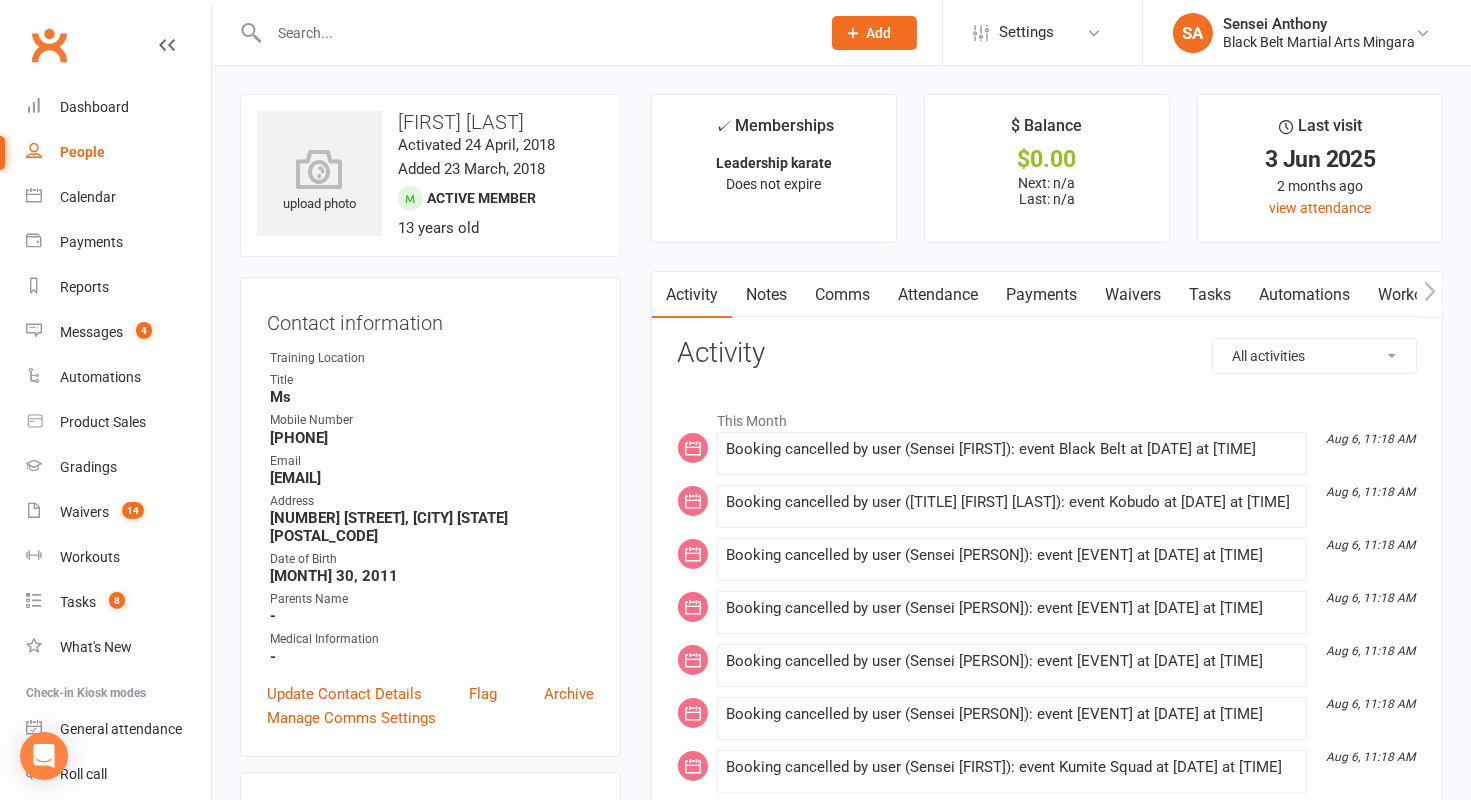 drag, startPoint x: 535, startPoint y: 115, endPoint x: 398, endPoint y: 117, distance: 137.0146 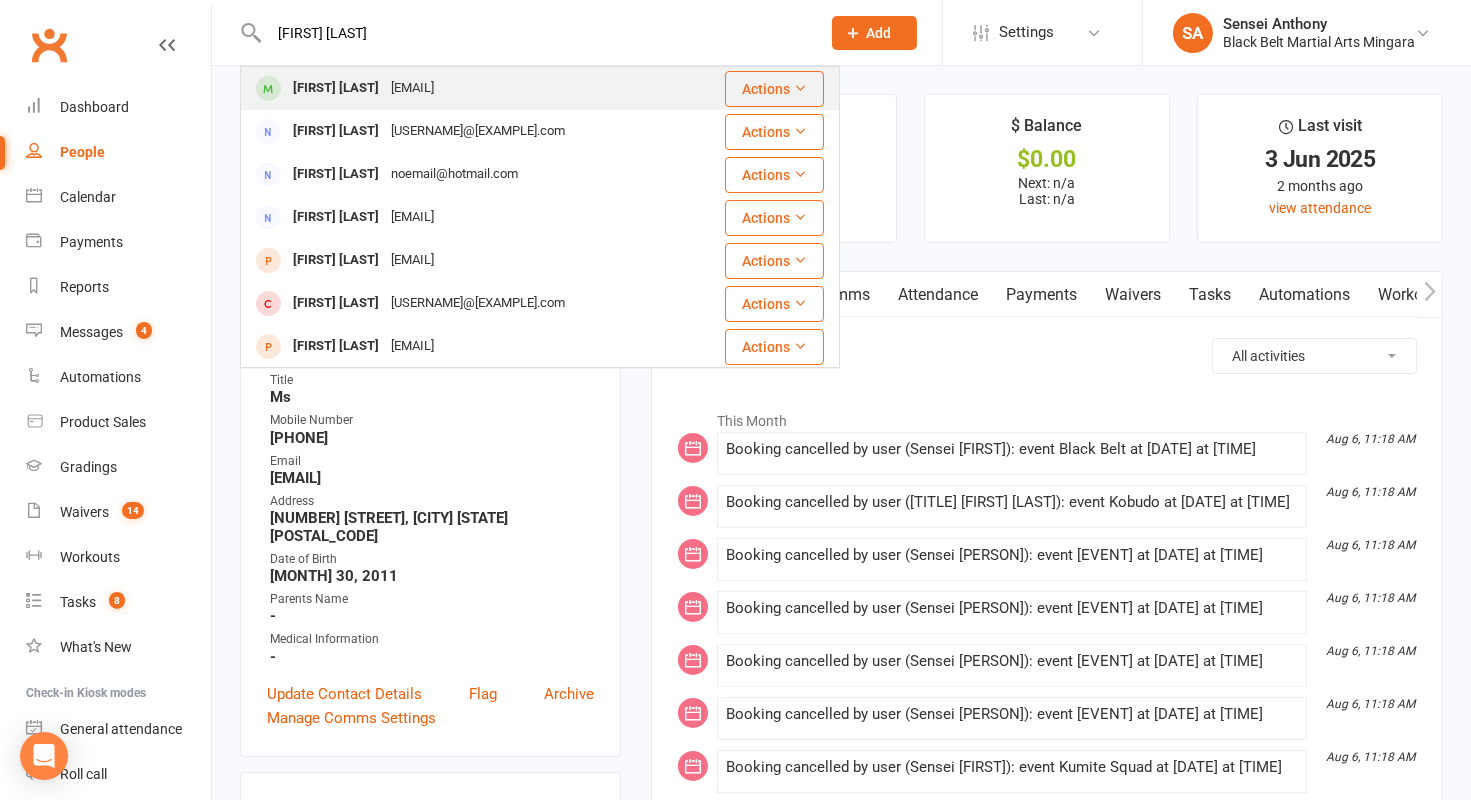 type on "[FIRST] [LAST]" 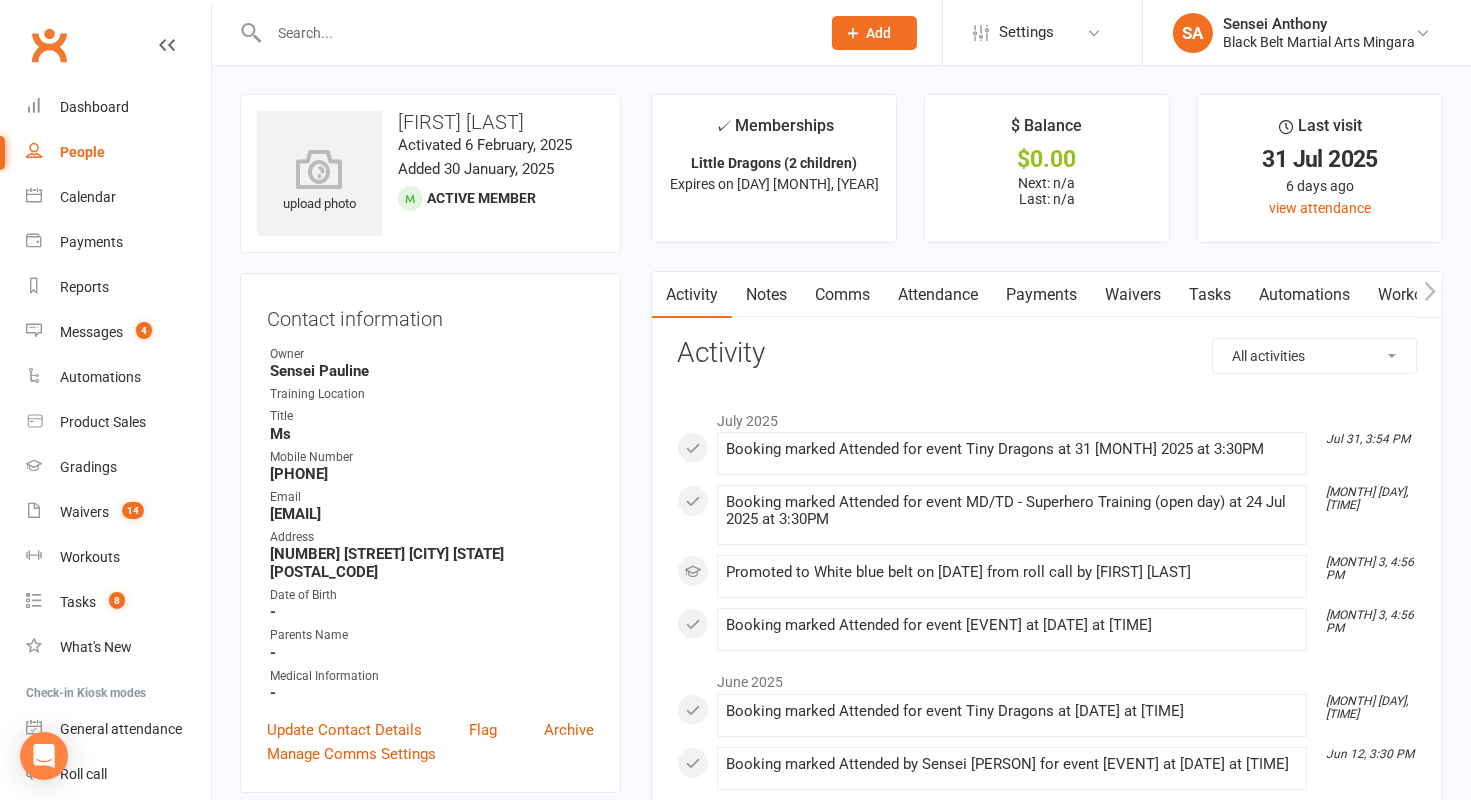 click on "Attendance" at bounding box center [938, 295] 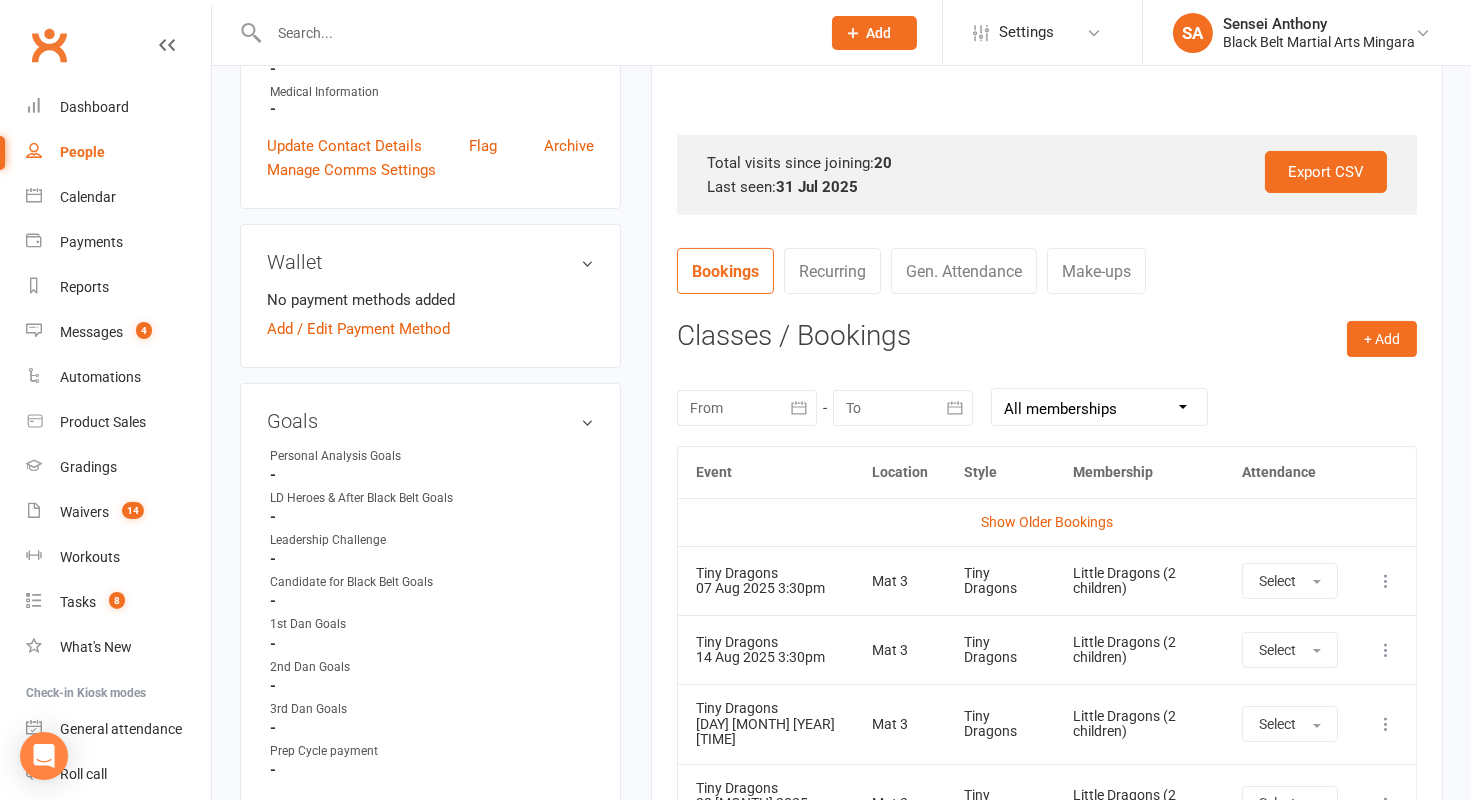 scroll, scrollTop: 585, scrollLeft: 0, axis: vertical 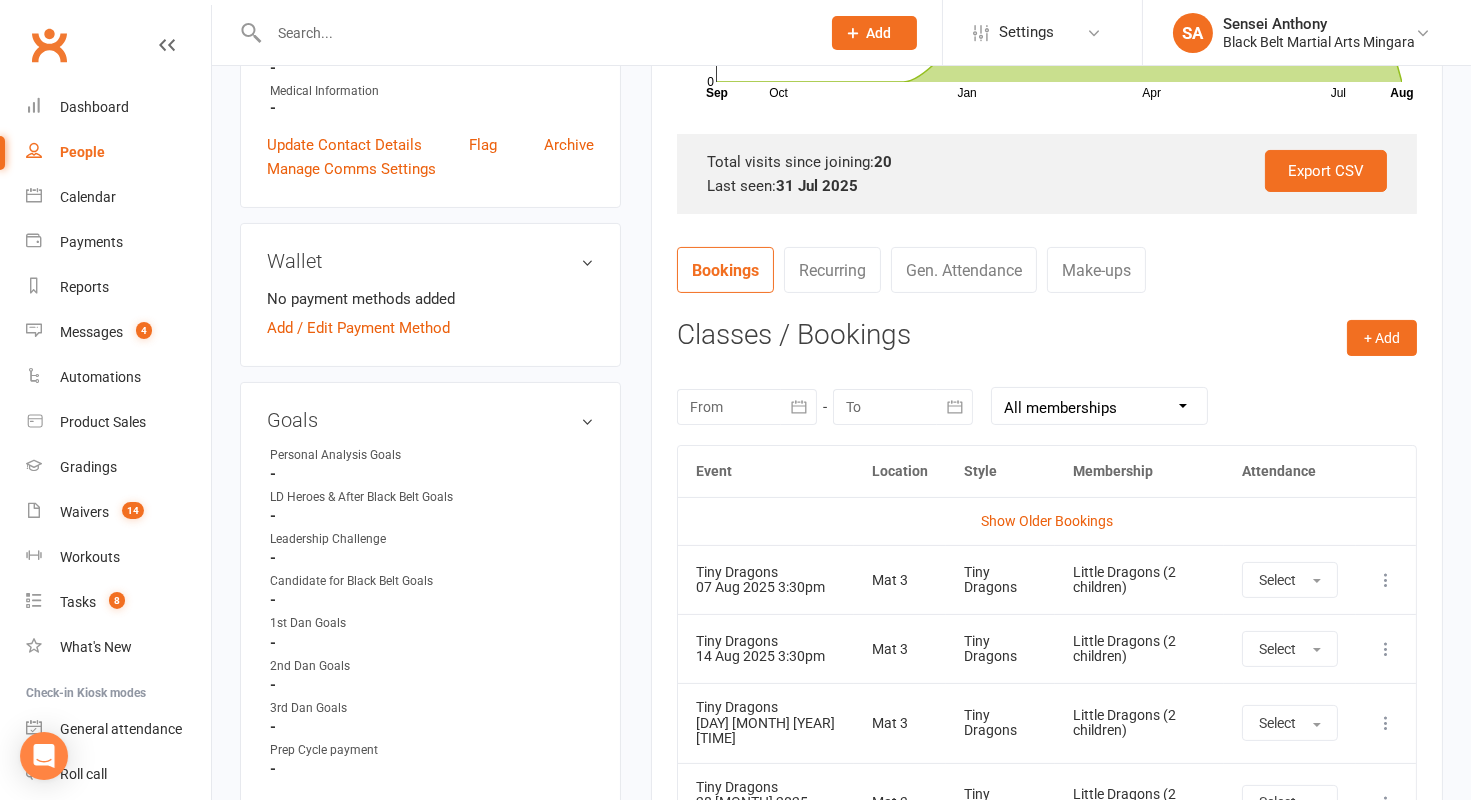 click at bounding box center (1386, 580) 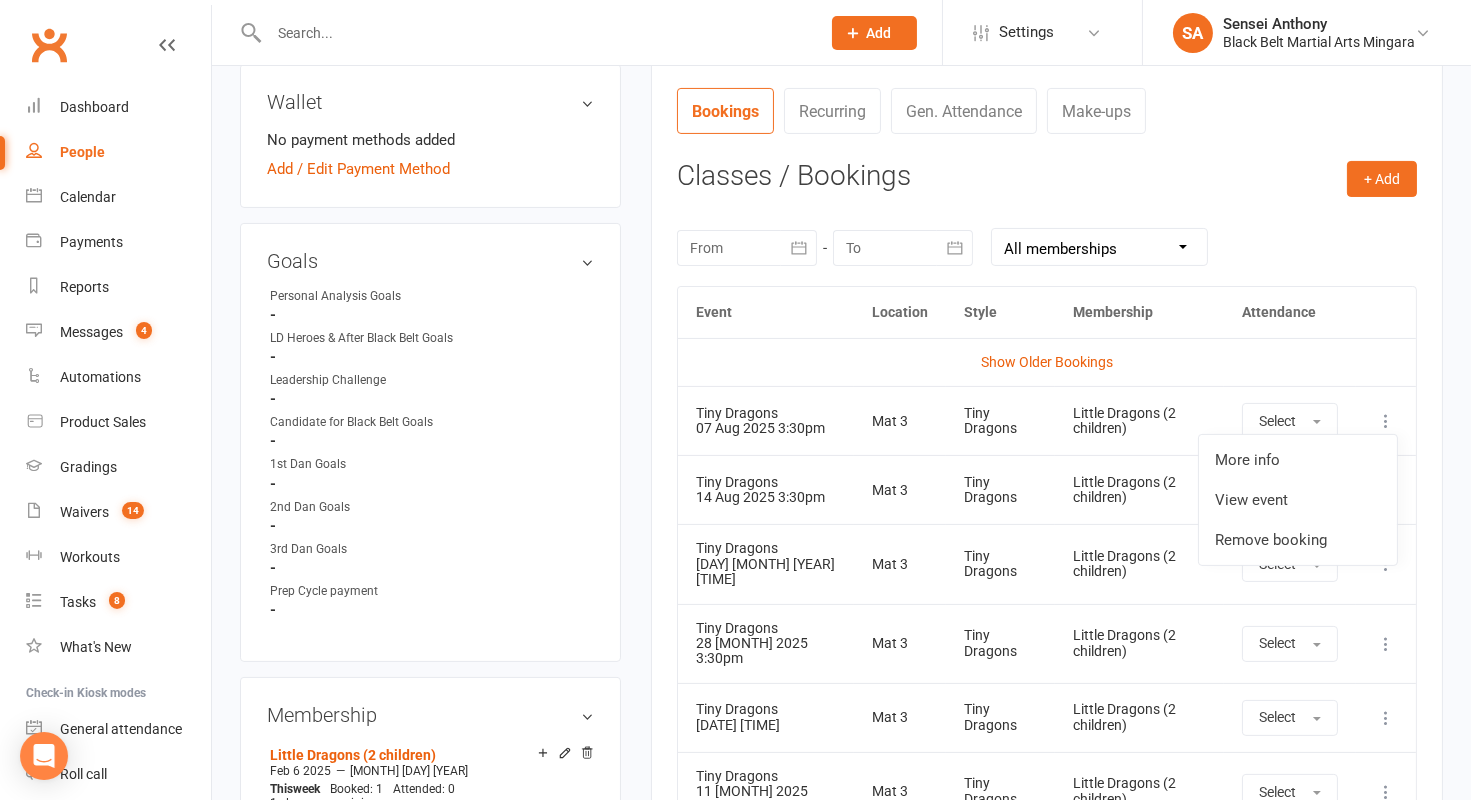 scroll, scrollTop: 790, scrollLeft: 0, axis: vertical 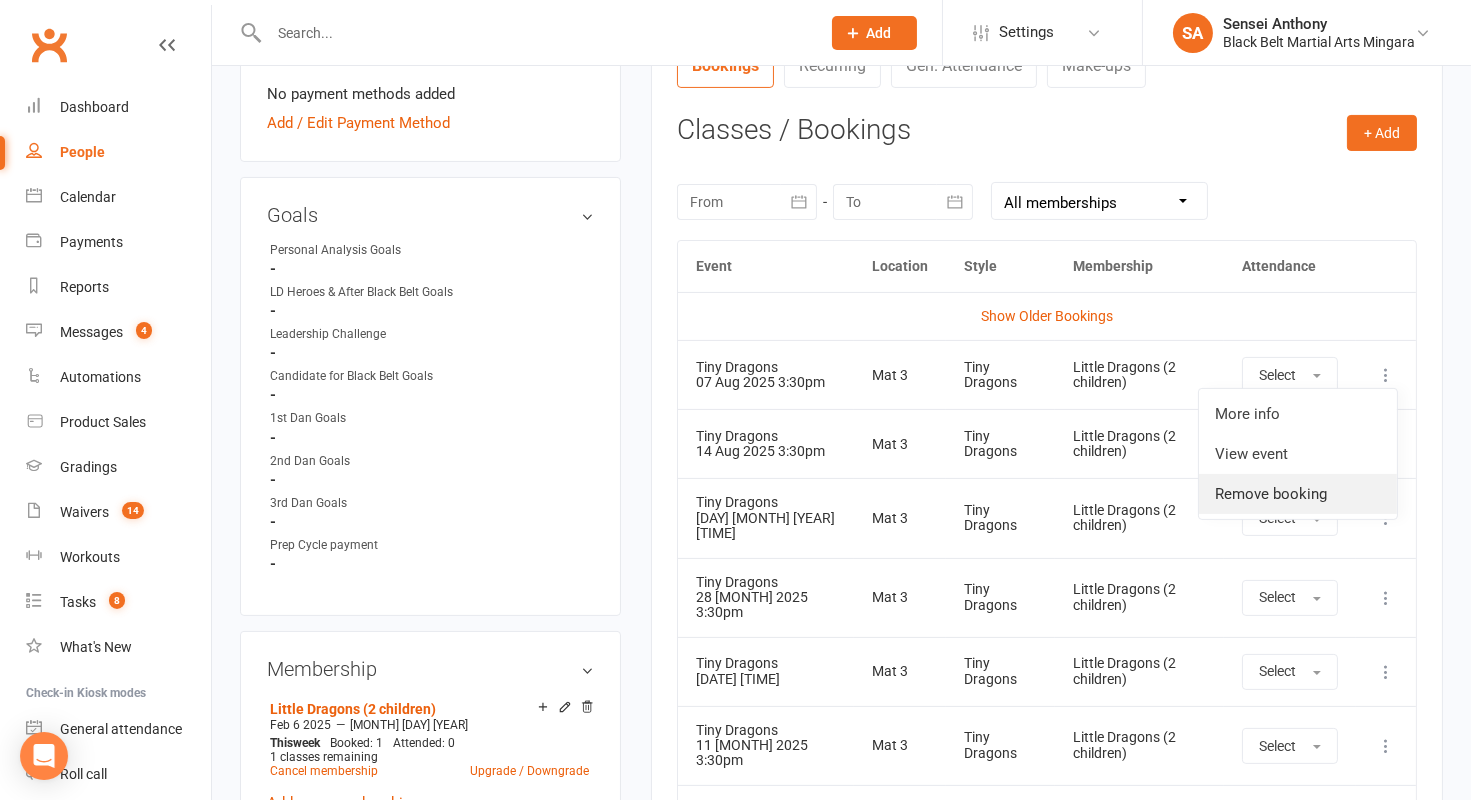 click on "Remove booking" at bounding box center [1298, 494] 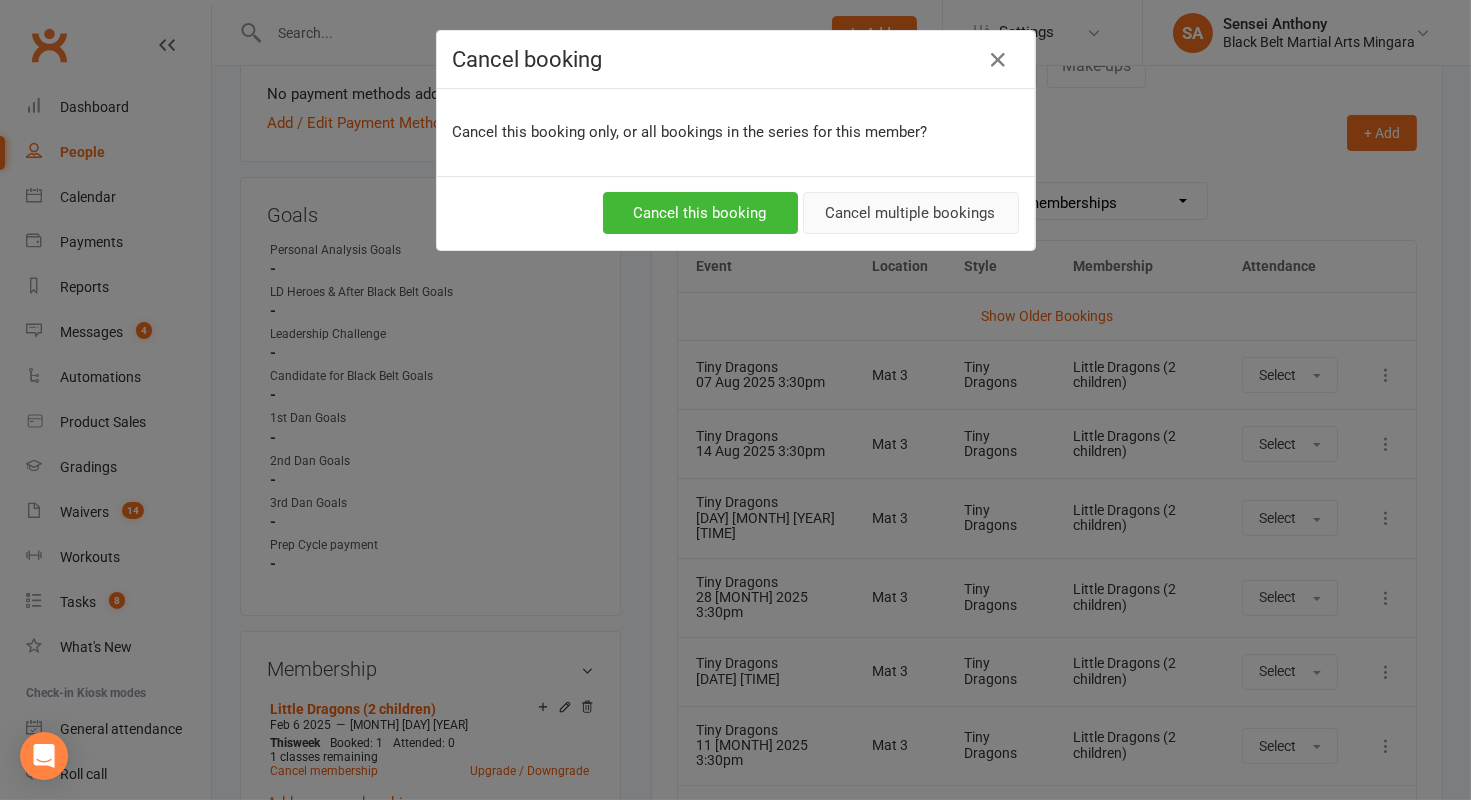 click on "Cancel multiple bookings" at bounding box center [911, 213] 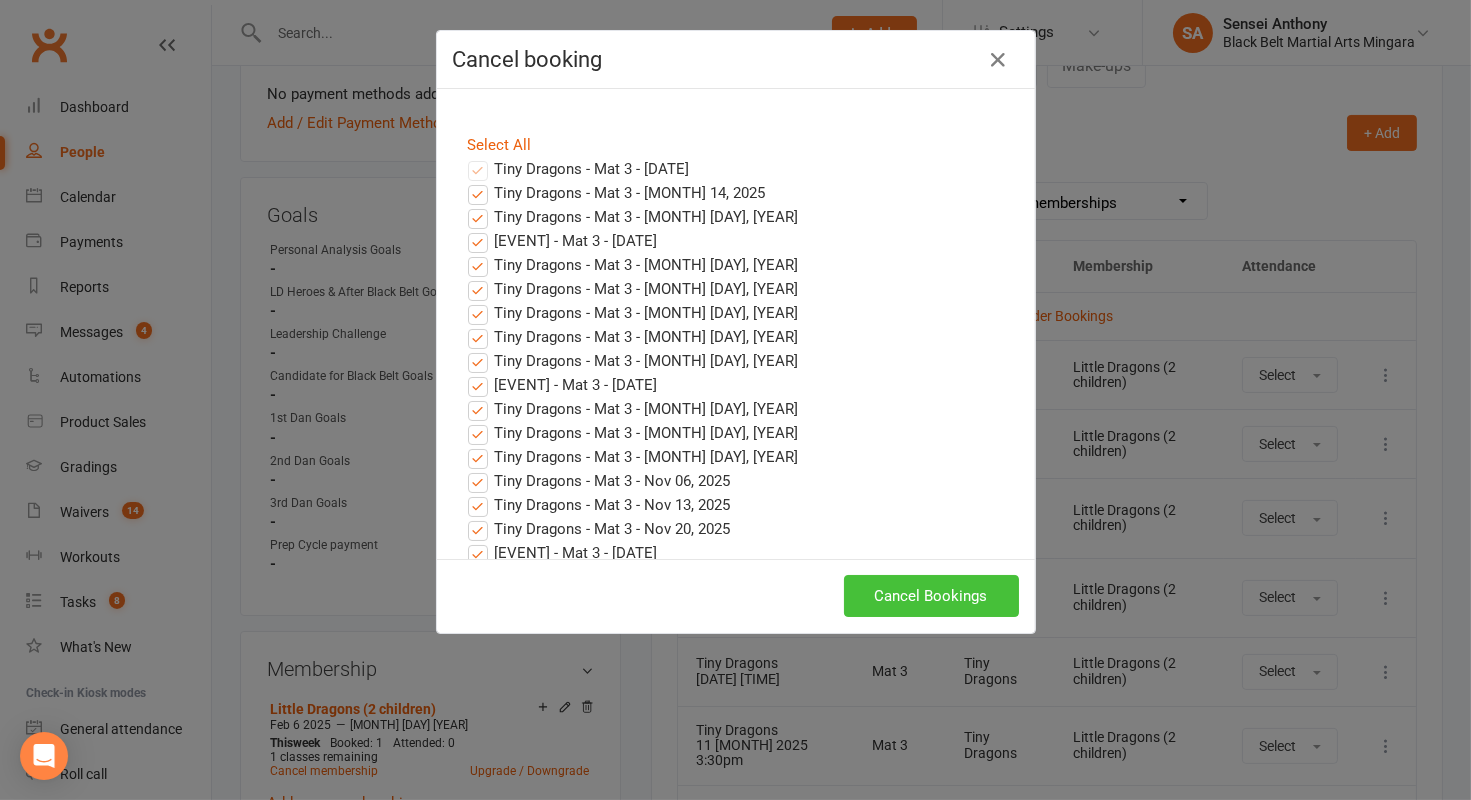 click on "Cancel Bookings" at bounding box center [931, 596] 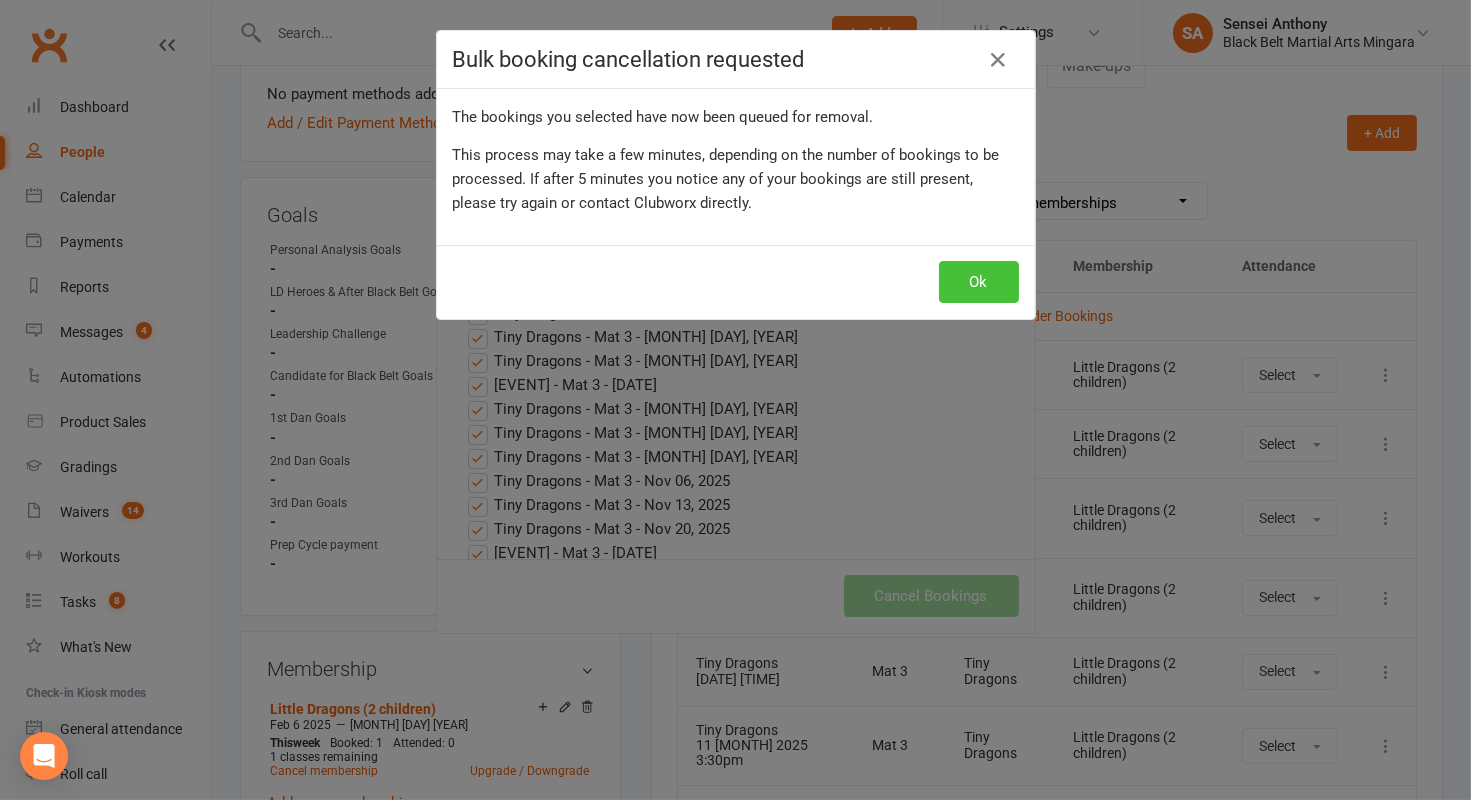 click on "Ok" at bounding box center [979, 282] 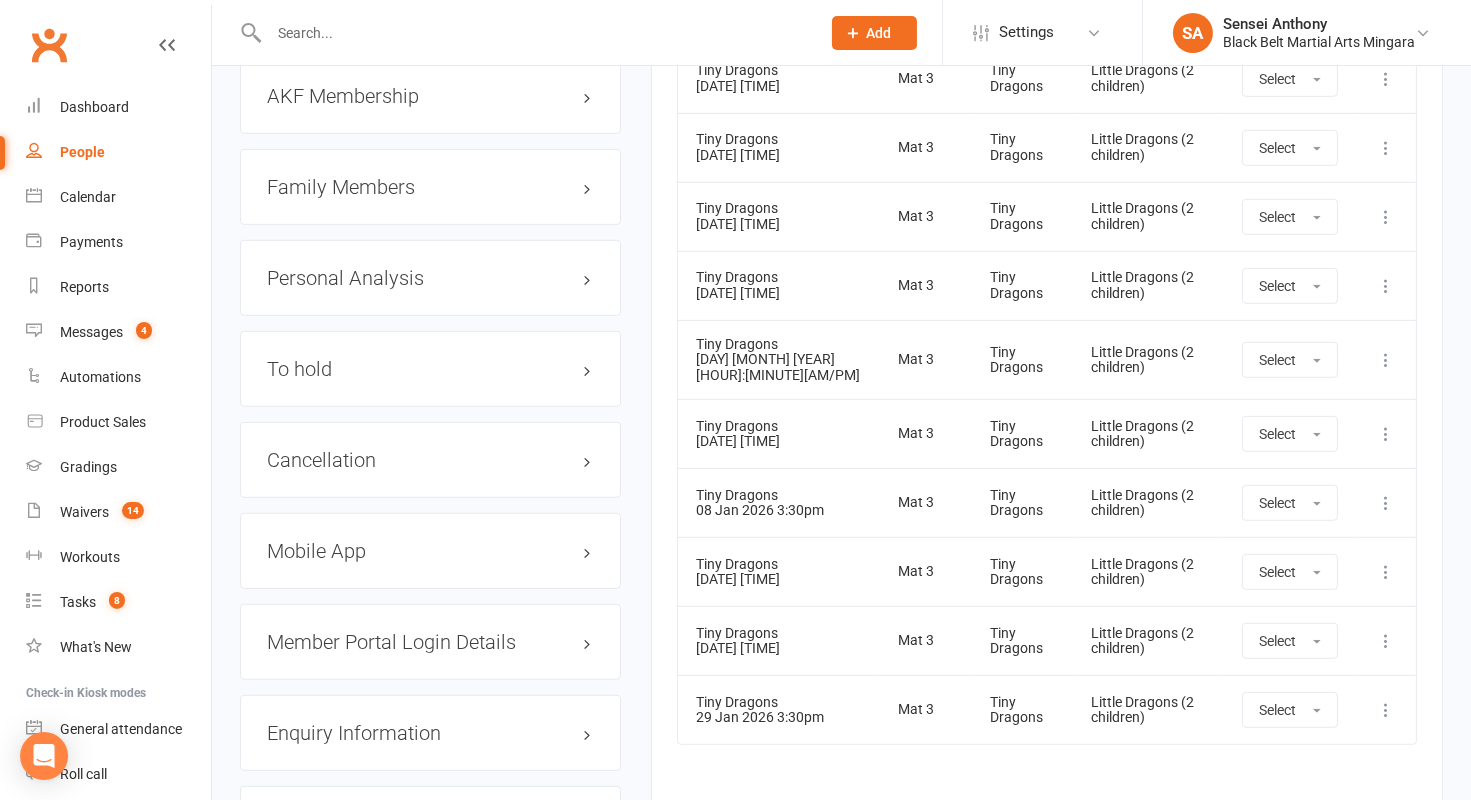 scroll, scrollTop: 2222, scrollLeft: 0, axis: vertical 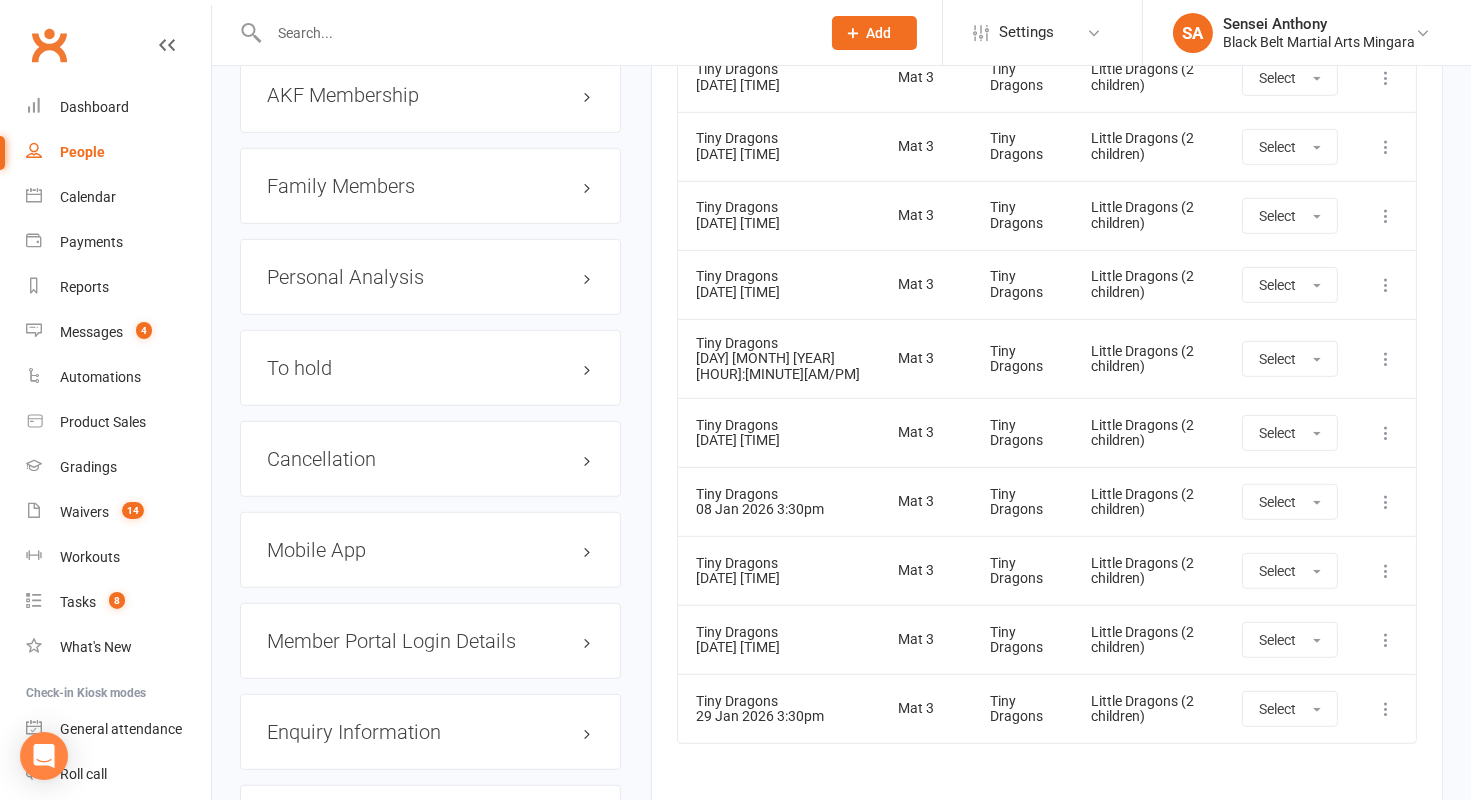 click on "Cancellation  edit" at bounding box center [430, 459] 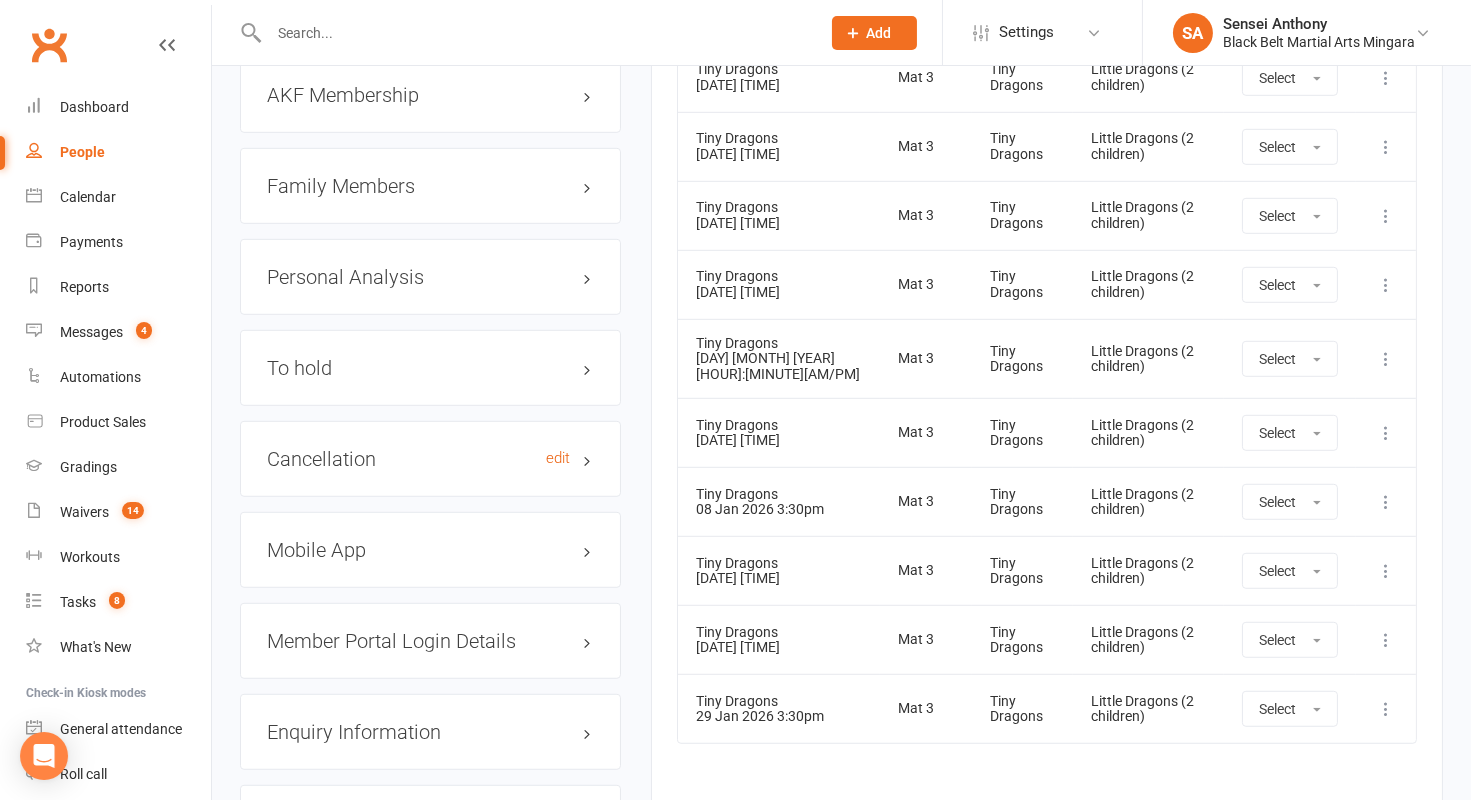 click on "Cancellation  edit" at bounding box center [430, 459] 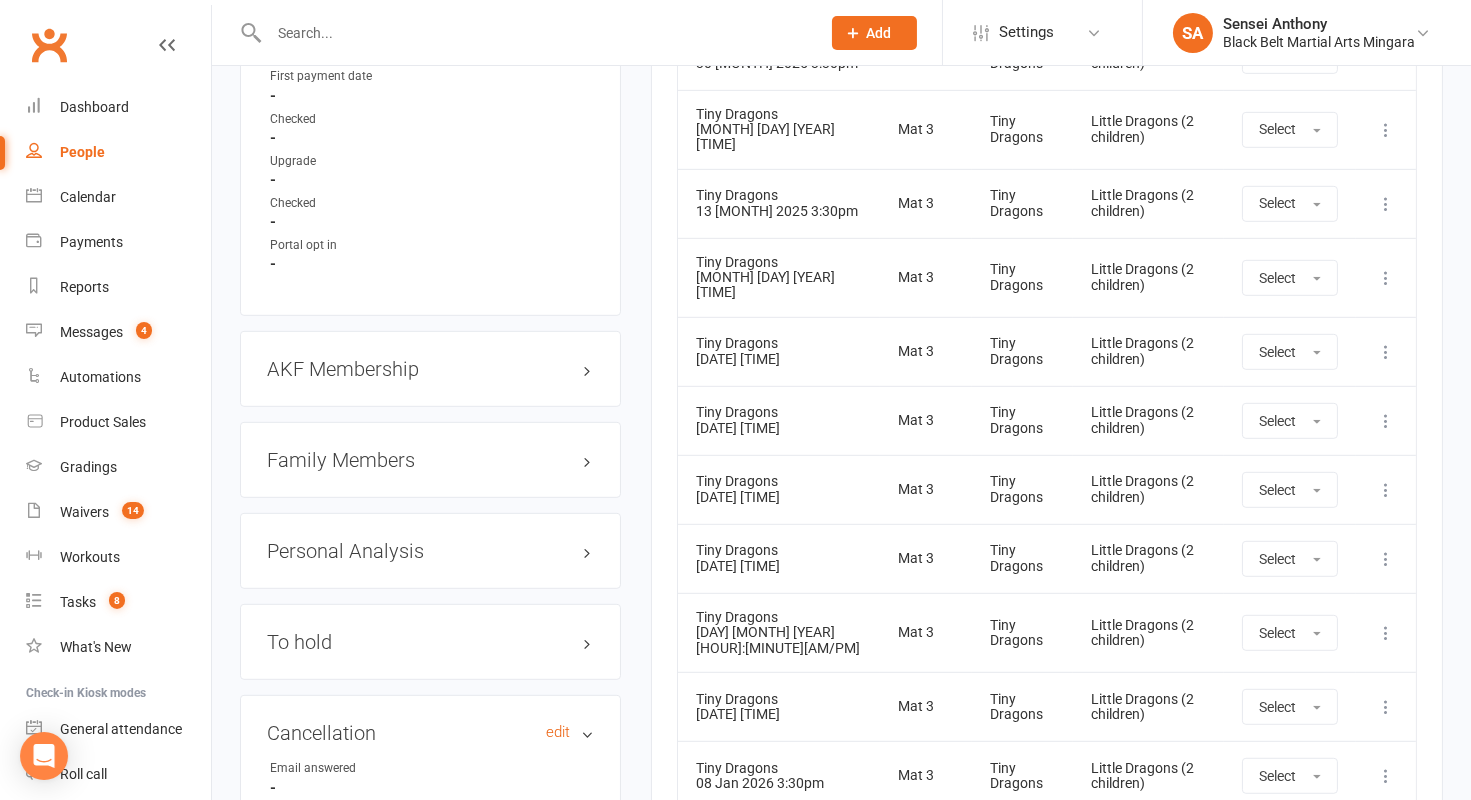 scroll, scrollTop: 1951, scrollLeft: 0, axis: vertical 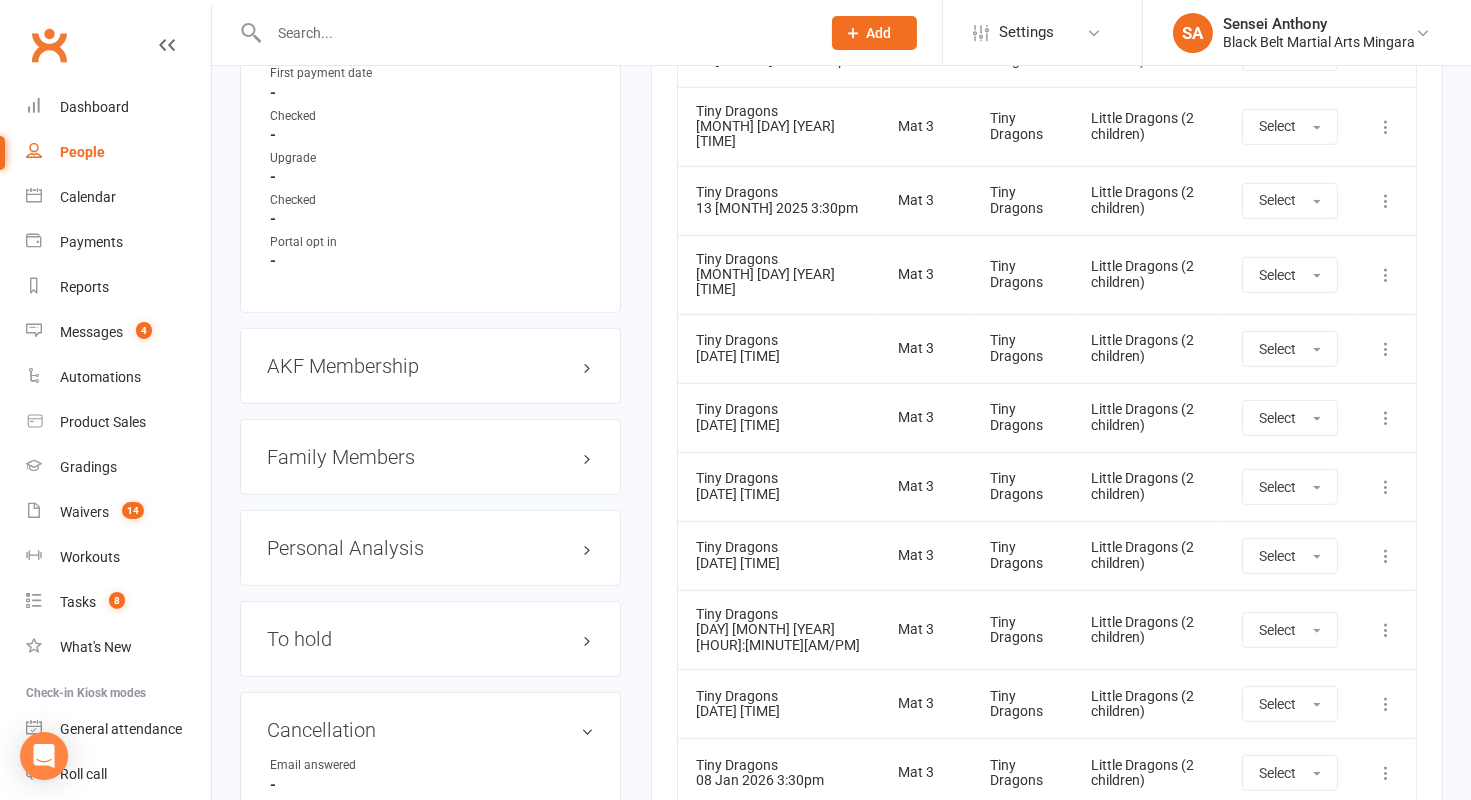 click on "Family Members" at bounding box center [430, 457] 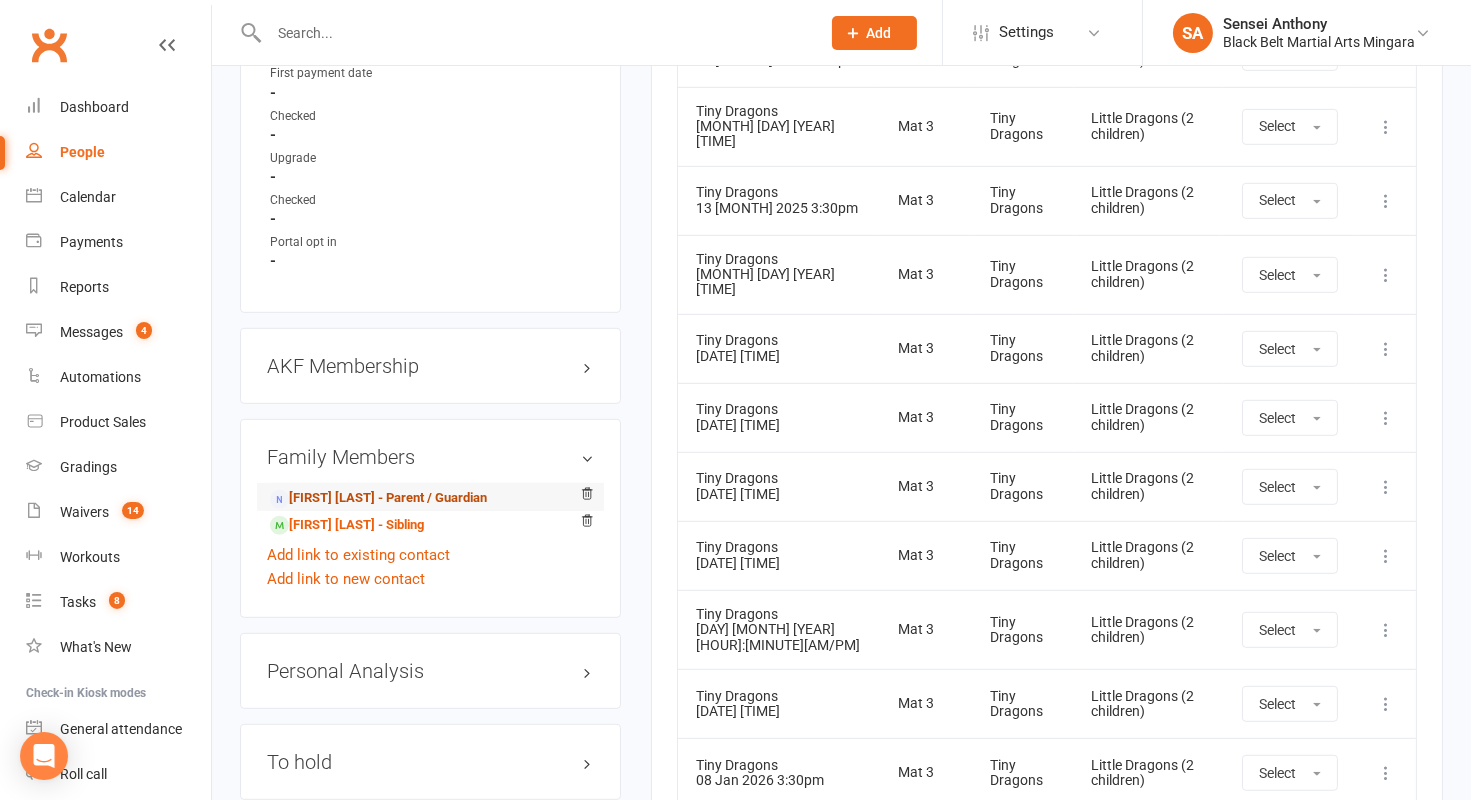 click on "[FIRST] [LAST] - Parent / Guardian" at bounding box center [378, 498] 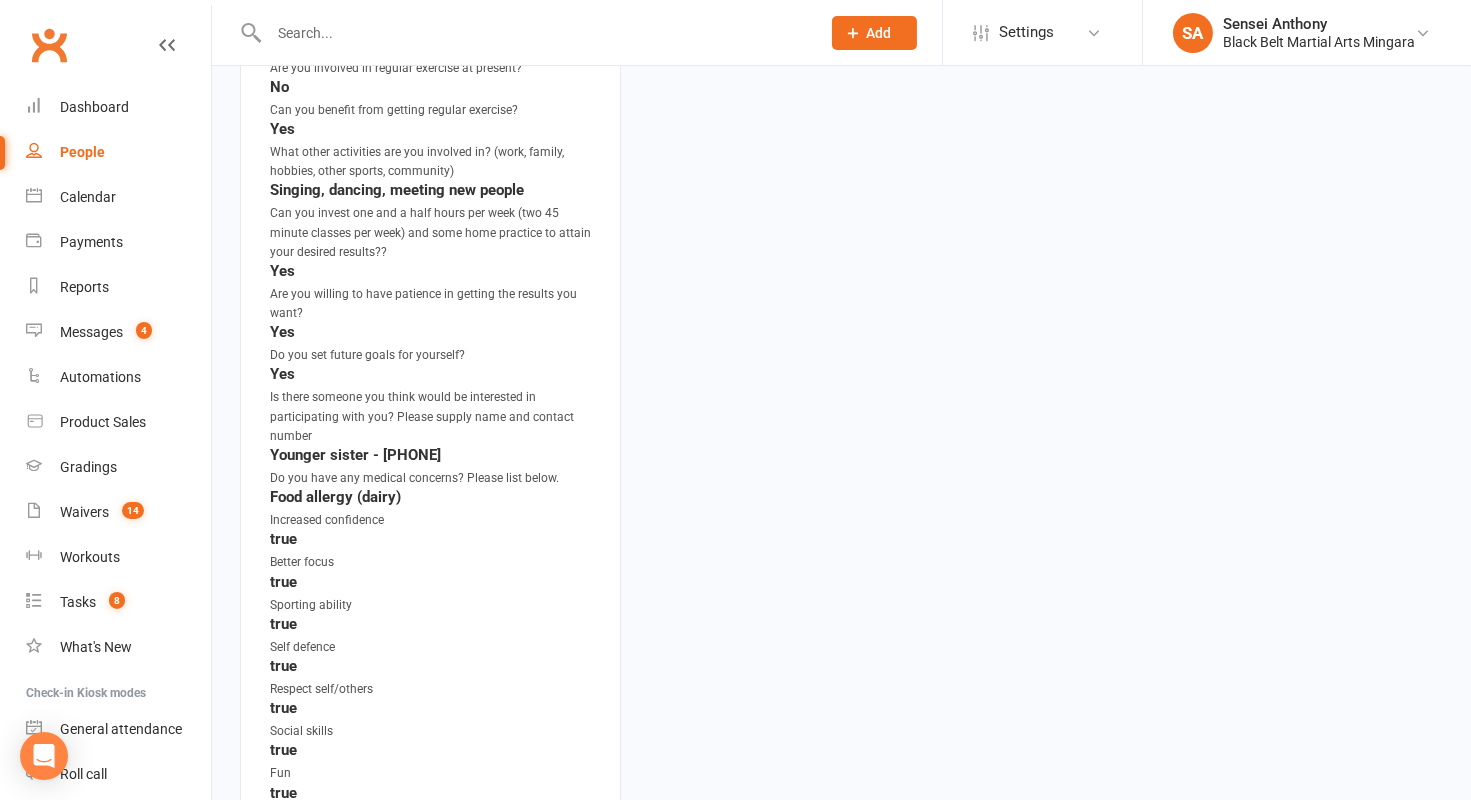 scroll, scrollTop: 0, scrollLeft: 0, axis: both 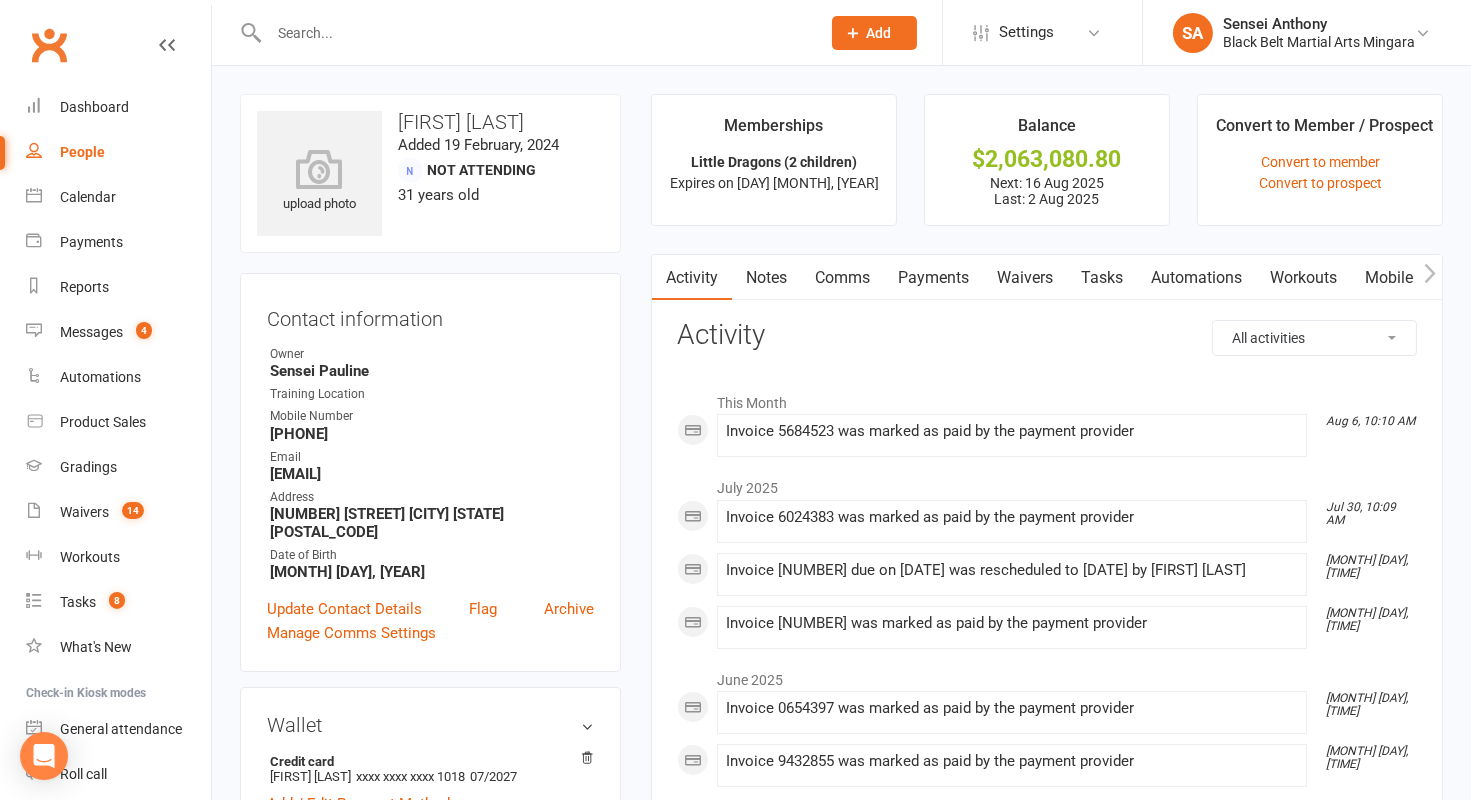 click on "Payments" at bounding box center (933, 278) 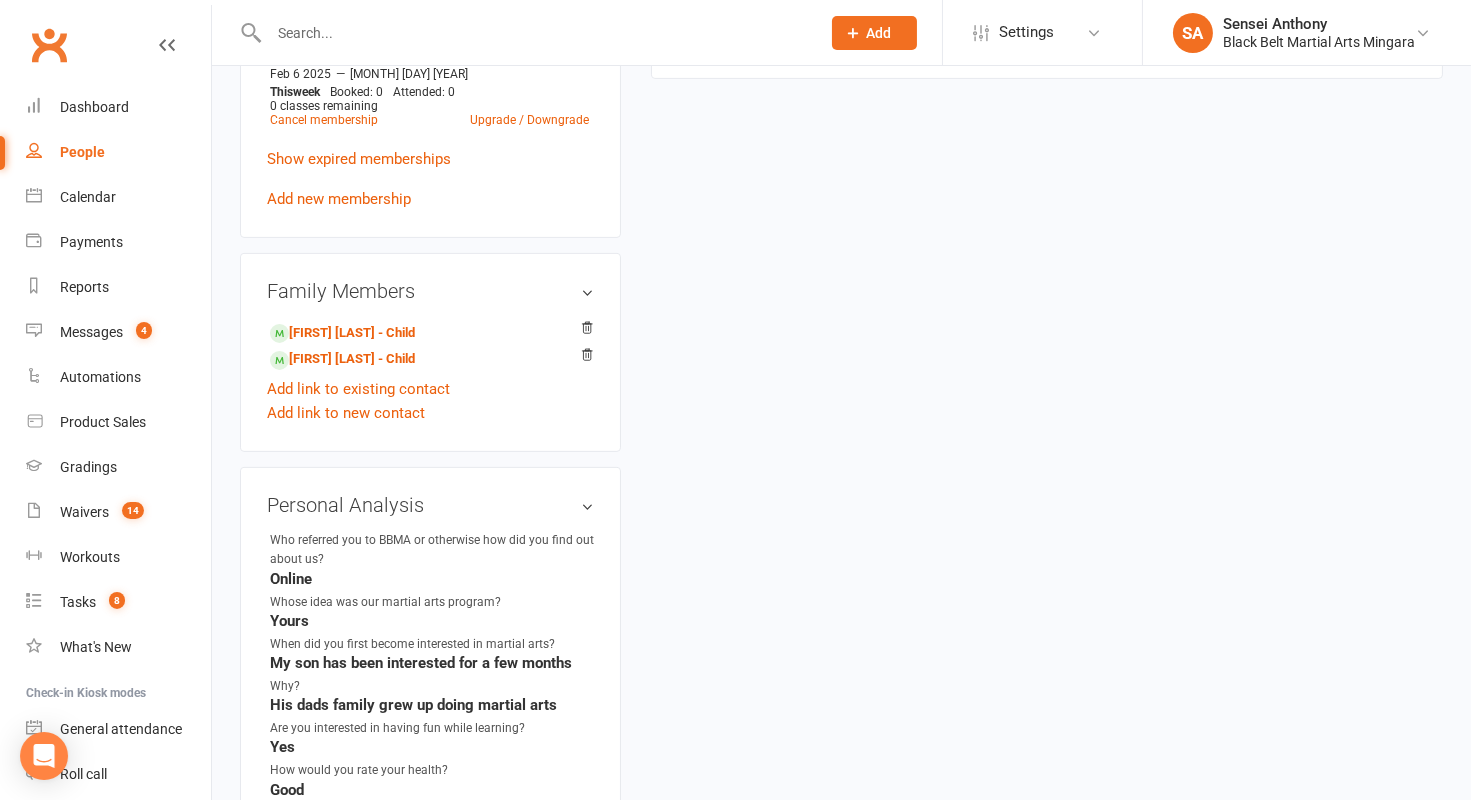 scroll, scrollTop: 1321, scrollLeft: 0, axis: vertical 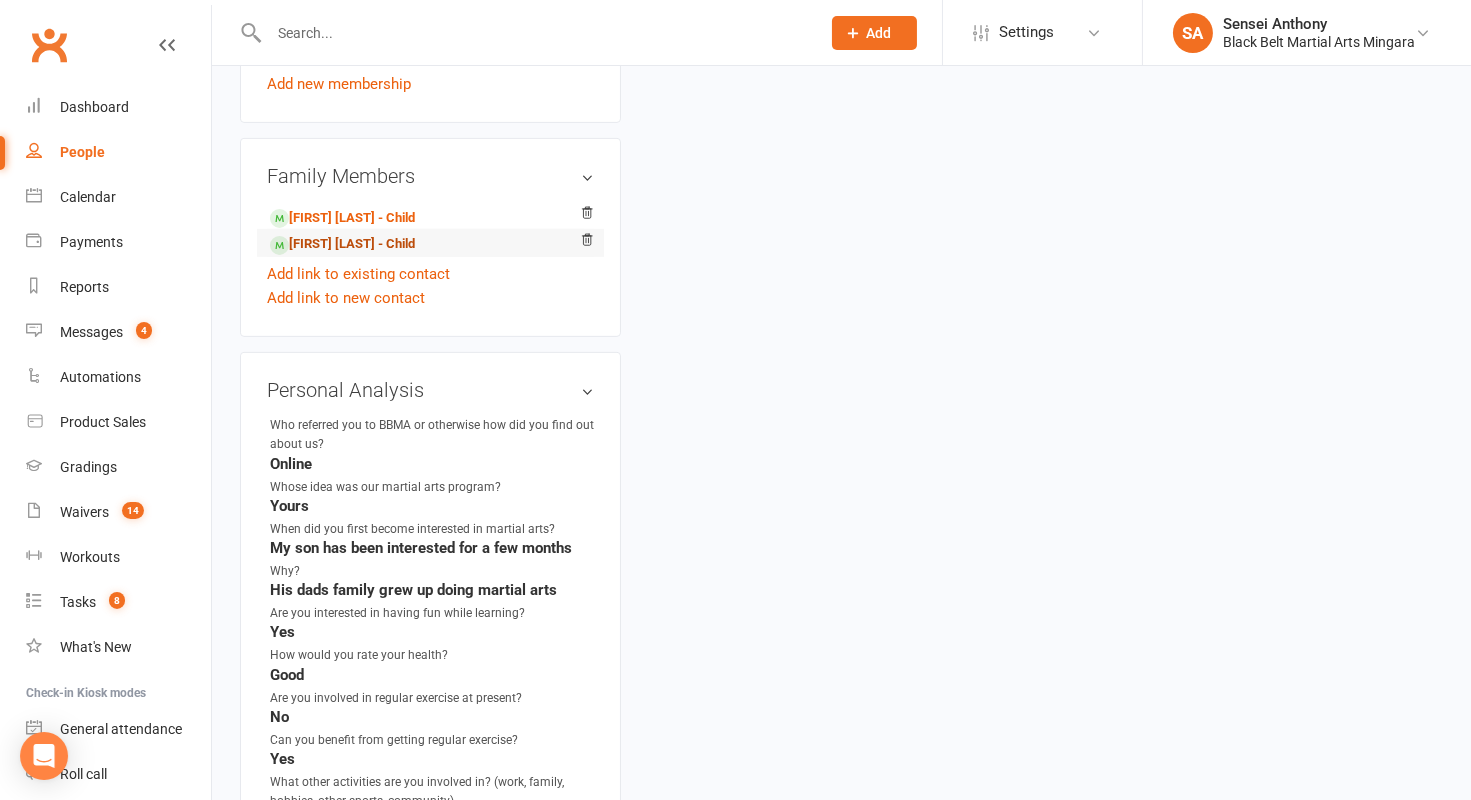 click on "[FIRST] [LAST] - Child" at bounding box center [342, 244] 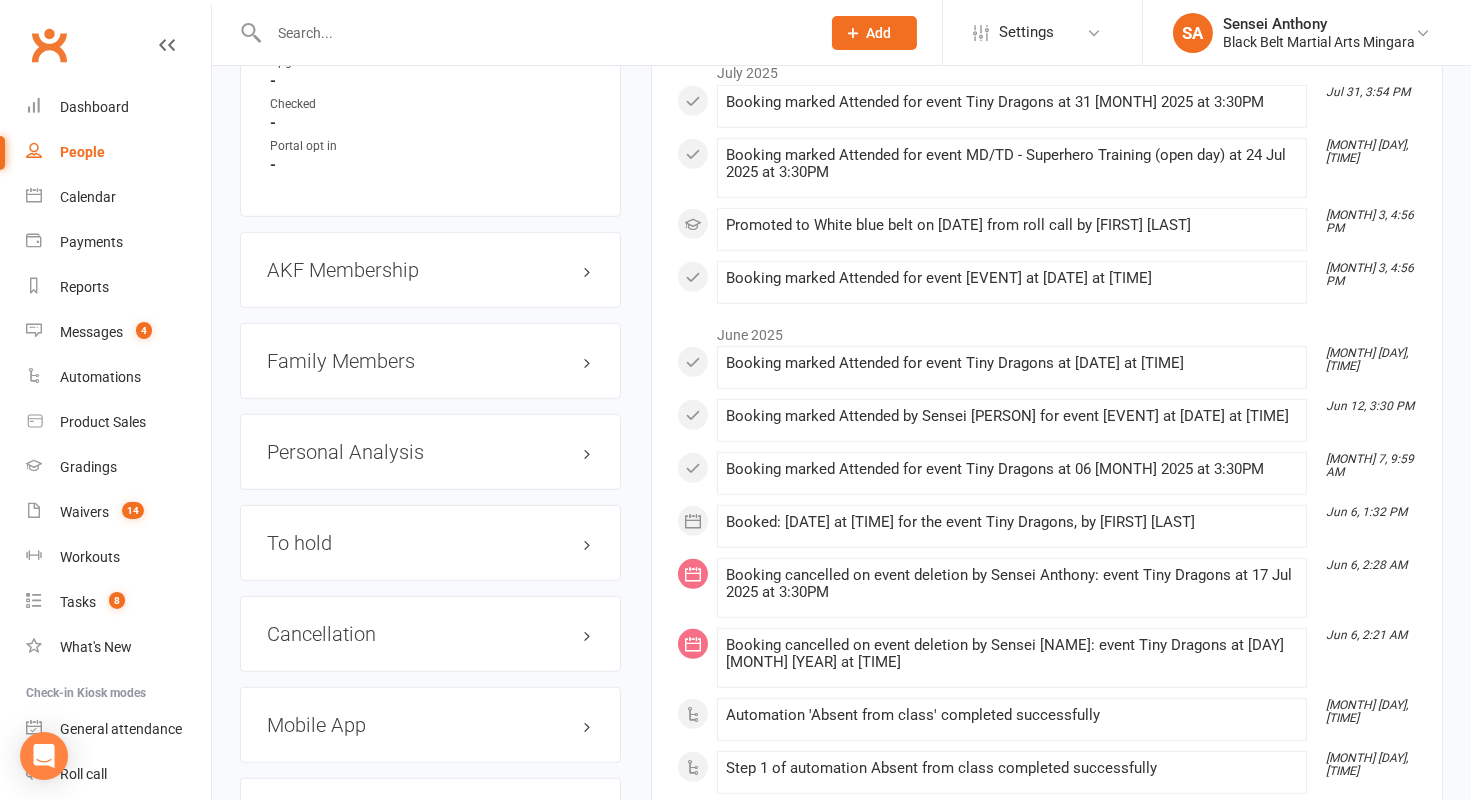 scroll, scrollTop: 2105, scrollLeft: 0, axis: vertical 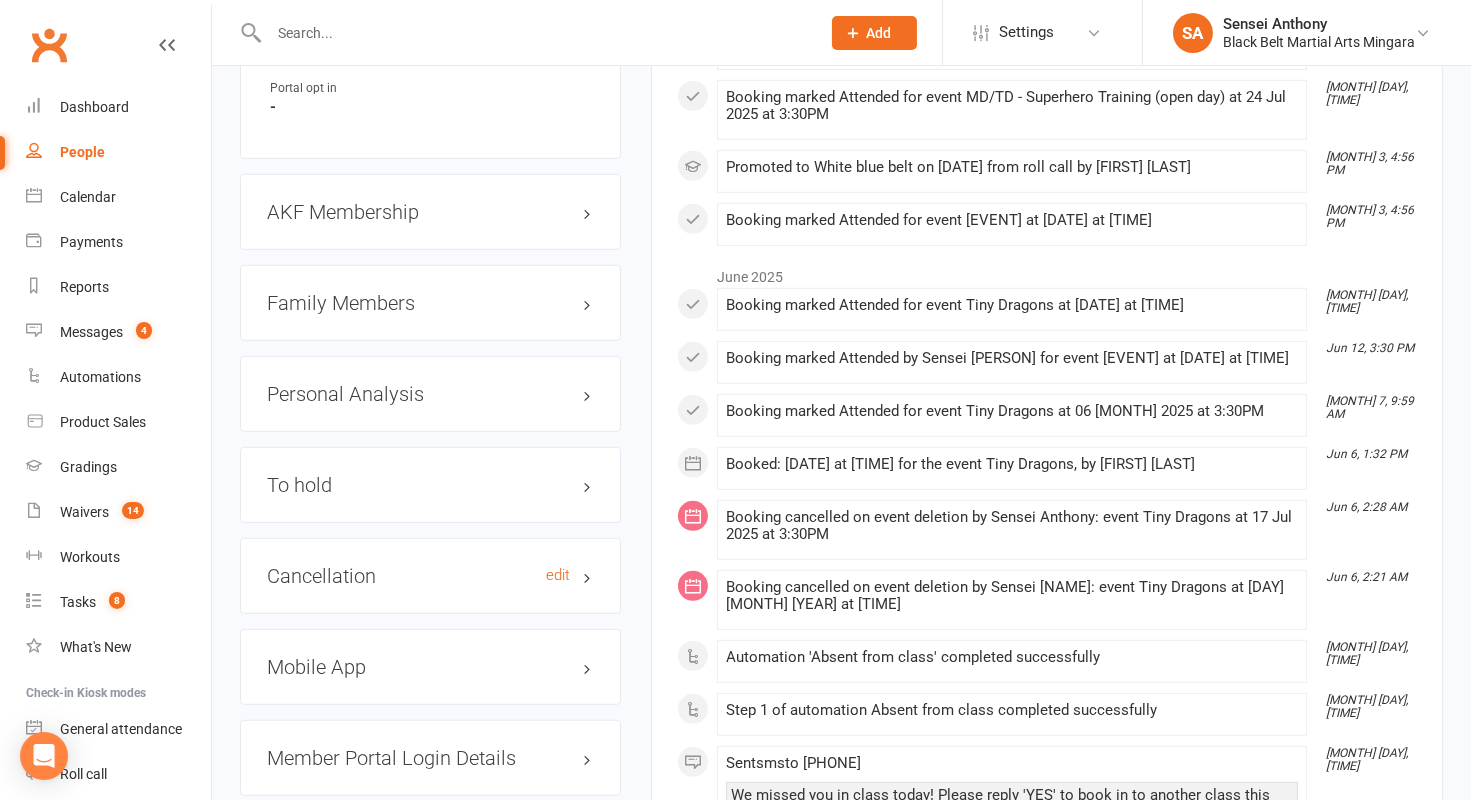 click on "Cancellation  edit" at bounding box center [430, 576] 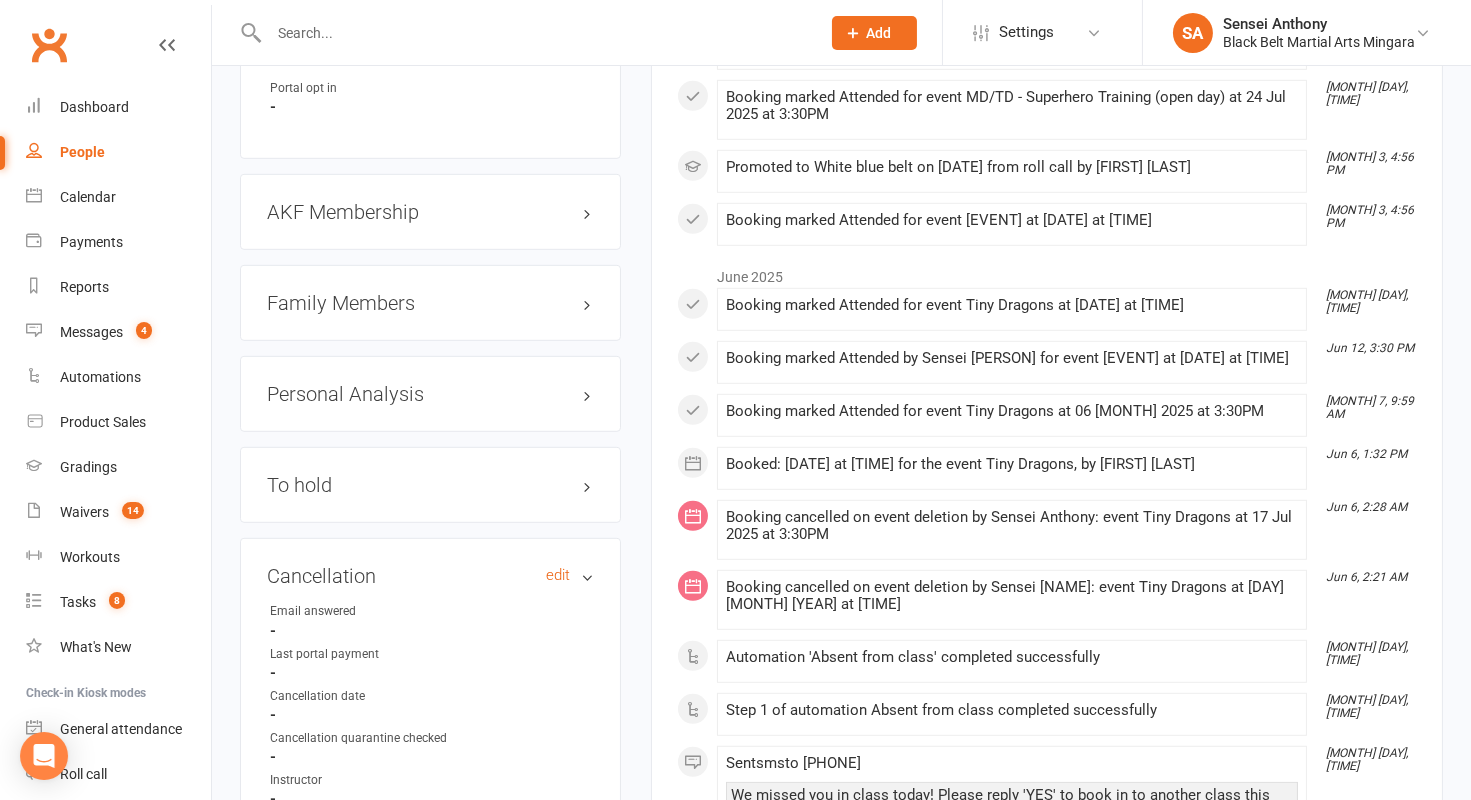 click on "Cancellation  edit" at bounding box center [430, 576] 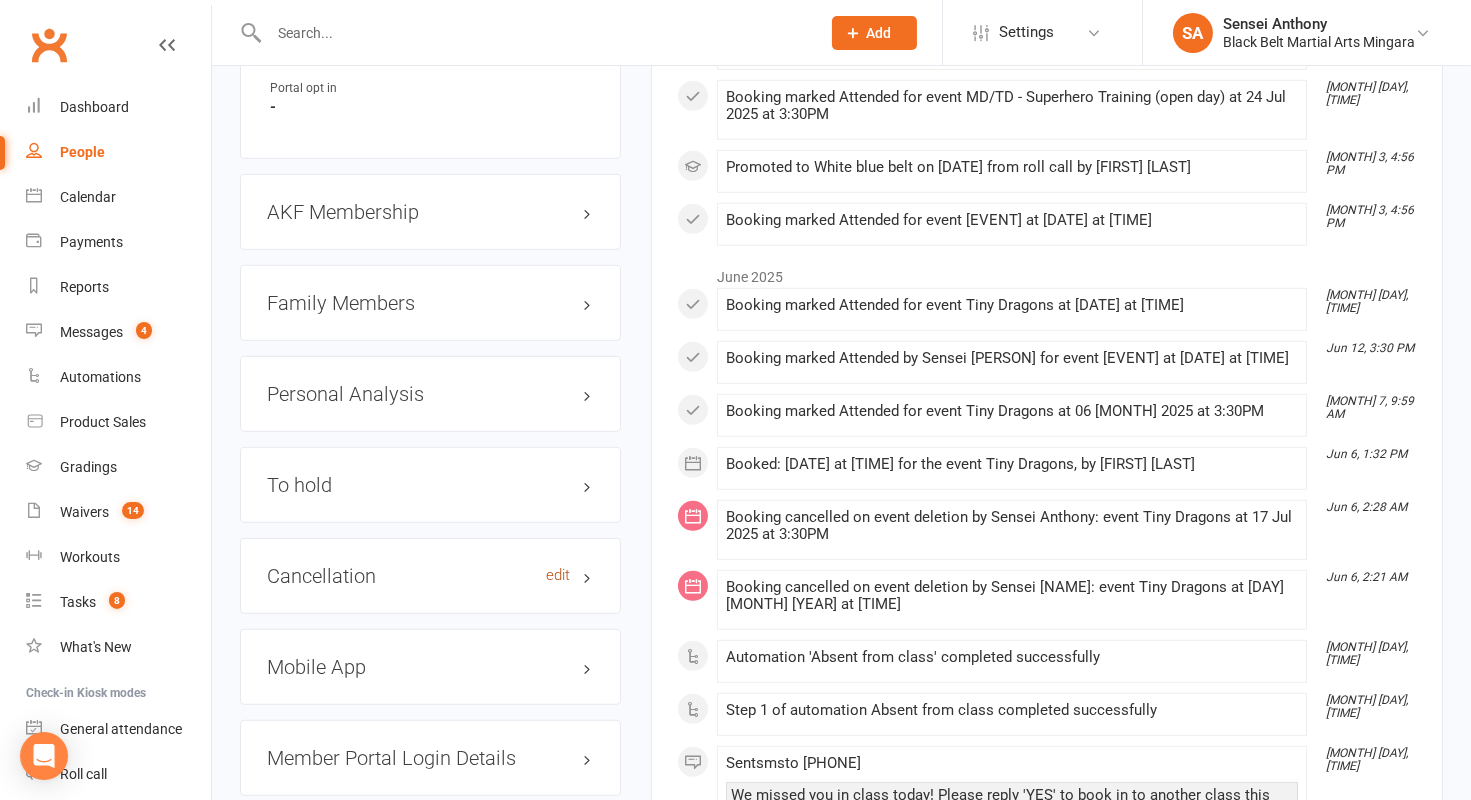 click on "edit" at bounding box center (558, 575) 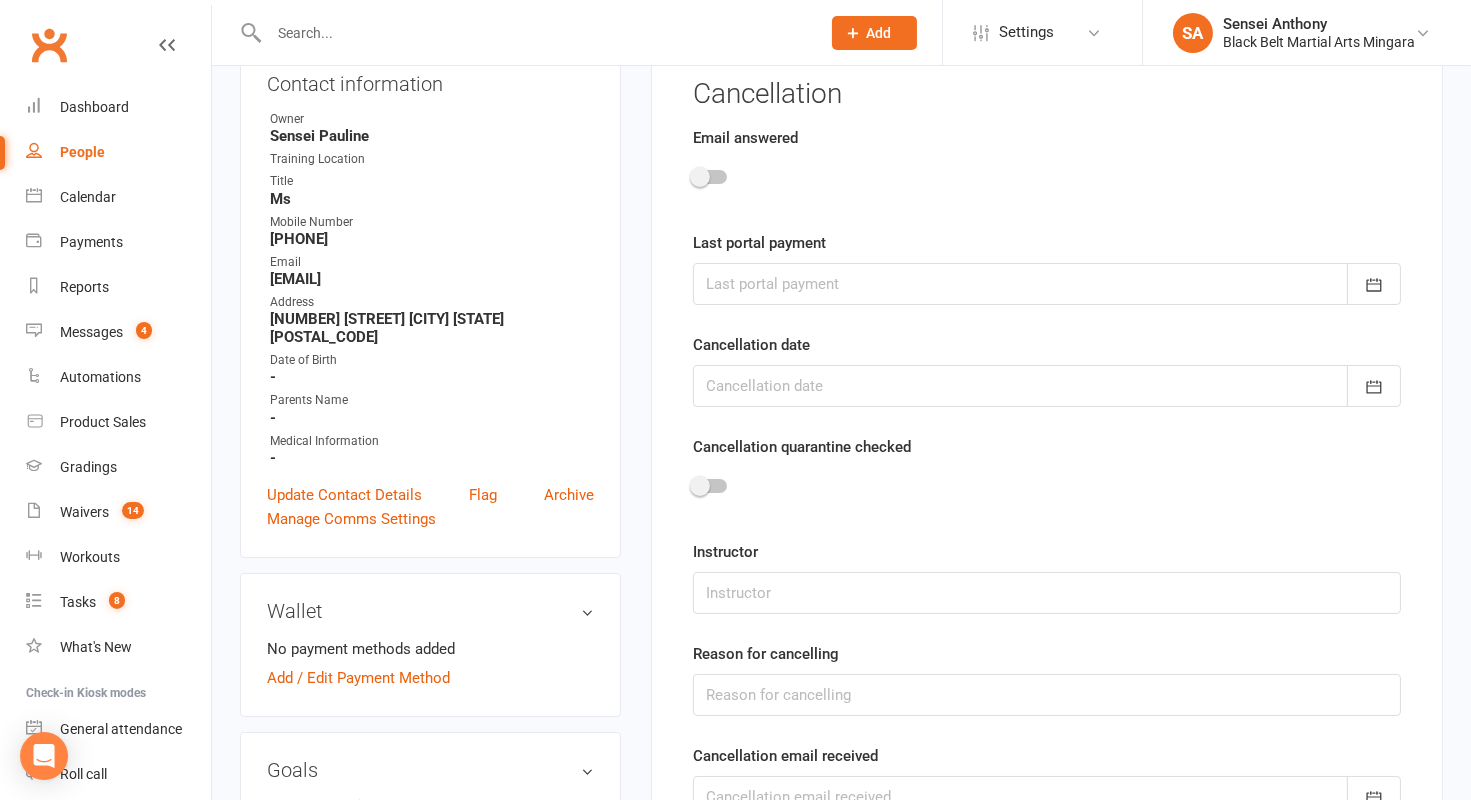 scroll, scrollTop: 246, scrollLeft: 0, axis: vertical 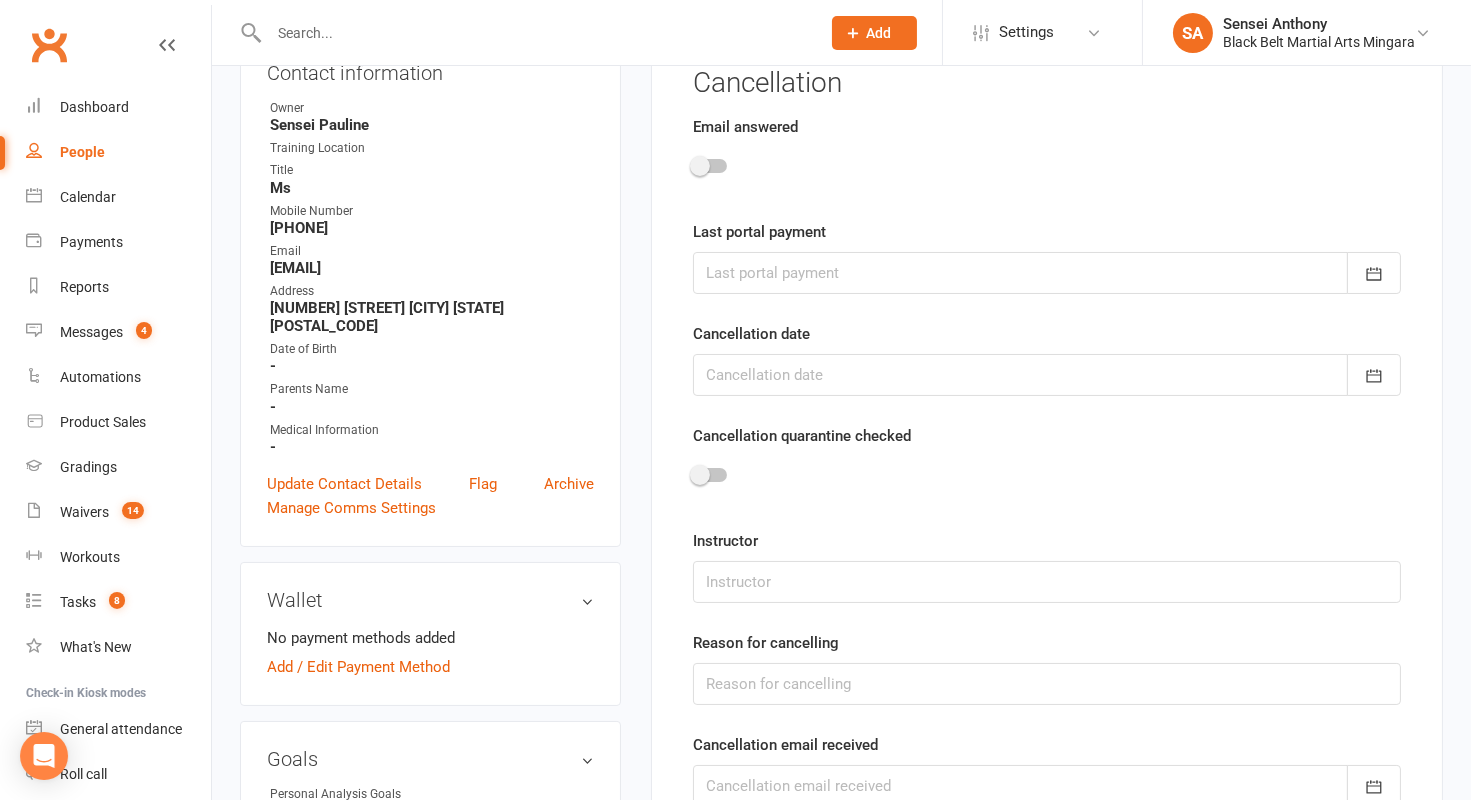 click at bounding box center [700, 166] 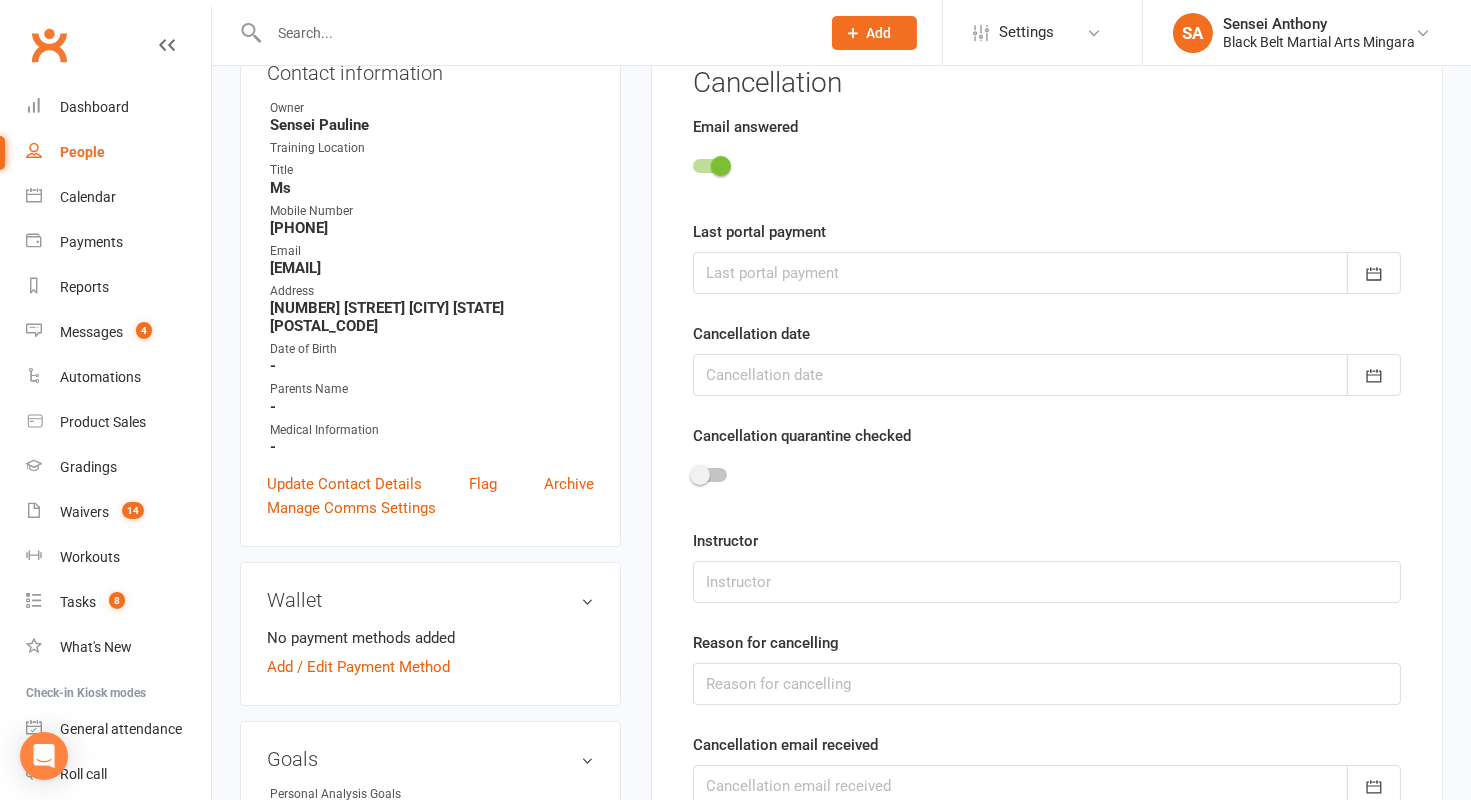 click at bounding box center [1047, 273] 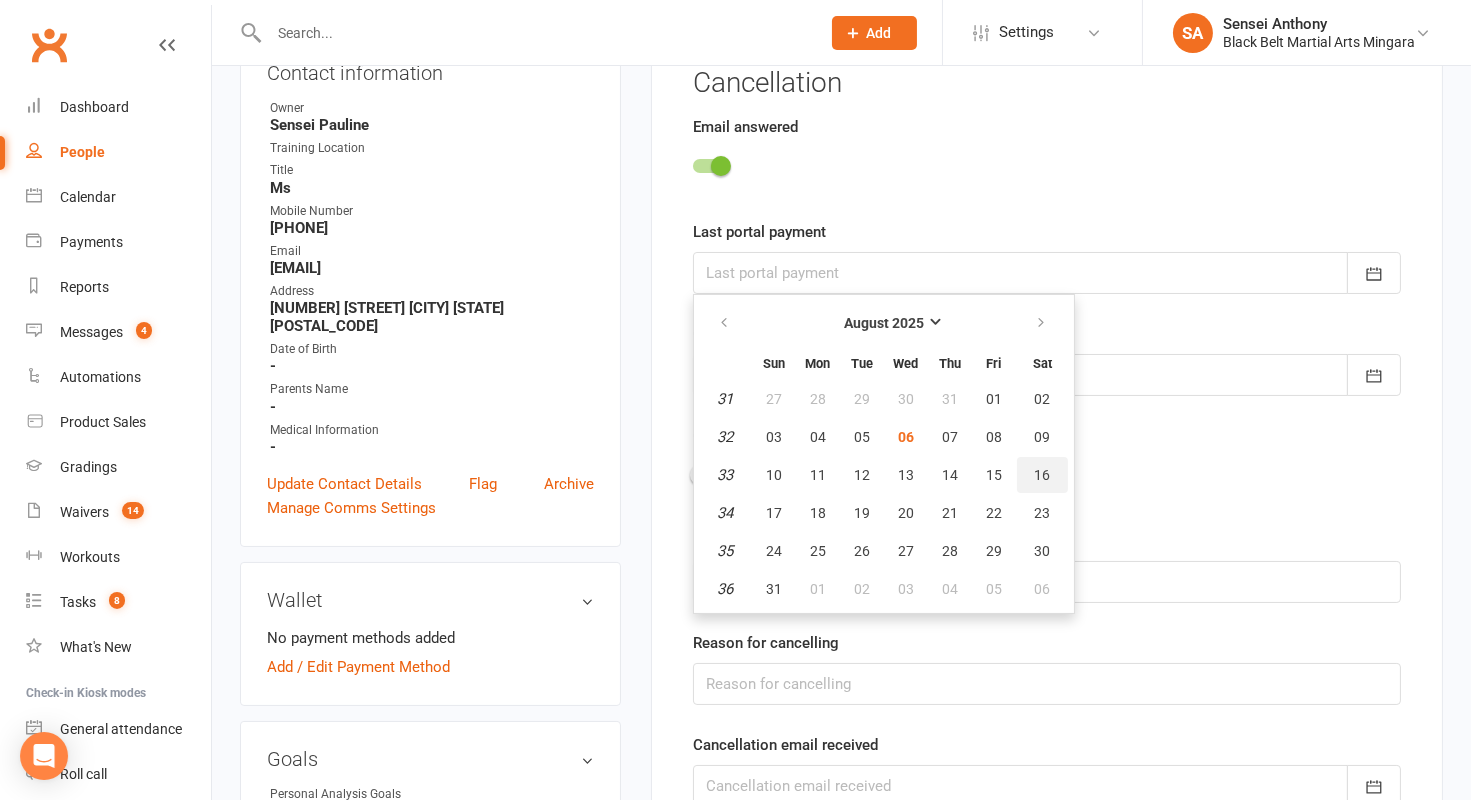 click on "16" at bounding box center (1043, 475) 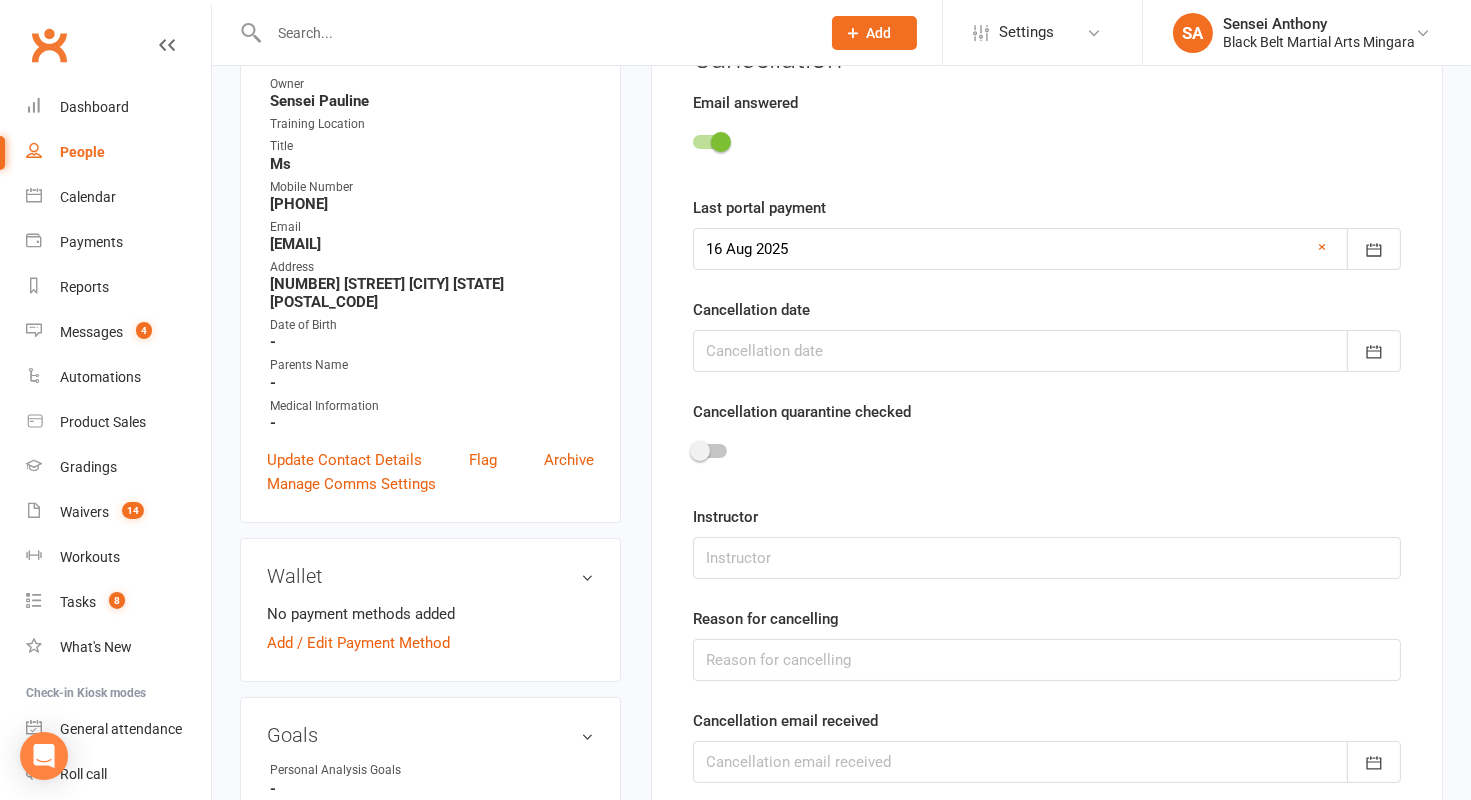 scroll, scrollTop: 271, scrollLeft: 0, axis: vertical 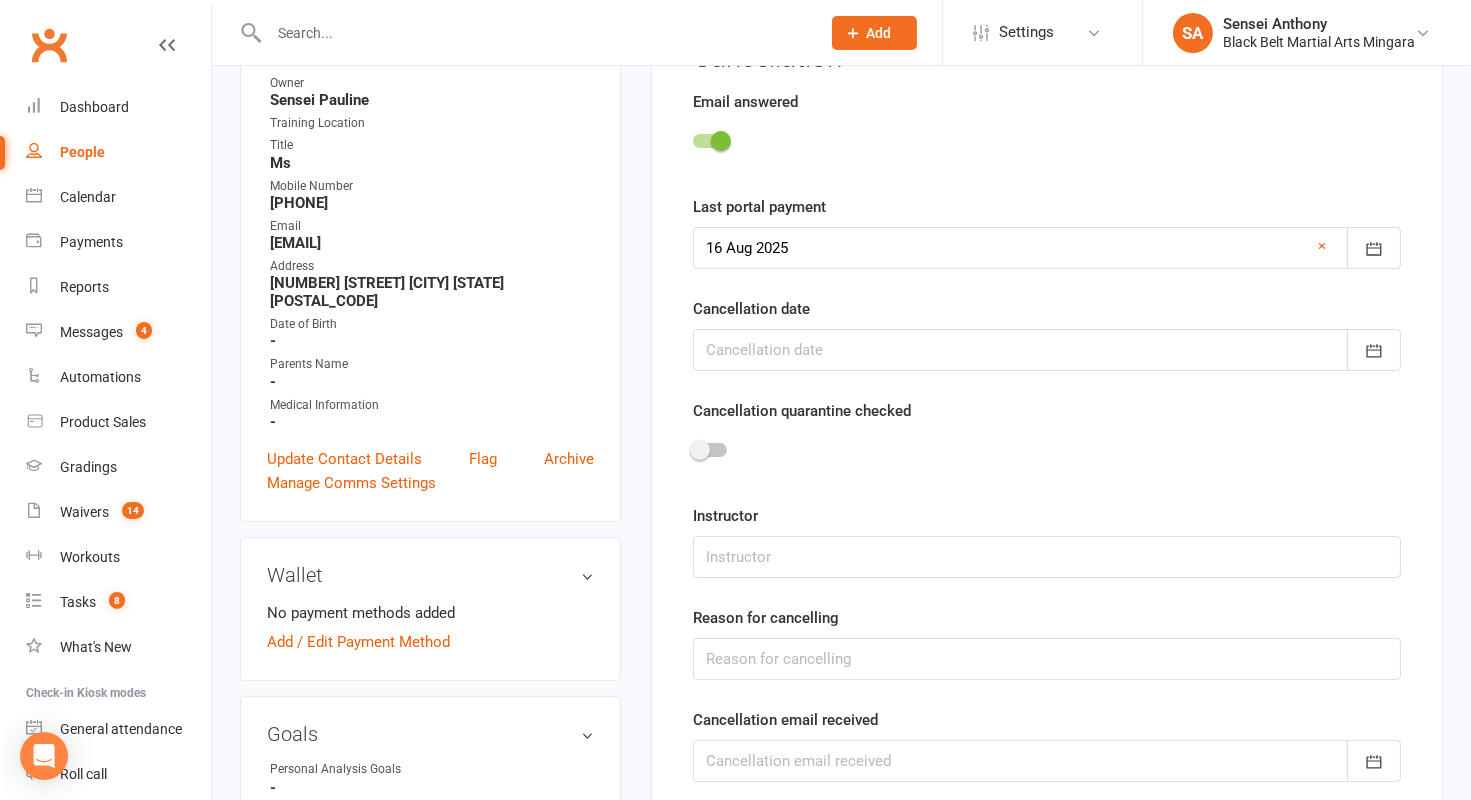 click at bounding box center [1047, 350] 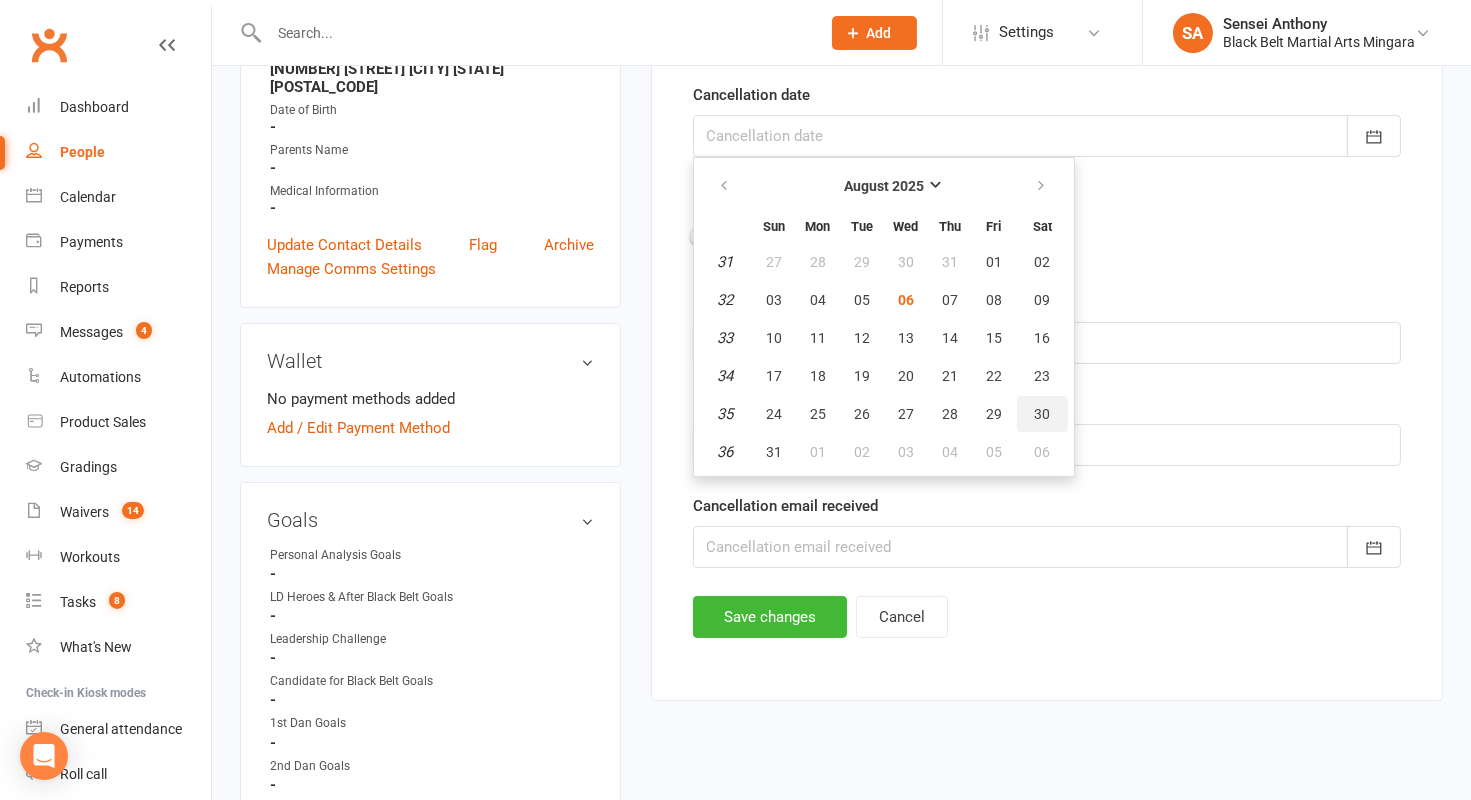 scroll, scrollTop: 488, scrollLeft: 0, axis: vertical 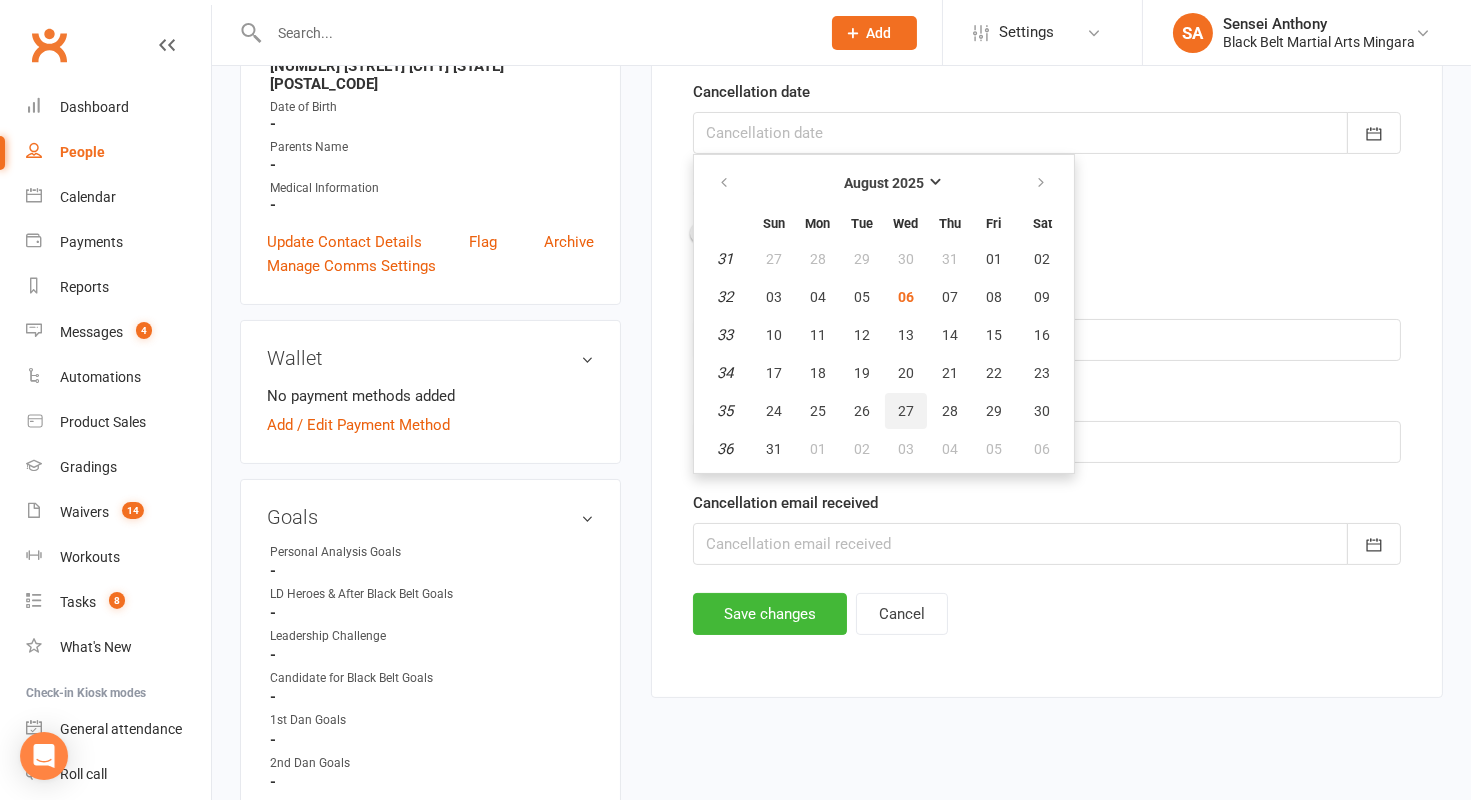 click on "27" at bounding box center [906, 411] 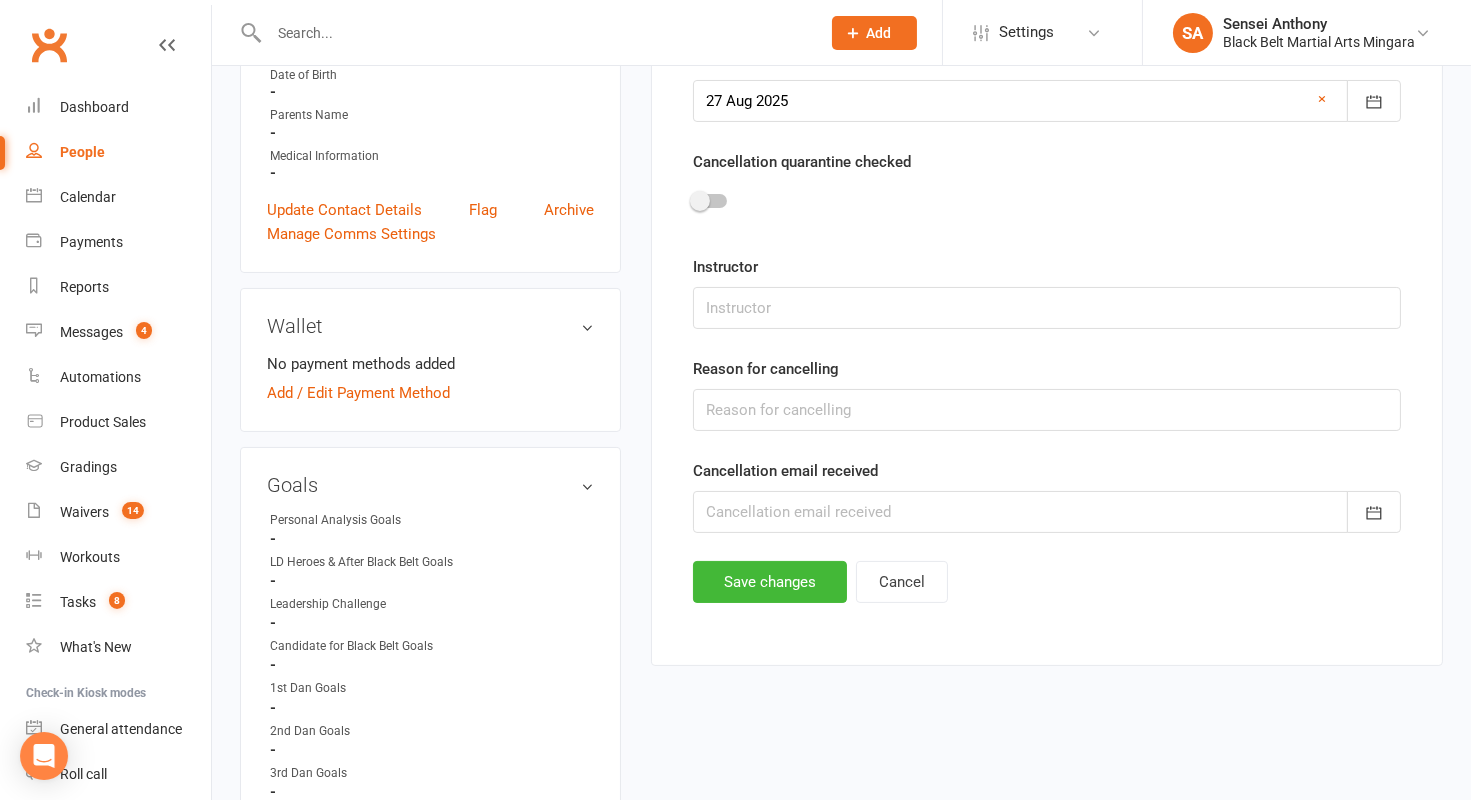 scroll, scrollTop: 521, scrollLeft: 0, axis: vertical 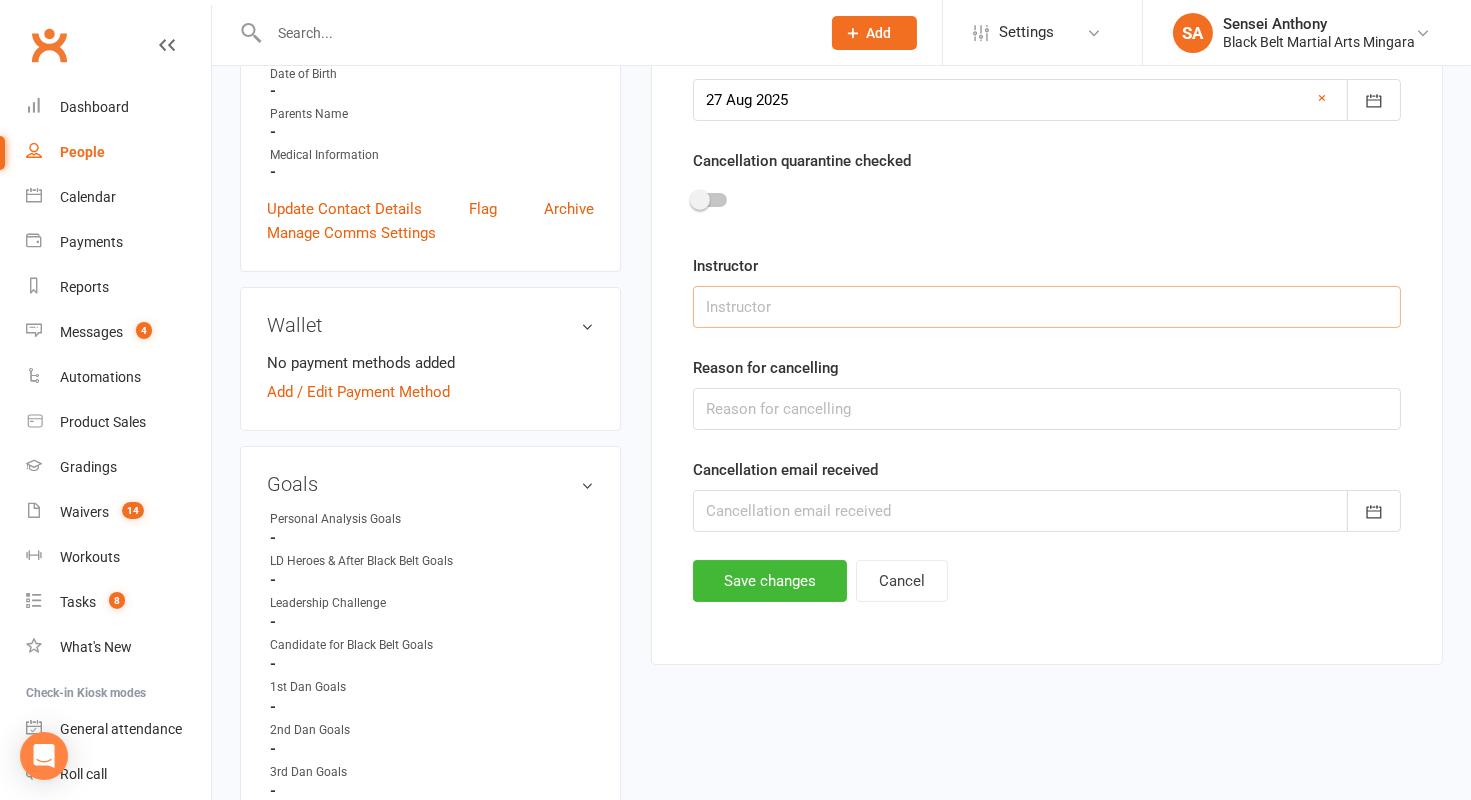 click at bounding box center (1047, 307) 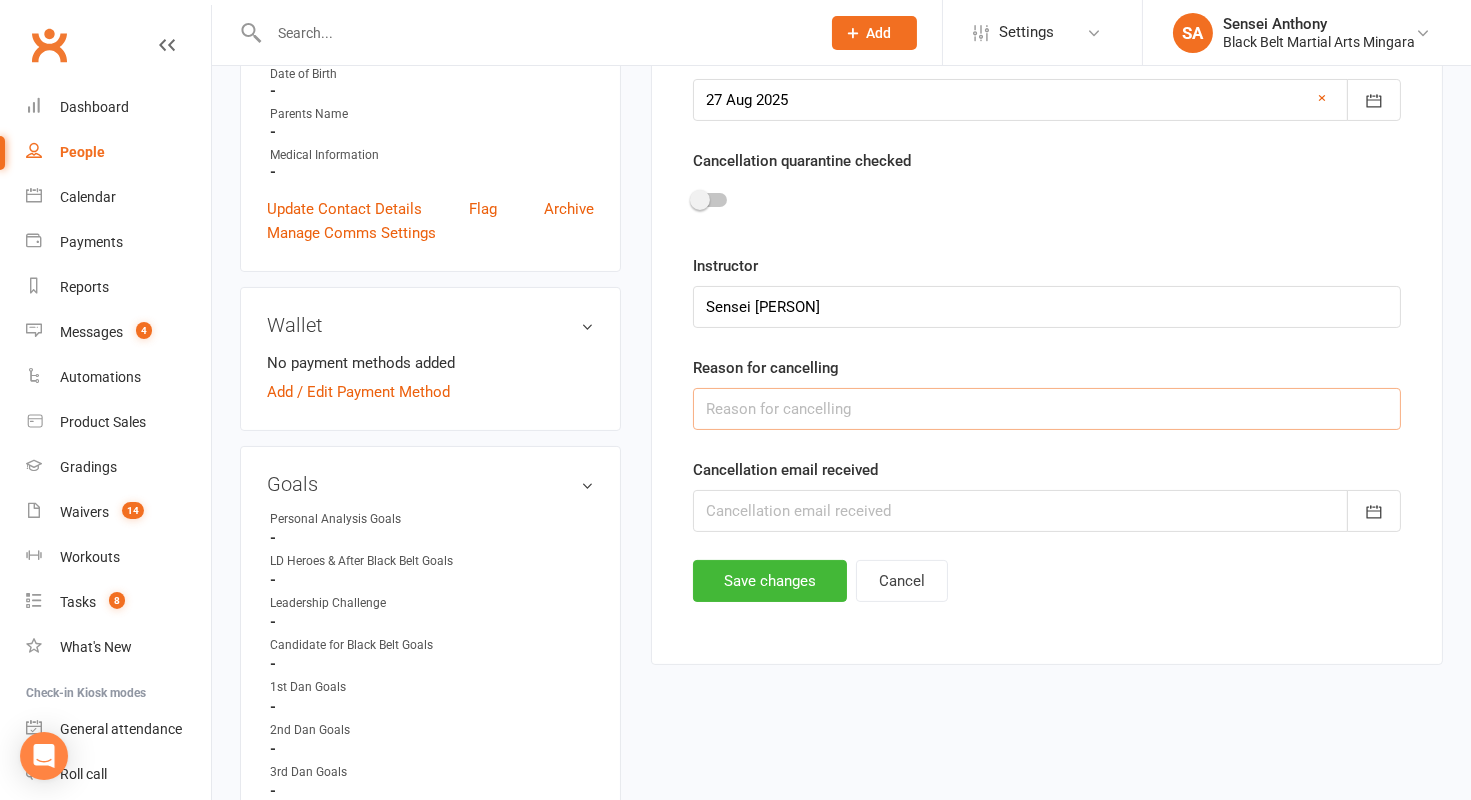click at bounding box center [1047, 409] 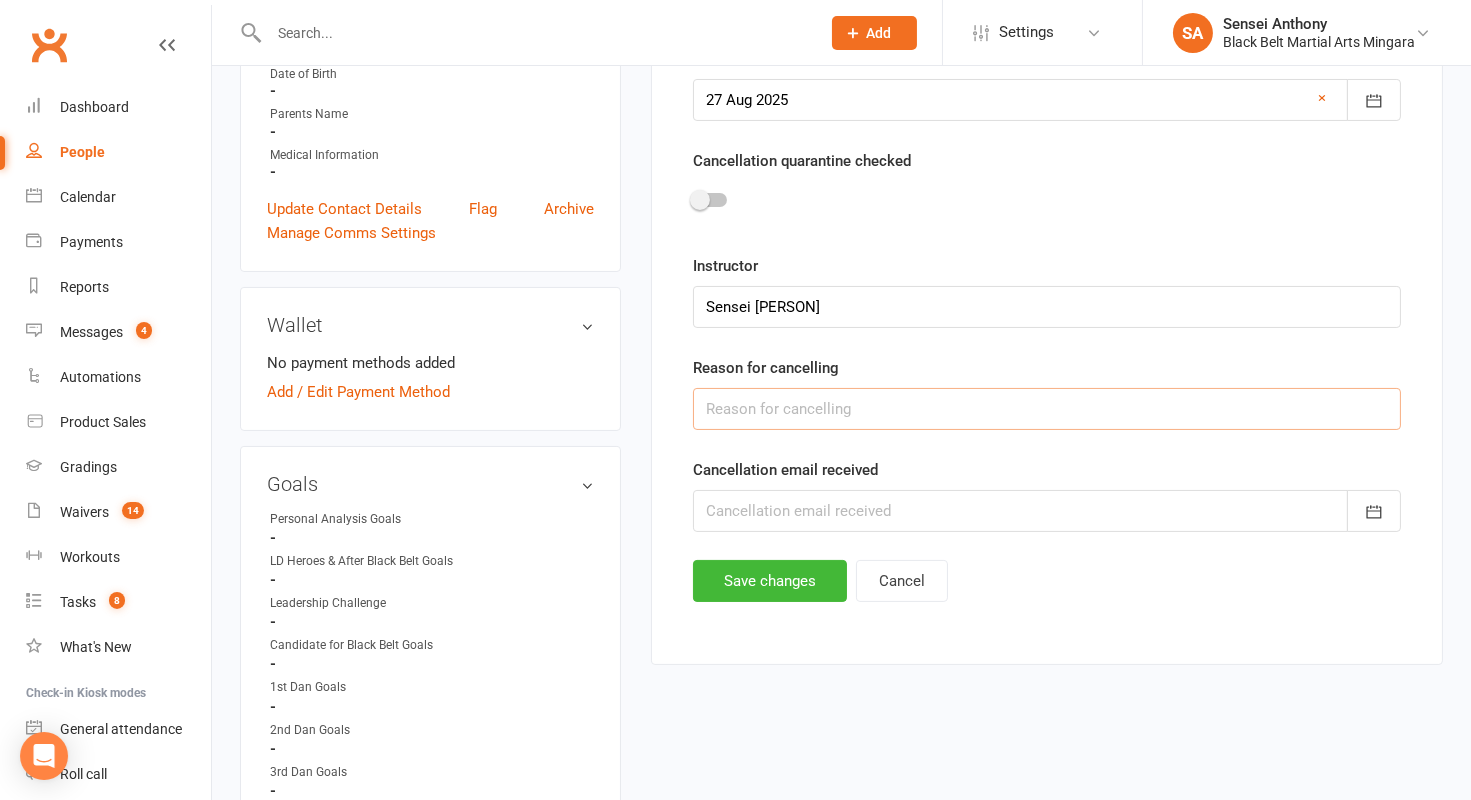 click at bounding box center (1047, 409) 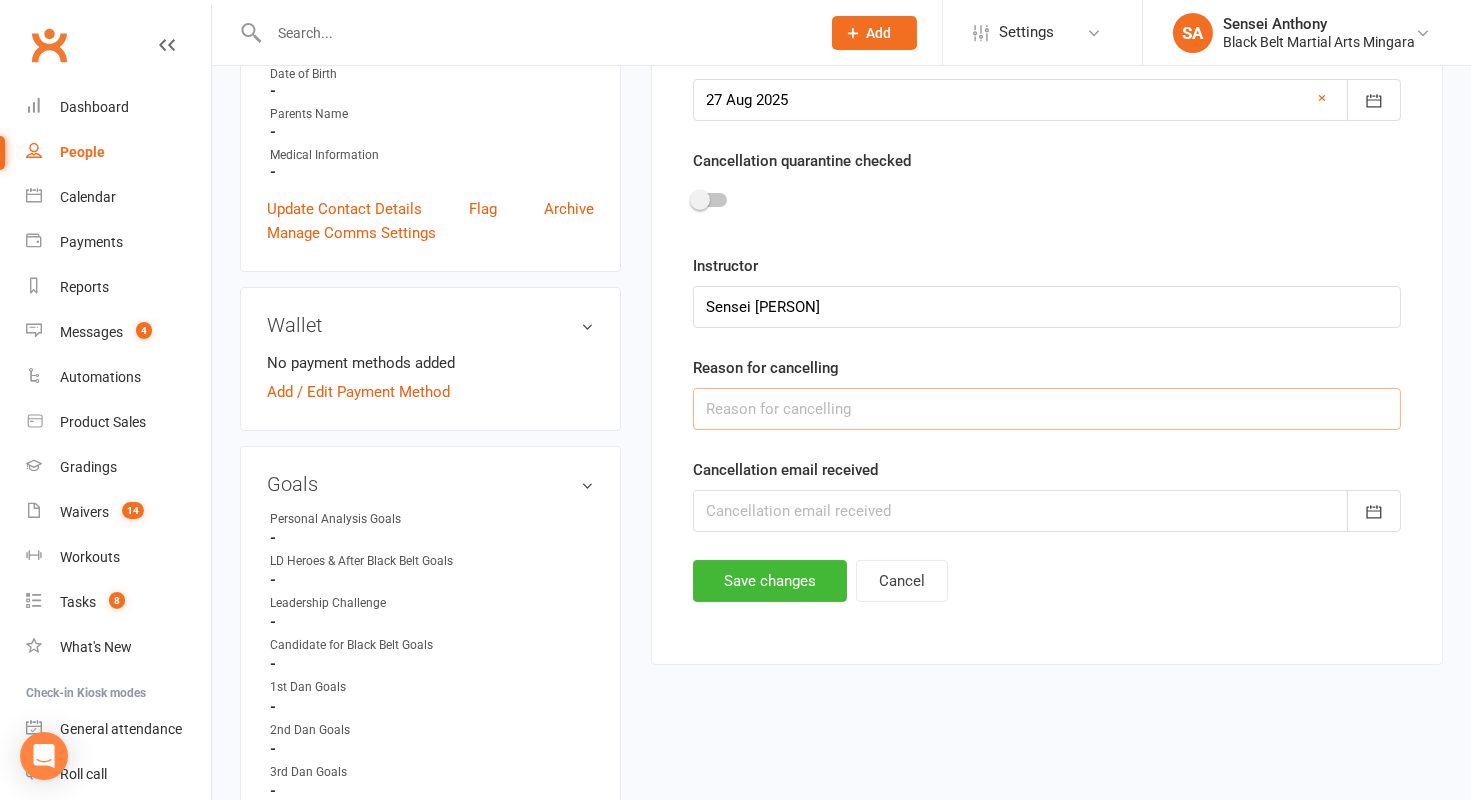 type on "Unknown" 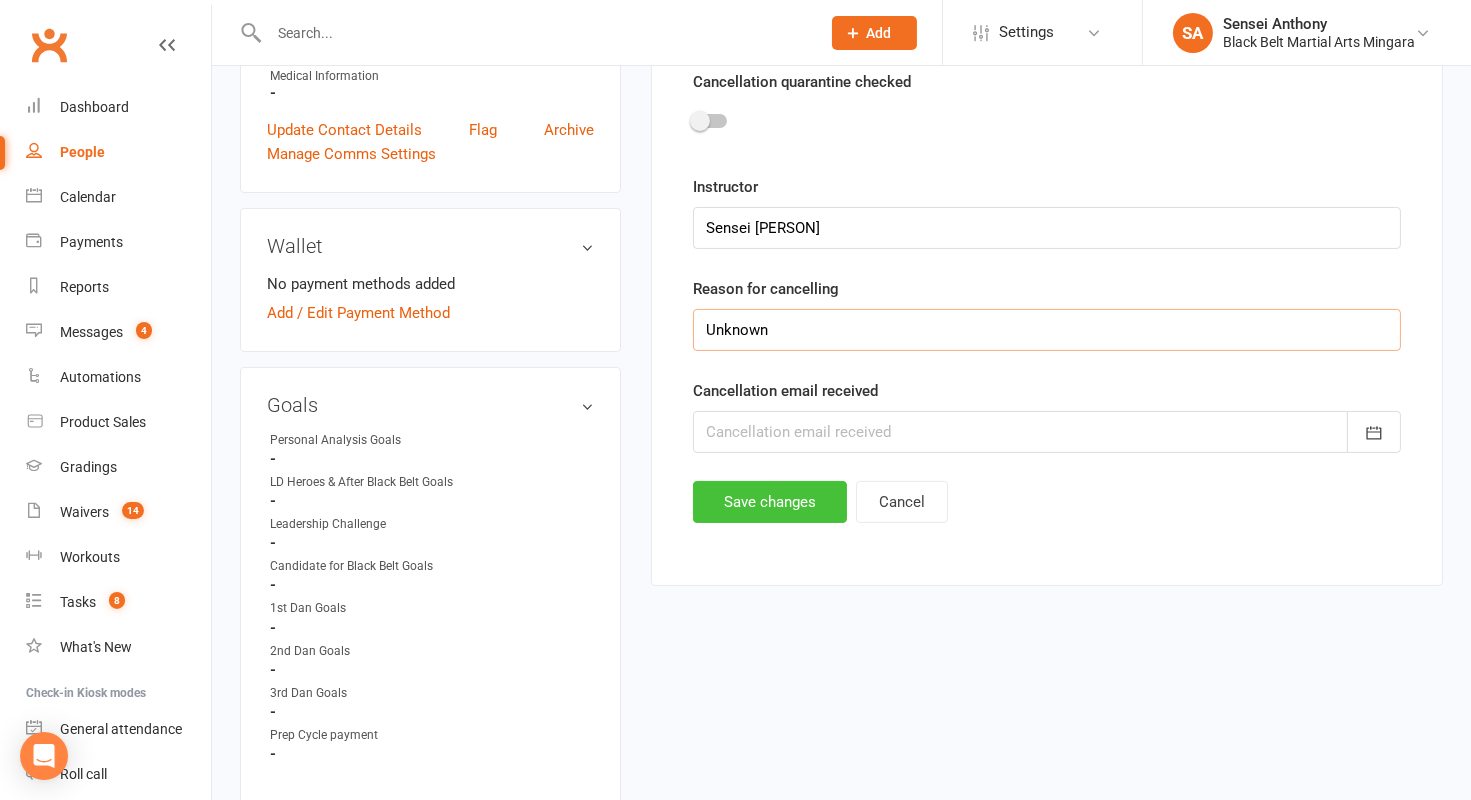 scroll, scrollTop: 603, scrollLeft: 0, axis: vertical 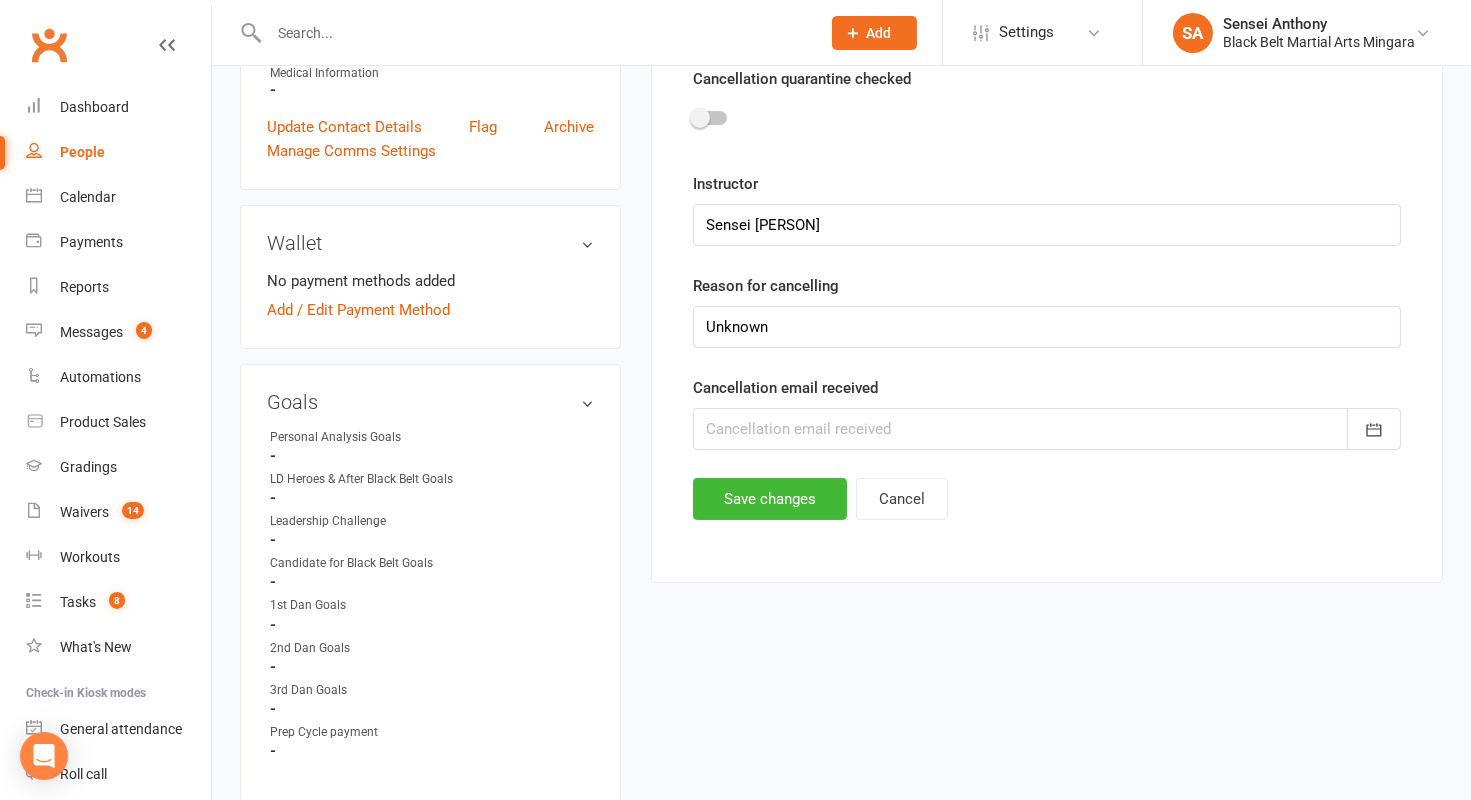 click at bounding box center (1047, 429) 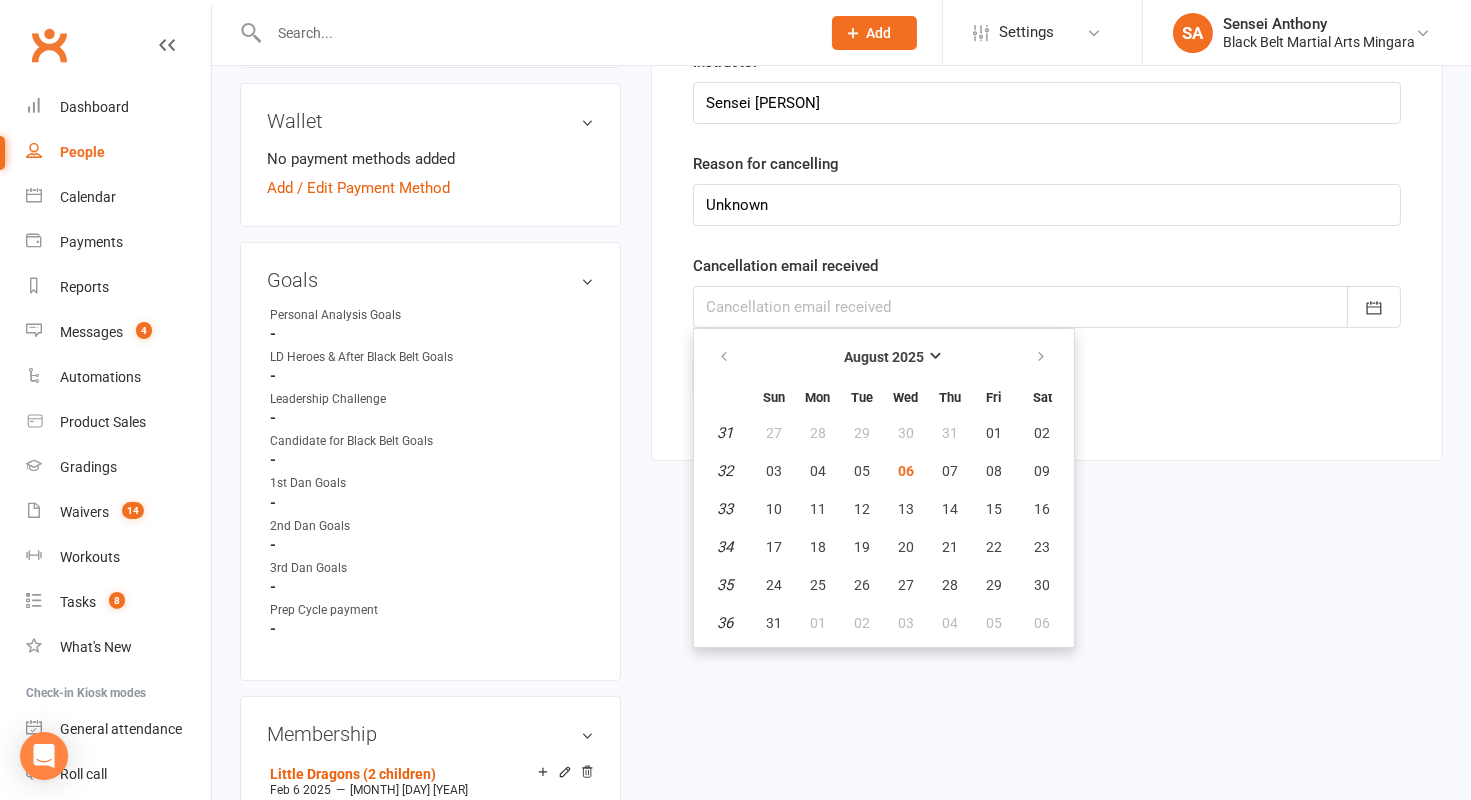 scroll, scrollTop: 727, scrollLeft: 0, axis: vertical 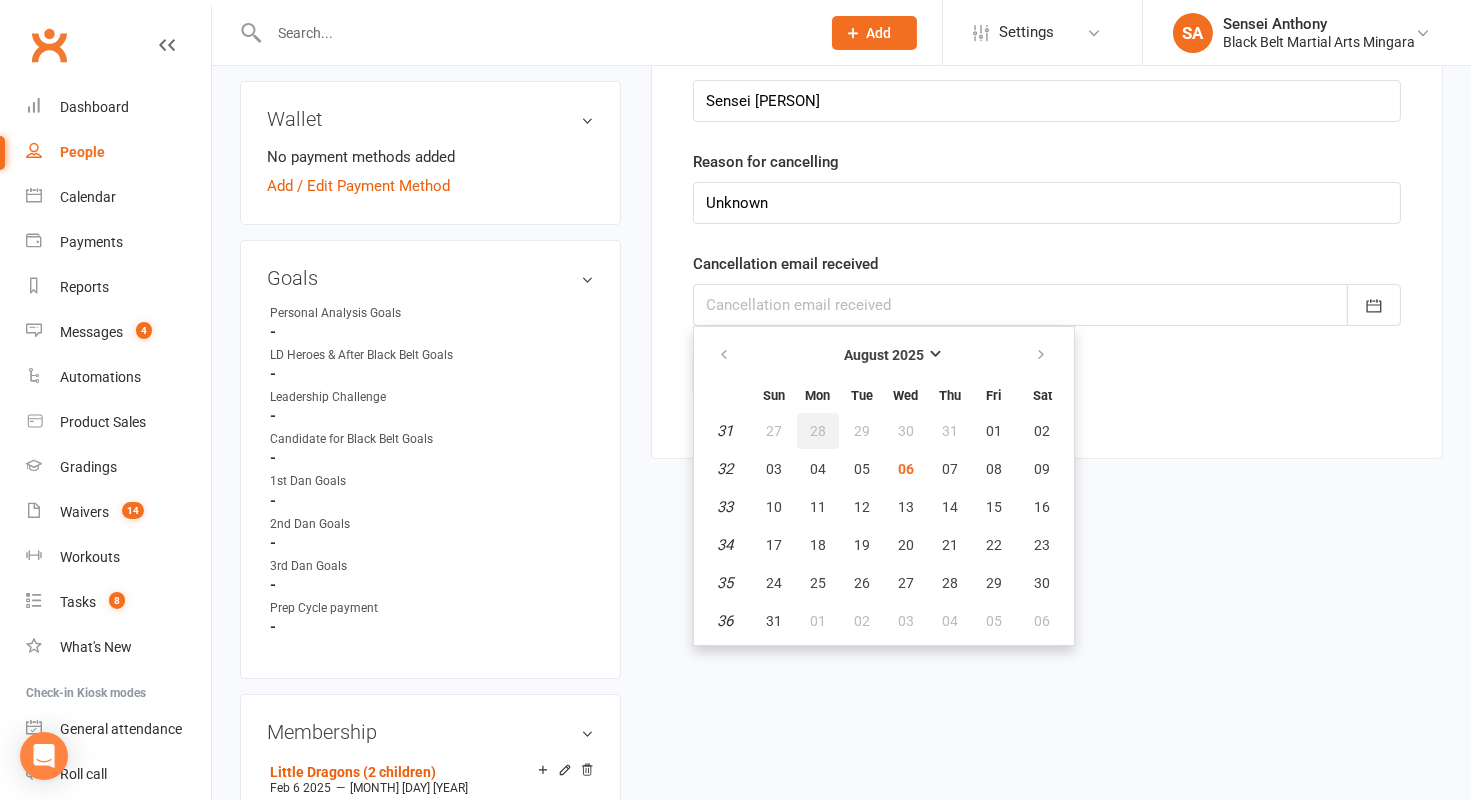click on "28" at bounding box center [818, 431] 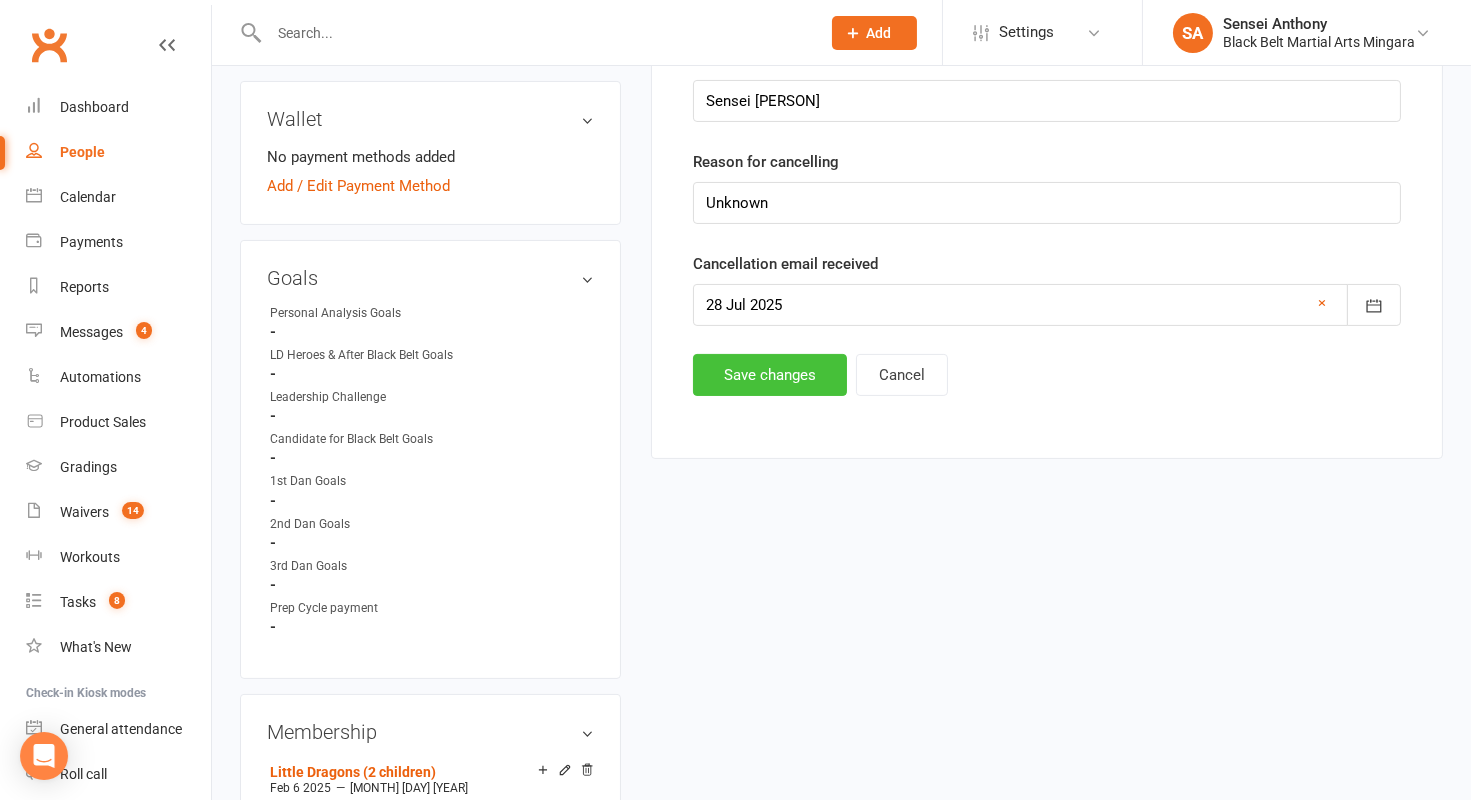click on "Save changes" at bounding box center (770, 375) 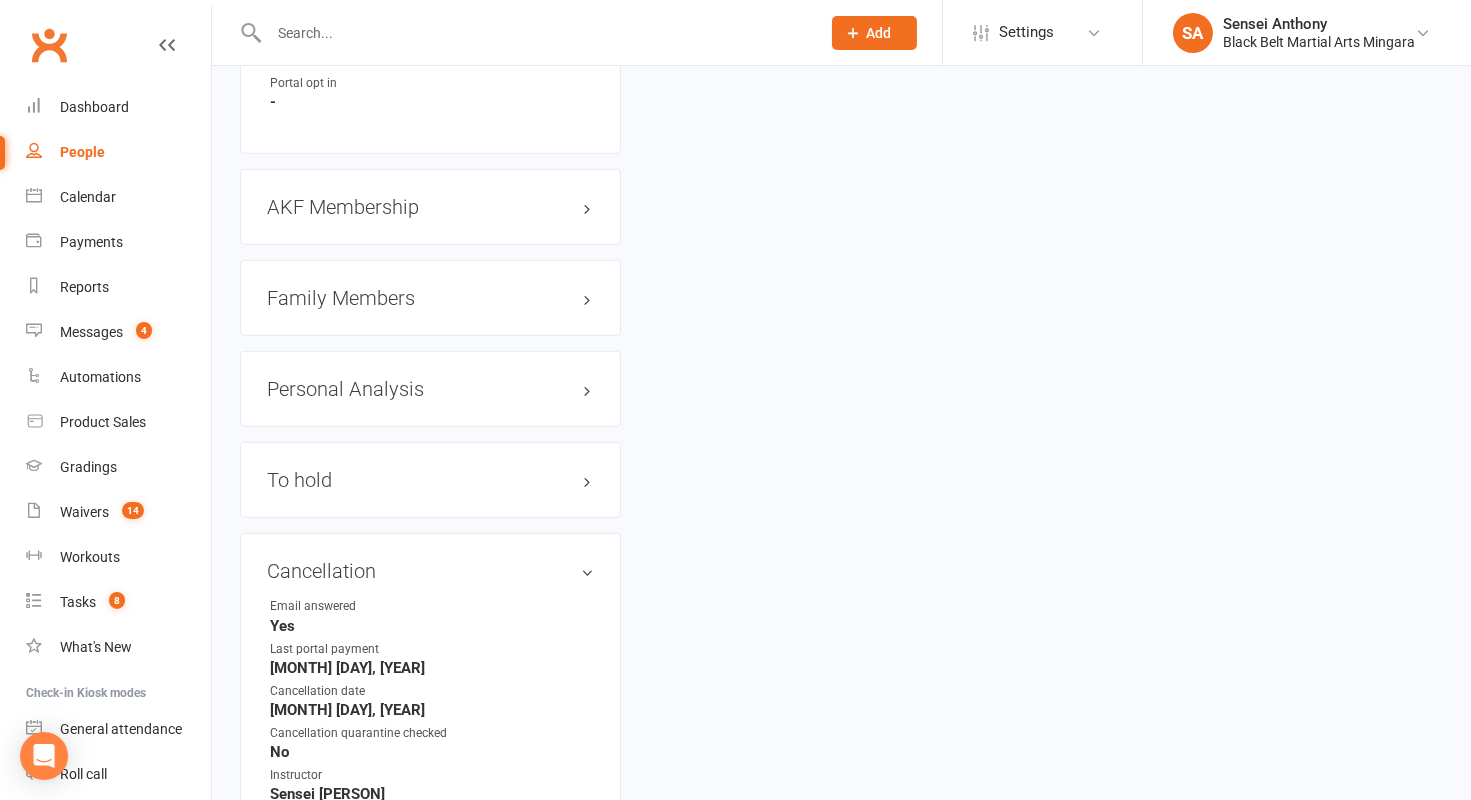 scroll, scrollTop: 2142, scrollLeft: 0, axis: vertical 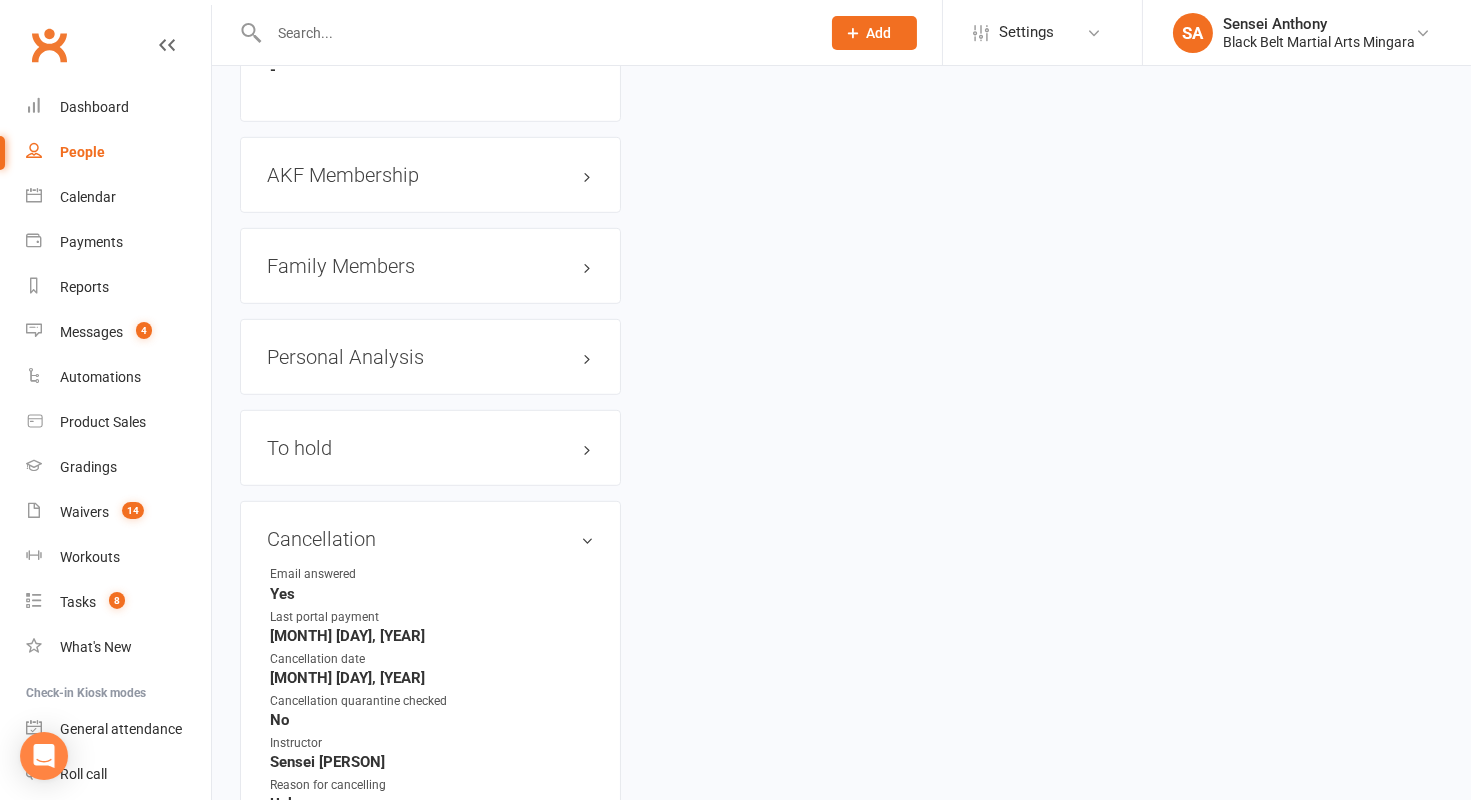 click on "Family Members" at bounding box center [430, 266] 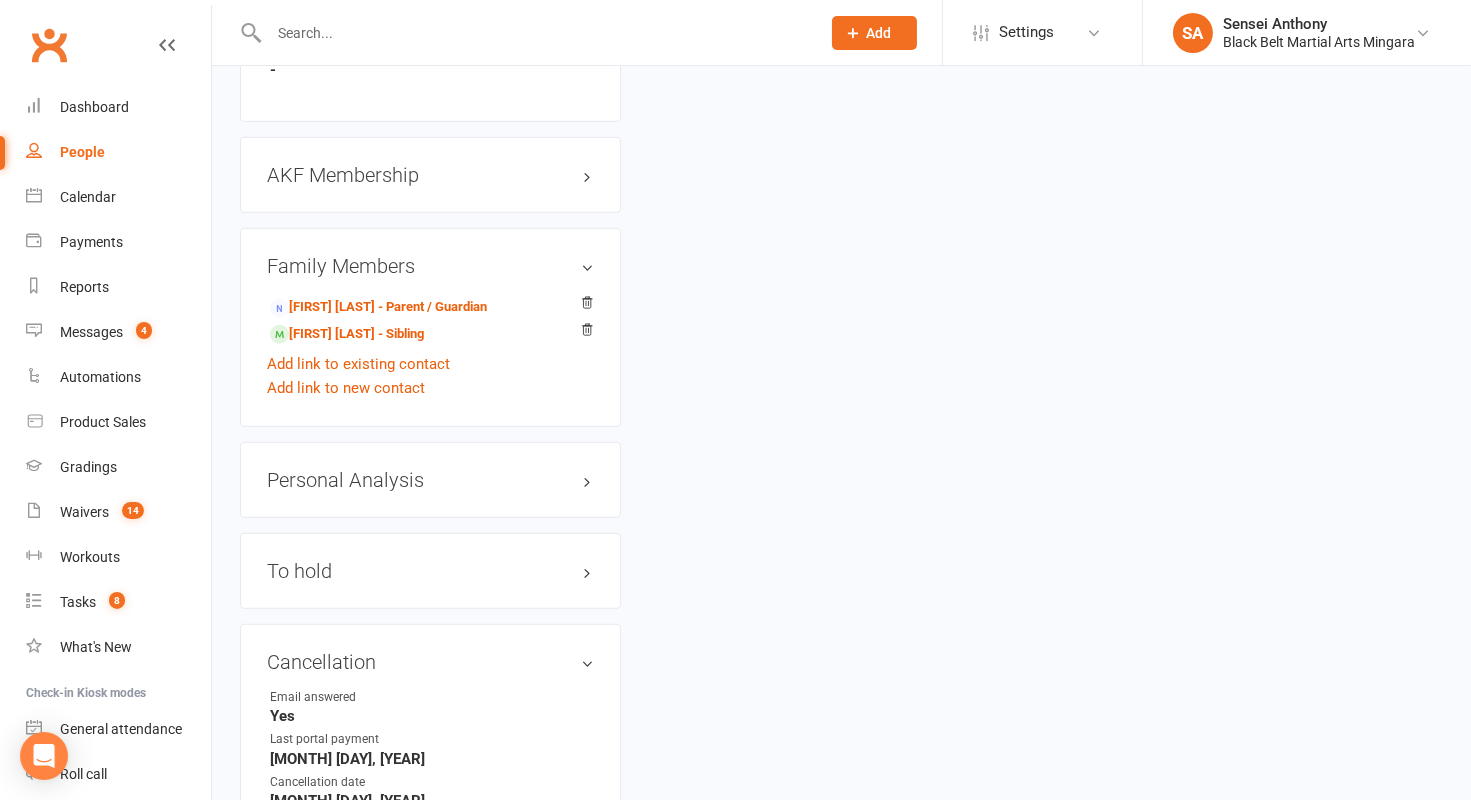 click on "Family Members" at bounding box center (430, 266) 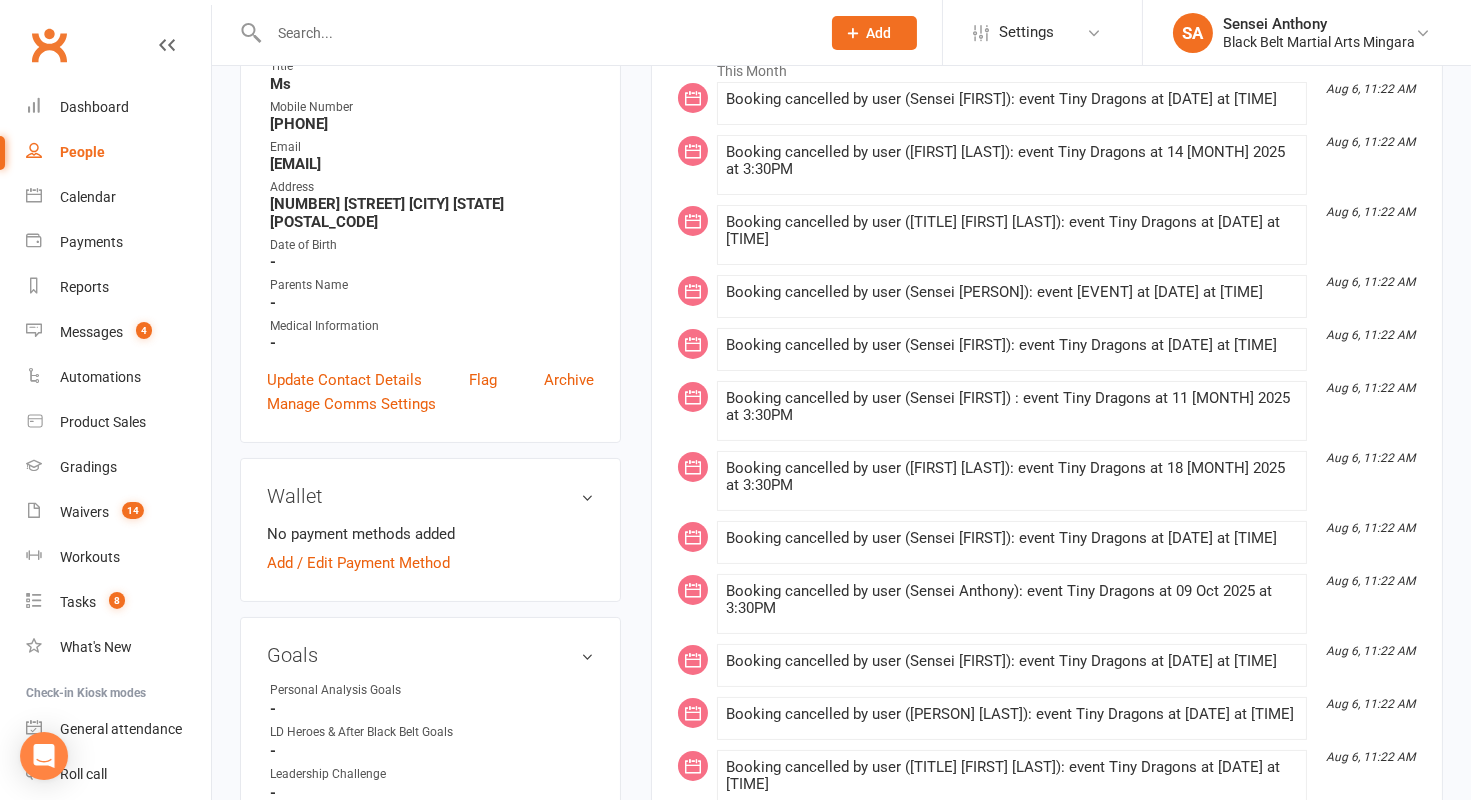 scroll, scrollTop: 0, scrollLeft: 0, axis: both 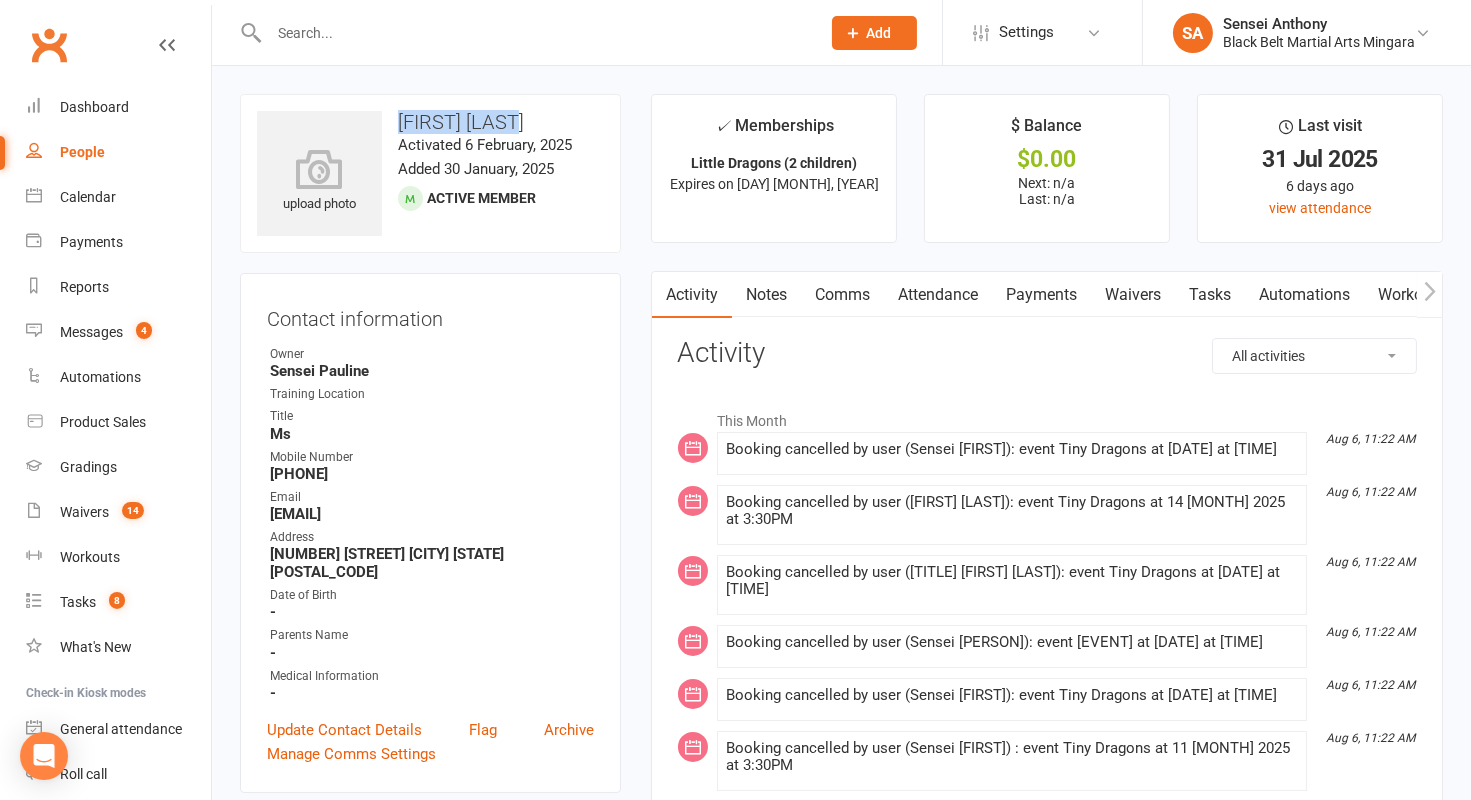 drag, startPoint x: 527, startPoint y: 115, endPoint x: 394, endPoint y: 118, distance: 133.03383 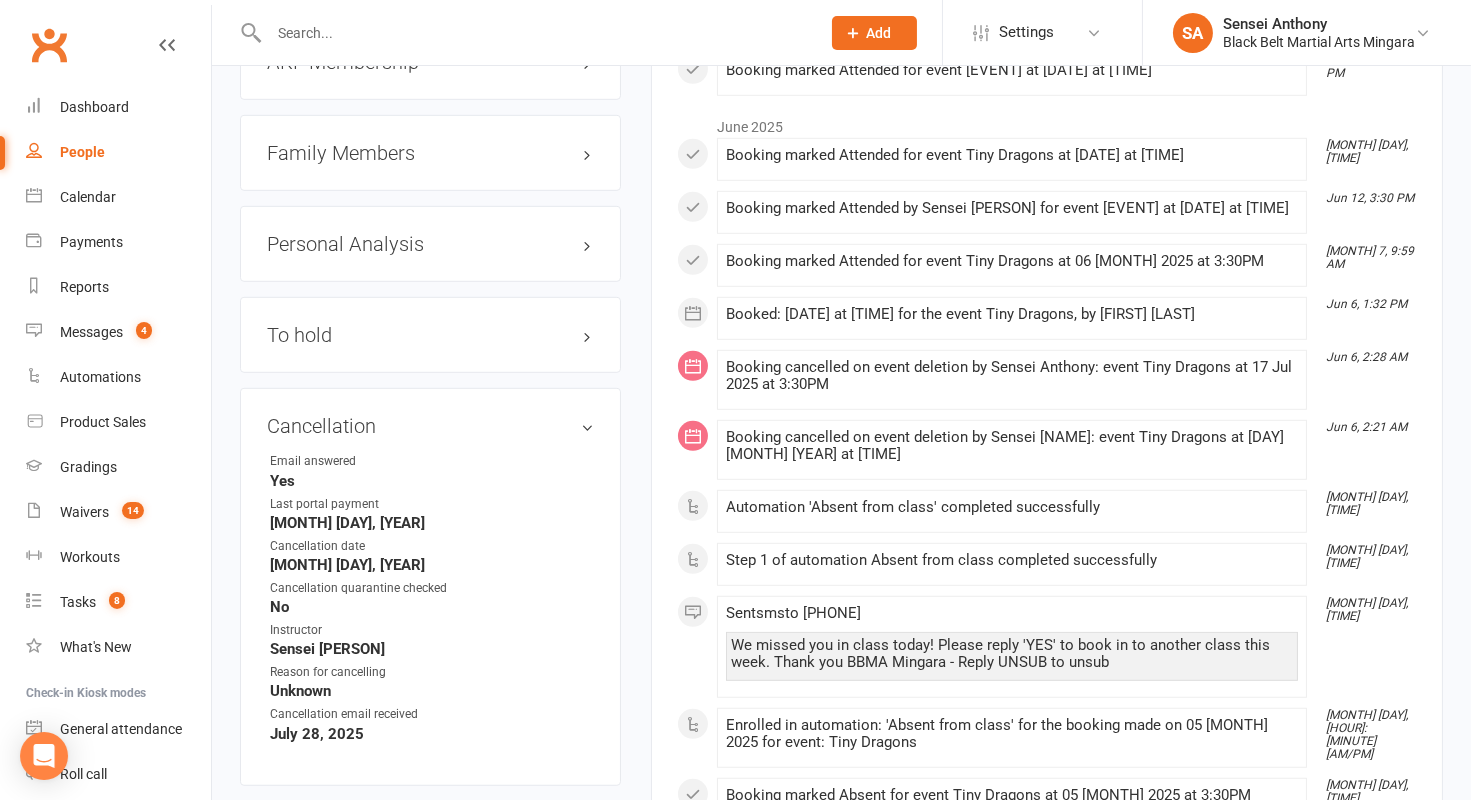 scroll, scrollTop: 2252, scrollLeft: 0, axis: vertical 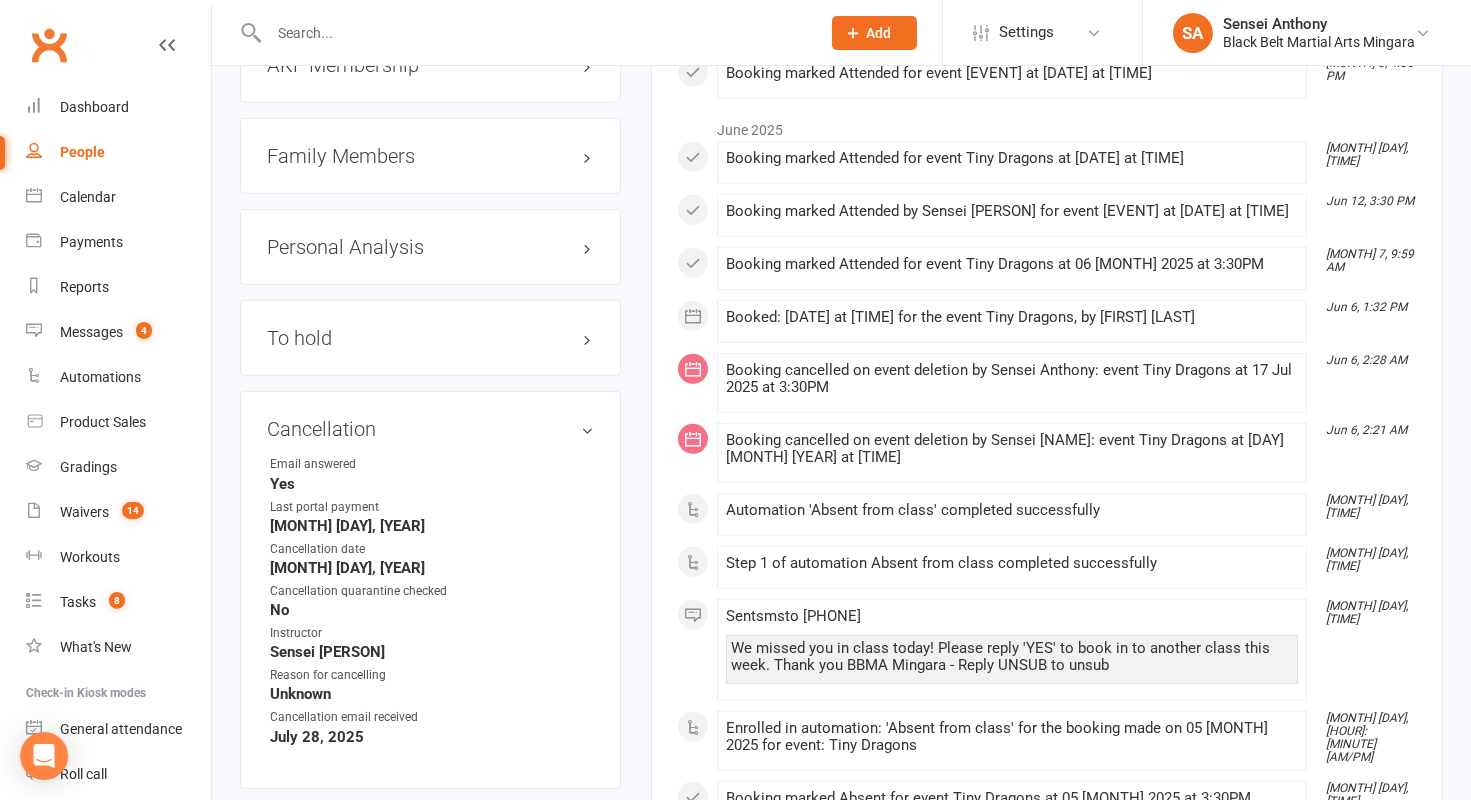 click on "Family Members" at bounding box center (430, 156) 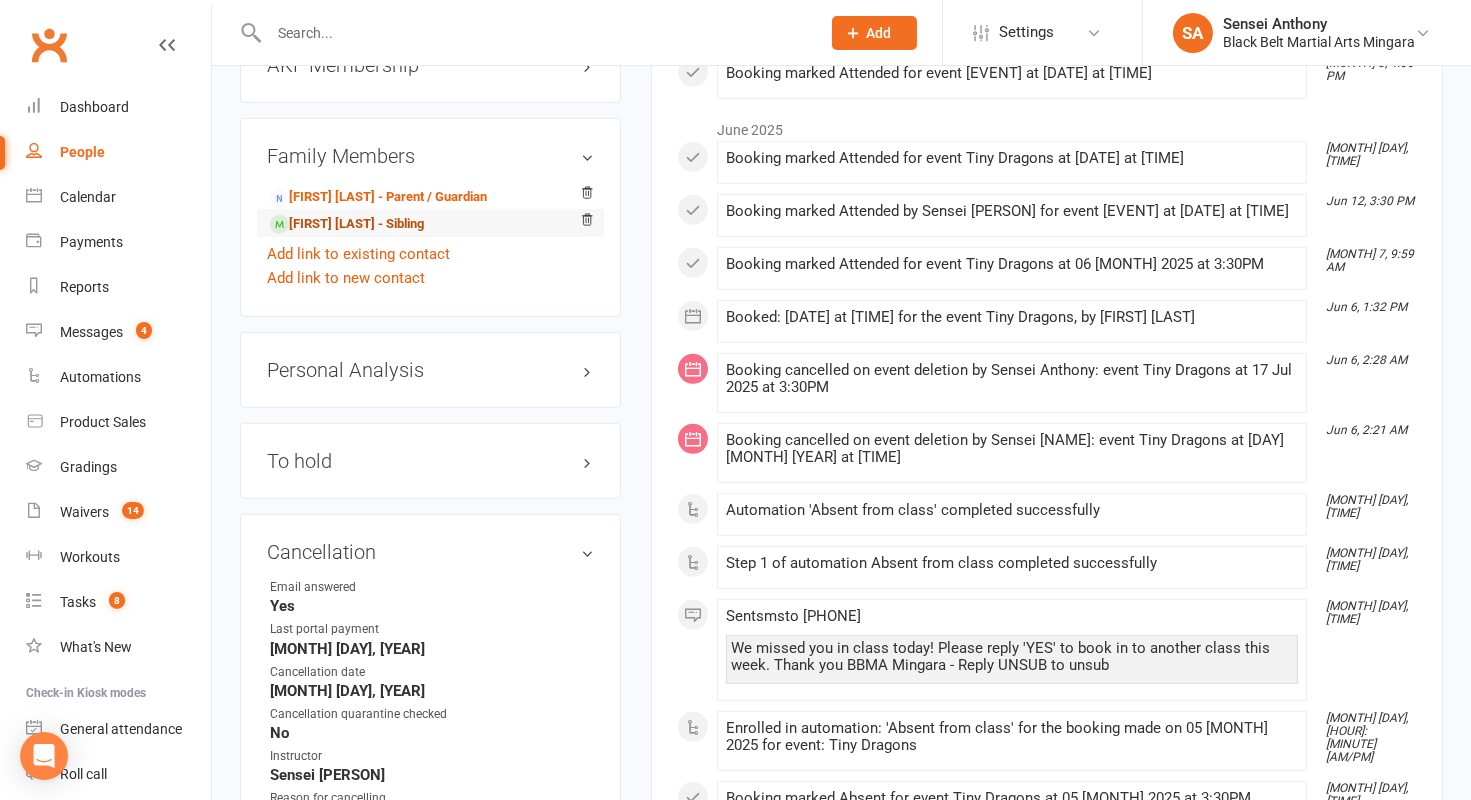 click on "[FIRST] [LAST] - Sibling" at bounding box center [347, 224] 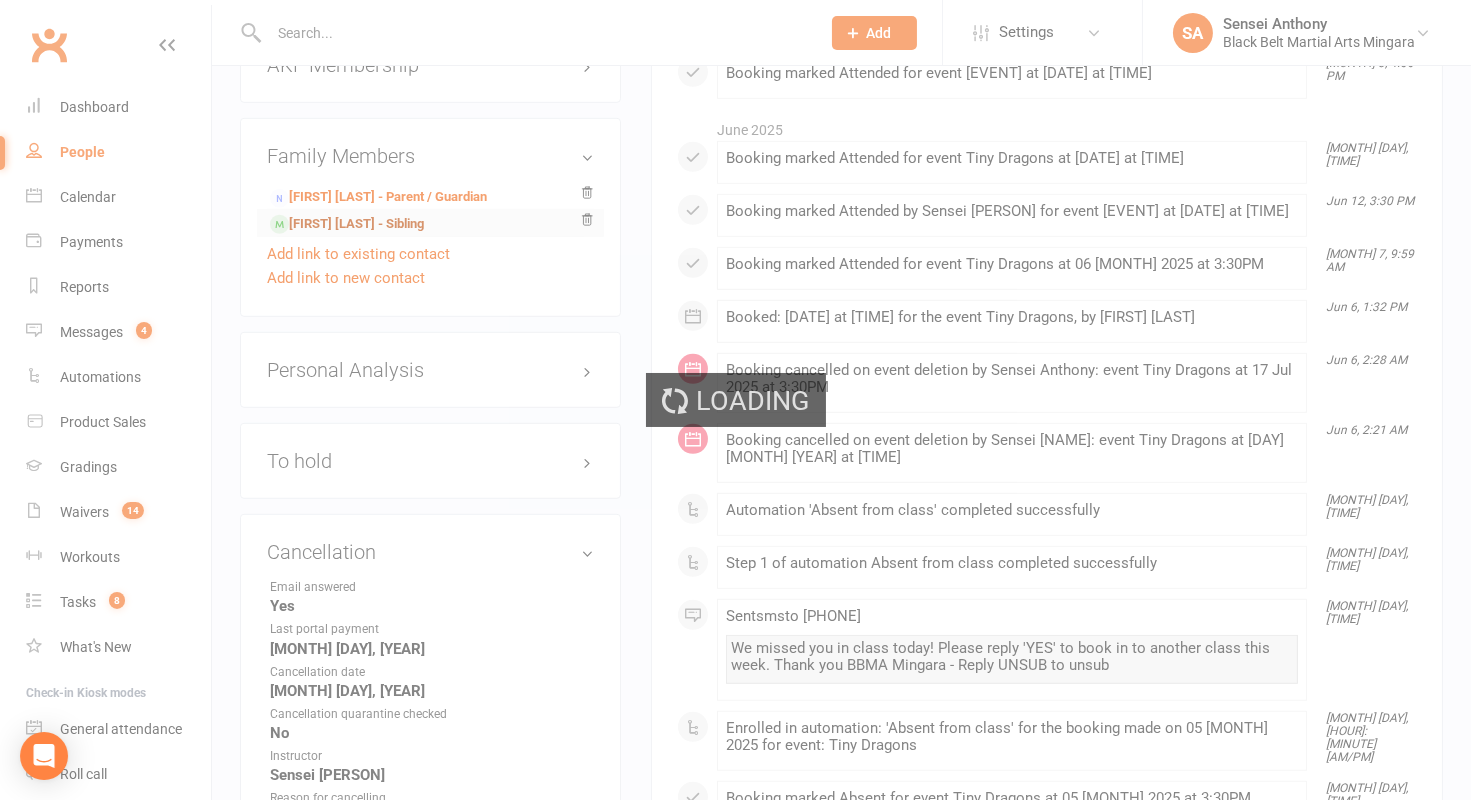 scroll, scrollTop: 0, scrollLeft: 0, axis: both 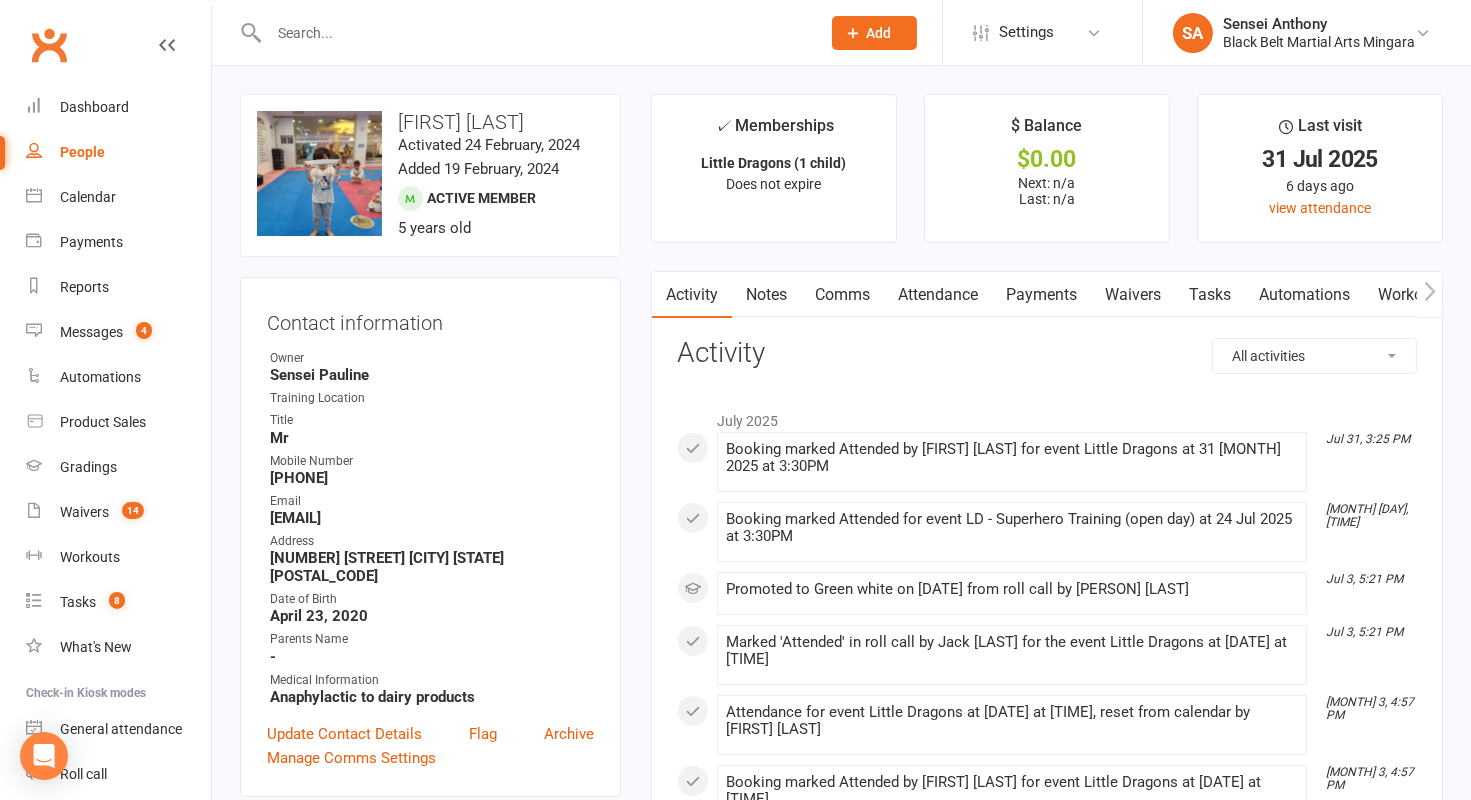click on "Attendance" at bounding box center [938, 295] 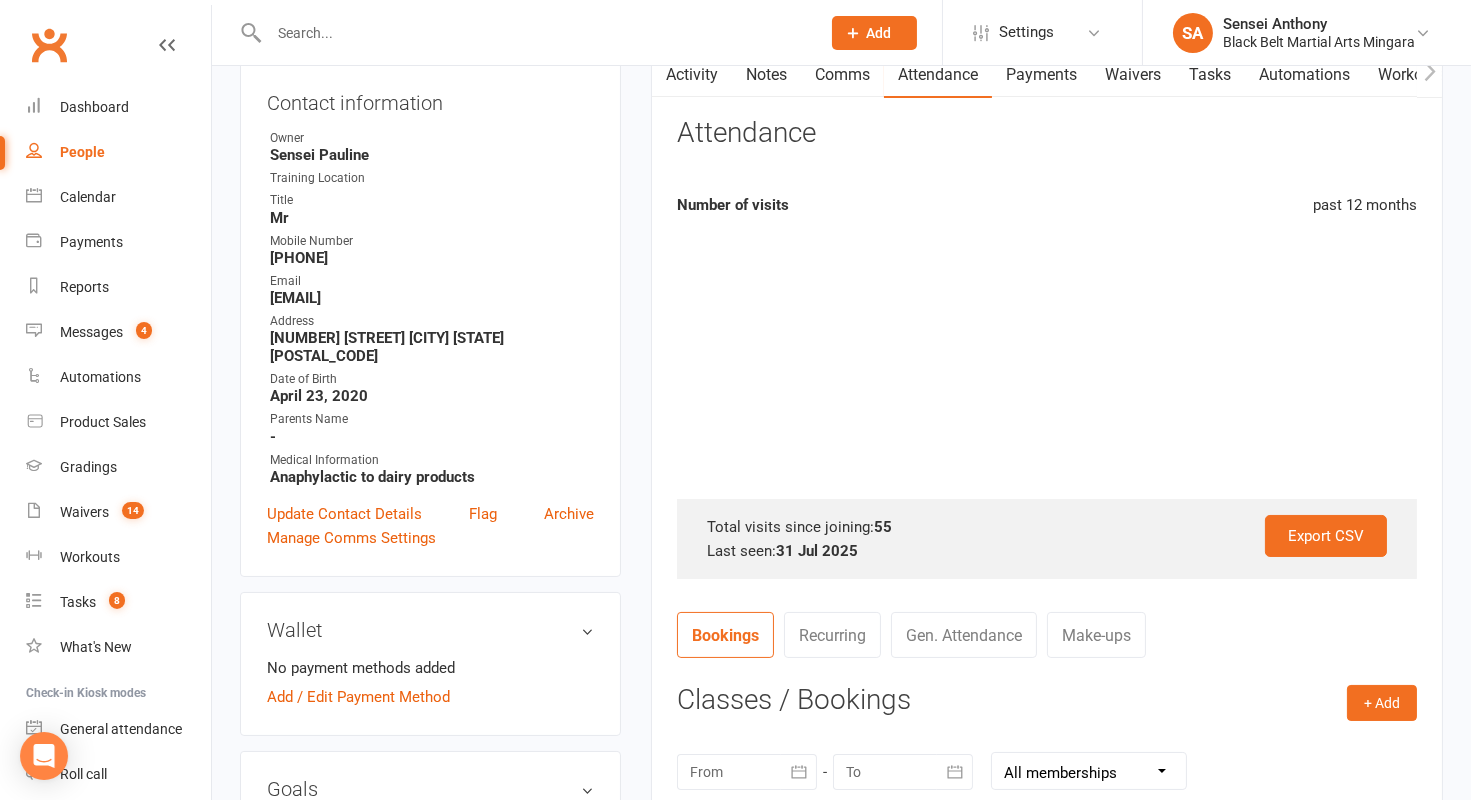 scroll, scrollTop: 590, scrollLeft: 0, axis: vertical 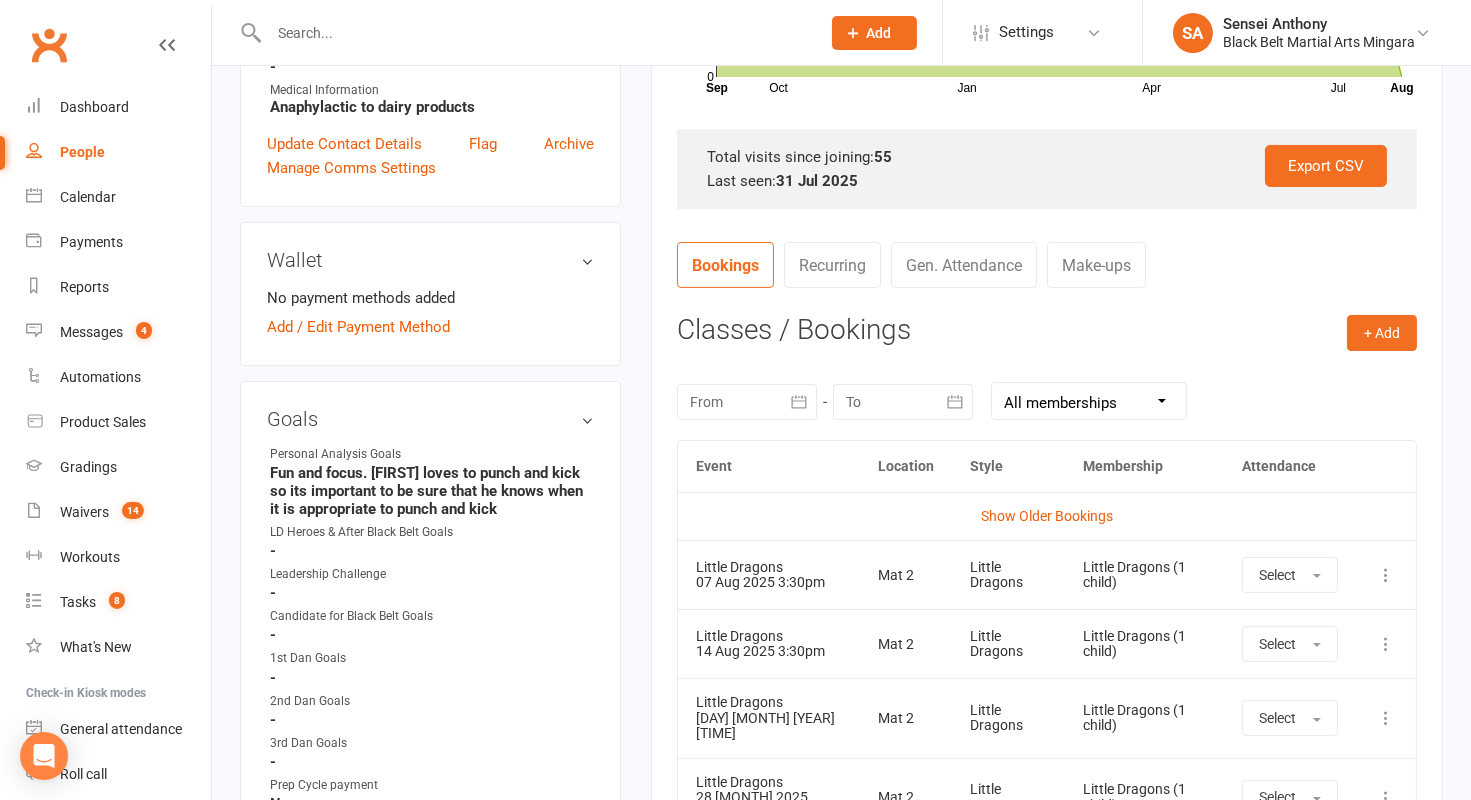 click at bounding box center [1386, 575] 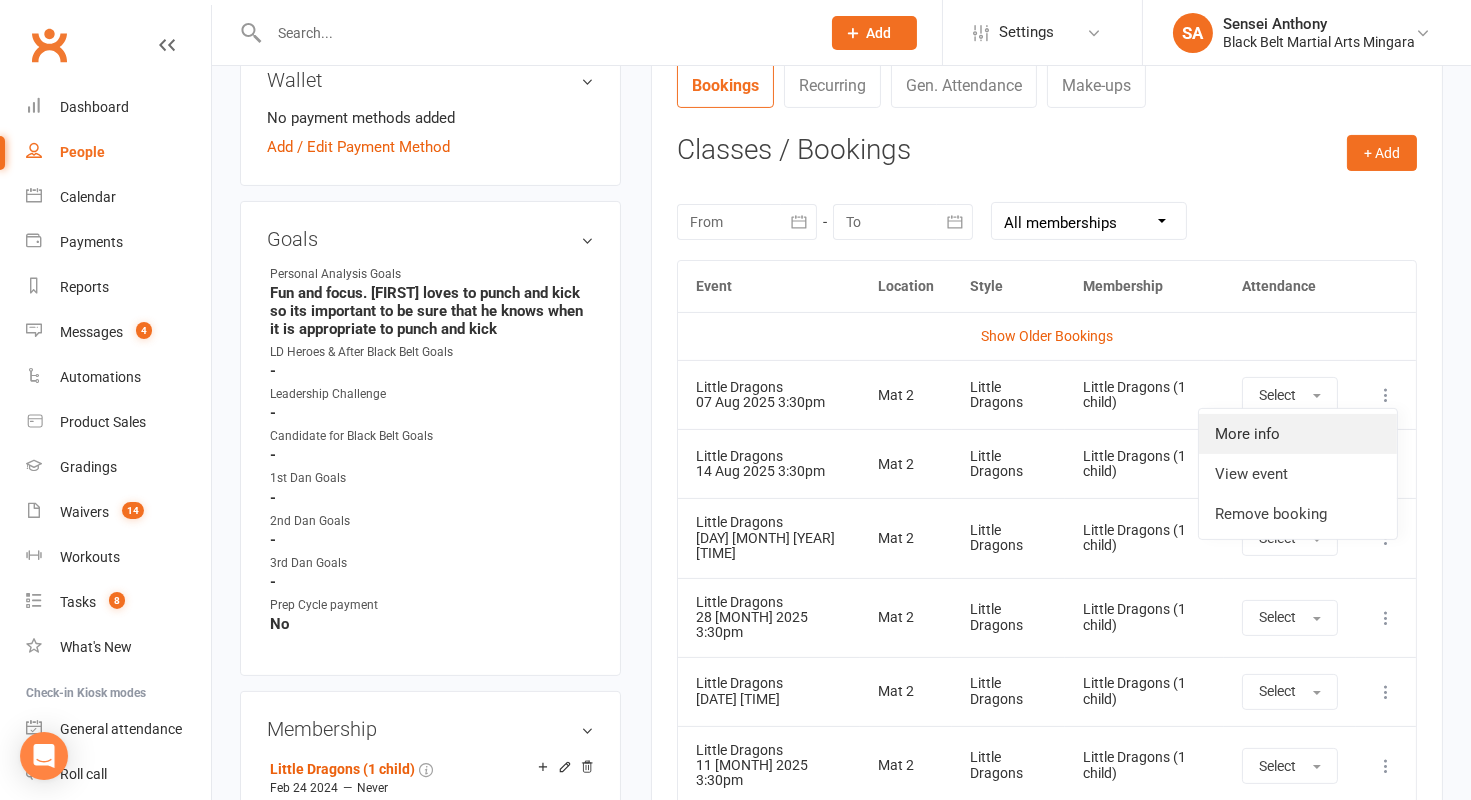 scroll, scrollTop: 776, scrollLeft: 0, axis: vertical 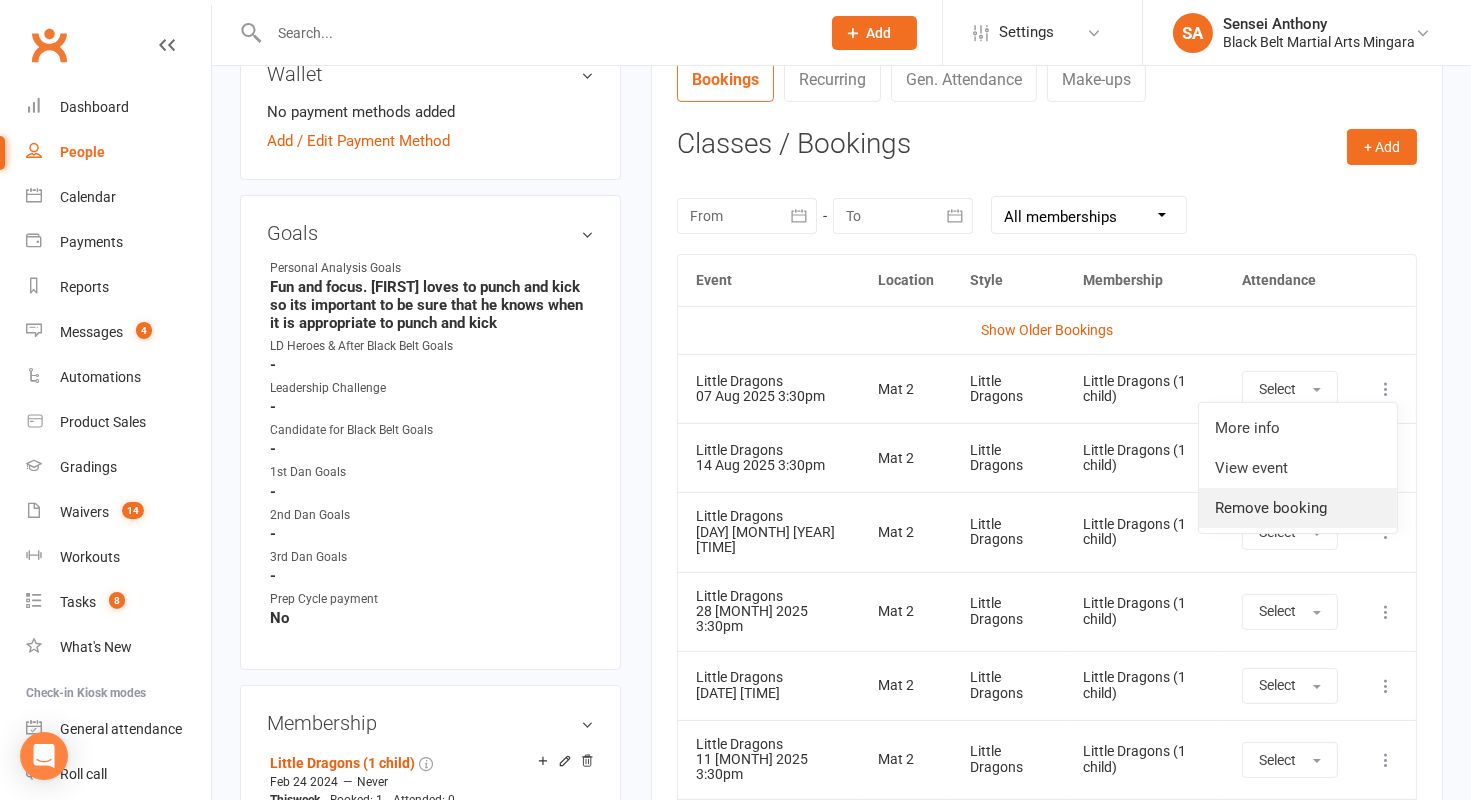 click on "Remove booking" at bounding box center [1298, 508] 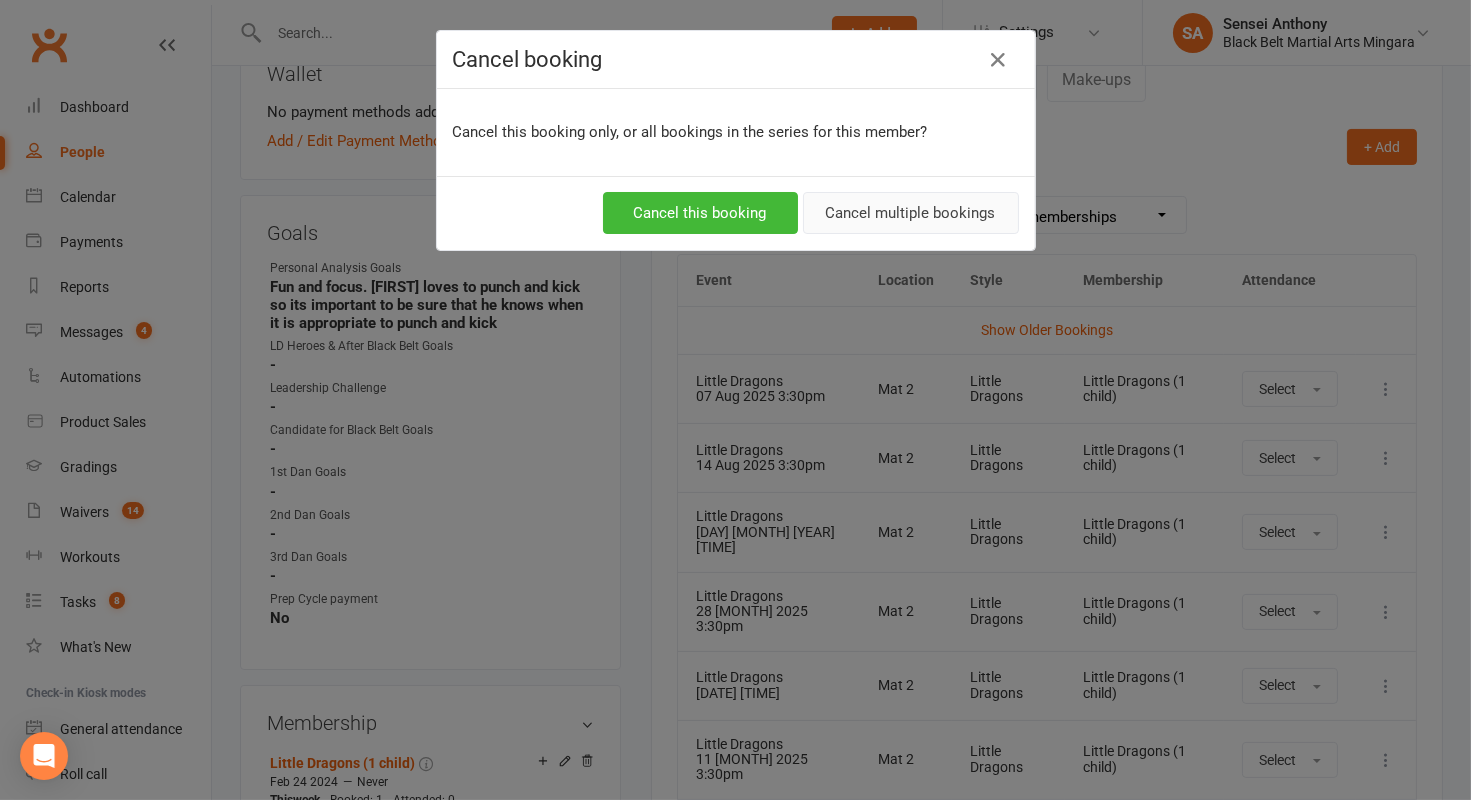 click on "Cancel multiple bookings" at bounding box center [911, 213] 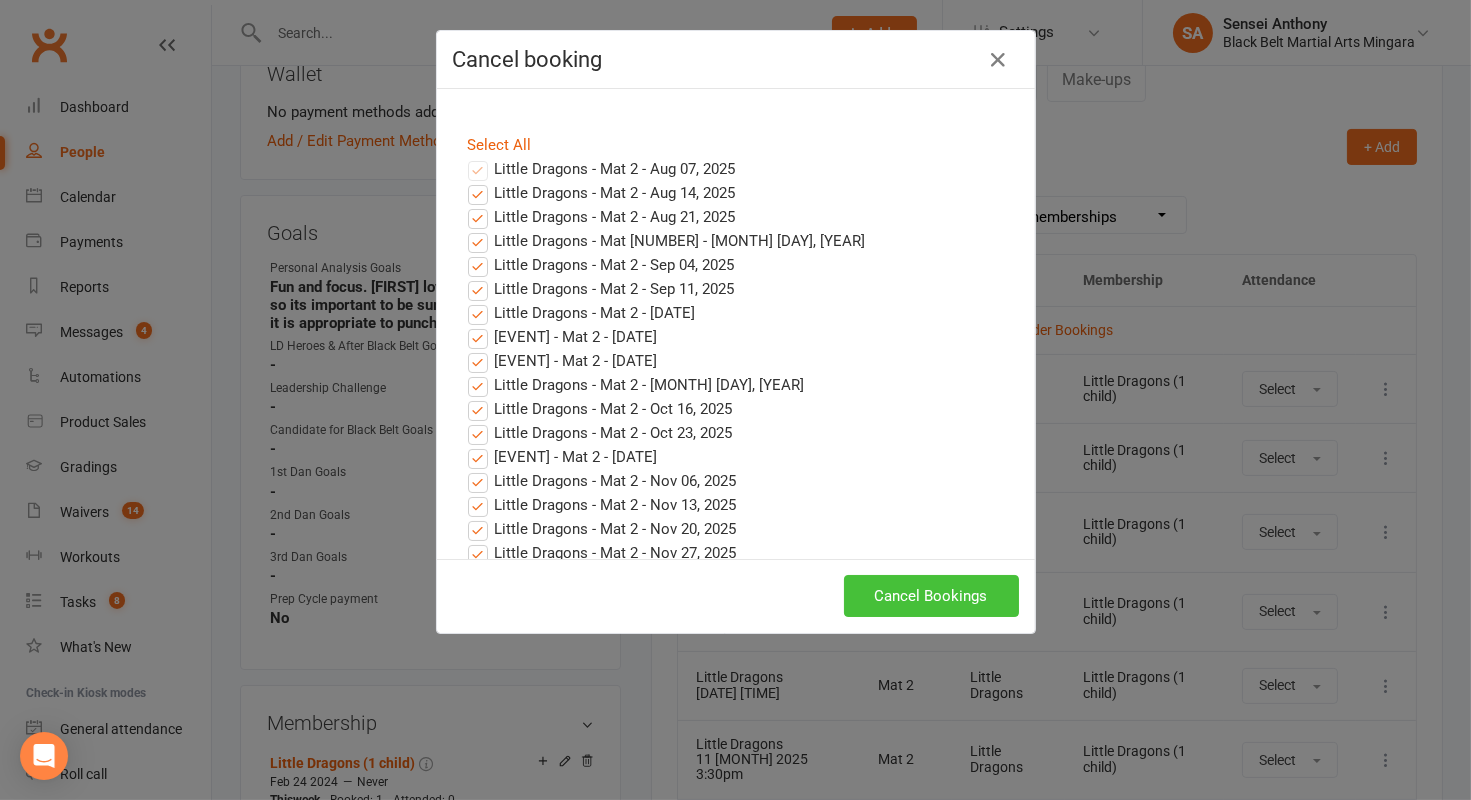 click on "Cancel Bookings" at bounding box center [931, 596] 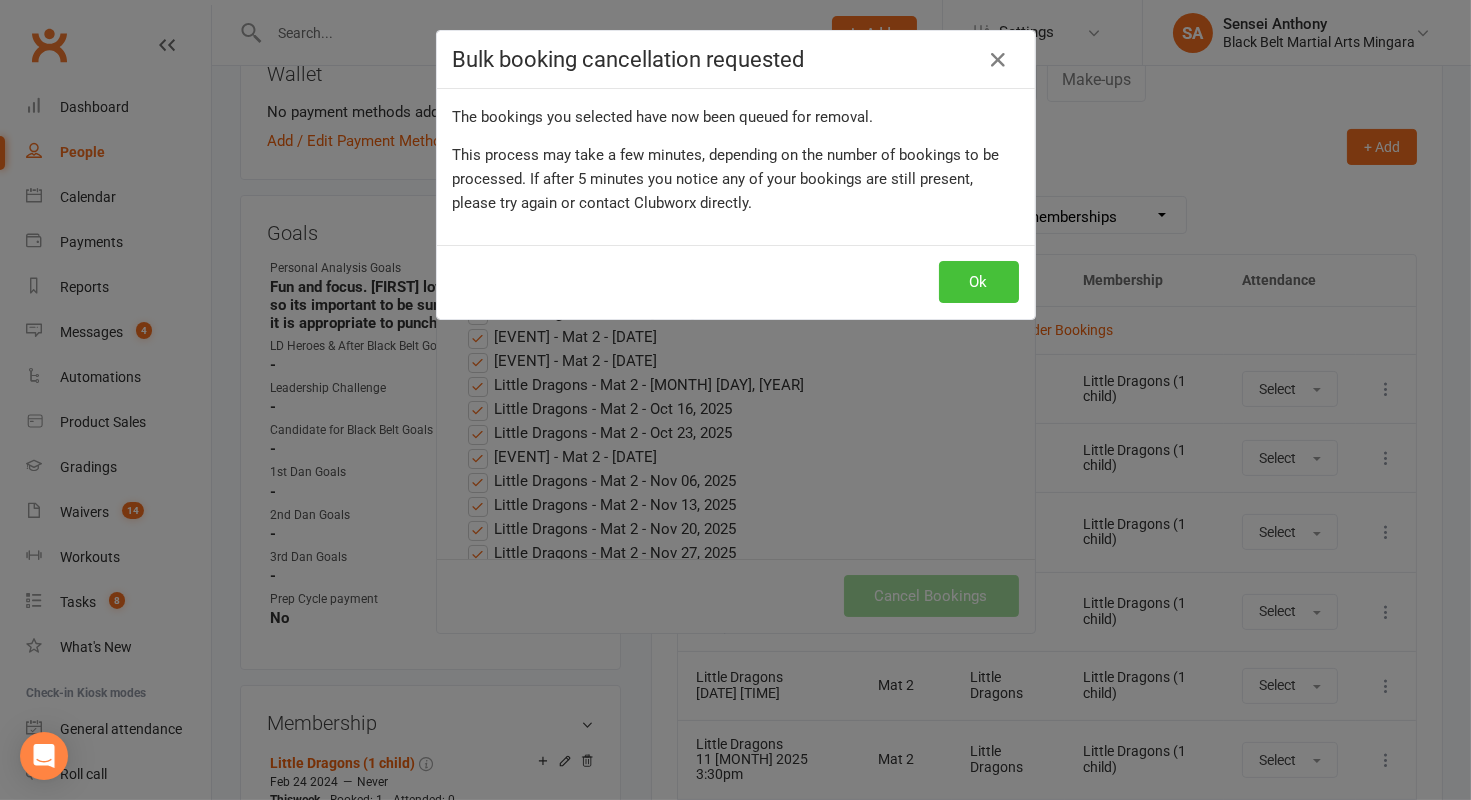 click on "Ok" at bounding box center [979, 282] 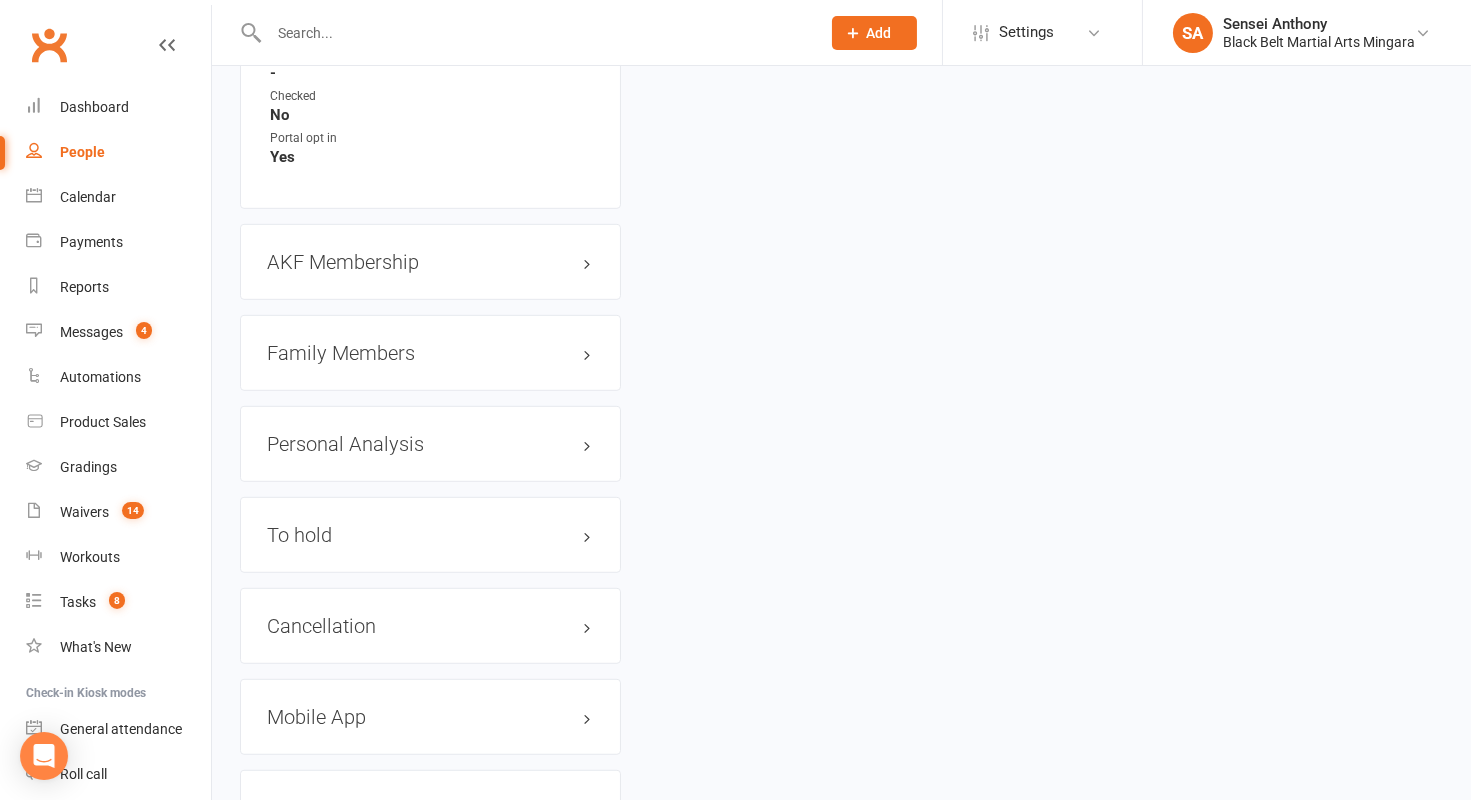 scroll, scrollTop: 2193, scrollLeft: 0, axis: vertical 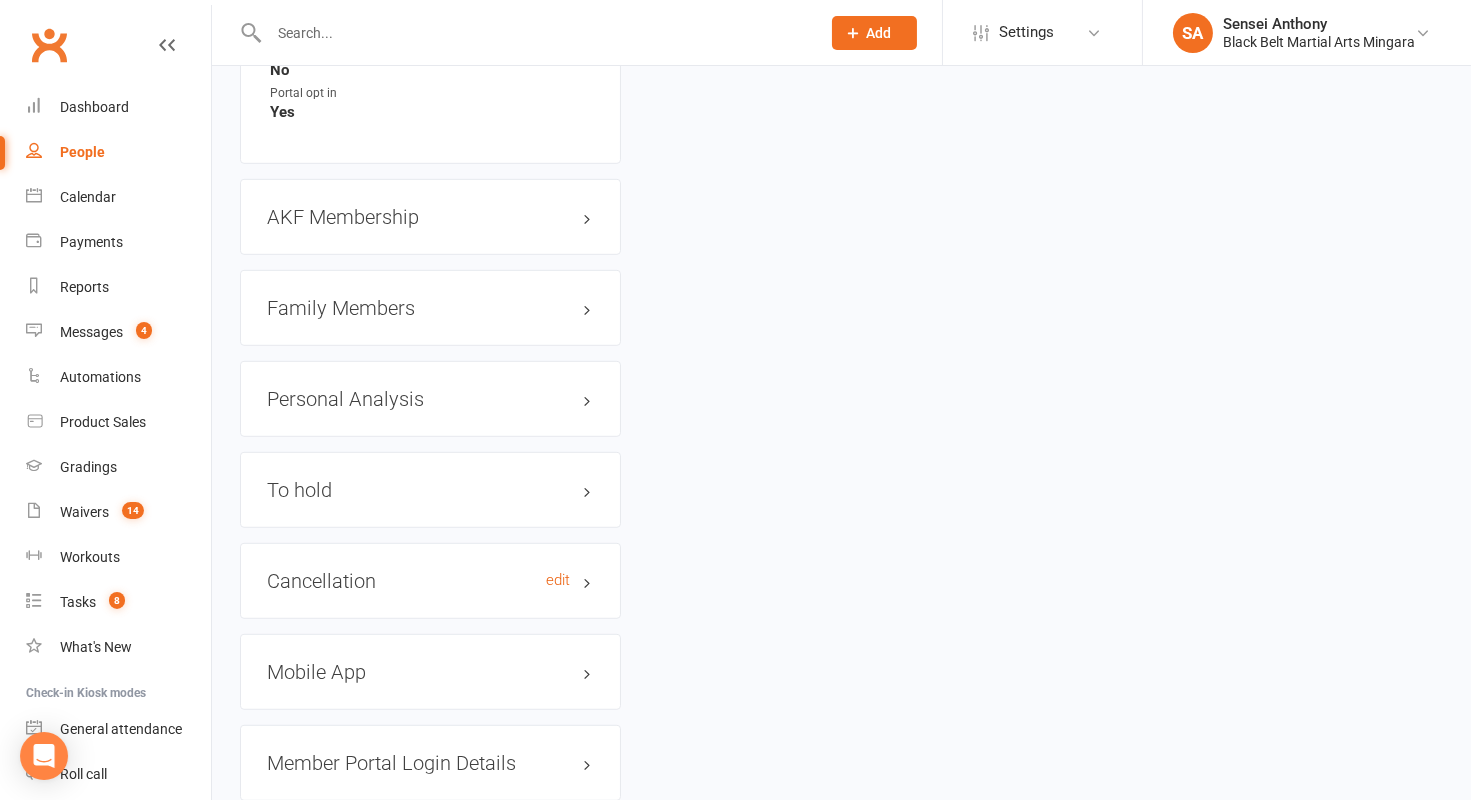 click on "Cancellation  edit" at bounding box center (430, 581) 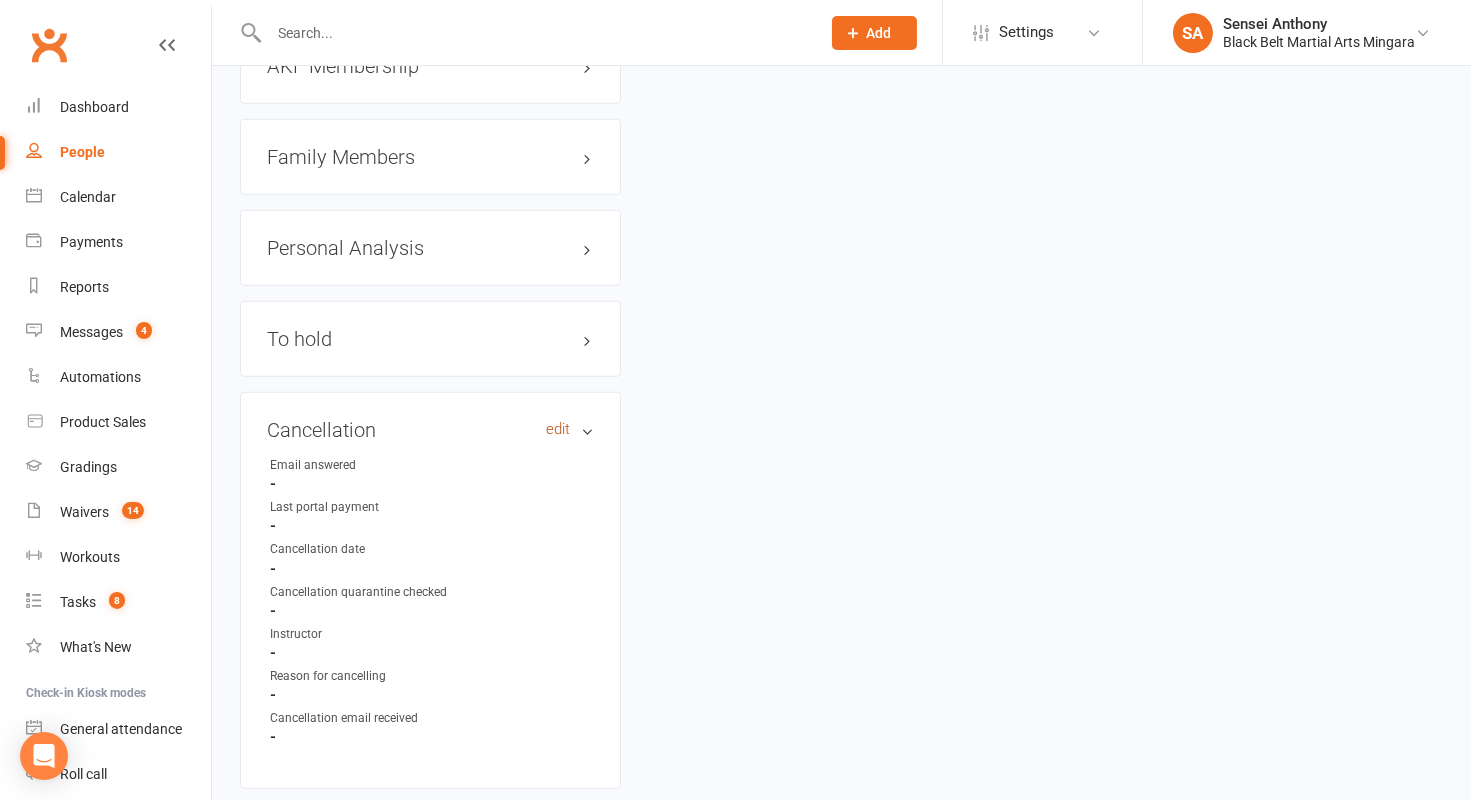 click on "edit" at bounding box center [558, 429] 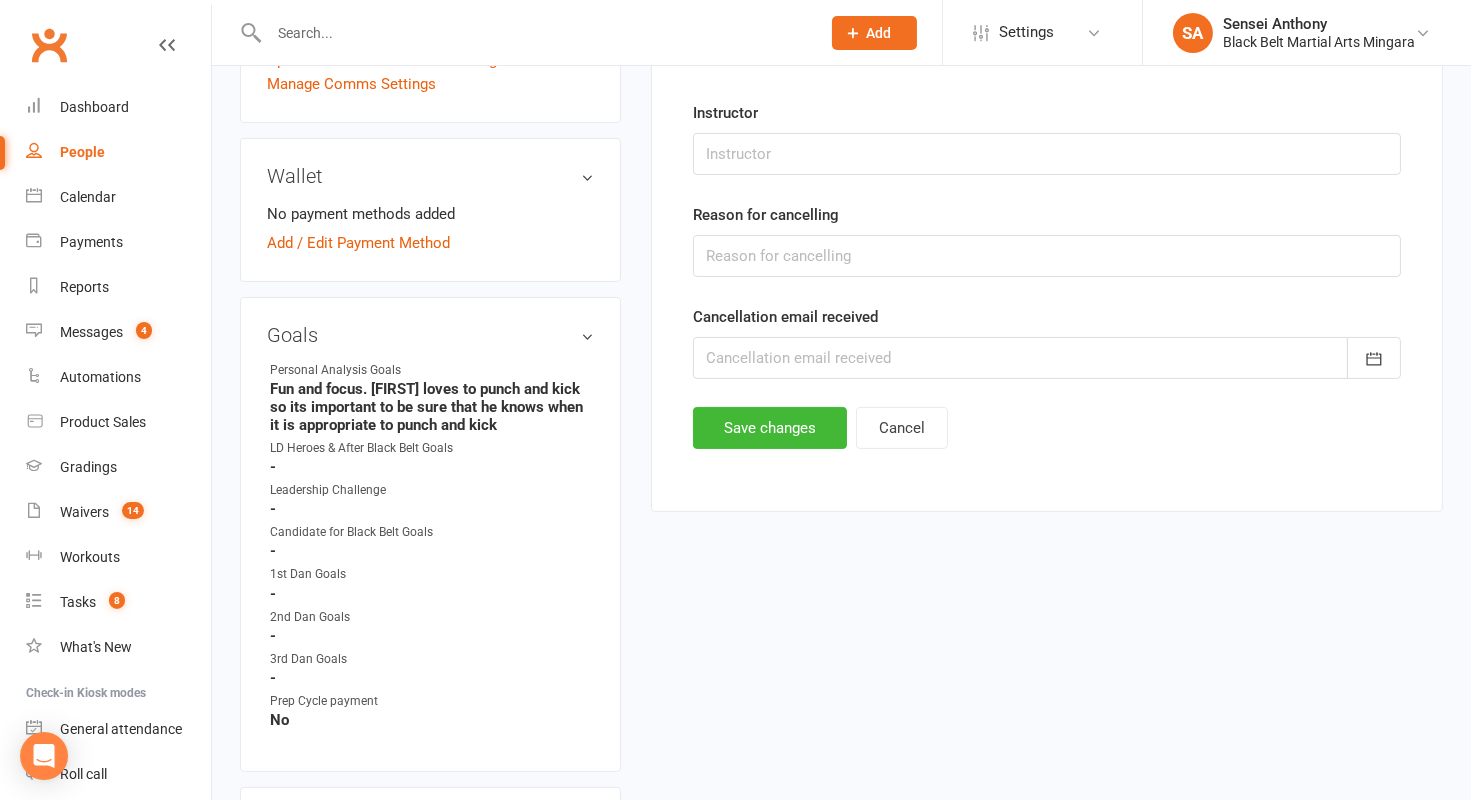scroll, scrollTop: 170, scrollLeft: 0, axis: vertical 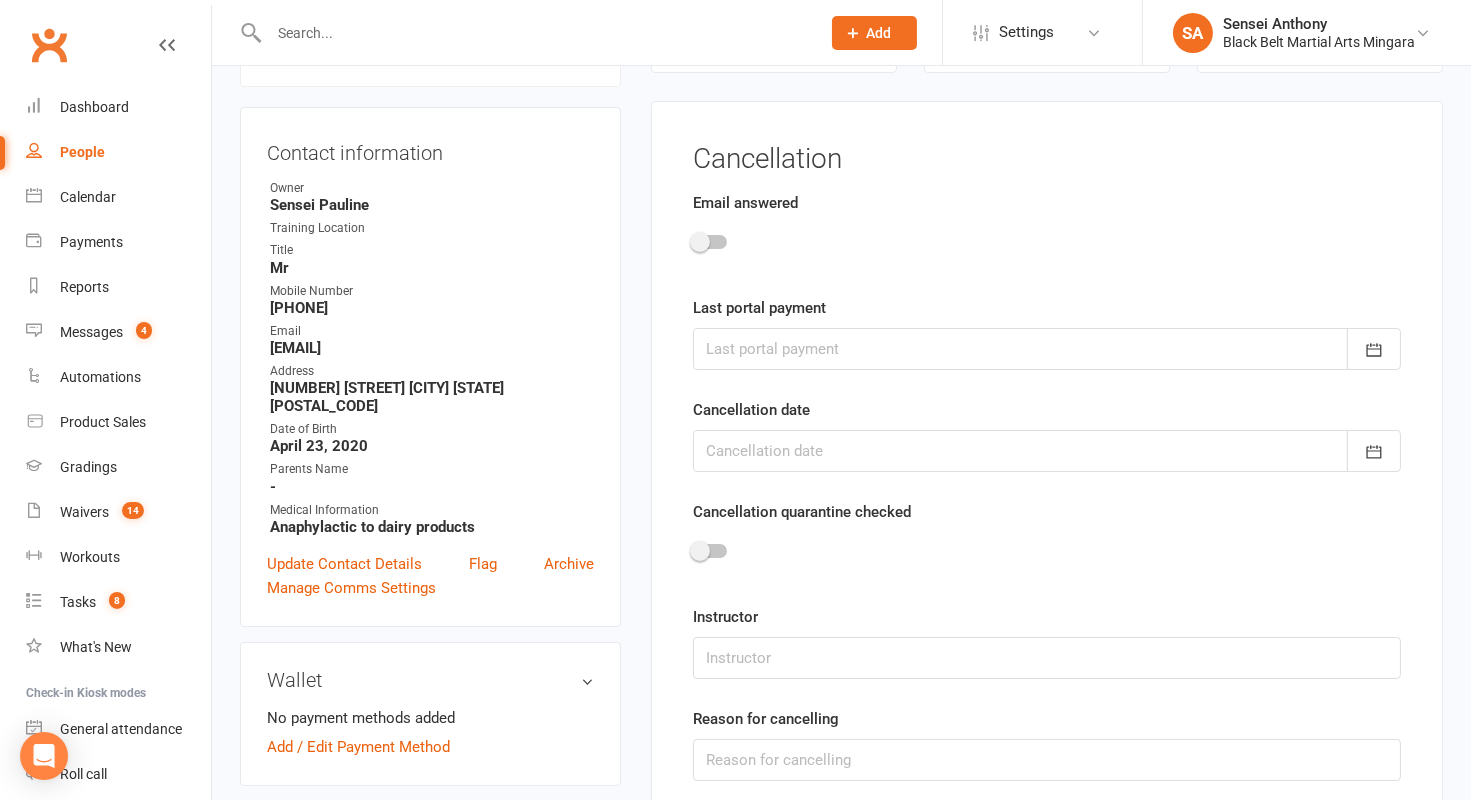 click at bounding box center (700, 242) 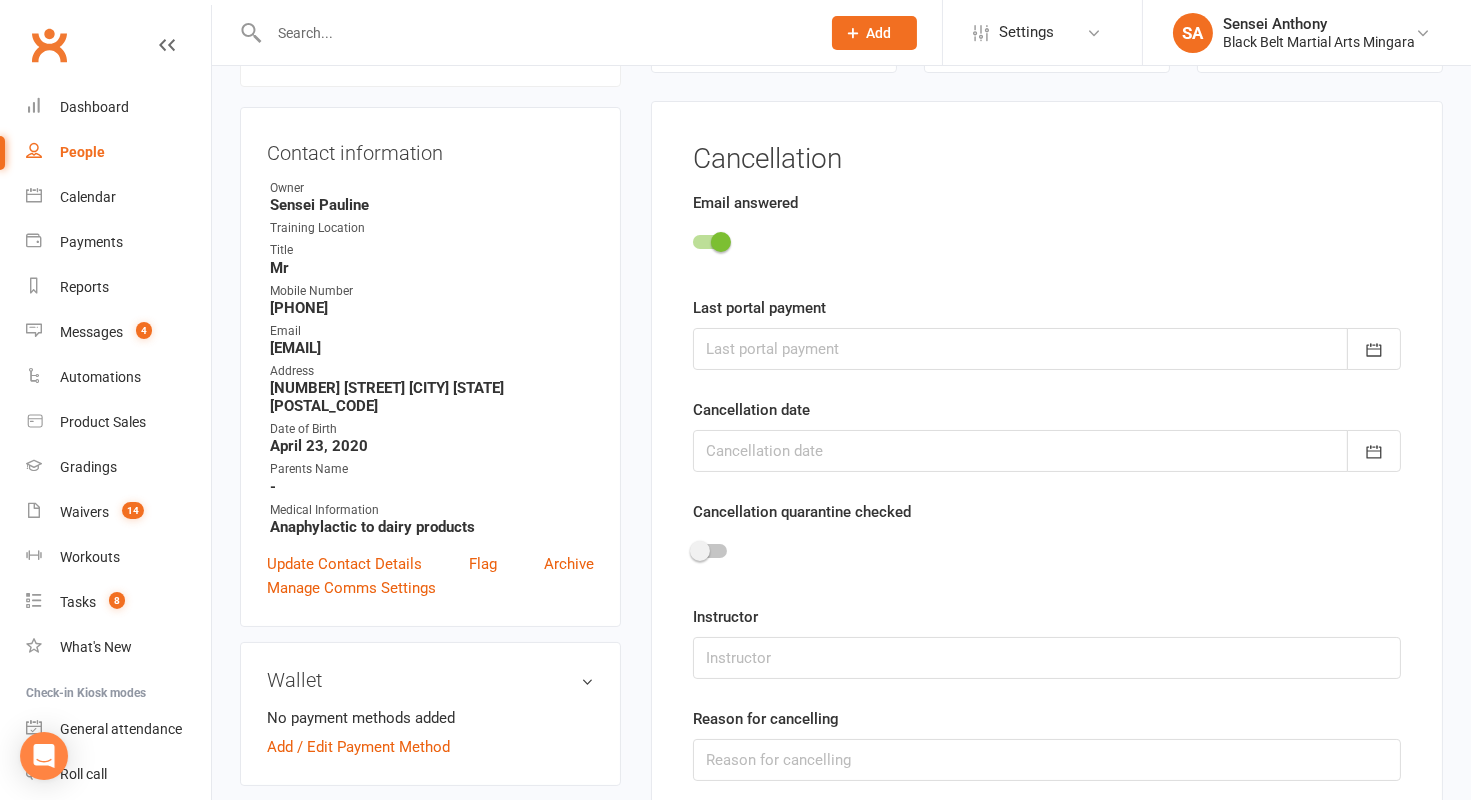 click at bounding box center (1047, 349) 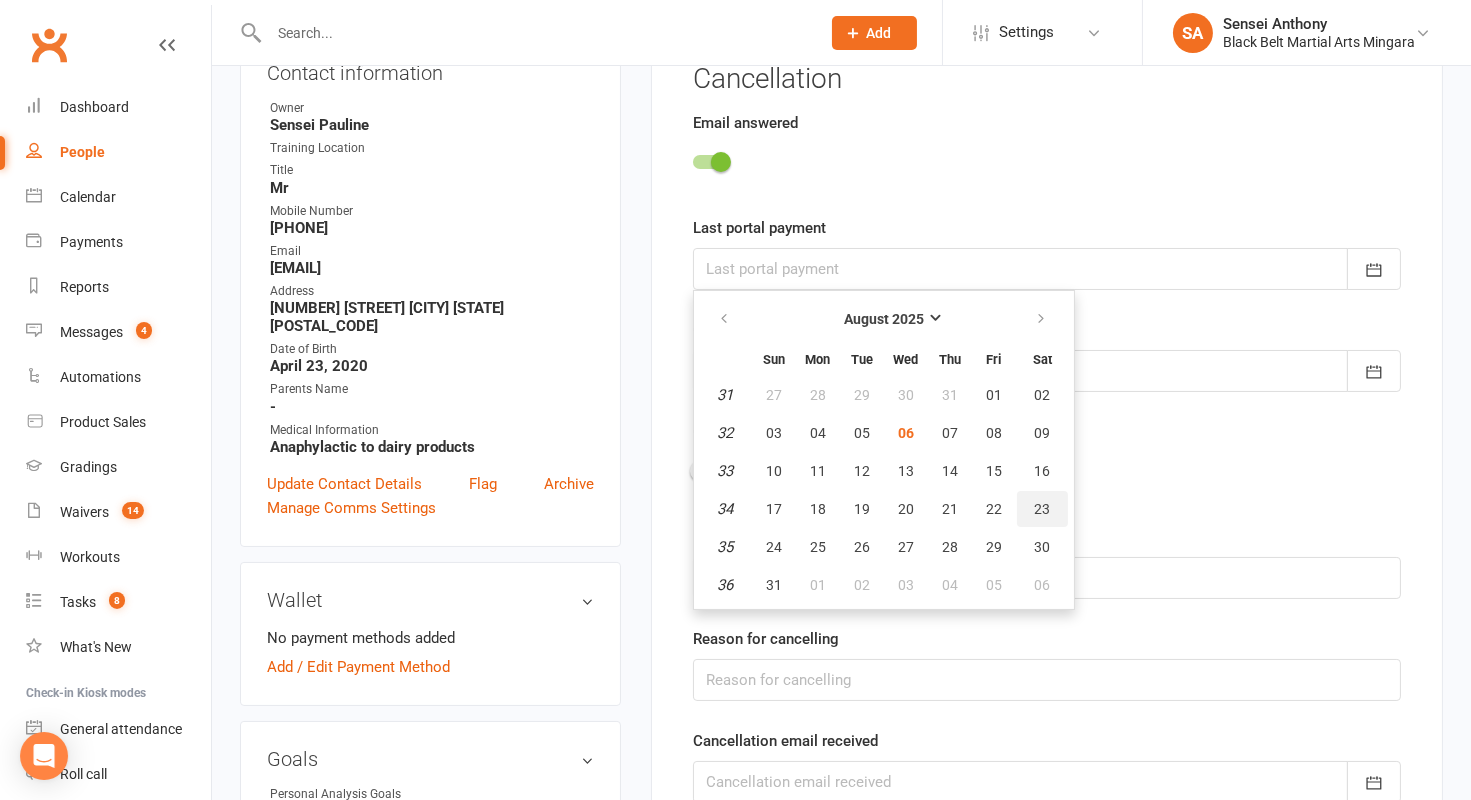 scroll, scrollTop: 251, scrollLeft: 0, axis: vertical 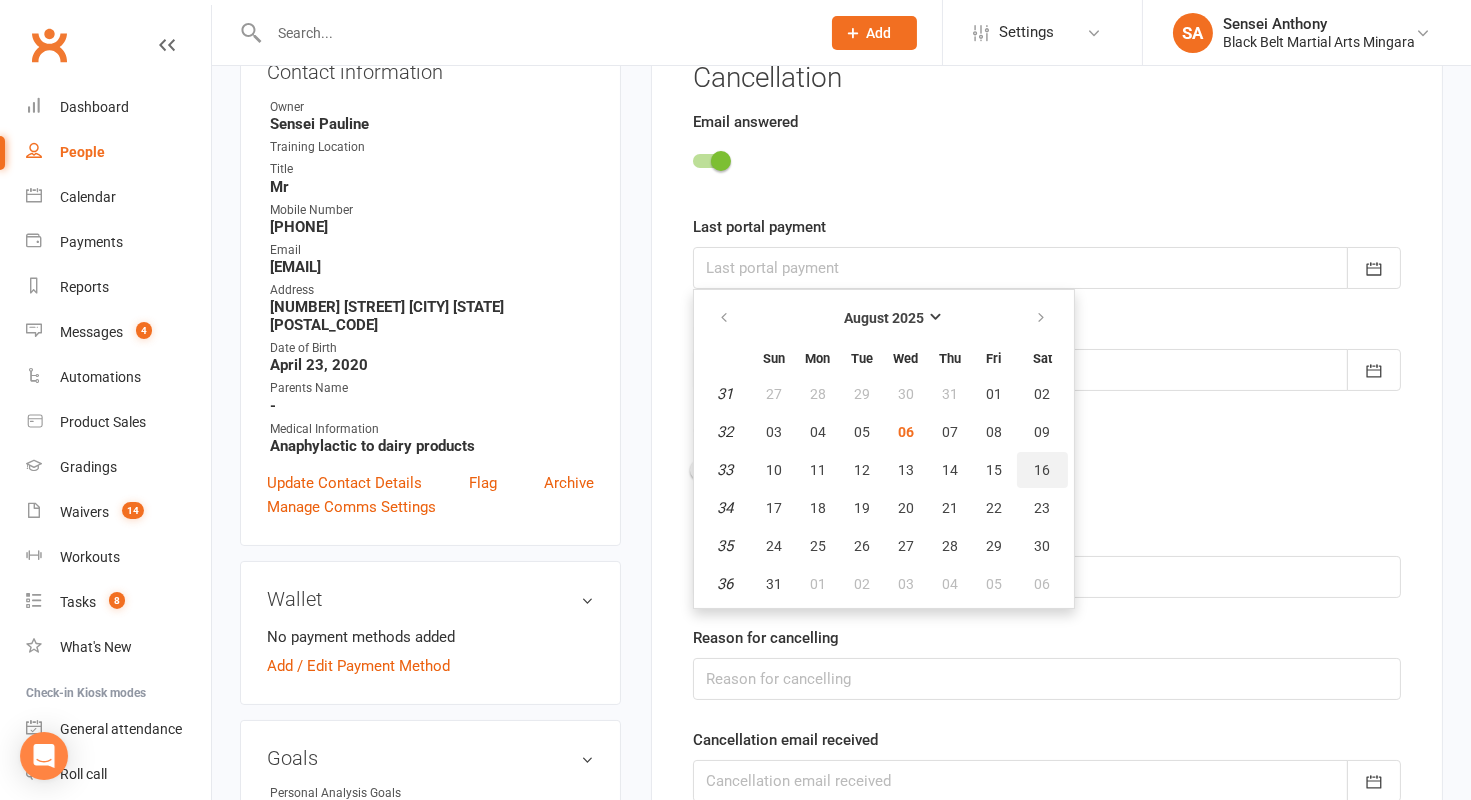 click on "16" at bounding box center [1043, 470] 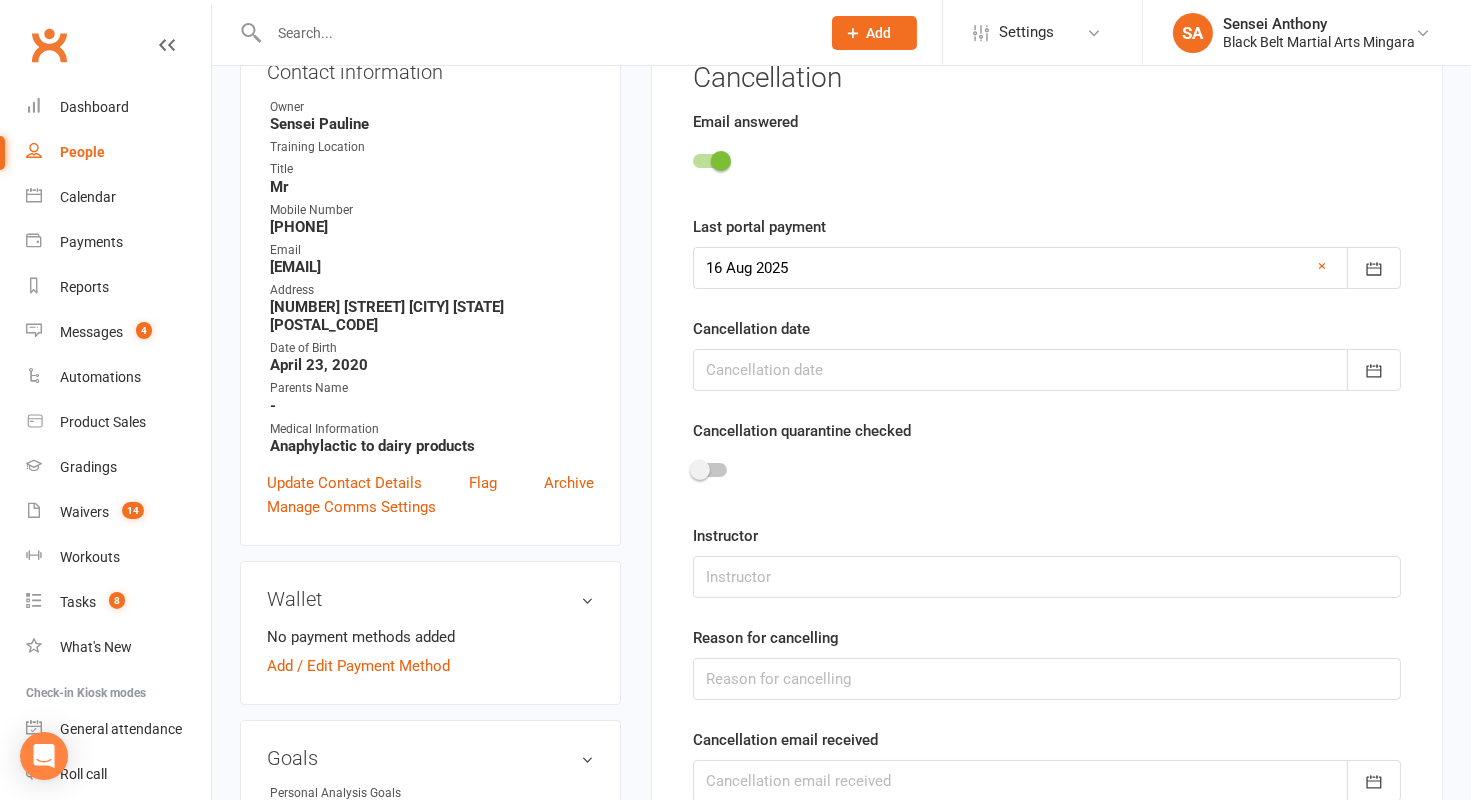 click at bounding box center [1047, 370] 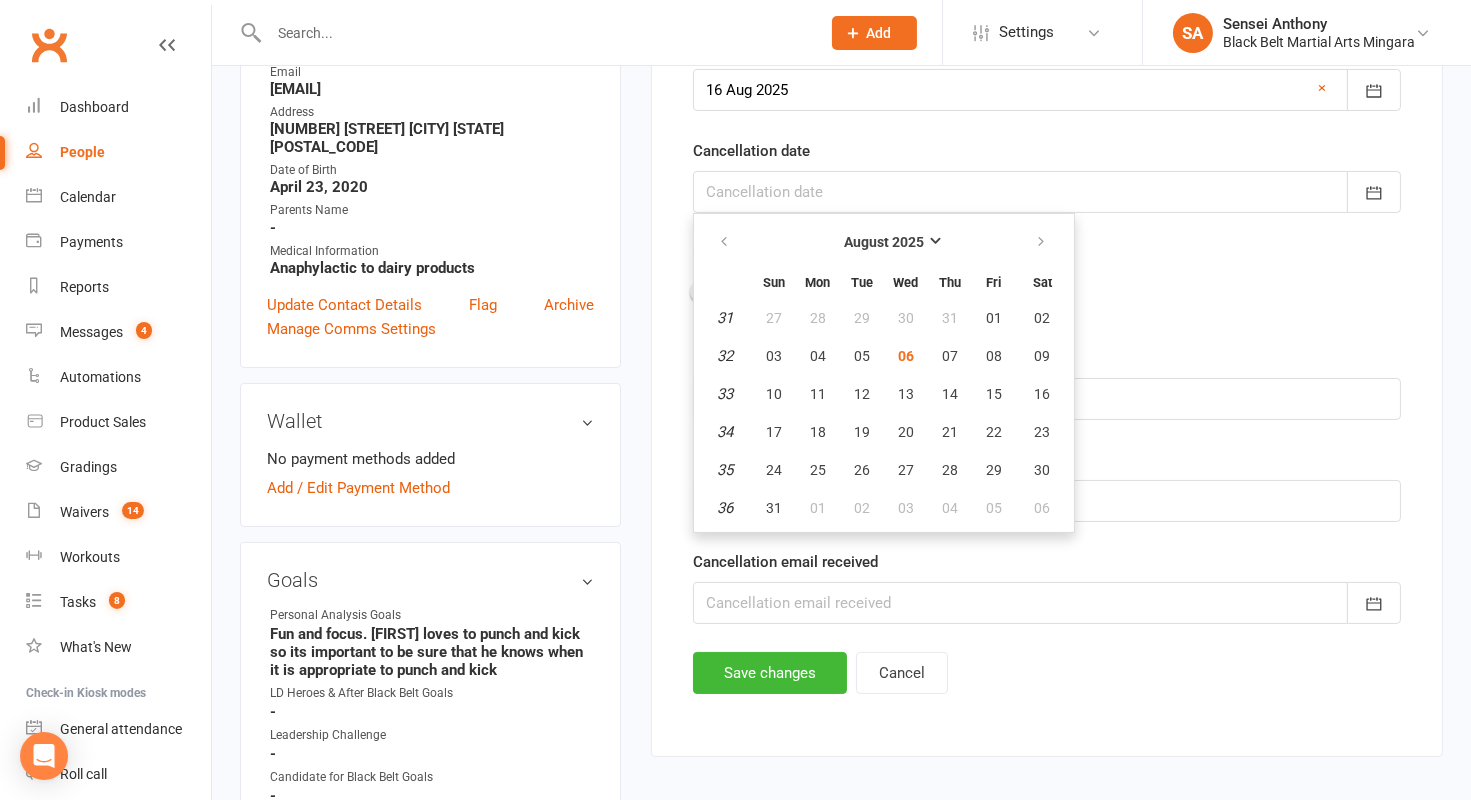 scroll, scrollTop: 437, scrollLeft: 0, axis: vertical 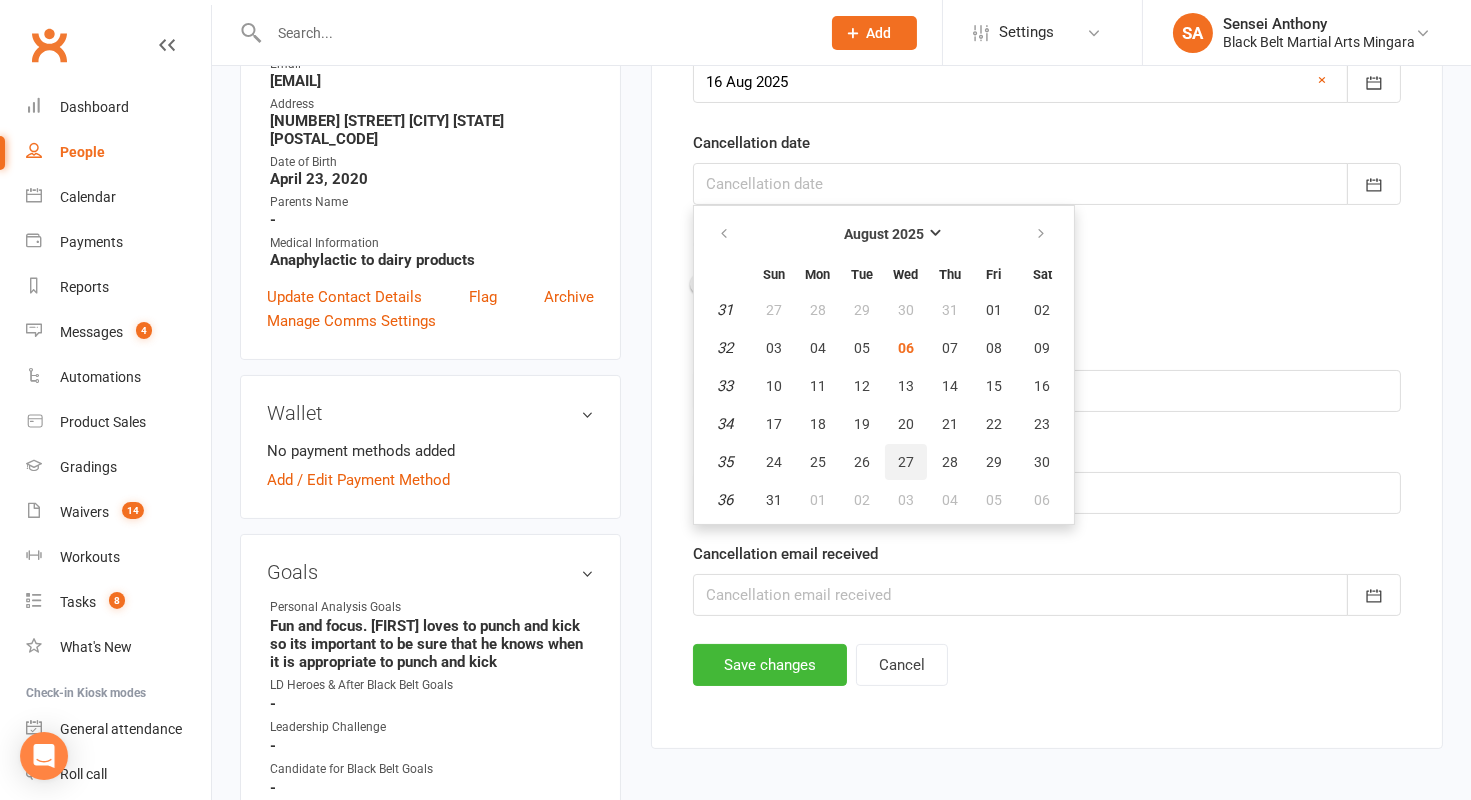 click on "27" at bounding box center [906, 462] 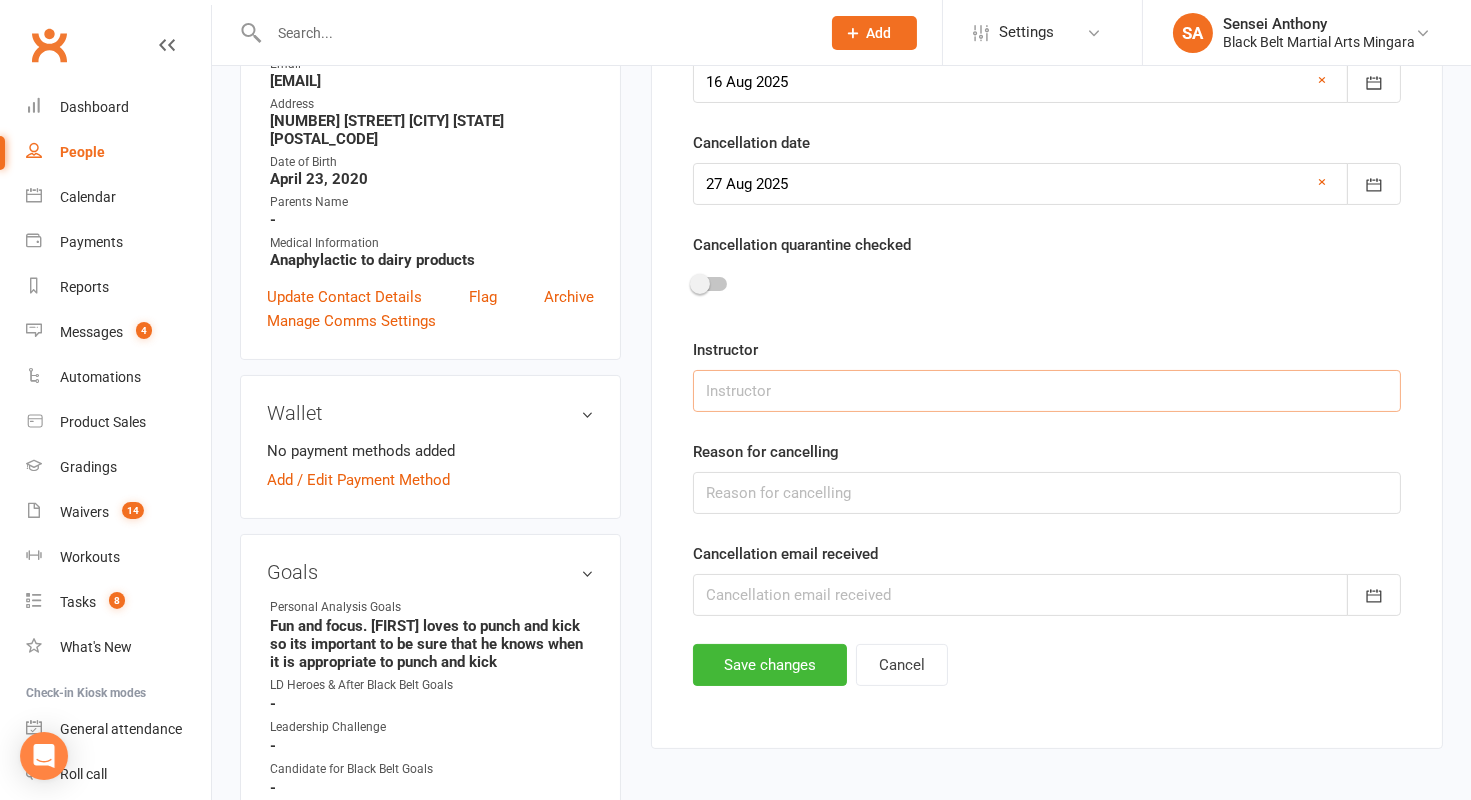 click at bounding box center [1047, 391] 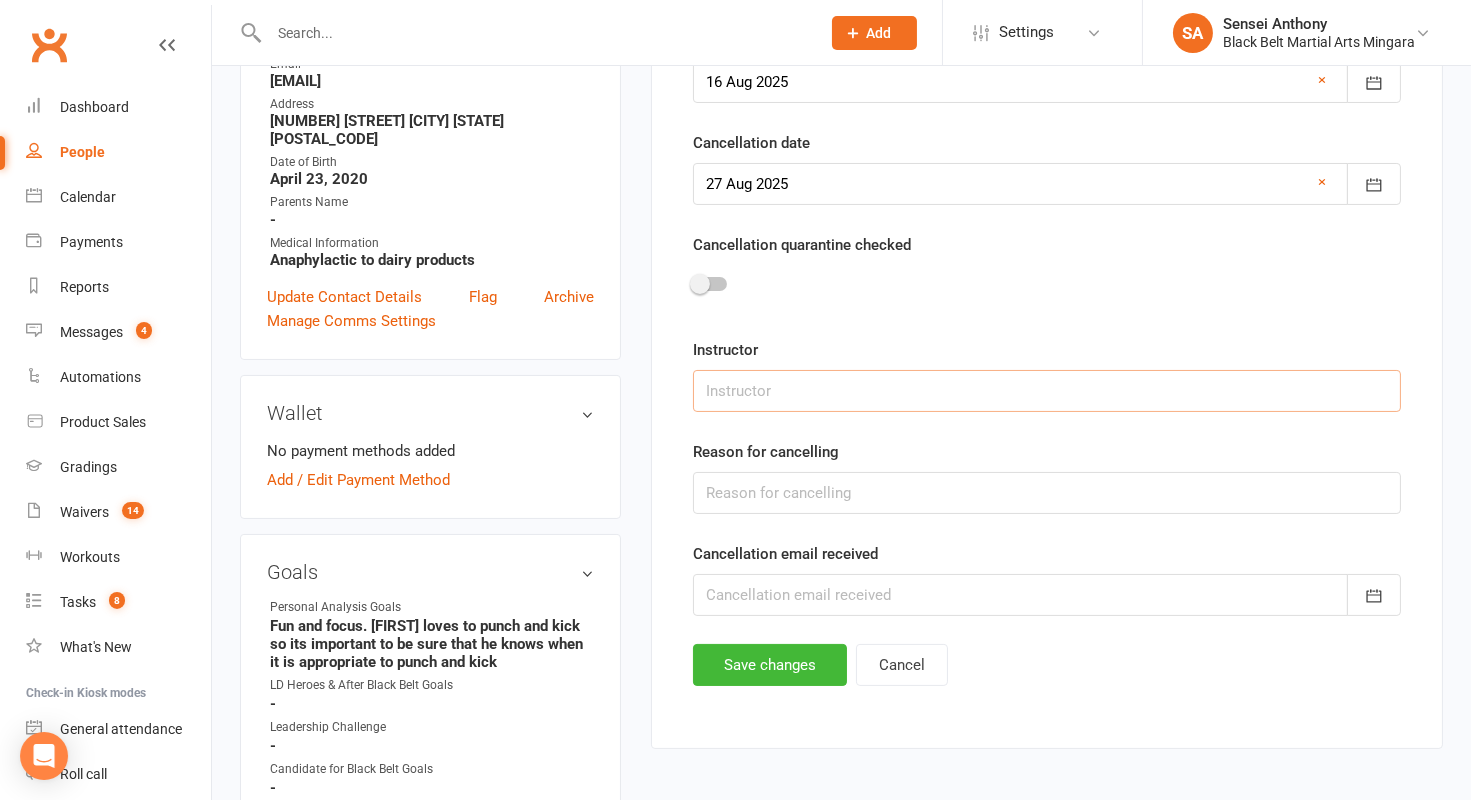 type on "Sensei [PERSON]" 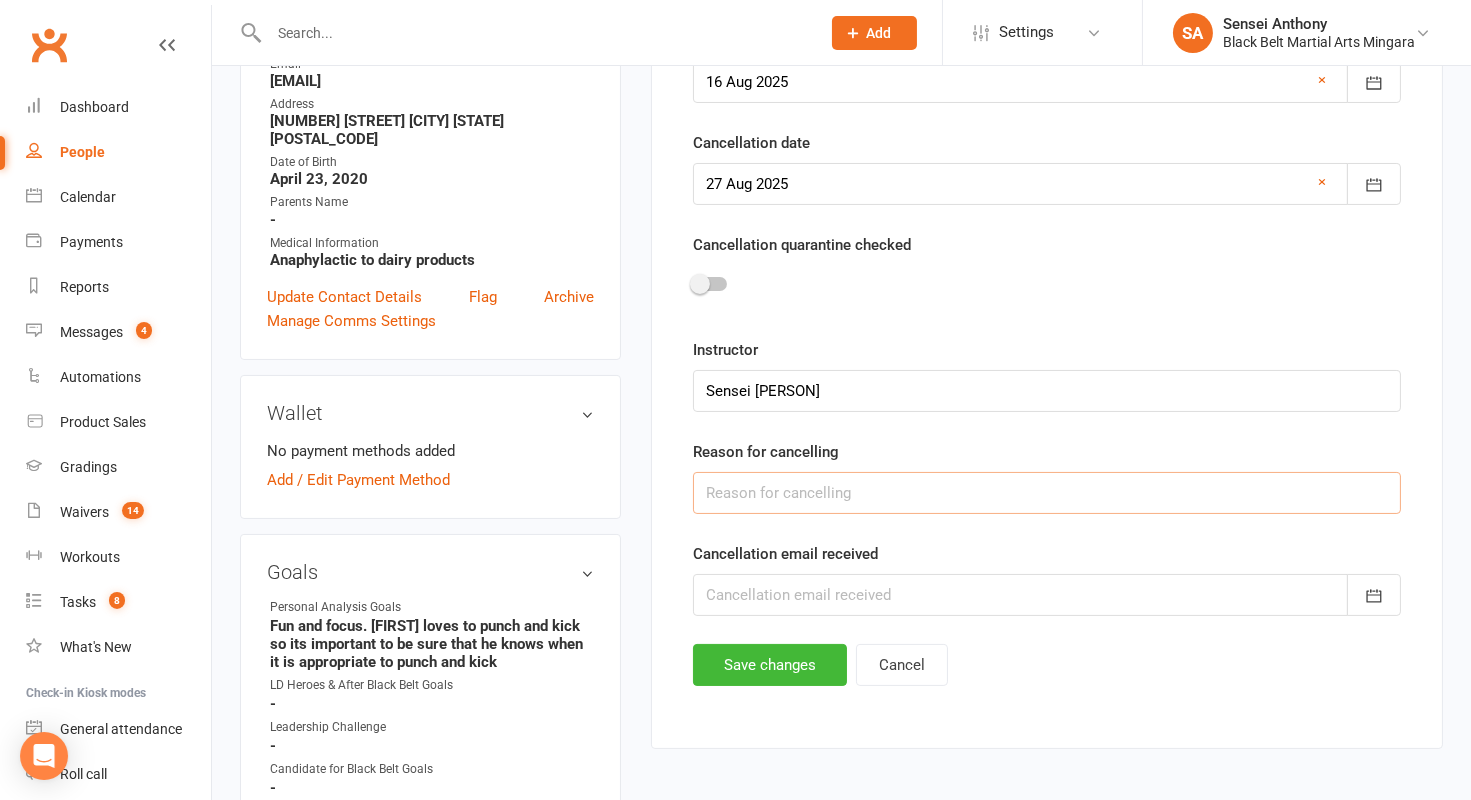 click at bounding box center [1047, 493] 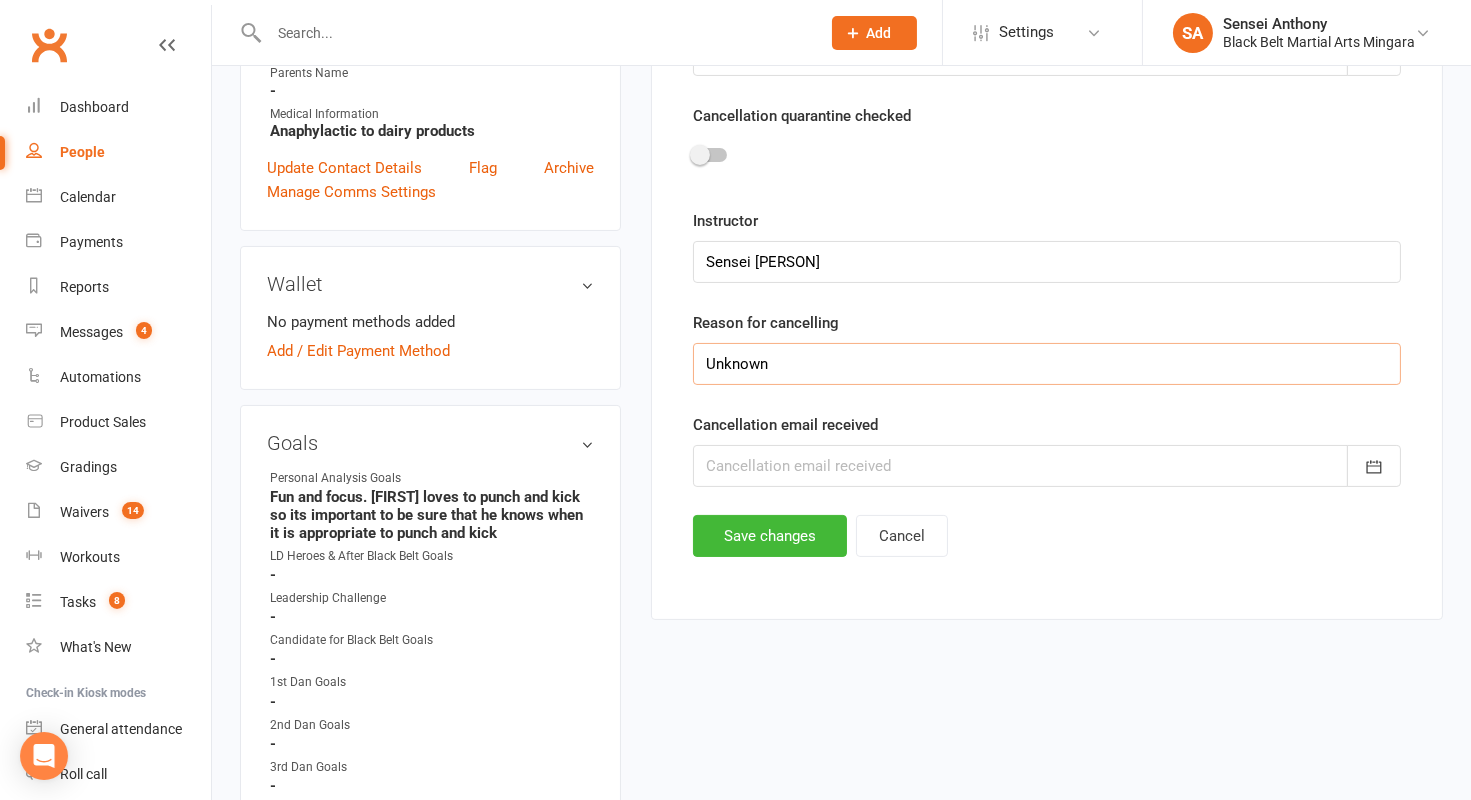 scroll, scrollTop: 593, scrollLeft: 0, axis: vertical 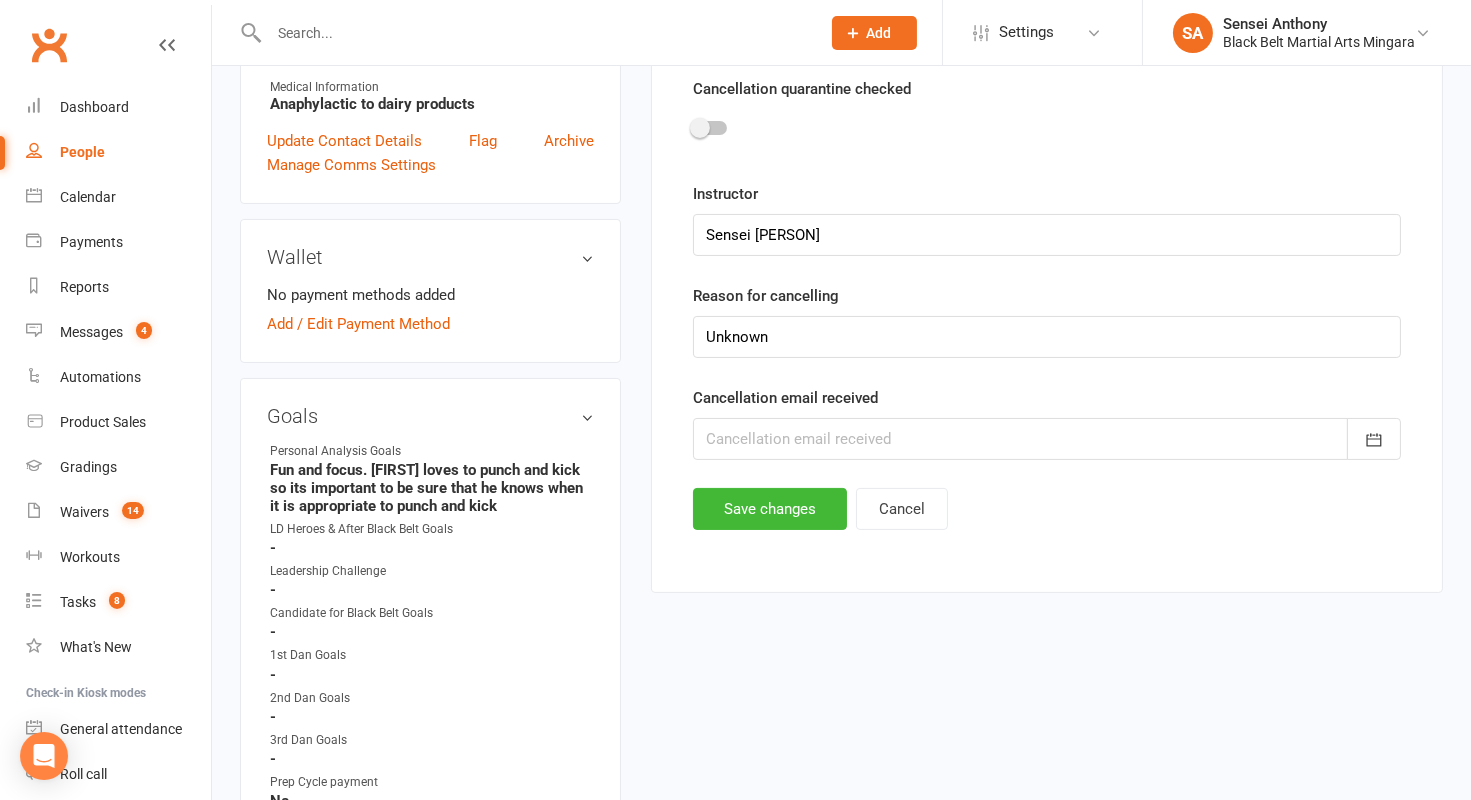 click at bounding box center [1047, 439] 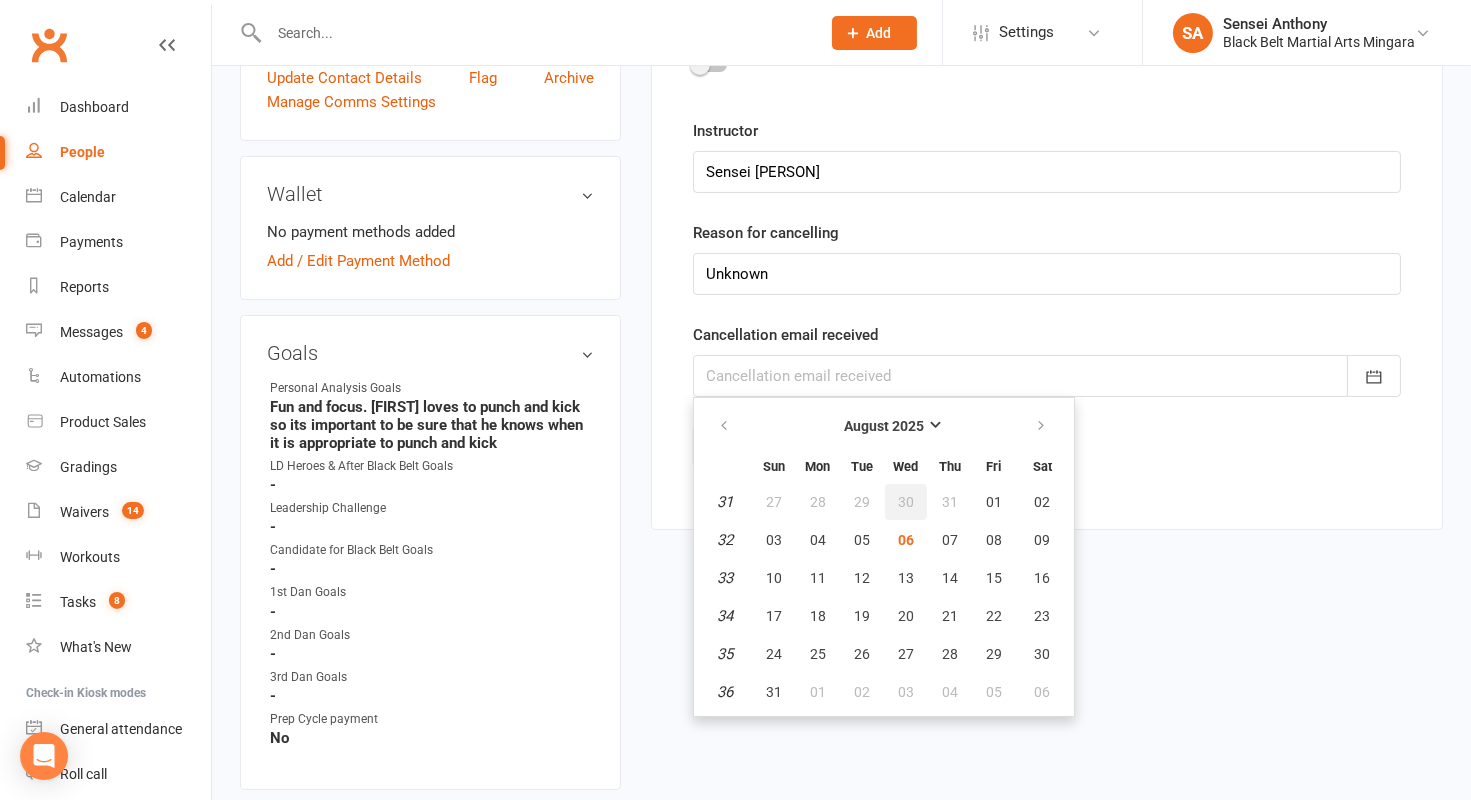 scroll, scrollTop: 685, scrollLeft: 0, axis: vertical 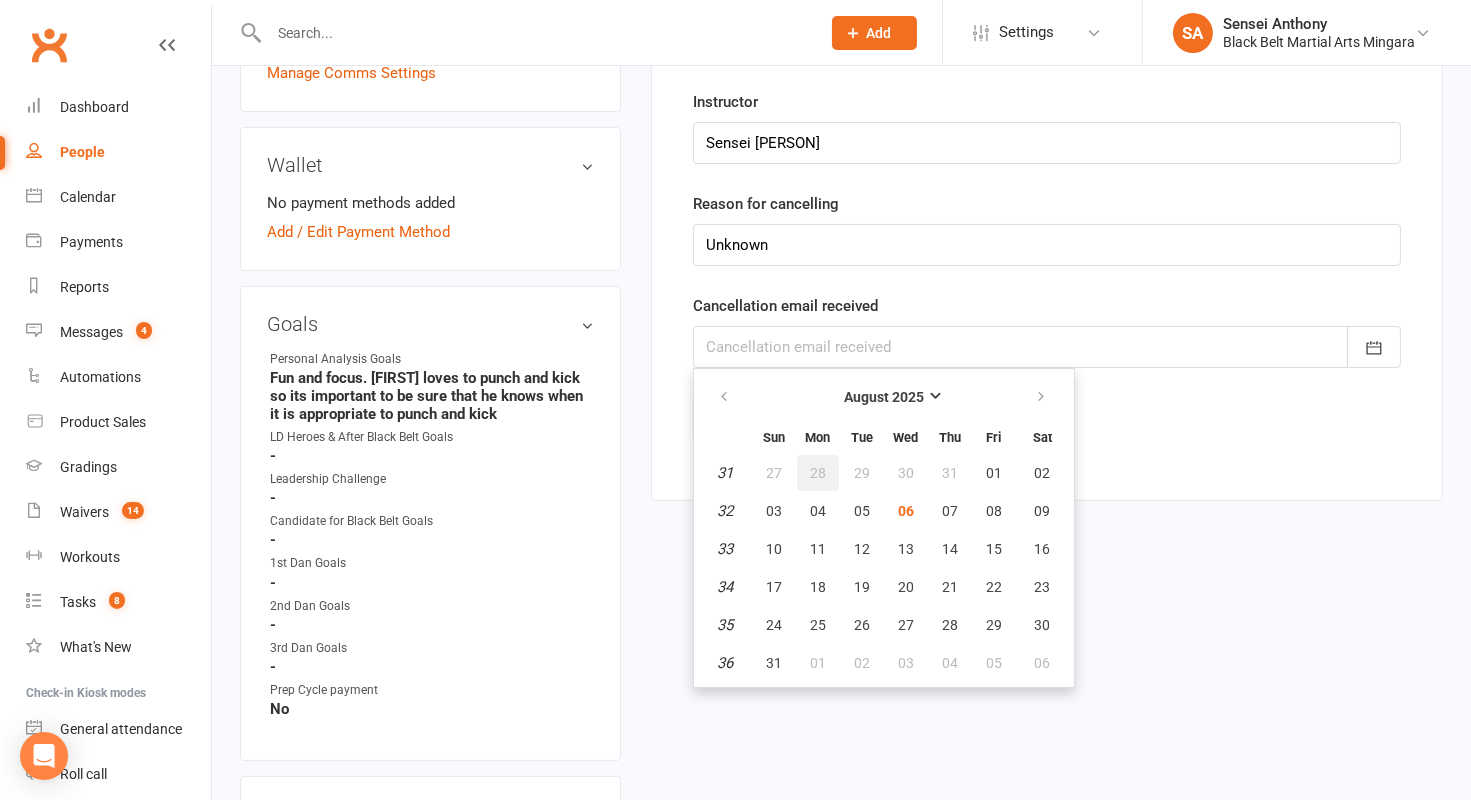 click on "28" at bounding box center [818, 473] 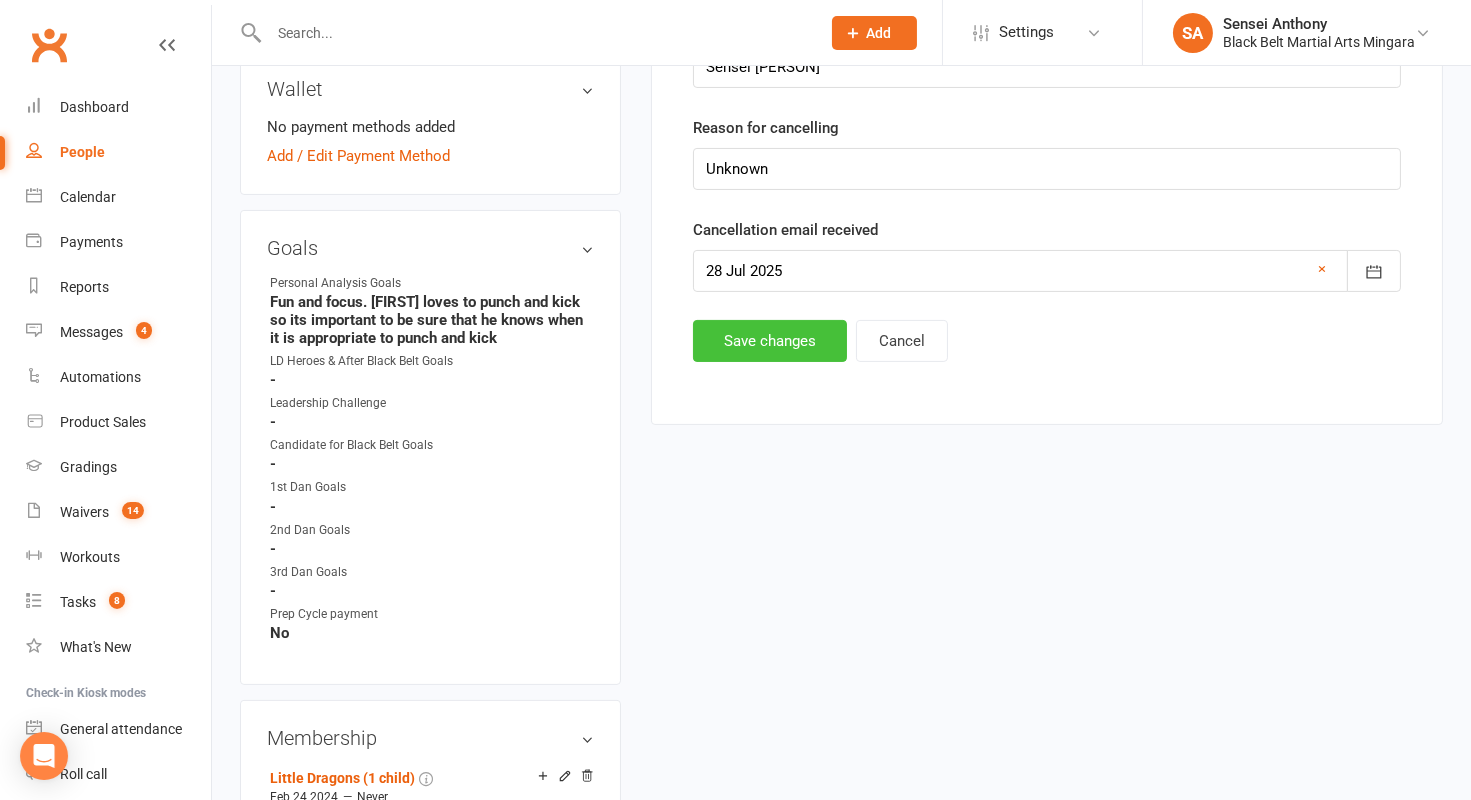 click on "Save changes" at bounding box center (770, 341) 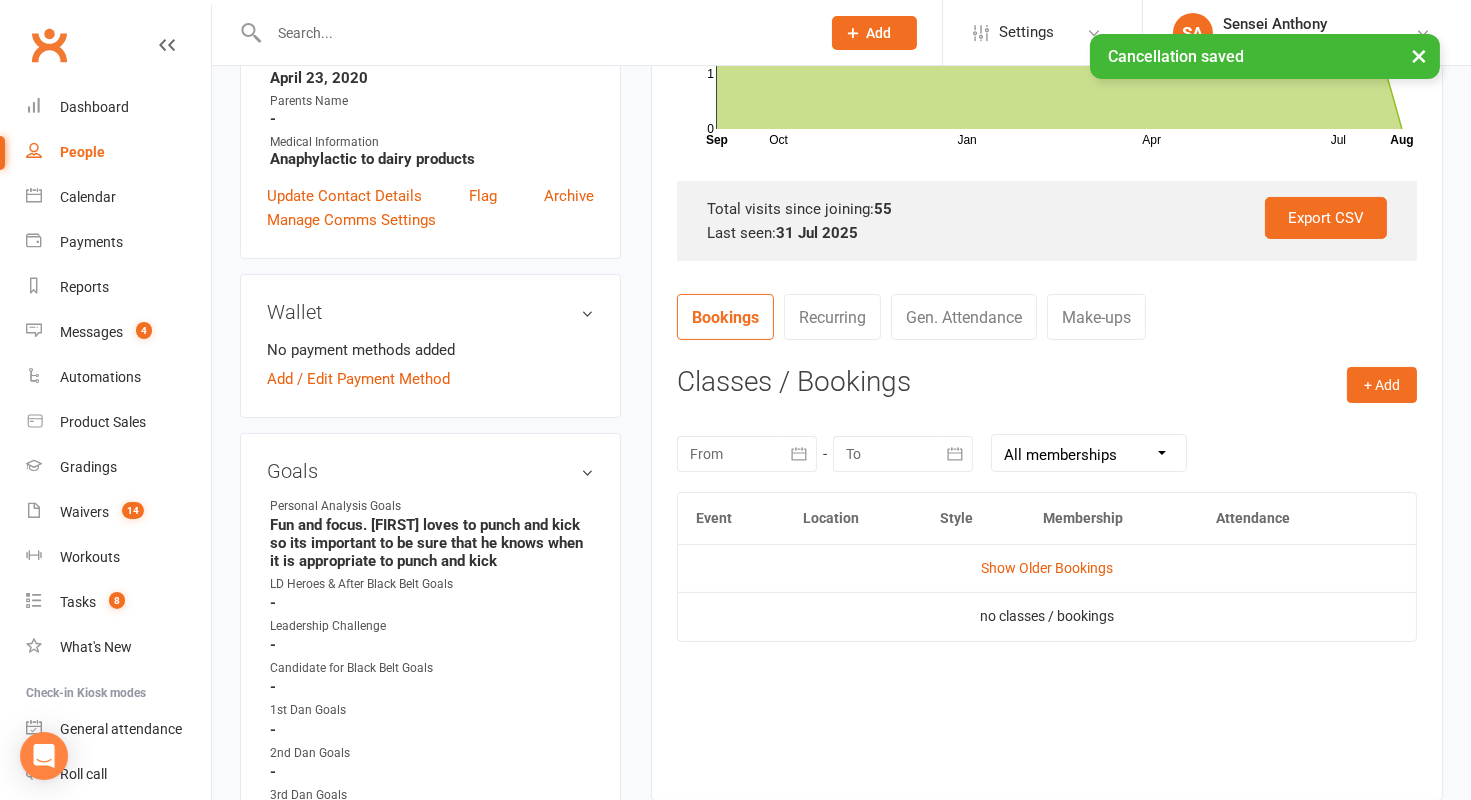 scroll, scrollTop: 0, scrollLeft: 0, axis: both 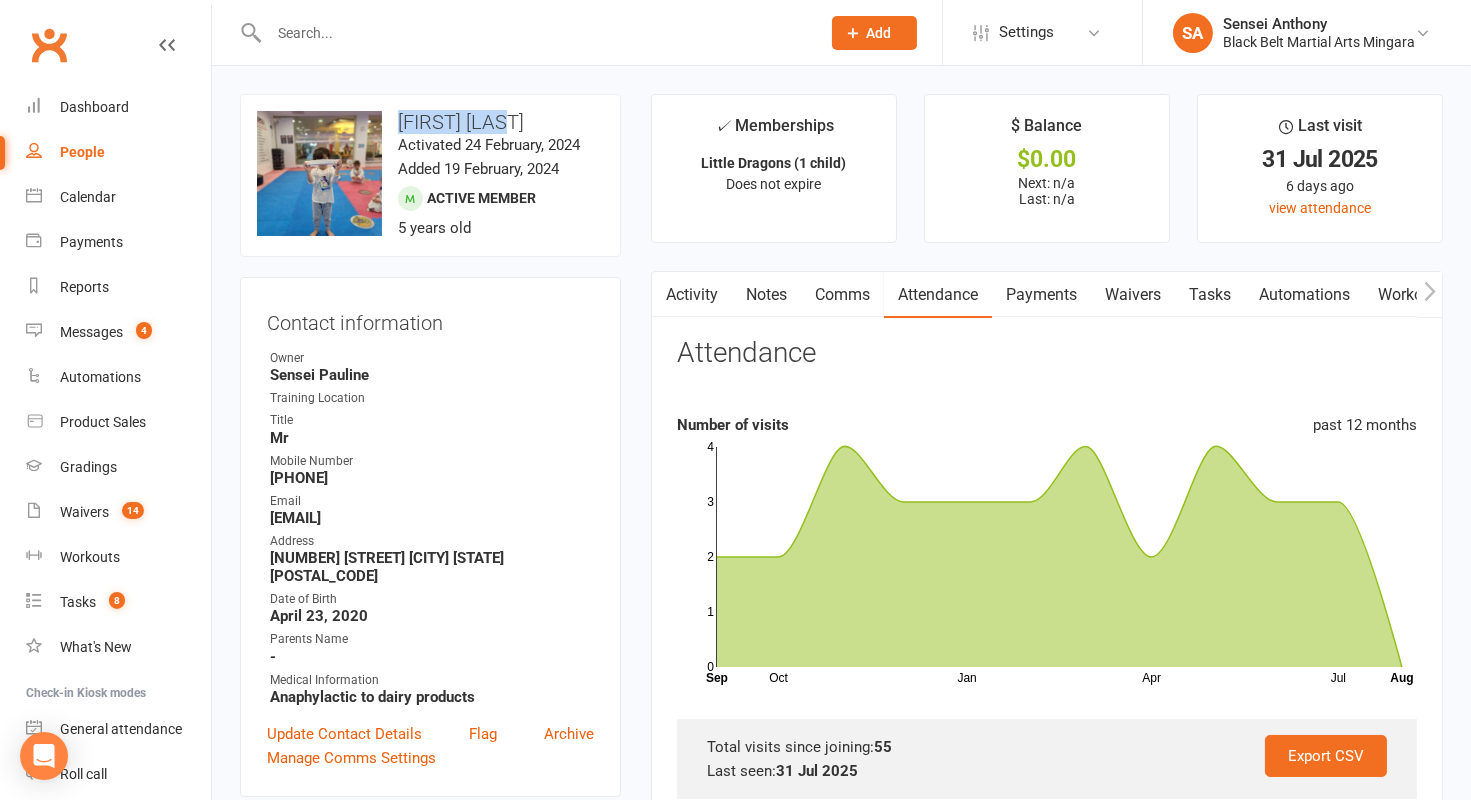 drag, startPoint x: 506, startPoint y: 121, endPoint x: 400, endPoint y: 123, distance: 106.01887 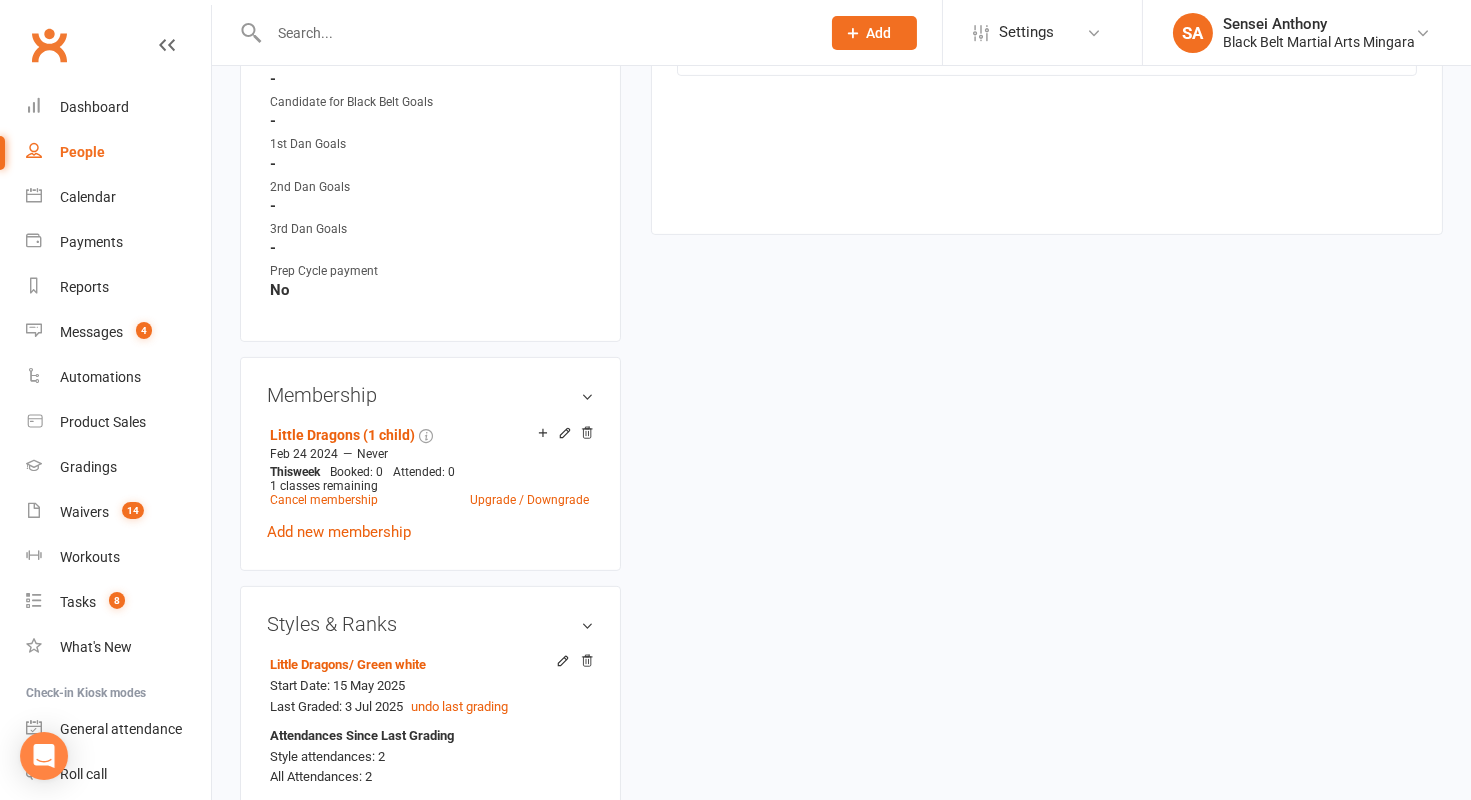 scroll, scrollTop: 0, scrollLeft: 0, axis: both 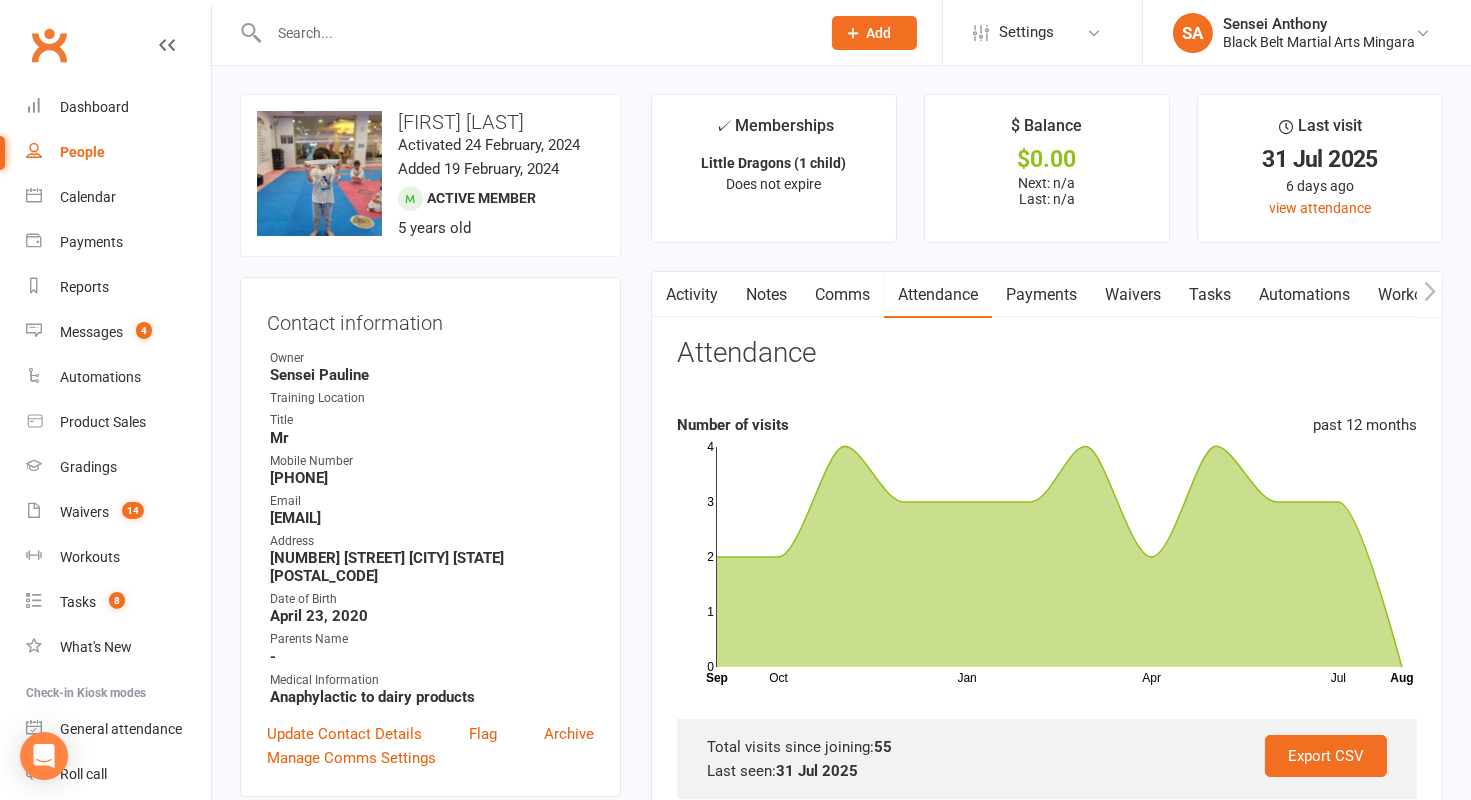 click at bounding box center [534, 33] 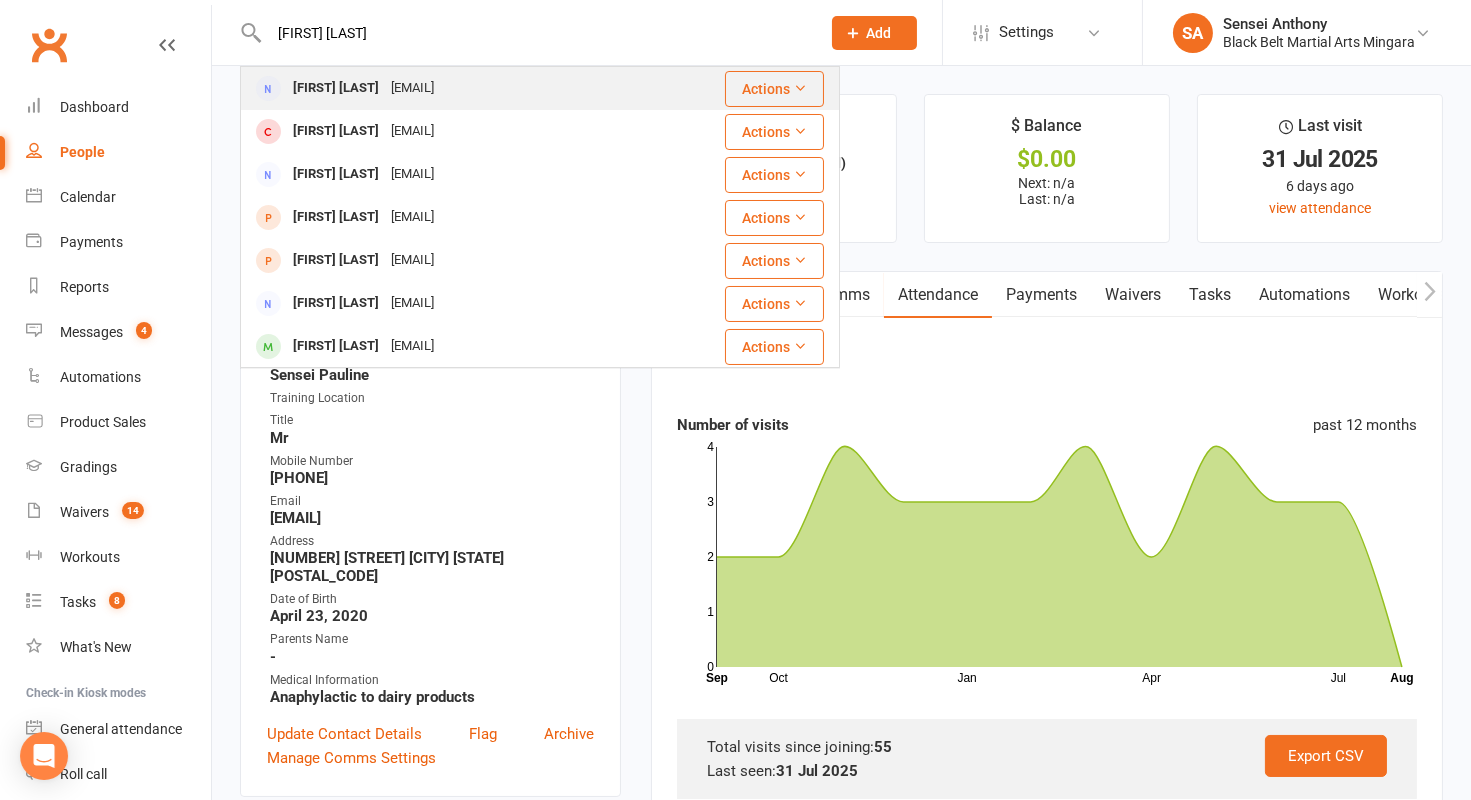type on "[FIRST] [LAST]" 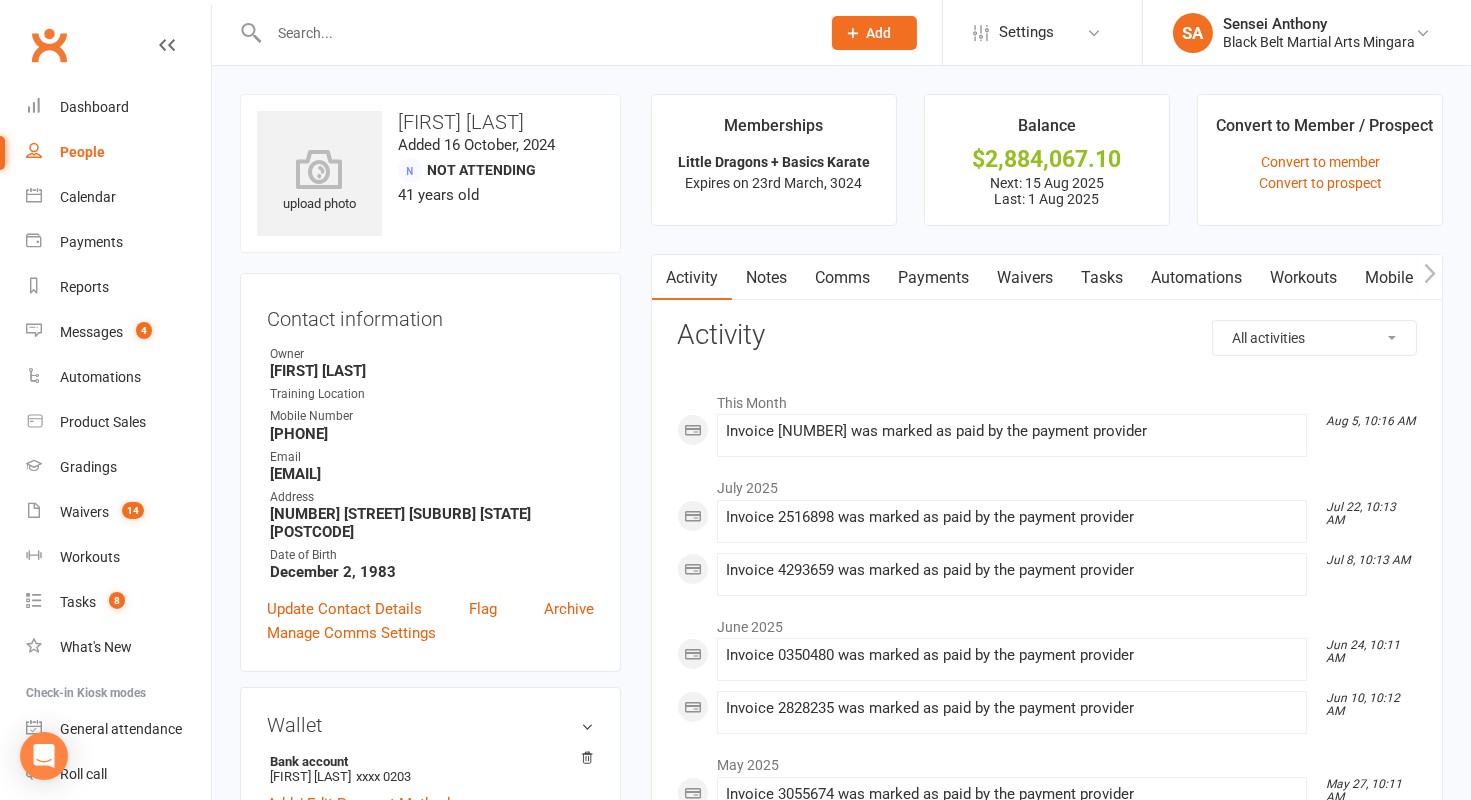 click on "Payments" at bounding box center [933, 278] 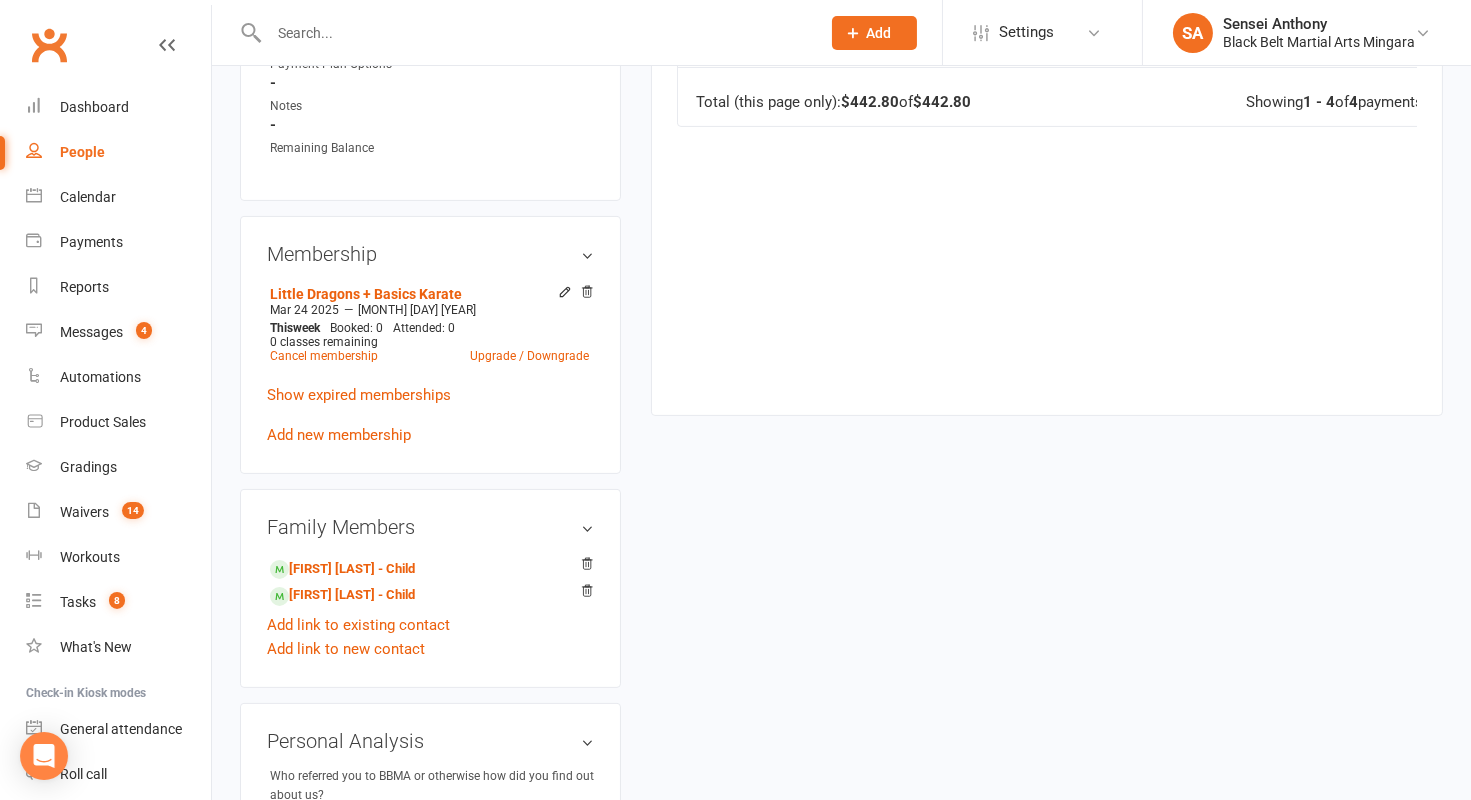 scroll, scrollTop: 1097, scrollLeft: 0, axis: vertical 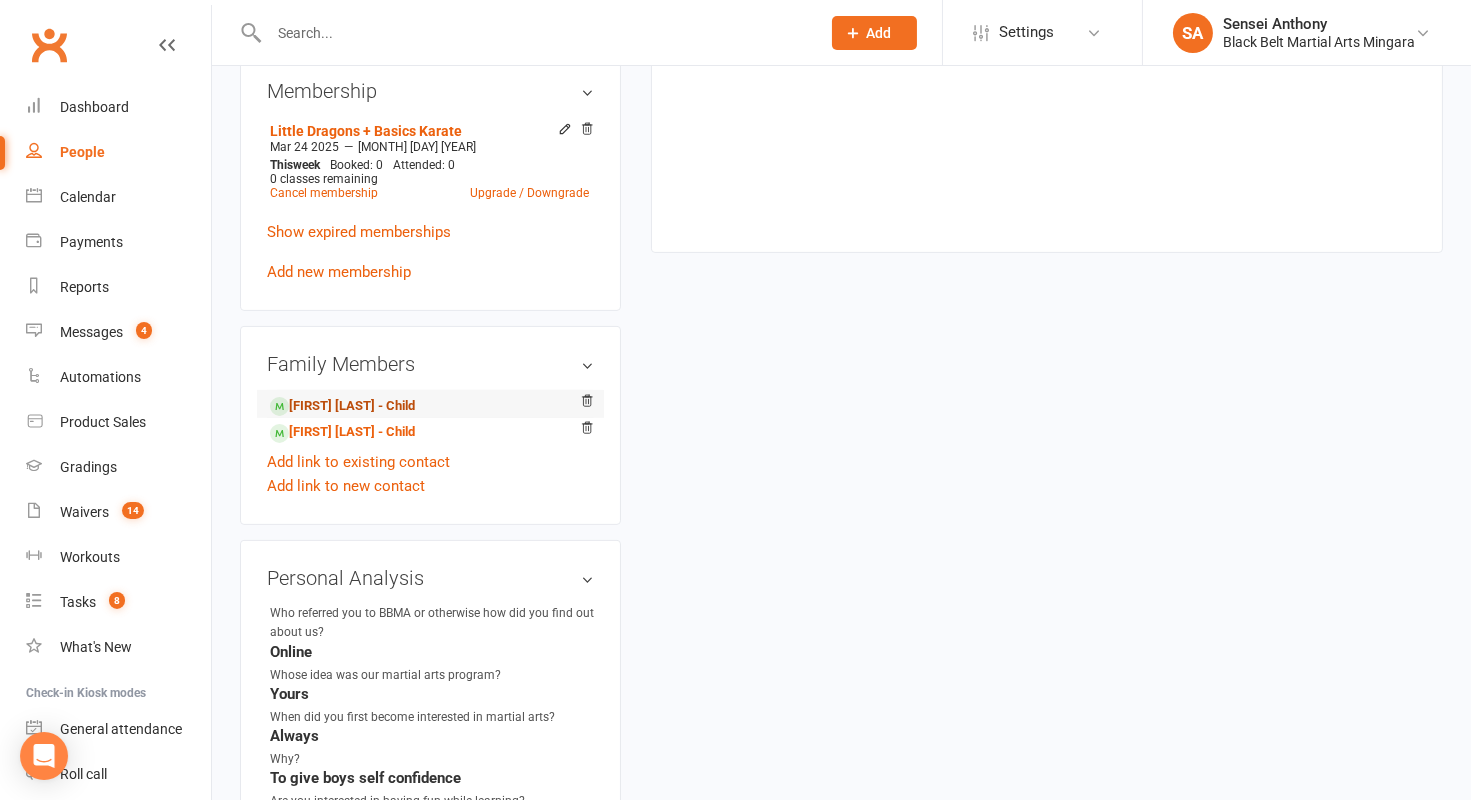click on "[FIRST] [LAST] - Child" at bounding box center (342, 406) 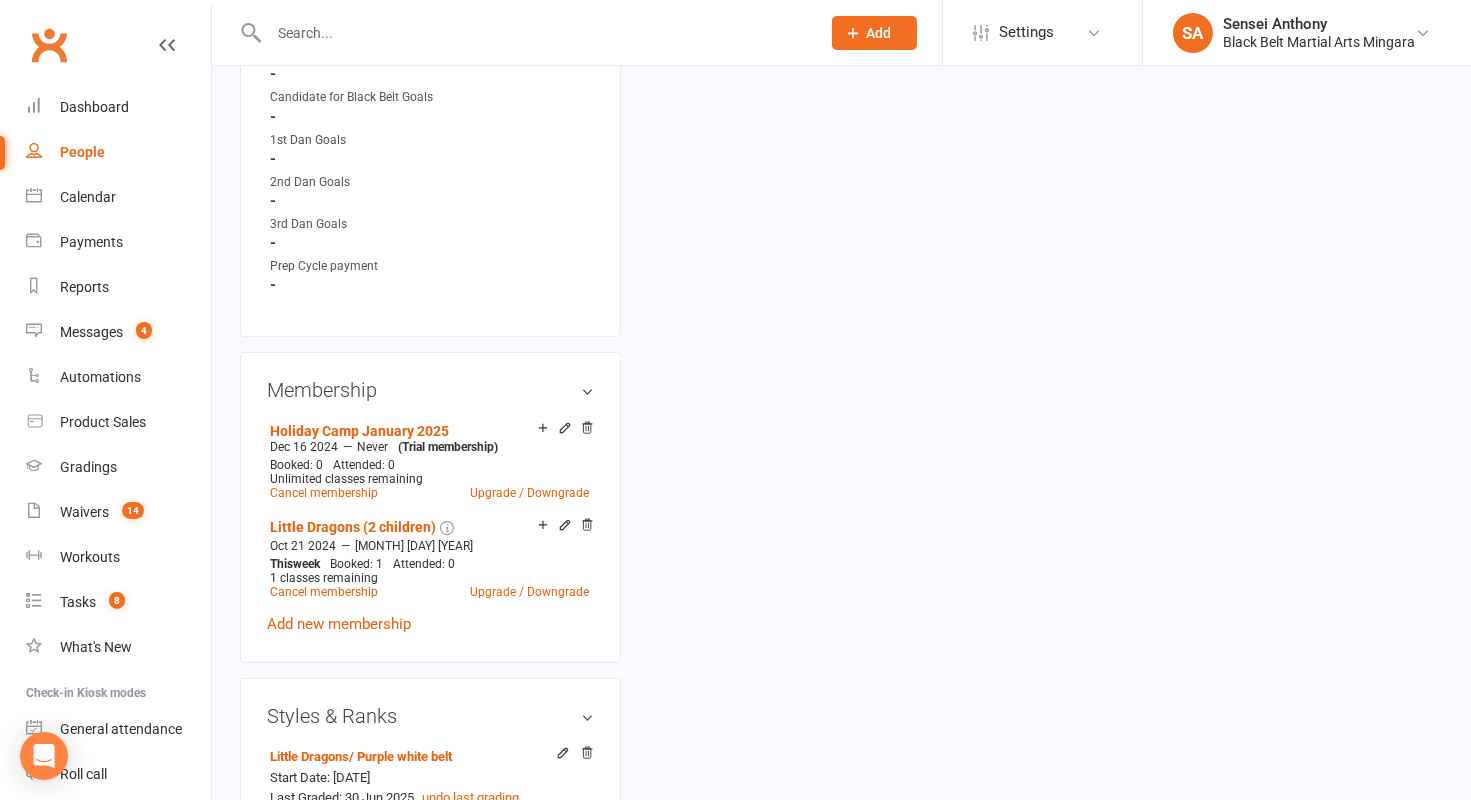 scroll, scrollTop: 0, scrollLeft: 0, axis: both 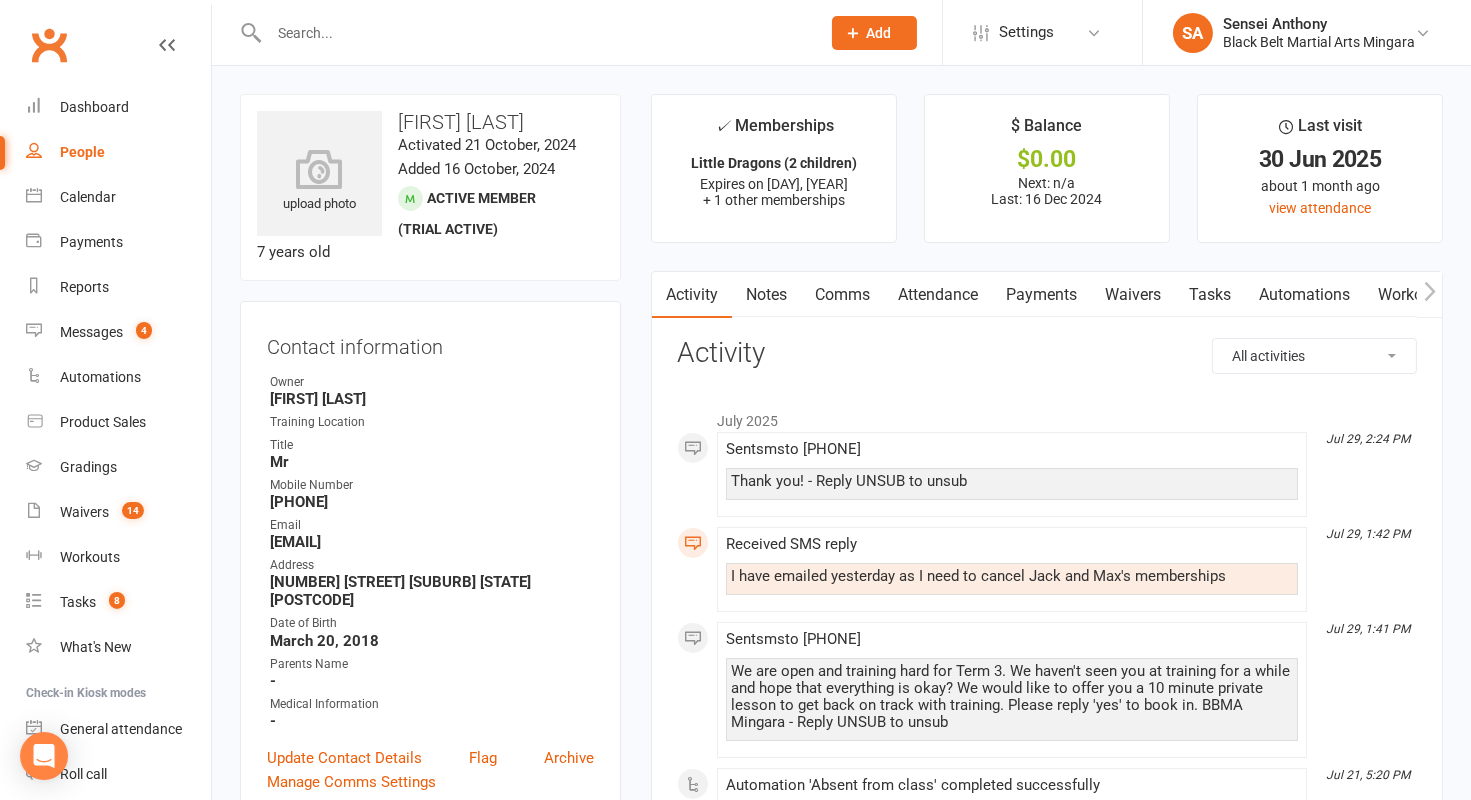click on "Attendance" at bounding box center (938, 295) 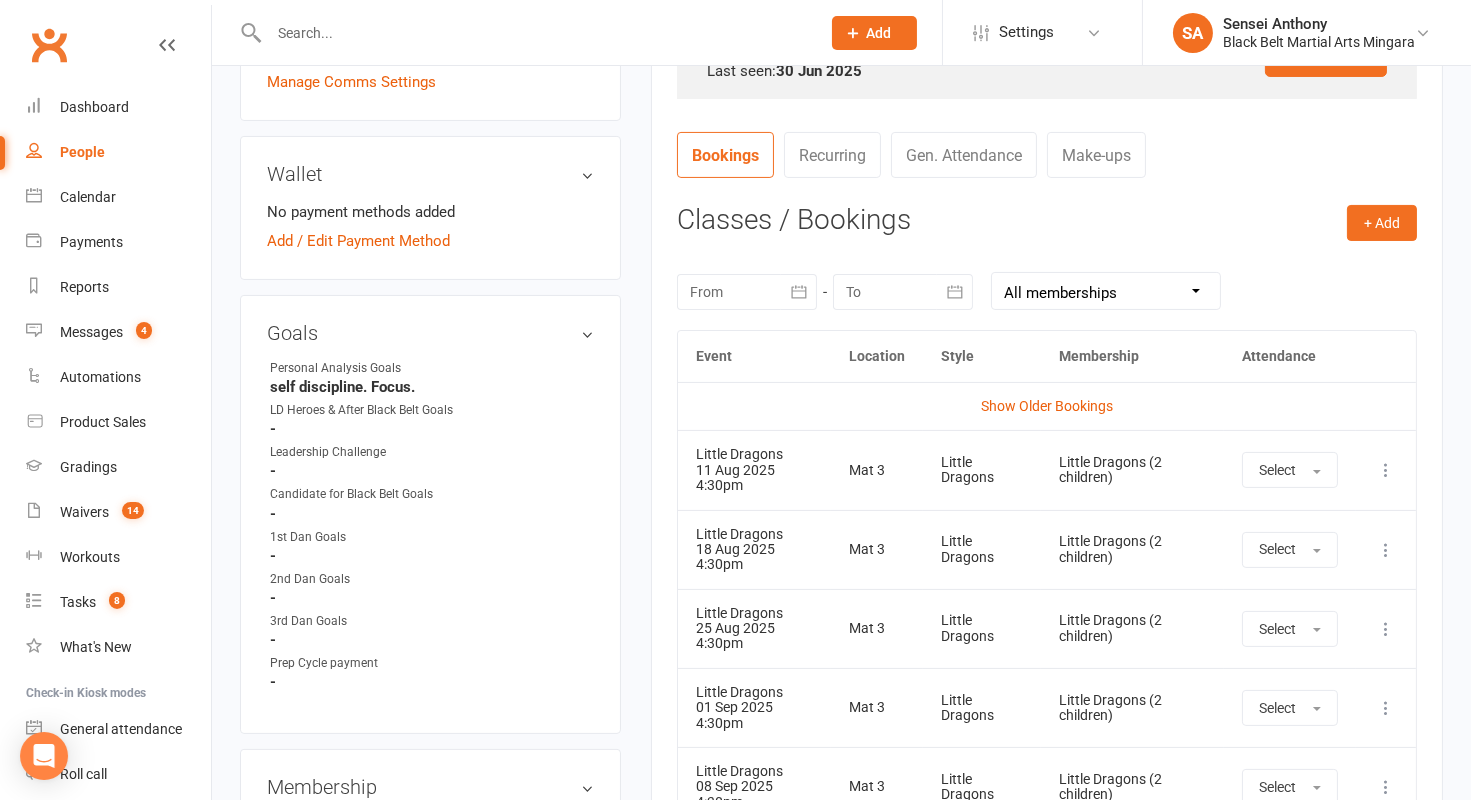 scroll, scrollTop: 736, scrollLeft: 0, axis: vertical 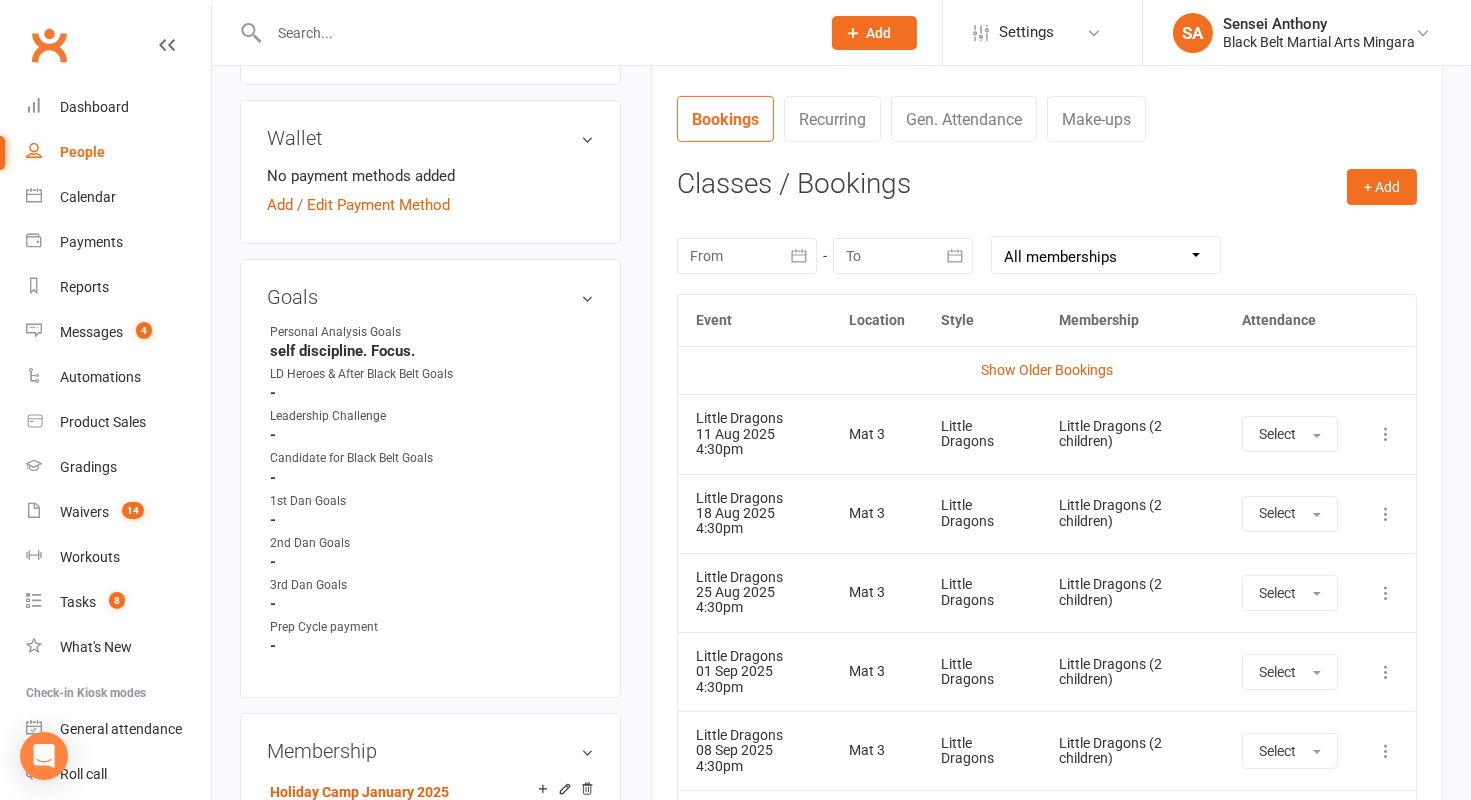 click at bounding box center [1386, 434] 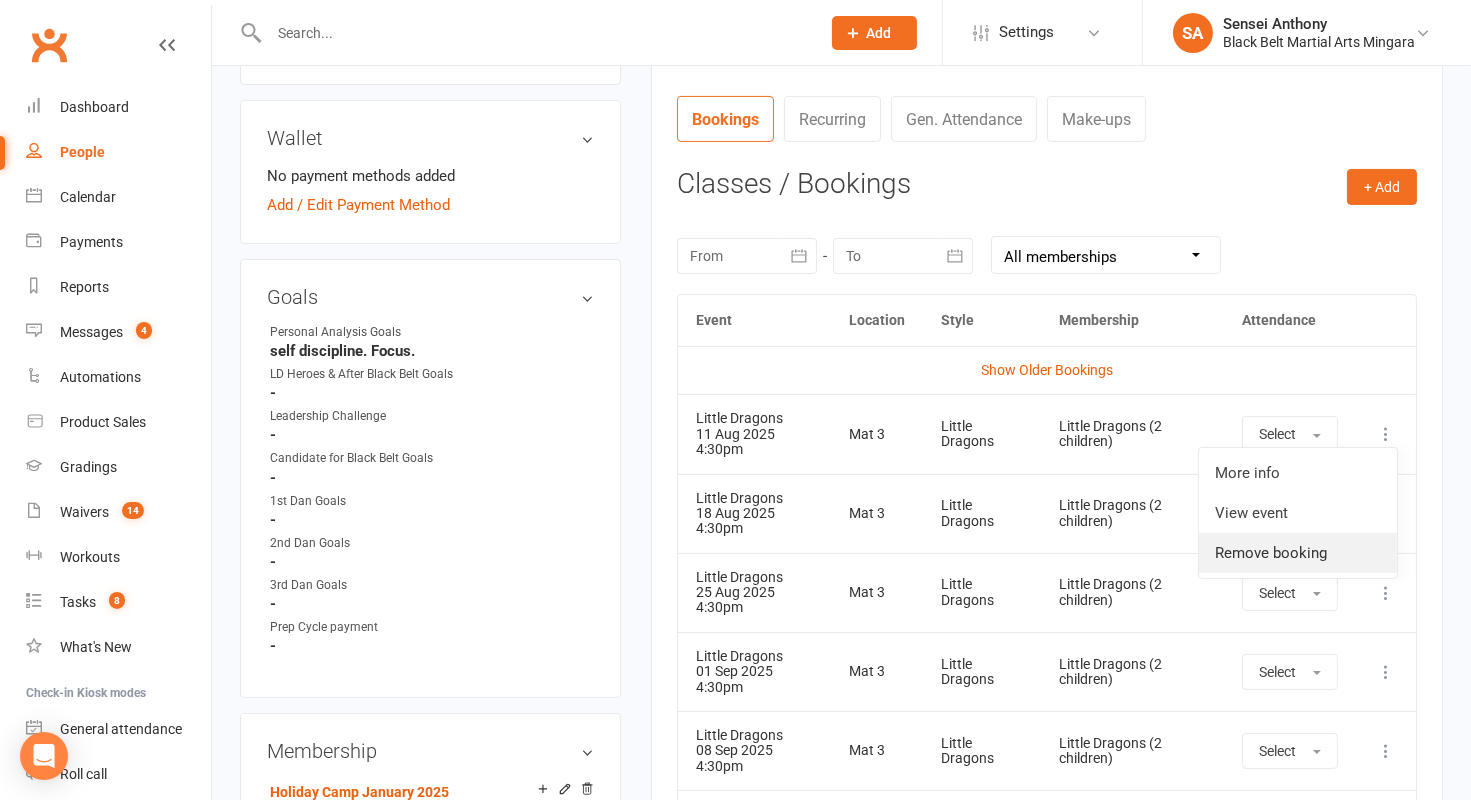 click on "Remove booking" at bounding box center (1298, 553) 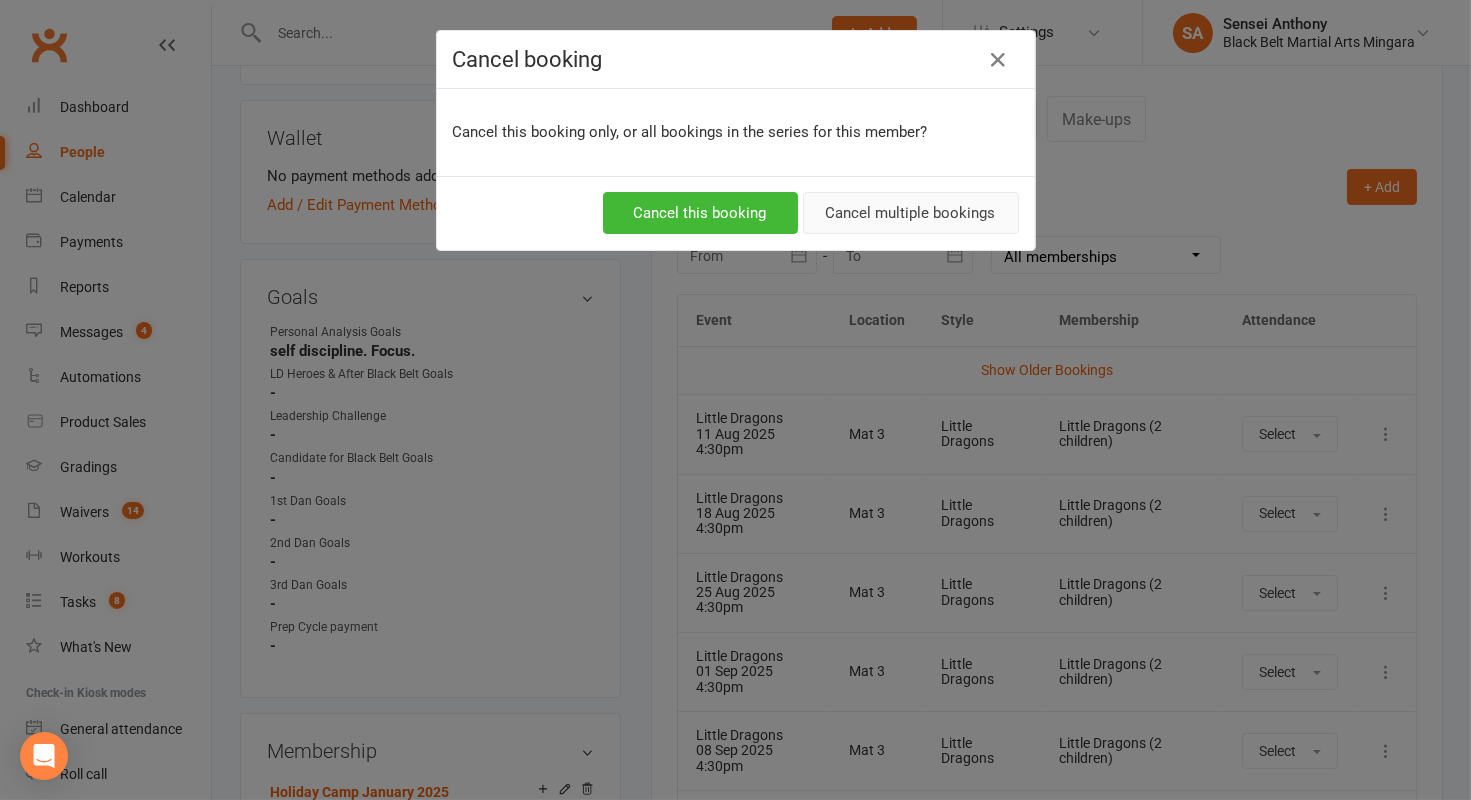 click on "Cancel multiple bookings" at bounding box center (911, 213) 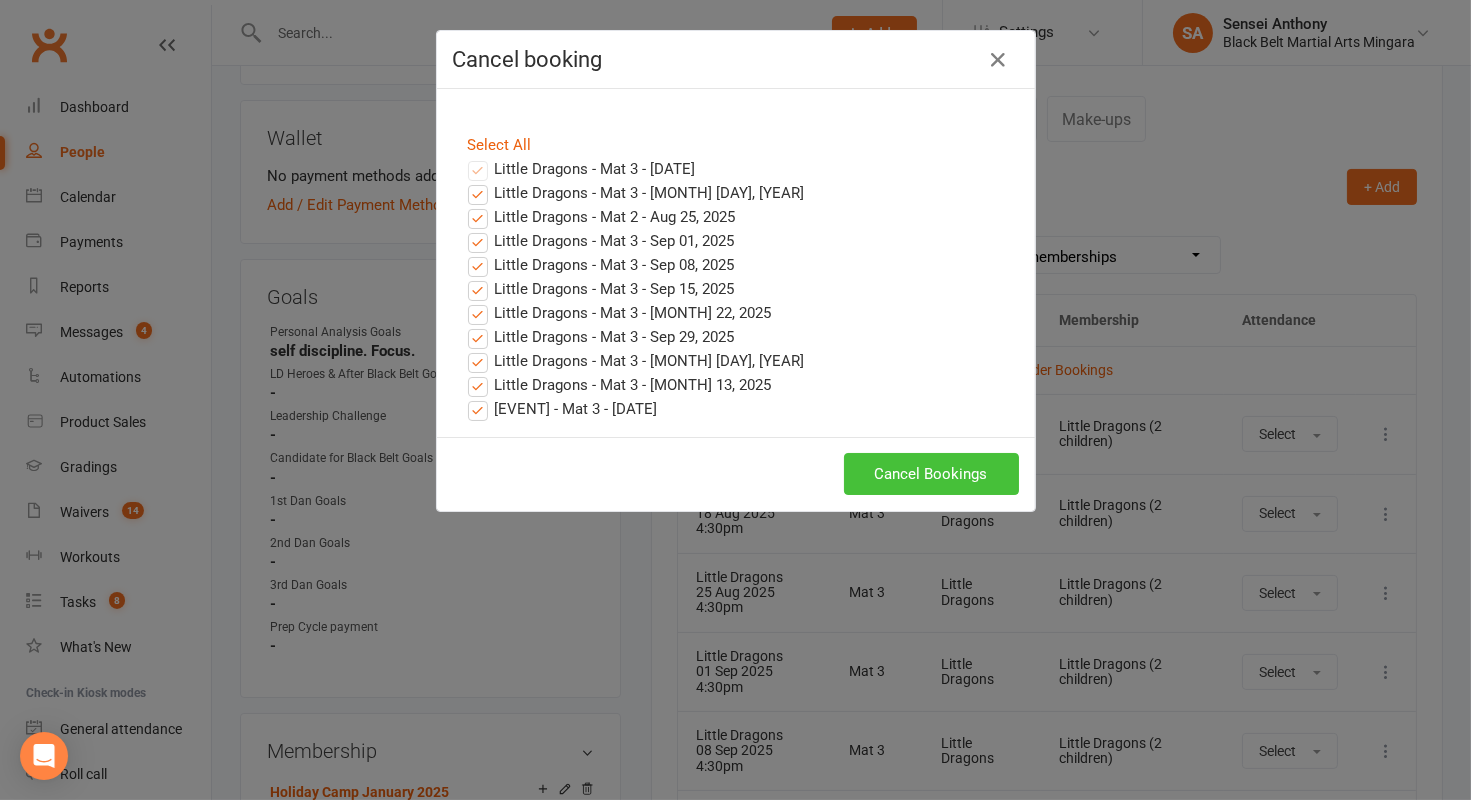 click on "Cancel Bookings" at bounding box center [931, 474] 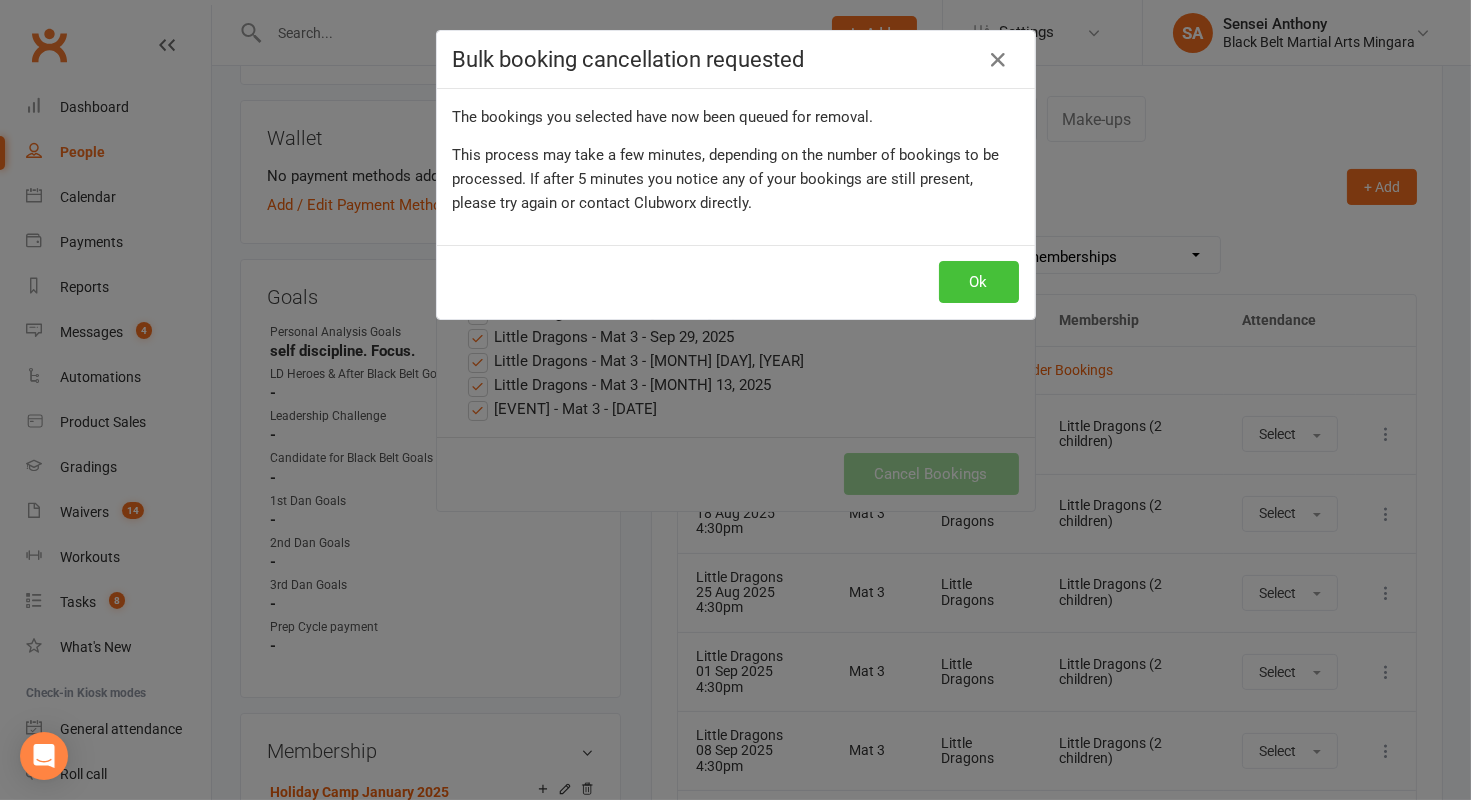 click on "Ok" at bounding box center (979, 282) 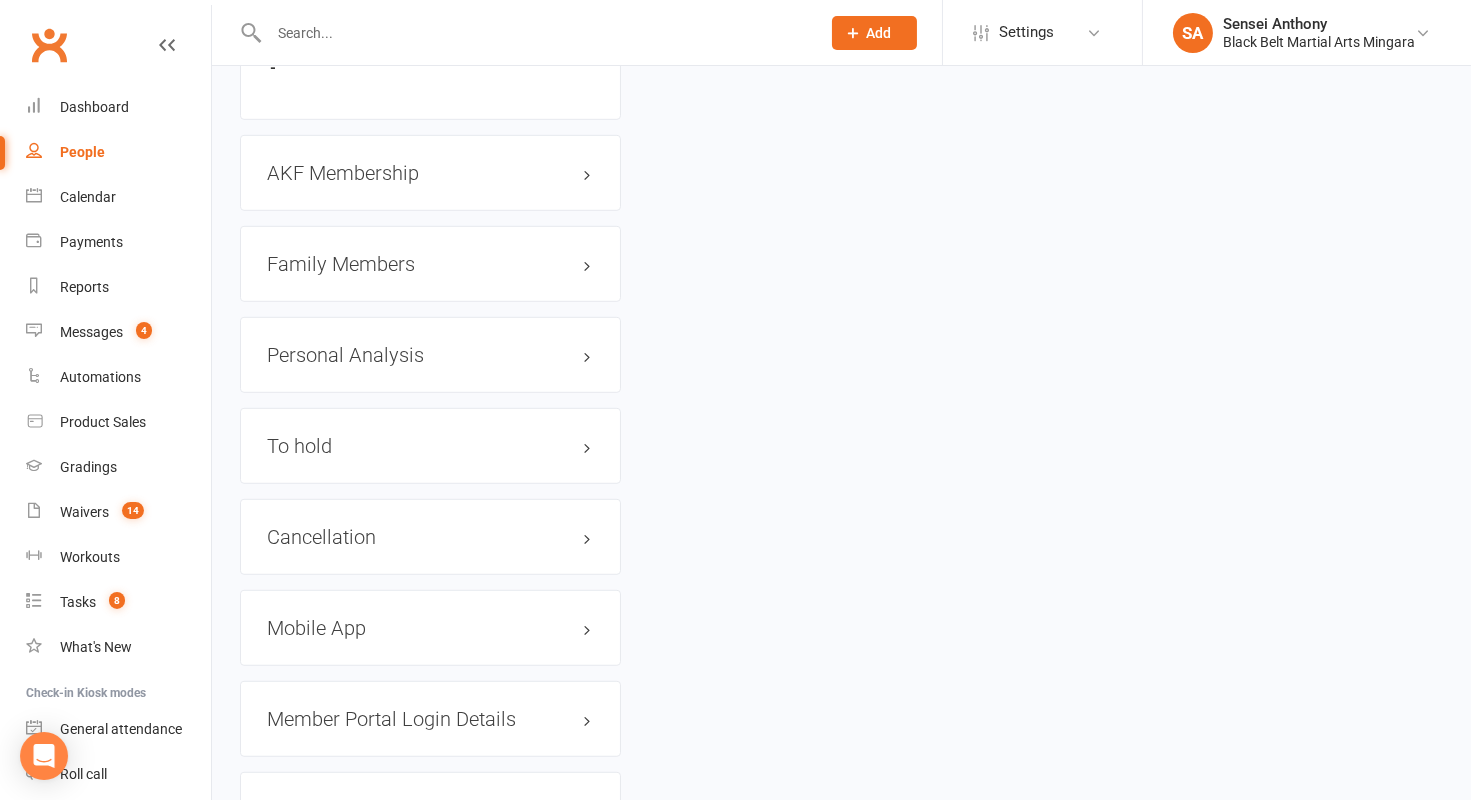 scroll, scrollTop: 2292, scrollLeft: 0, axis: vertical 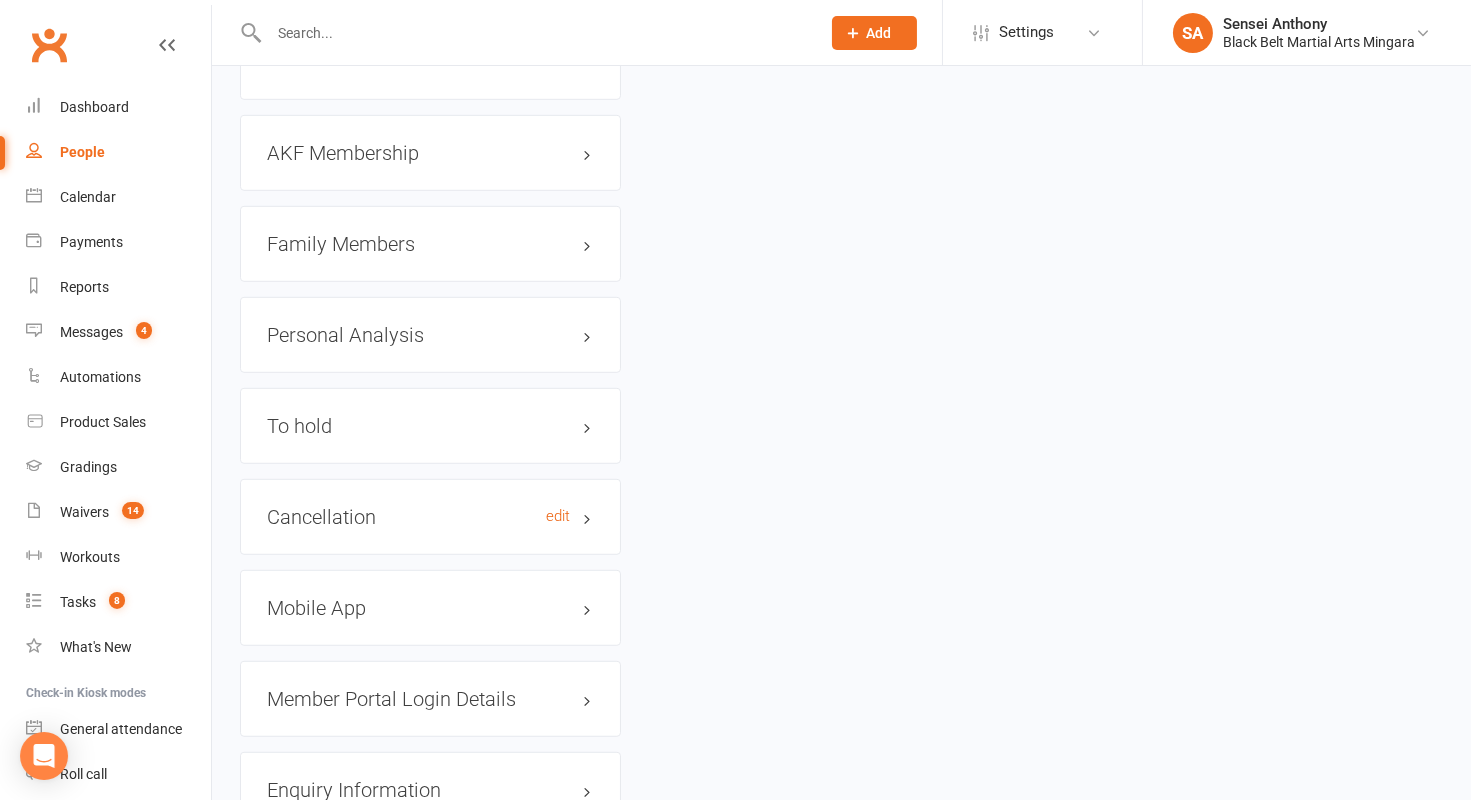 click on "Cancellation  edit" at bounding box center [430, 517] 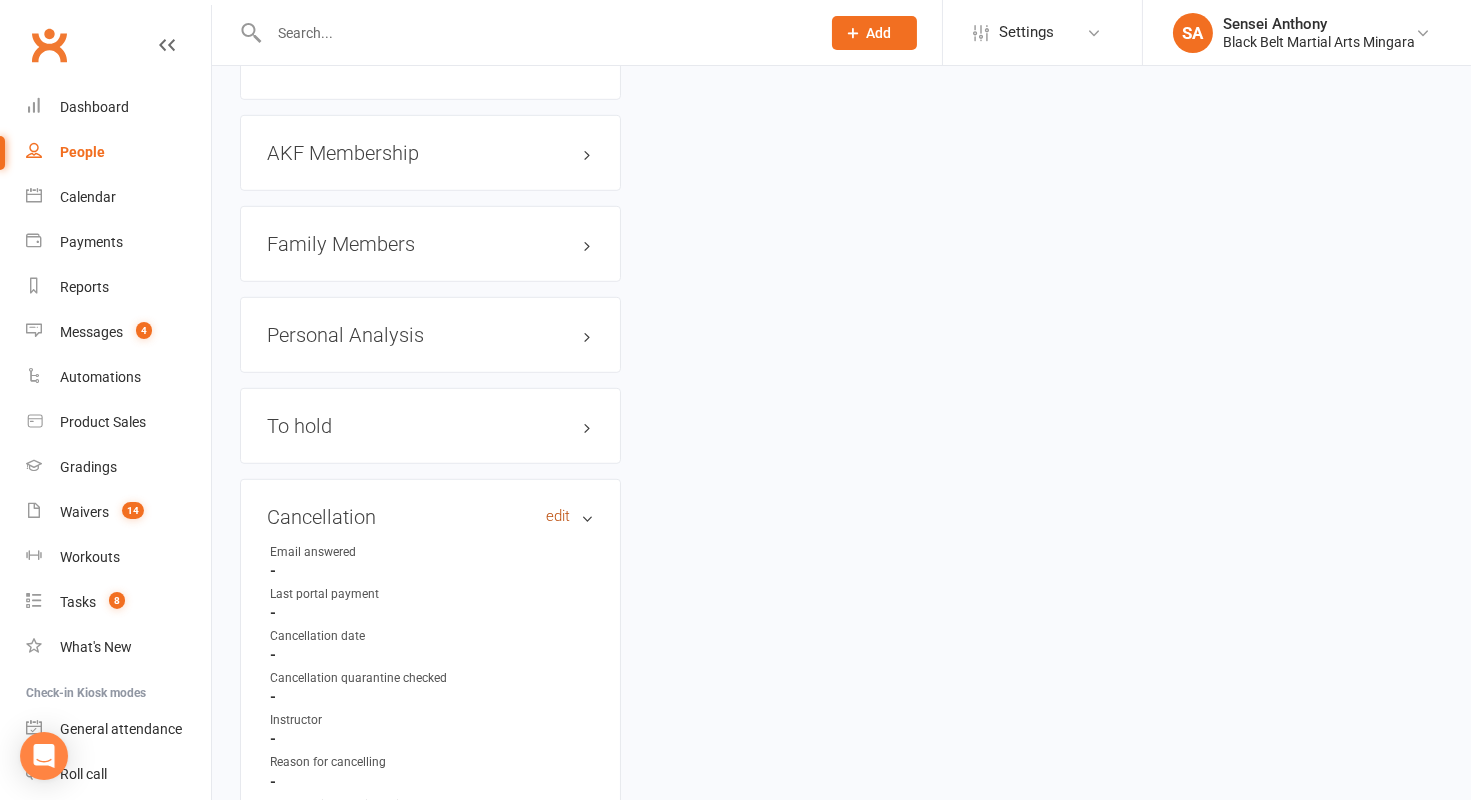 click on "edit" at bounding box center (558, 516) 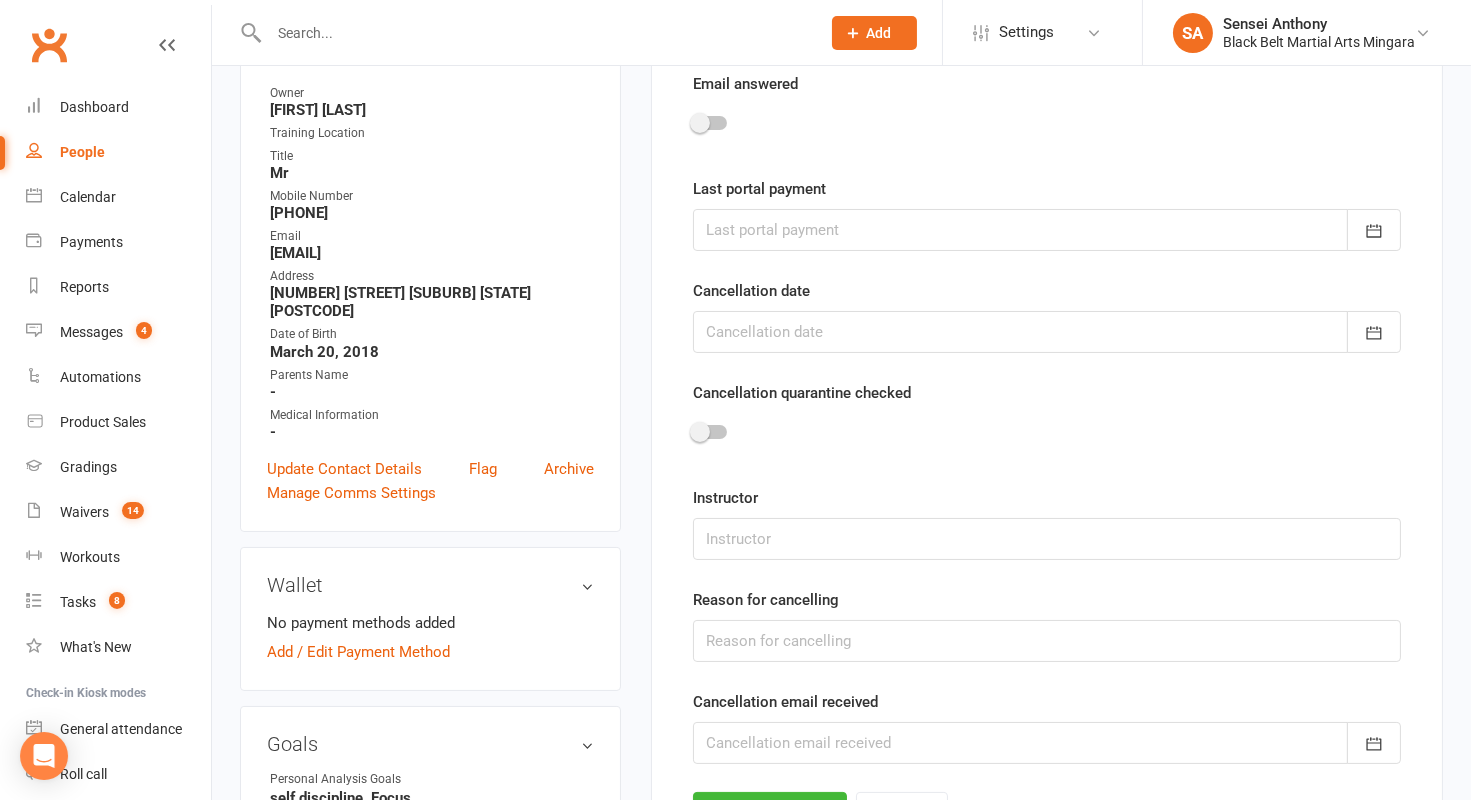 scroll, scrollTop: 170, scrollLeft: 0, axis: vertical 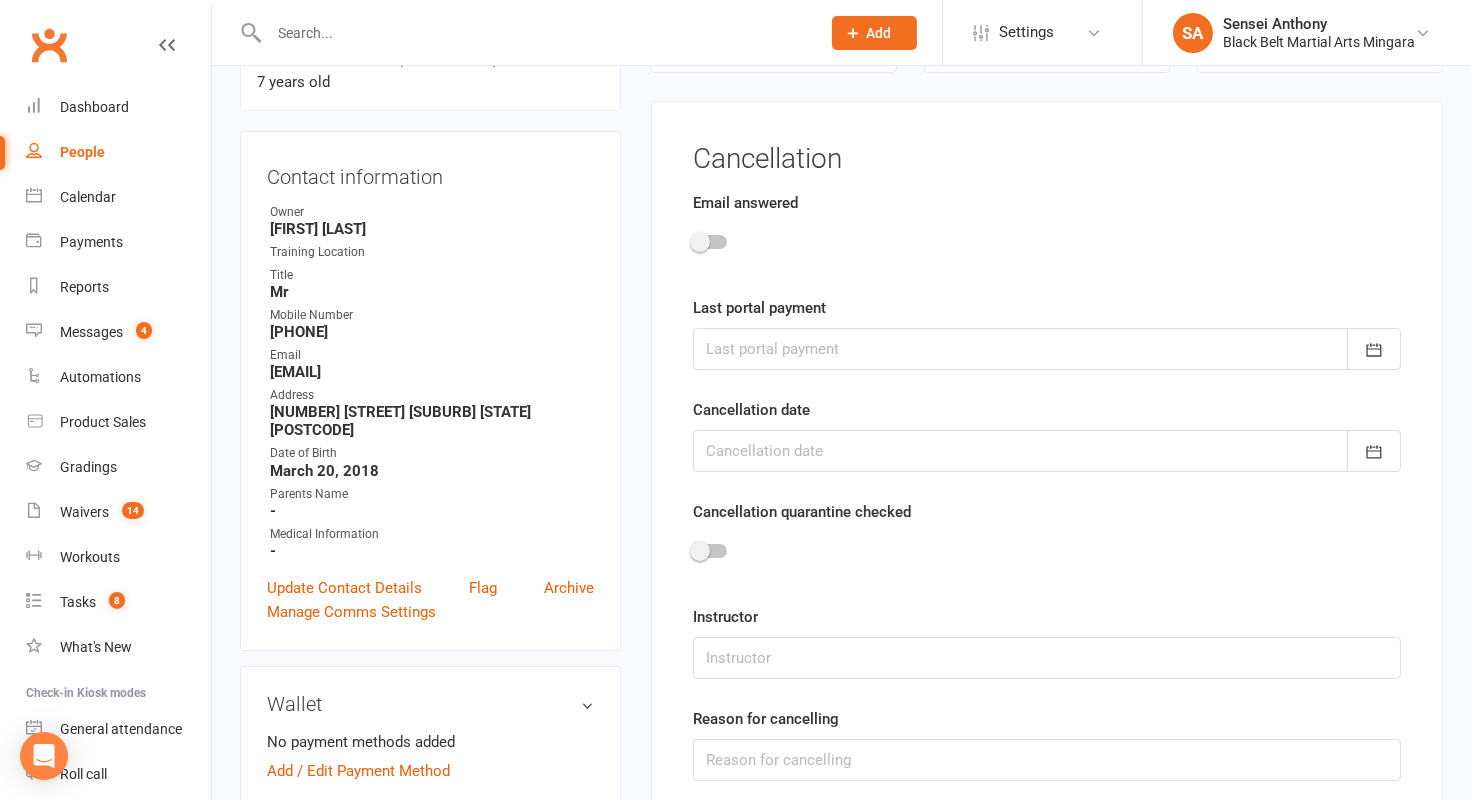 click at bounding box center (1047, 245) 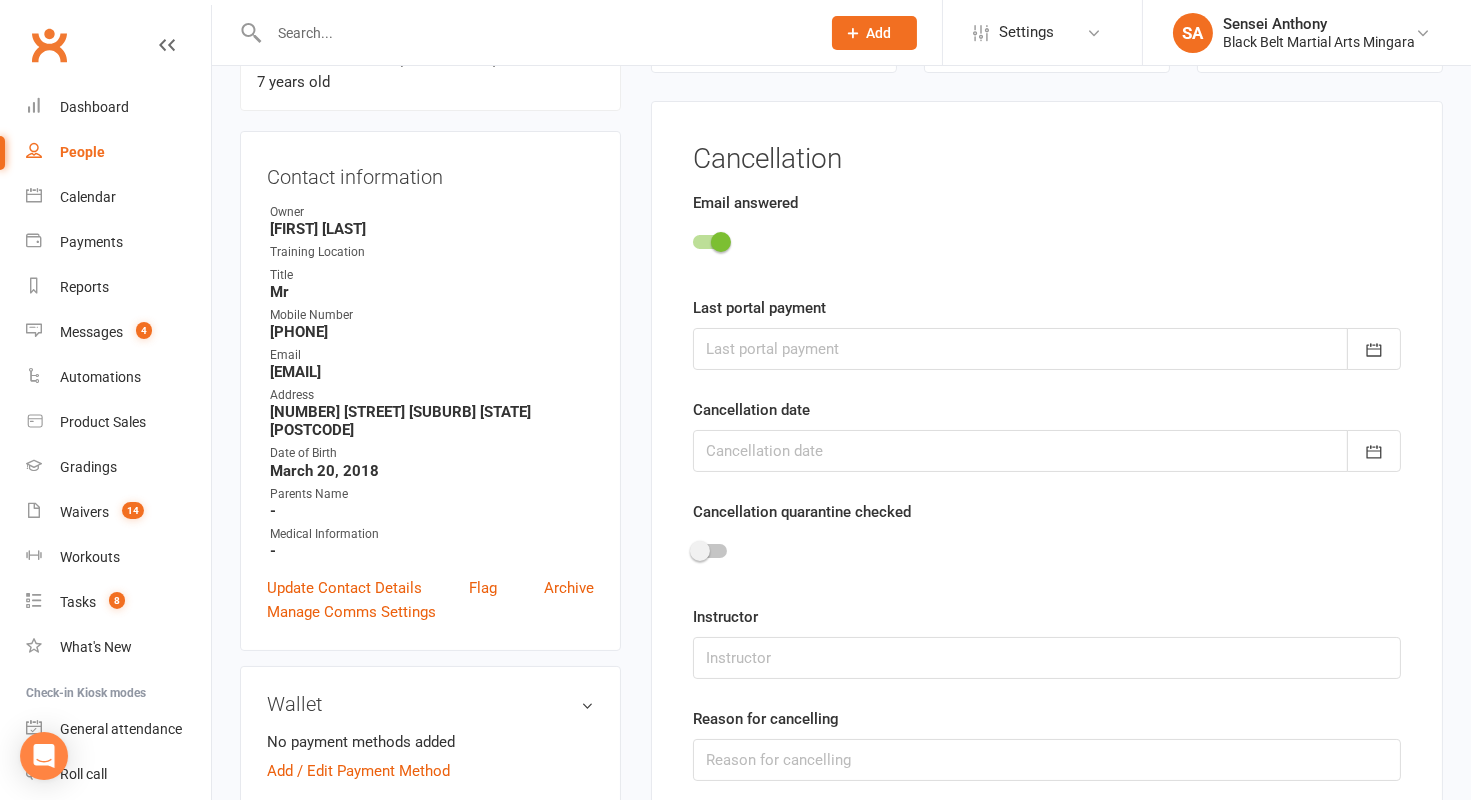 click at bounding box center [1047, 349] 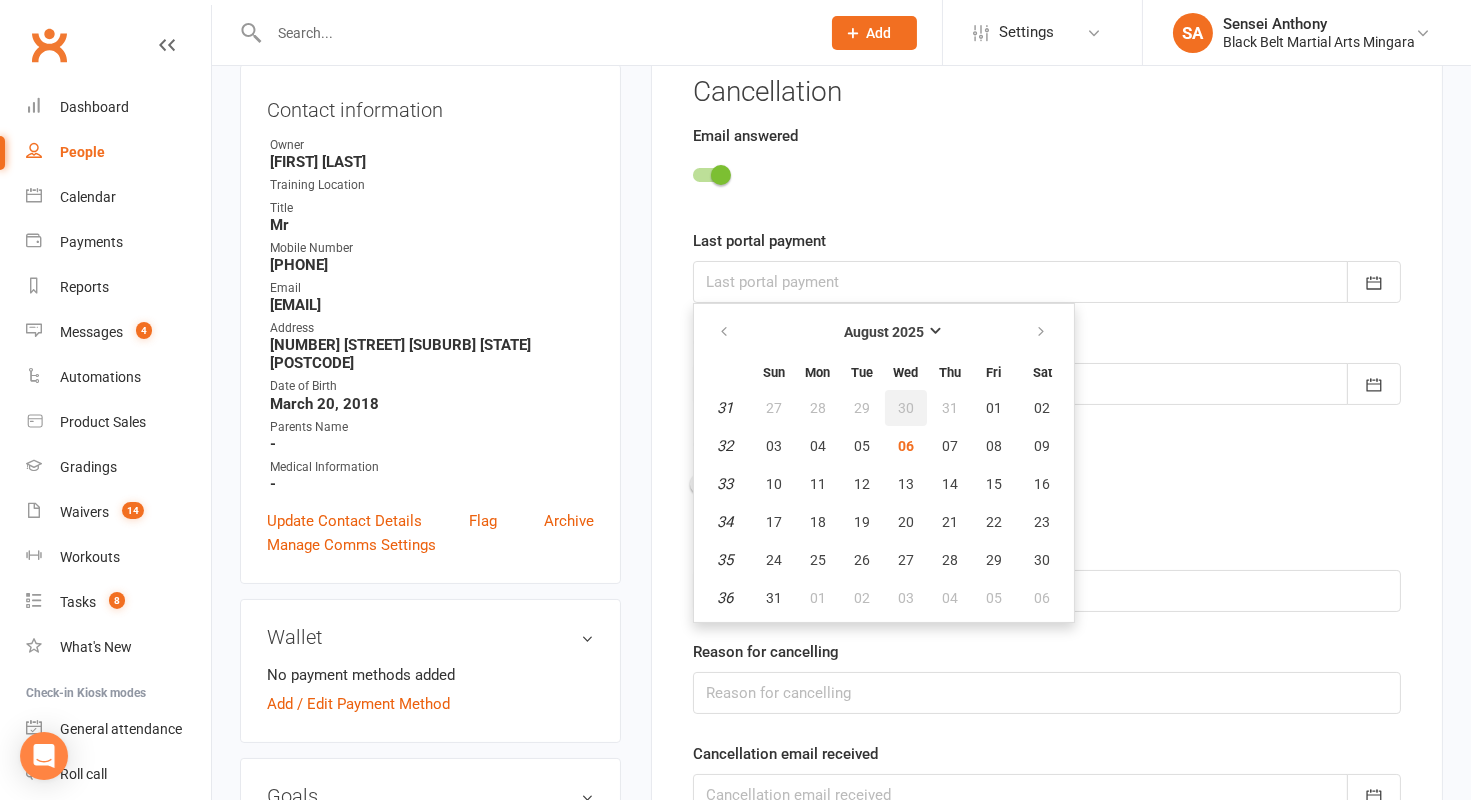 scroll, scrollTop: 243, scrollLeft: 0, axis: vertical 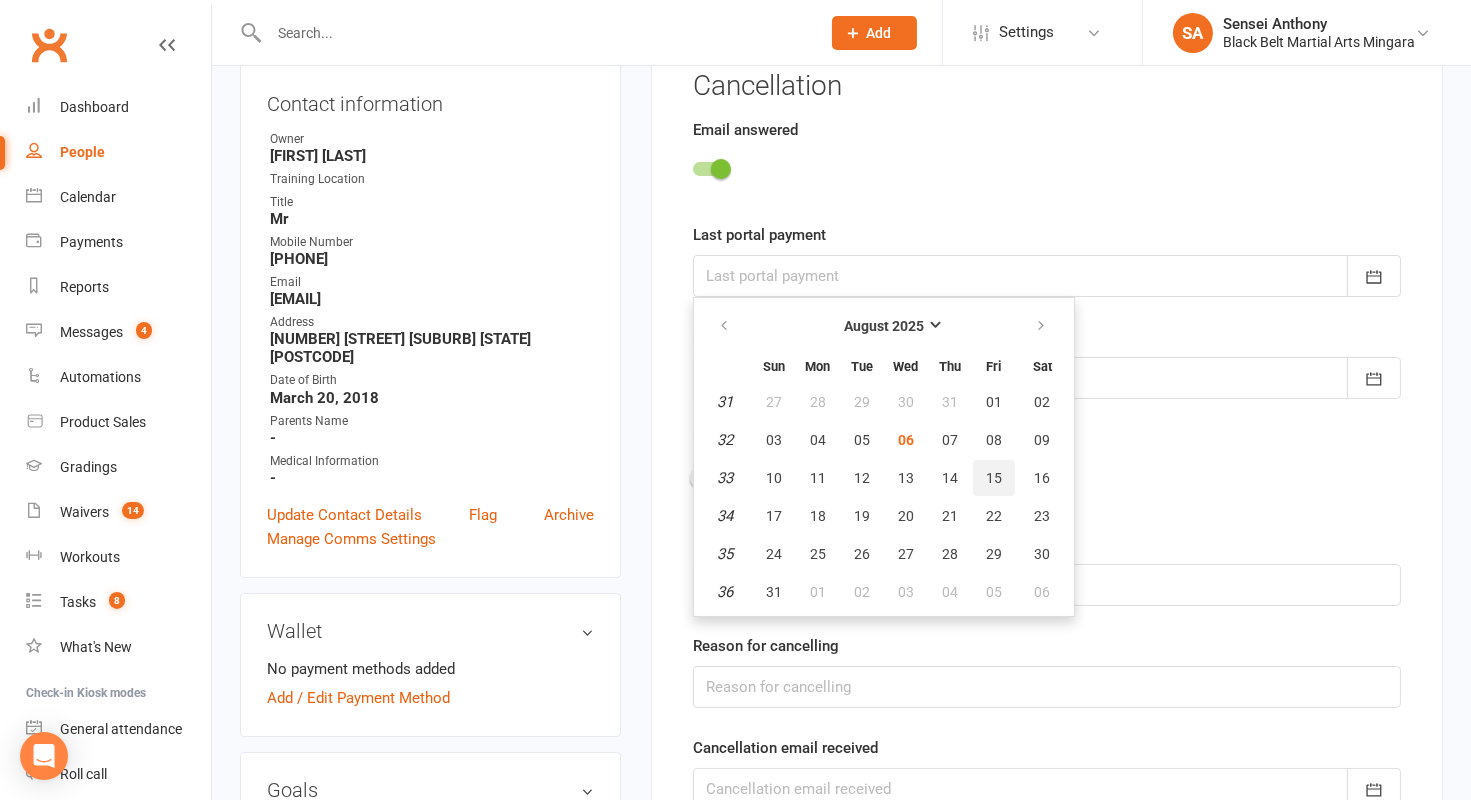click on "15" at bounding box center [994, 478] 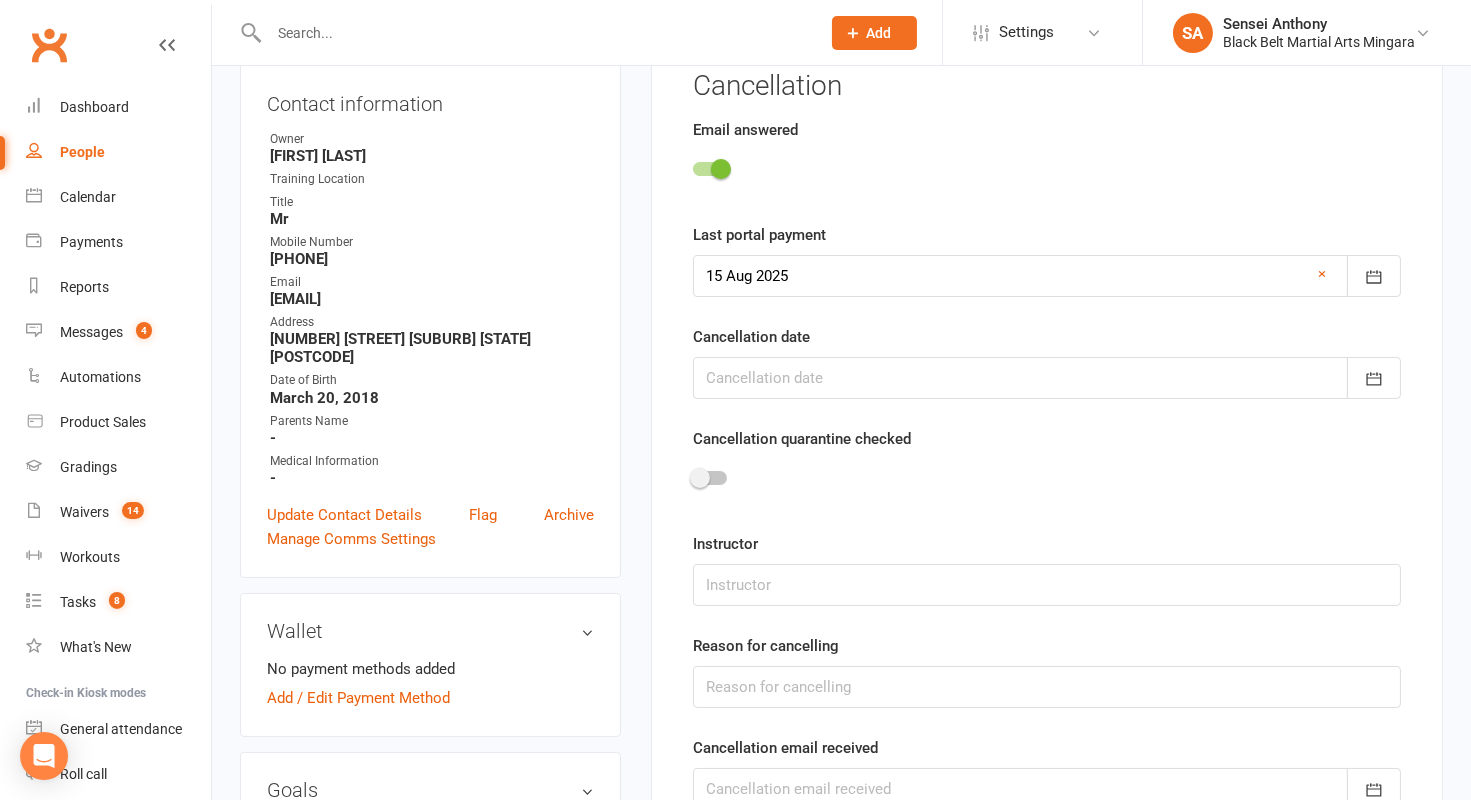 click at bounding box center [1047, 378] 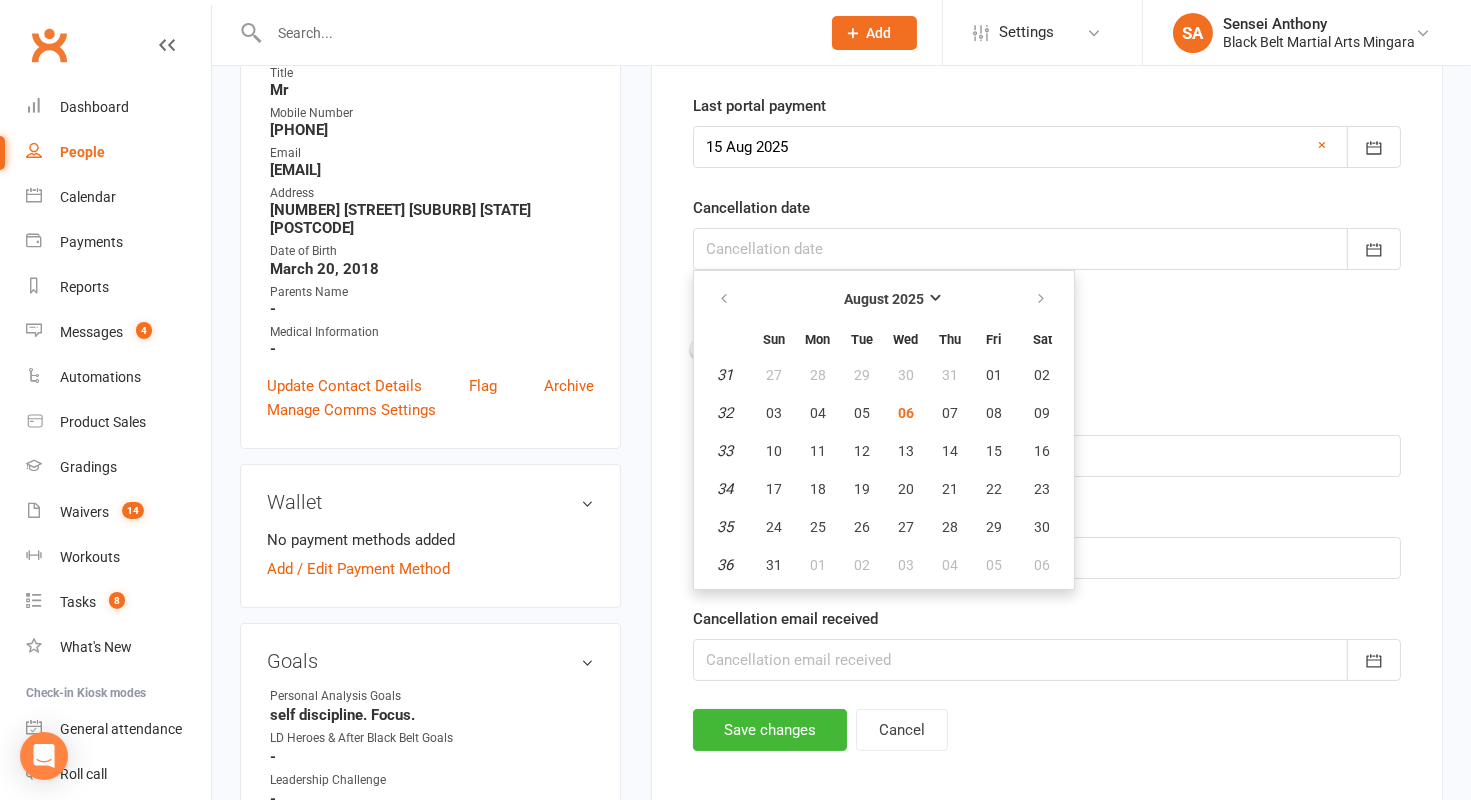 scroll, scrollTop: 373, scrollLeft: 0, axis: vertical 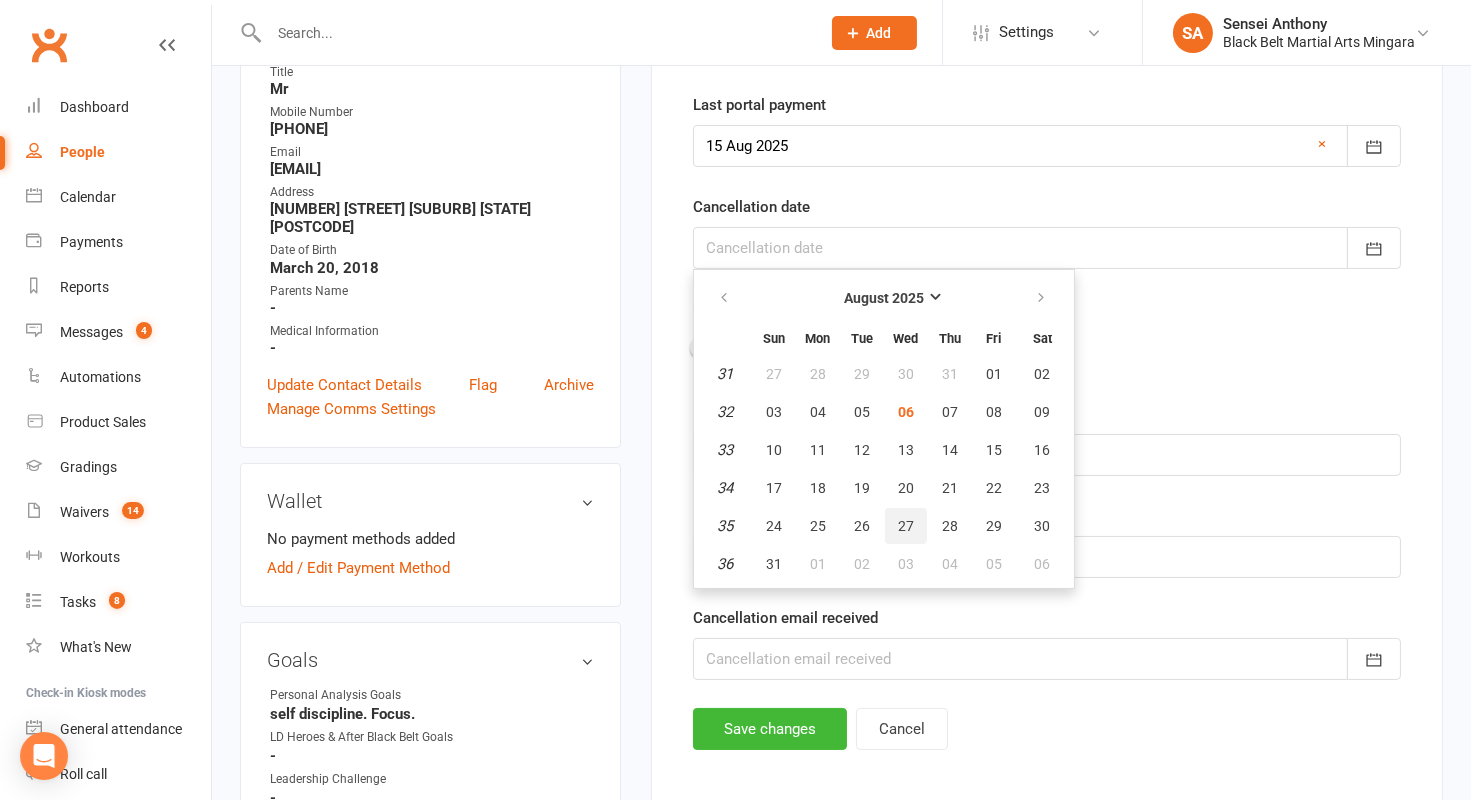 click on "27" at bounding box center (906, 526) 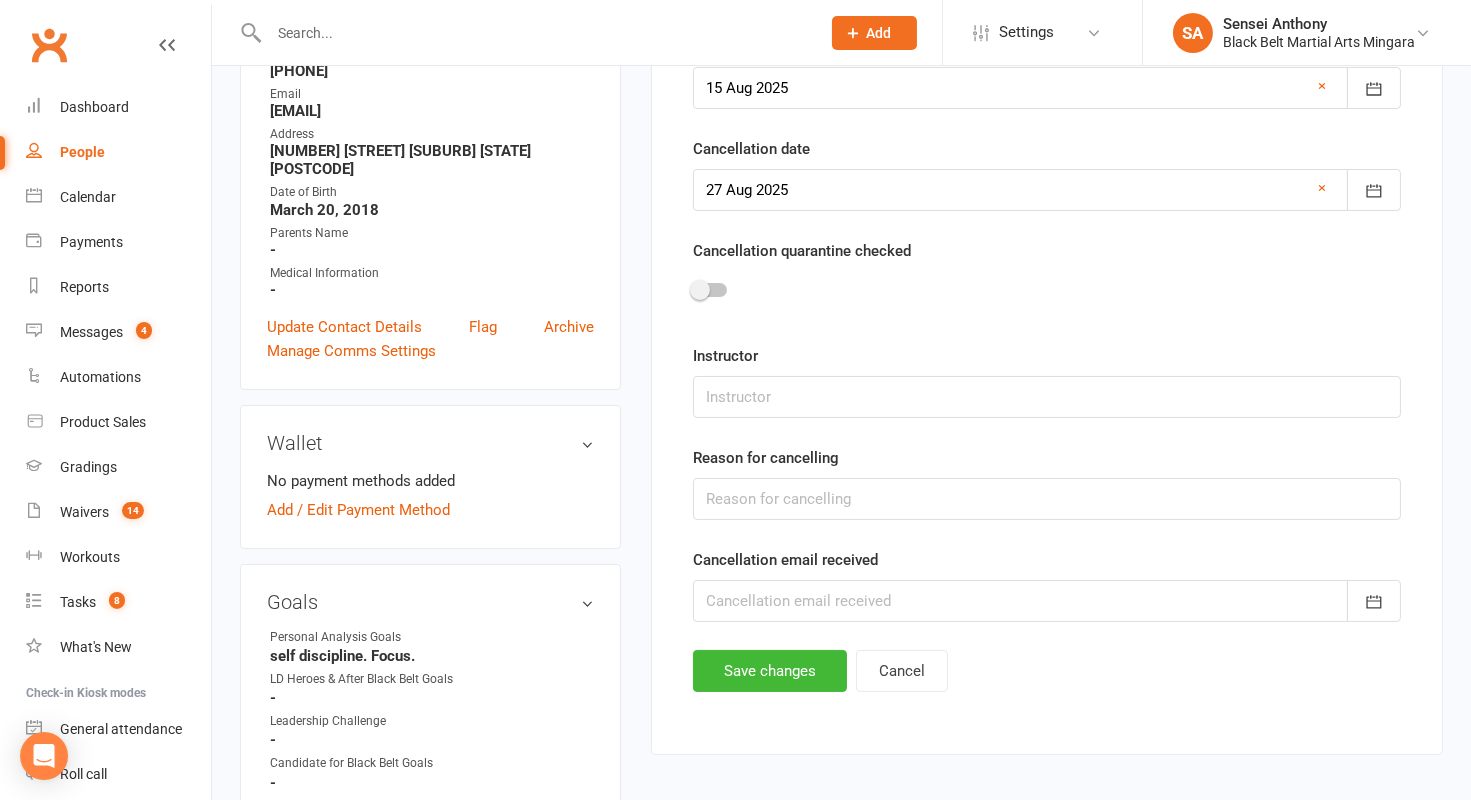 scroll, scrollTop: 451, scrollLeft: 0, axis: vertical 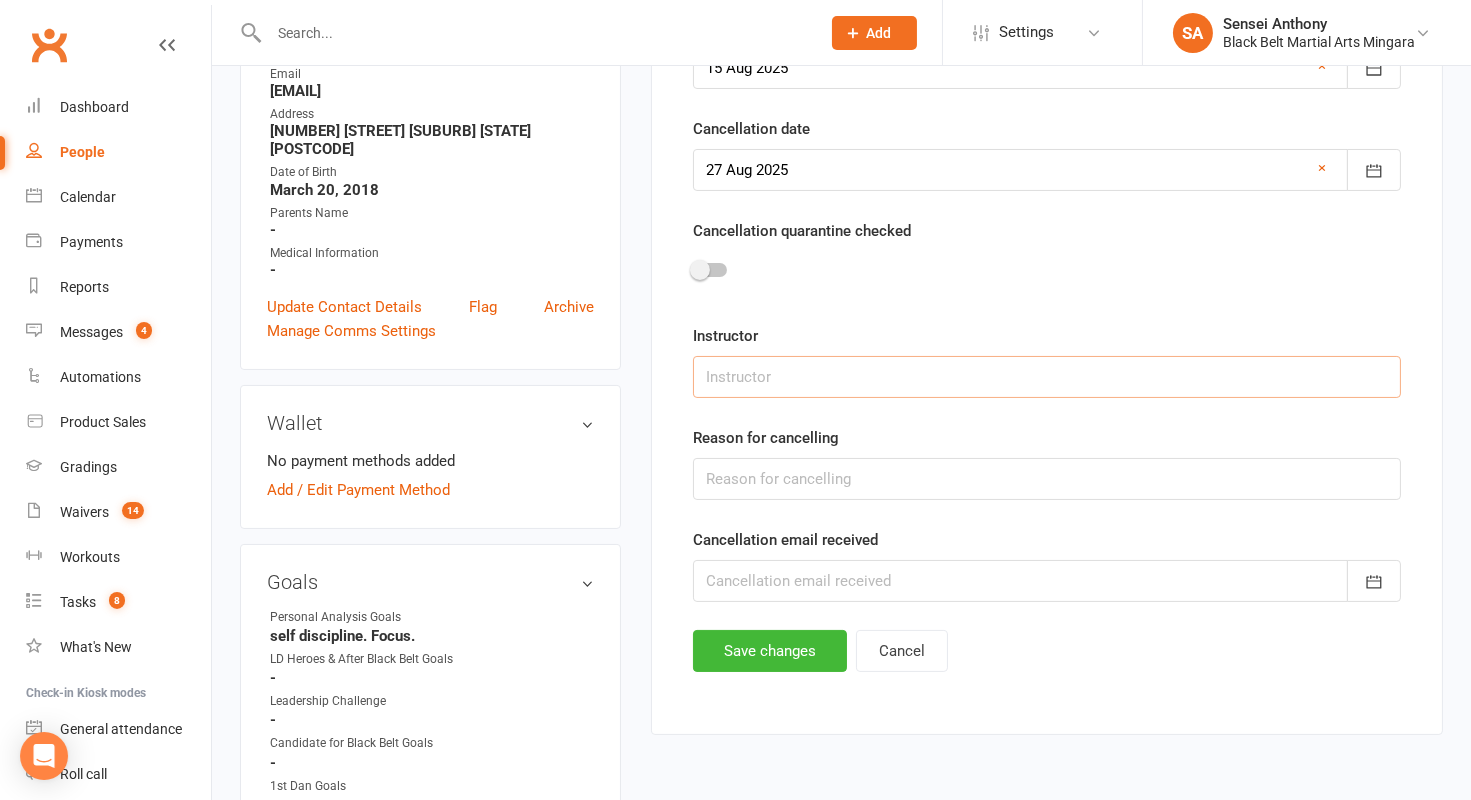 click at bounding box center (1047, 377) 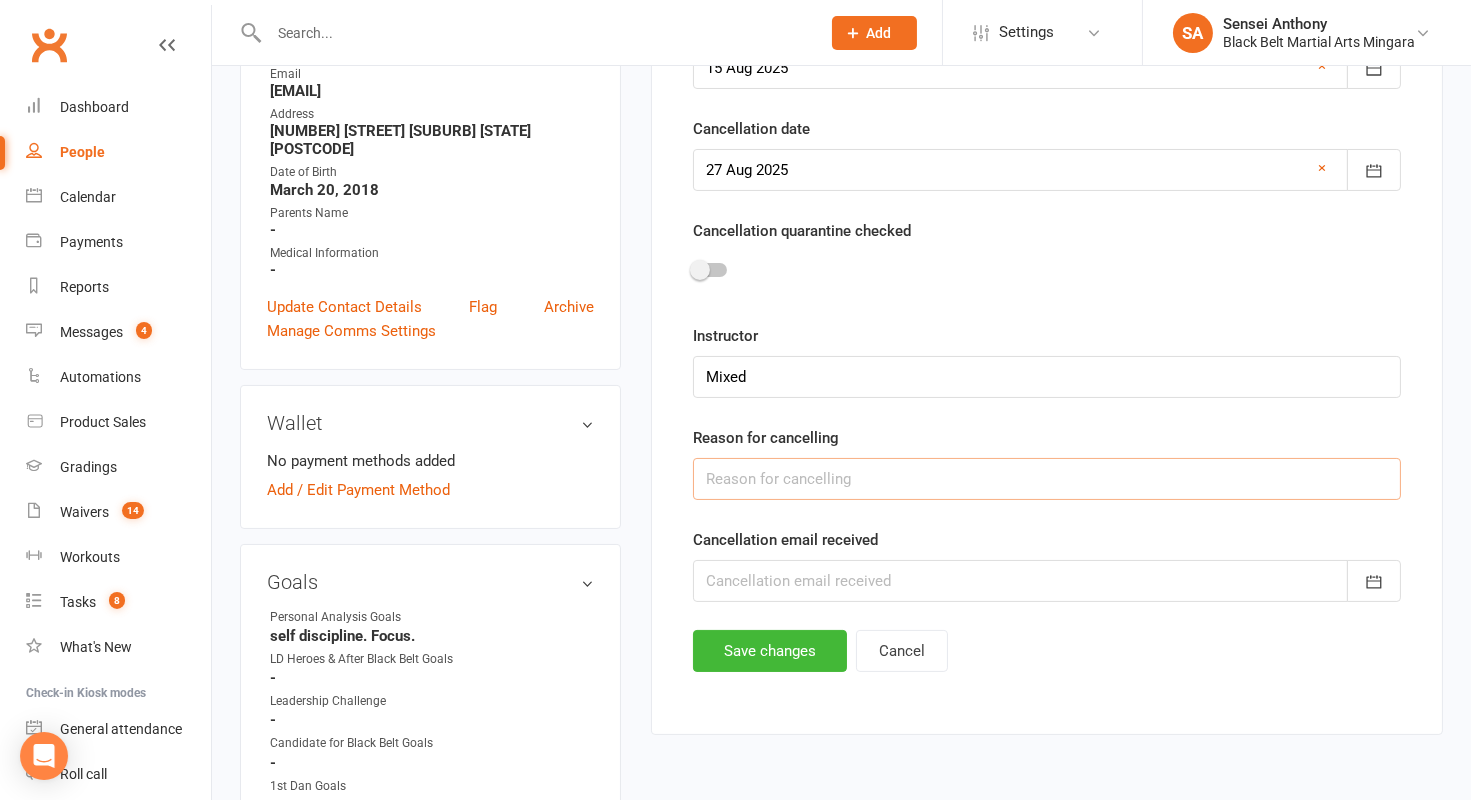 click at bounding box center (1047, 479) 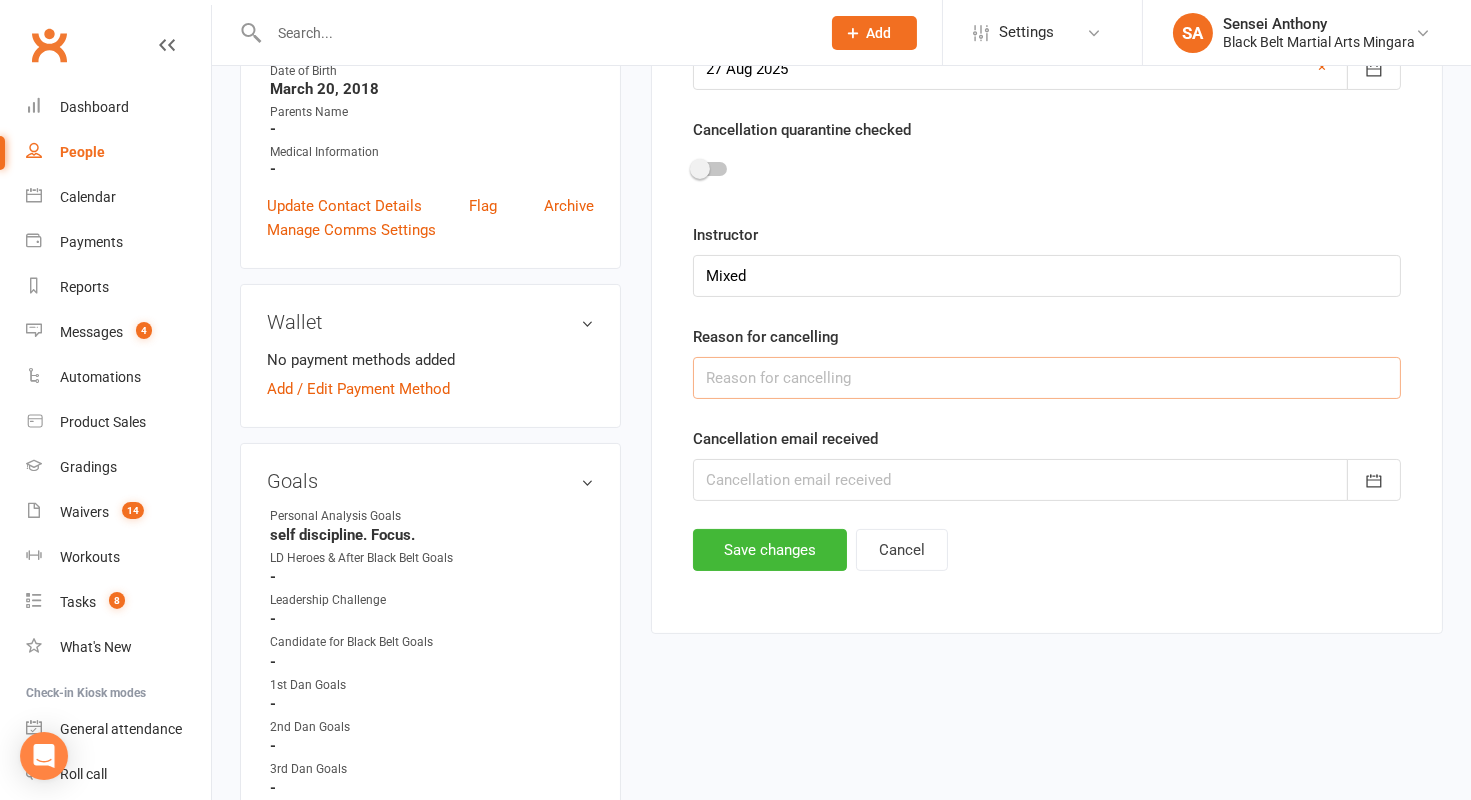 scroll, scrollTop: 555, scrollLeft: 0, axis: vertical 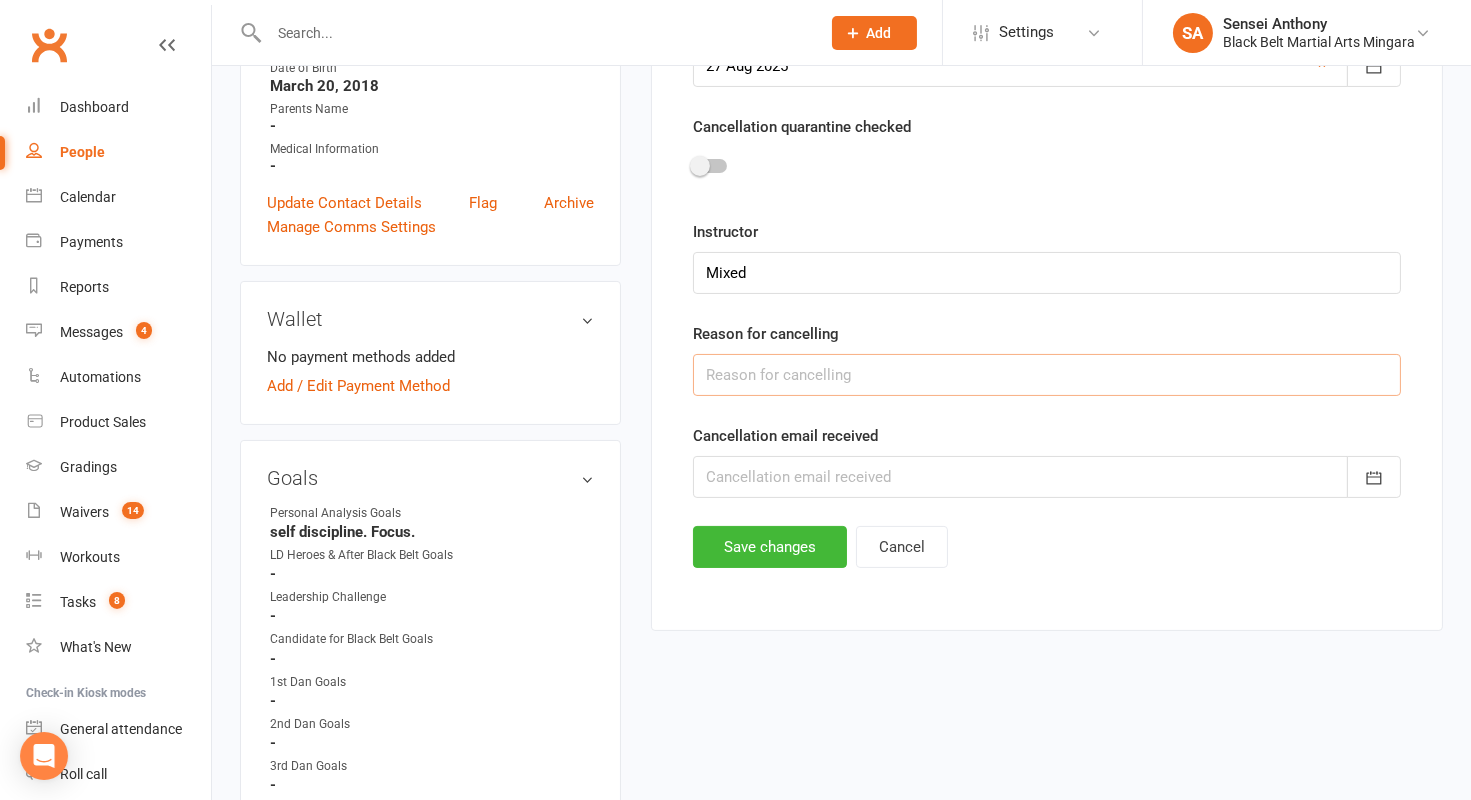 click at bounding box center (1047, 375) 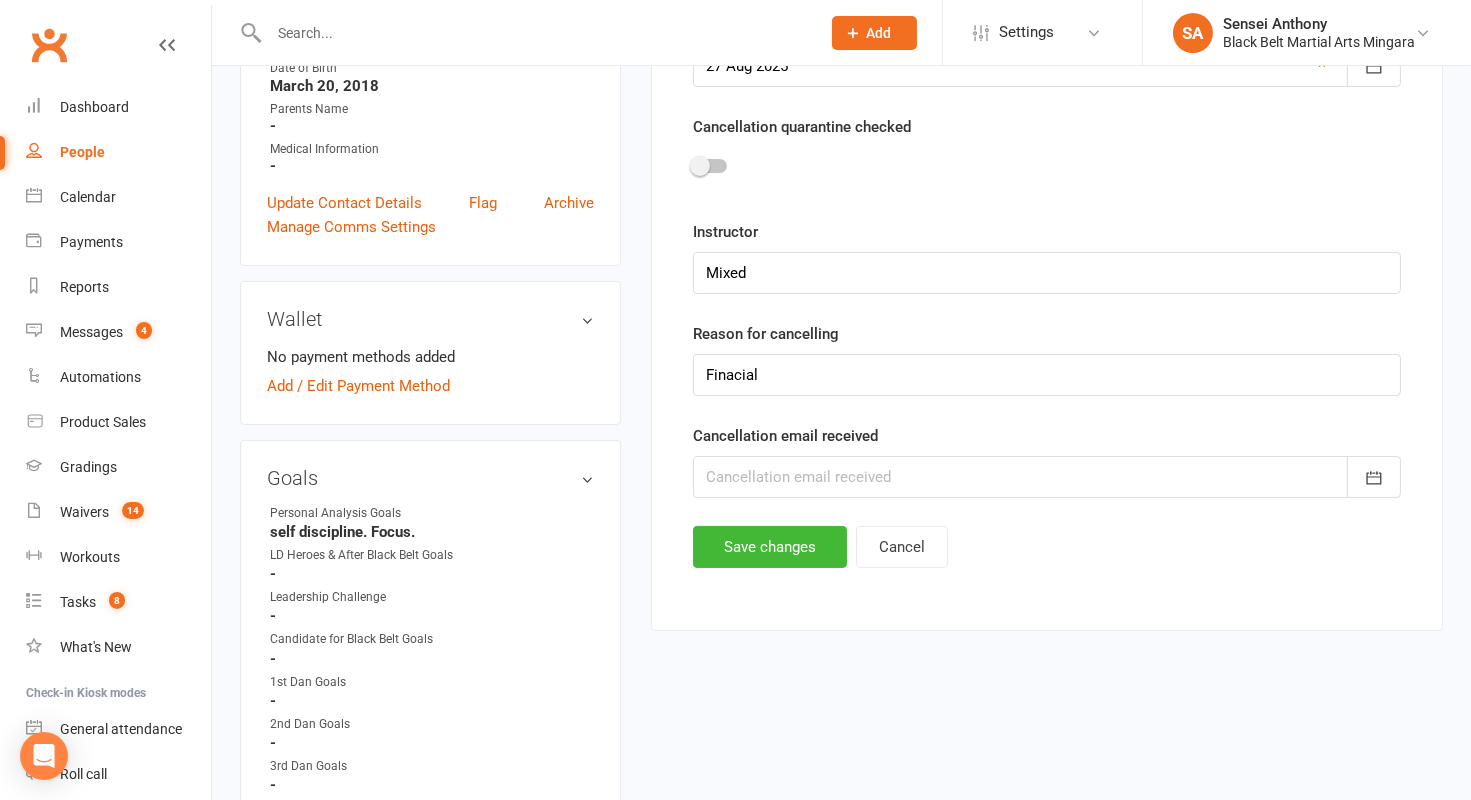 click at bounding box center (1047, 477) 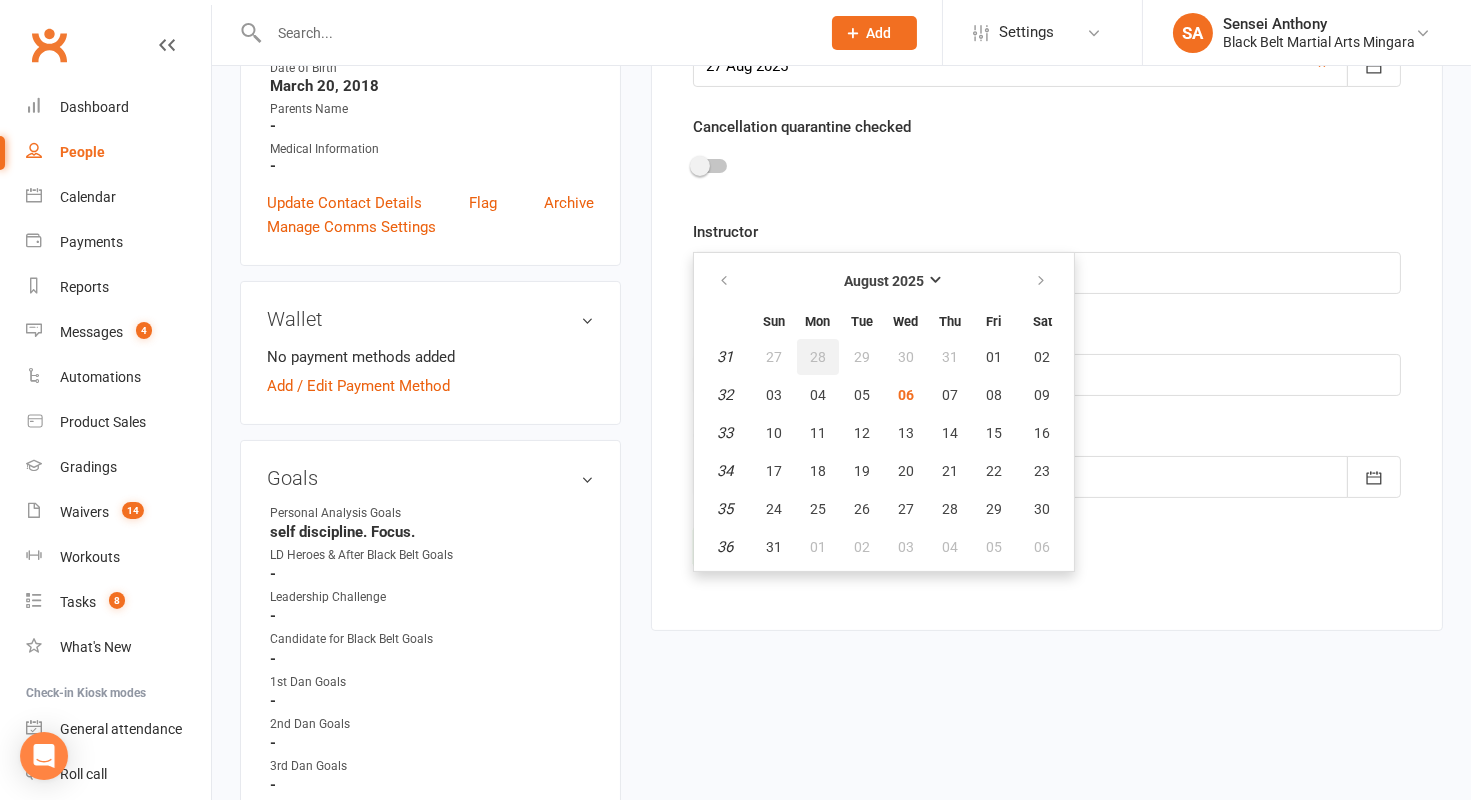 click on "28" at bounding box center (818, 357) 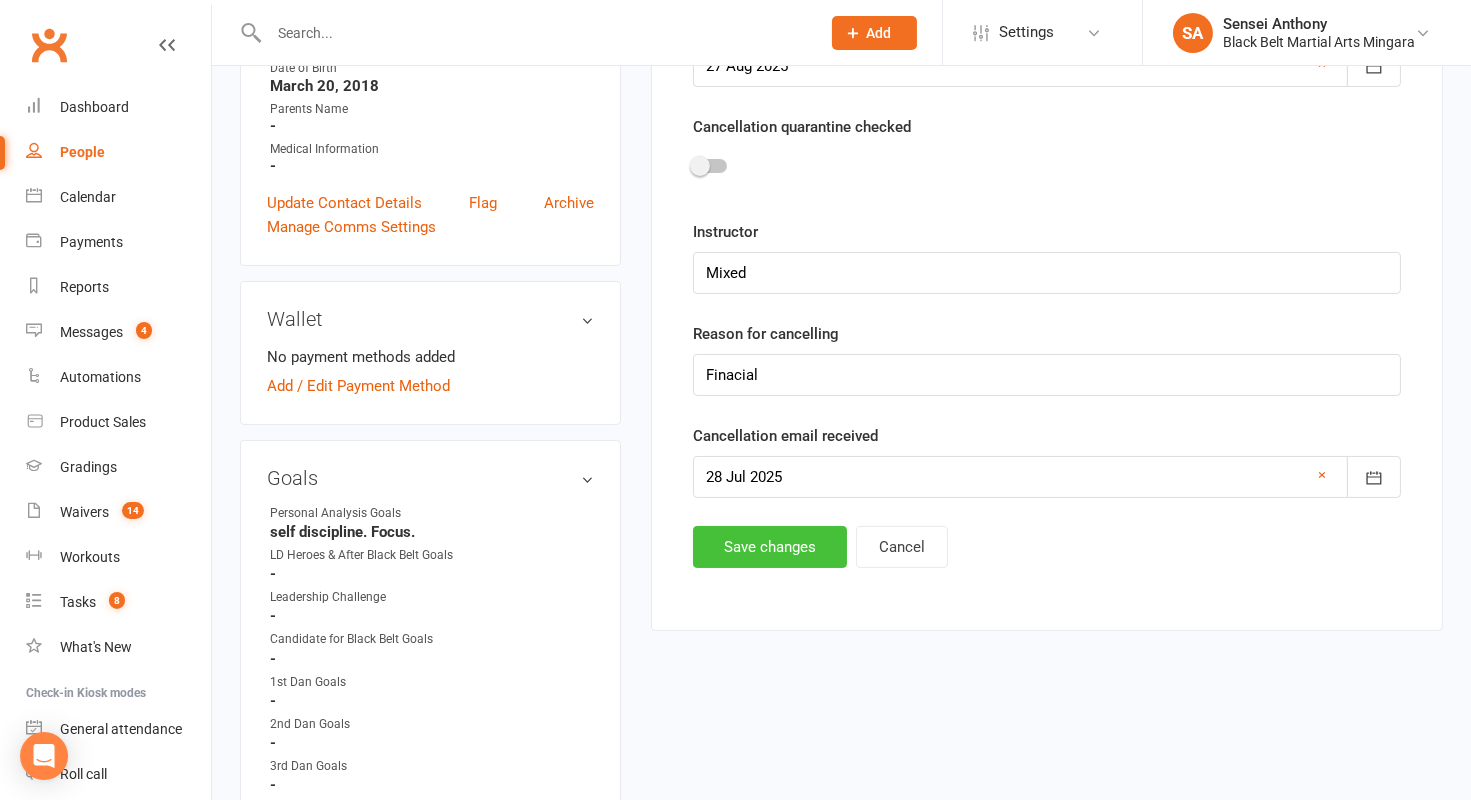 click on "Save changes" at bounding box center (770, 547) 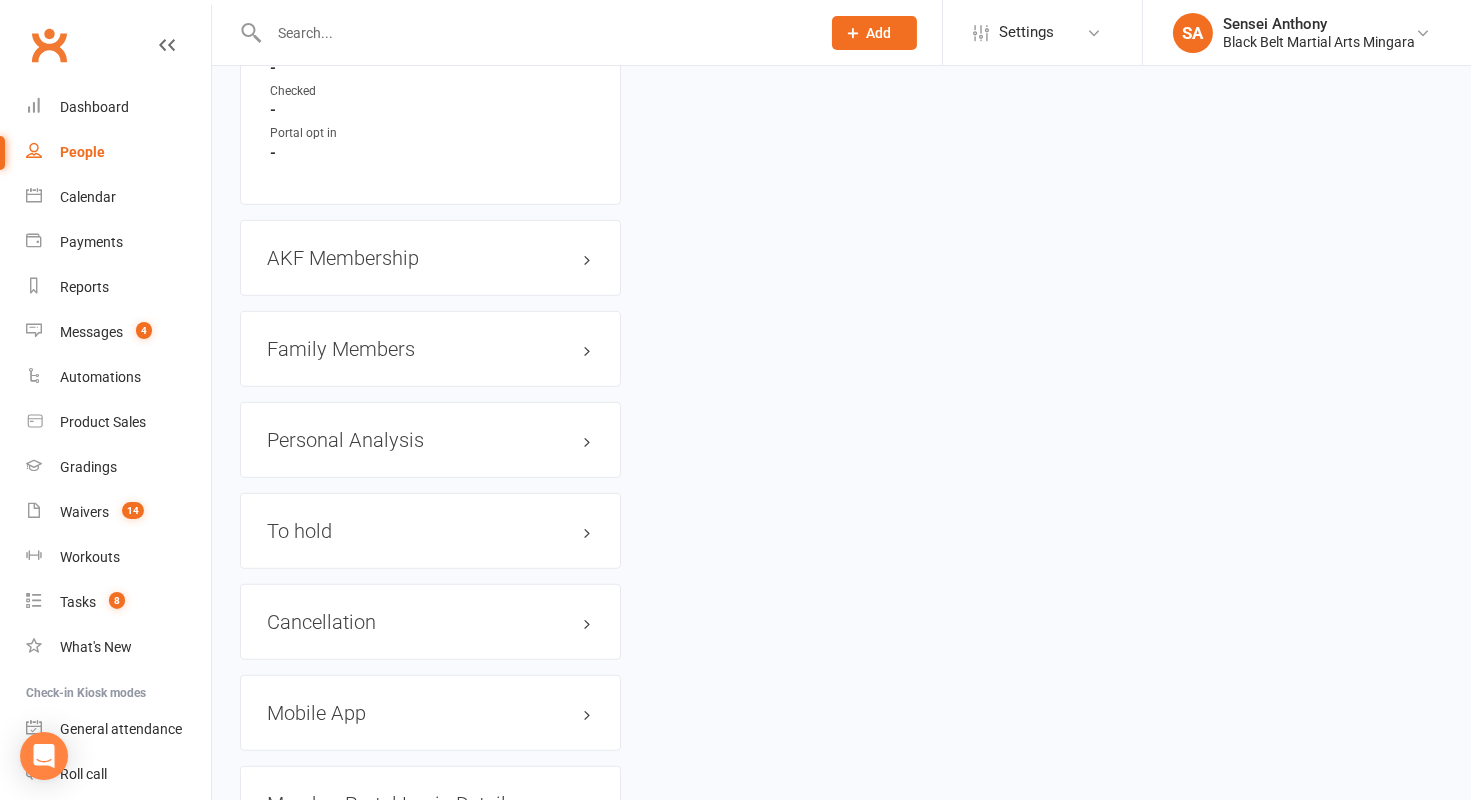 scroll, scrollTop: 2207, scrollLeft: 0, axis: vertical 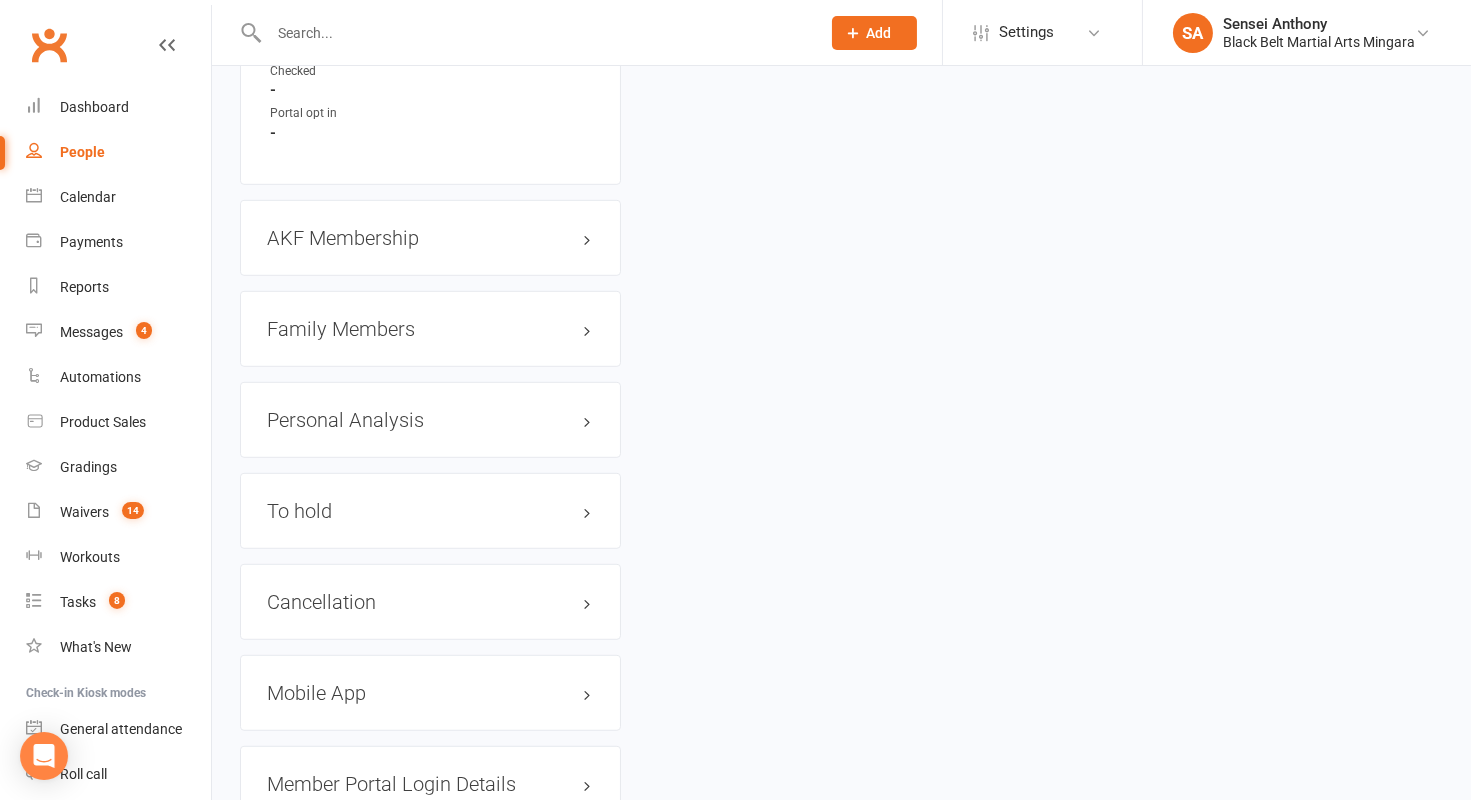 click on "Family Members" at bounding box center (430, 329) 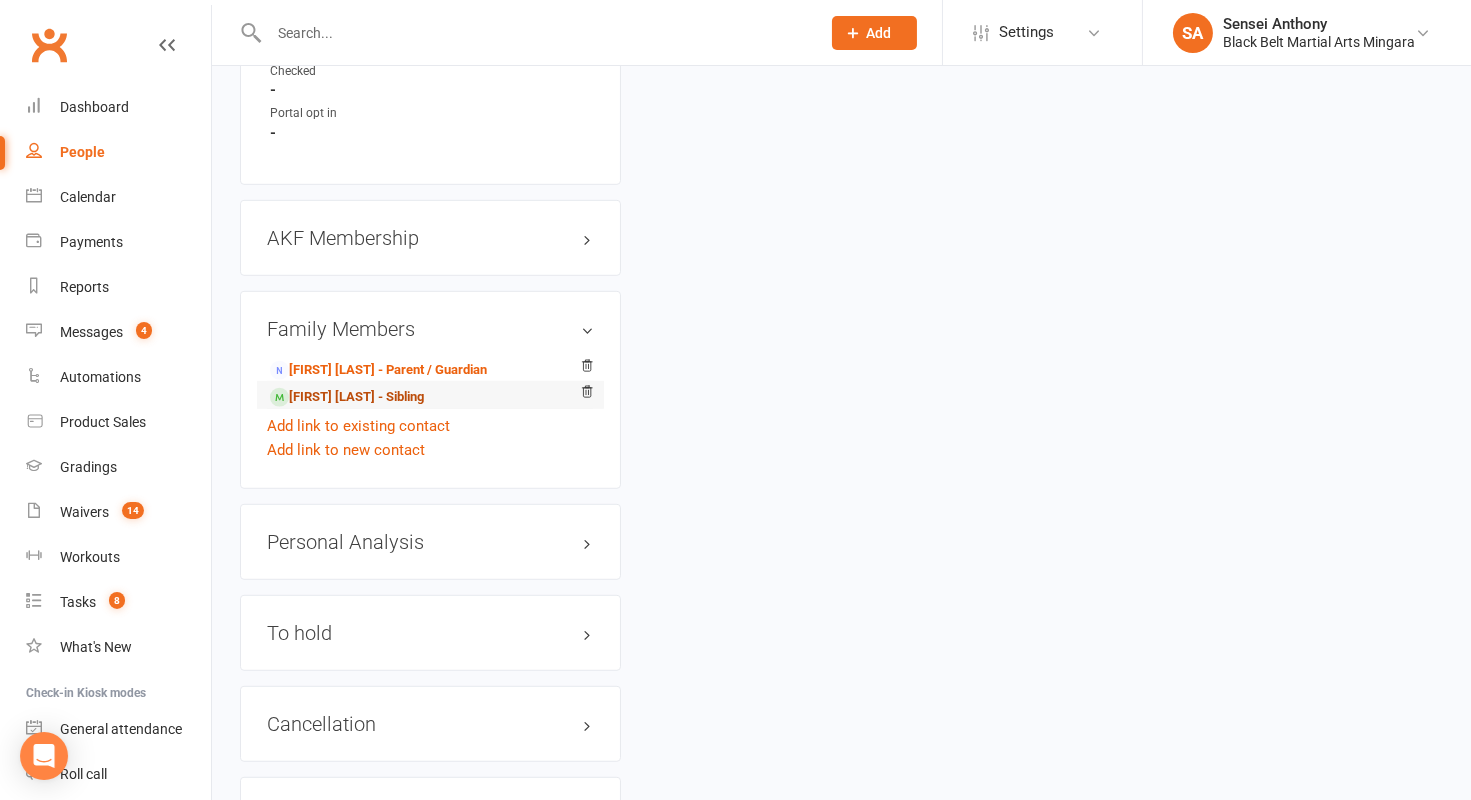 click on "[FIRST] [LAST] - Sibling" at bounding box center [347, 397] 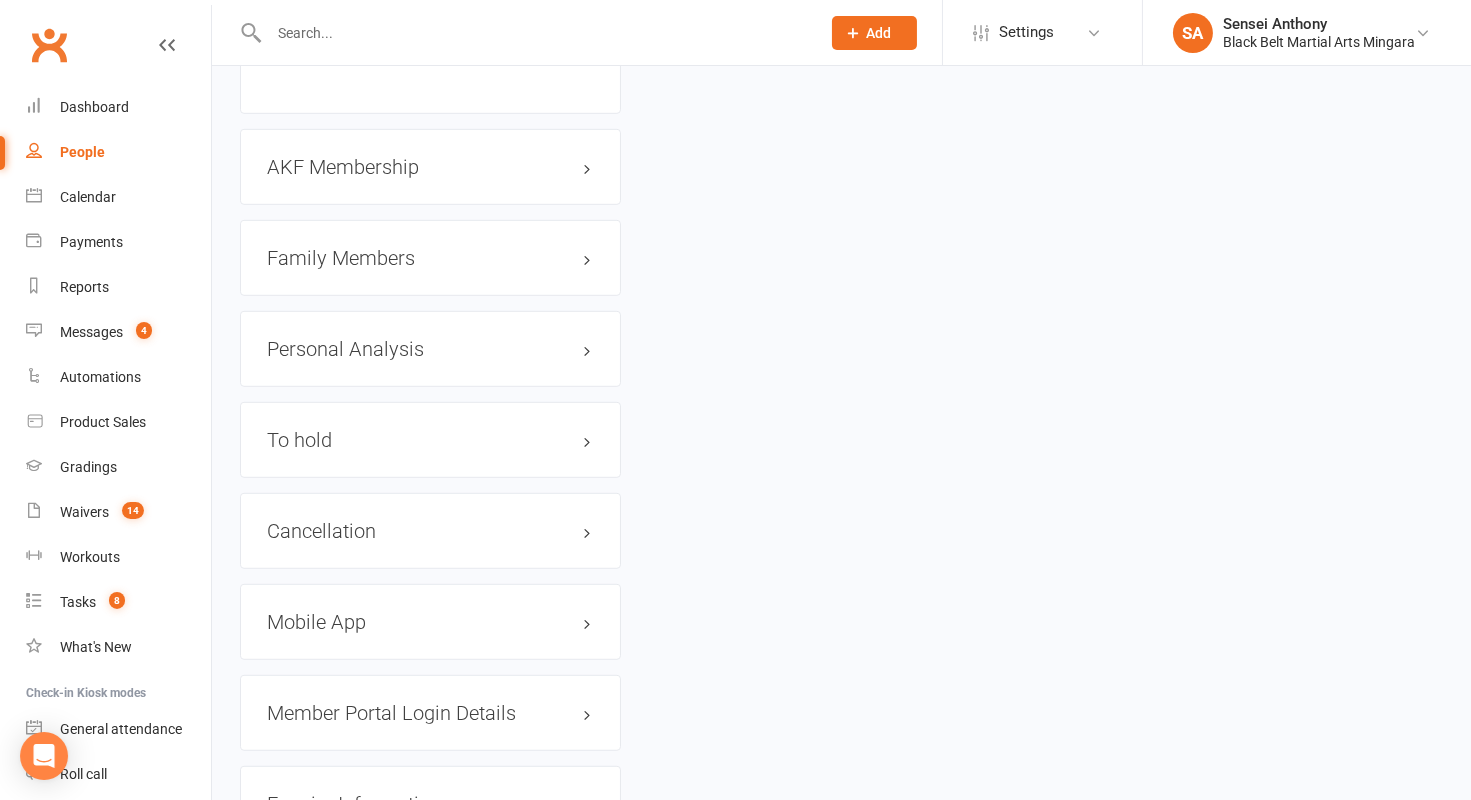 scroll, scrollTop: 0, scrollLeft: 0, axis: both 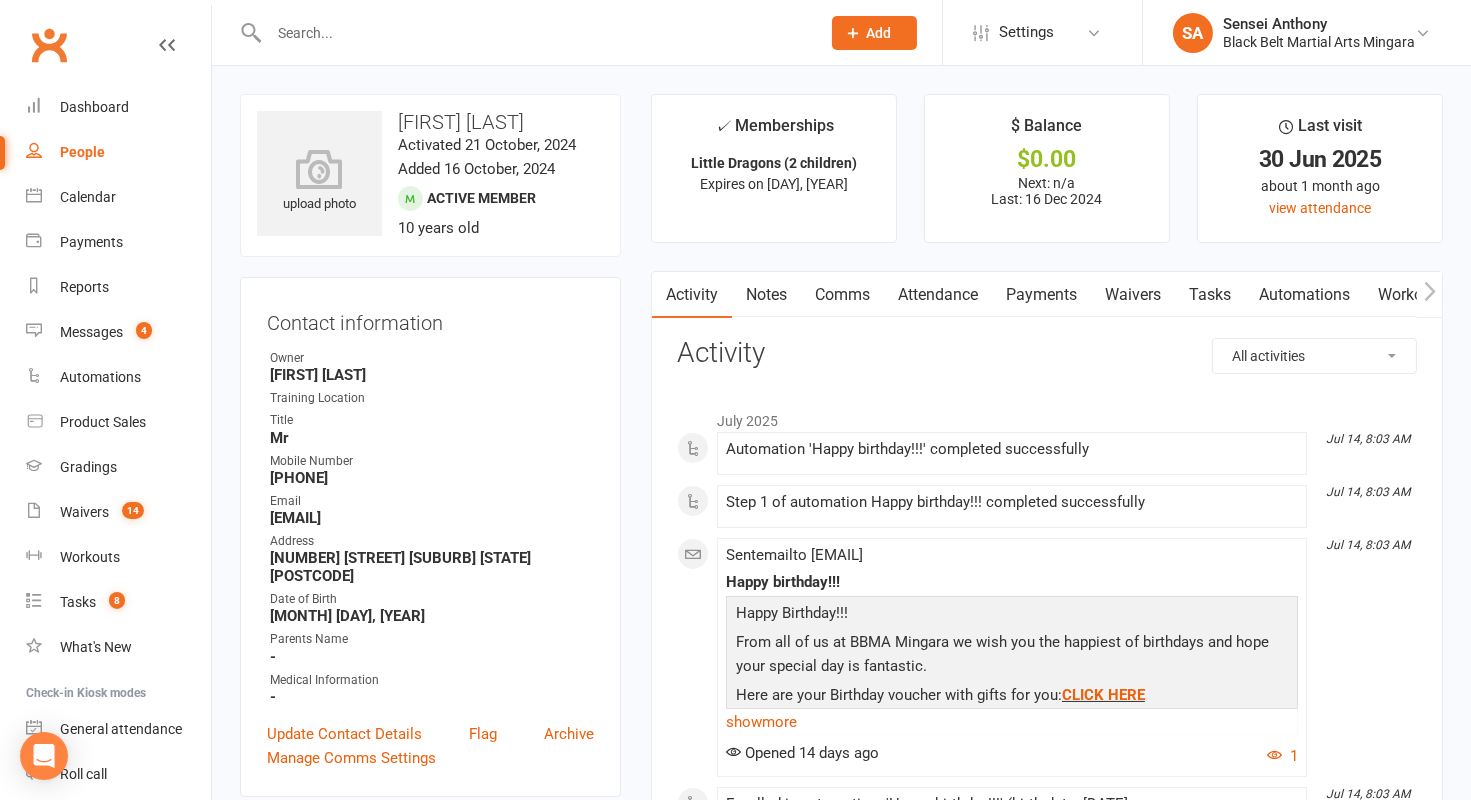 click on "Attendance" at bounding box center [938, 295] 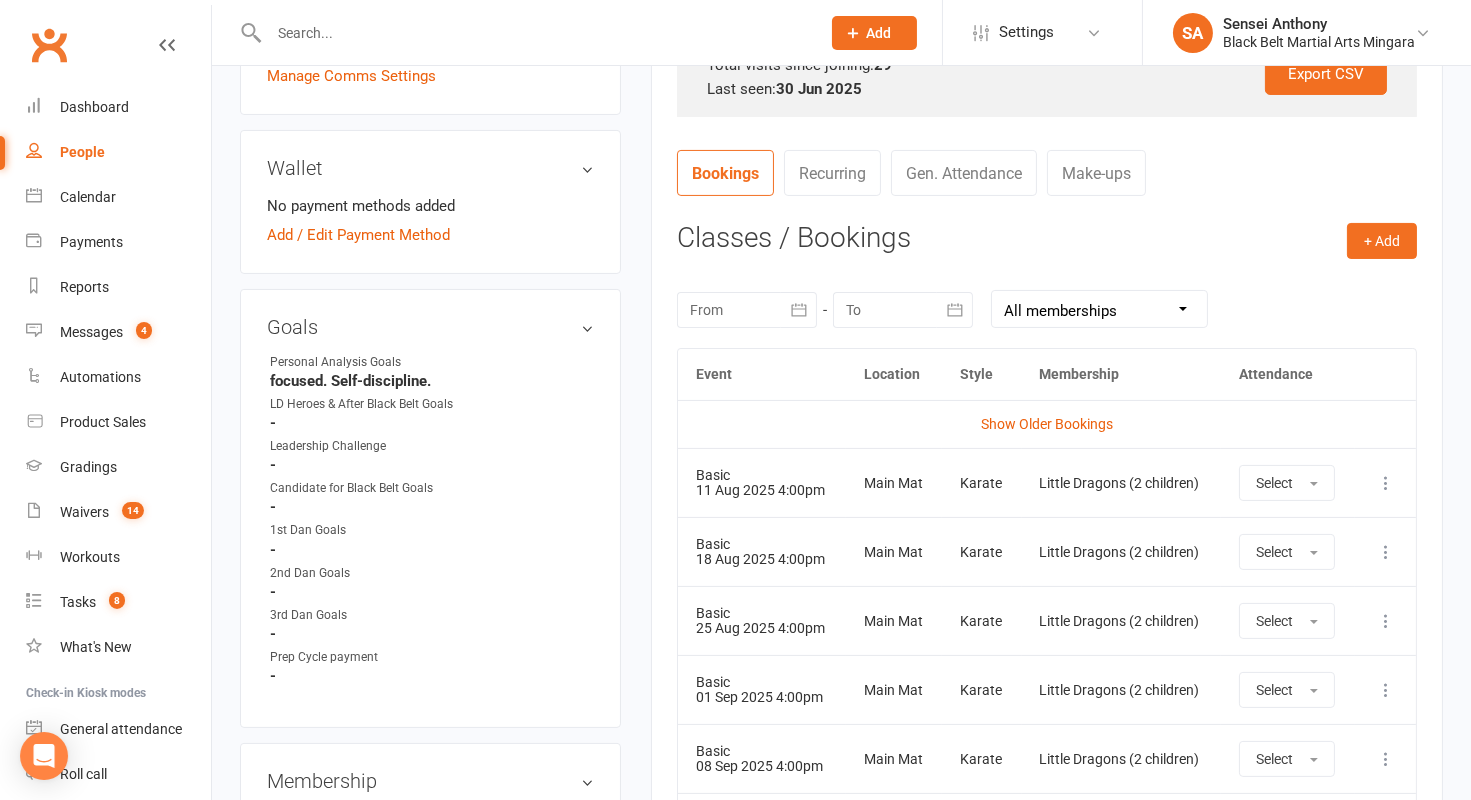 scroll, scrollTop: 688, scrollLeft: 0, axis: vertical 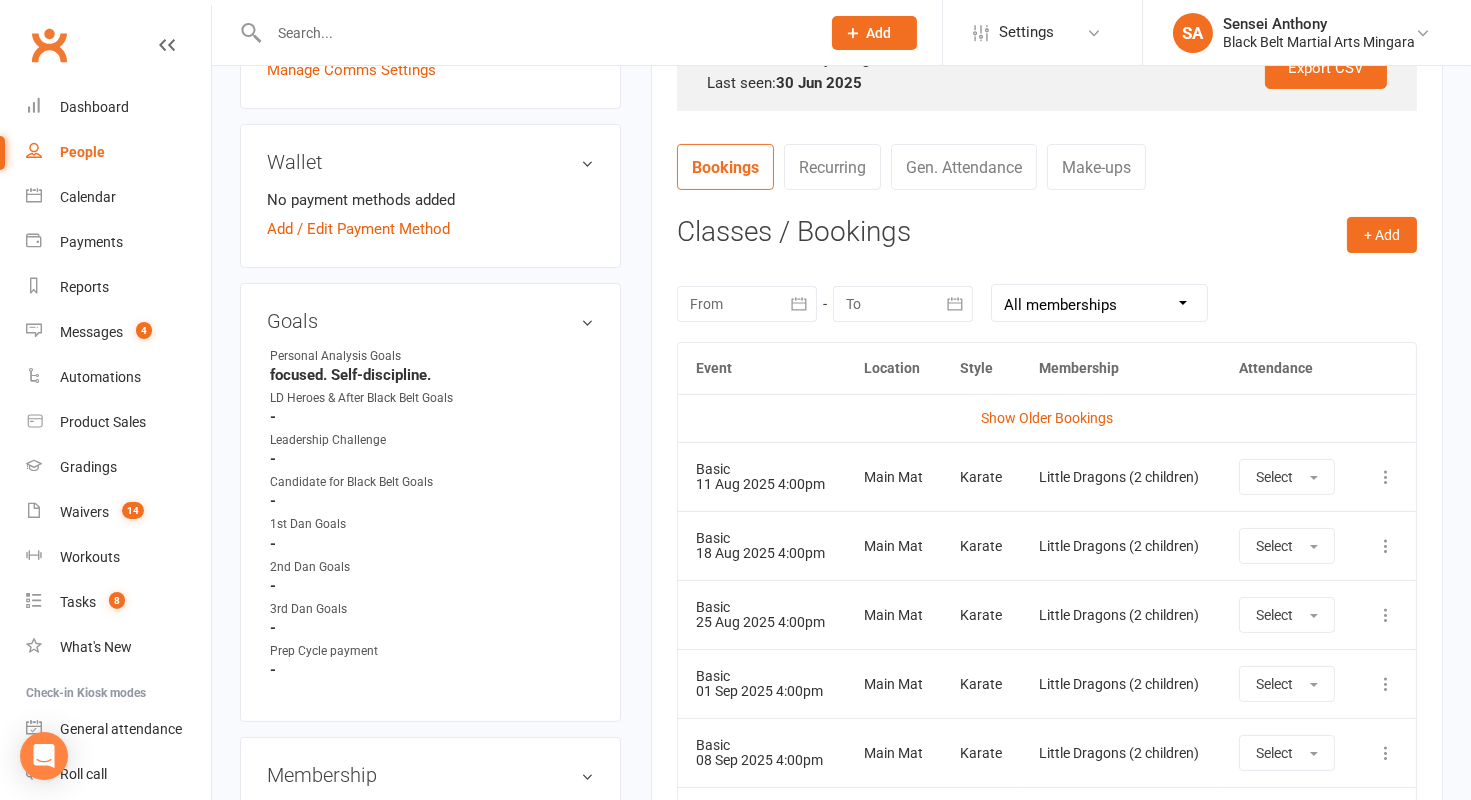 click at bounding box center [1386, 477] 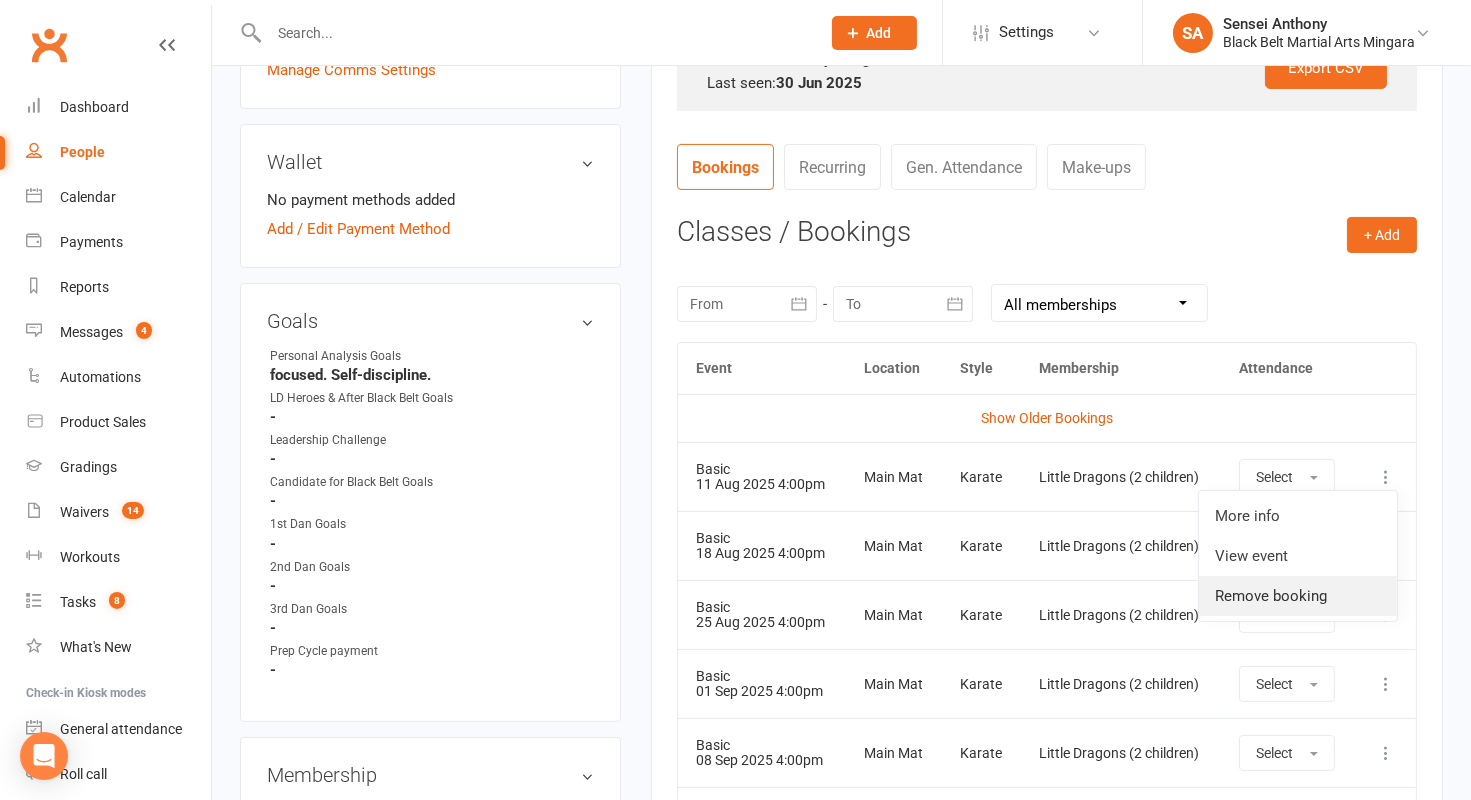 click on "Remove booking" at bounding box center (1298, 596) 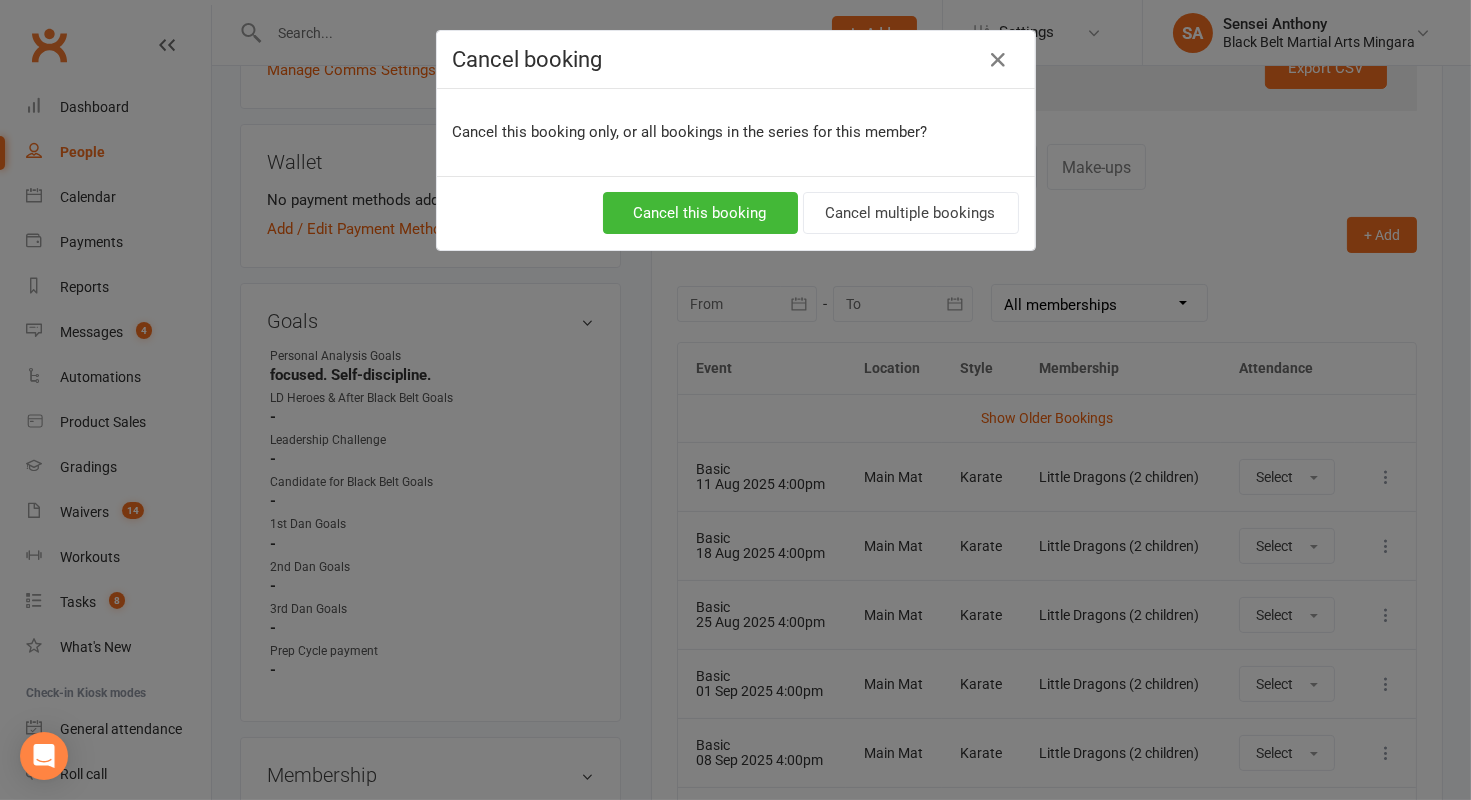 click on "Cancel this booking Cancel multiple bookings" at bounding box center (736, 213) 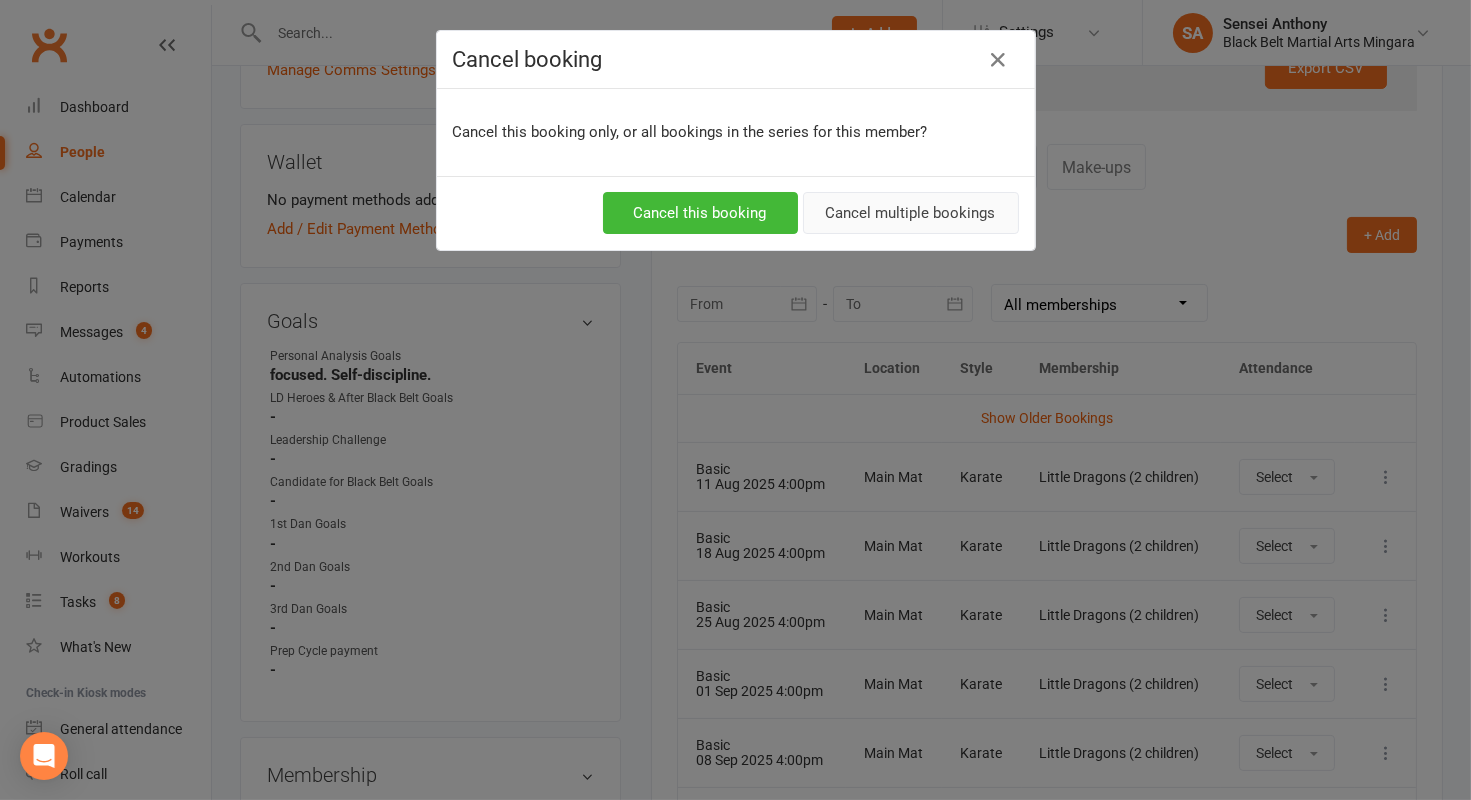 click on "Cancel multiple bookings" at bounding box center [911, 213] 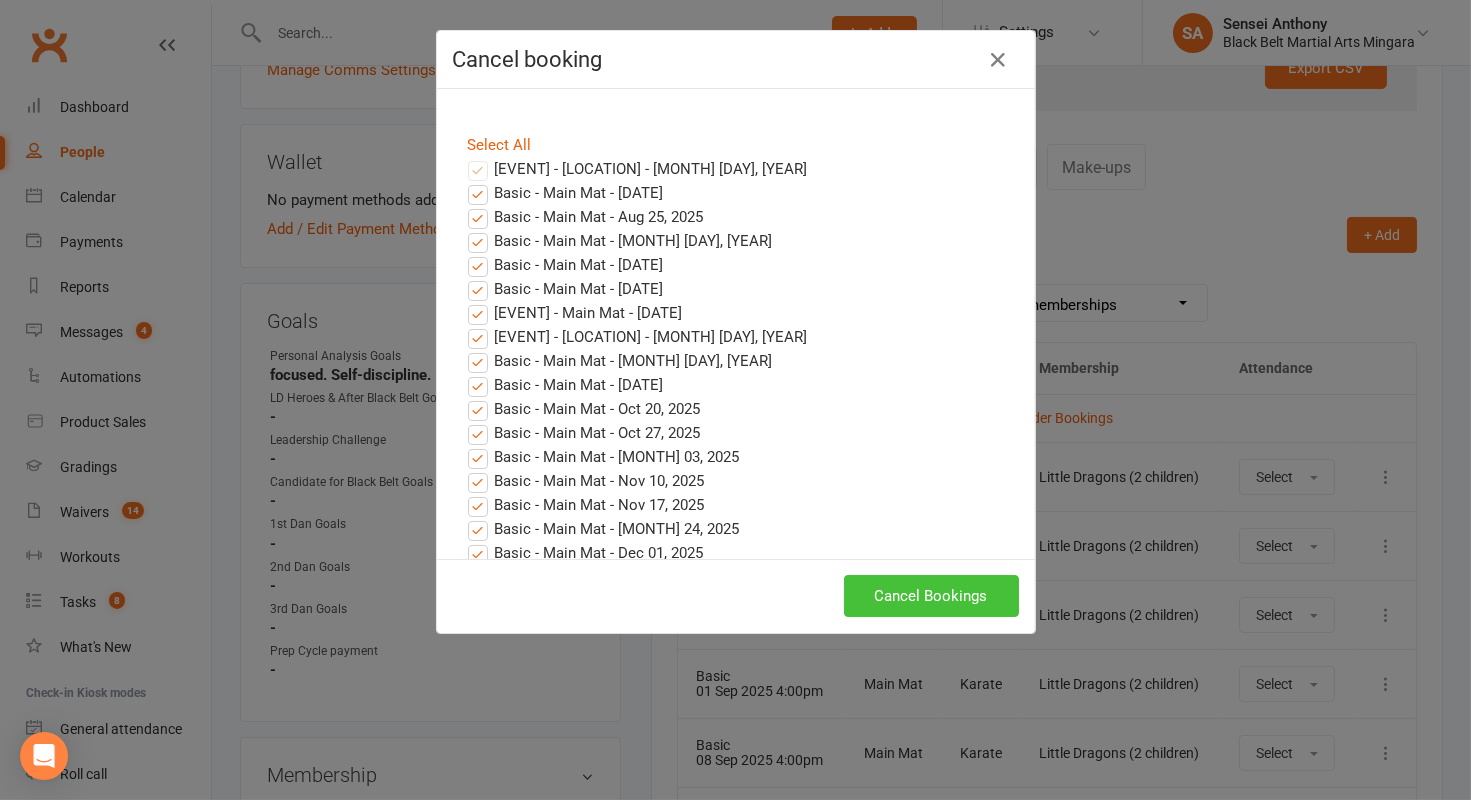 click on "Cancel Bookings" at bounding box center (931, 596) 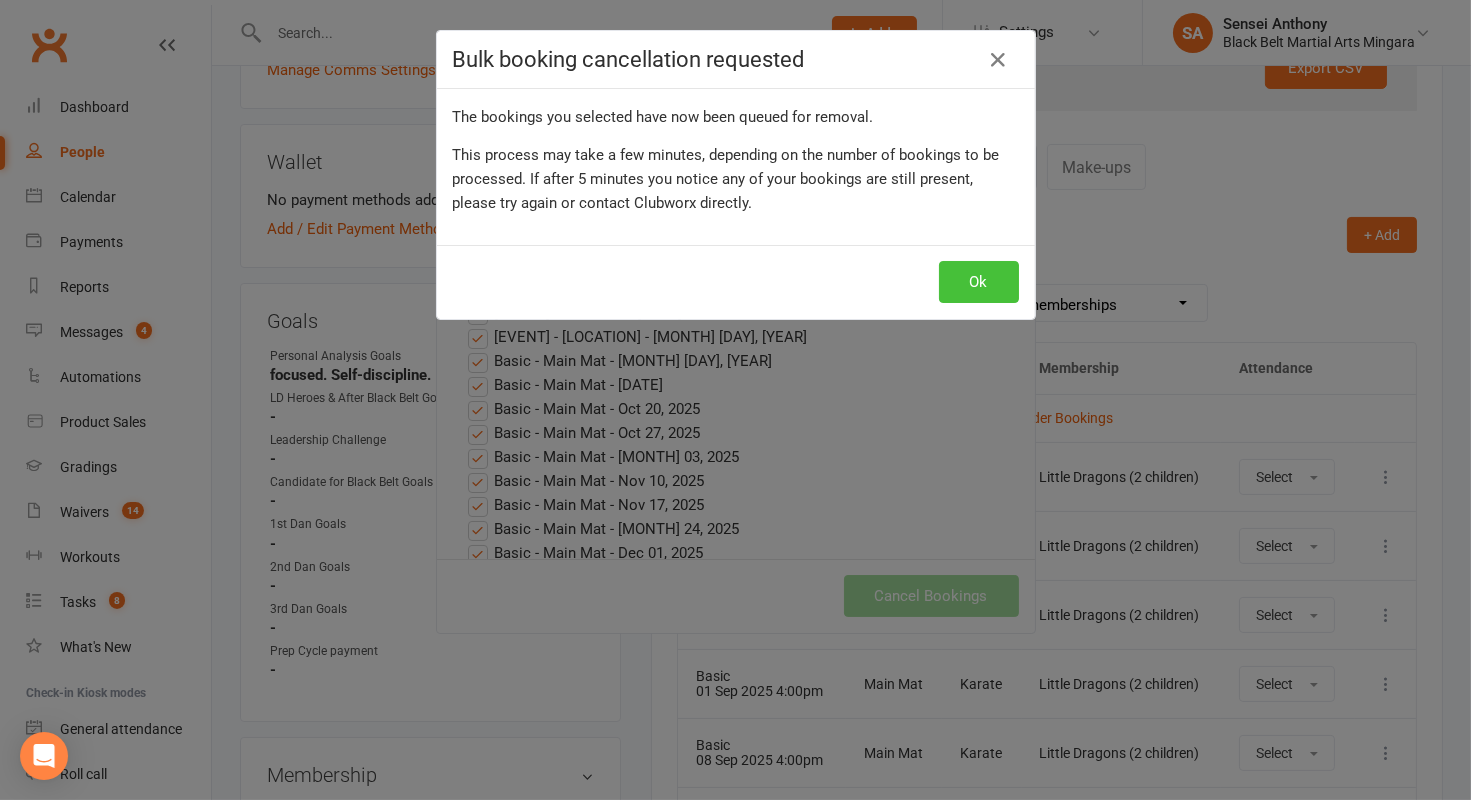 click on "Ok" at bounding box center (979, 282) 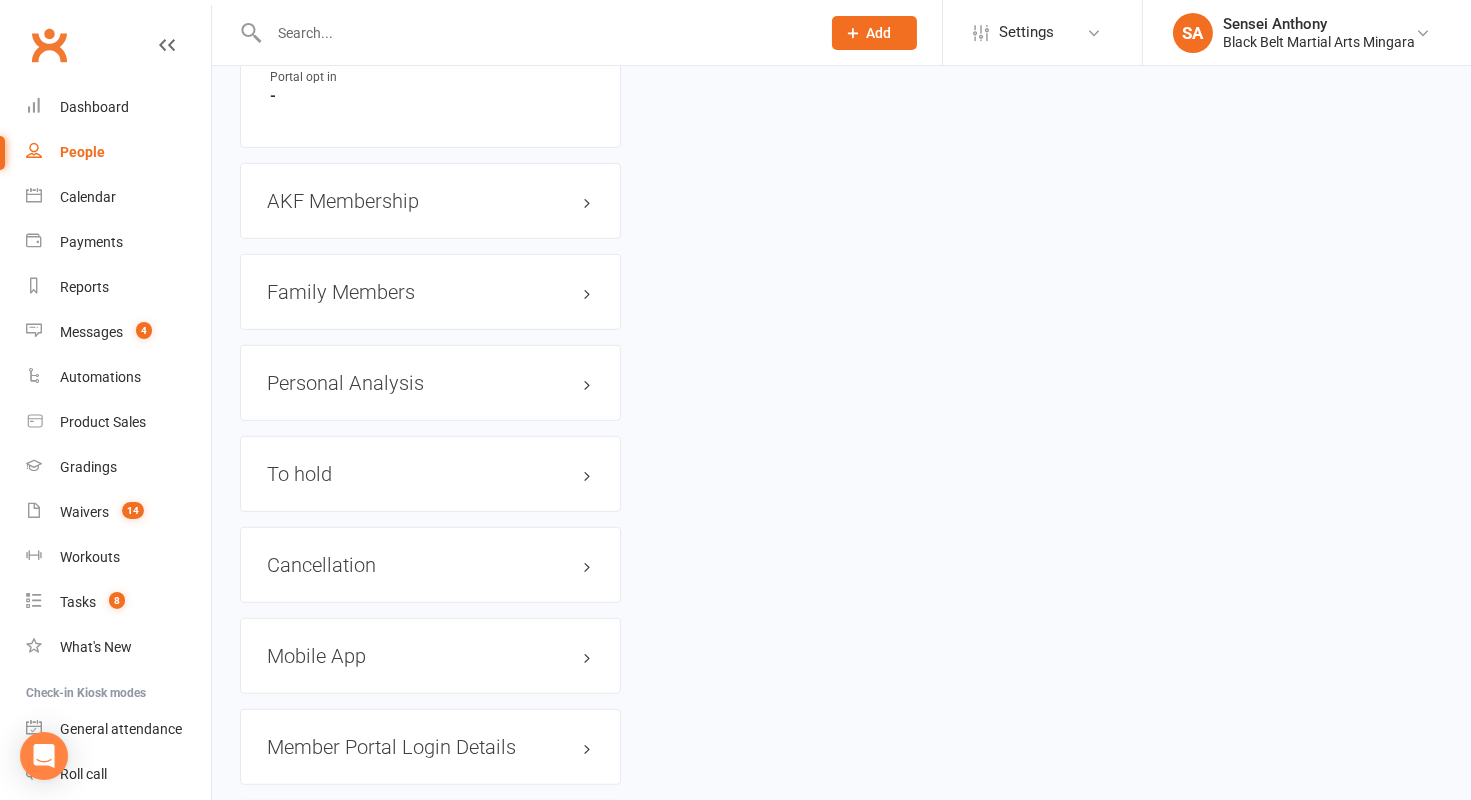 scroll, scrollTop: 2191, scrollLeft: 0, axis: vertical 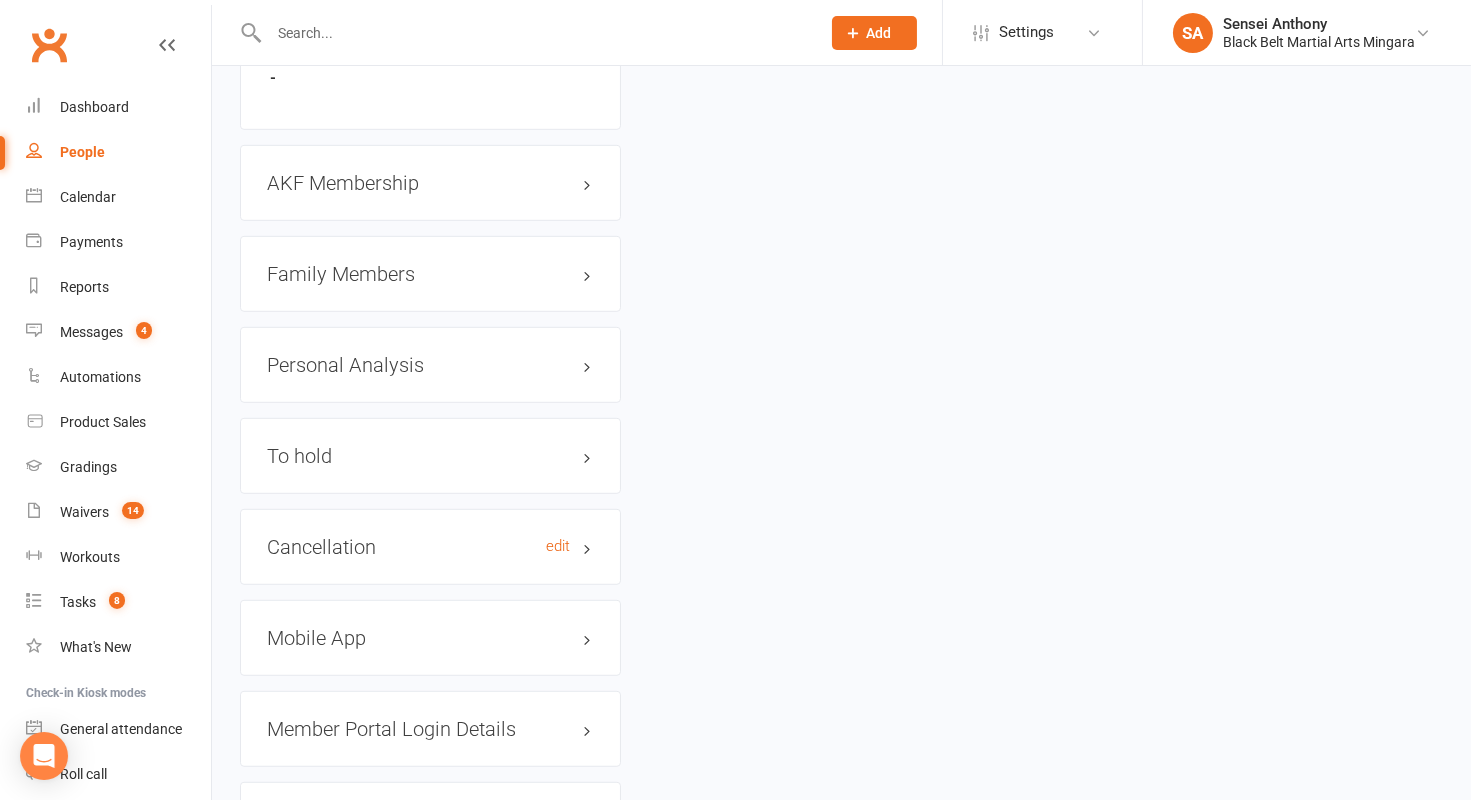 click on "Cancellation  edit" at bounding box center (430, 547) 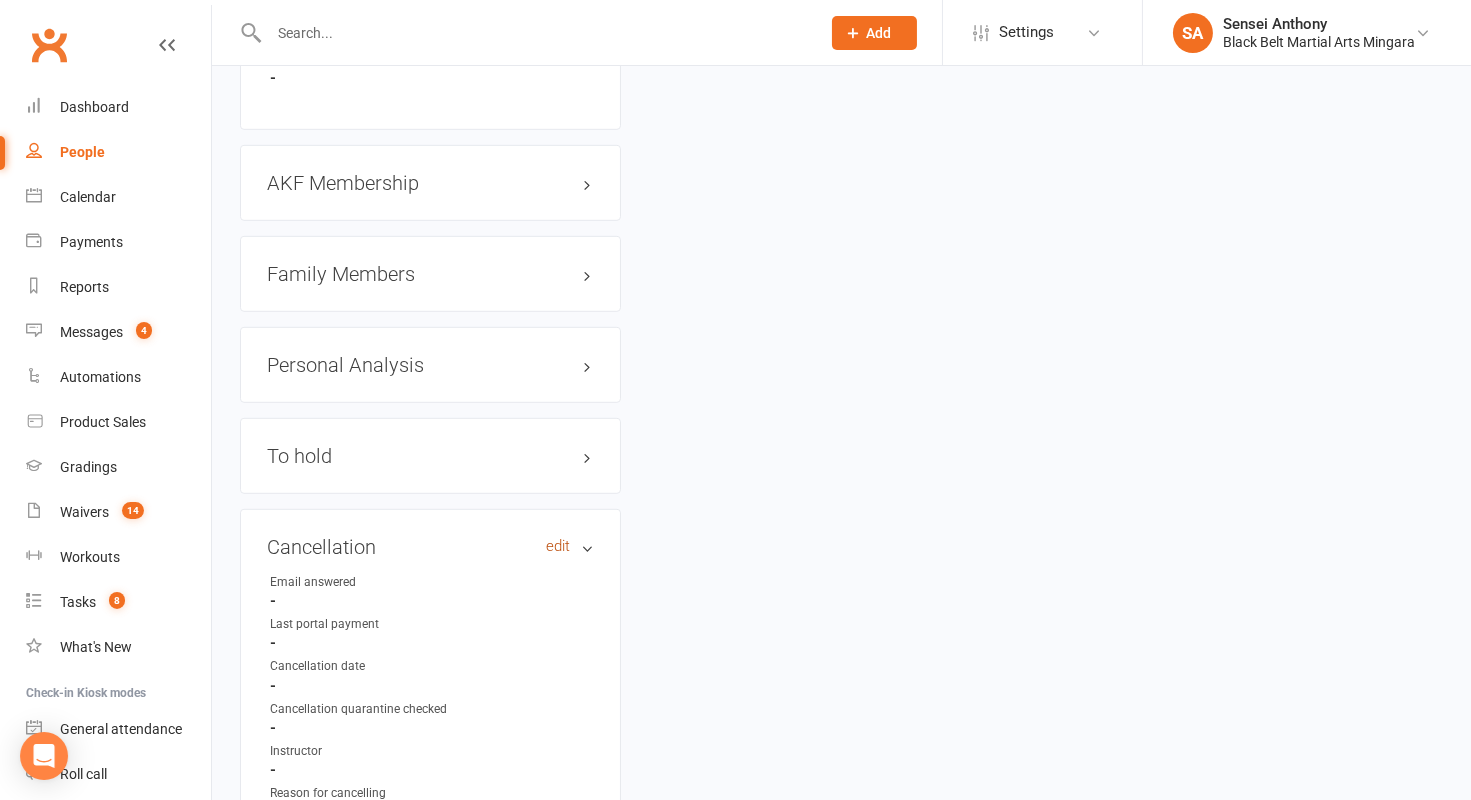 click on "edit" at bounding box center [558, 546] 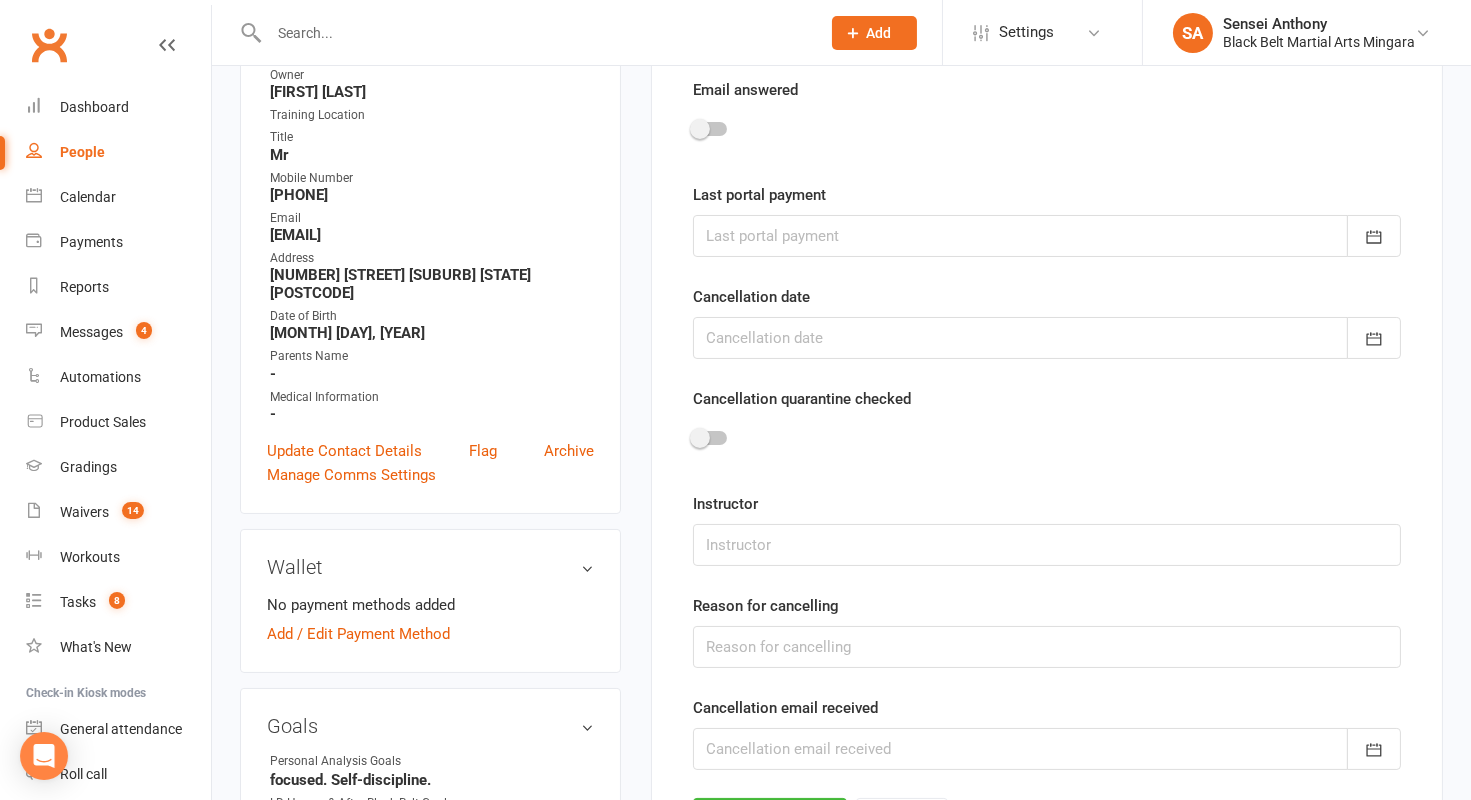 scroll, scrollTop: 170, scrollLeft: 0, axis: vertical 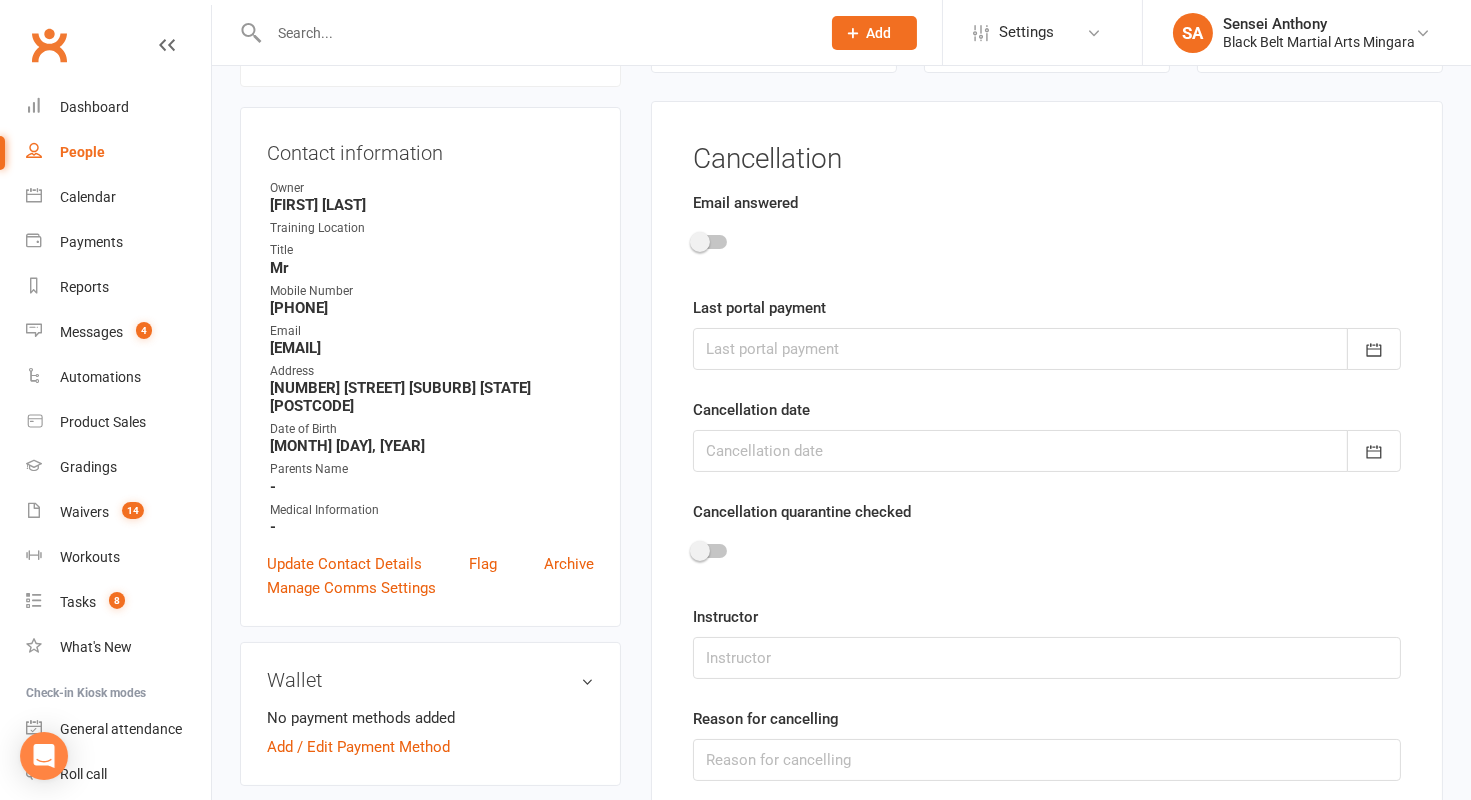 click at bounding box center [700, 242] 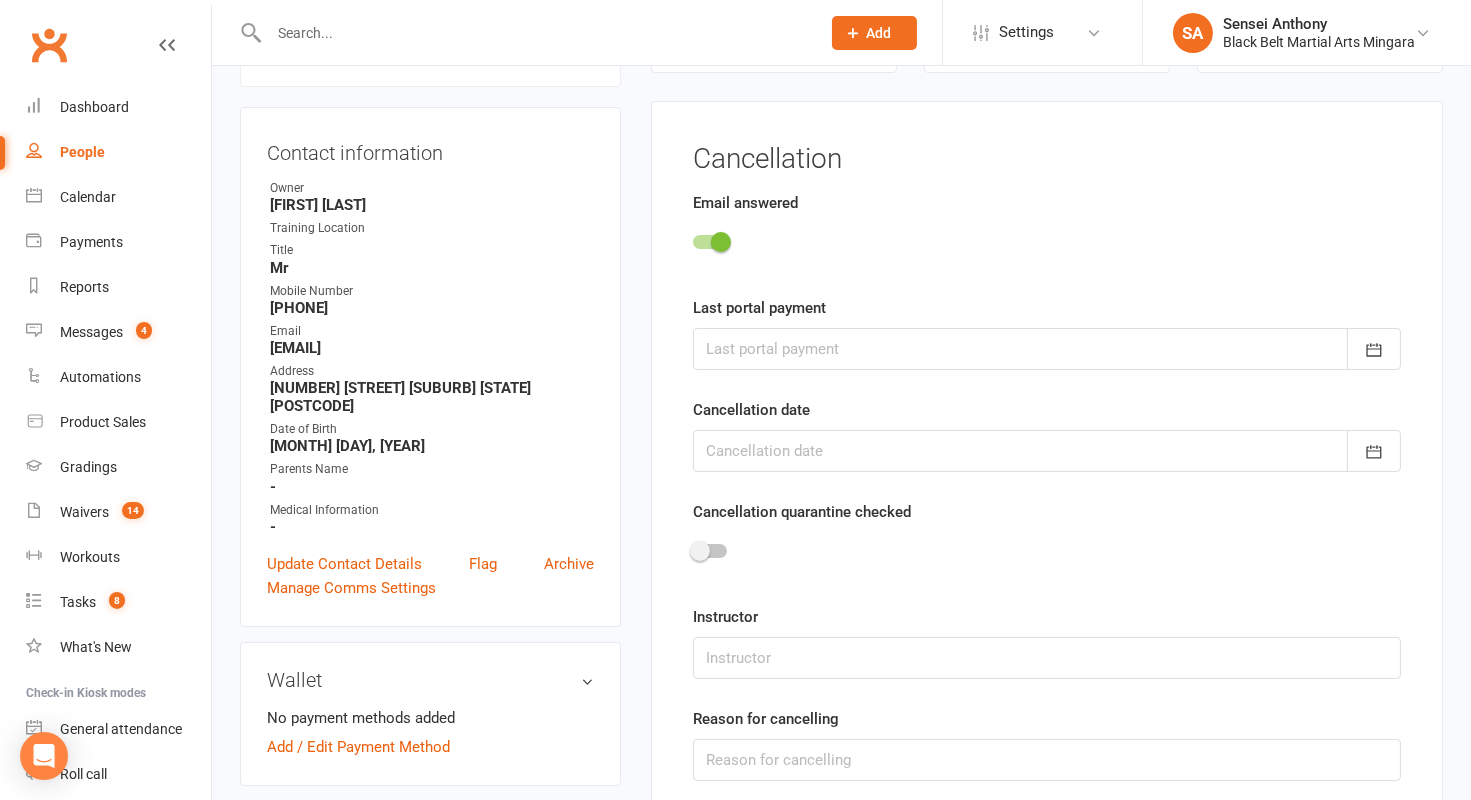 click at bounding box center [1047, 349] 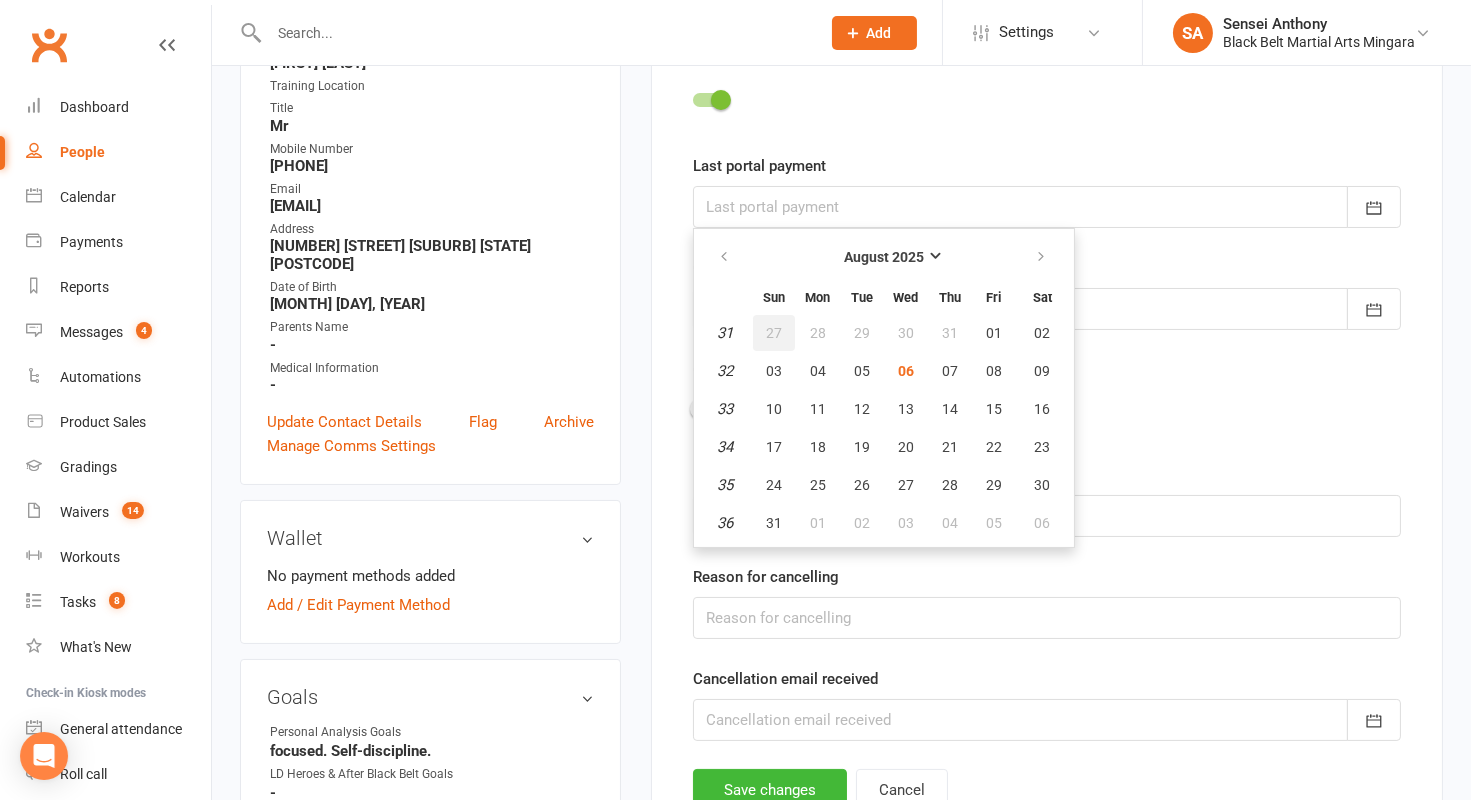 scroll, scrollTop: 313, scrollLeft: 0, axis: vertical 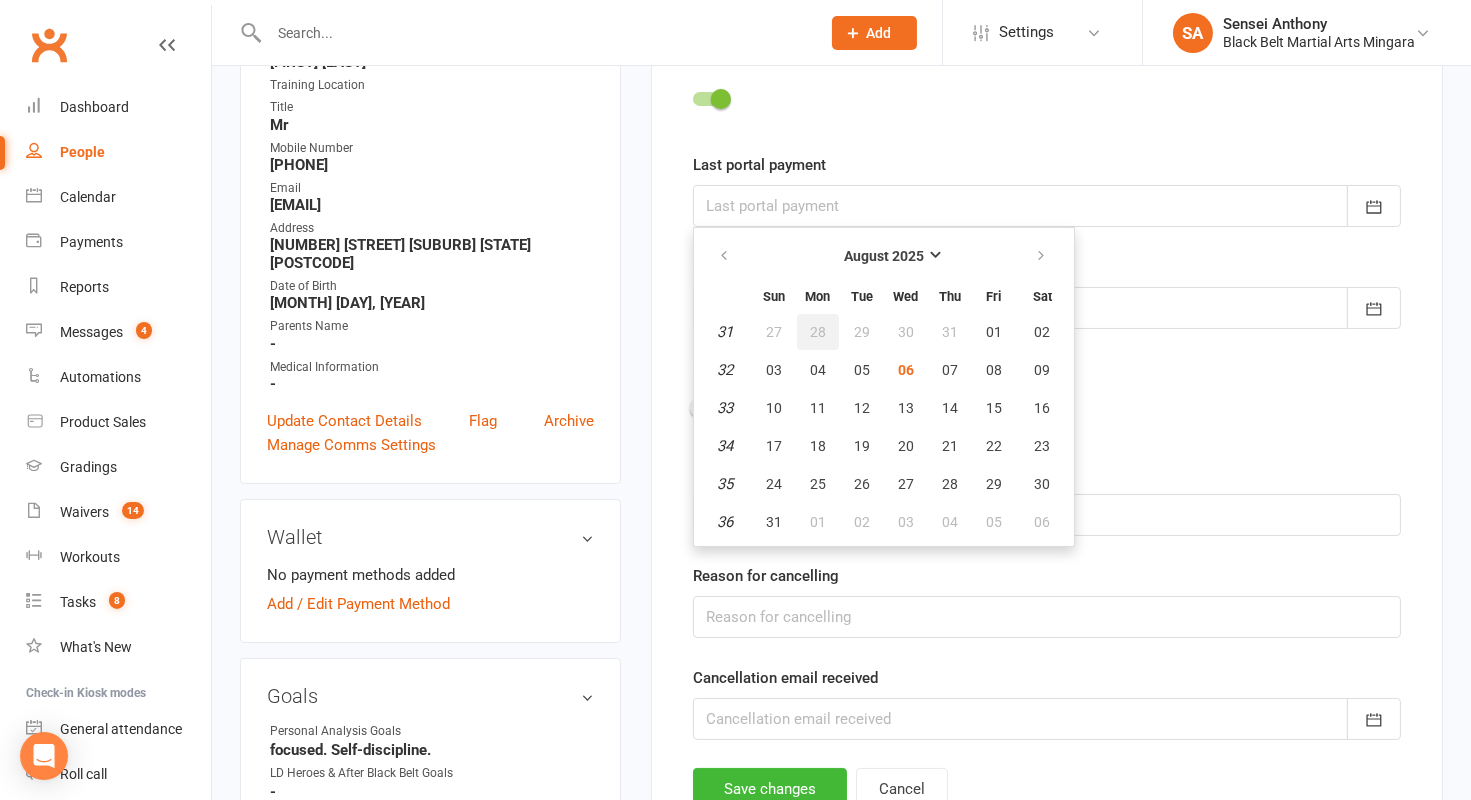 click on "28" at bounding box center [818, 332] 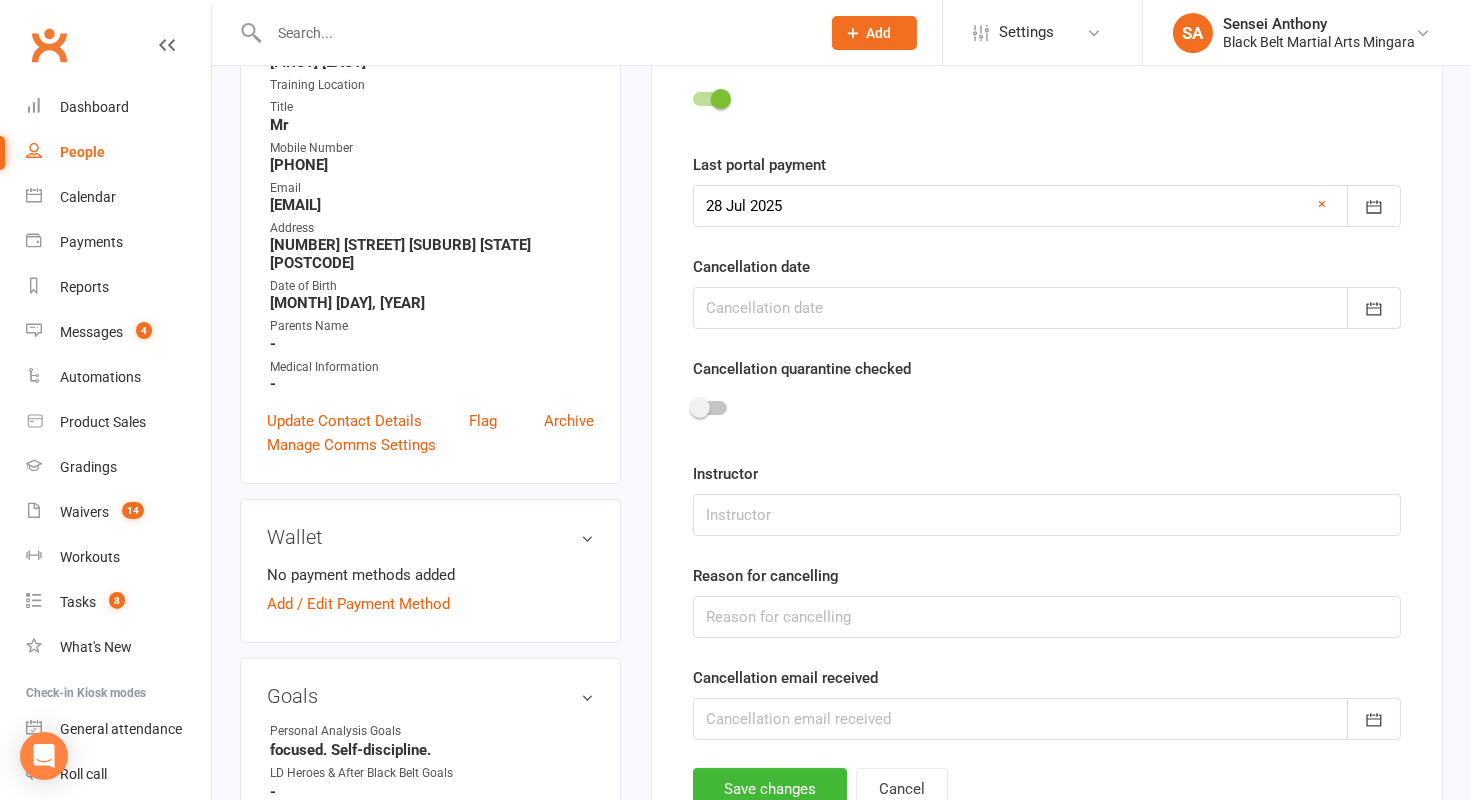 click at bounding box center [1047, 308] 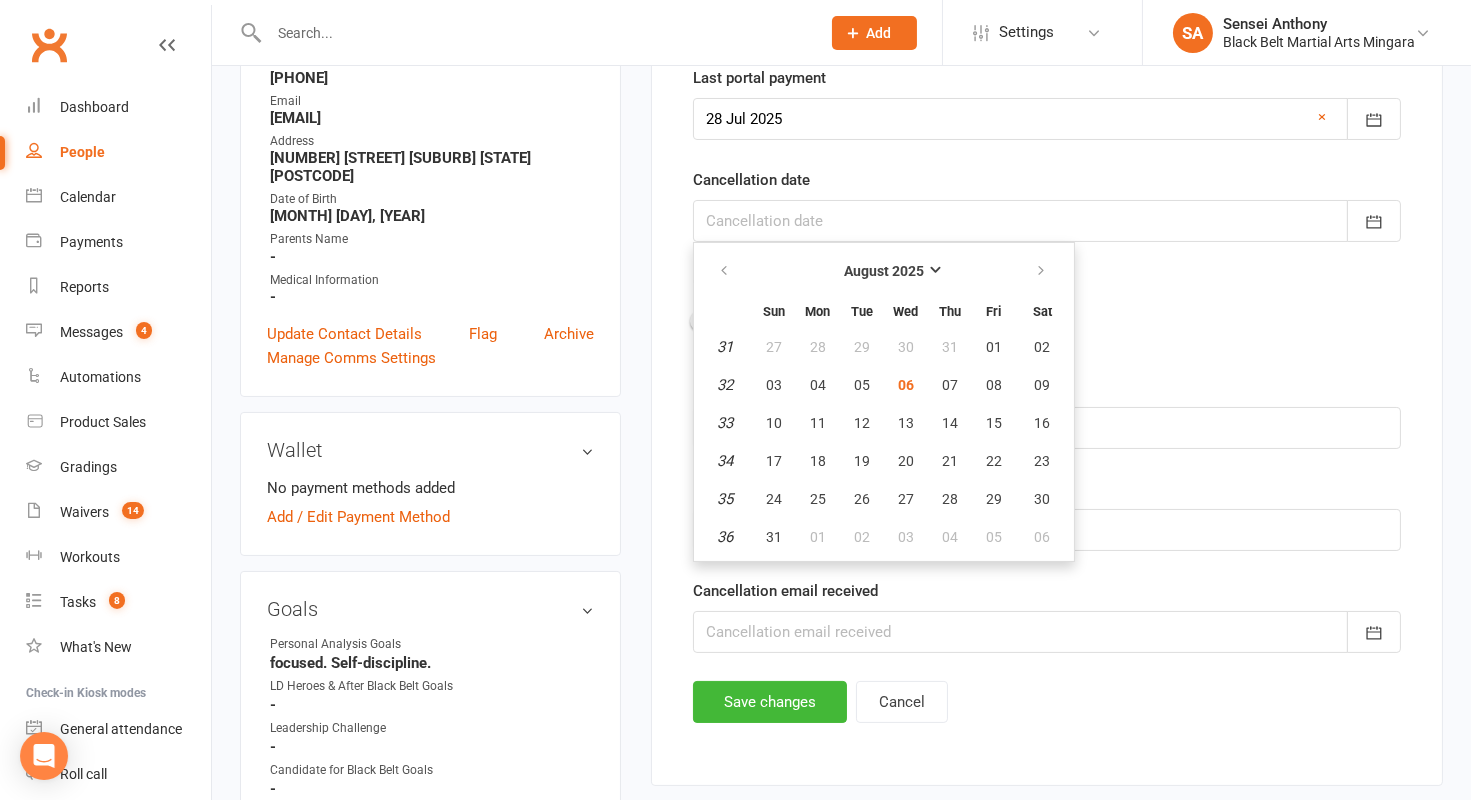 scroll, scrollTop: 403, scrollLeft: 0, axis: vertical 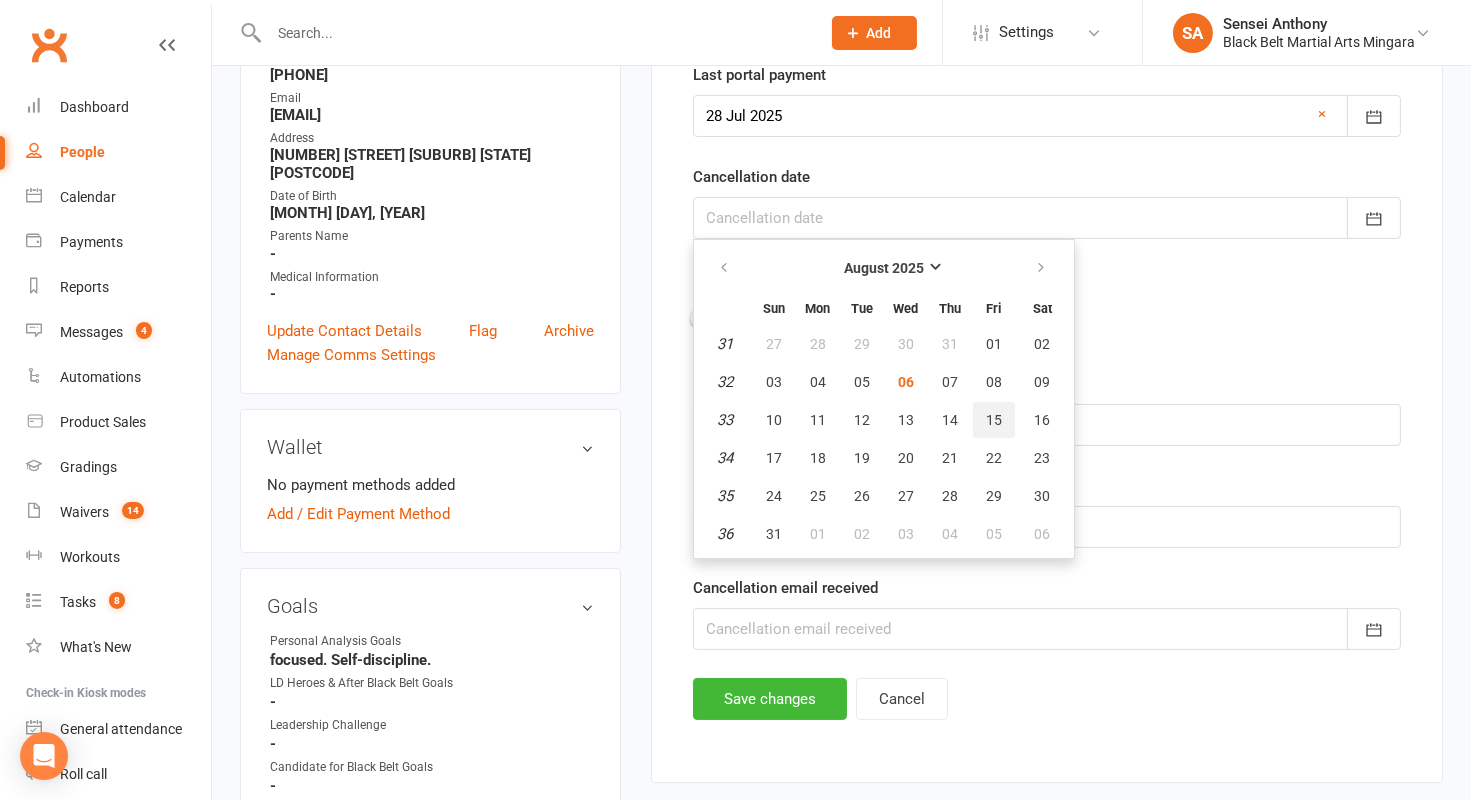 drag, startPoint x: 992, startPoint y: 430, endPoint x: 1201, endPoint y: 343, distance: 226.38463 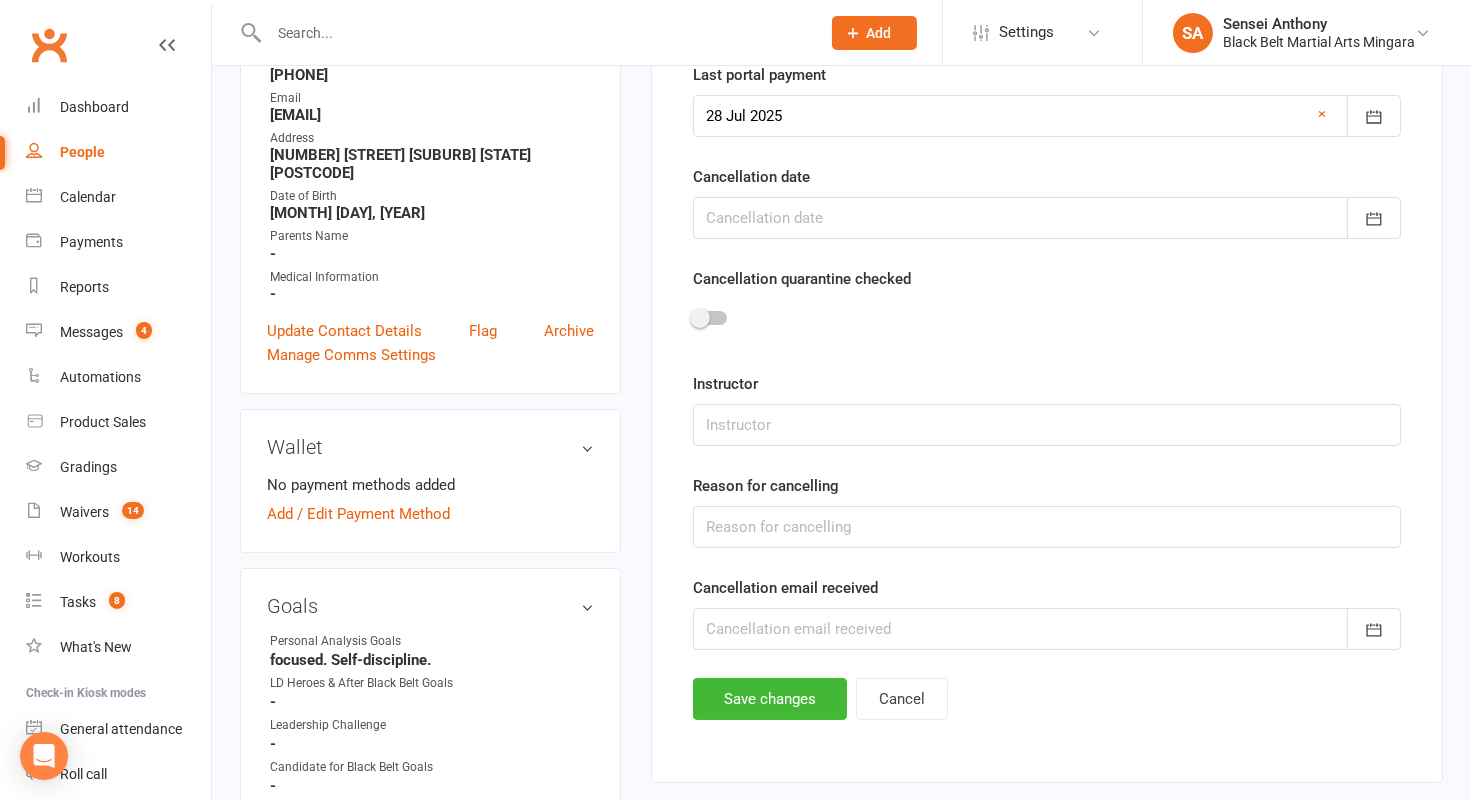 click at bounding box center (1047, 218) 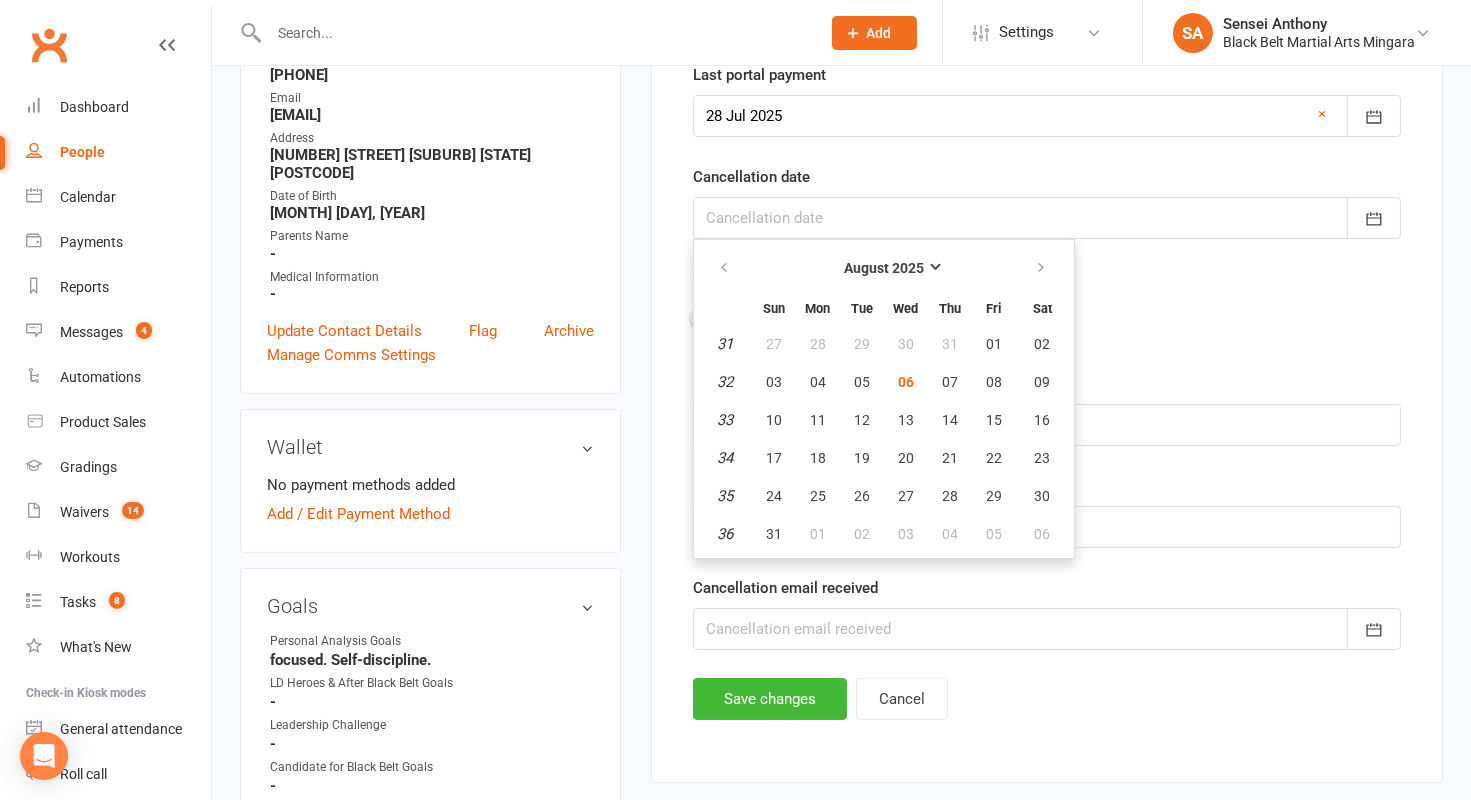 click on "Cancellation date
August 2025
Sun Mon Tue Wed Thu Fri Sat
31
27
28
29
30
31
01
02
32
03
04
05
06
07
08
09
33
10
11
12
13
14
15
16
34
17
18
19
20
21
22
23
35
24
25
26
27
28
29
30
36 31 01" at bounding box center [1047, 202] 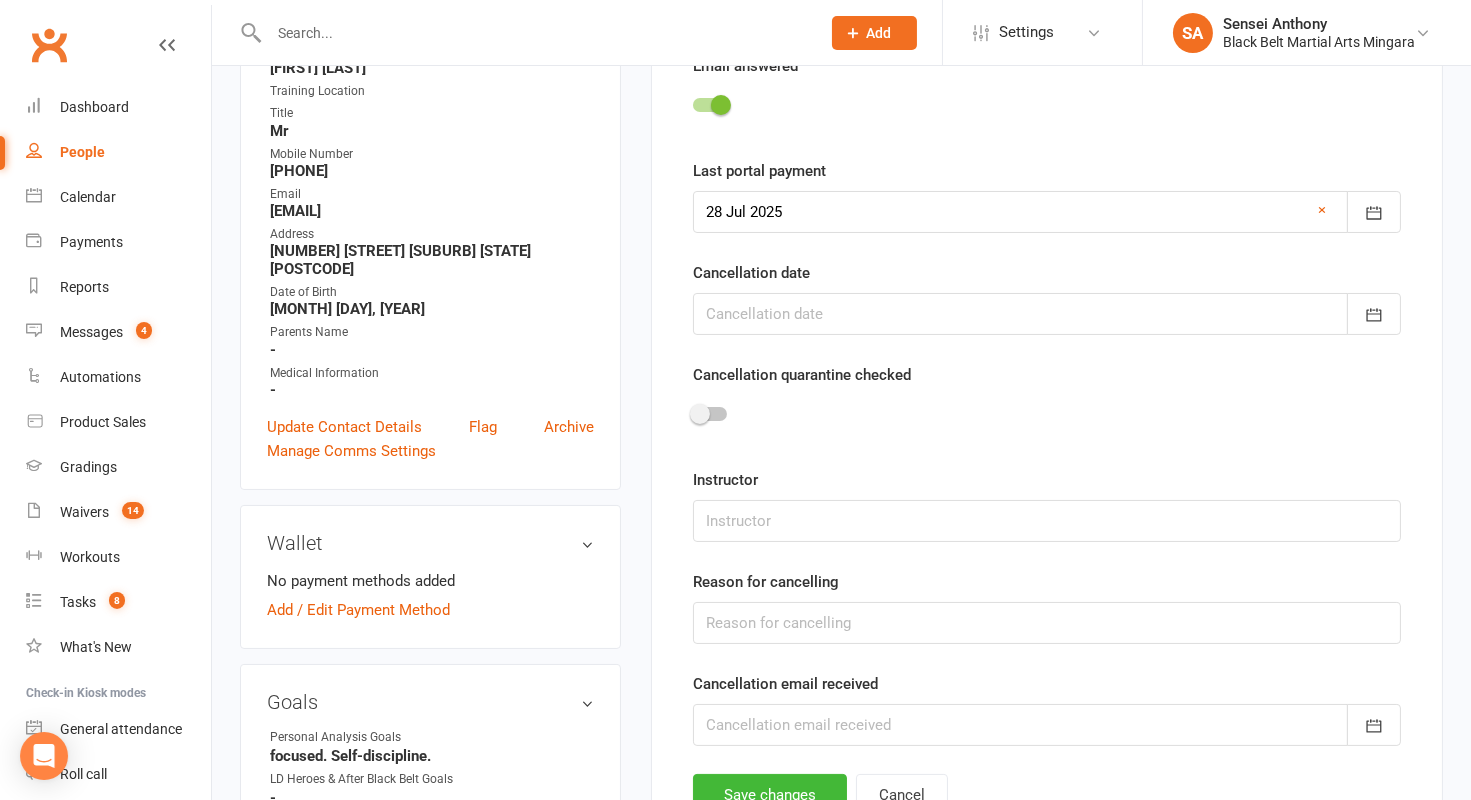 scroll, scrollTop: 305, scrollLeft: 0, axis: vertical 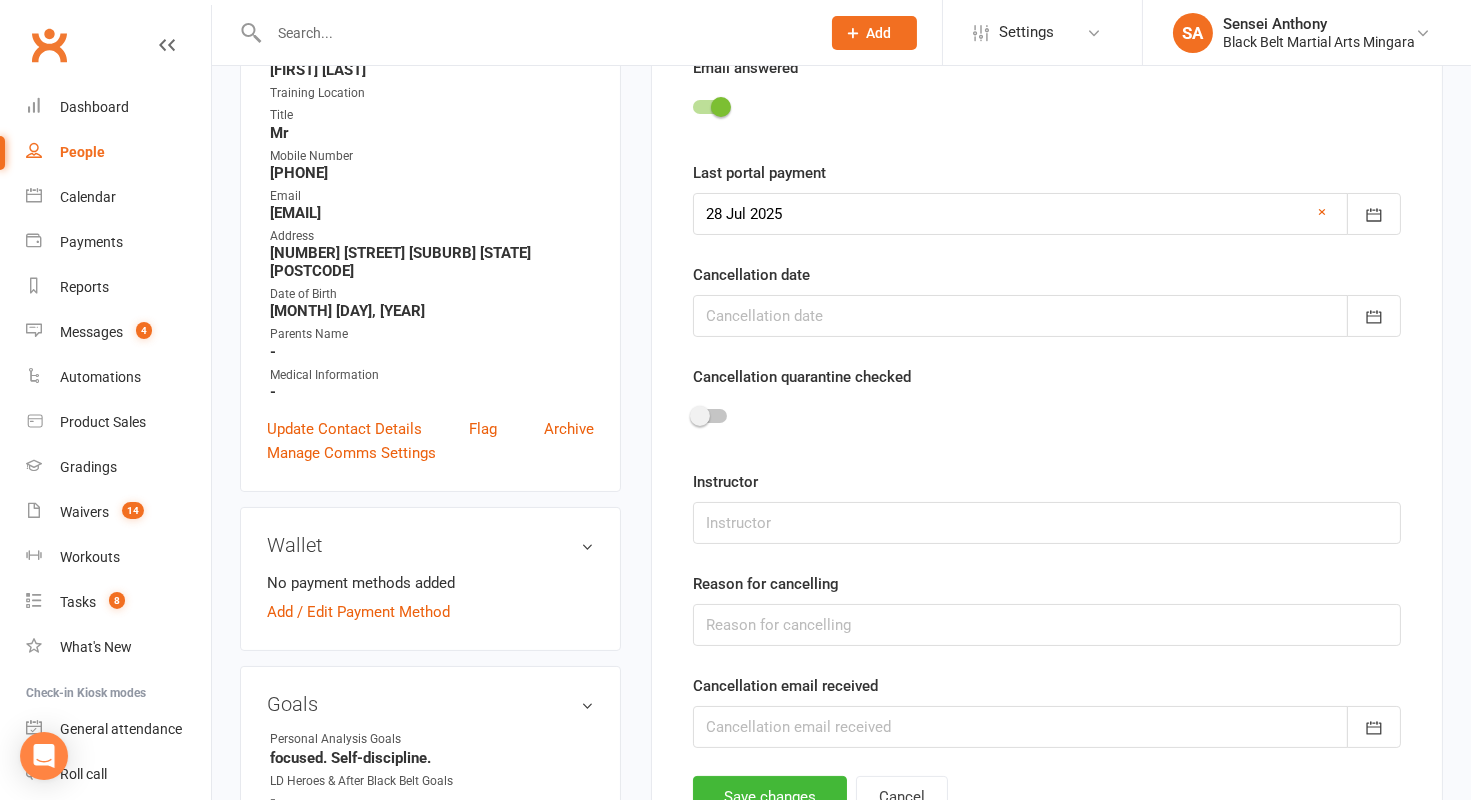 click at bounding box center (1047, 214) 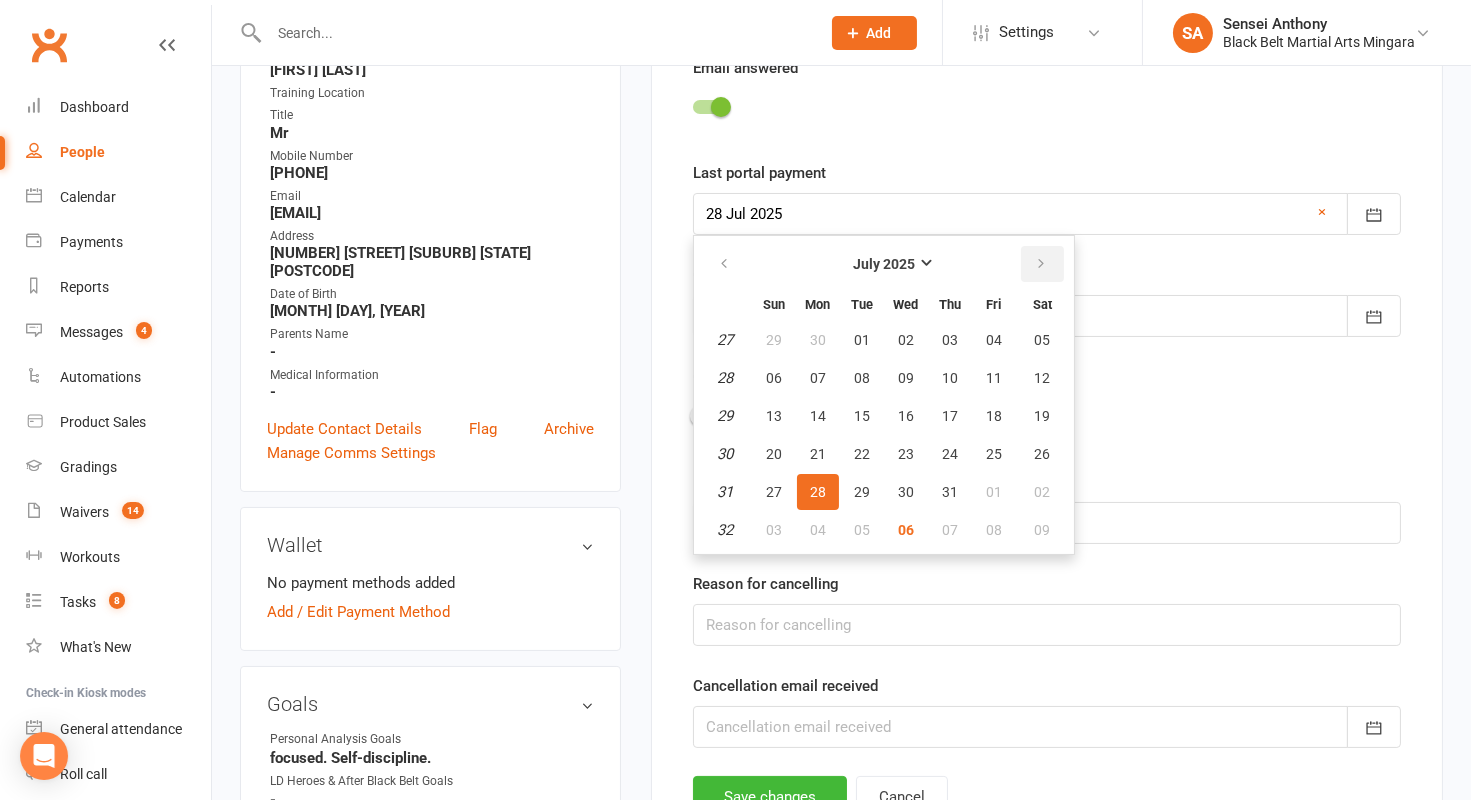 click at bounding box center (1042, 264) 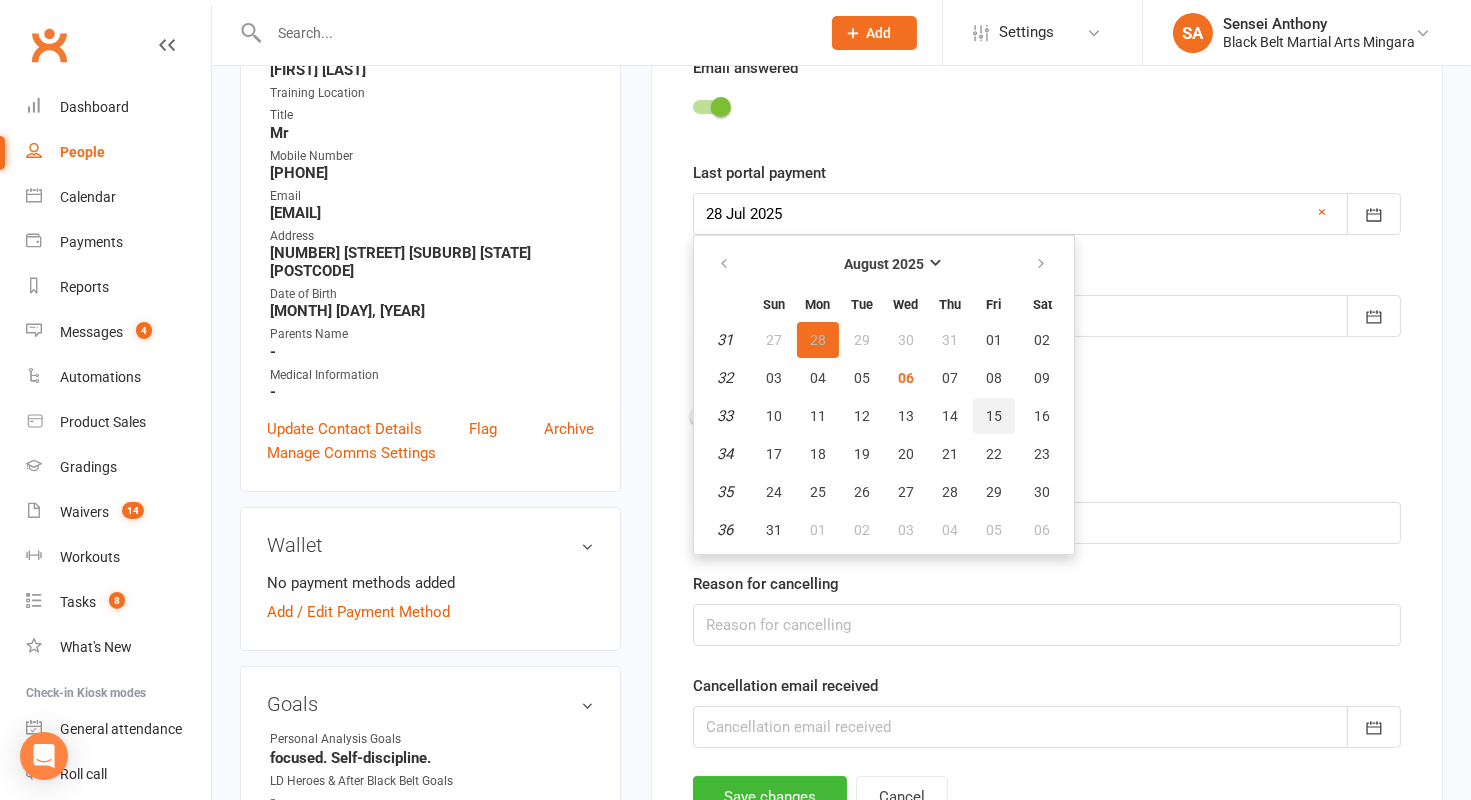 click on "15" at bounding box center (994, 416) 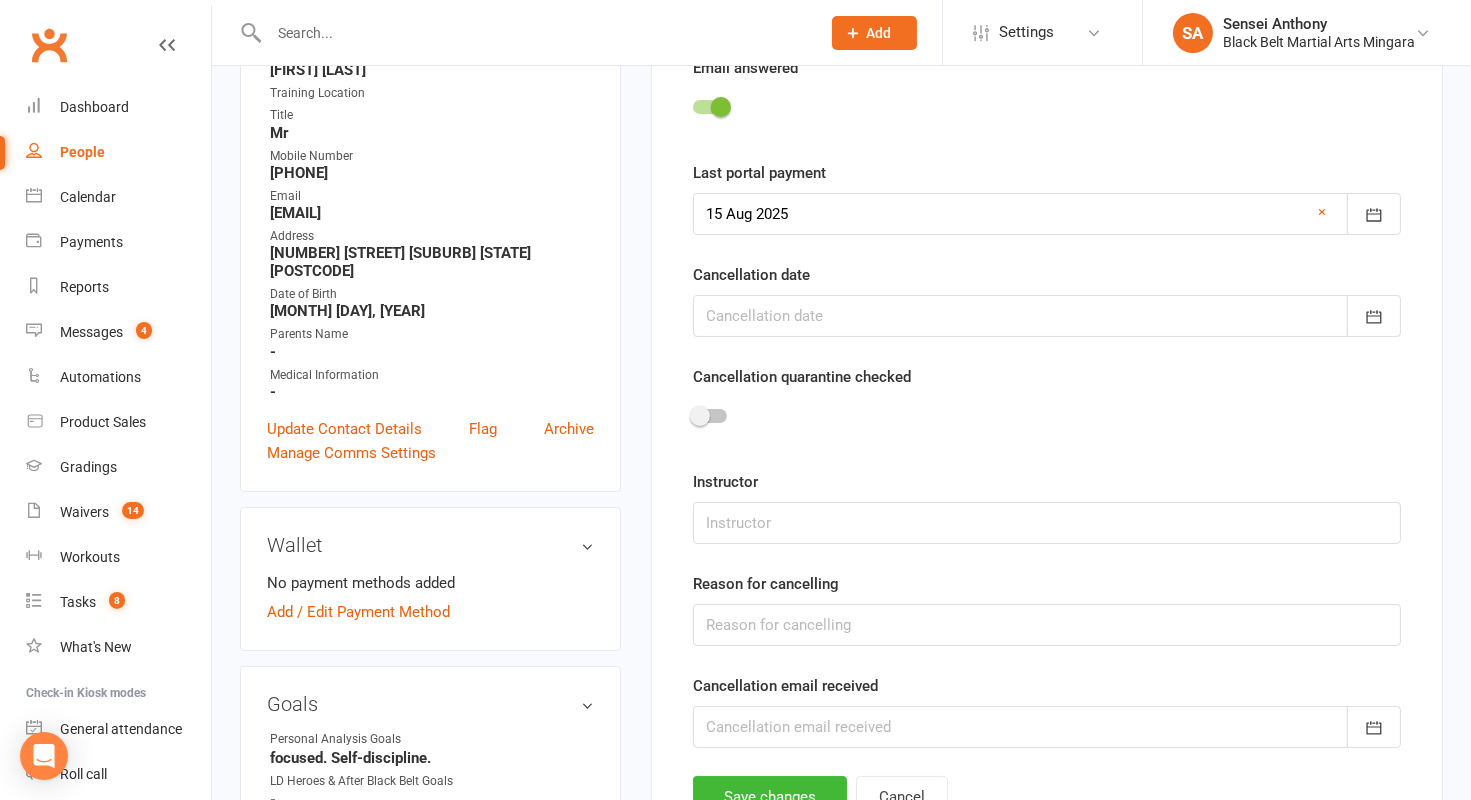 click at bounding box center [1047, 316] 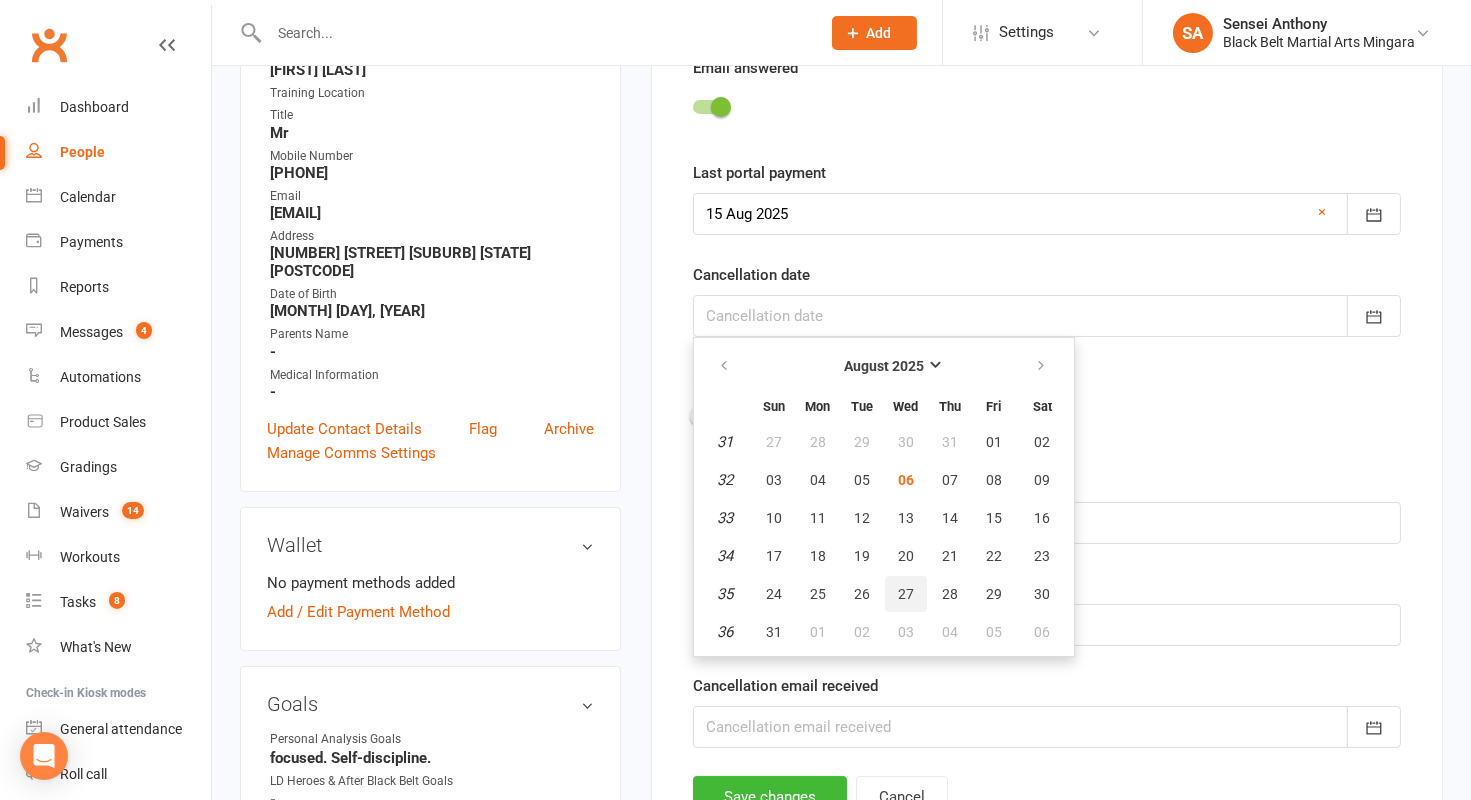 click on "27" at bounding box center (906, 594) 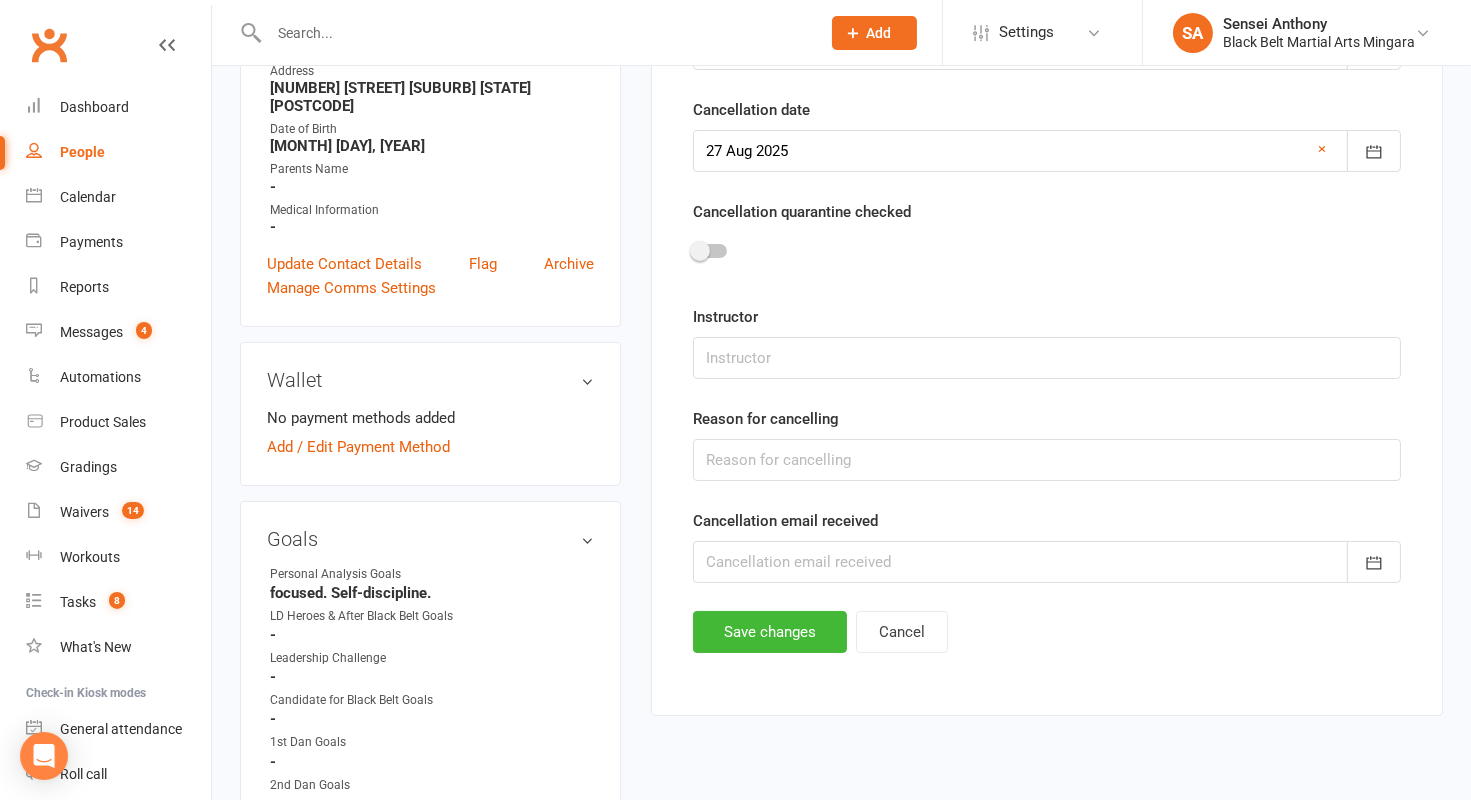 scroll, scrollTop: 473, scrollLeft: 0, axis: vertical 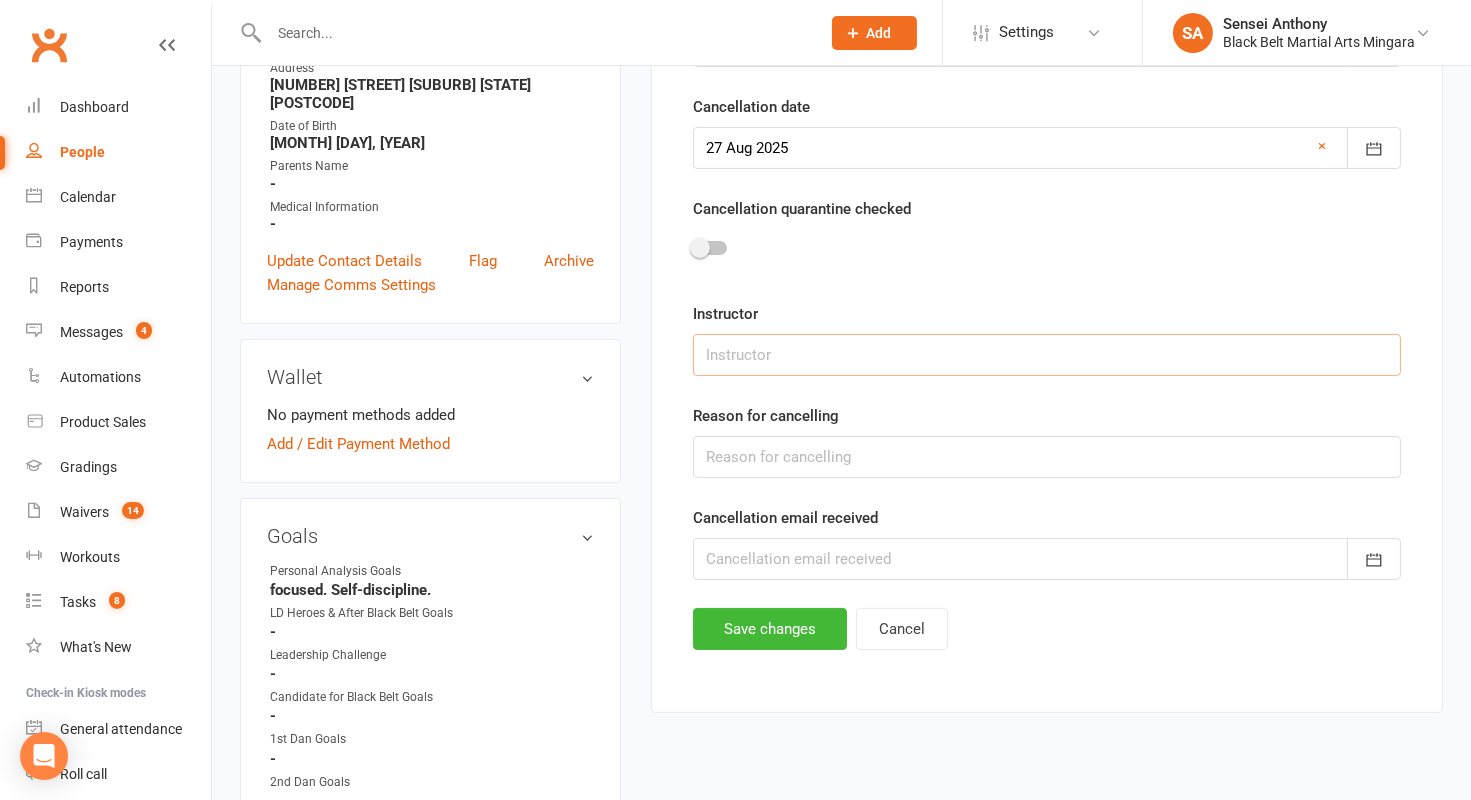 click at bounding box center [1047, 355] 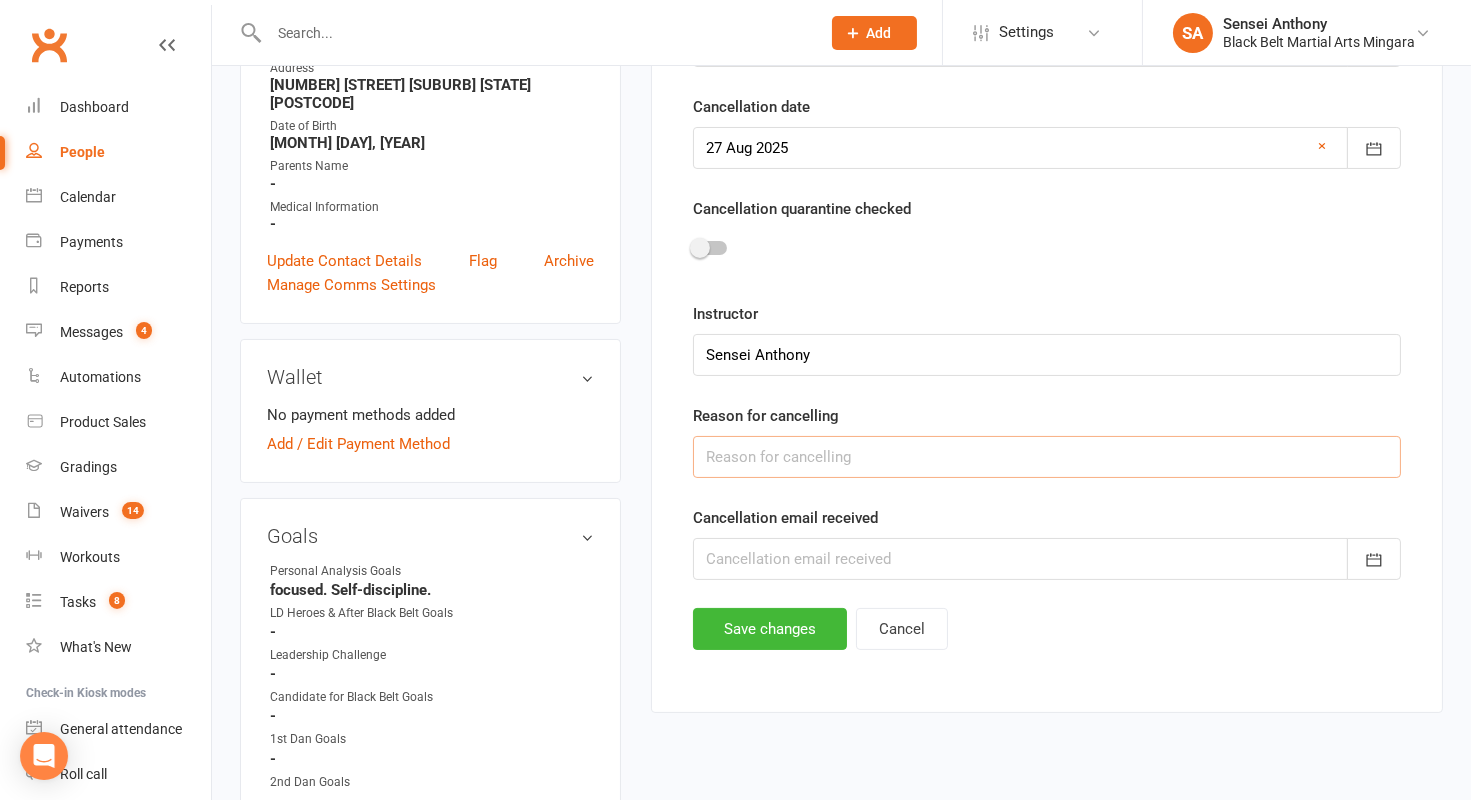 click at bounding box center [1047, 457] 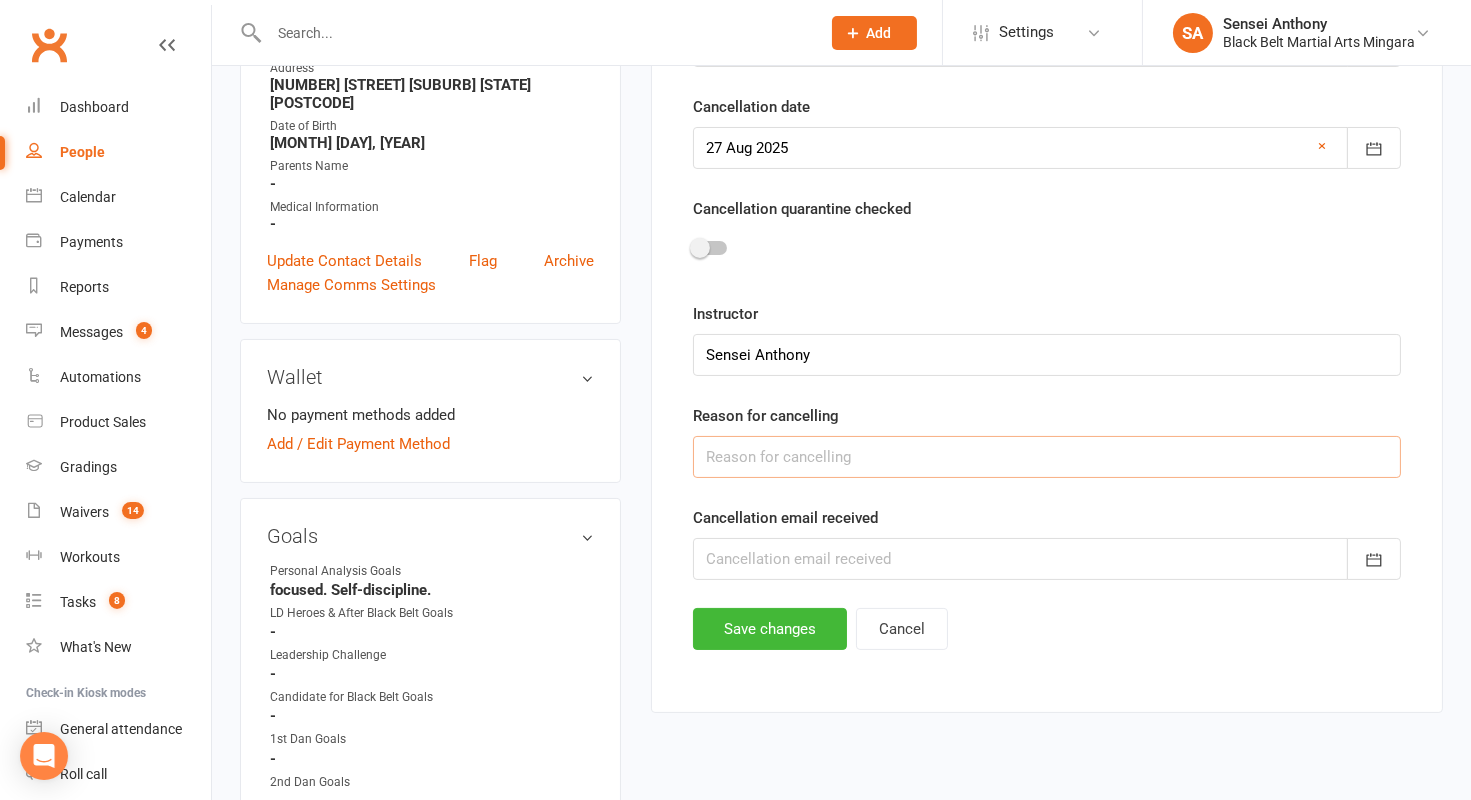 type on "Finacial" 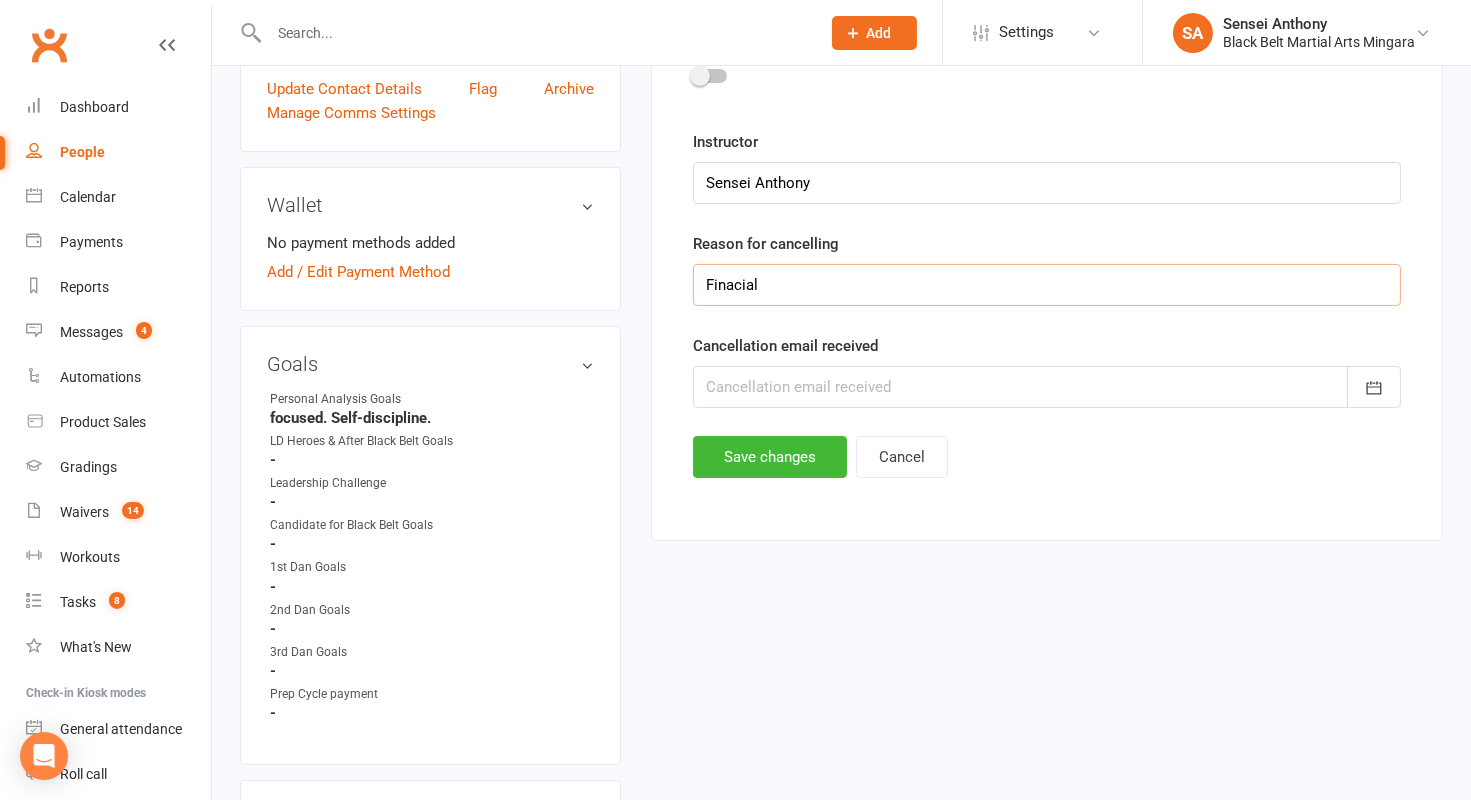scroll, scrollTop: 643, scrollLeft: 0, axis: vertical 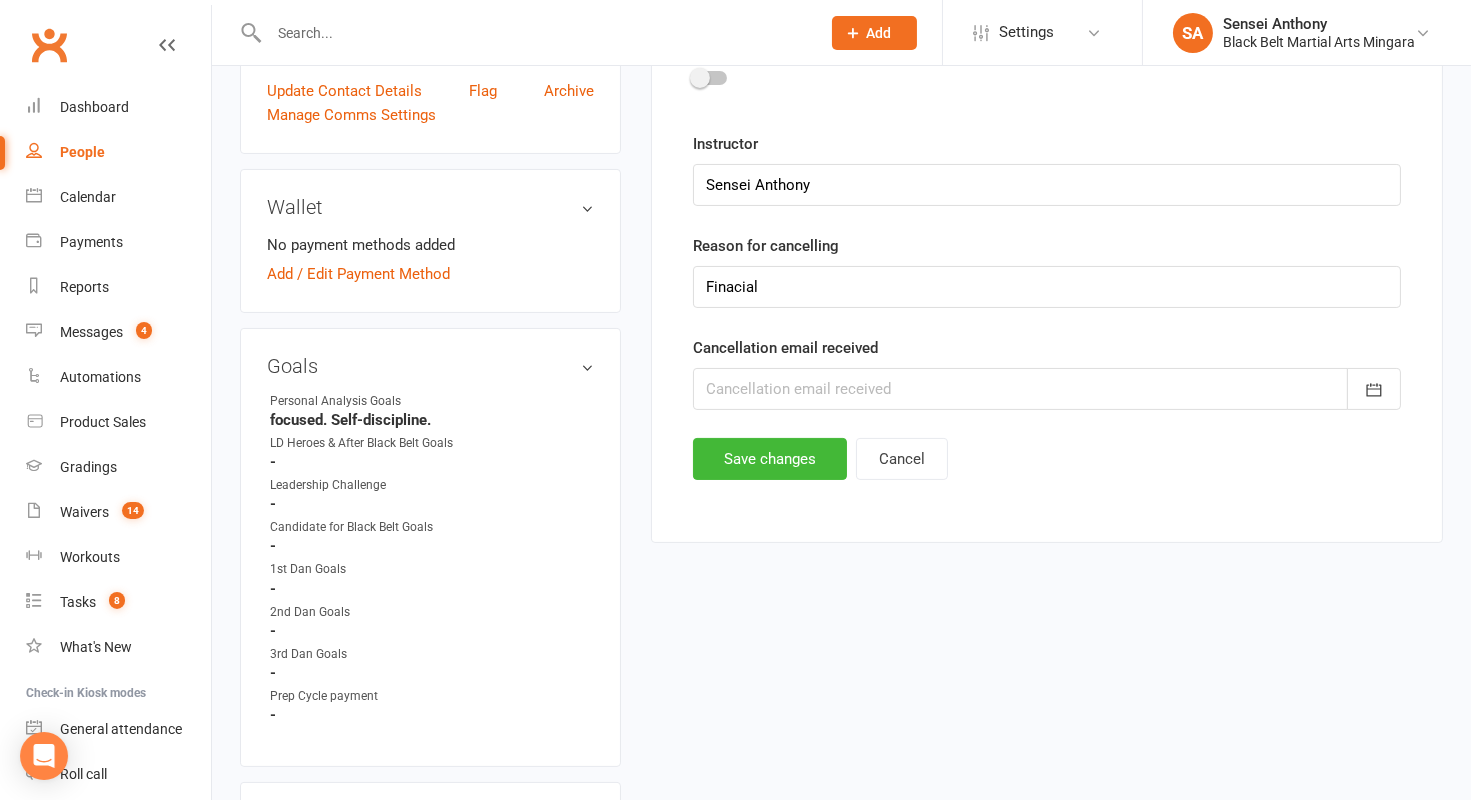 click at bounding box center (1047, 389) 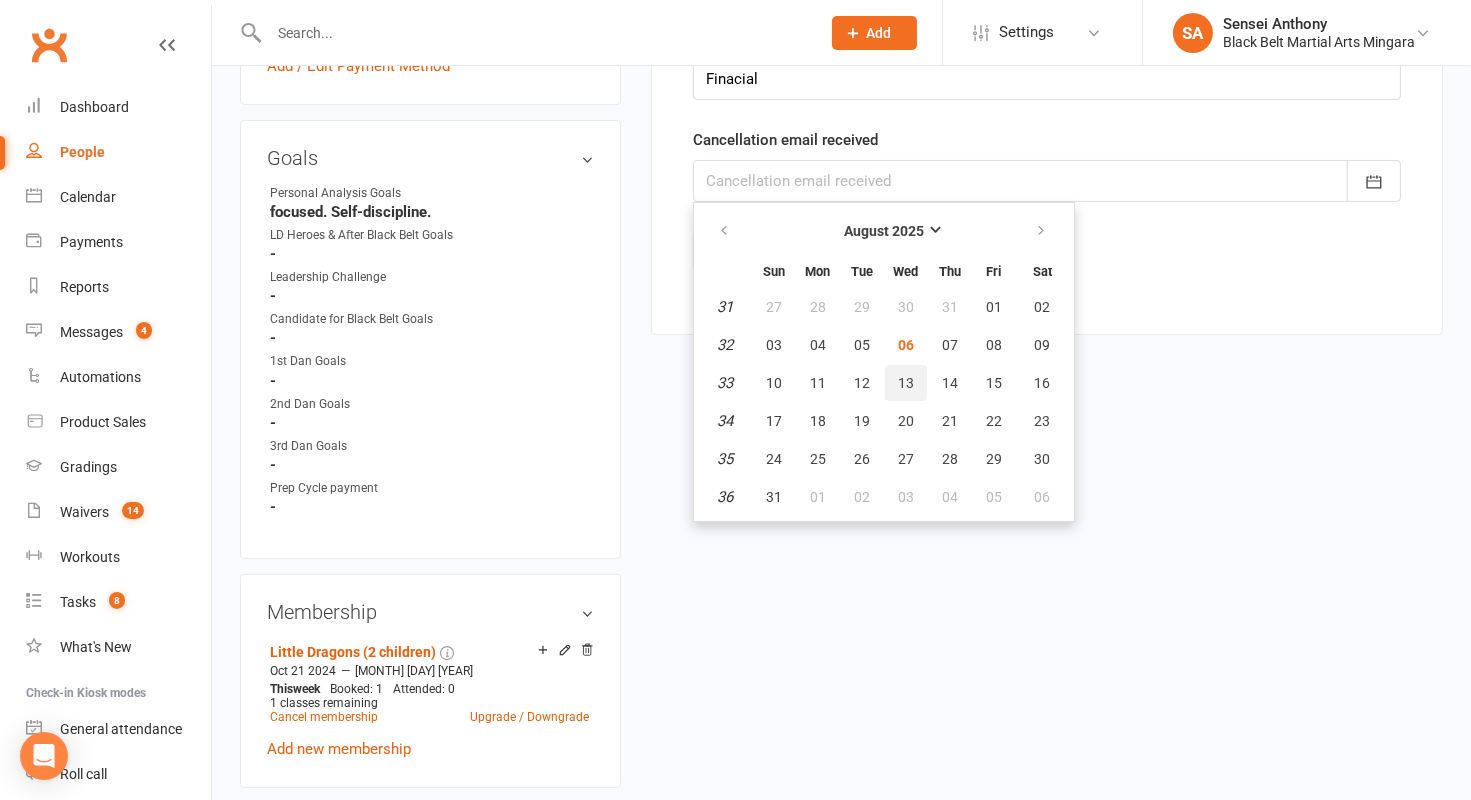 scroll, scrollTop: 856, scrollLeft: 0, axis: vertical 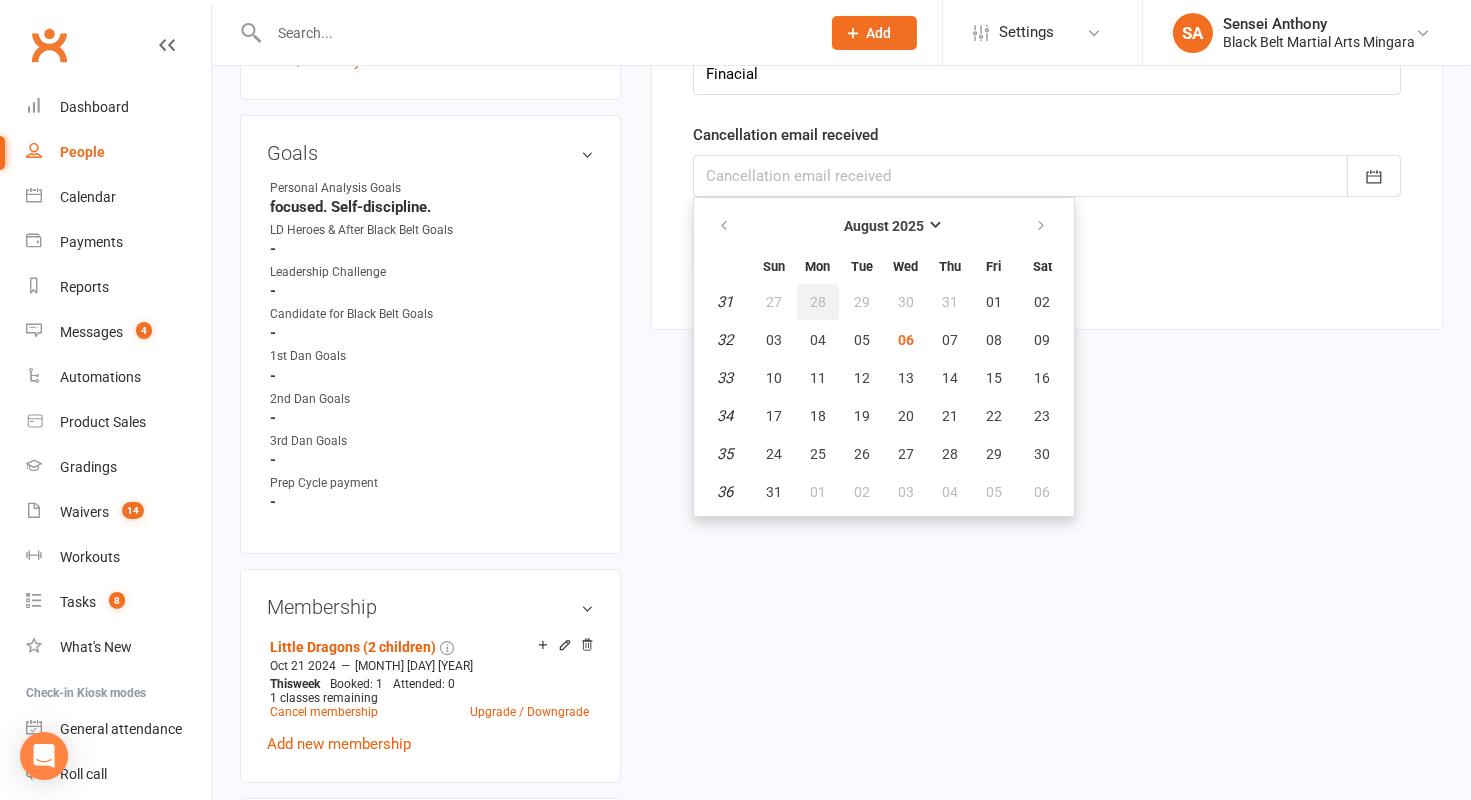 click on "28" at bounding box center [818, 302] 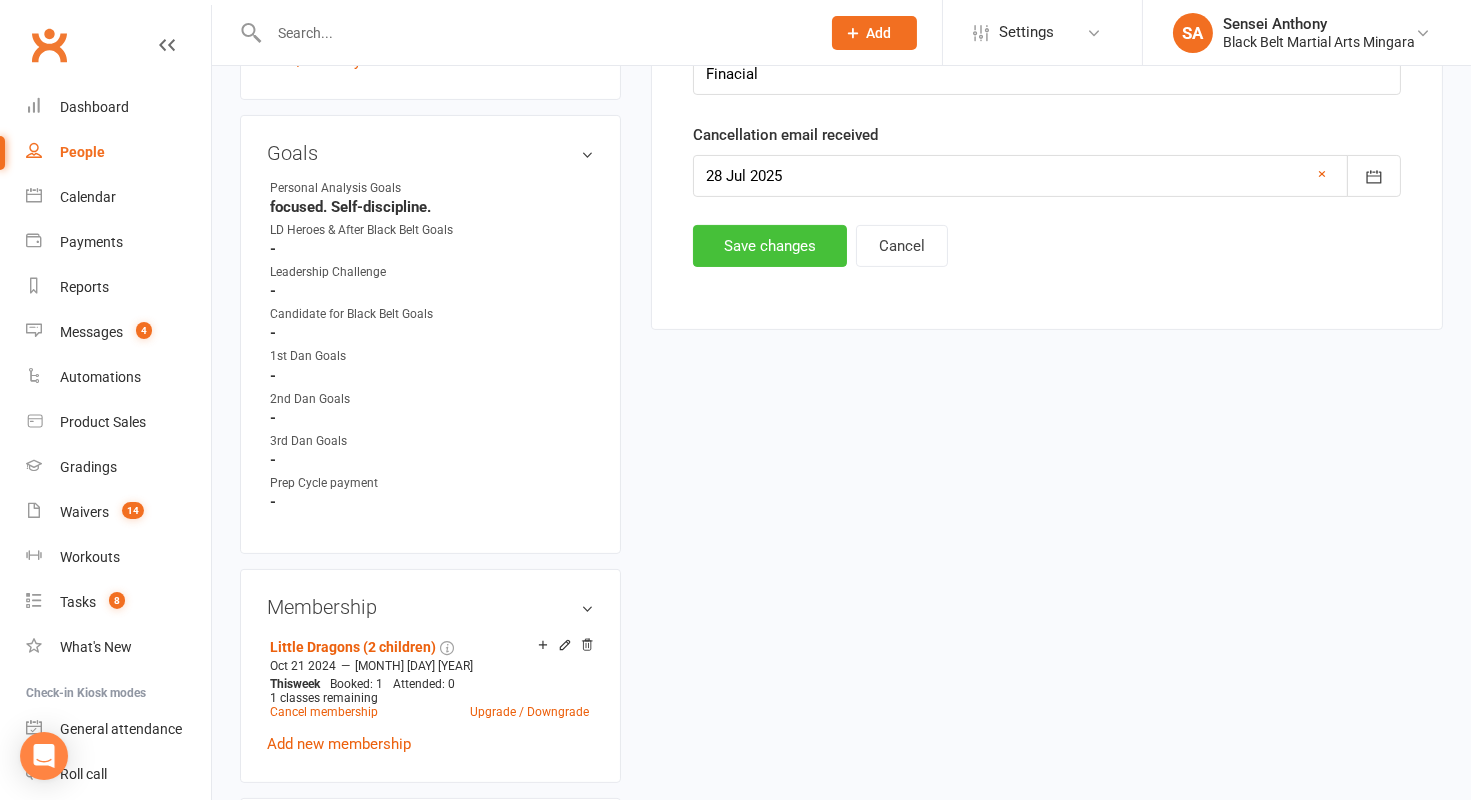 click on "Save changes" at bounding box center [770, 246] 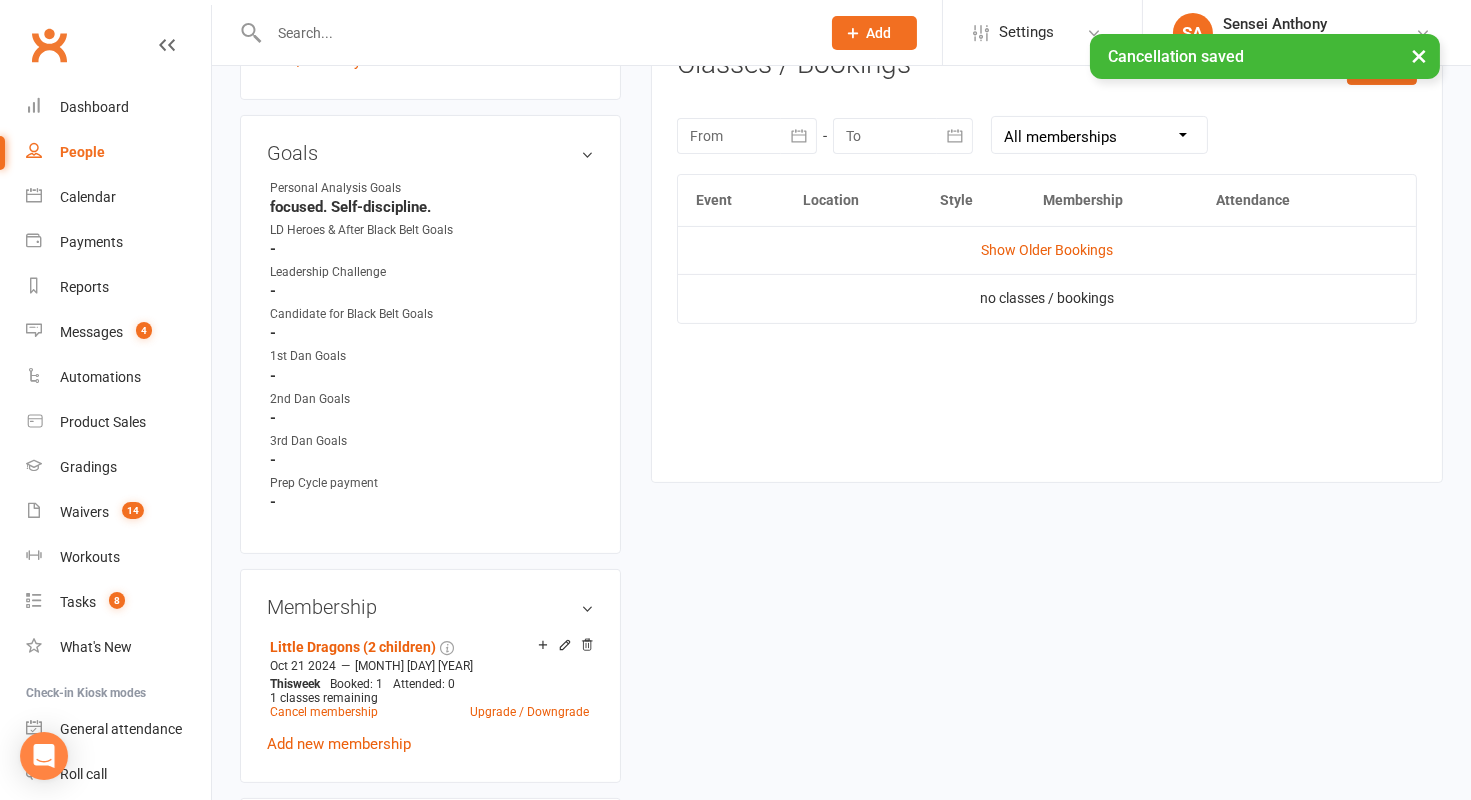 scroll, scrollTop: 0, scrollLeft: 0, axis: both 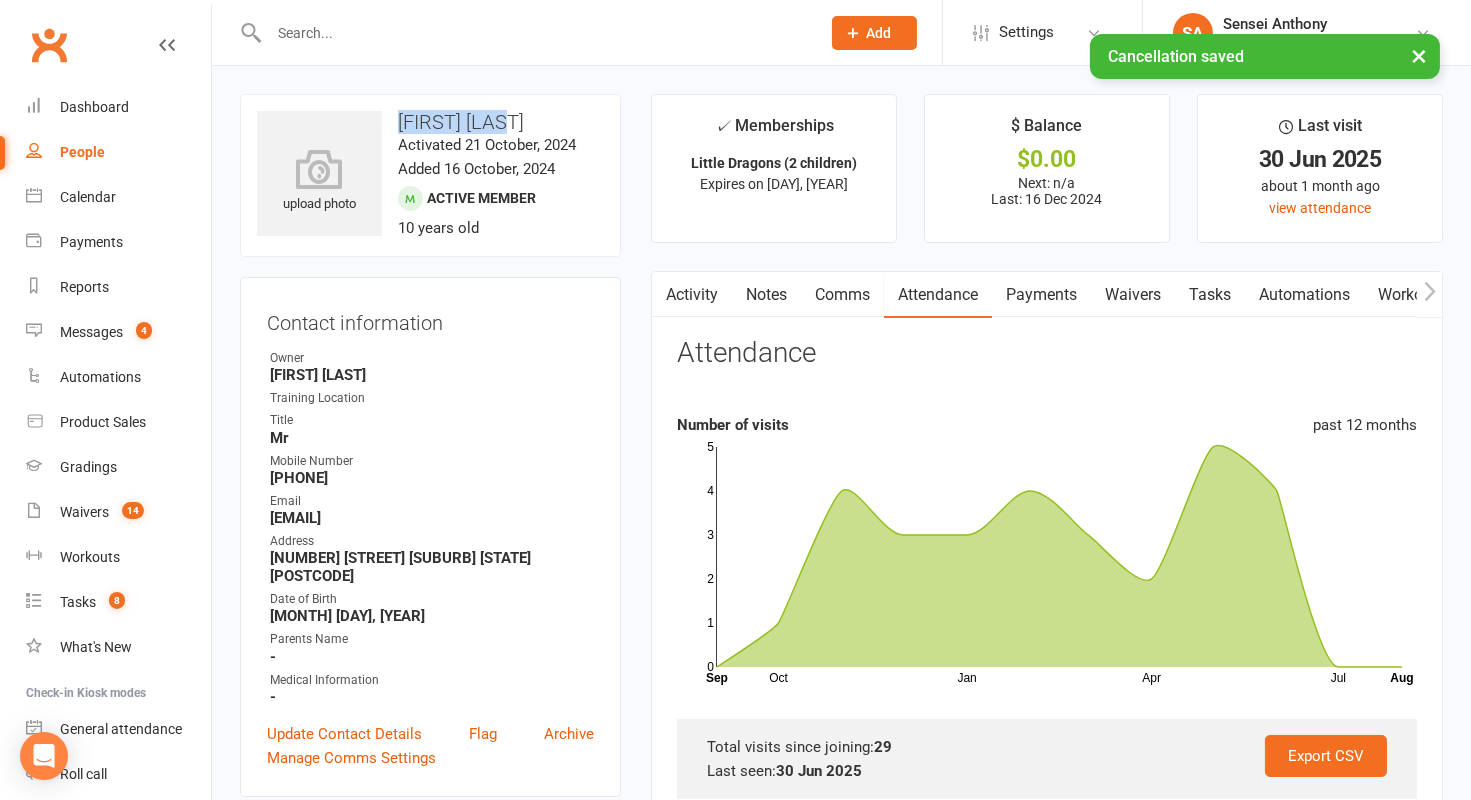 drag, startPoint x: 535, startPoint y: 123, endPoint x: 398, endPoint y: 123, distance: 137 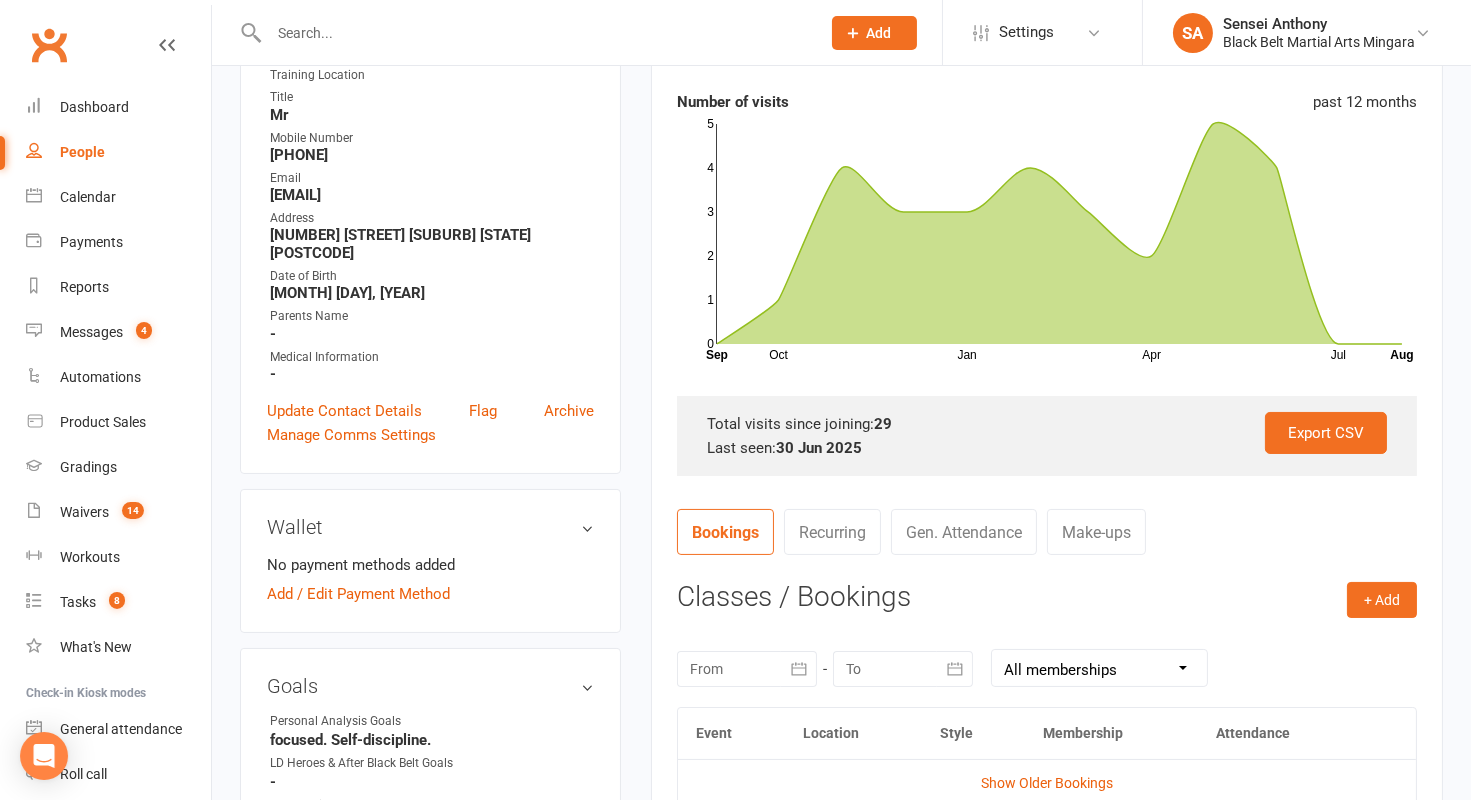 scroll, scrollTop: 60, scrollLeft: 0, axis: vertical 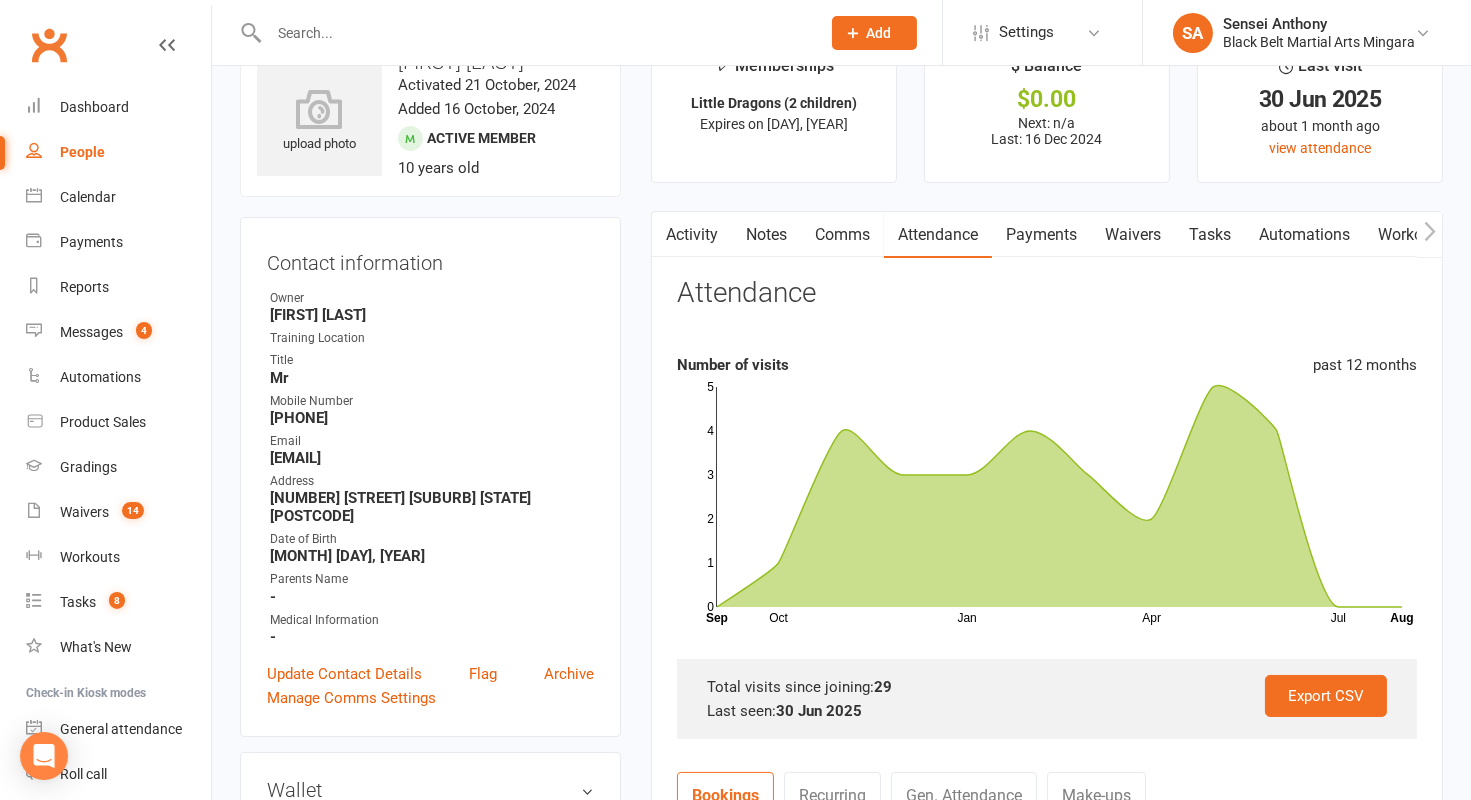 click at bounding box center (534, 33) 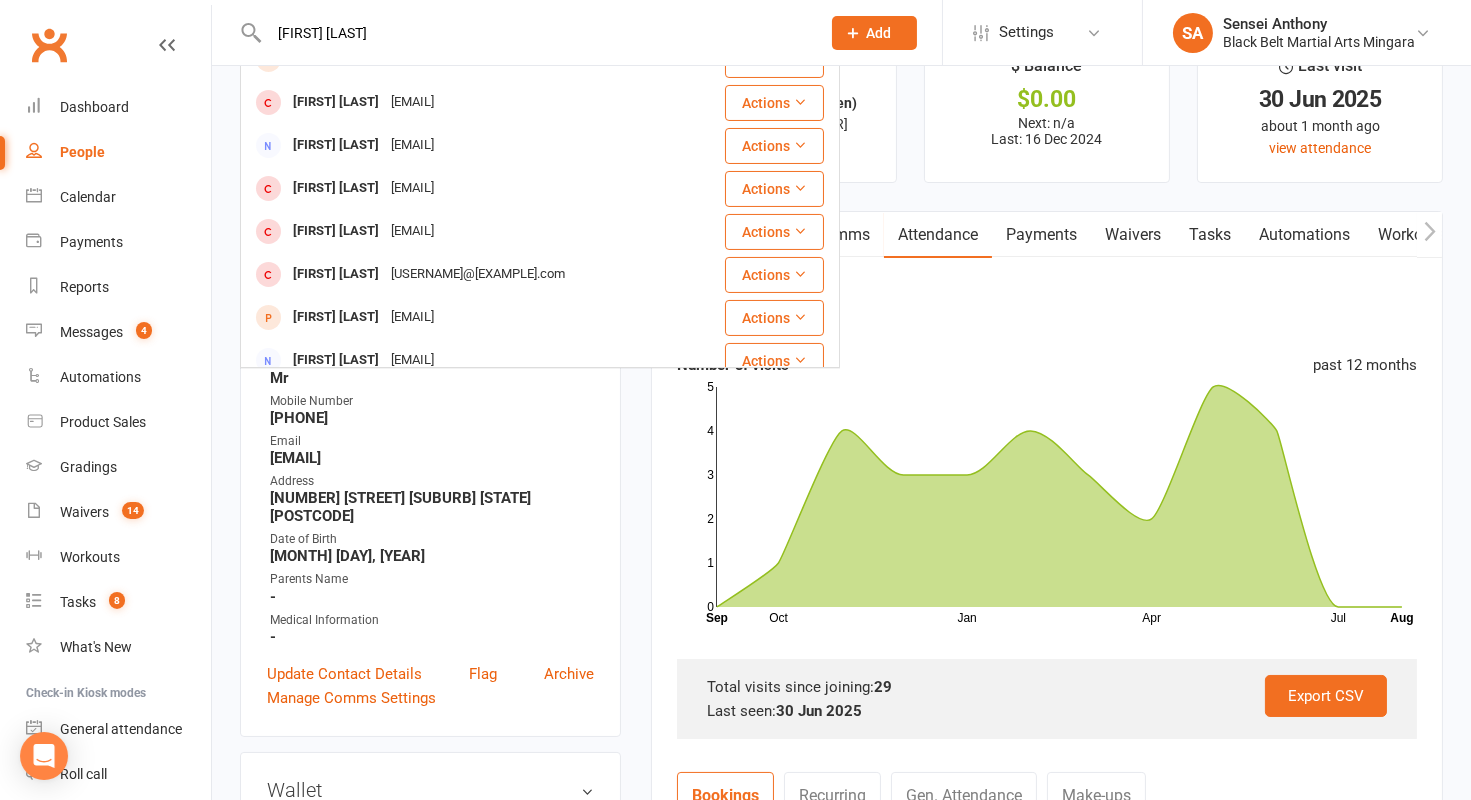 scroll, scrollTop: 558, scrollLeft: 0, axis: vertical 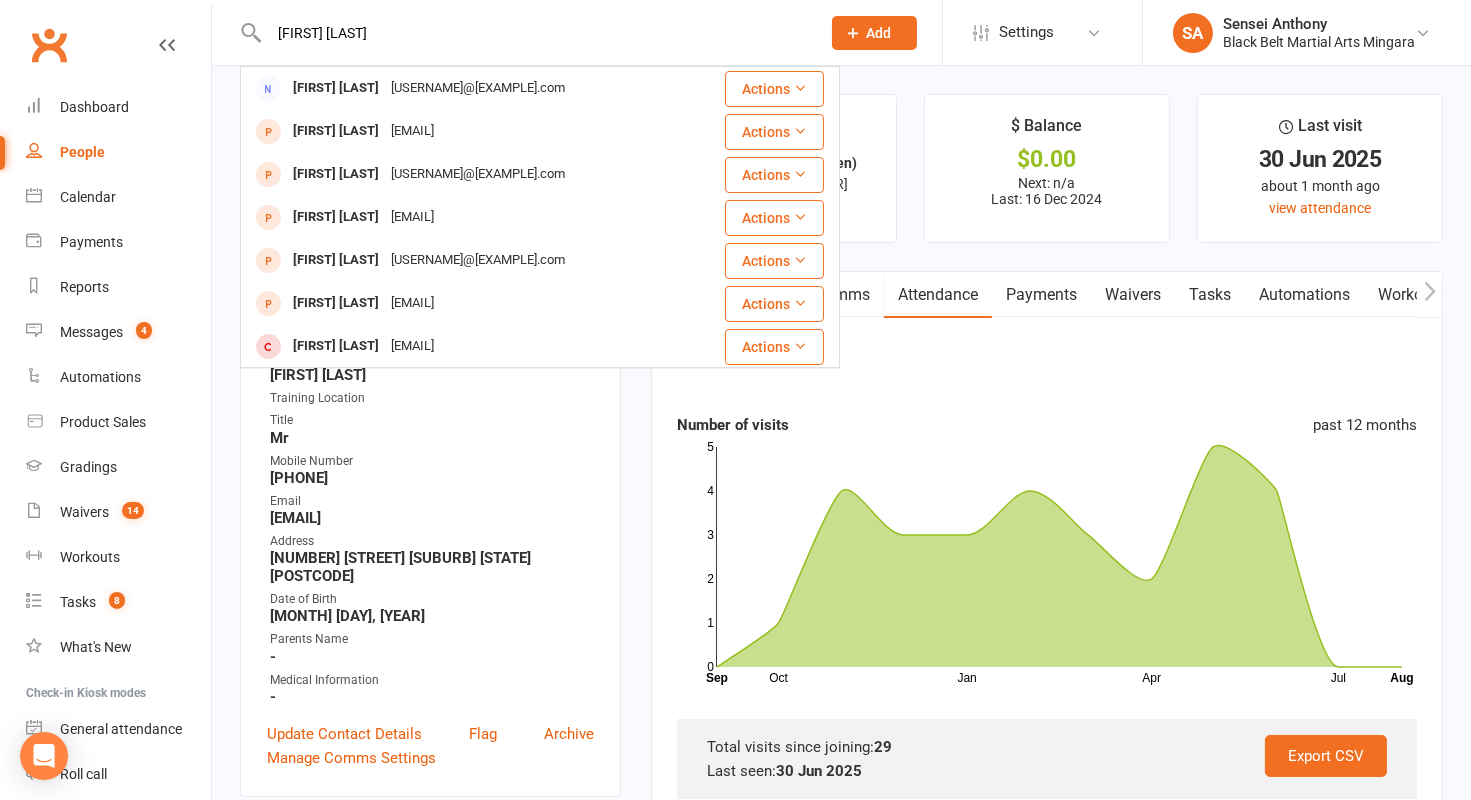 drag, startPoint x: 334, startPoint y: 29, endPoint x: 248, endPoint y: 29, distance: 86 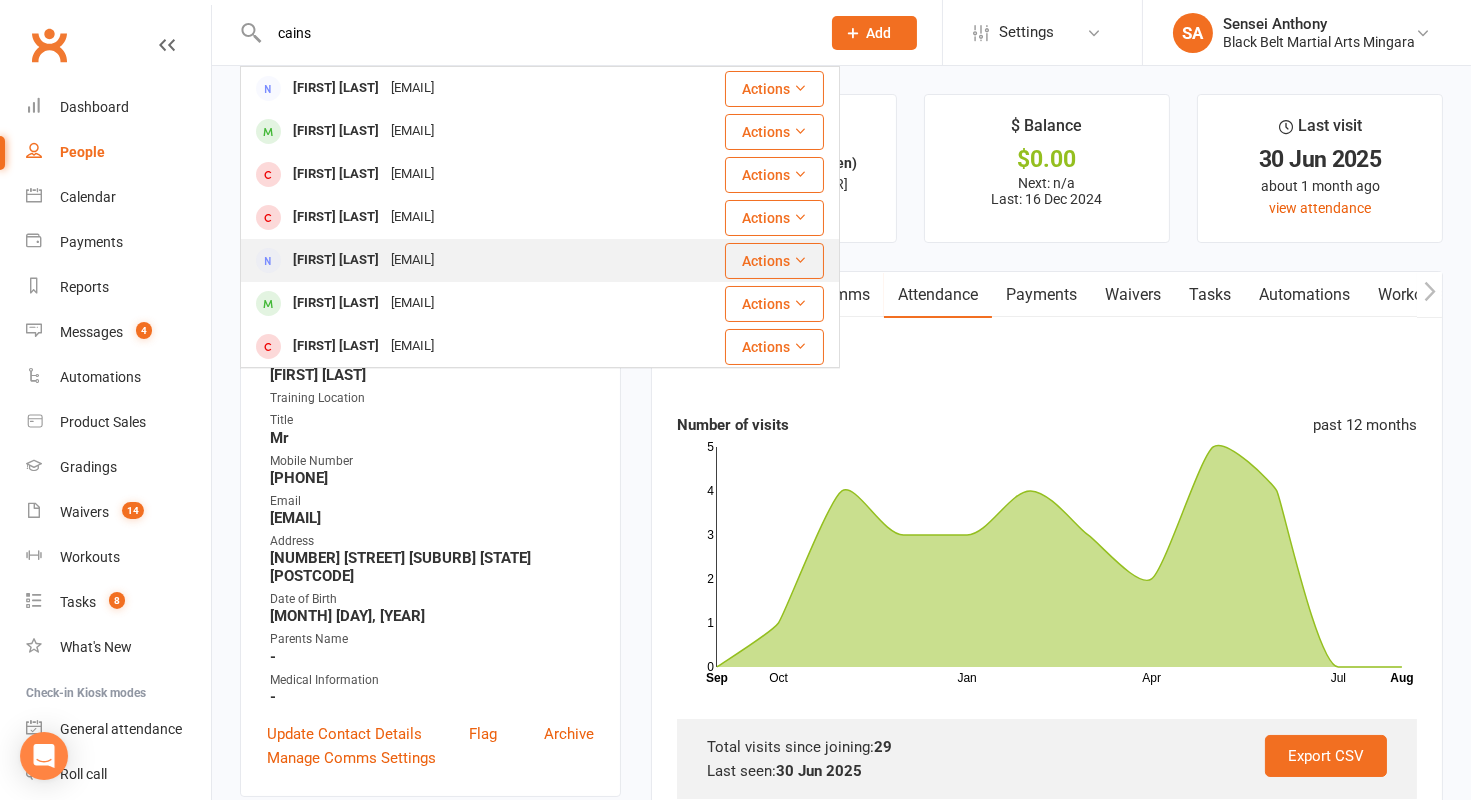type on "cains" 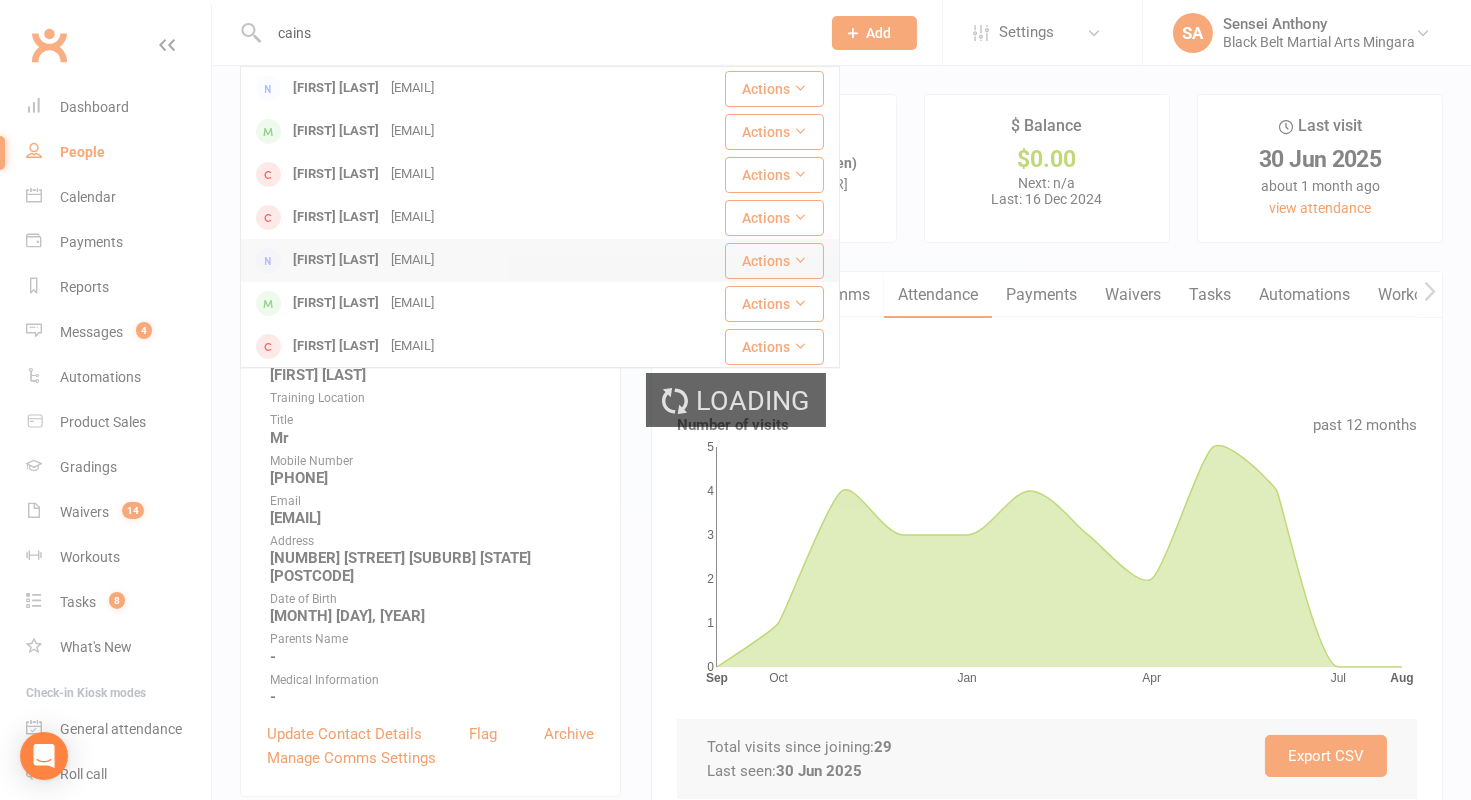type 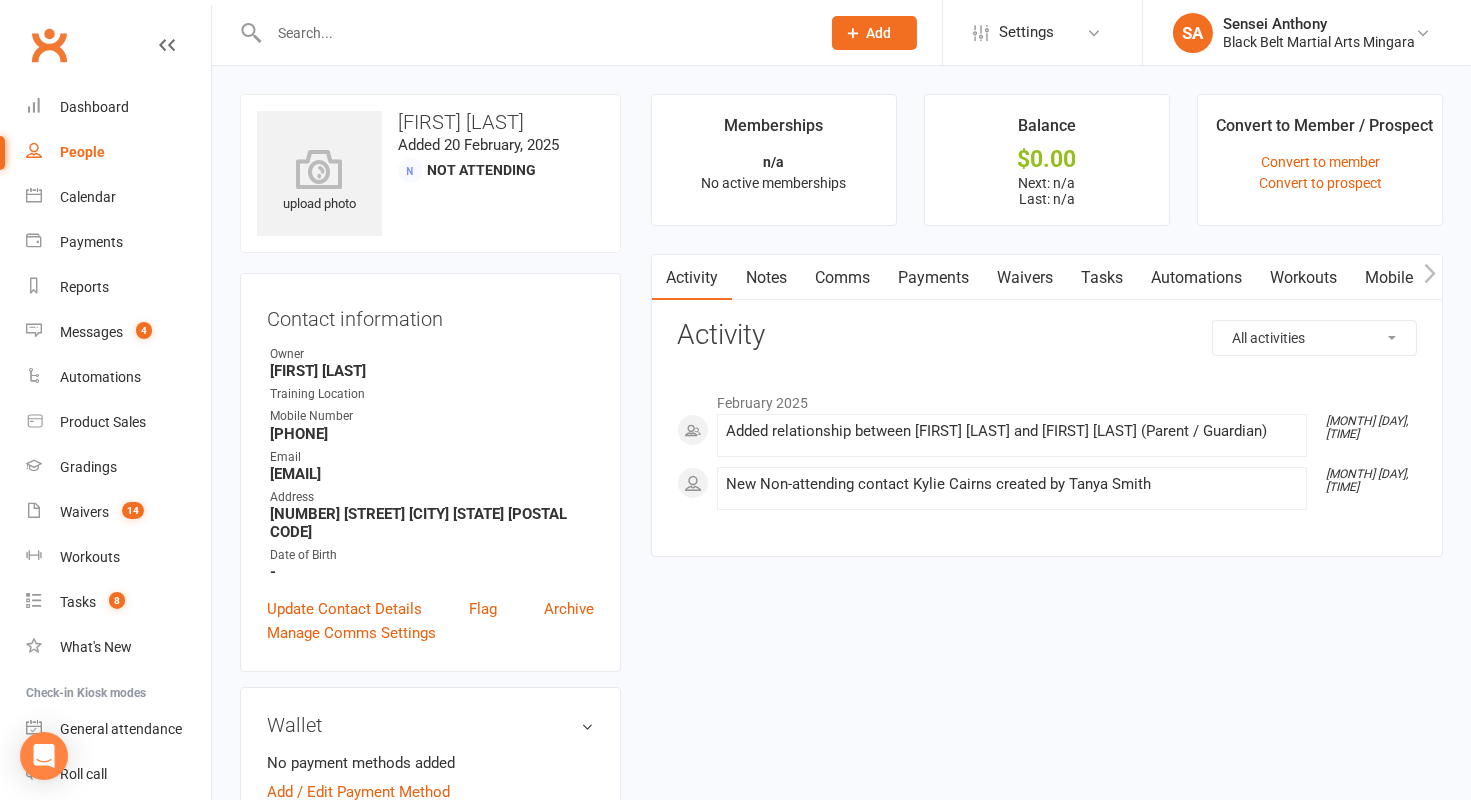 click on "Payments" at bounding box center (933, 278) 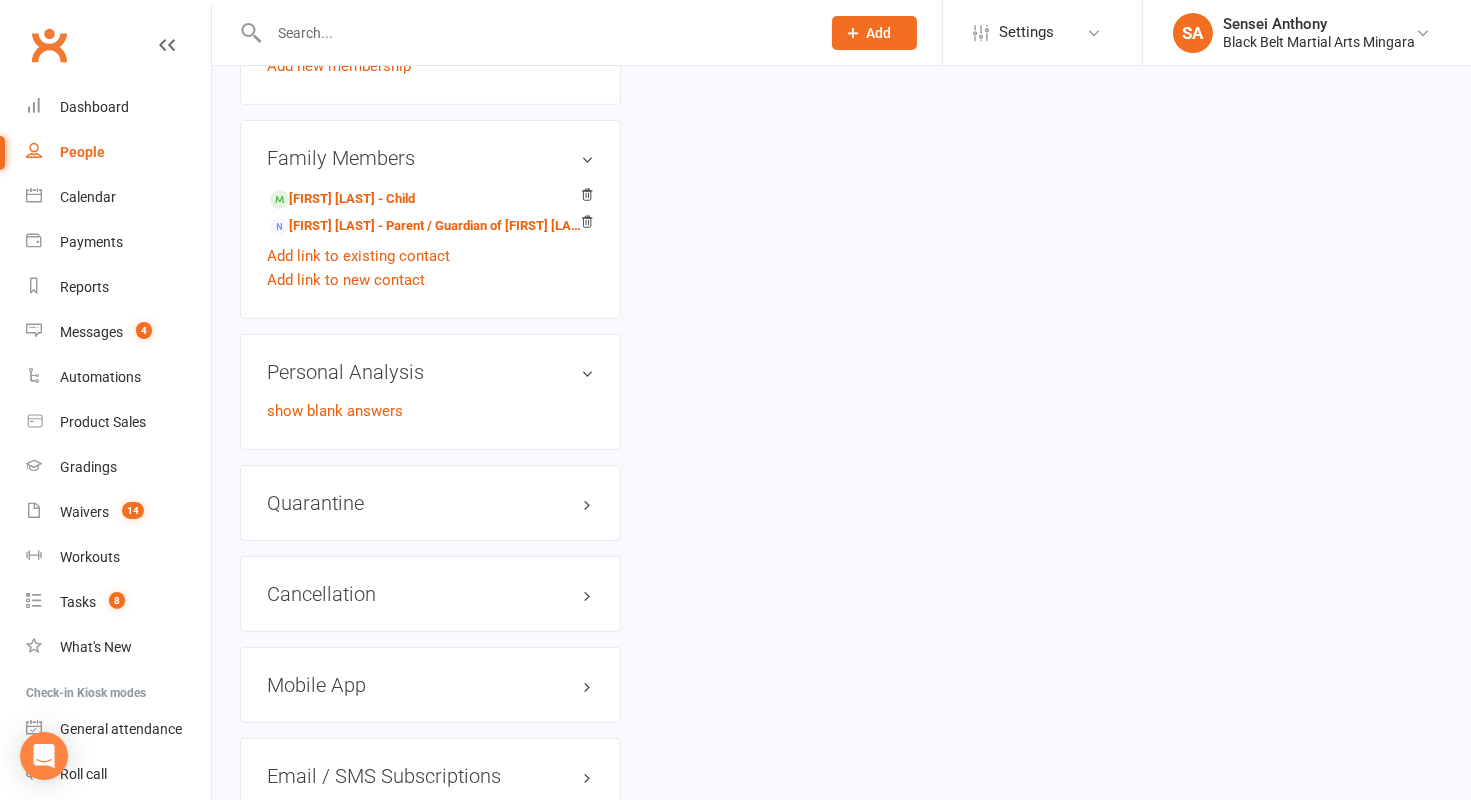 scroll, scrollTop: 1169, scrollLeft: 0, axis: vertical 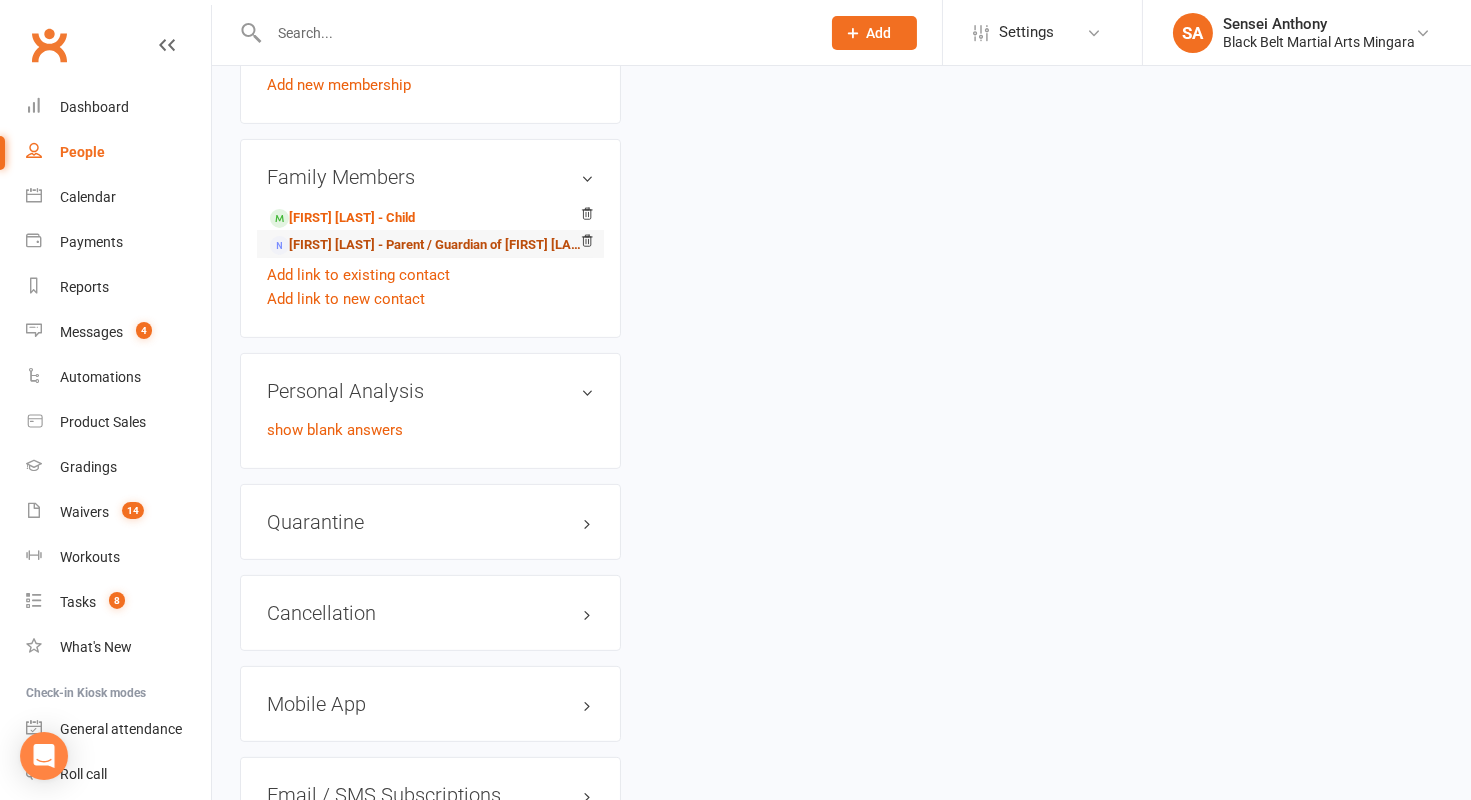 click on "[FIRST] [LAST] - Parent / Guardian of [FIRST] [LAST]" at bounding box center [427, 245] 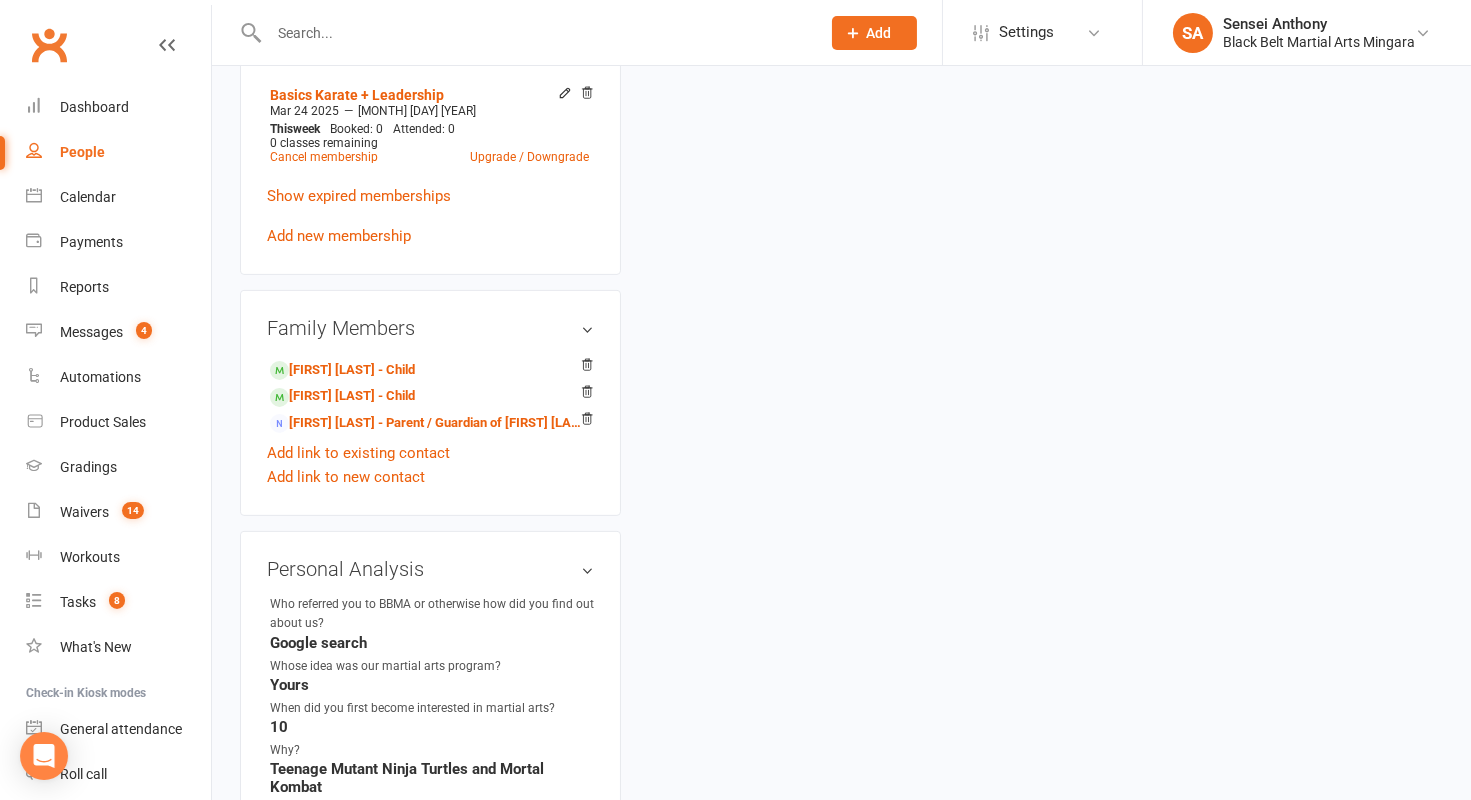 scroll, scrollTop: 0, scrollLeft: 0, axis: both 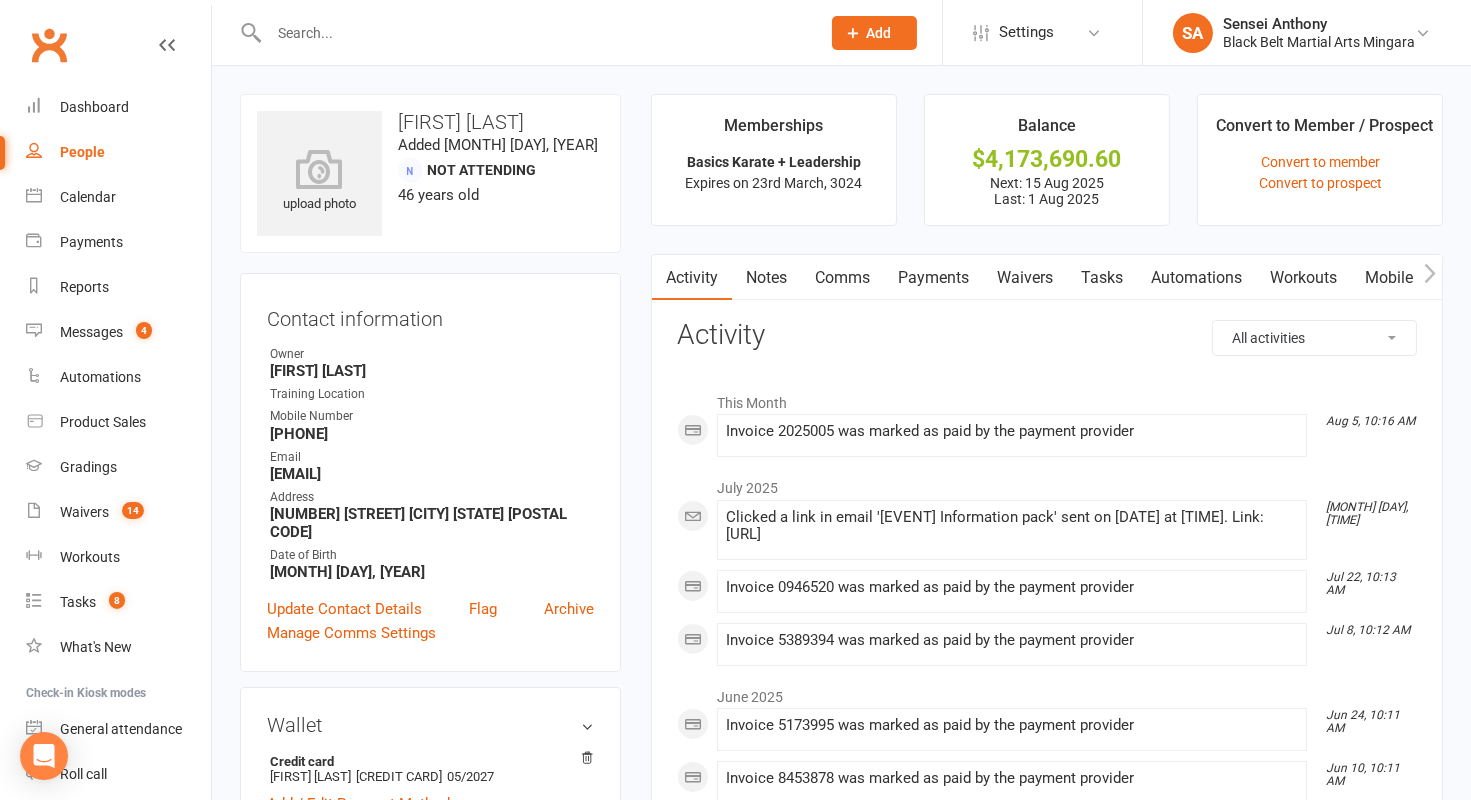 click on "Payments" at bounding box center [933, 278] 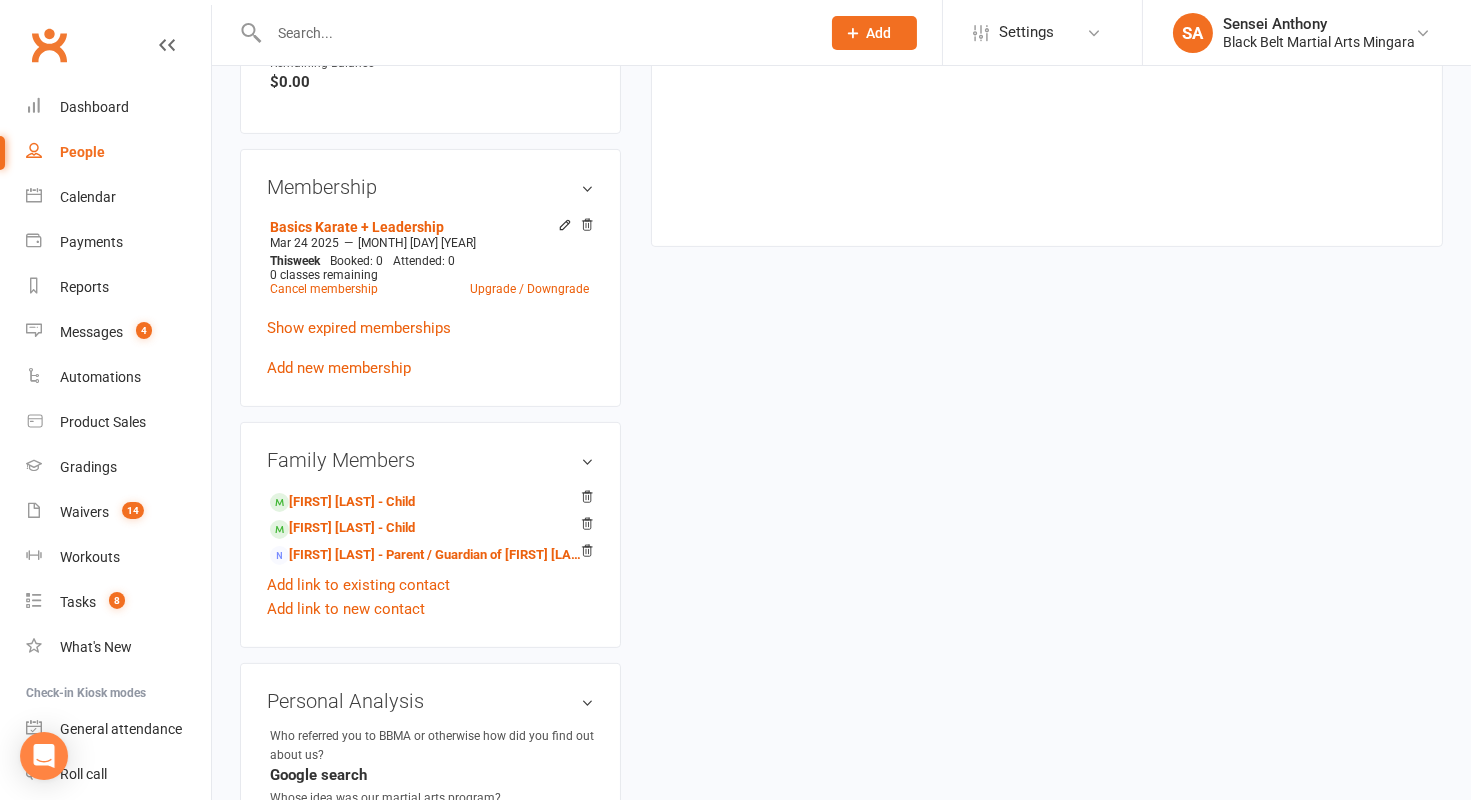 scroll, scrollTop: 1043, scrollLeft: 0, axis: vertical 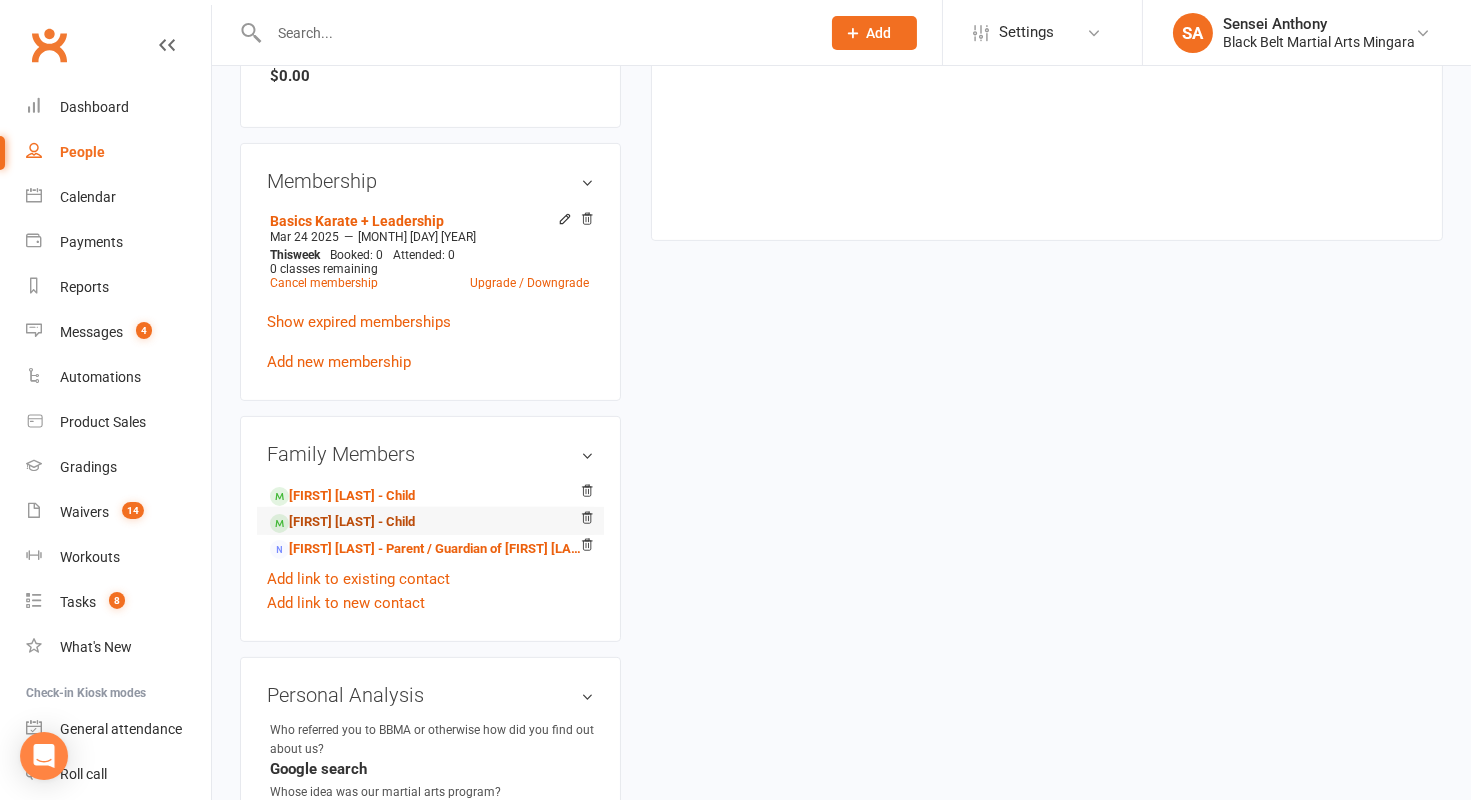 click on "[FIRST] [LAST] - Child" at bounding box center [342, 522] 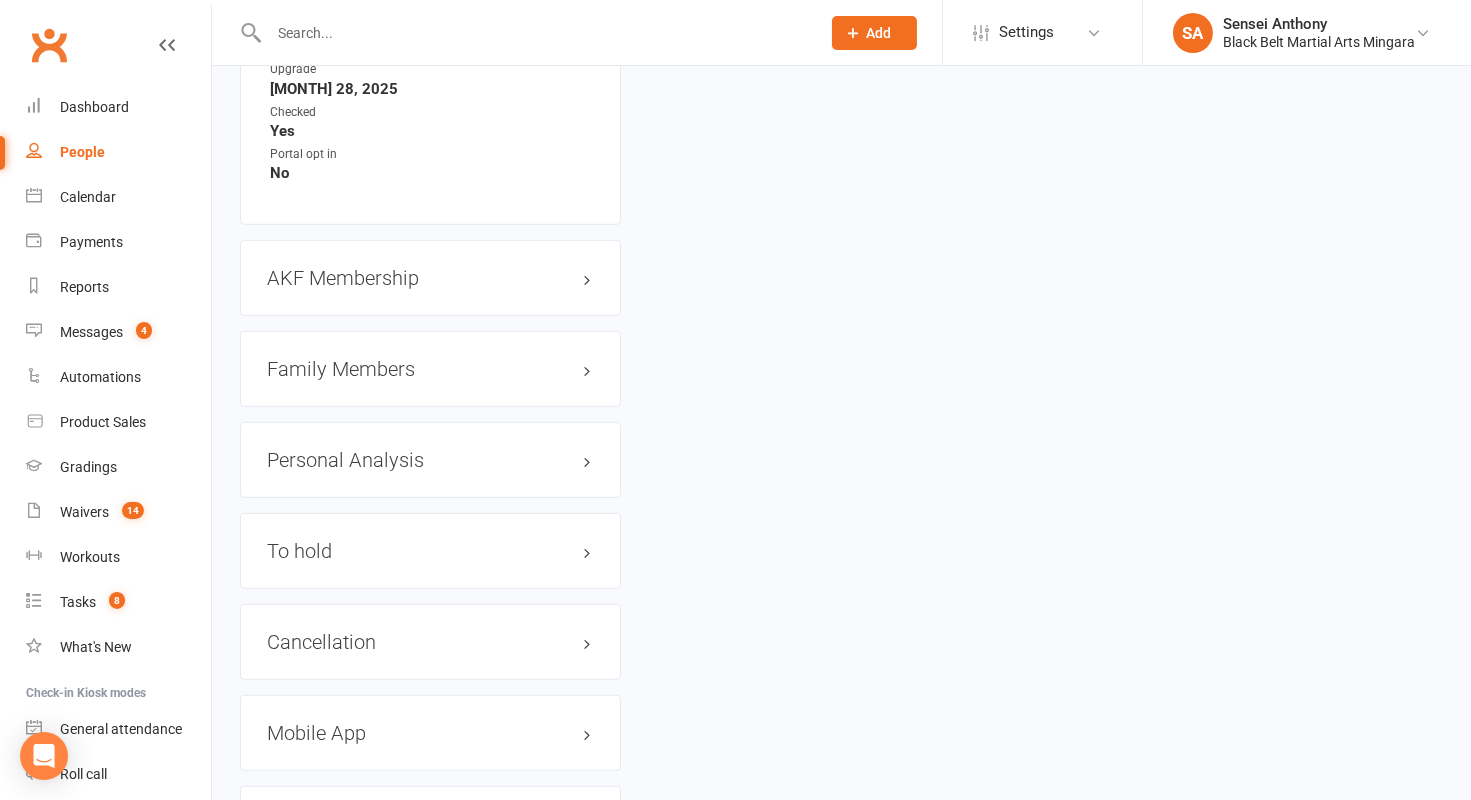 scroll, scrollTop: 2218, scrollLeft: 0, axis: vertical 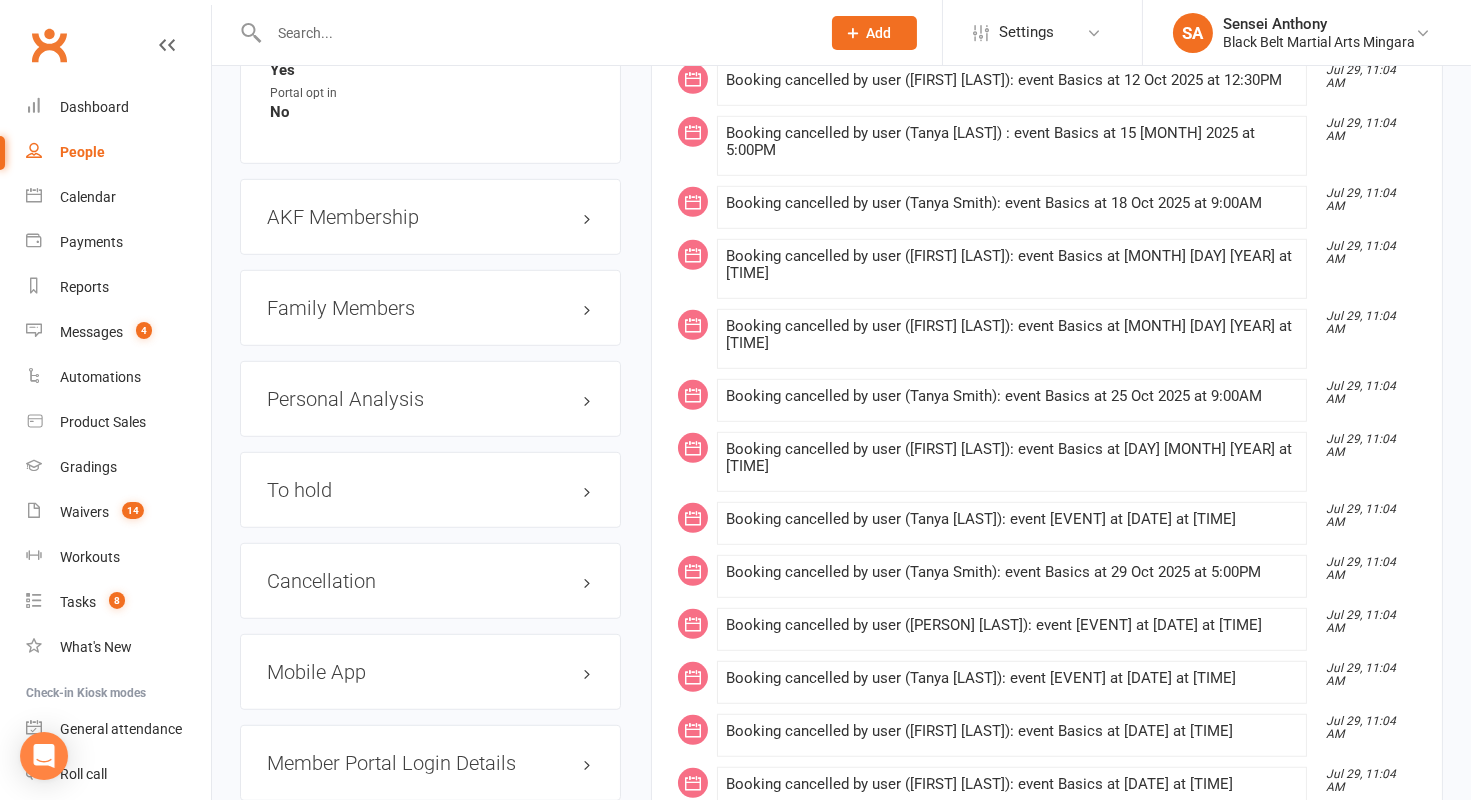 click on "Cancellation  edit" at bounding box center [430, 581] 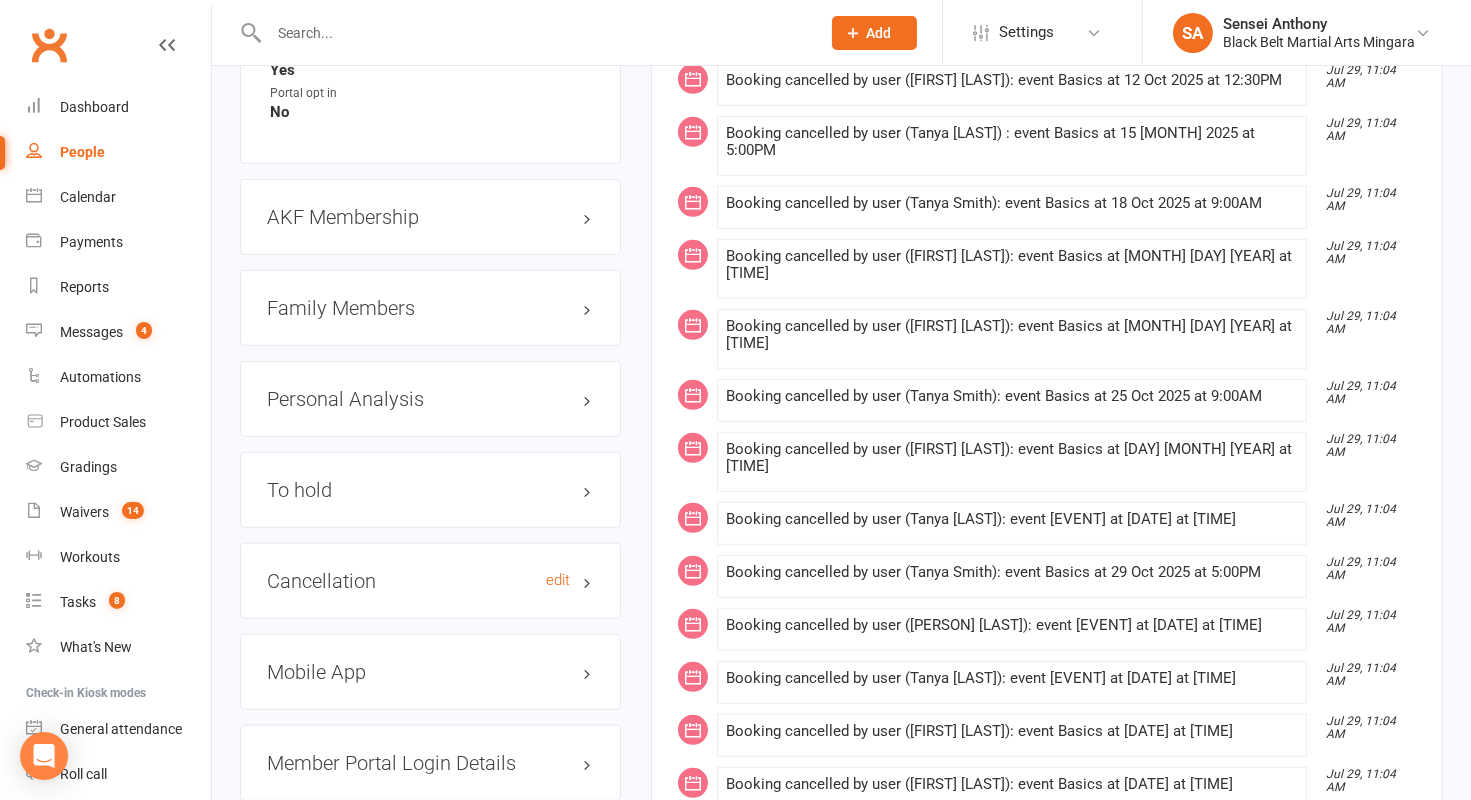 click on "Cancellation  edit" at bounding box center [430, 581] 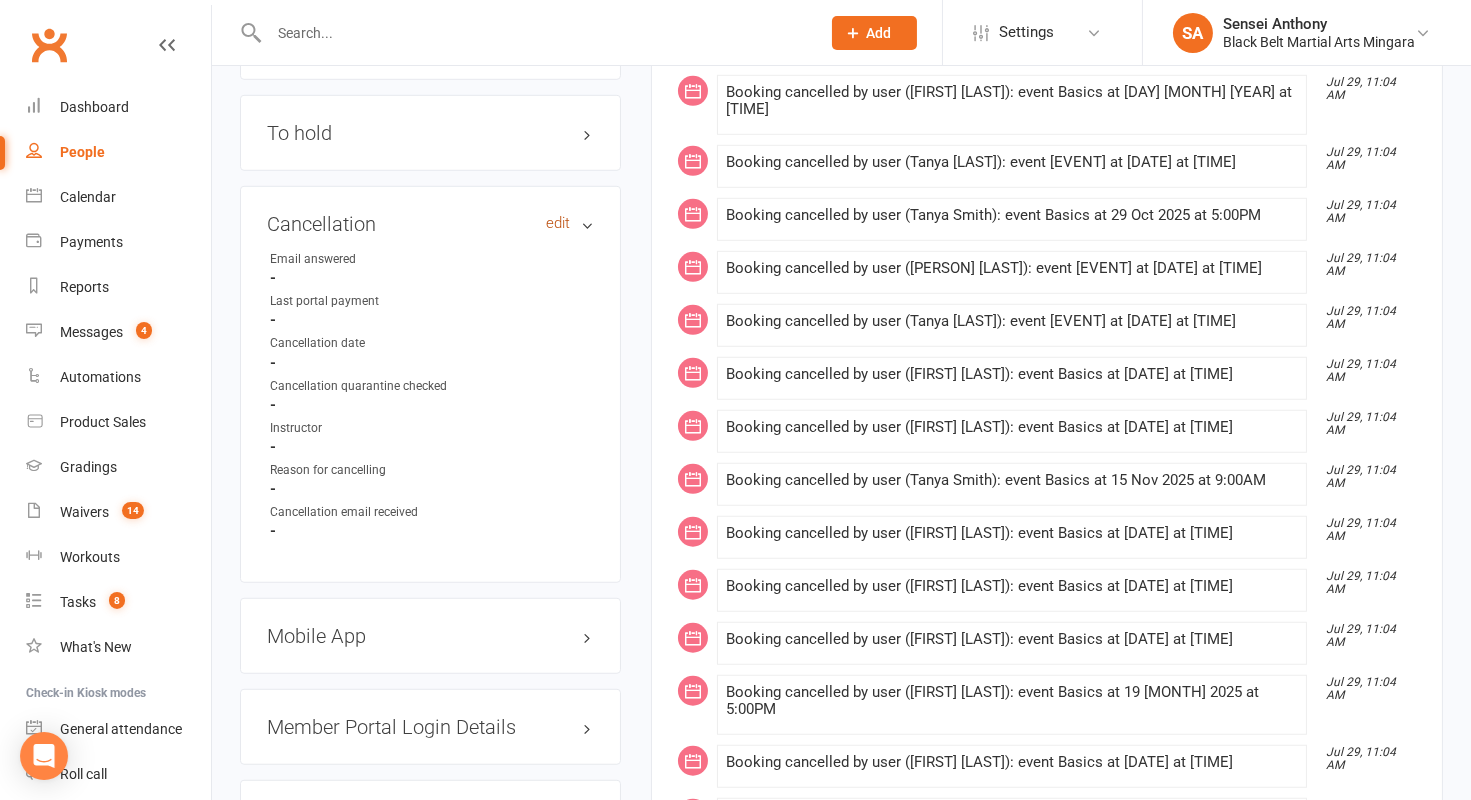 click on "edit" at bounding box center [558, 223] 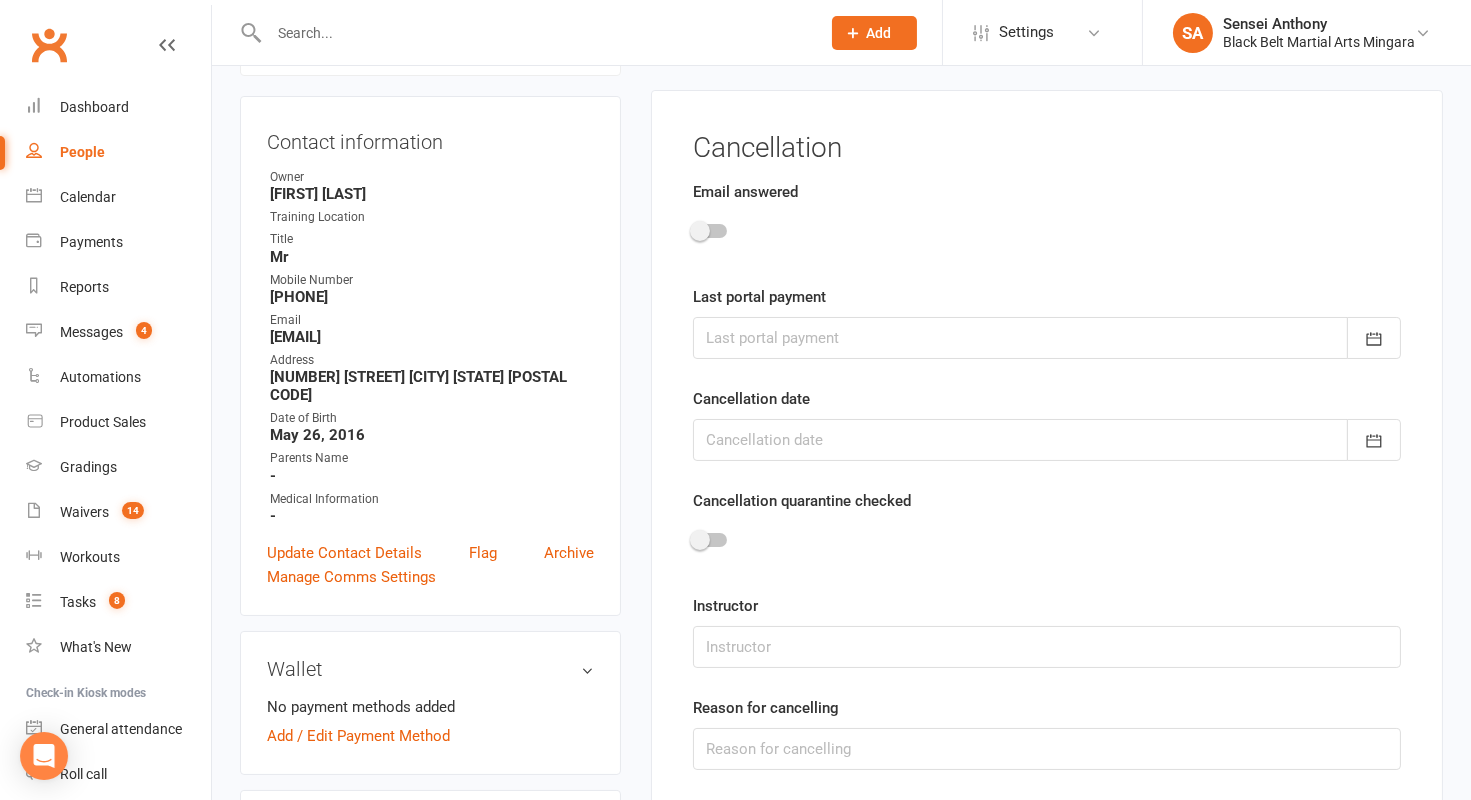 scroll, scrollTop: 170, scrollLeft: 0, axis: vertical 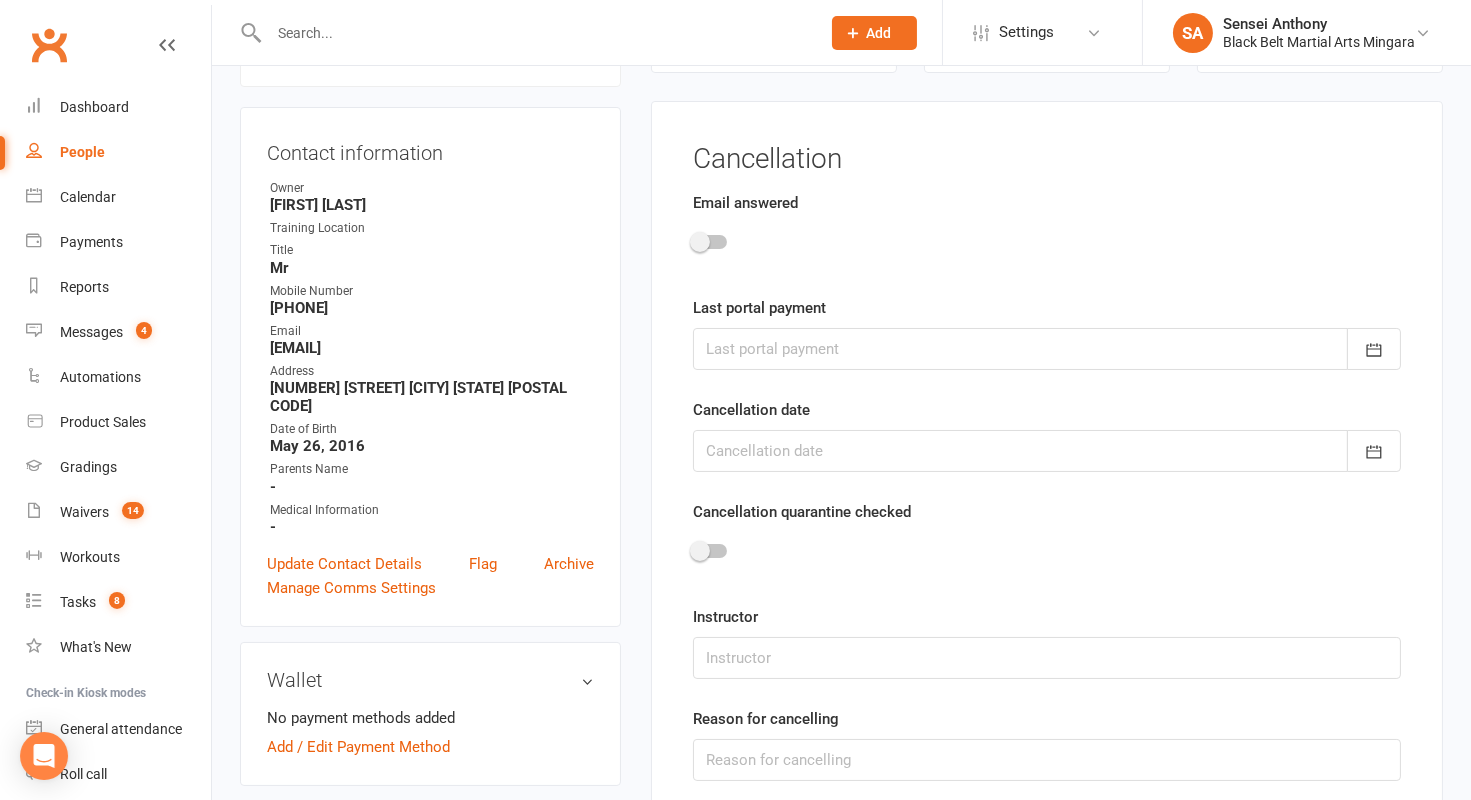 click at bounding box center (710, 242) 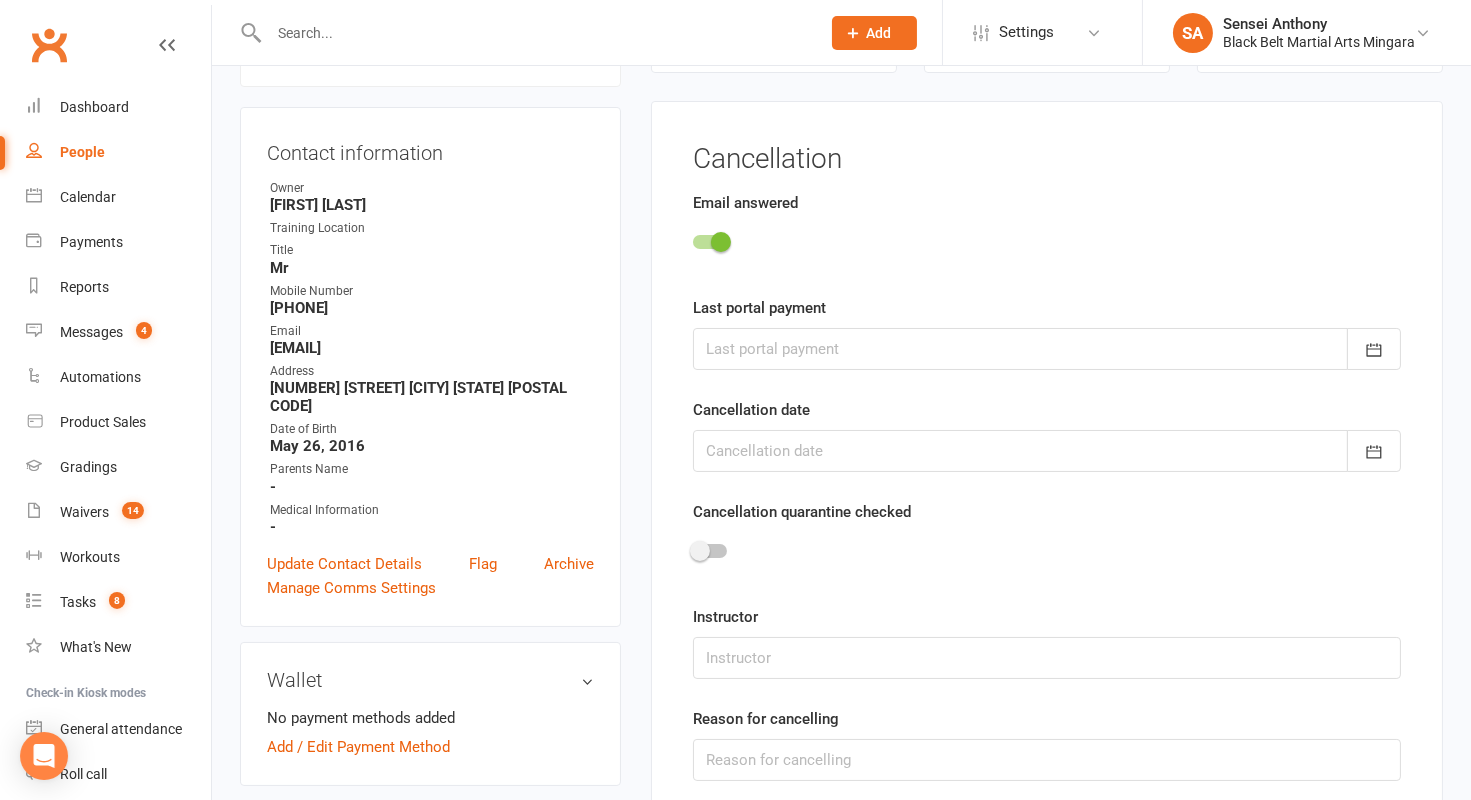 click at bounding box center [1047, 349] 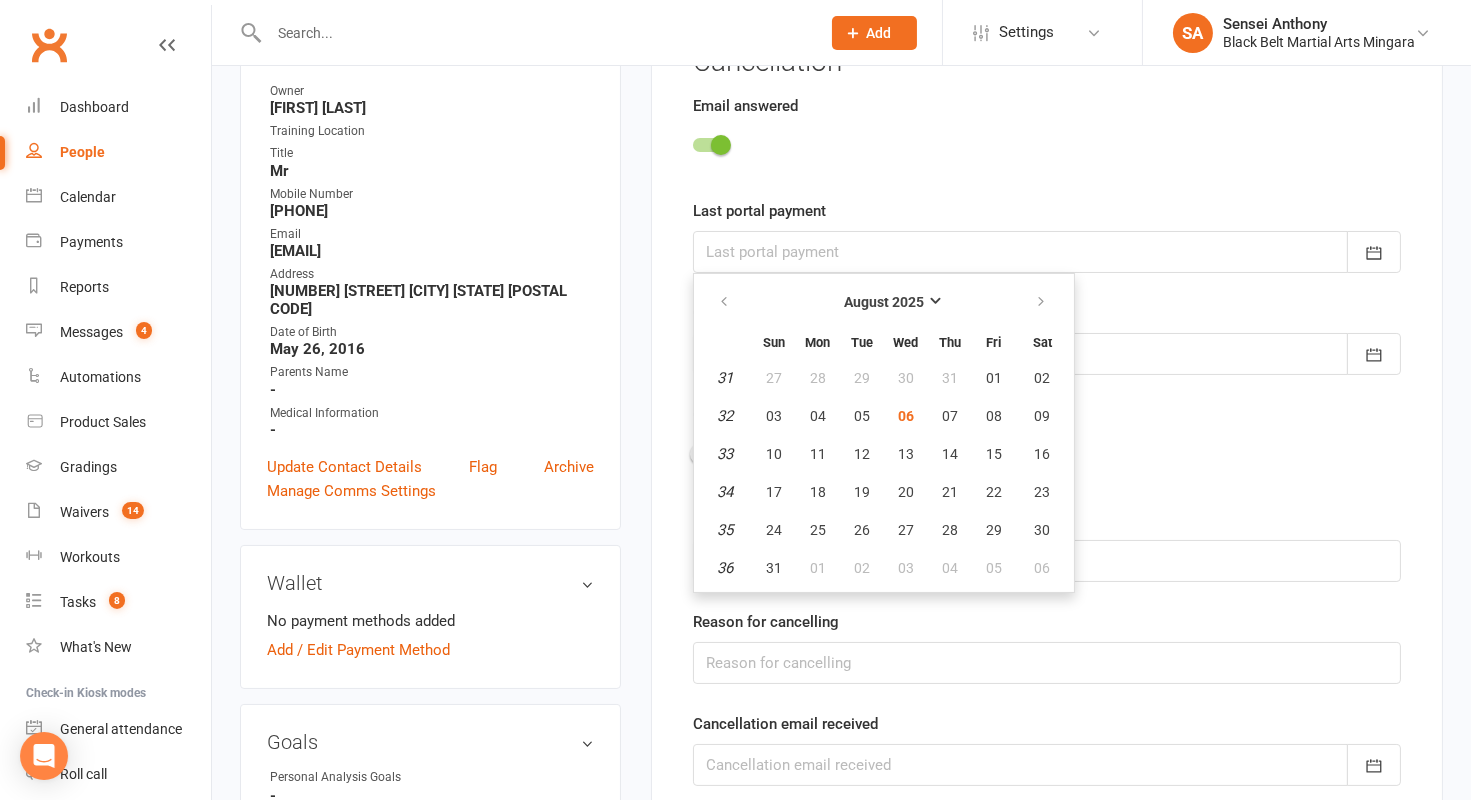 scroll, scrollTop: 269, scrollLeft: 0, axis: vertical 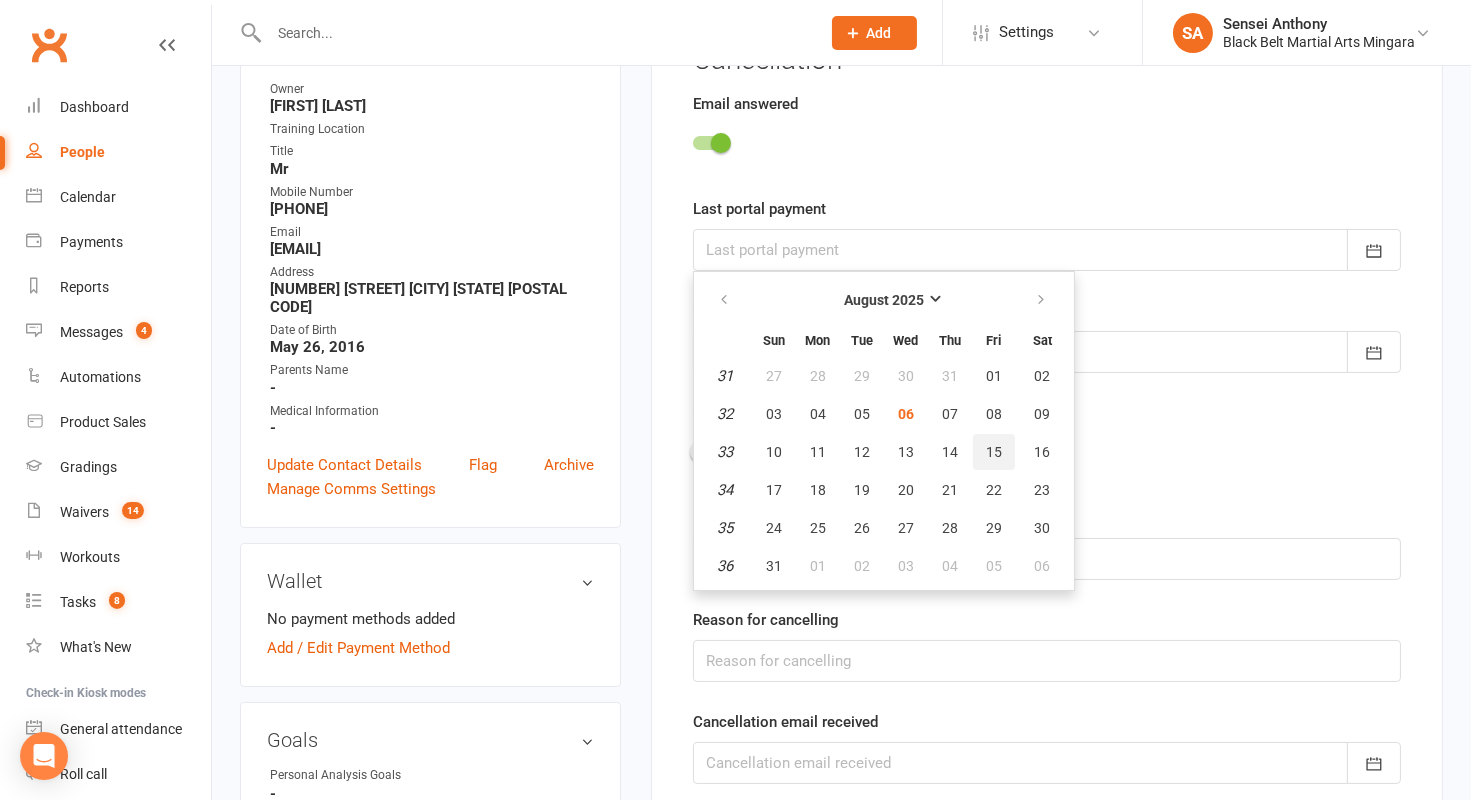 click on "15" at bounding box center (994, 452) 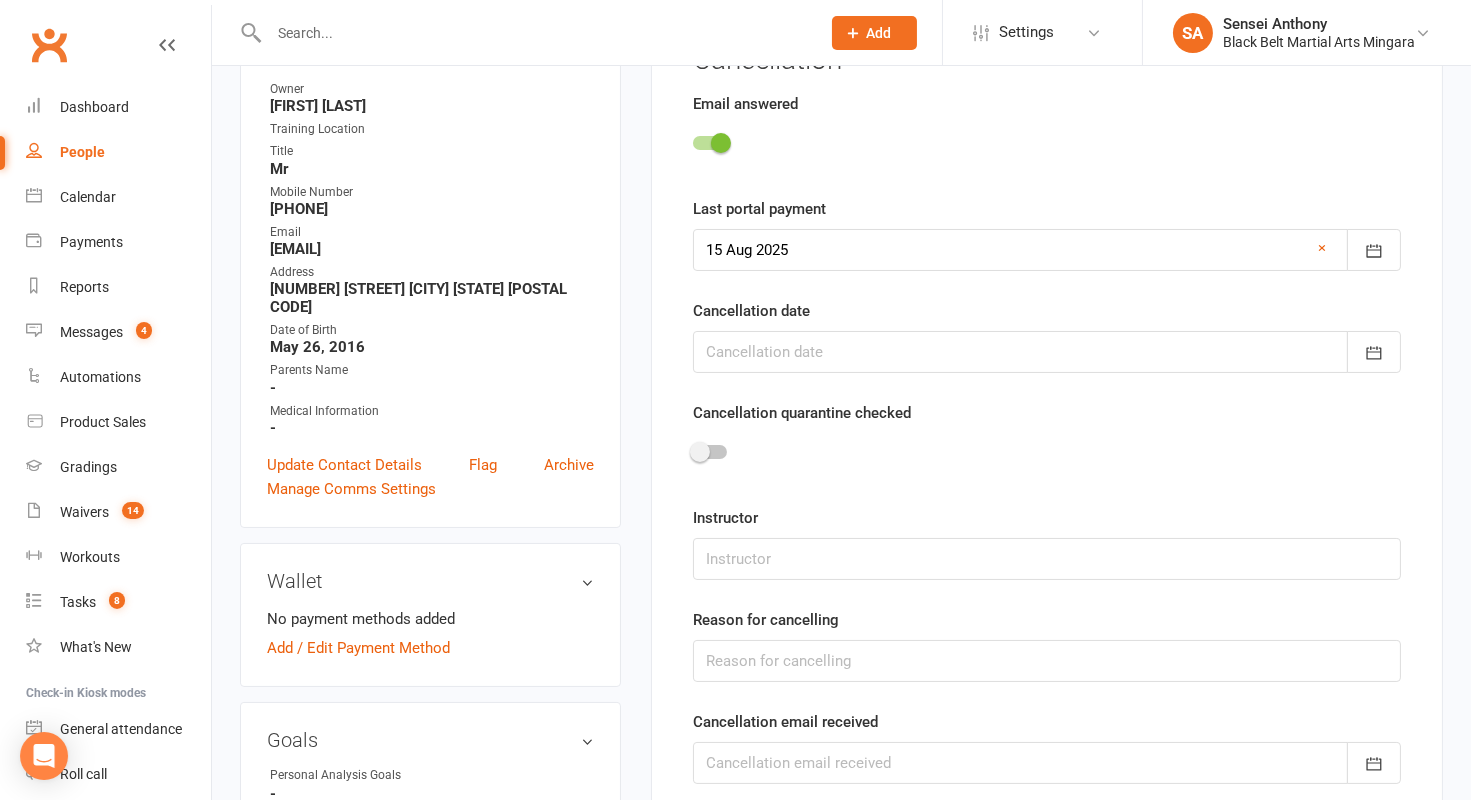 click at bounding box center (1047, 352) 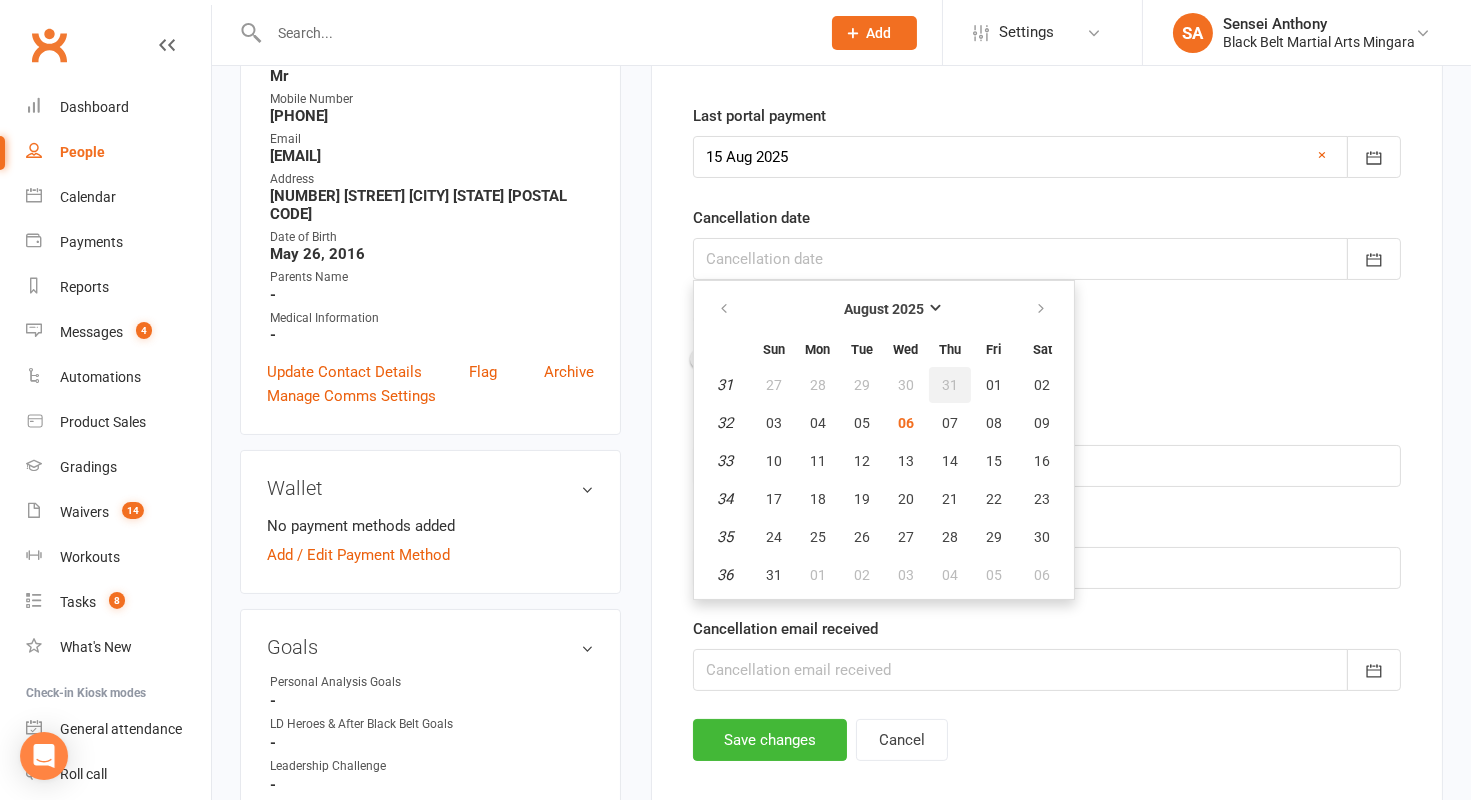scroll, scrollTop: 380, scrollLeft: 0, axis: vertical 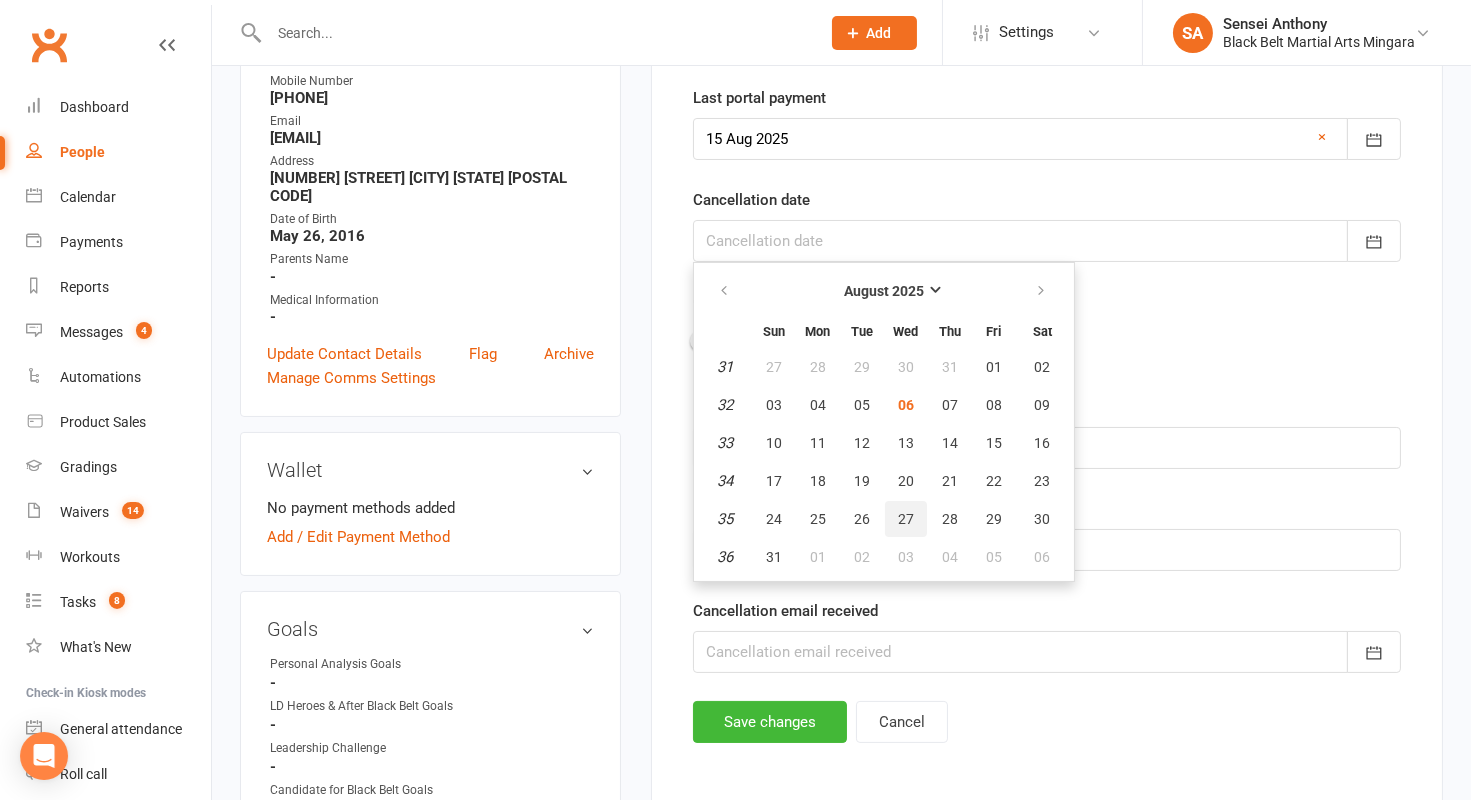 click on "27" at bounding box center [906, 519] 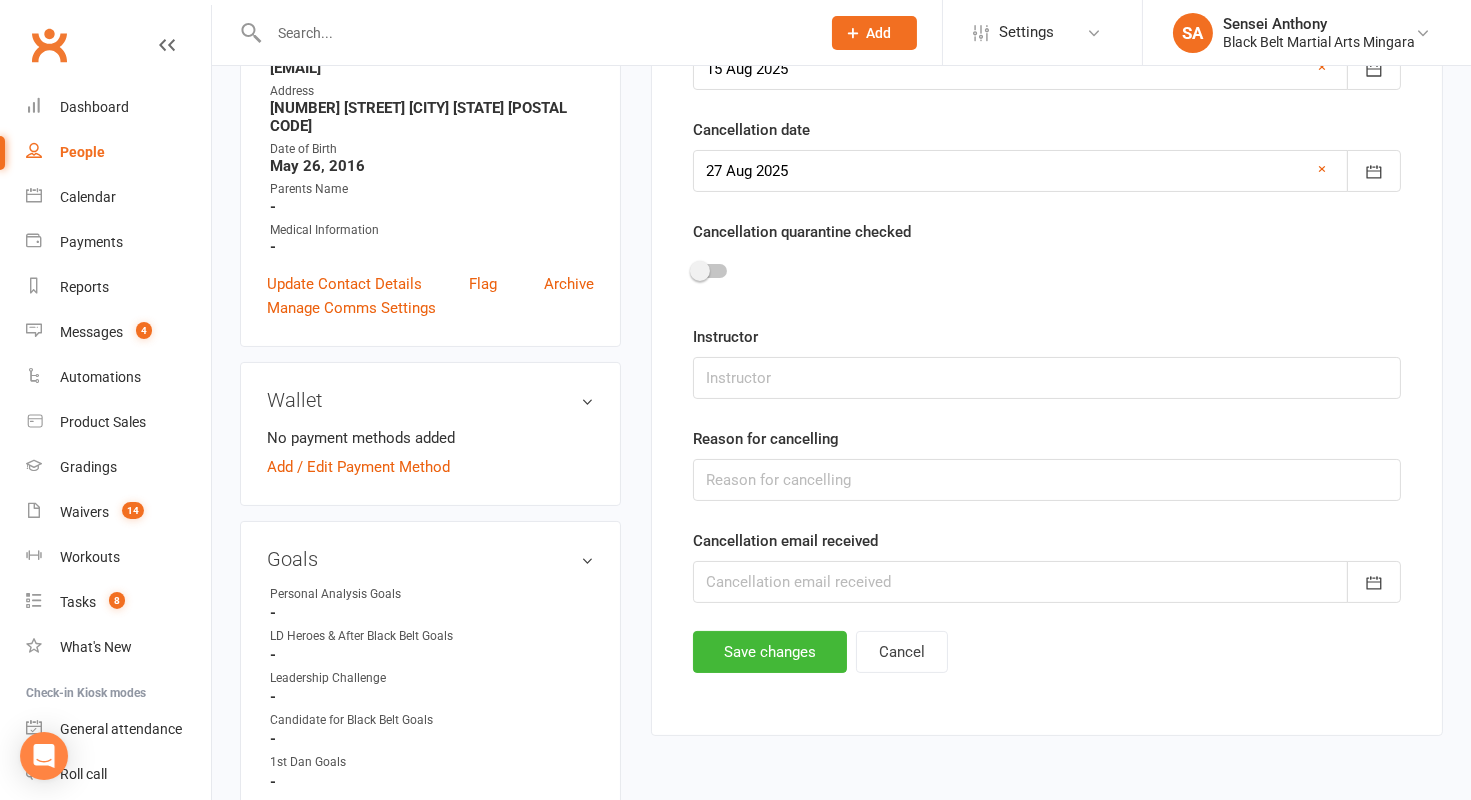 scroll, scrollTop: 476, scrollLeft: 0, axis: vertical 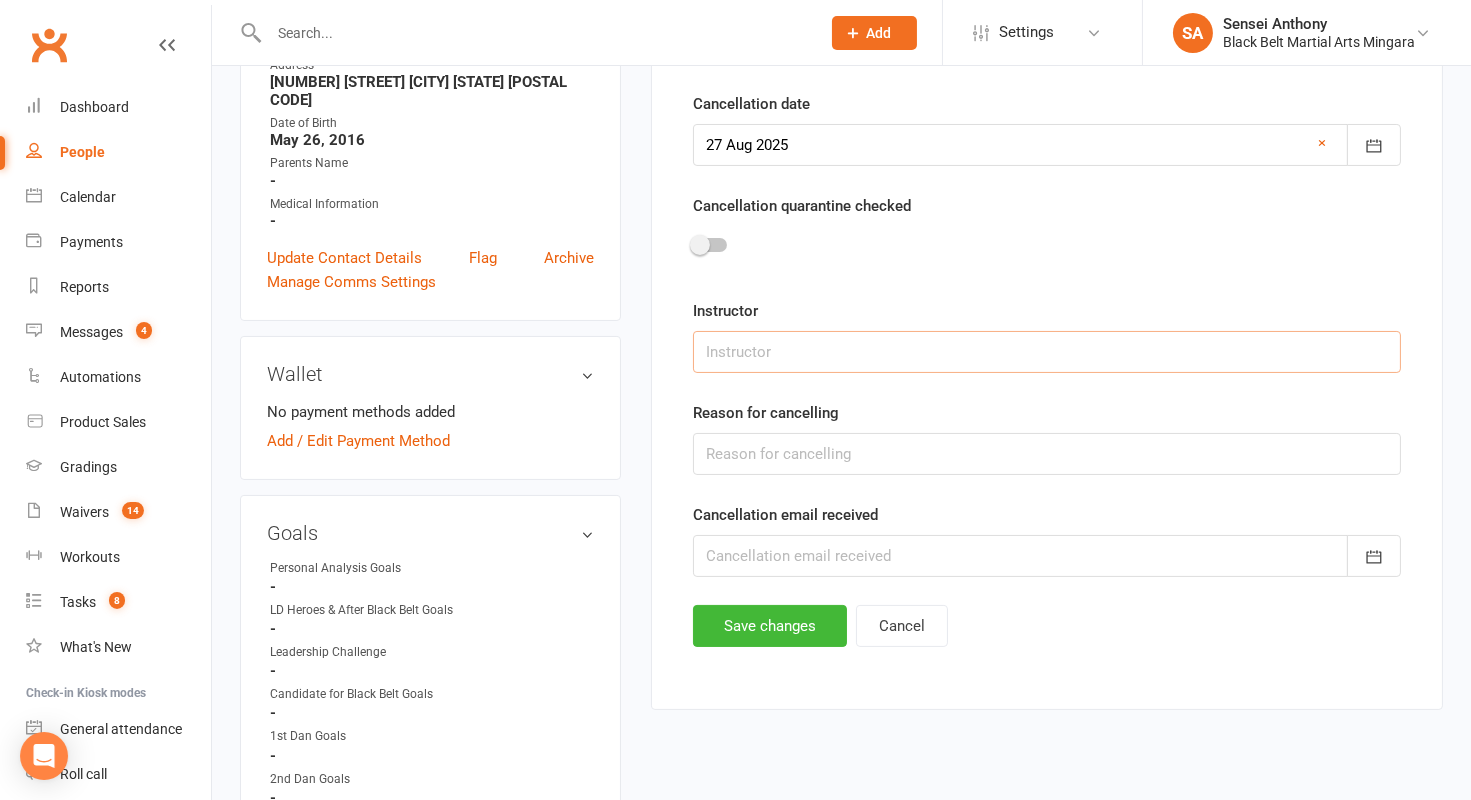 click at bounding box center (1047, 352) 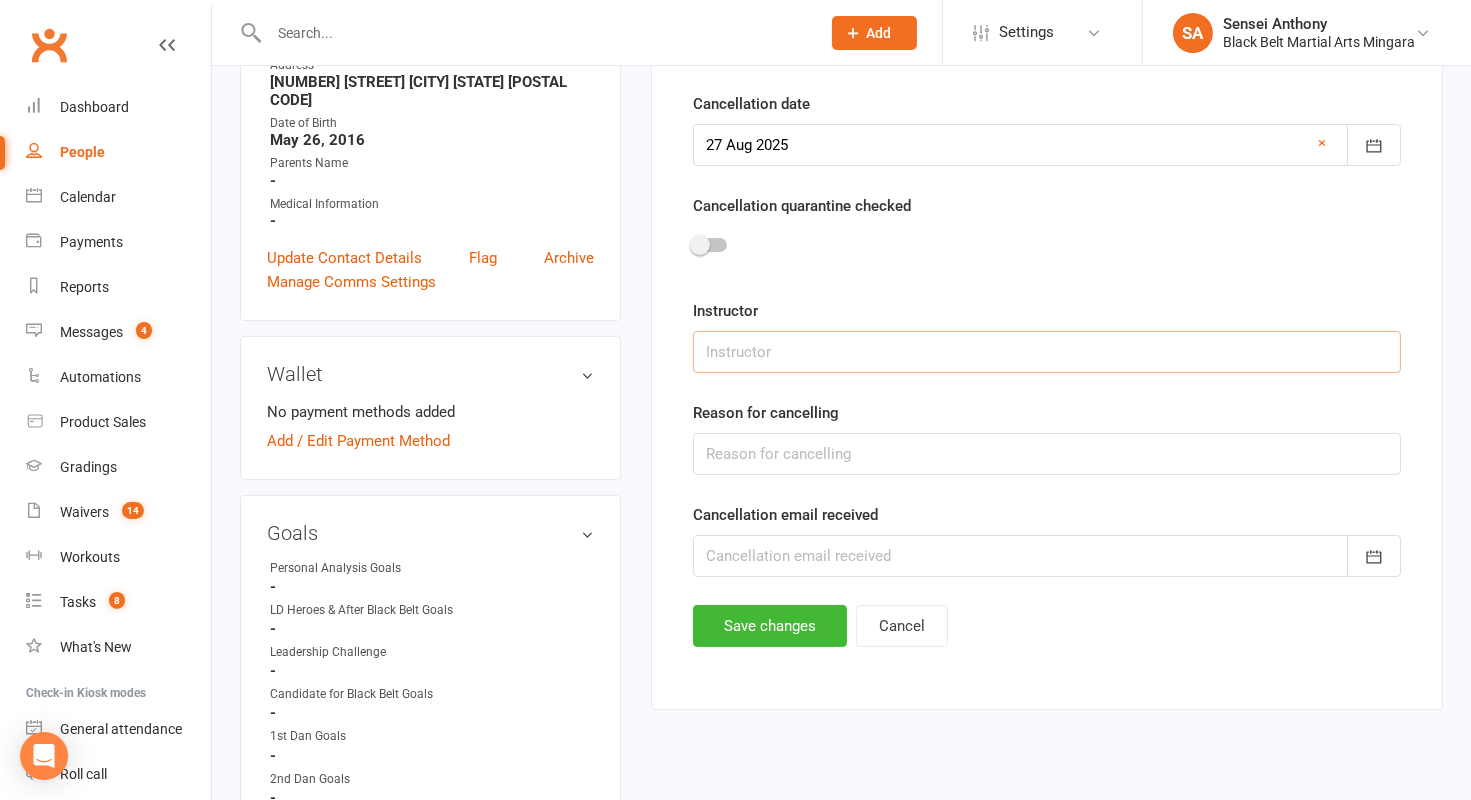 type on "Mixed" 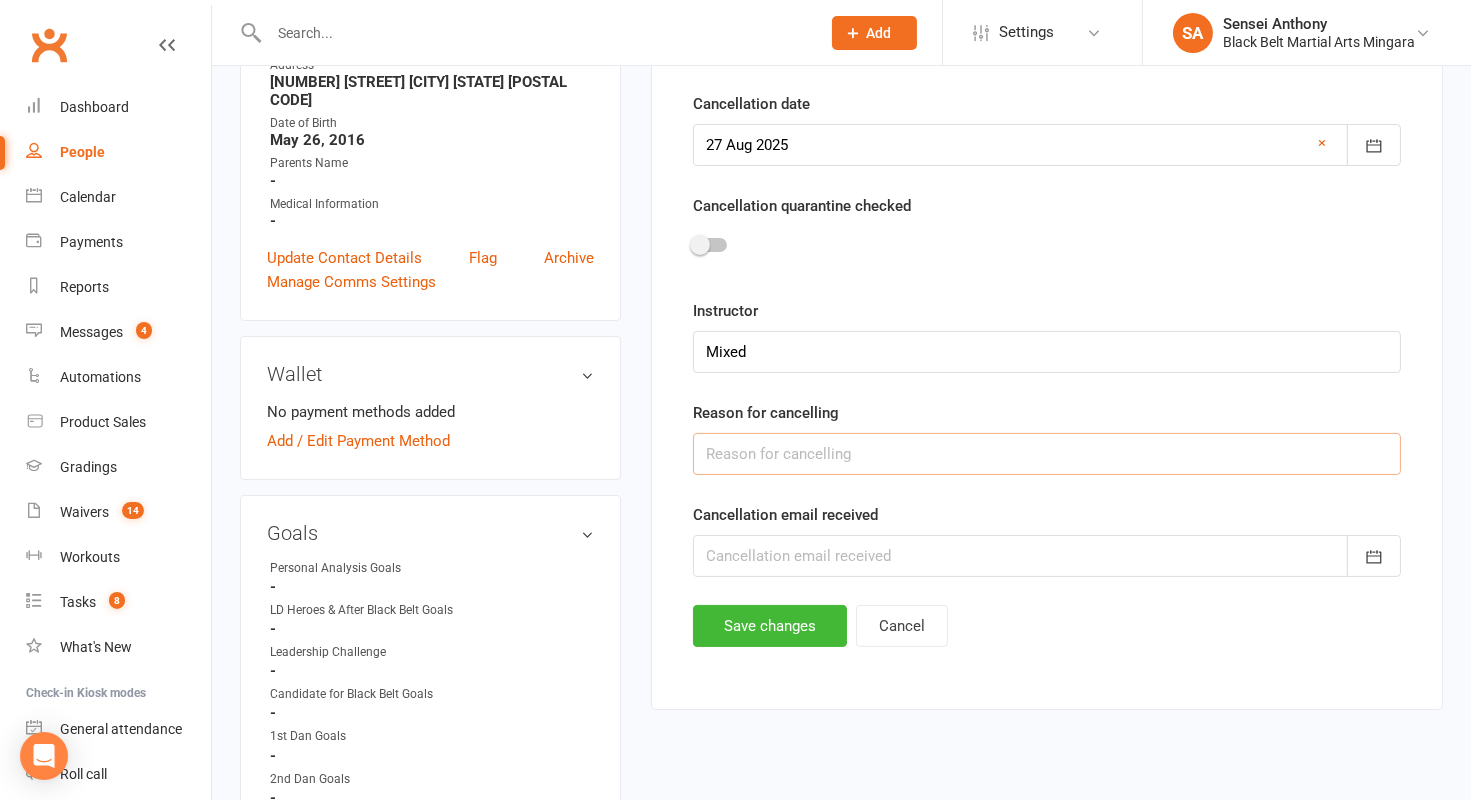 click at bounding box center [1047, 454] 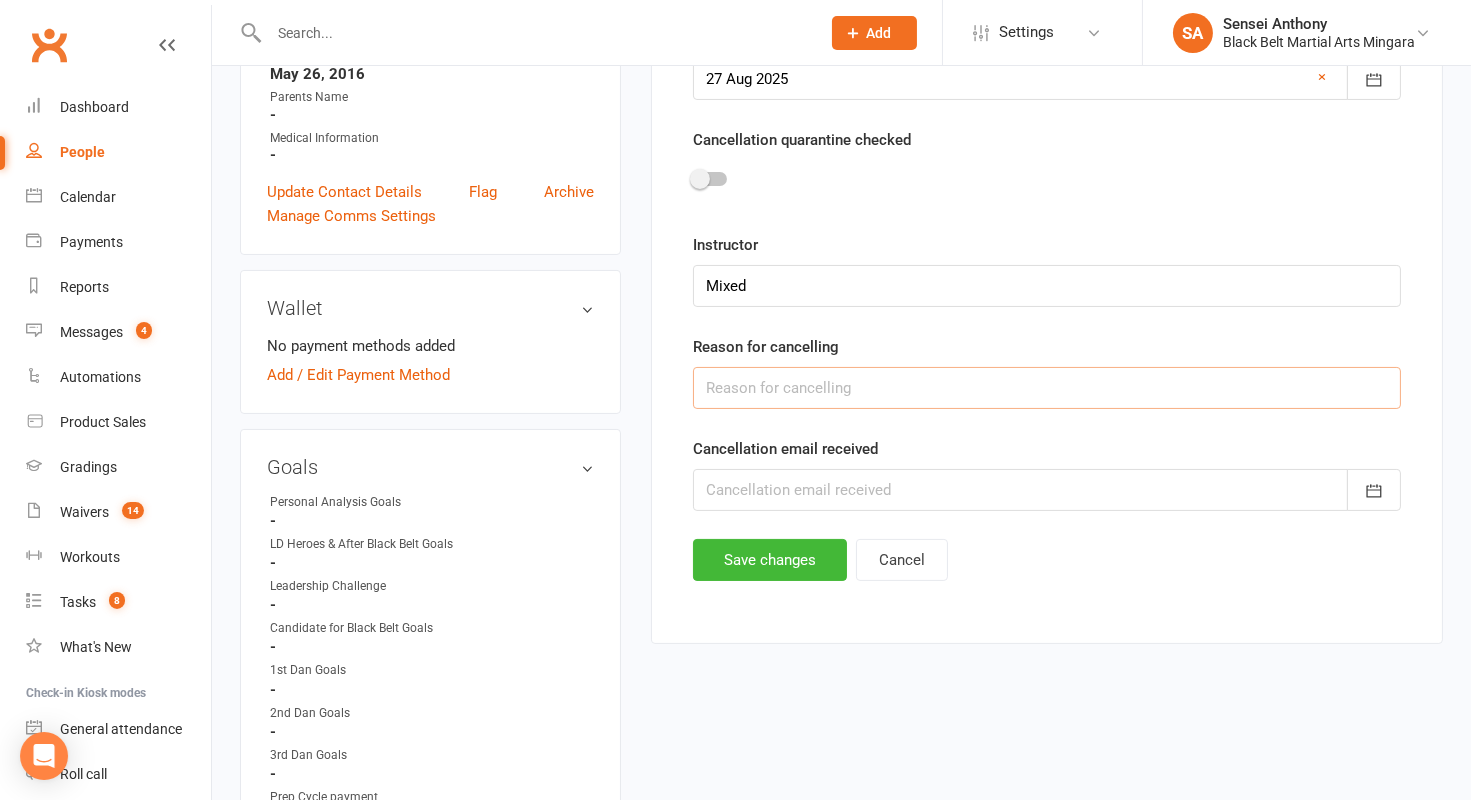 scroll, scrollTop: 555, scrollLeft: 0, axis: vertical 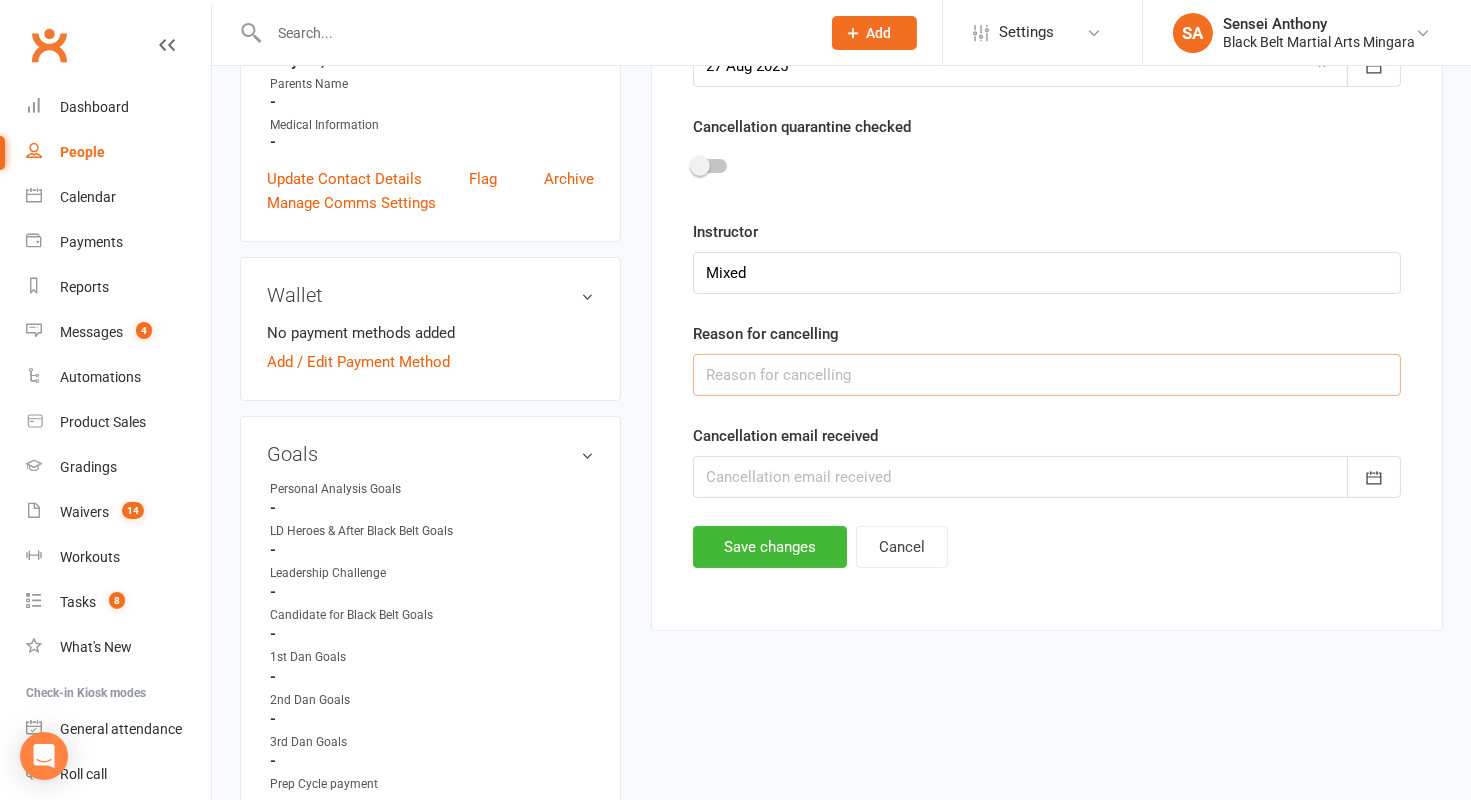 click at bounding box center (1047, 375) 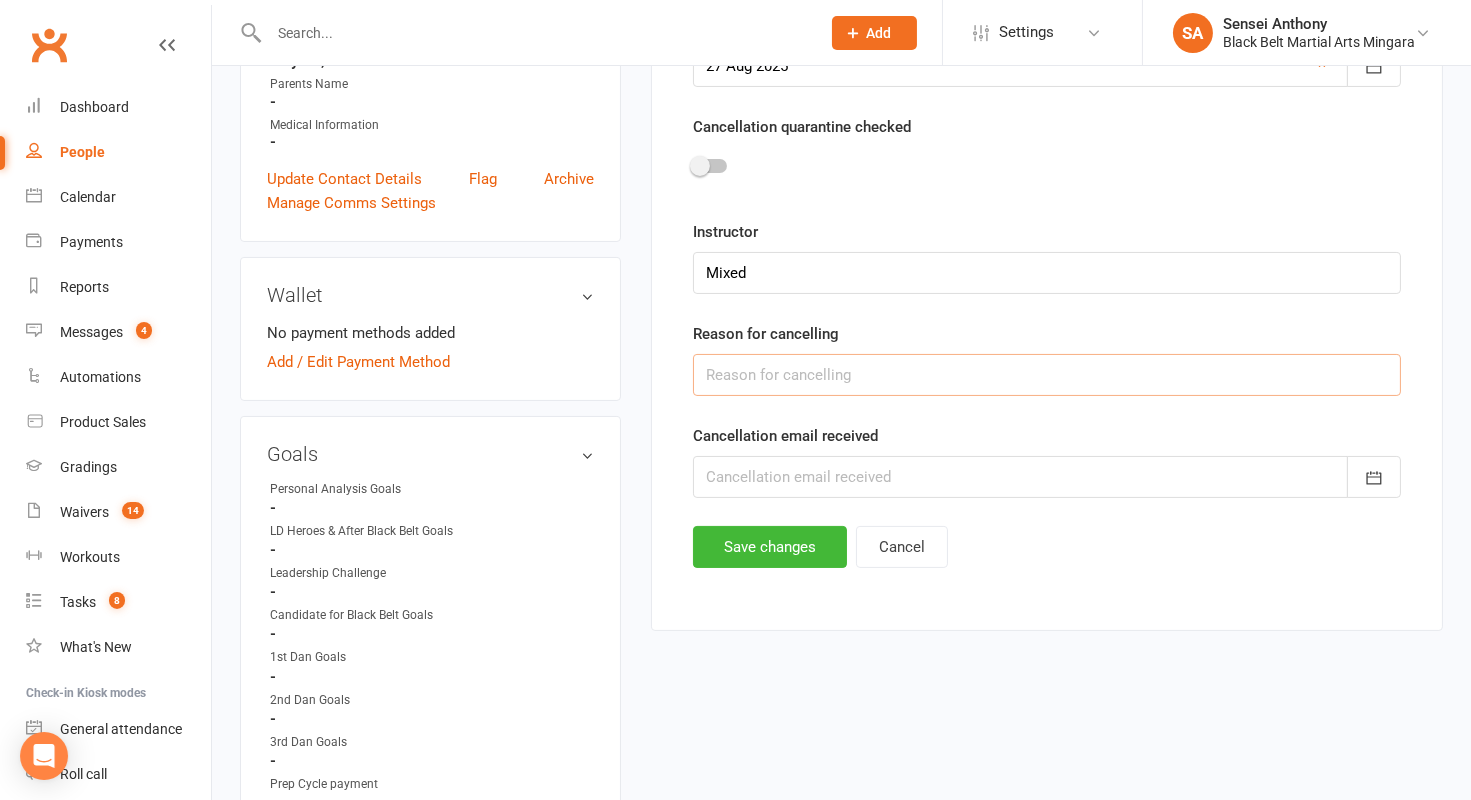 type on "Too many commitments" 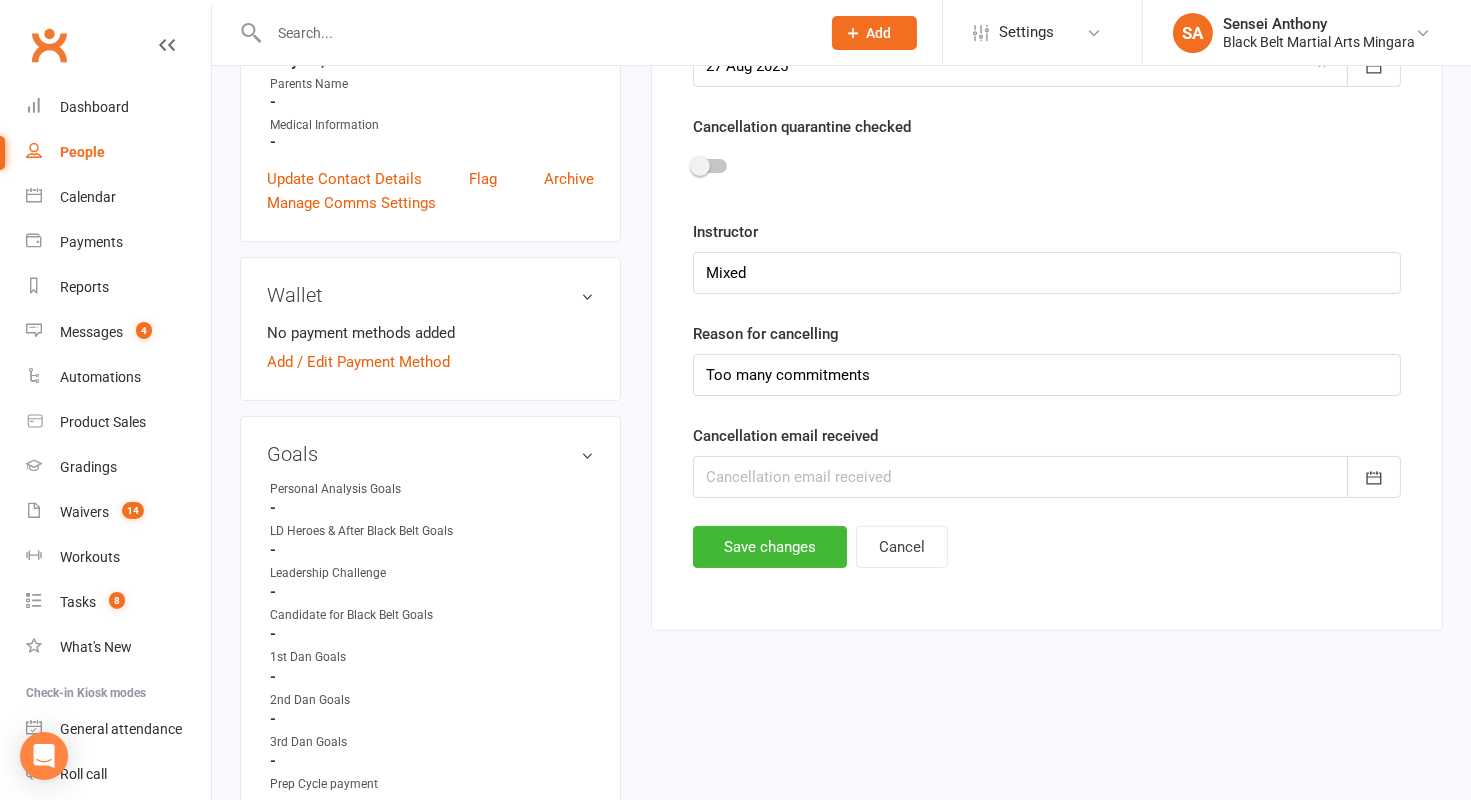 click at bounding box center [1047, 477] 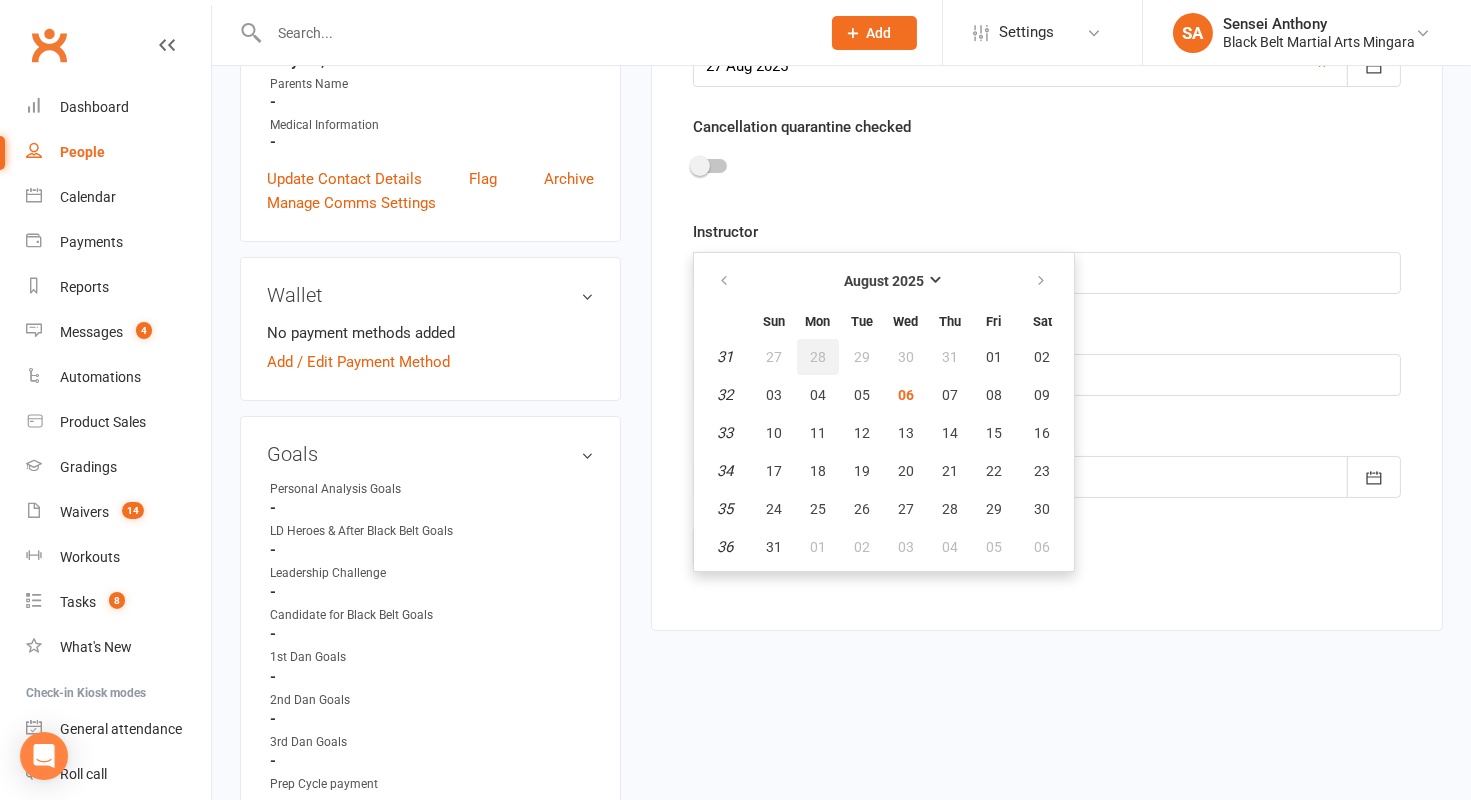 click on "28" at bounding box center [818, 357] 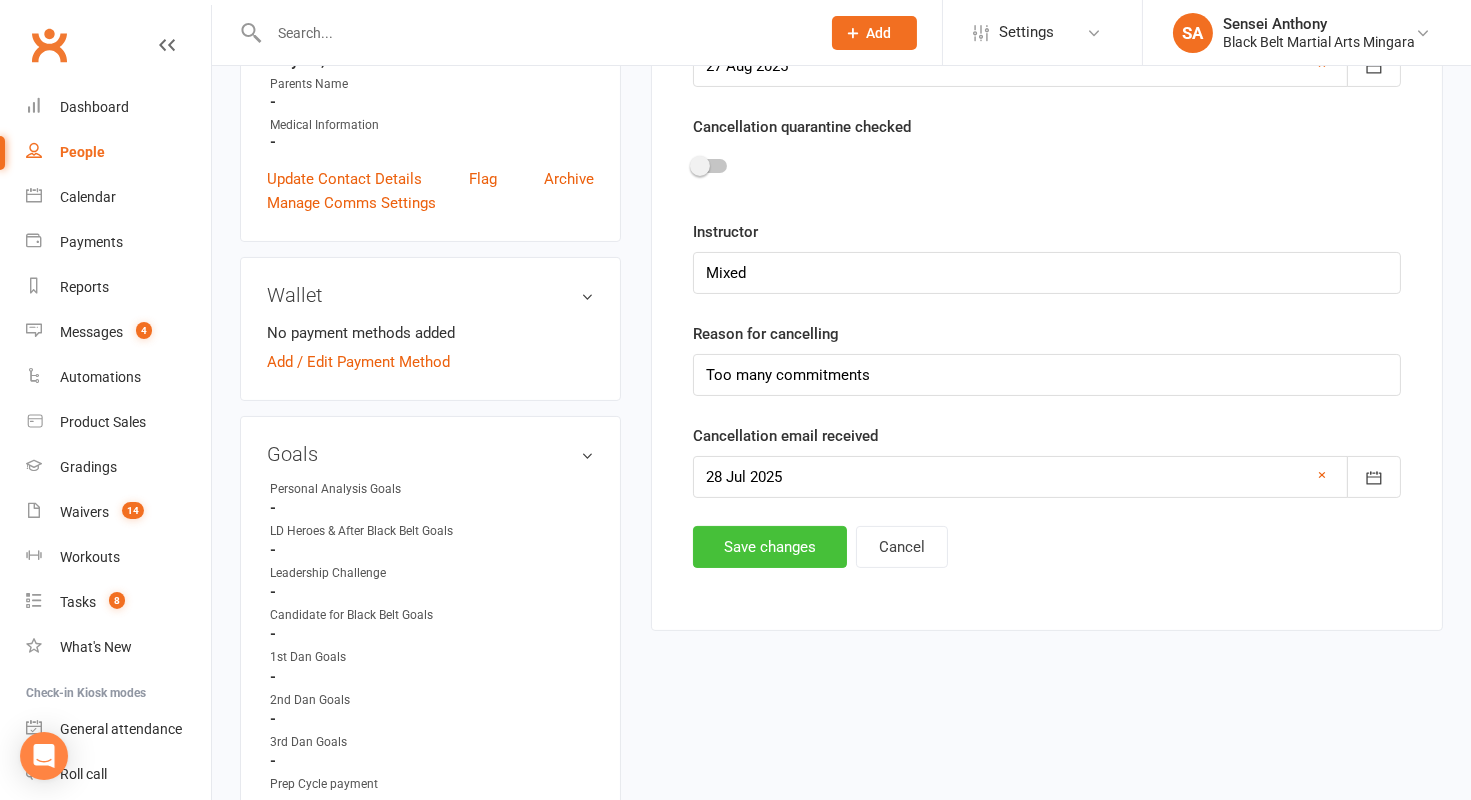 click on "Save changes" at bounding box center (770, 547) 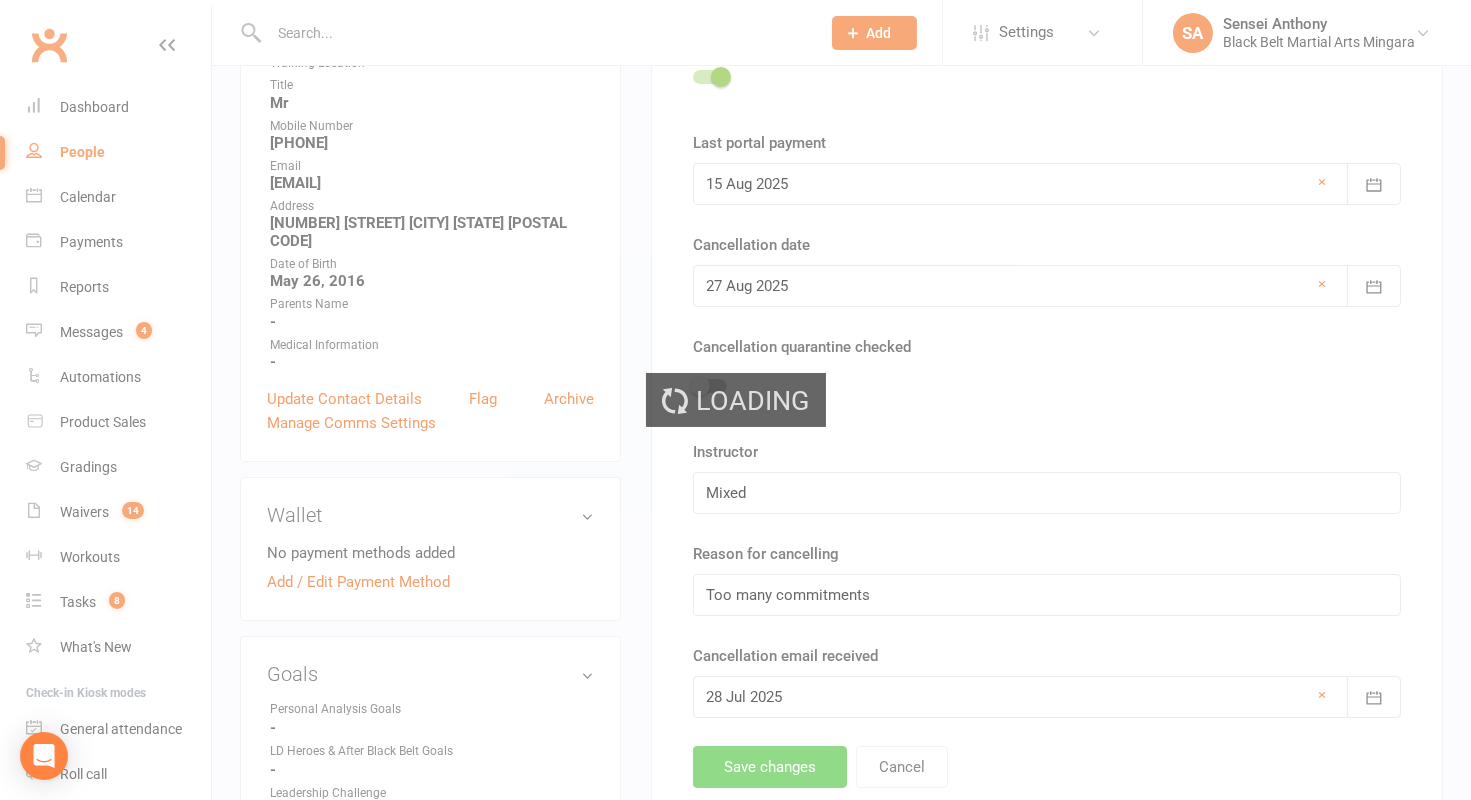 scroll, scrollTop: 0, scrollLeft: 0, axis: both 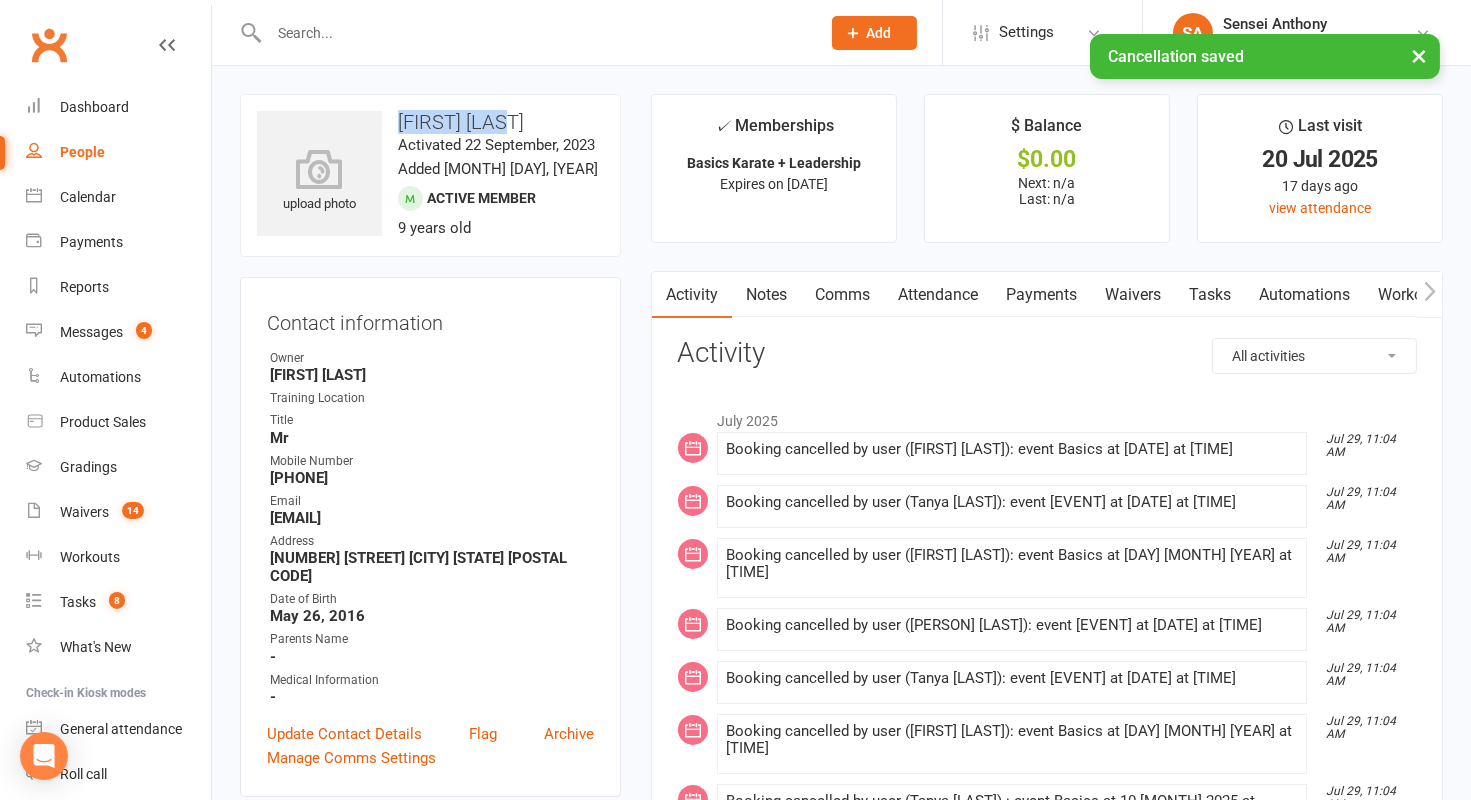 drag, startPoint x: 508, startPoint y: 118, endPoint x: 401, endPoint y: 115, distance: 107.042046 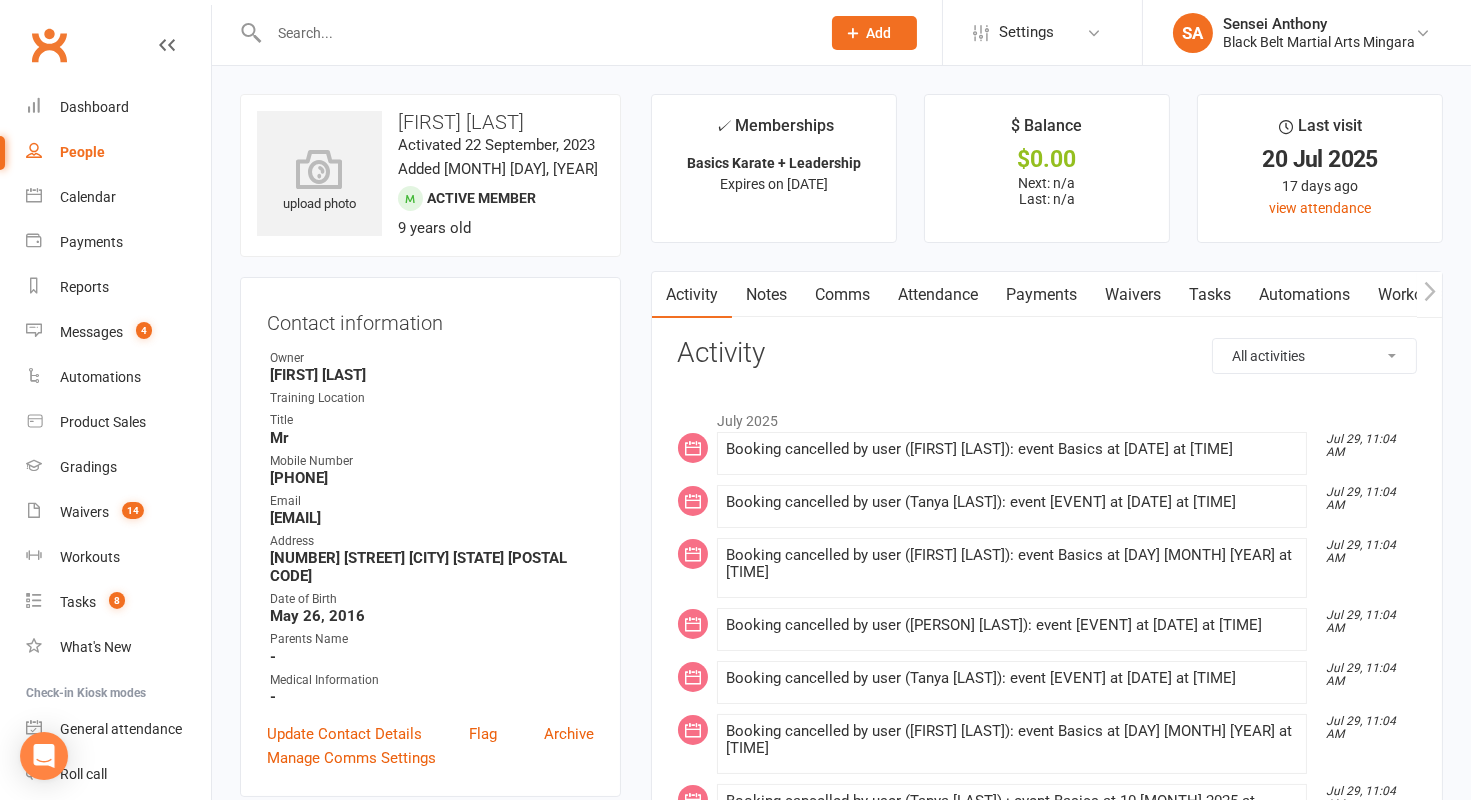 click at bounding box center (534, 33) 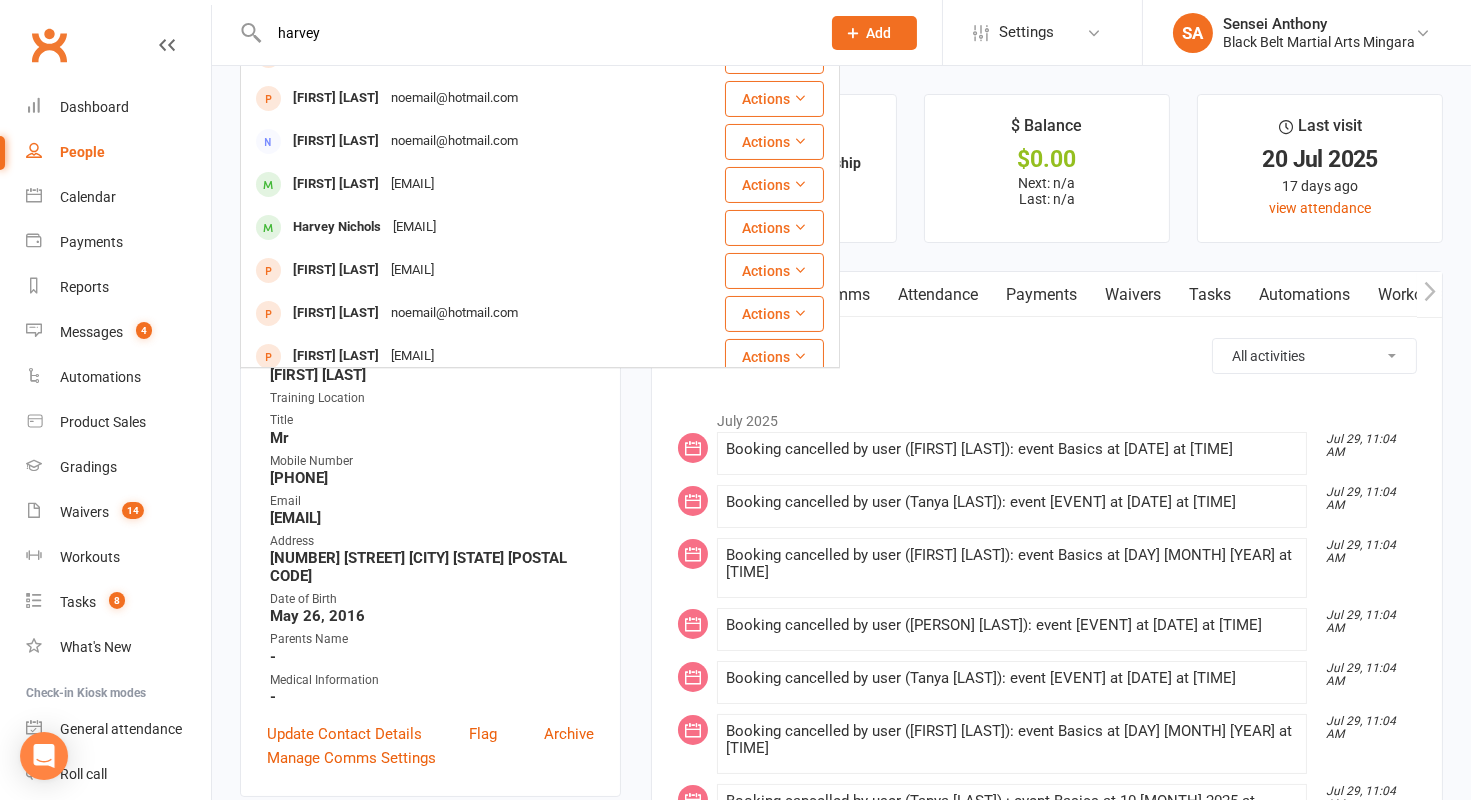 scroll, scrollTop: 383, scrollLeft: 0, axis: vertical 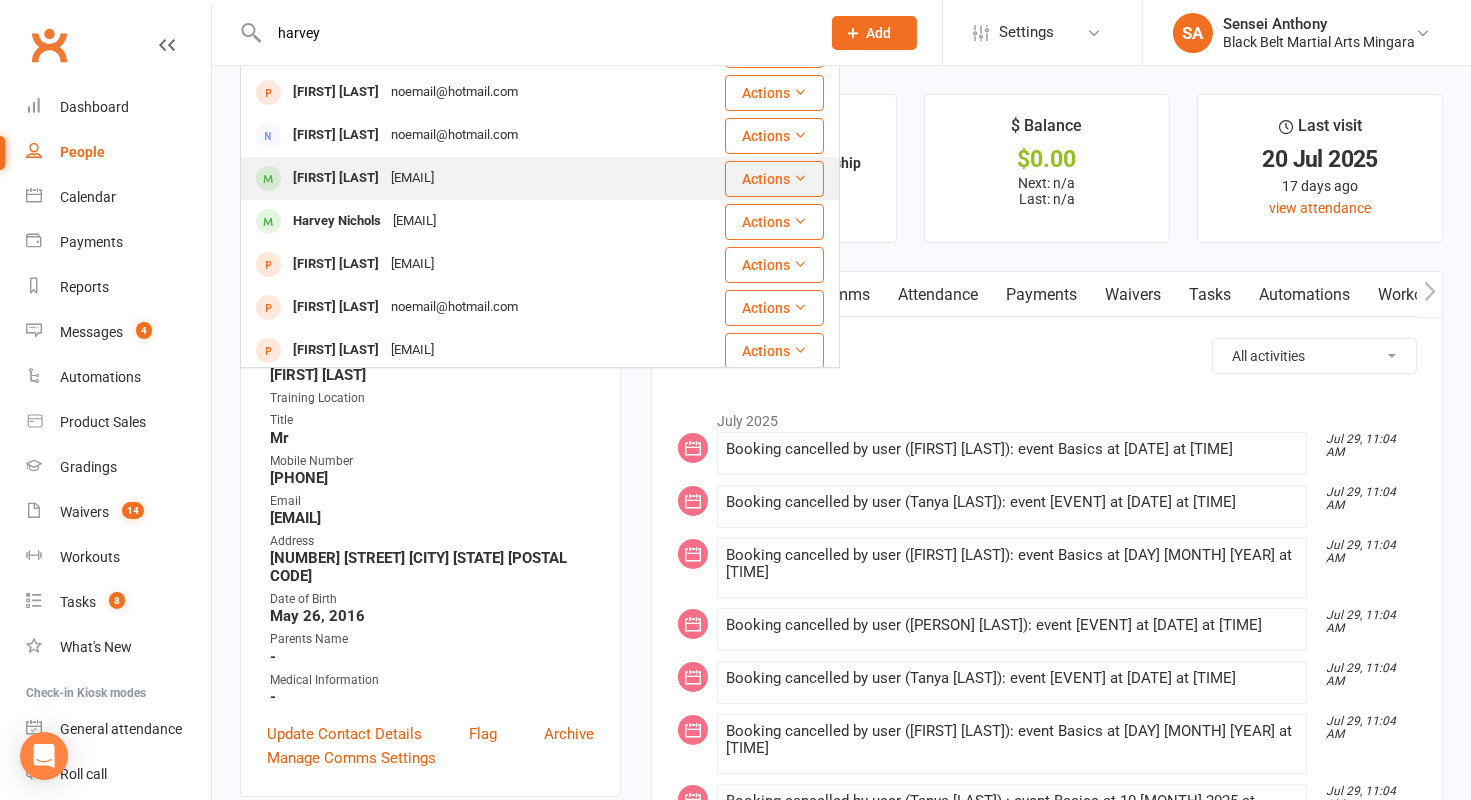 type on "harvey" 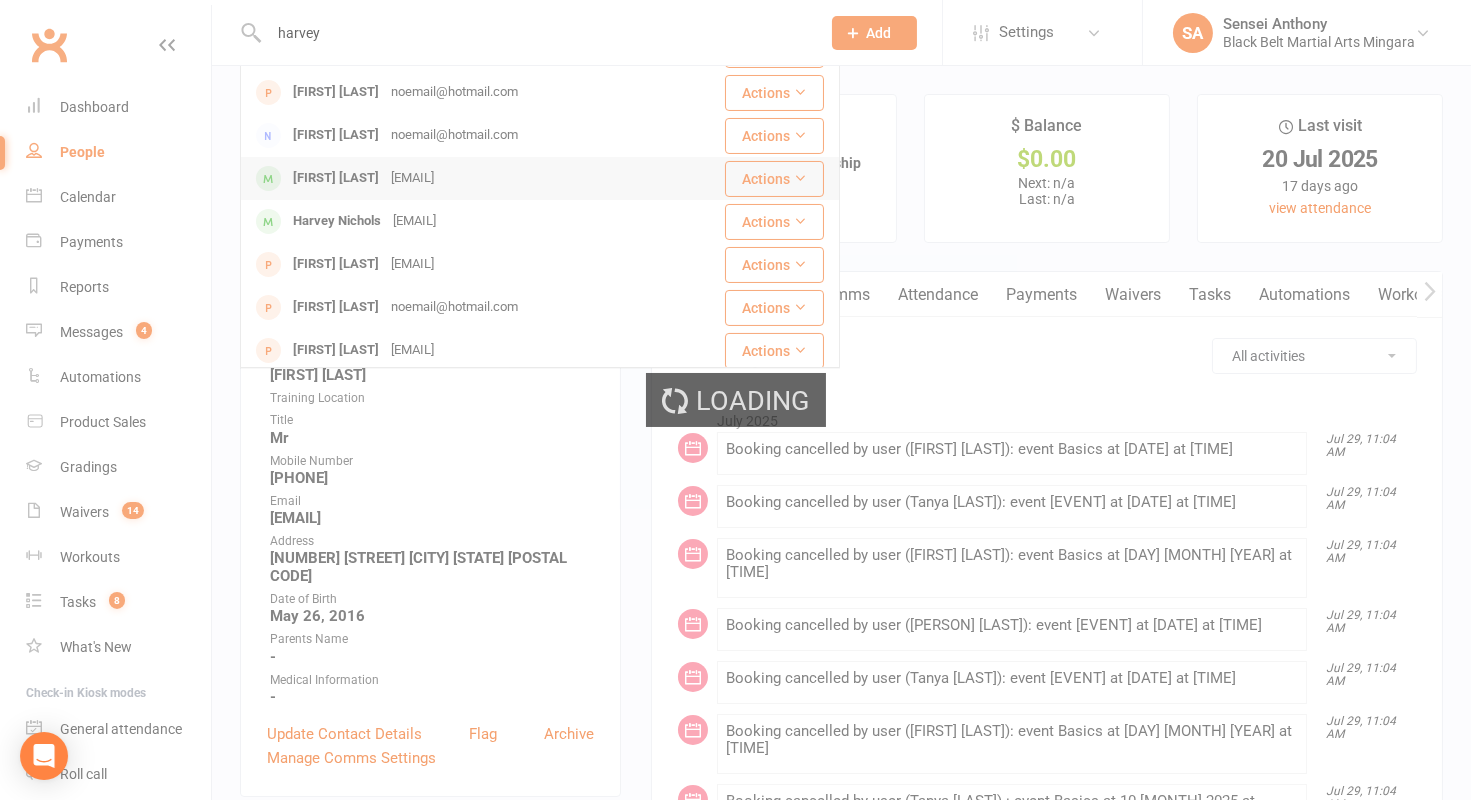 type 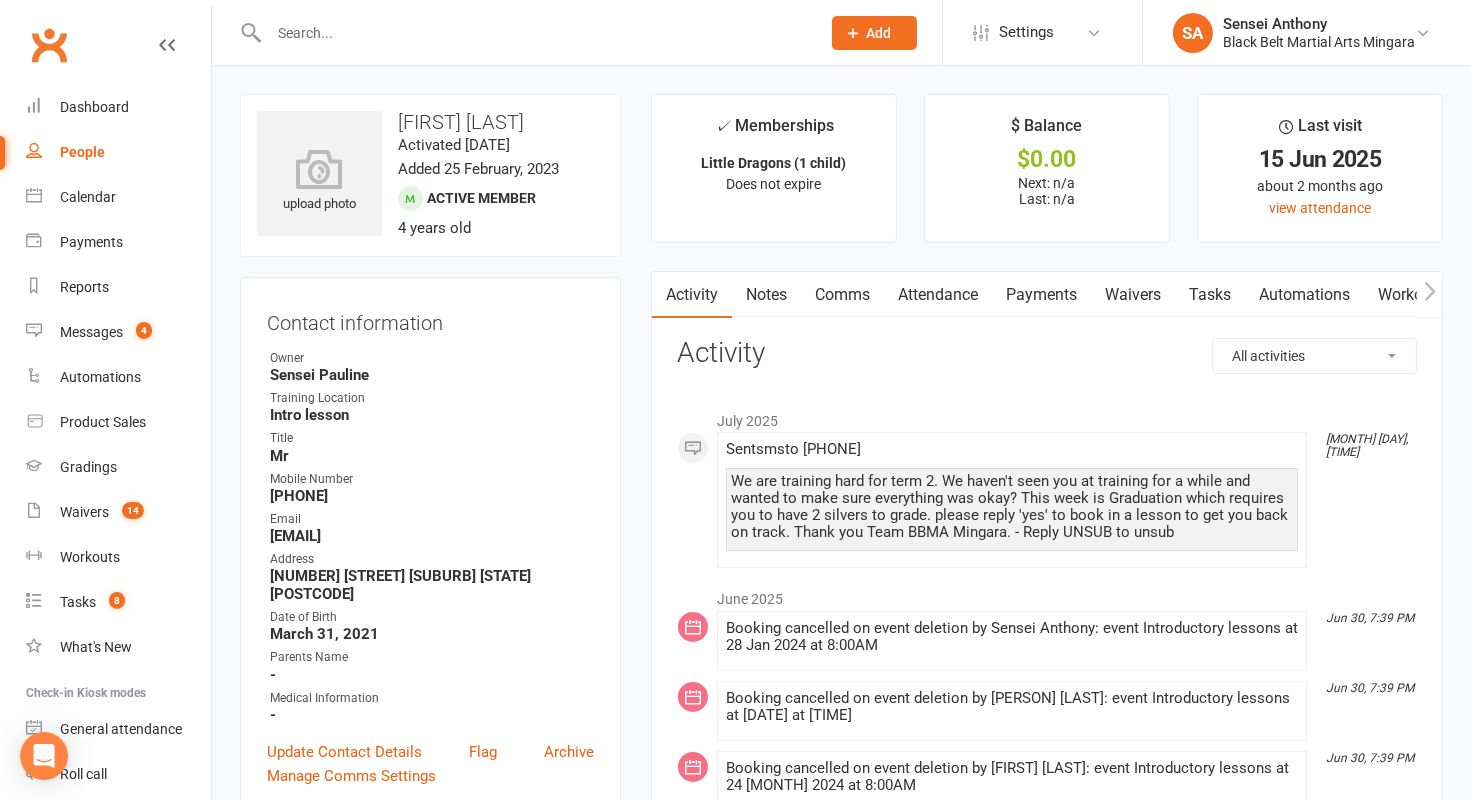 click on "Attendance" at bounding box center (938, 295) 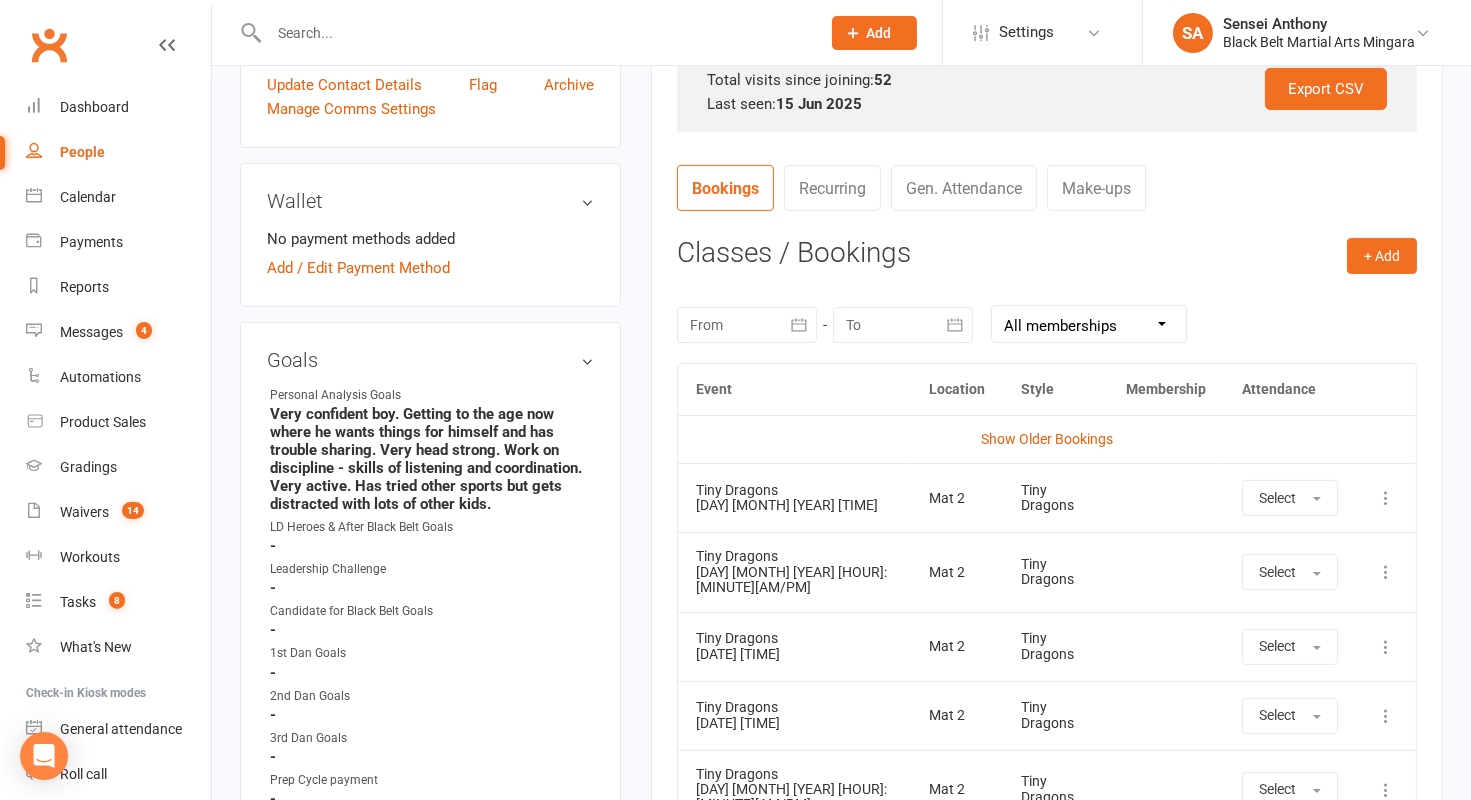 scroll, scrollTop: 668, scrollLeft: 0, axis: vertical 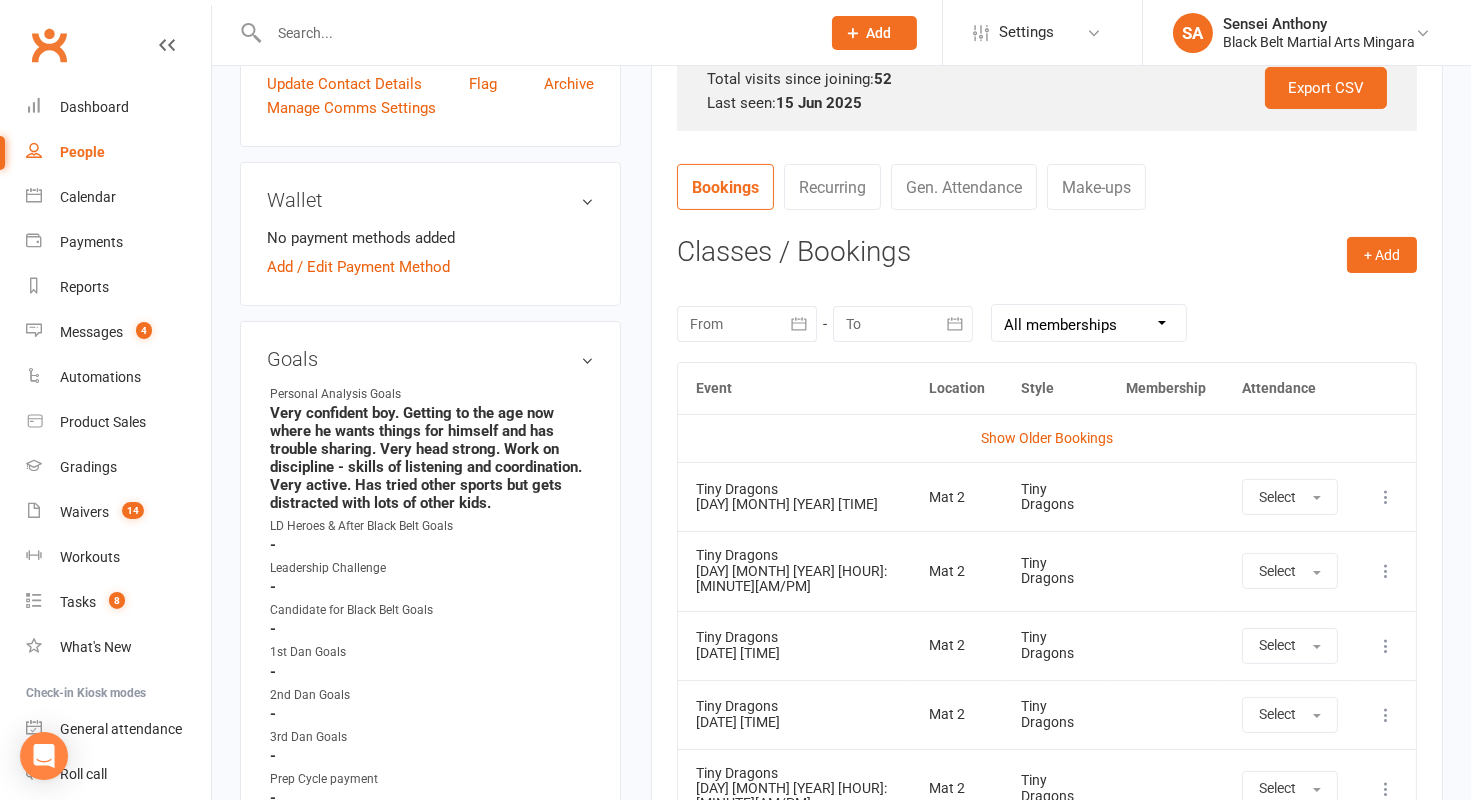 click at bounding box center [1386, 497] 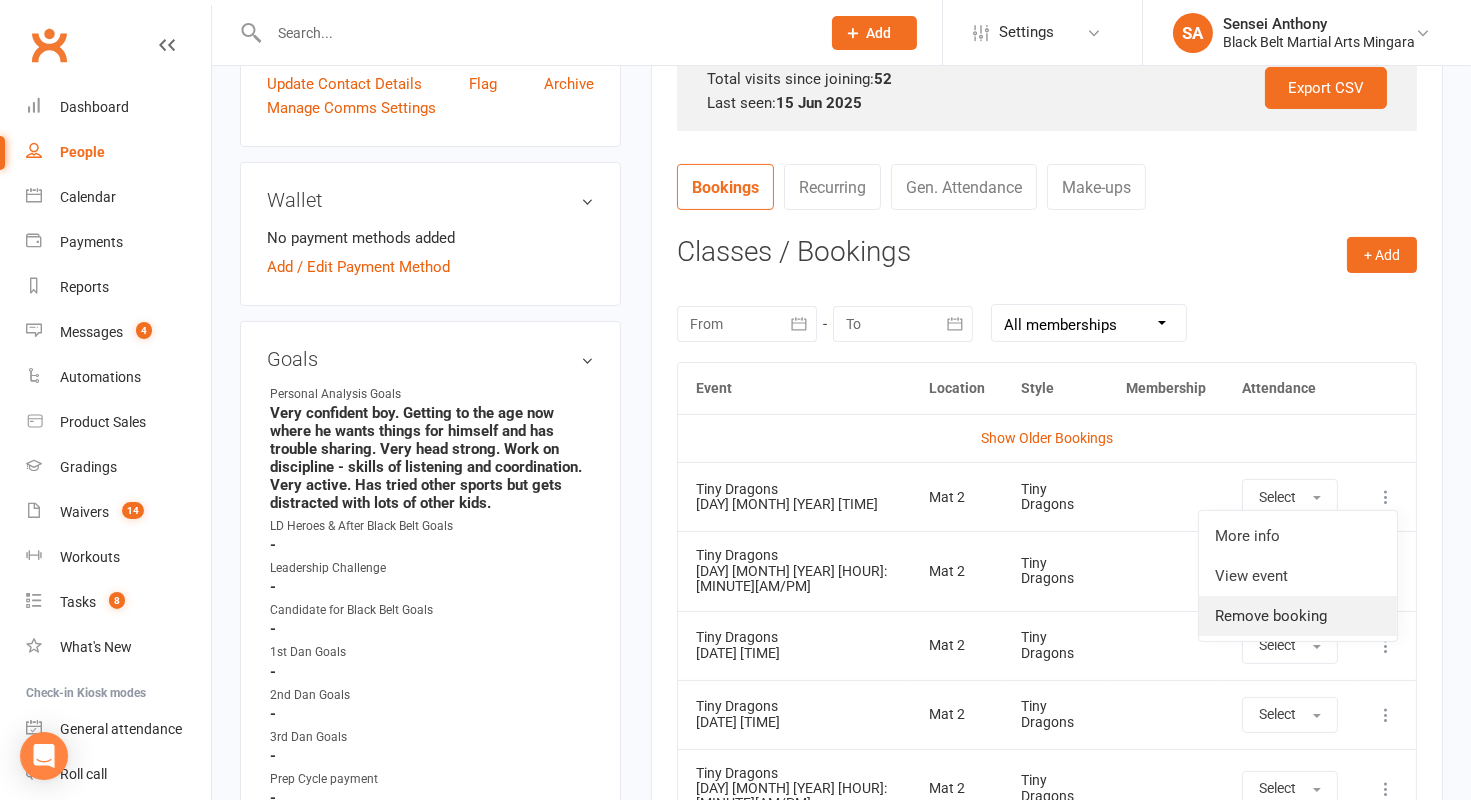 click on "Remove booking" at bounding box center [1298, 616] 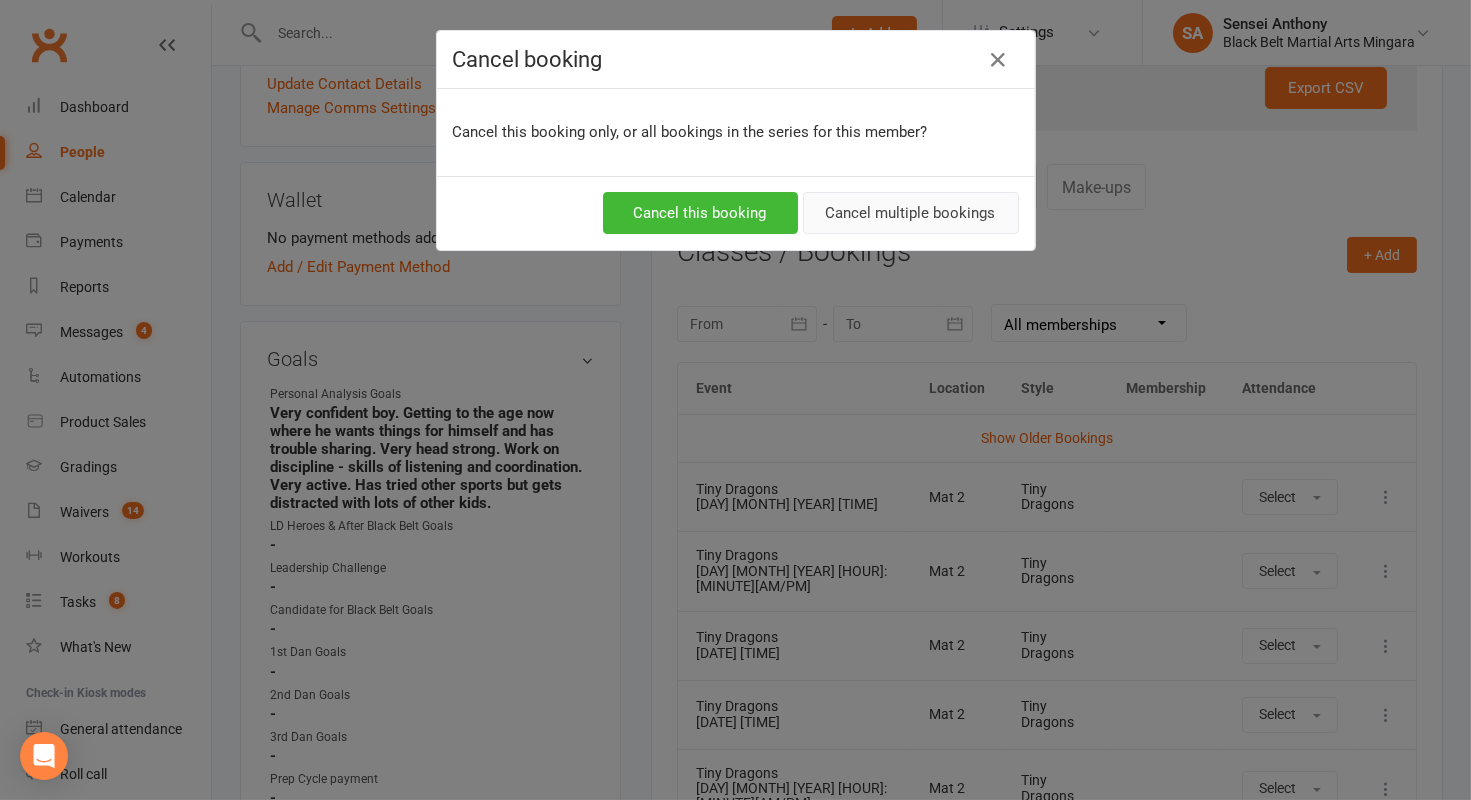 click on "Cancel multiple bookings" at bounding box center (911, 213) 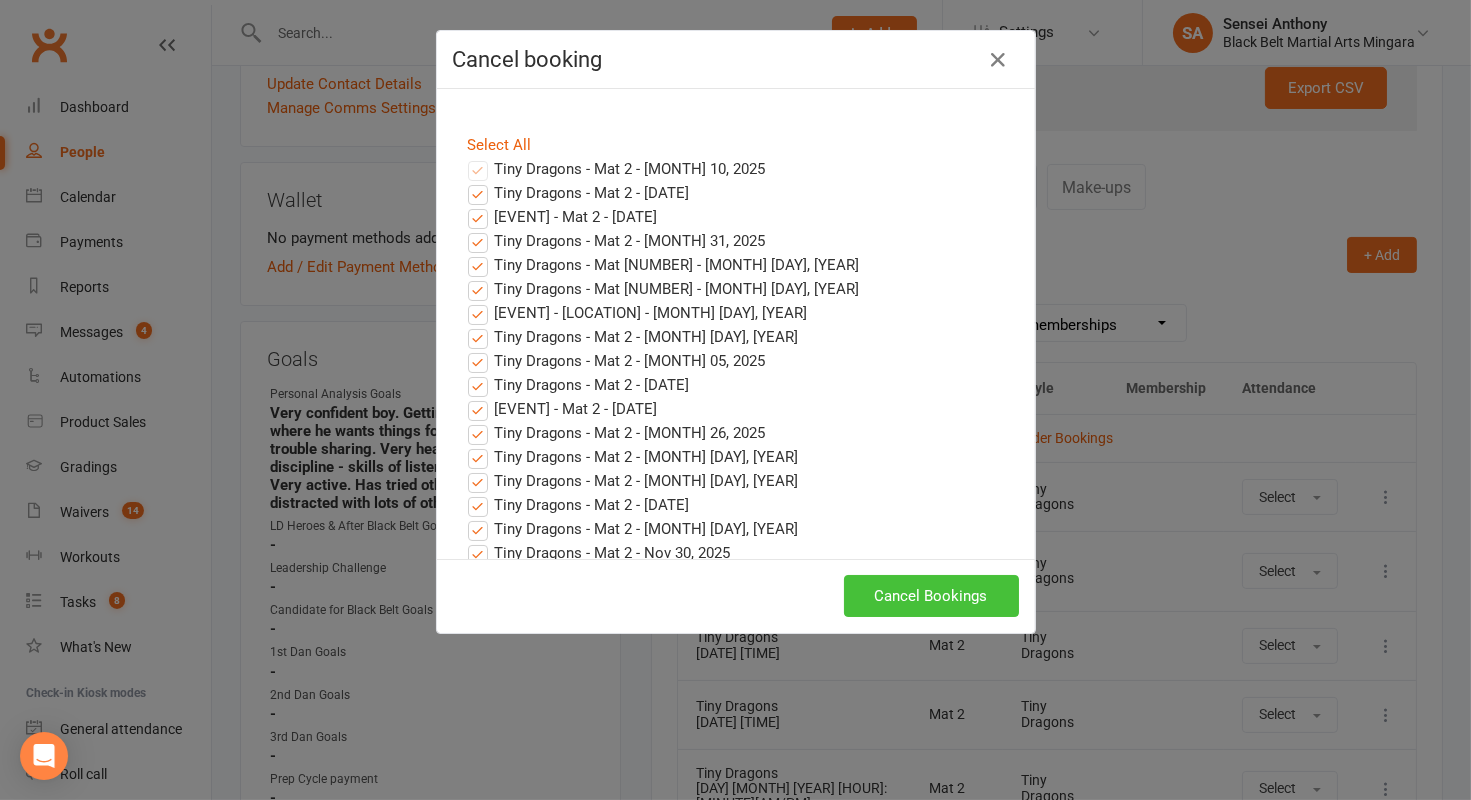 click on "Cancel Bookings" at bounding box center (931, 596) 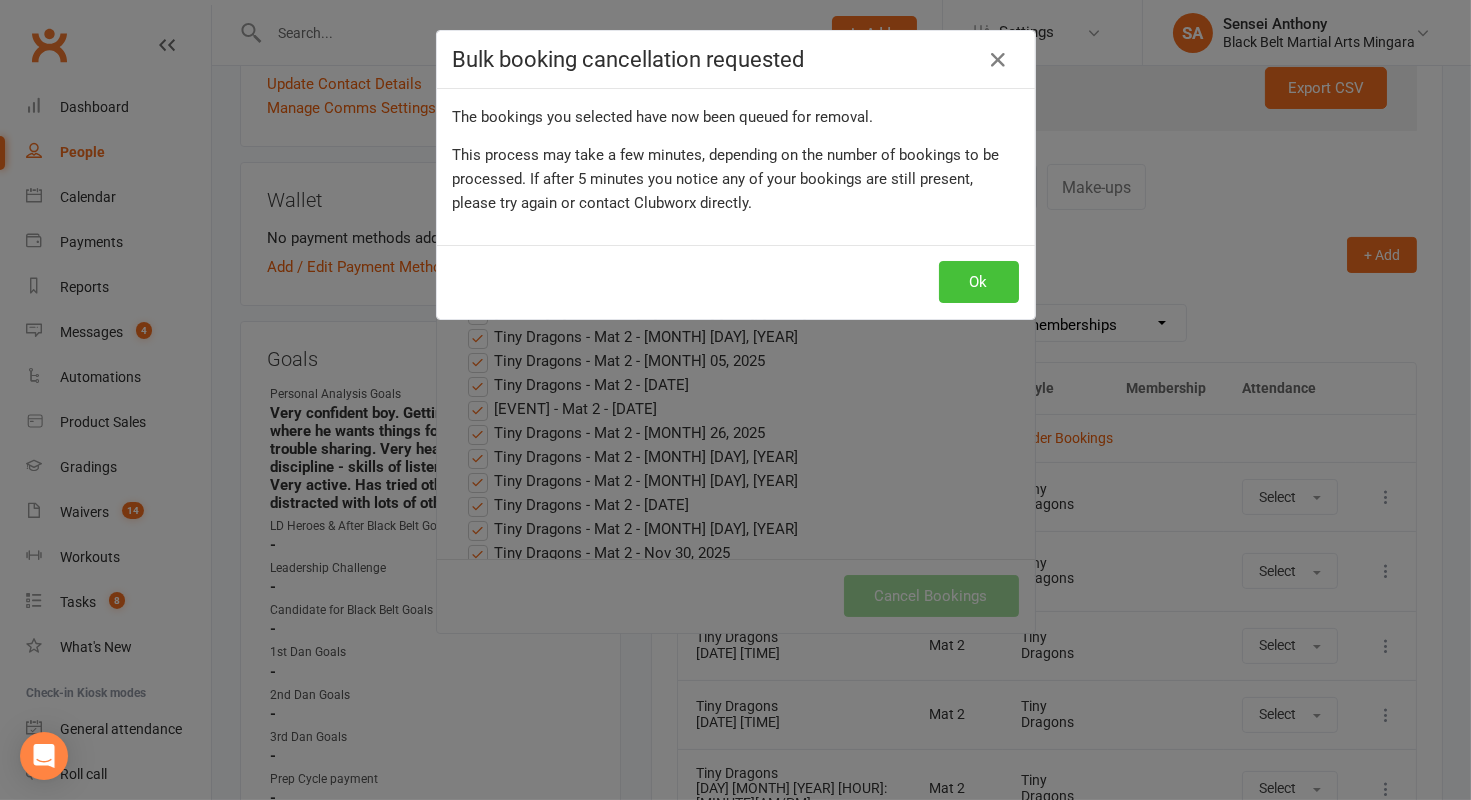 click on "Ok" at bounding box center [979, 282] 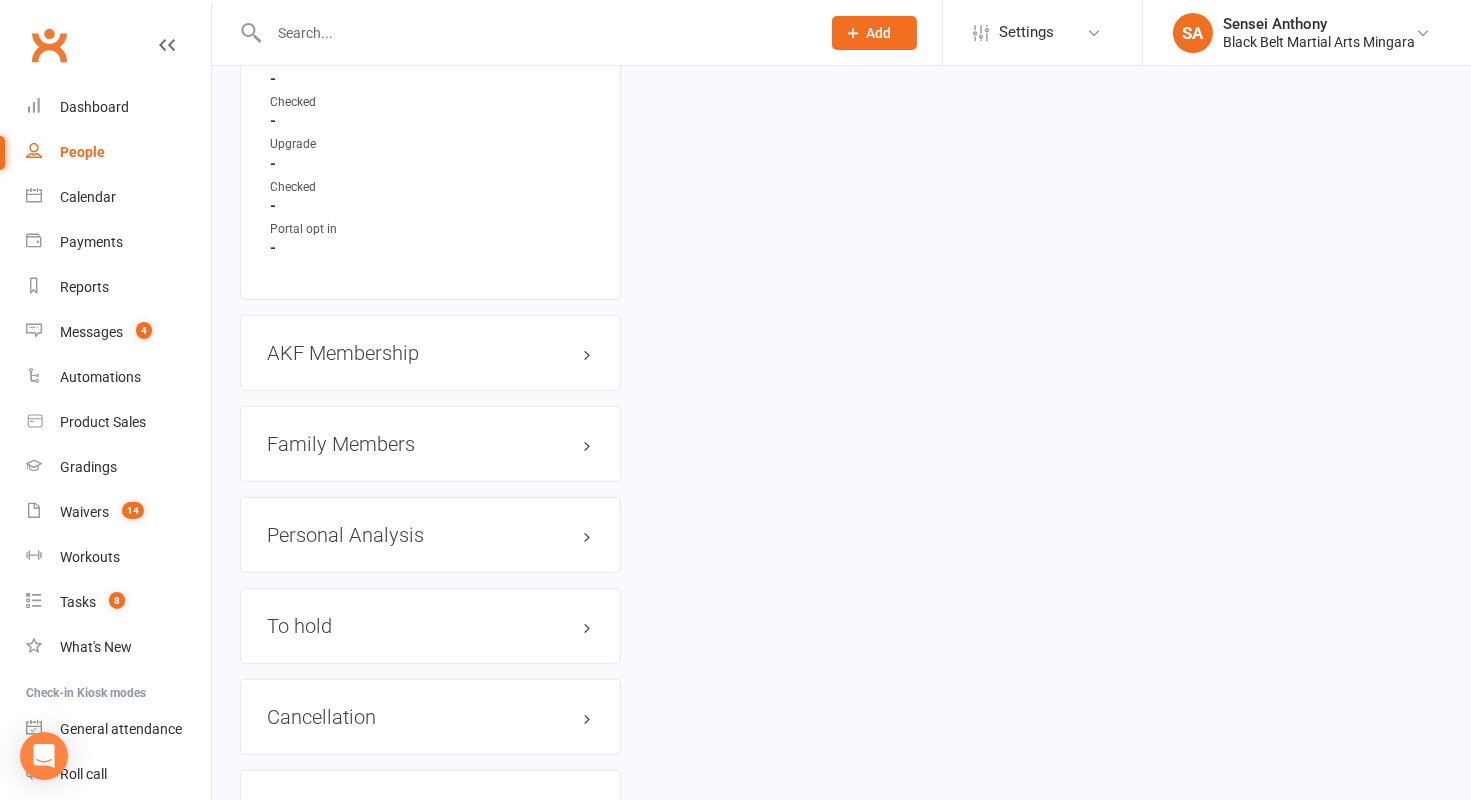 scroll, scrollTop: 2132, scrollLeft: 0, axis: vertical 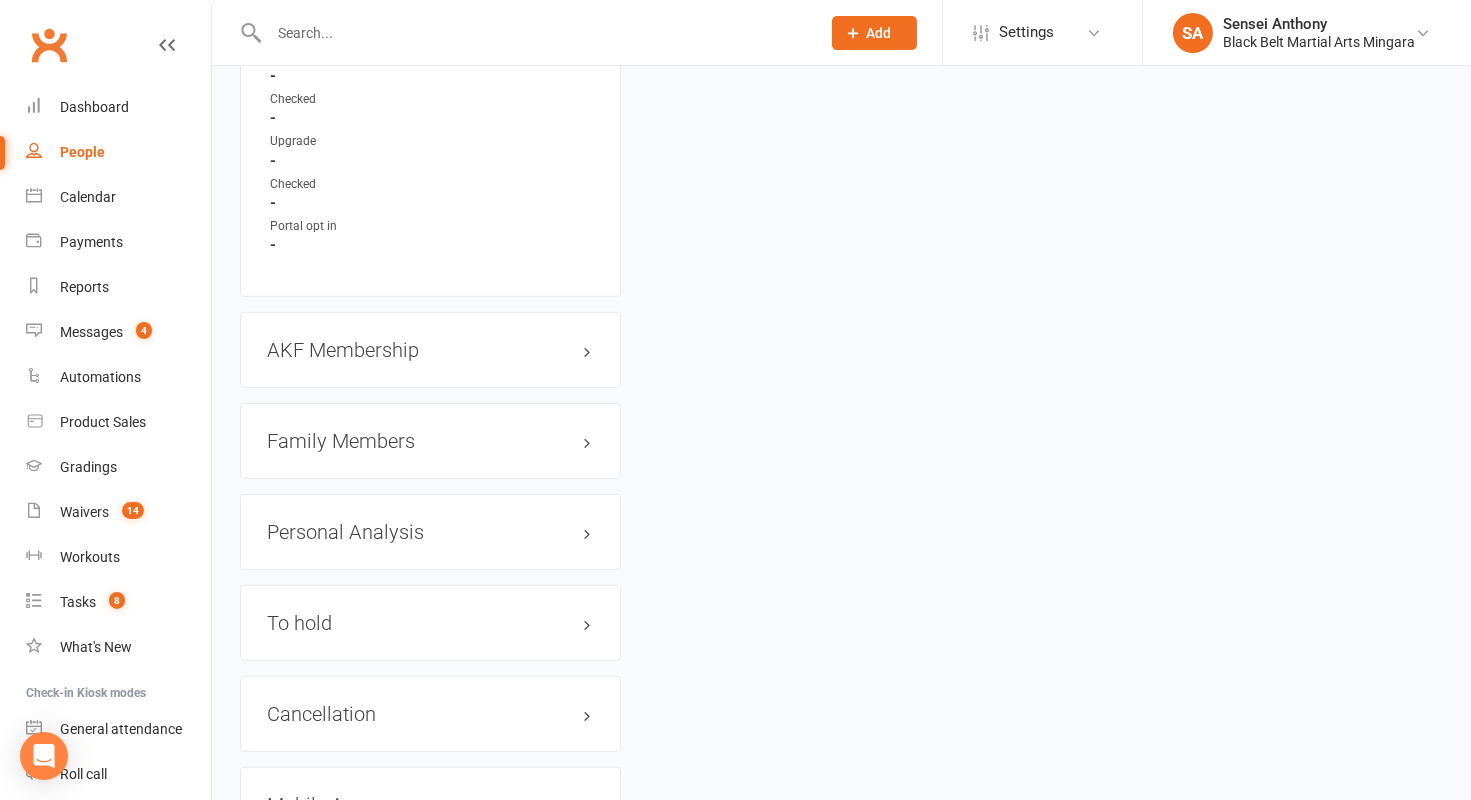 click on "Family Members" at bounding box center (430, 441) 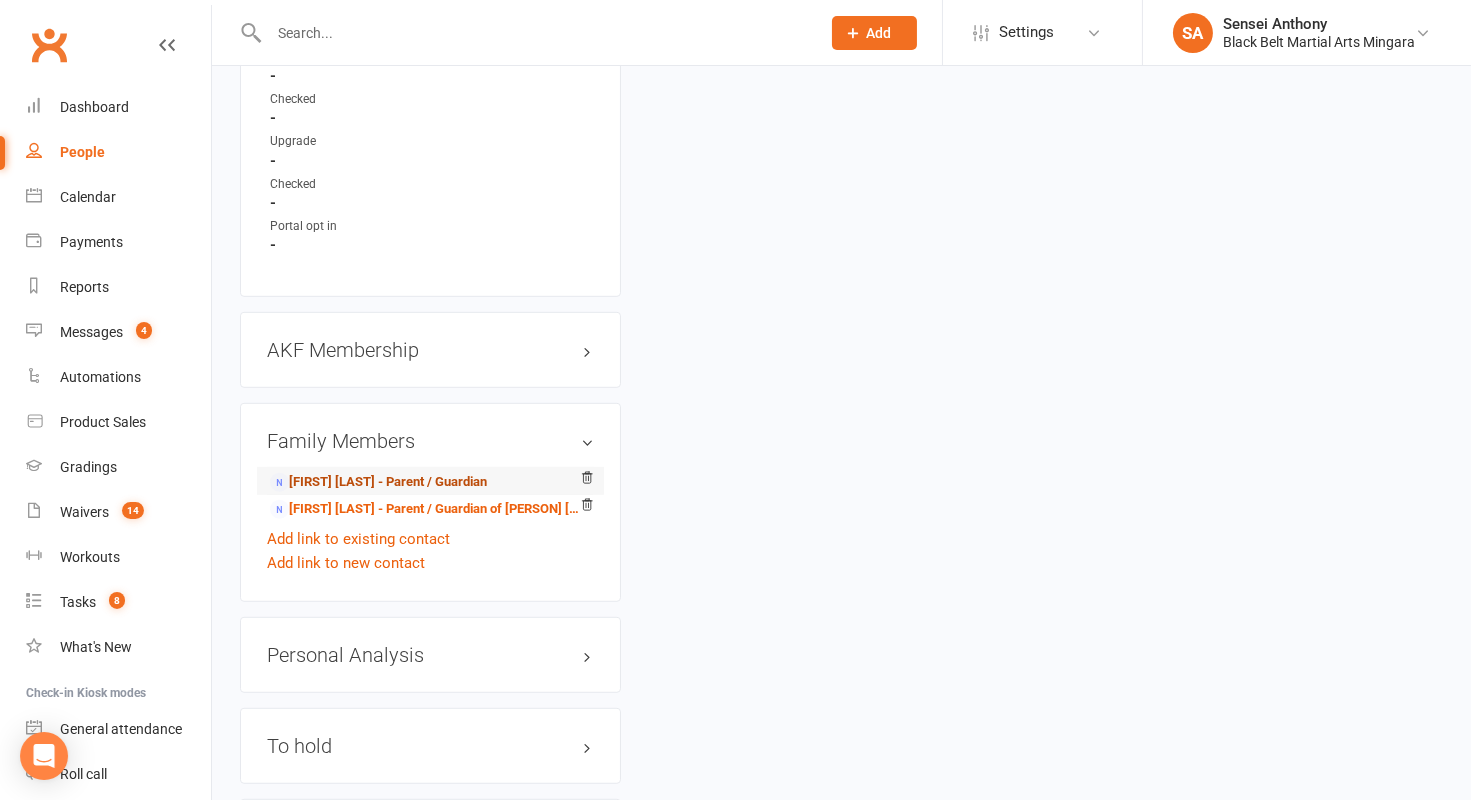 click on "[FIRST] [LAST] - Parent / Guardian" at bounding box center [378, 482] 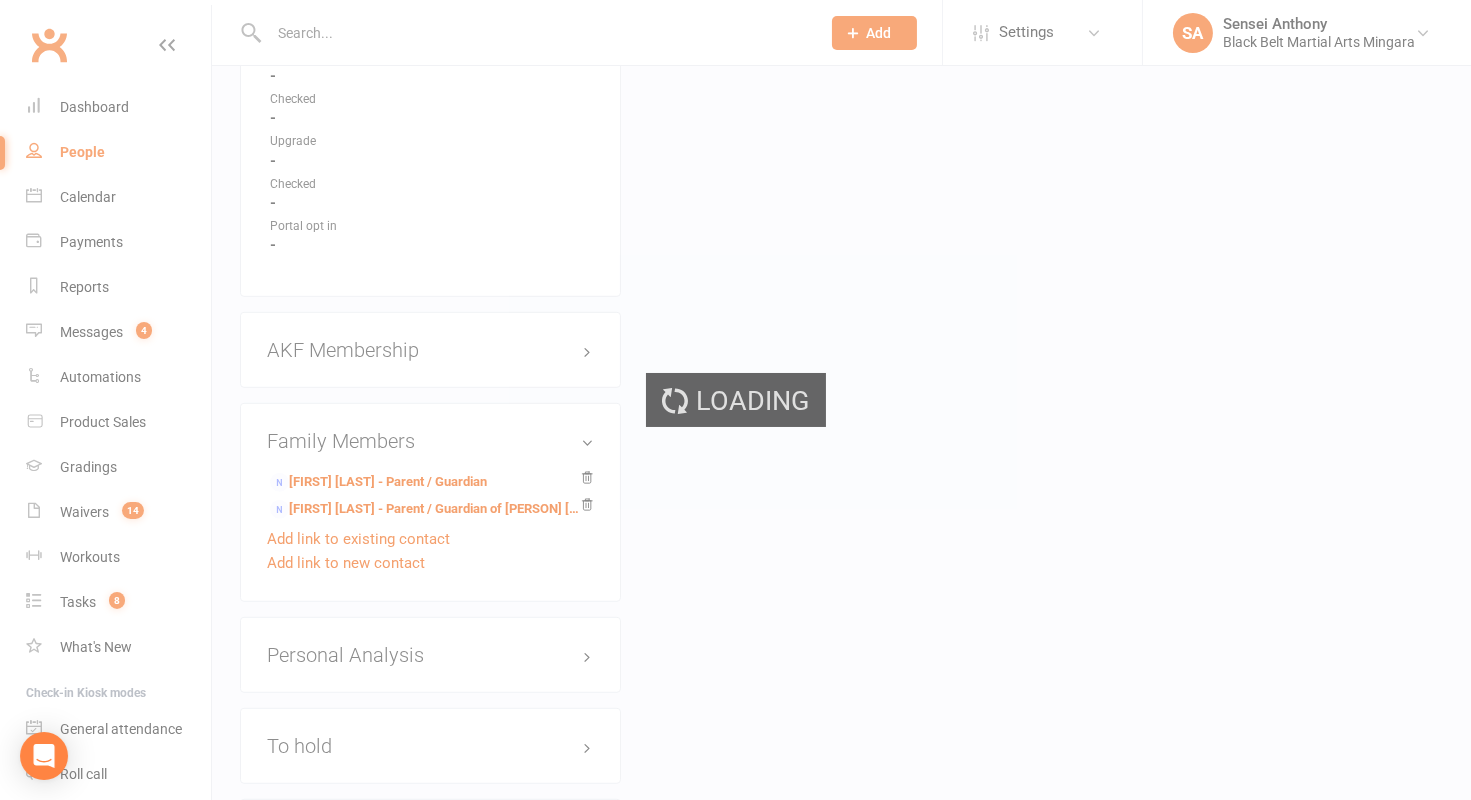 scroll, scrollTop: 0, scrollLeft: 0, axis: both 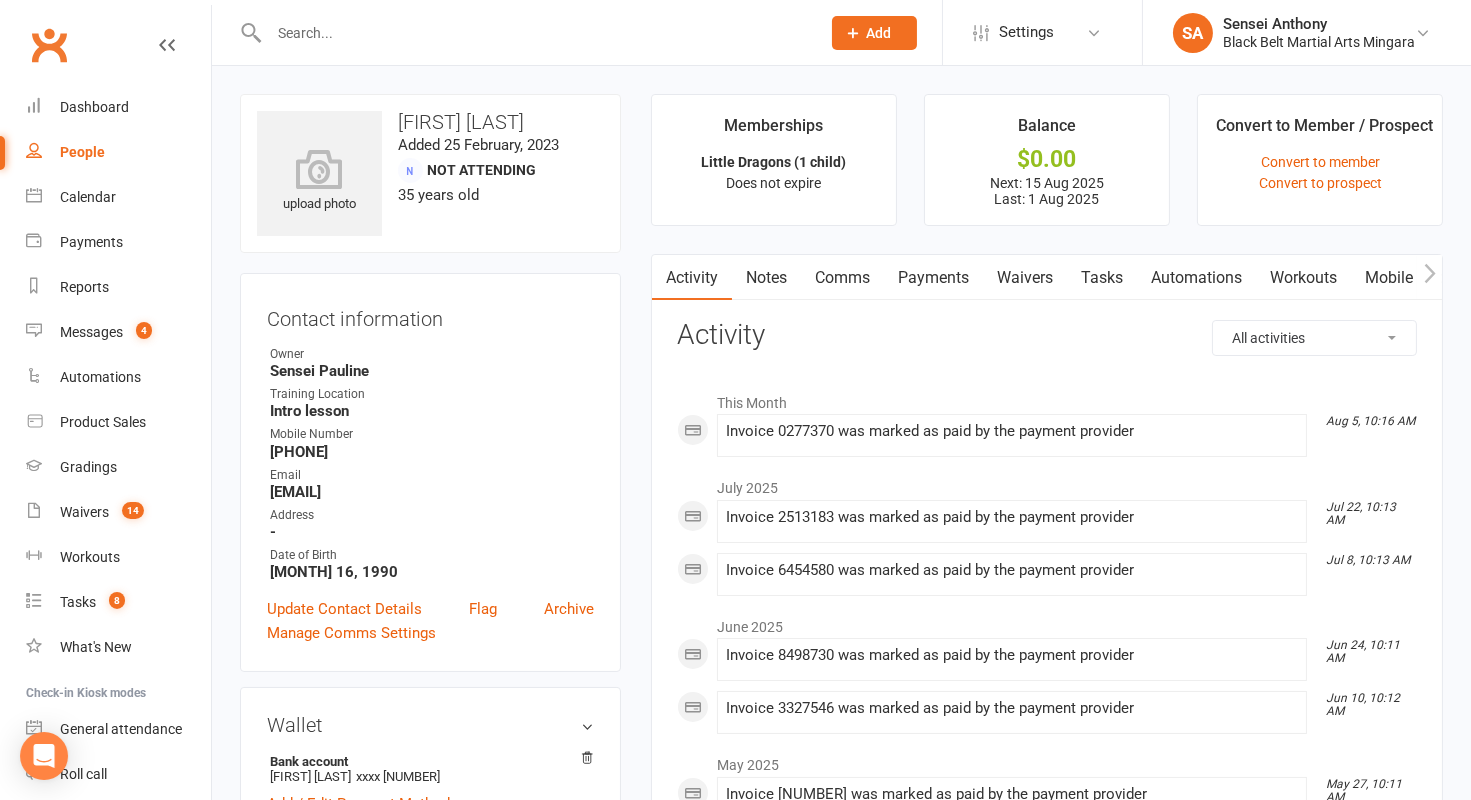 click on "Payments" at bounding box center [933, 278] 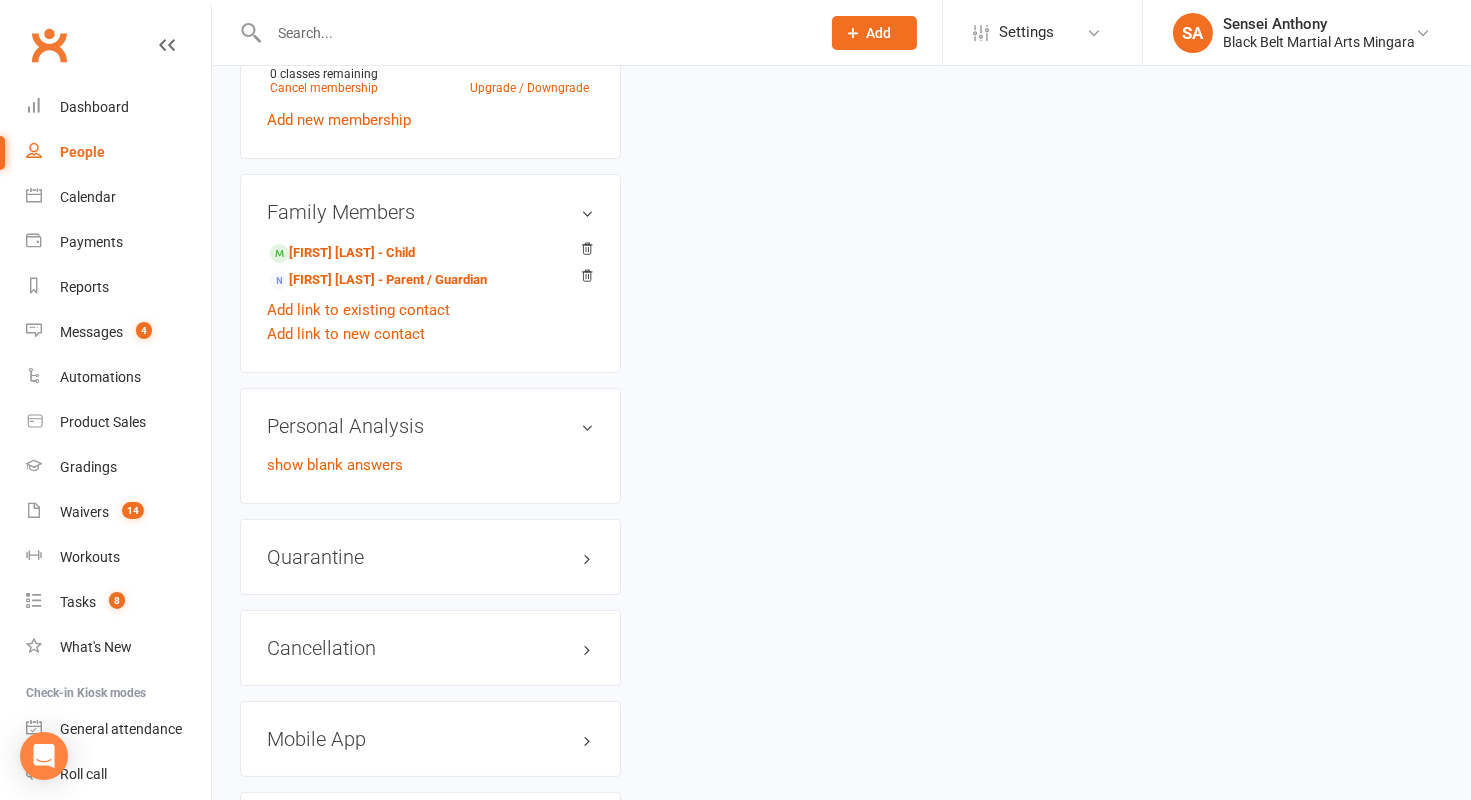 scroll, scrollTop: 1416, scrollLeft: 0, axis: vertical 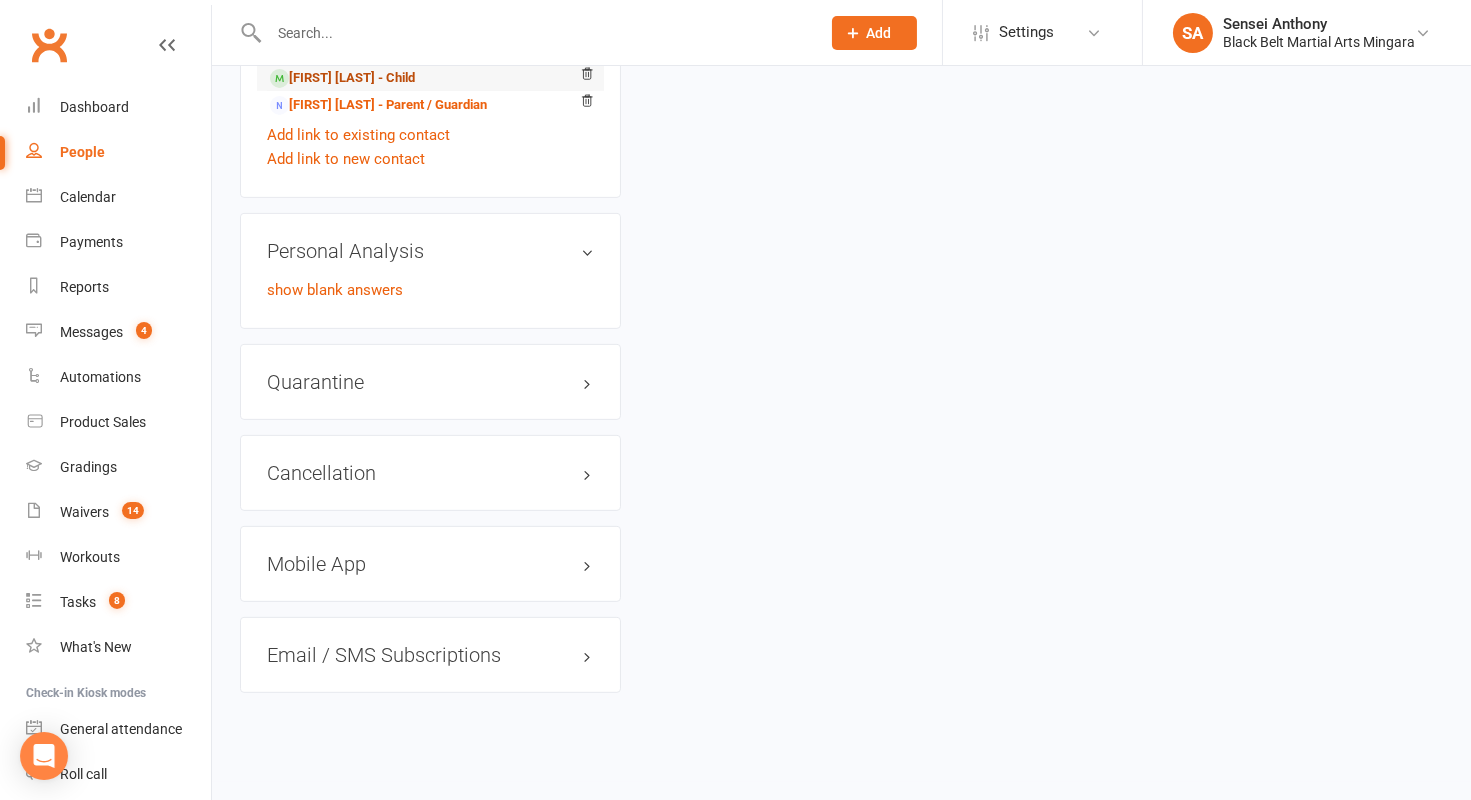 click on "[FIRST] [LAST] - Child" at bounding box center (342, 78) 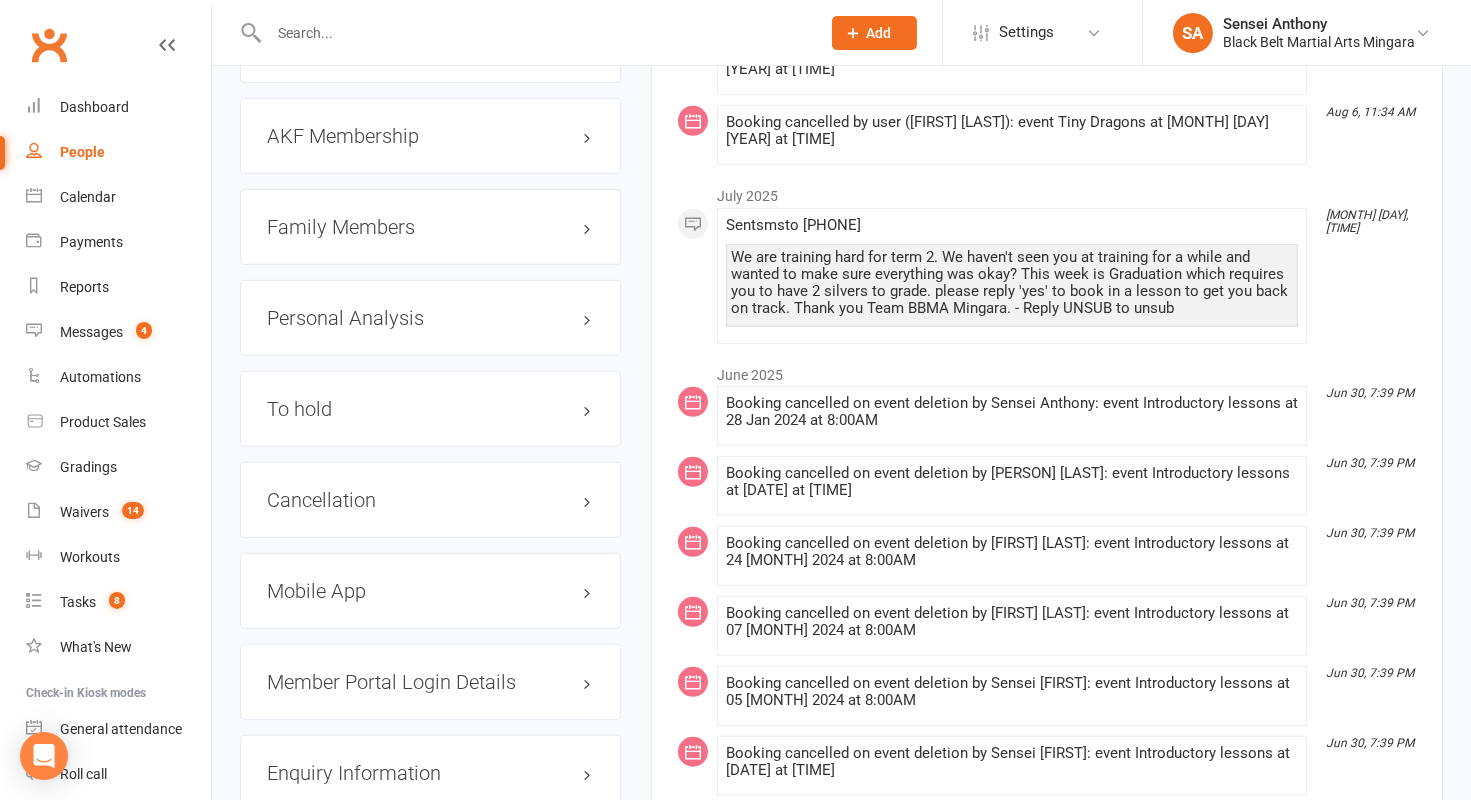scroll, scrollTop: 2347, scrollLeft: 0, axis: vertical 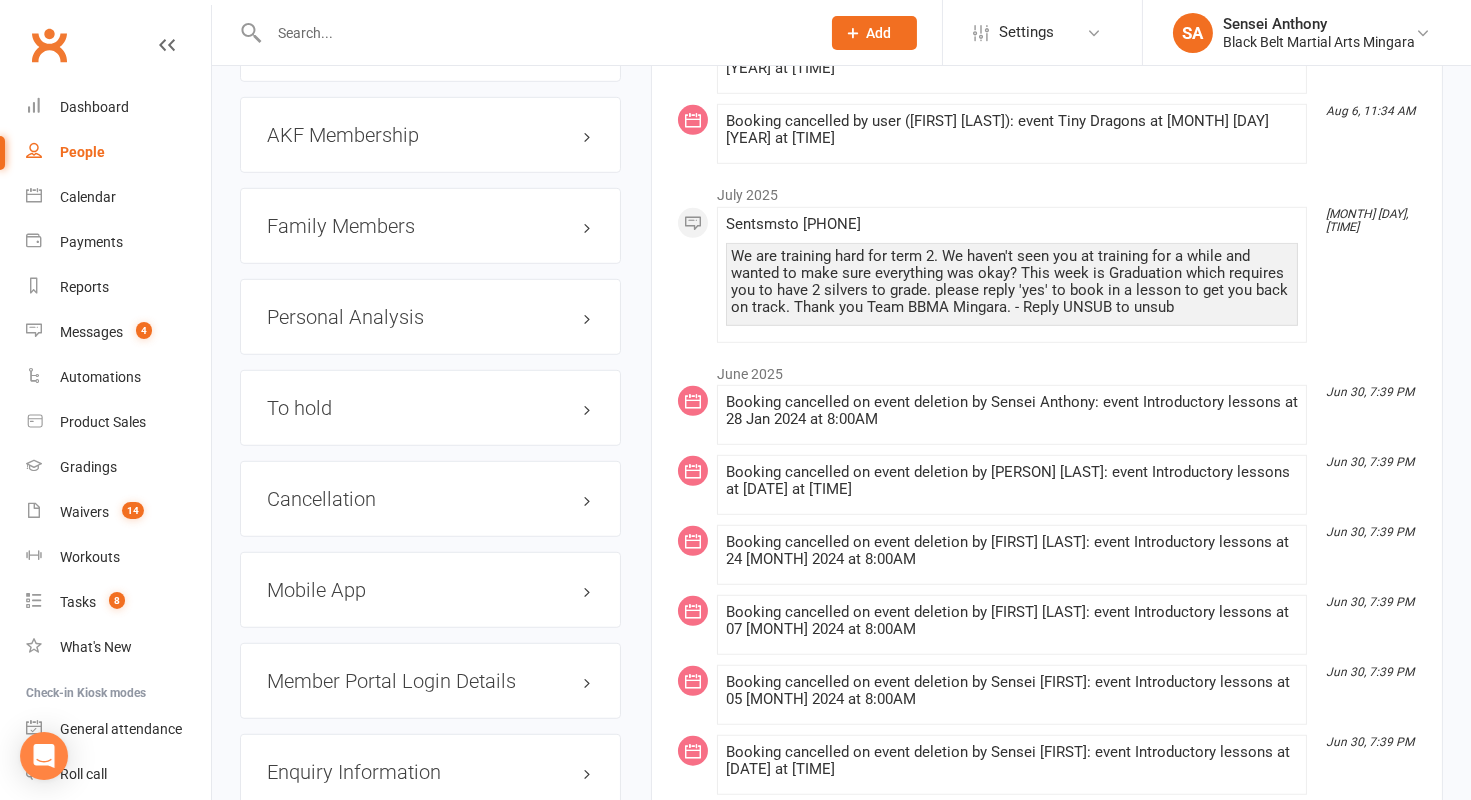 click on "Cancellation  edit" at bounding box center [430, 499] 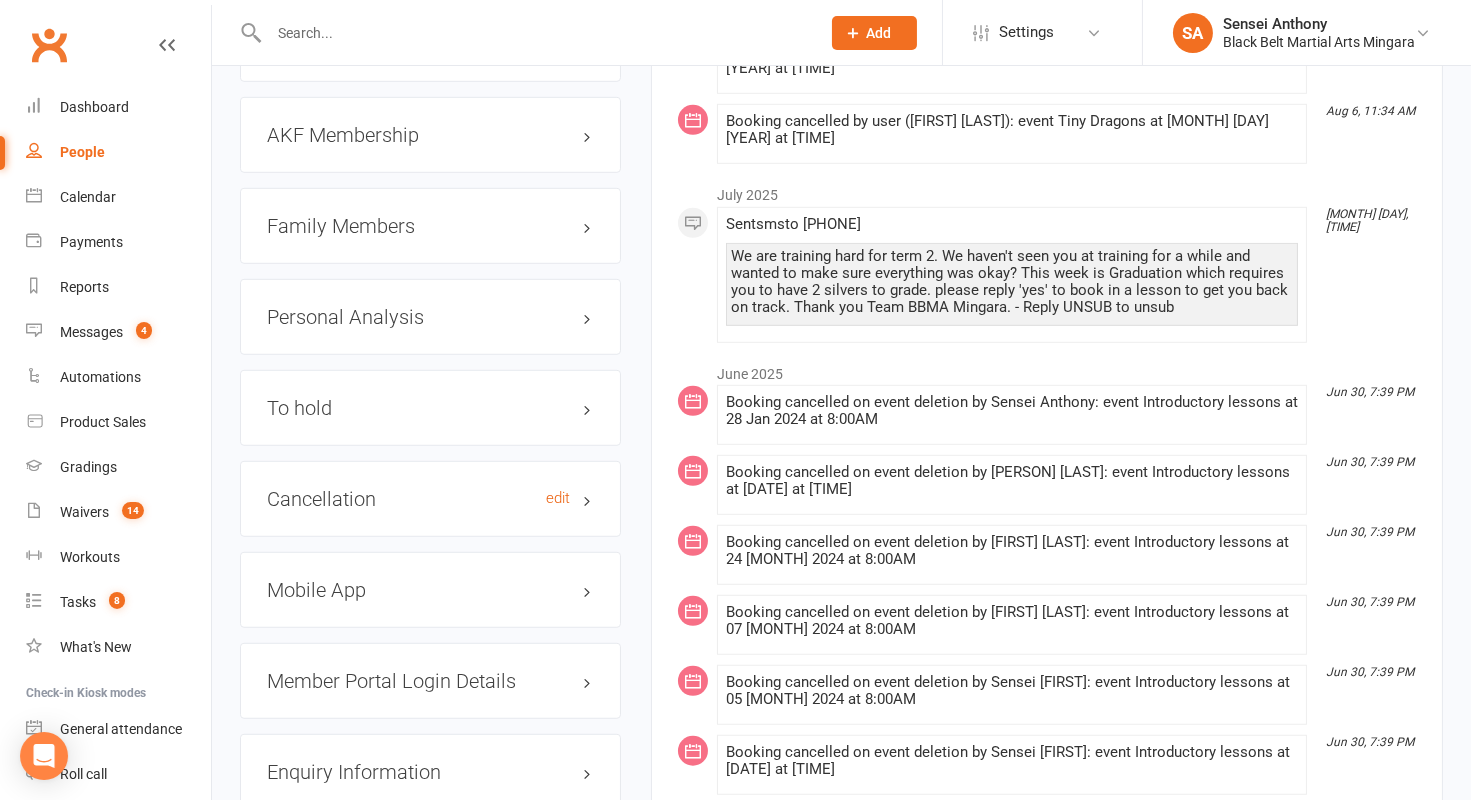 click on "Cancellation  edit" at bounding box center [430, 499] 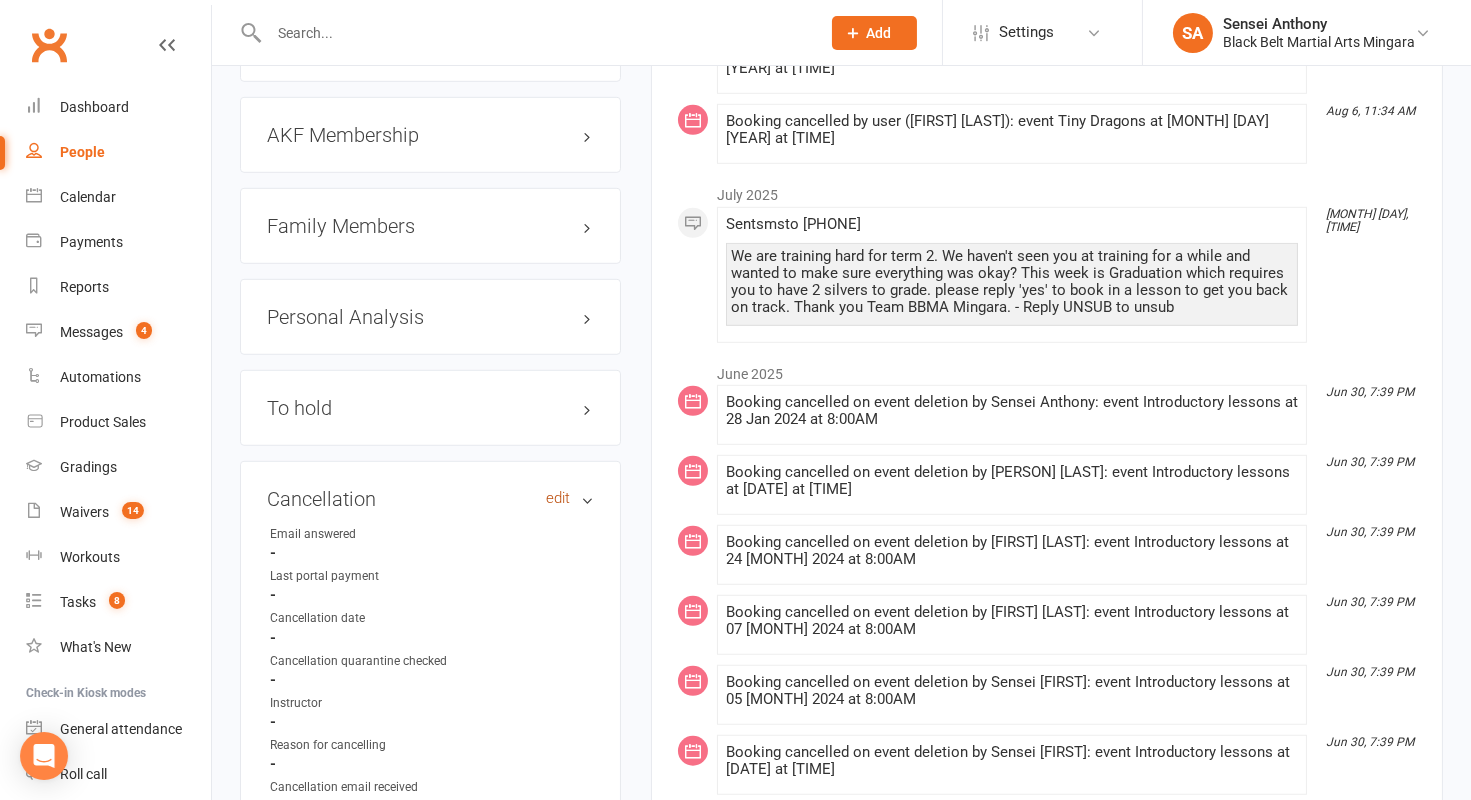 click on "edit" at bounding box center [558, 498] 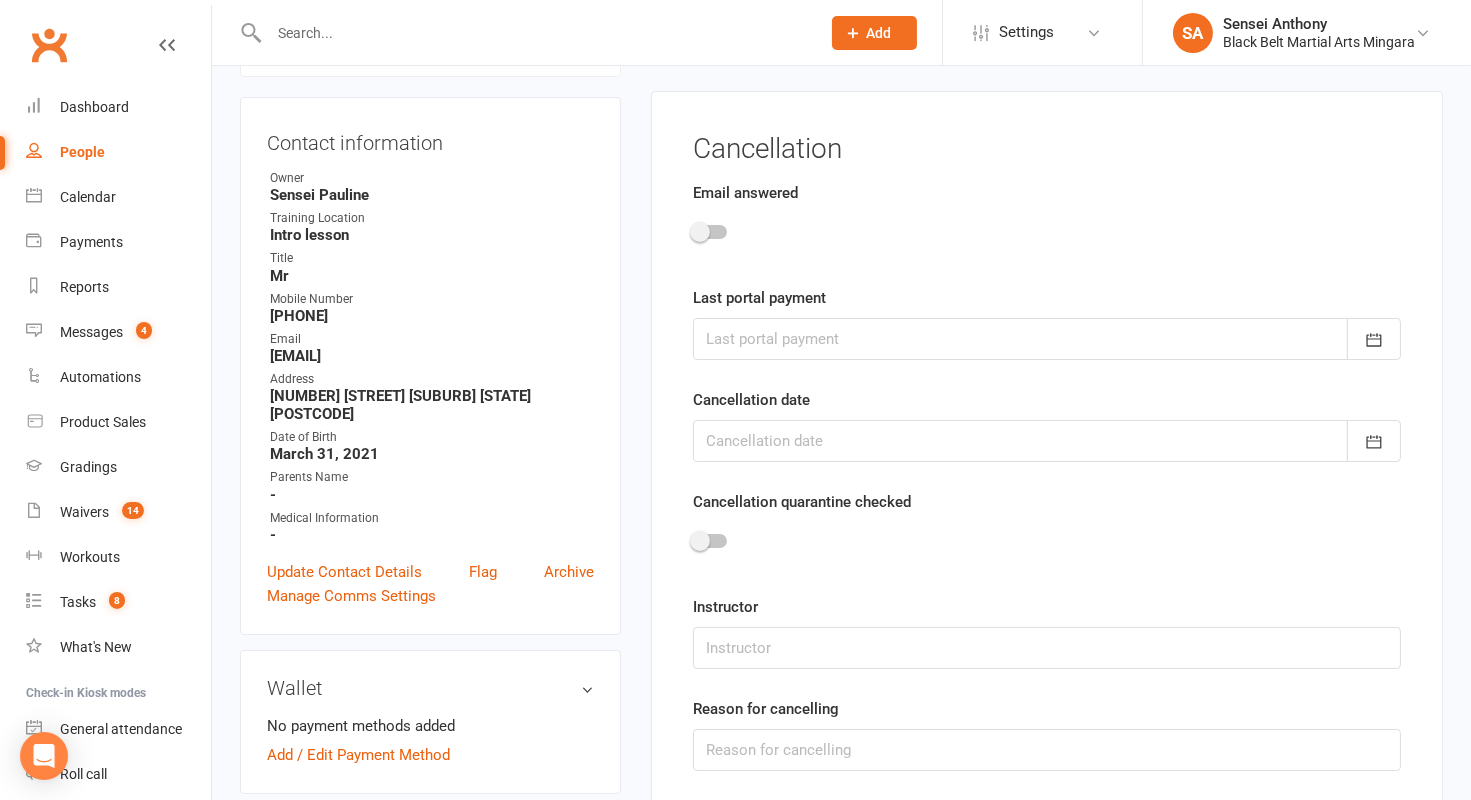 scroll, scrollTop: 170, scrollLeft: 0, axis: vertical 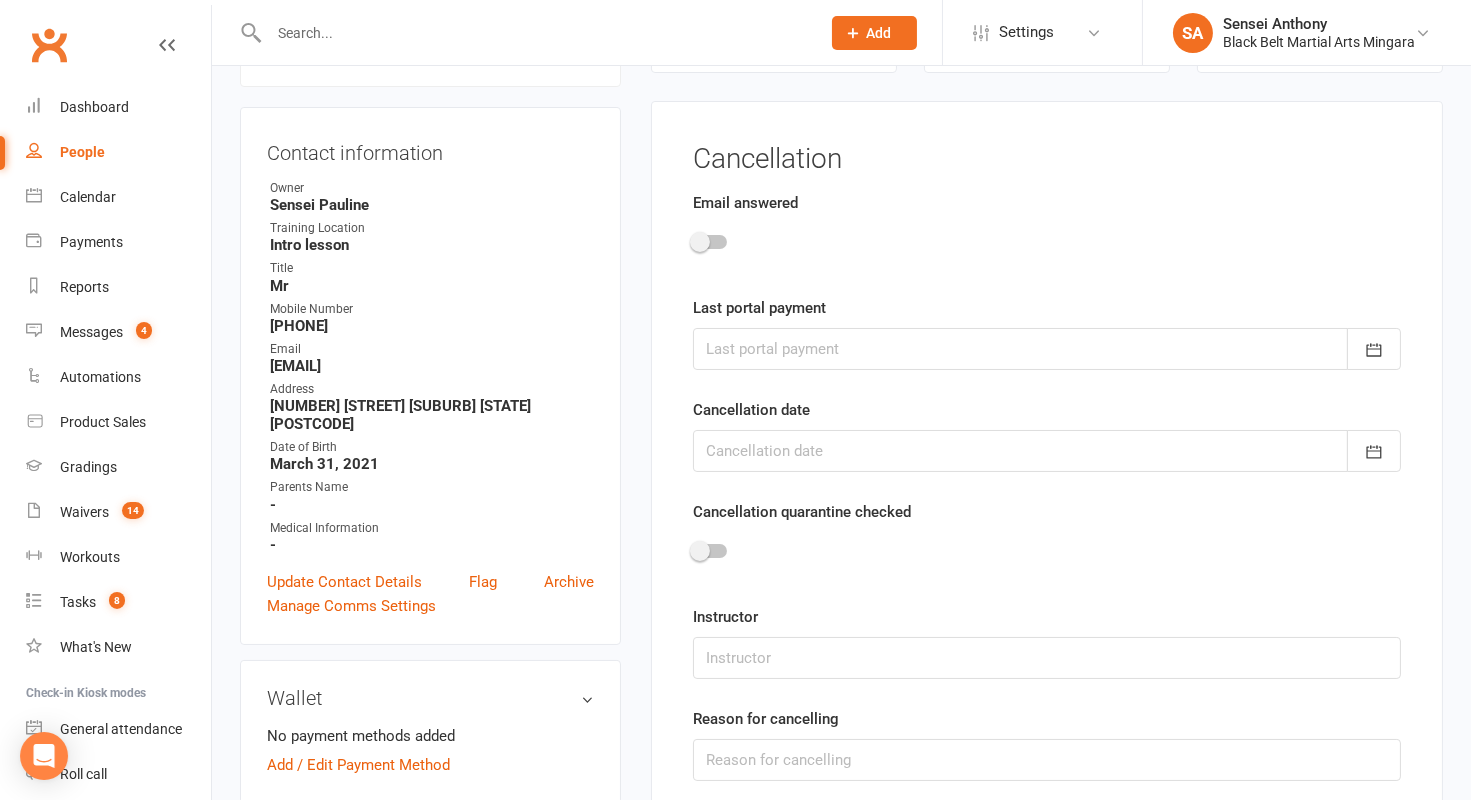 click at bounding box center (700, 242) 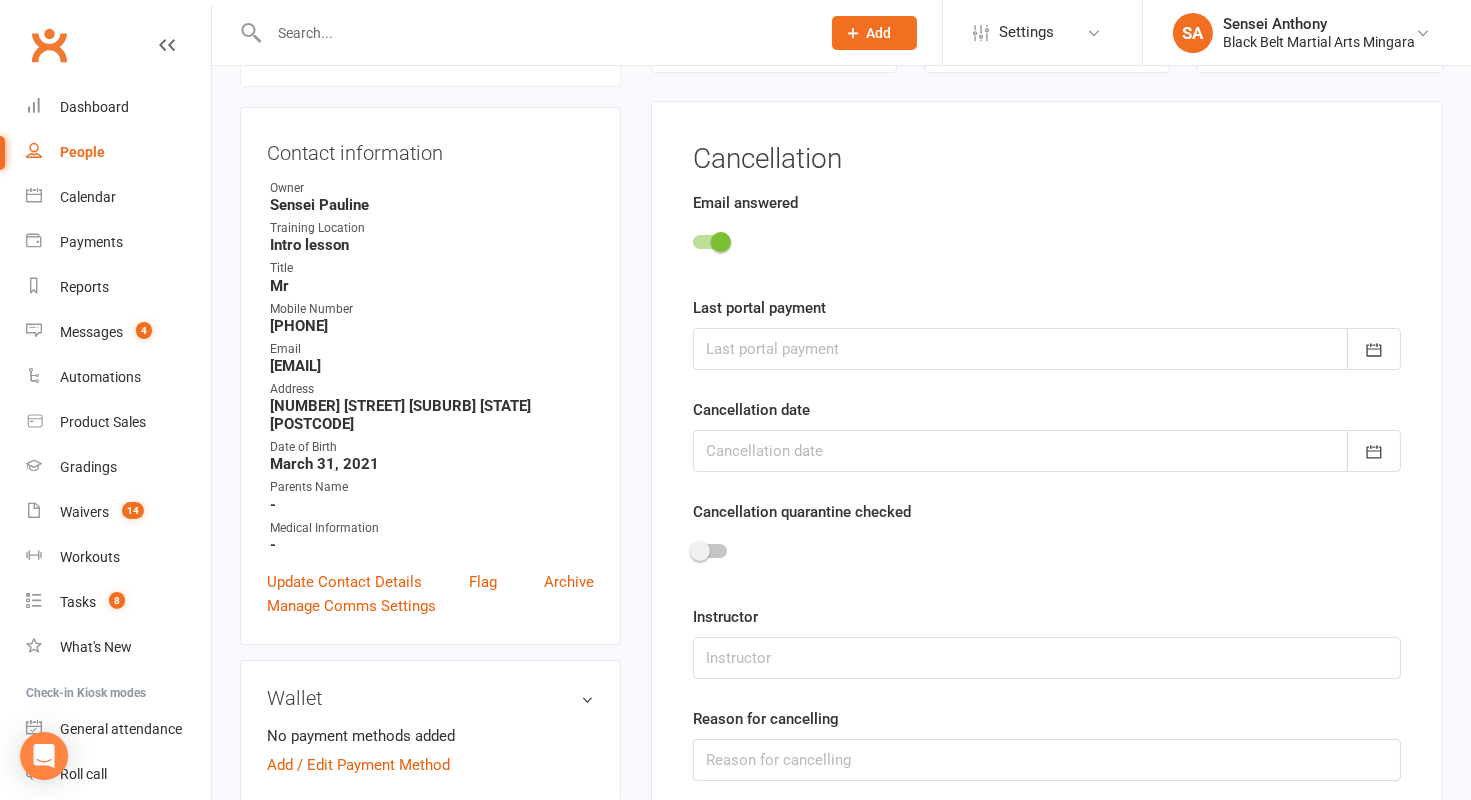 click at bounding box center [1047, 349] 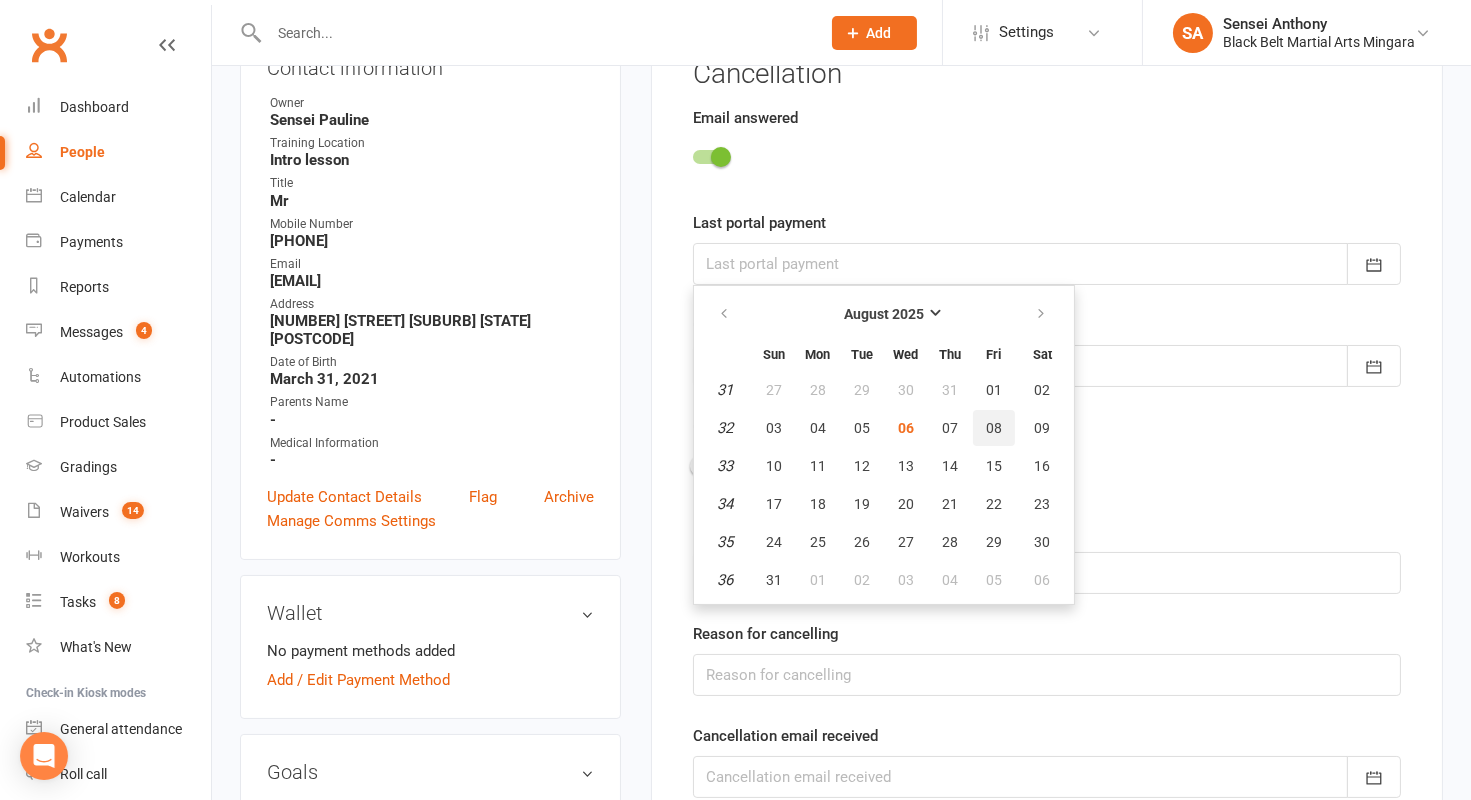 scroll, scrollTop: 256, scrollLeft: 0, axis: vertical 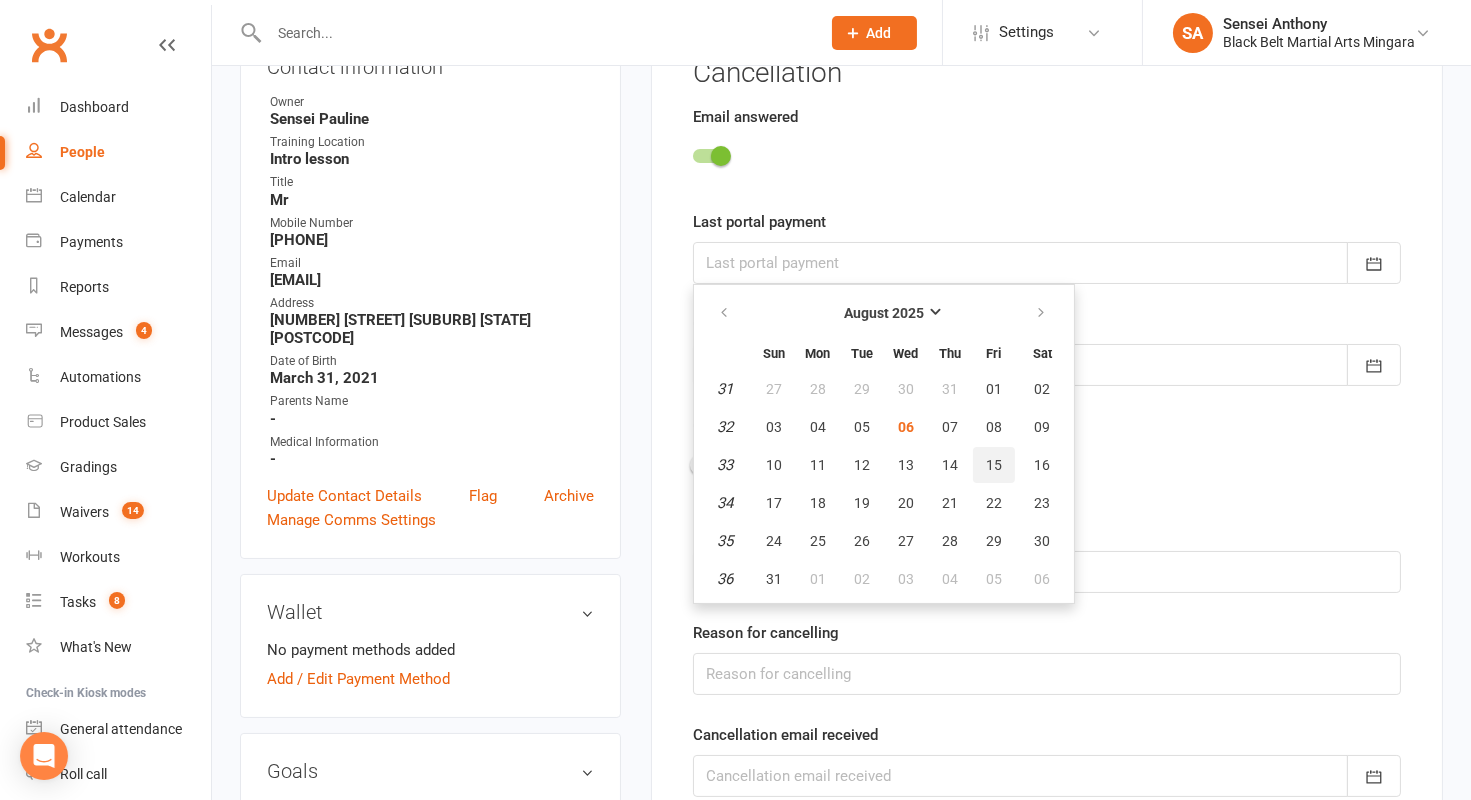 click on "15" at bounding box center (994, 465) 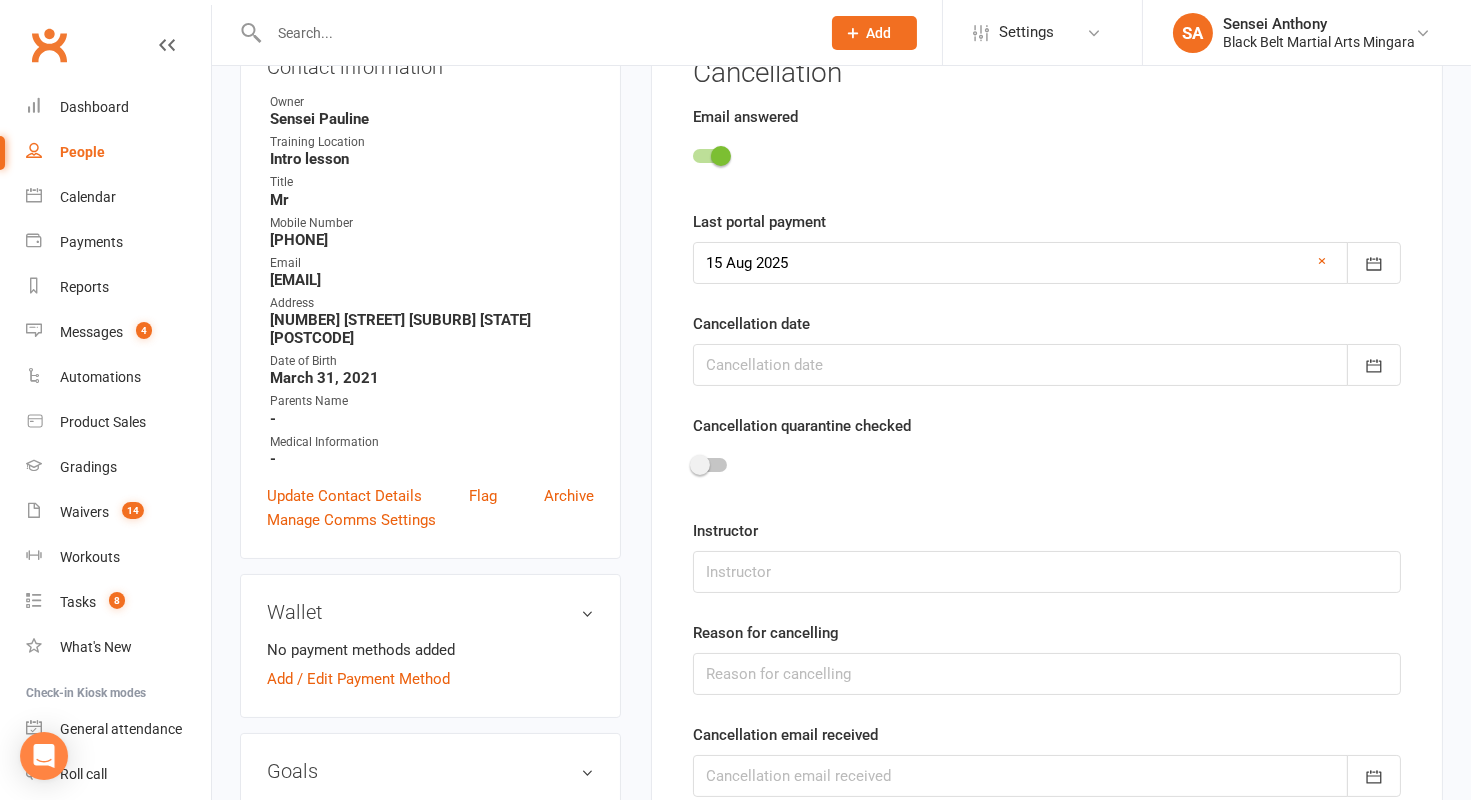 click at bounding box center [1047, 365] 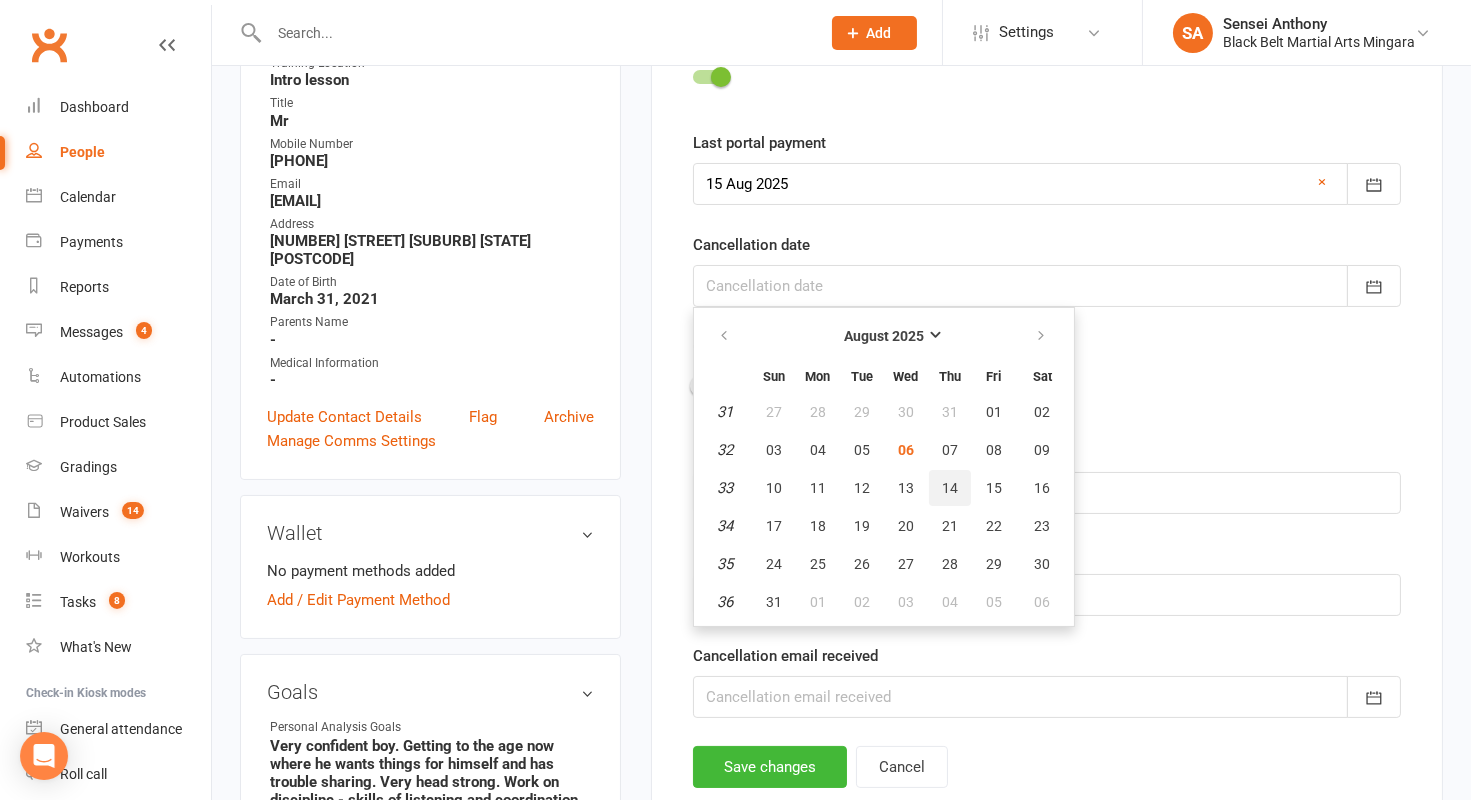 scroll, scrollTop: 365, scrollLeft: 0, axis: vertical 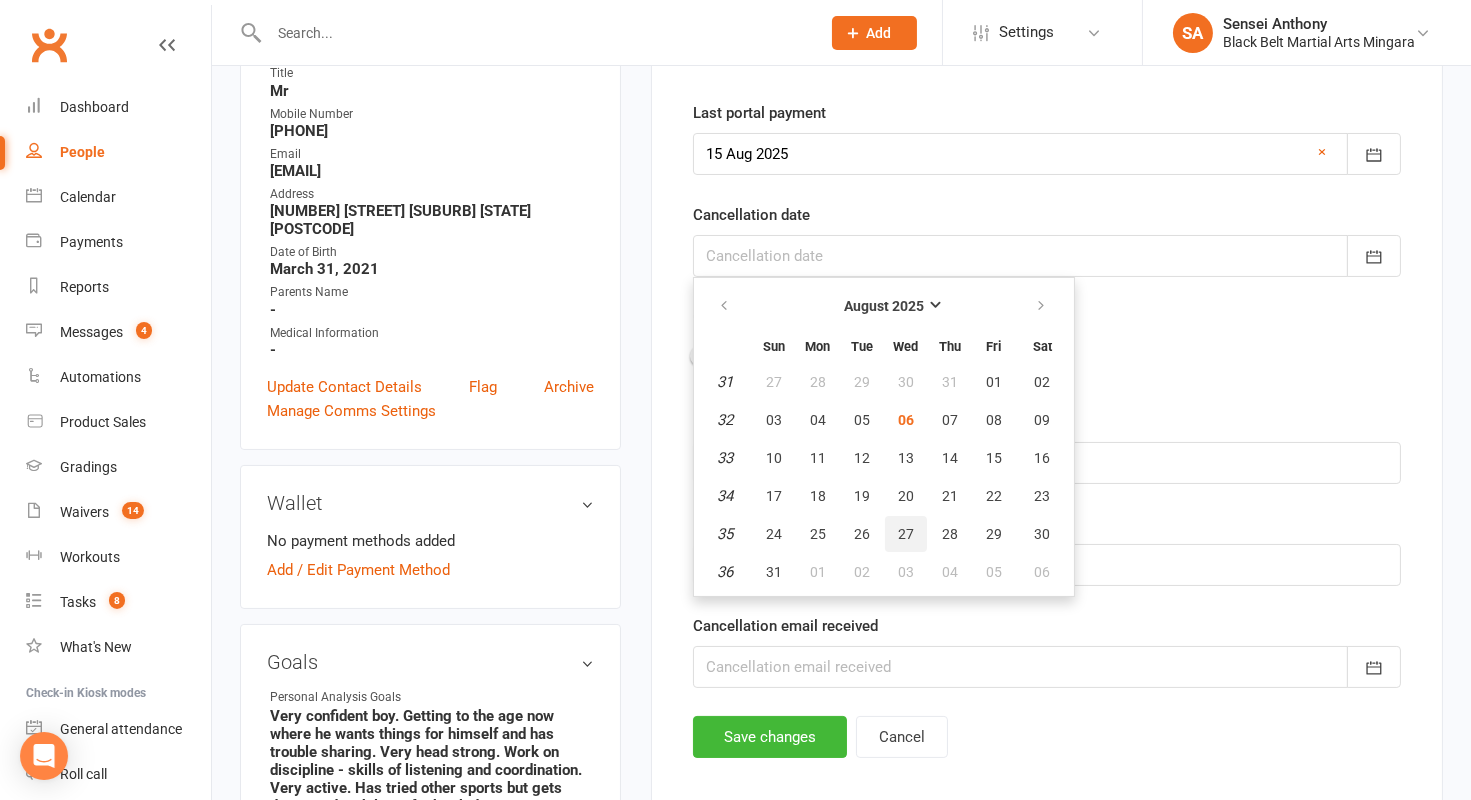 click on "27" at bounding box center (906, 534) 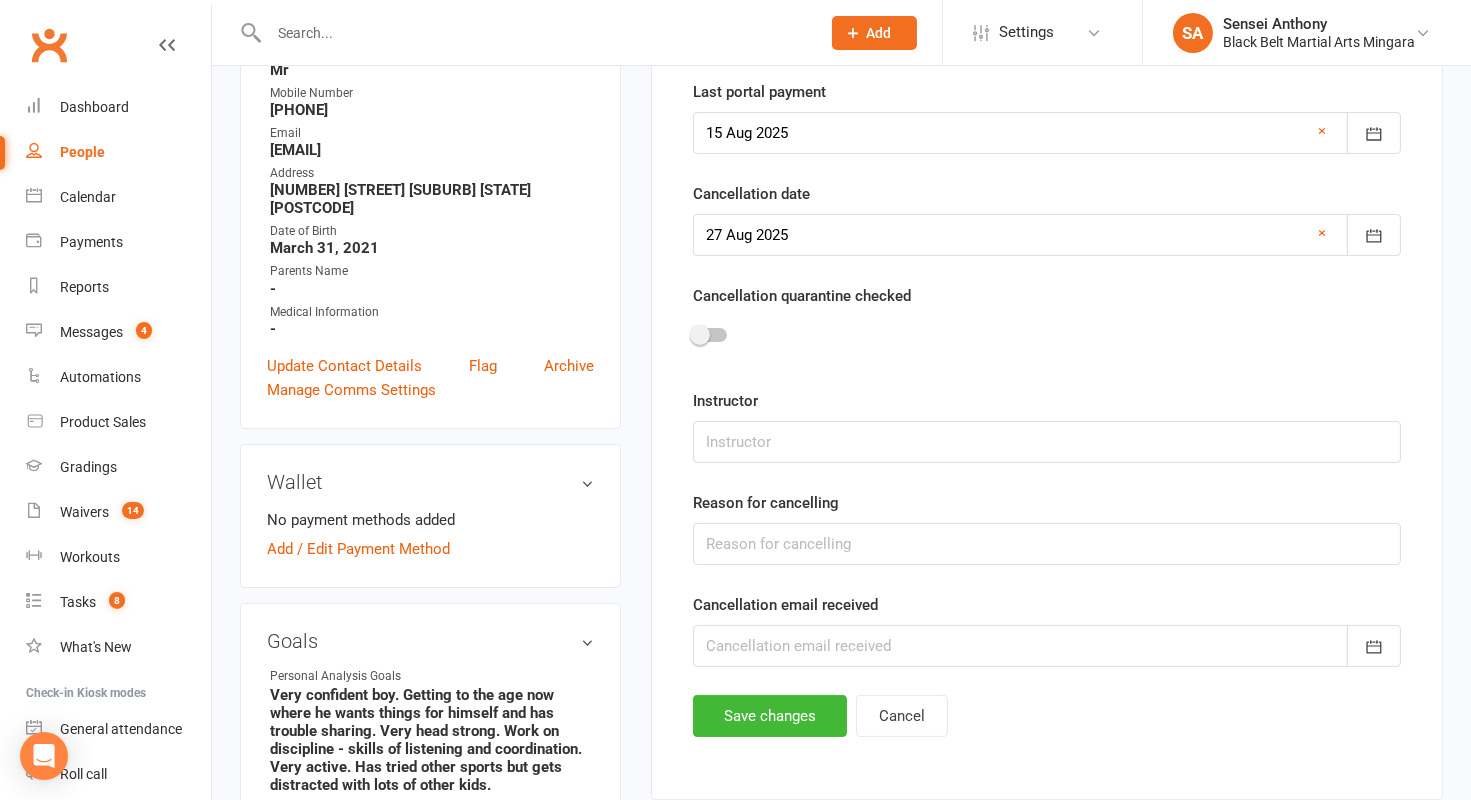 scroll, scrollTop: 391, scrollLeft: 0, axis: vertical 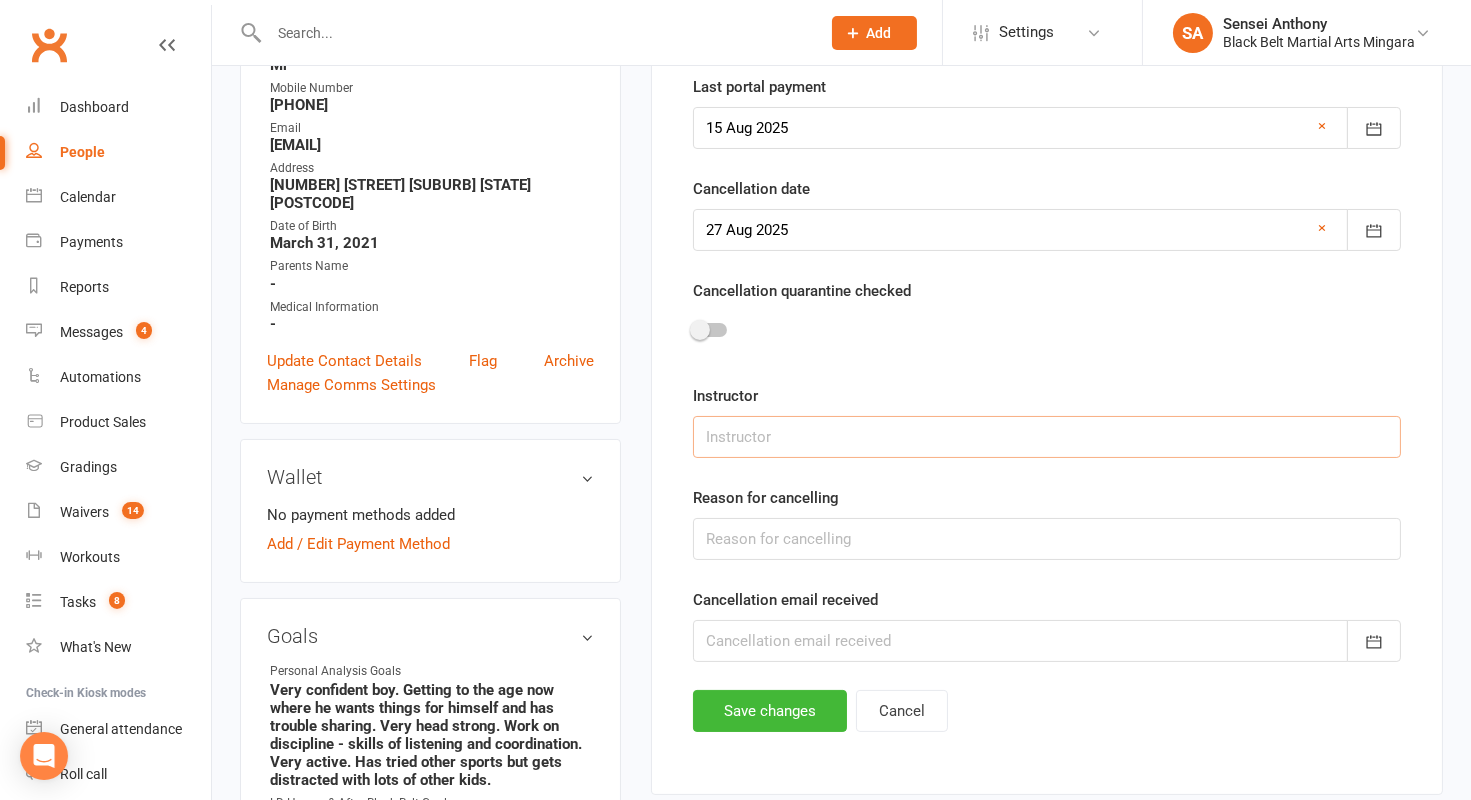 click at bounding box center [1047, 437] 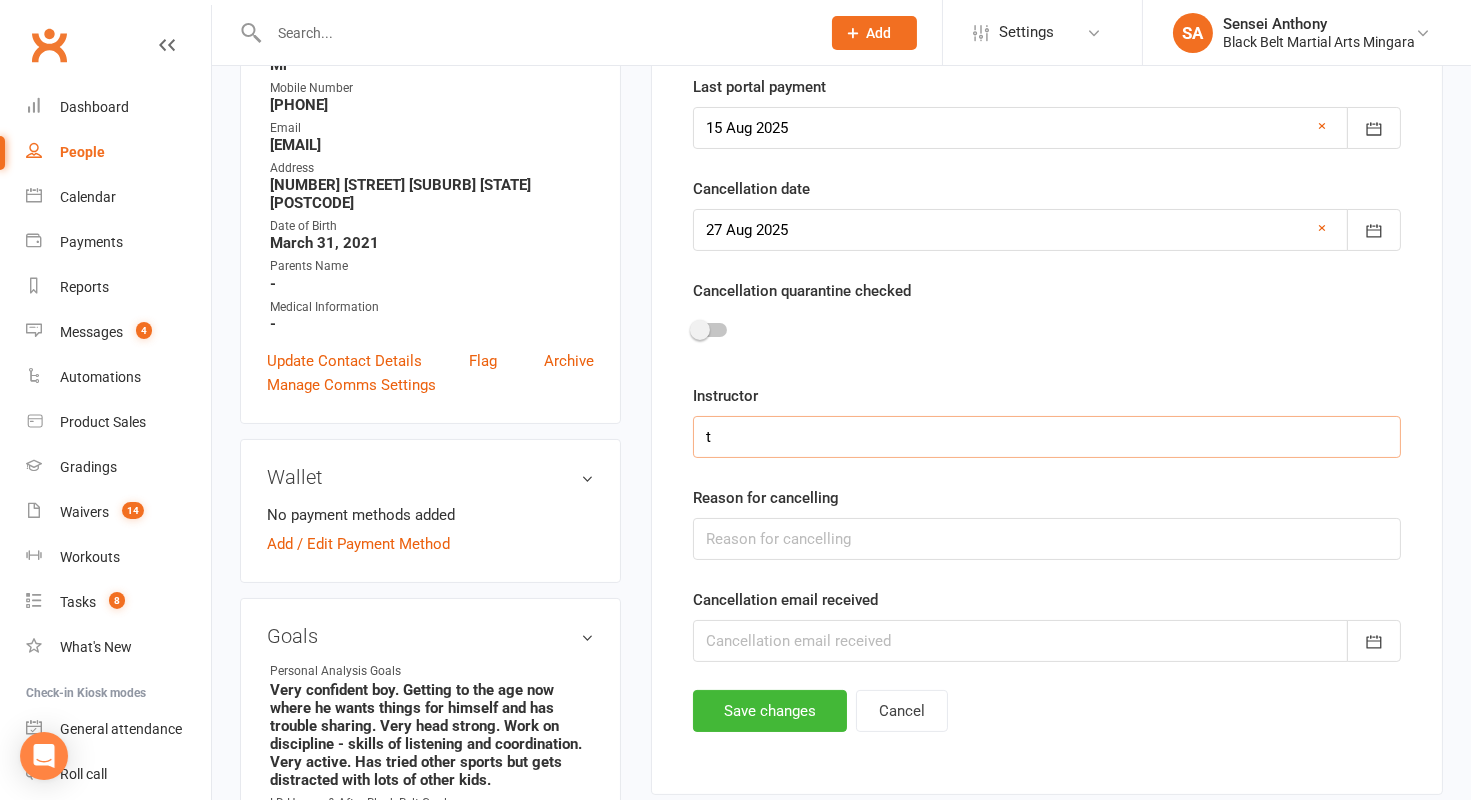 type on "[FIRST] [LAST]" 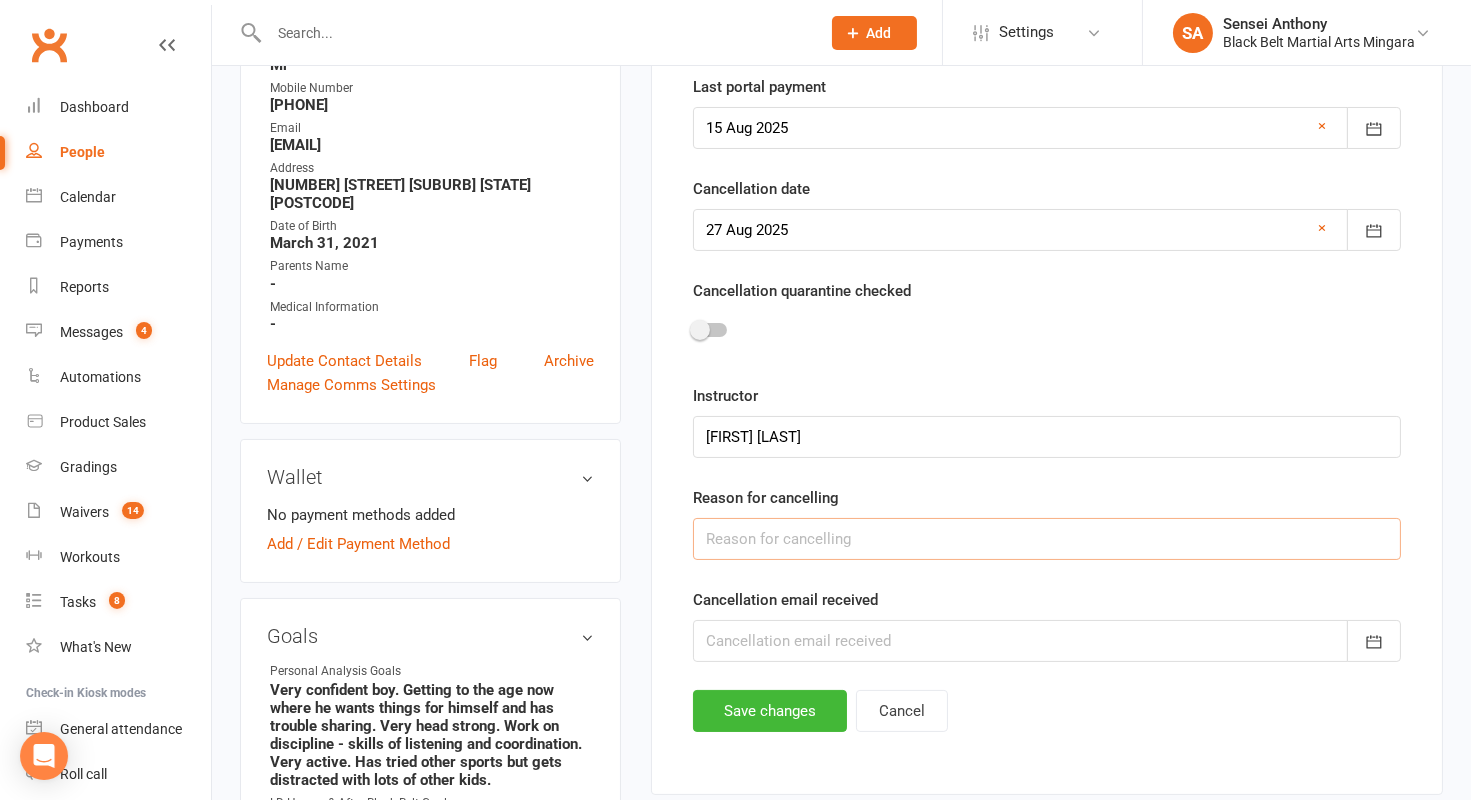 click at bounding box center (1047, 539) 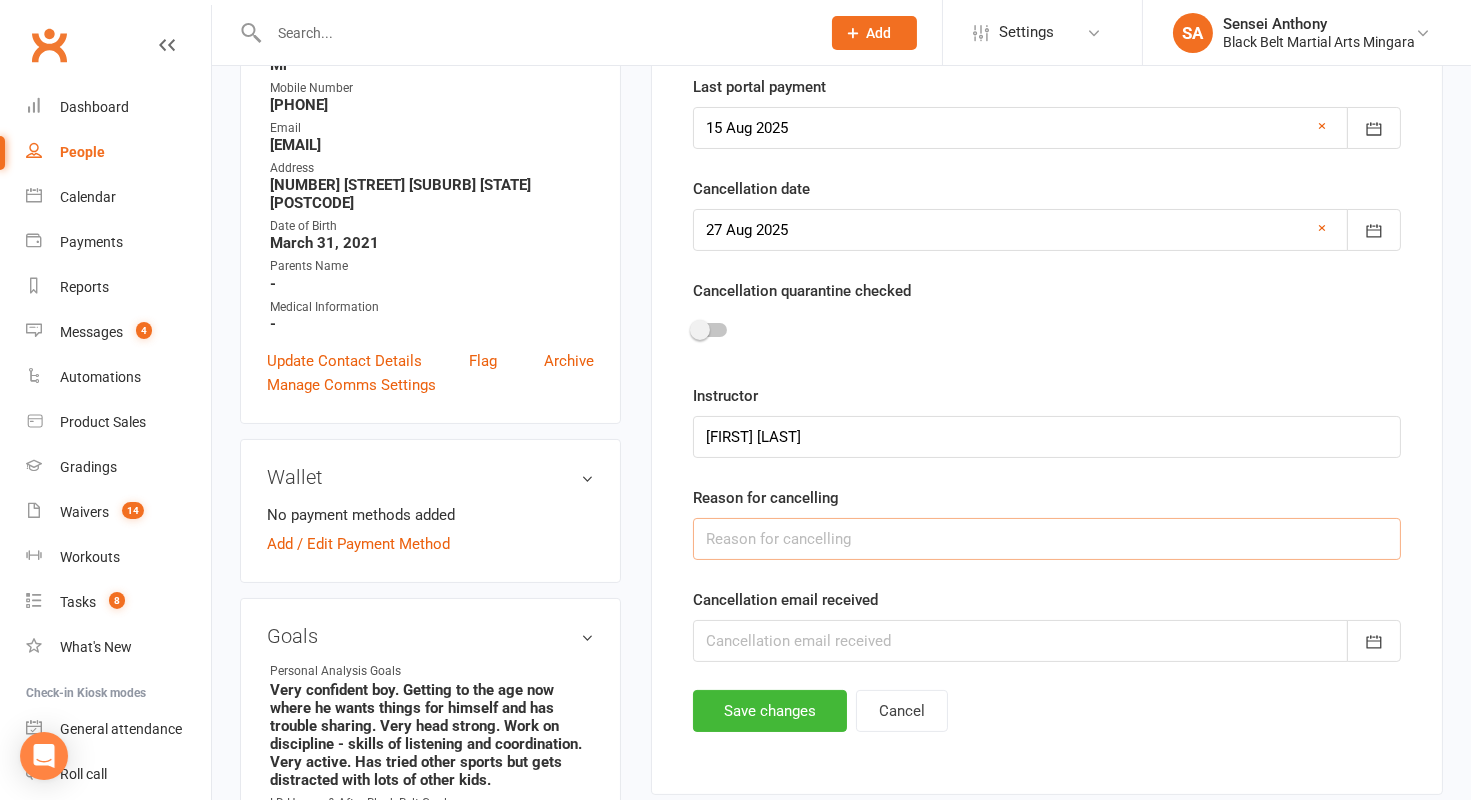 click at bounding box center [1047, 539] 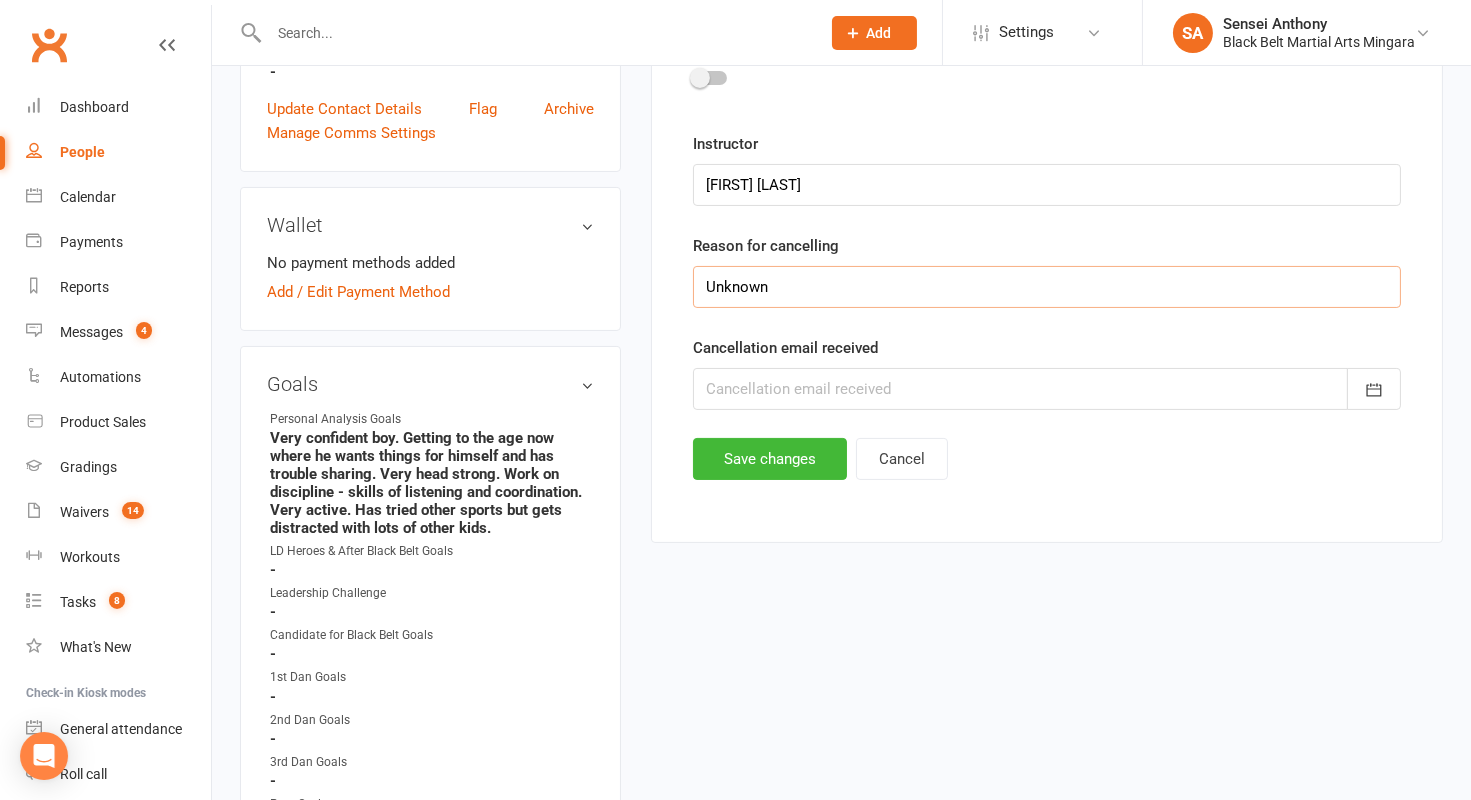 scroll, scrollTop: 648, scrollLeft: 0, axis: vertical 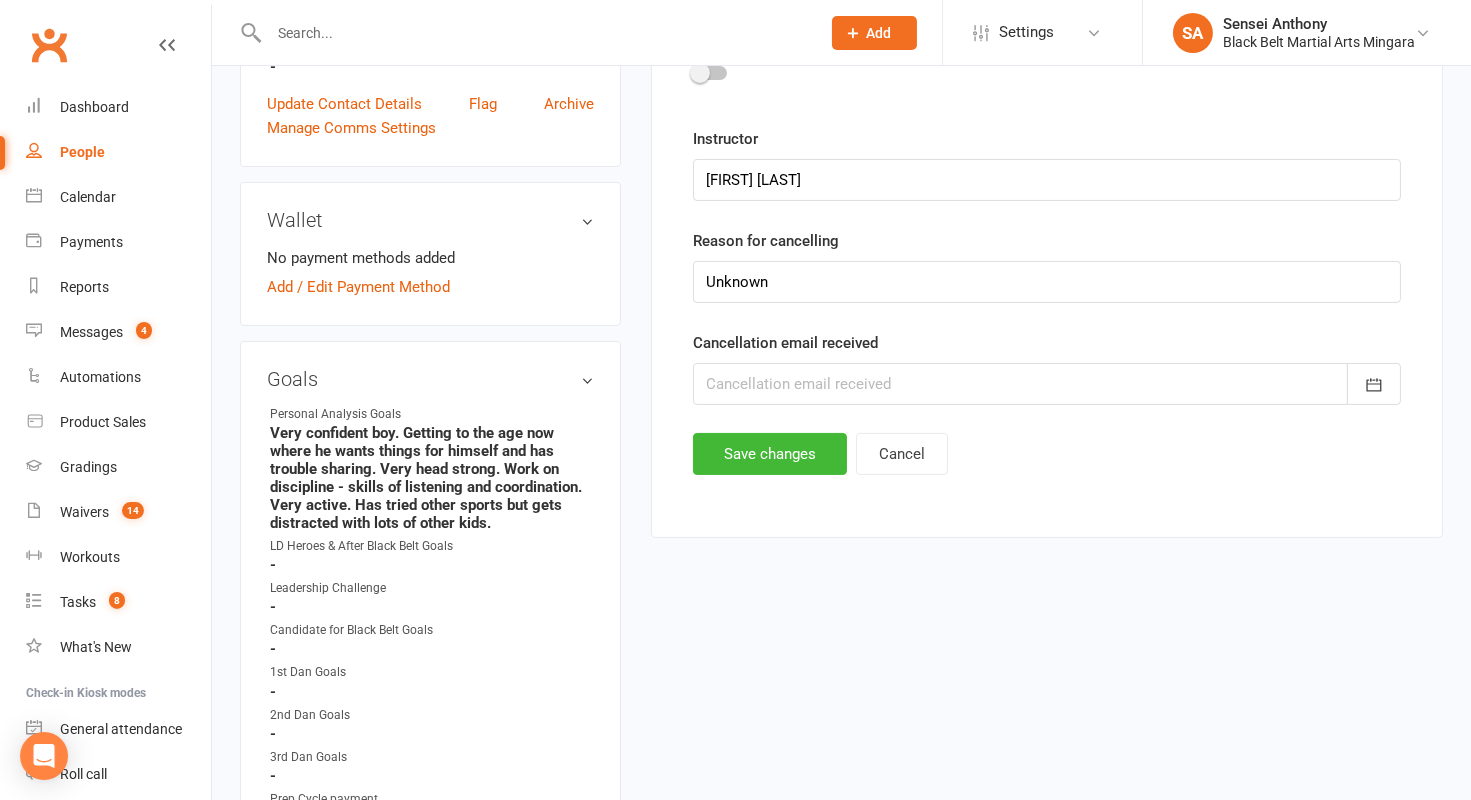 click at bounding box center (1047, 384) 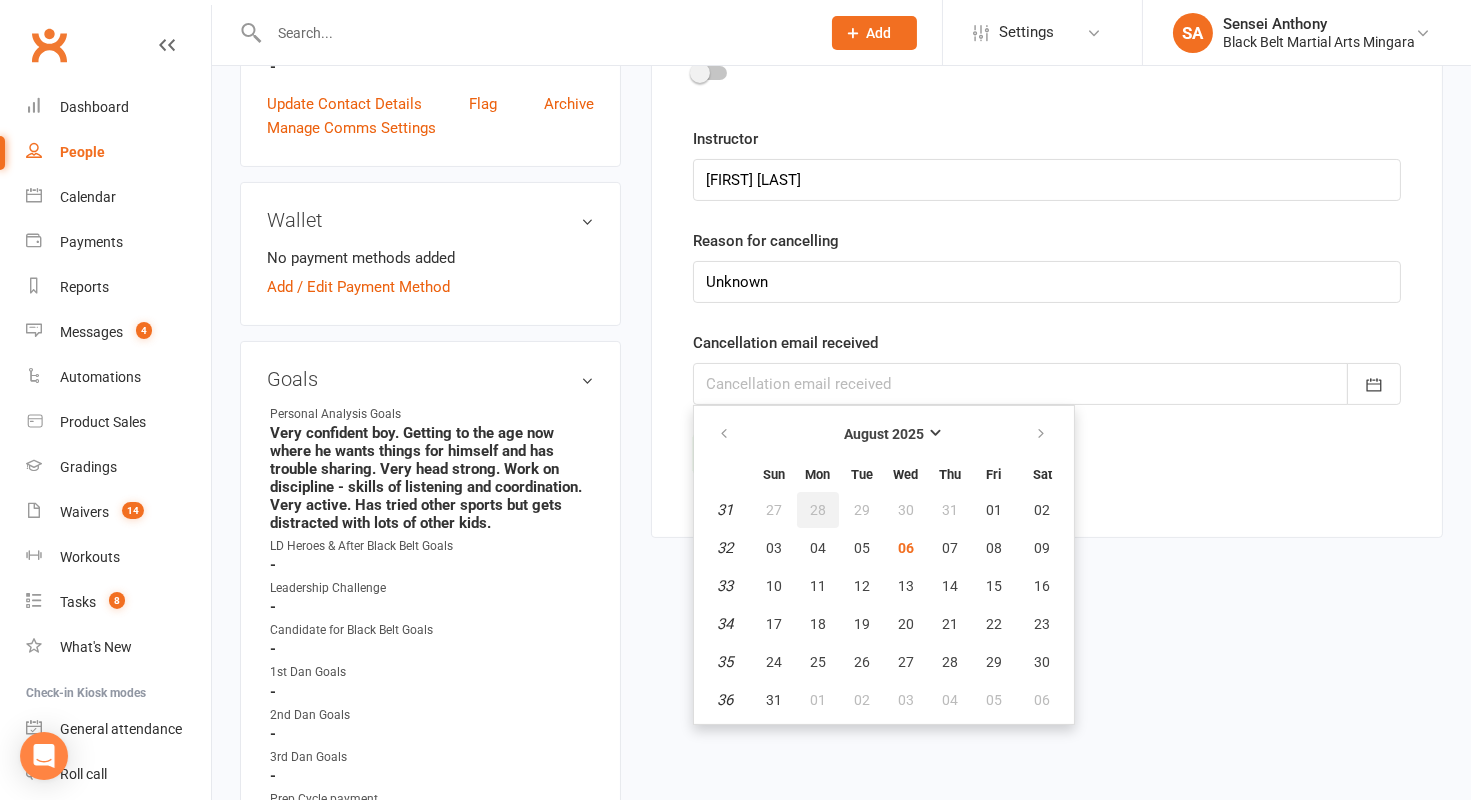 click on "28" at bounding box center (818, 510) 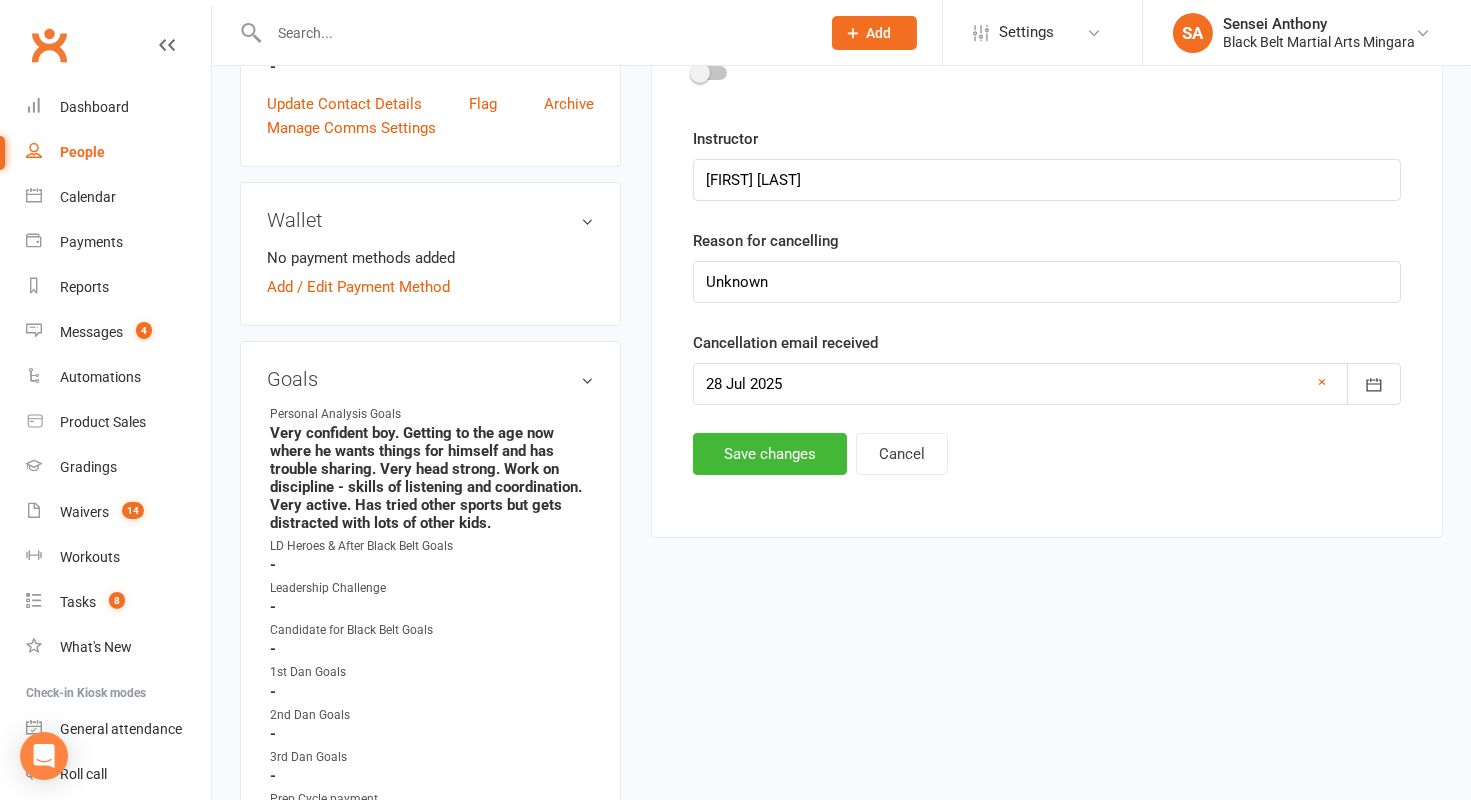 scroll, scrollTop: 678, scrollLeft: 0, axis: vertical 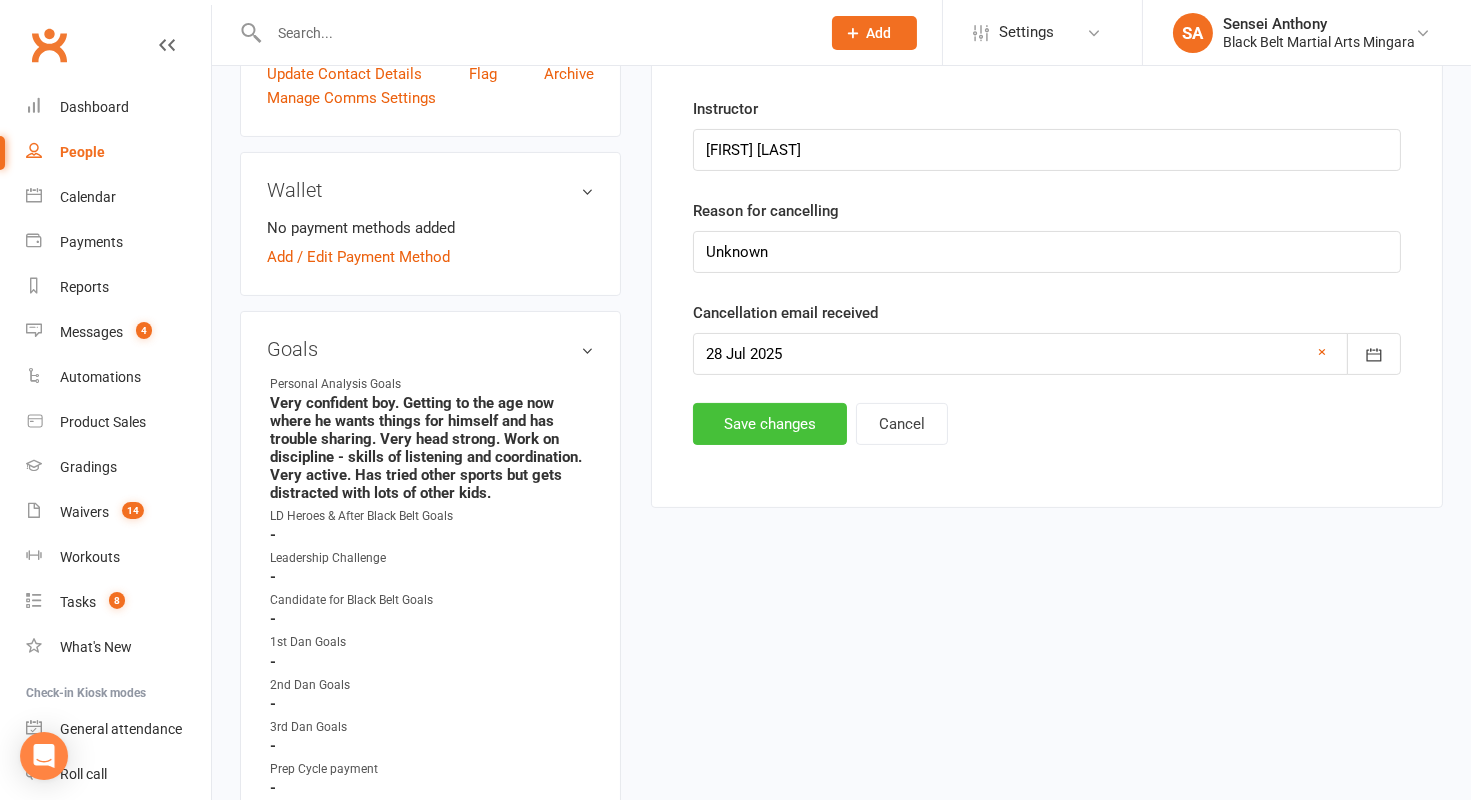 click on "Save changes" at bounding box center [770, 424] 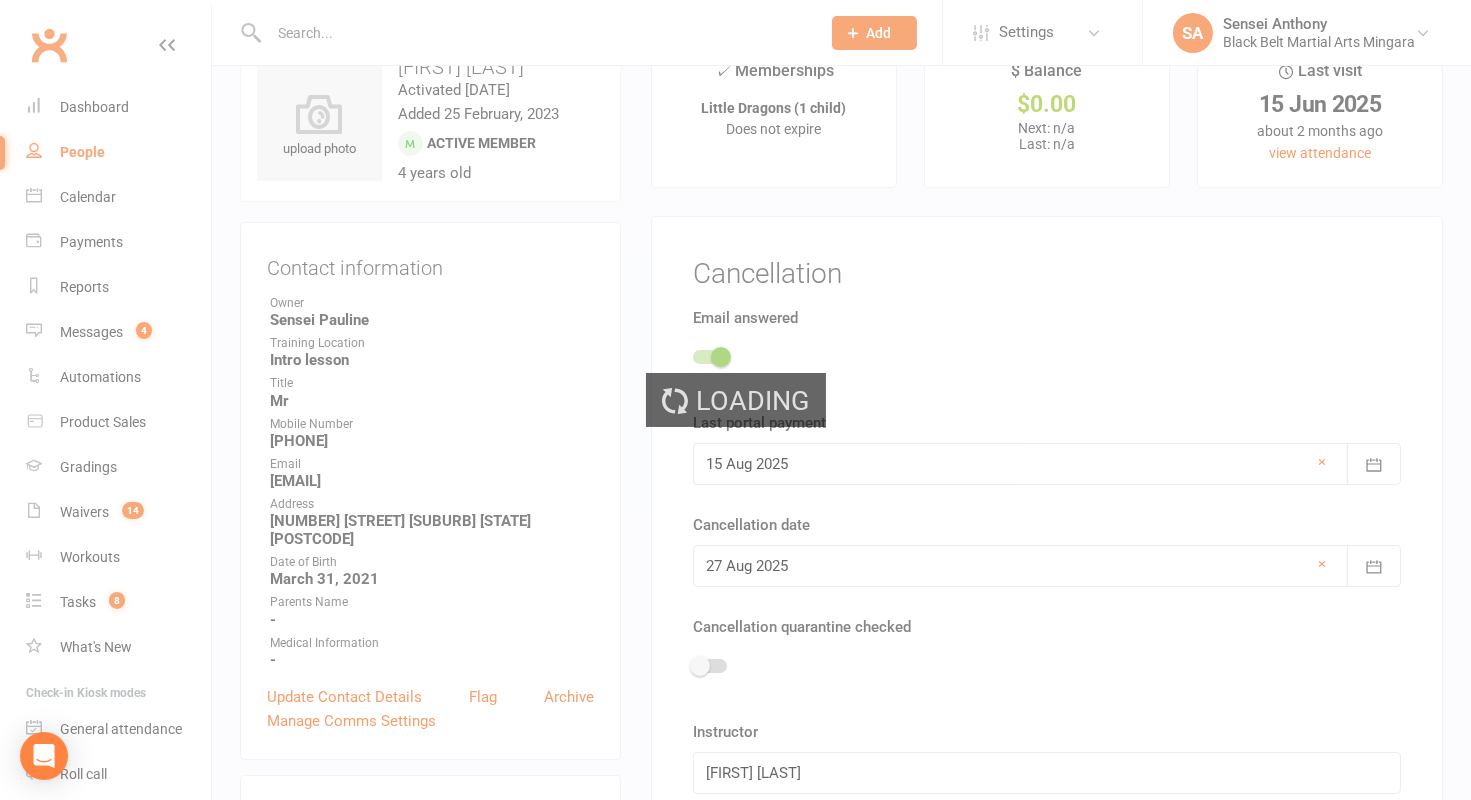 scroll, scrollTop: 0, scrollLeft: 0, axis: both 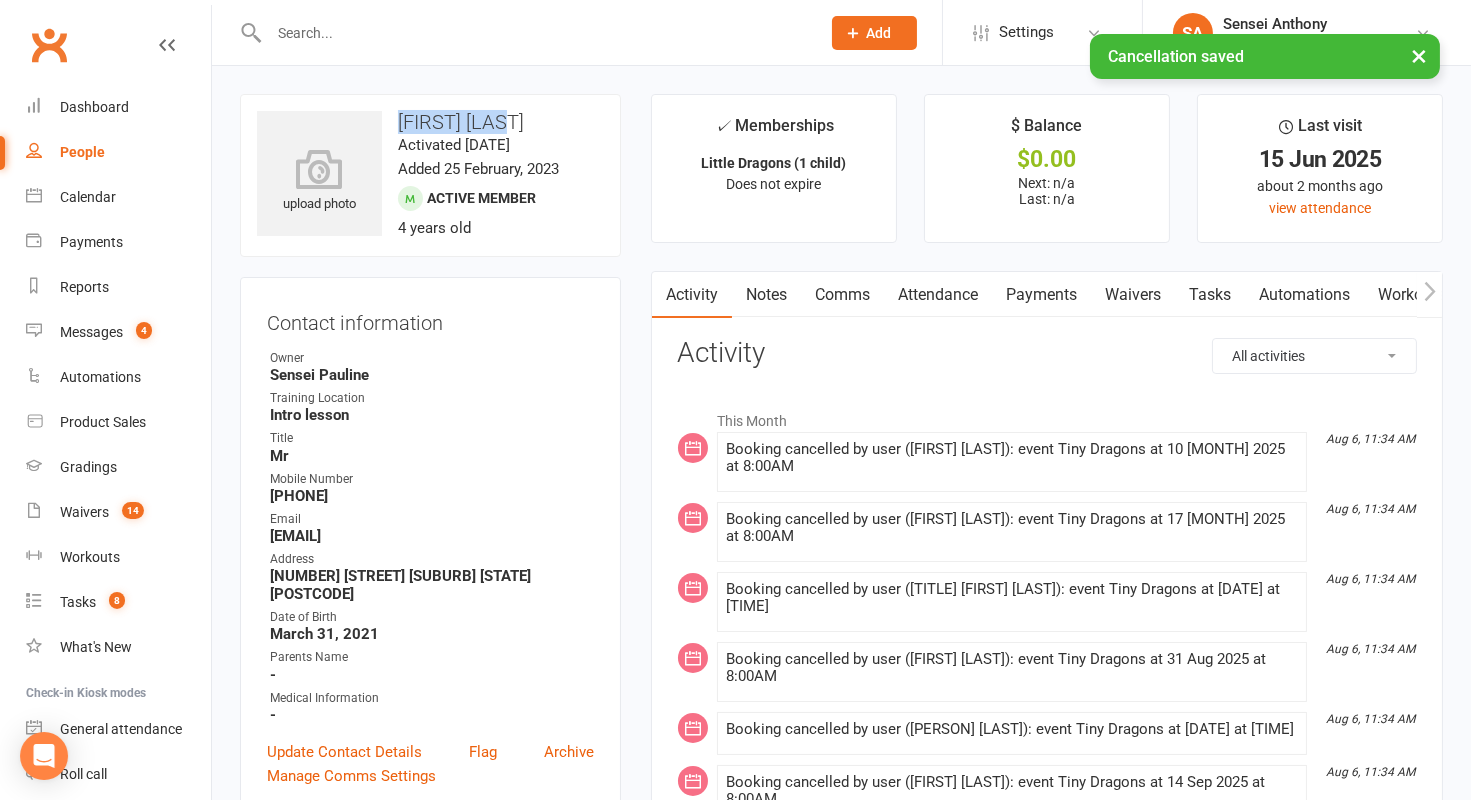 drag, startPoint x: 530, startPoint y: 120, endPoint x: 392, endPoint y: 120, distance: 138 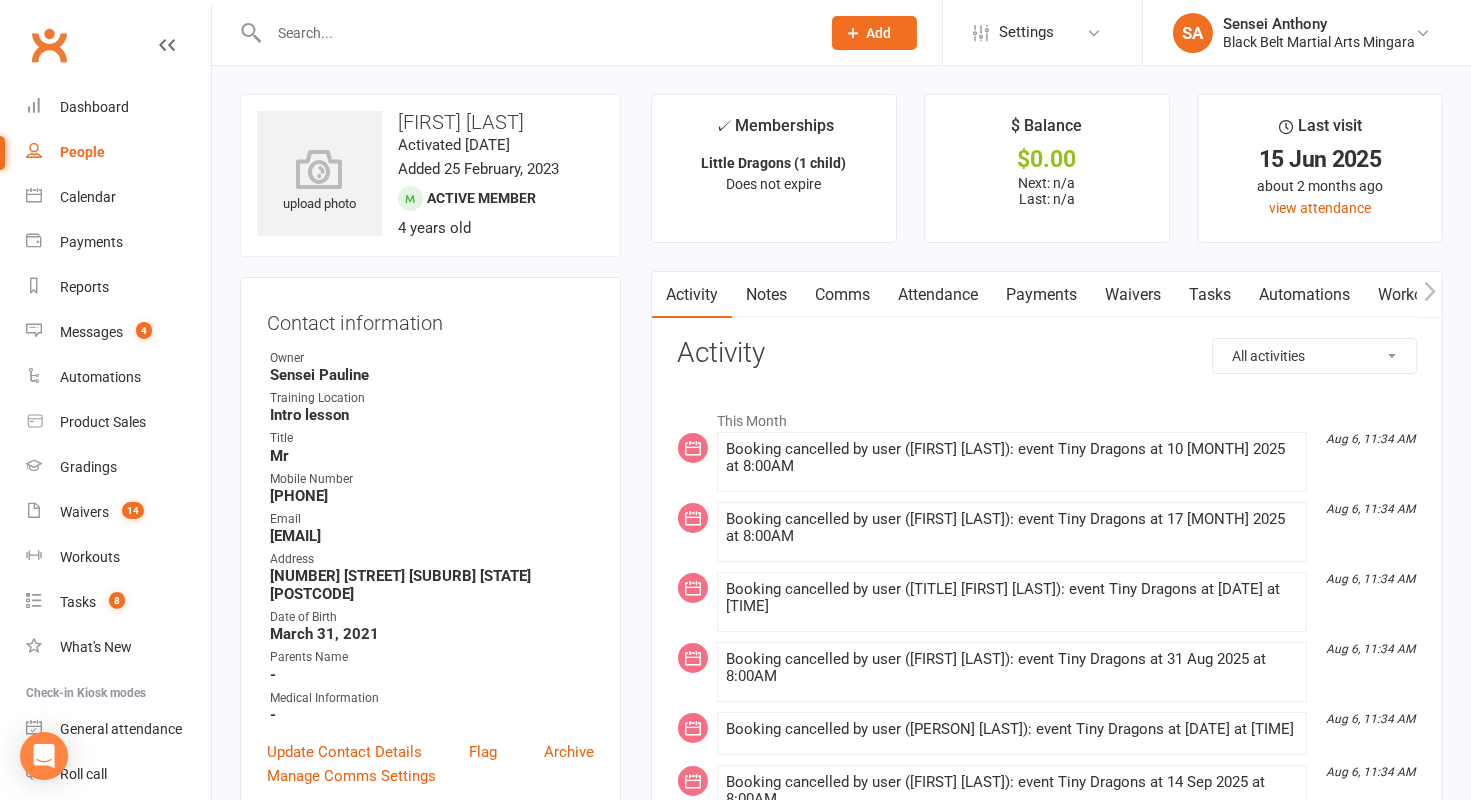 click at bounding box center (534, 33) 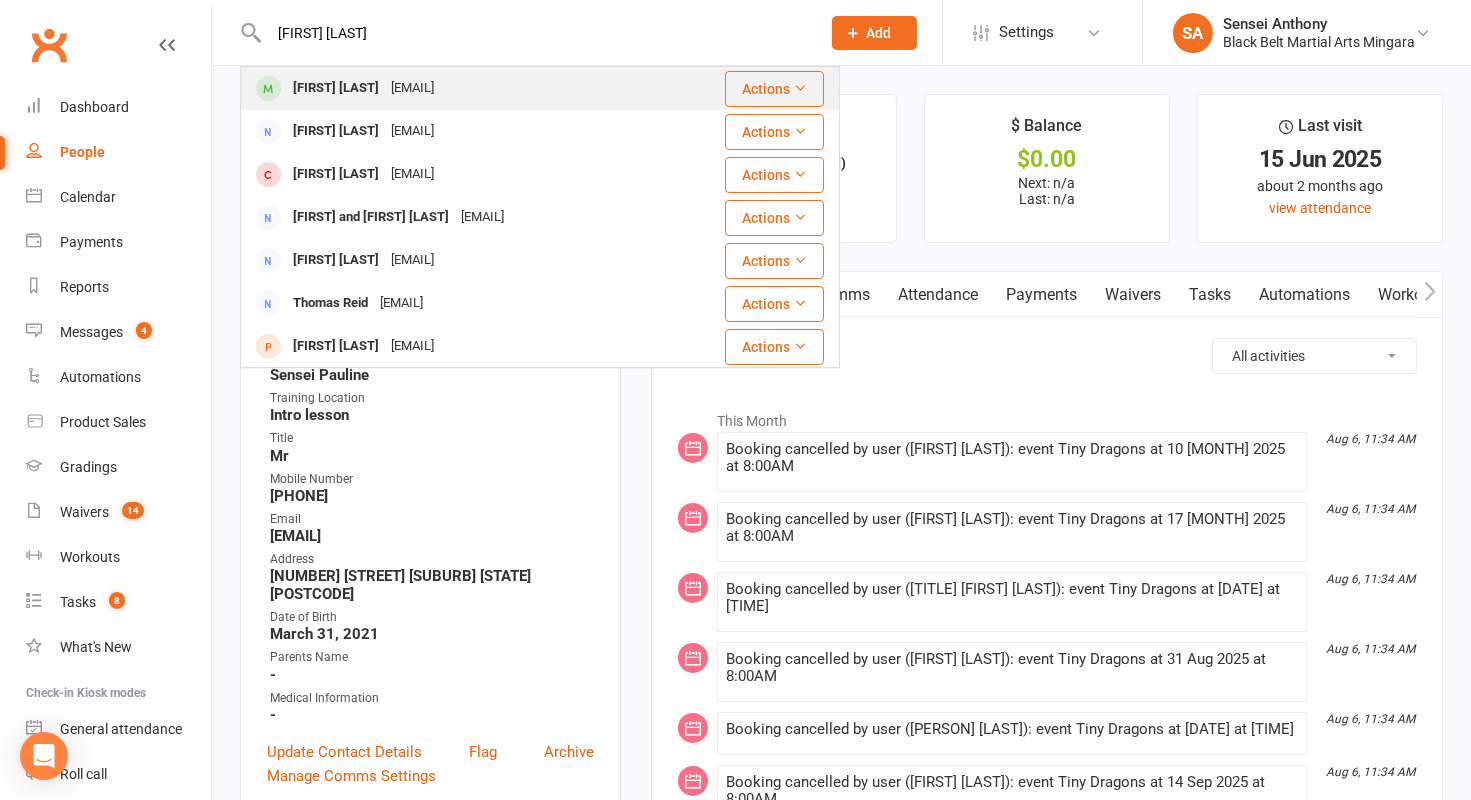 type on "[FIRST] [LAST]" 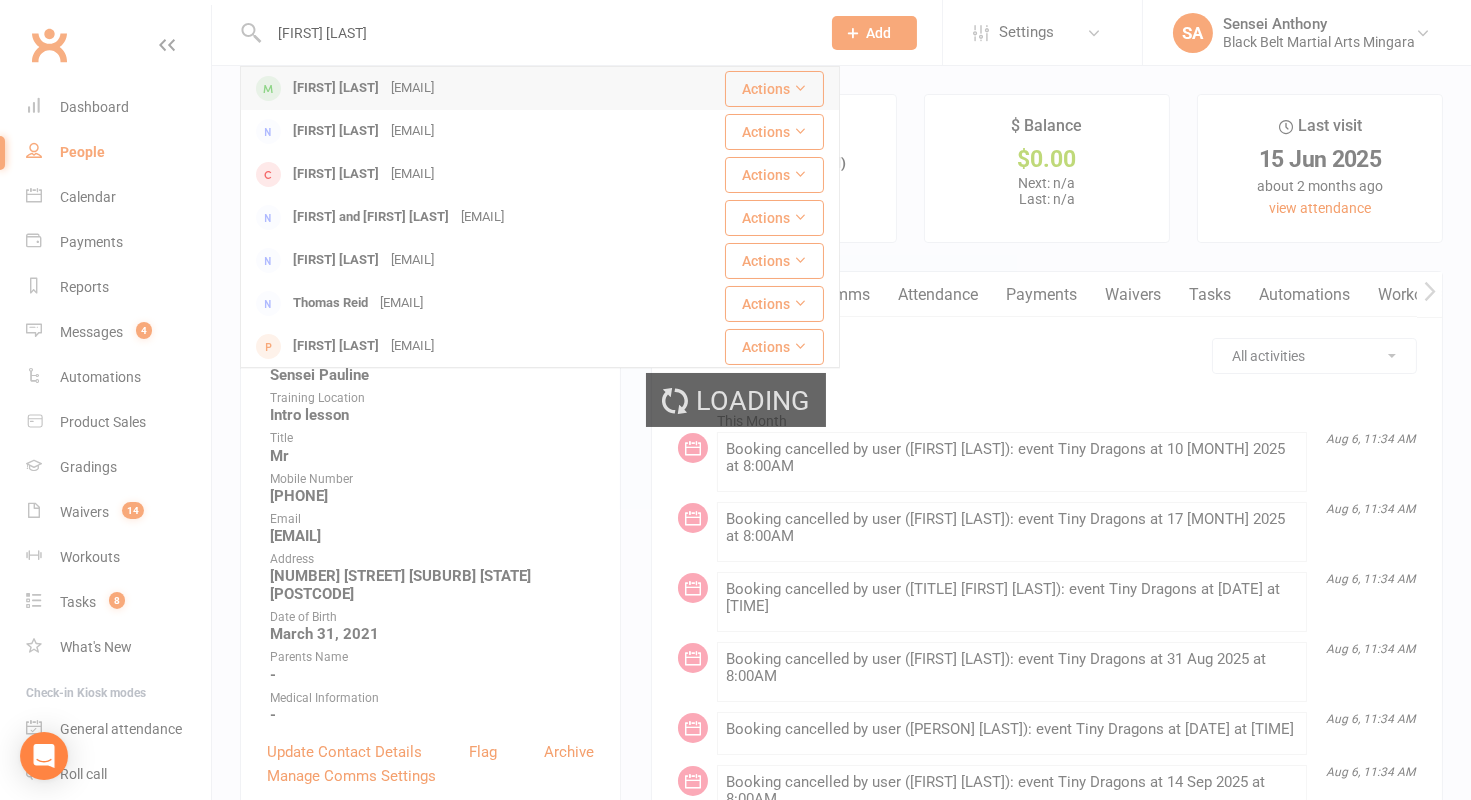 type 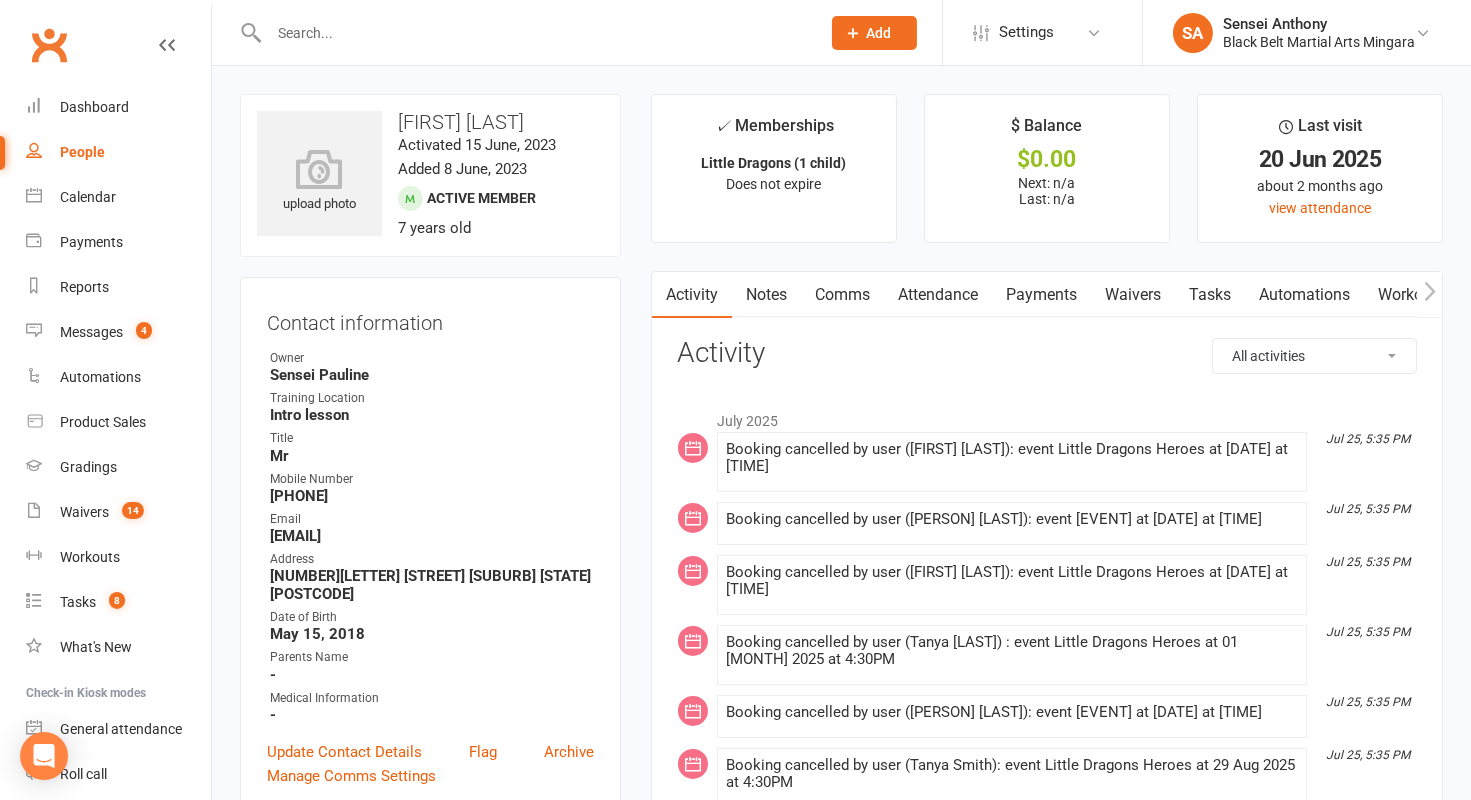 click on "Attendance" at bounding box center [938, 295] 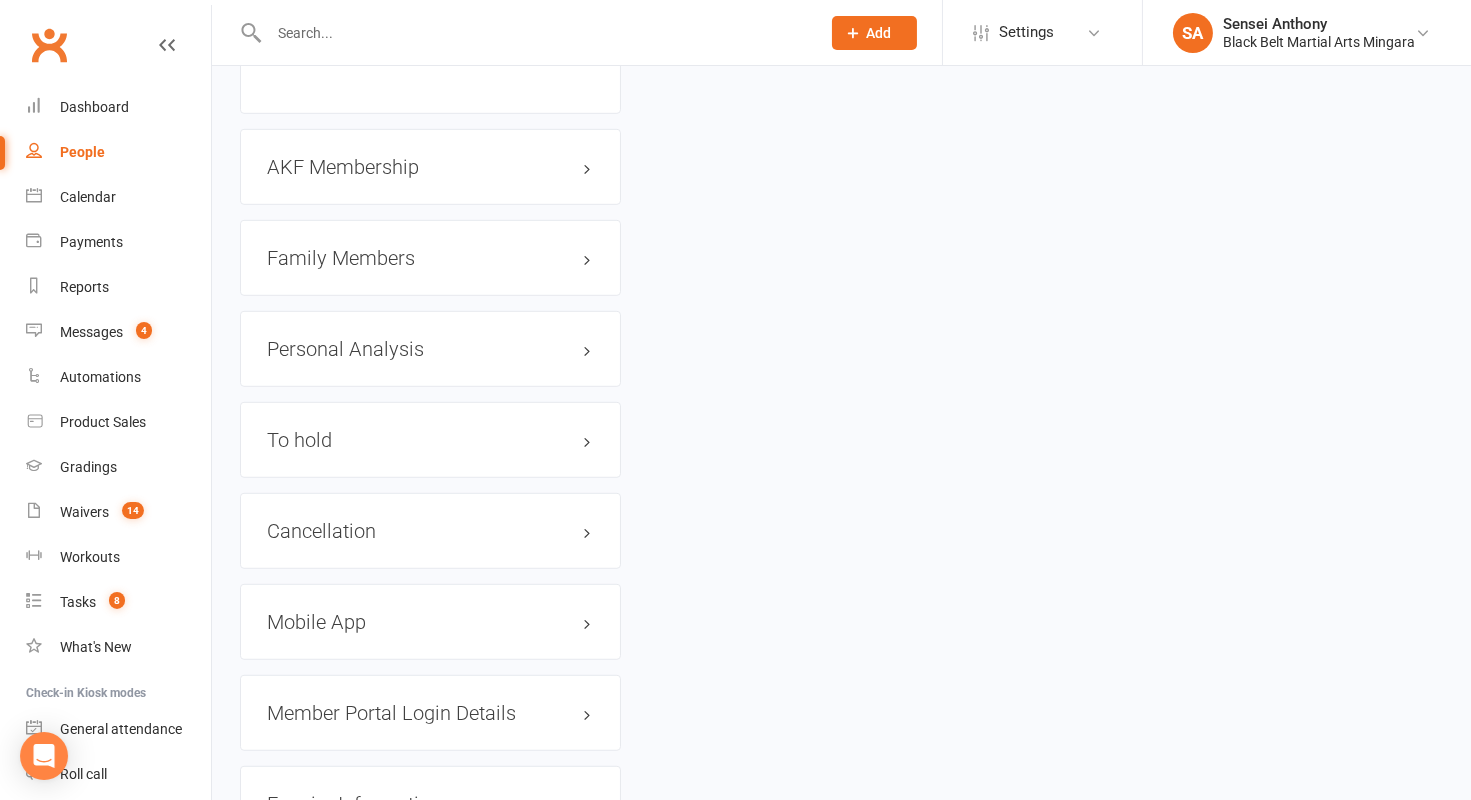 scroll, scrollTop: 2254, scrollLeft: 0, axis: vertical 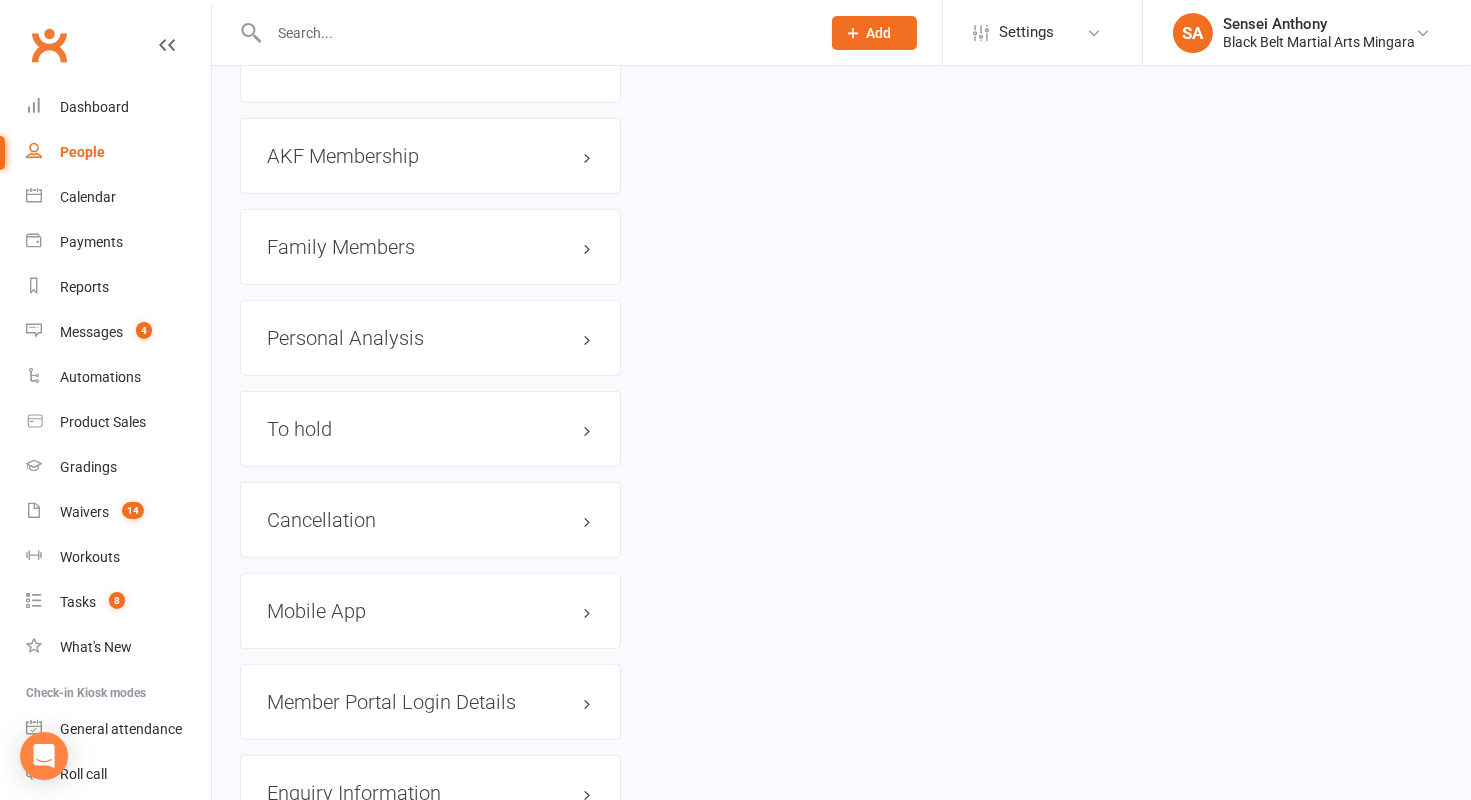 click on "Family Members" at bounding box center [430, 247] 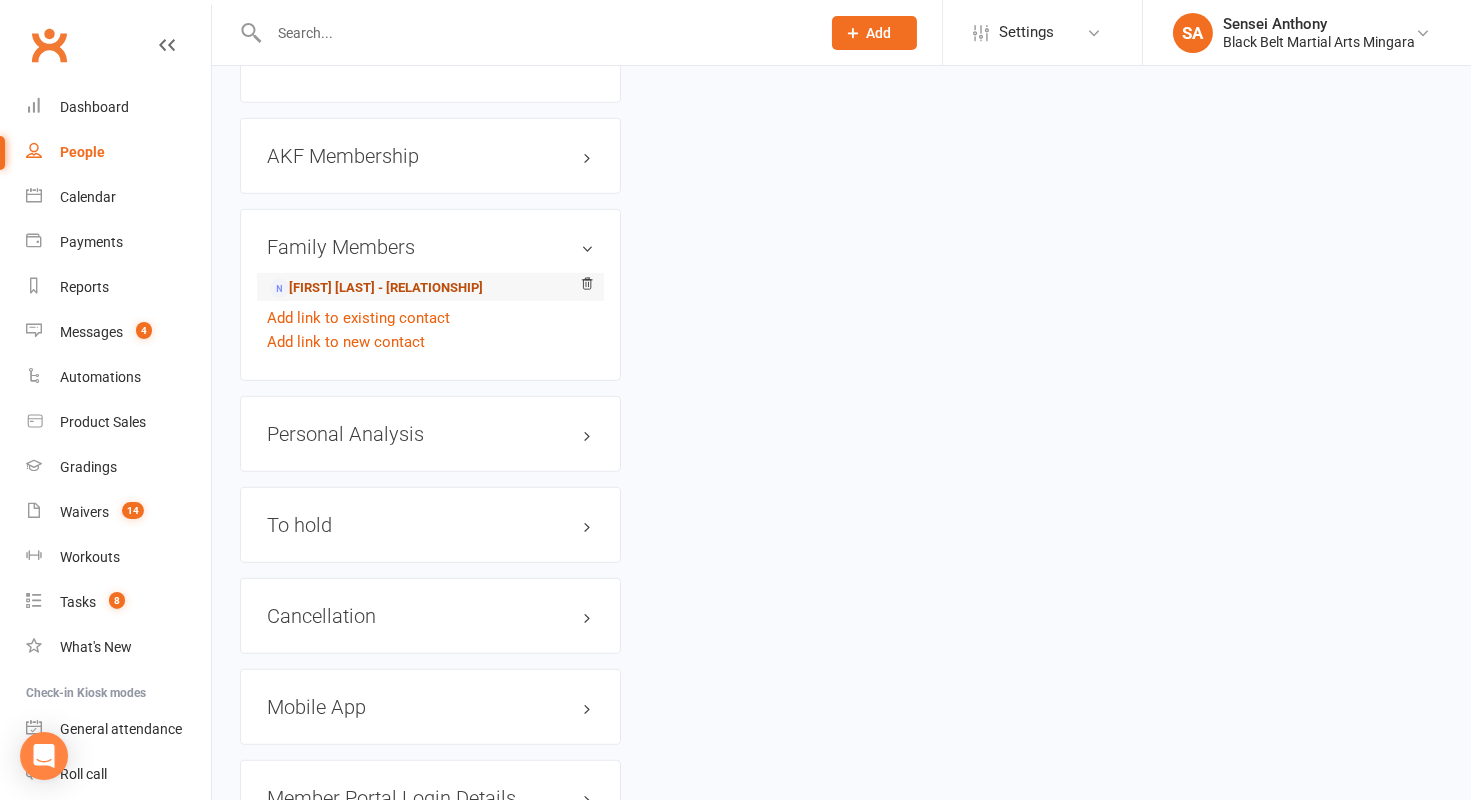 click on "[FIRST] [LAST] - [RELATIONSHIP]" at bounding box center [376, 288] 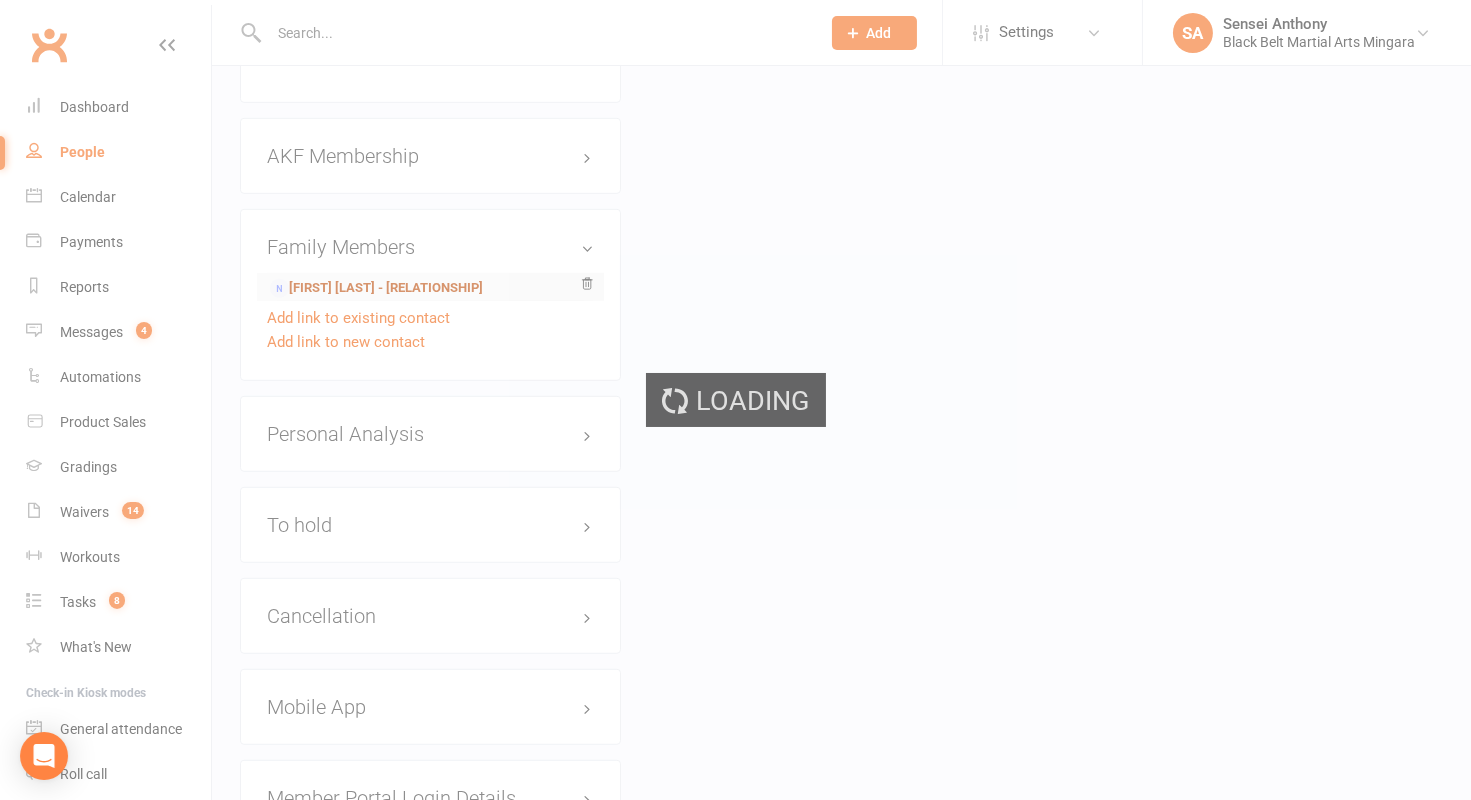 scroll, scrollTop: 0, scrollLeft: 0, axis: both 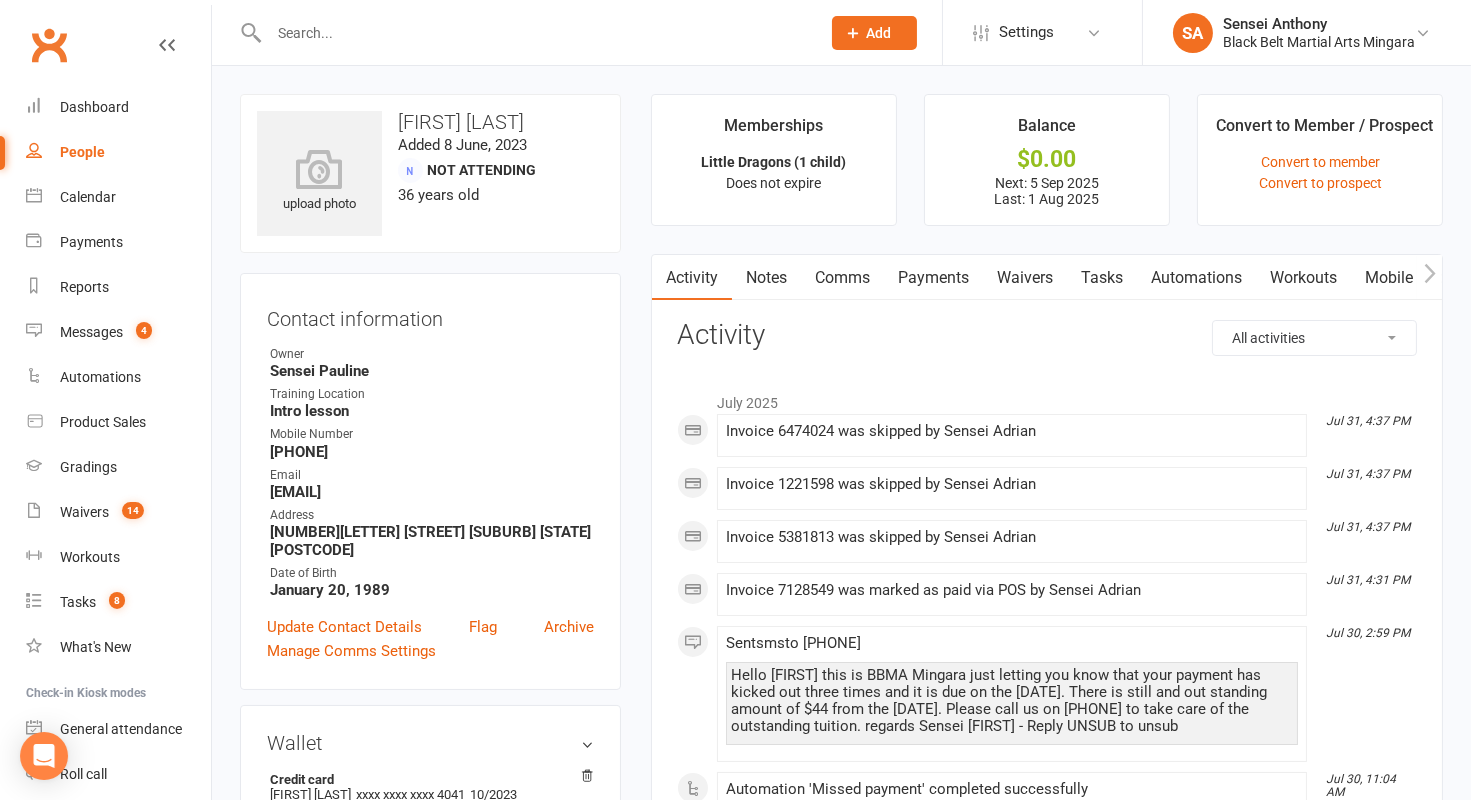 click on "Payments" at bounding box center (933, 278) 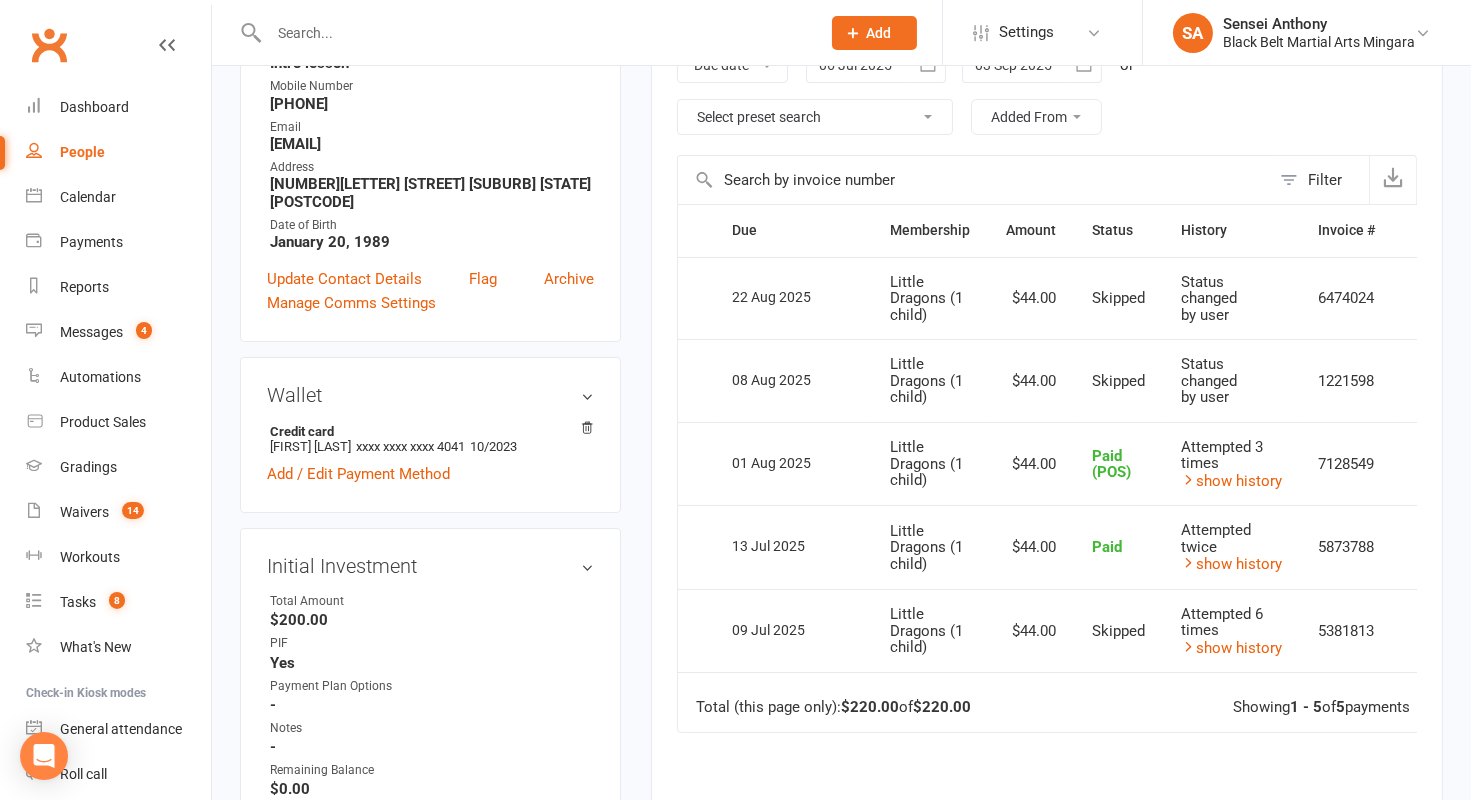 scroll, scrollTop: 327, scrollLeft: 0, axis: vertical 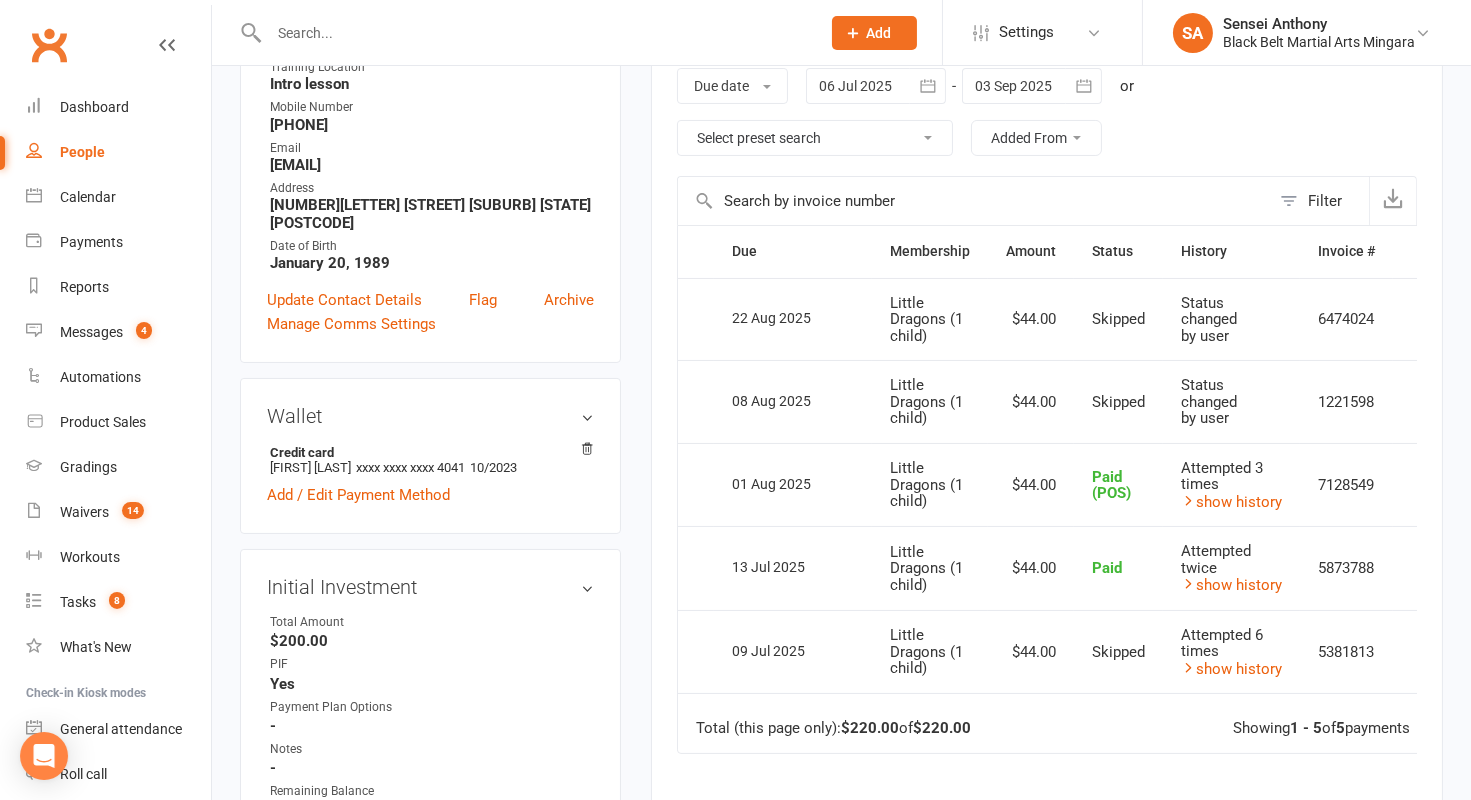 click at bounding box center (1032, 86) 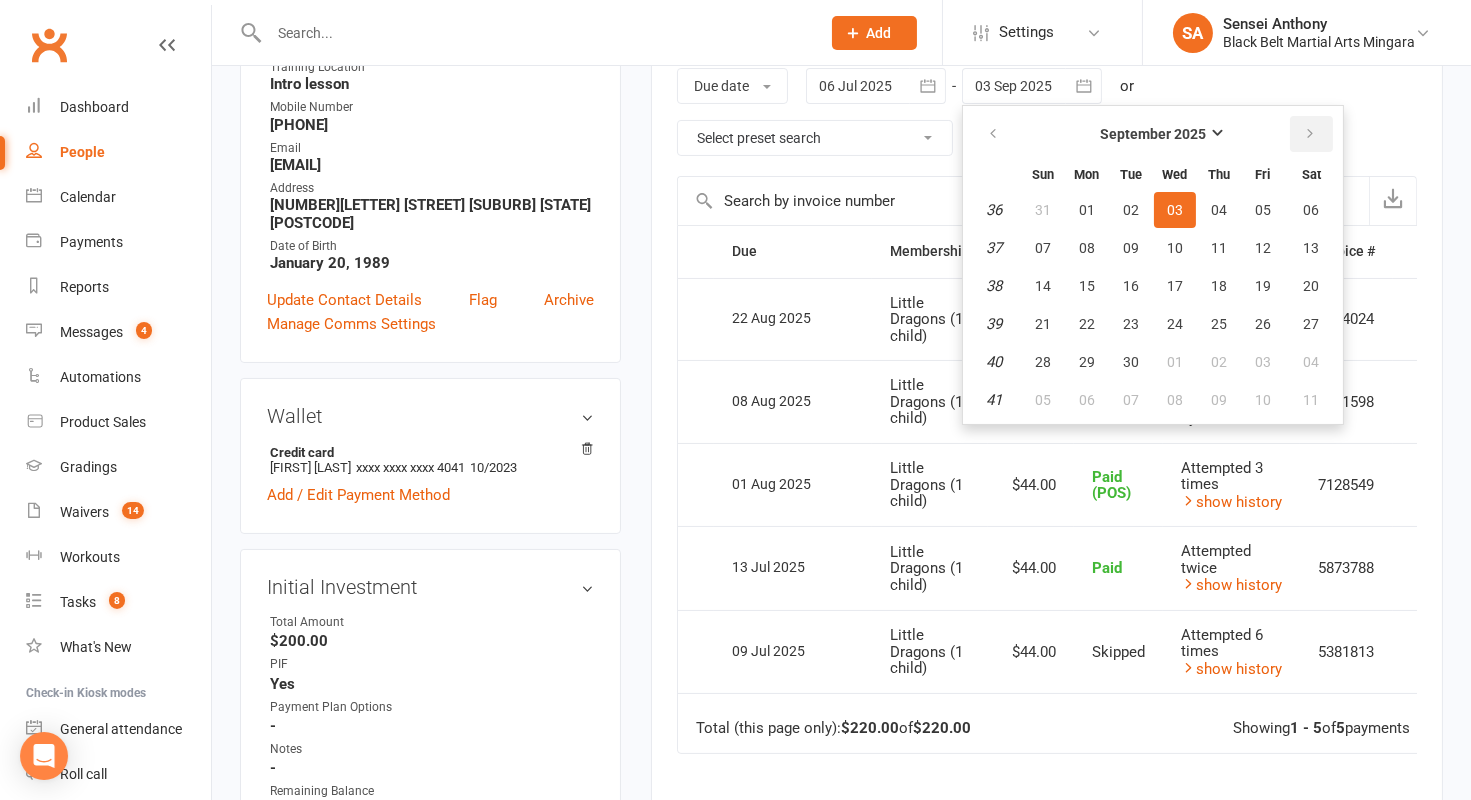 click at bounding box center [1310, 134] 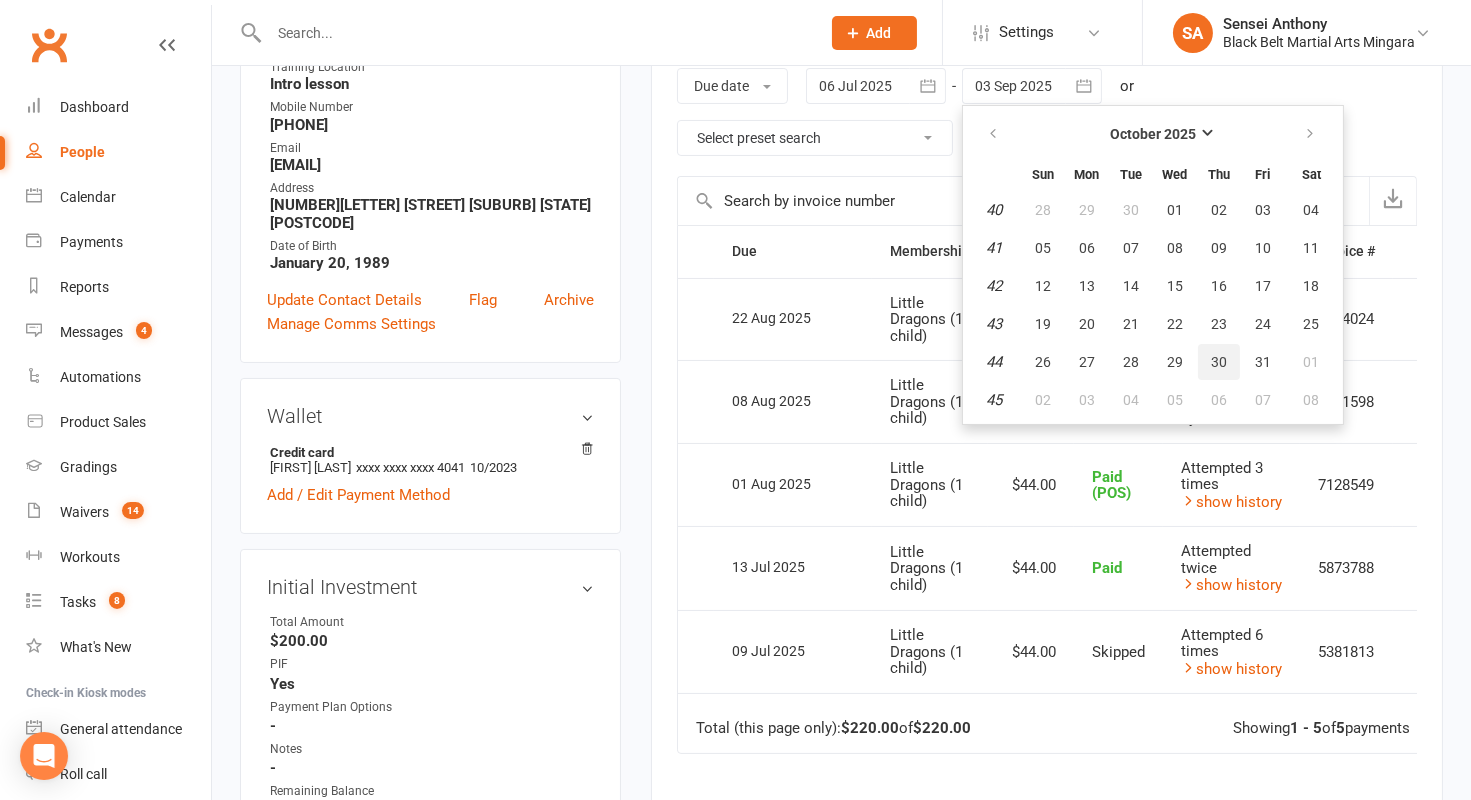 click on "30" at bounding box center [1219, 362] 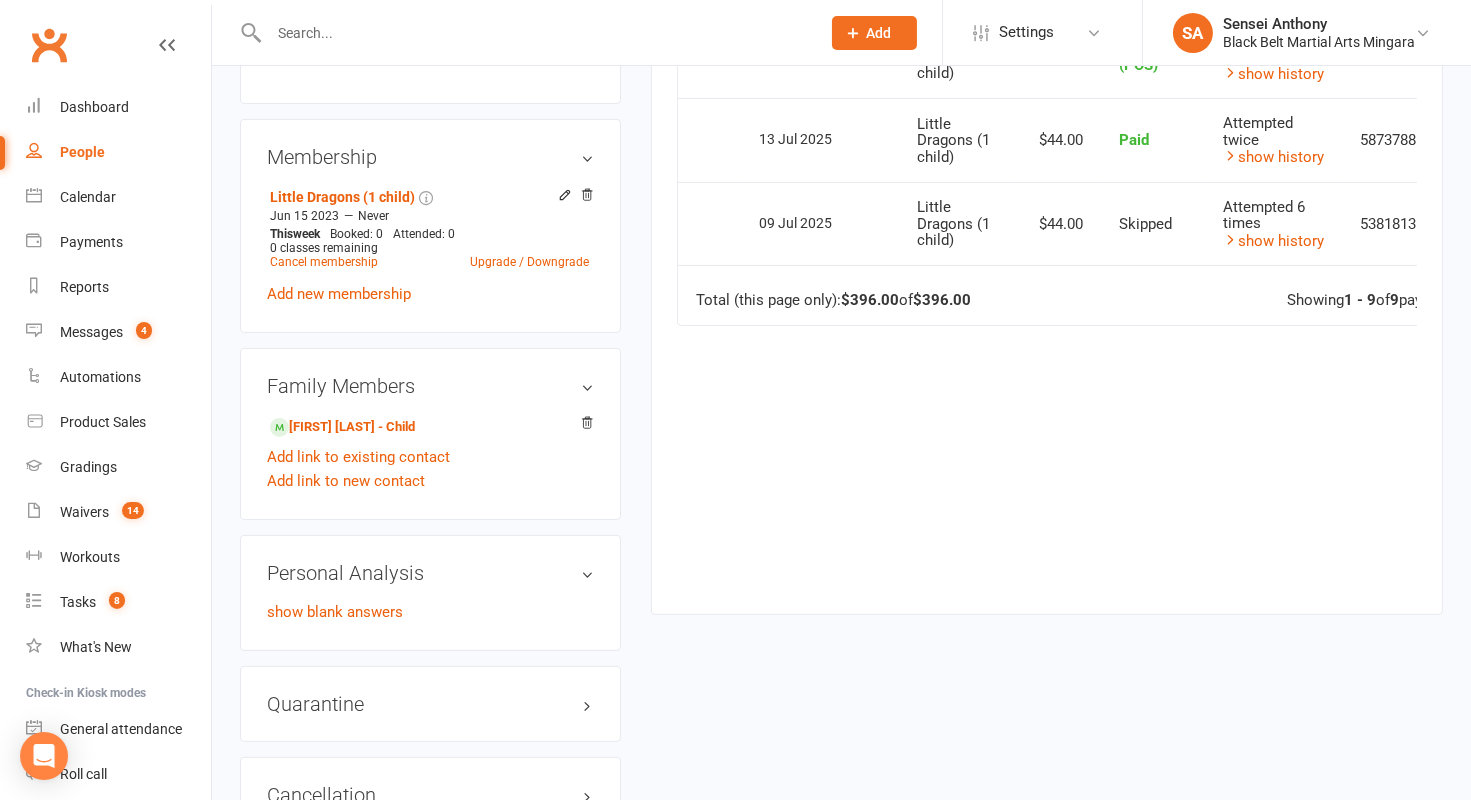 scroll, scrollTop: 1389, scrollLeft: 0, axis: vertical 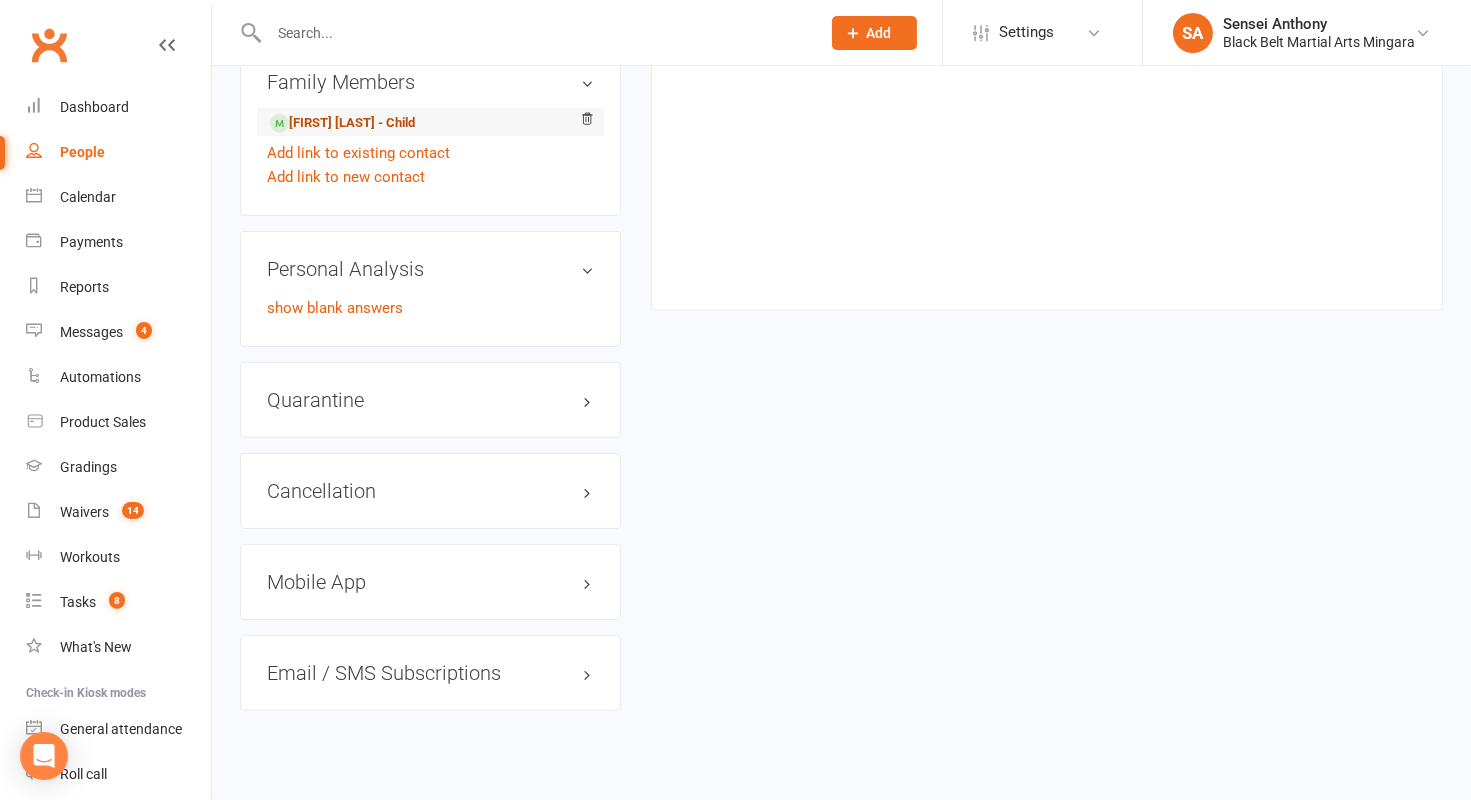 click on "[FIRST] [LAST] - Child" at bounding box center [342, 123] 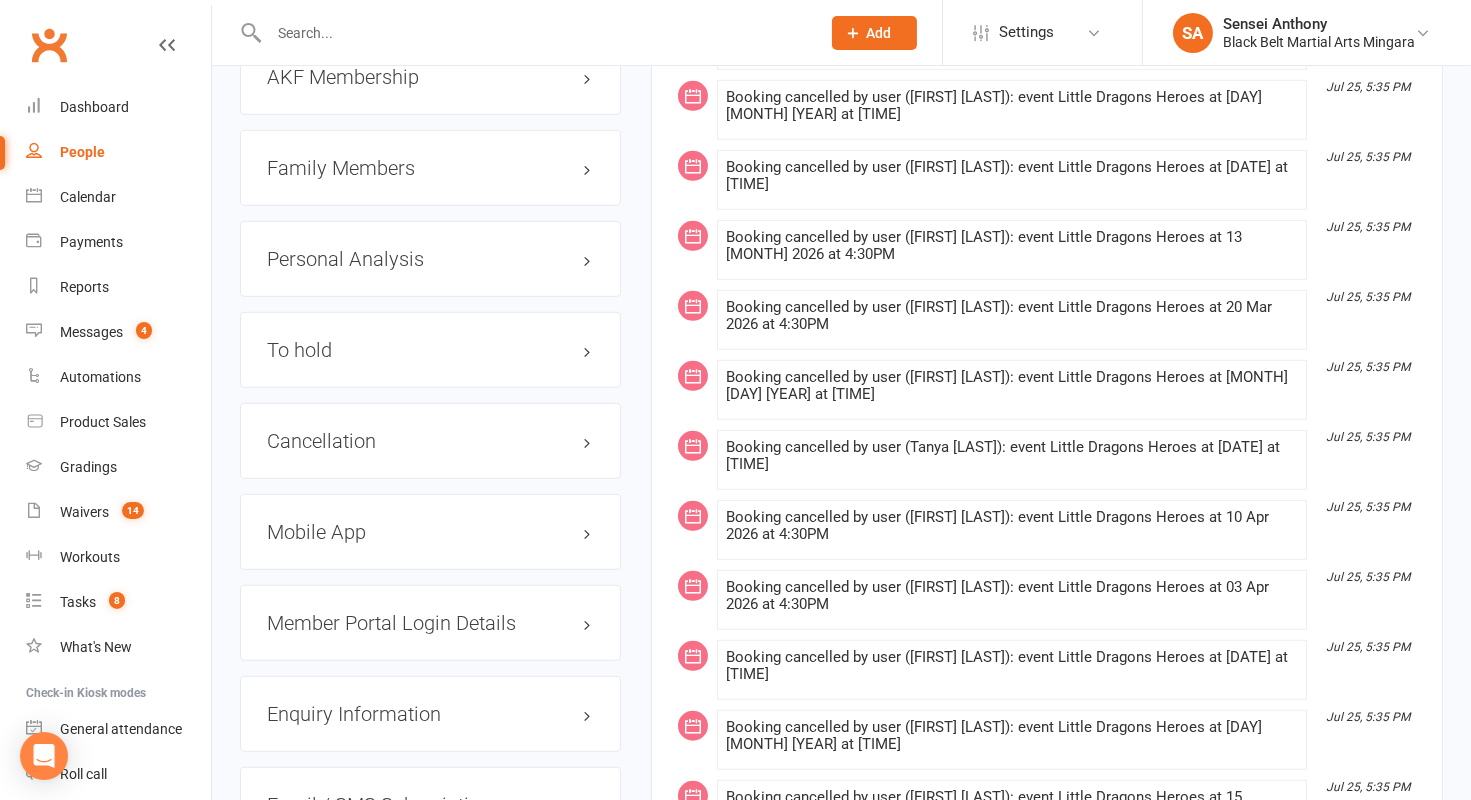 scroll, scrollTop: 2360, scrollLeft: 0, axis: vertical 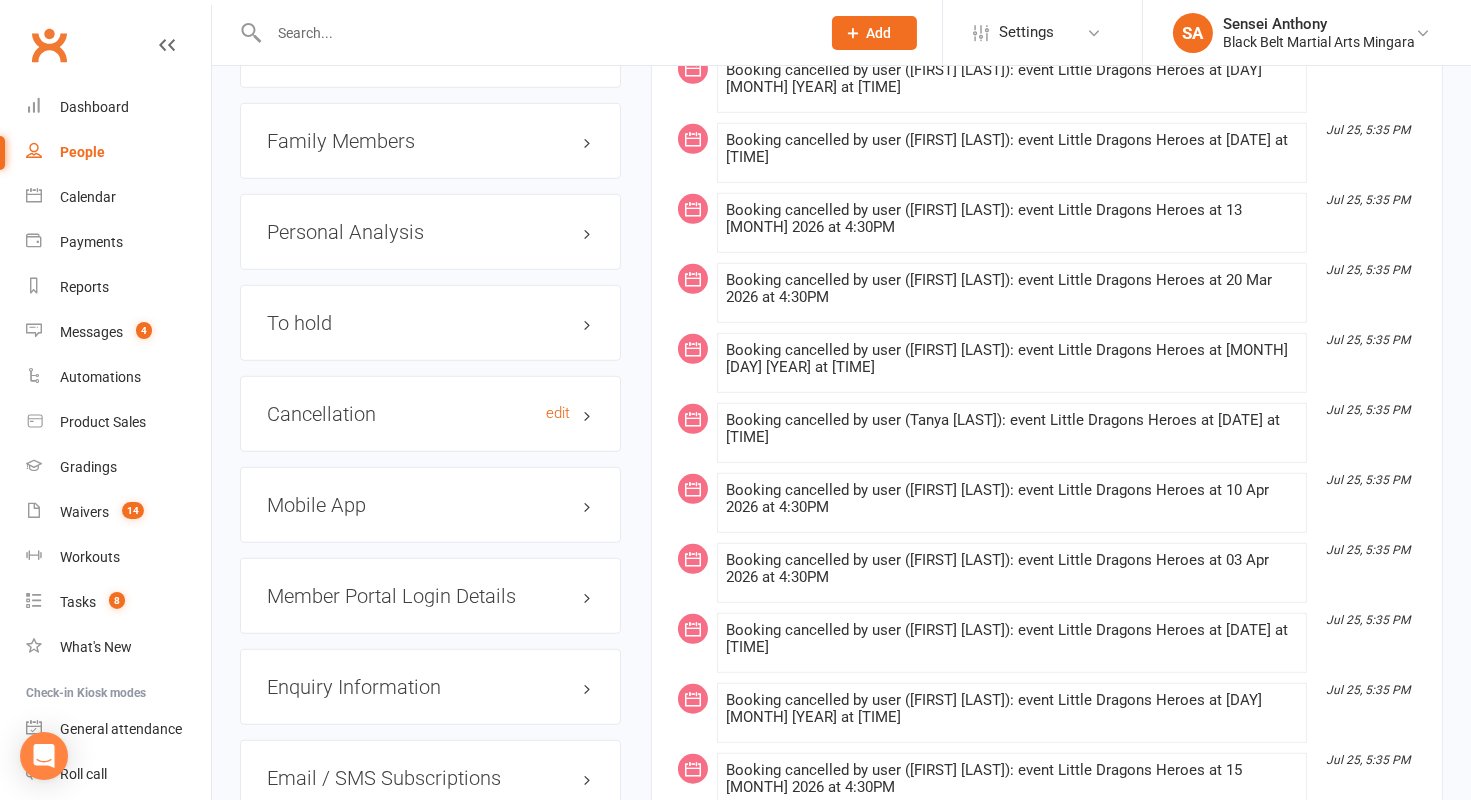 click on "Cancellation  edit" at bounding box center (430, 414) 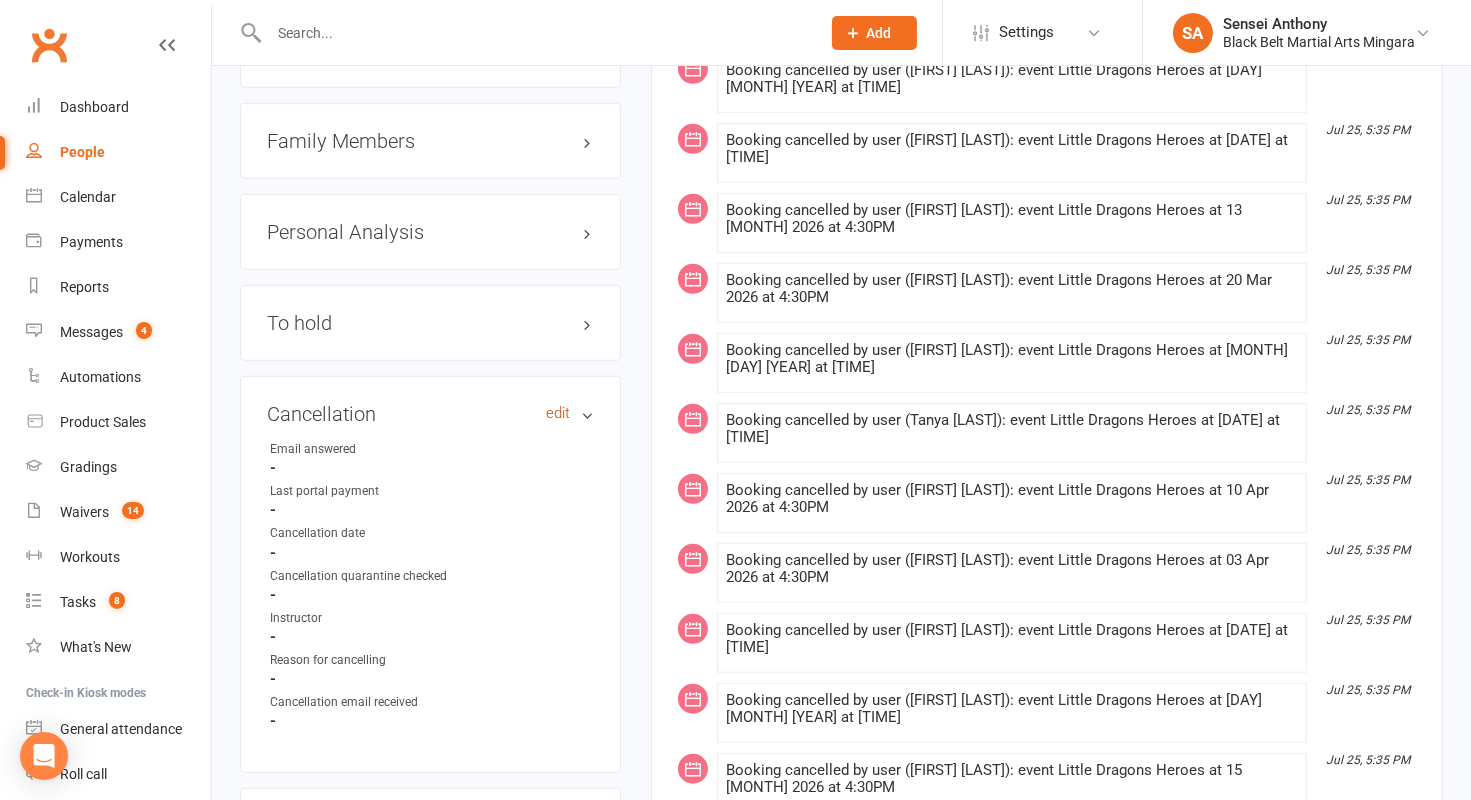 click on "edit" at bounding box center (558, 413) 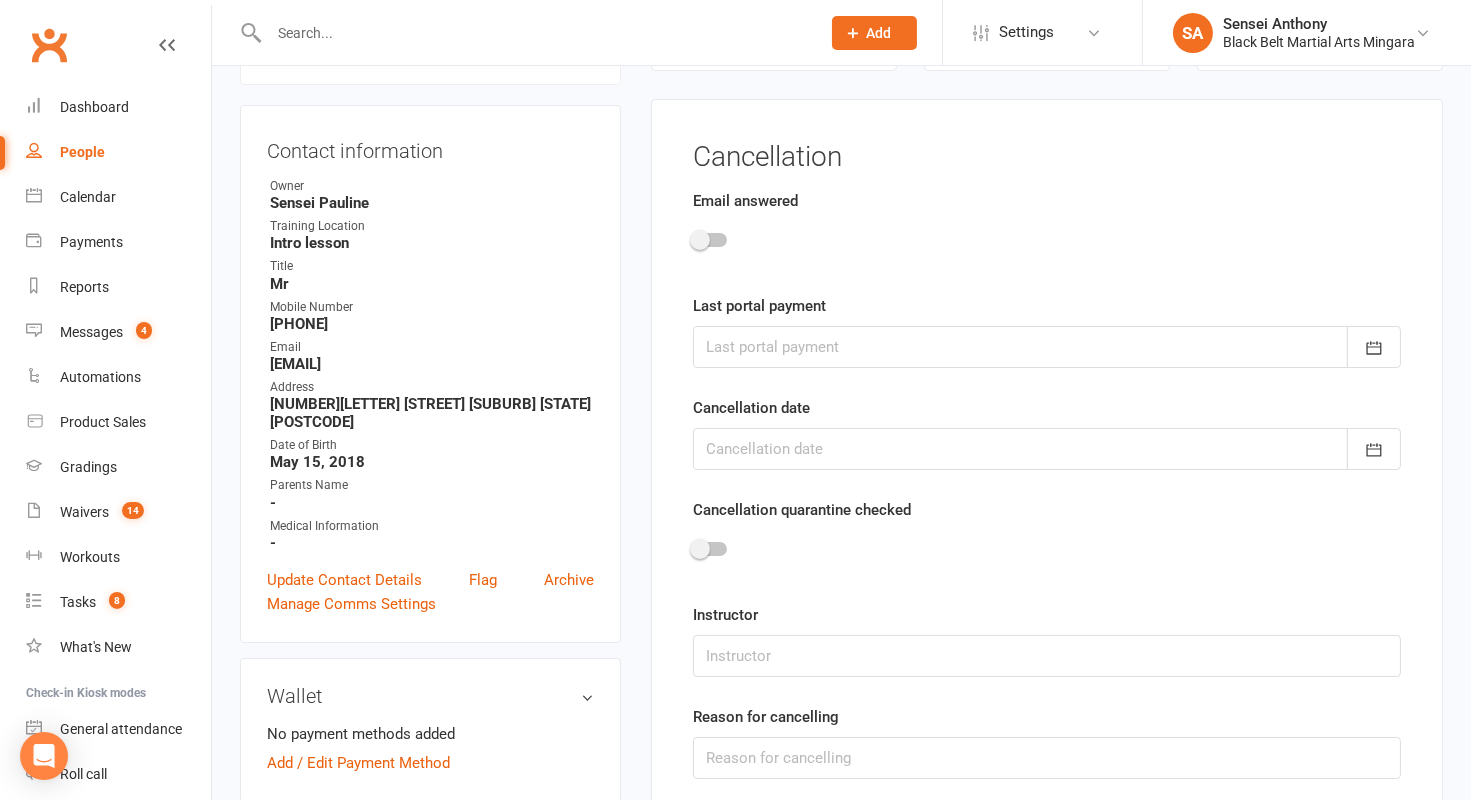 scroll, scrollTop: 170, scrollLeft: 0, axis: vertical 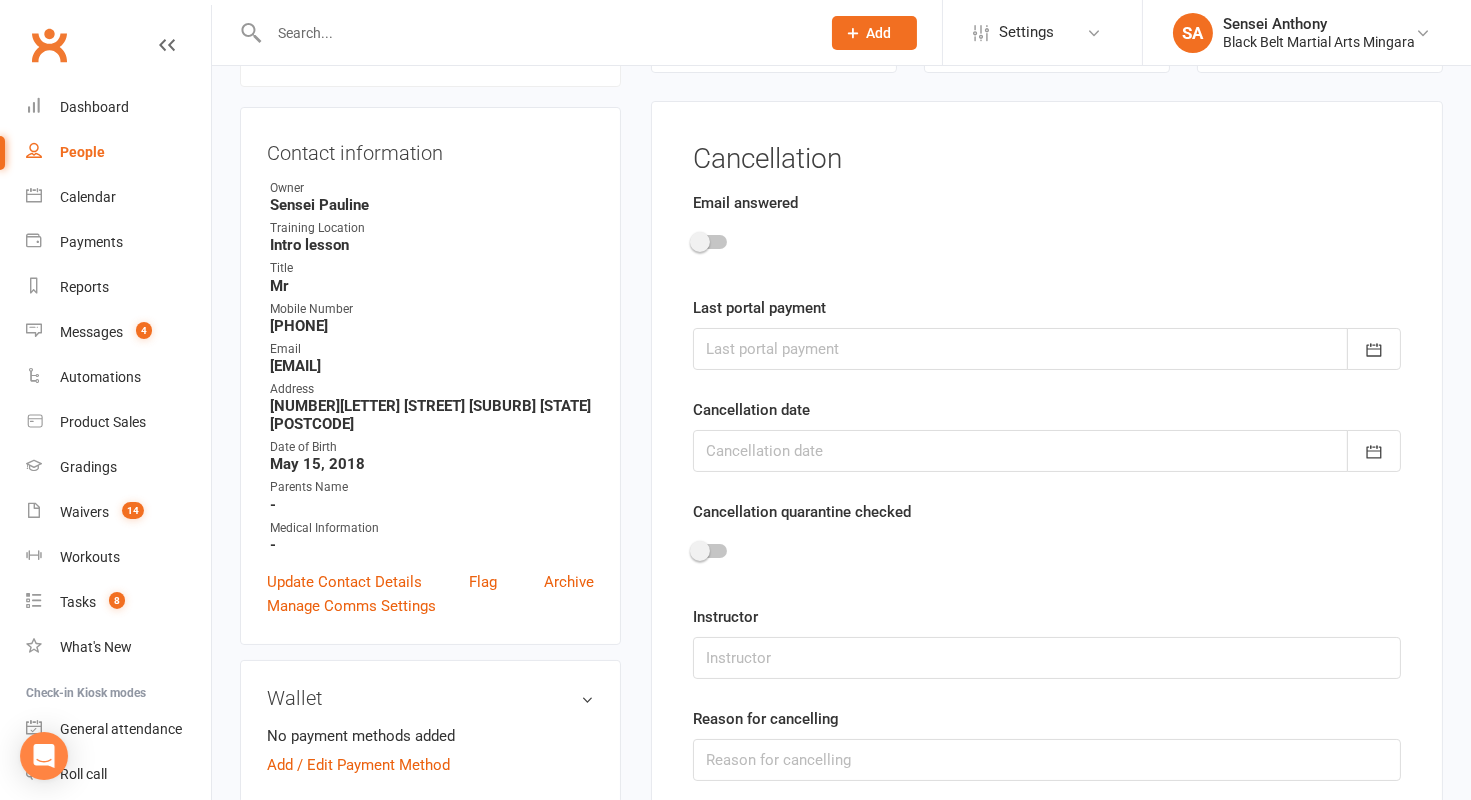 click at bounding box center [710, 242] 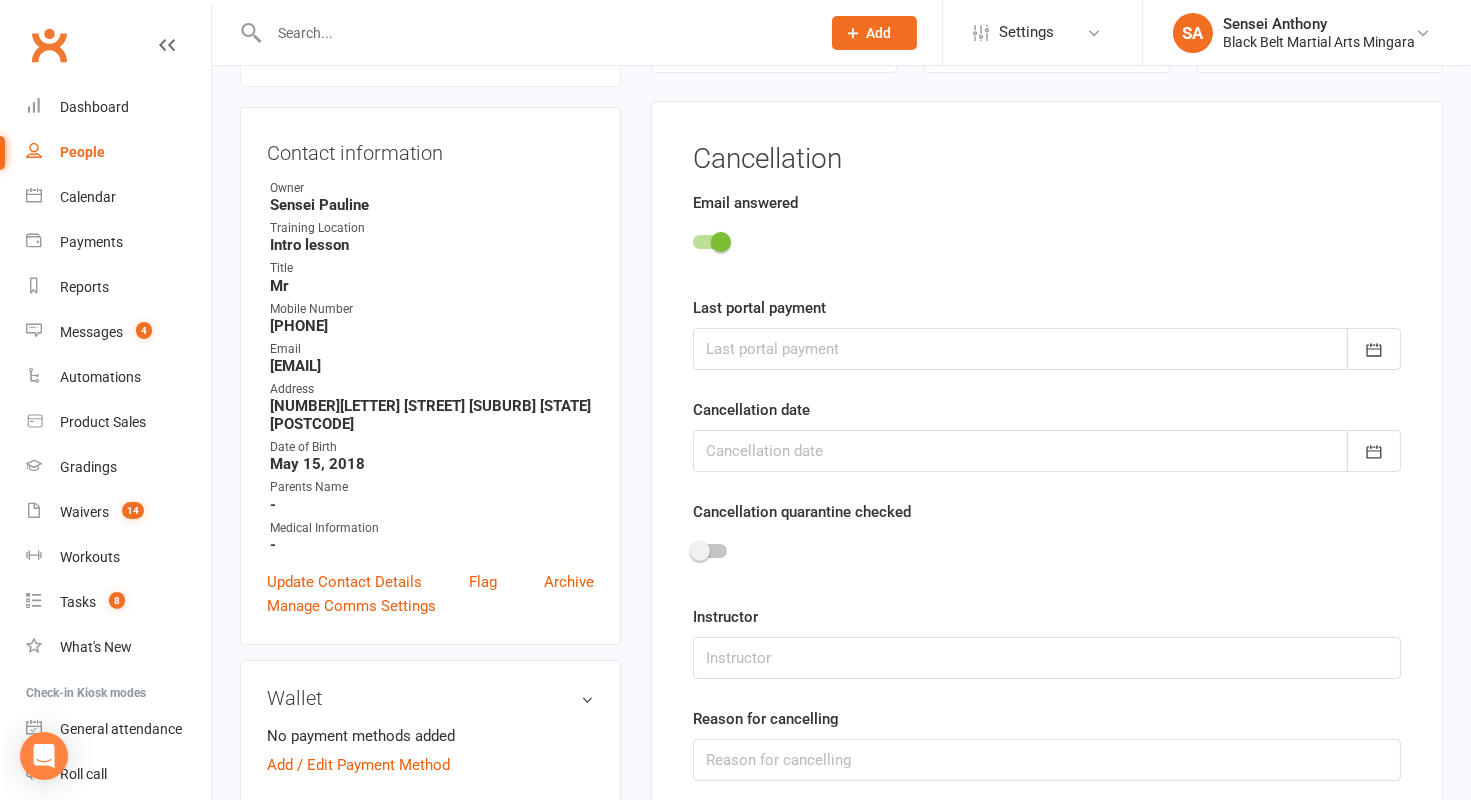 click at bounding box center (1047, 349) 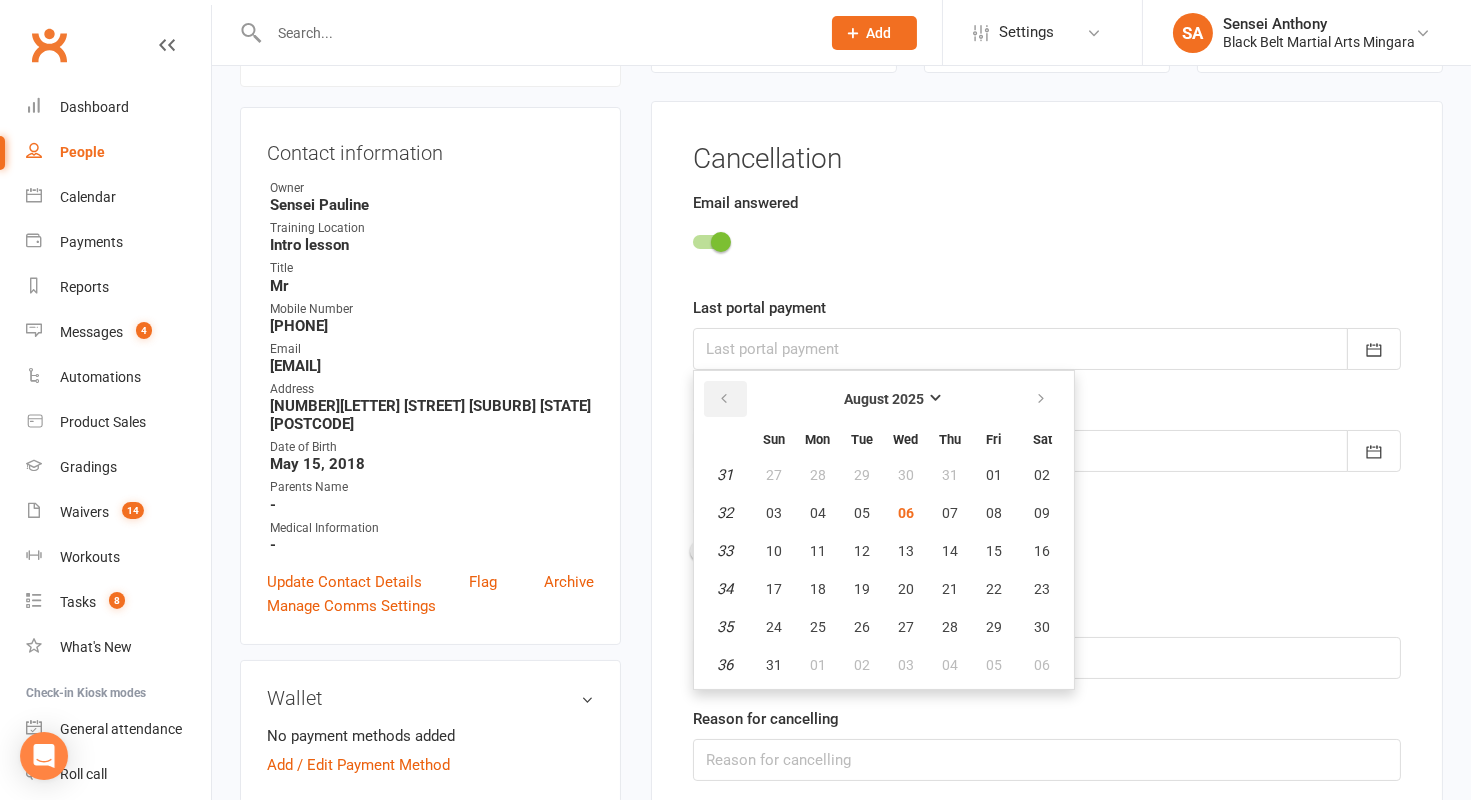 click at bounding box center (724, 399) 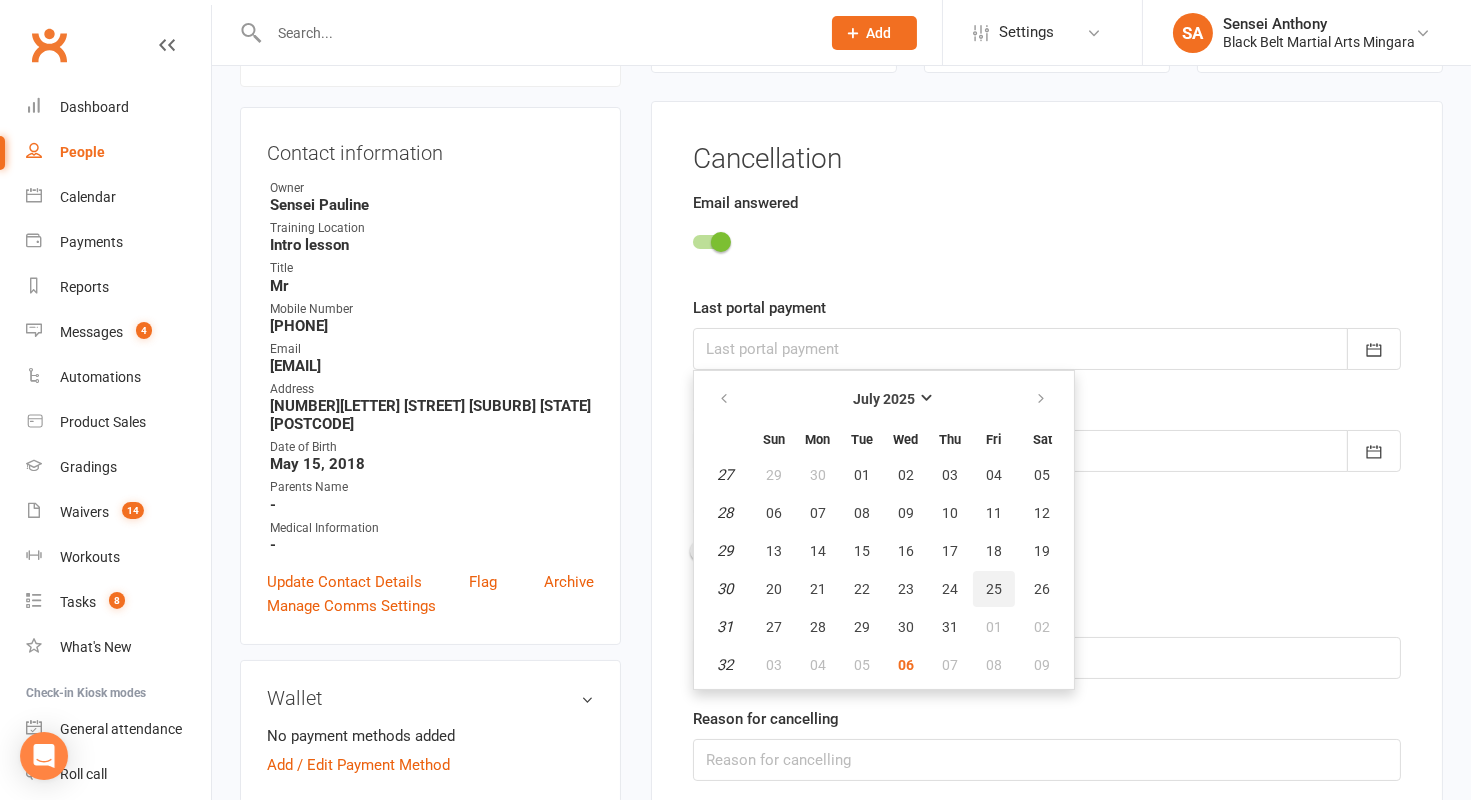 click on "25" at bounding box center (994, 589) 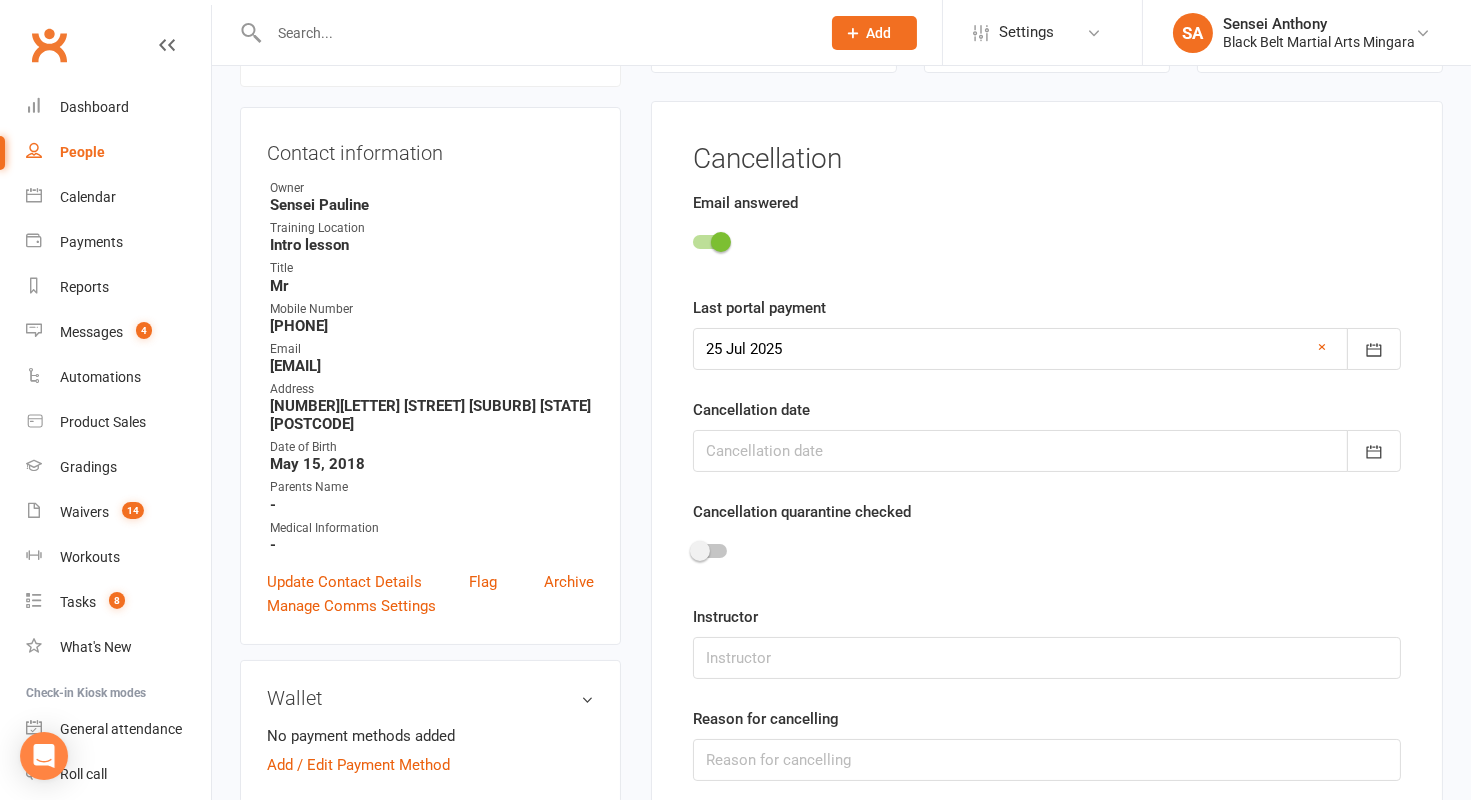 scroll, scrollTop: 265, scrollLeft: 0, axis: vertical 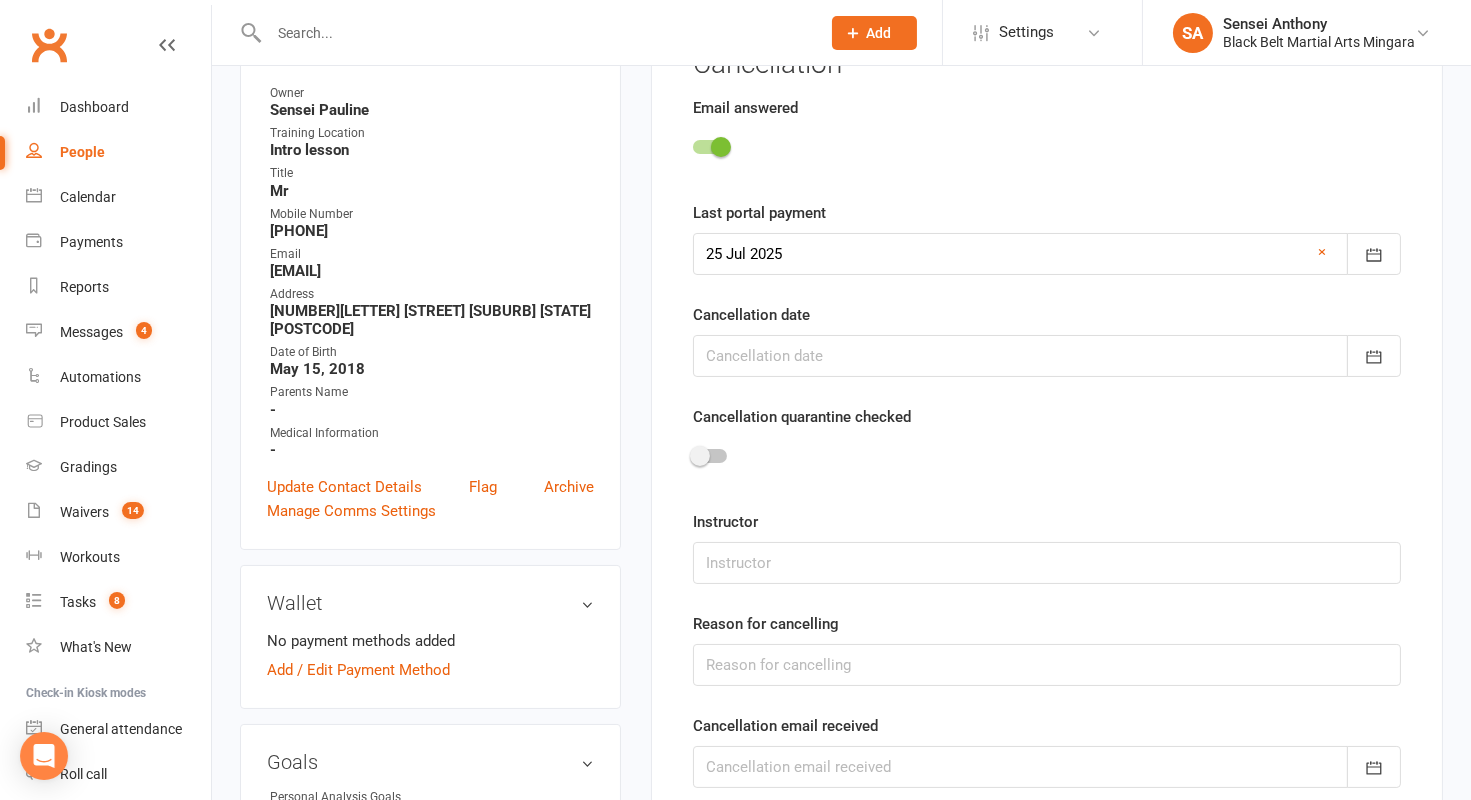 click at bounding box center [1047, 356] 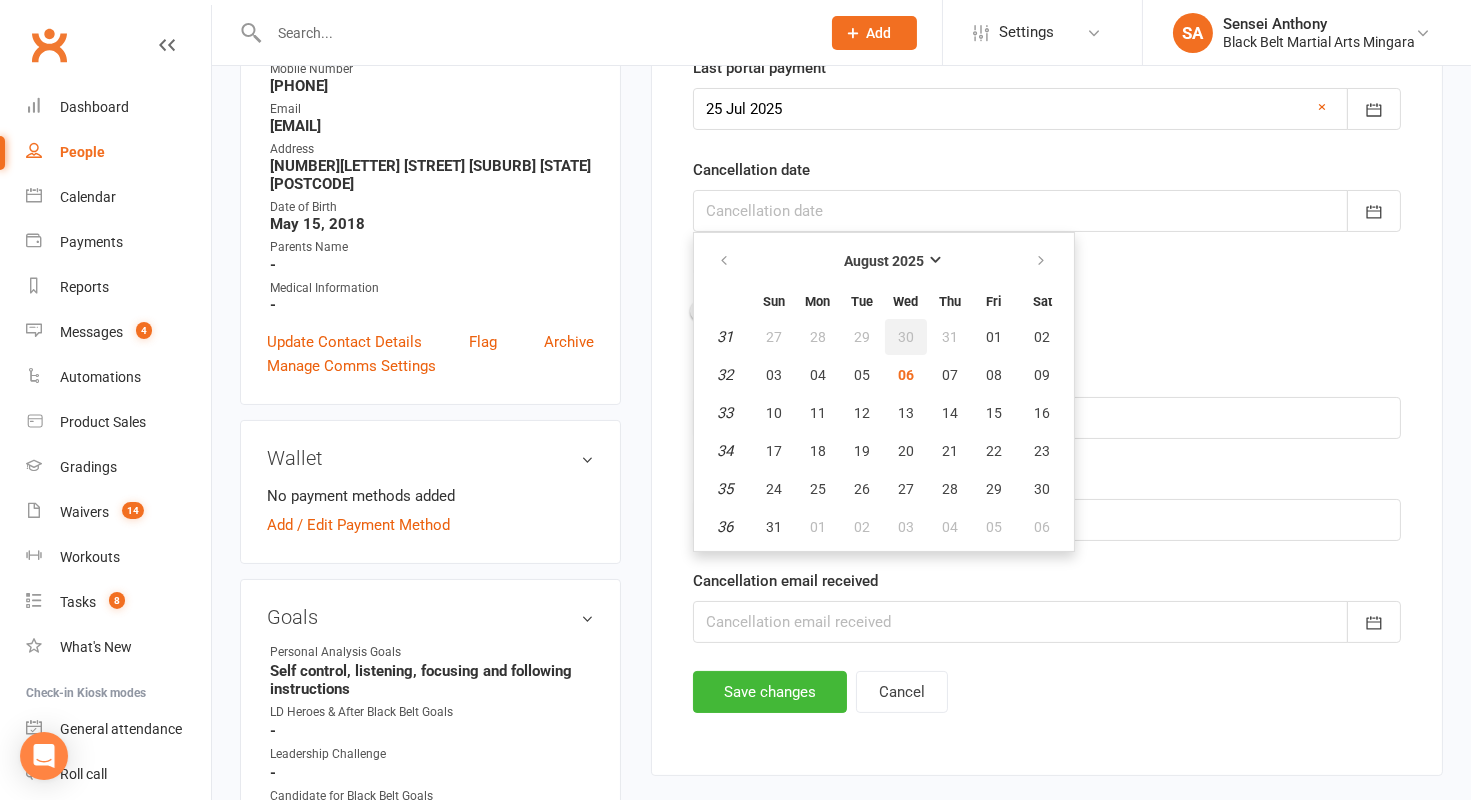 scroll, scrollTop: 412, scrollLeft: 0, axis: vertical 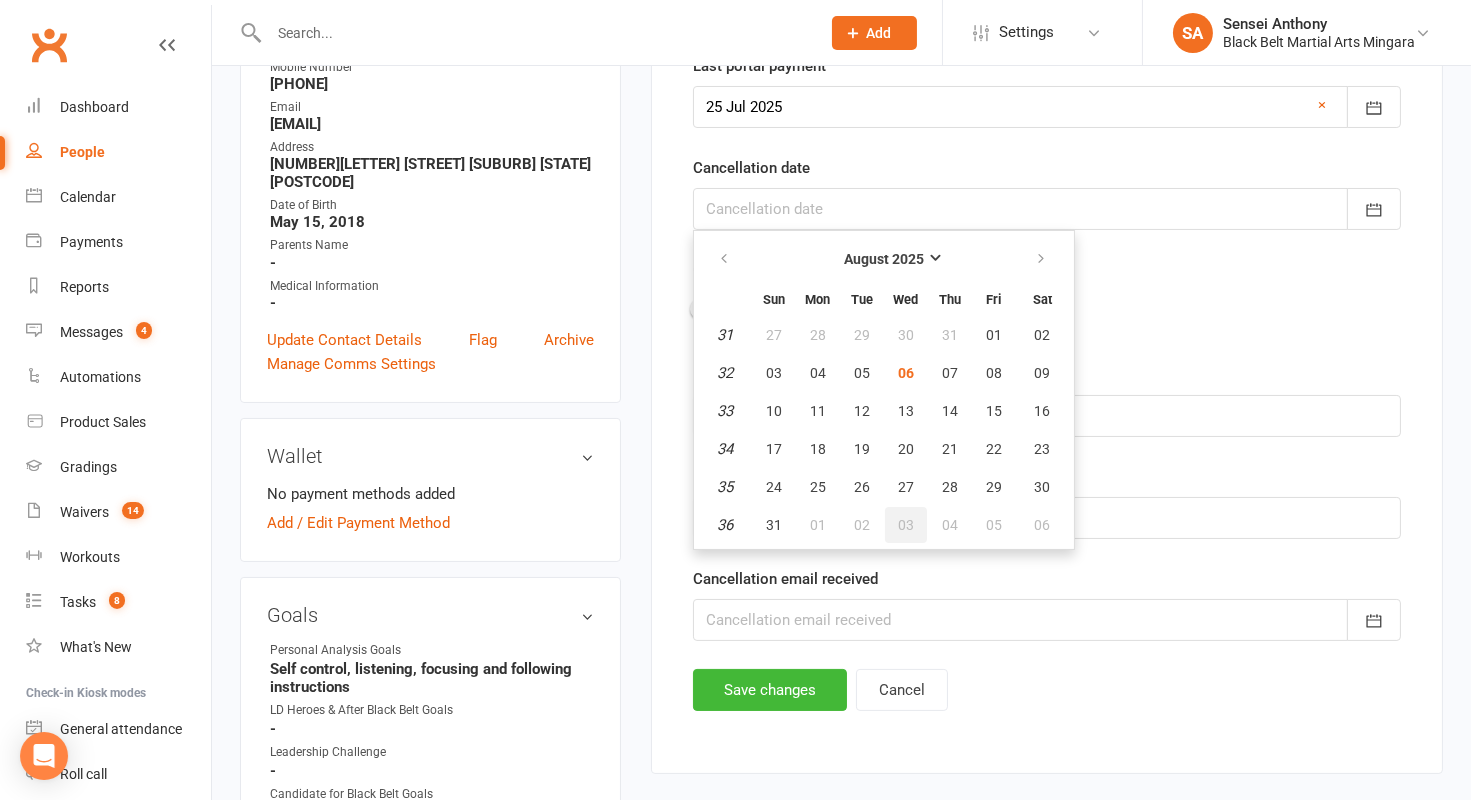 click on "03" at bounding box center (906, 525) 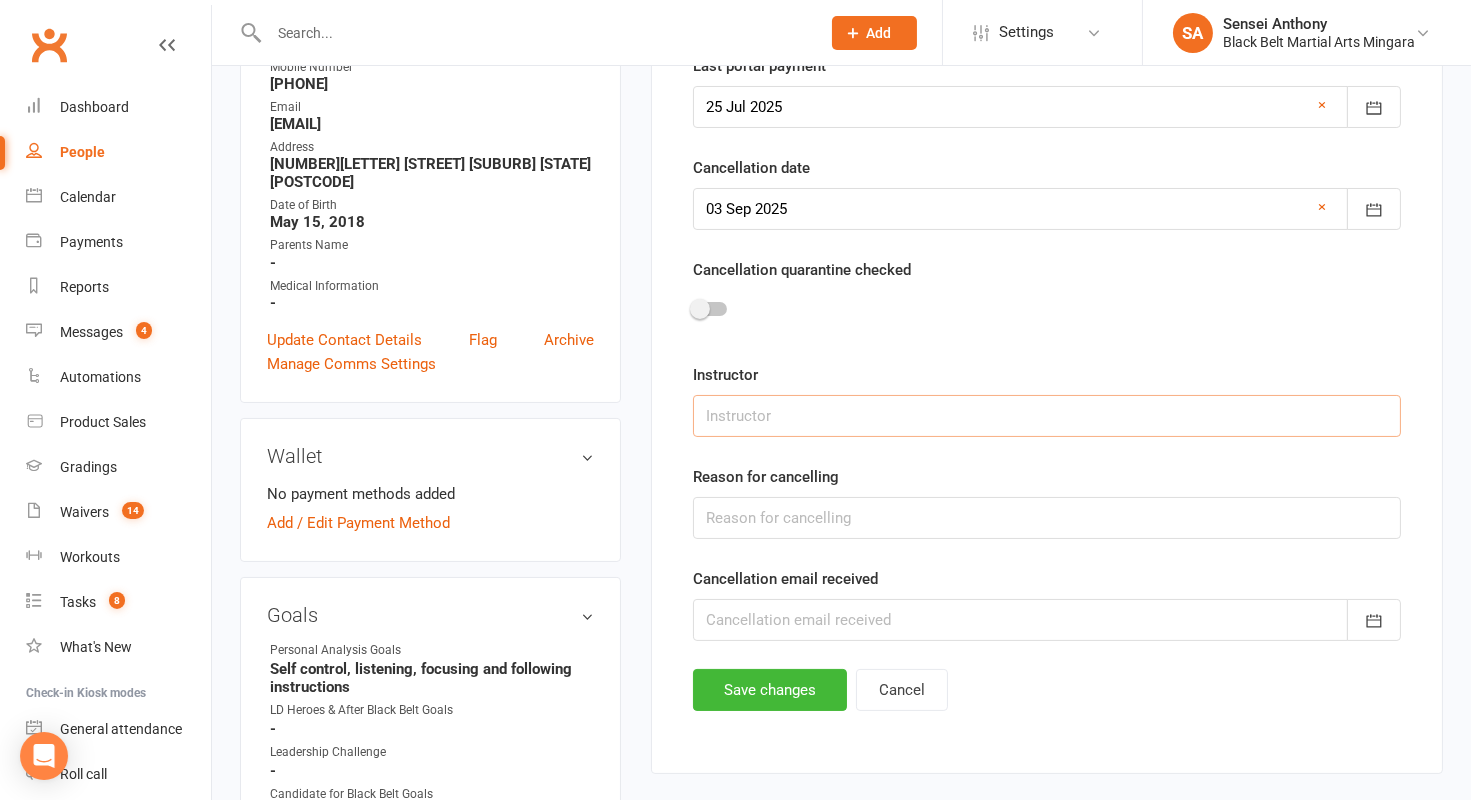 click at bounding box center (1047, 416) 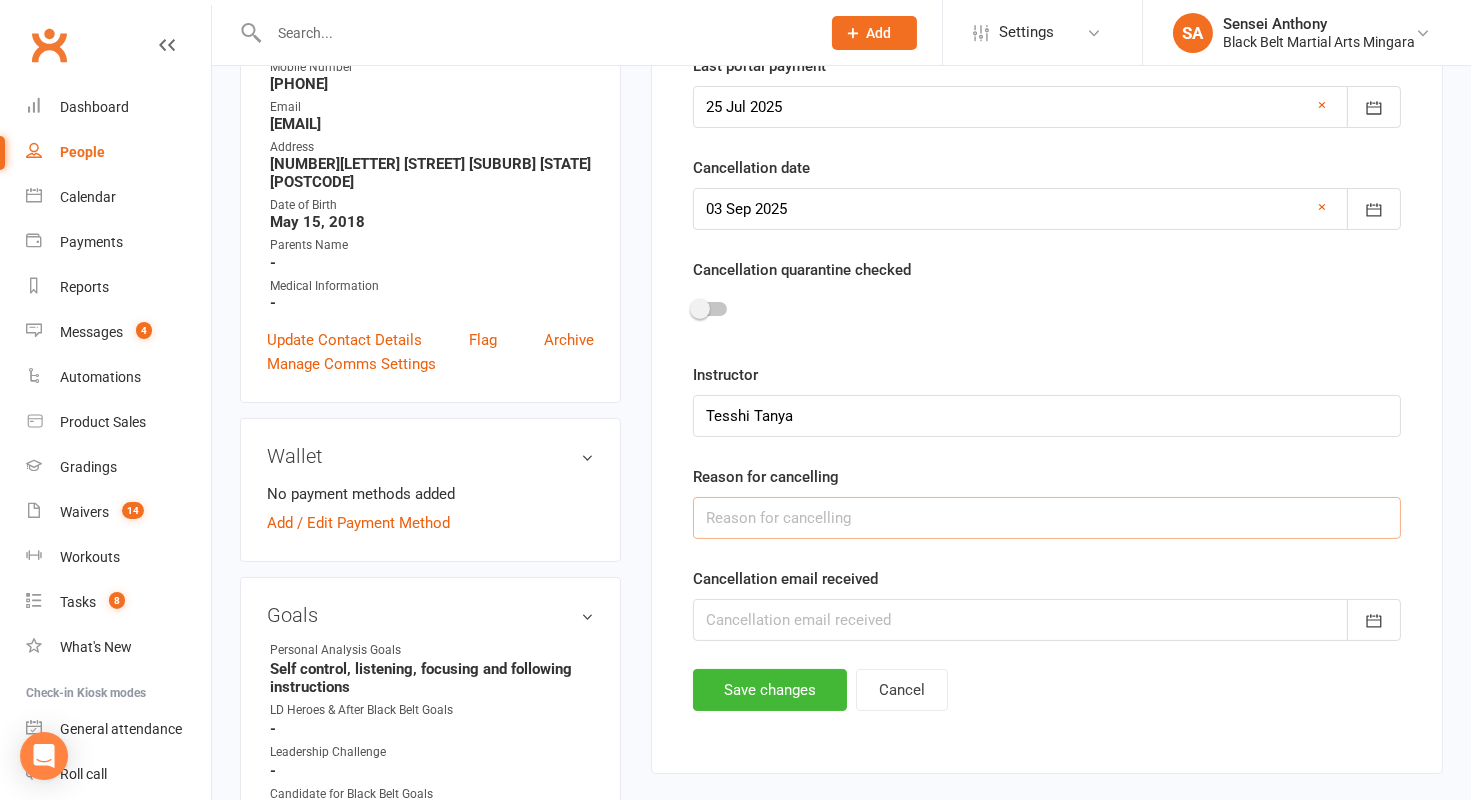 click at bounding box center [1047, 518] 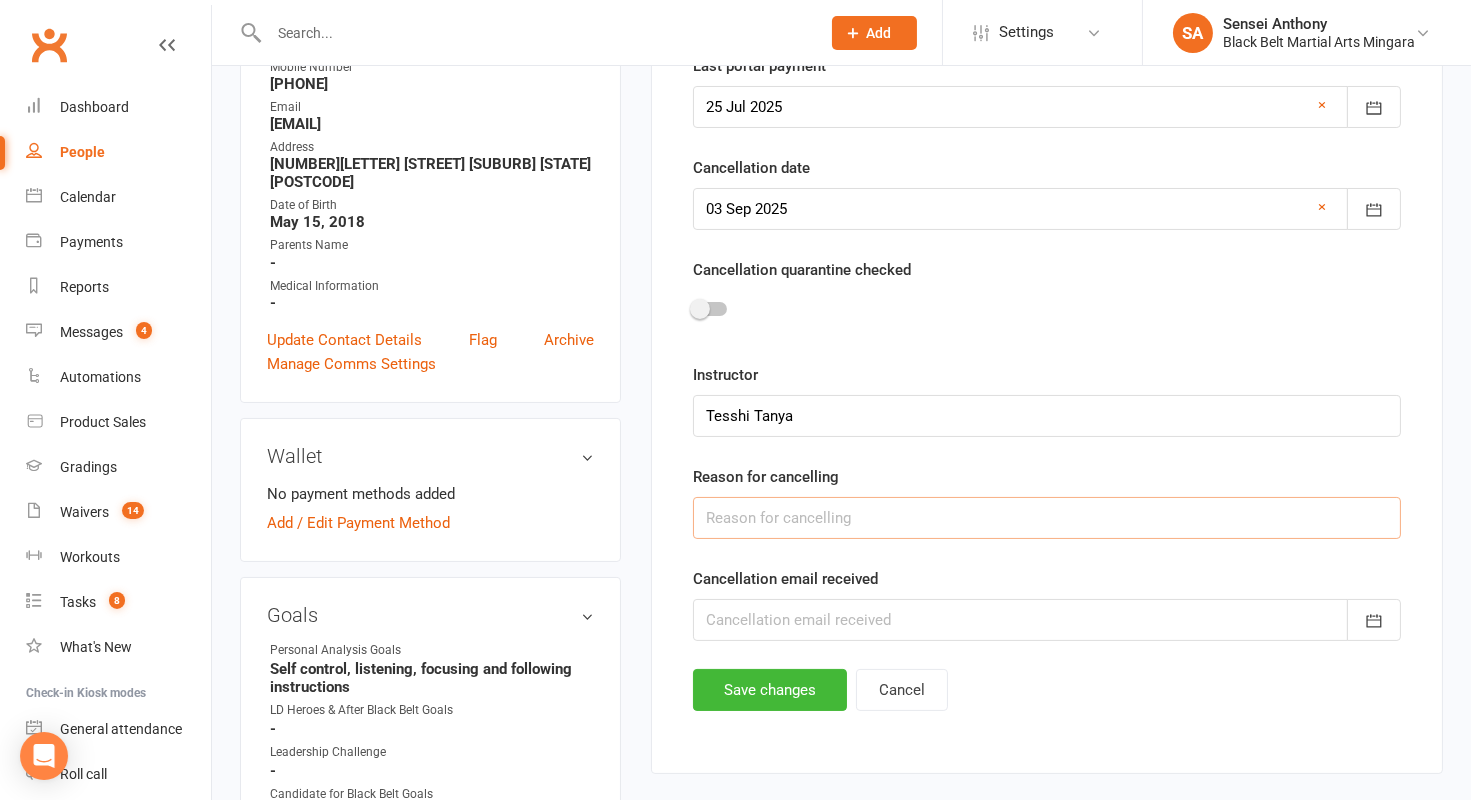 click at bounding box center [1047, 518] 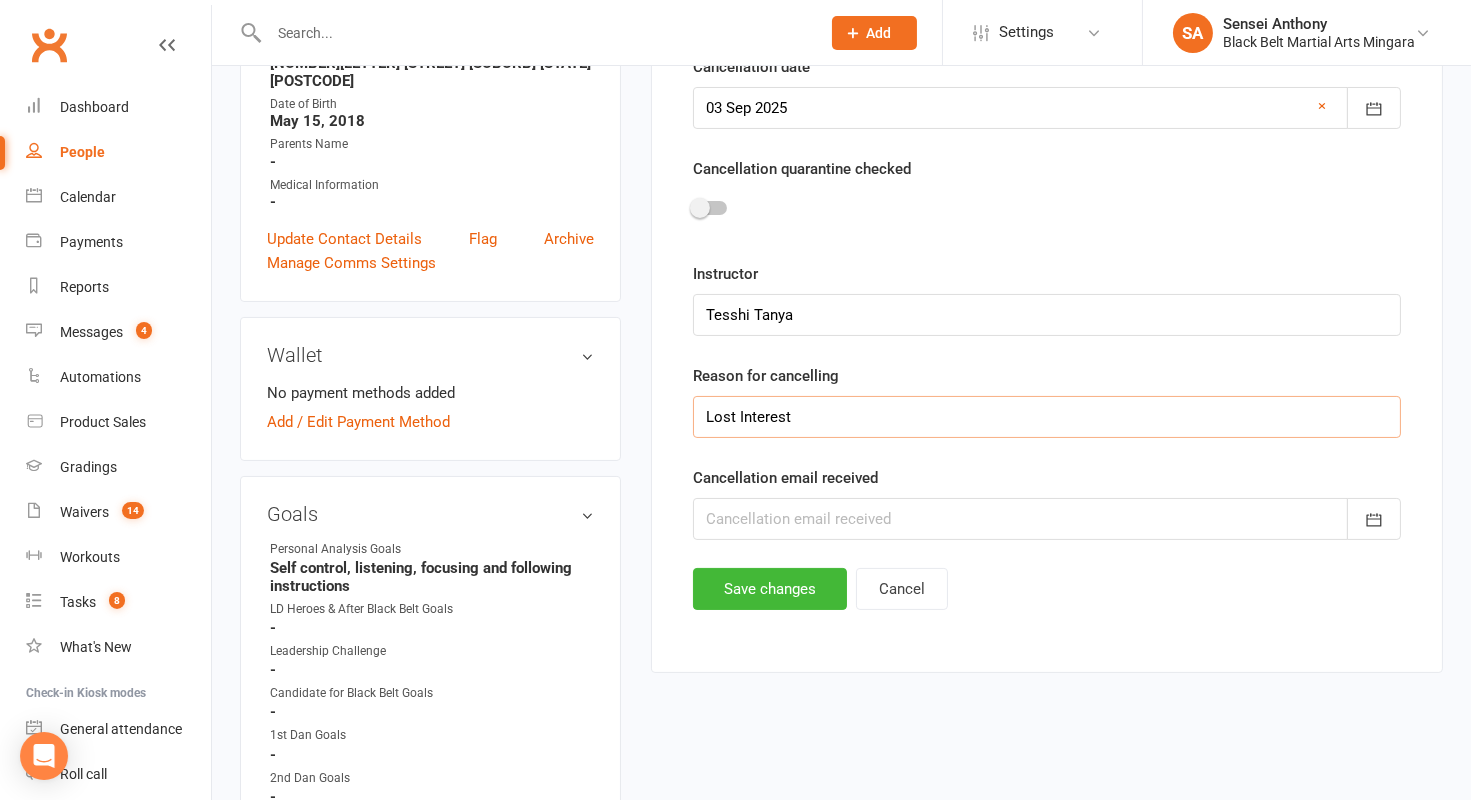 scroll, scrollTop: 558, scrollLeft: 0, axis: vertical 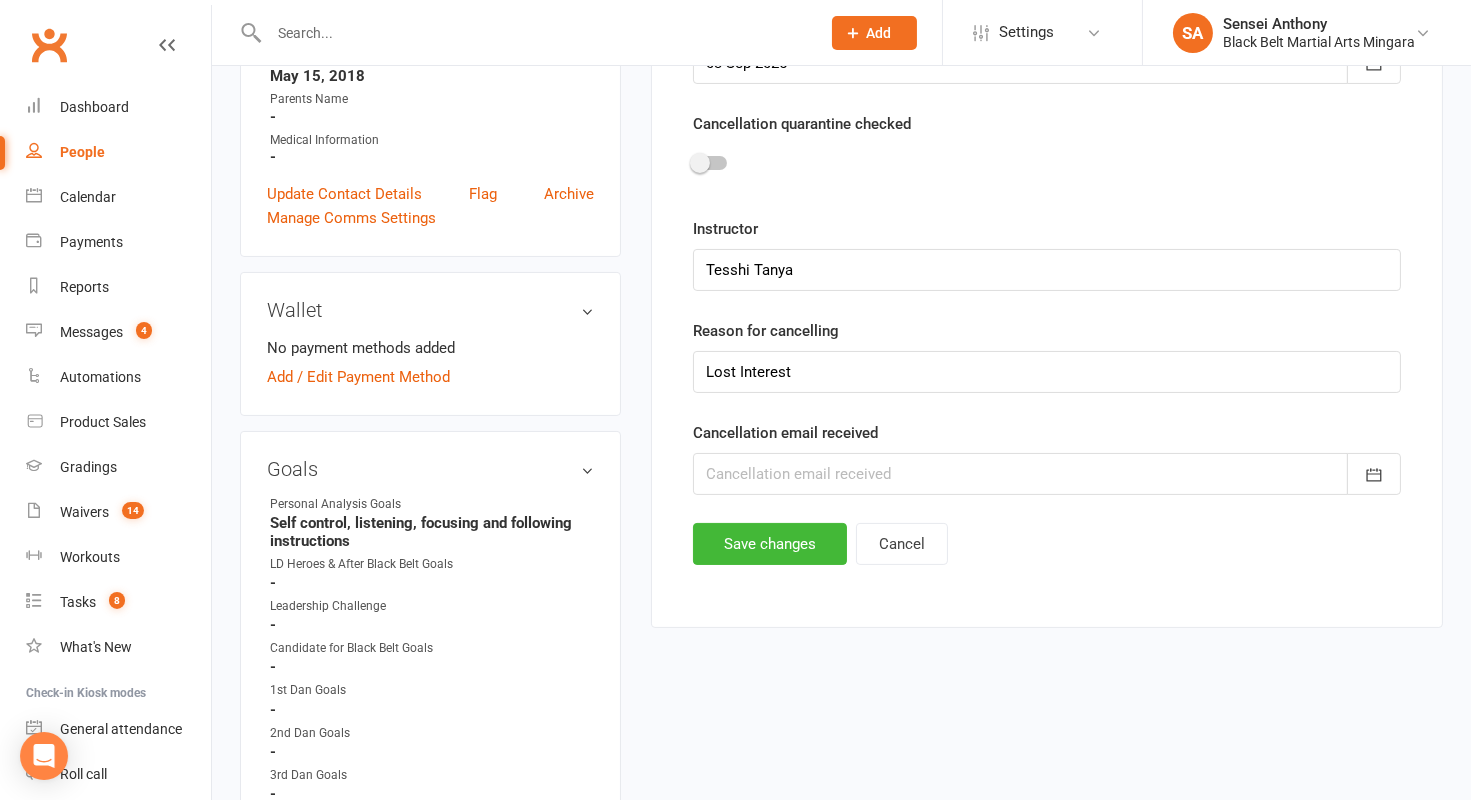 click at bounding box center [1047, 474] 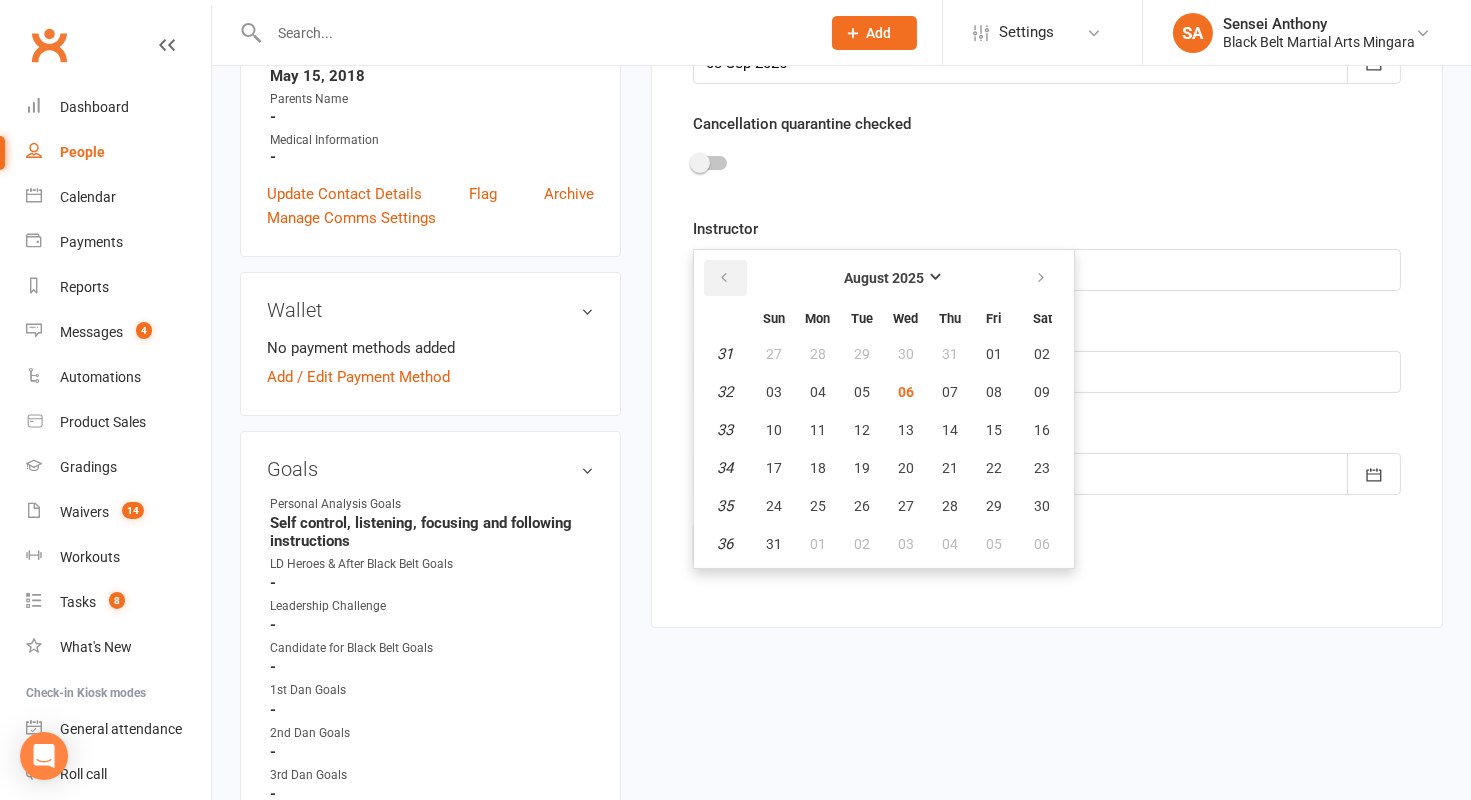 click at bounding box center (725, 278) 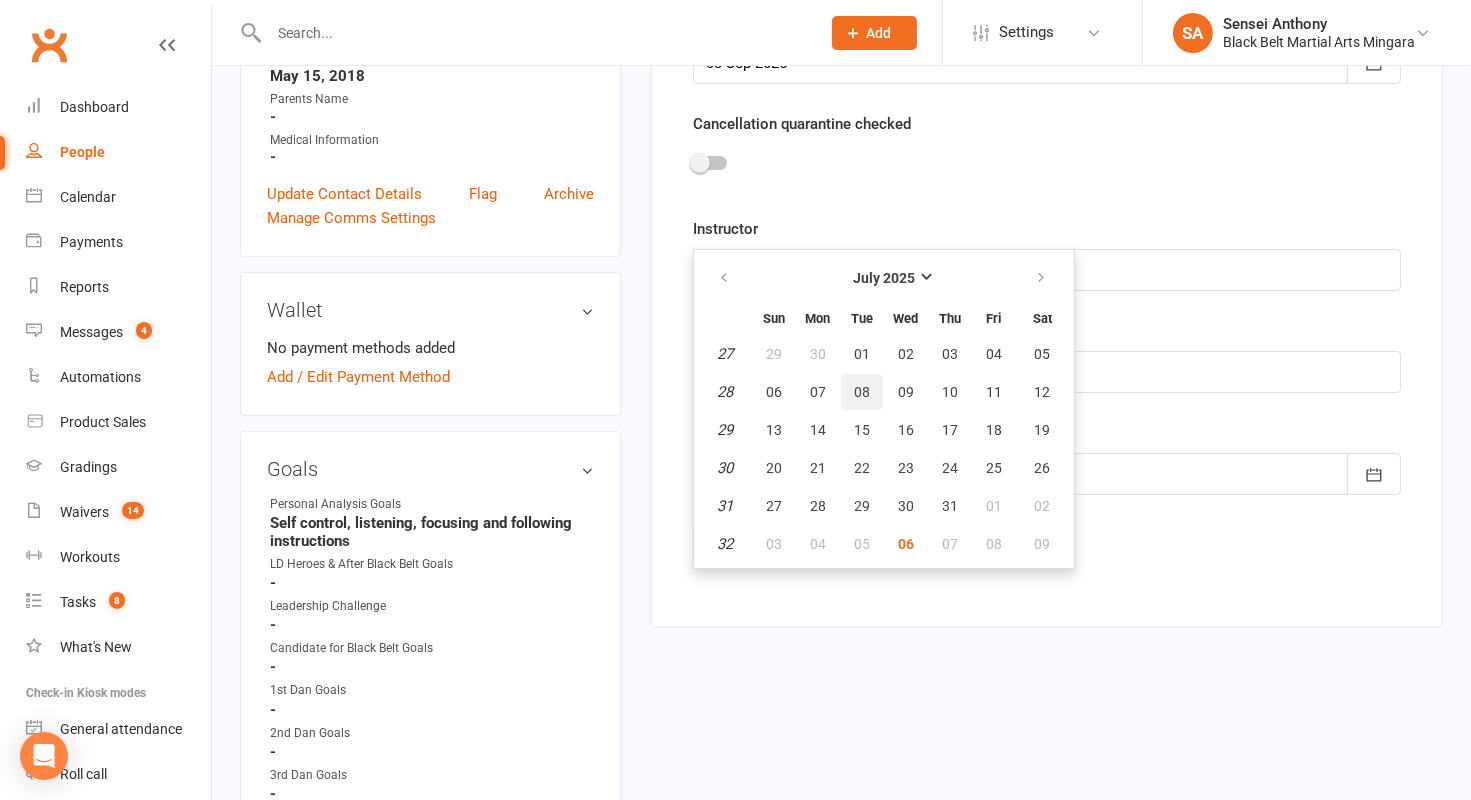 click on "08" at bounding box center [862, 392] 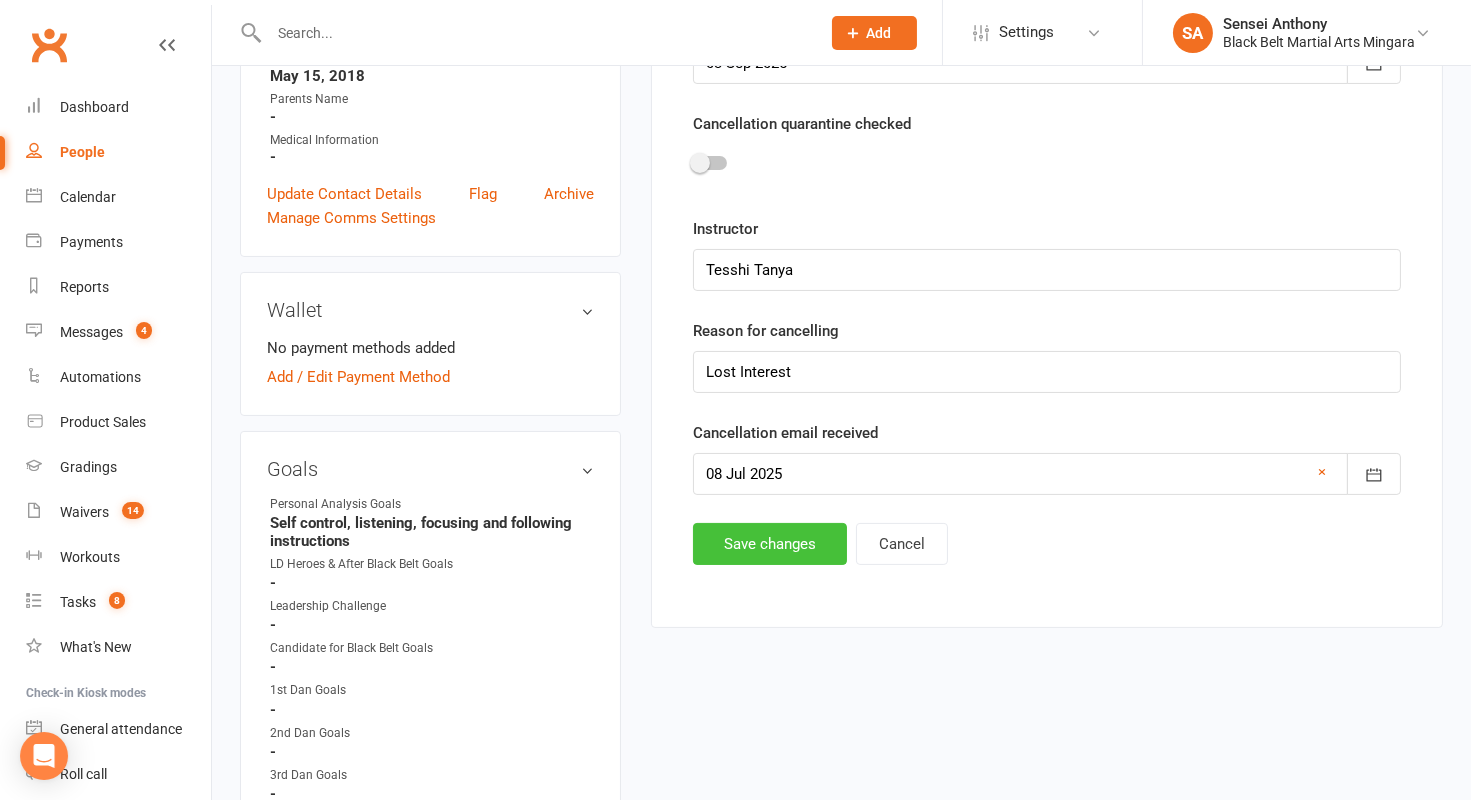 click on "Save changes" at bounding box center [770, 544] 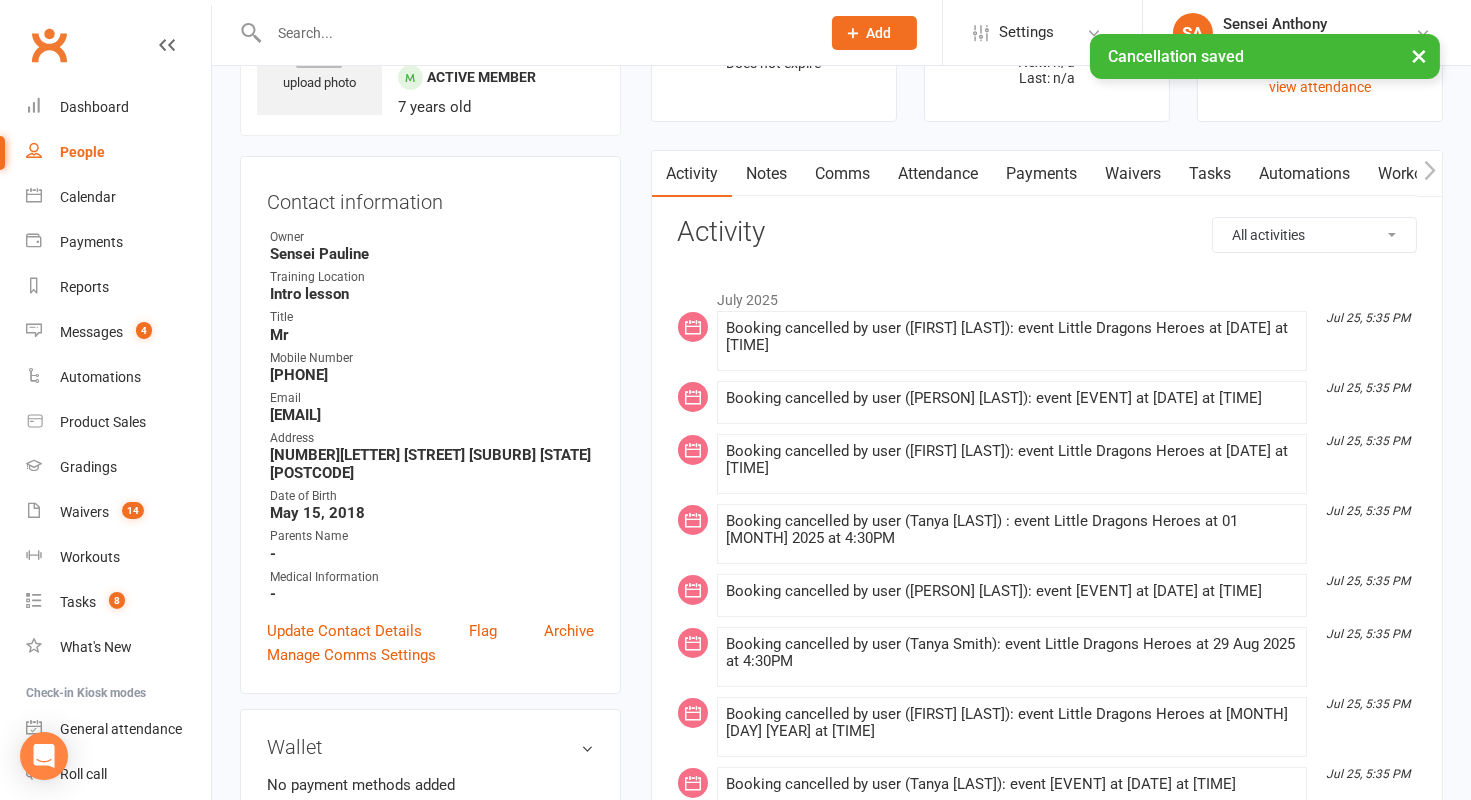 scroll, scrollTop: 0, scrollLeft: 0, axis: both 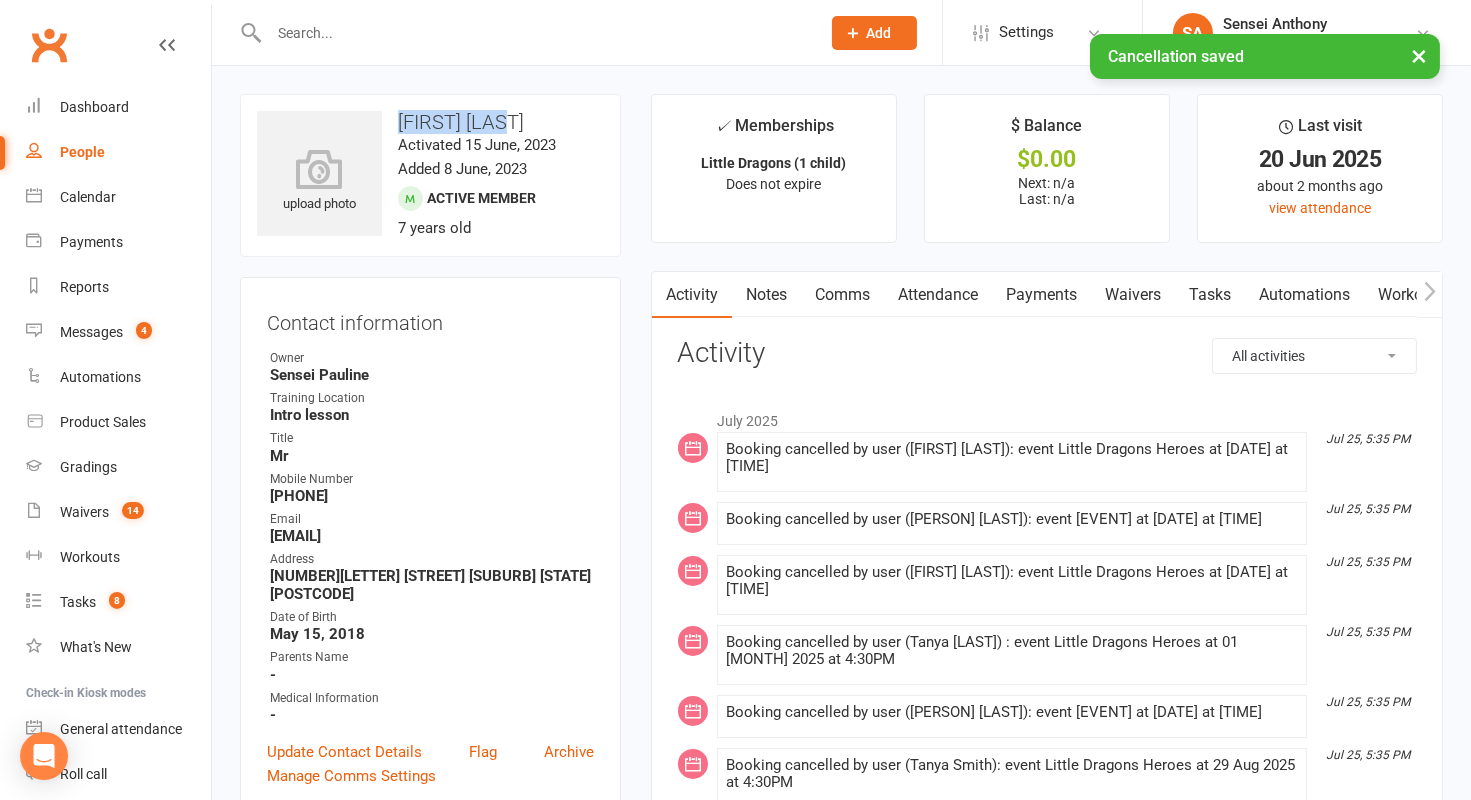 drag, startPoint x: 540, startPoint y: 118, endPoint x: 400, endPoint y: 118, distance: 140 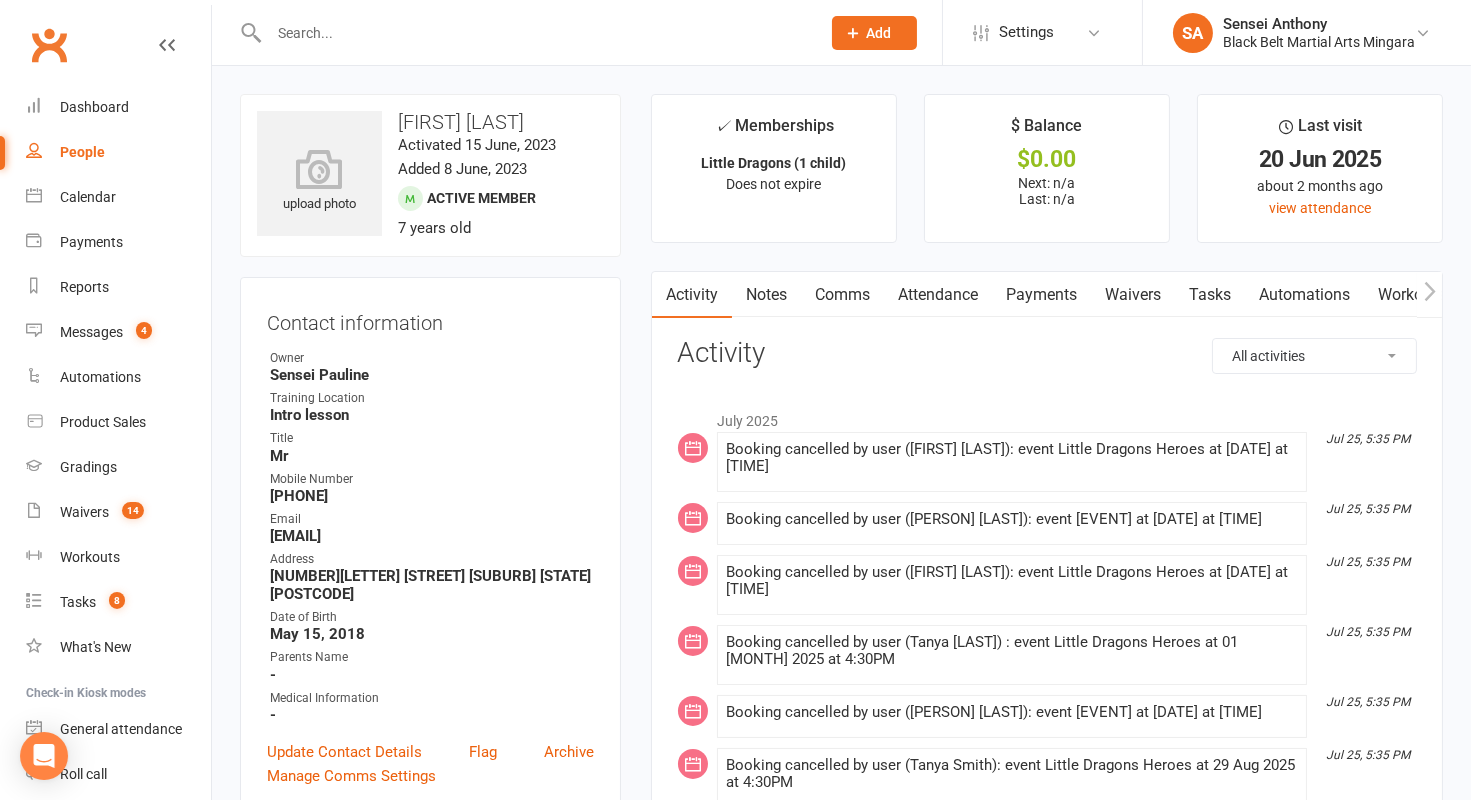 click at bounding box center (534, 33) 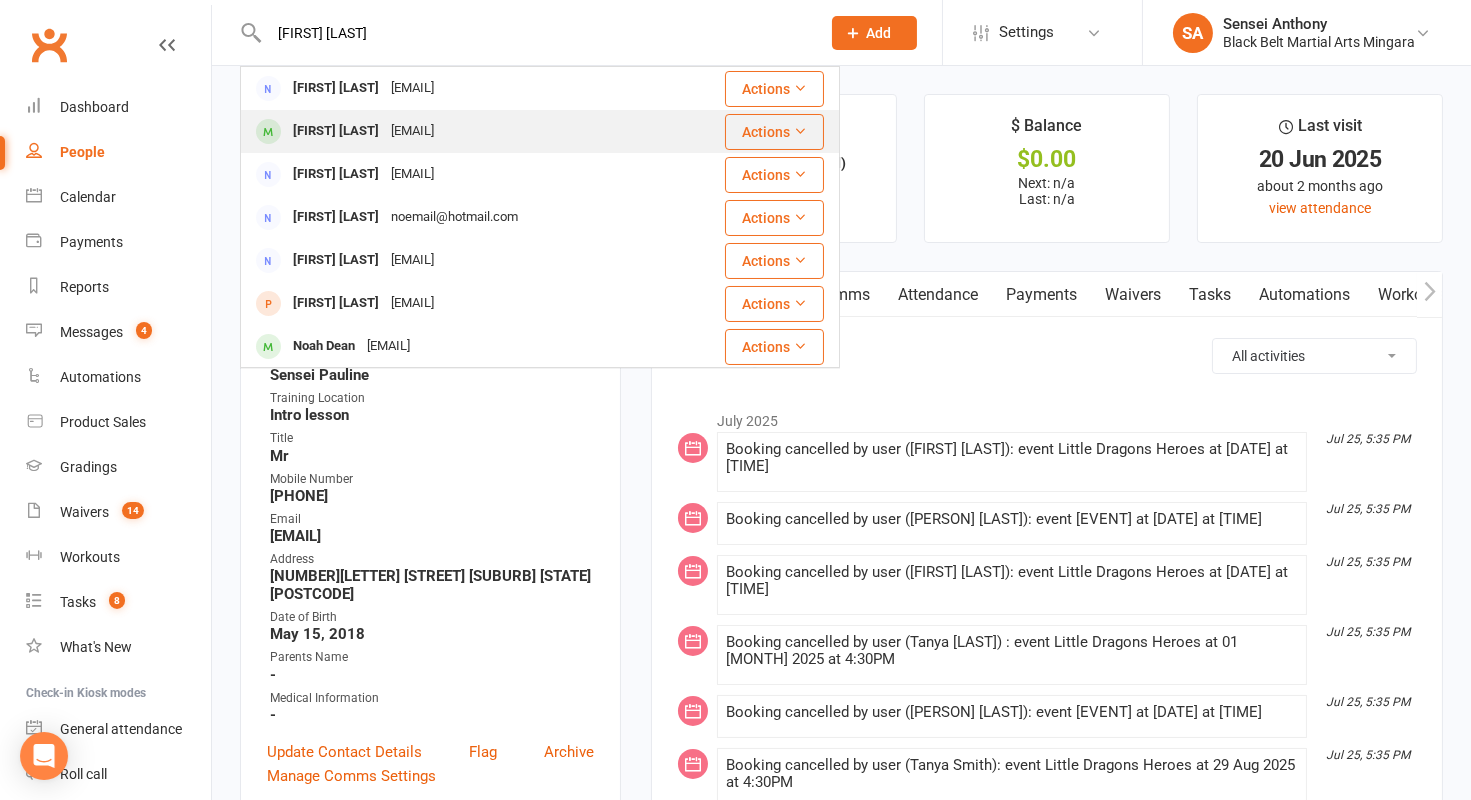 type on "[FIRST] [LAST]" 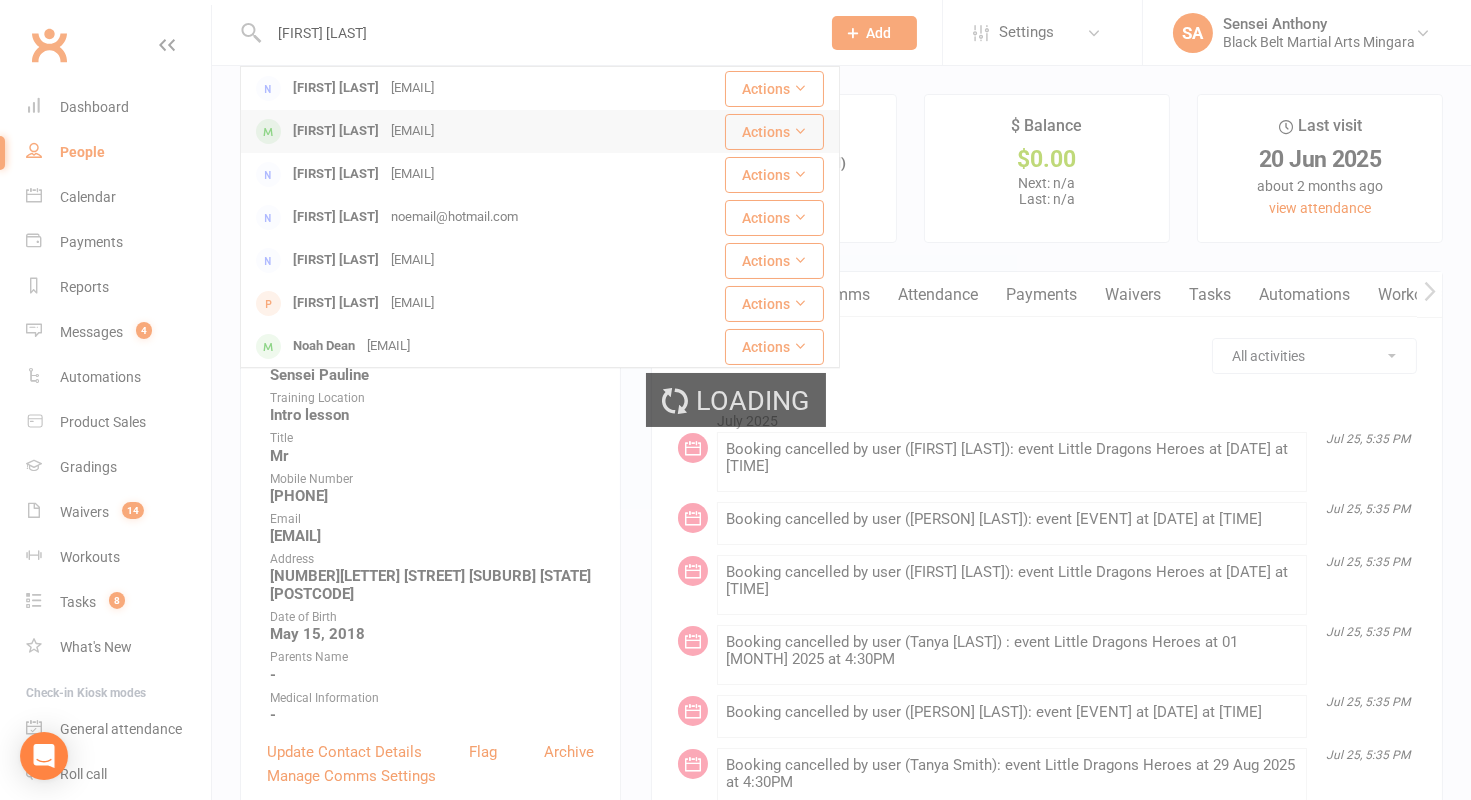 type 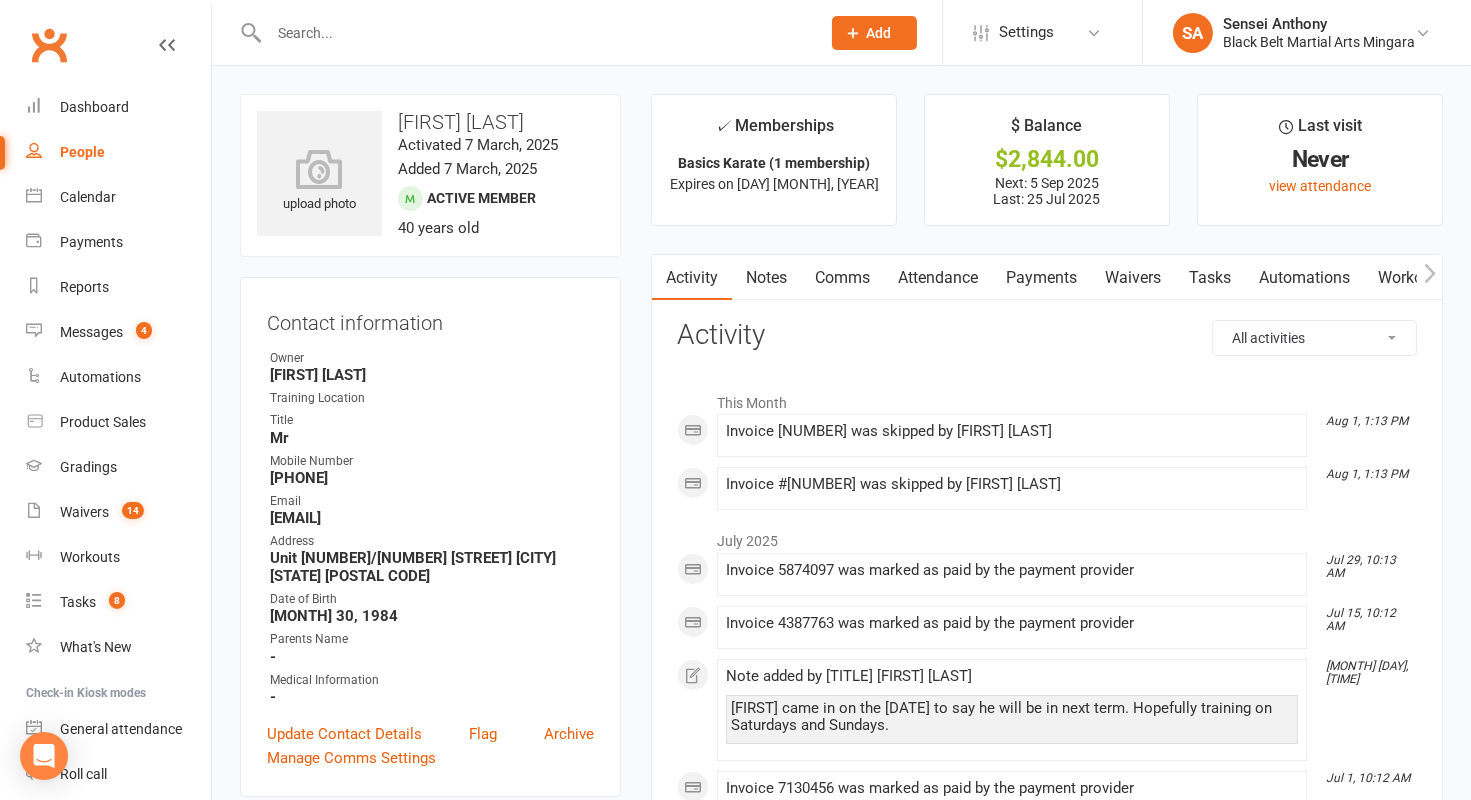 click on "Payments" at bounding box center [1041, 278] 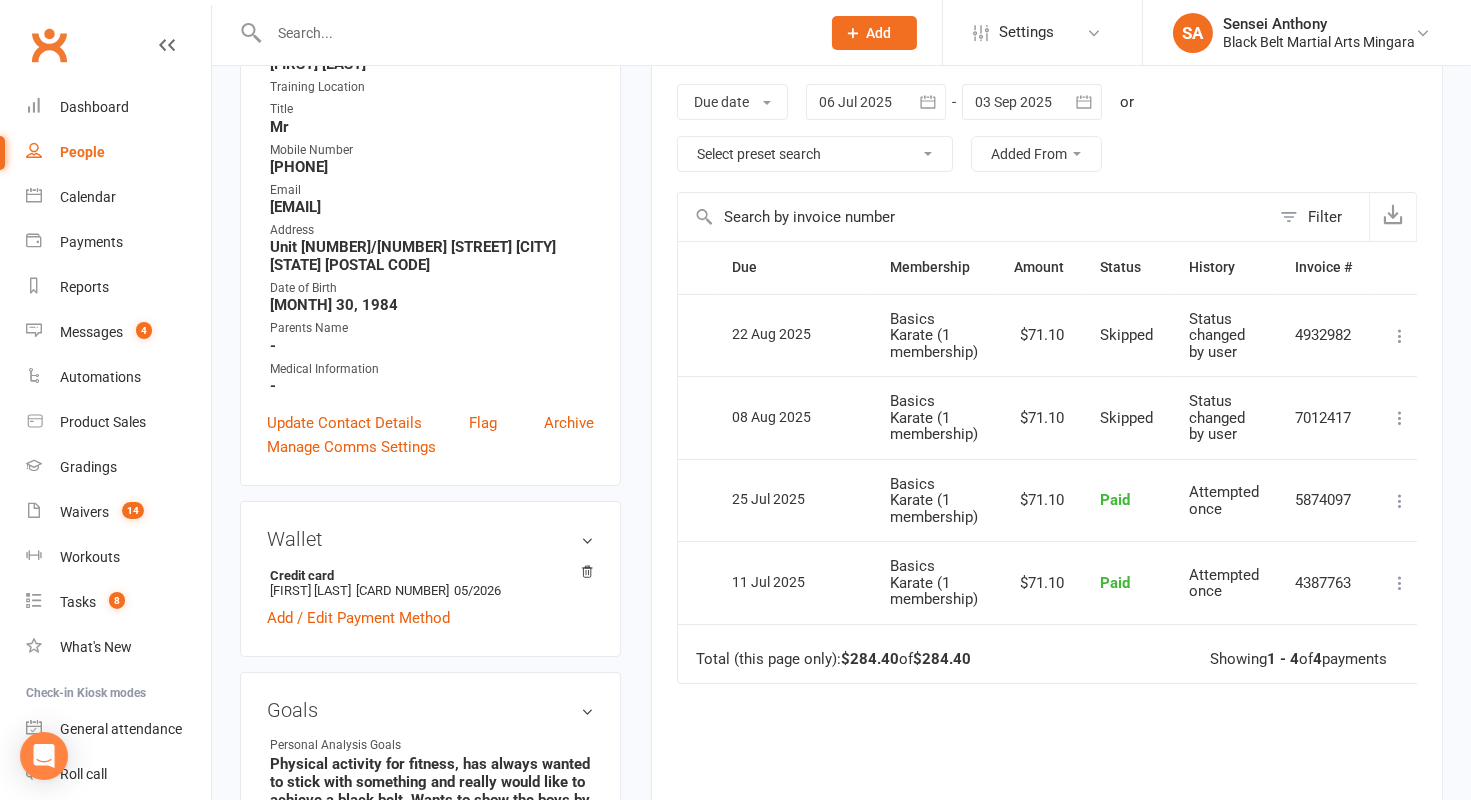 scroll, scrollTop: 310, scrollLeft: 0, axis: vertical 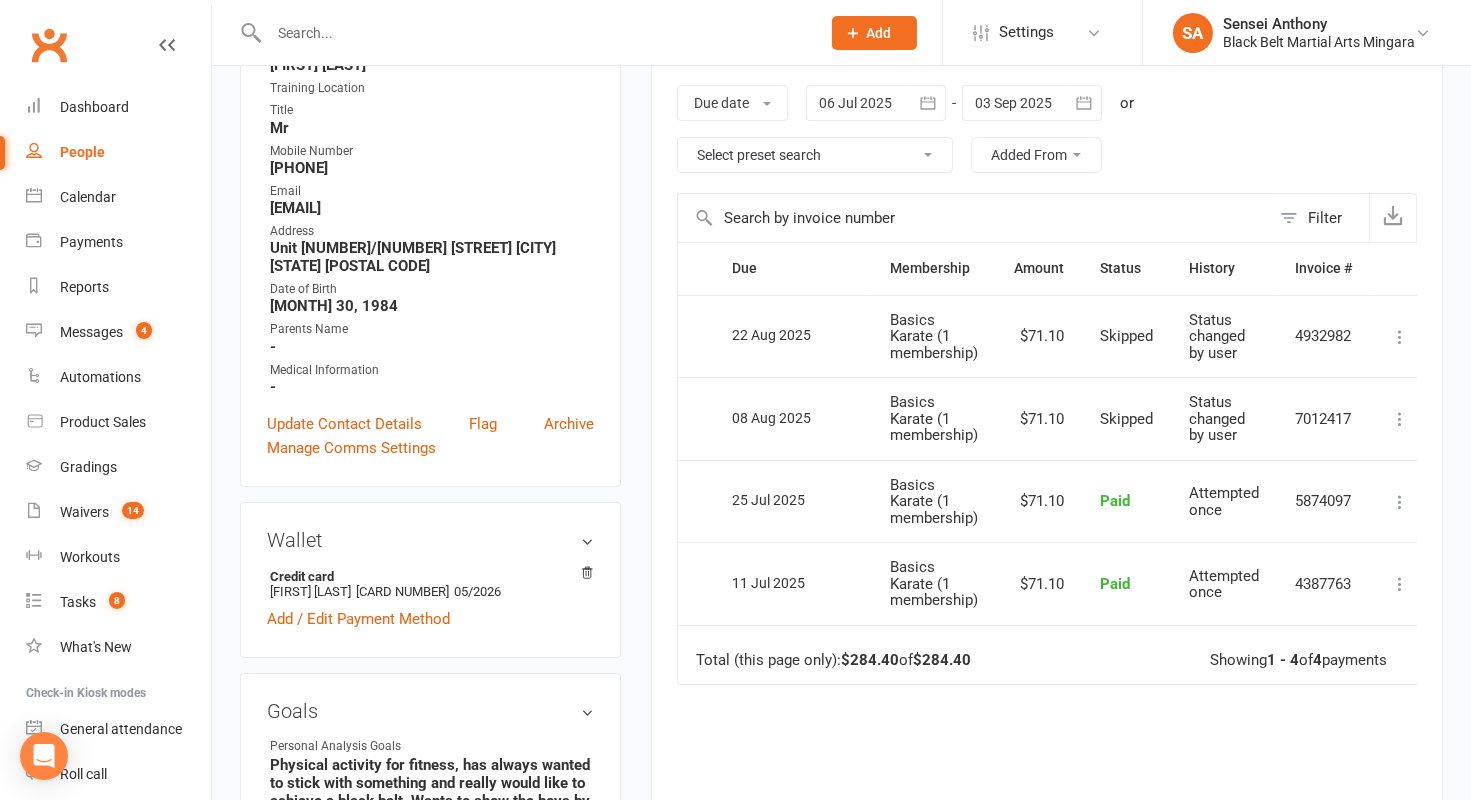 click at bounding box center (1032, 103) 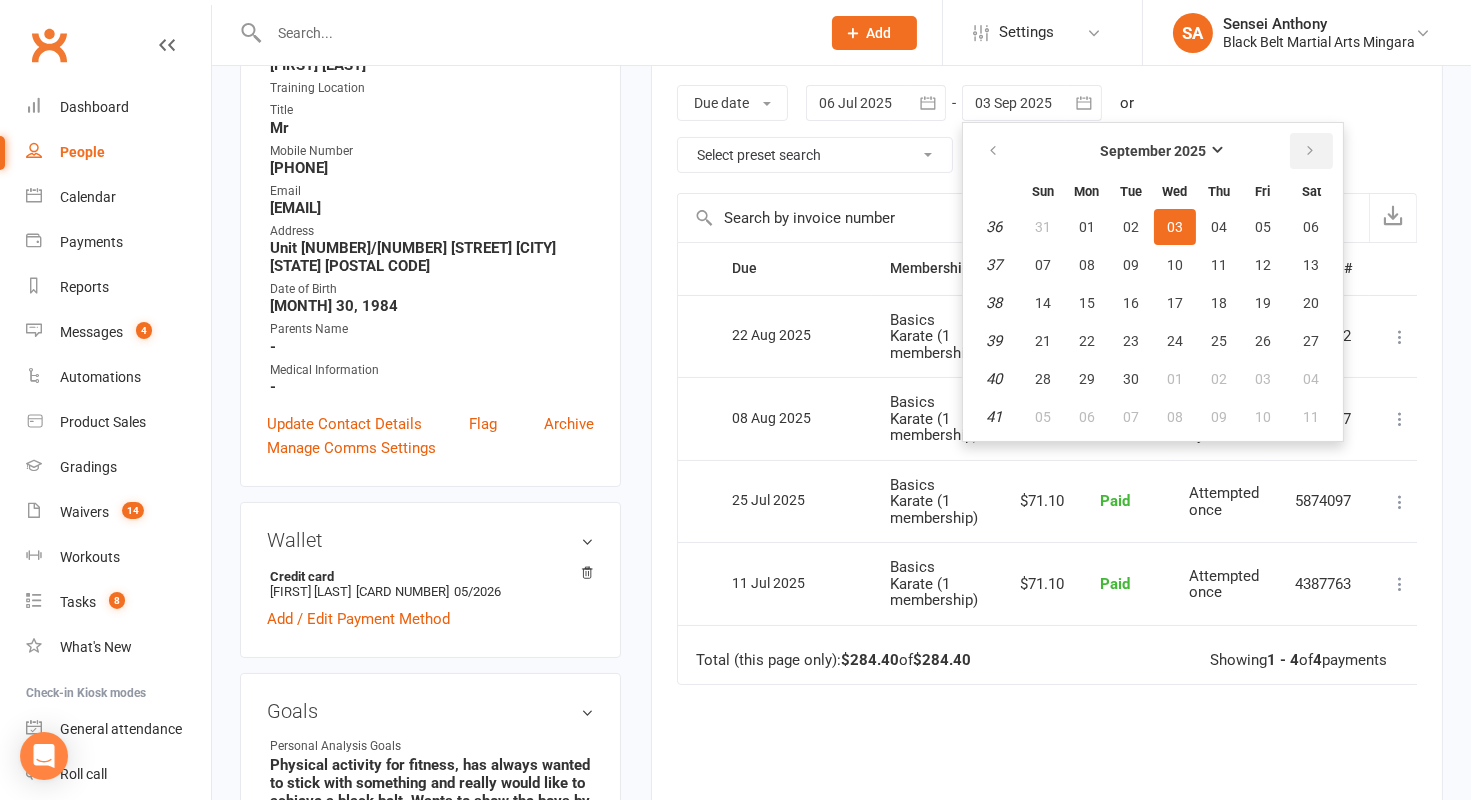 click at bounding box center (1311, 151) 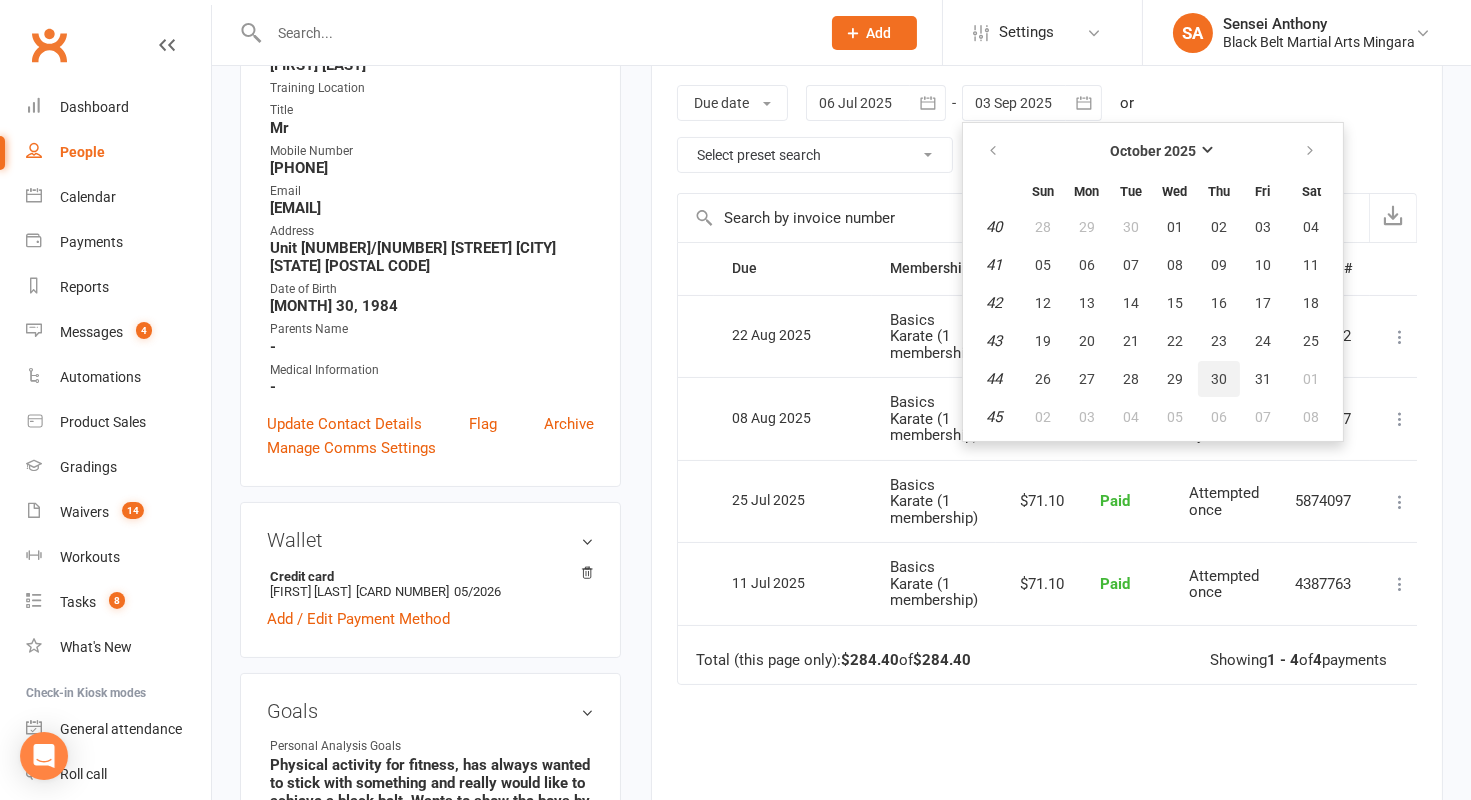 click on "30" at bounding box center [1219, 379] 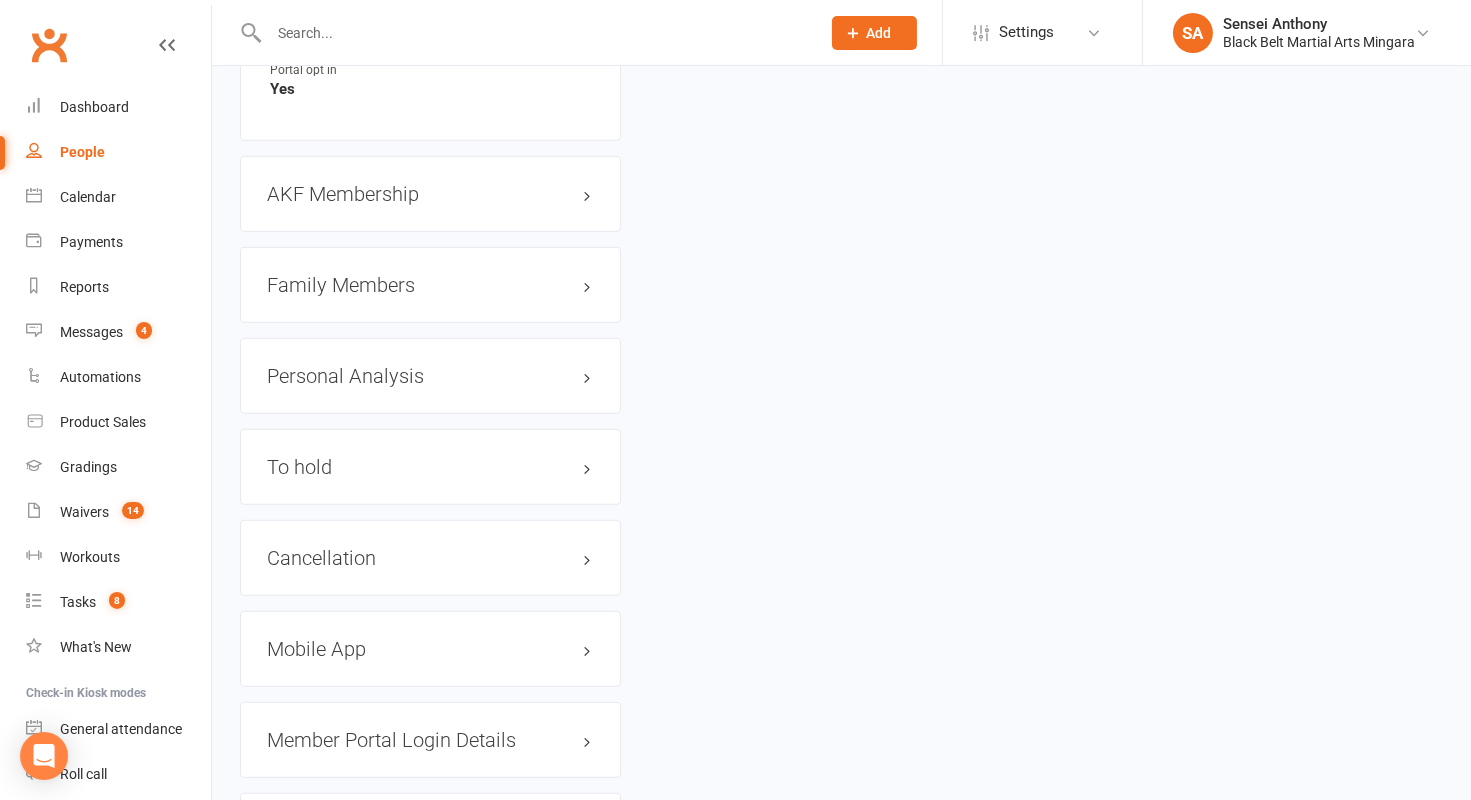scroll, scrollTop: 2206, scrollLeft: 0, axis: vertical 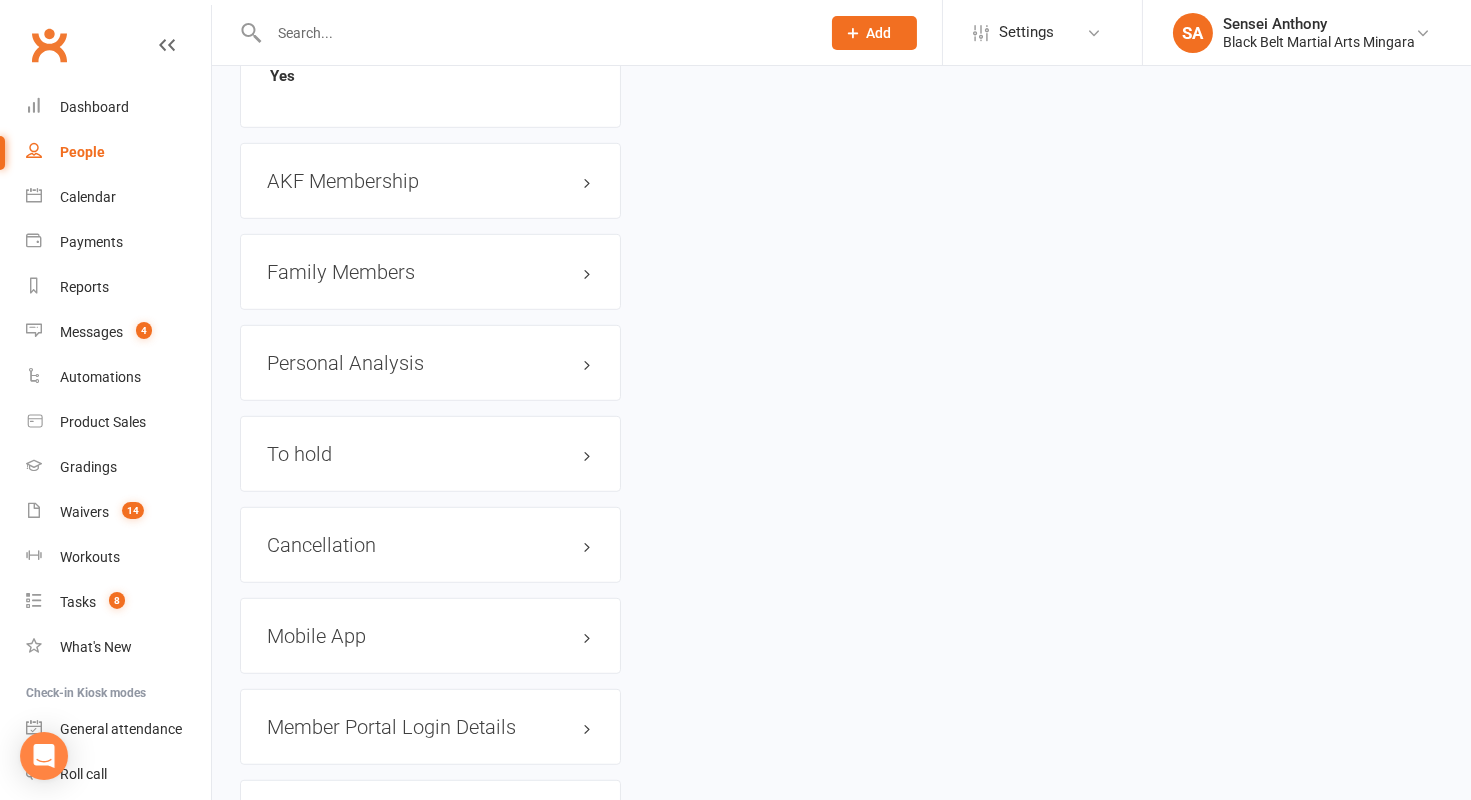 click on "Family Members" at bounding box center [430, 272] 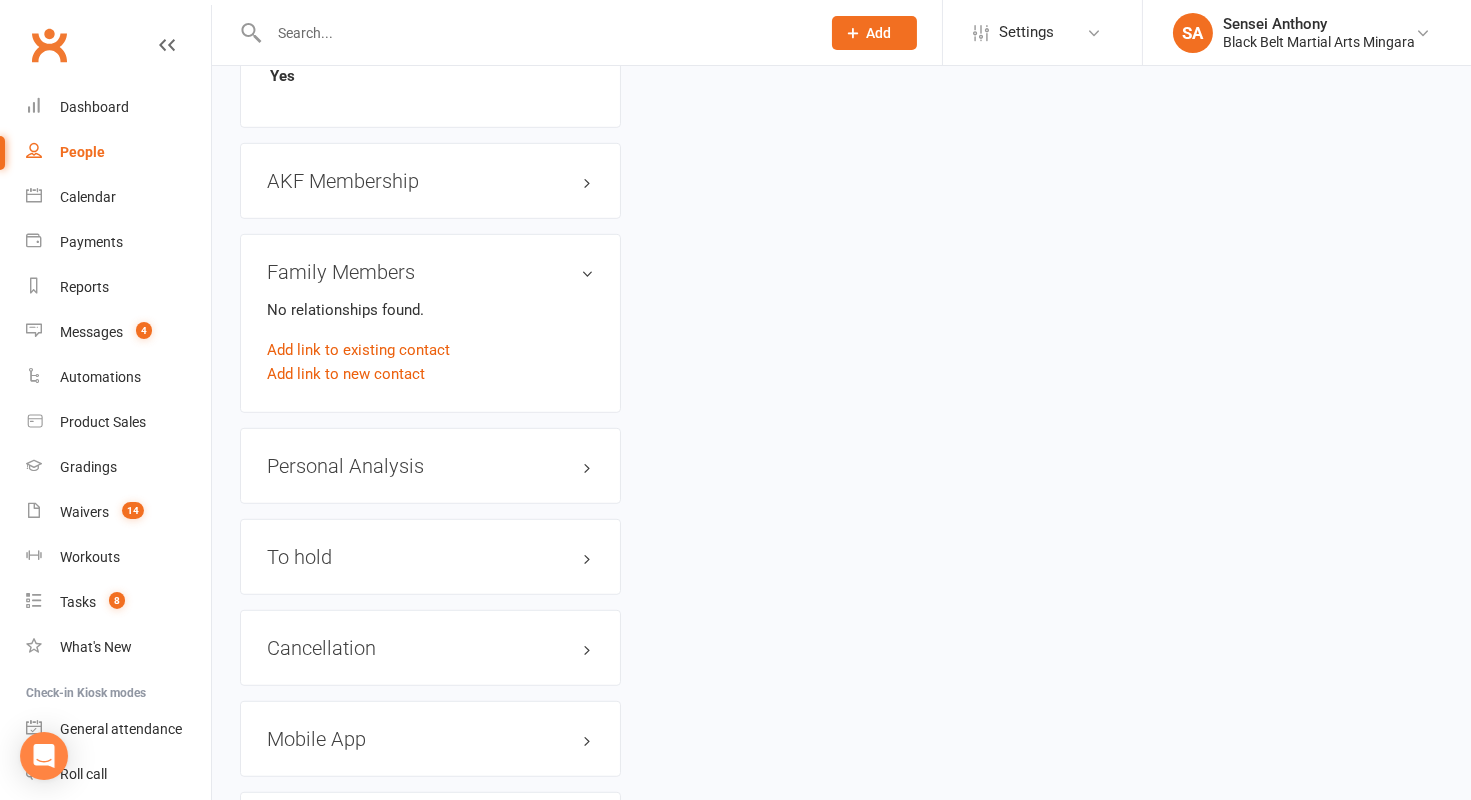 click on "Family Members" at bounding box center (430, 272) 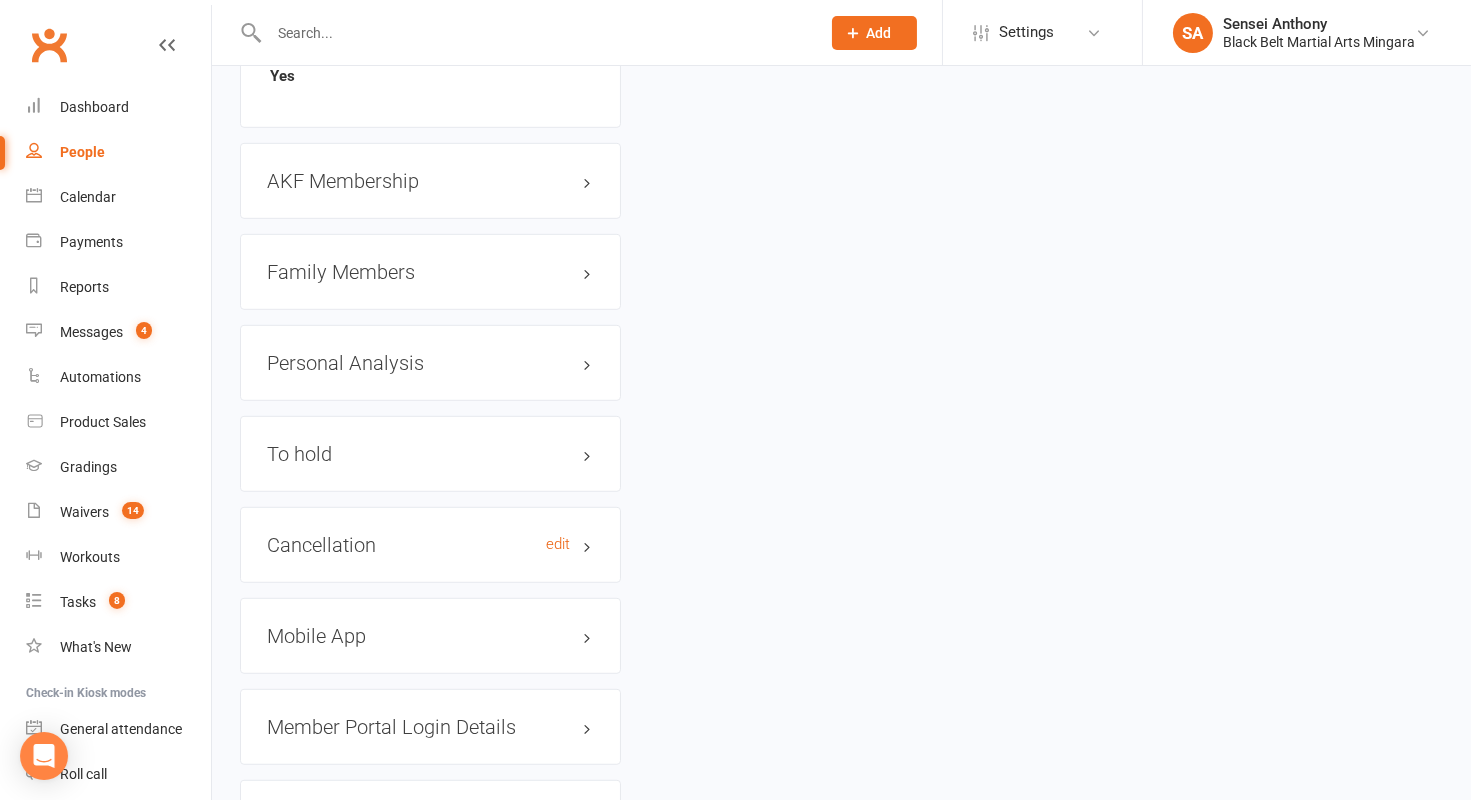 click on "Cancellation  edit" at bounding box center (430, 545) 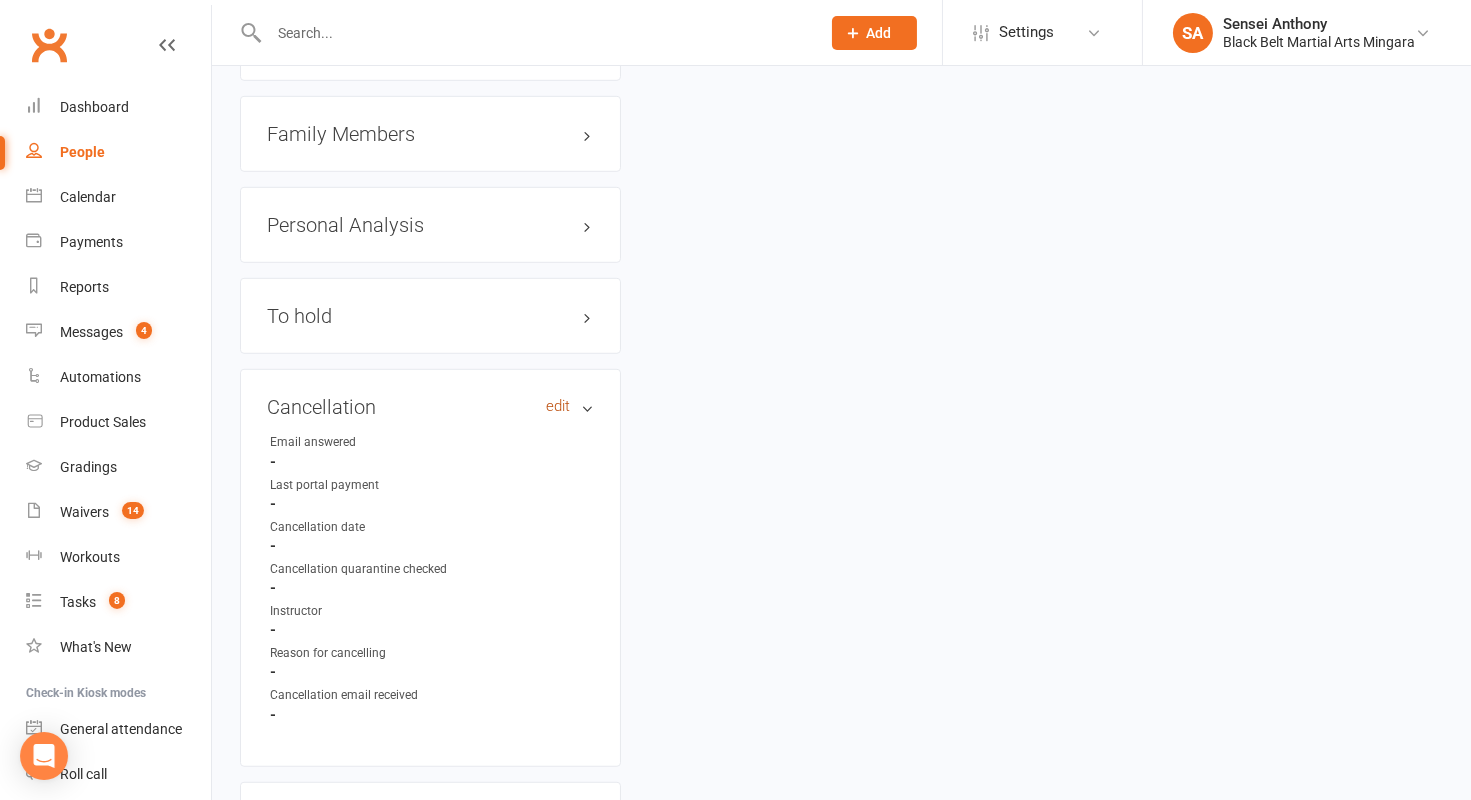 click on "edit" at bounding box center (558, 406) 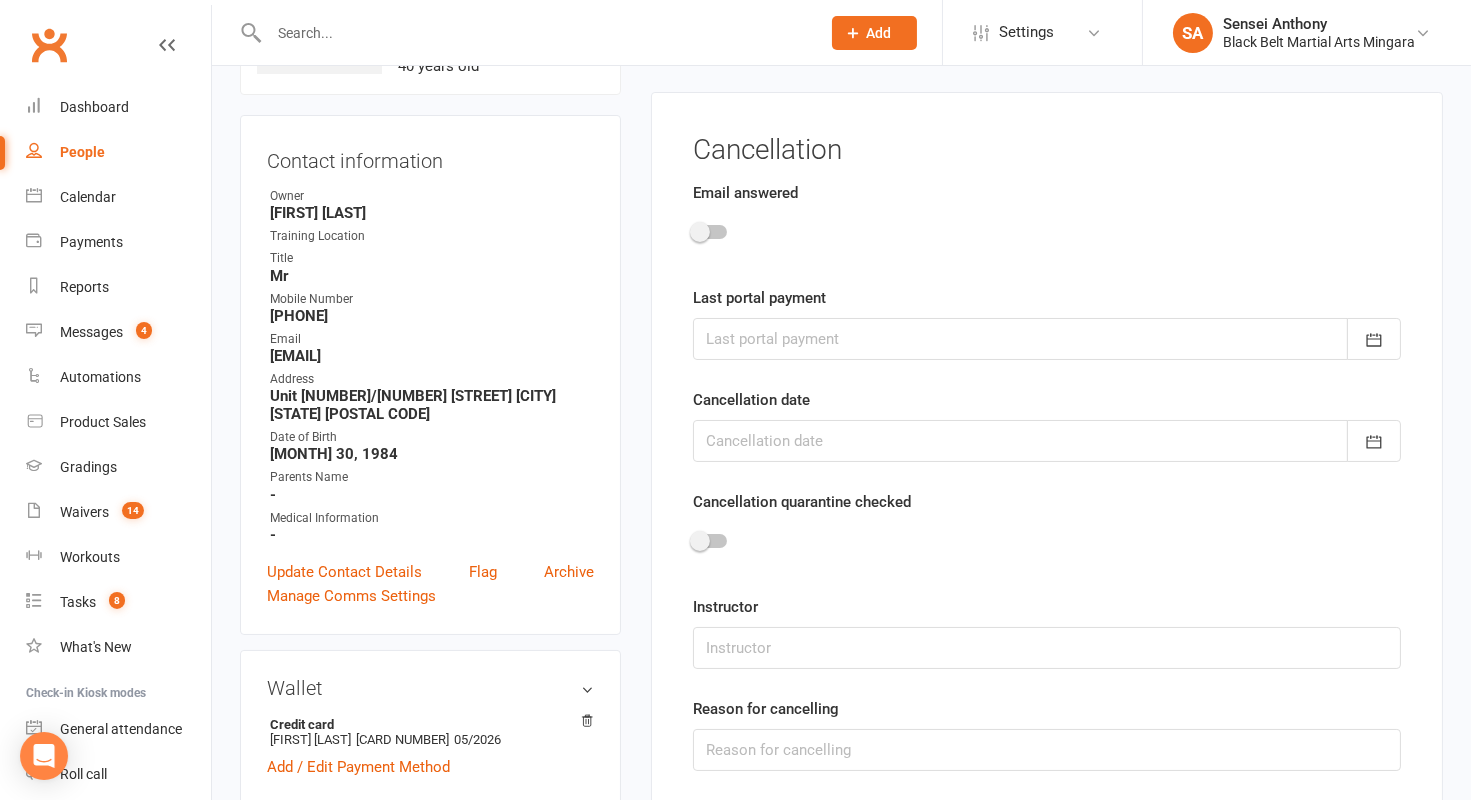 scroll, scrollTop: 152, scrollLeft: 0, axis: vertical 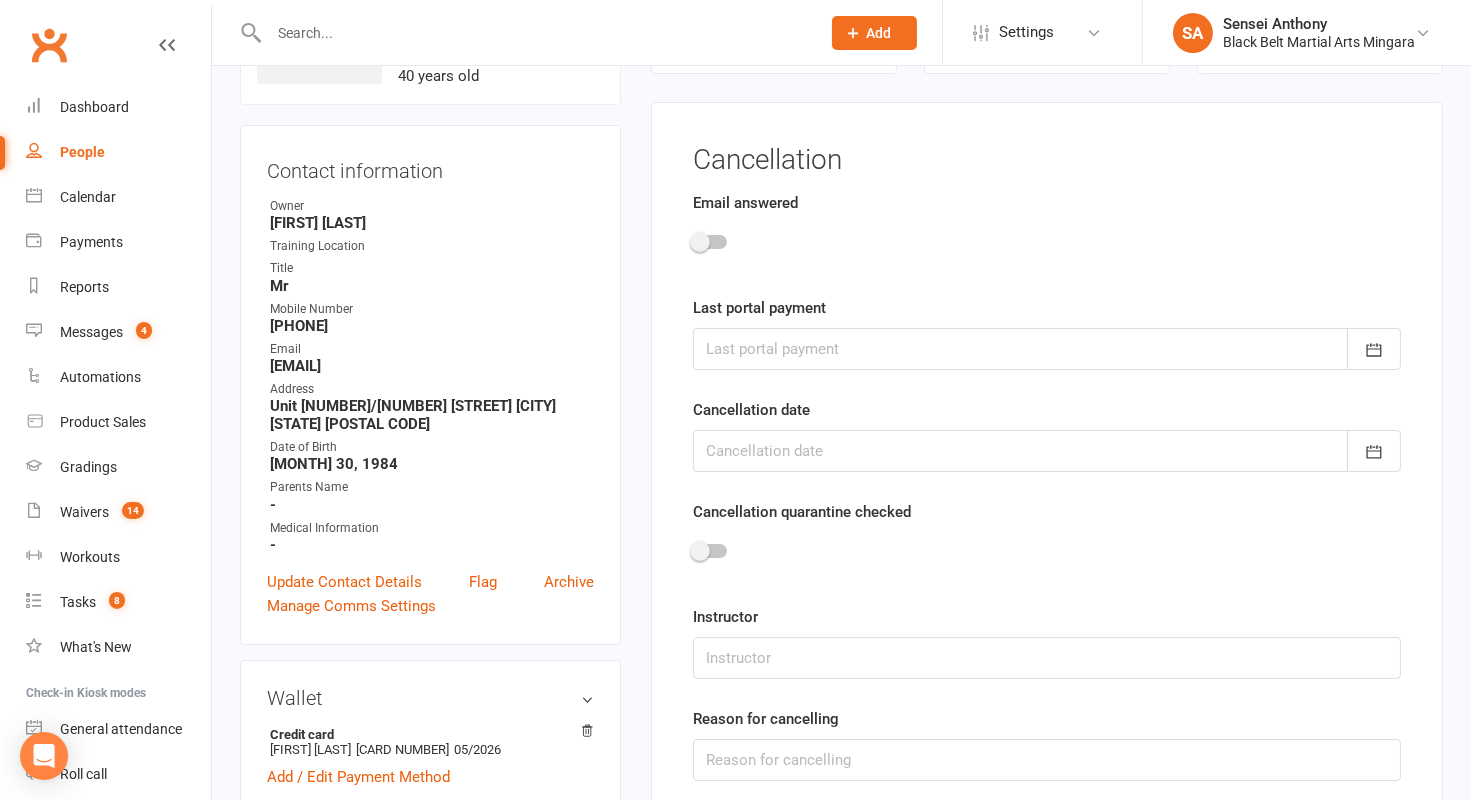 click at bounding box center (710, 242) 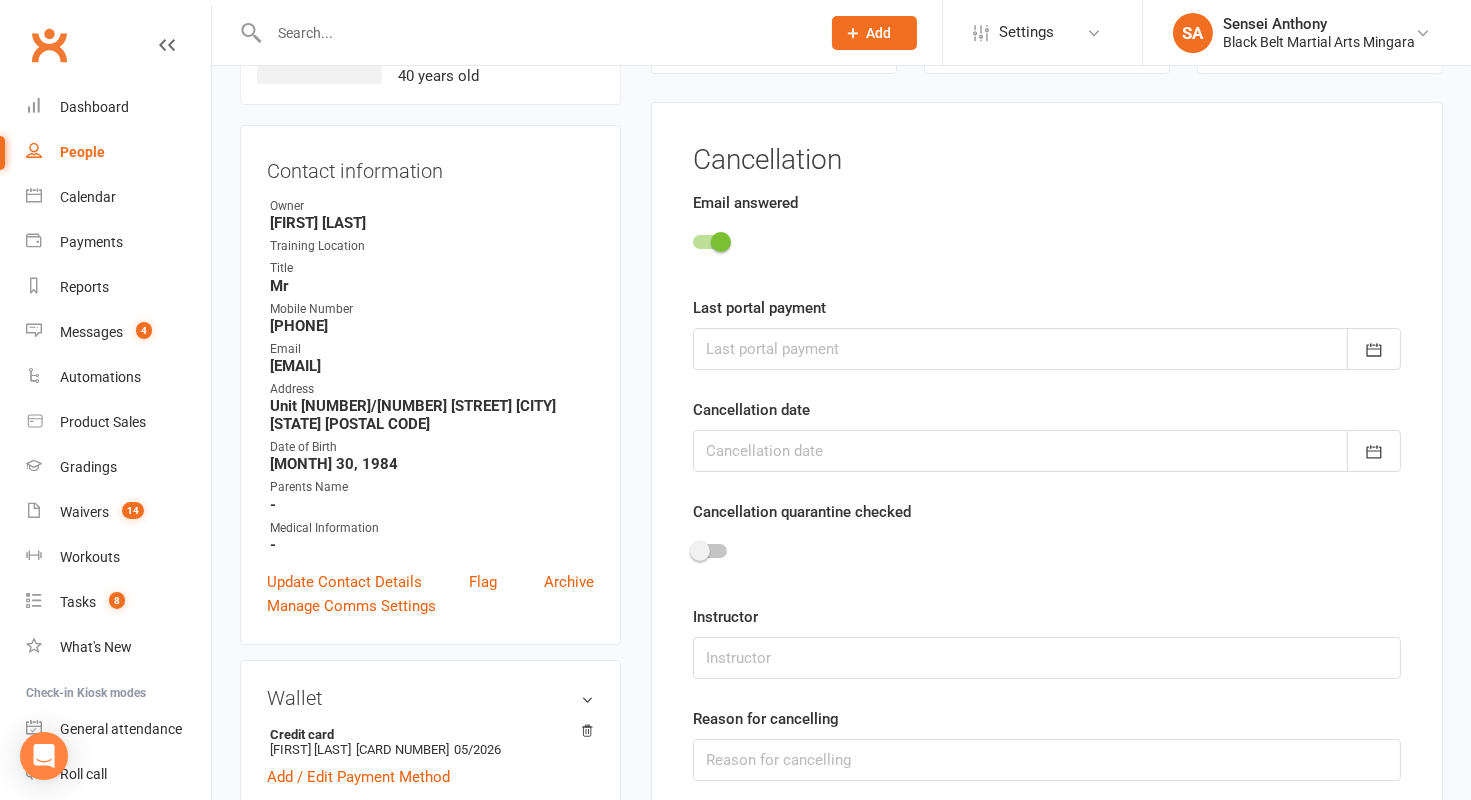 click at bounding box center (1047, 451) 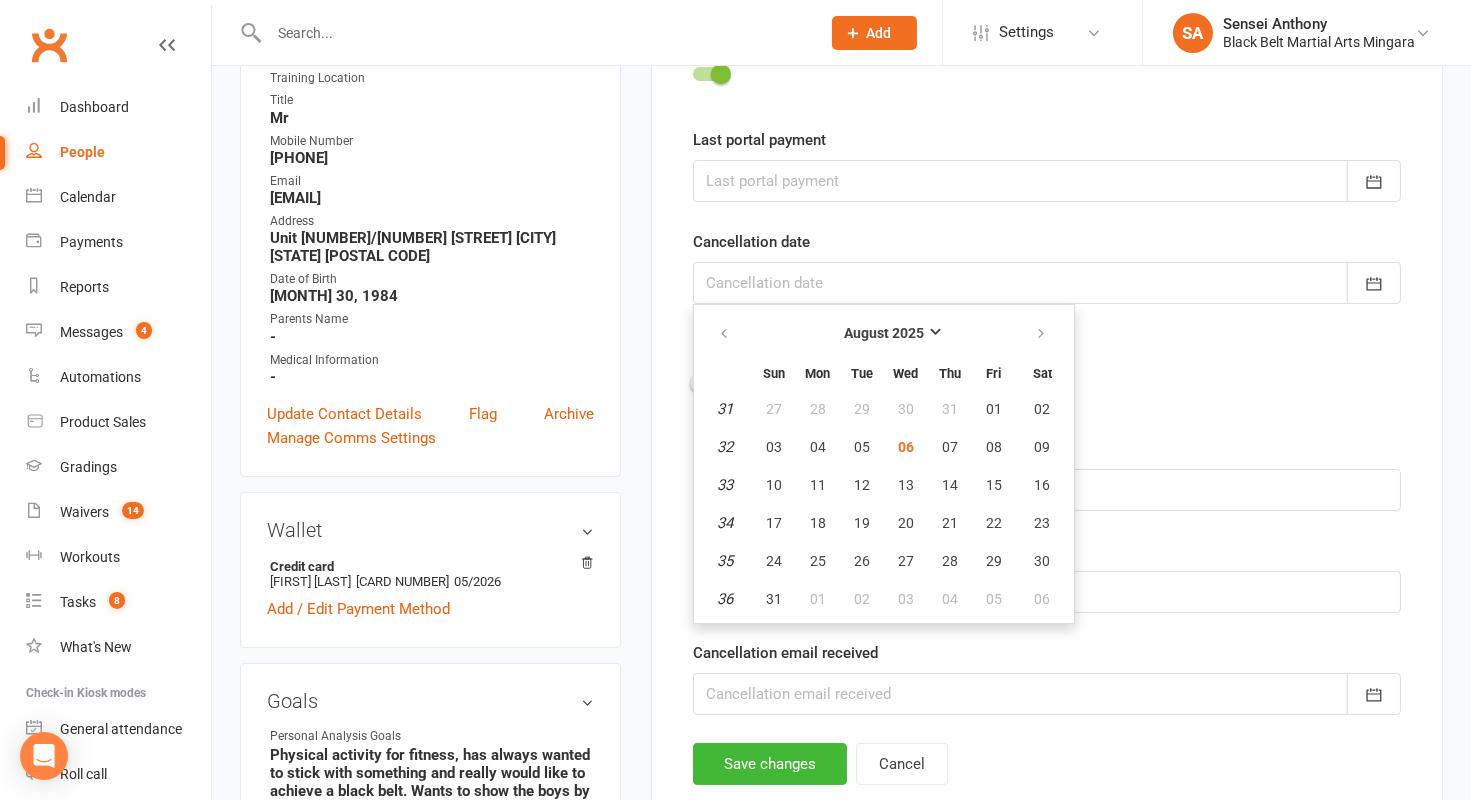scroll, scrollTop: 338, scrollLeft: 0, axis: vertical 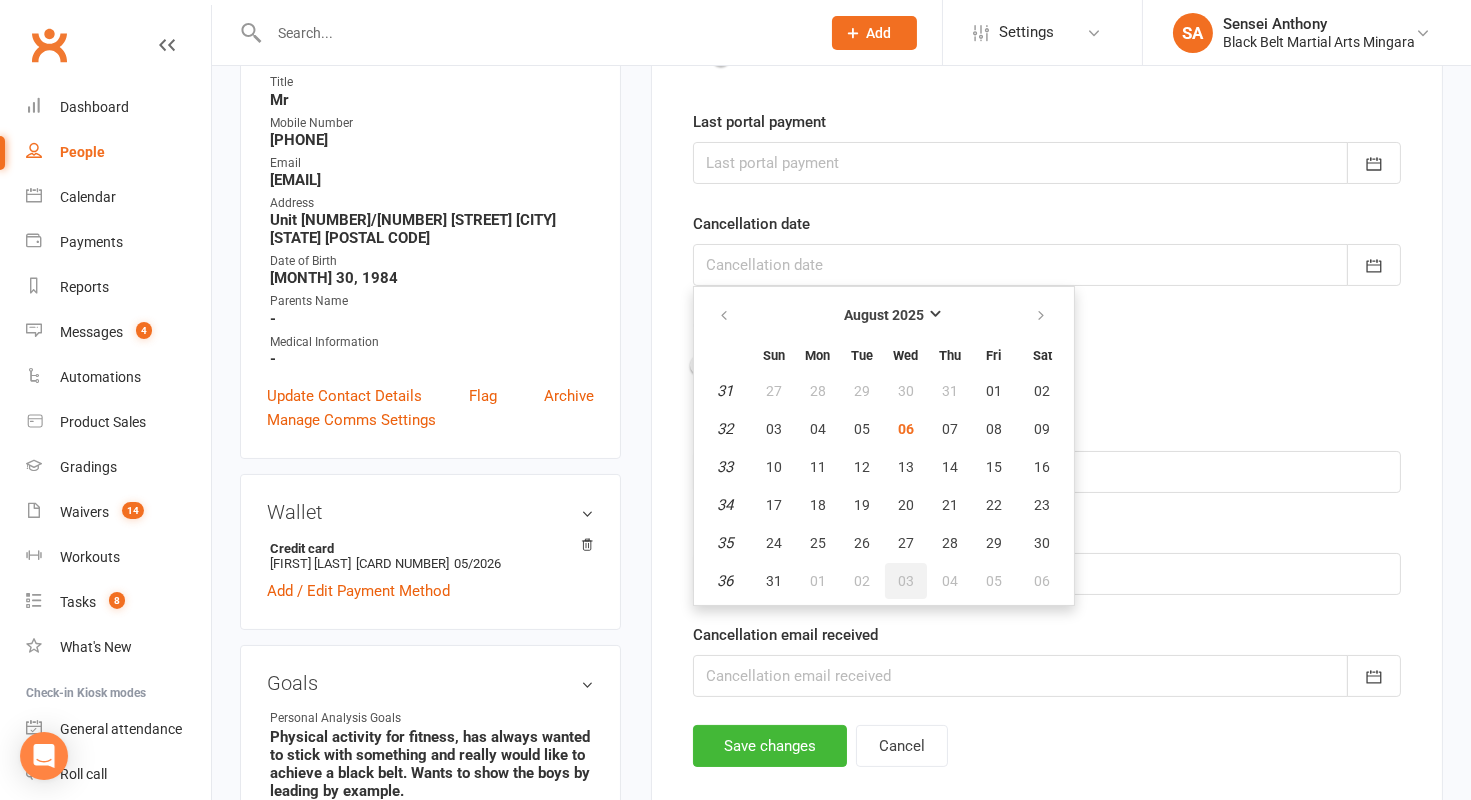 click on "03" at bounding box center [906, 581] 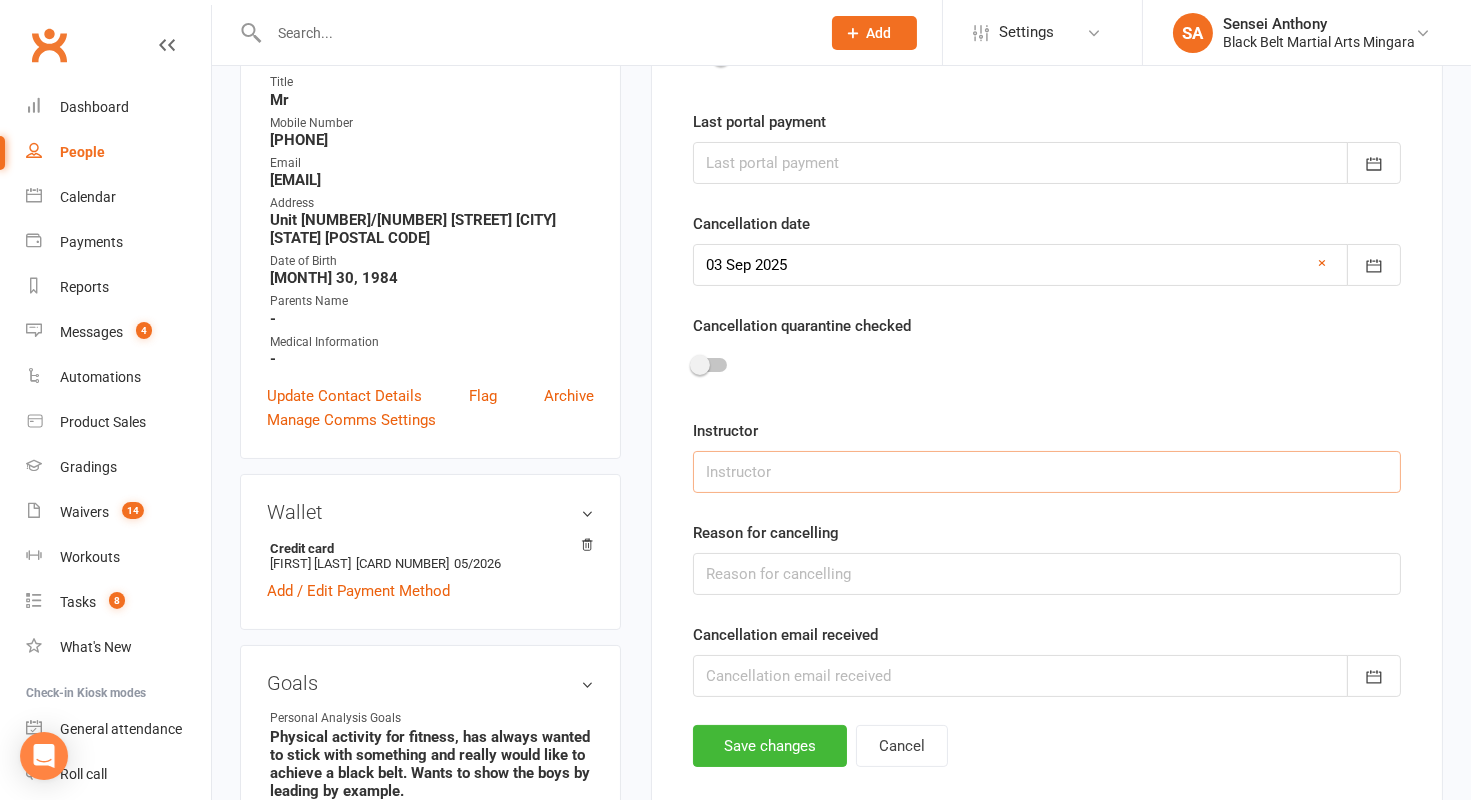 click at bounding box center (1047, 472) 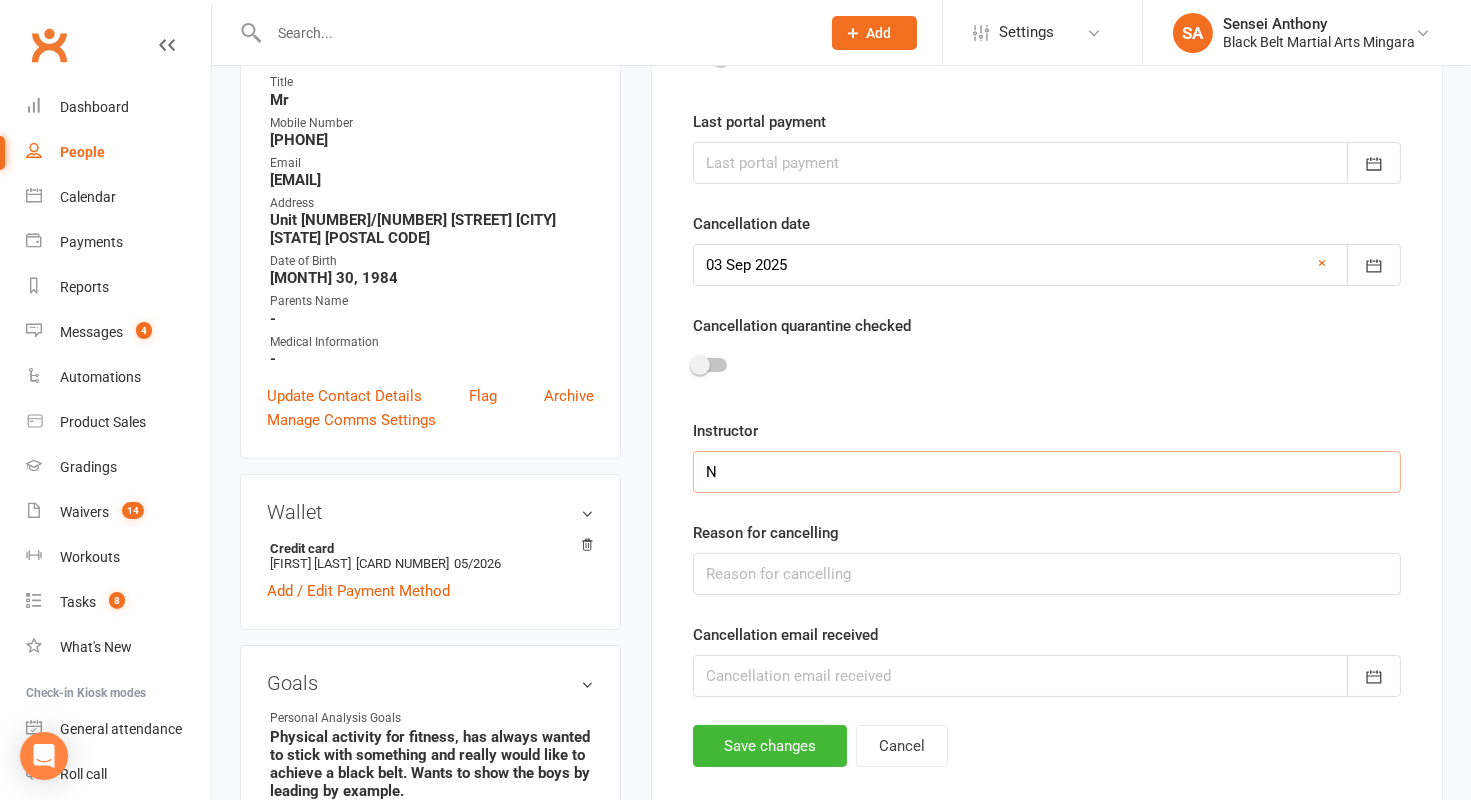 type on "N/A - Never officially trained" 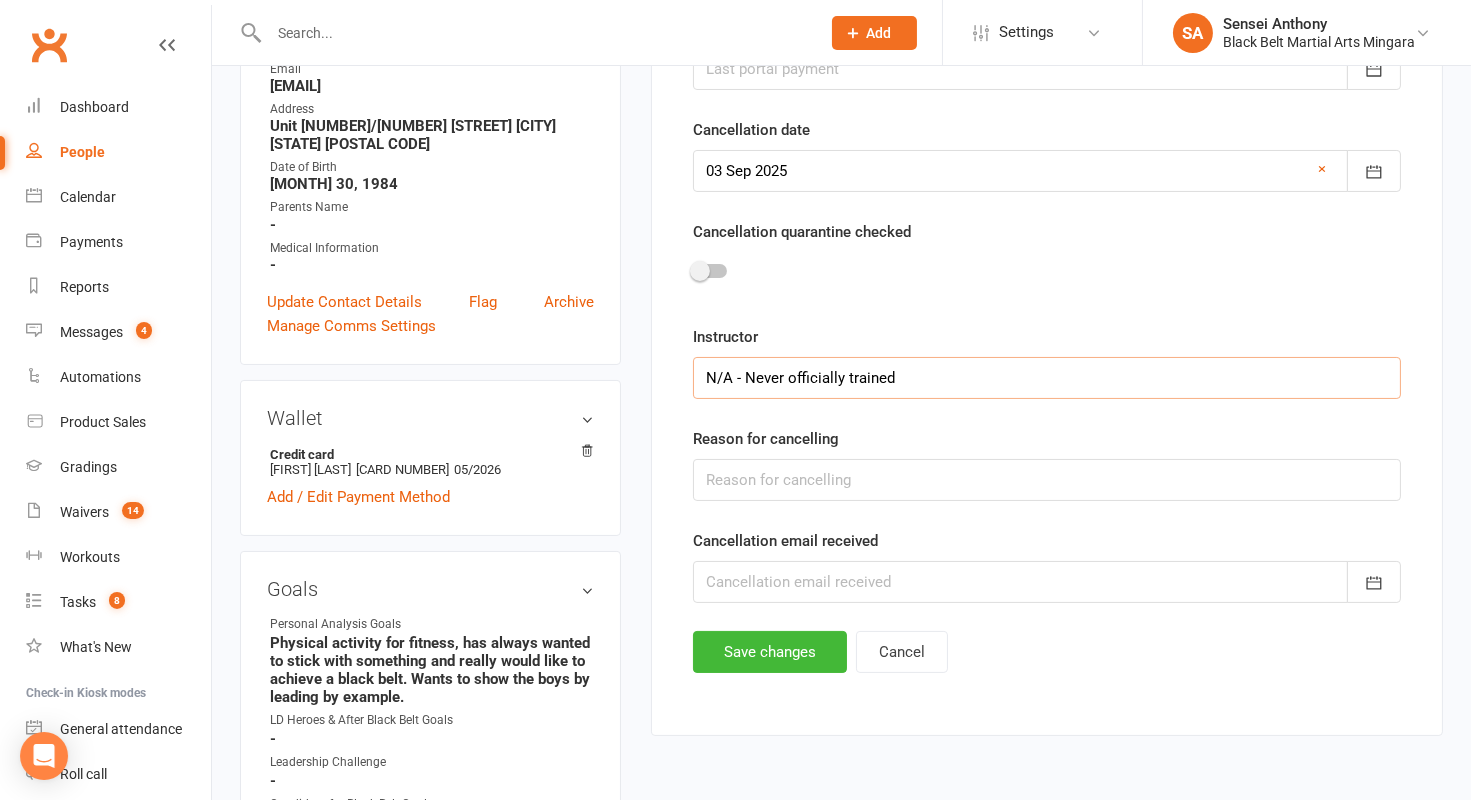 scroll, scrollTop: 436, scrollLeft: 0, axis: vertical 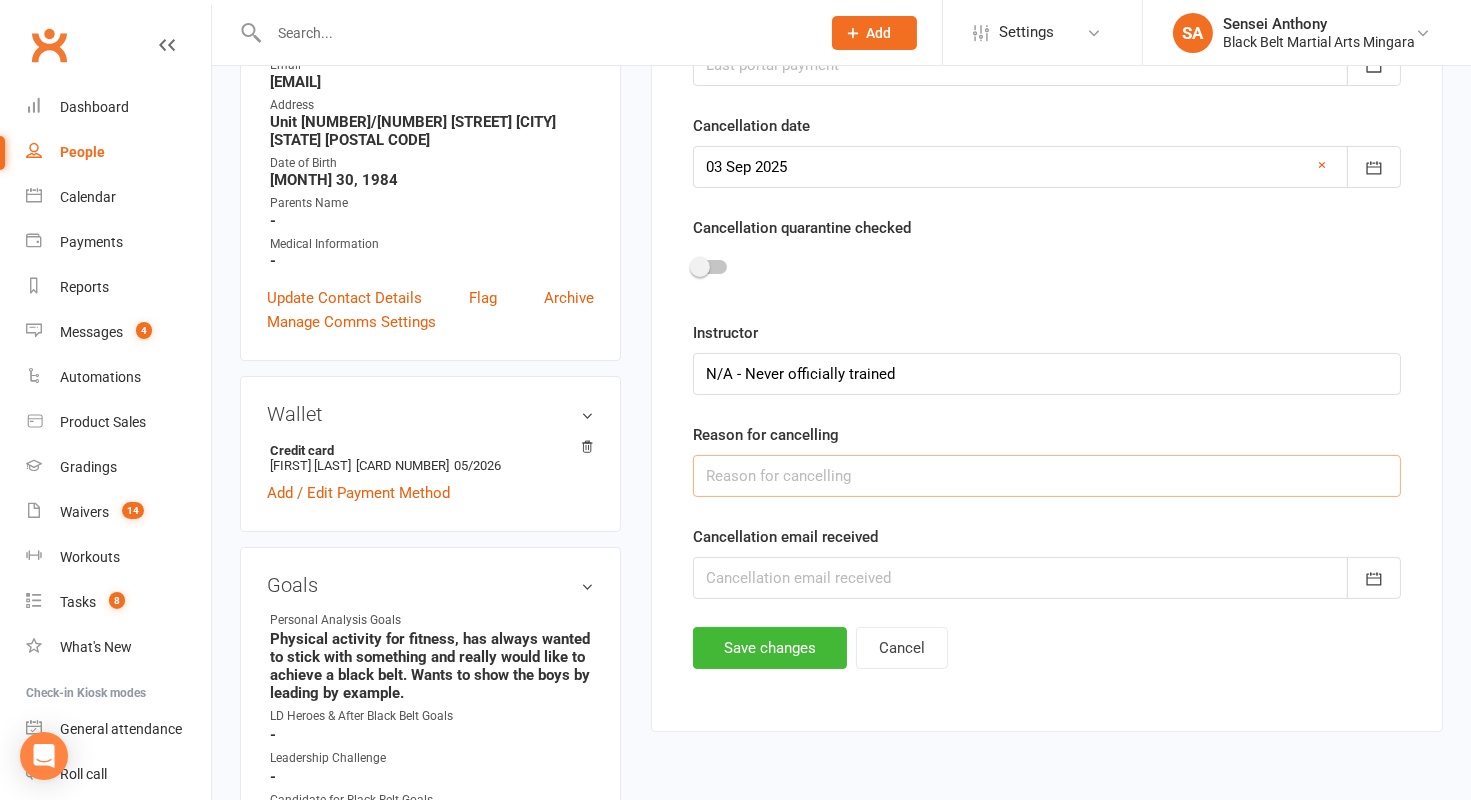 click at bounding box center (1047, 476) 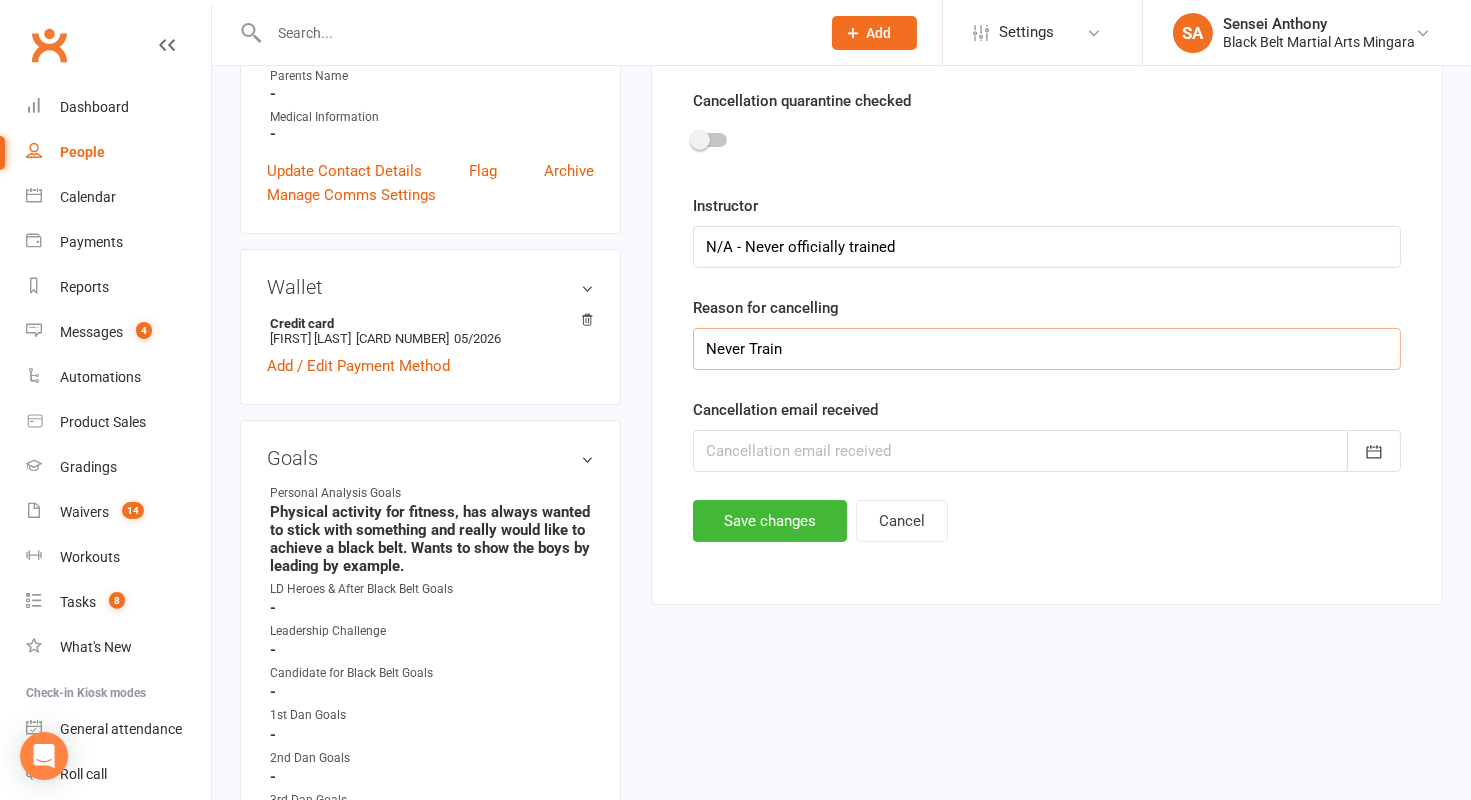 scroll, scrollTop: 620, scrollLeft: 0, axis: vertical 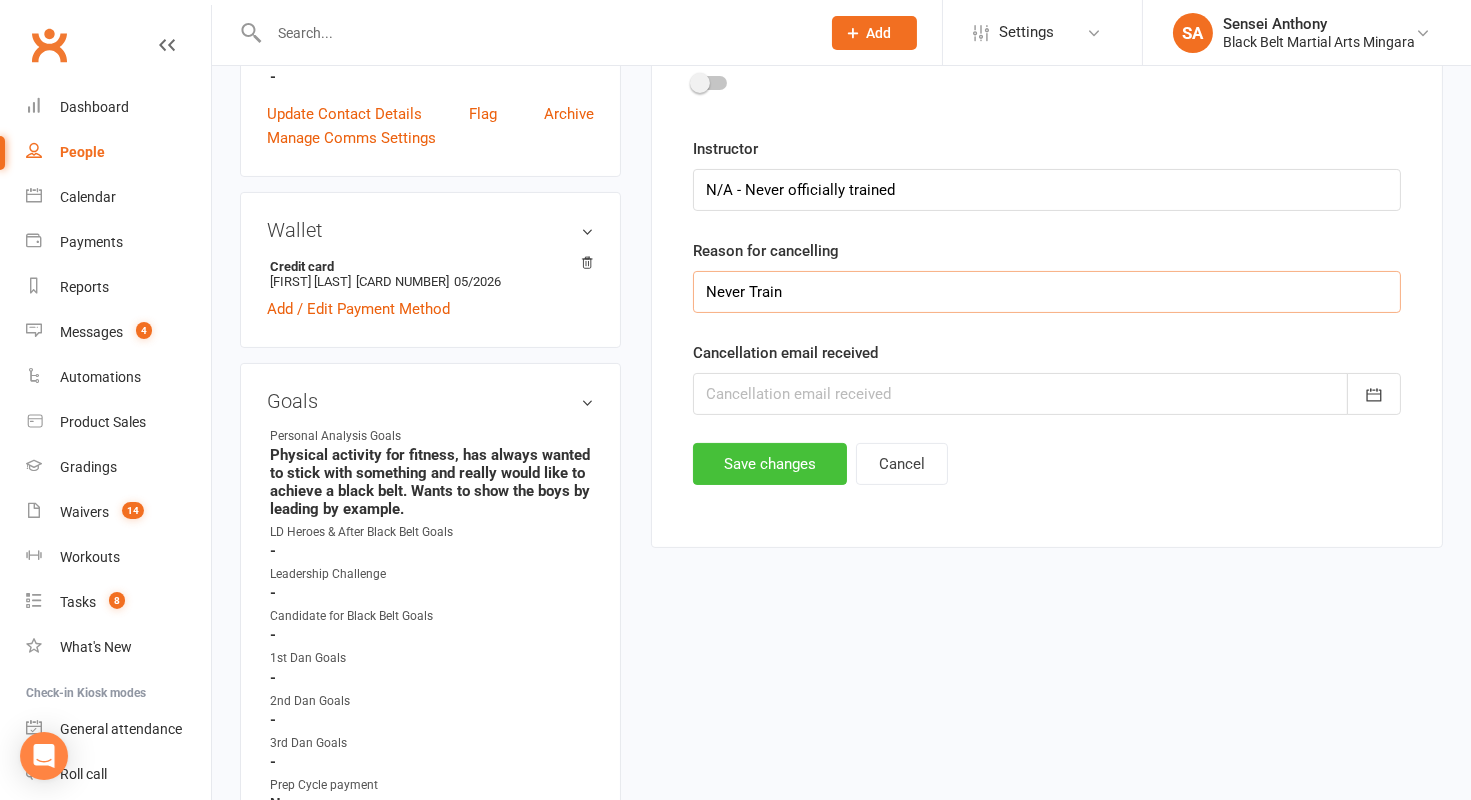 type on "Never Train" 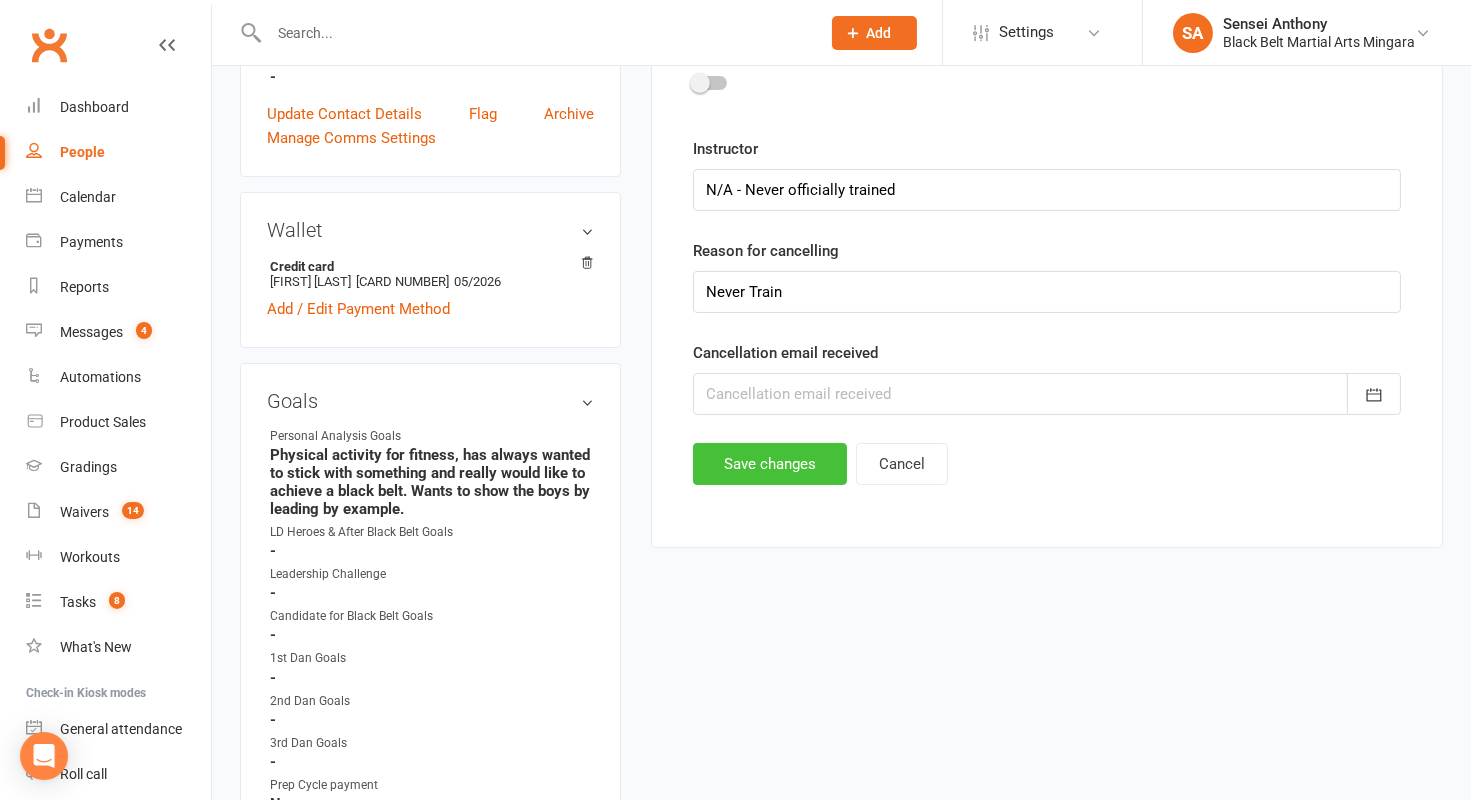 click on "Save changes" at bounding box center (770, 464) 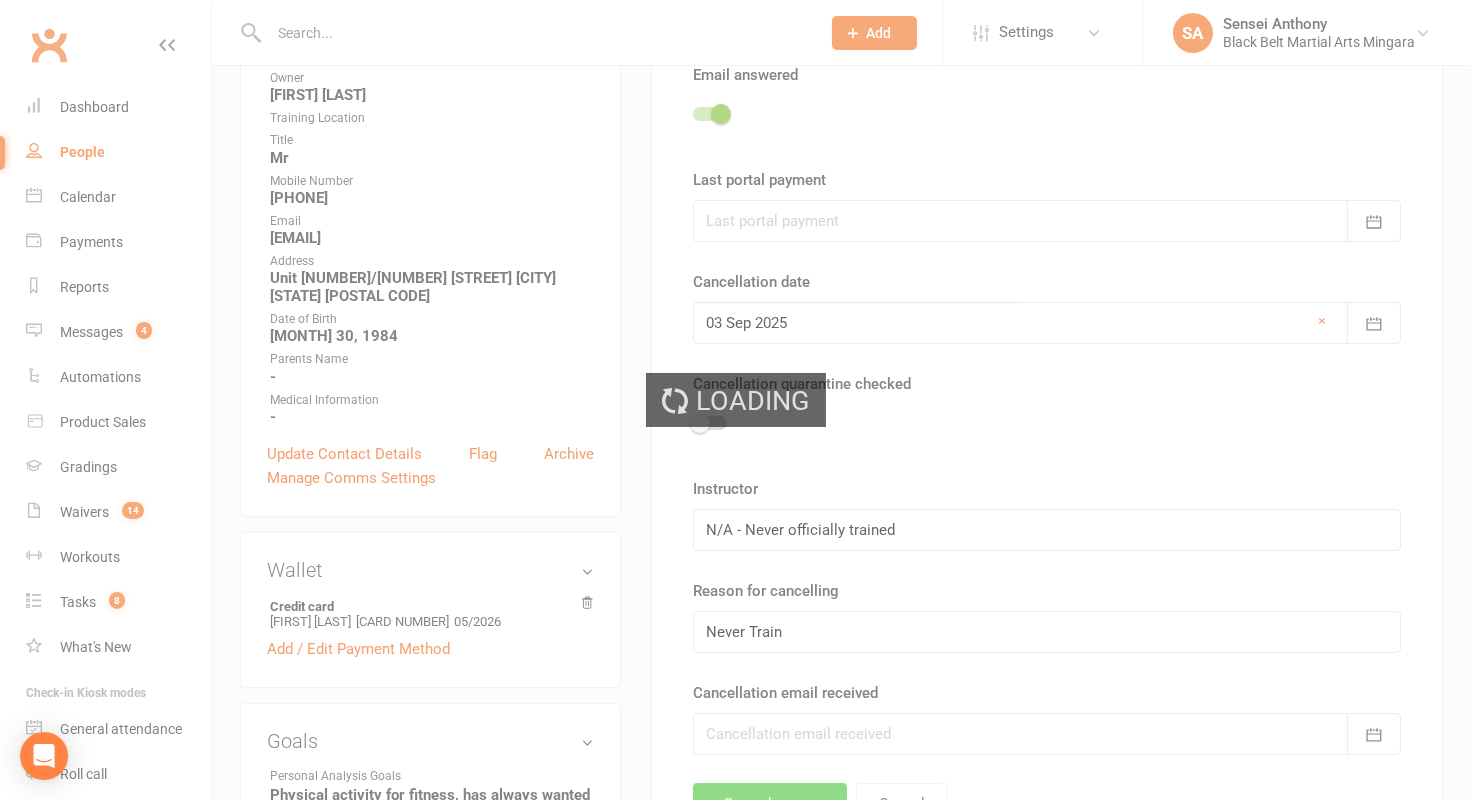 scroll, scrollTop: 0, scrollLeft: 0, axis: both 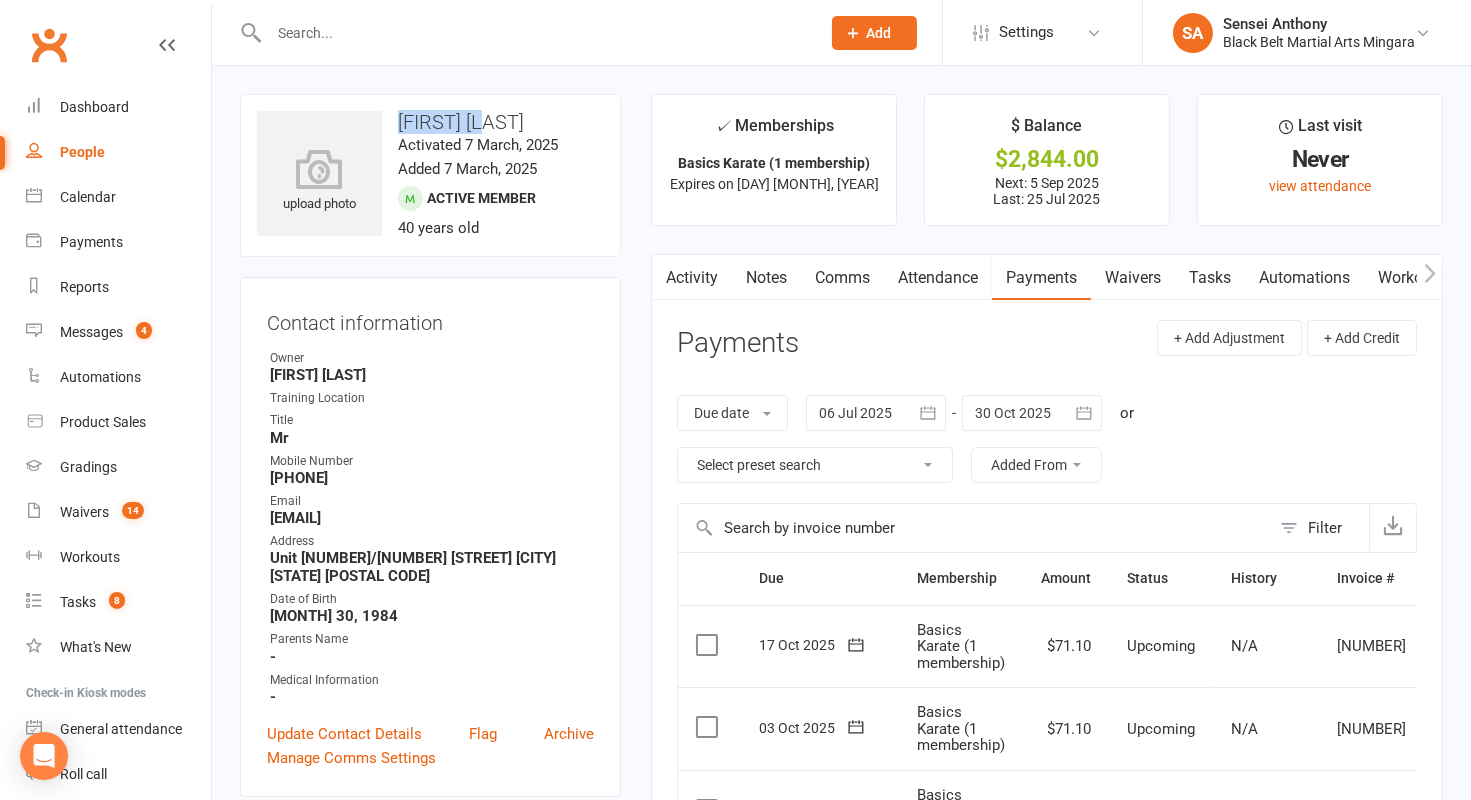 drag, startPoint x: 502, startPoint y: 109, endPoint x: 519, endPoint y: 115, distance: 18.027756 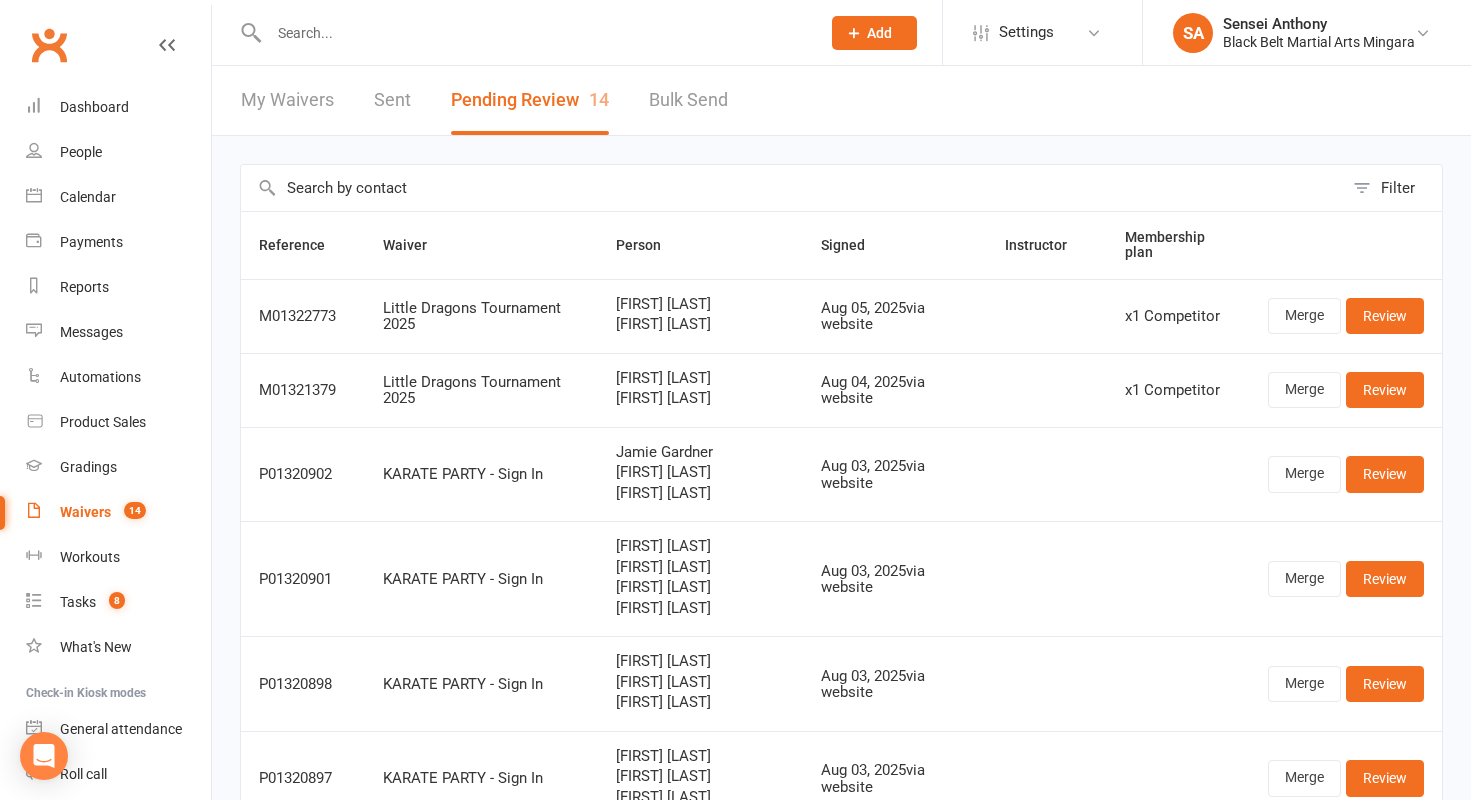 select on "50" 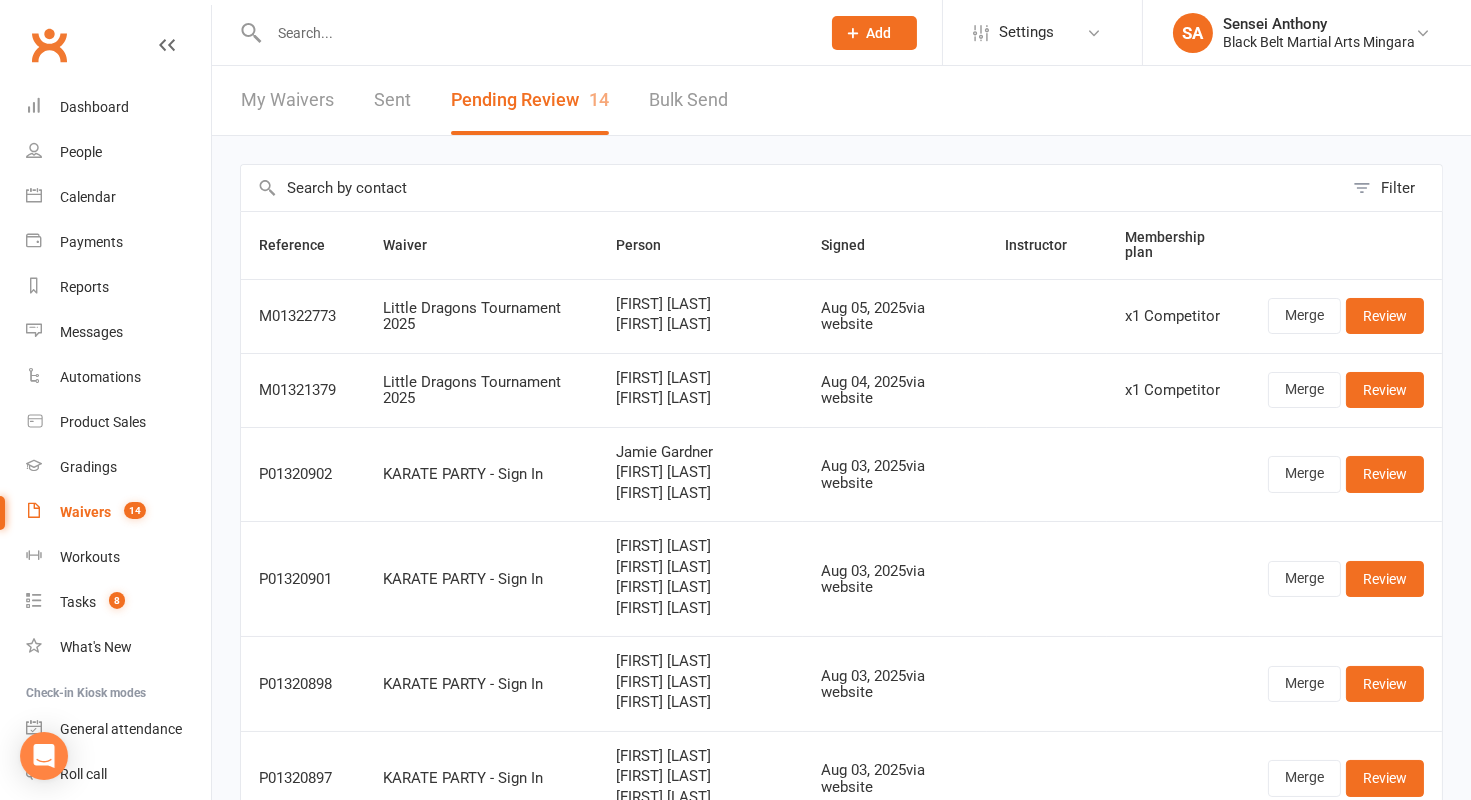 scroll, scrollTop: 0, scrollLeft: 0, axis: both 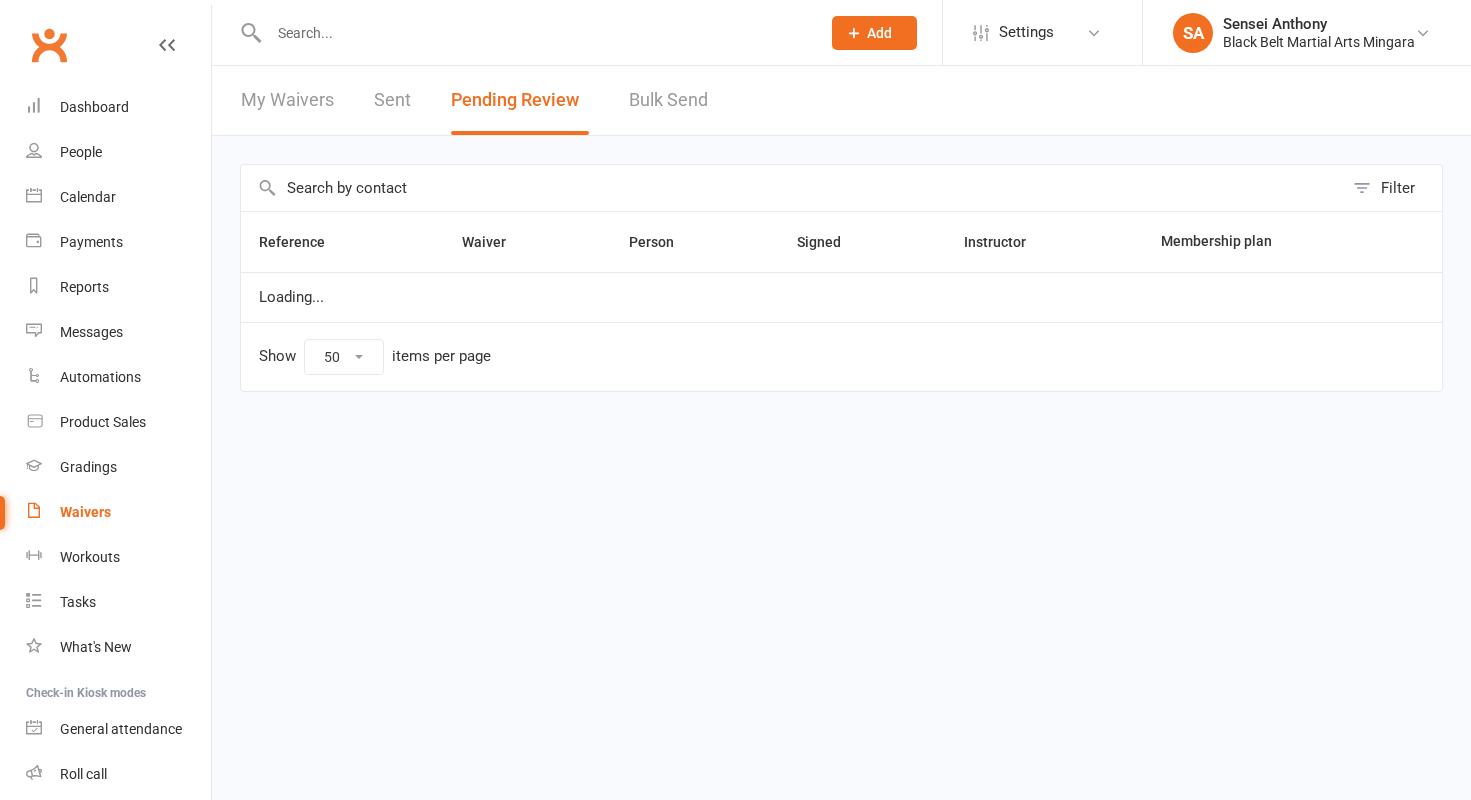 select on "50" 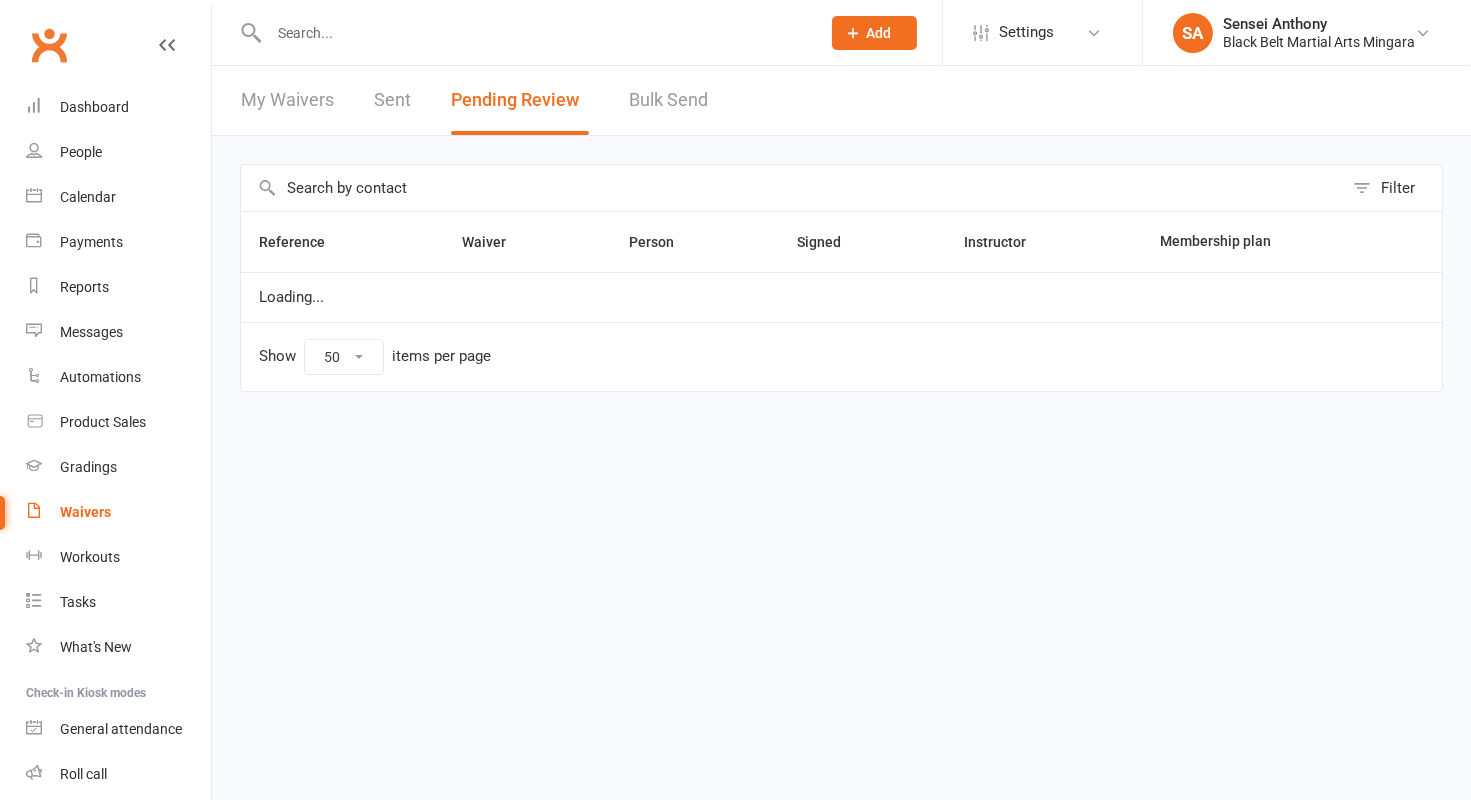 scroll, scrollTop: 0, scrollLeft: 0, axis: both 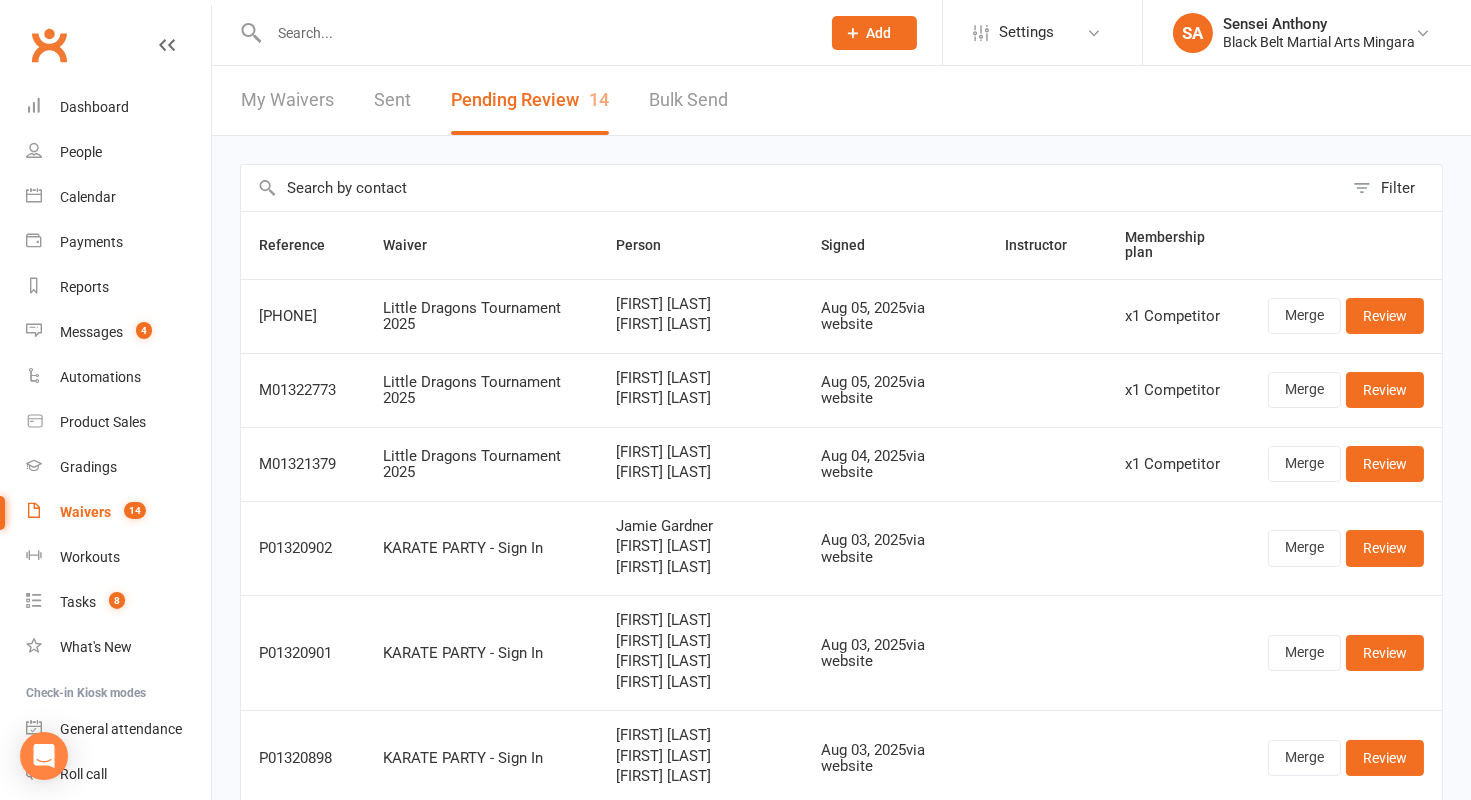 click at bounding box center (534, 33) 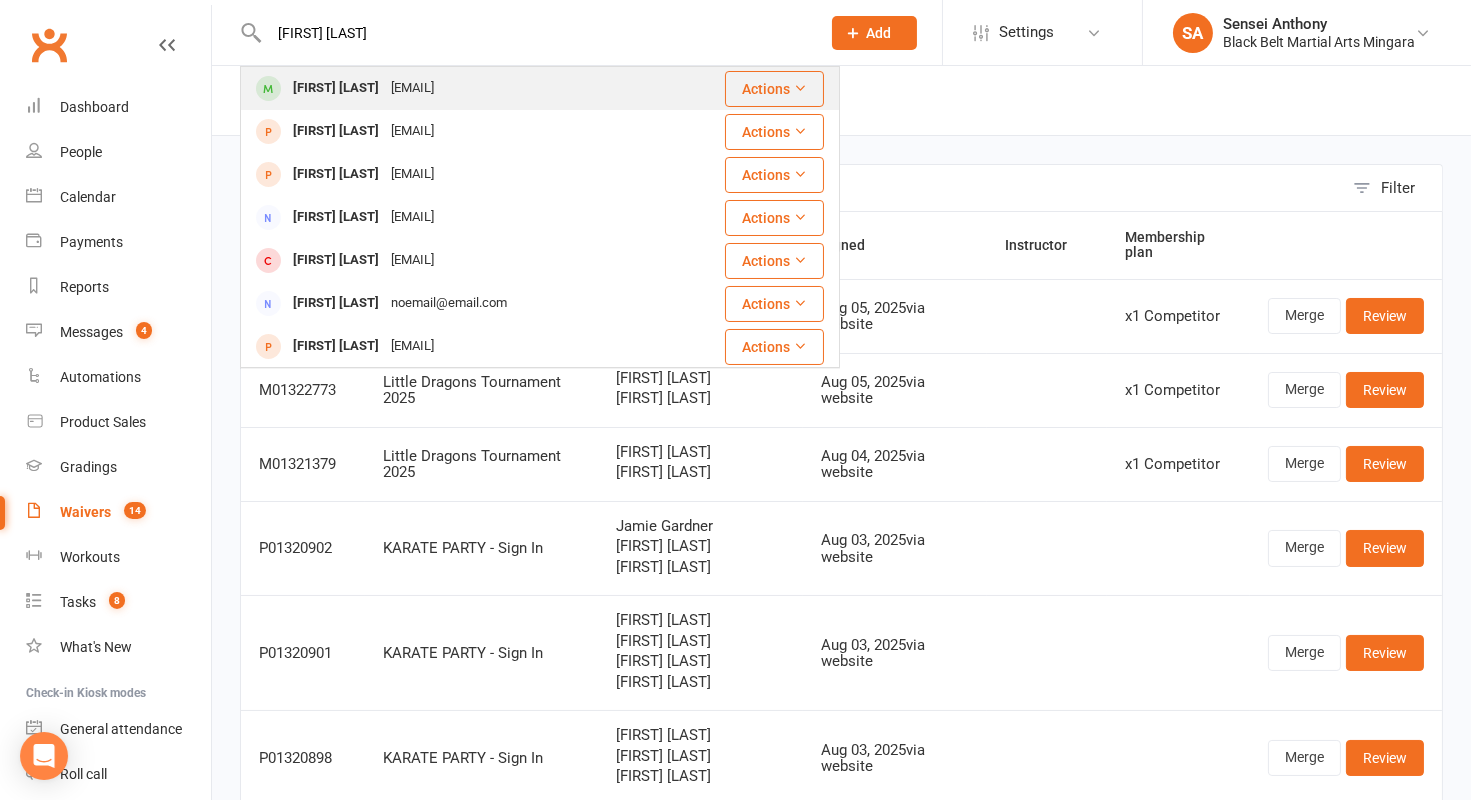 type on "[FIRST] [LAST]" 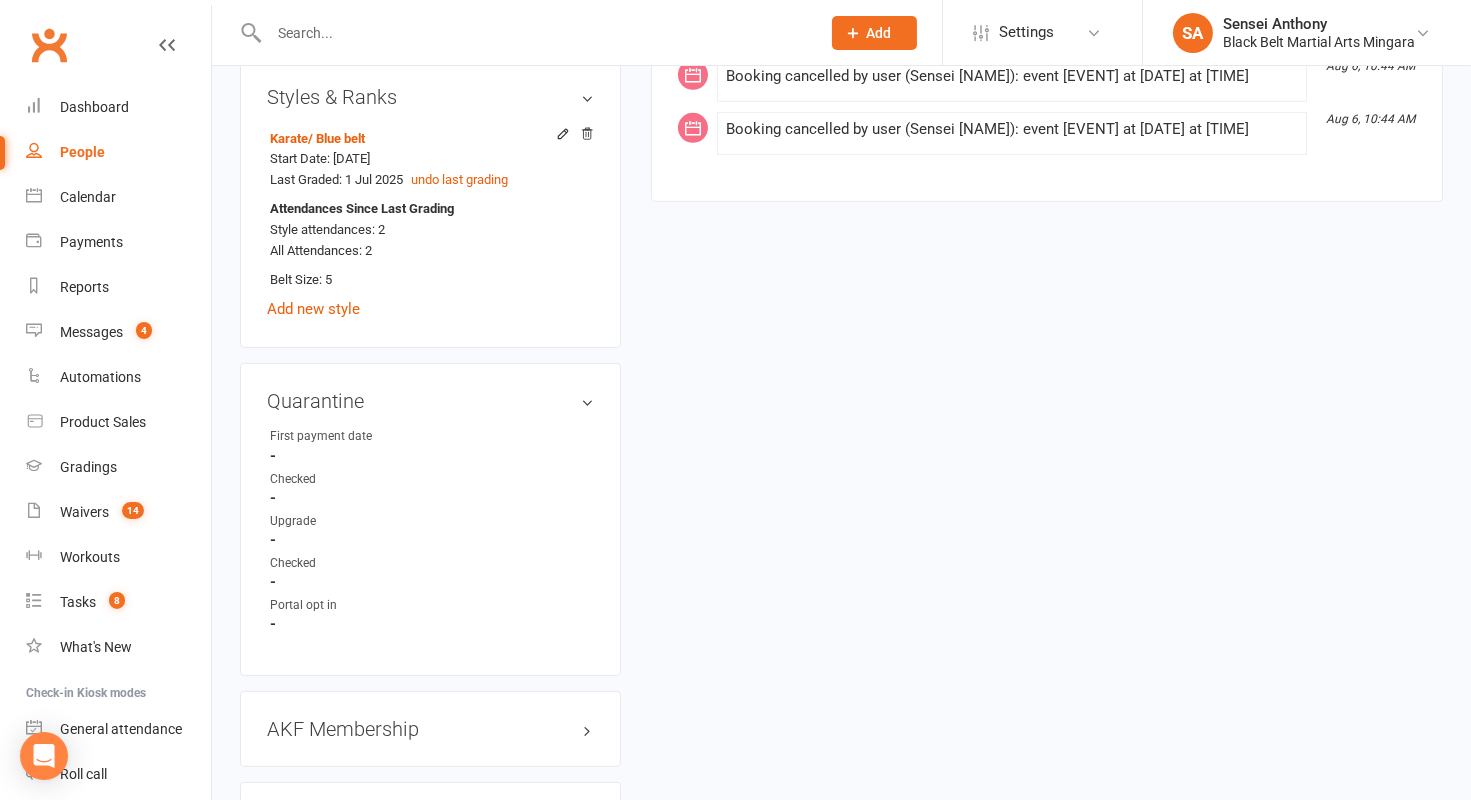 scroll, scrollTop: 2083, scrollLeft: 0, axis: vertical 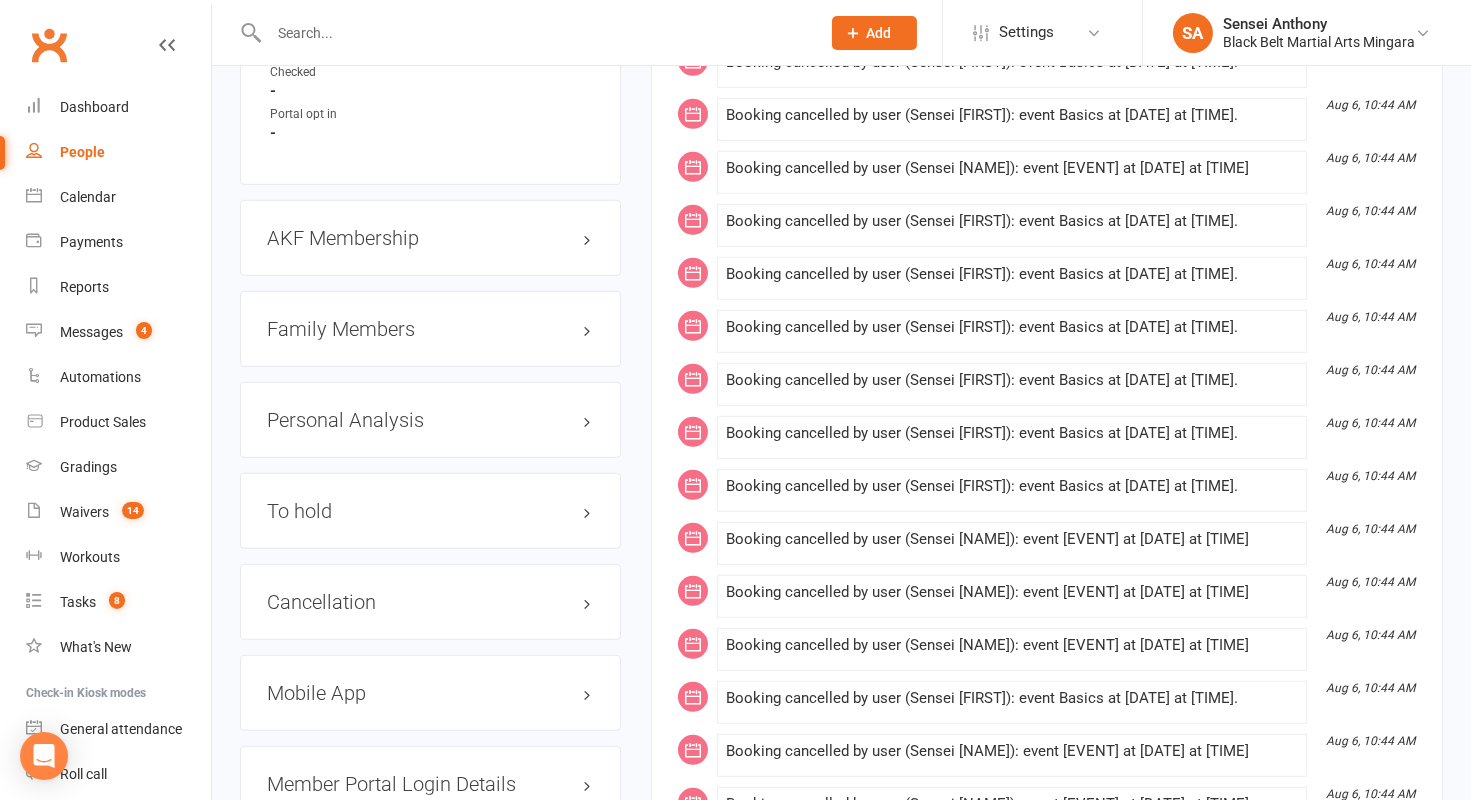 click on "Family Members" at bounding box center (430, 329) 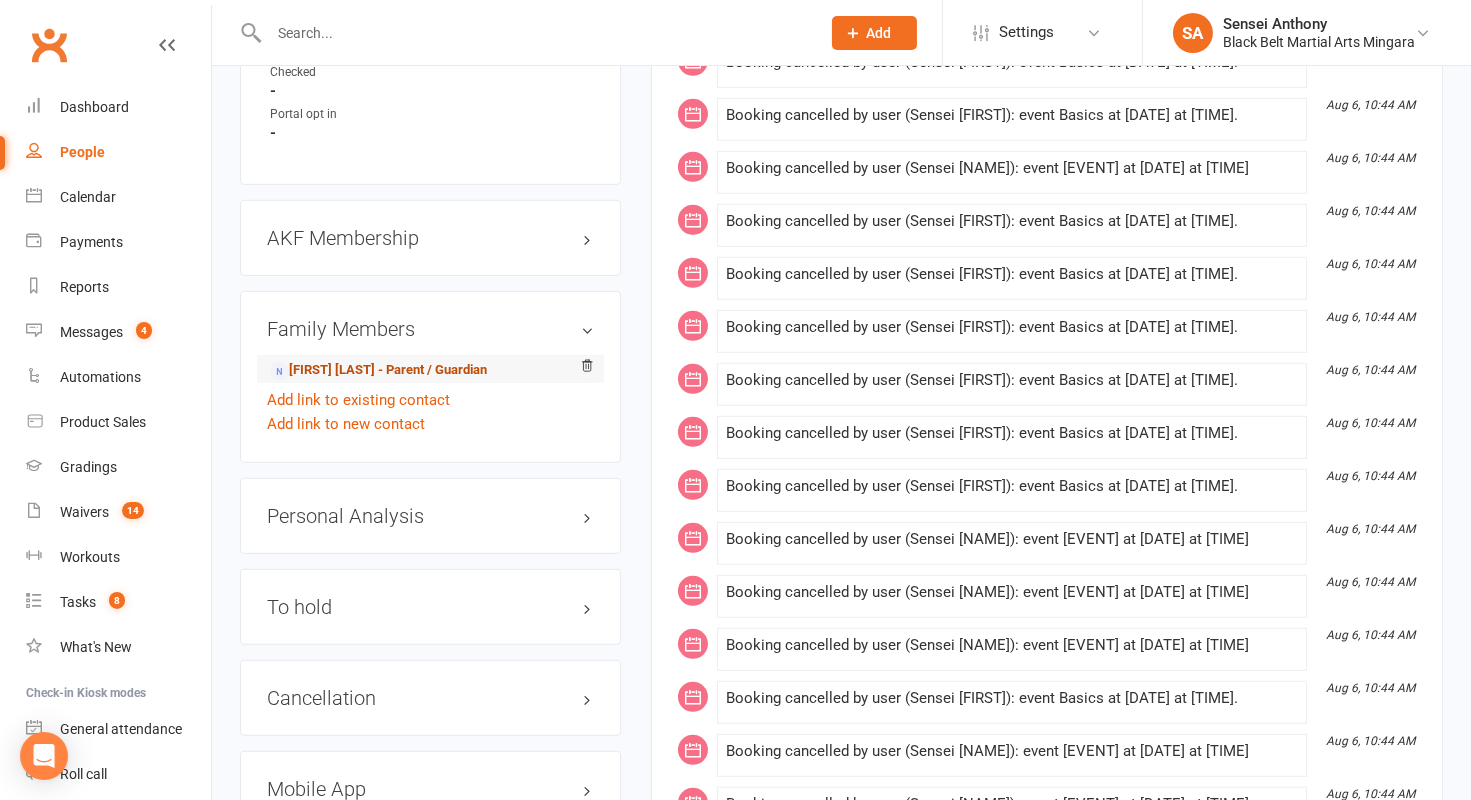 click on "[FIRST] [LAST] - Parent / Guardian" at bounding box center [378, 370] 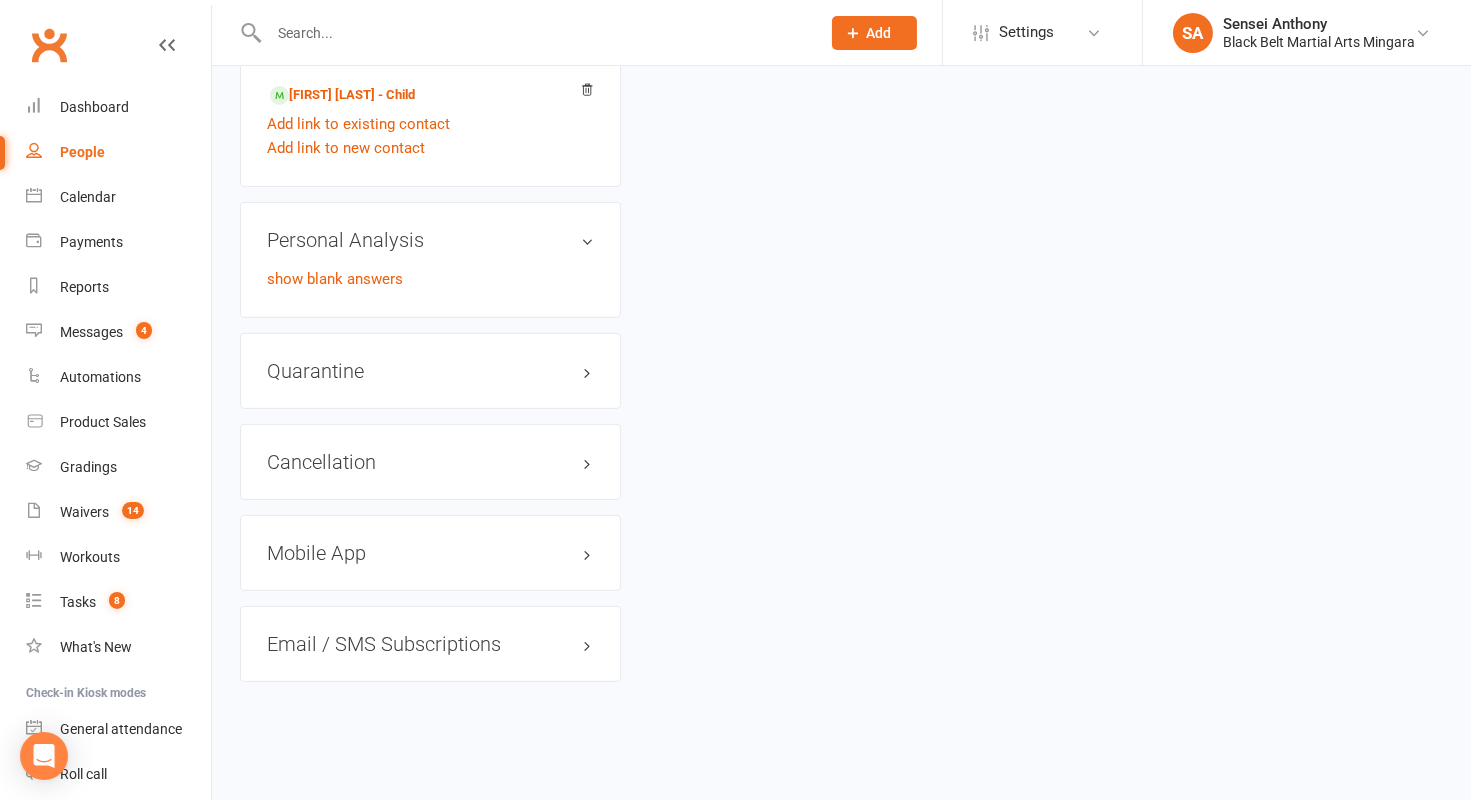 scroll, scrollTop: 0, scrollLeft: 0, axis: both 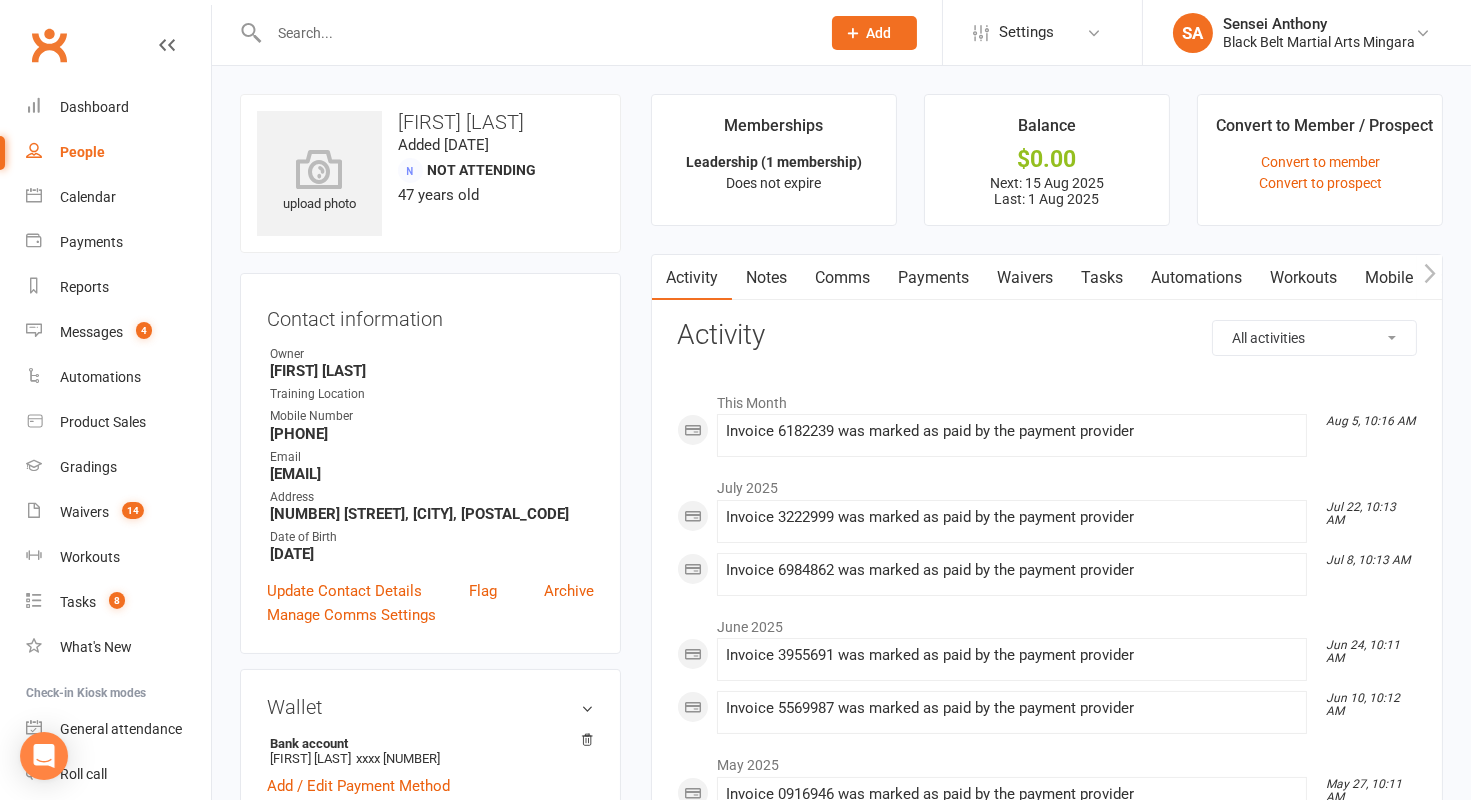 click on "Payments" at bounding box center [933, 278] 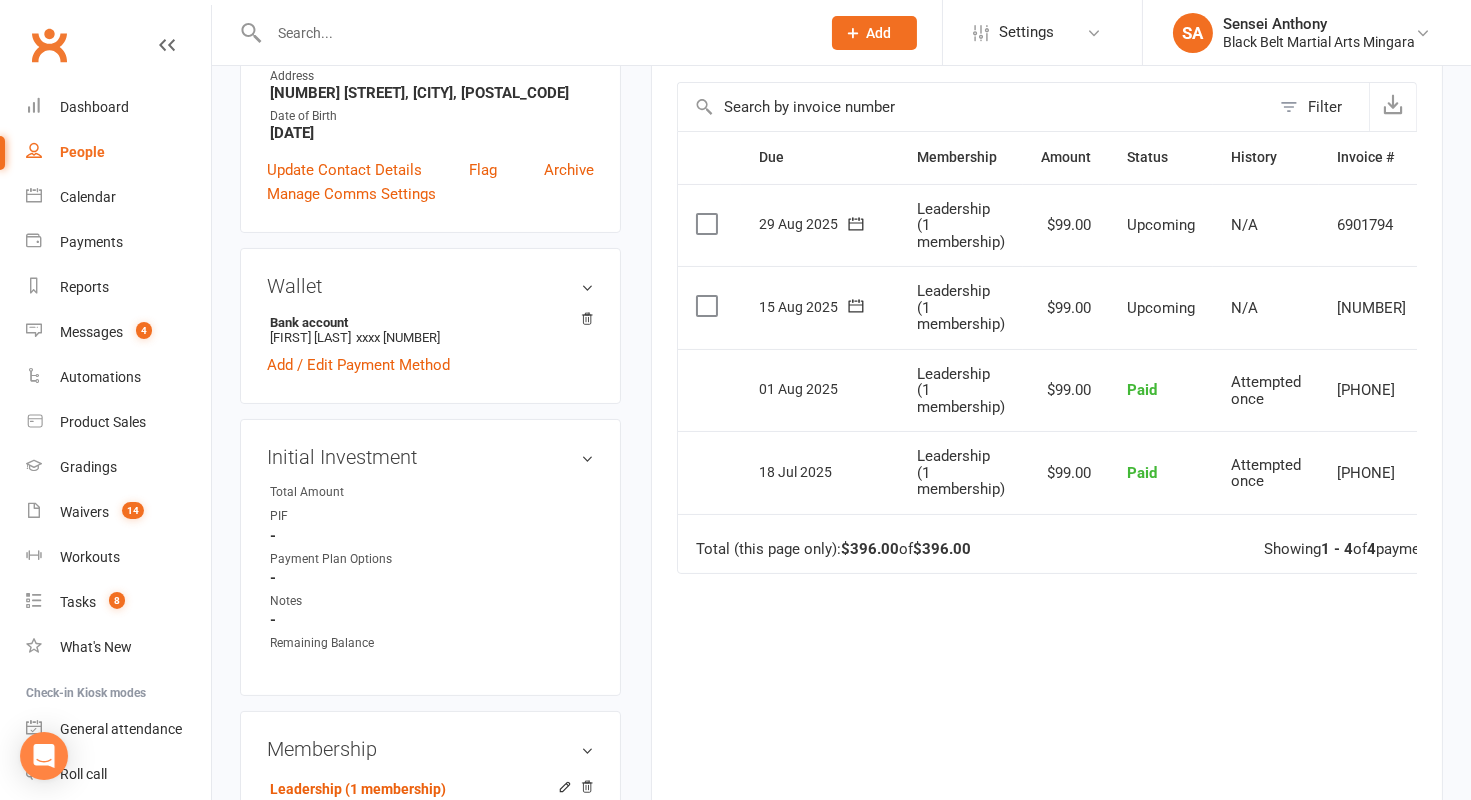 scroll, scrollTop: 422, scrollLeft: 0, axis: vertical 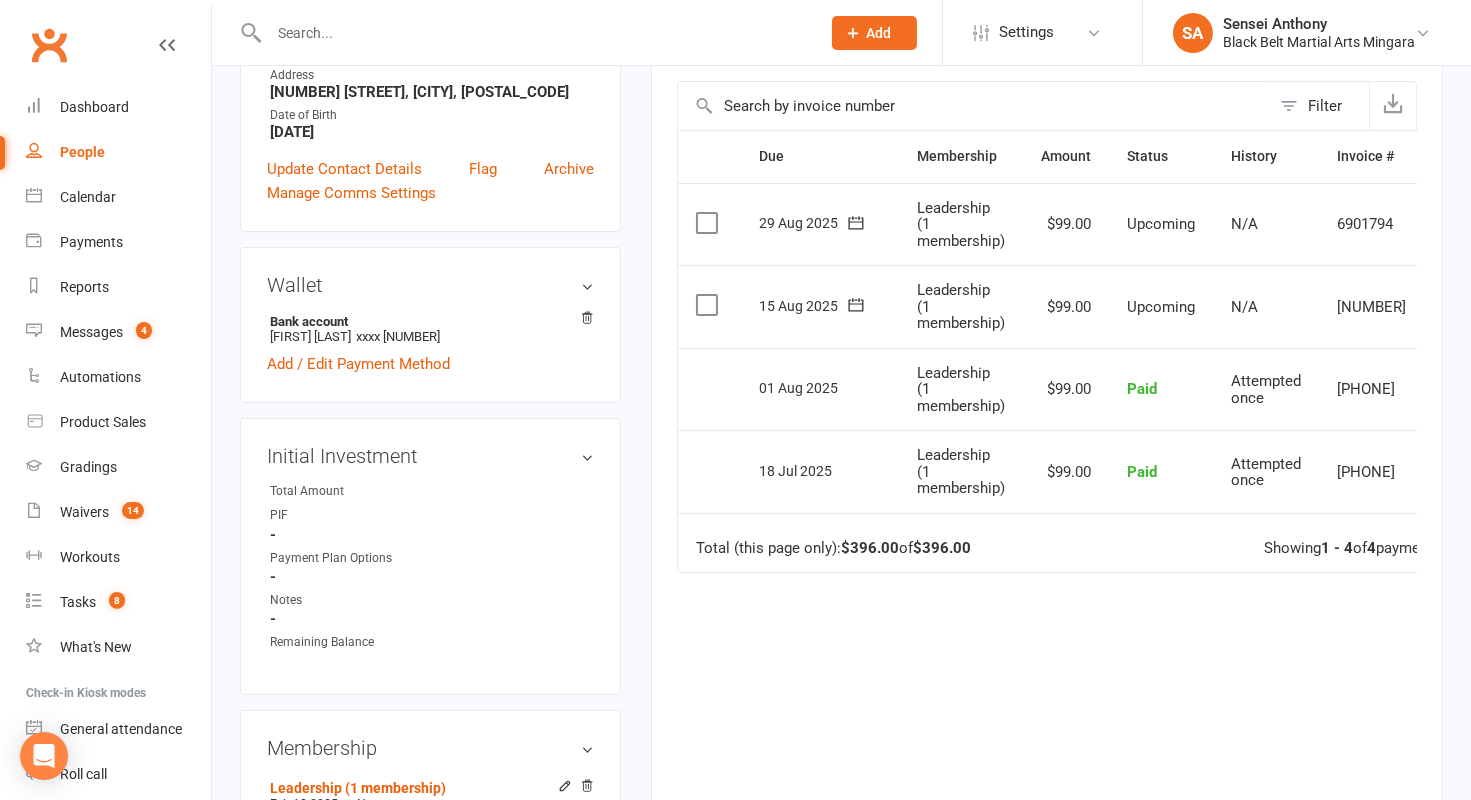 click at bounding box center (534, 33) 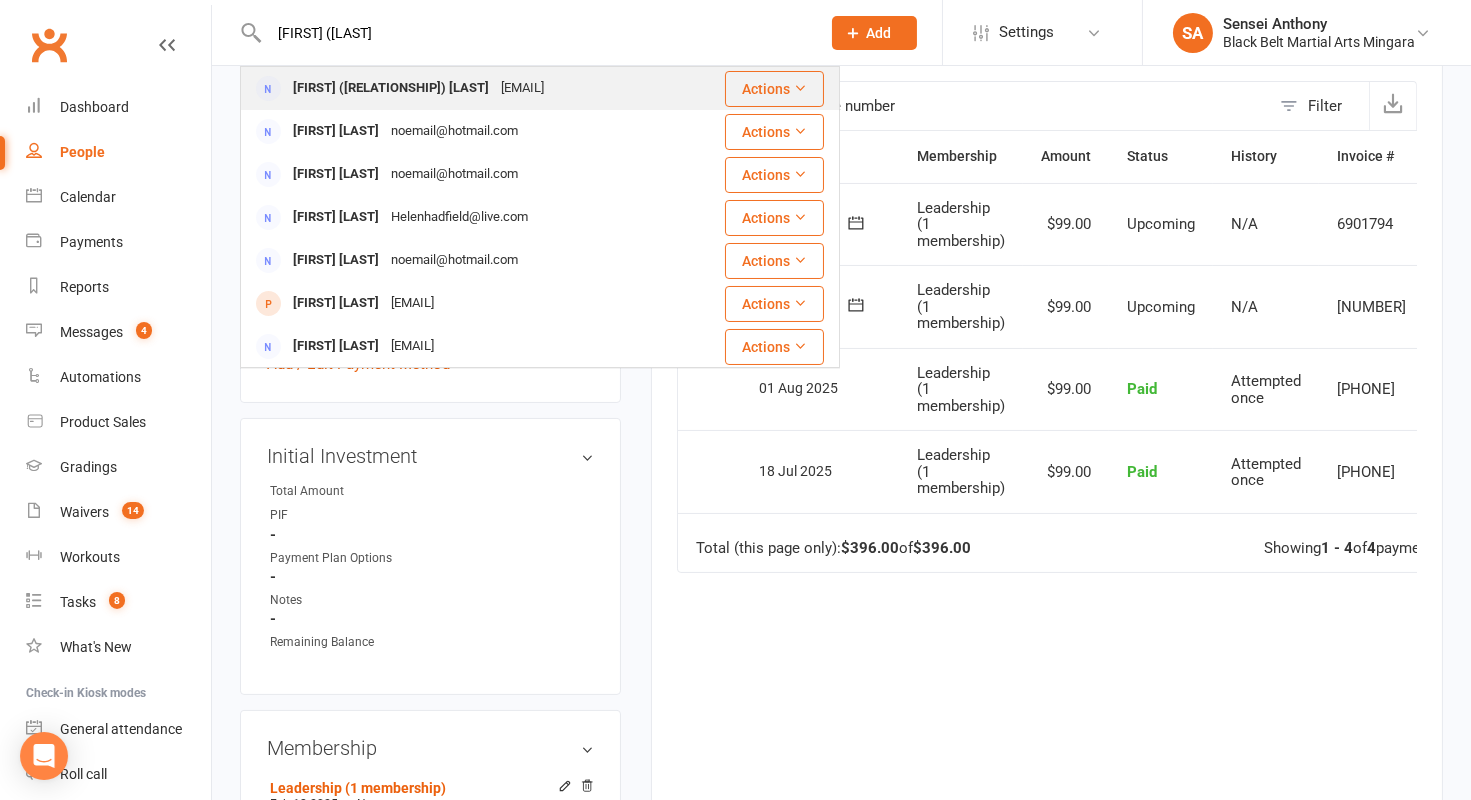 type on "[FIRST] ([LAST]" 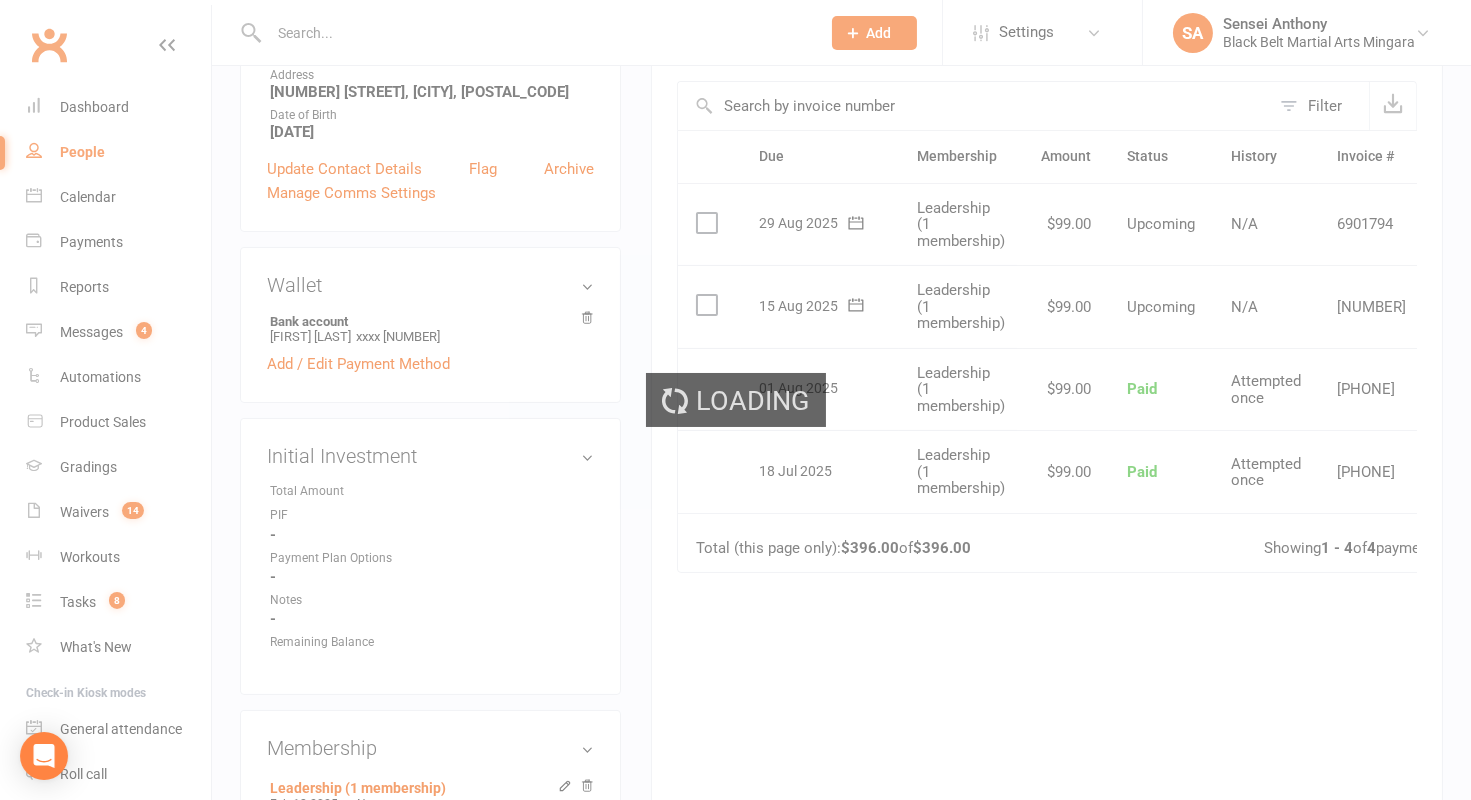 scroll, scrollTop: 0, scrollLeft: 0, axis: both 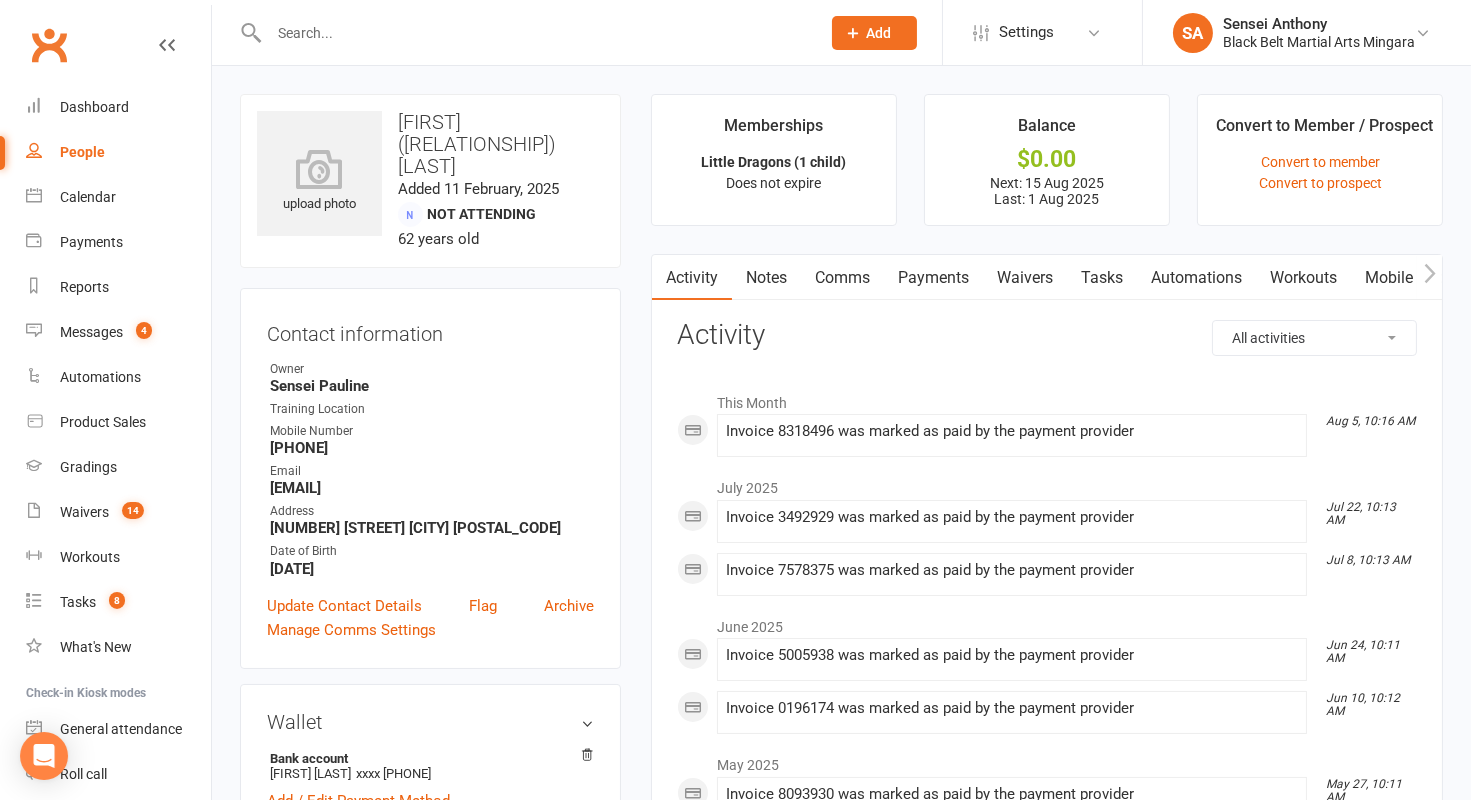 click on "Payments" at bounding box center (933, 278) 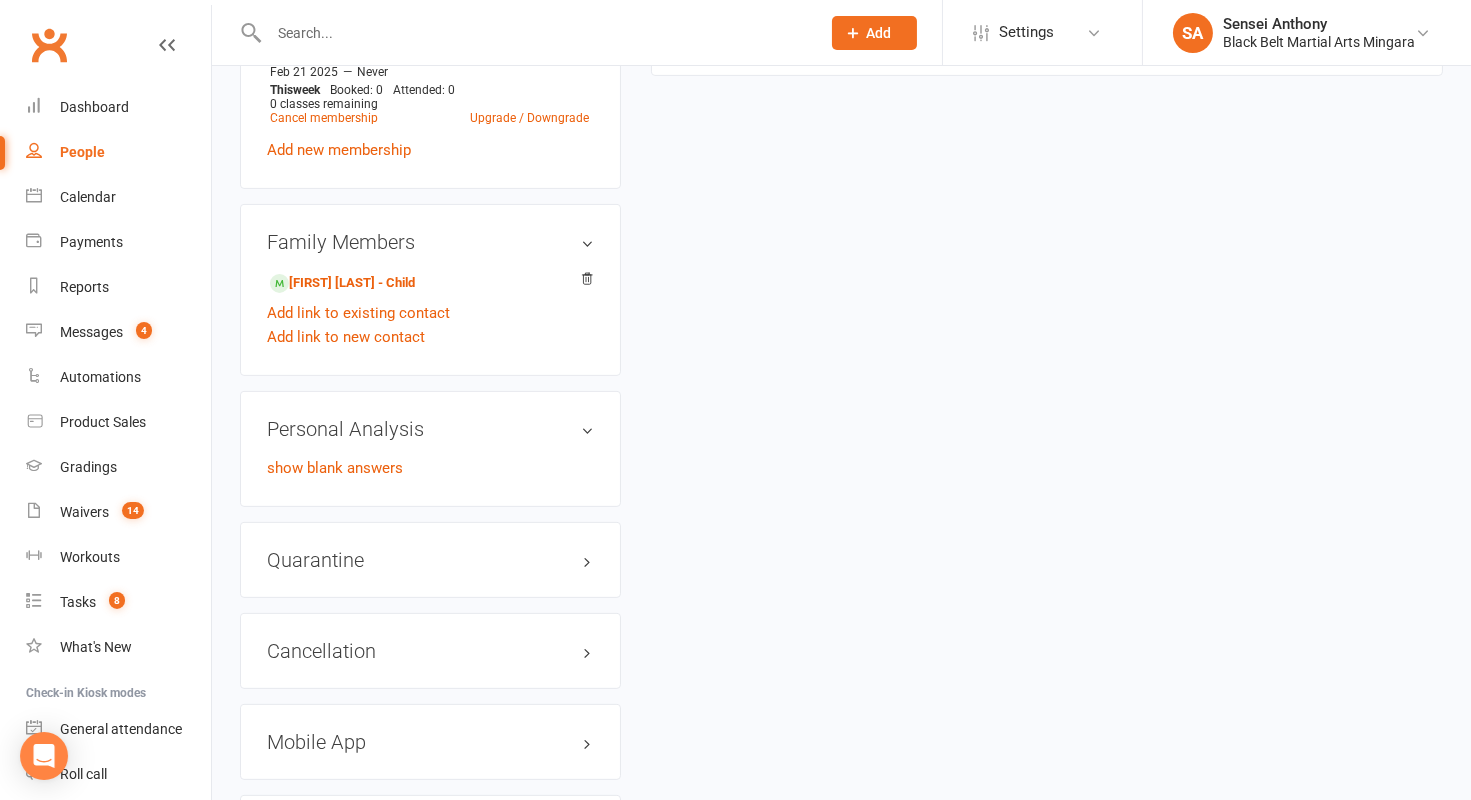 scroll, scrollTop: 1178, scrollLeft: 0, axis: vertical 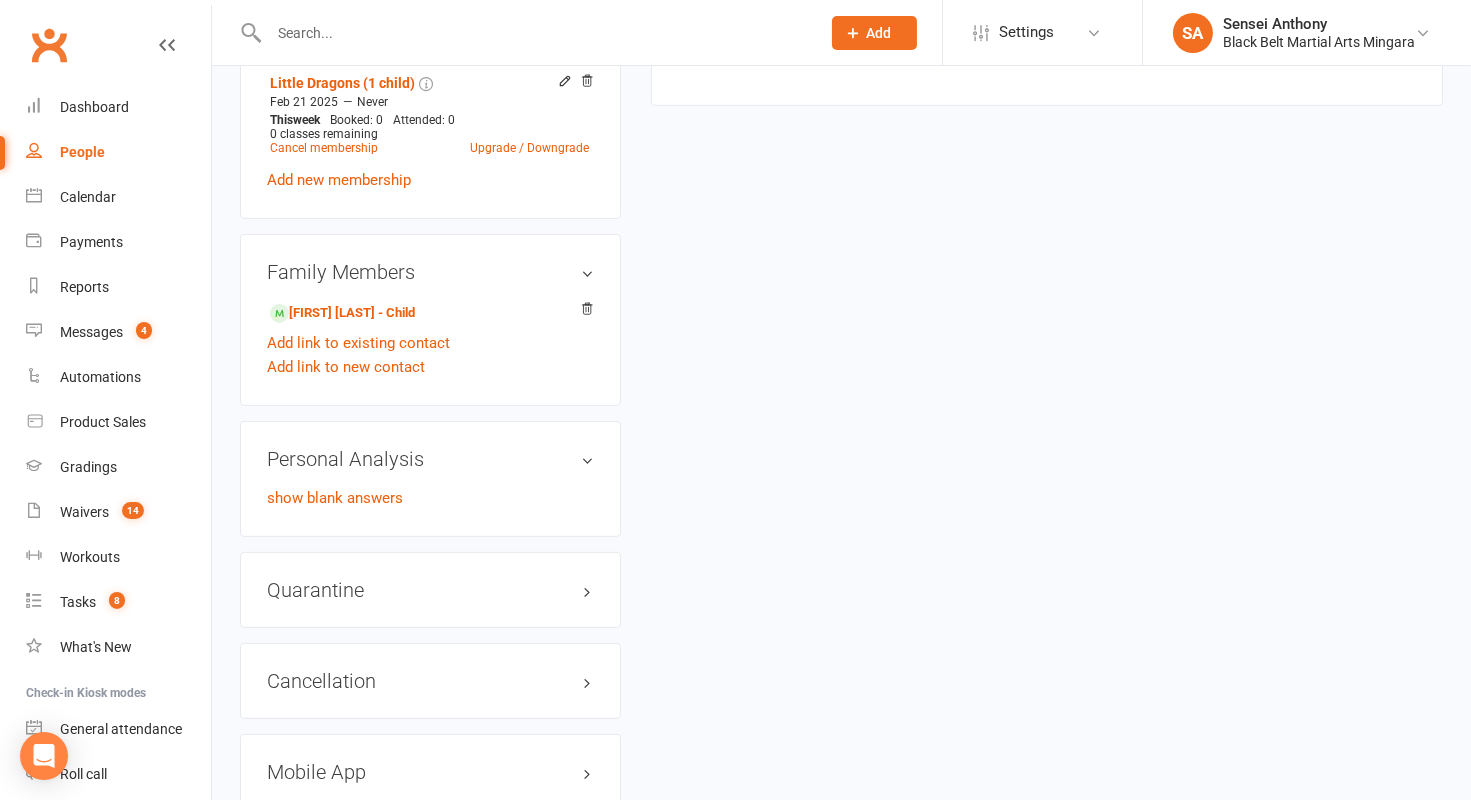 click at bounding box center (534, 33) 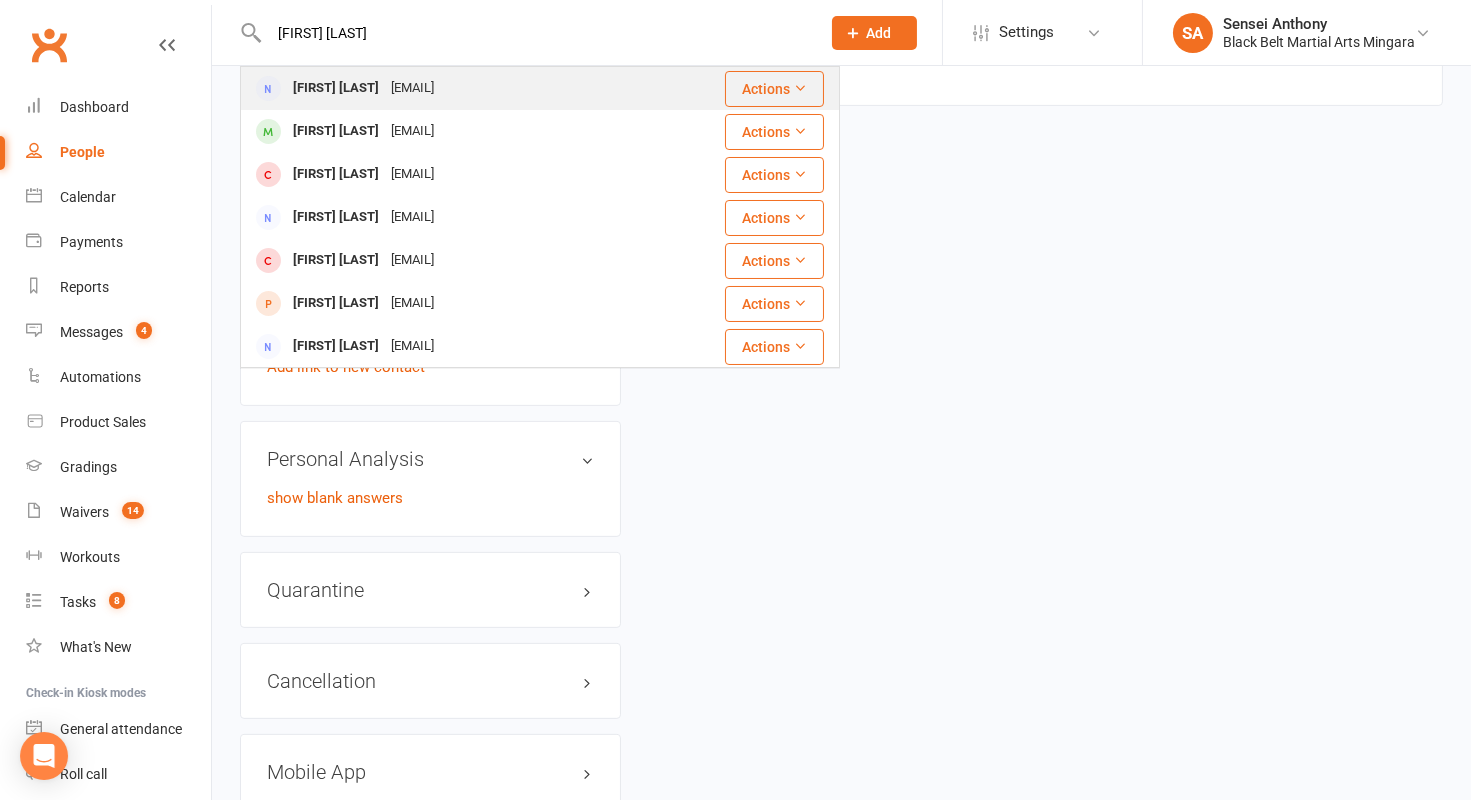type on "caitlin shooter" 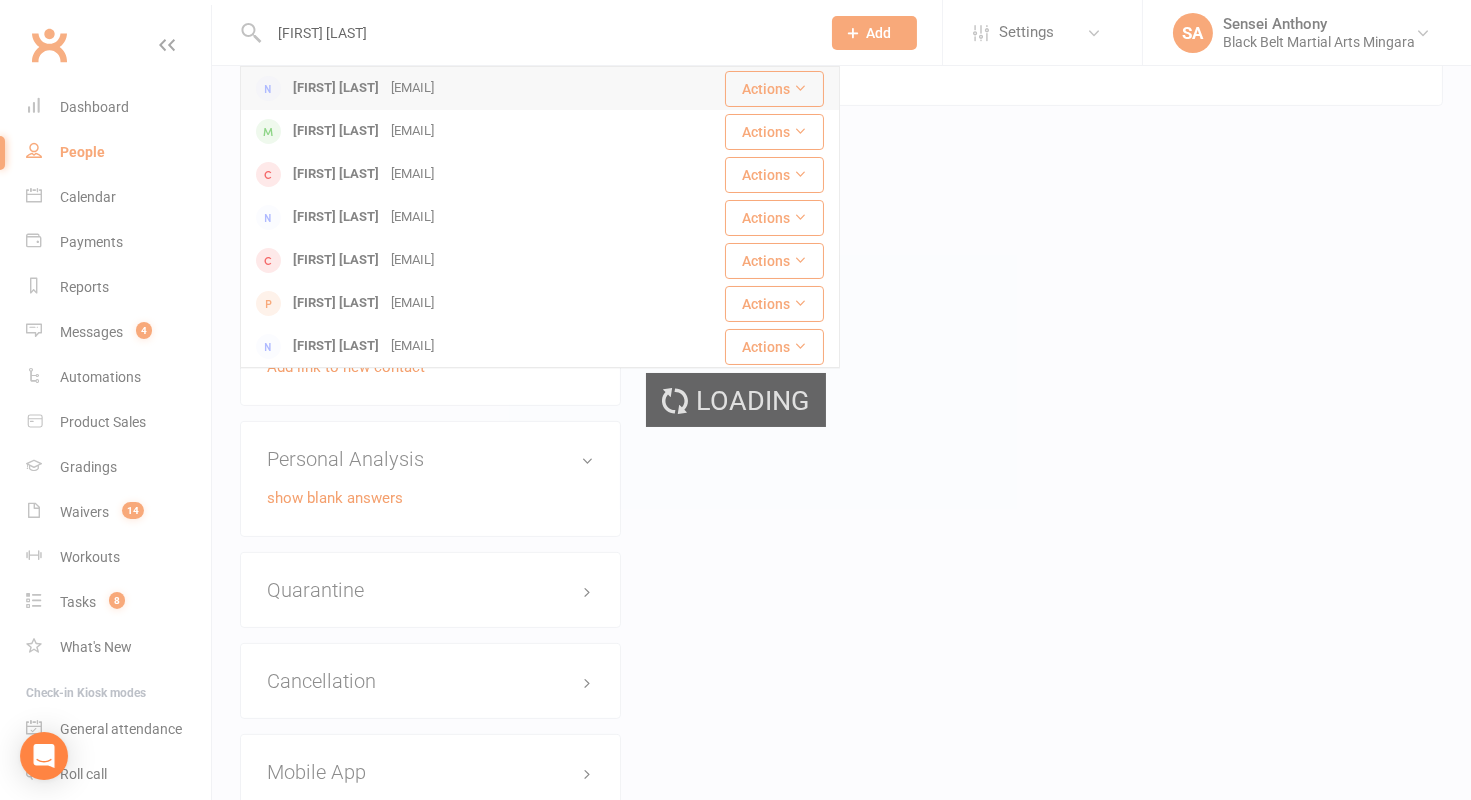 type 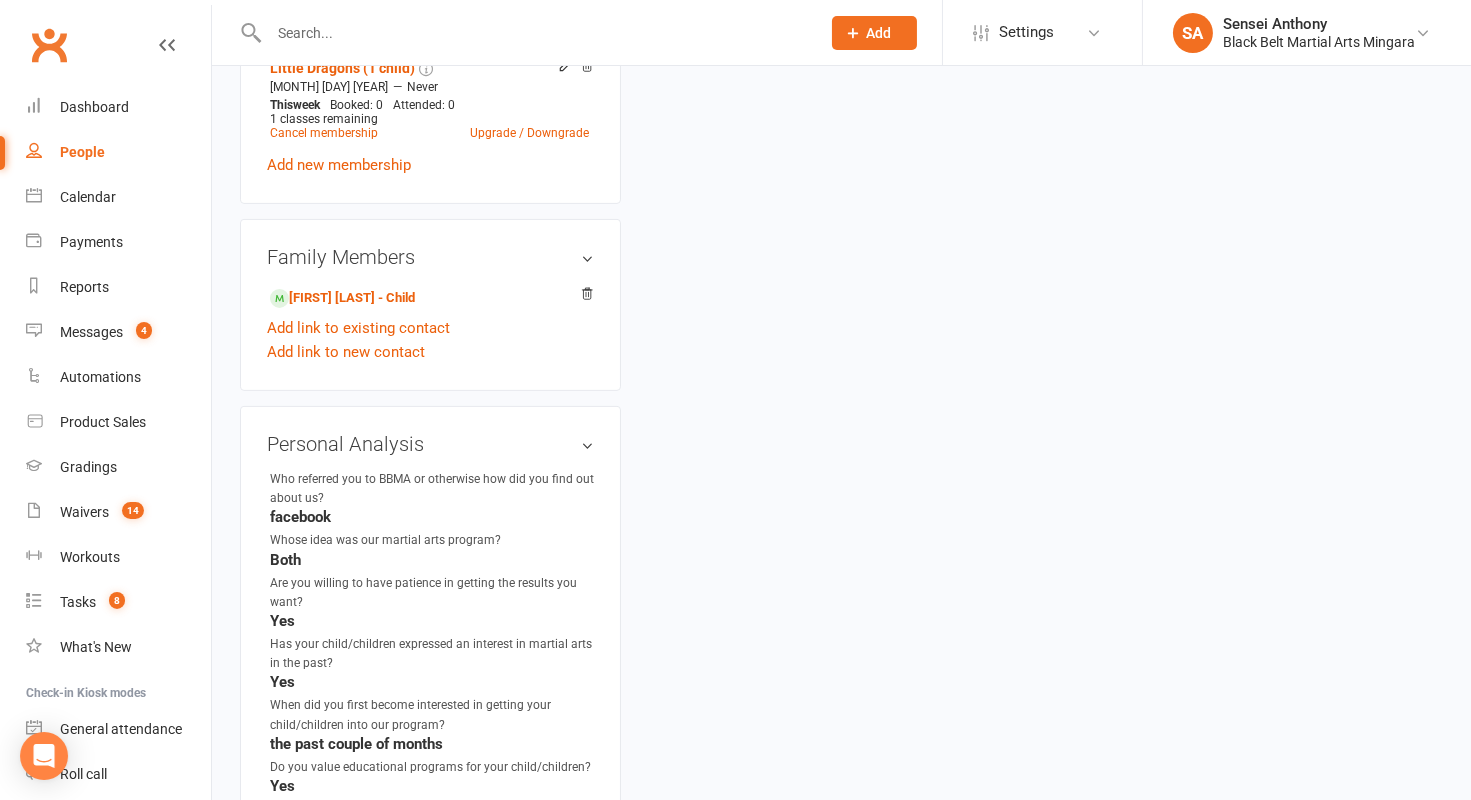 scroll, scrollTop: 0, scrollLeft: 0, axis: both 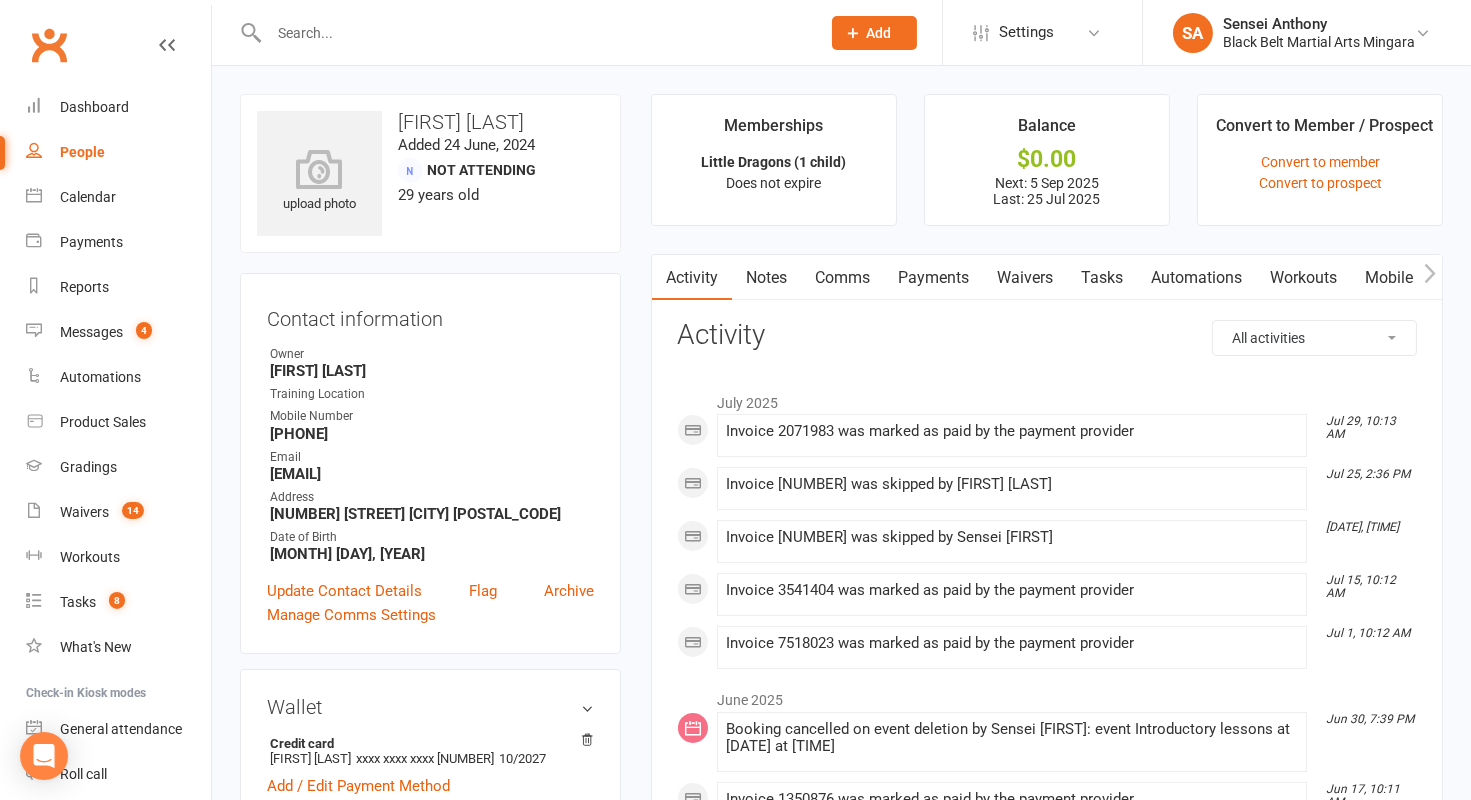 click on "Payments" at bounding box center (933, 278) 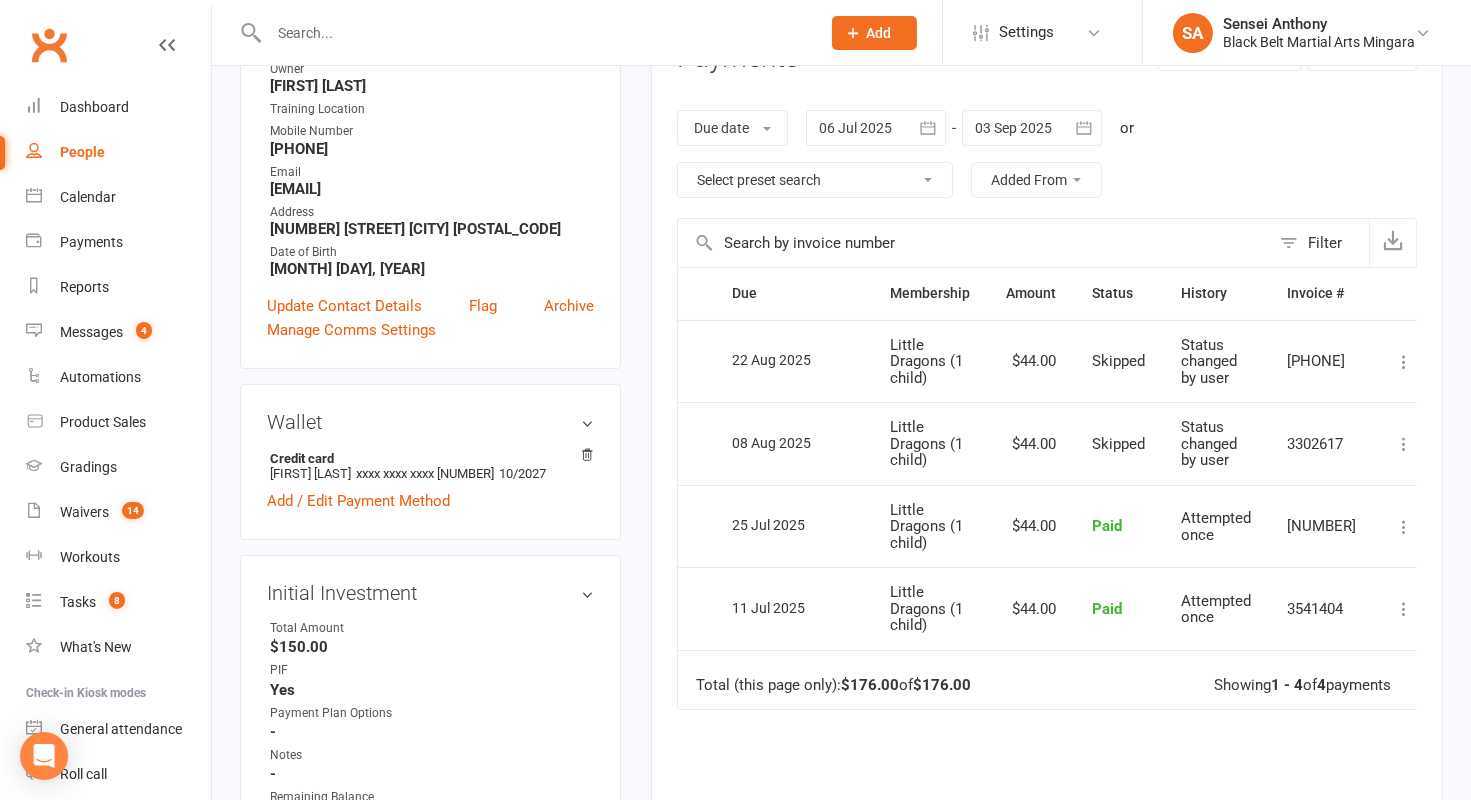 scroll, scrollTop: 275, scrollLeft: 0, axis: vertical 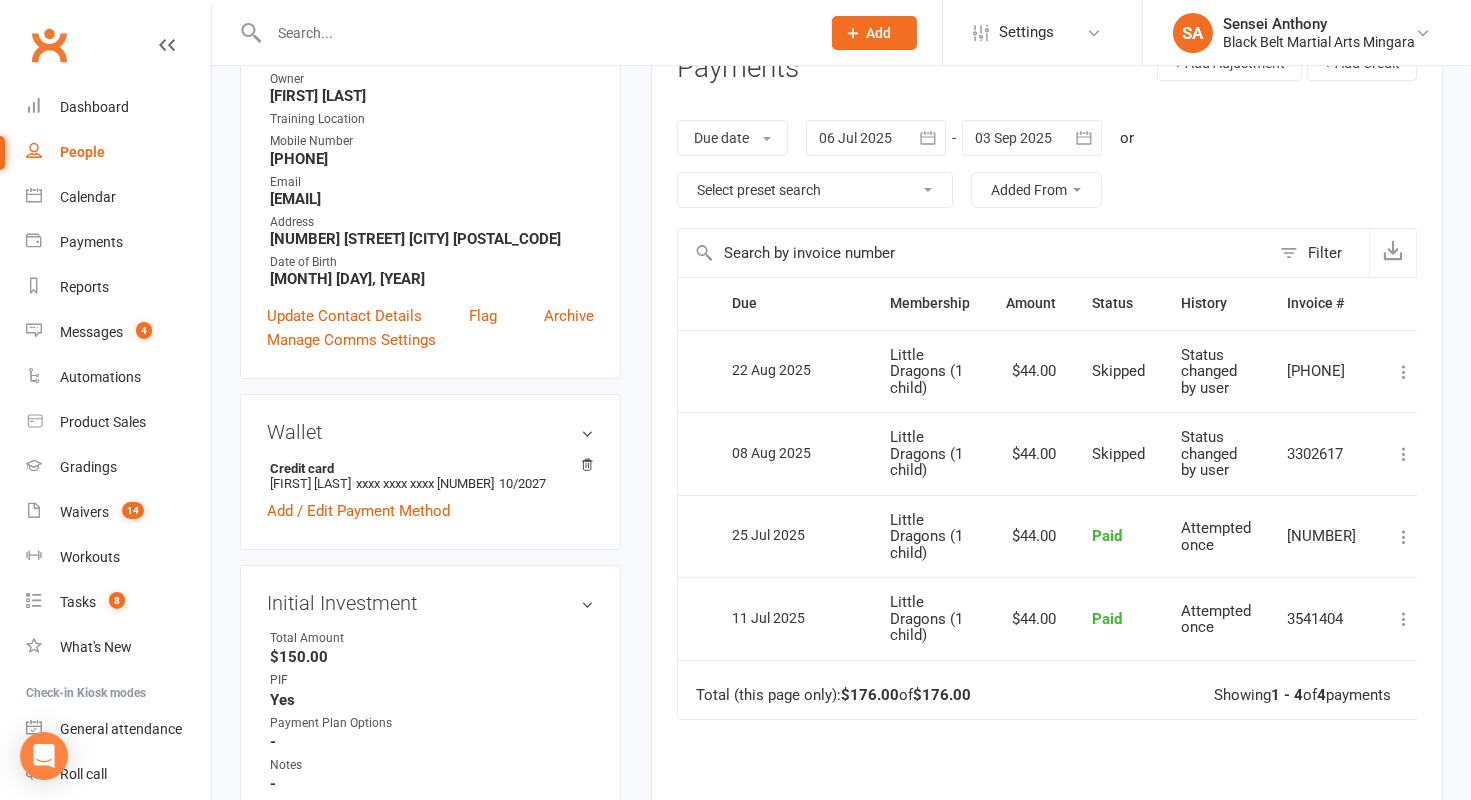 click at bounding box center [1032, 138] 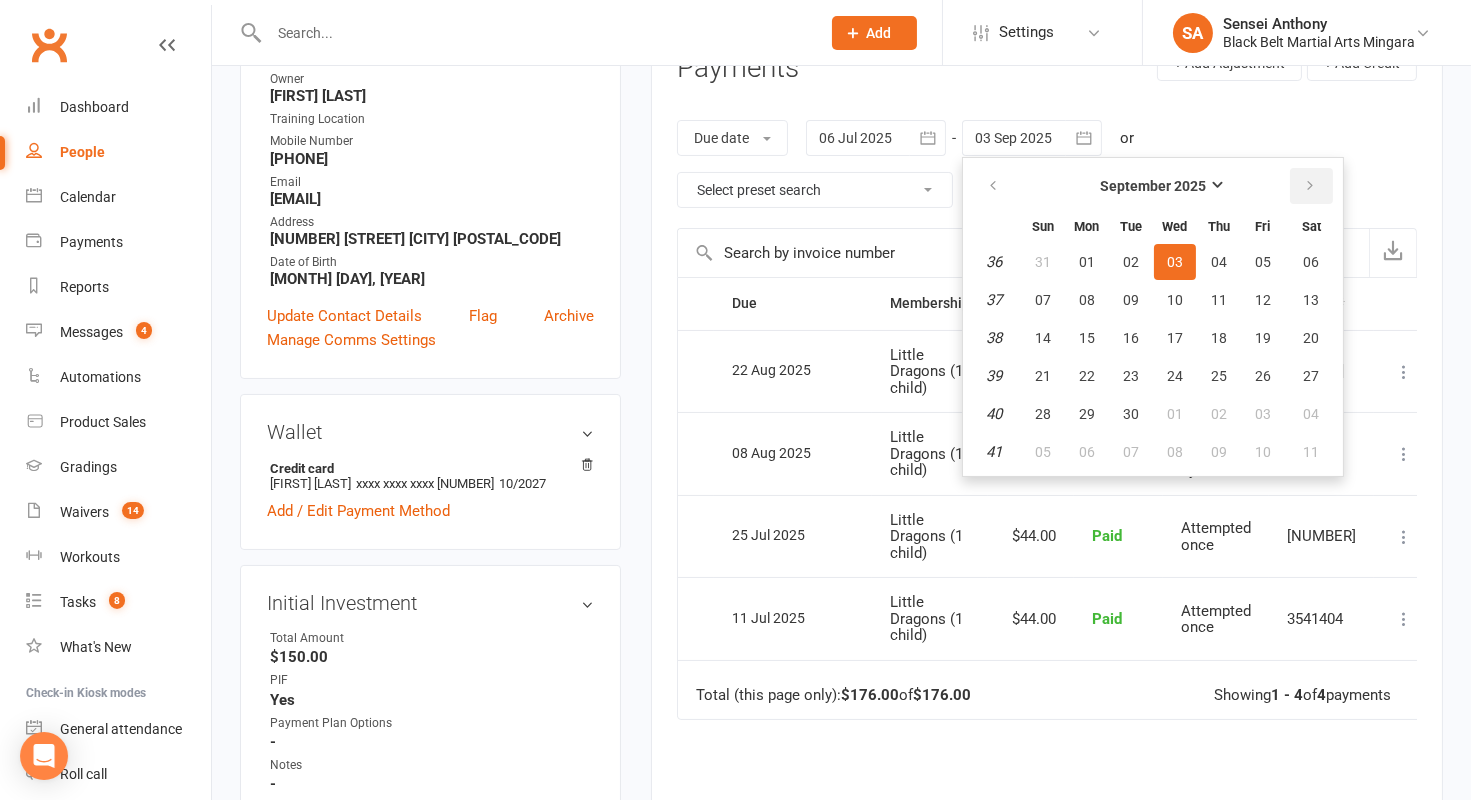 click at bounding box center [1311, 186] 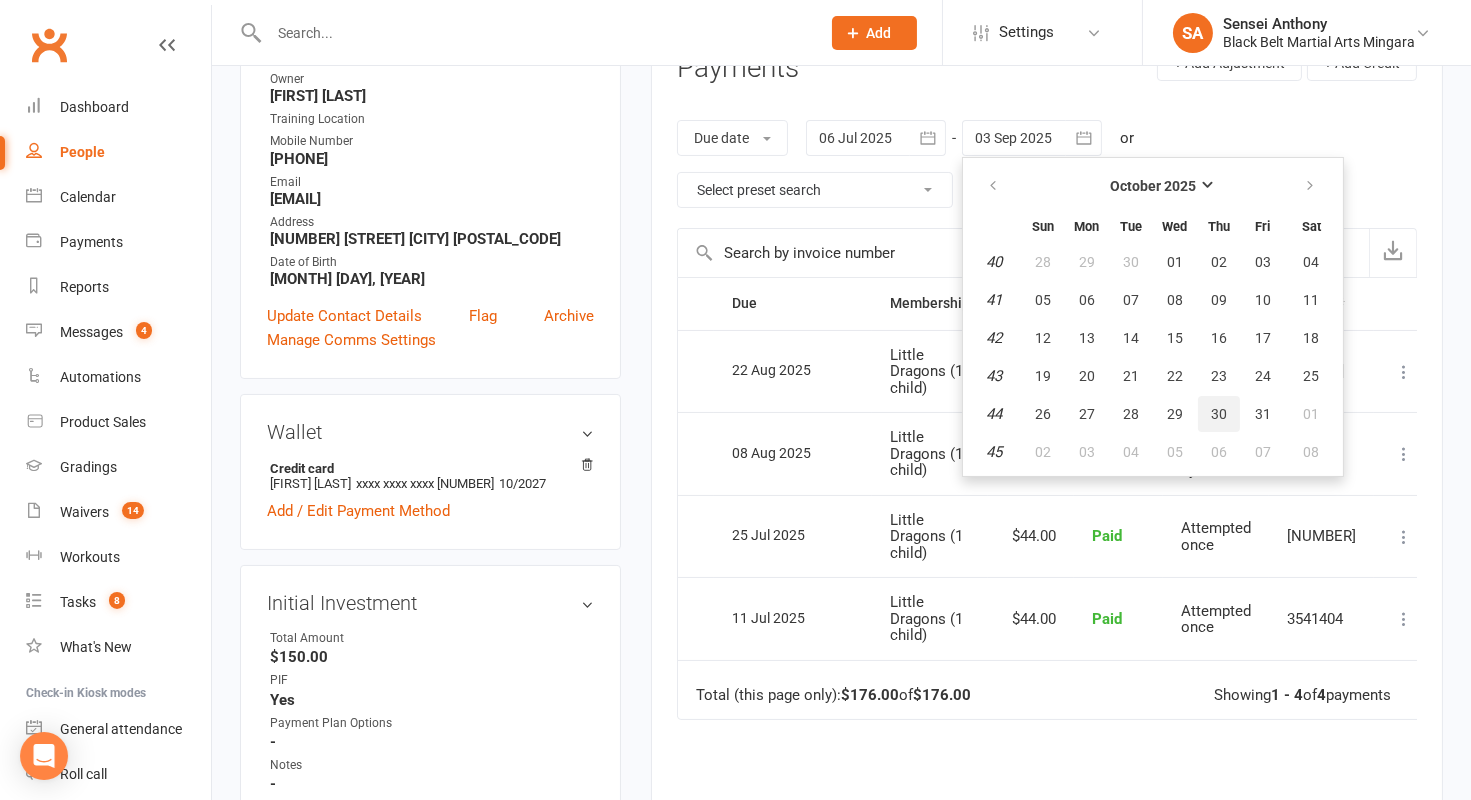 click on "30" at bounding box center (1219, 414) 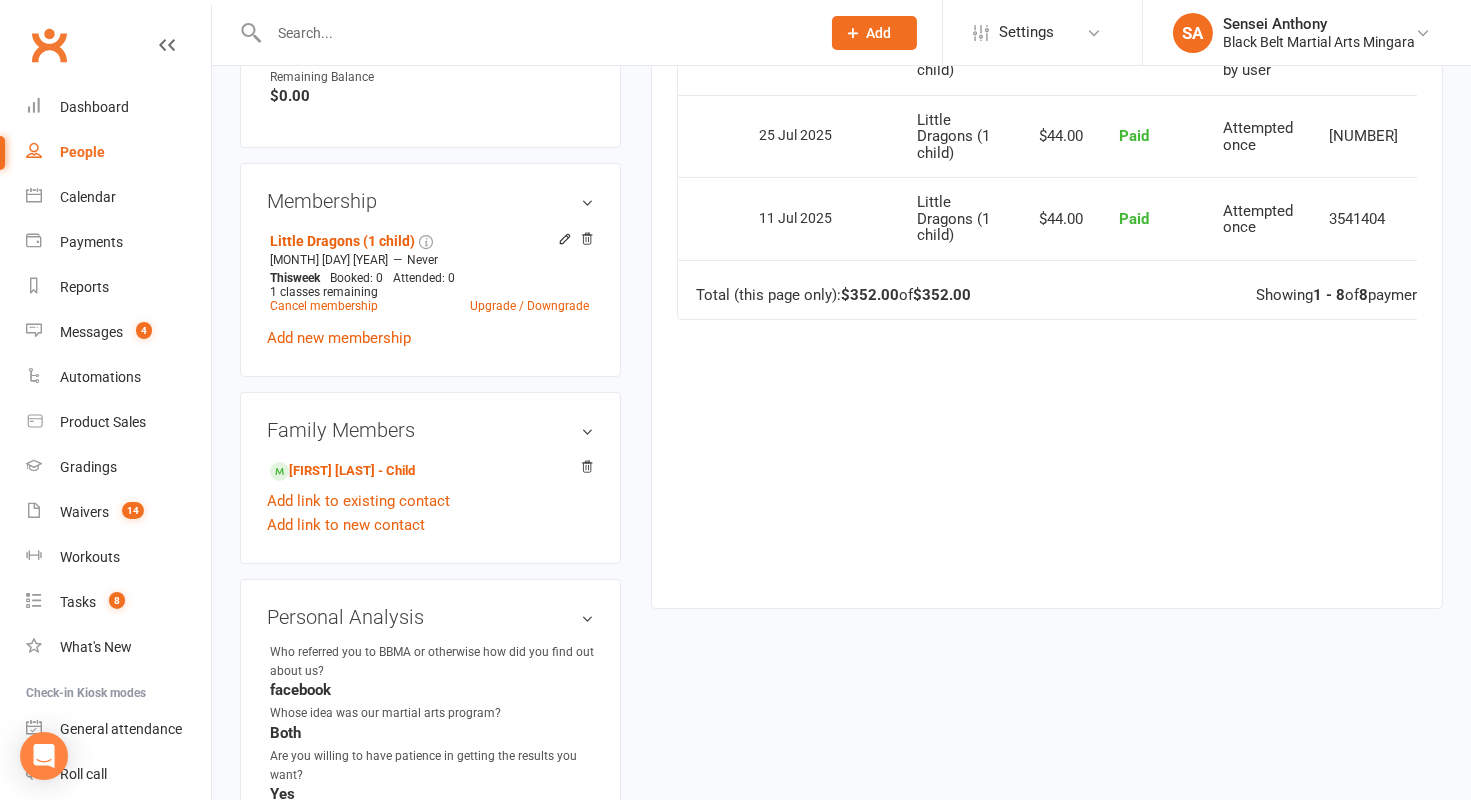 scroll, scrollTop: 1007, scrollLeft: 0, axis: vertical 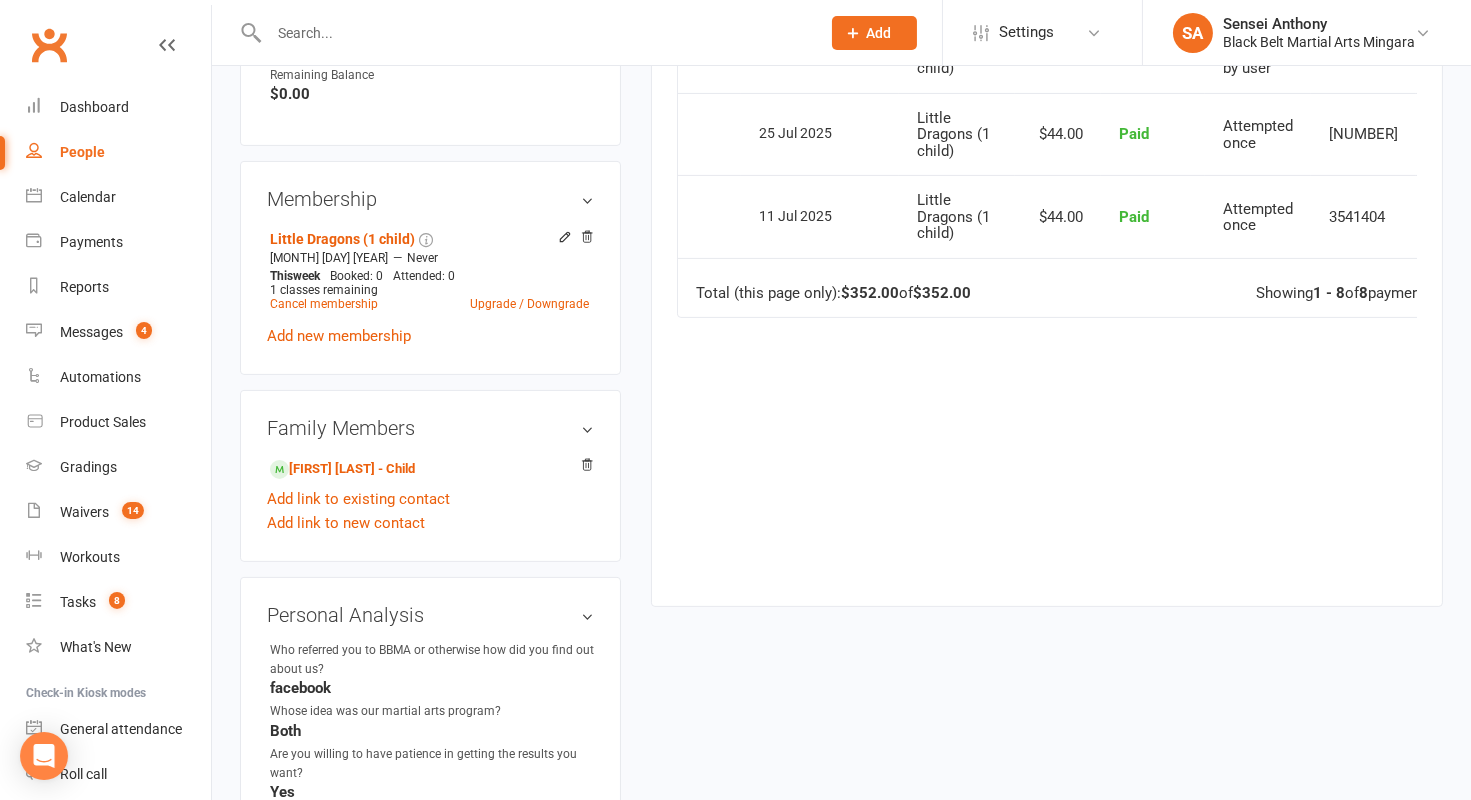 click at bounding box center (534, 33) 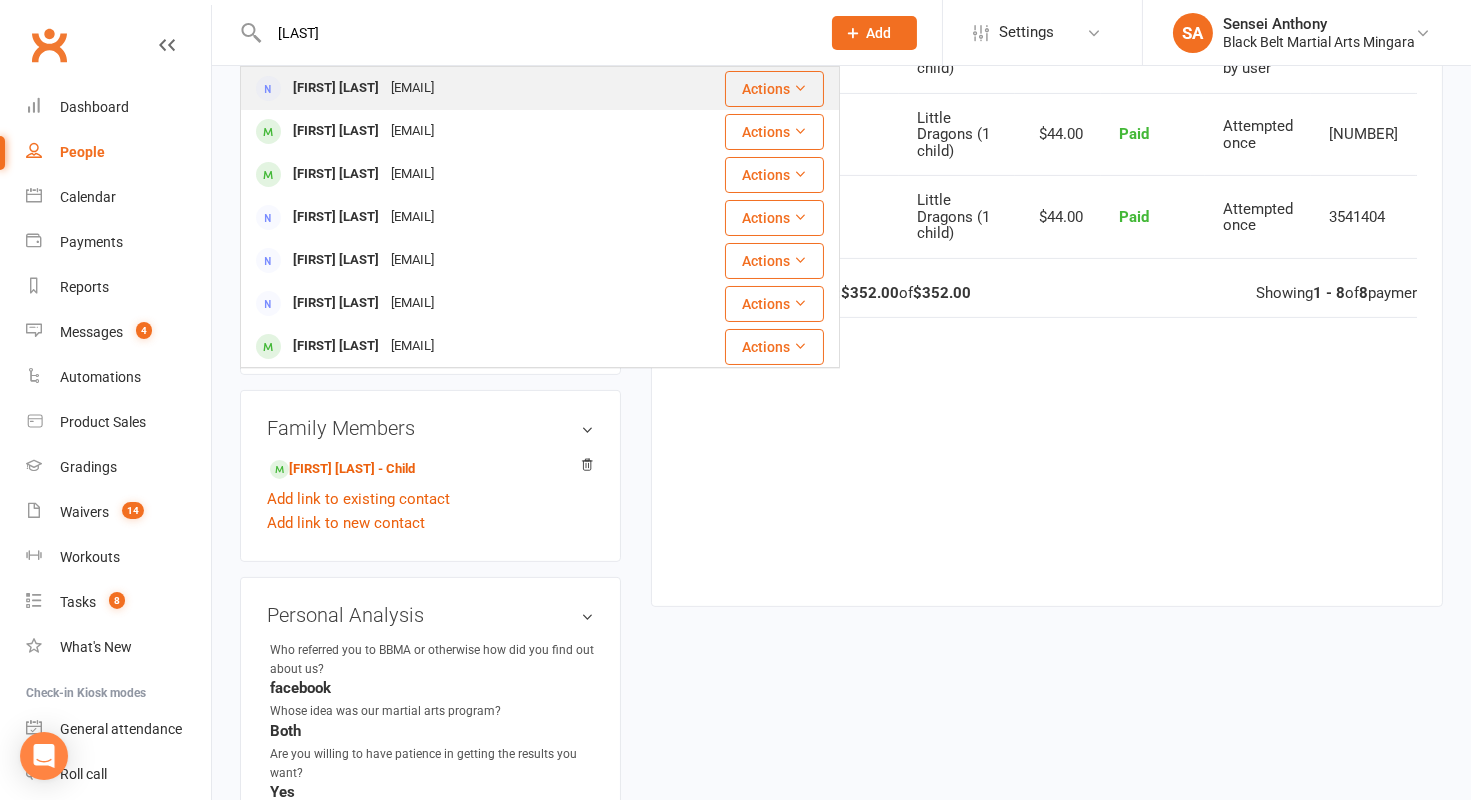 type on "kerslake" 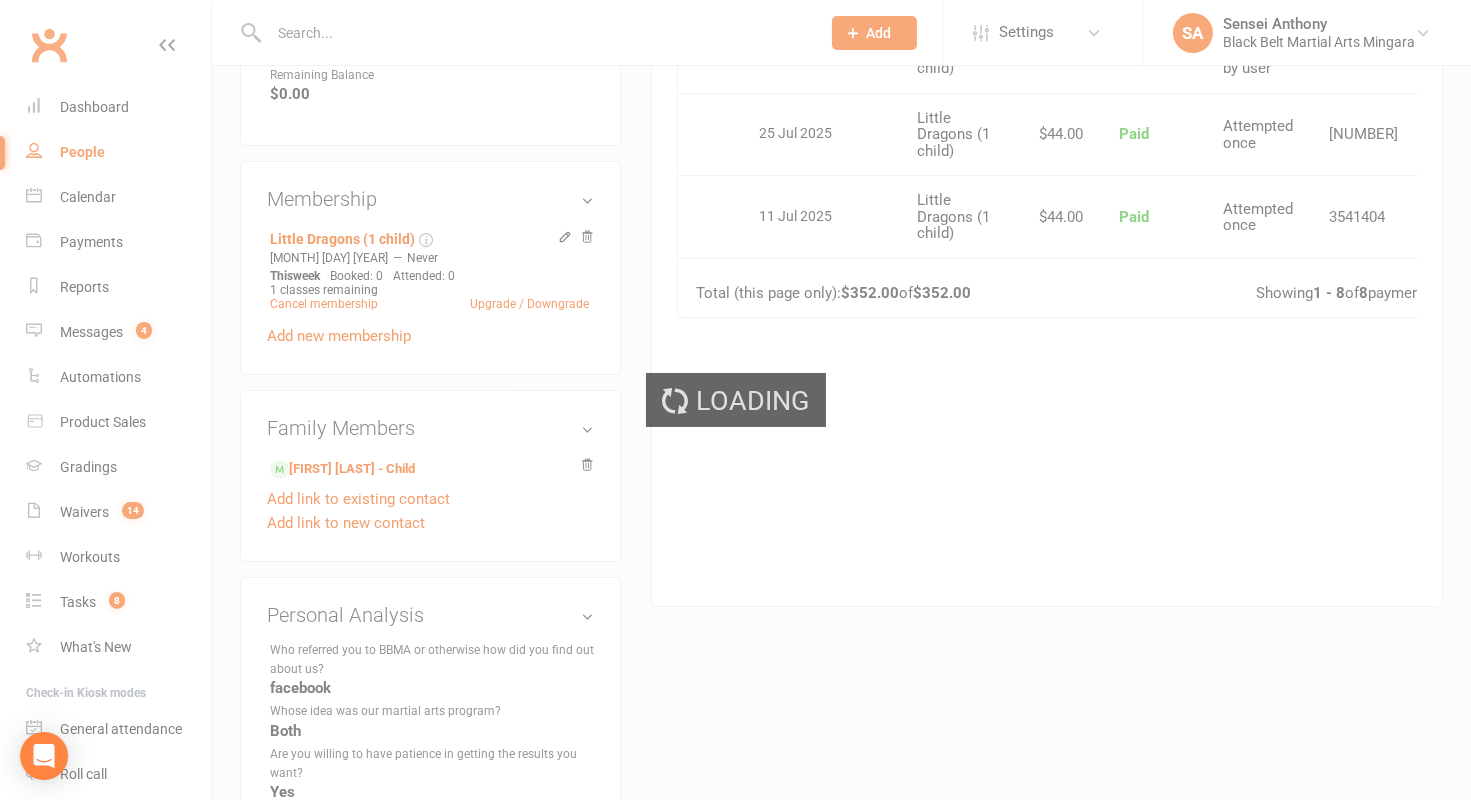 scroll, scrollTop: 0, scrollLeft: 0, axis: both 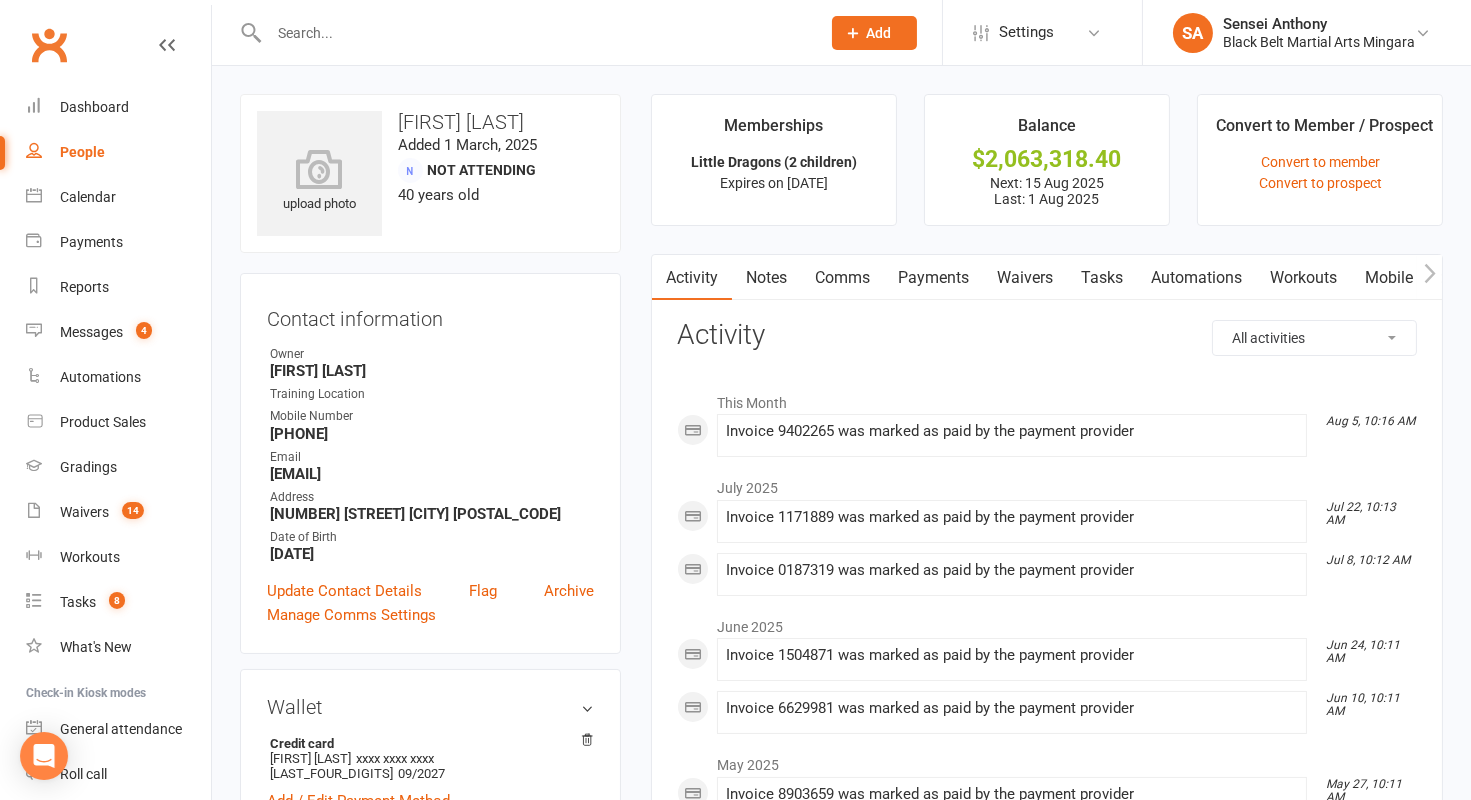 click on "Payments" at bounding box center [933, 278] 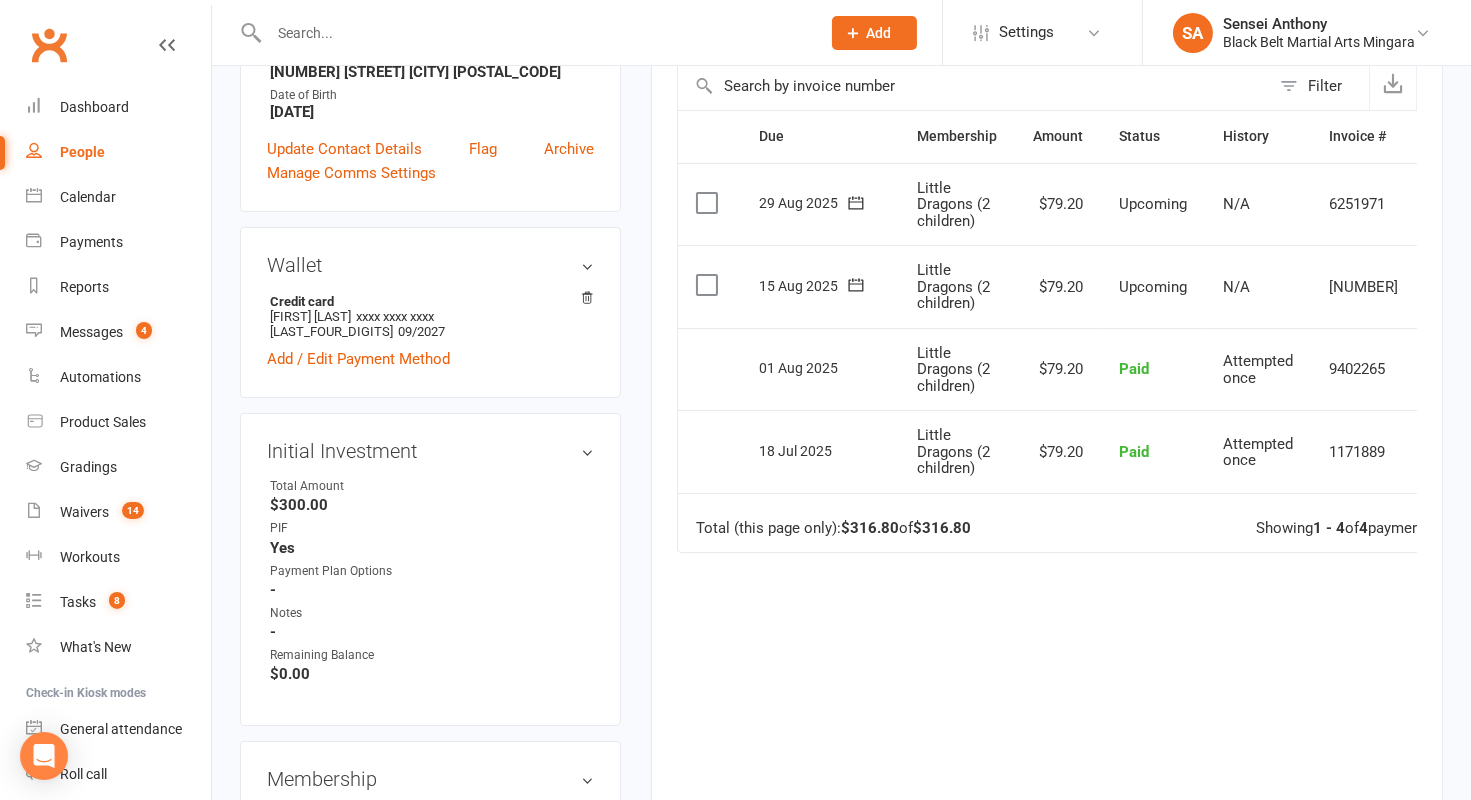 scroll, scrollTop: 303, scrollLeft: 0, axis: vertical 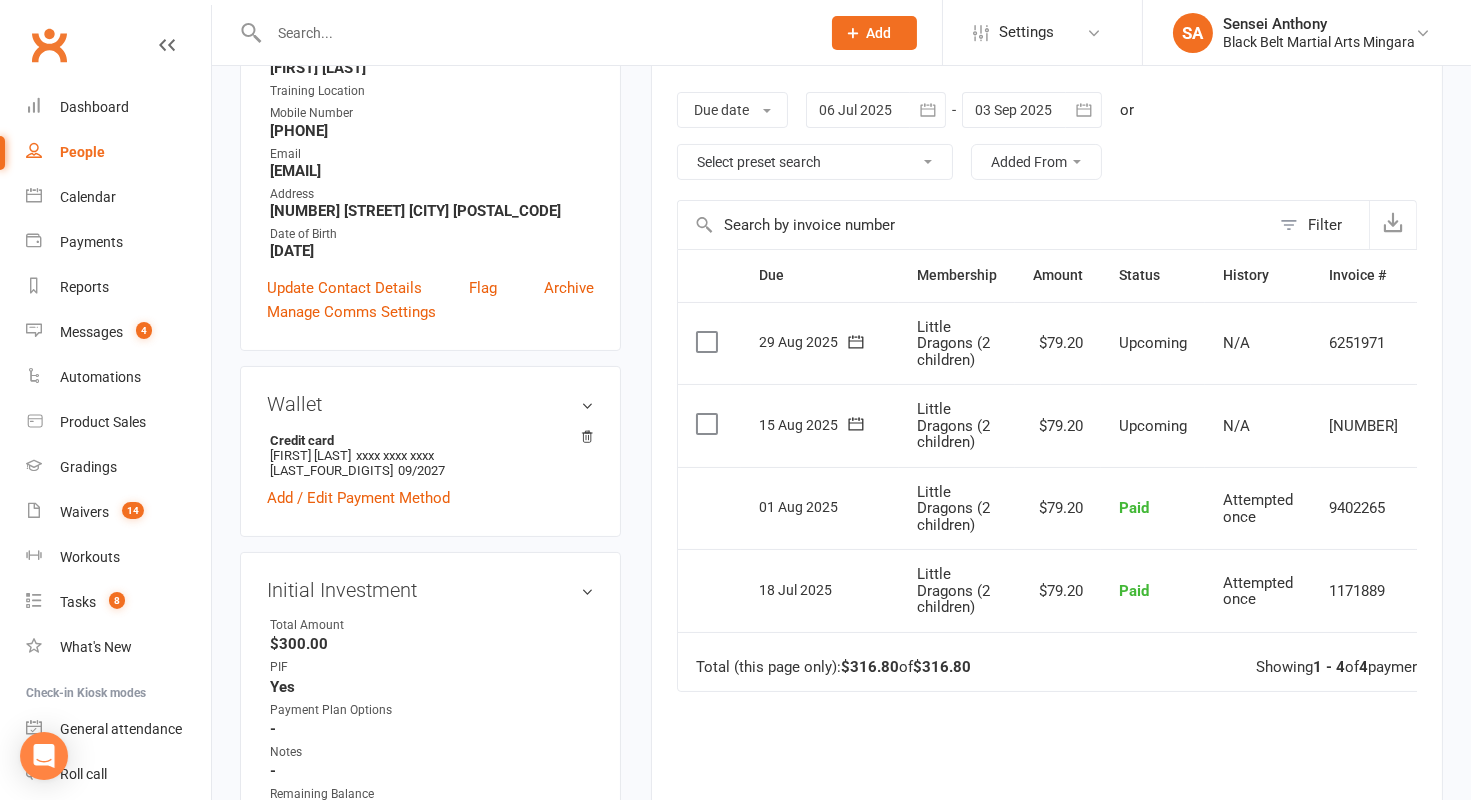 click at bounding box center (534, 33) 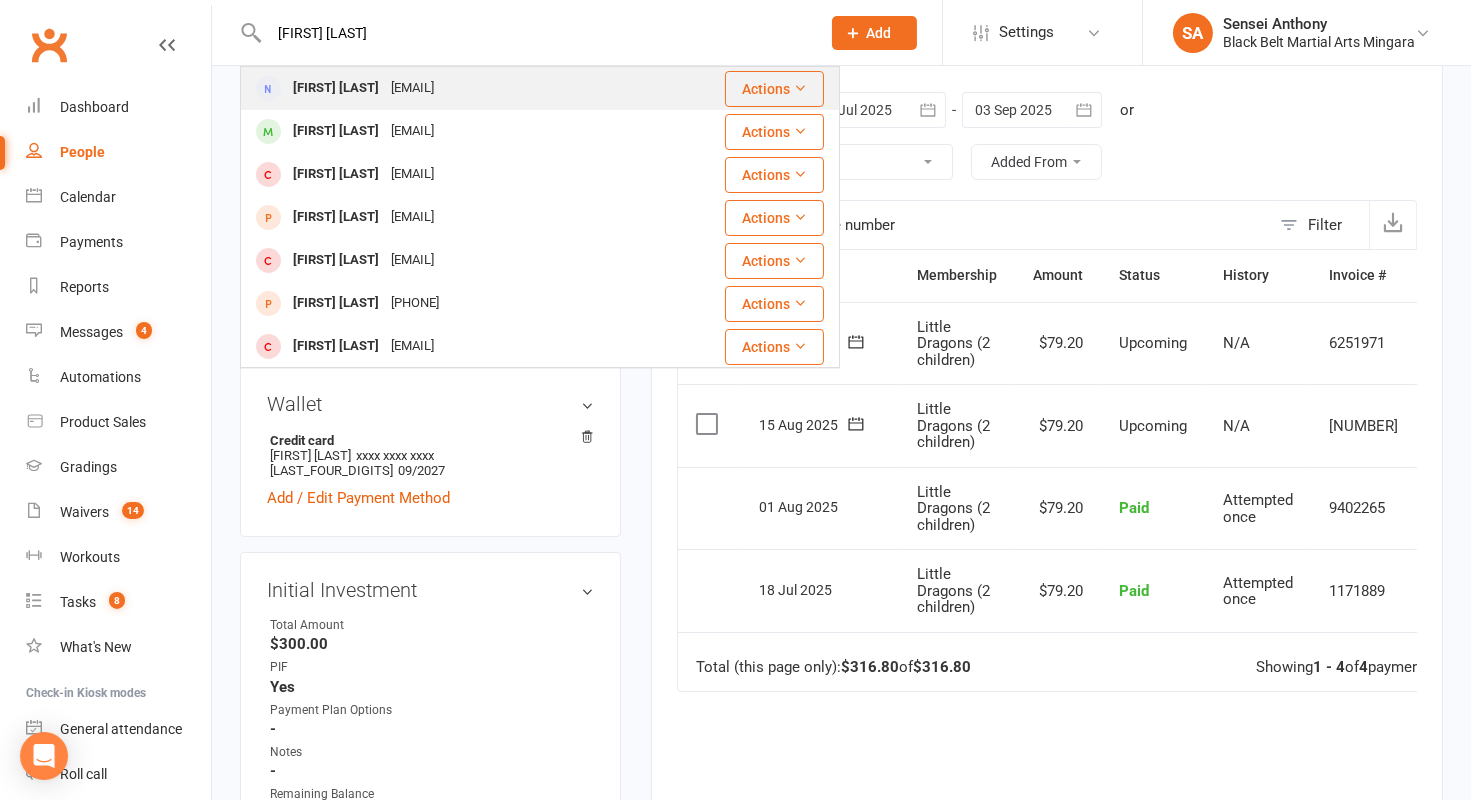 type on "Karley Ainsworth" 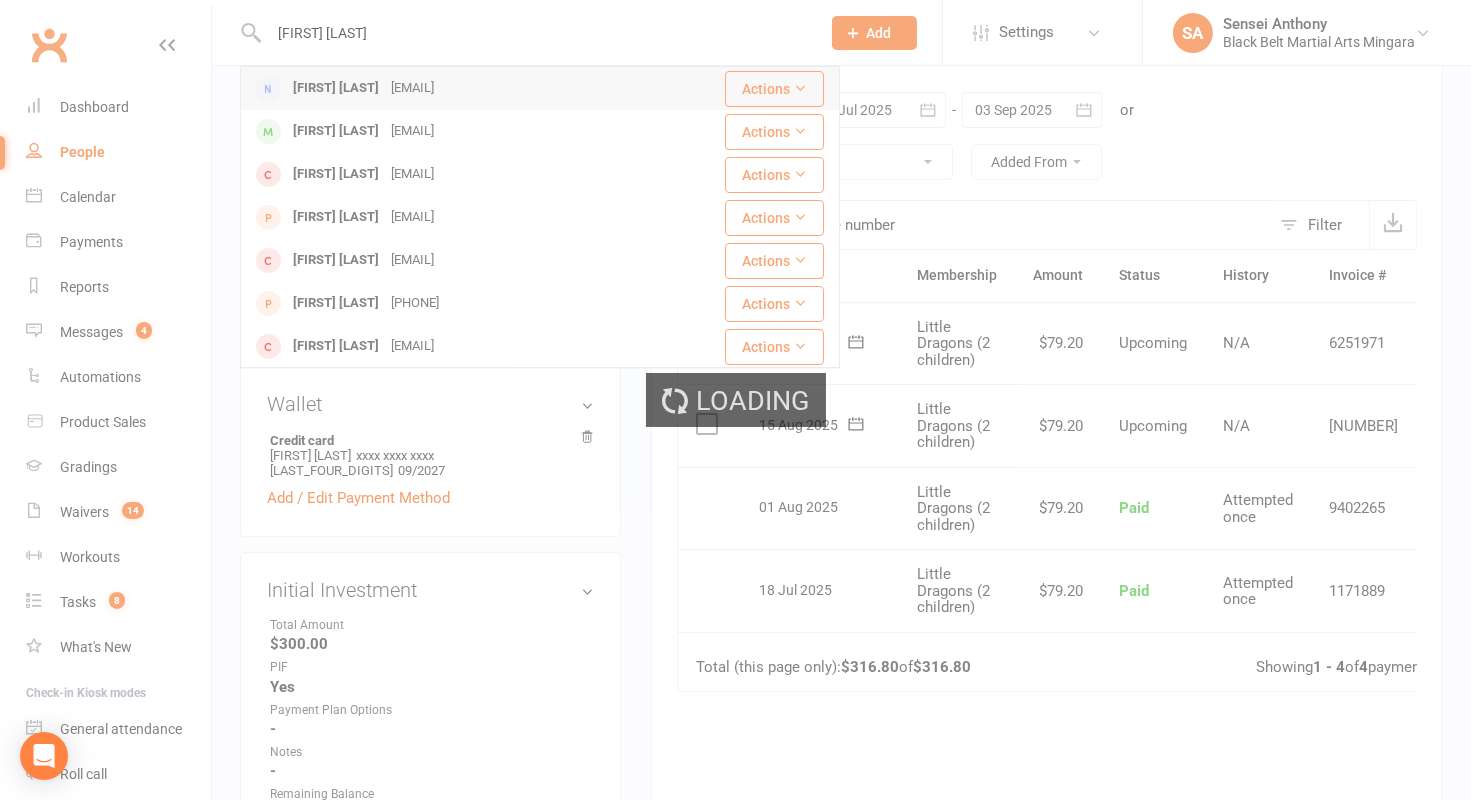 type 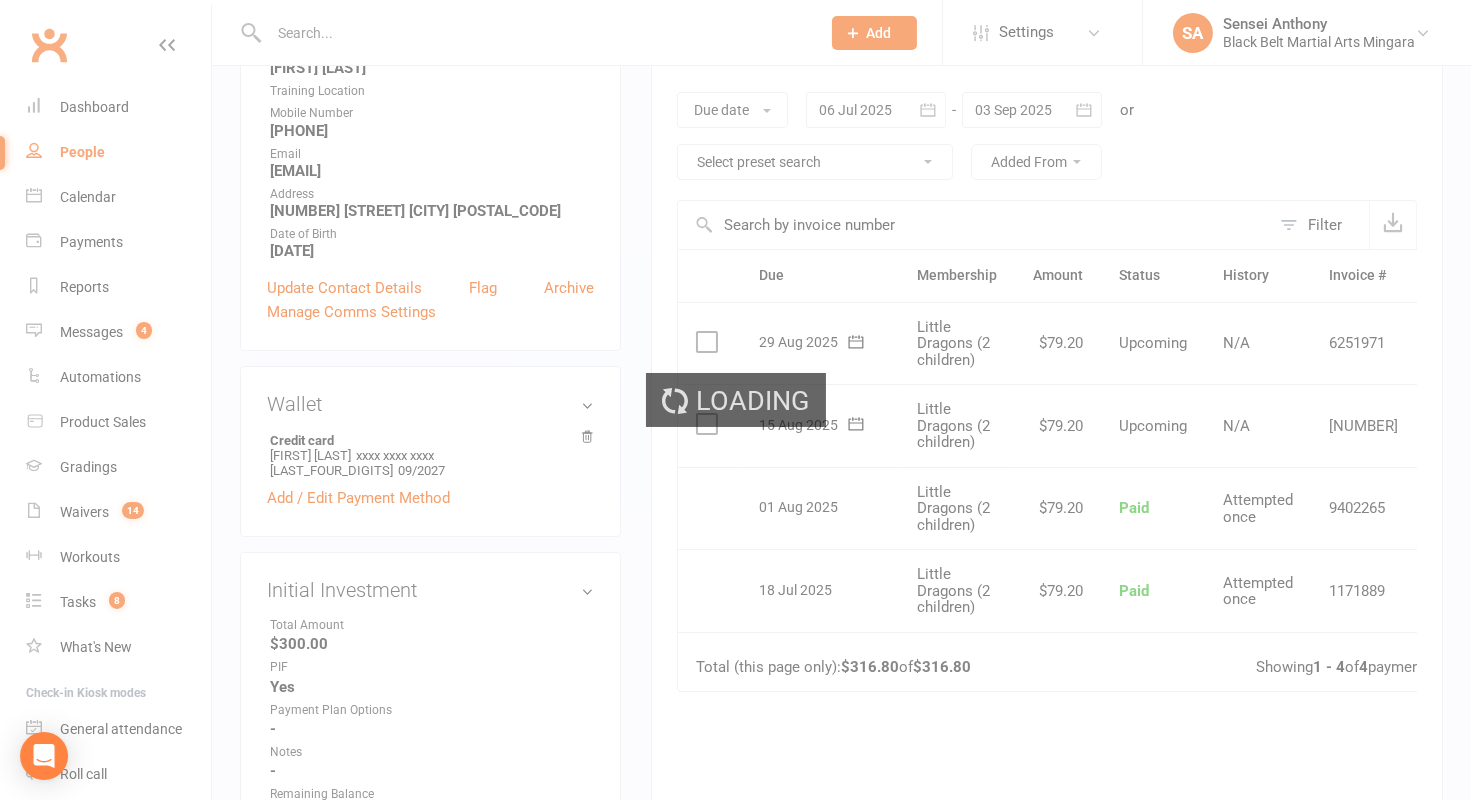 scroll, scrollTop: 0, scrollLeft: 0, axis: both 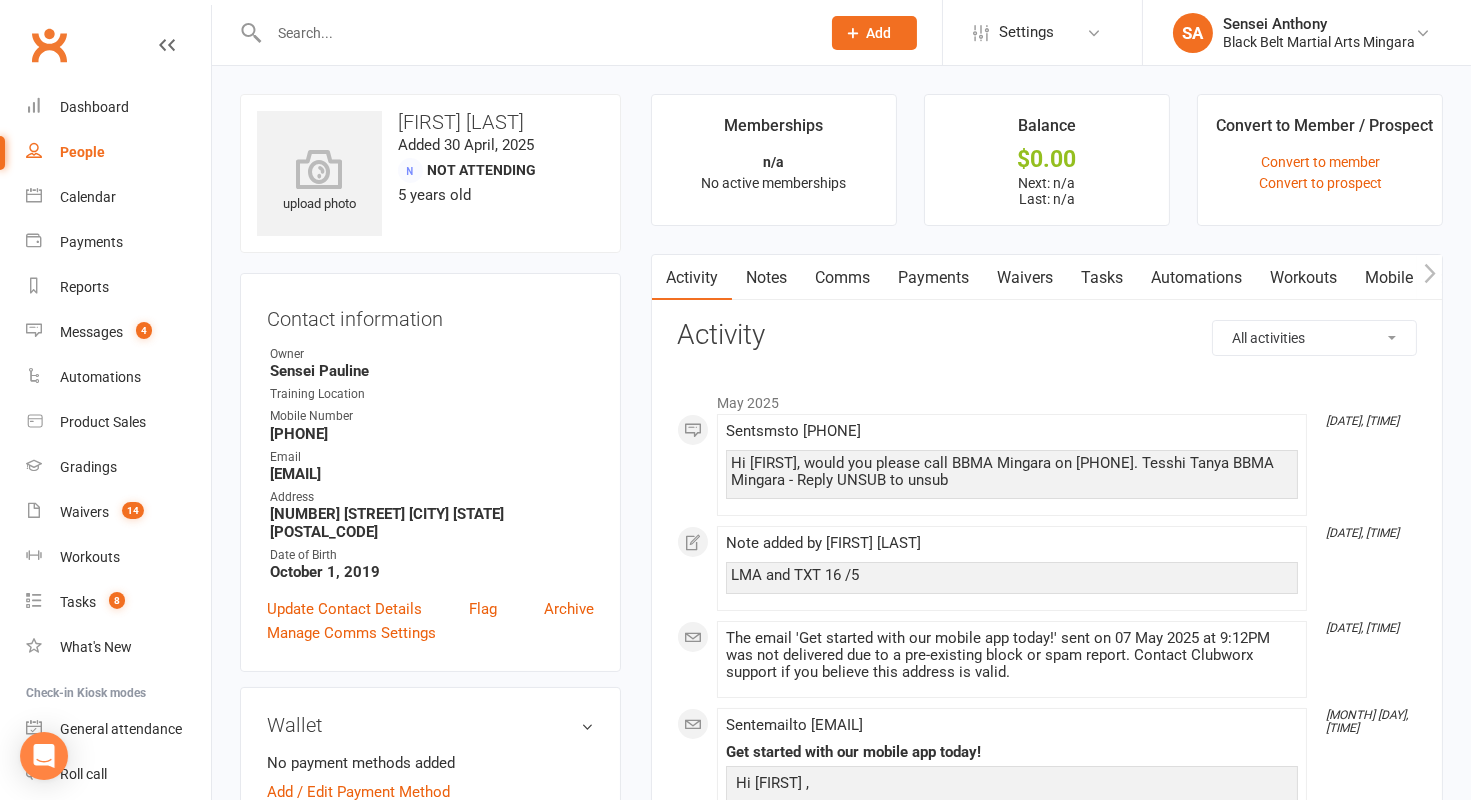 click on "Payments" at bounding box center [933, 278] 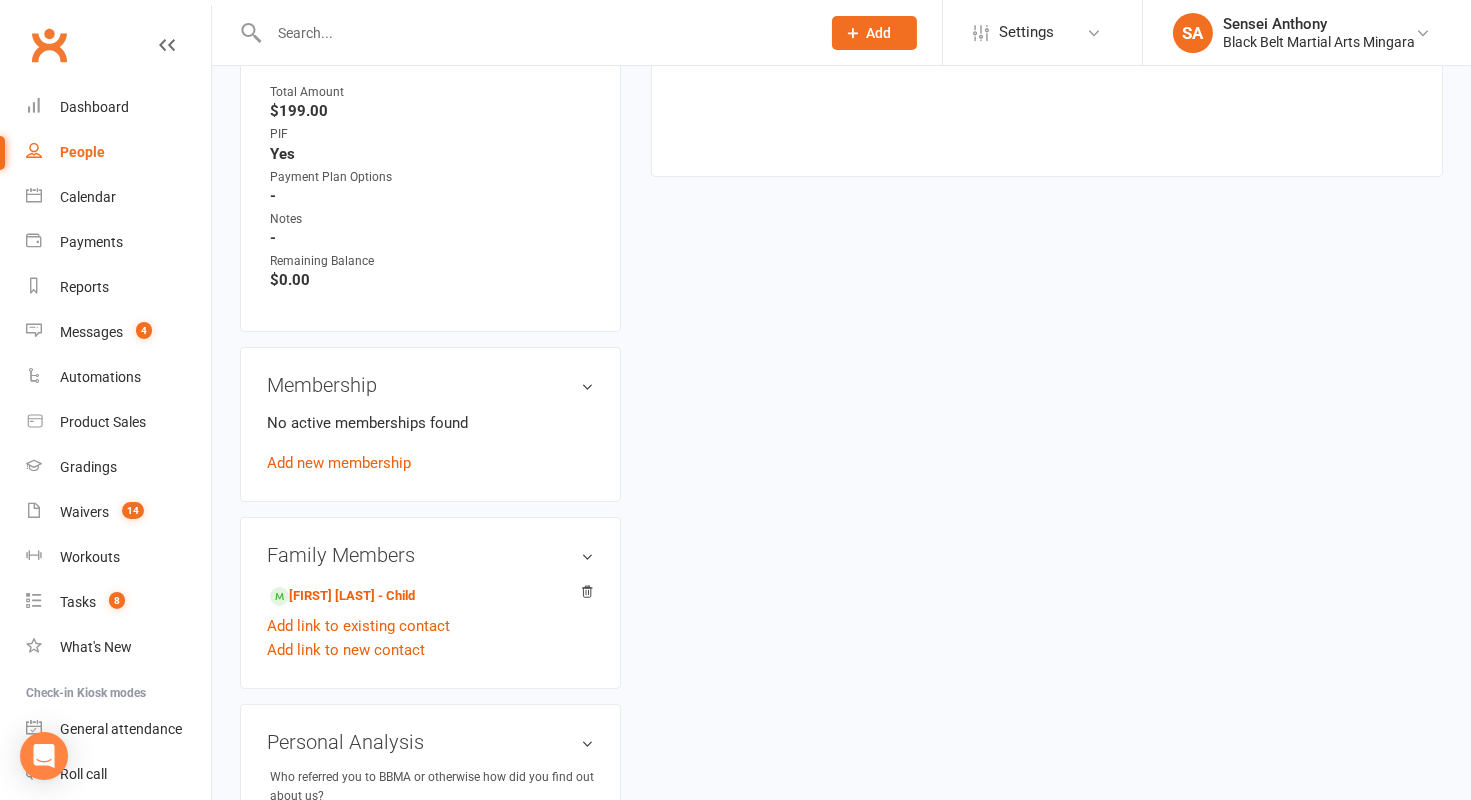 scroll, scrollTop: 830, scrollLeft: 0, axis: vertical 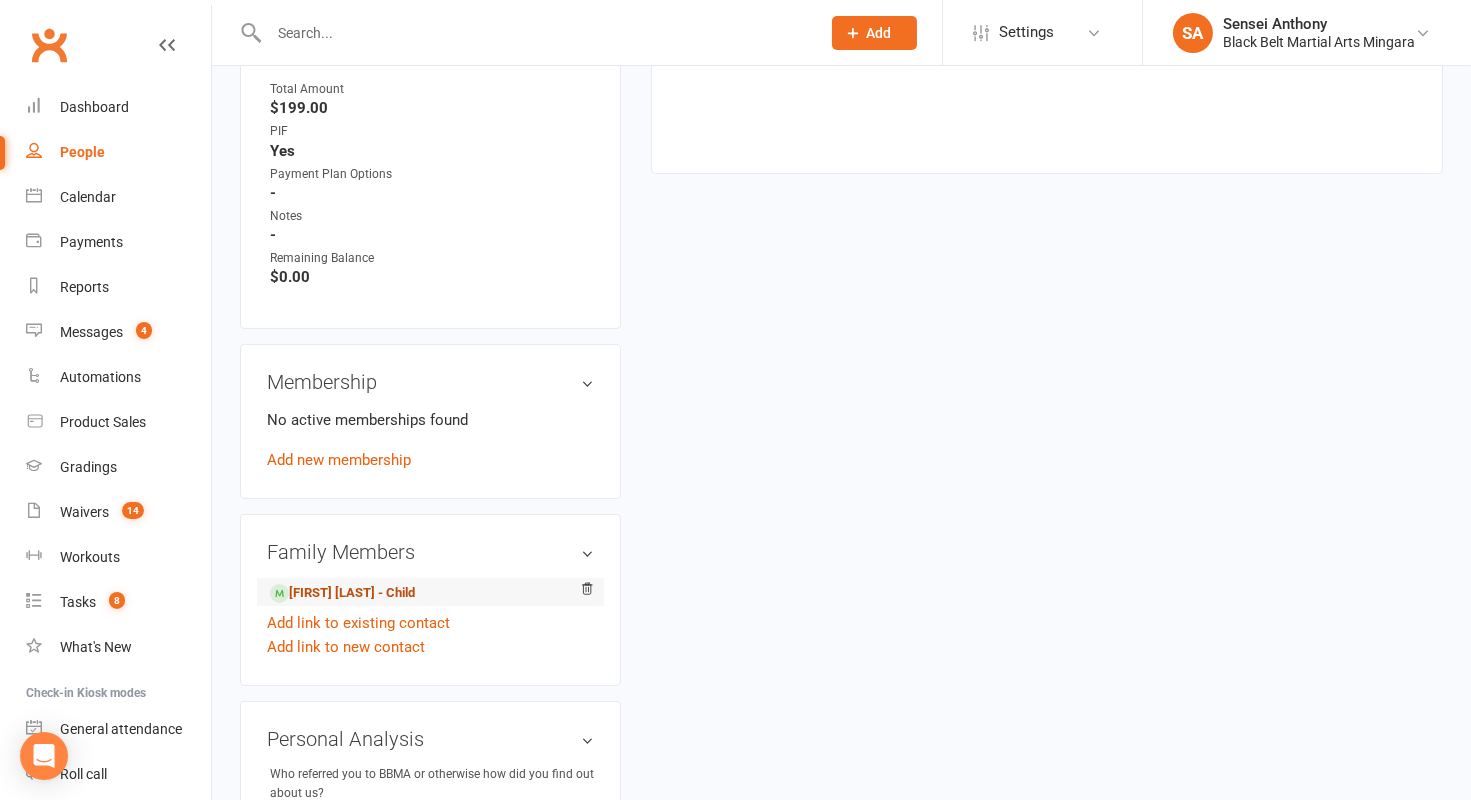 click on "Lara Williams - Child" at bounding box center (342, 593) 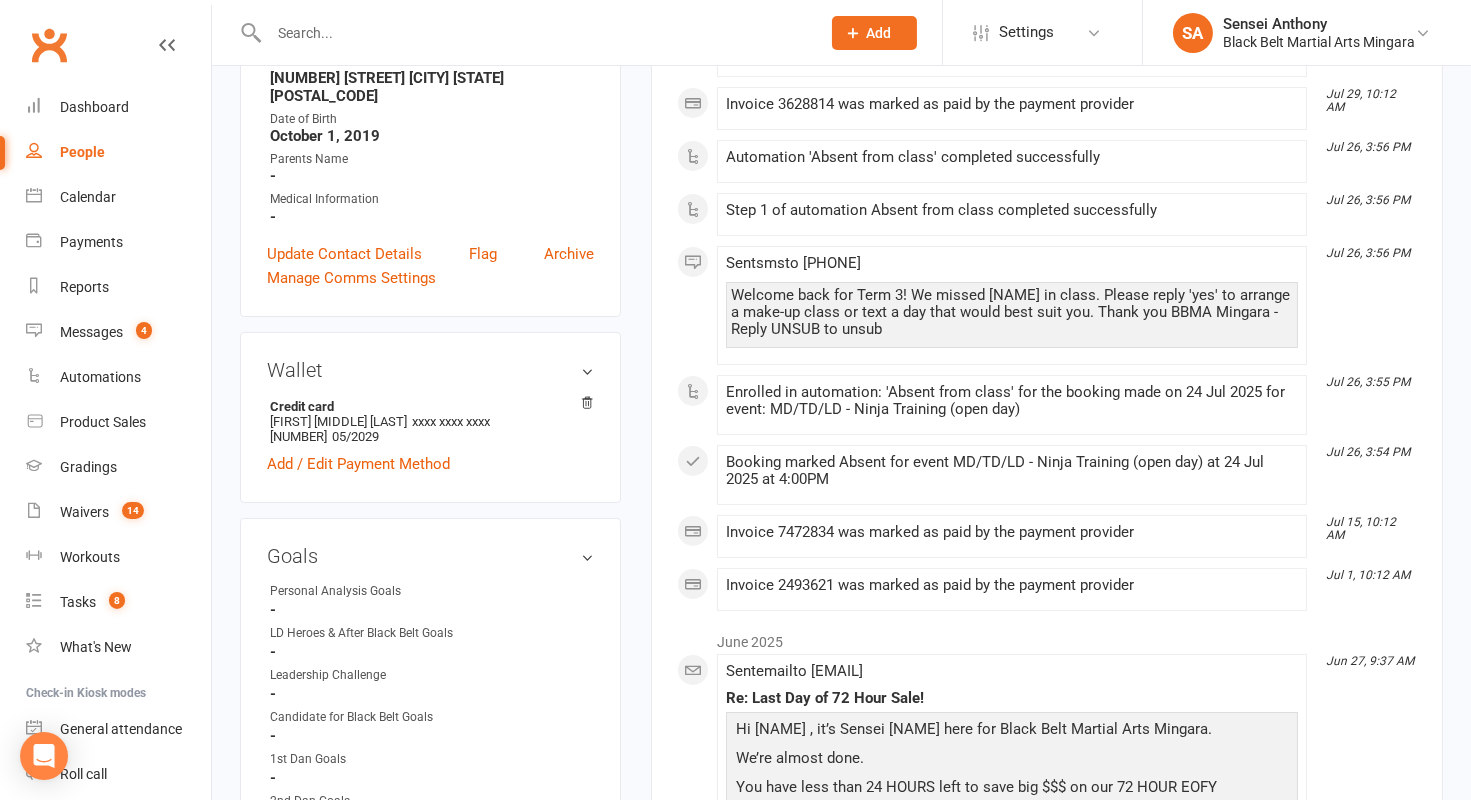 scroll, scrollTop: 0, scrollLeft: 0, axis: both 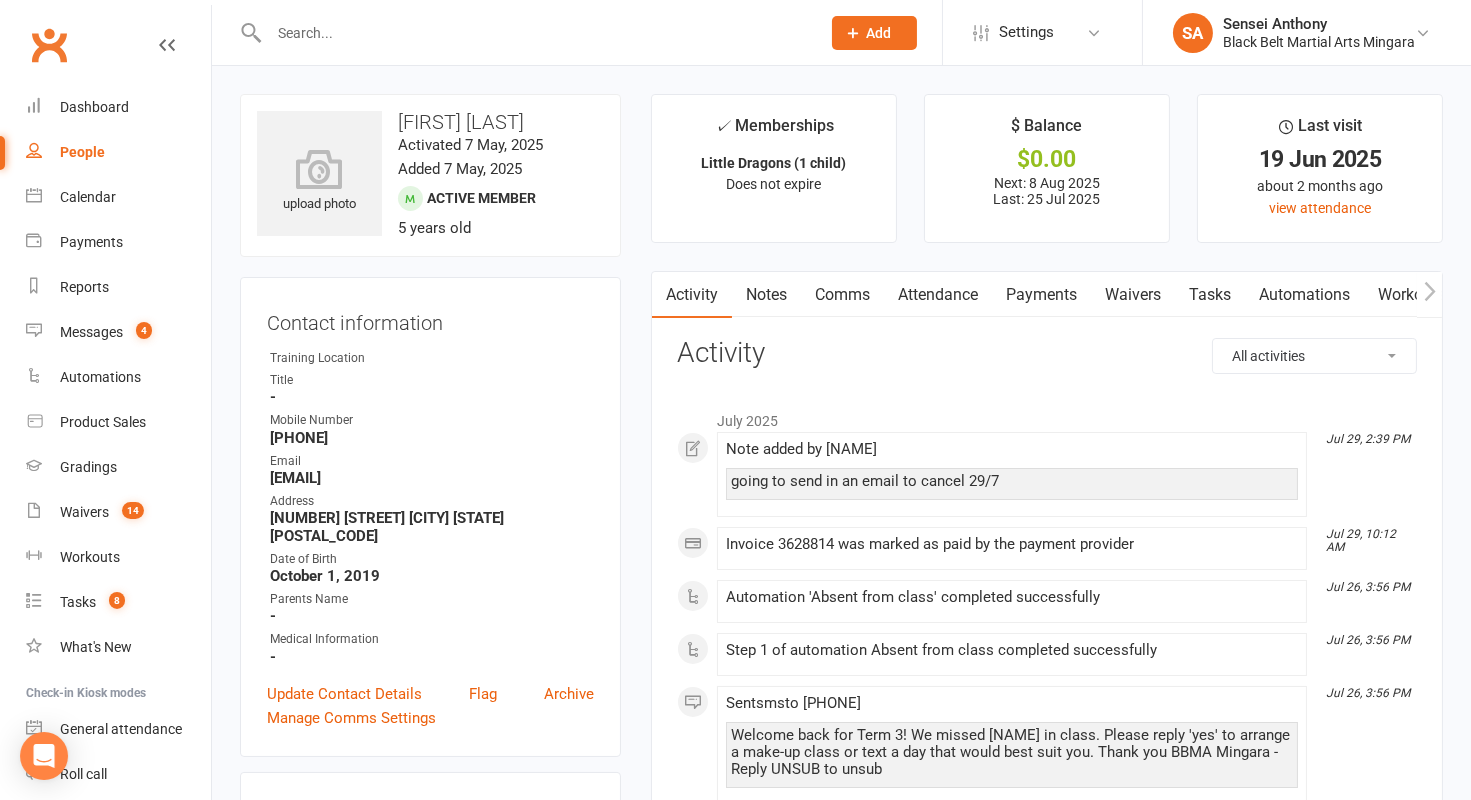 click on "Payments" at bounding box center [1041, 295] 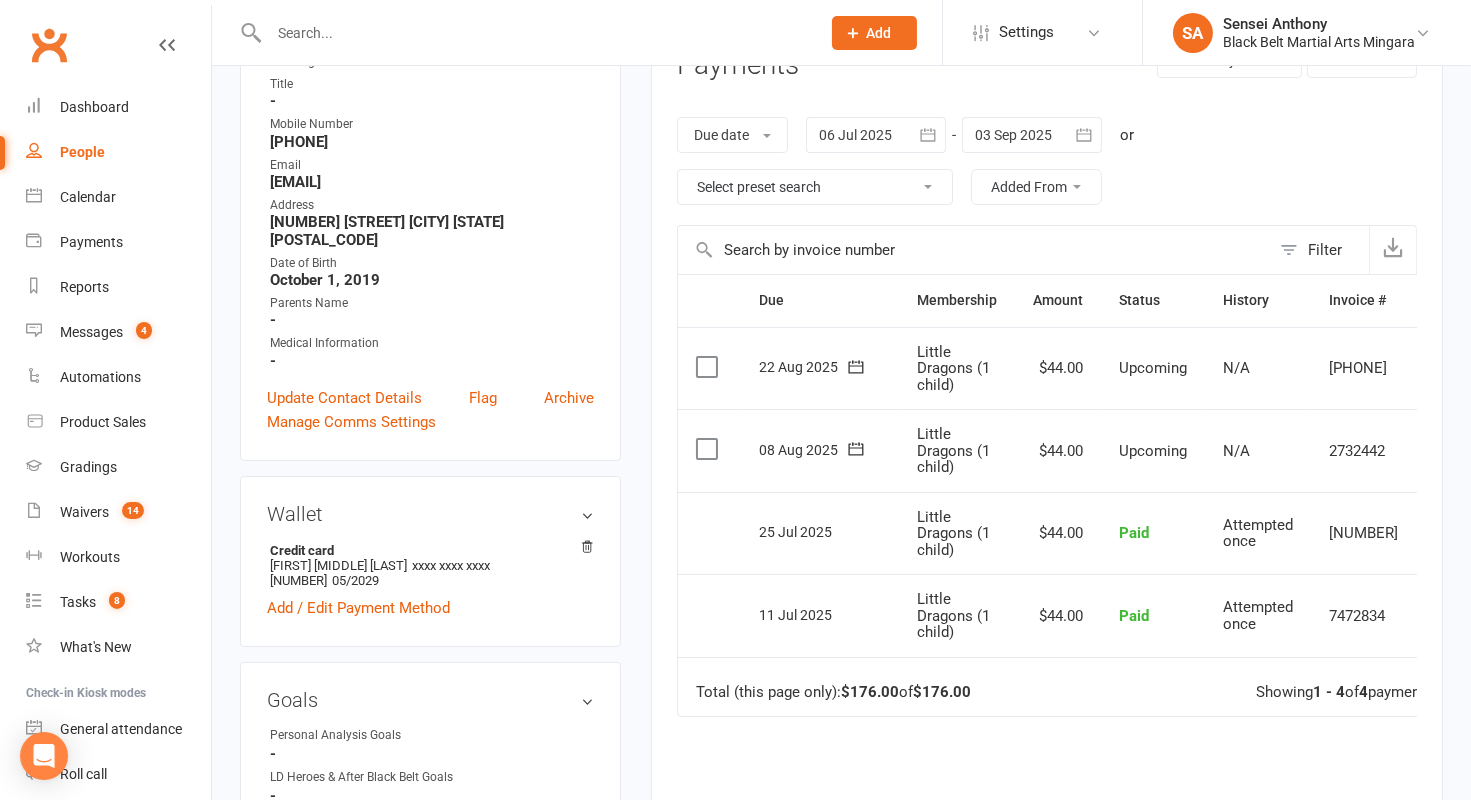 scroll, scrollTop: 326, scrollLeft: 0, axis: vertical 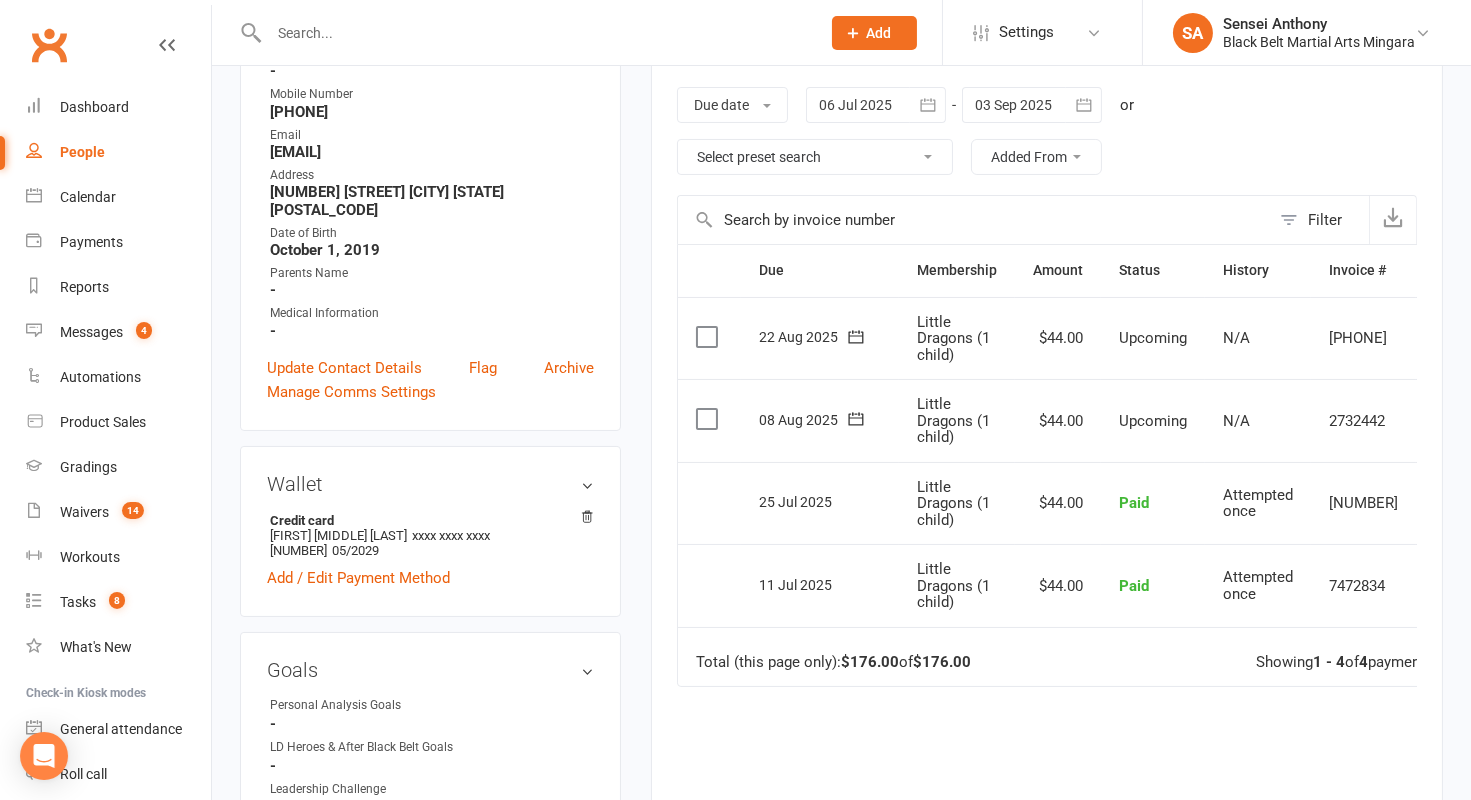 click at bounding box center (1032, 105) 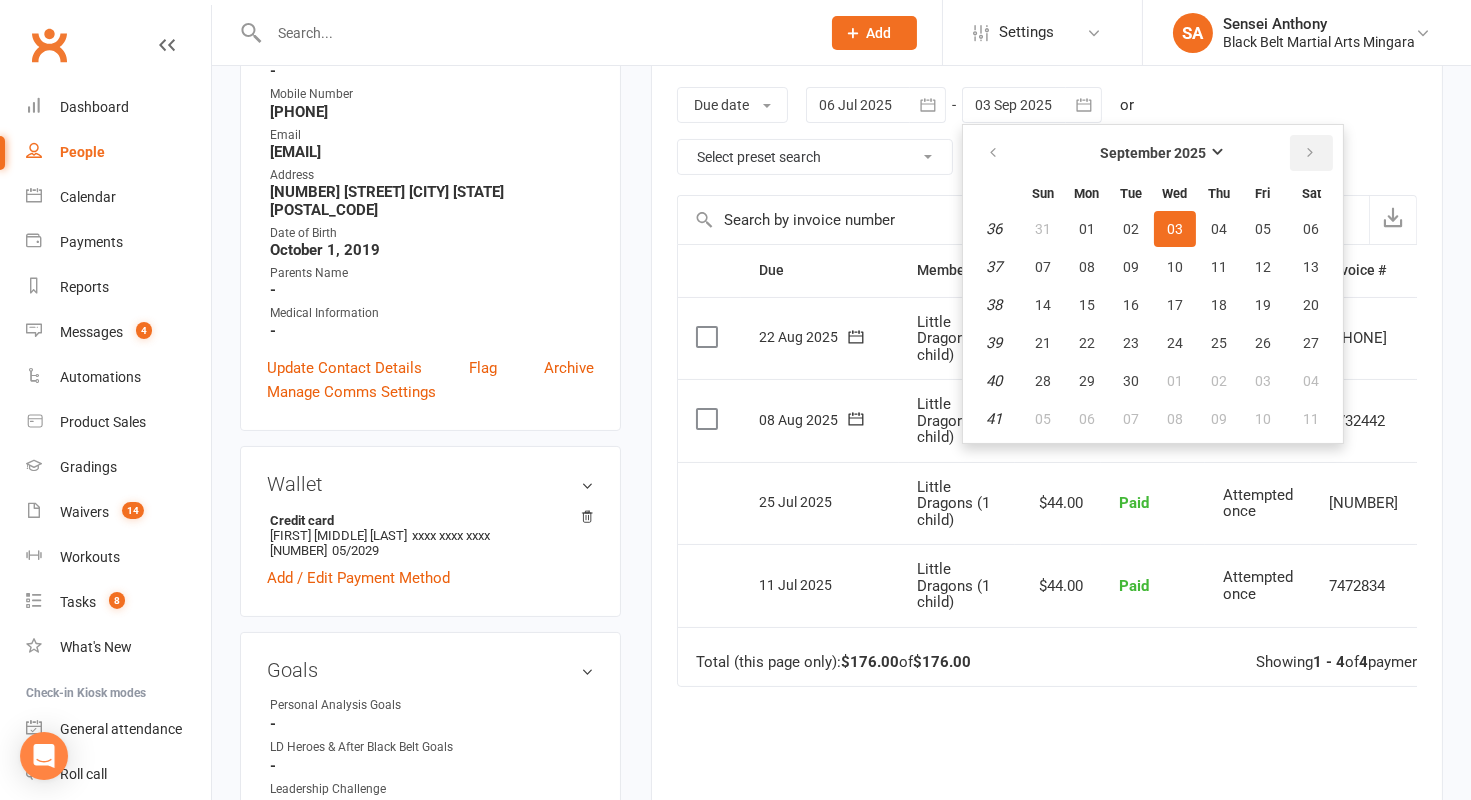 click at bounding box center [1310, 153] 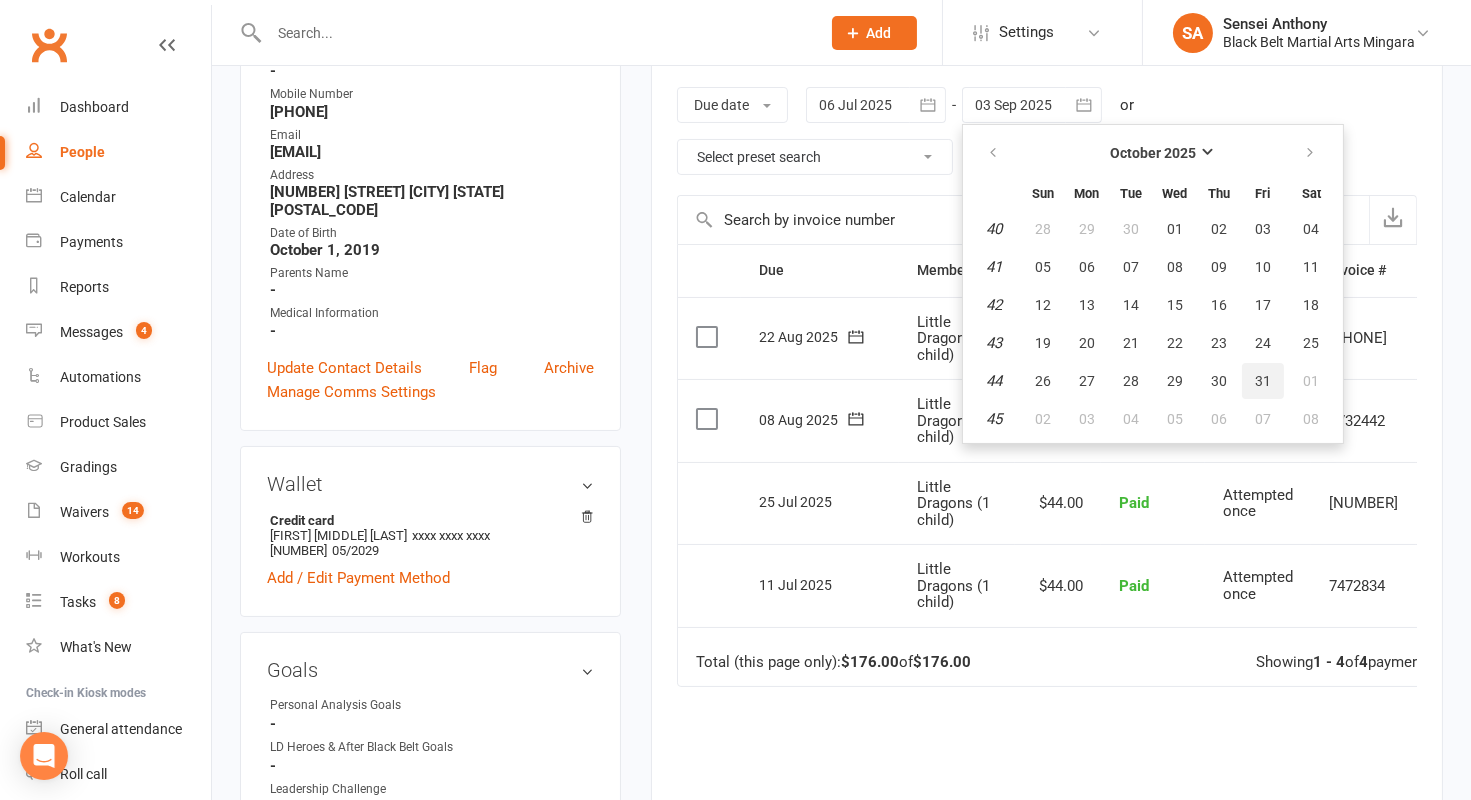 click on "31" at bounding box center (1263, 381) 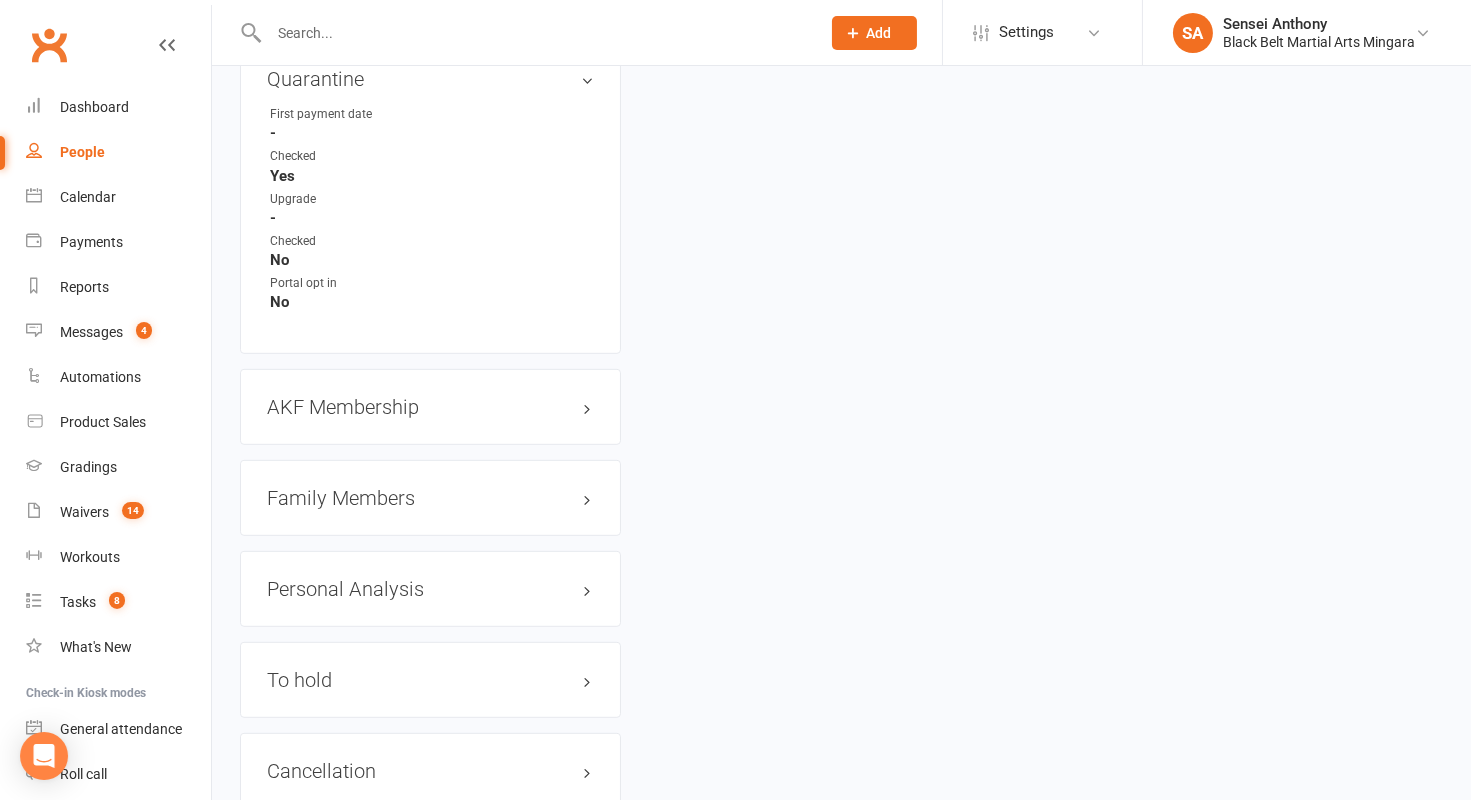 scroll, scrollTop: 1940, scrollLeft: 0, axis: vertical 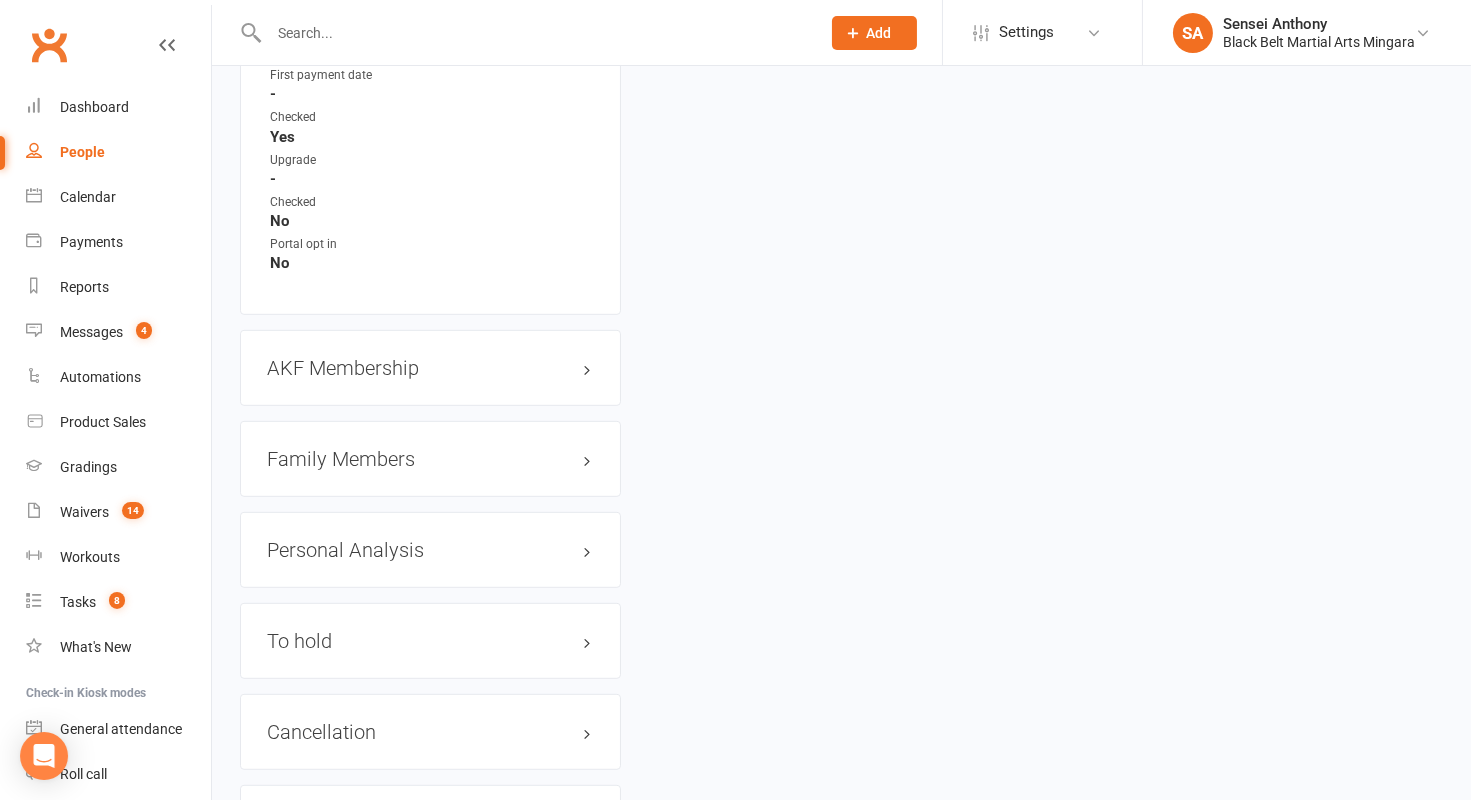 click on "Family Members" at bounding box center [430, 459] 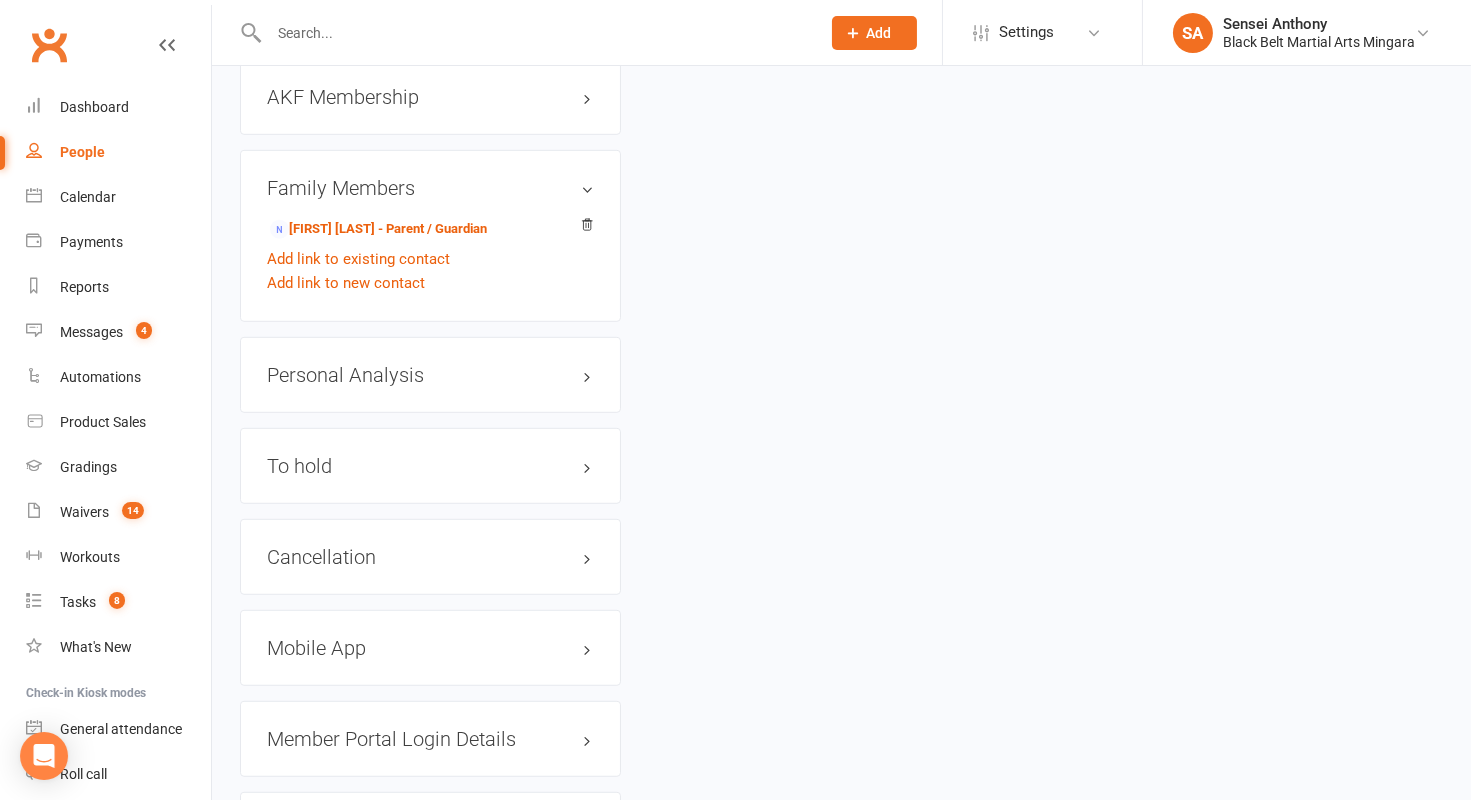 scroll, scrollTop: 2238, scrollLeft: 0, axis: vertical 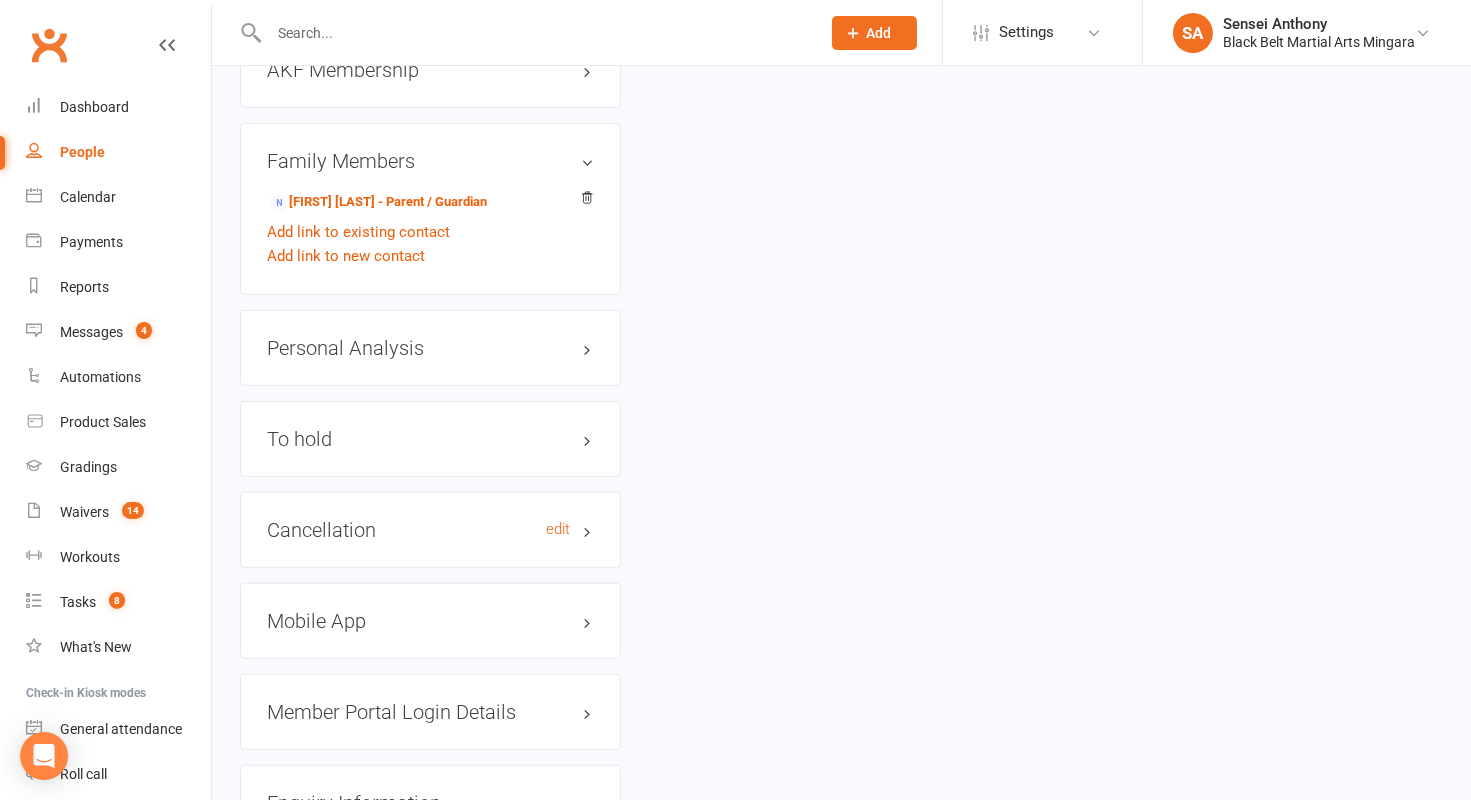 click on "Cancellation  edit" at bounding box center [430, 530] 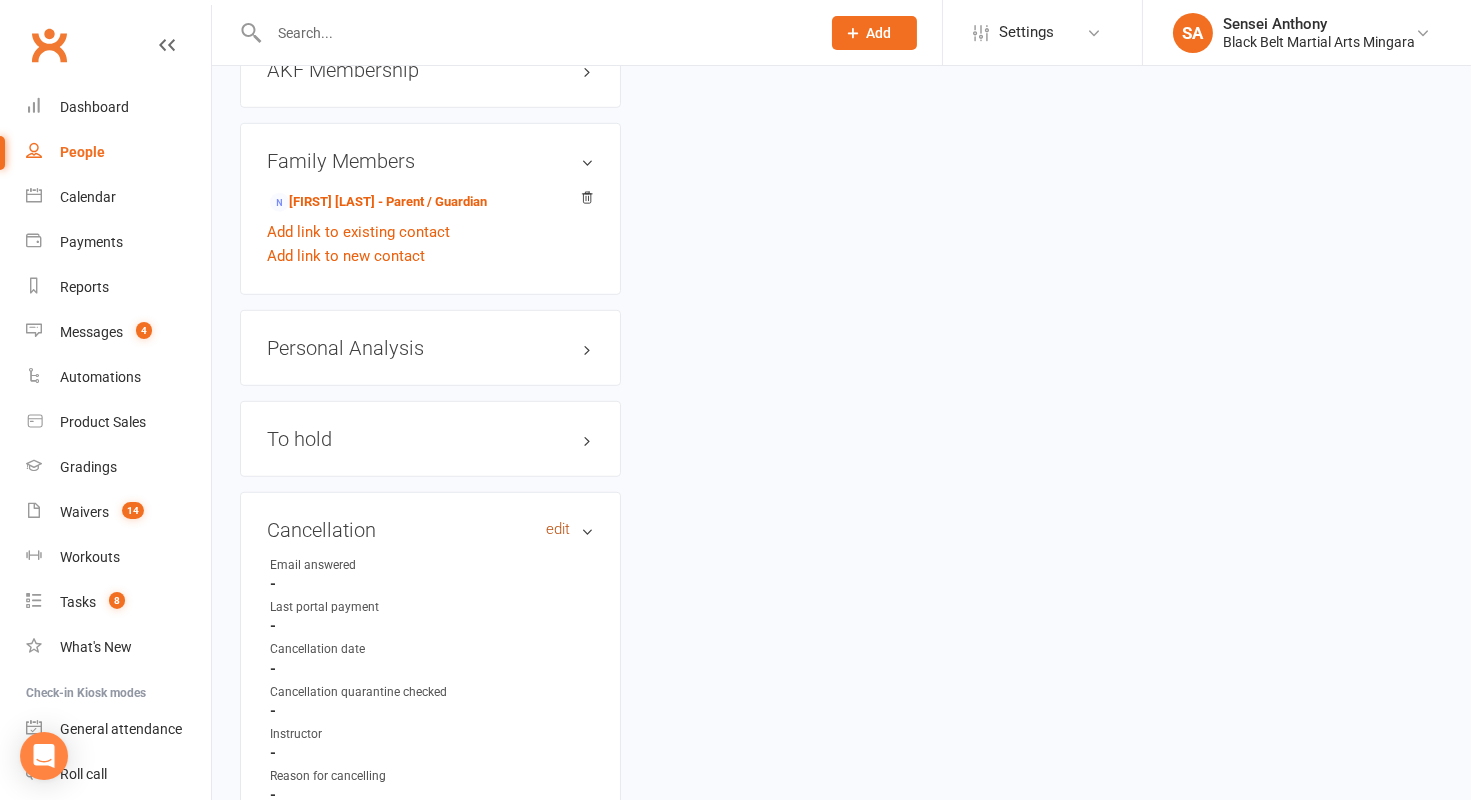 click on "edit" at bounding box center [558, 529] 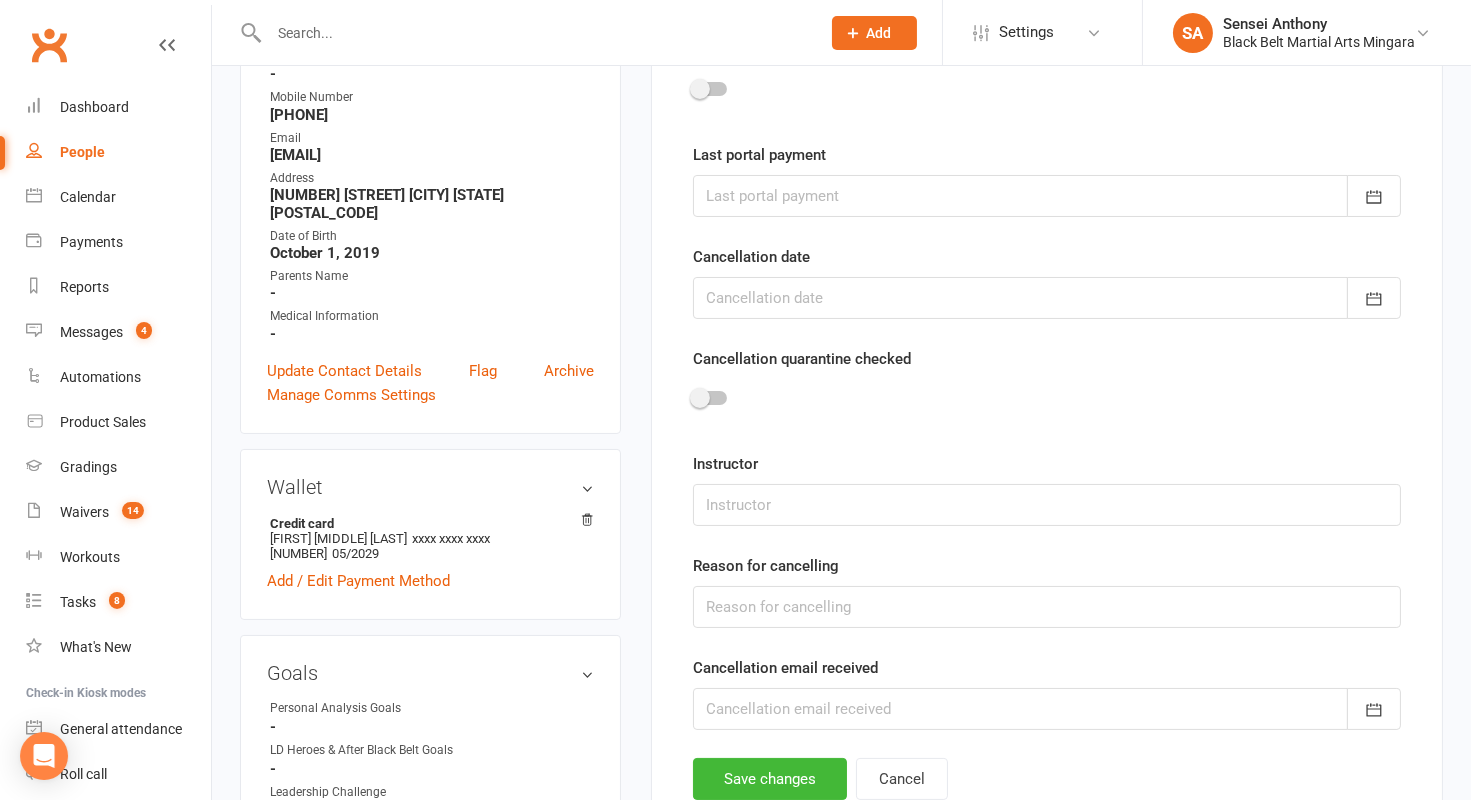 scroll, scrollTop: 170, scrollLeft: 0, axis: vertical 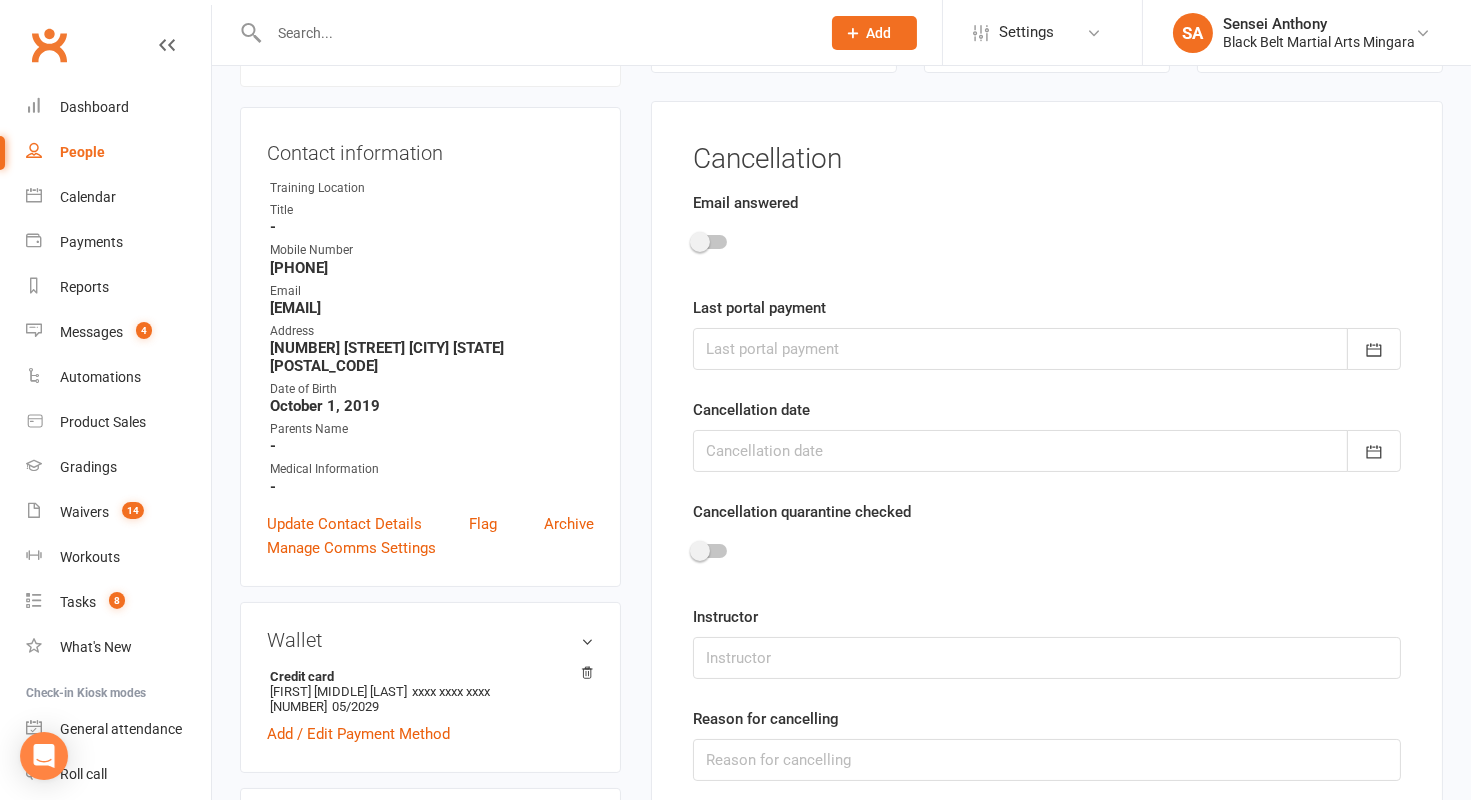 click at bounding box center (710, 242) 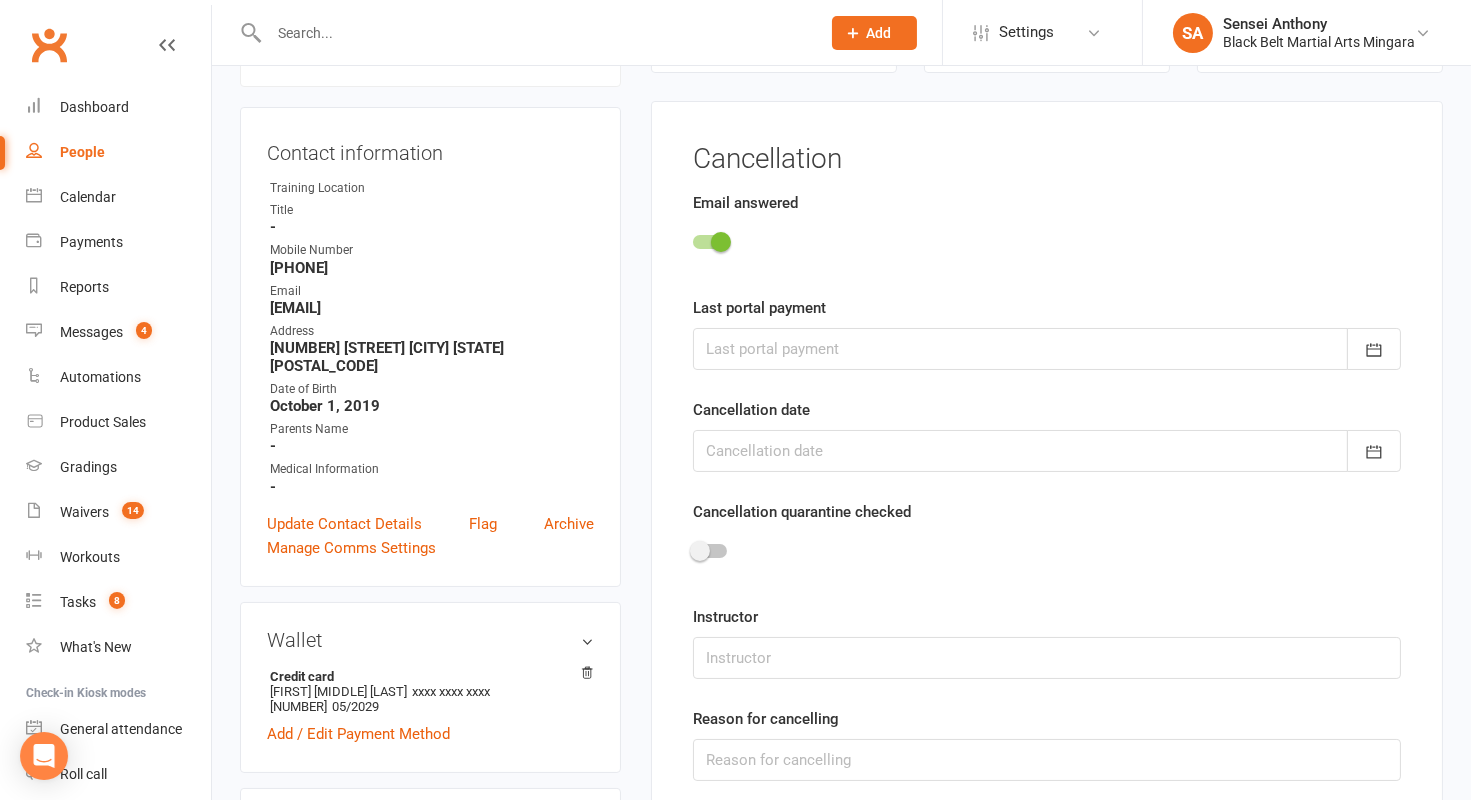 click at bounding box center [1047, 349] 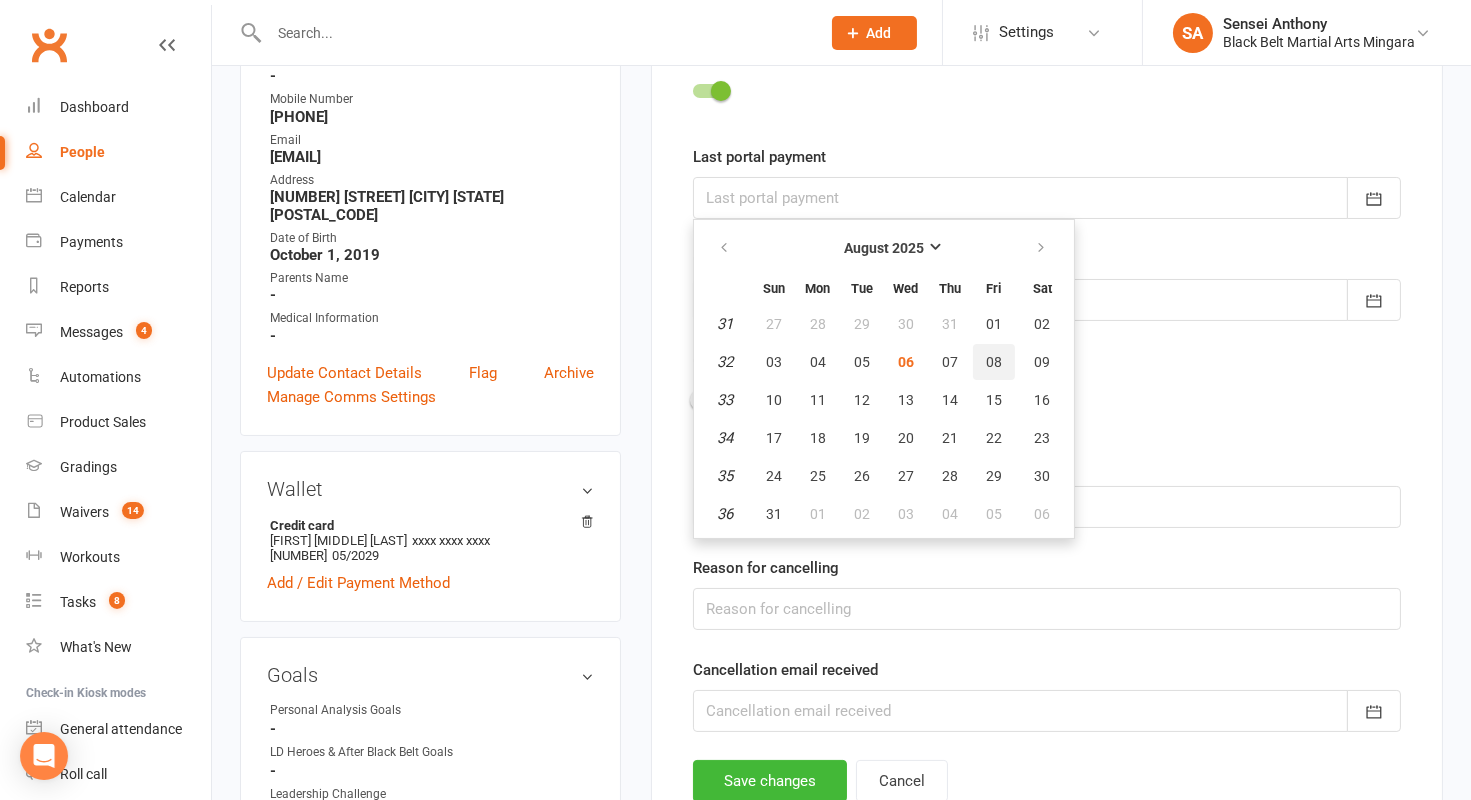 scroll, scrollTop: 330, scrollLeft: 0, axis: vertical 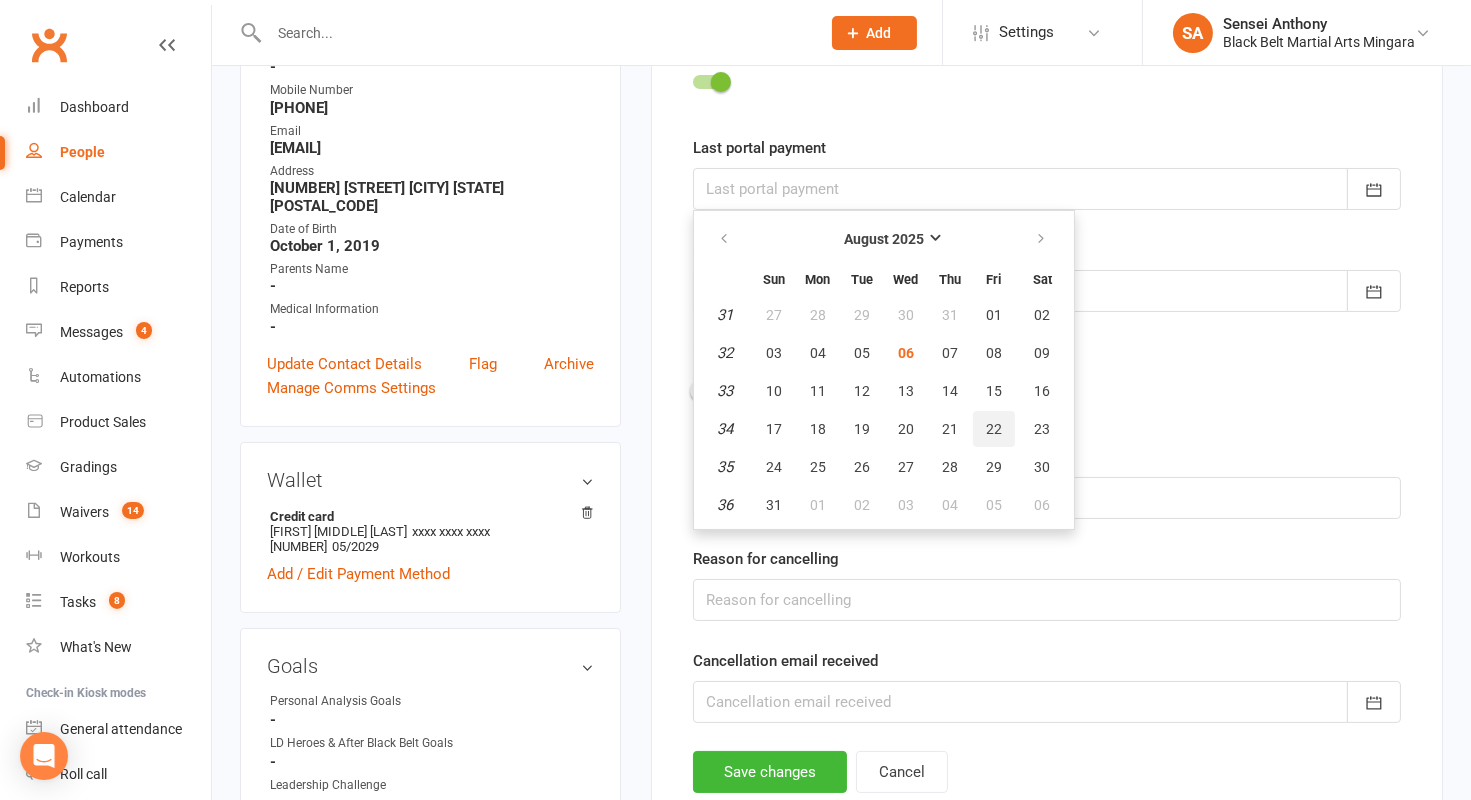 click on "22" at bounding box center [994, 429] 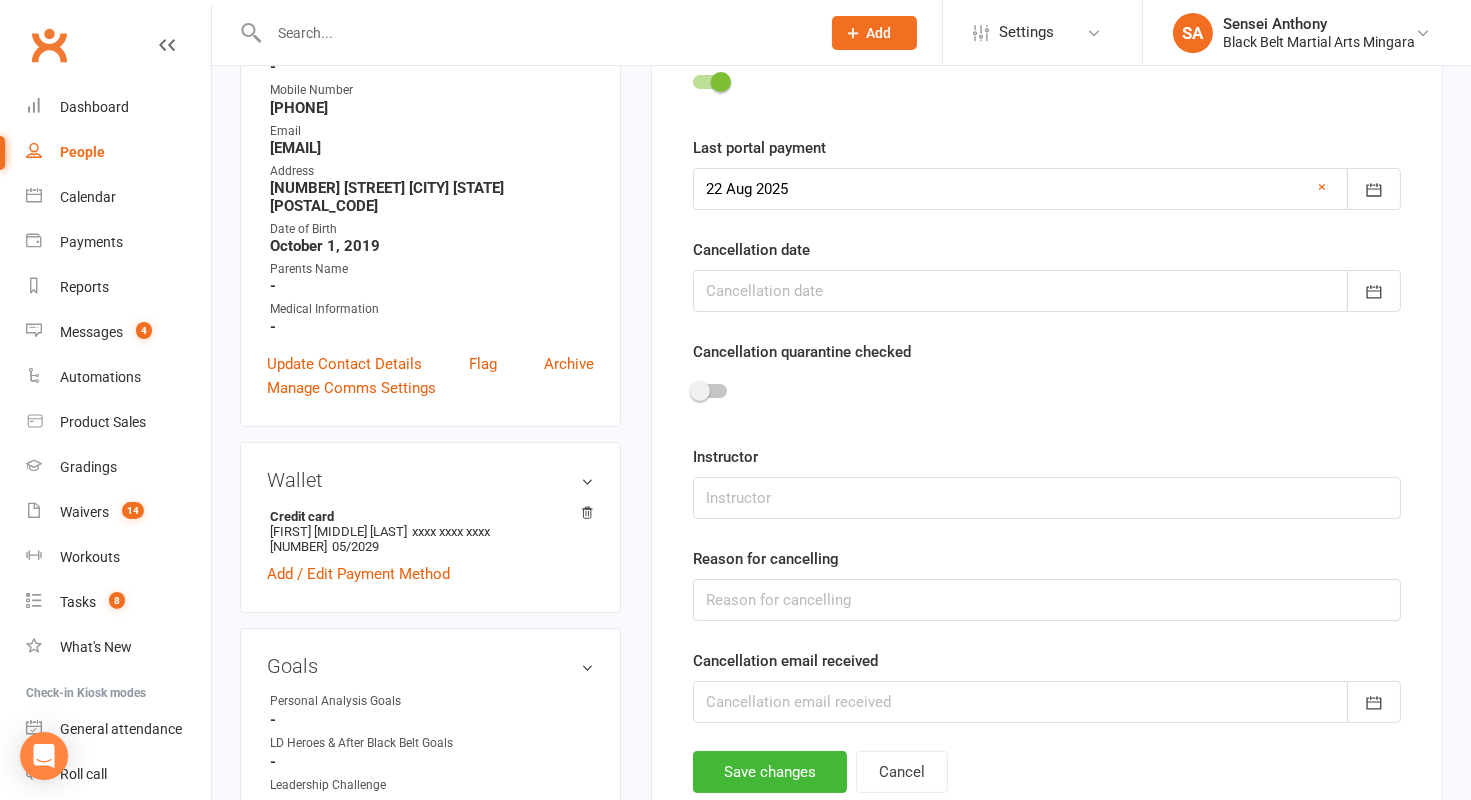 click on "Email answered
Last portal payment  22 Aug 2025
August 2025
Sun Mon Tue Wed Thu Fri Sat
31
27
28
29
30
31
01
02
32
03
04
05
06
07
08
09
33
10
11
12
13
14
15
16
34
17
18
19
20
21
22
23
35
24
25
26
27
28
29" at bounding box center (1047, 377) 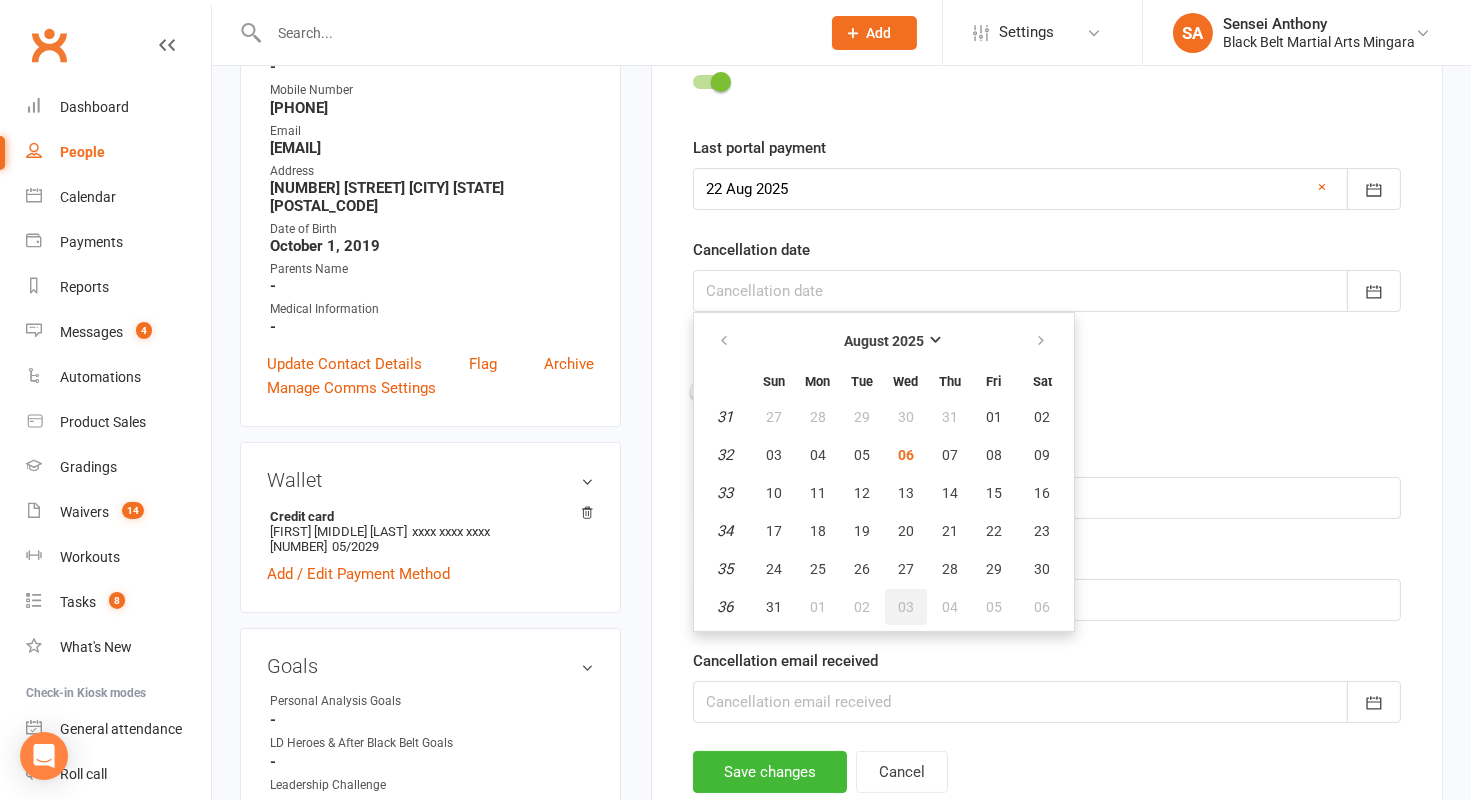 click on "03" at bounding box center [906, 607] 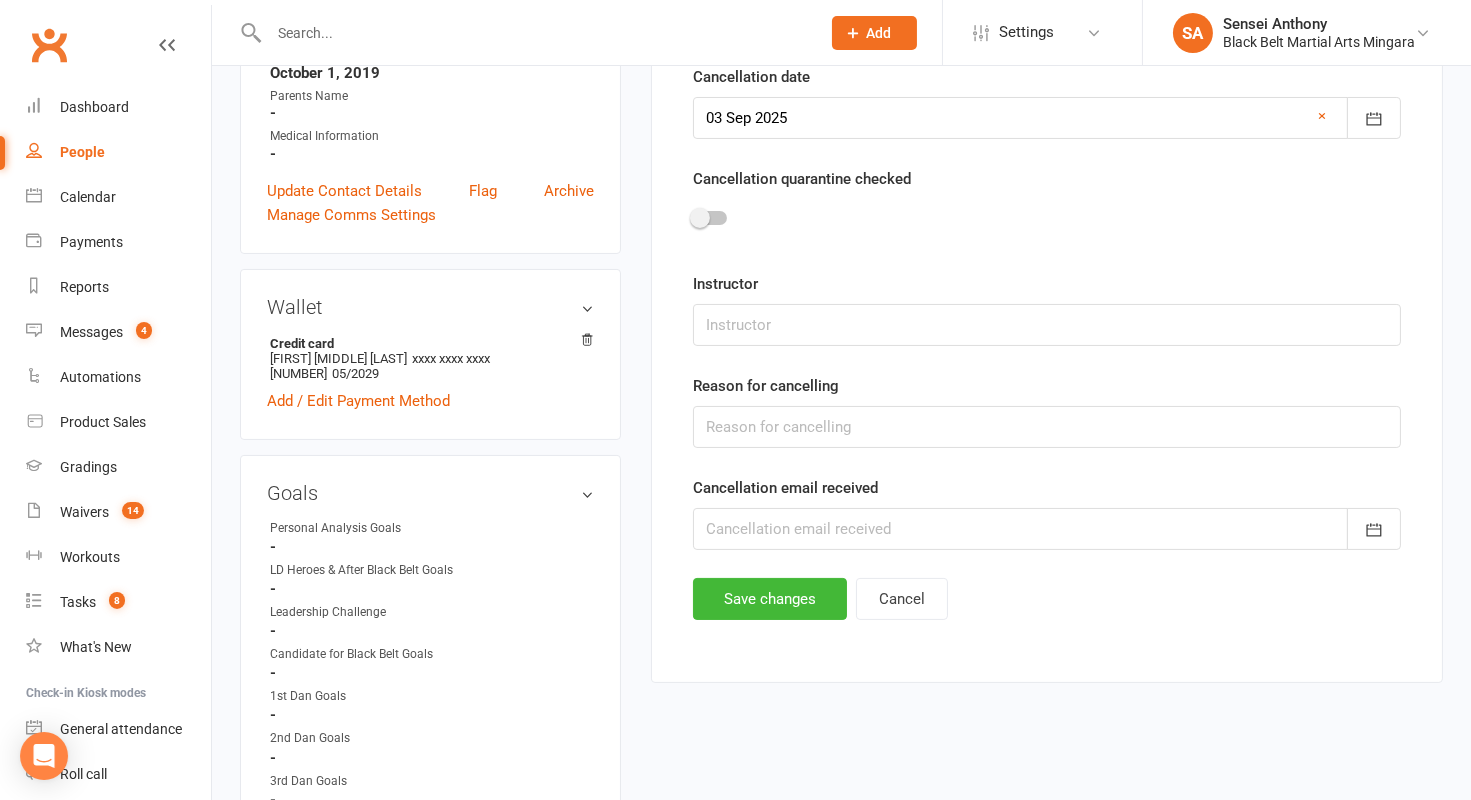 scroll, scrollTop: 505, scrollLeft: 0, axis: vertical 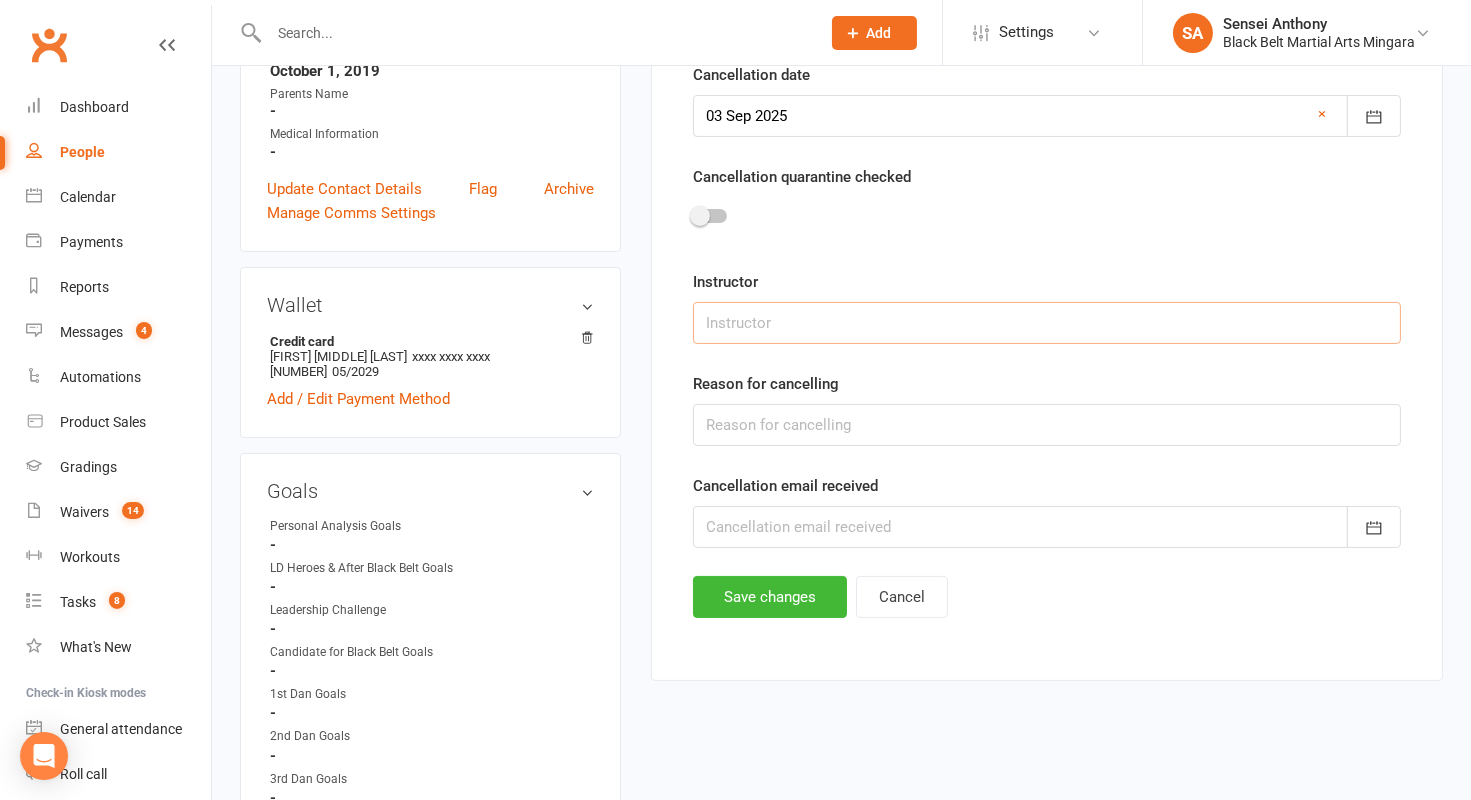 click at bounding box center [1047, 323] 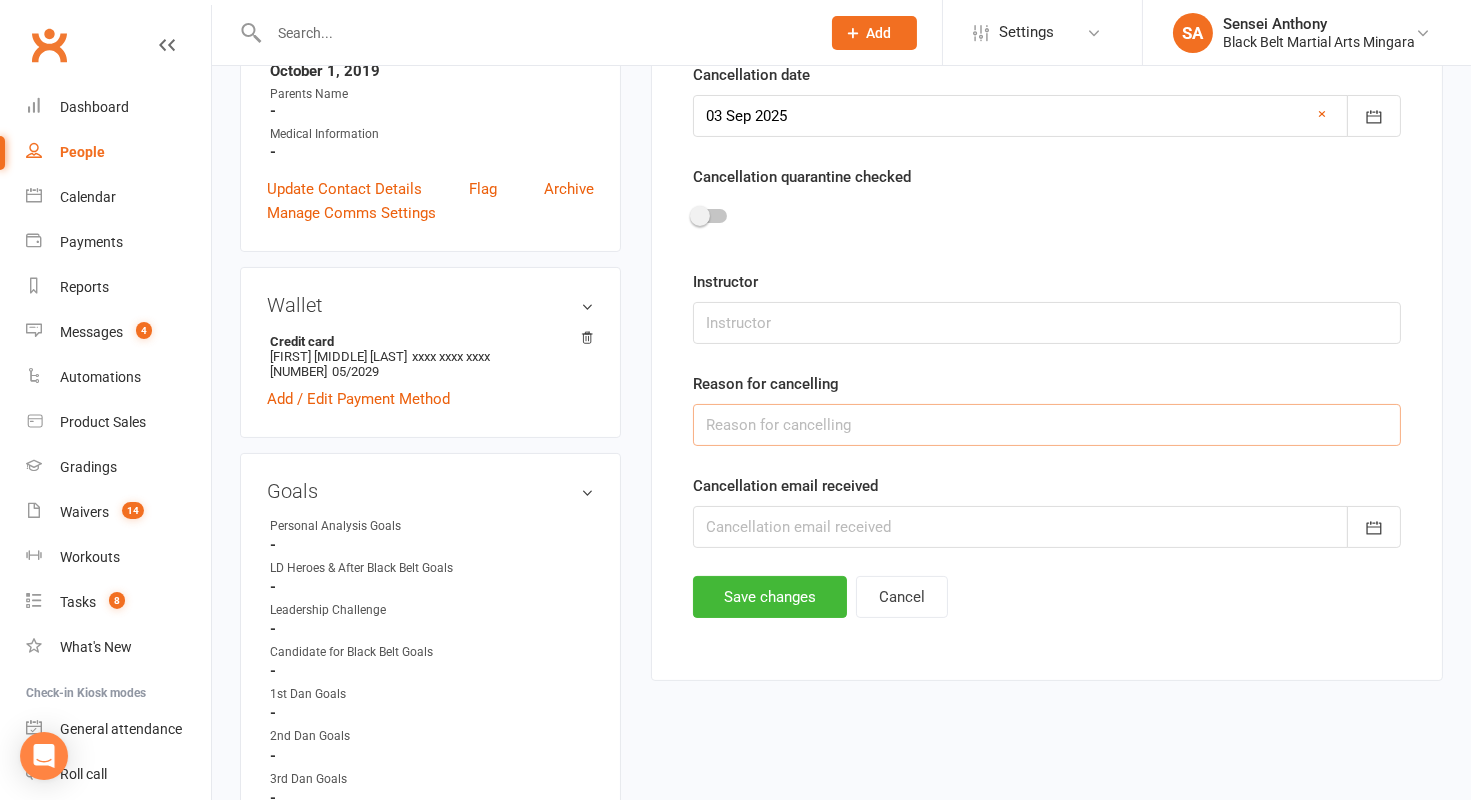 click at bounding box center (1047, 425) 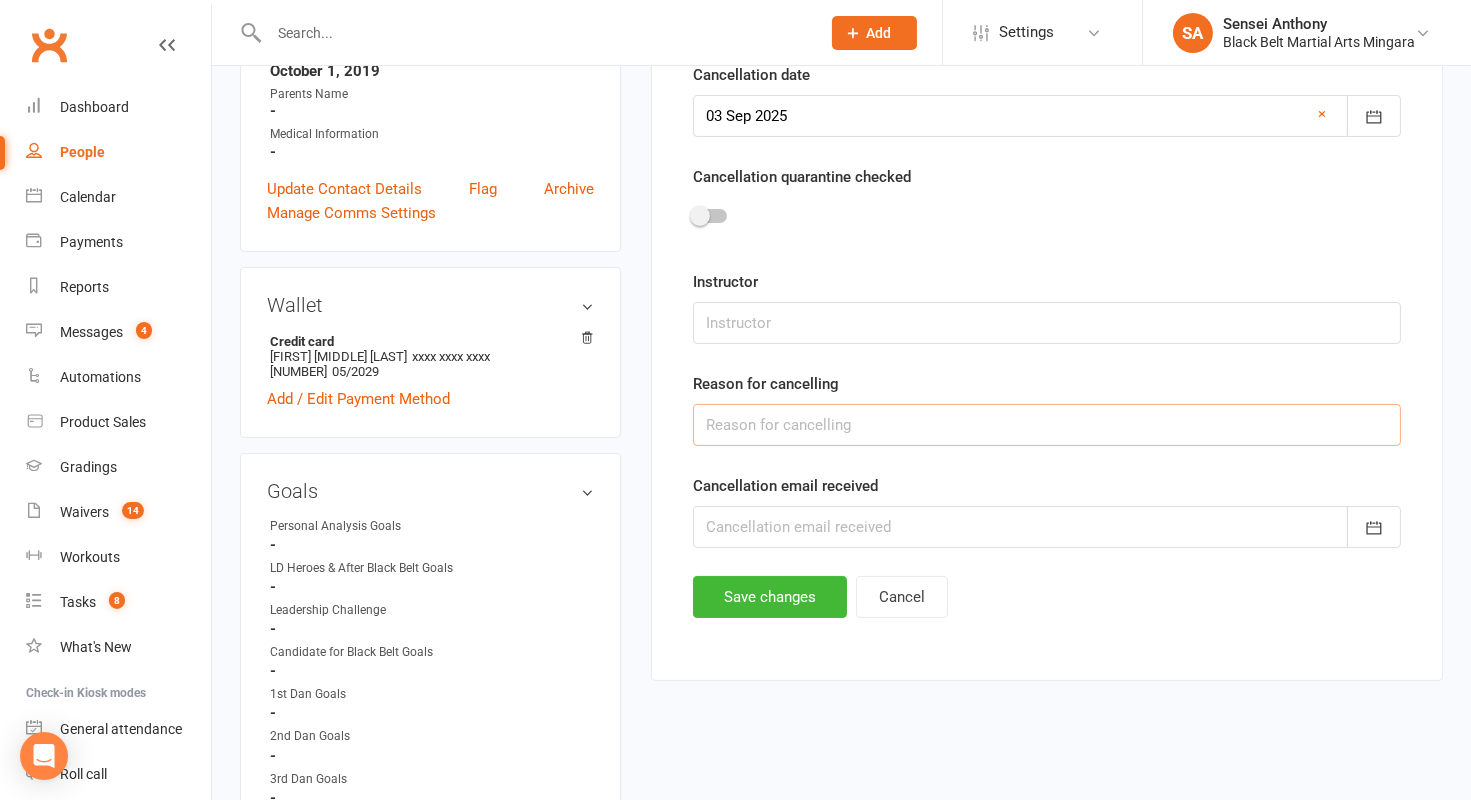 type on "Unknown" 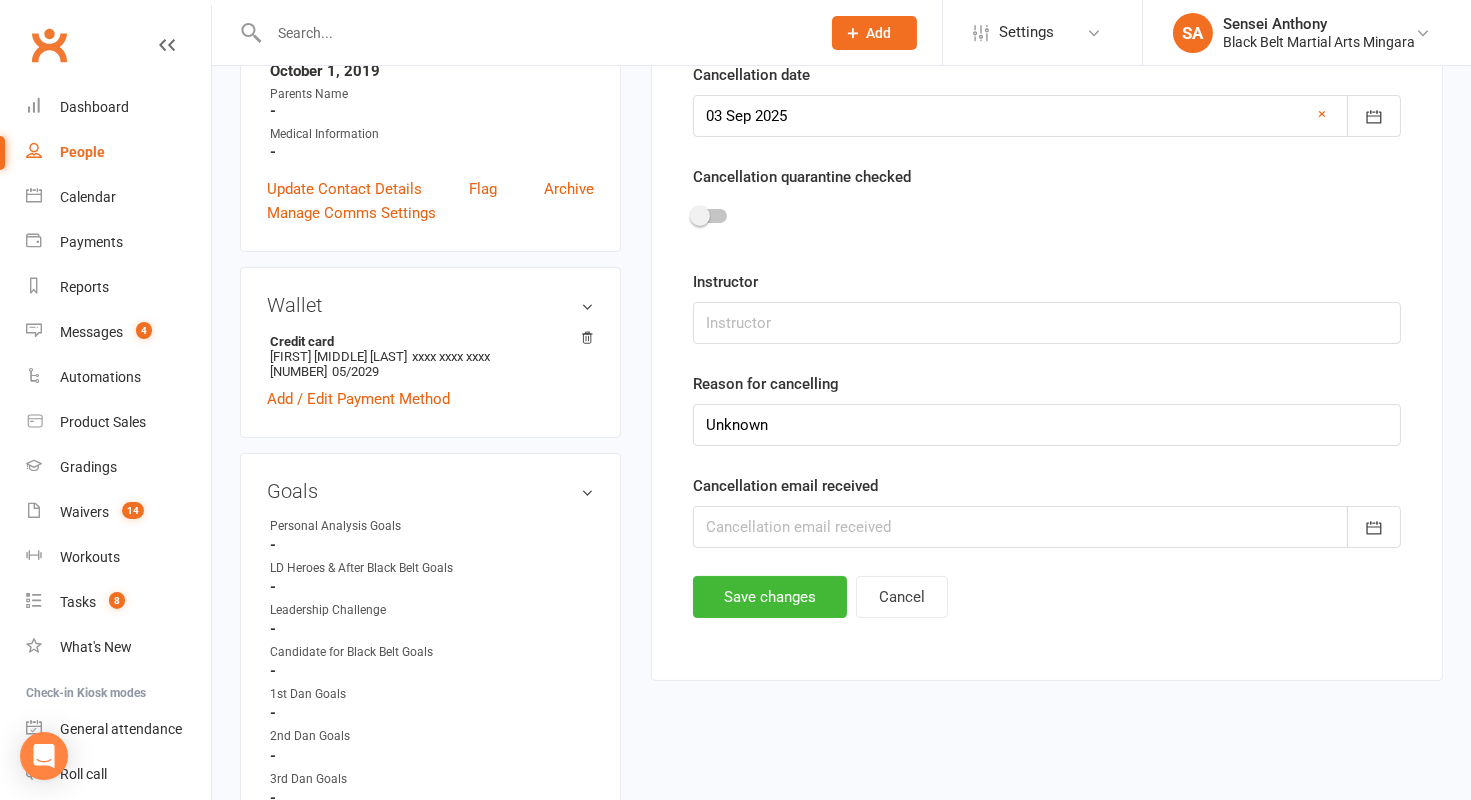 click at bounding box center [1047, 527] 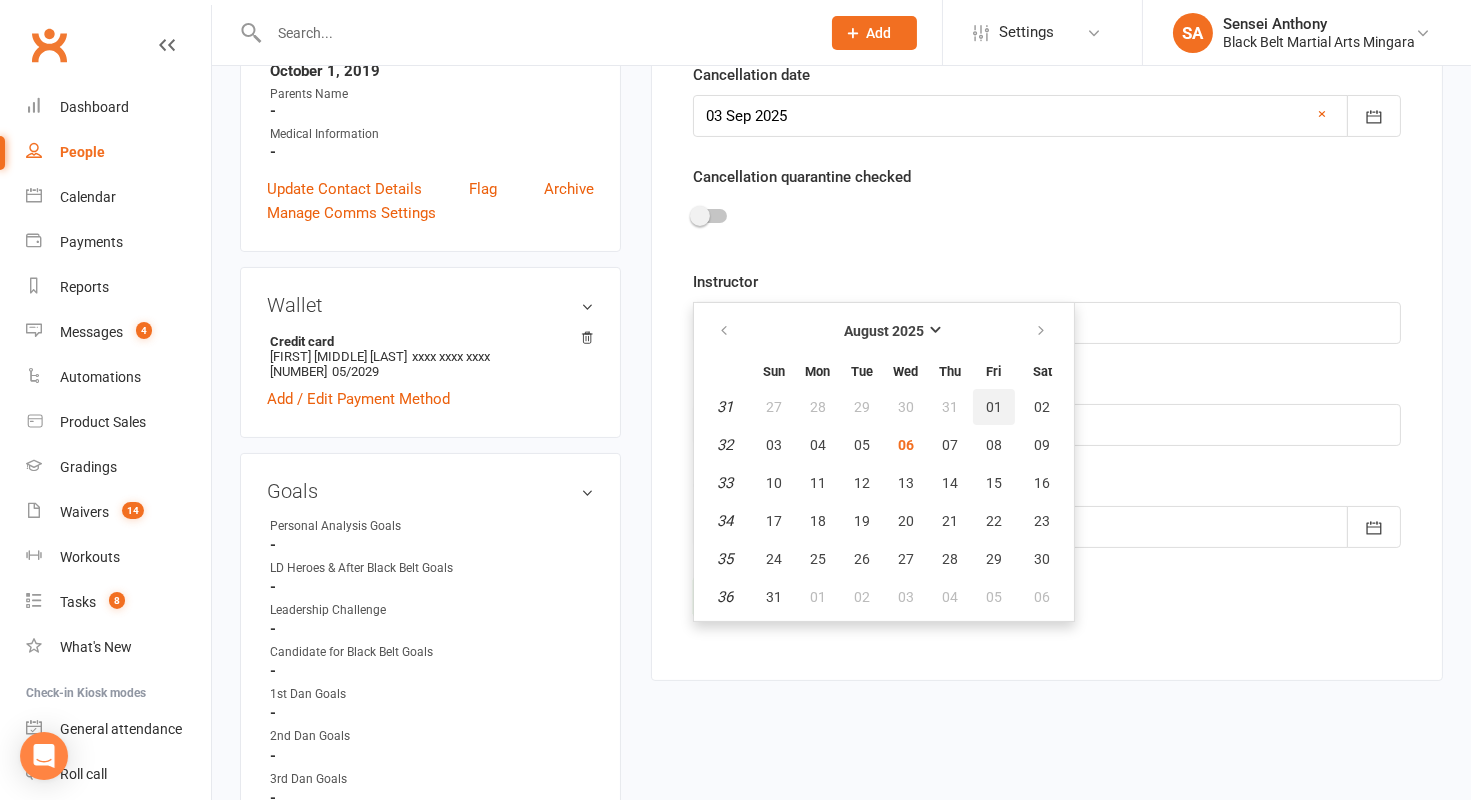 click on "01" at bounding box center (994, 407) 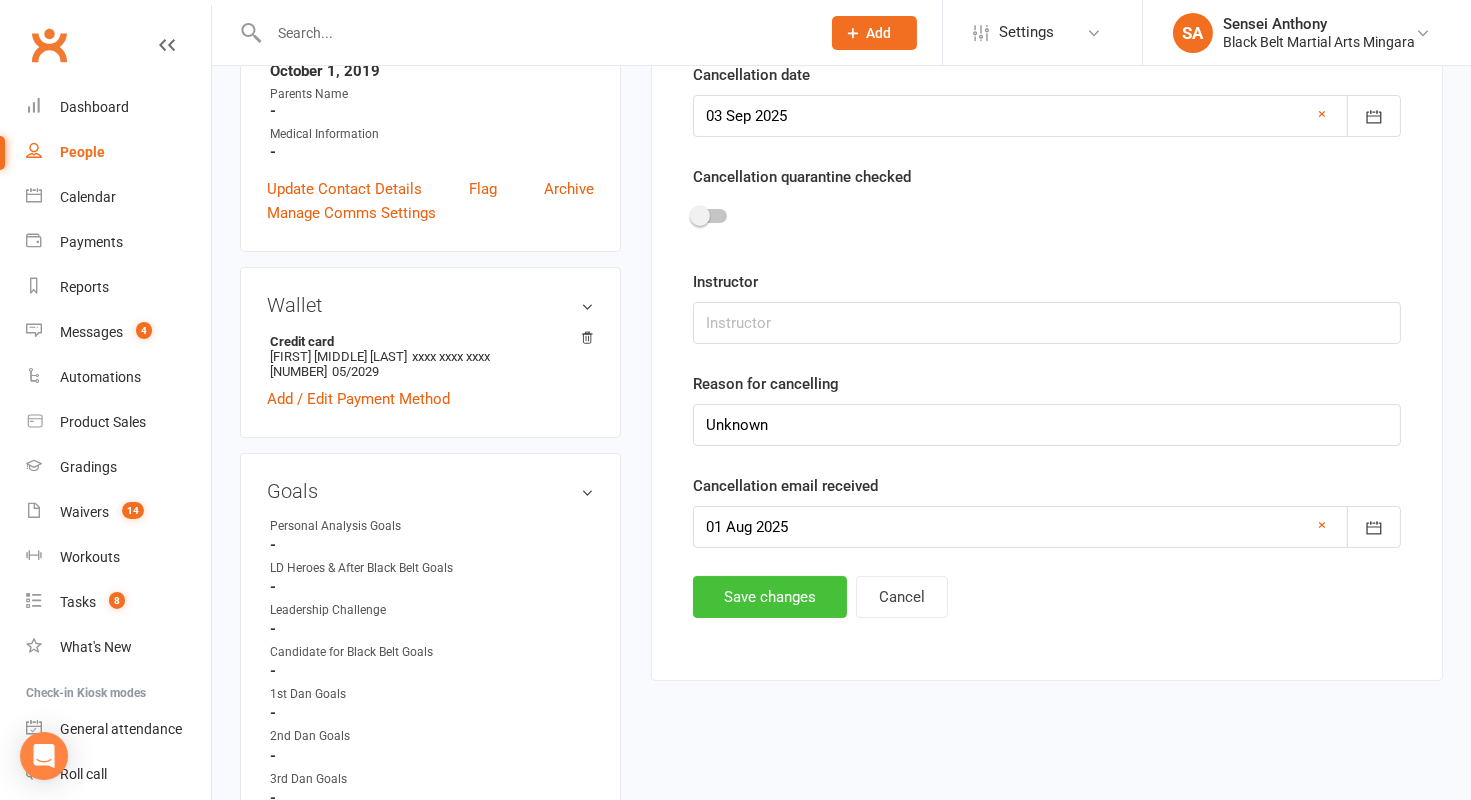 click on "Save changes" at bounding box center [770, 597] 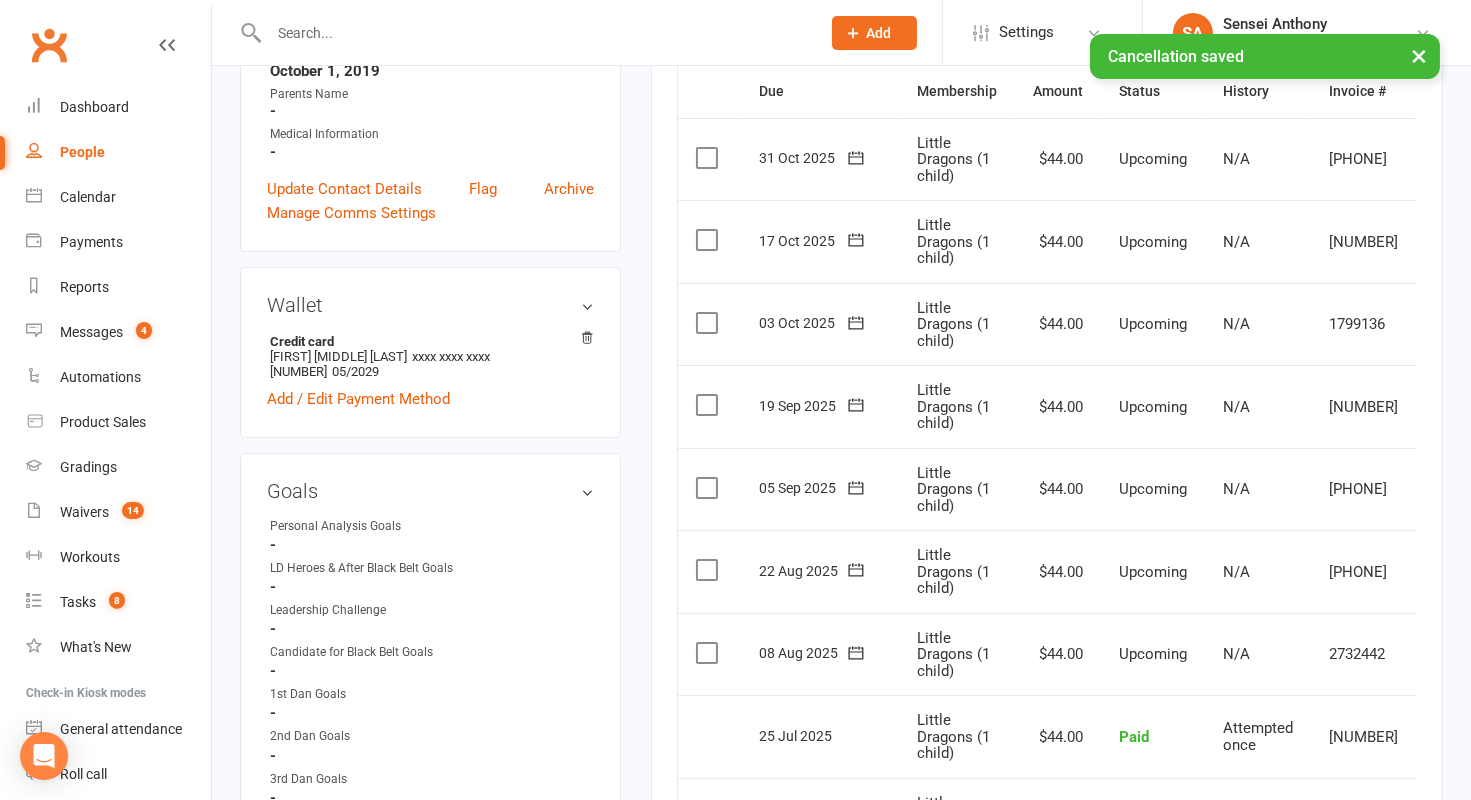 scroll, scrollTop: 0, scrollLeft: 0, axis: both 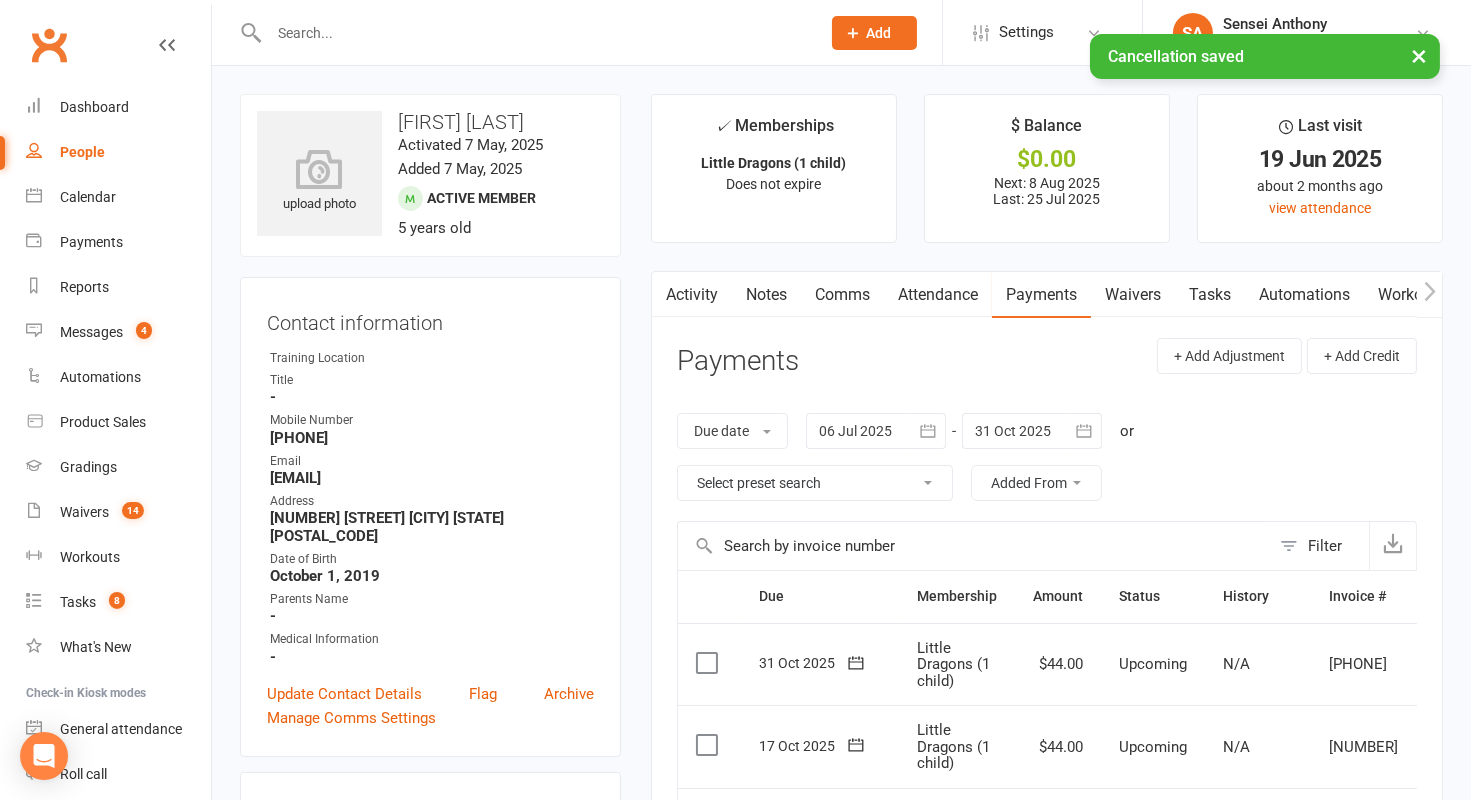 click on "Attendance" at bounding box center [938, 295] 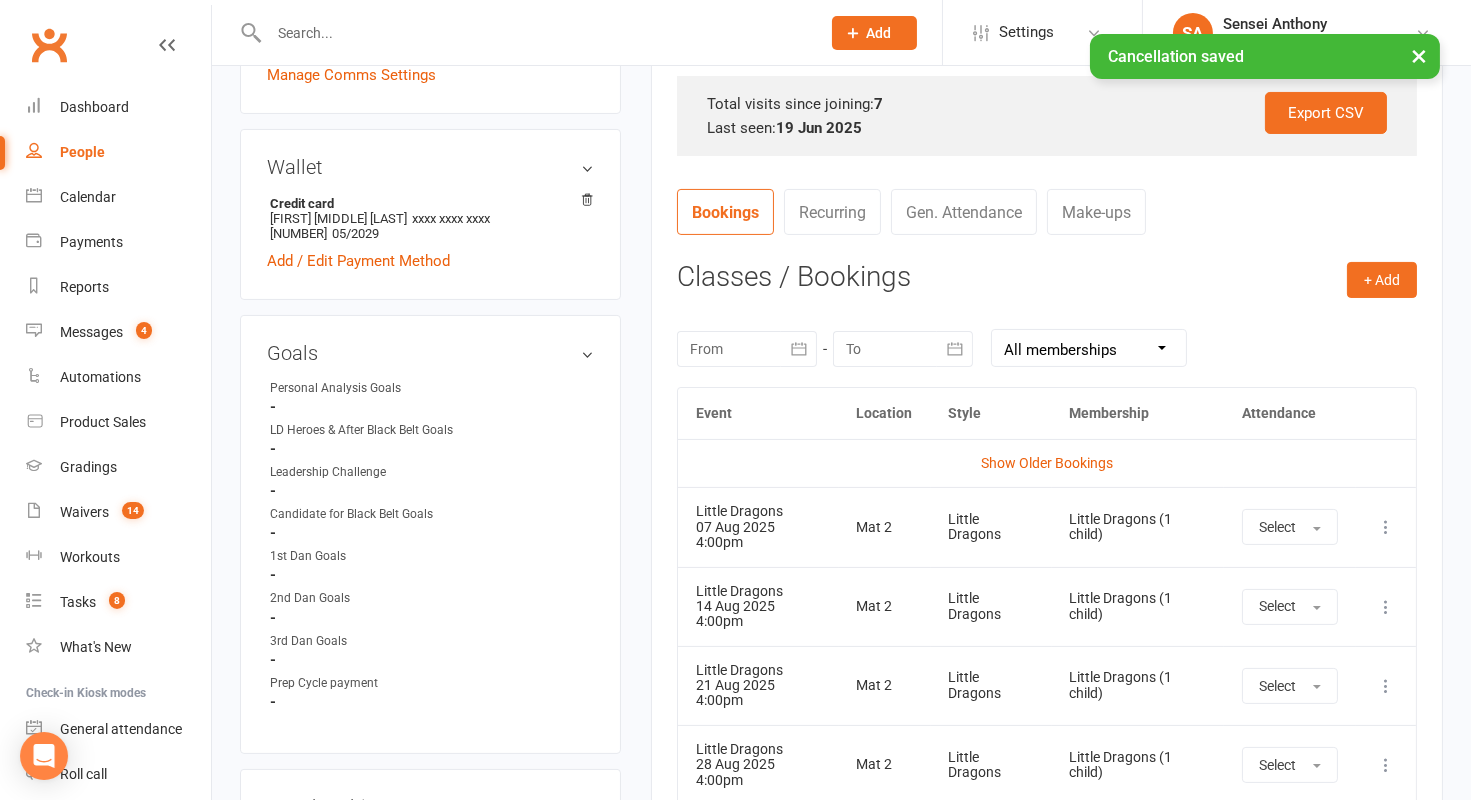 scroll, scrollTop: 777, scrollLeft: 0, axis: vertical 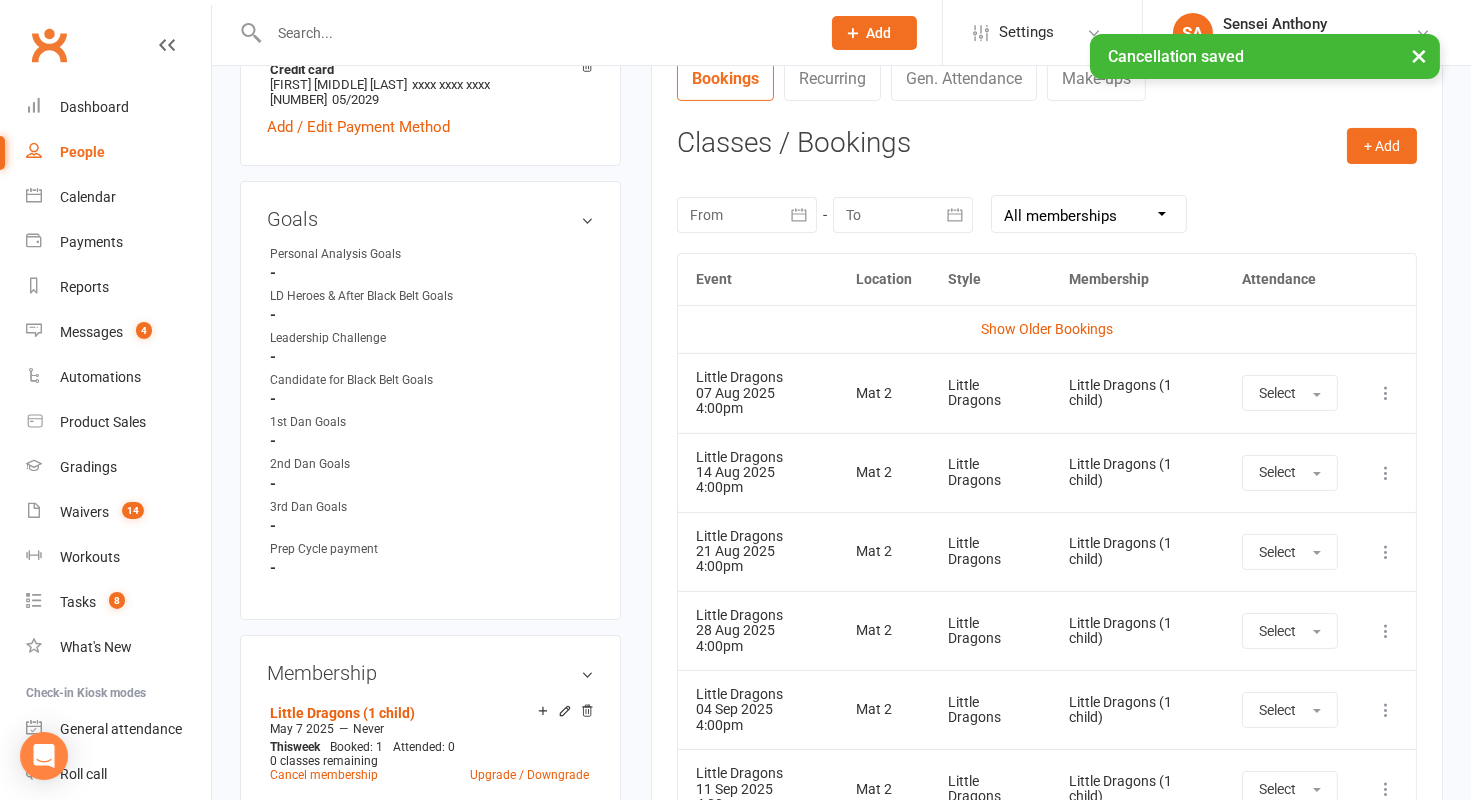 click at bounding box center [1386, 393] 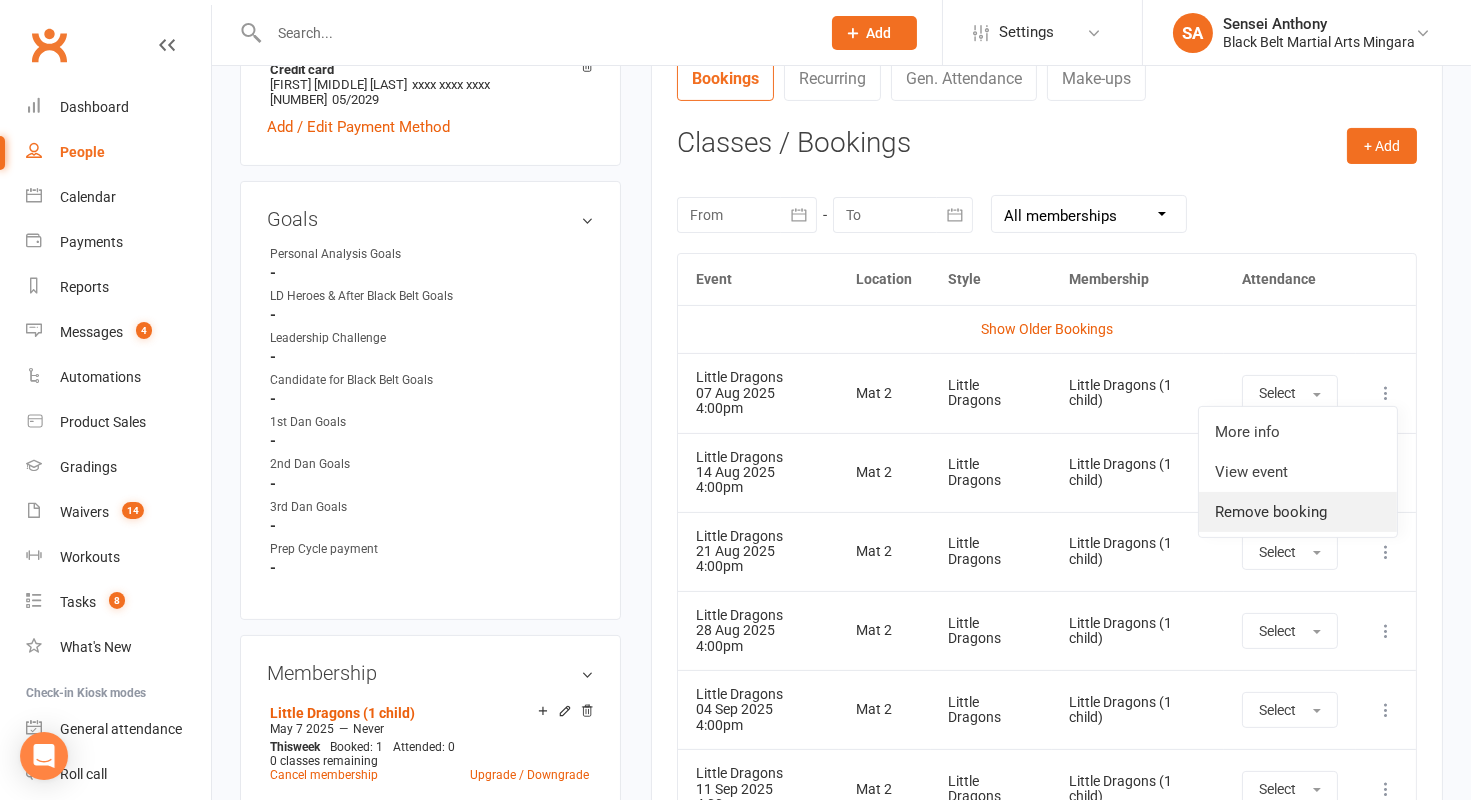 click on "Remove booking" at bounding box center [1298, 512] 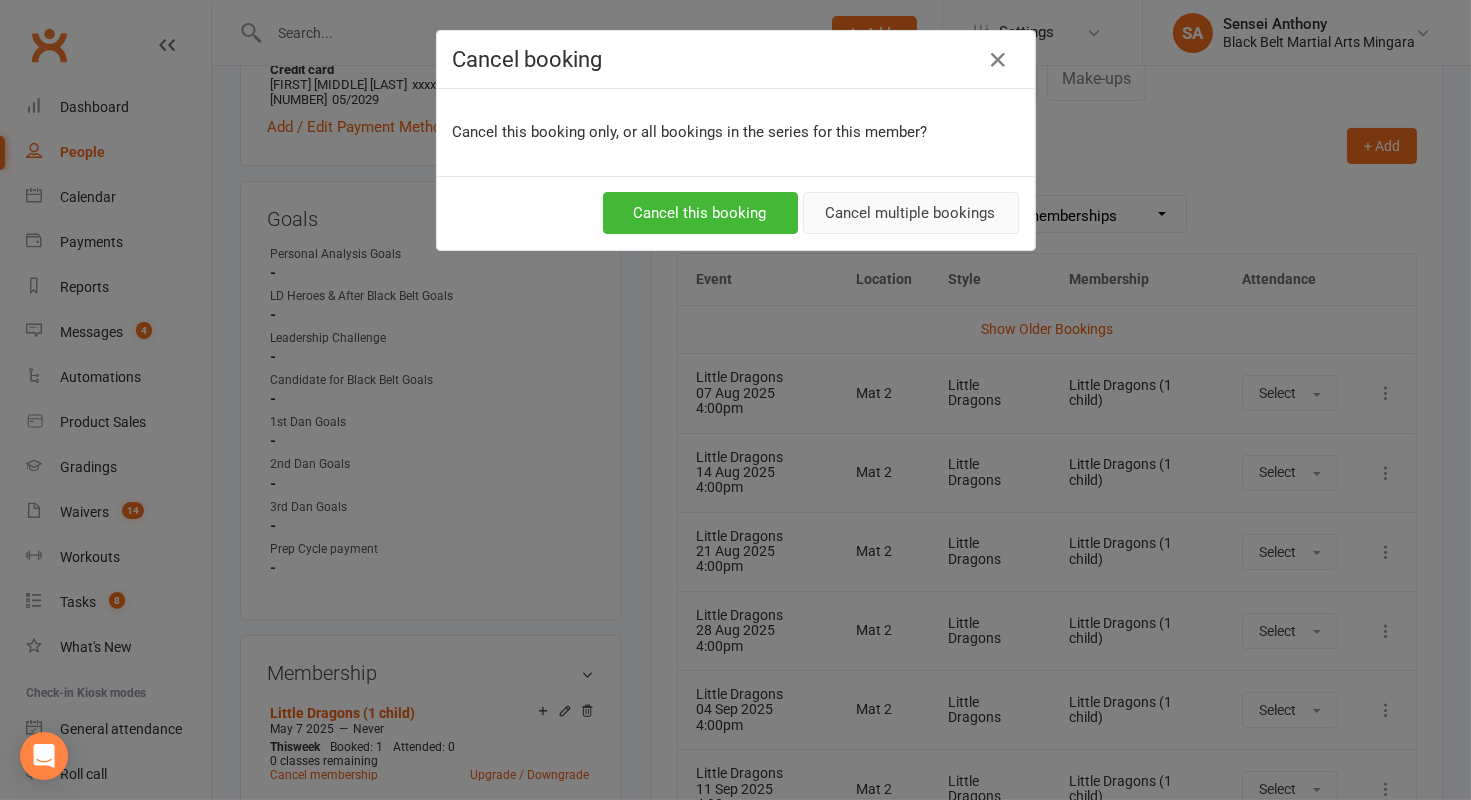 click on "Cancel multiple bookings" at bounding box center [911, 213] 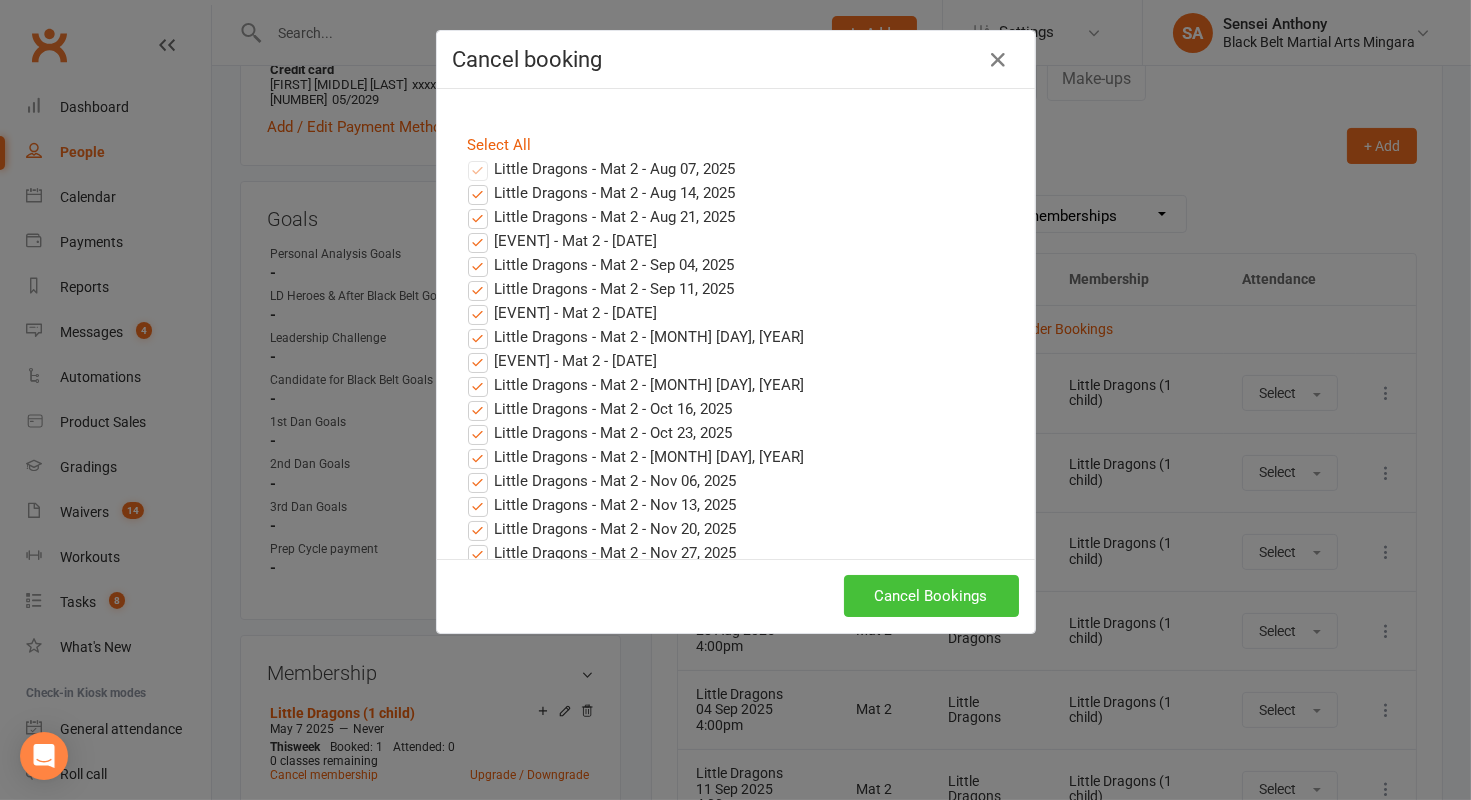 click on "Cancel Bookings" at bounding box center [931, 596] 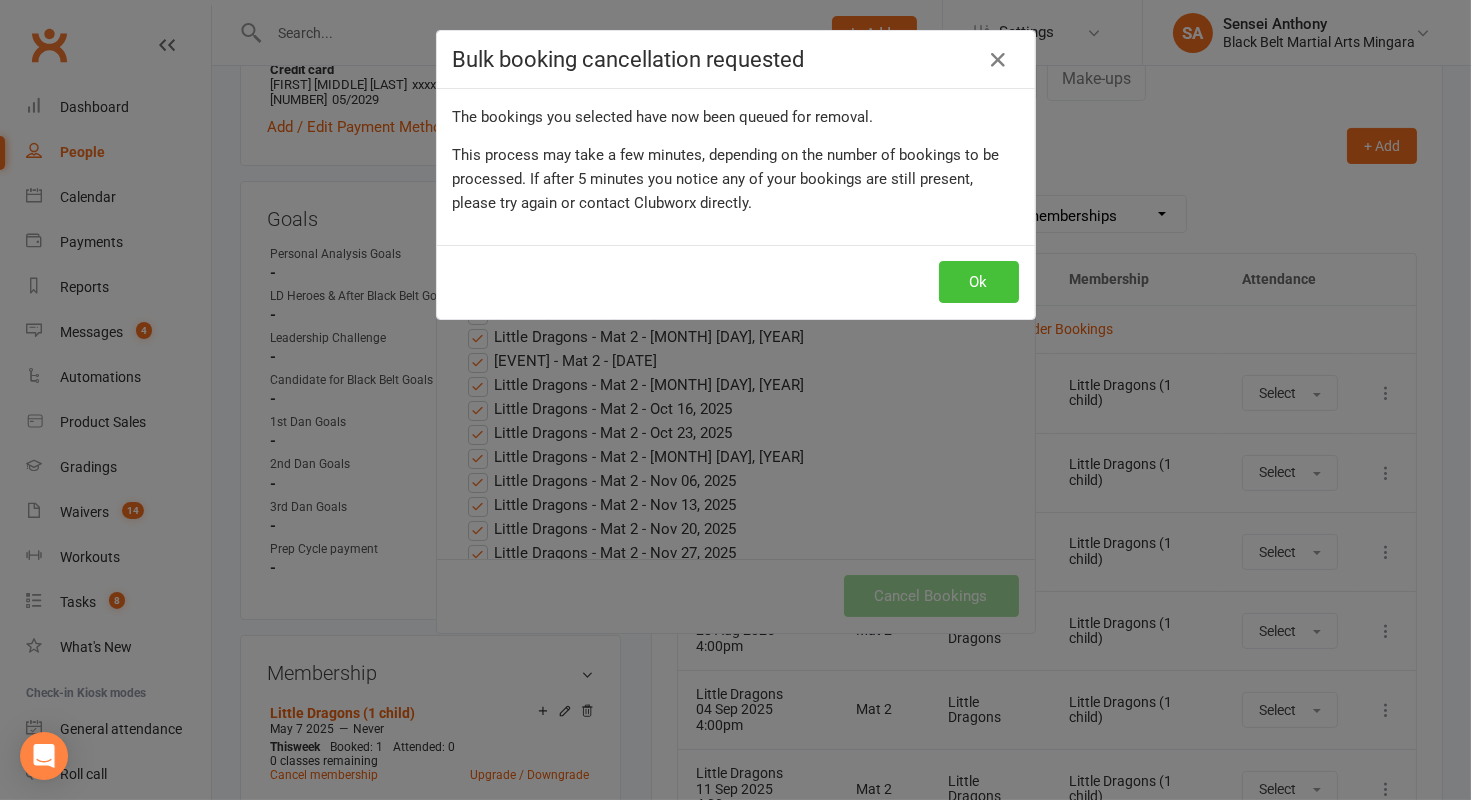 click on "Ok" at bounding box center (979, 282) 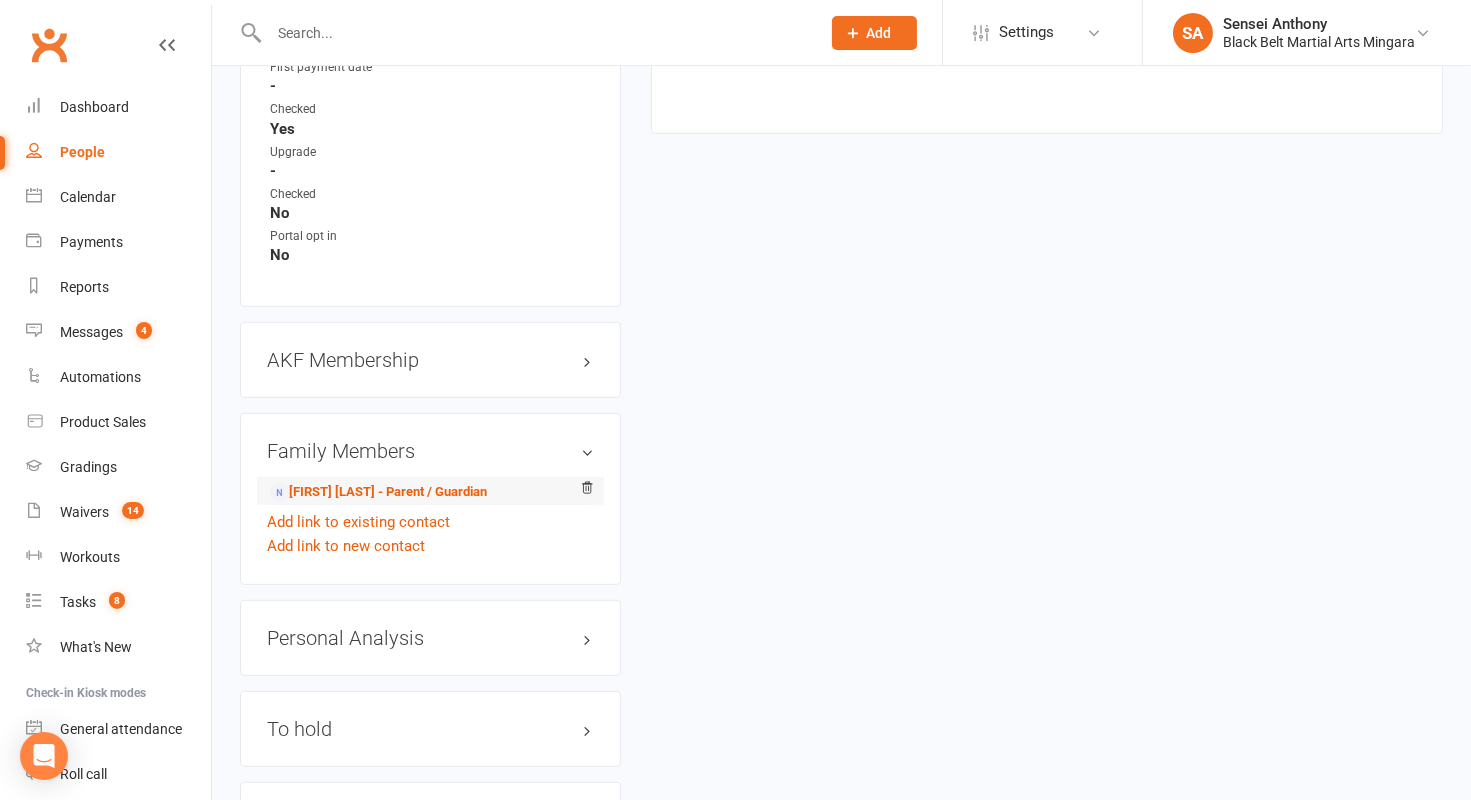 scroll, scrollTop: 2355, scrollLeft: 0, axis: vertical 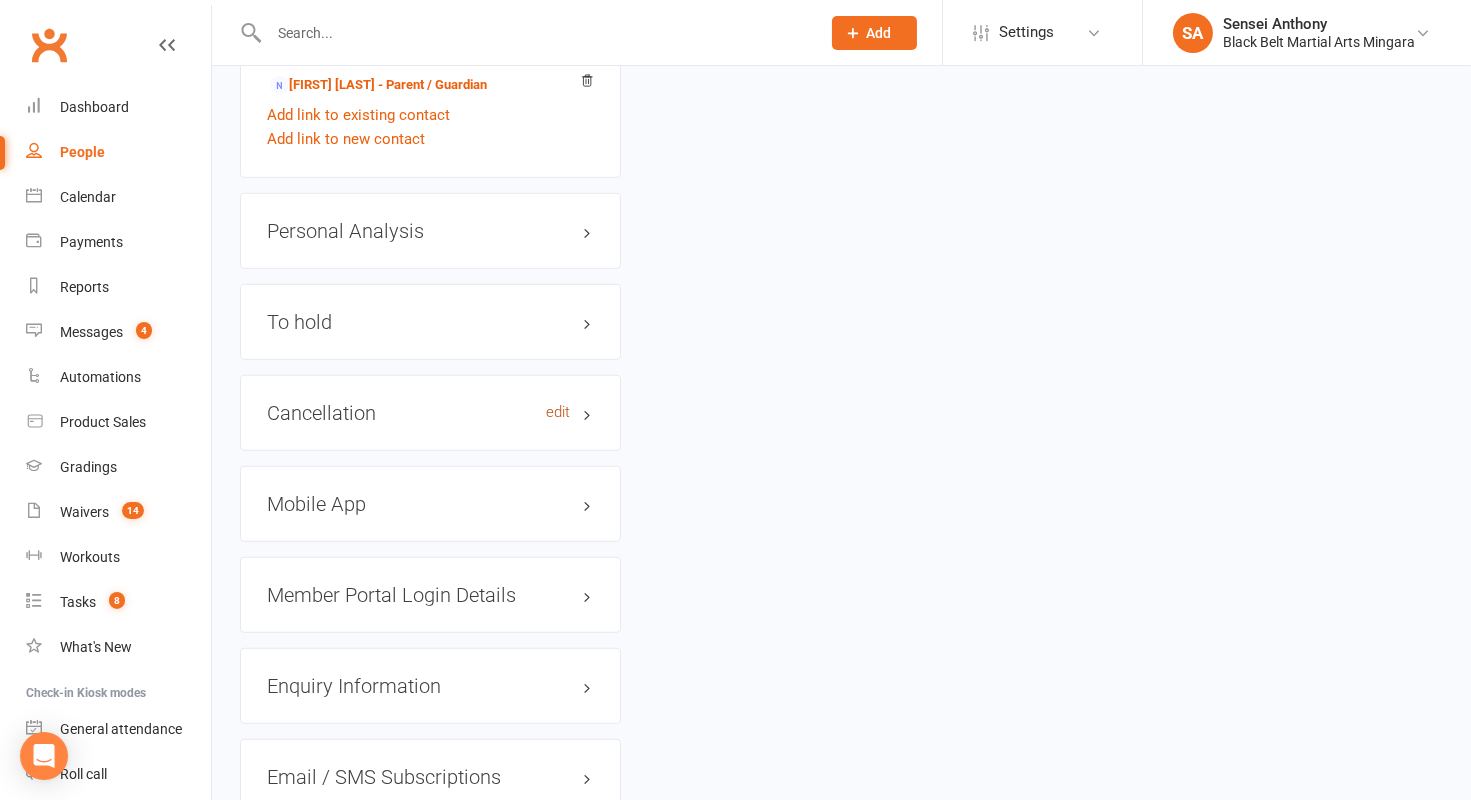 click on "edit" at bounding box center [558, 412] 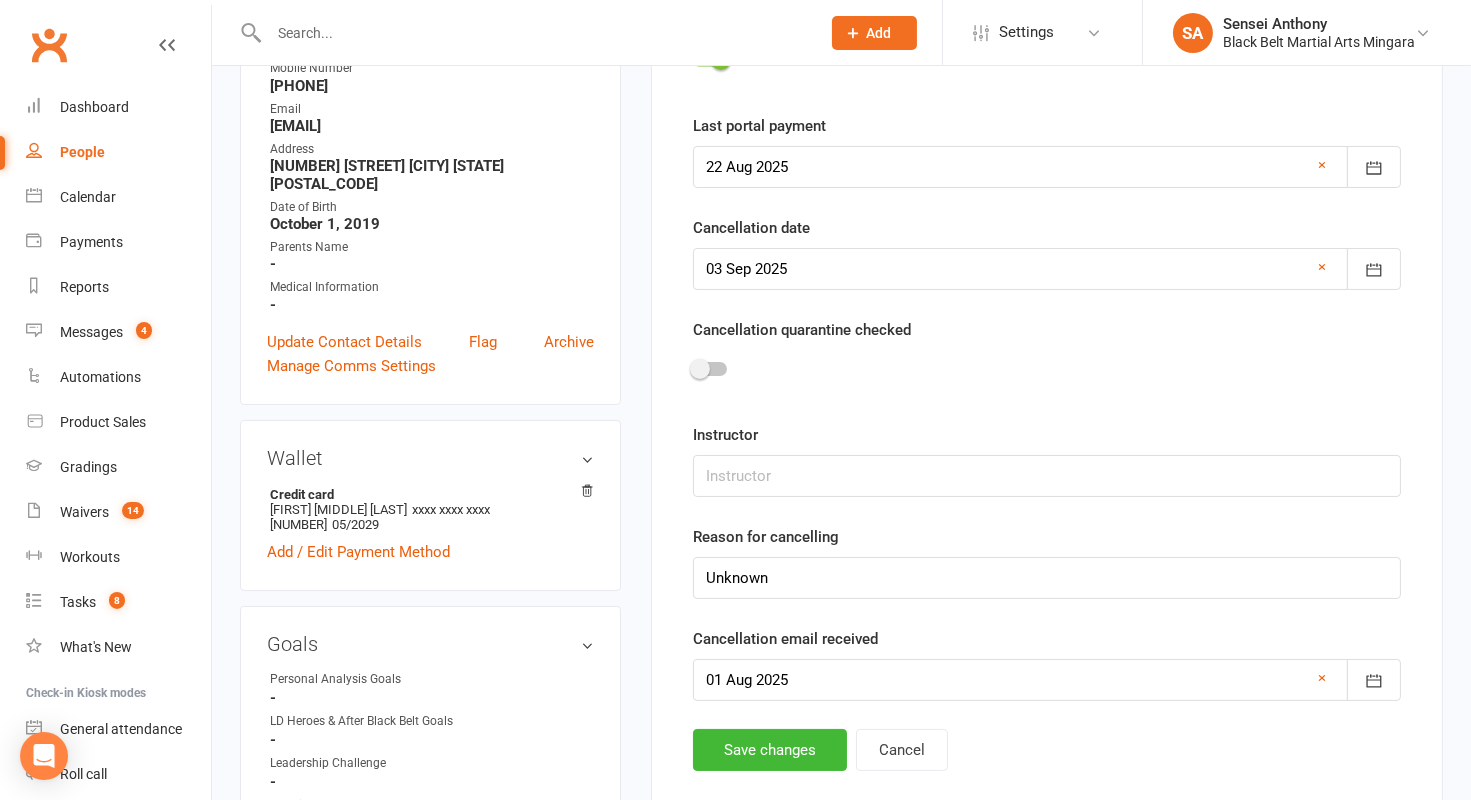 scroll, scrollTop: 376, scrollLeft: 0, axis: vertical 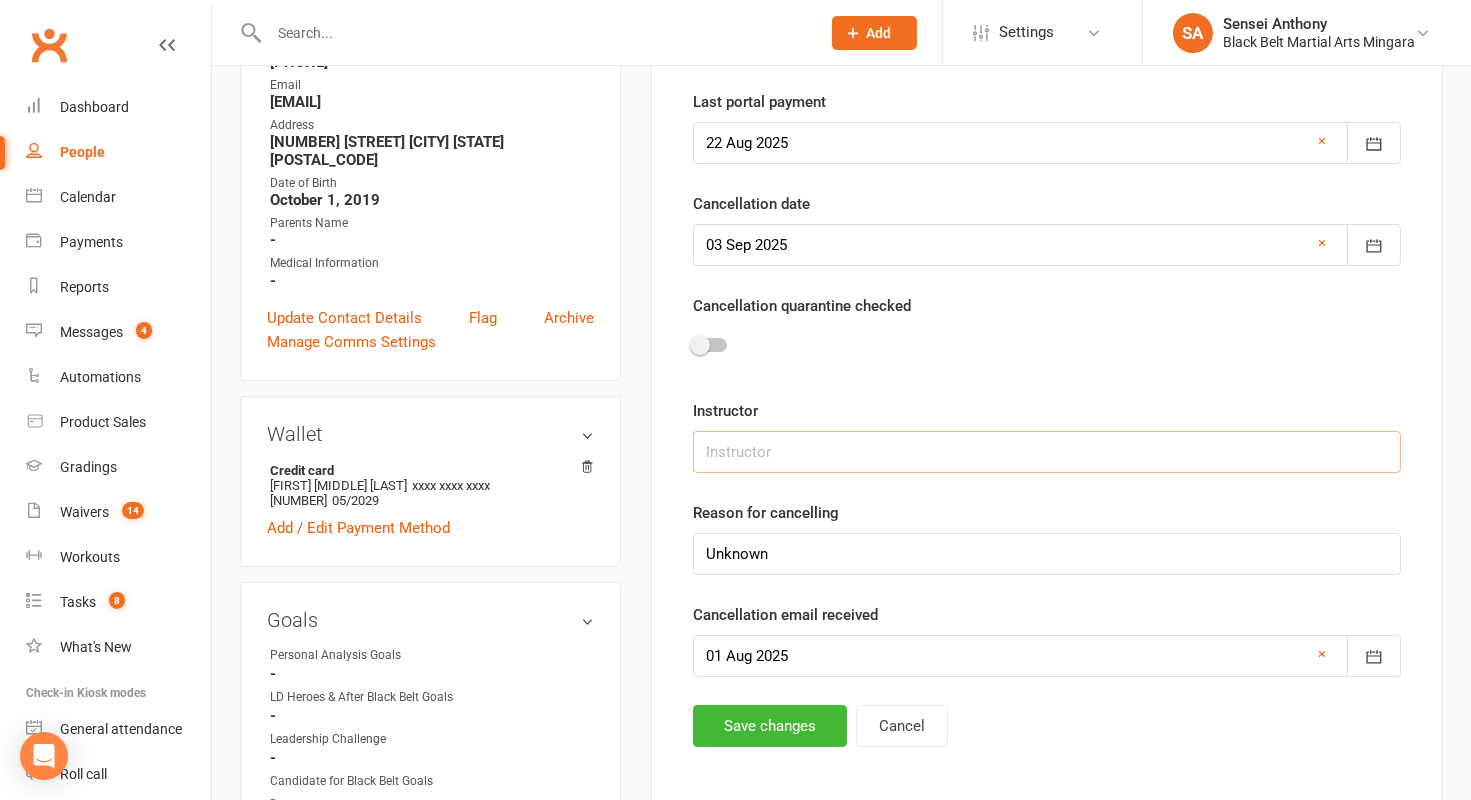 click at bounding box center [1047, 452] 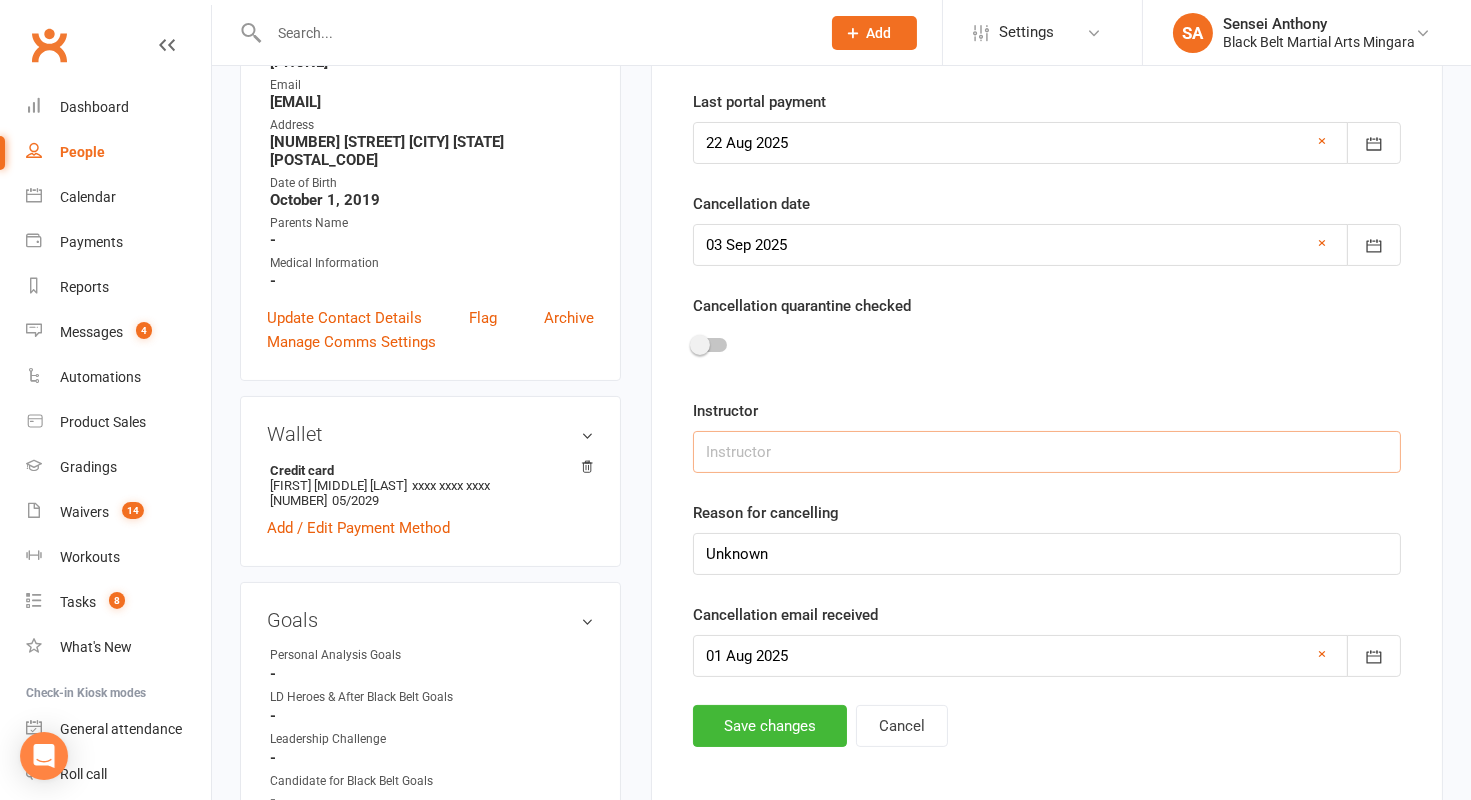 type on "Sensei [PERSON]" 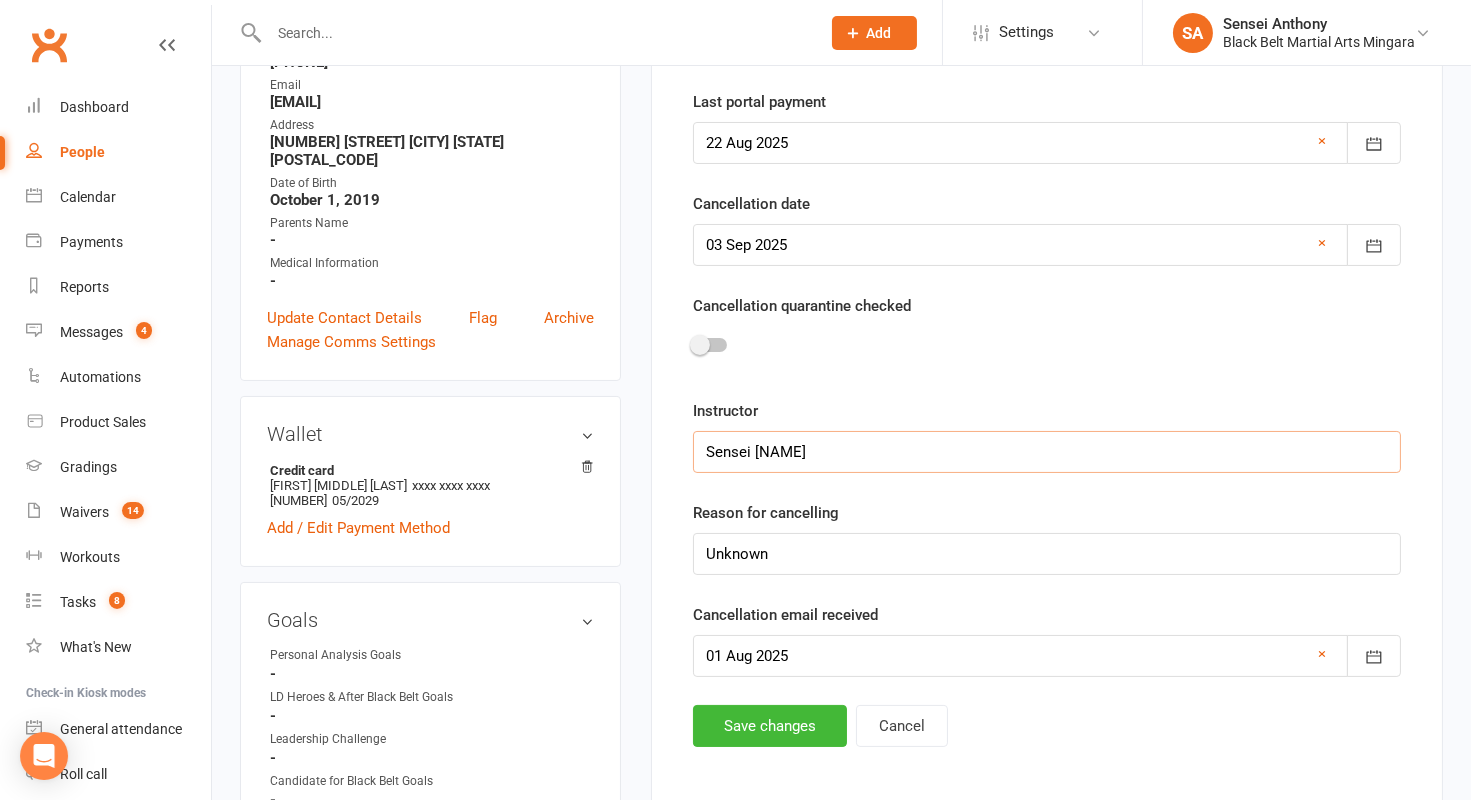 scroll, scrollTop: 688, scrollLeft: 0, axis: vertical 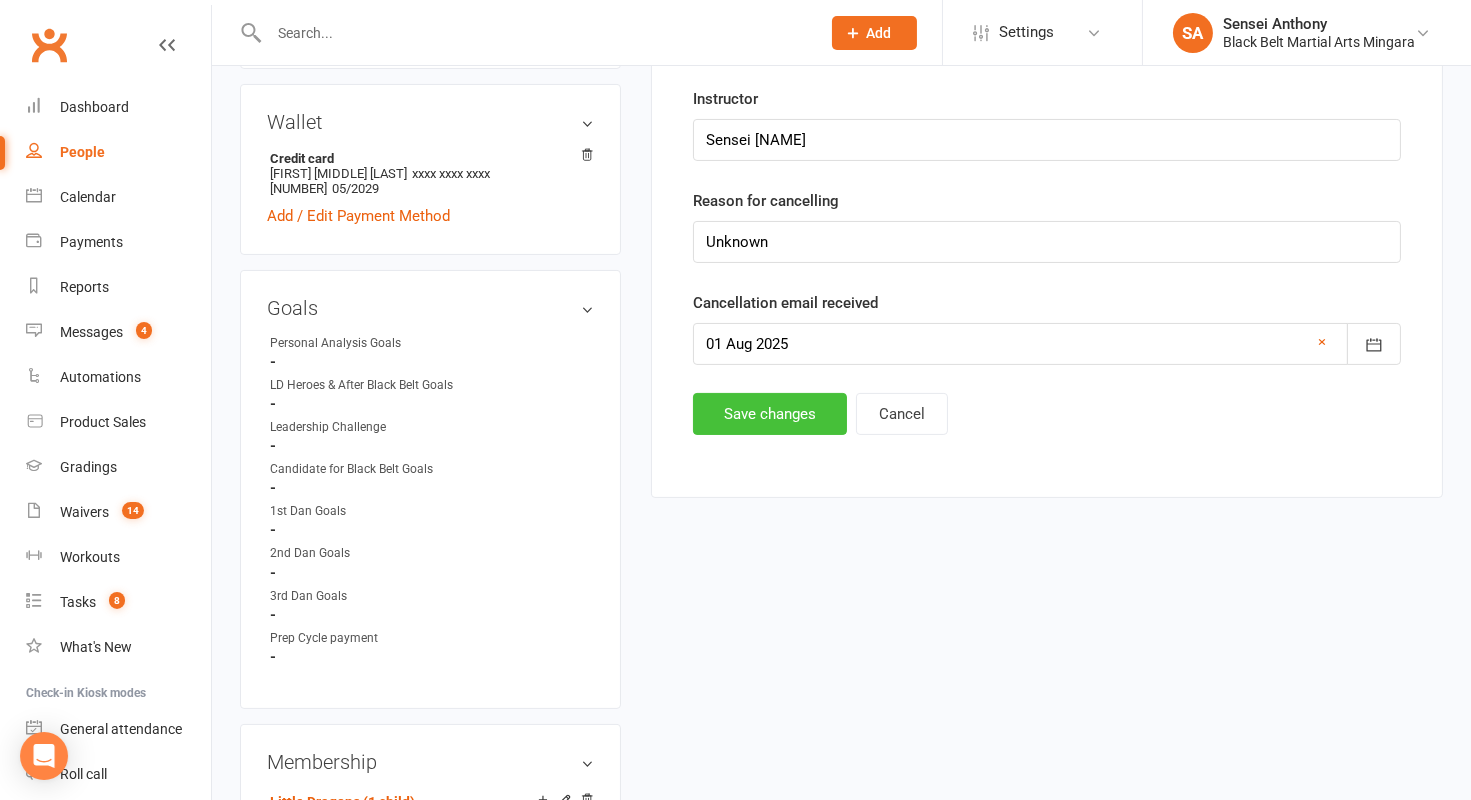 click on "Save changes" at bounding box center (770, 414) 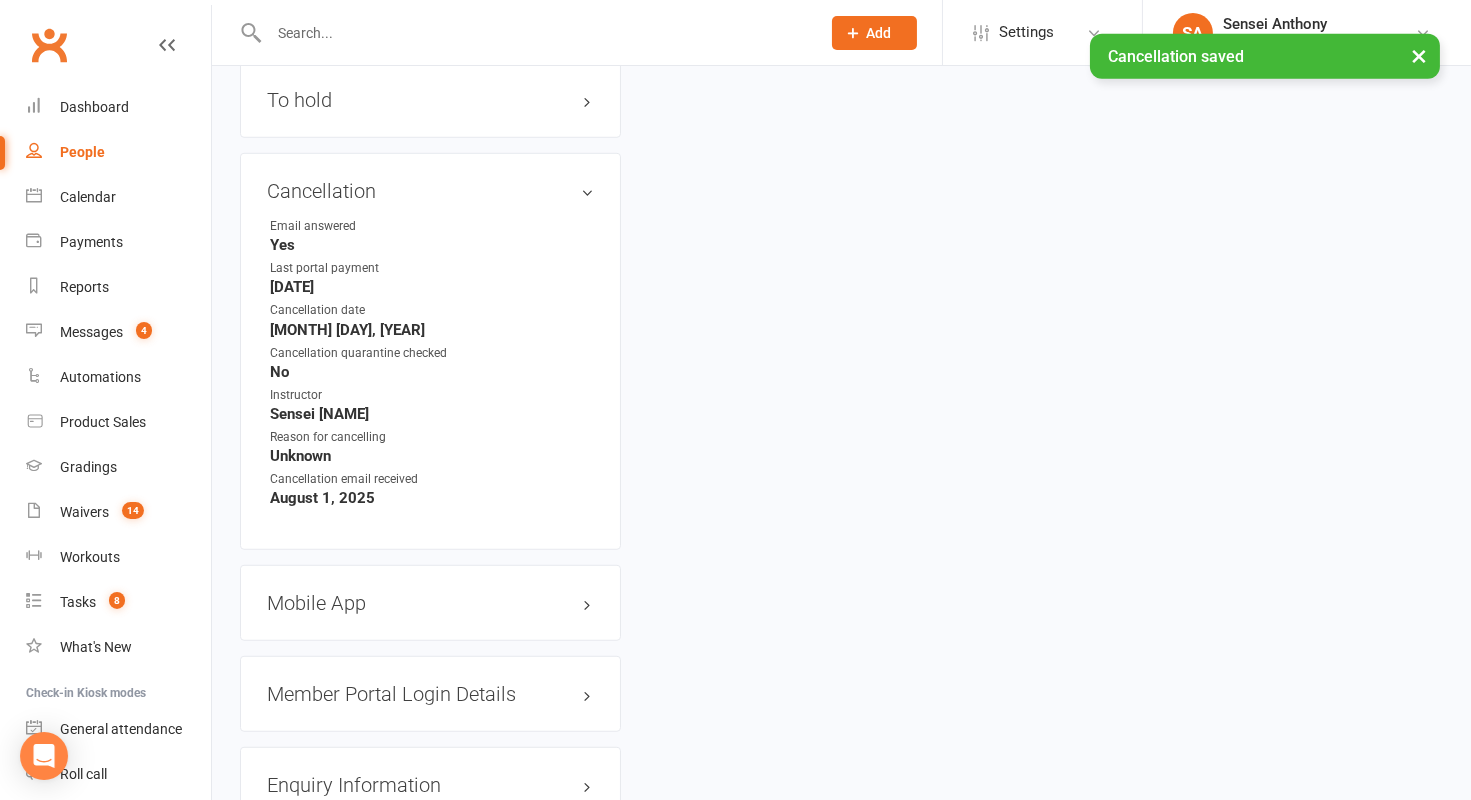 scroll, scrollTop: 2585, scrollLeft: 0, axis: vertical 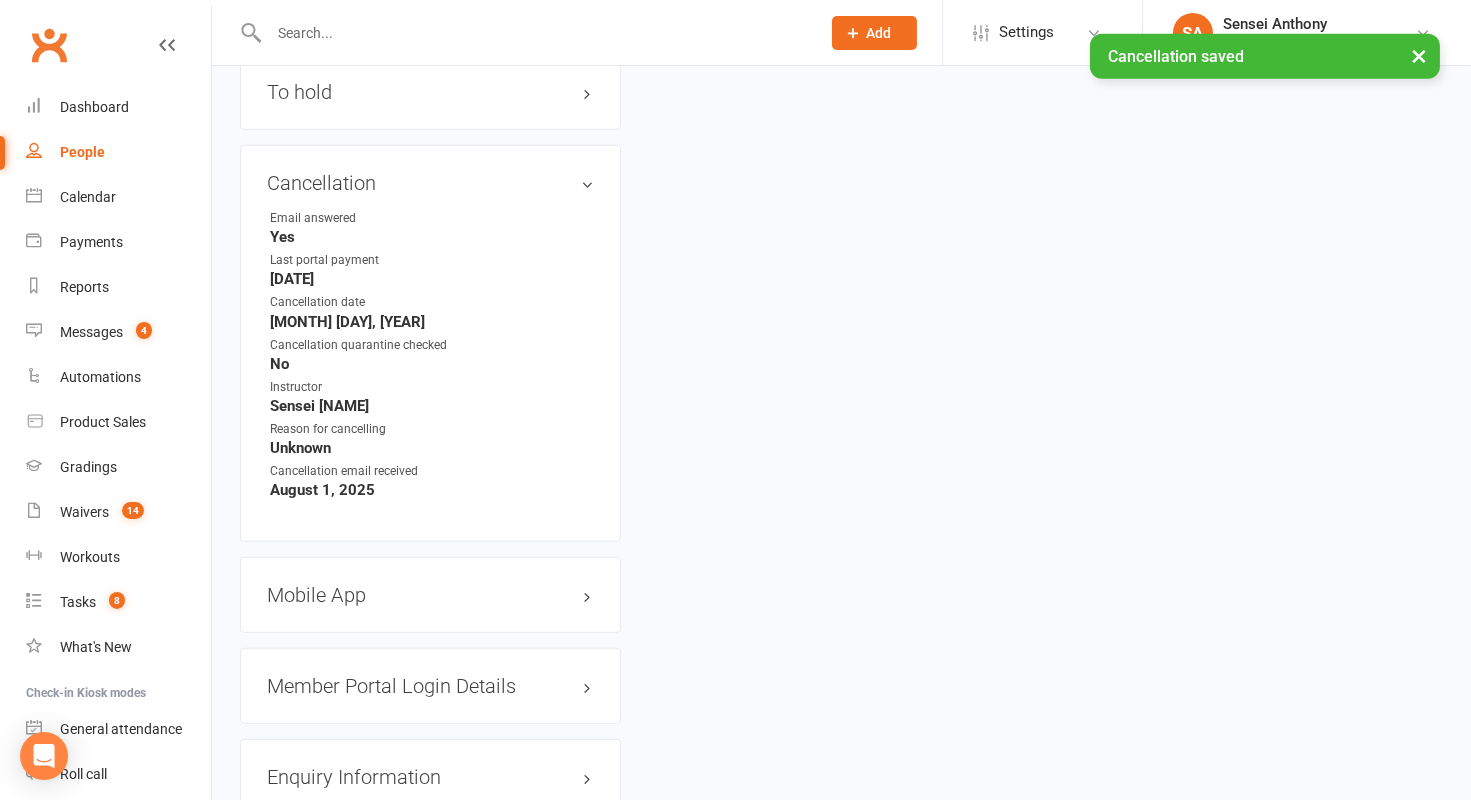 click on "Mobile App" at bounding box center (430, 595) 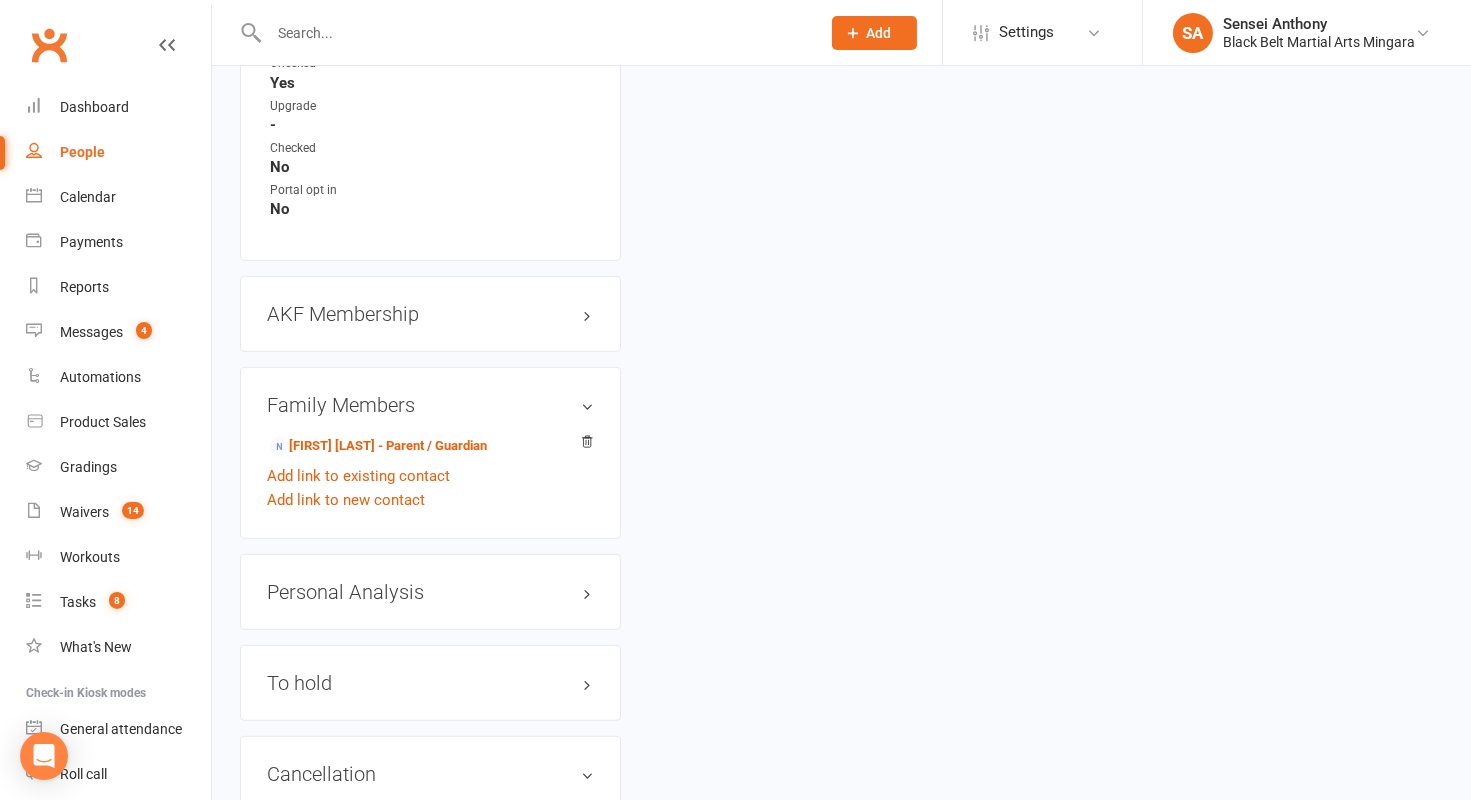 scroll, scrollTop: 0, scrollLeft: 0, axis: both 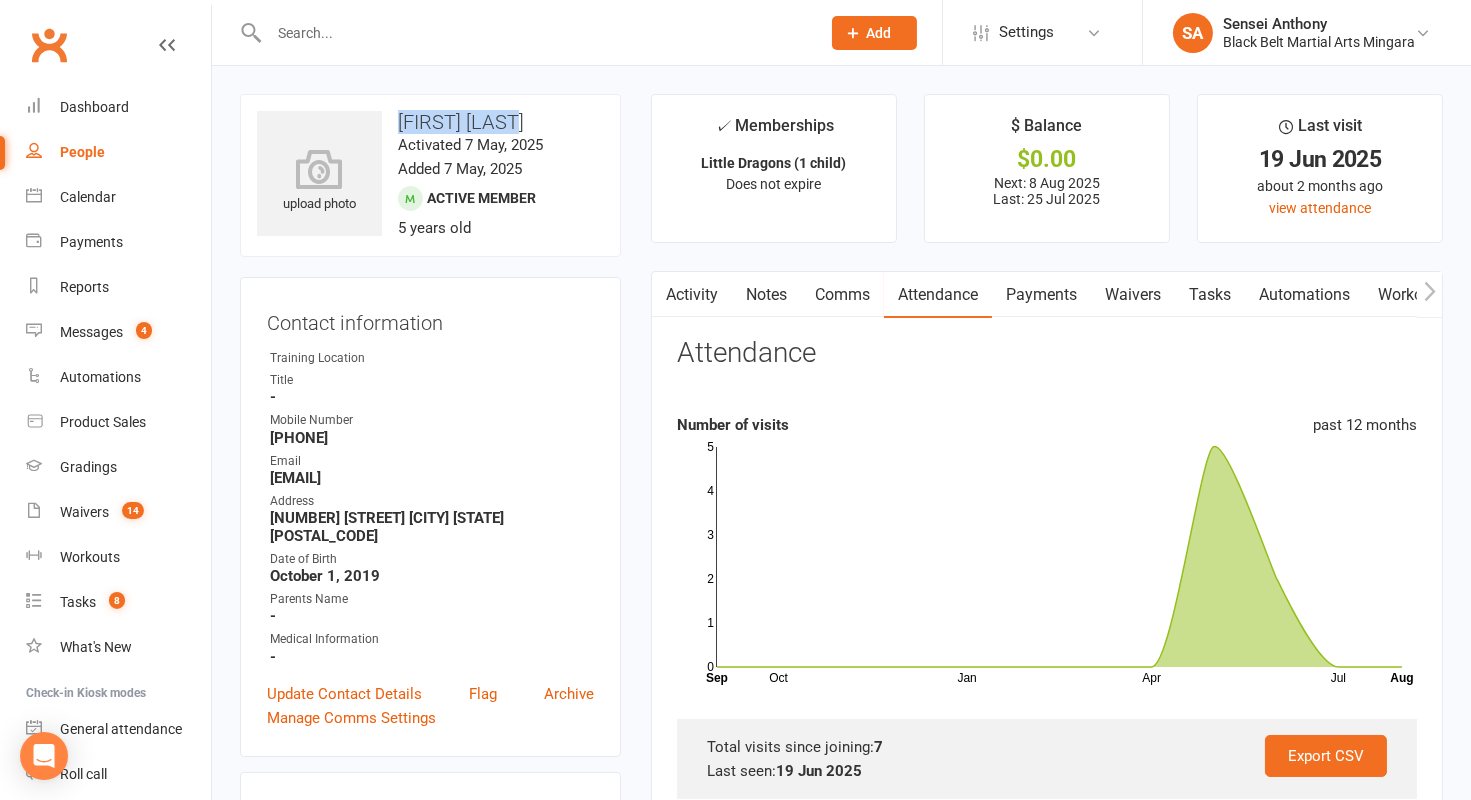 drag, startPoint x: 544, startPoint y: 121, endPoint x: 395, endPoint y: 119, distance: 149.01343 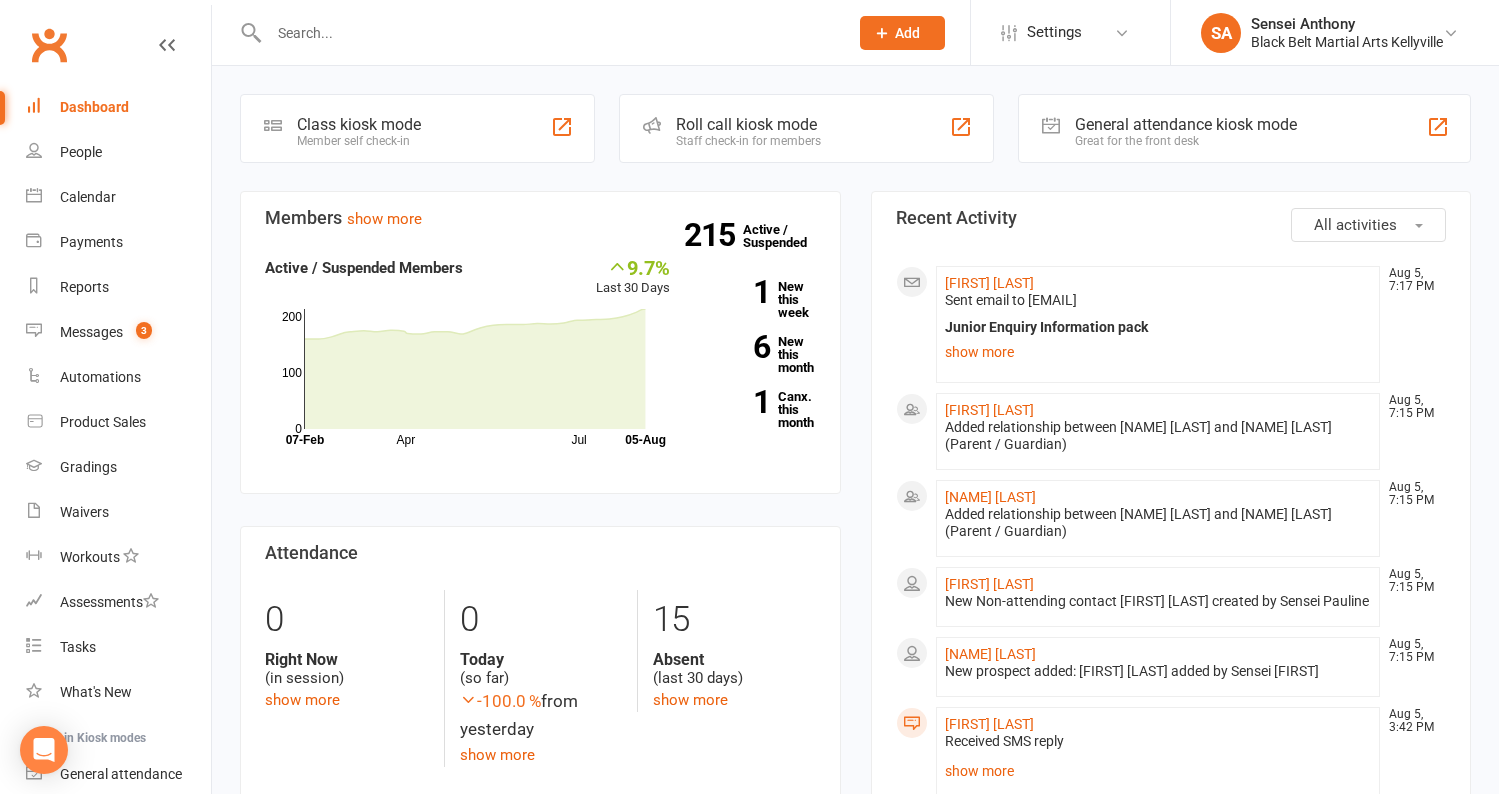 scroll, scrollTop: 0, scrollLeft: 0, axis: both 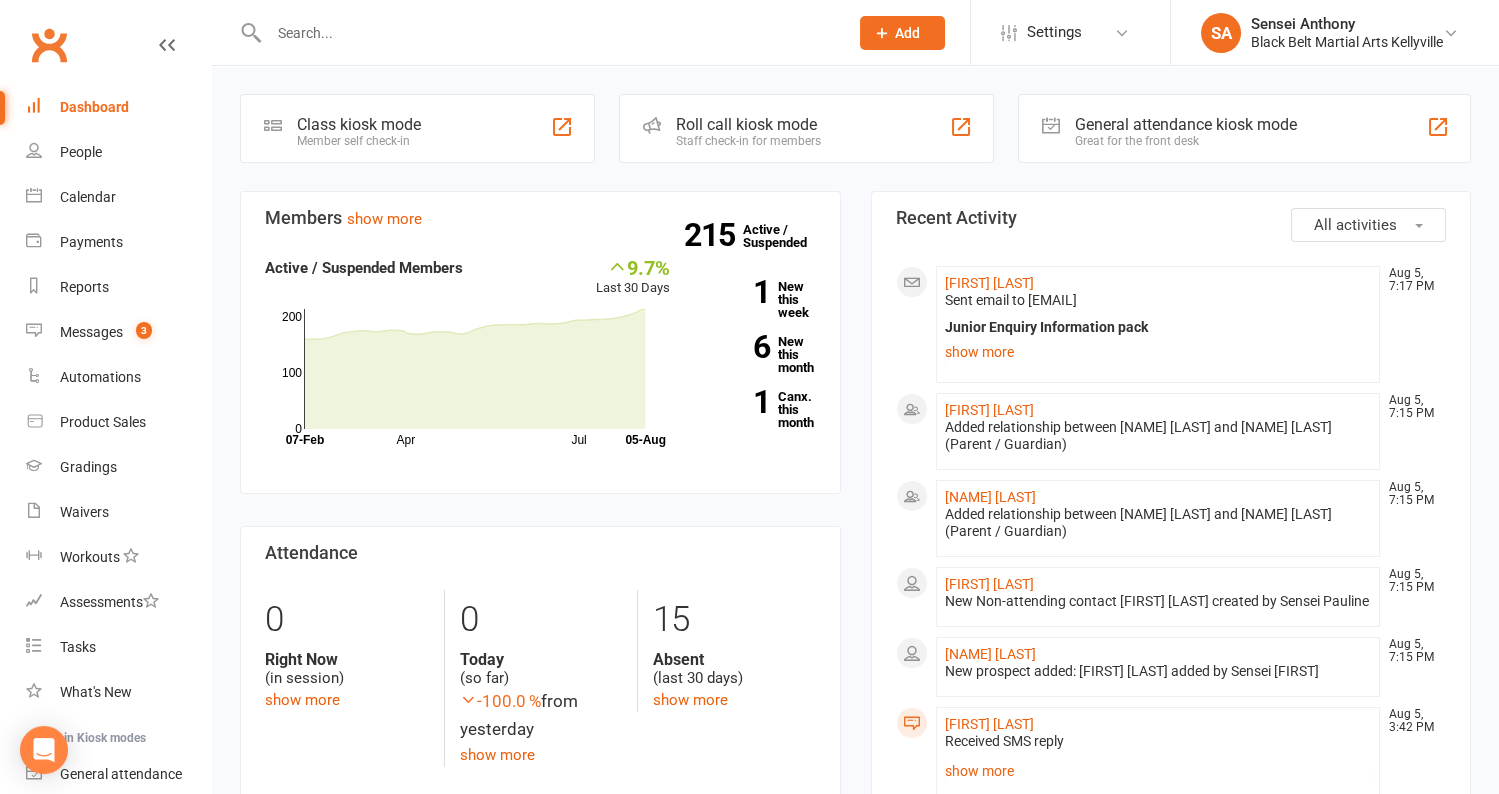 click at bounding box center (537, 32) 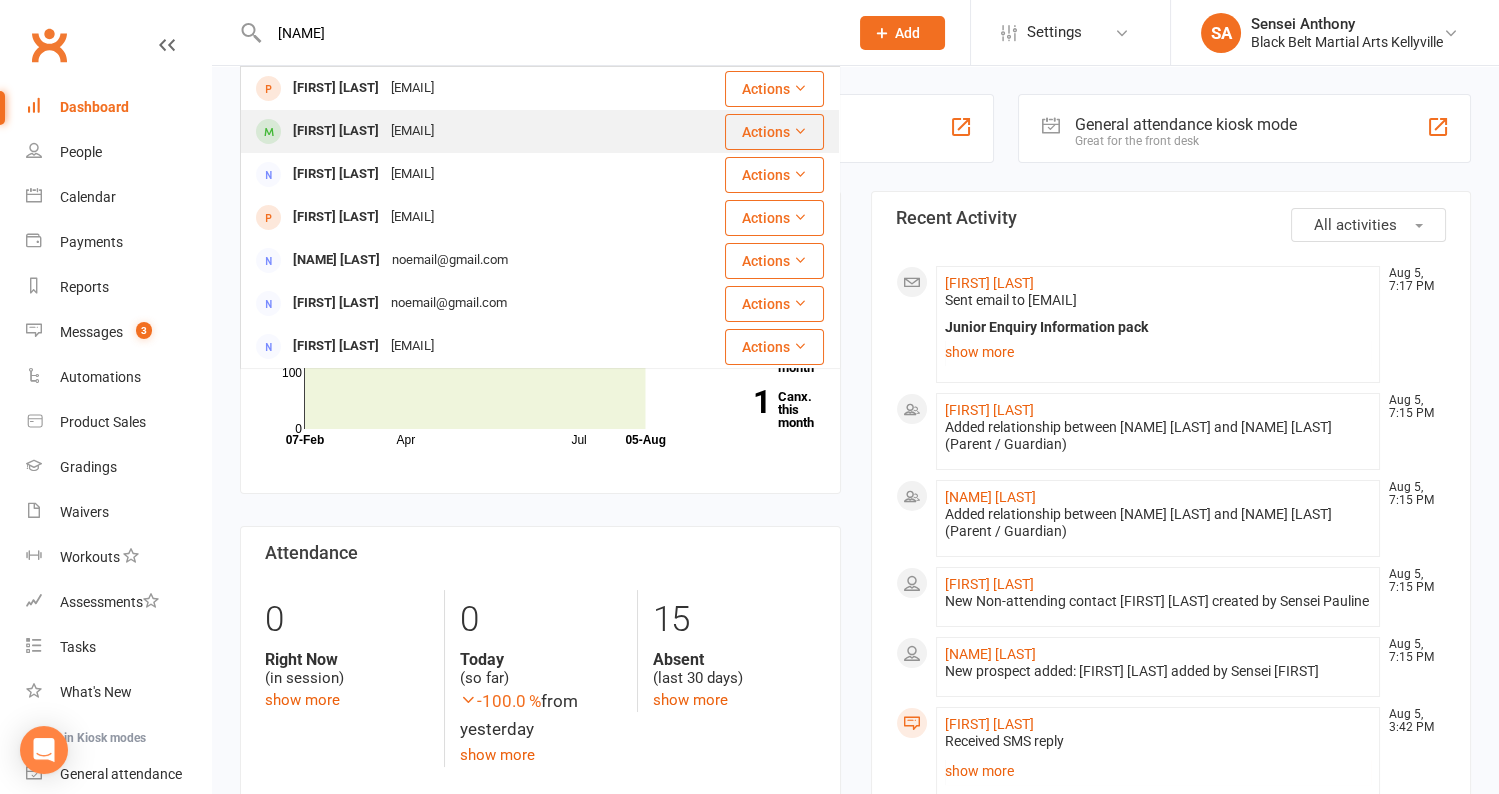 type on "[NAME]" 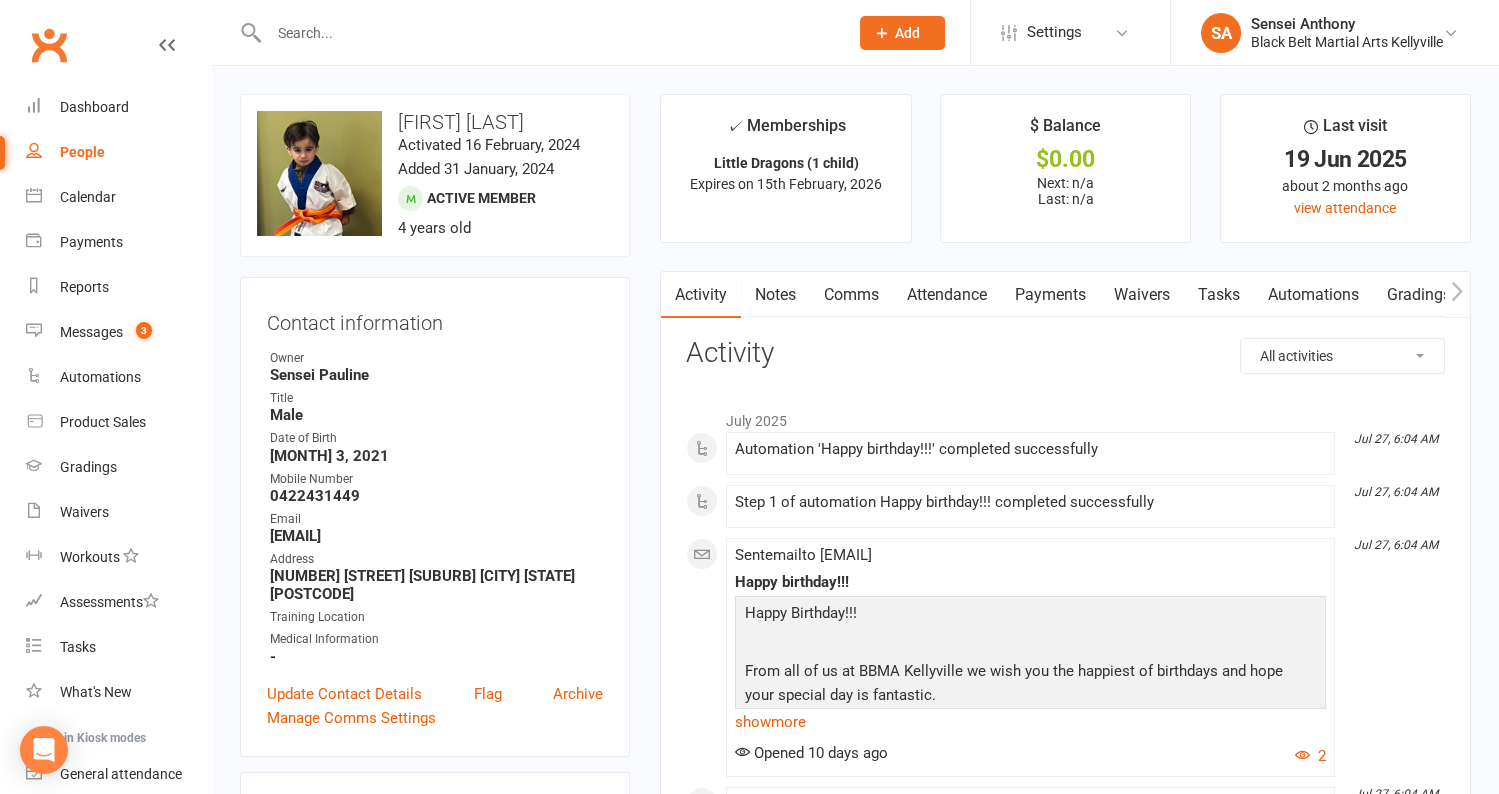 click on "Attendance" at bounding box center (947, 295) 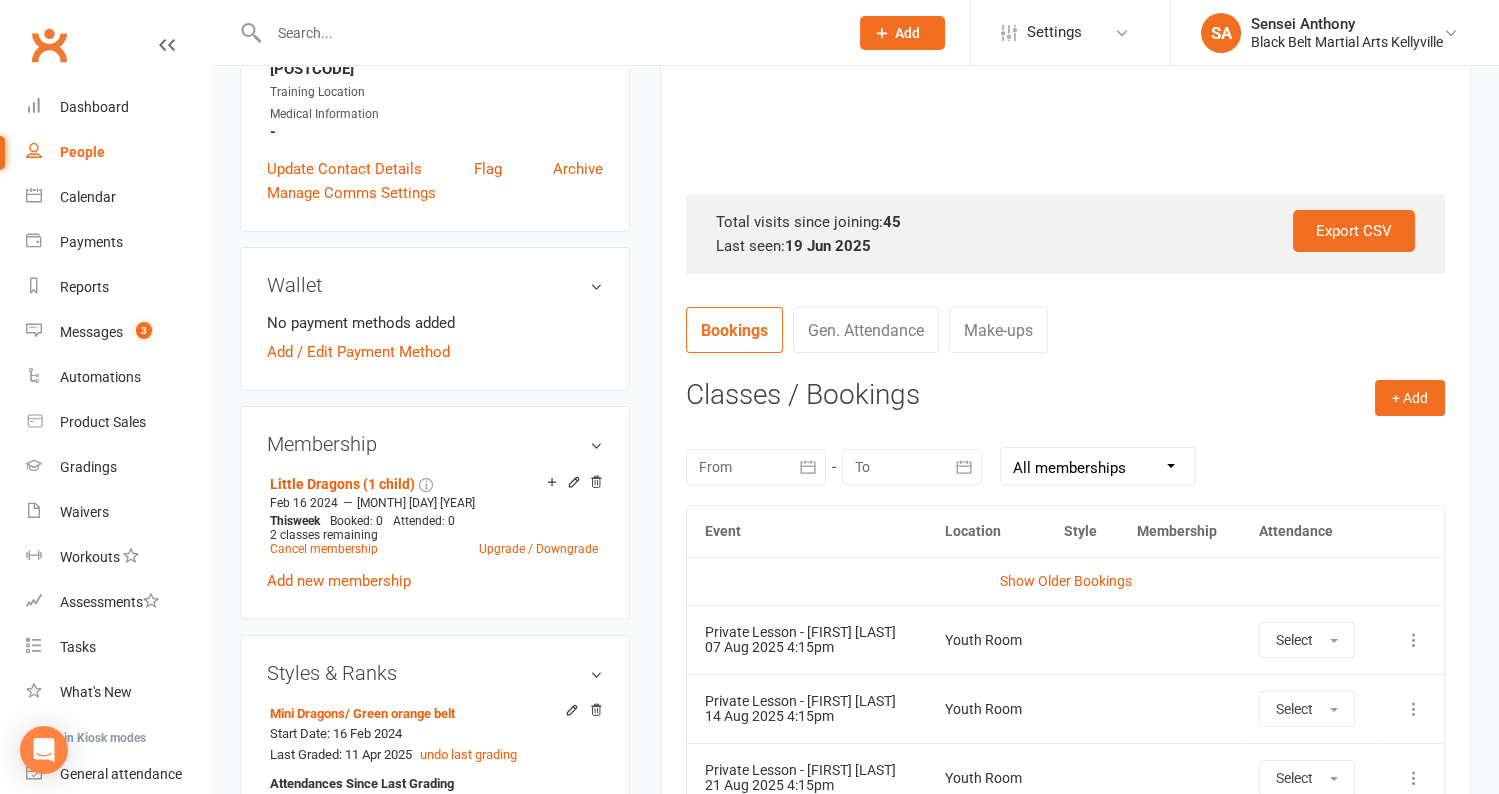 scroll, scrollTop: 634, scrollLeft: 0, axis: vertical 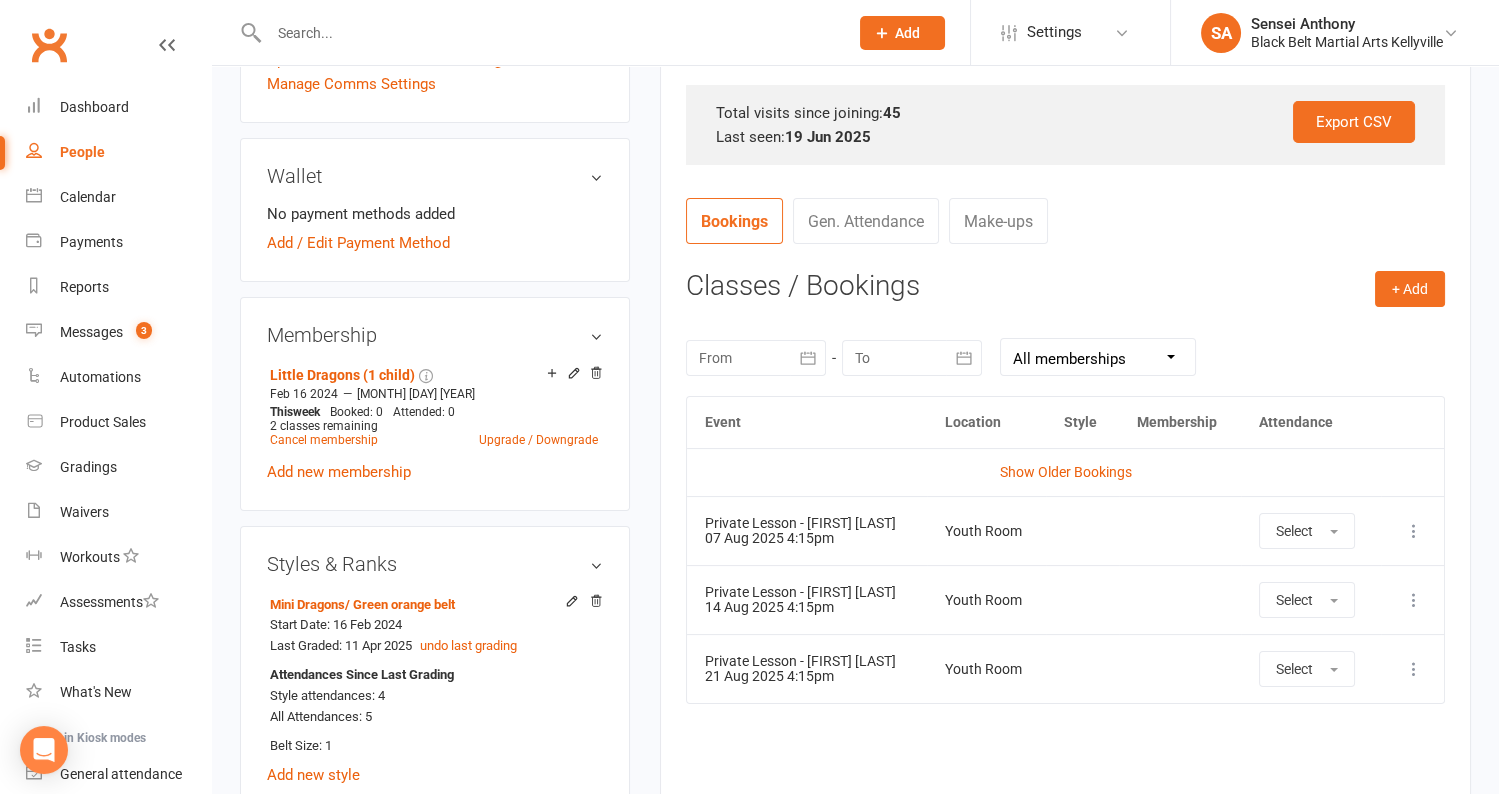 click at bounding box center (1414, 531) 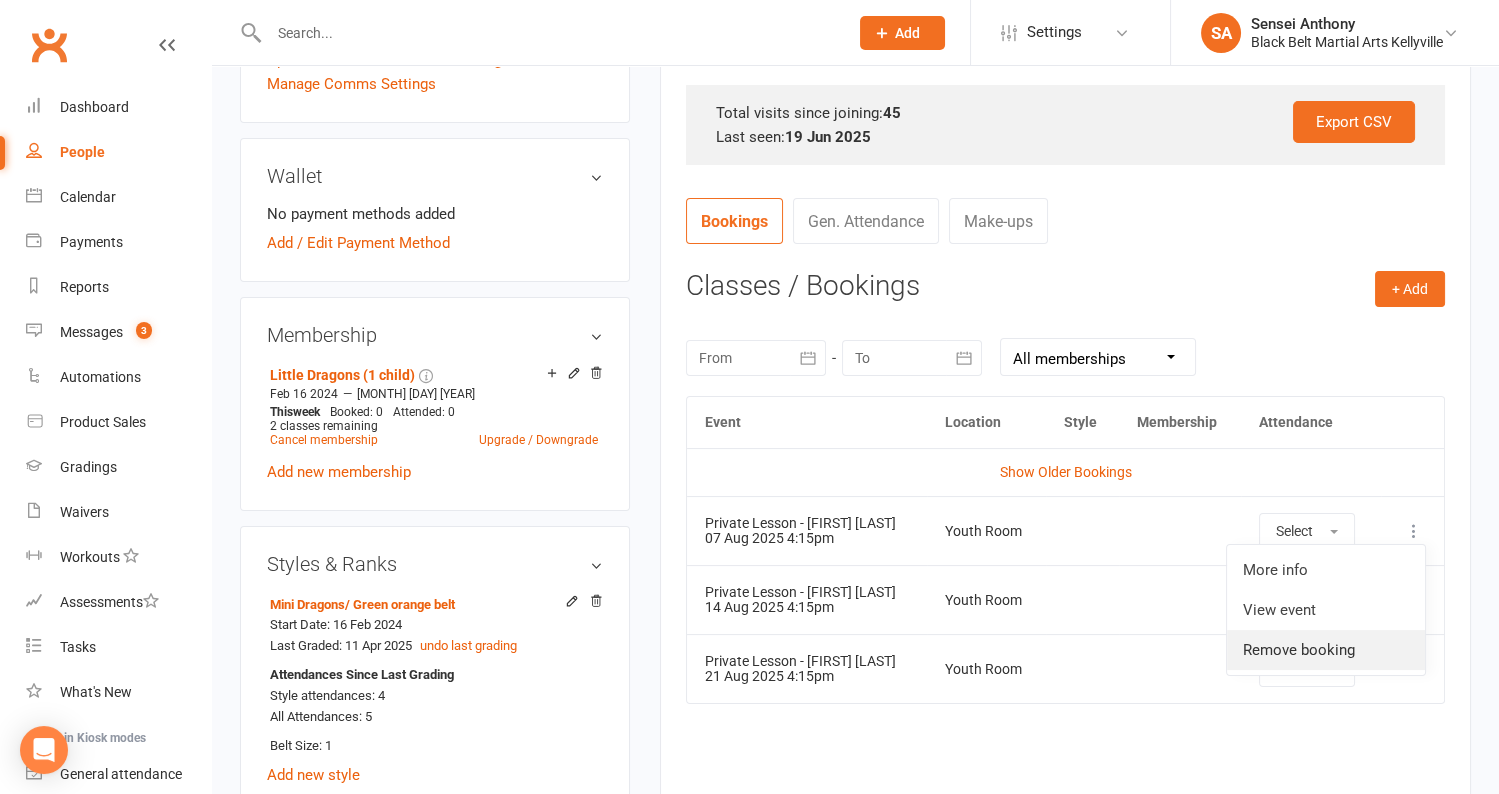 click on "Remove booking" at bounding box center [1326, 650] 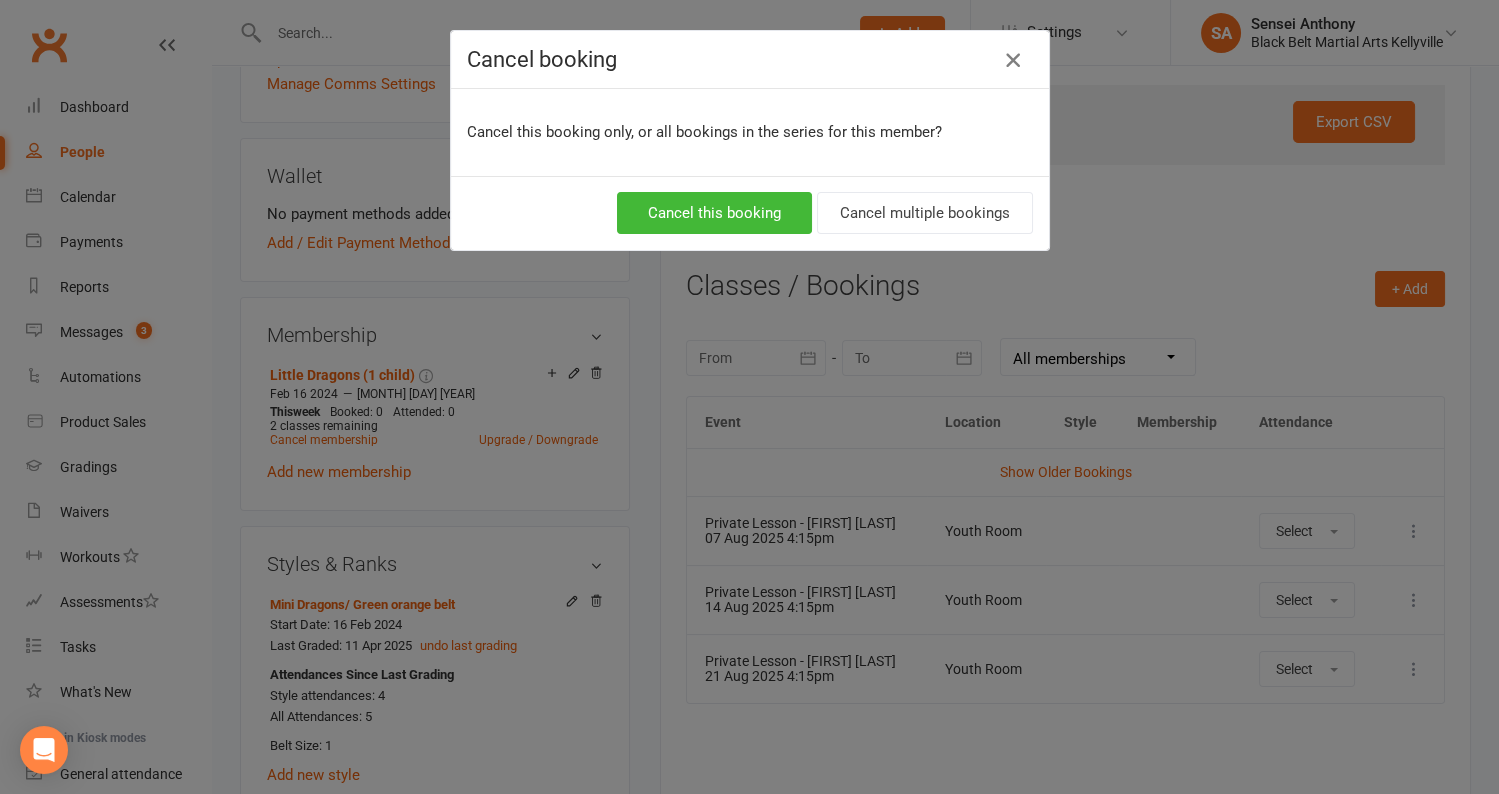 click at bounding box center (1013, 60) 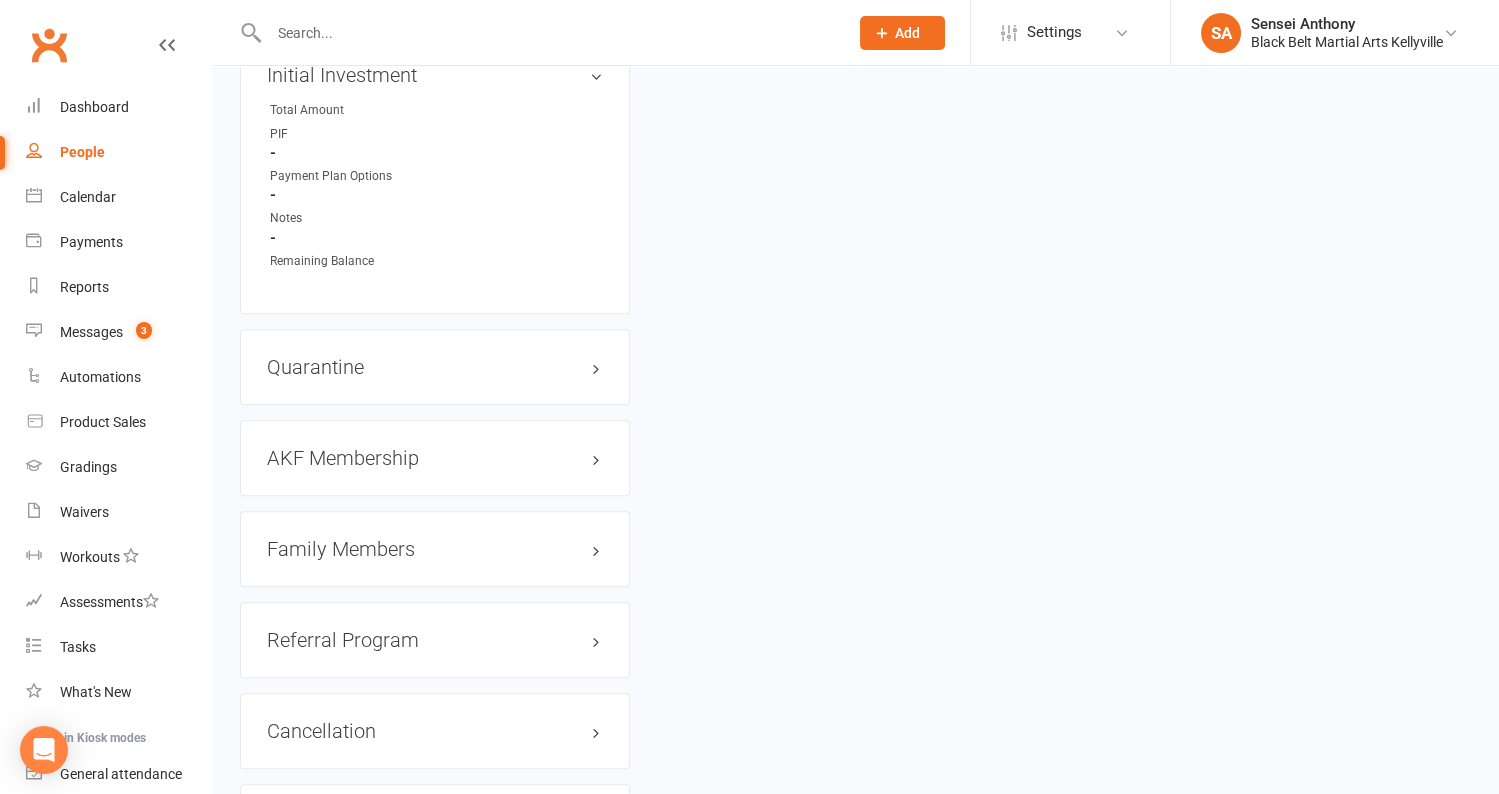 scroll, scrollTop: 1906, scrollLeft: 0, axis: vertical 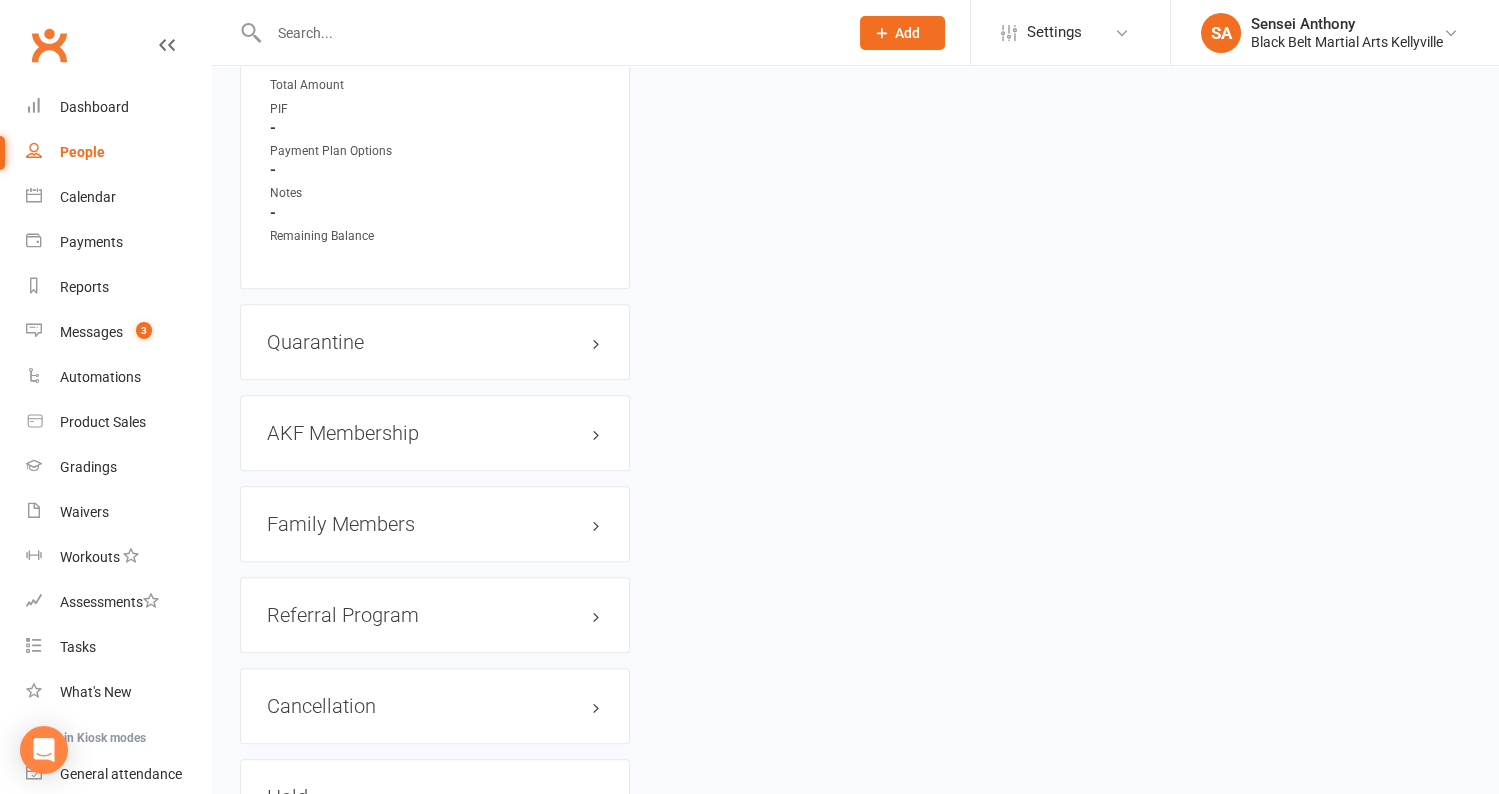 click on "Family Members" at bounding box center [435, 524] 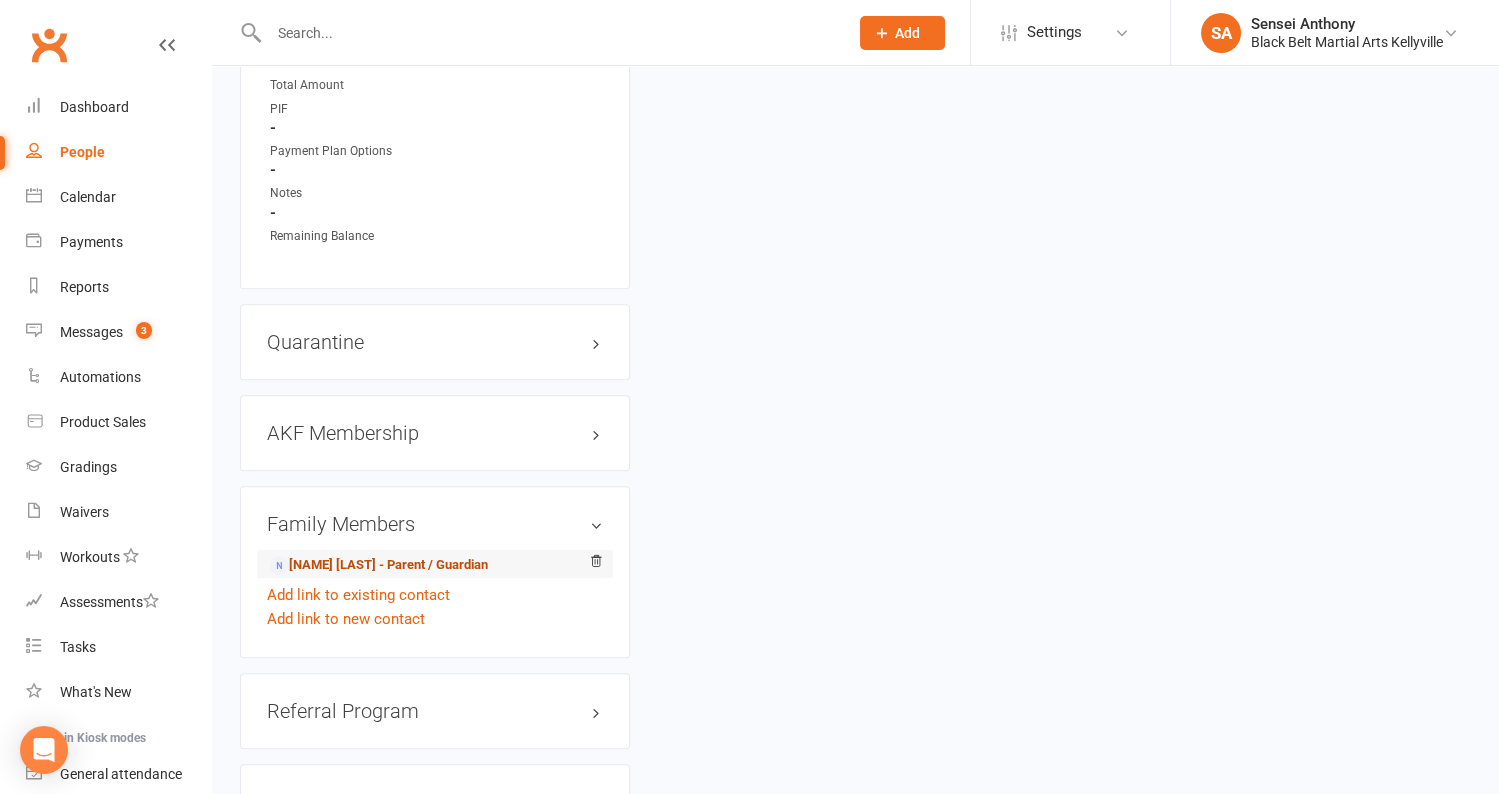 click on "Cynthia Raad - Parent / Guardian" at bounding box center [379, 565] 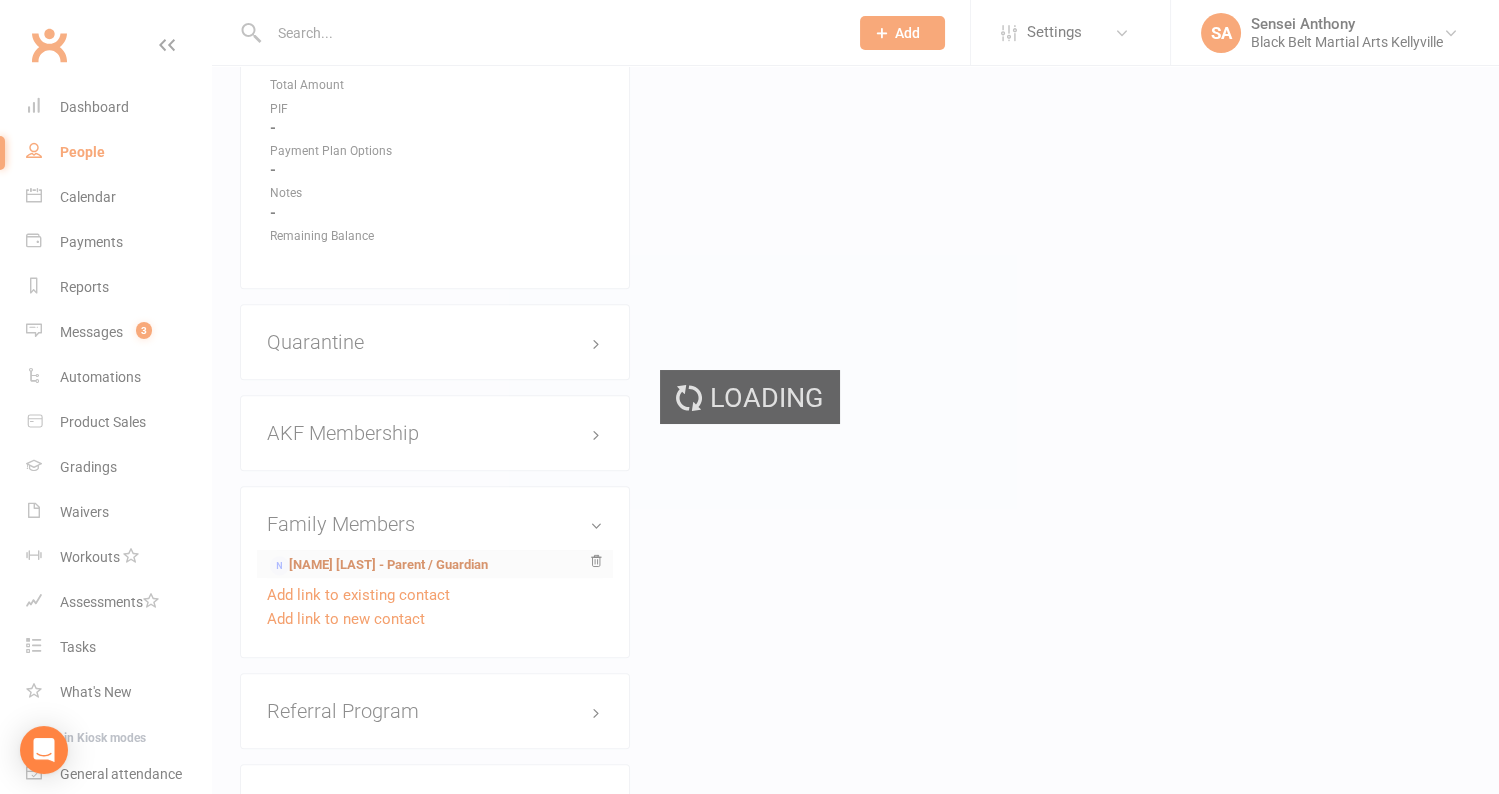 scroll, scrollTop: 0, scrollLeft: 0, axis: both 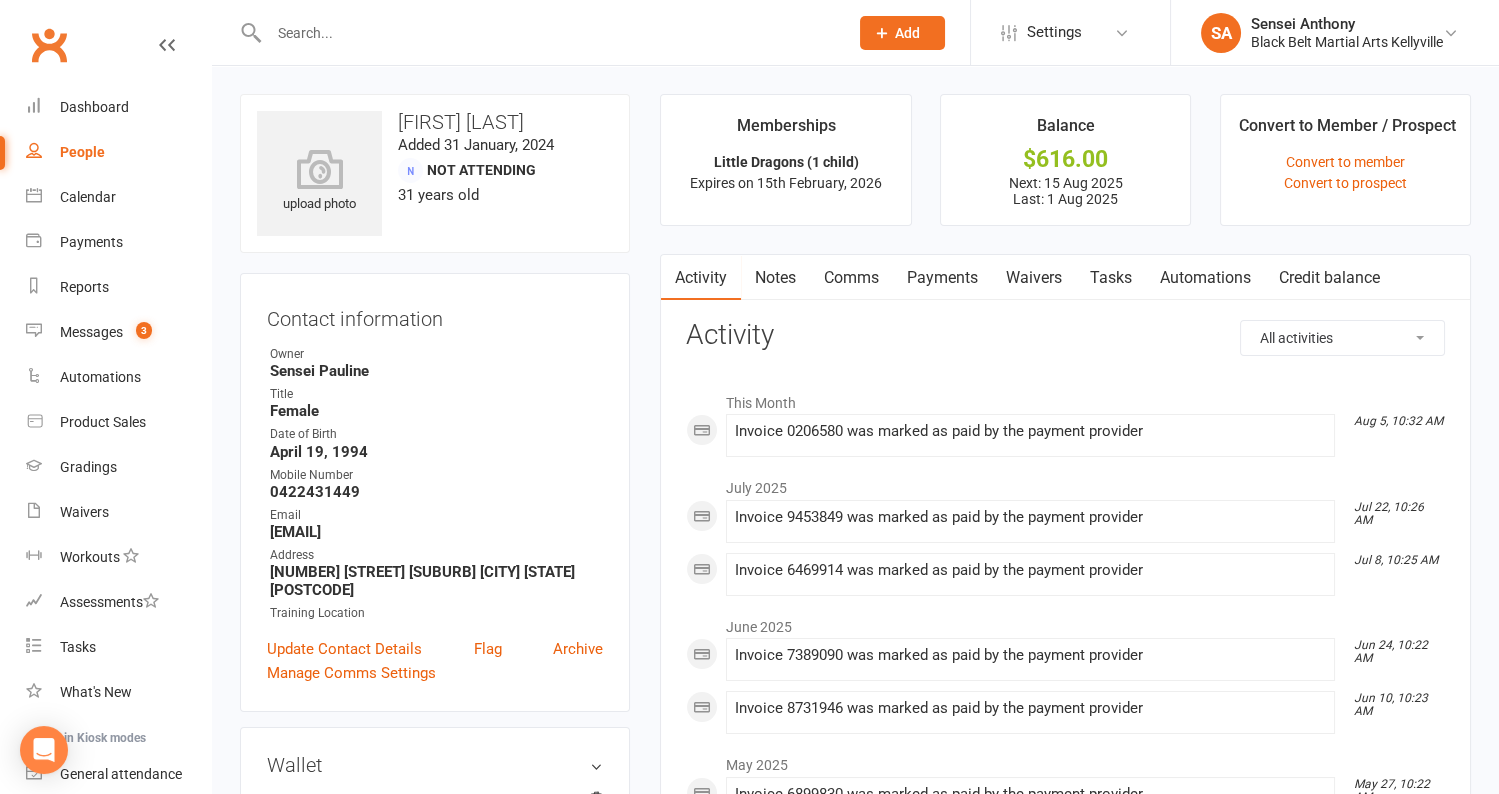 click on "Payments" at bounding box center [942, 278] 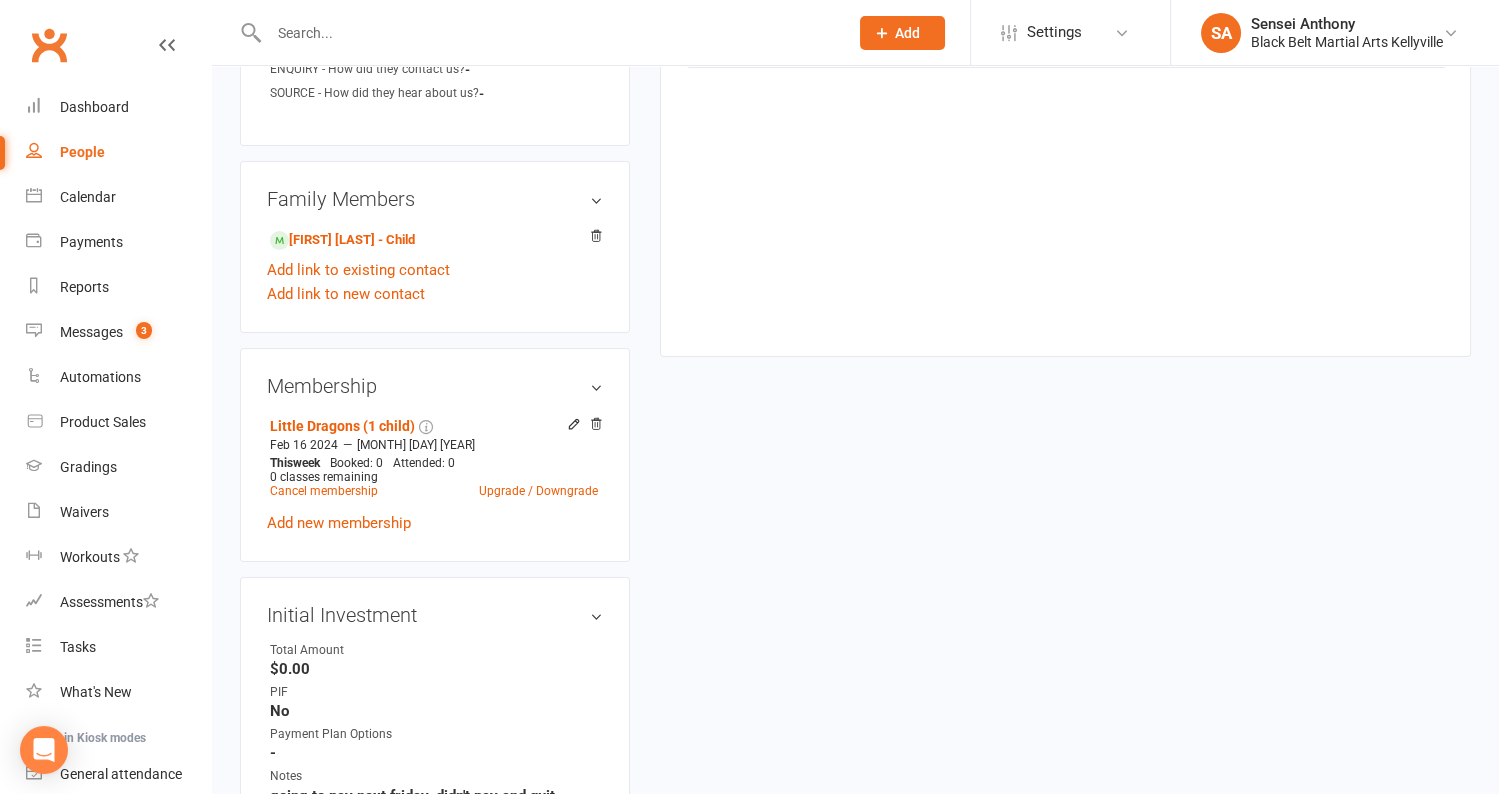 scroll, scrollTop: 895, scrollLeft: 0, axis: vertical 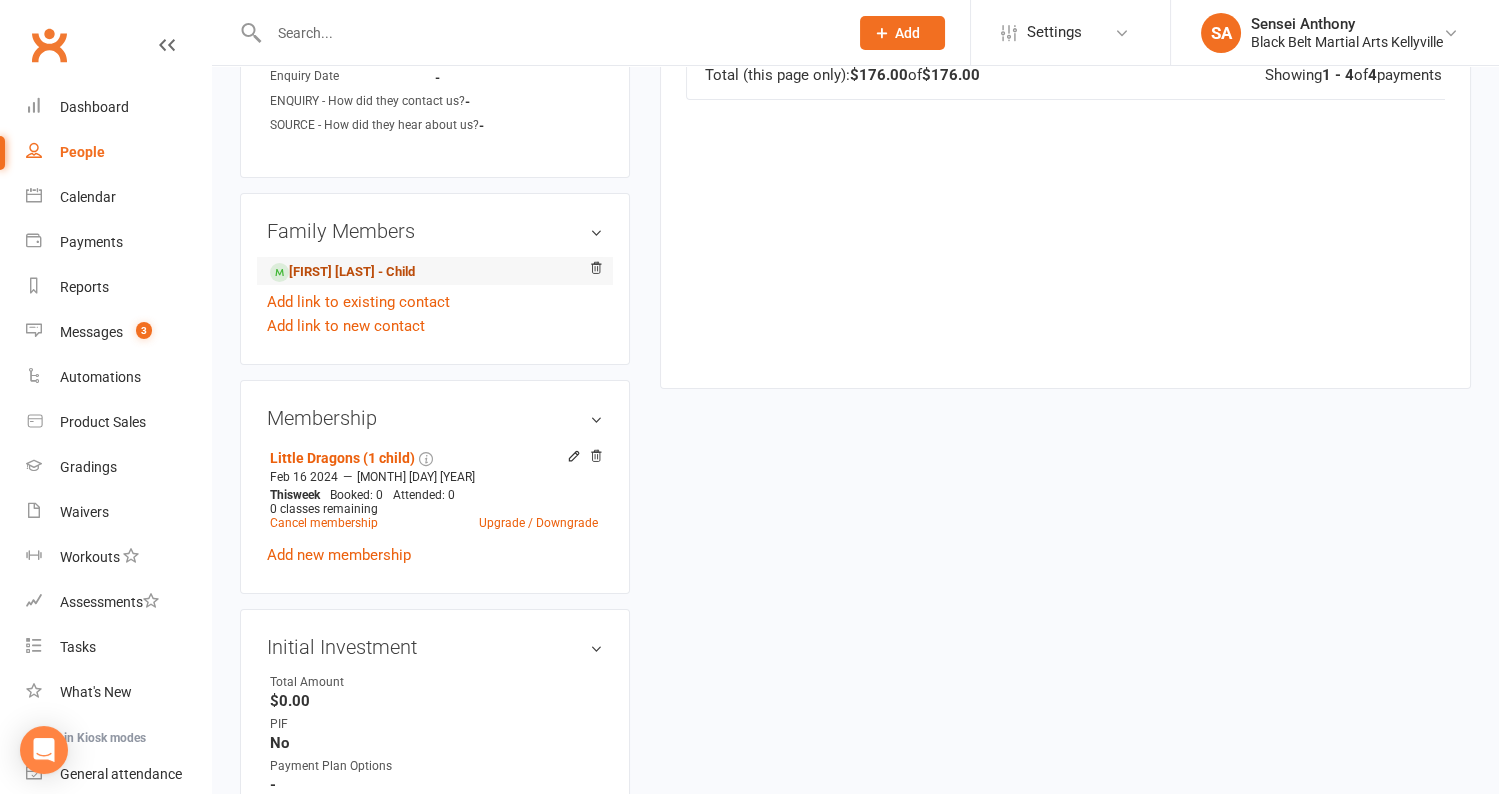 click on "Antonio Raad - Child" at bounding box center [342, 272] 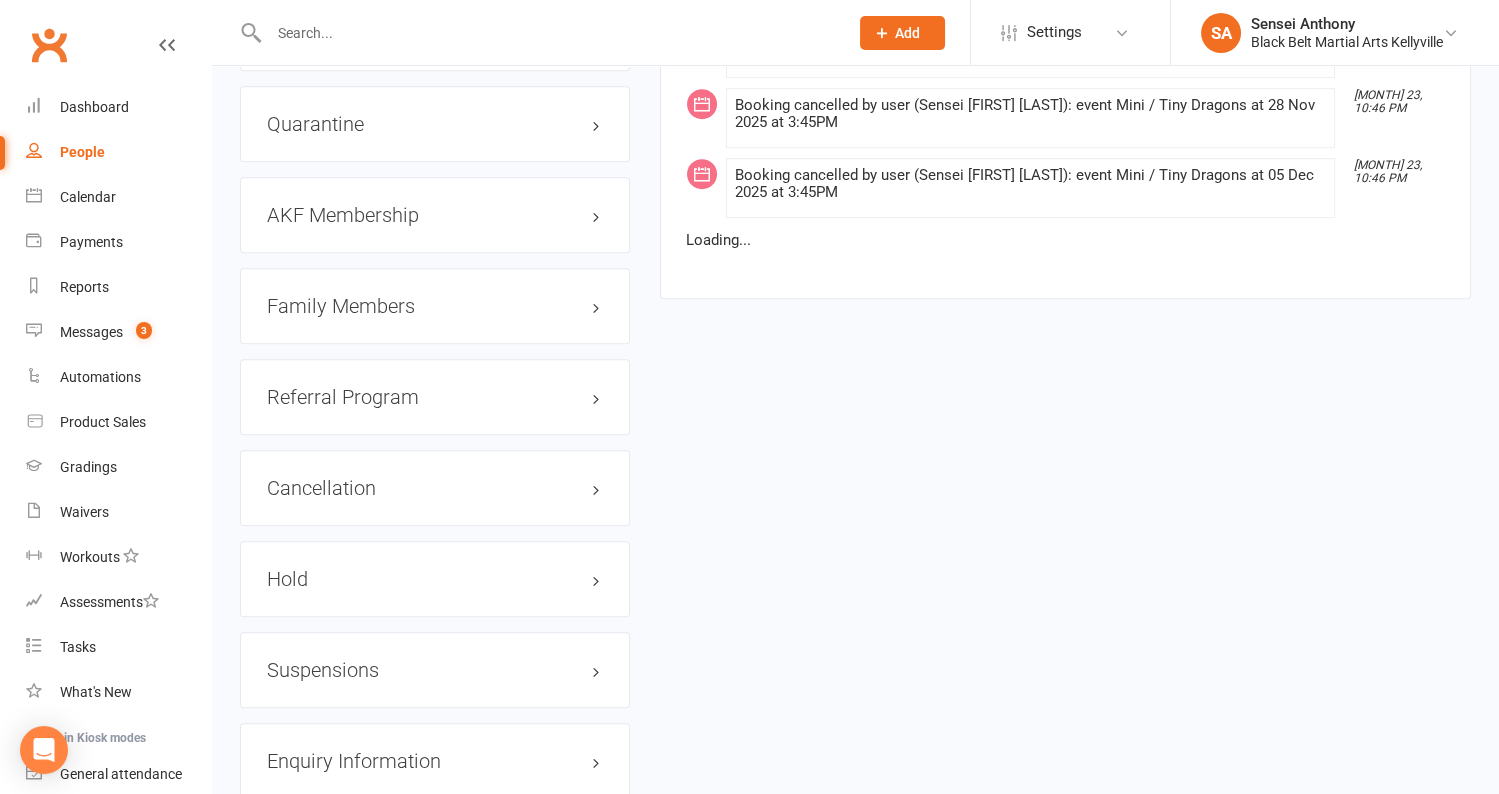 scroll, scrollTop: 2174, scrollLeft: 0, axis: vertical 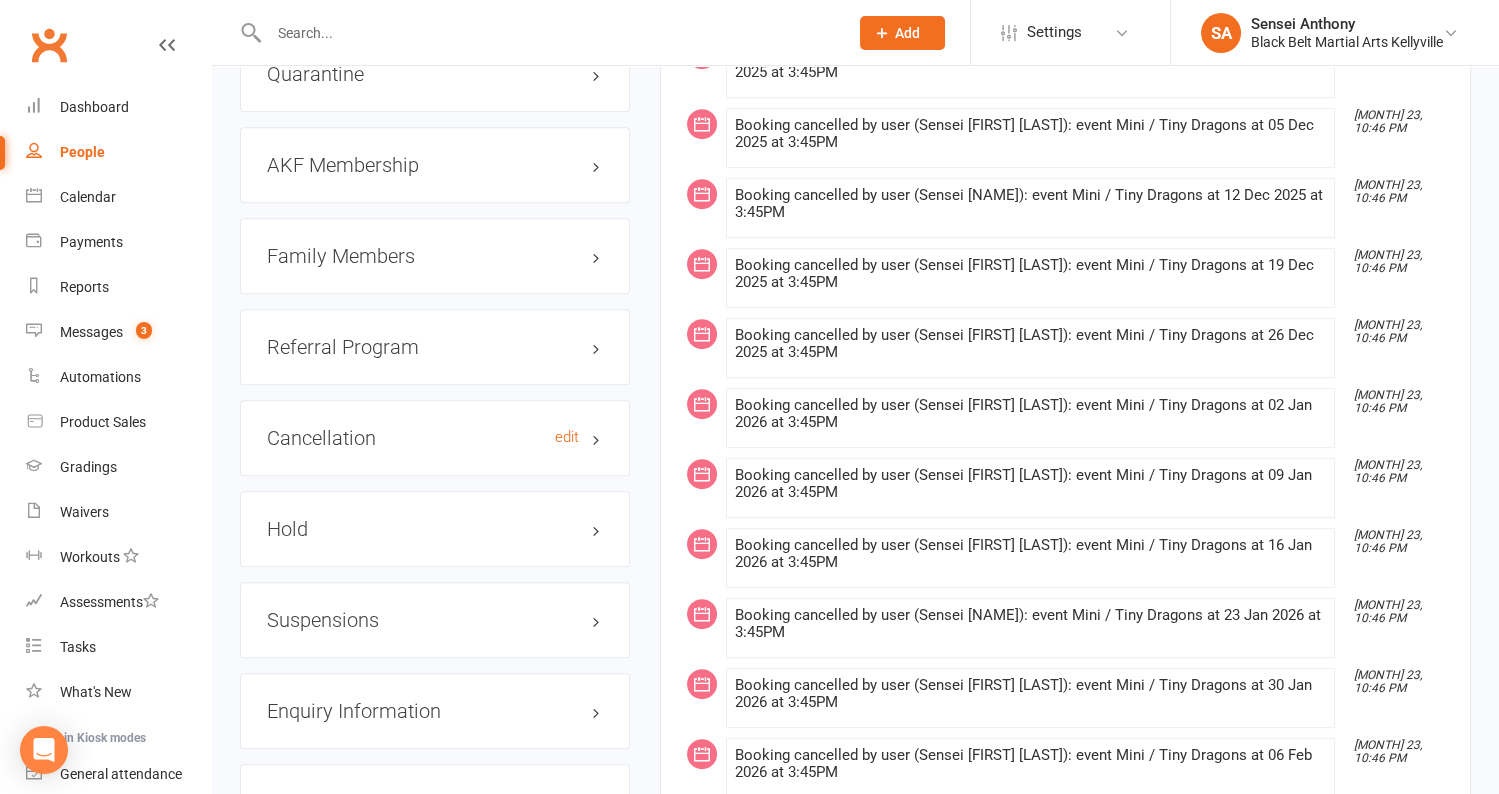 click on "Cancellation  edit" at bounding box center [435, 438] 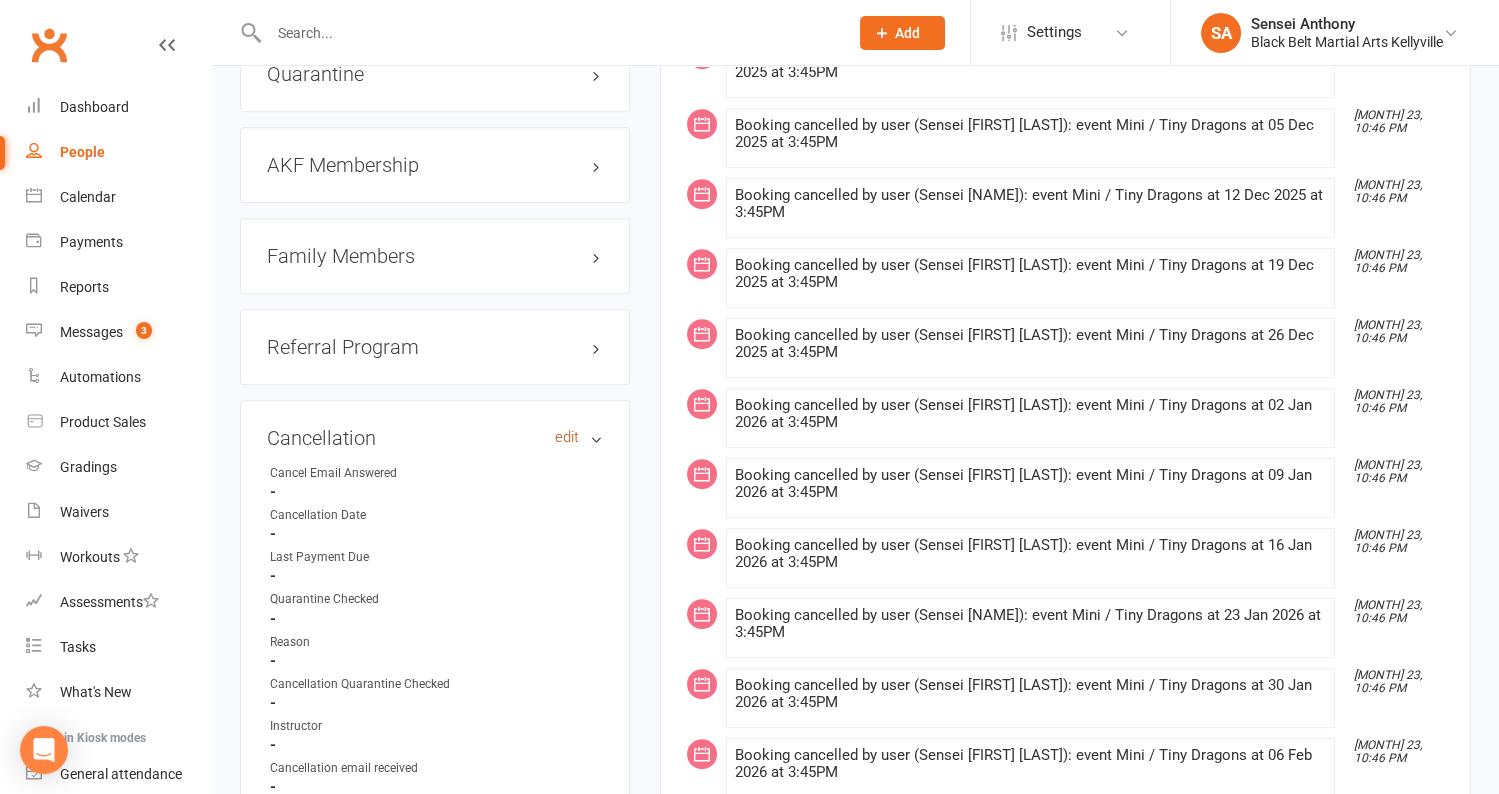 click on "edit" at bounding box center (567, 437) 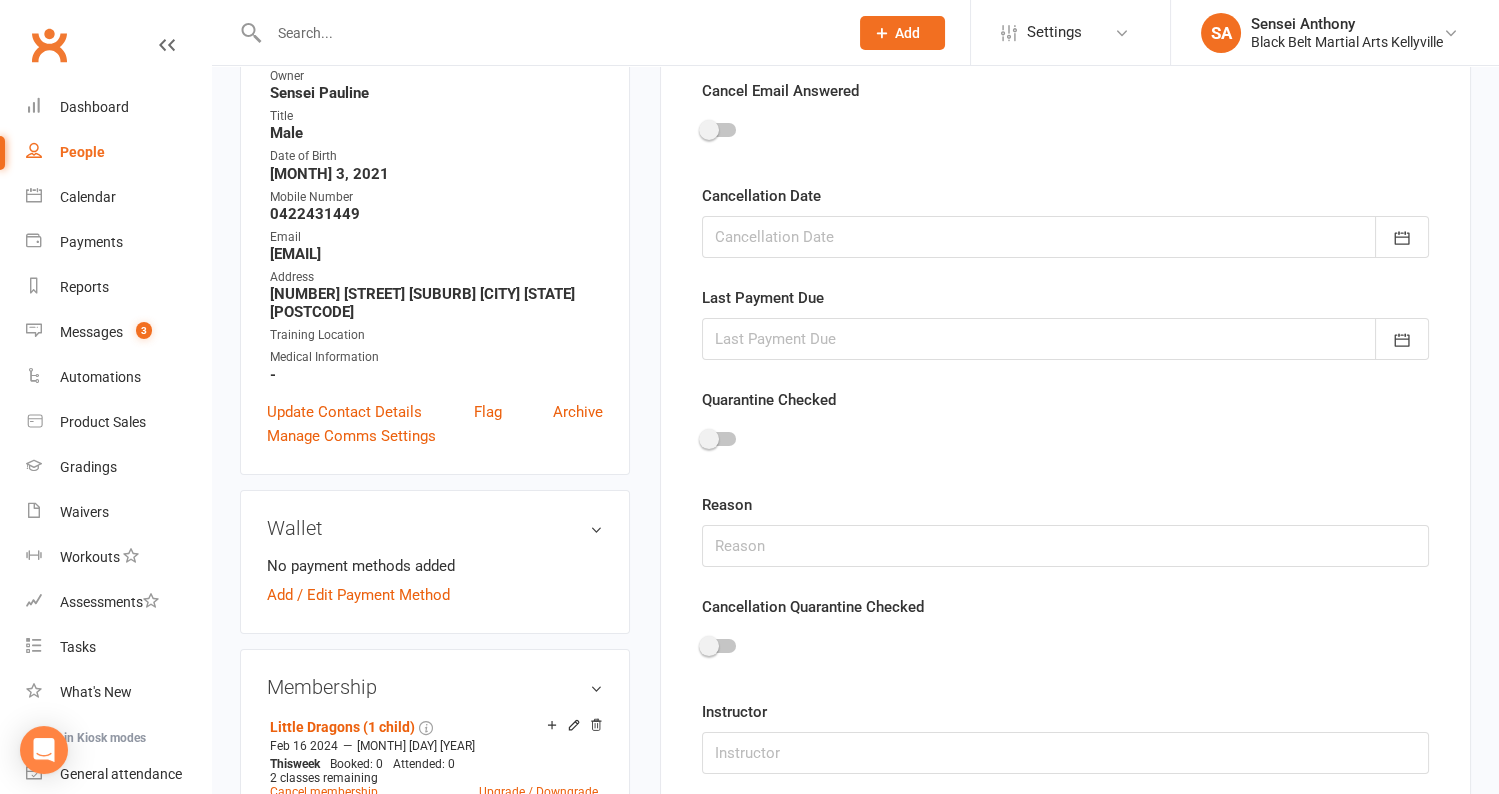 scroll, scrollTop: 170, scrollLeft: 0, axis: vertical 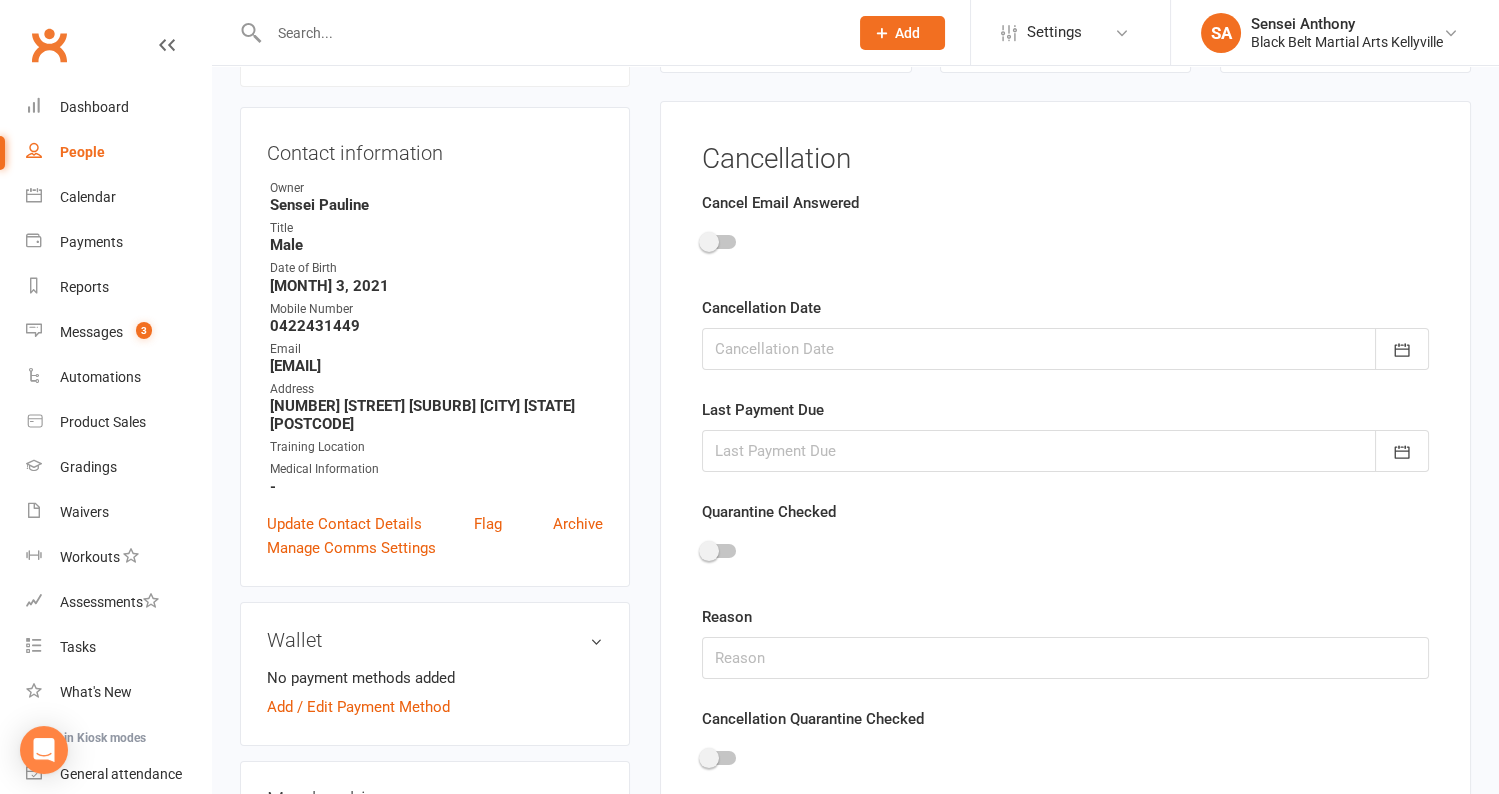 click at bounding box center (709, 242) 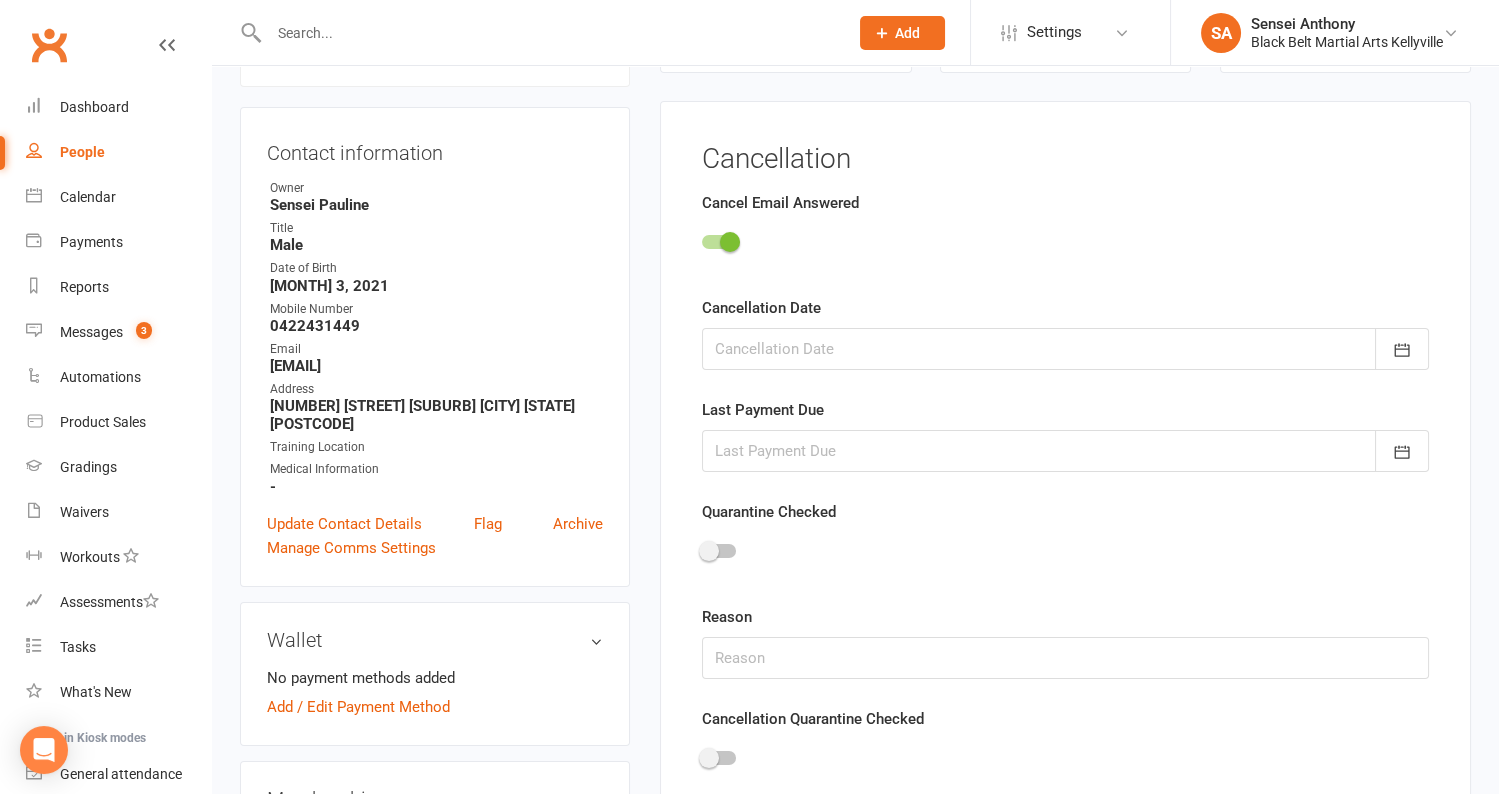 click at bounding box center [1065, 349] 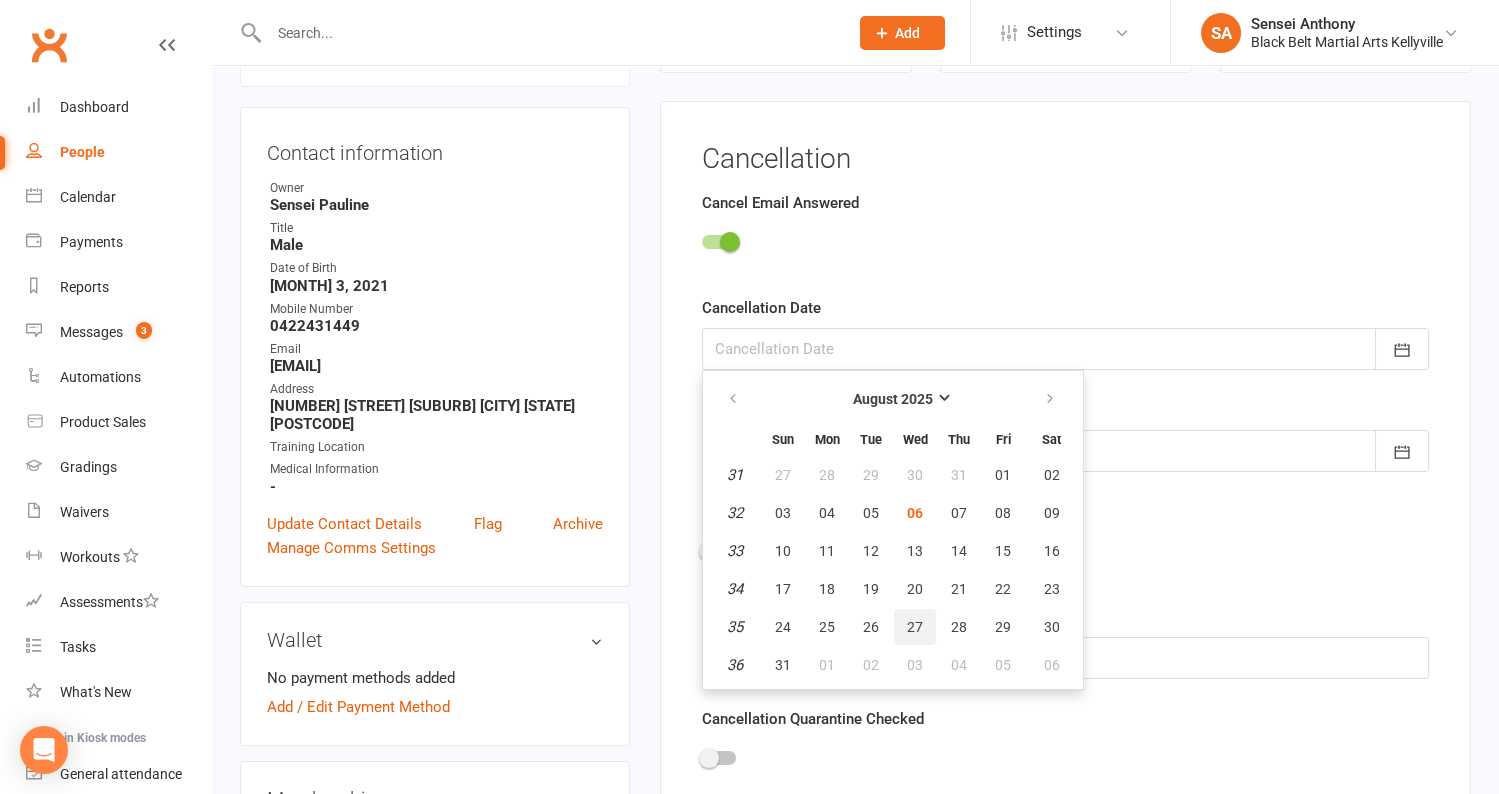 click on "27" at bounding box center (915, 627) 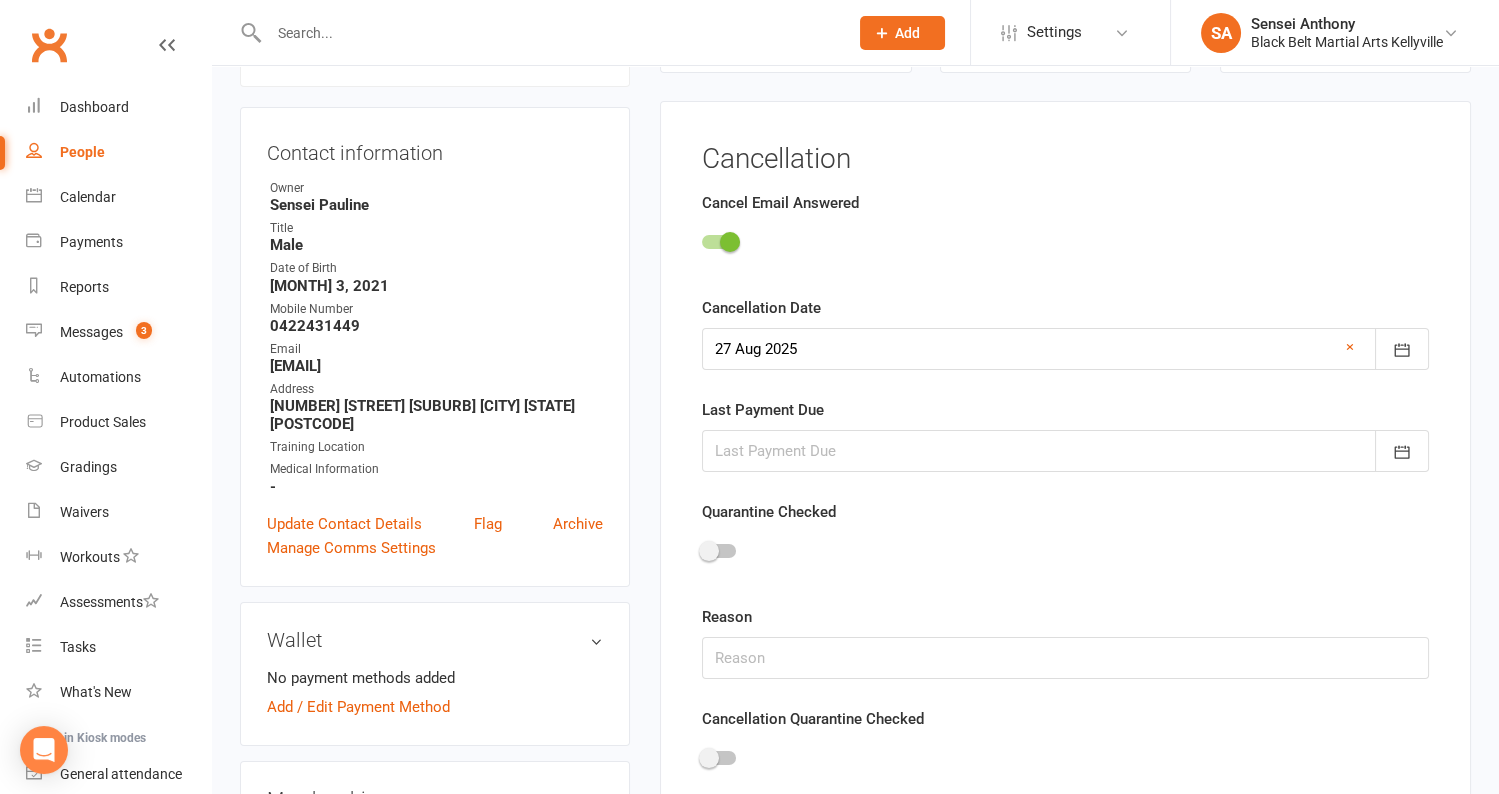 click at bounding box center (1065, 451) 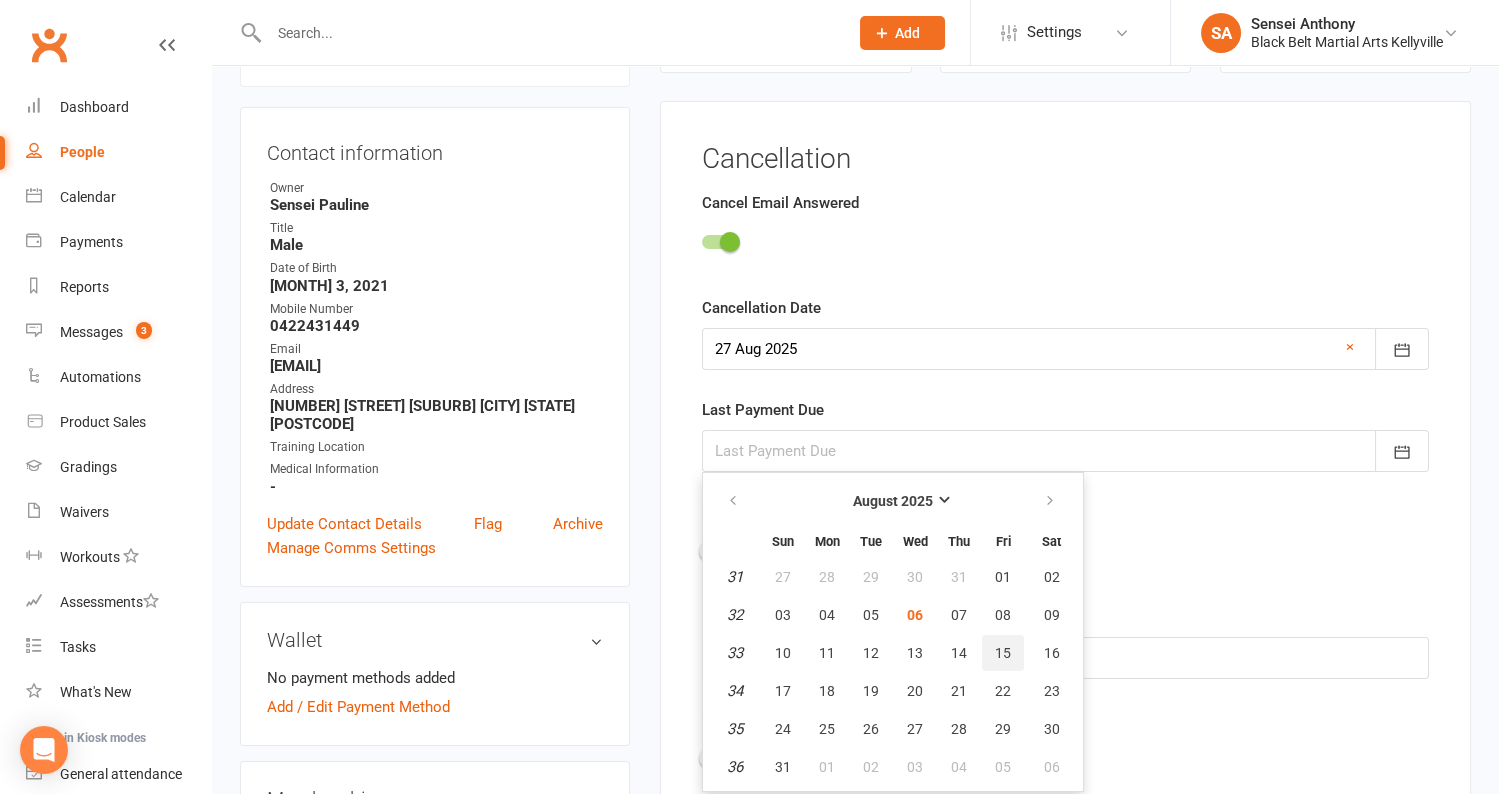 click on "15" at bounding box center [1003, 653] 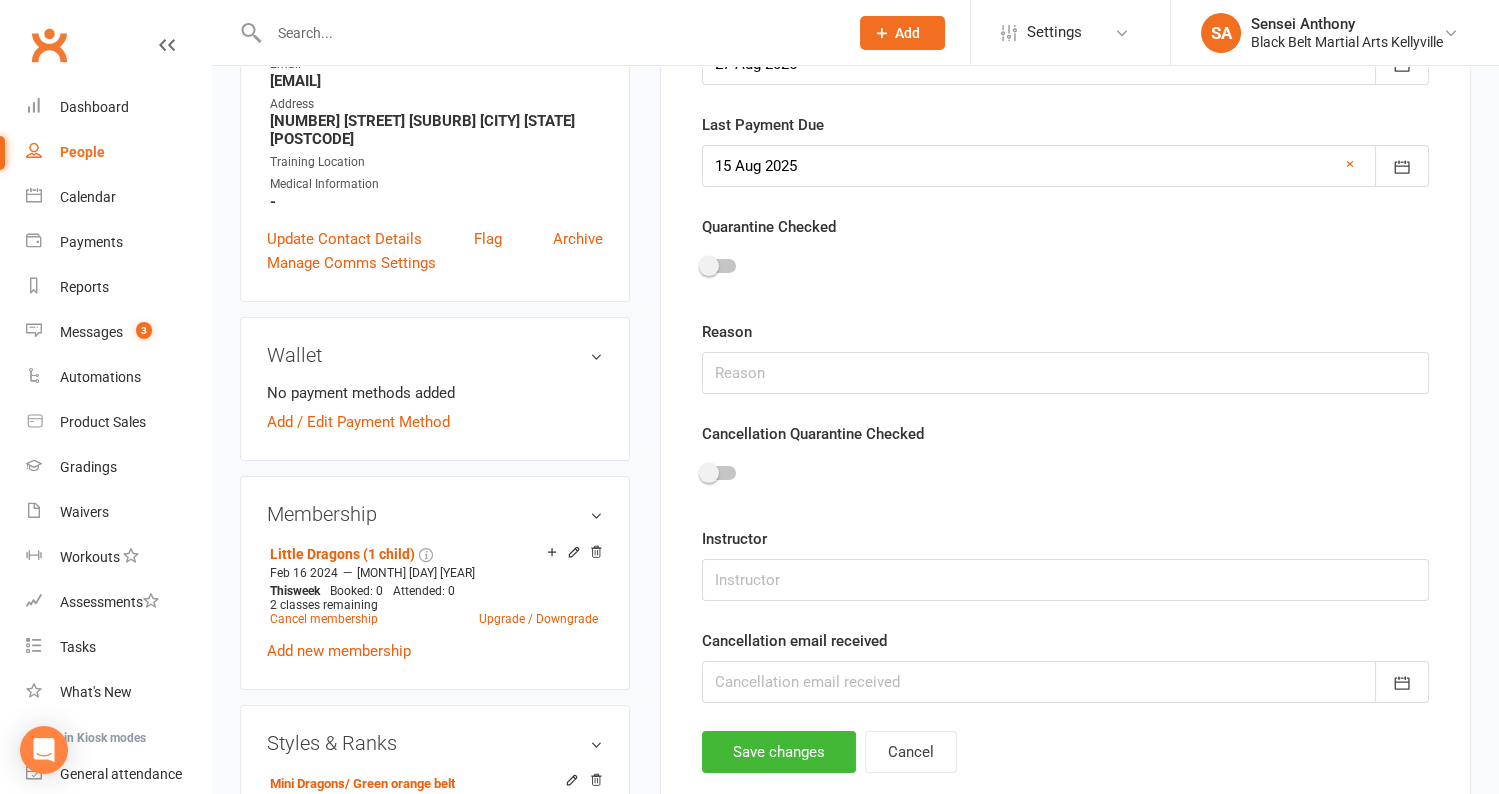 scroll, scrollTop: 456, scrollLeft: 0, axis: vertical 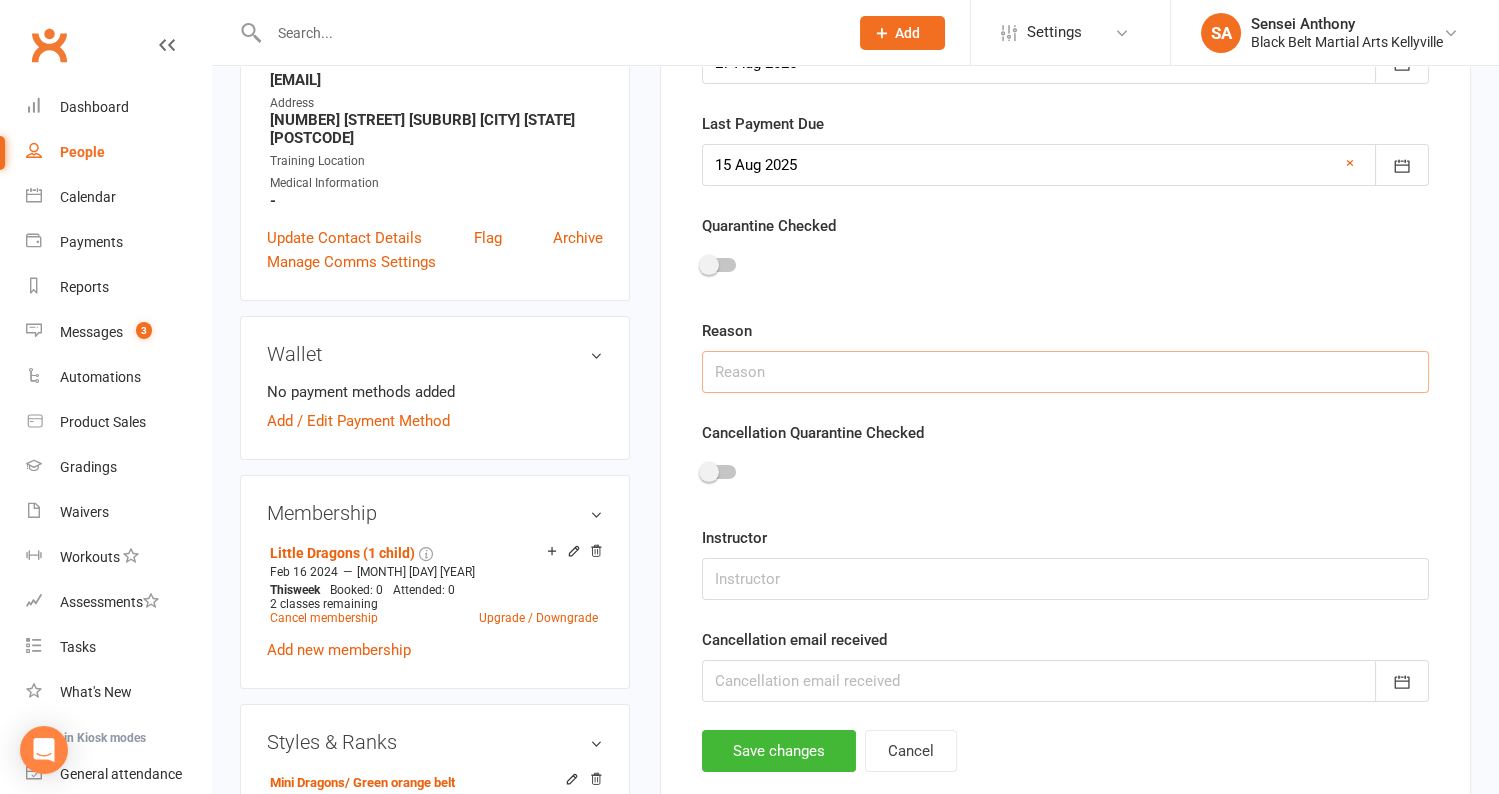 click at bounding box center [1065, 372] 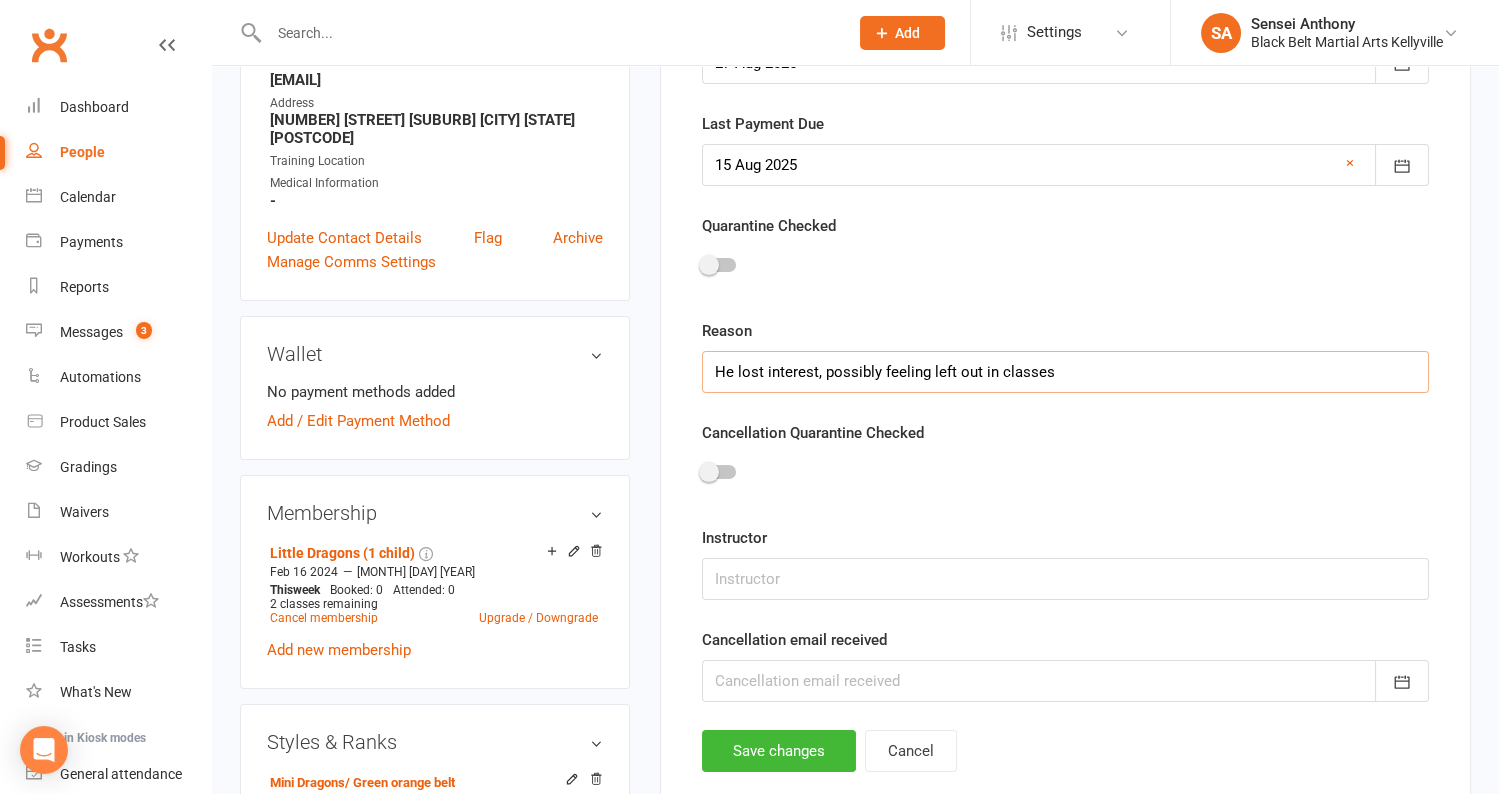 drag, startPoint x: 1105, startPoint y: 371, endPoint x: 817, endPoint y: 369, distance: 288.00696 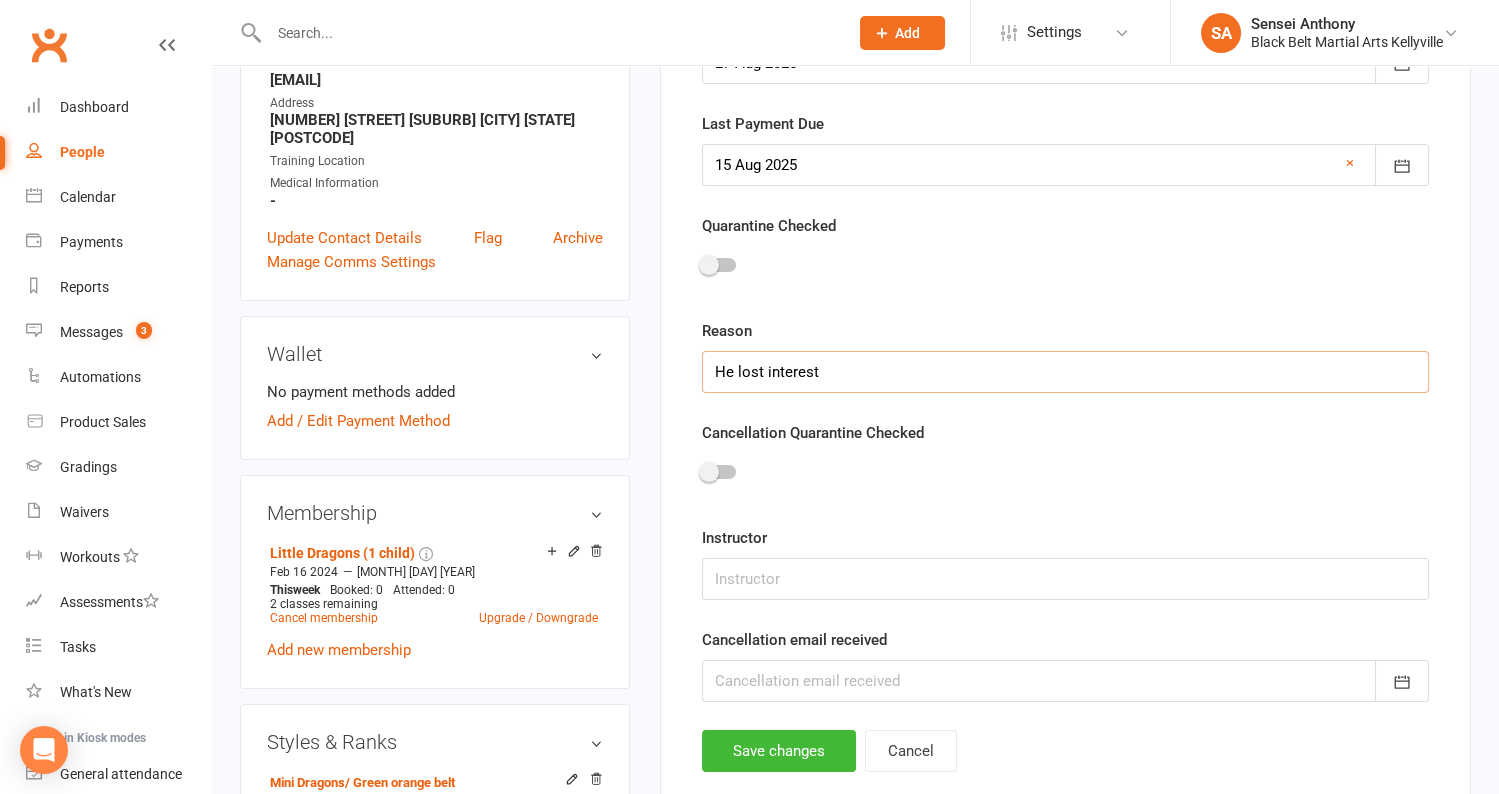 type on "He lost interest" 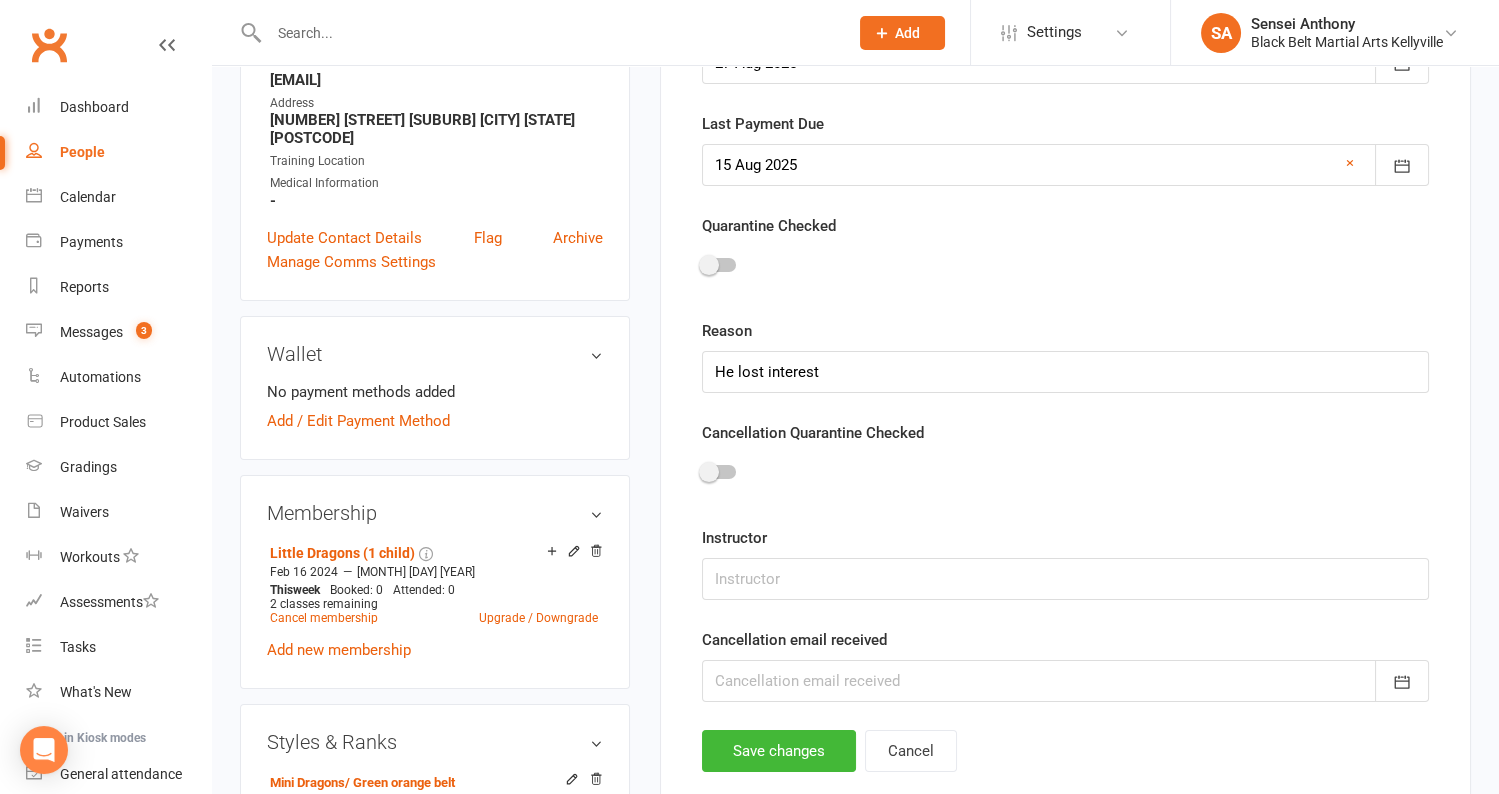 click on "Instructor" at bounding box center [1065, 563] 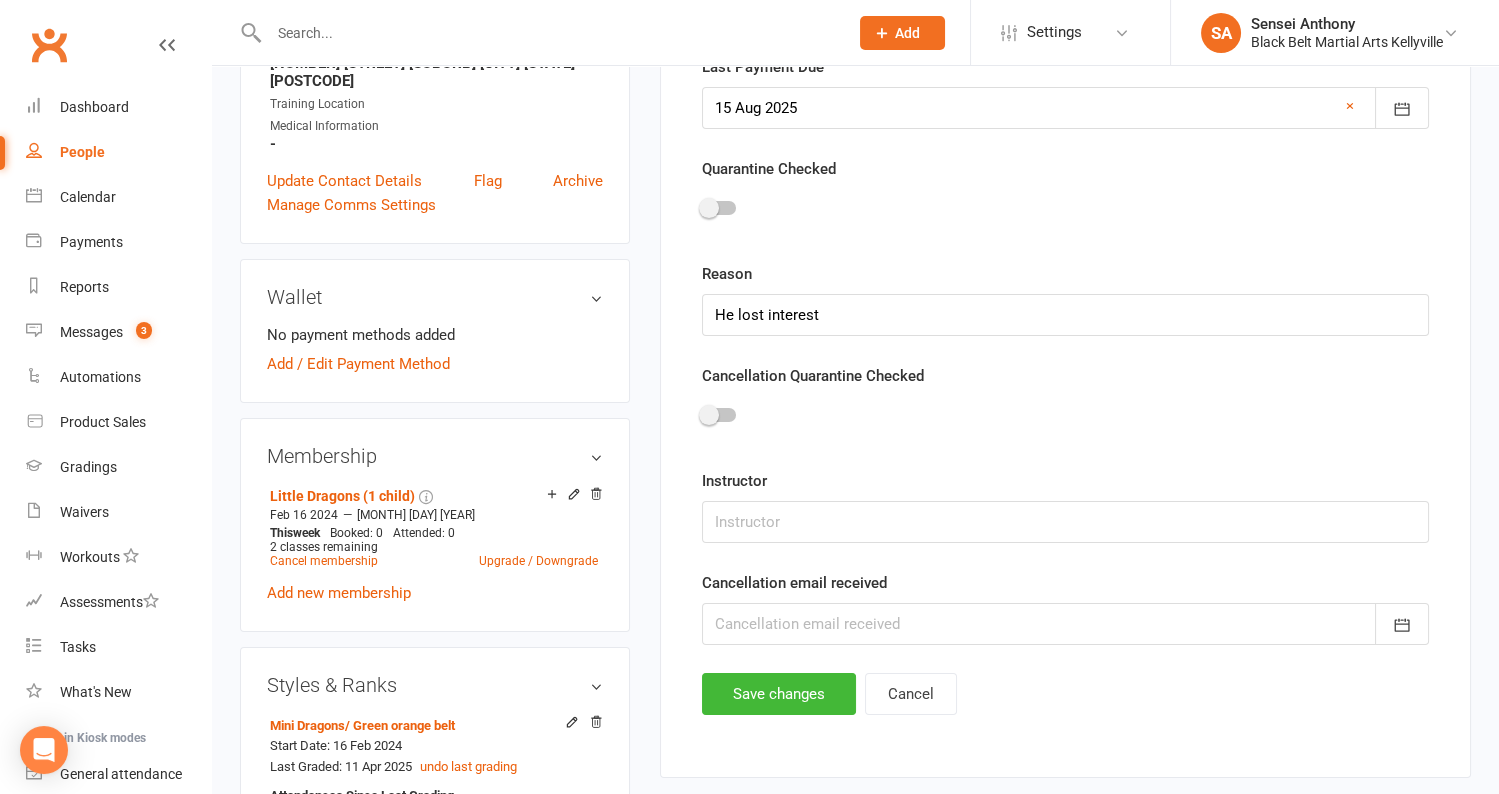 scroll, scrollTop: 517, scrollLeft: 0, axis: vertical 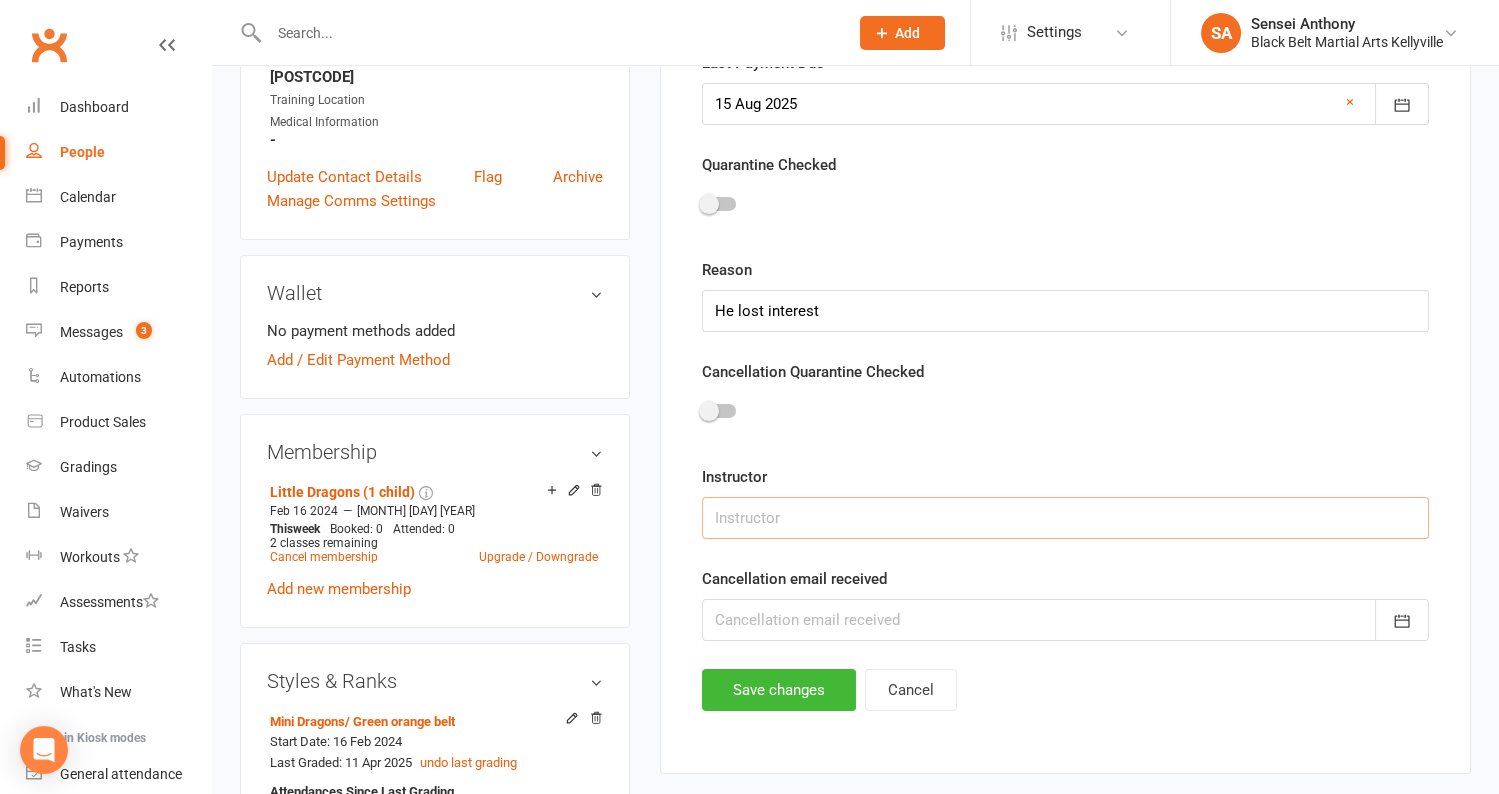 click at bounding box center [1065, 518] 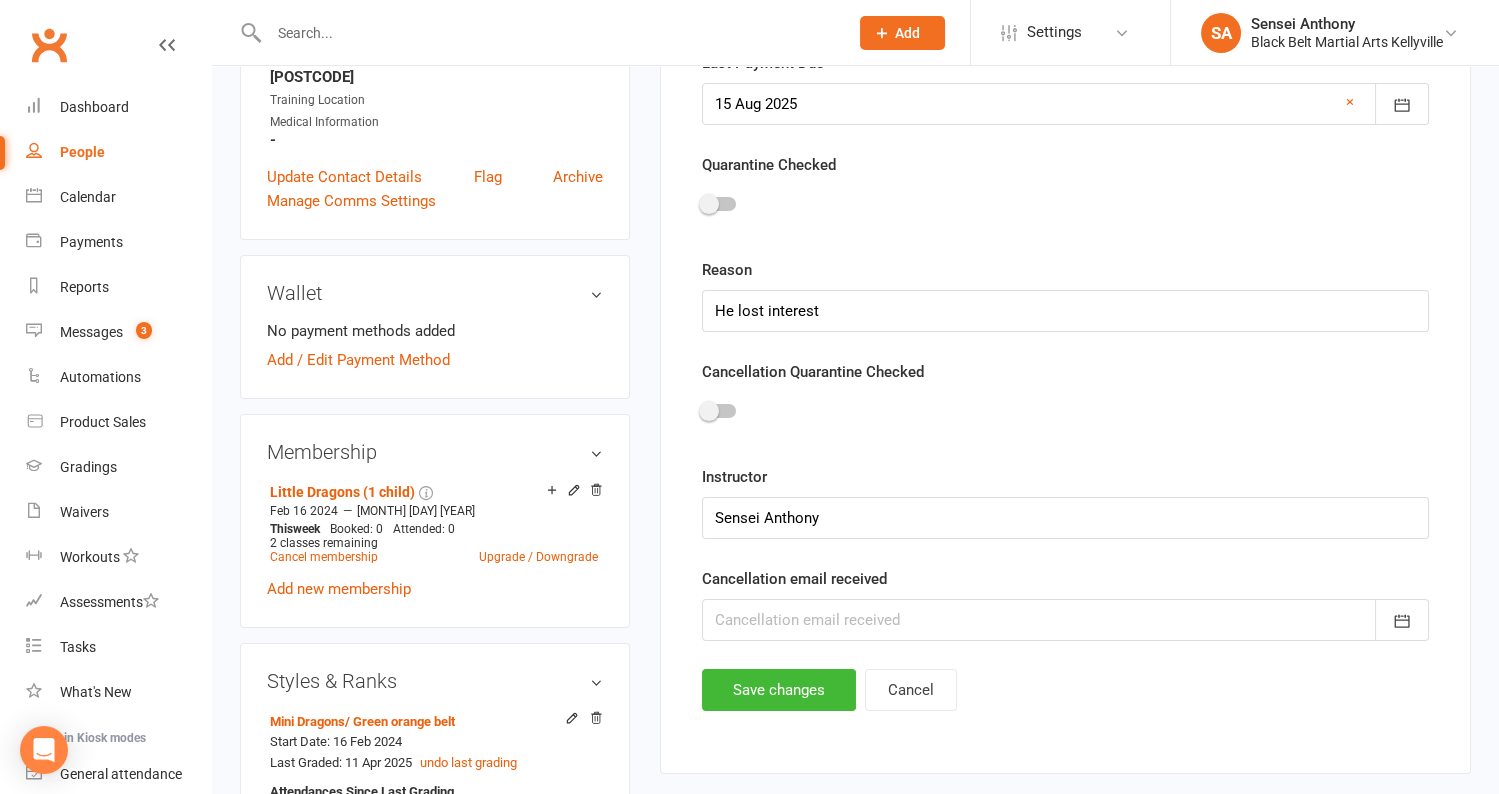 click at bounding box center (1065, 620) 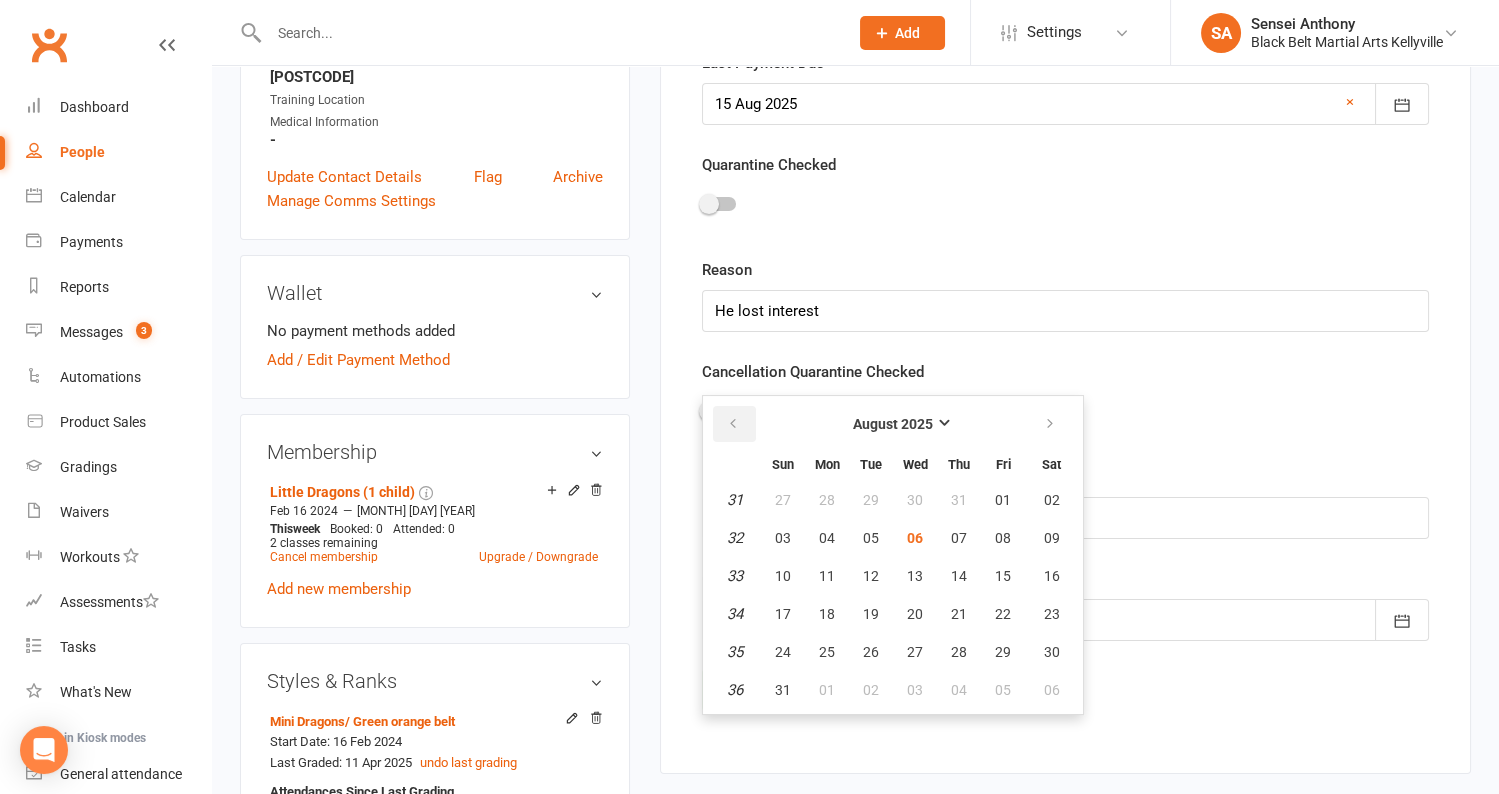 click at bounding box center [733, 424] 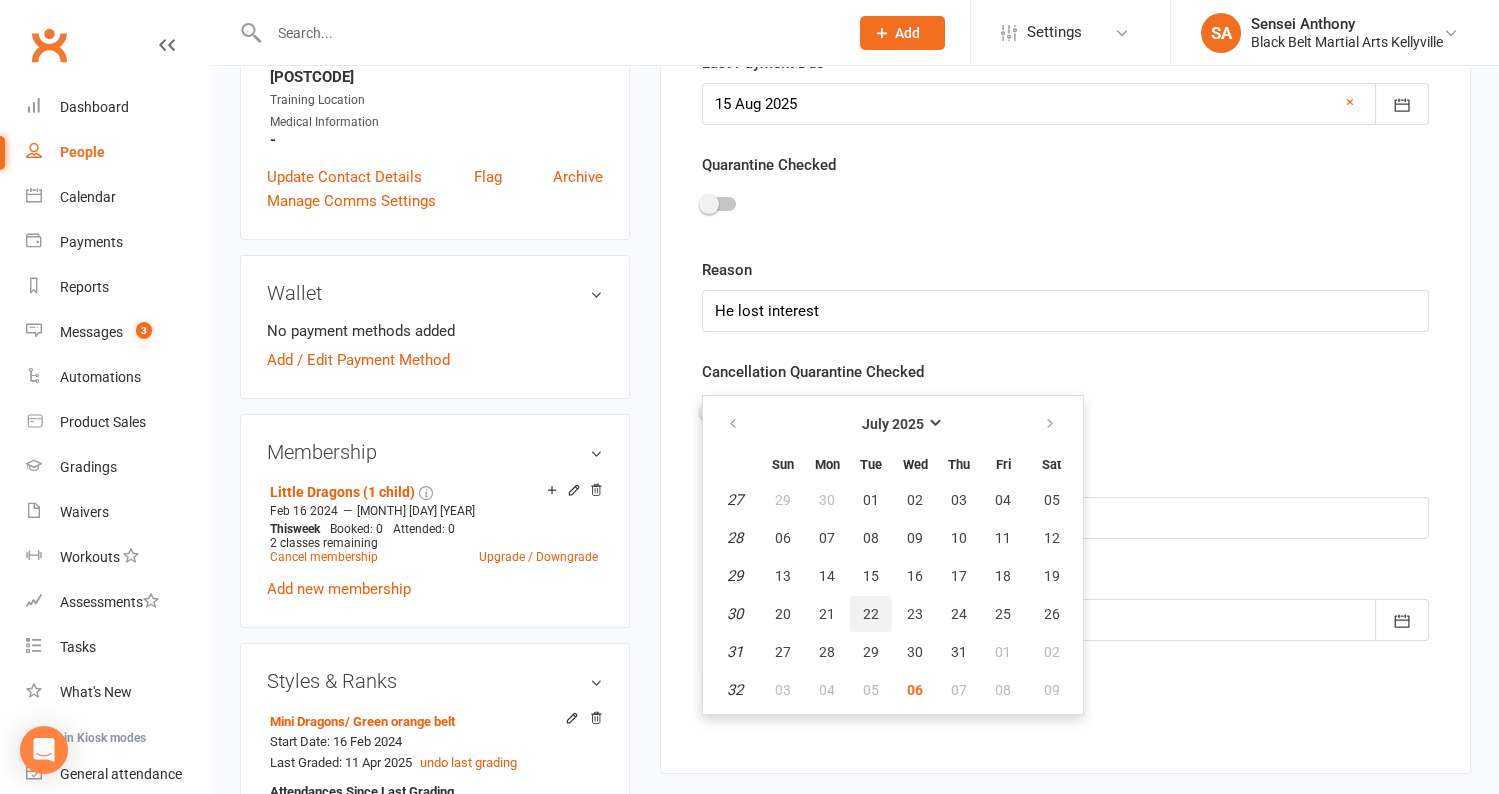 click on "22" at bounding box center [871, 614] 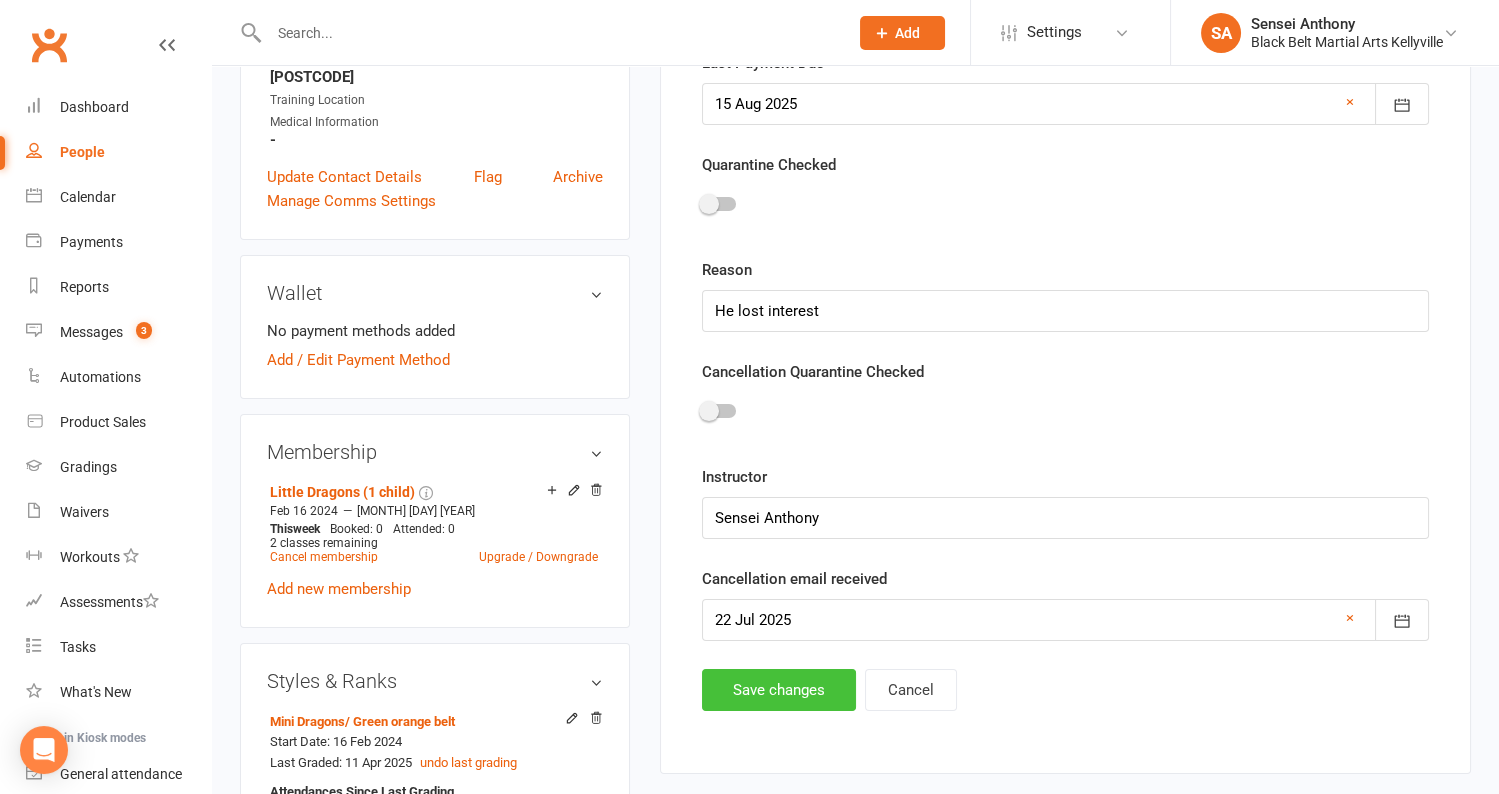 click on "Save changes" at bounding box center (779, 690) 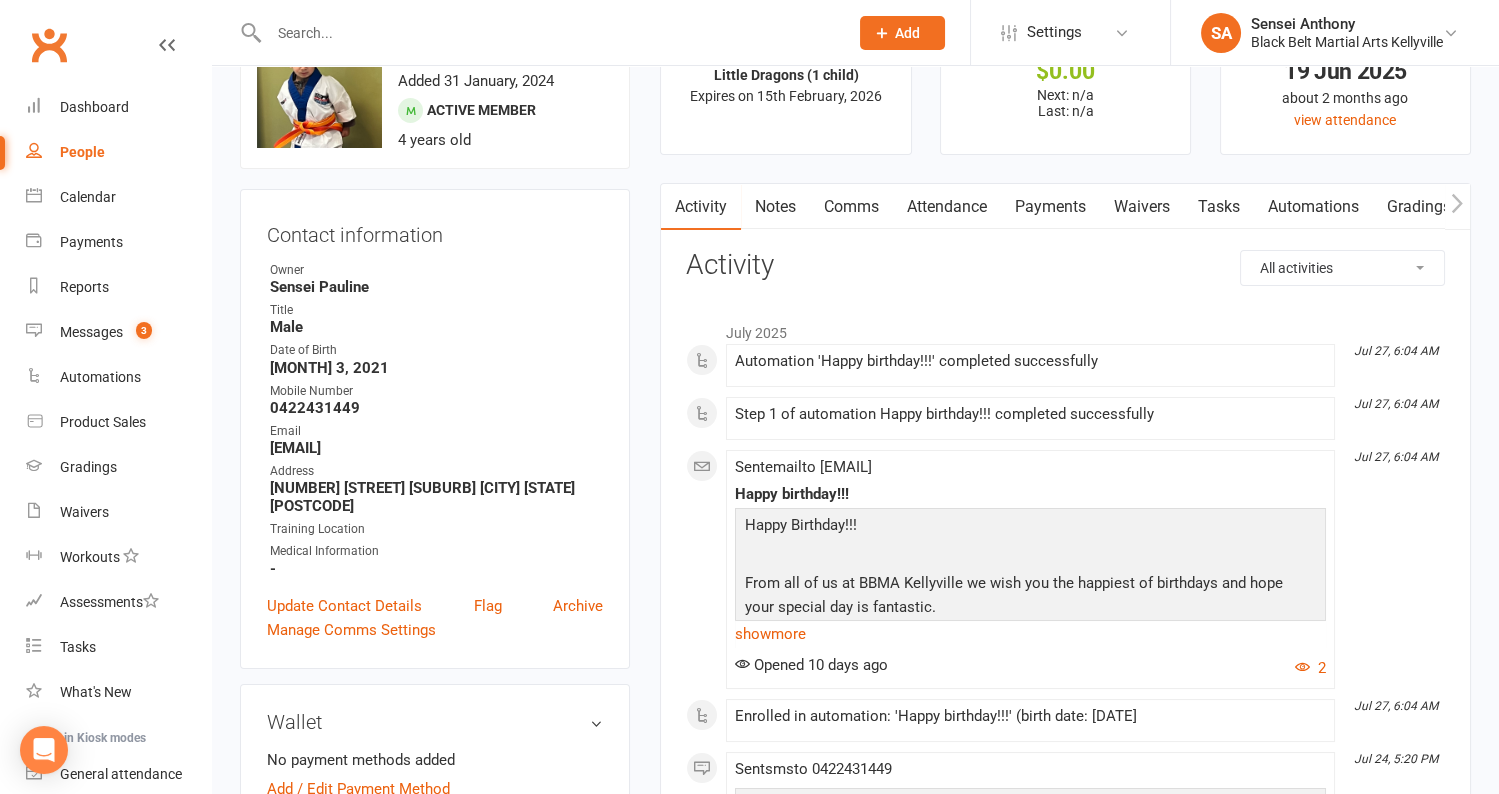 scroll, scrollTop: 0, scrollLeft: 0, axis: both 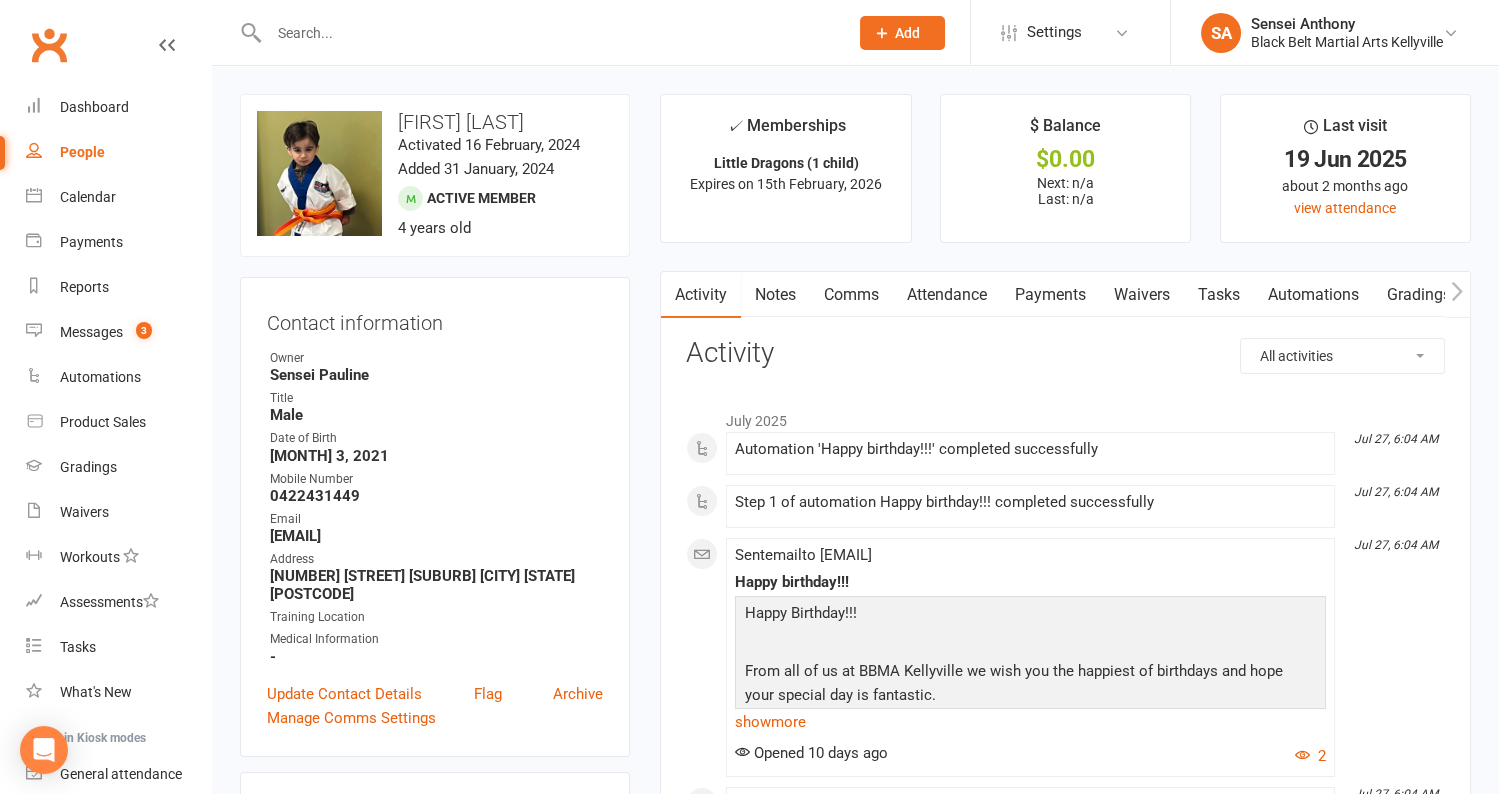 click at bounding box center [548, 33] 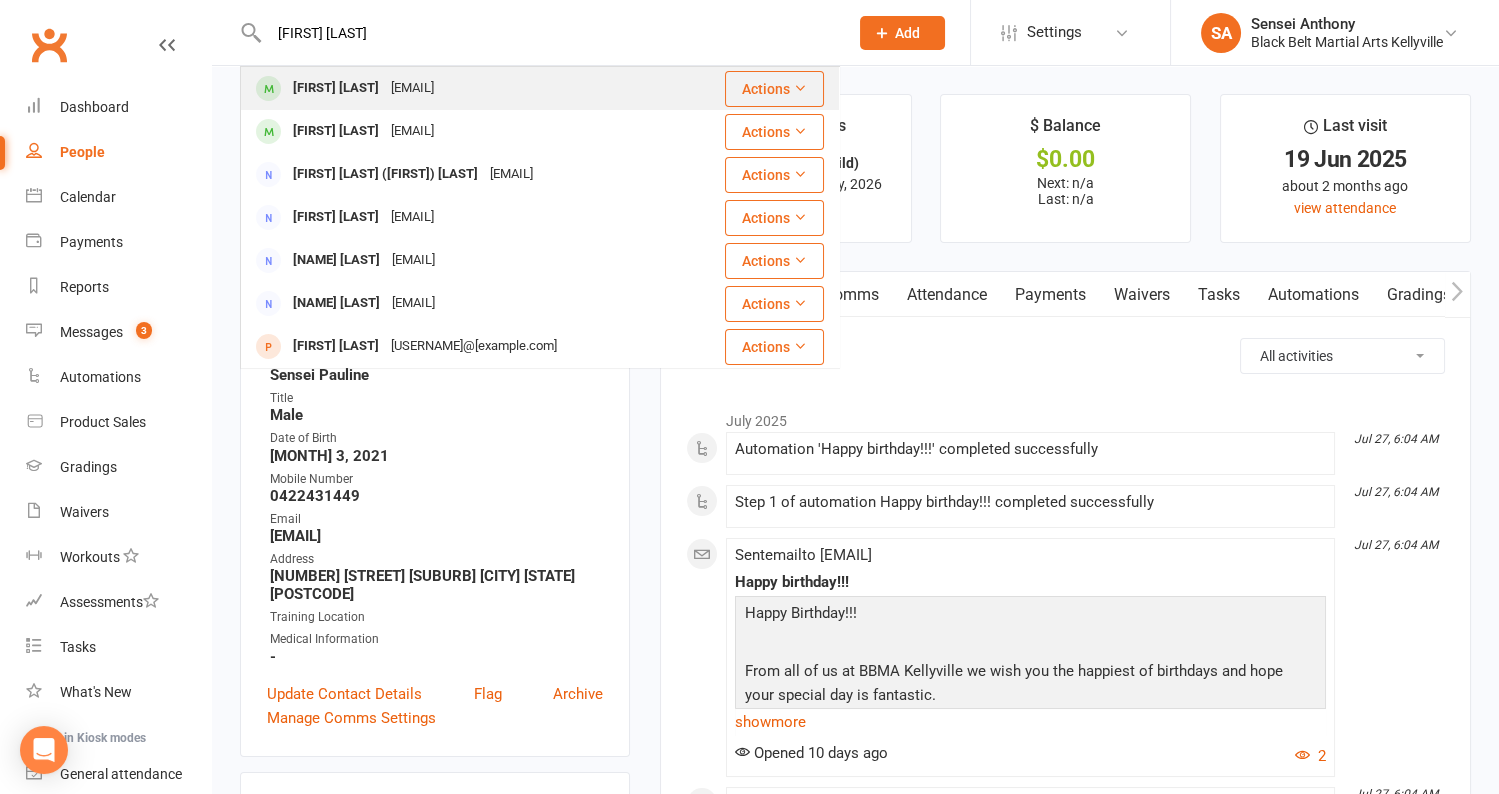type on "Alina L" 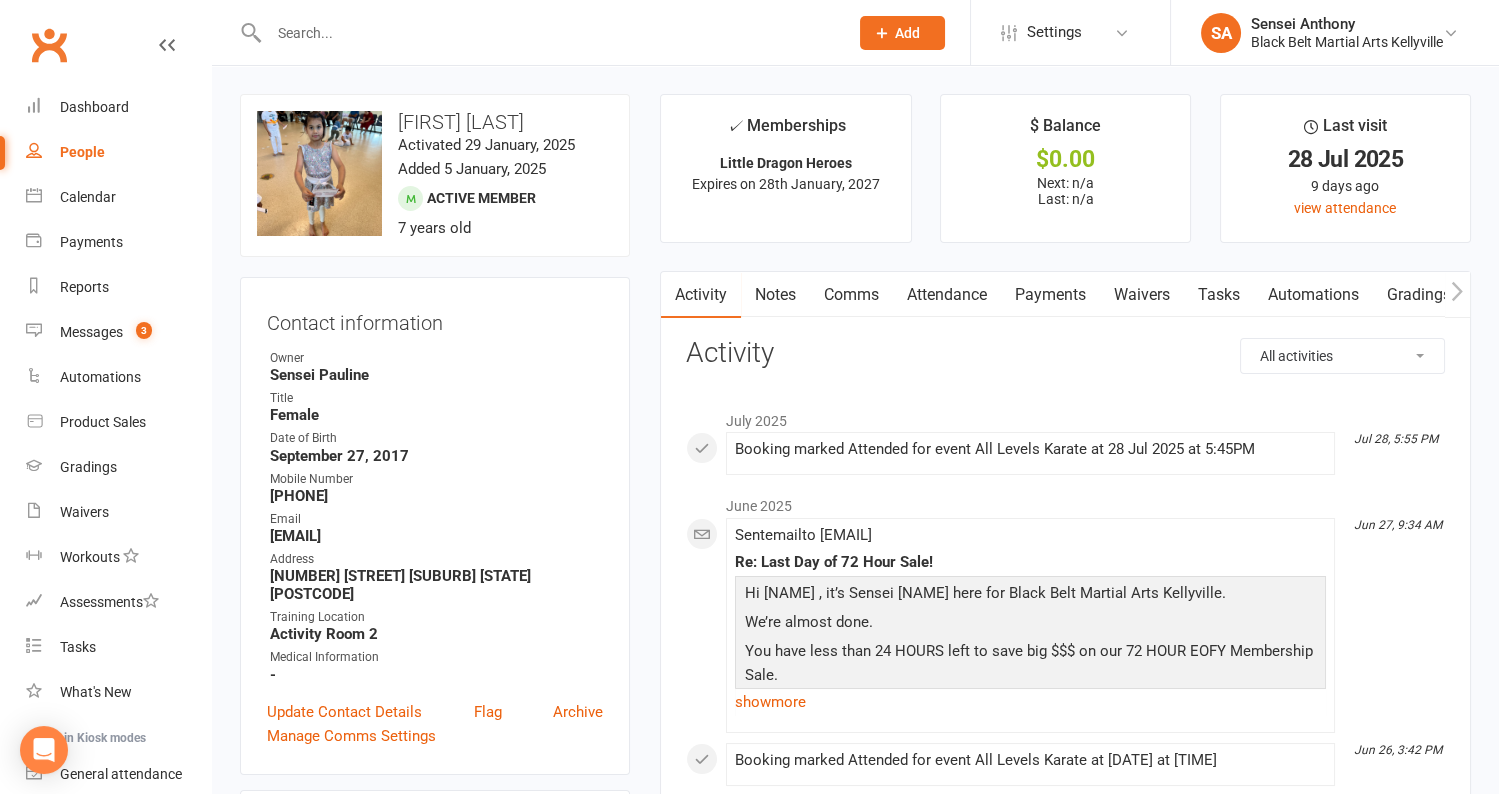 click on "Attendance" at bounding box center (947, 295) 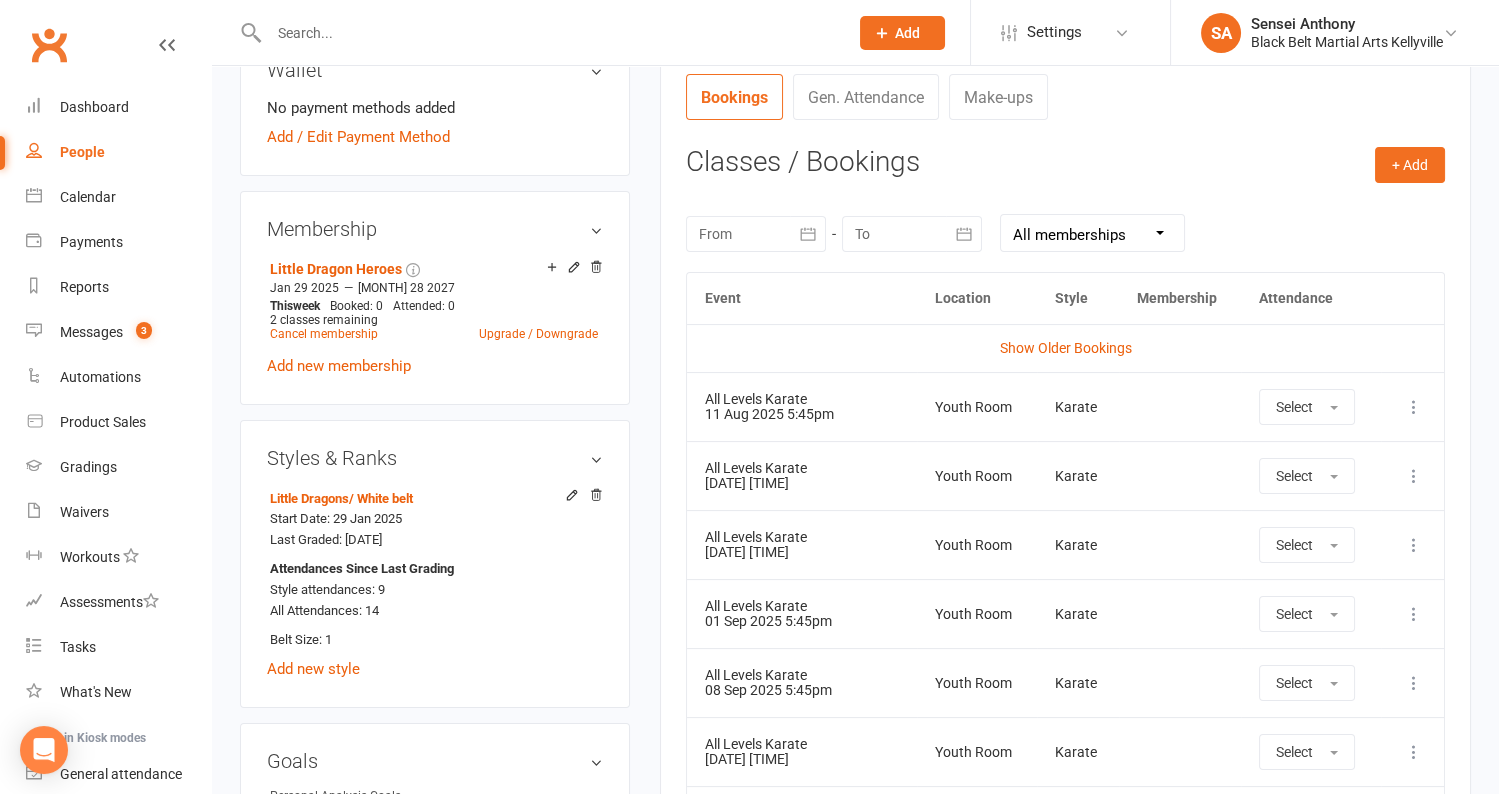 scroll, scrollTop: 970, scrollLeft: 0, axis: vertical 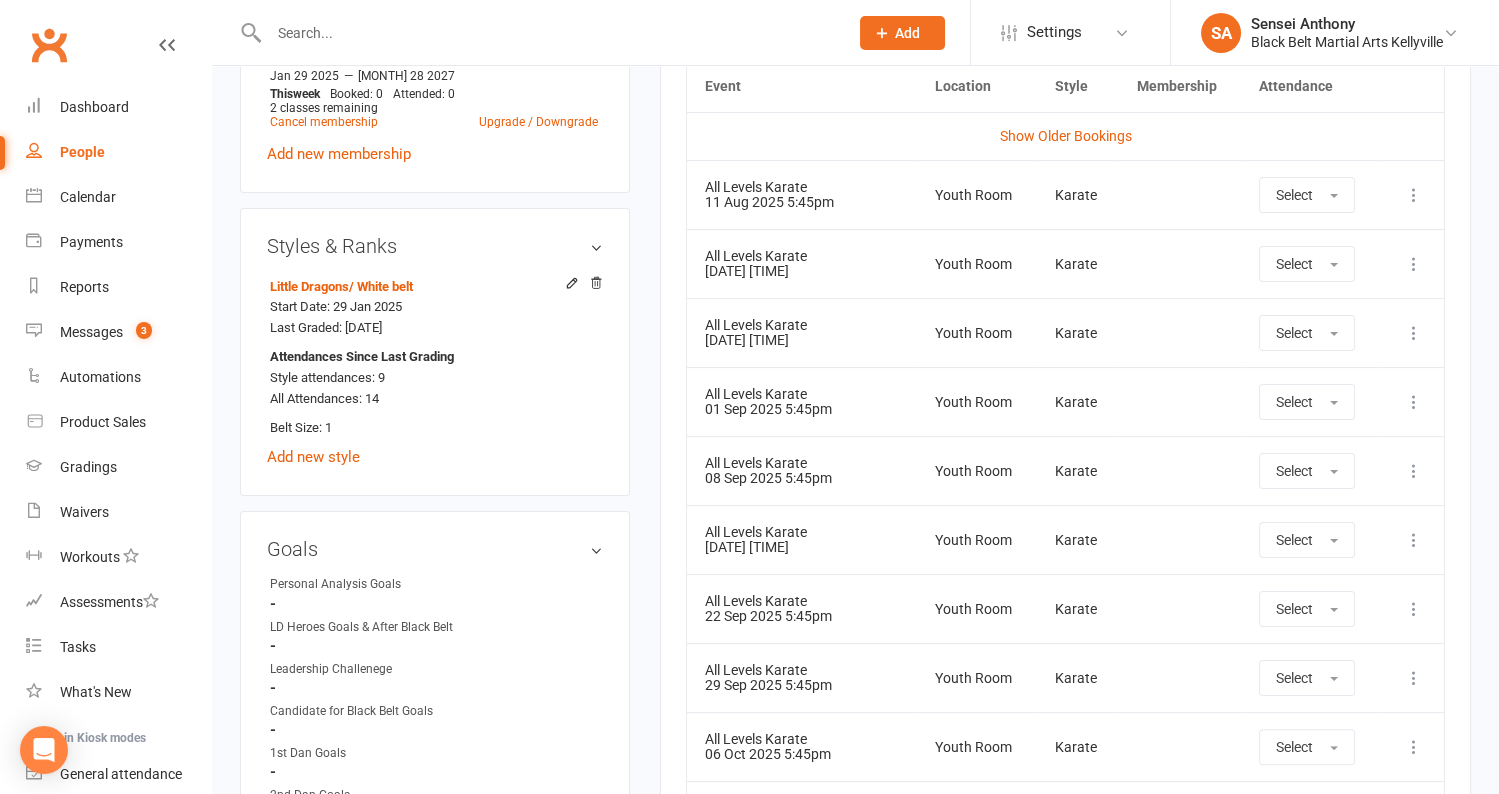 click at bounding box center [1414, 195] 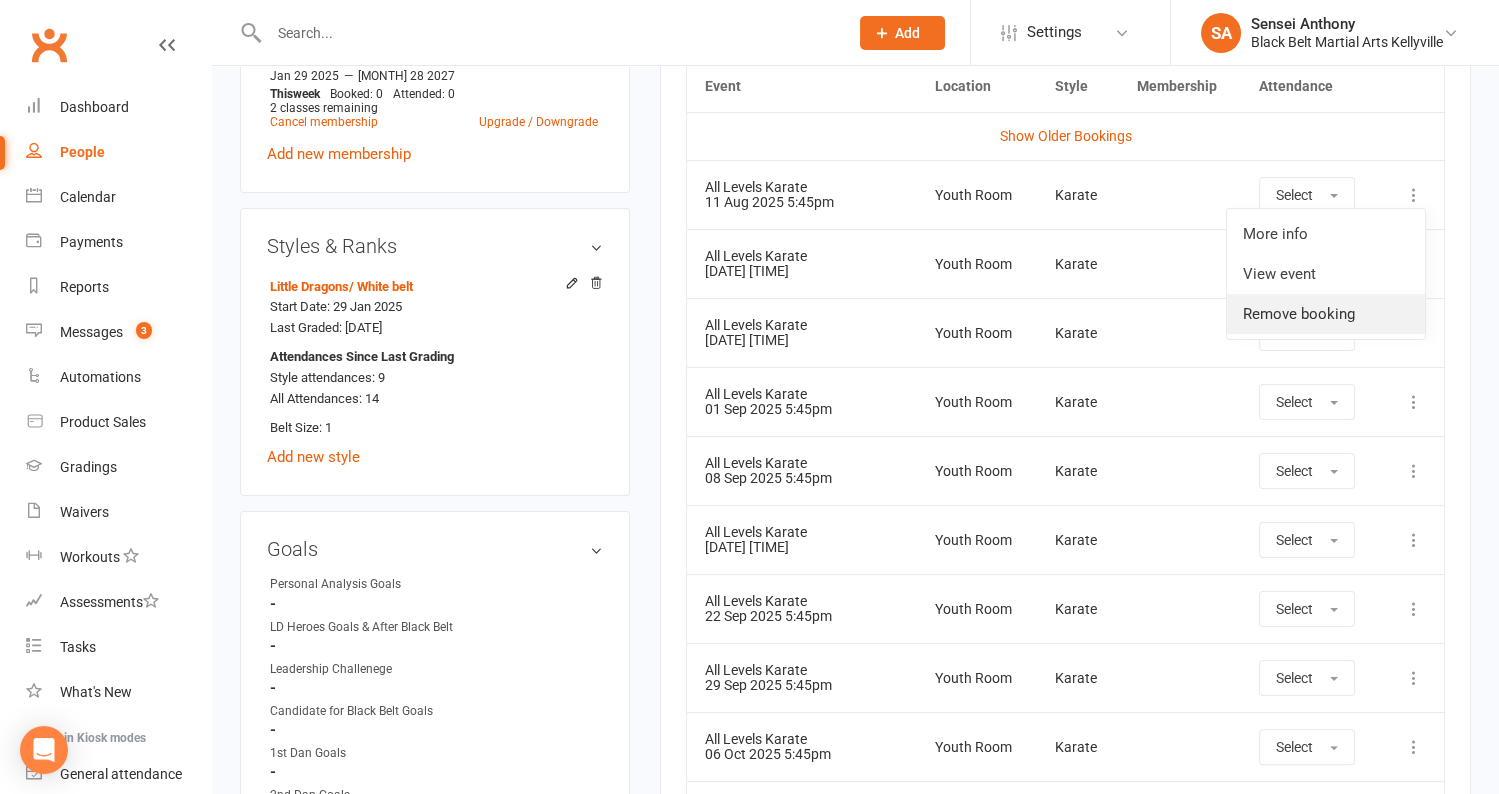 click on "Remove booking" at bounding box center (1326, 314) 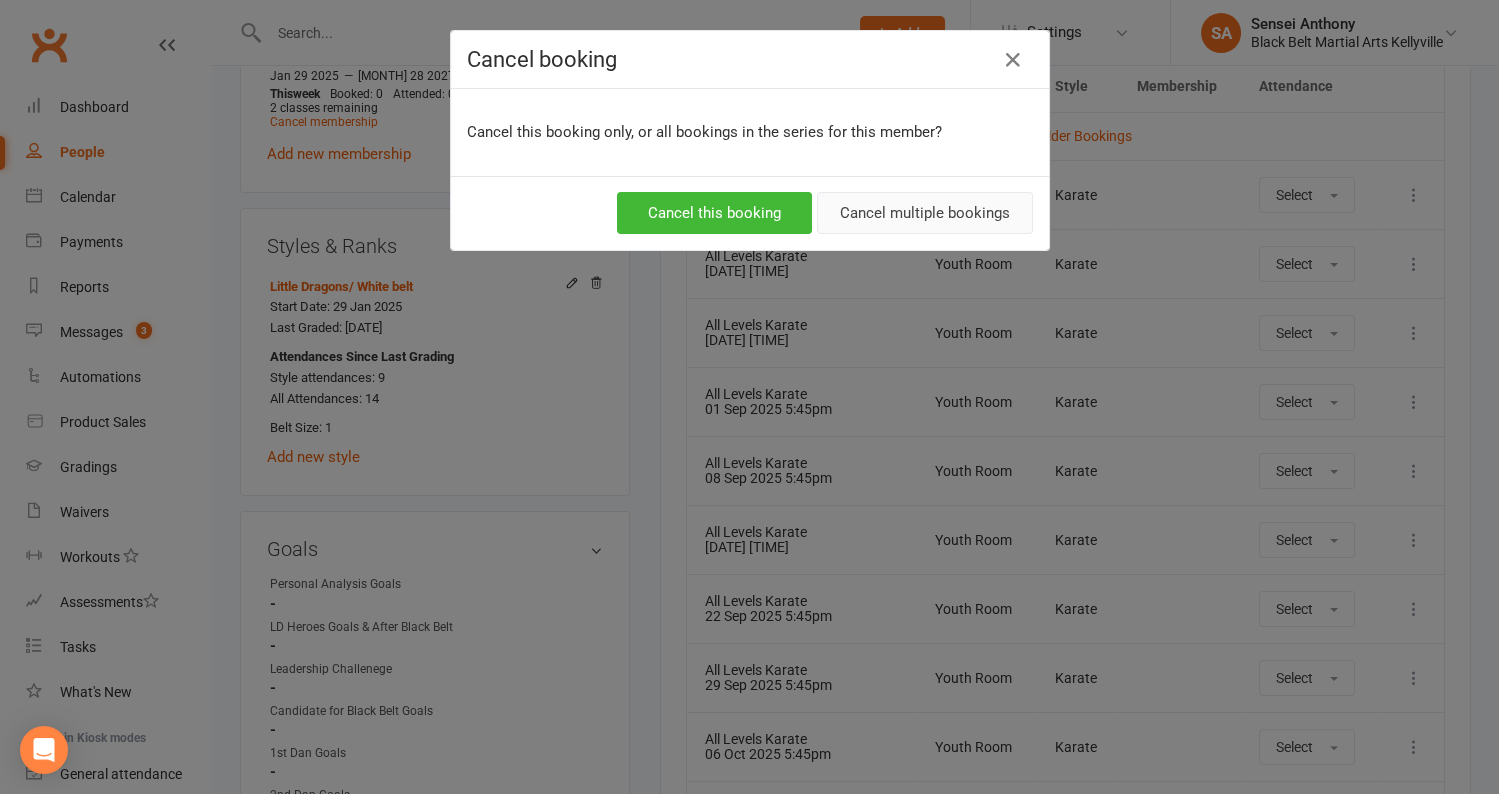 click on "Cancel multiple bookings" at bounding box center (925, 213) 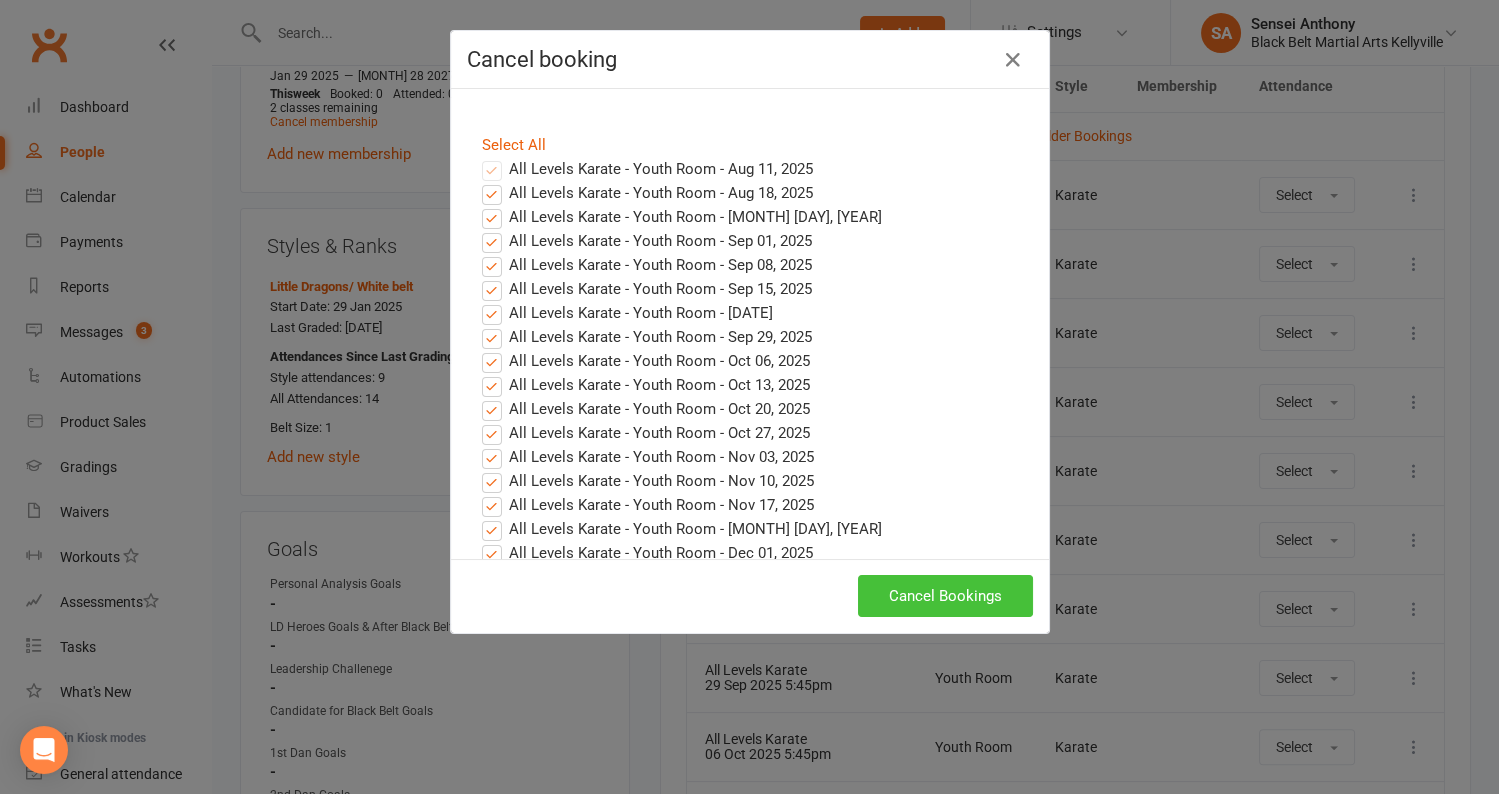 click on "Cancel Bookings" at bounding box center [945, 596] 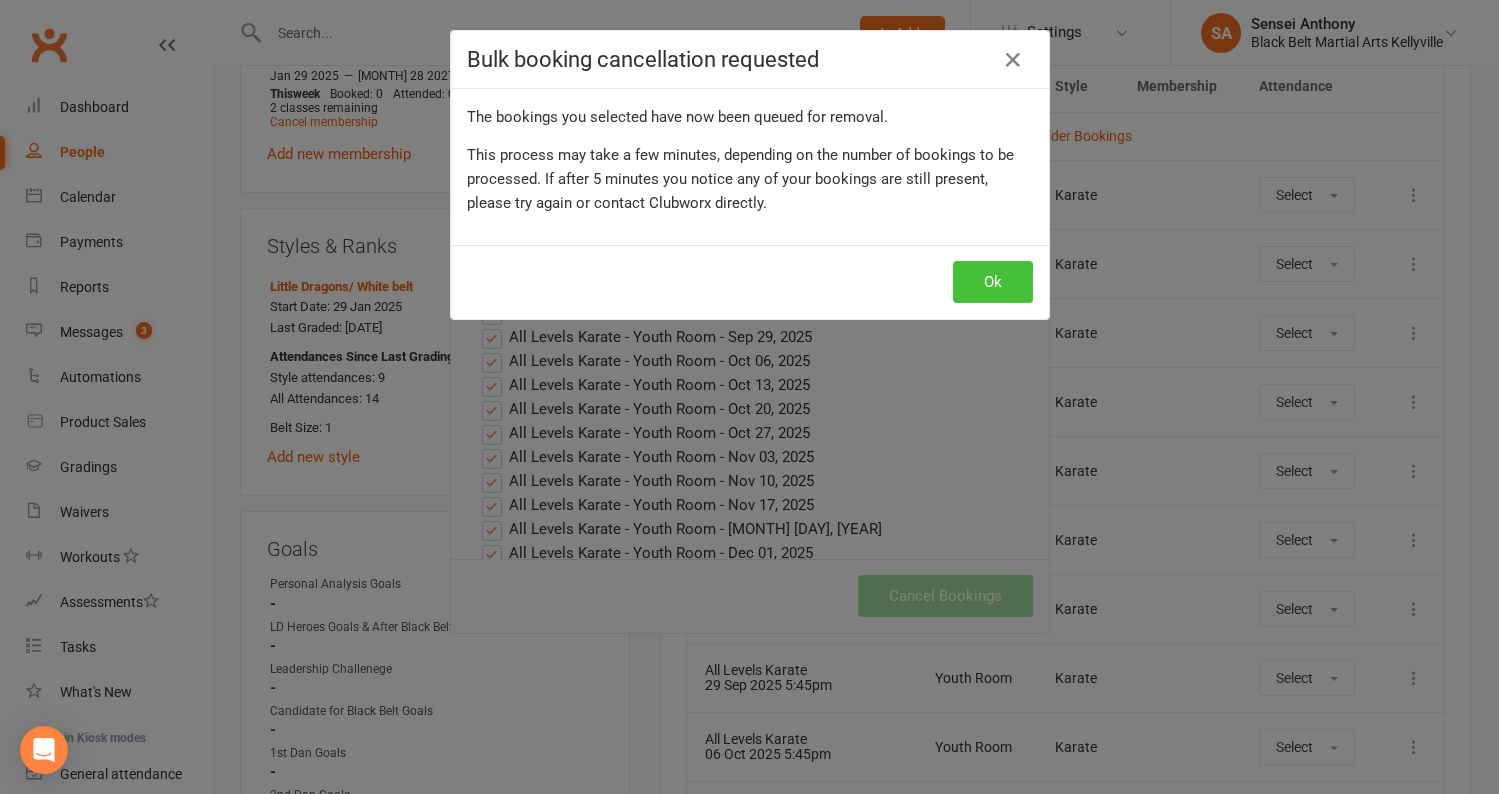 click on "Ok" at bounding box center [993, 282] 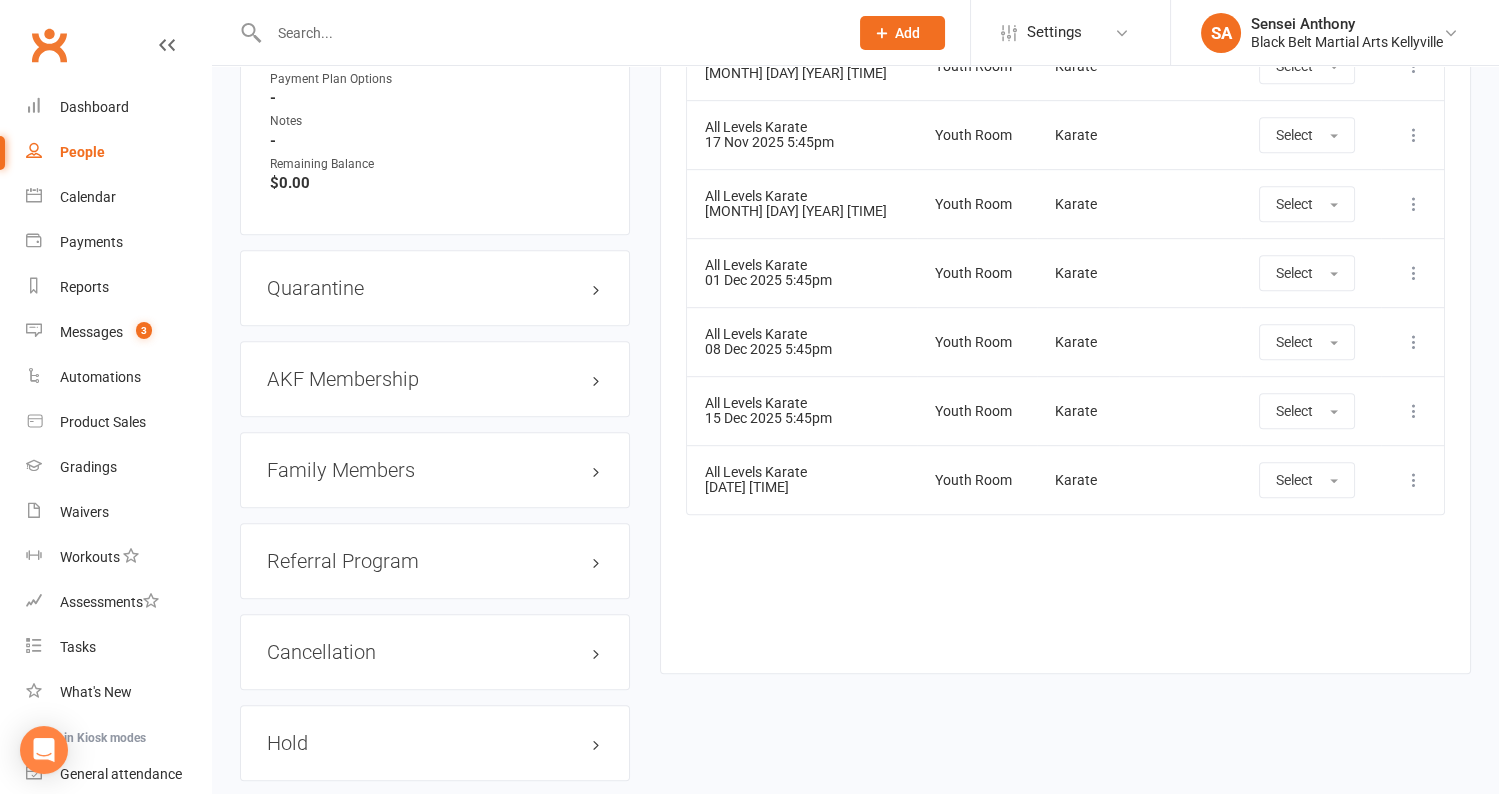 scroll, scrollTop: 2075, scrollLeft: 0, axis: vertical 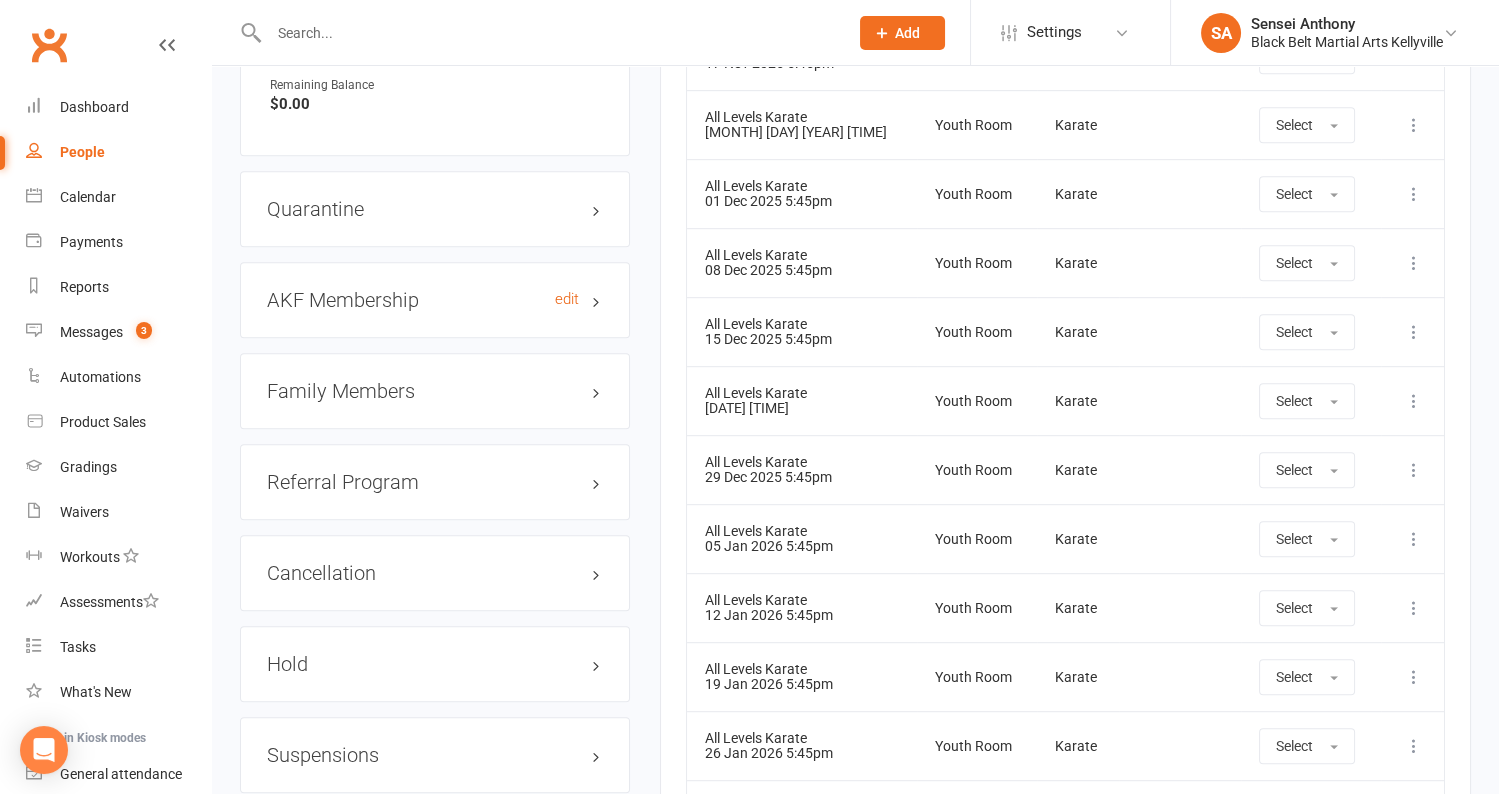 click on "AKF Membership  edit" at bounding box center [435, 300] 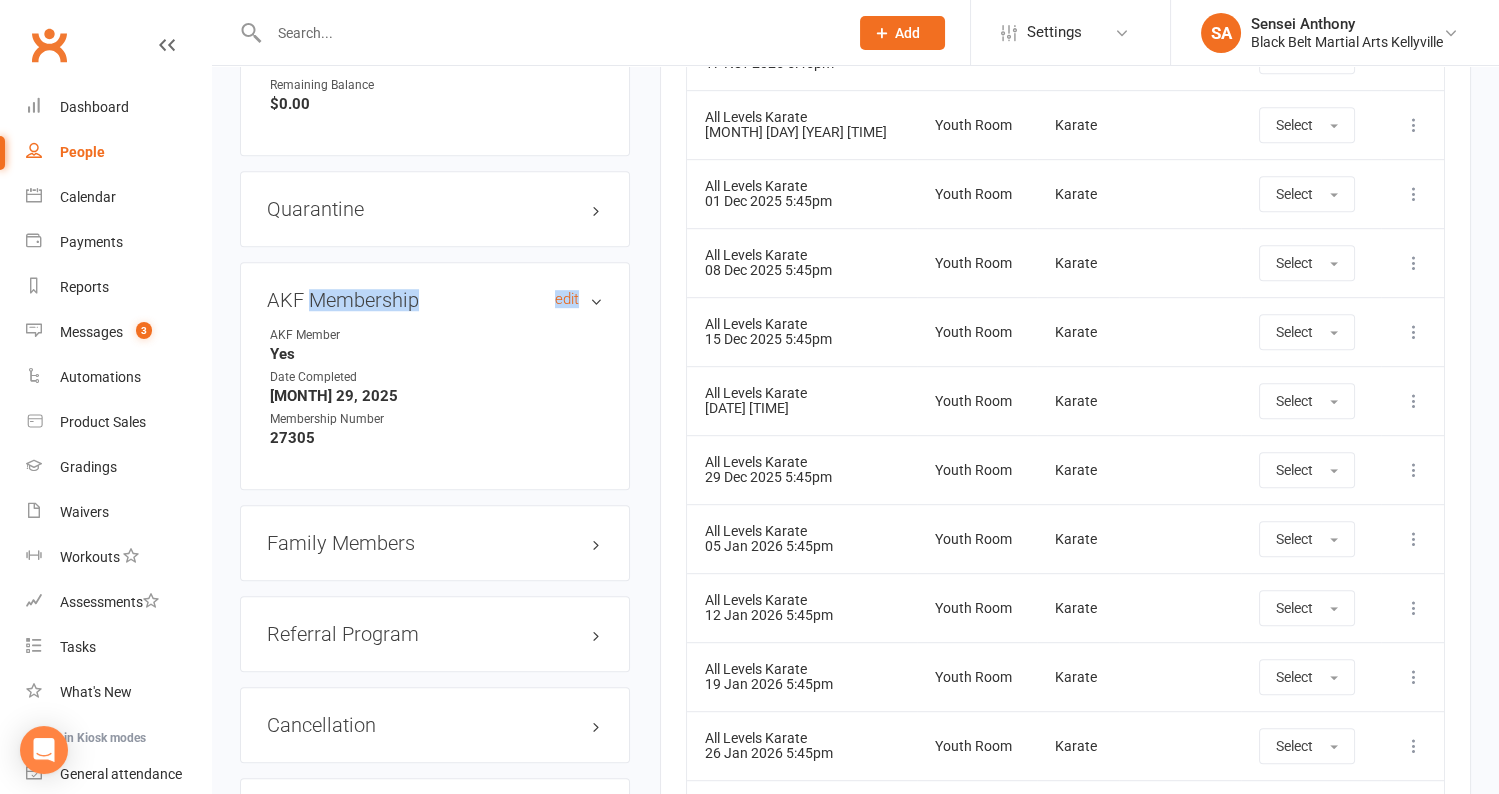 click on "AKF Membership  edit" at bounding box center [435, 300] 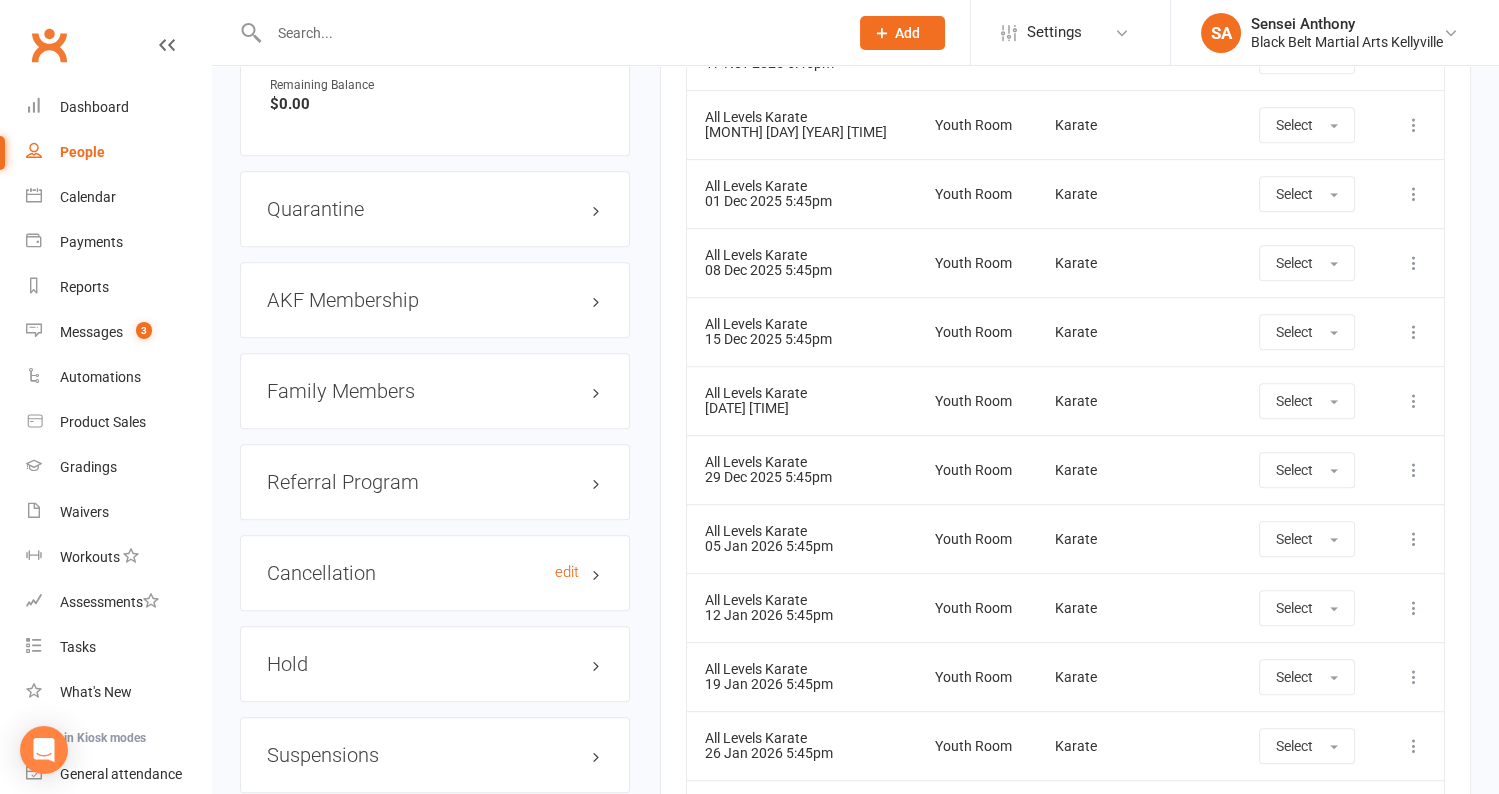 click on "Cancellation  edit" at bounding box center (435, 573) 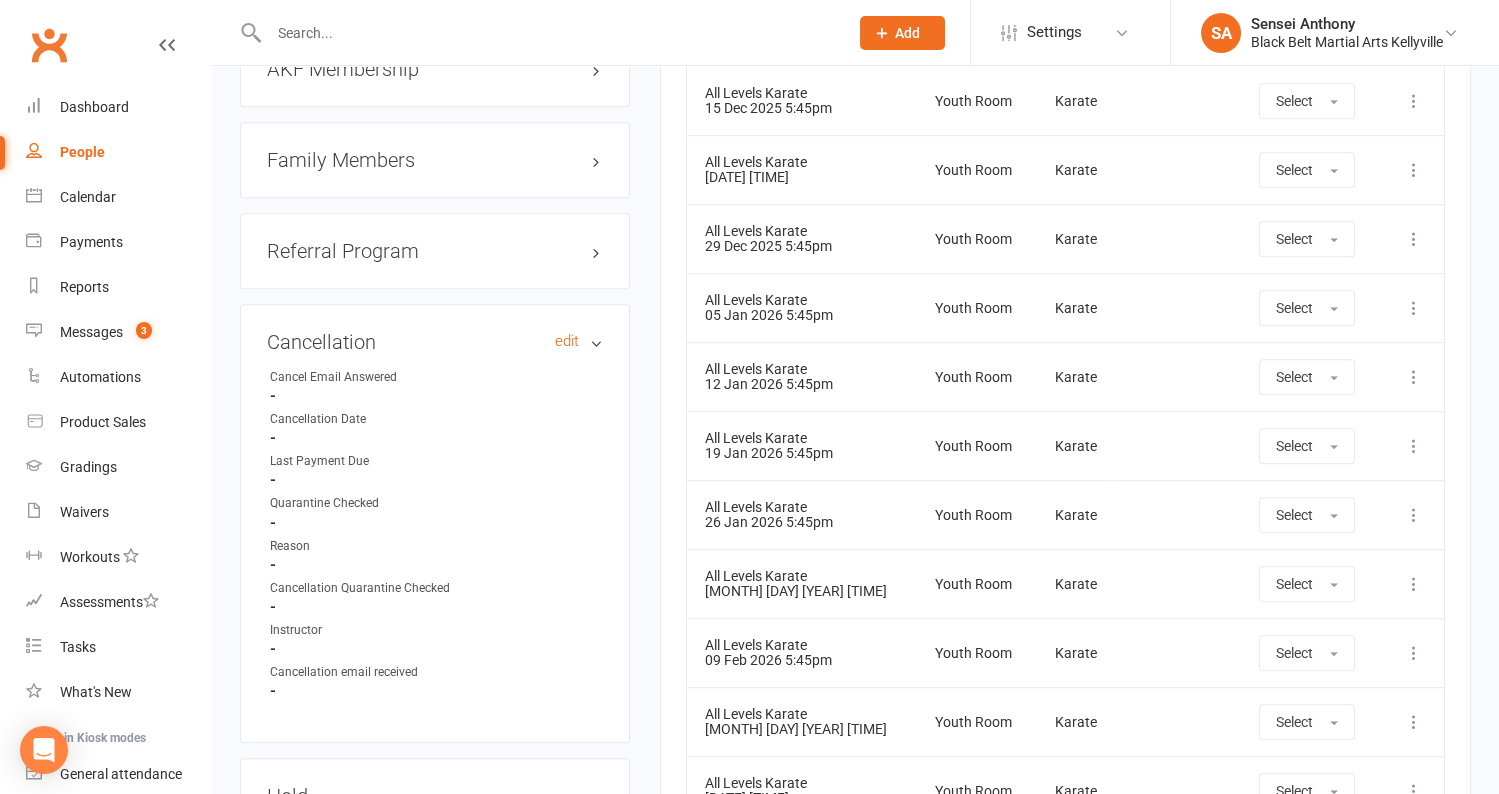 scroll, scrollTop: 2064, scrollLeft: 0, axis: vertical 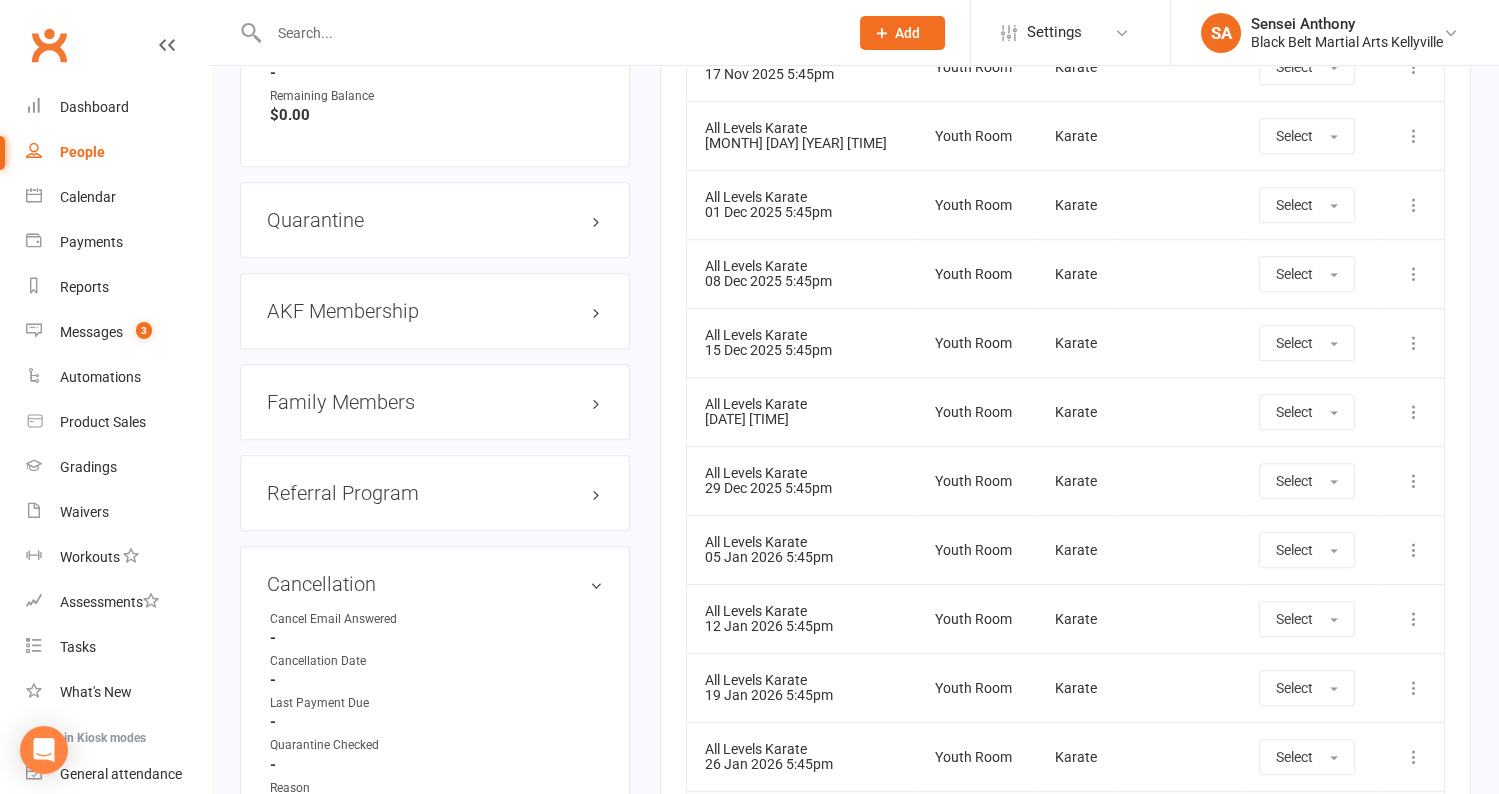 click on "Family Members" at bounding box center [435, 402] 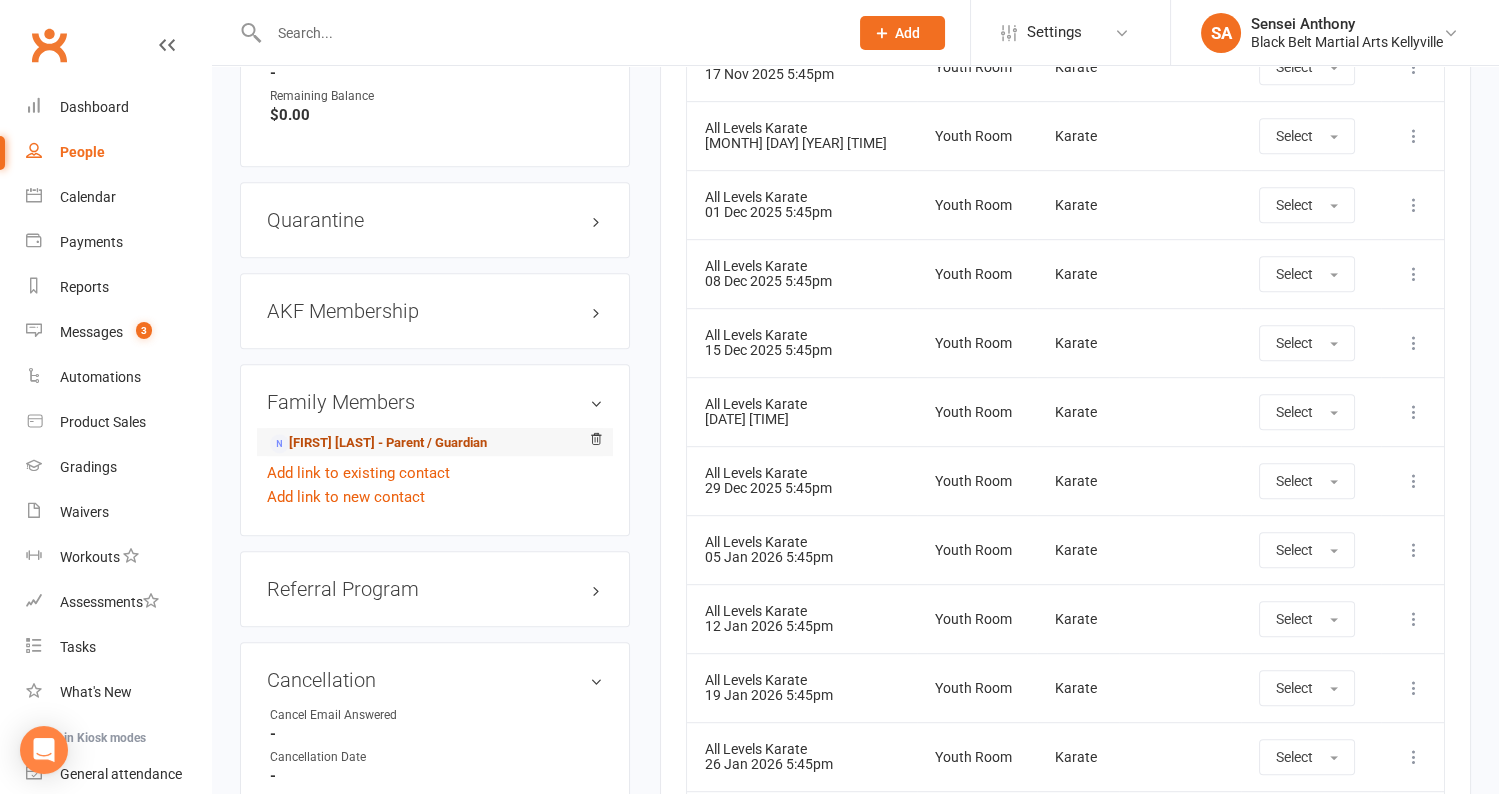 click on "Emaan Yasir - Parent / Guardian" at bounding box center (378, 443) 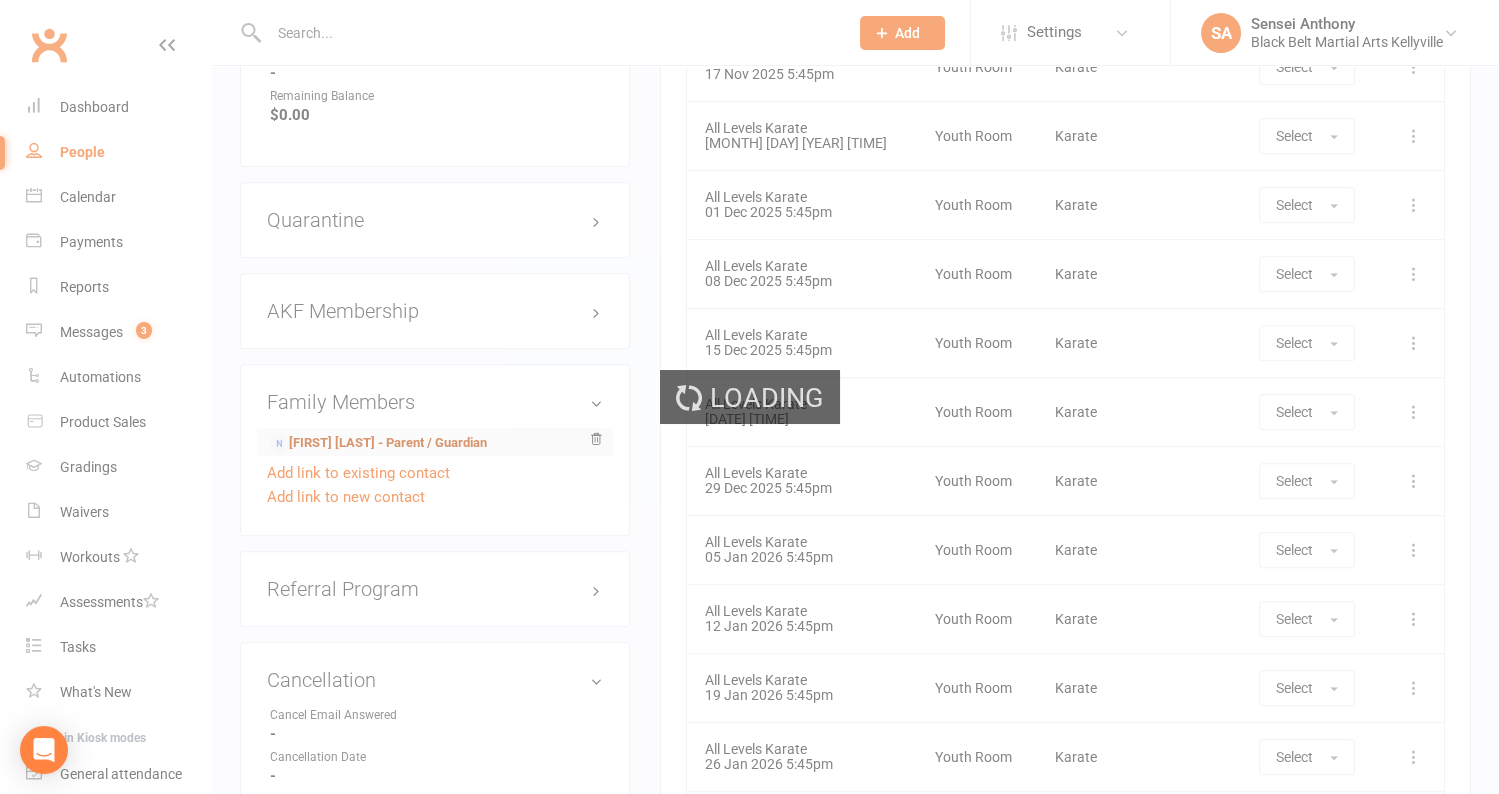 scroll, scrollTop: 0, scrollLeft: 0, axis: both 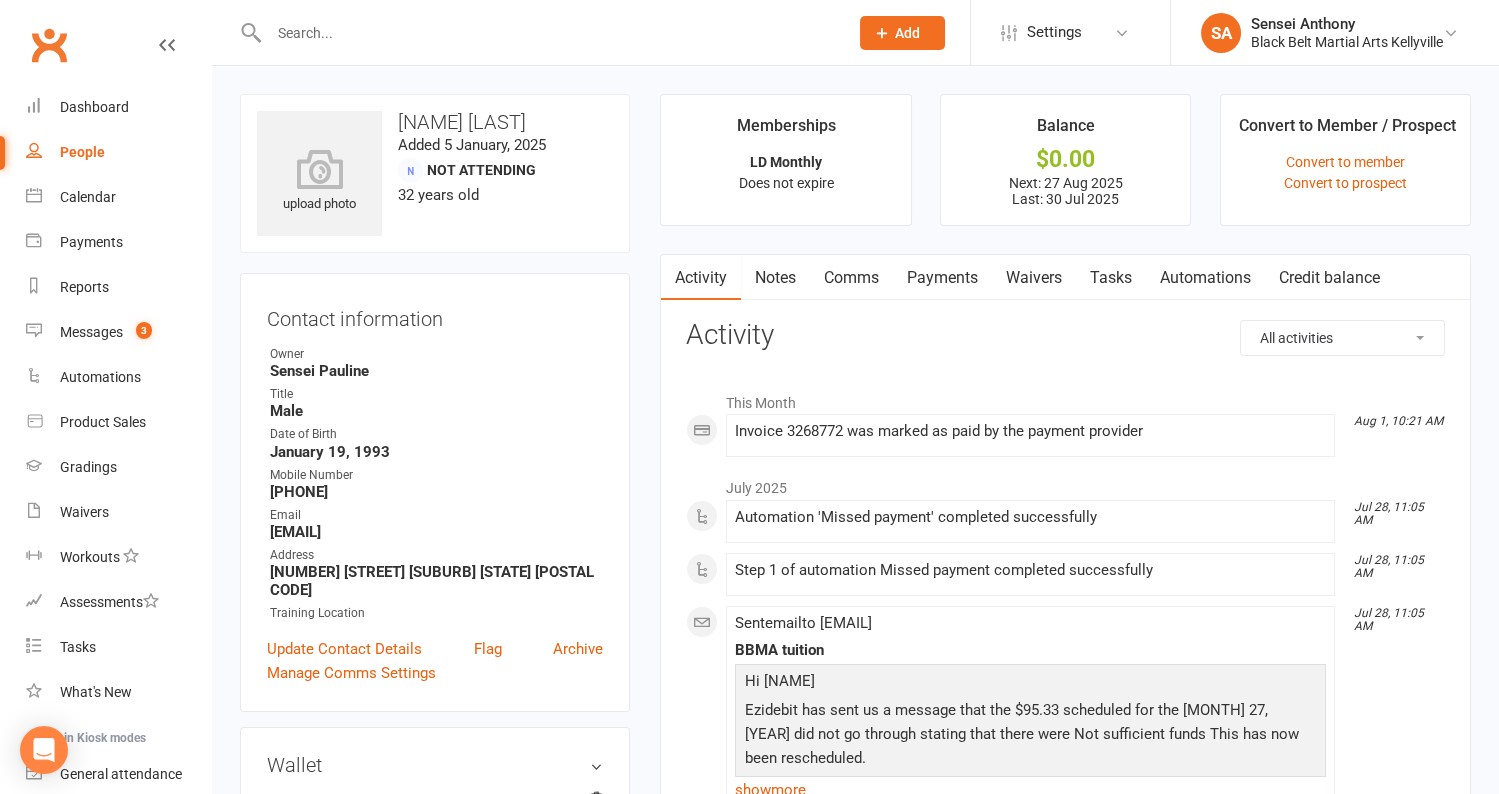 click on "Payments" at bounding box center [942, 278] 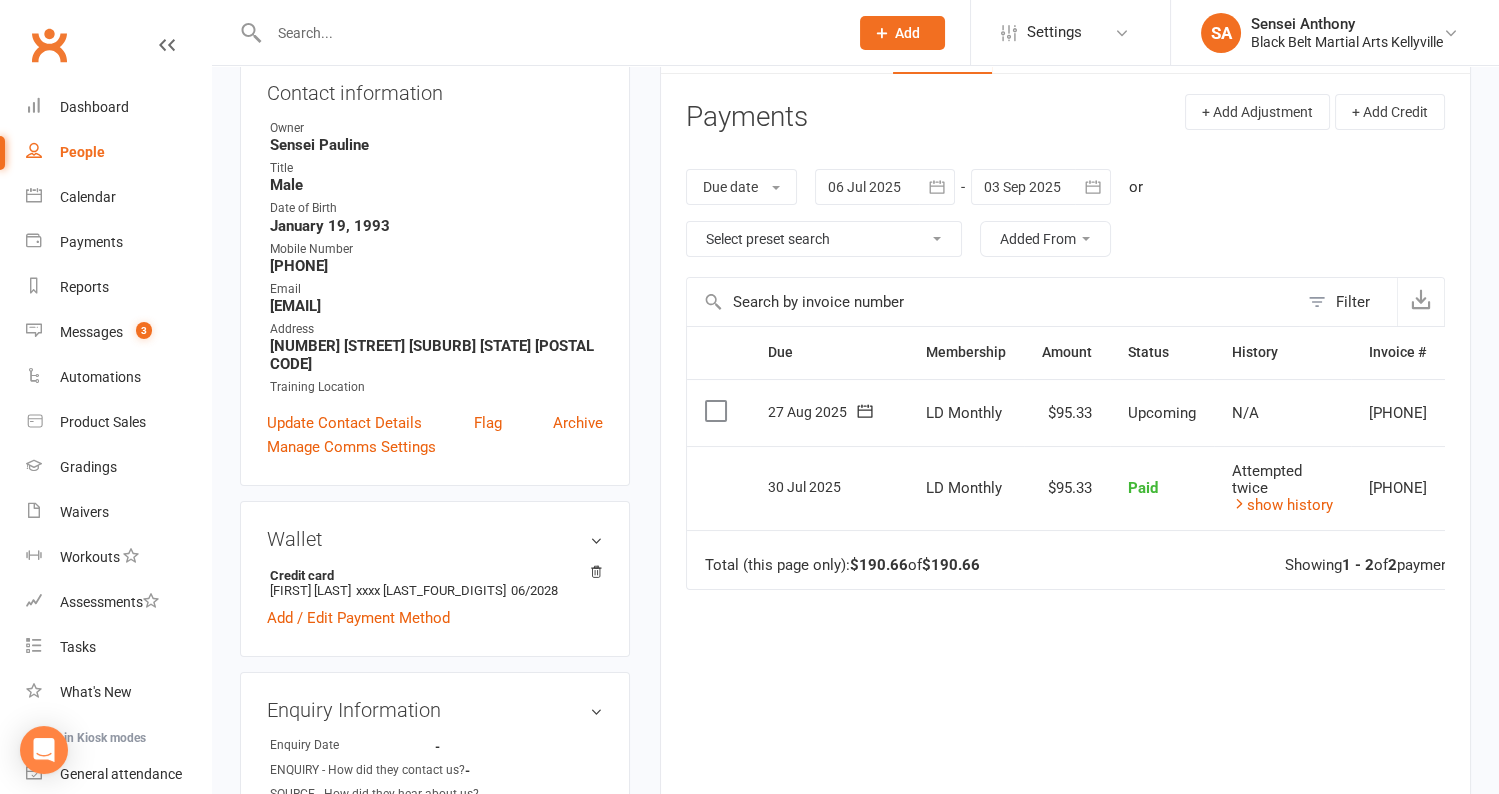scroll, scrollTop: 207, scrollLeft: 0, axis: vertical 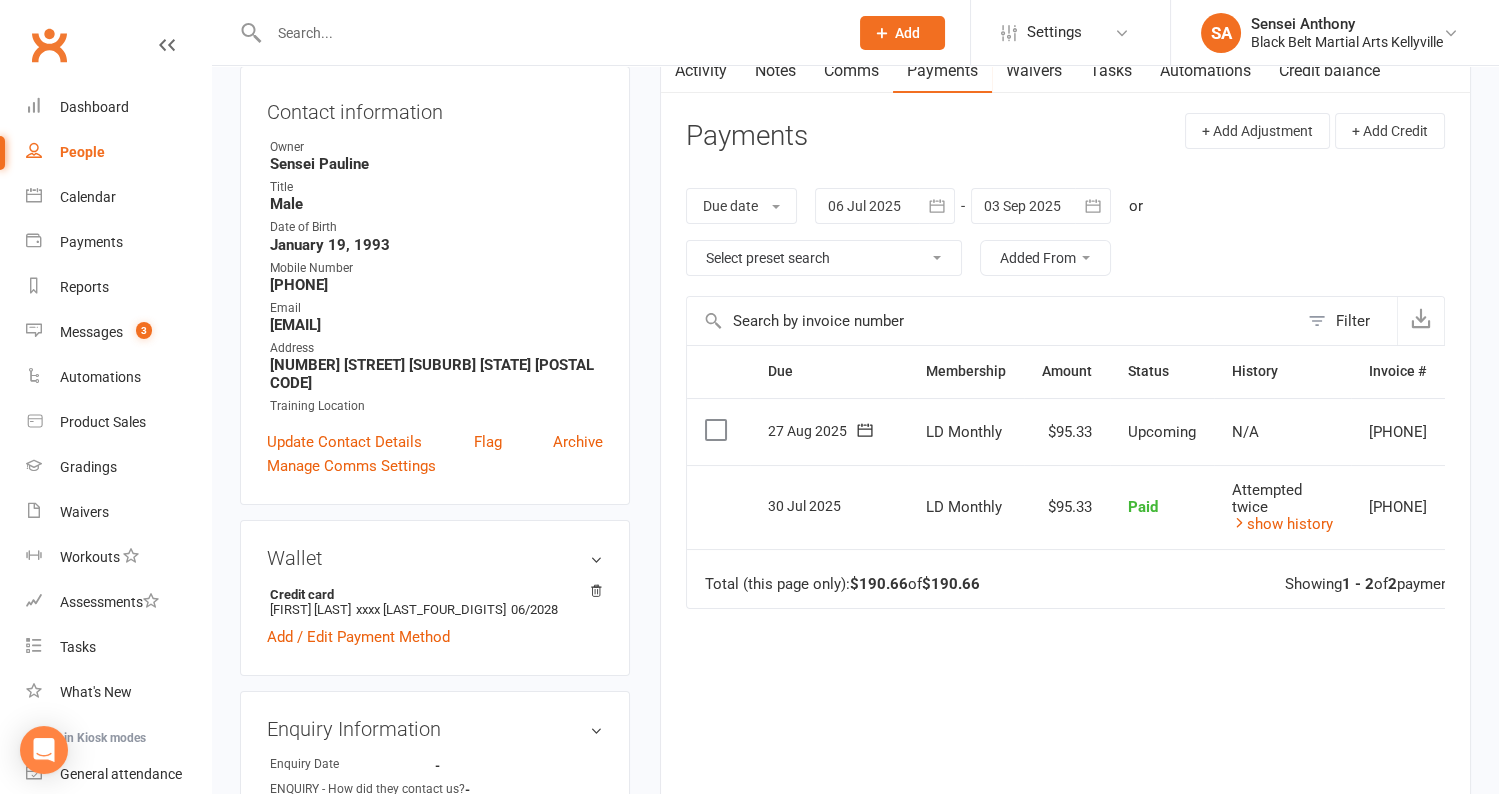 click at bounding box center (1041, 206) 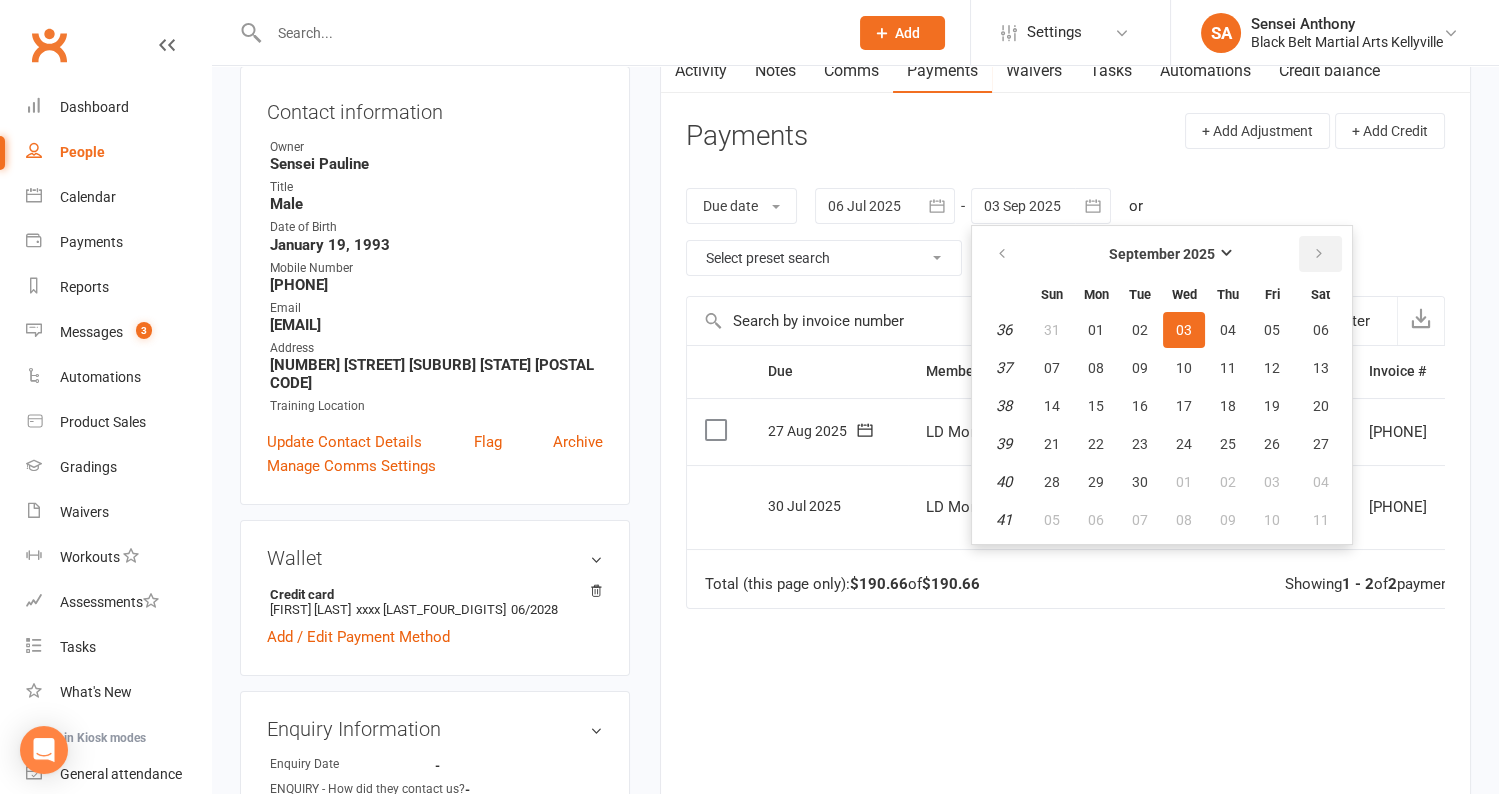 click at bounding box center (1320, 254) 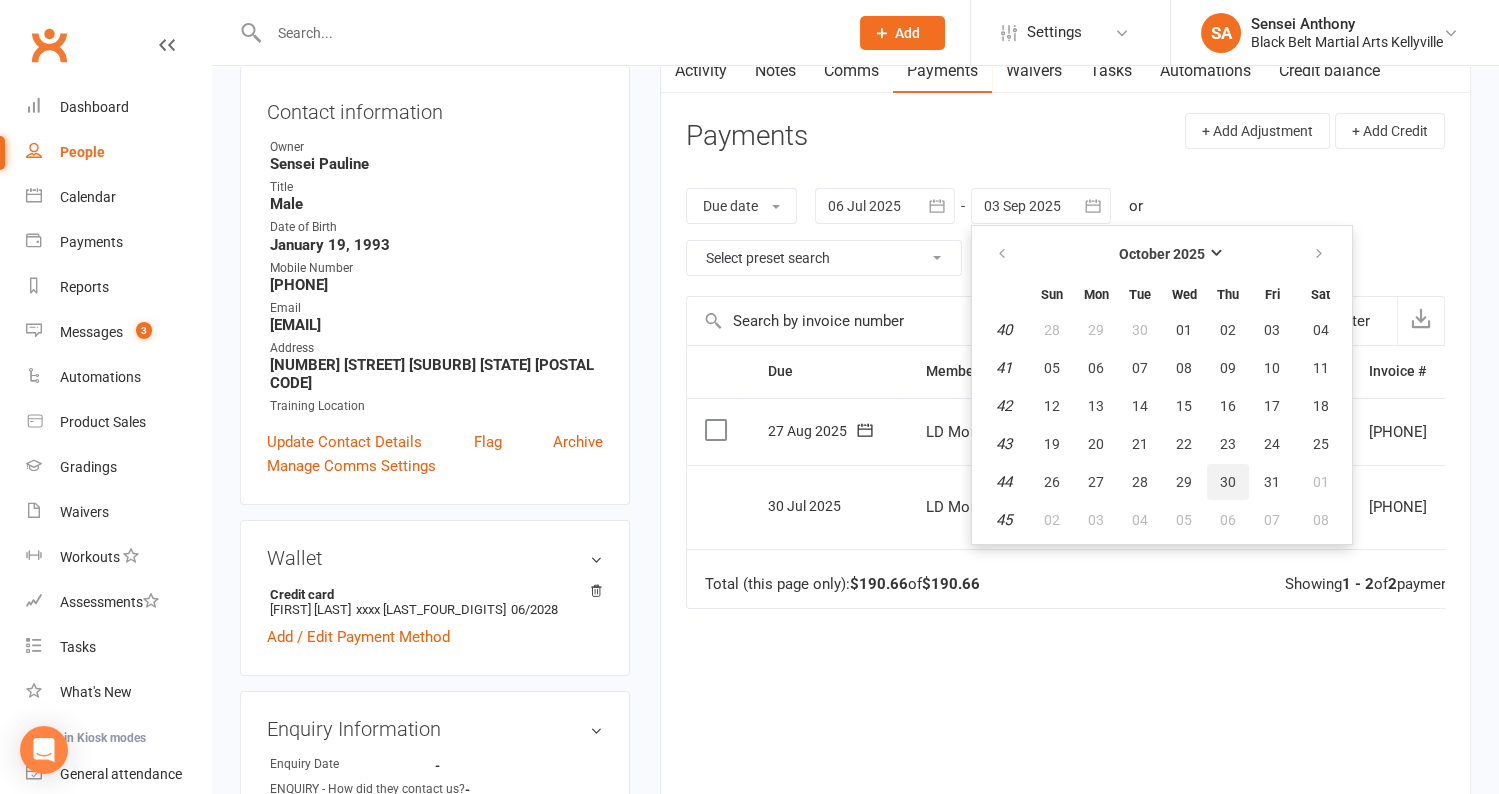 click on "30" at bounding box center (1228, 482) 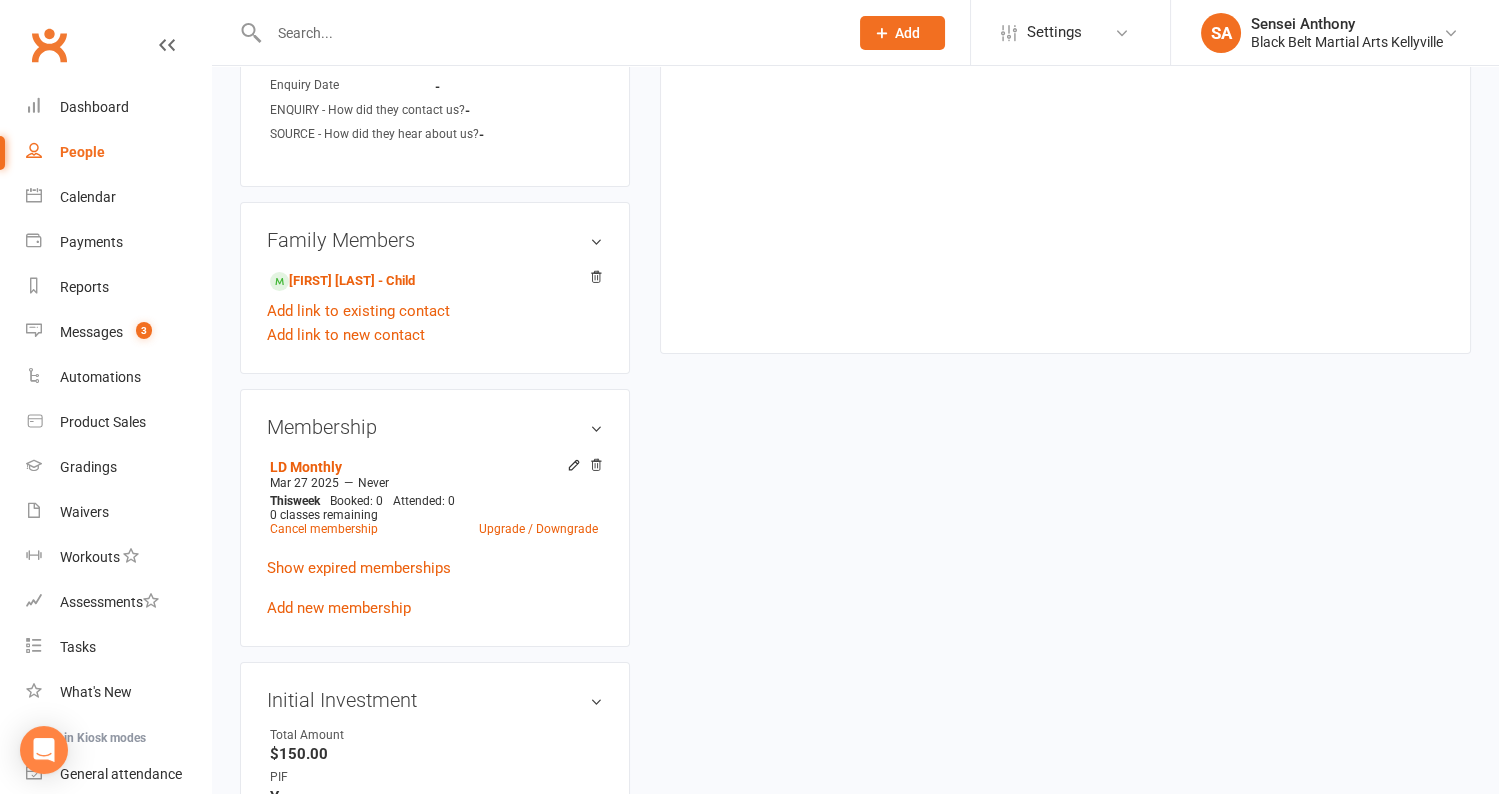 scroll, scrollTop: 867, scrollLeft: 0, axis: vertical 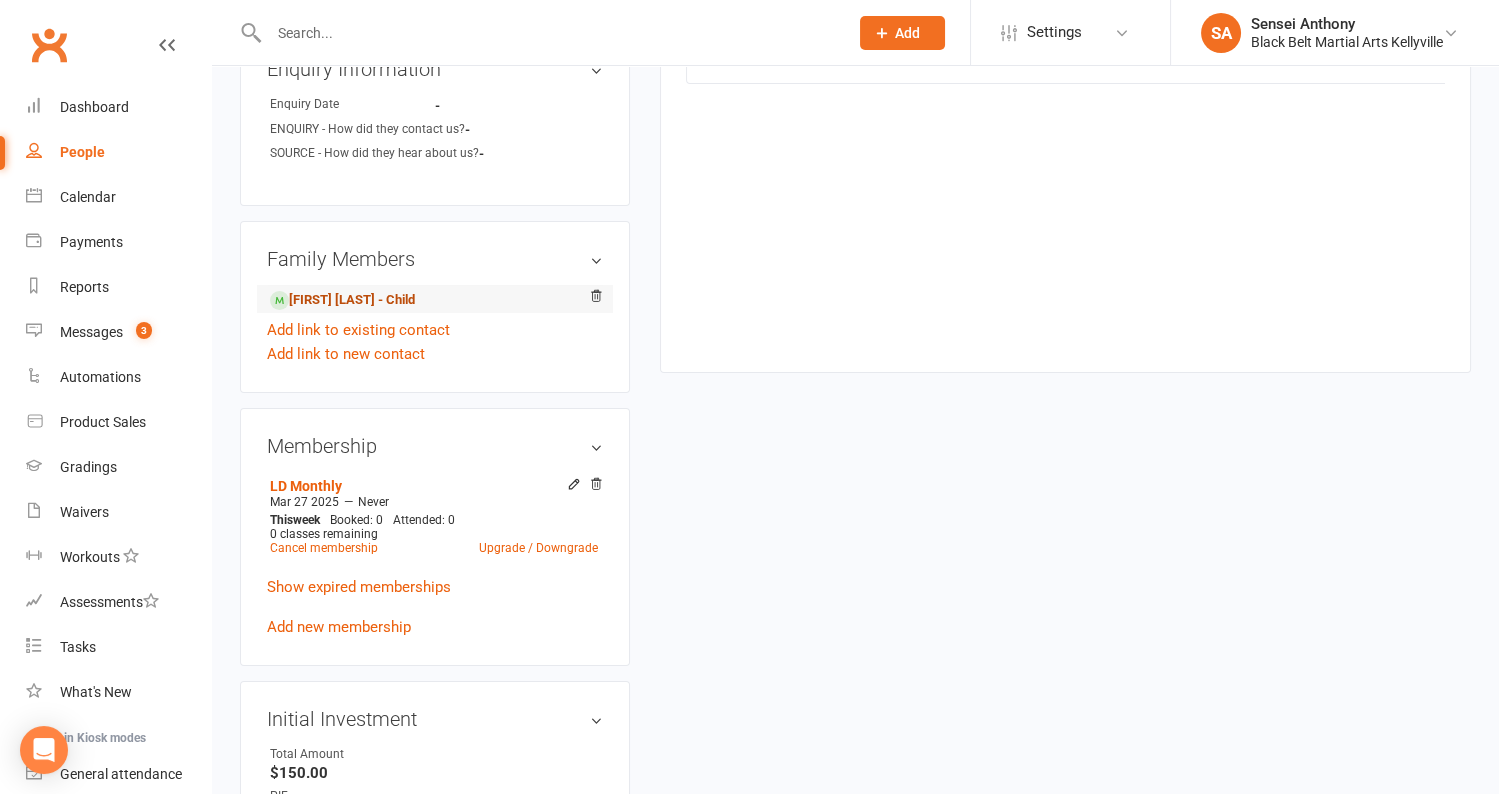 click on "Alina Liu - Child" at bounding box center [342, 300] 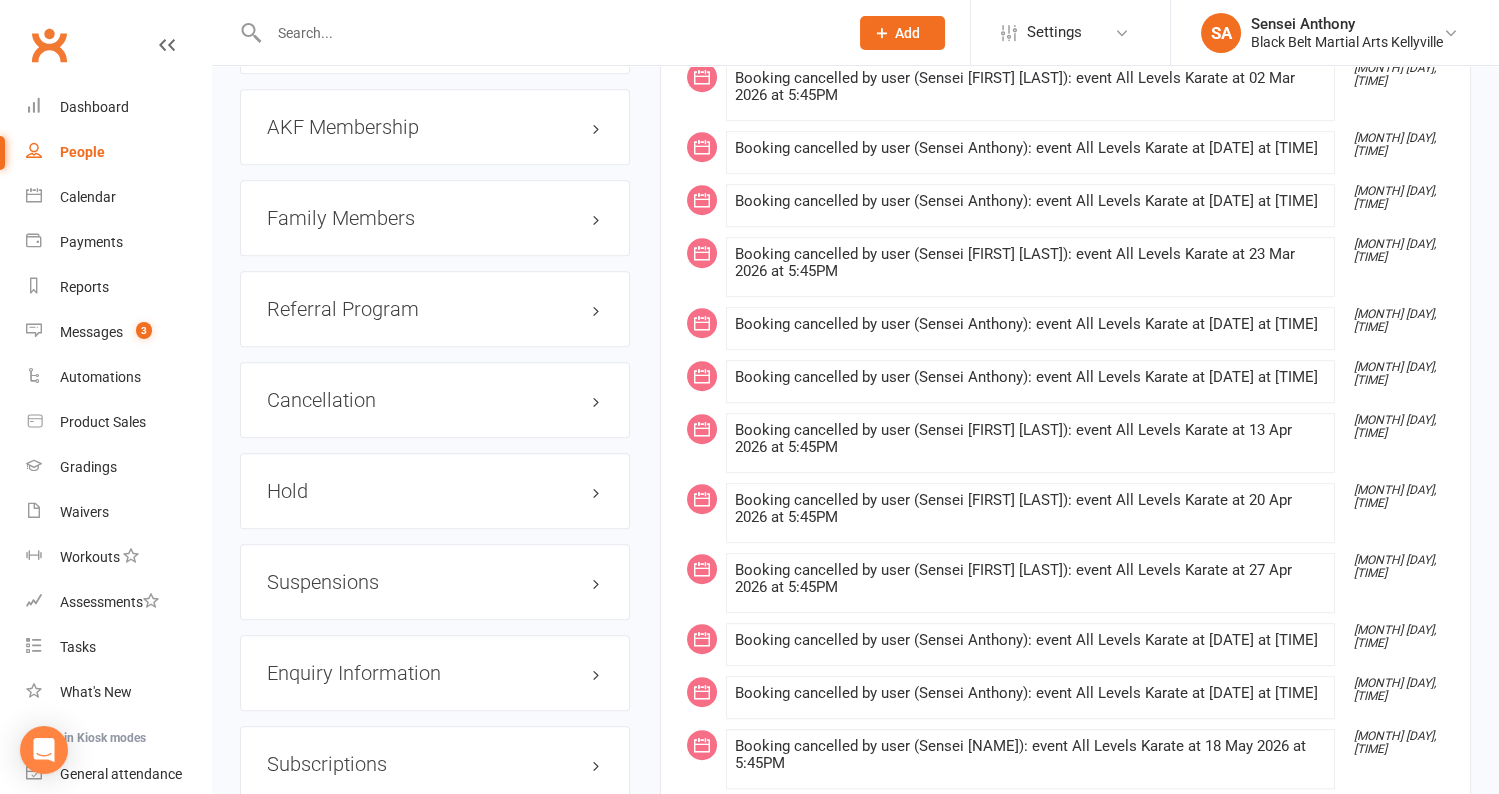 scroll, scrollTop: 2274, scrollLeft: 0, axis: vertical 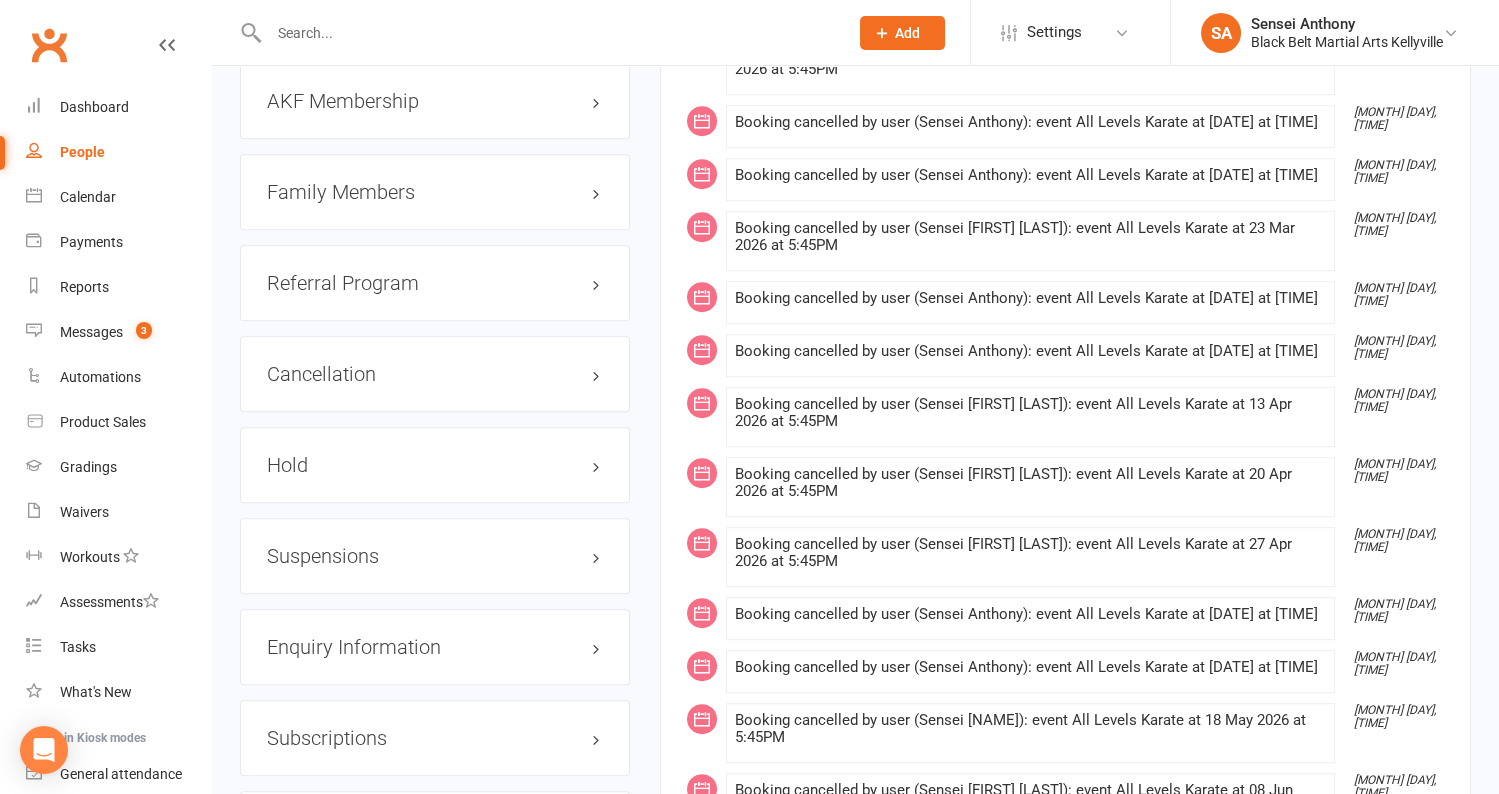 click on "Cancellation  edit" at bounding box center (435, 374) 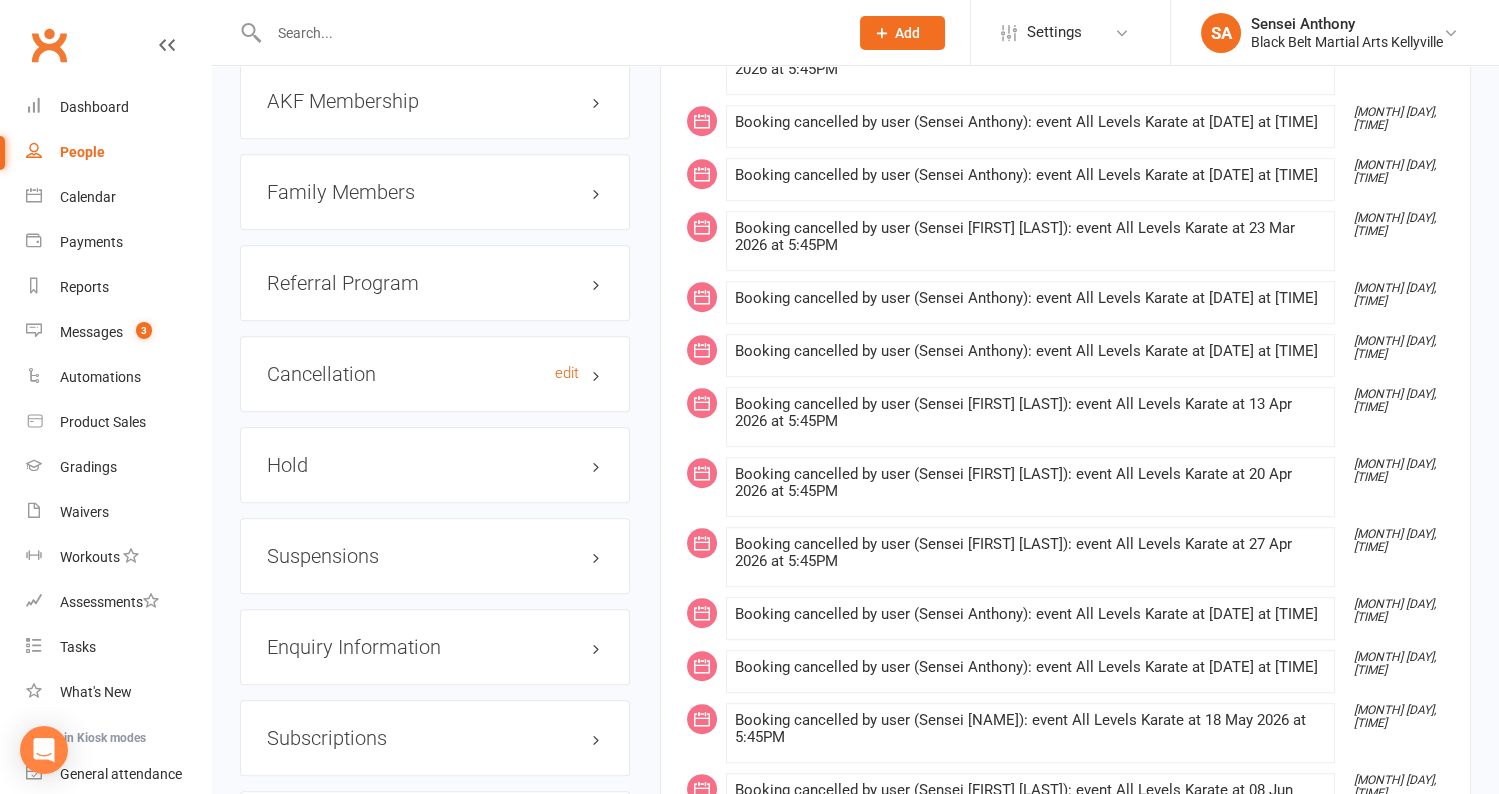 click on "Cancellation  edit" at bounding box center [435, 374] 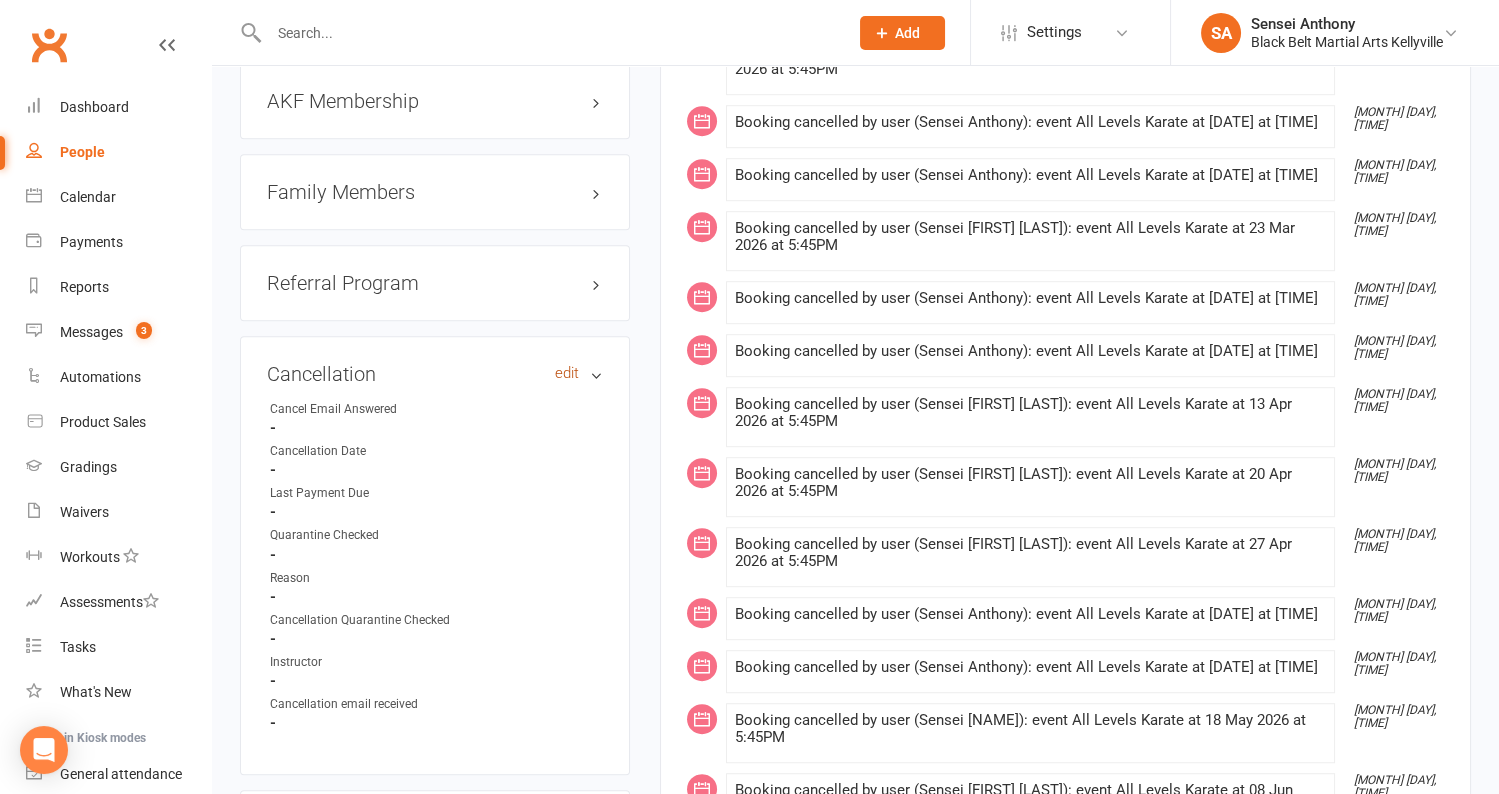 click on "edit" at bounding box center (567, 373) 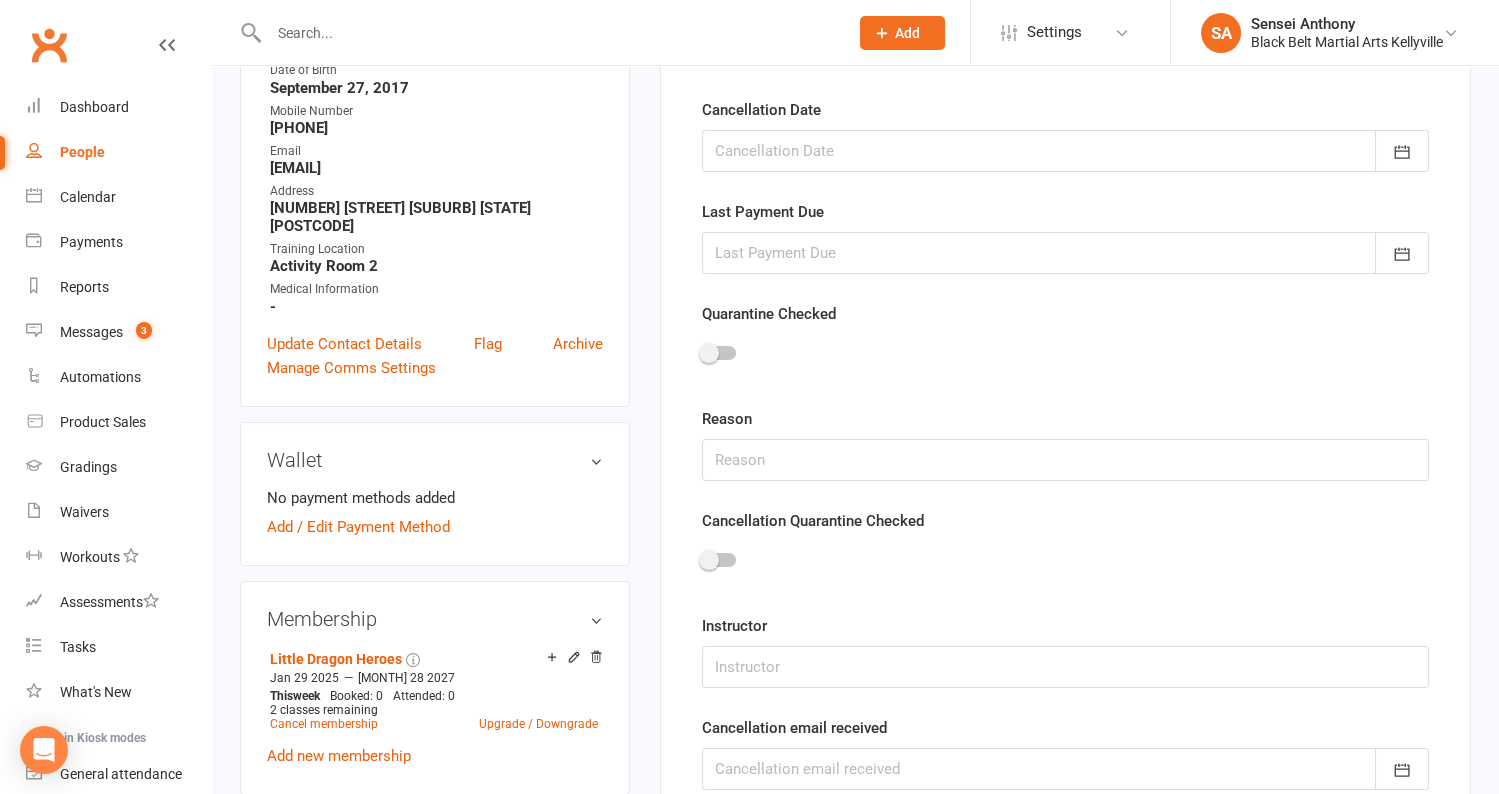 scroll, scrollTop: 170, scrollLeft: 0, axis: vertical 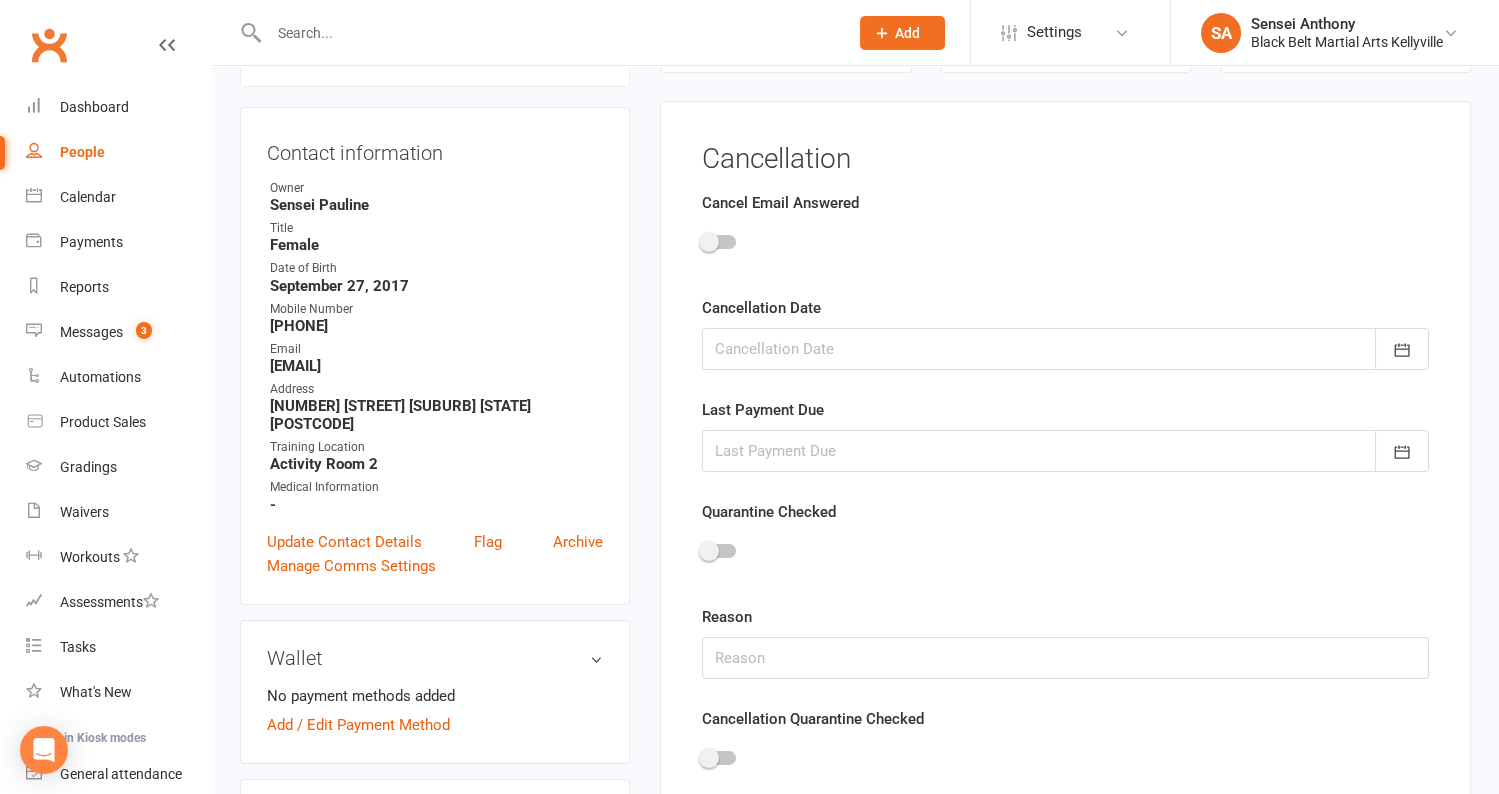 click at bounding box center [1065, 349] 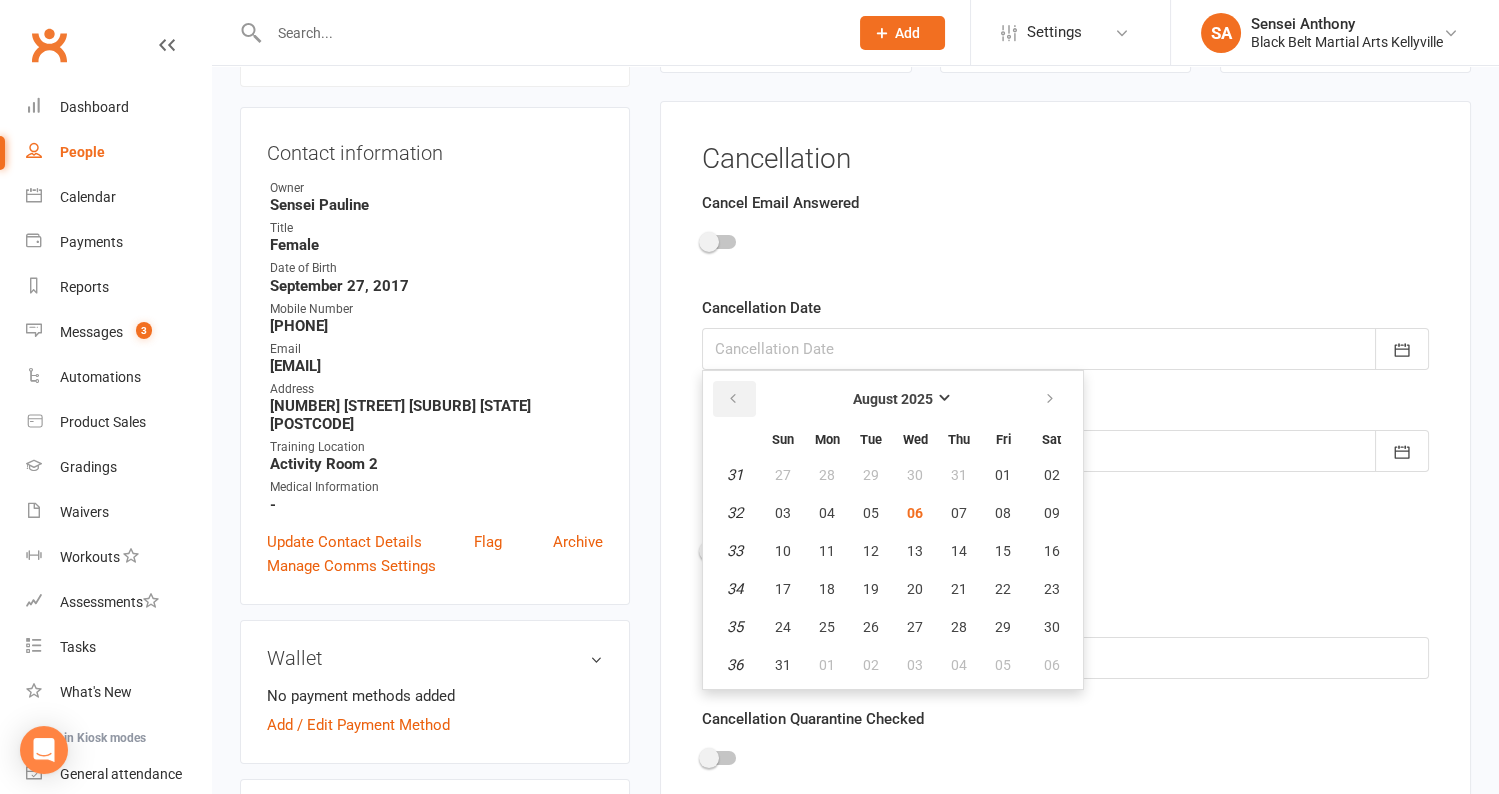 click at bounding box center [734, 399] 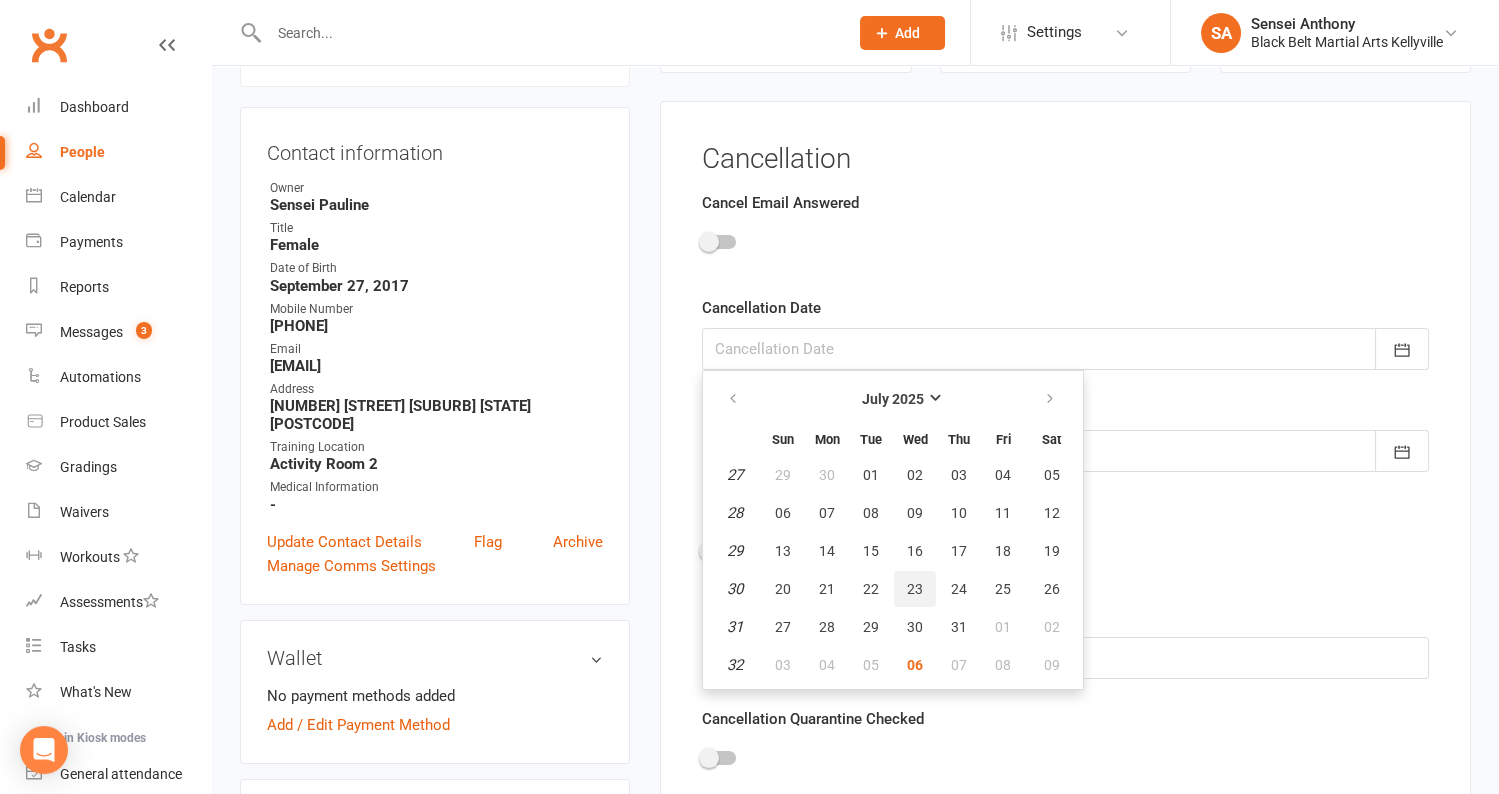 click on "23" at bounding box center (915, 589) 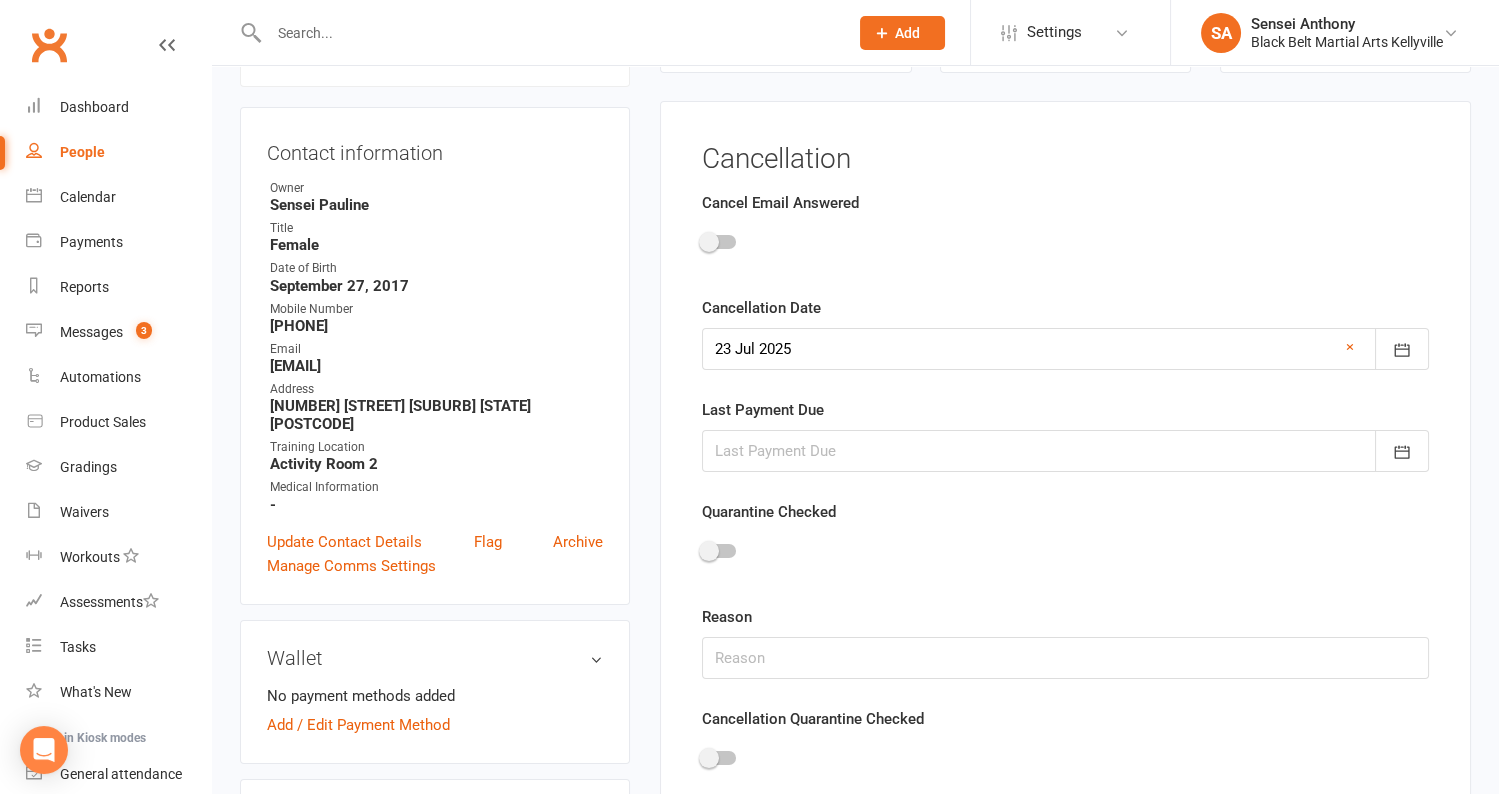 click at bounding box center (1065, 451) 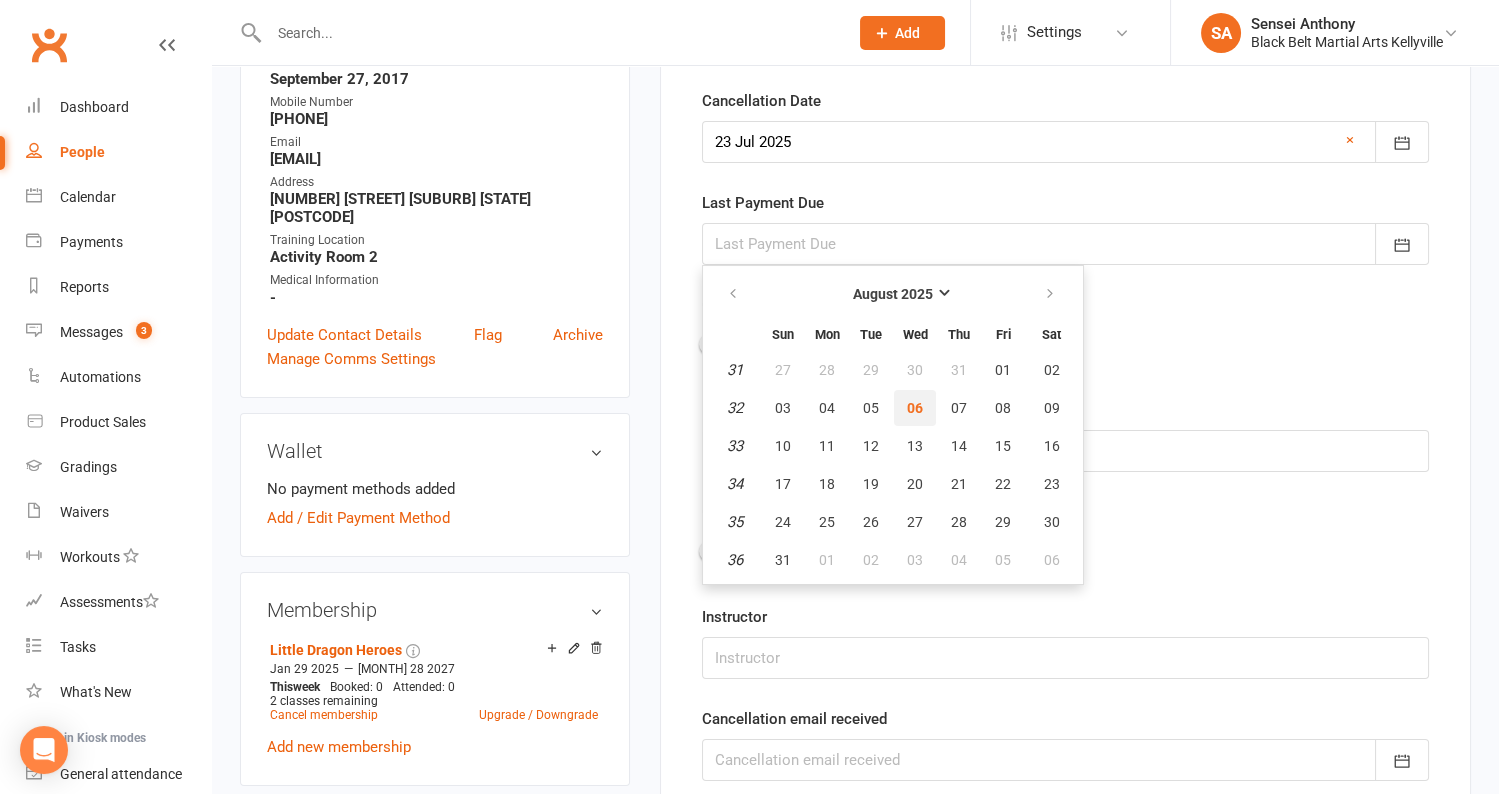 scroll, scrollTop: 379, scrollLeft: 0, axis: vertical 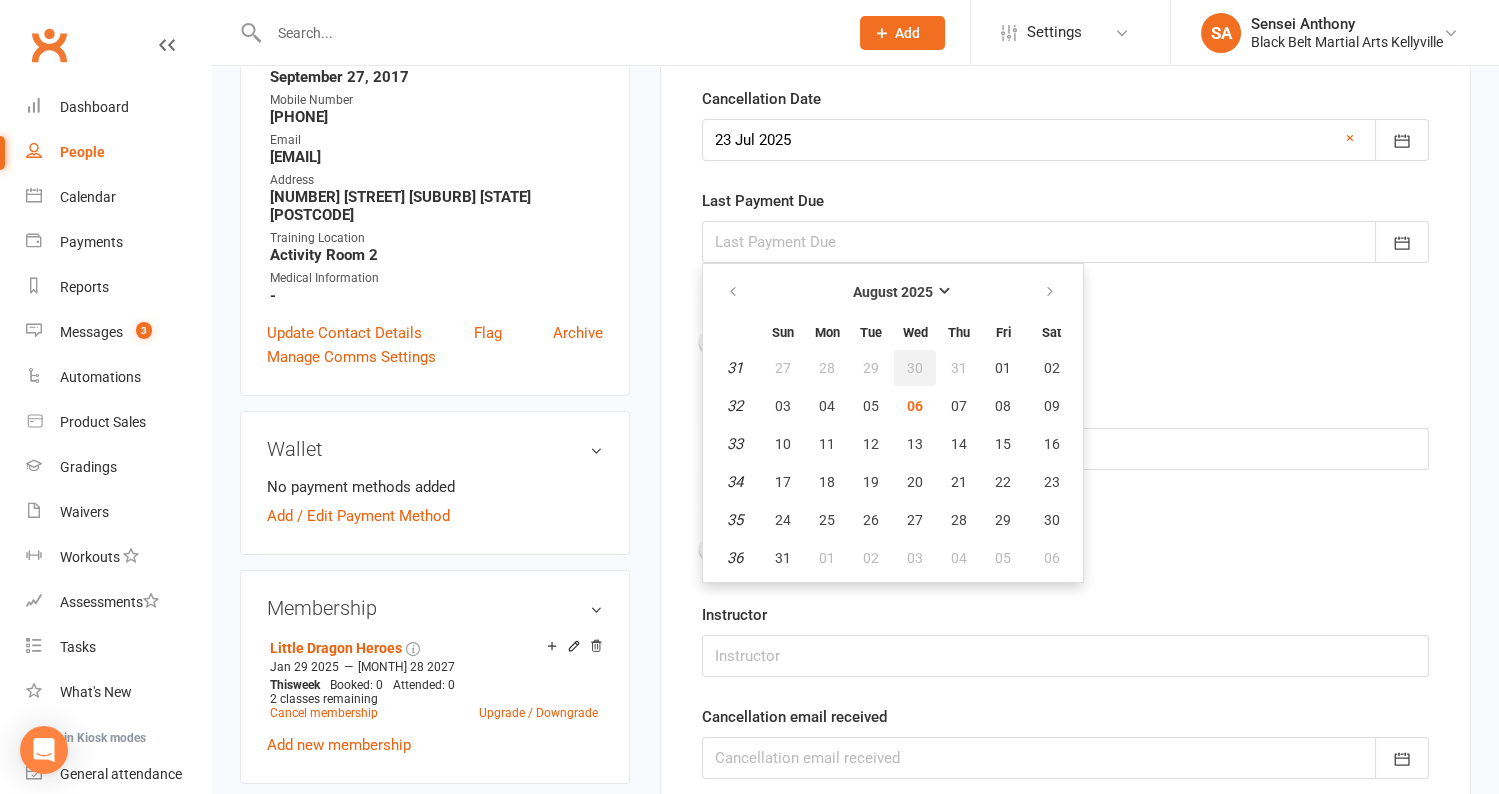 click on "30" at bounding box center (915, 368) 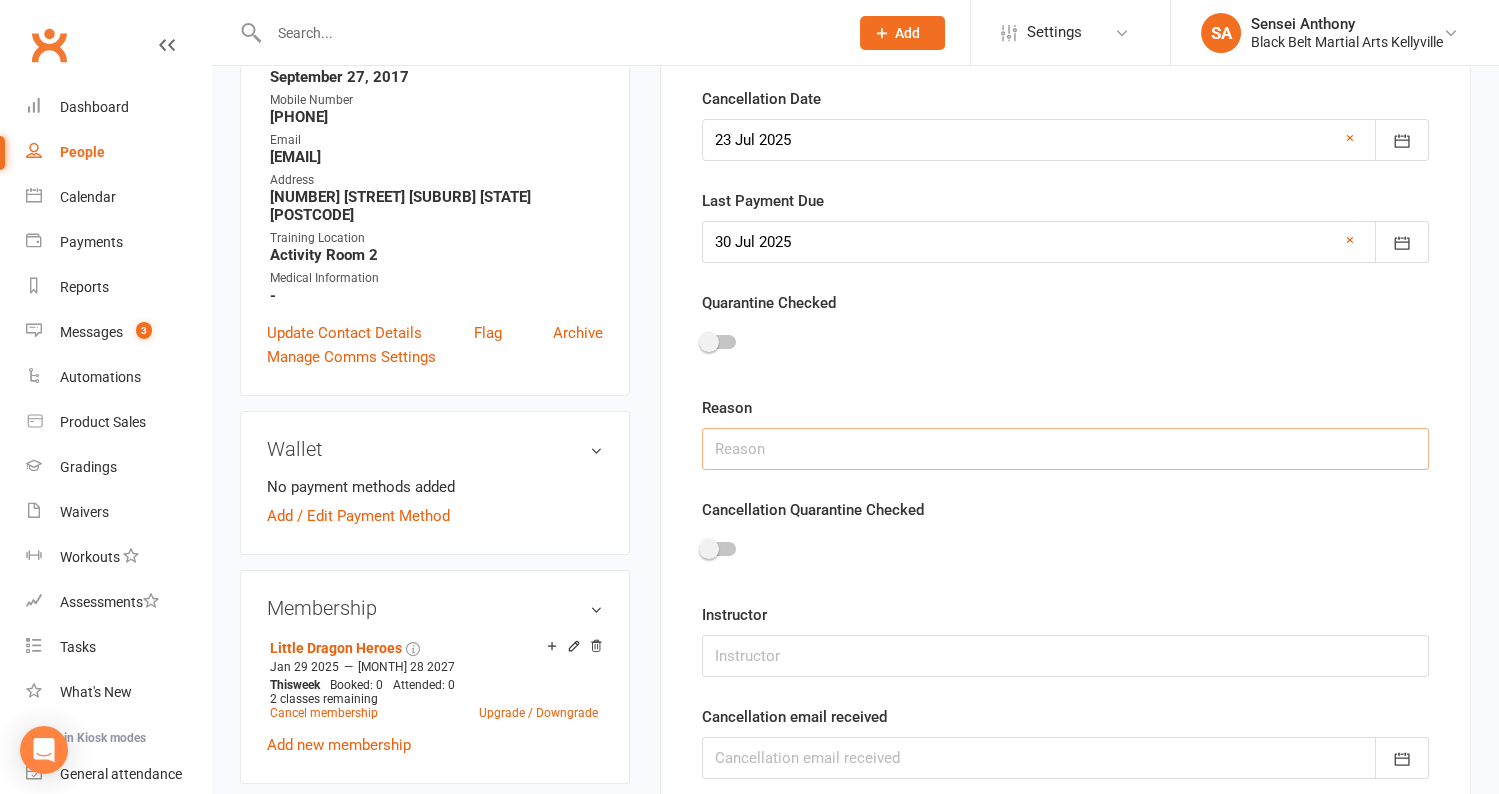 click at bounding box center (1065, 449) 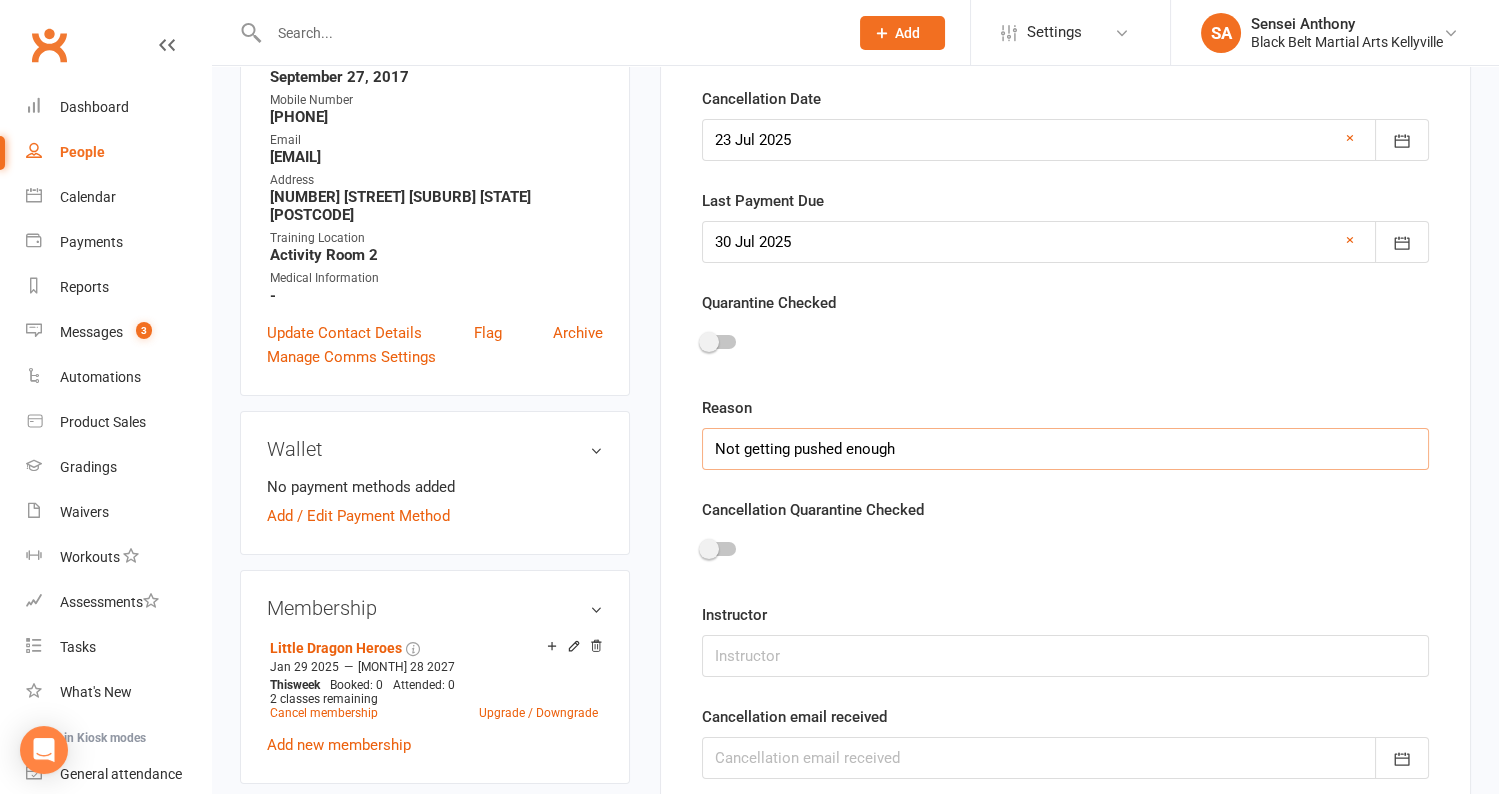 scroll, scrollTop: 547, scrollLeft: 0, axis: vertical 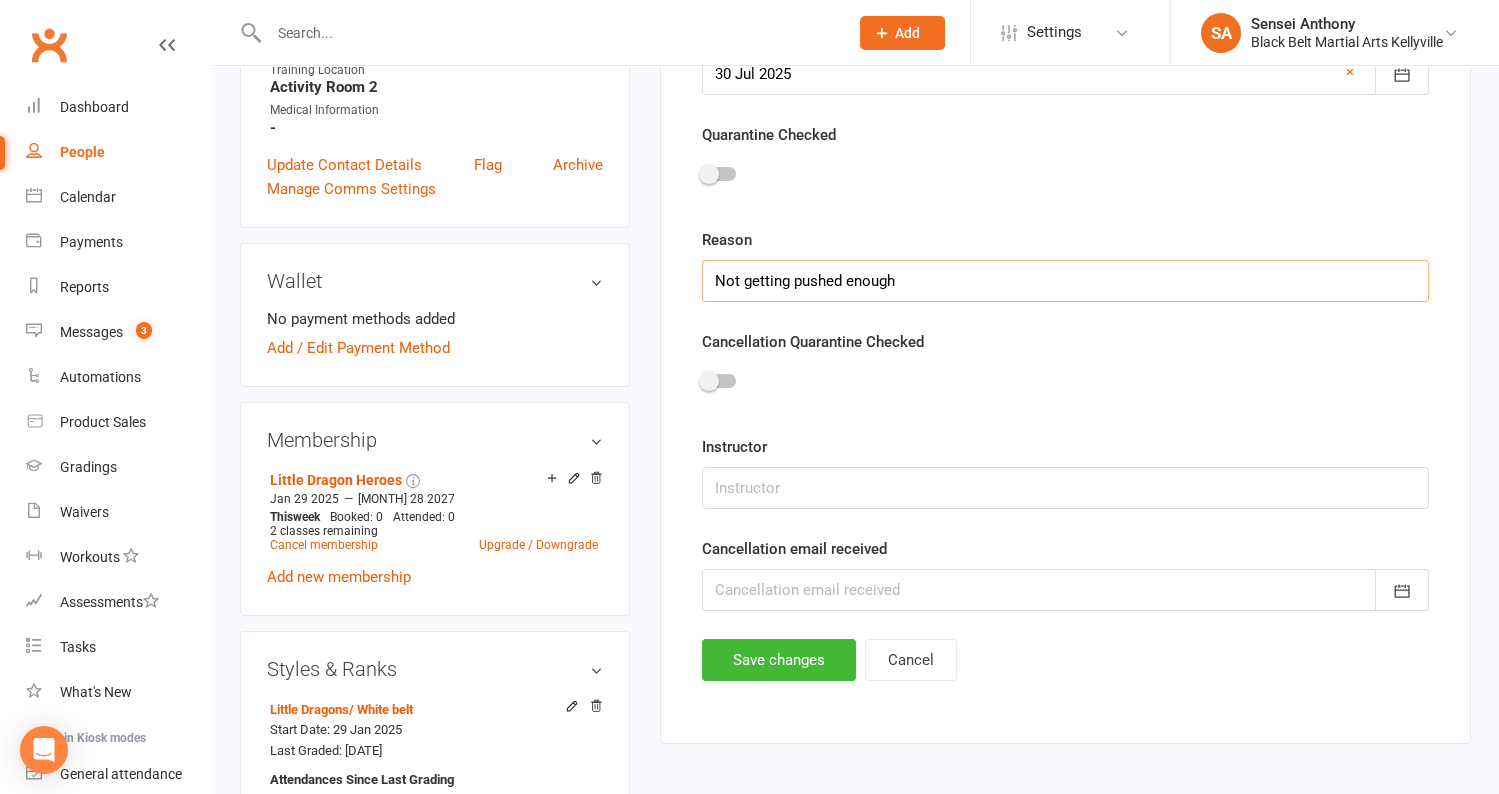 type on "Not getting pushed enough" 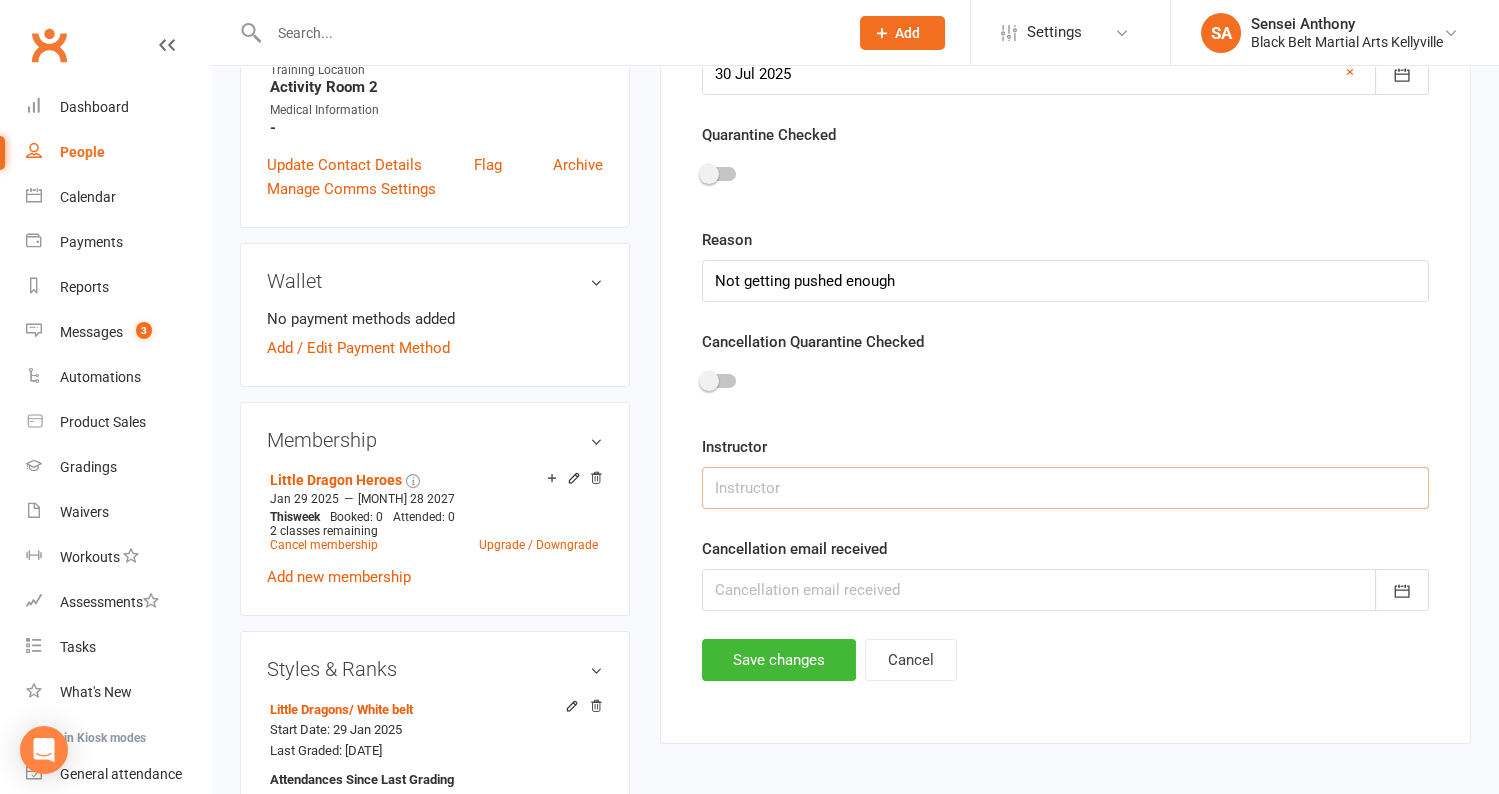 click at bounding box center (1065, 488) 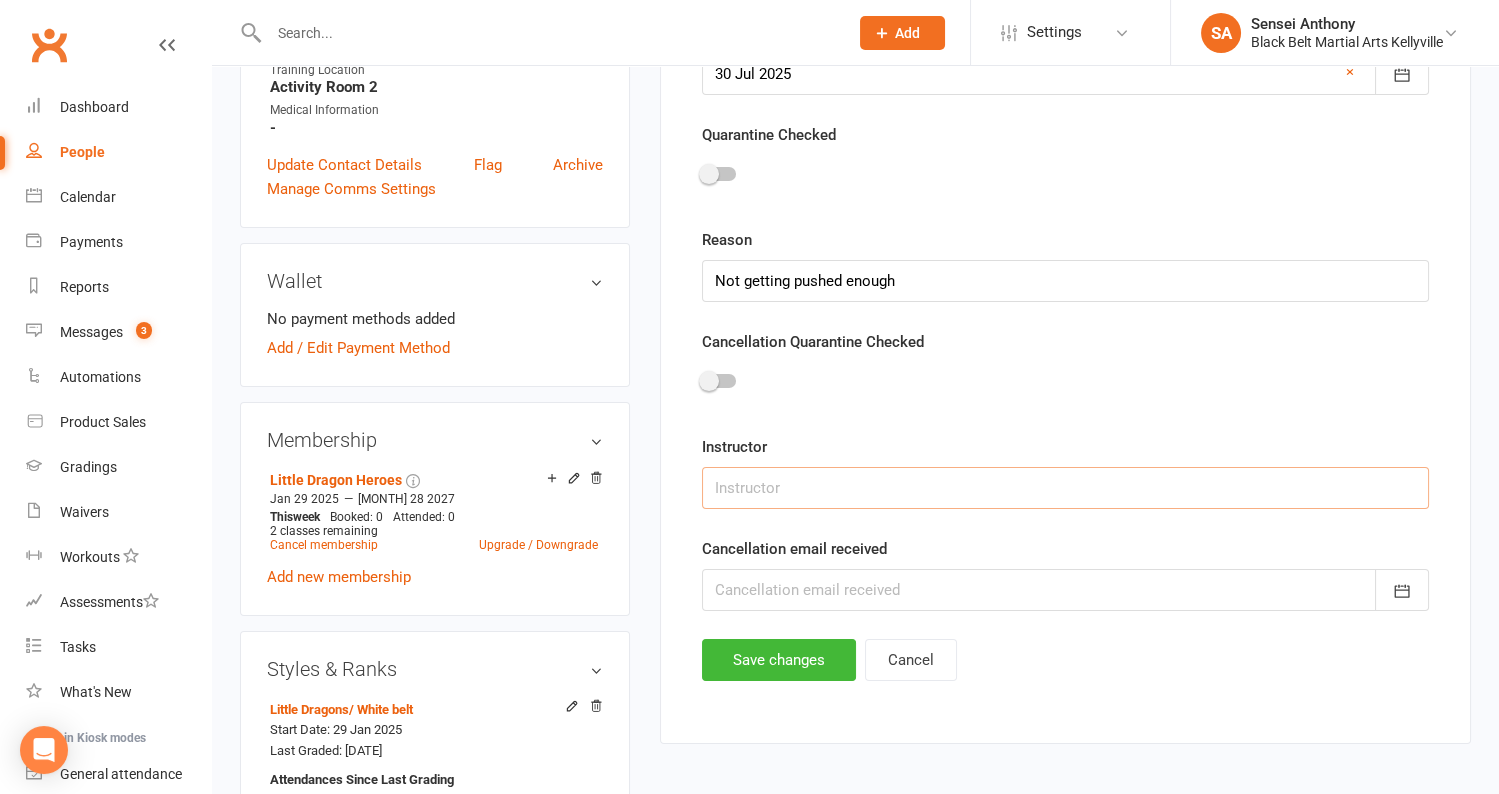 type on "Sempai Riley" 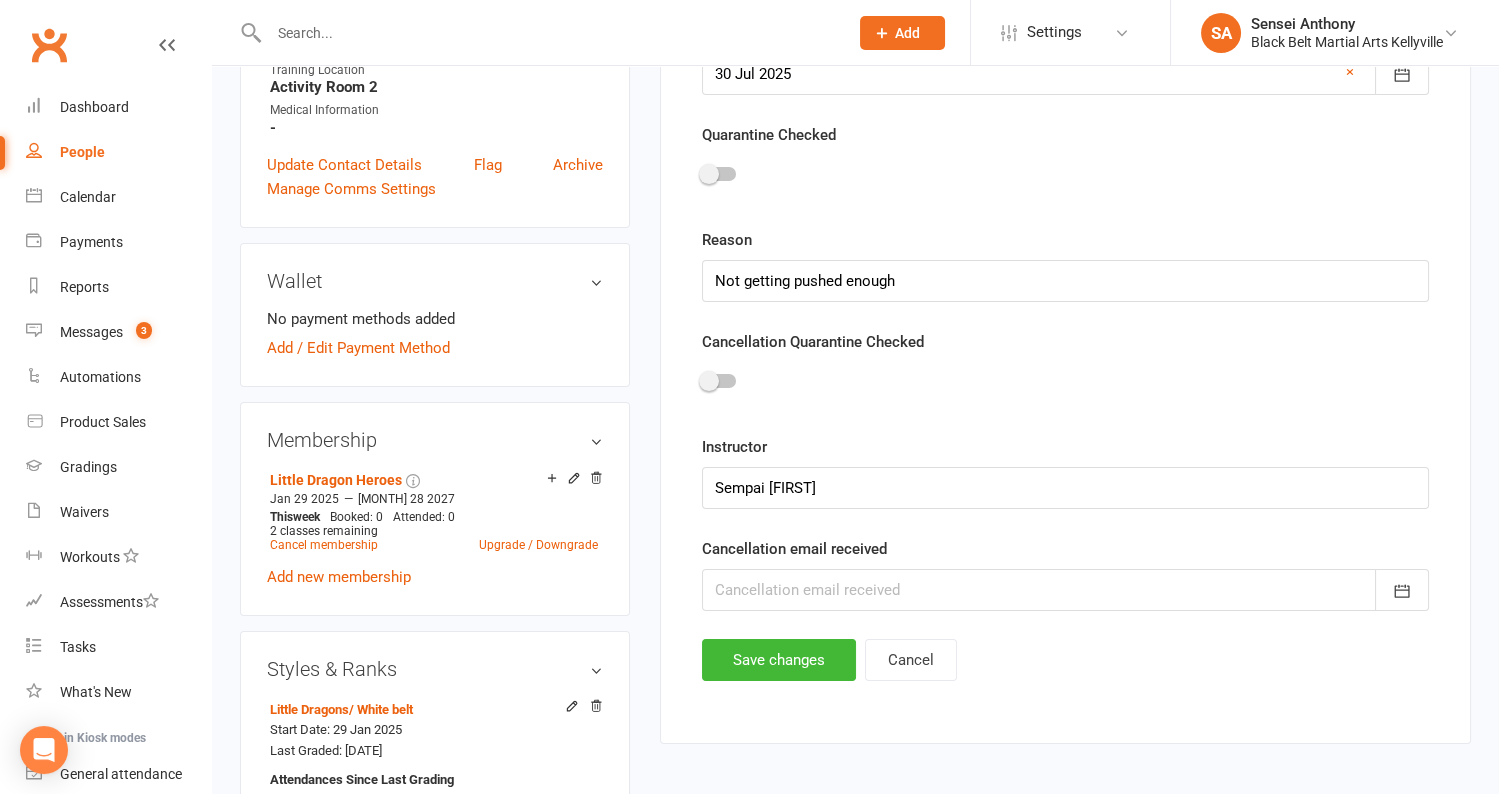 click at bounding box center [1065, 590] 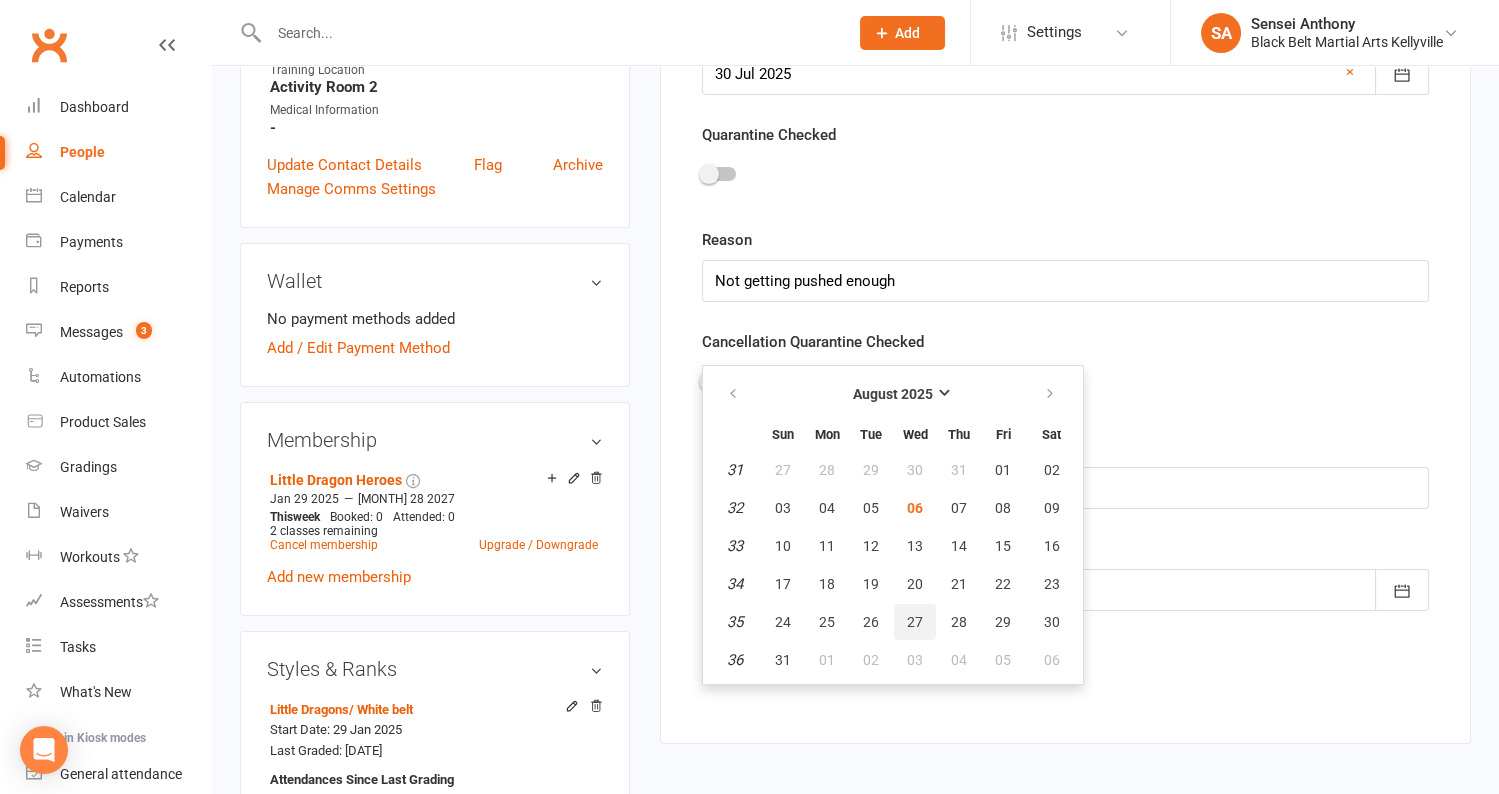 click on "27" at bounding box center [915, 622] 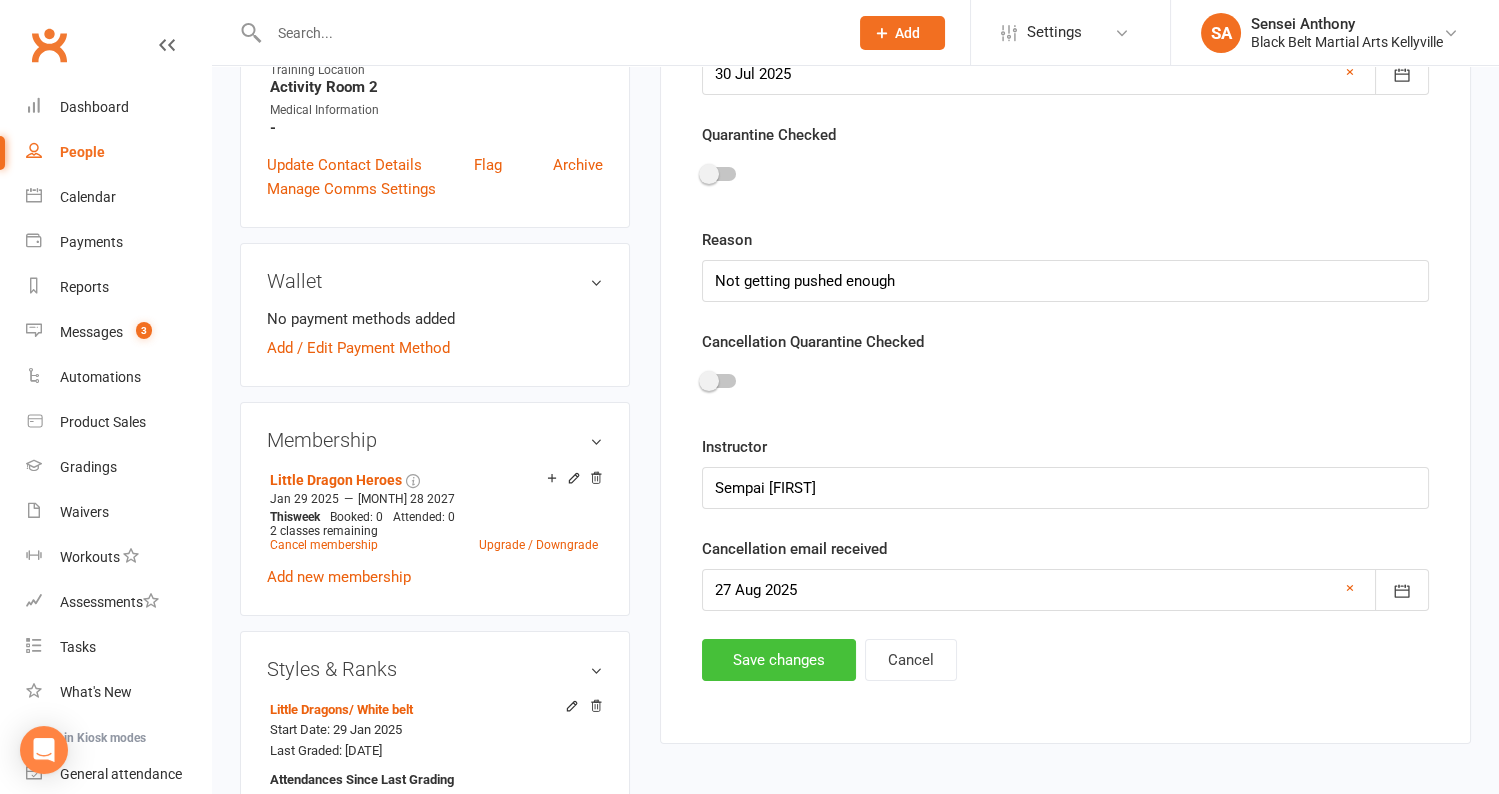 click on "Save changes" at bounding box center (779, 660) 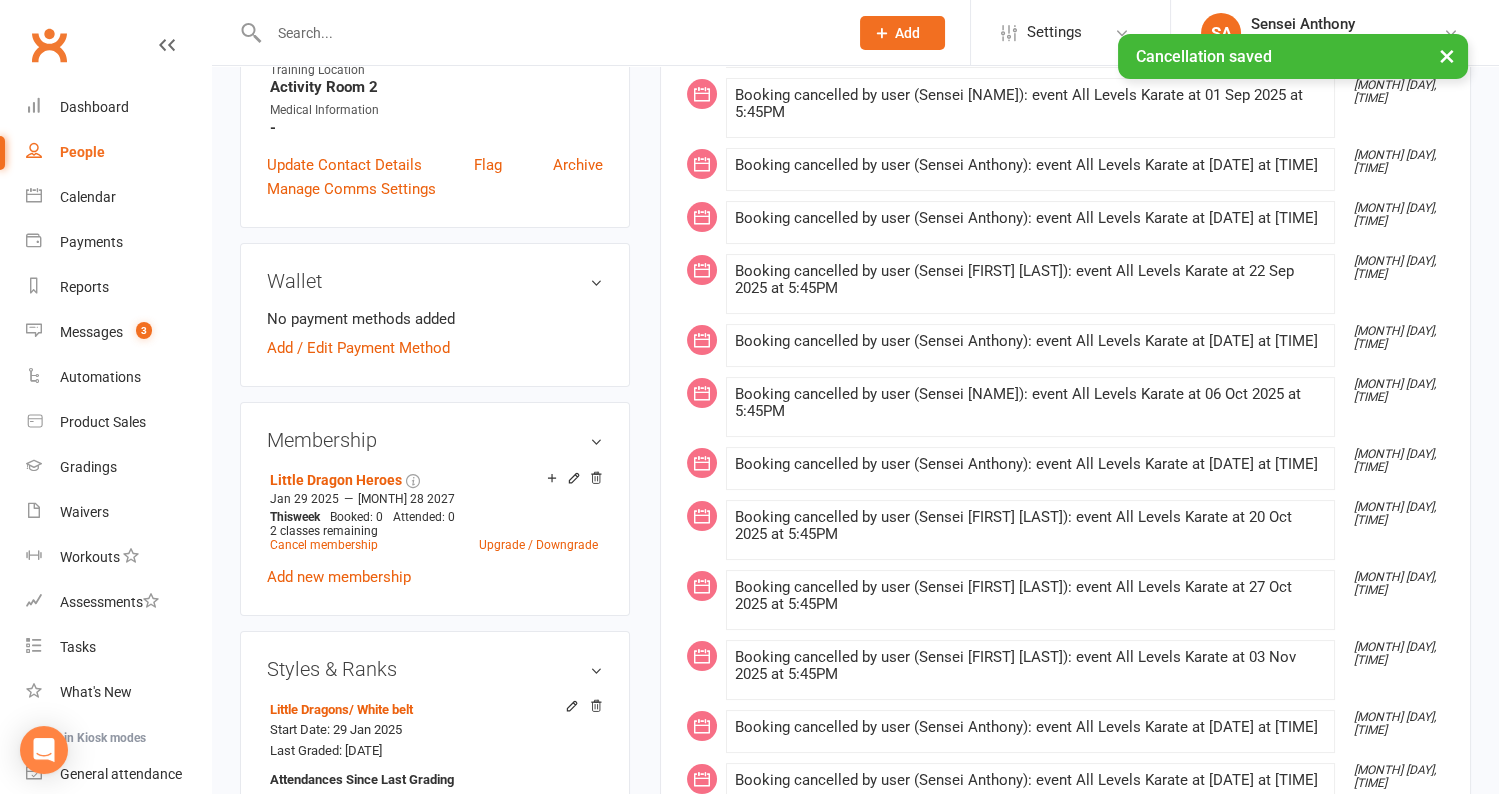 scroll, scrollTop: 0, scrollLeft: 0, axis: both 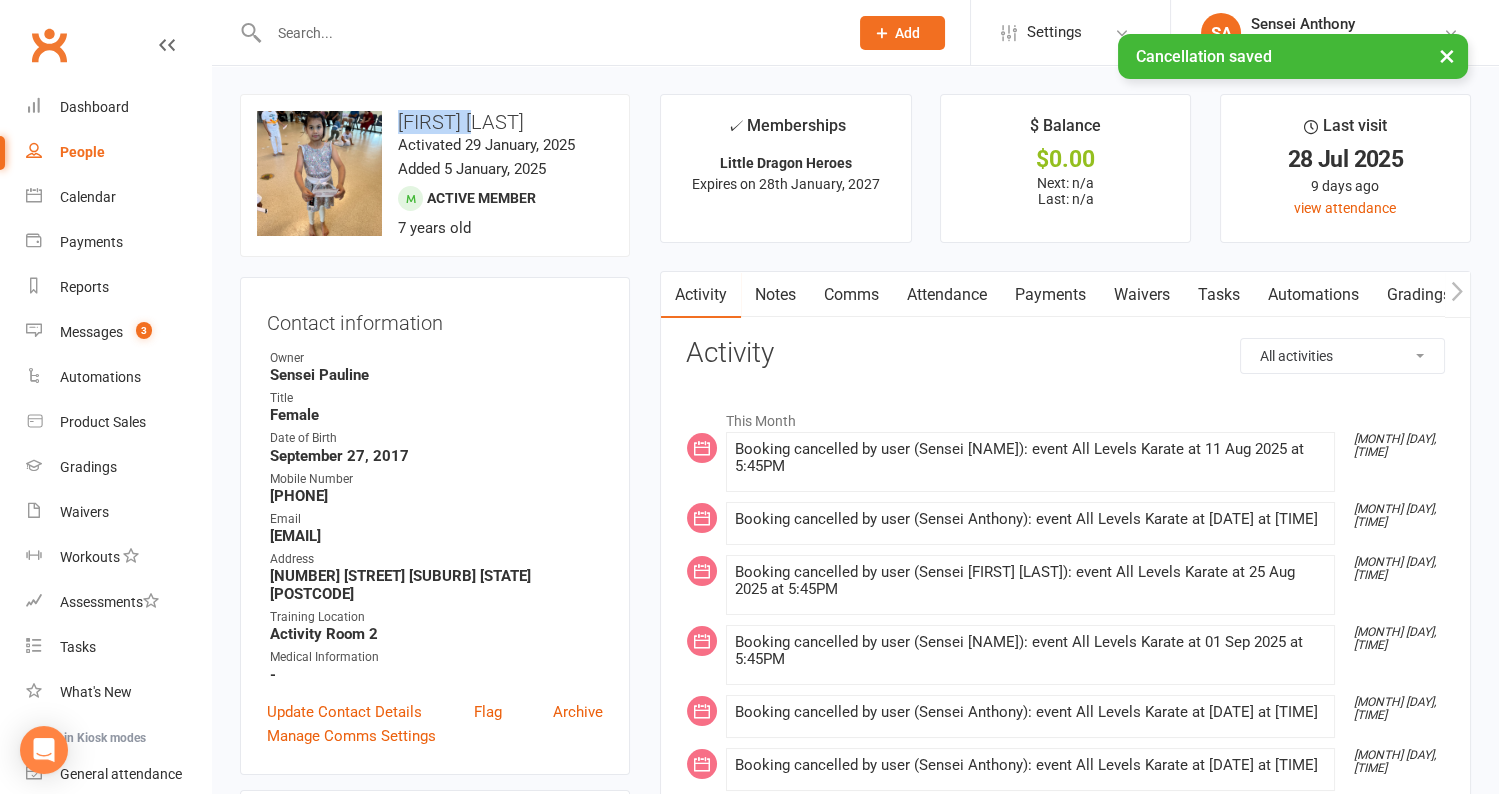 drag, startPoint x: 500, startPoint y: 127, endPoint x: 394, endPoint y: 125, distance: 106.01887 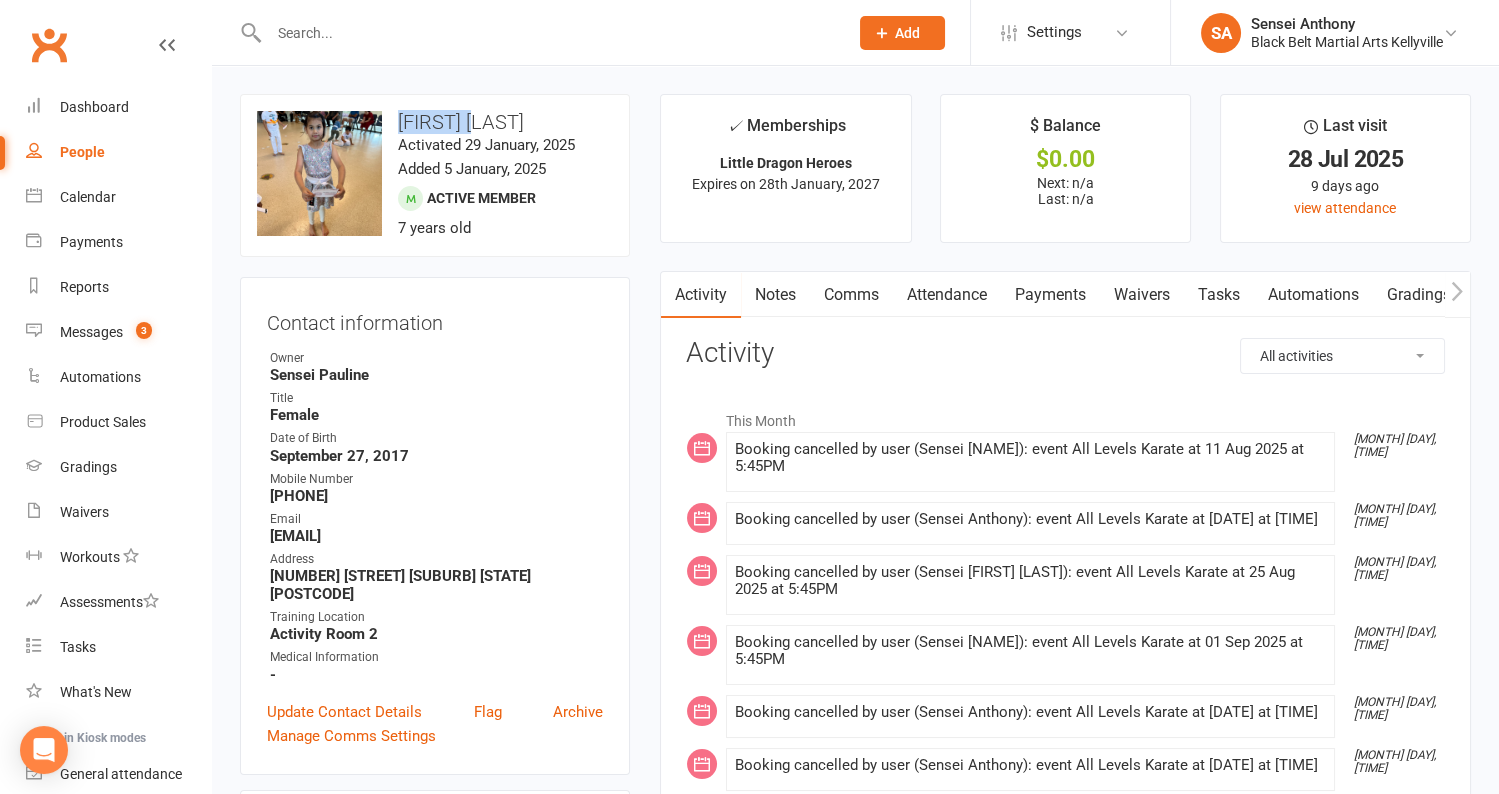 copy on "Alina Liu" 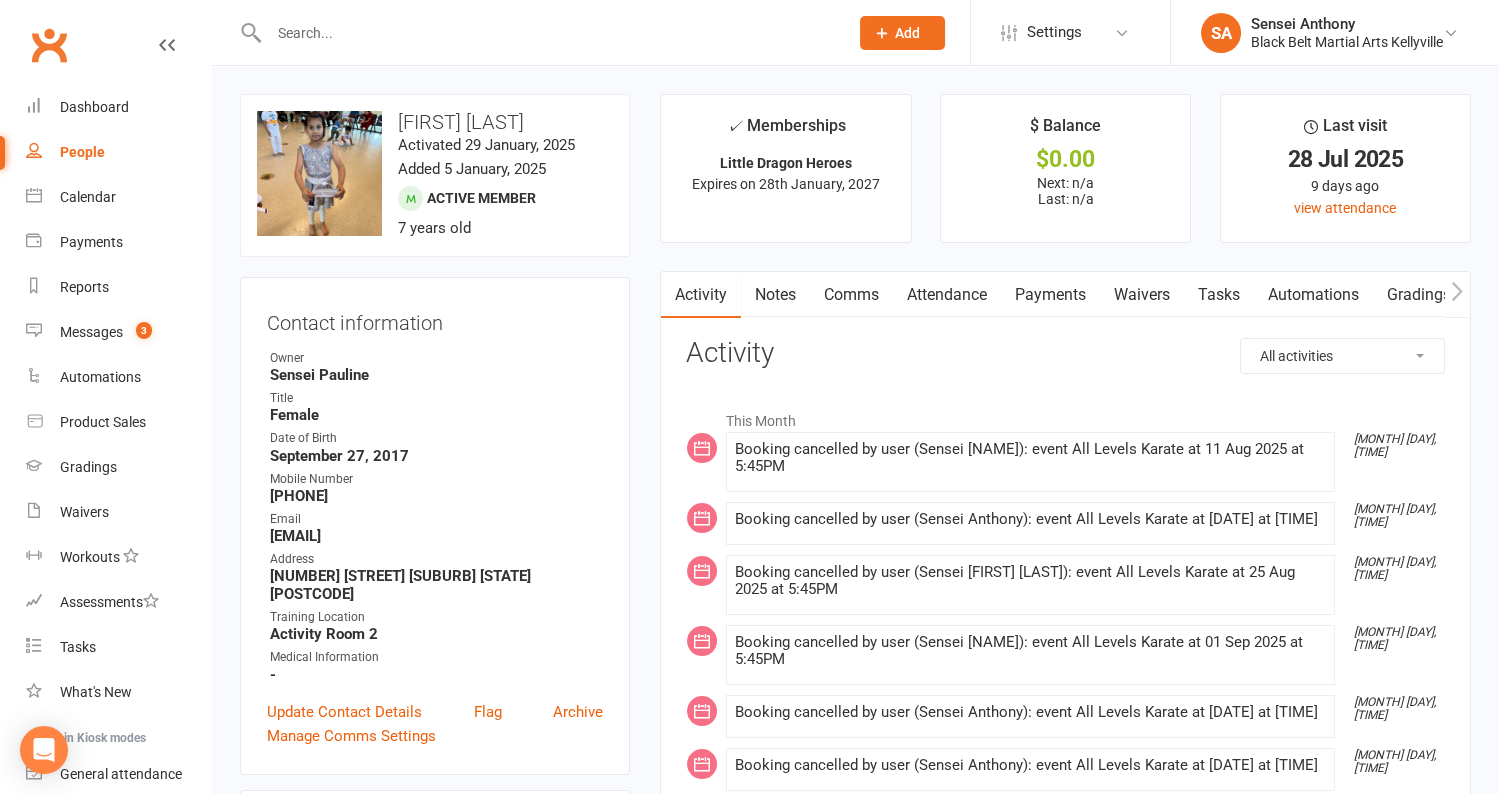 click at bounding box center (548, 33) 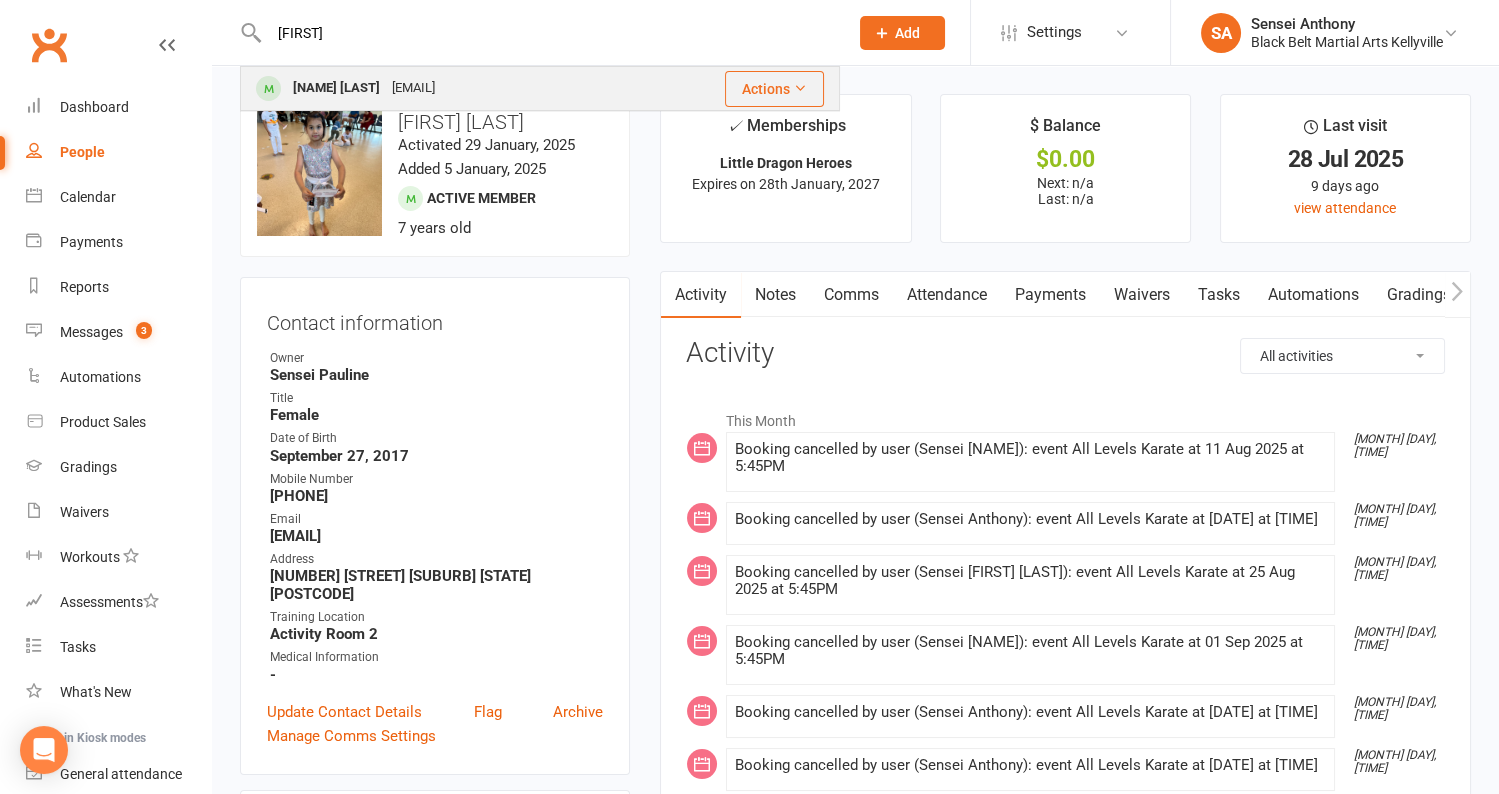 type on "Wayland" 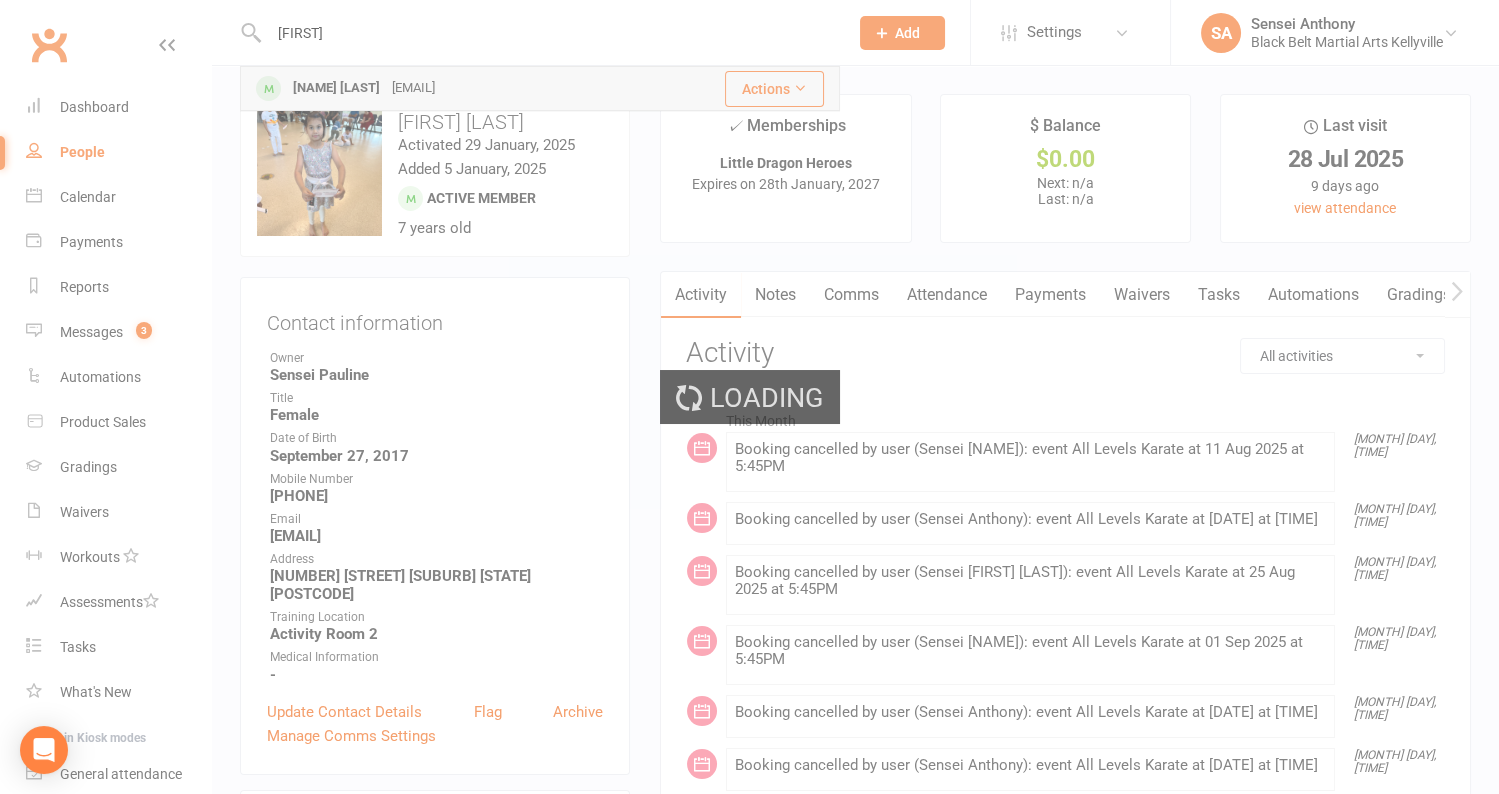 type 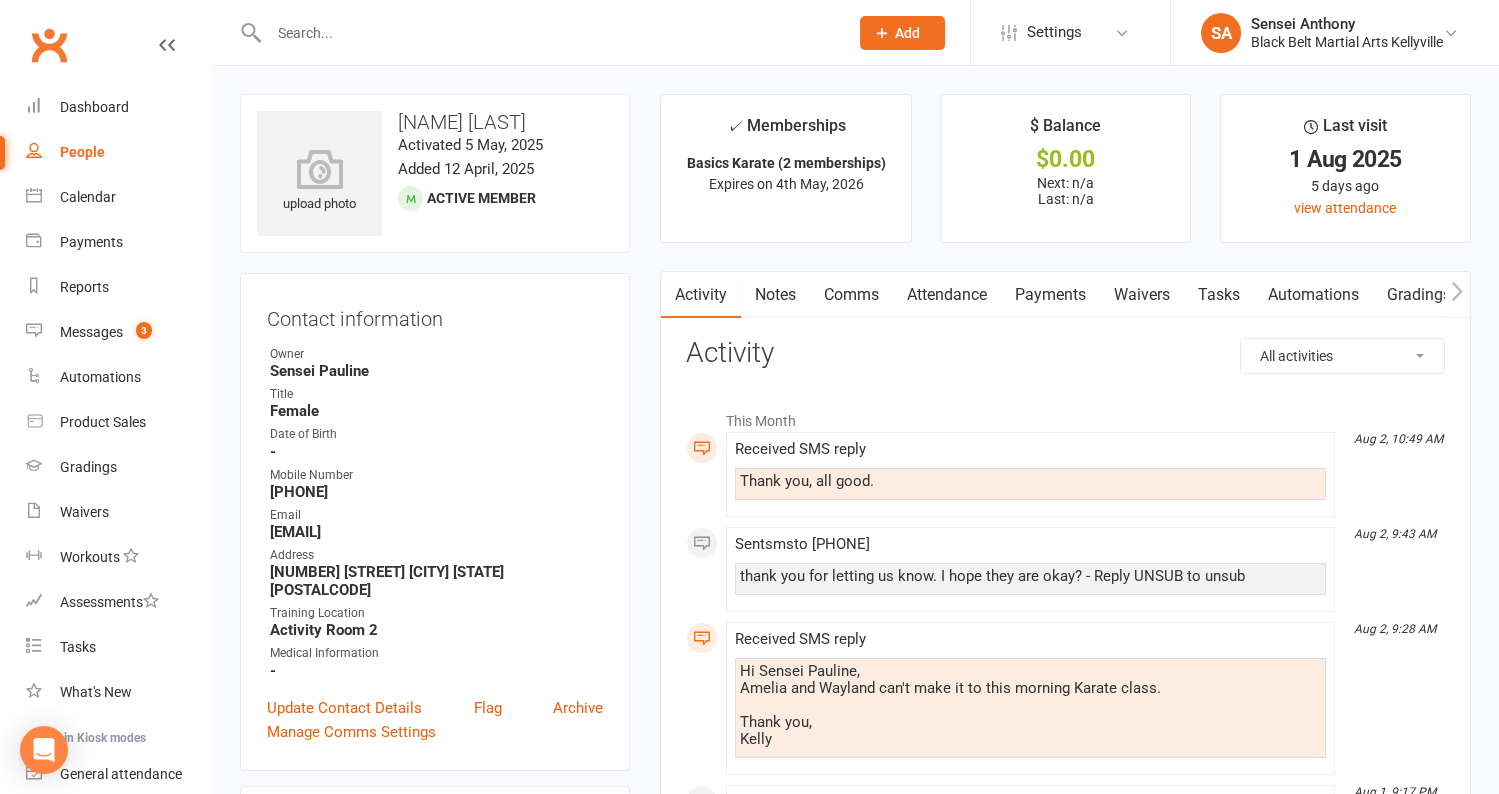 click on "Attendance" at bounding box center (947, 295) 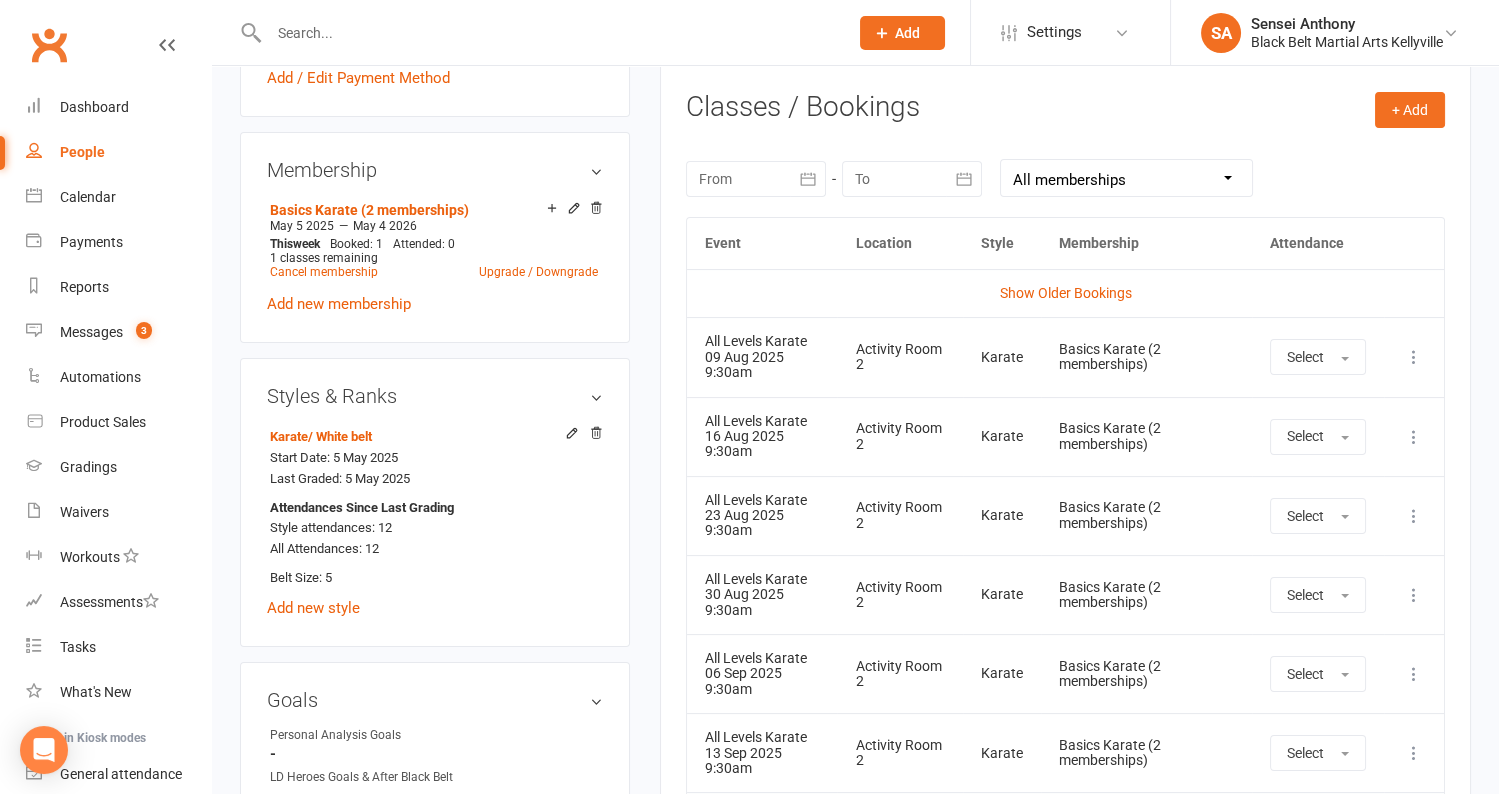 scroll, scrollTop: 784, scrollLeft: 0, axis: vertical 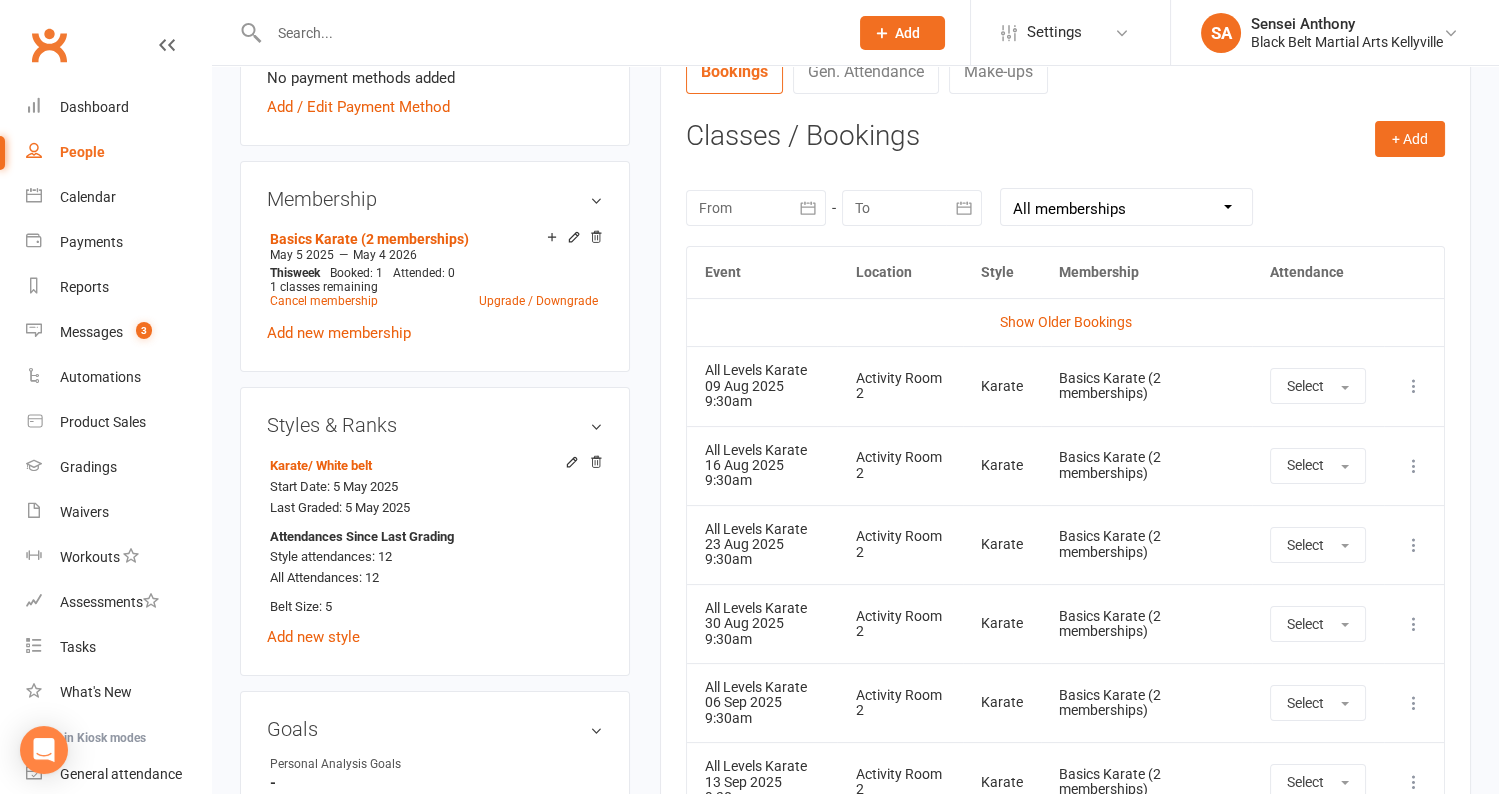 click at bounding box center (1414, 386) 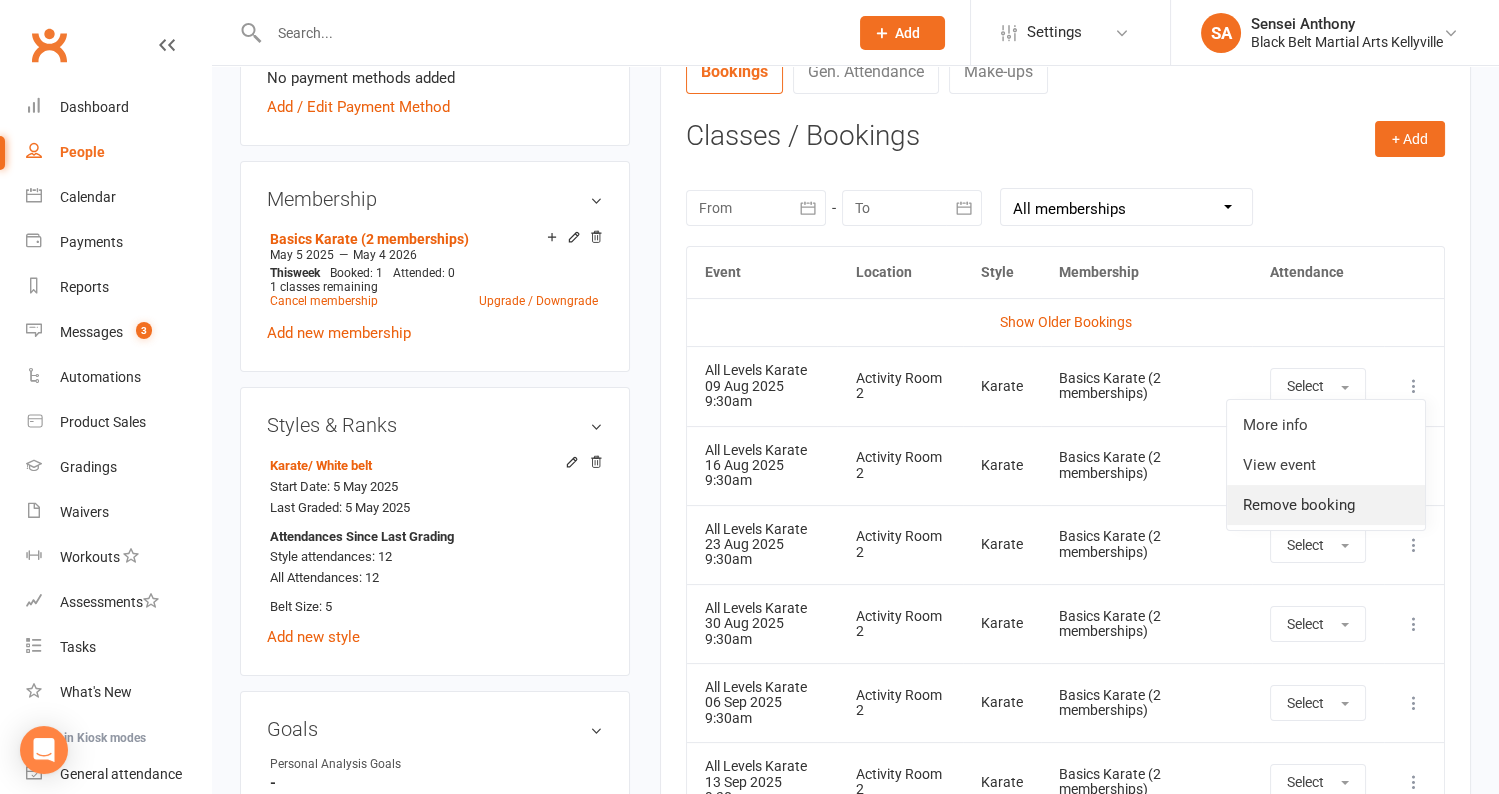 click on "Remove booking" at bounding box center (1326, 505) 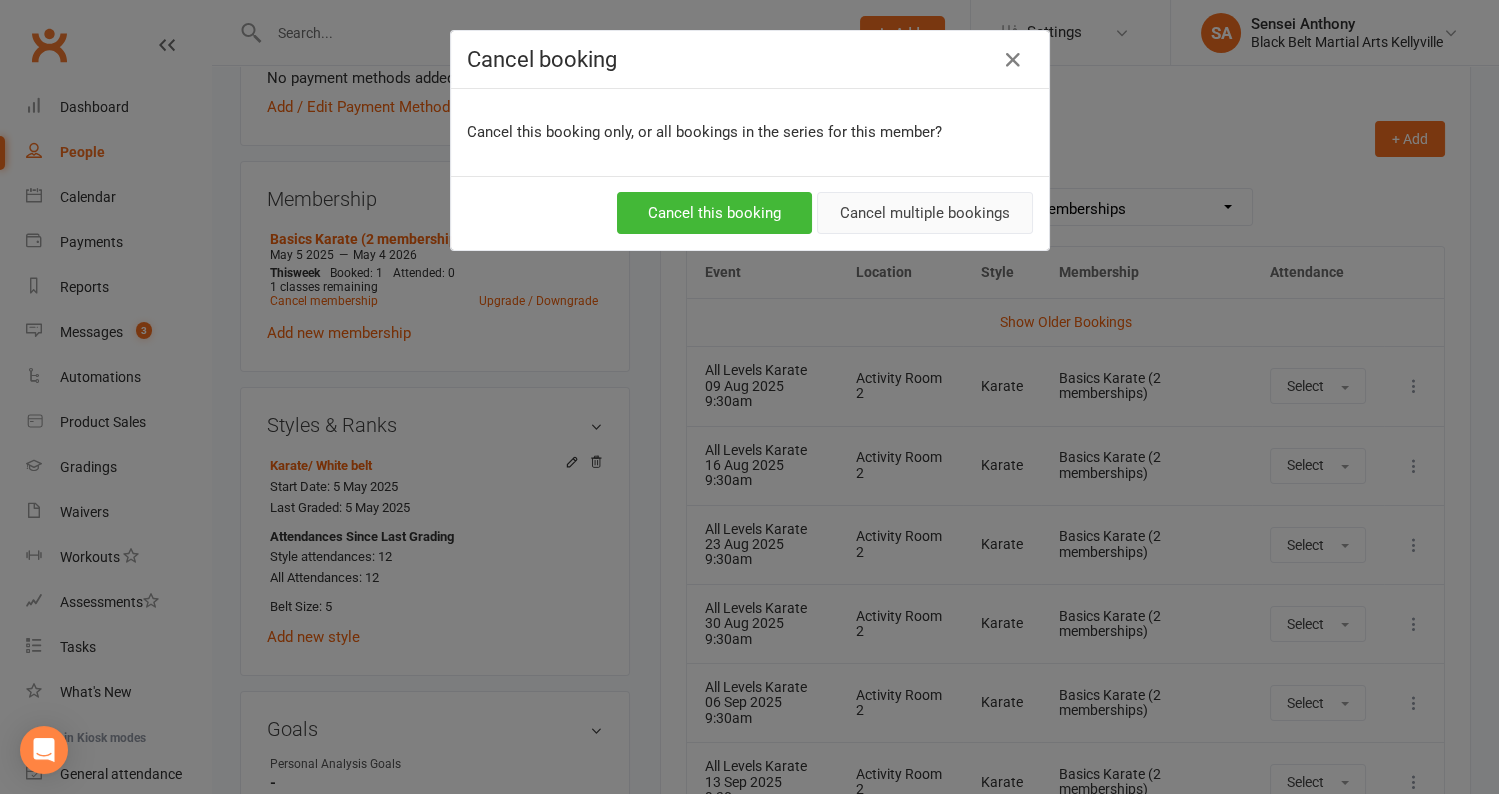 click on "Cancel multiple bookings" at bounding box center (925, 213) 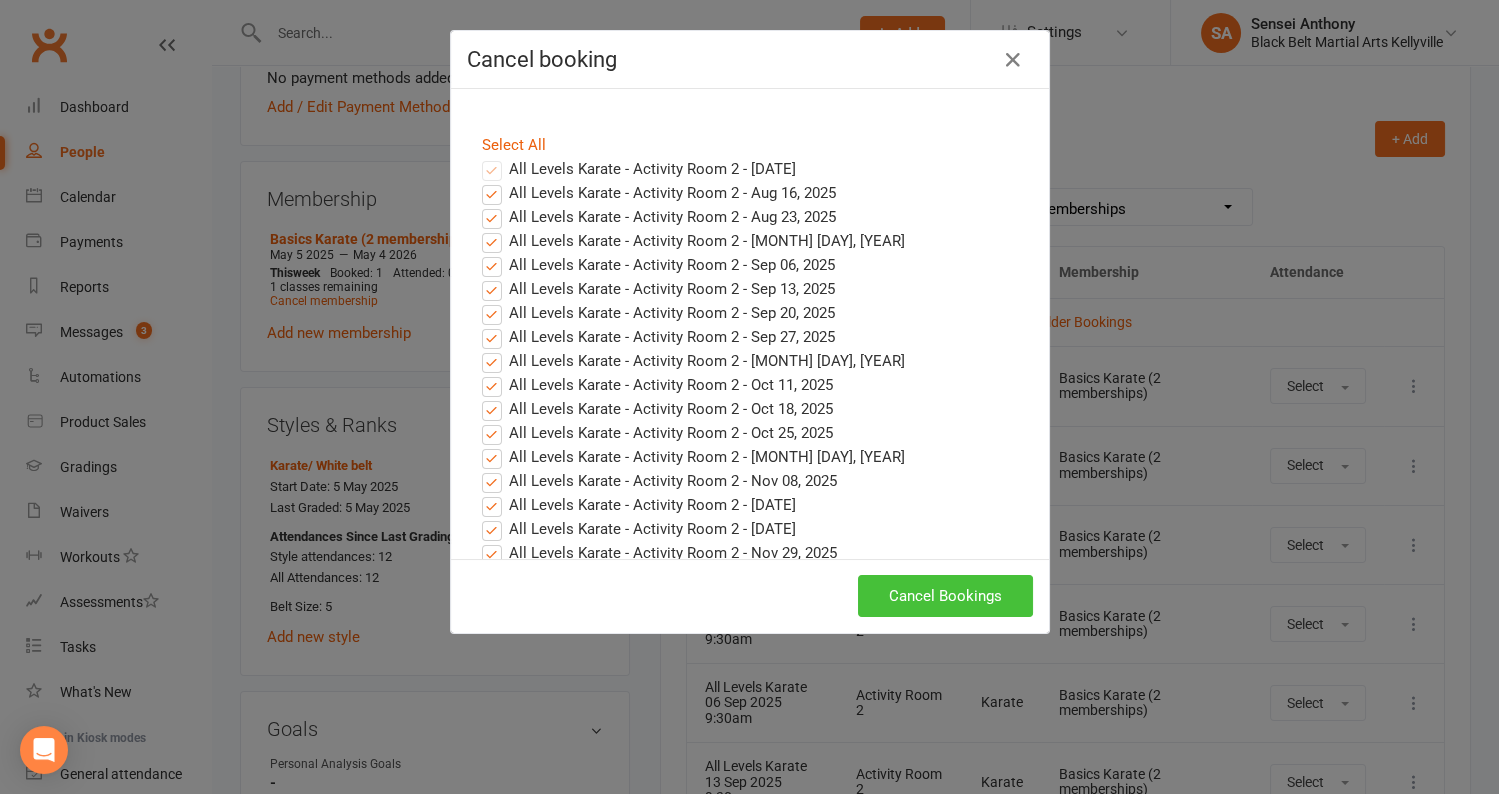 click on "Cancel Bookings" at bounding box center [945, 596] 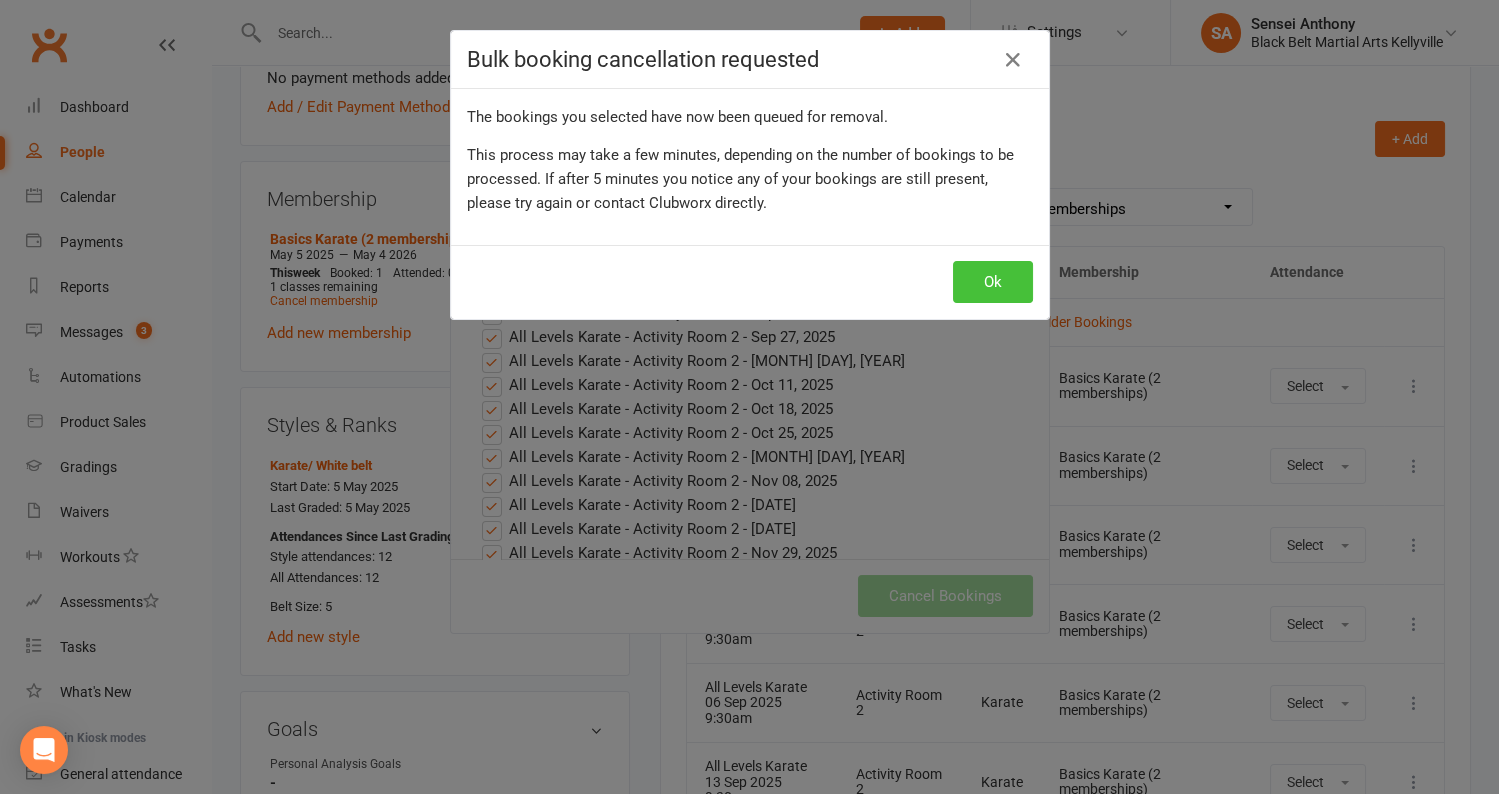 click on "Ok" at bounding box center (993, 282) 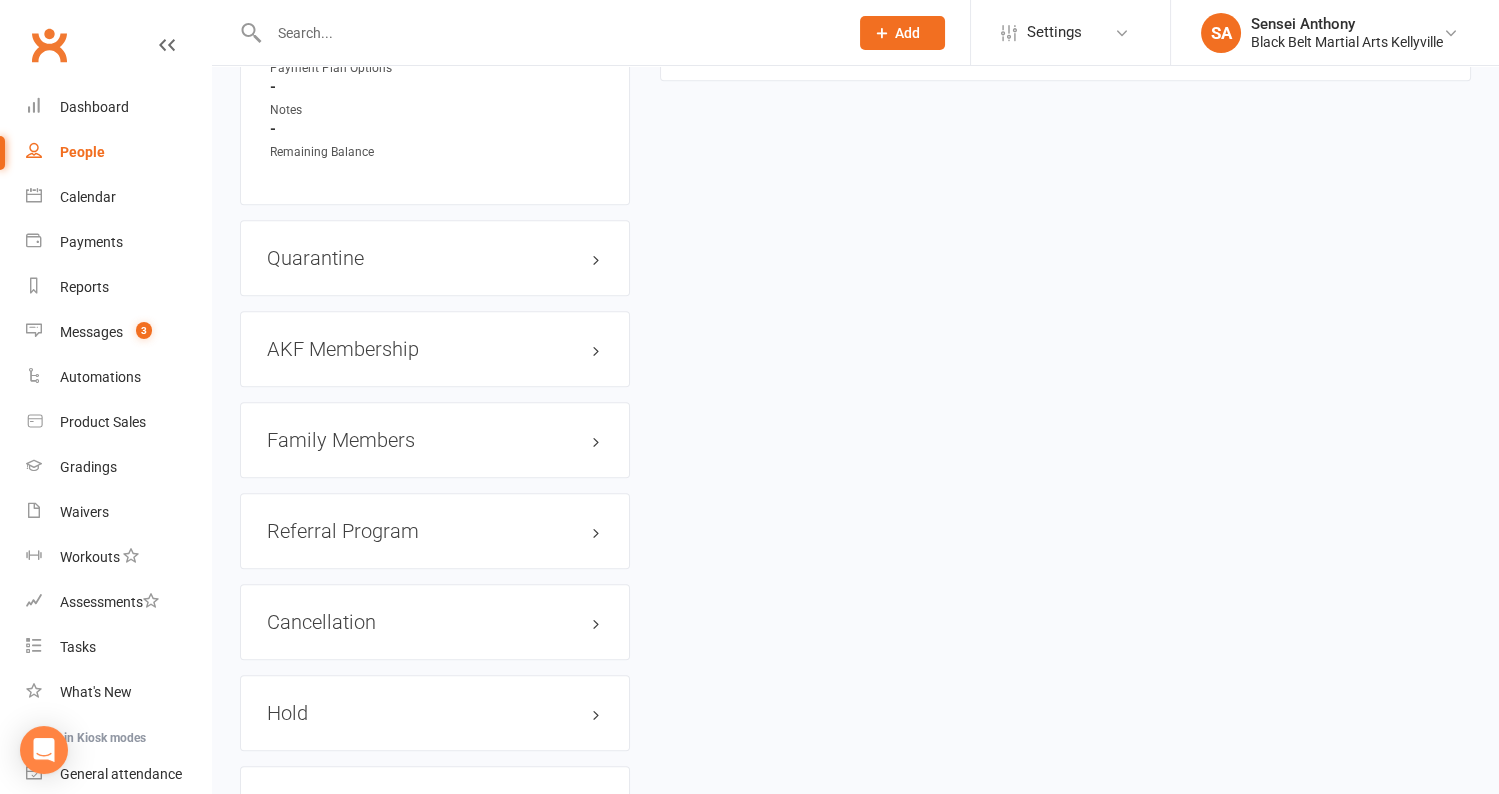 scroll, scrollTop: 2051, scrollLeft: 0, axis: vertical 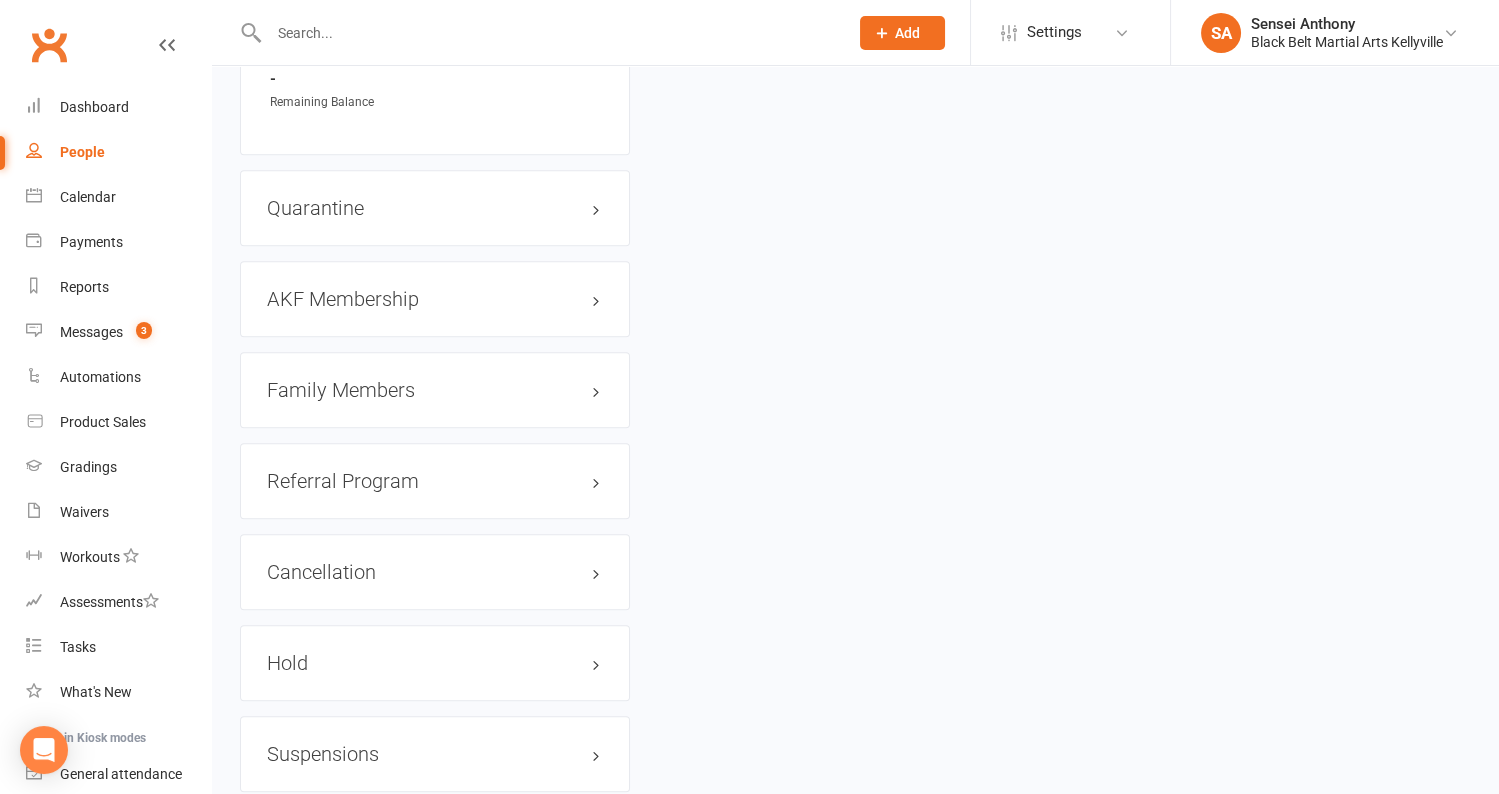 click on "Family Members" at bounding box center (435, 390) 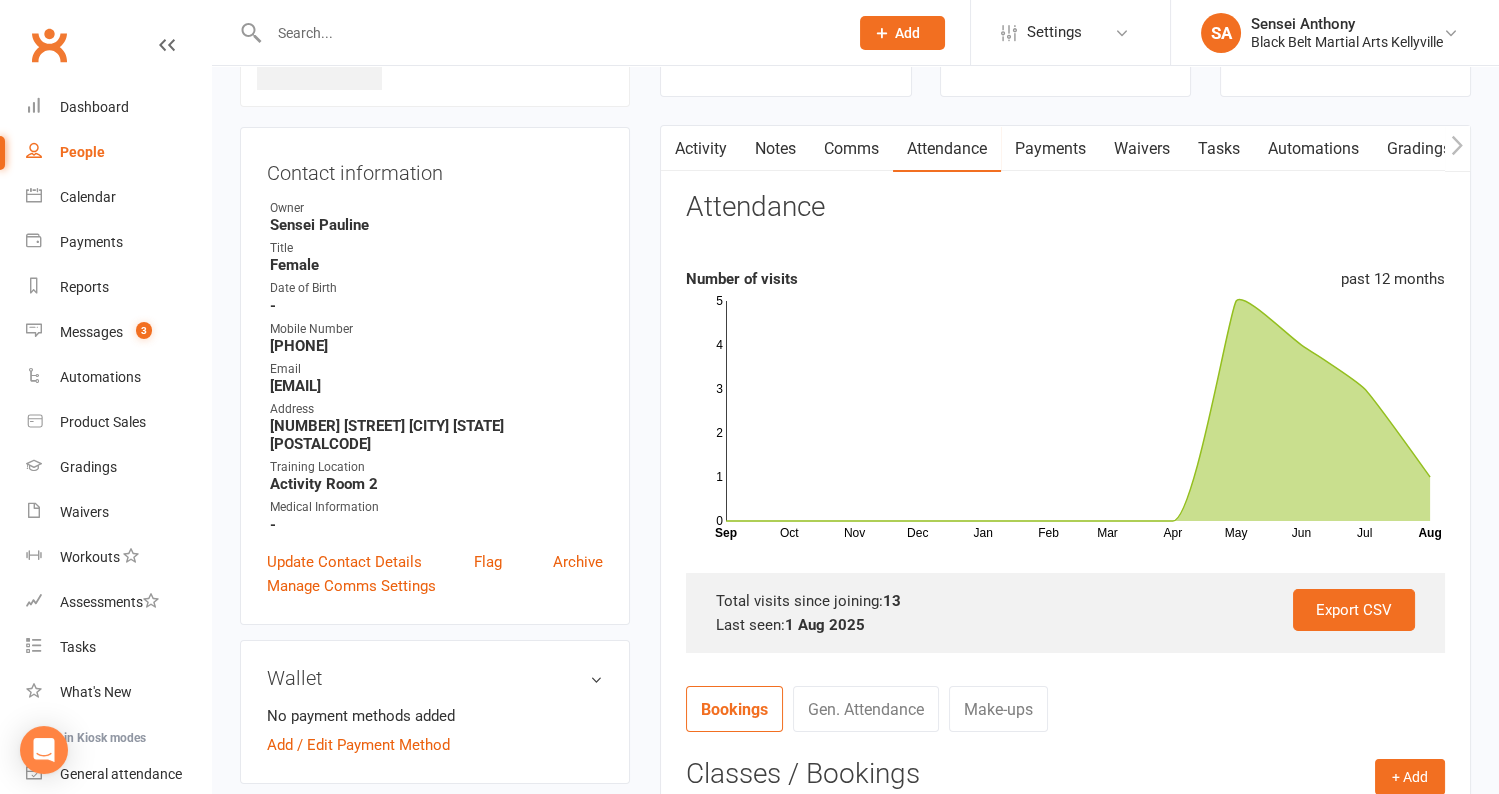 scroll, scrollTop: 0, scrollLeft: 0, axis: both 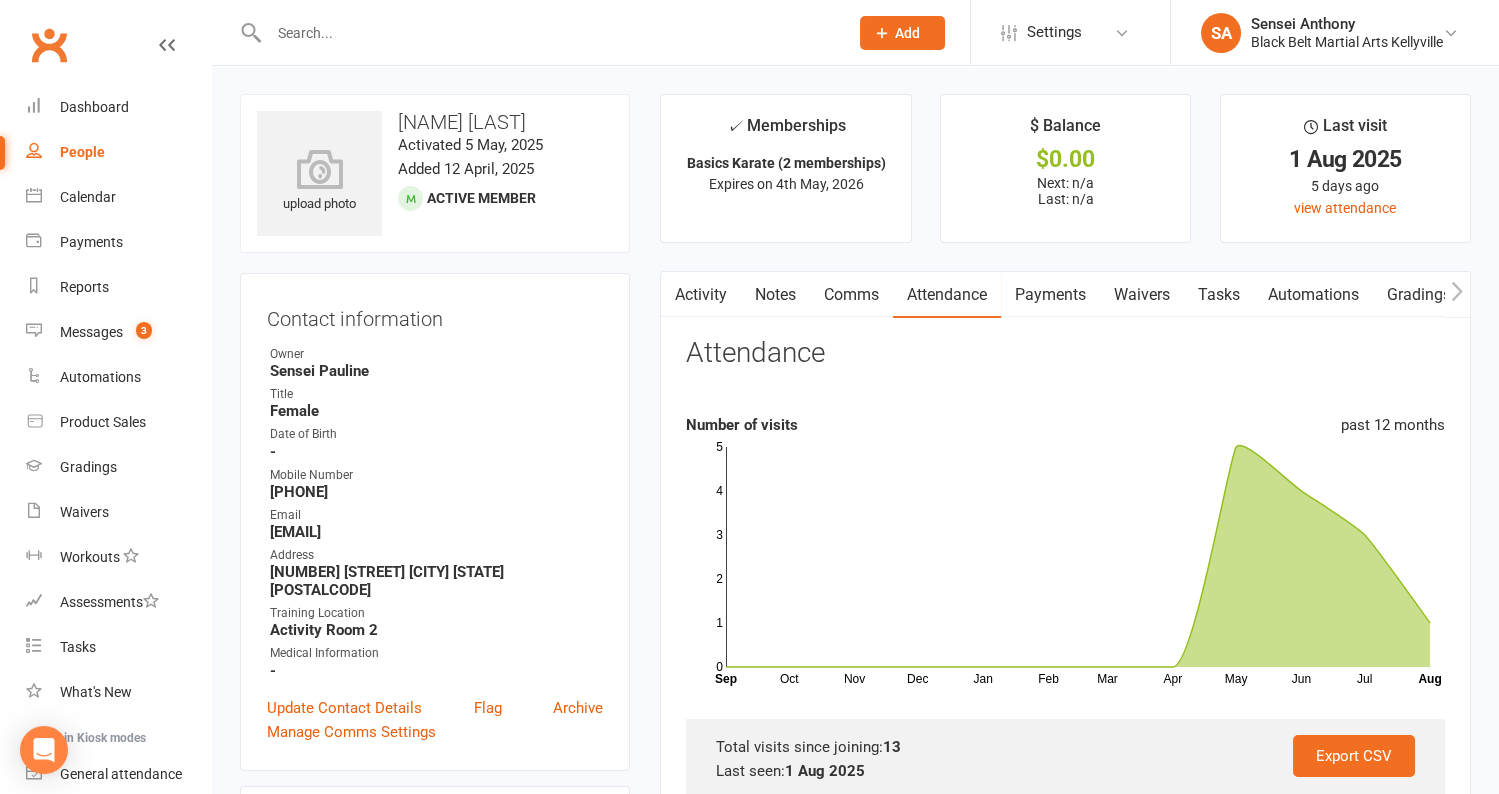 click on "Payments" at bounding box center (1050, 295) 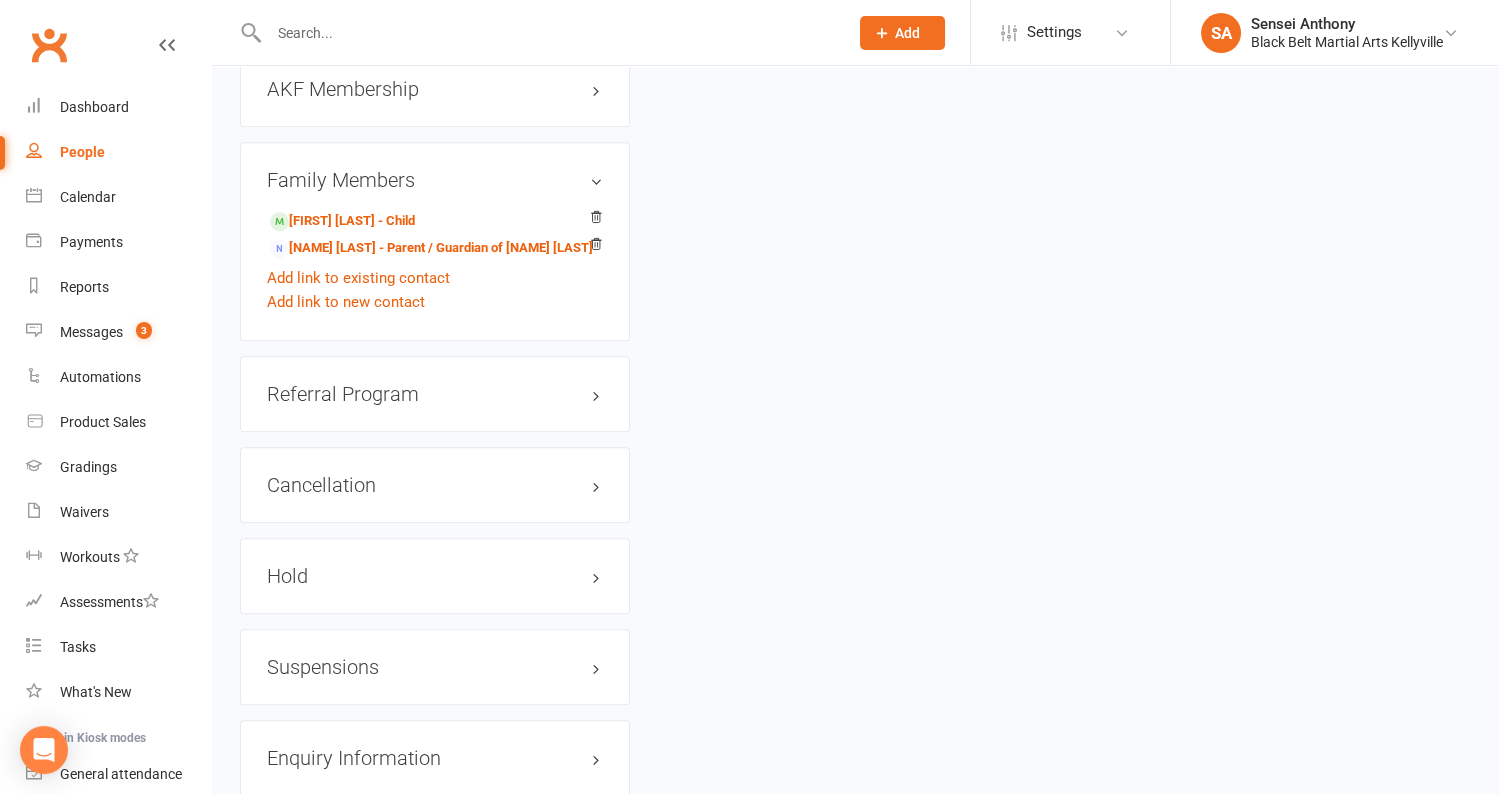 scroll, scrollTop: 2246, scrollLeft: 0, axis: vertical 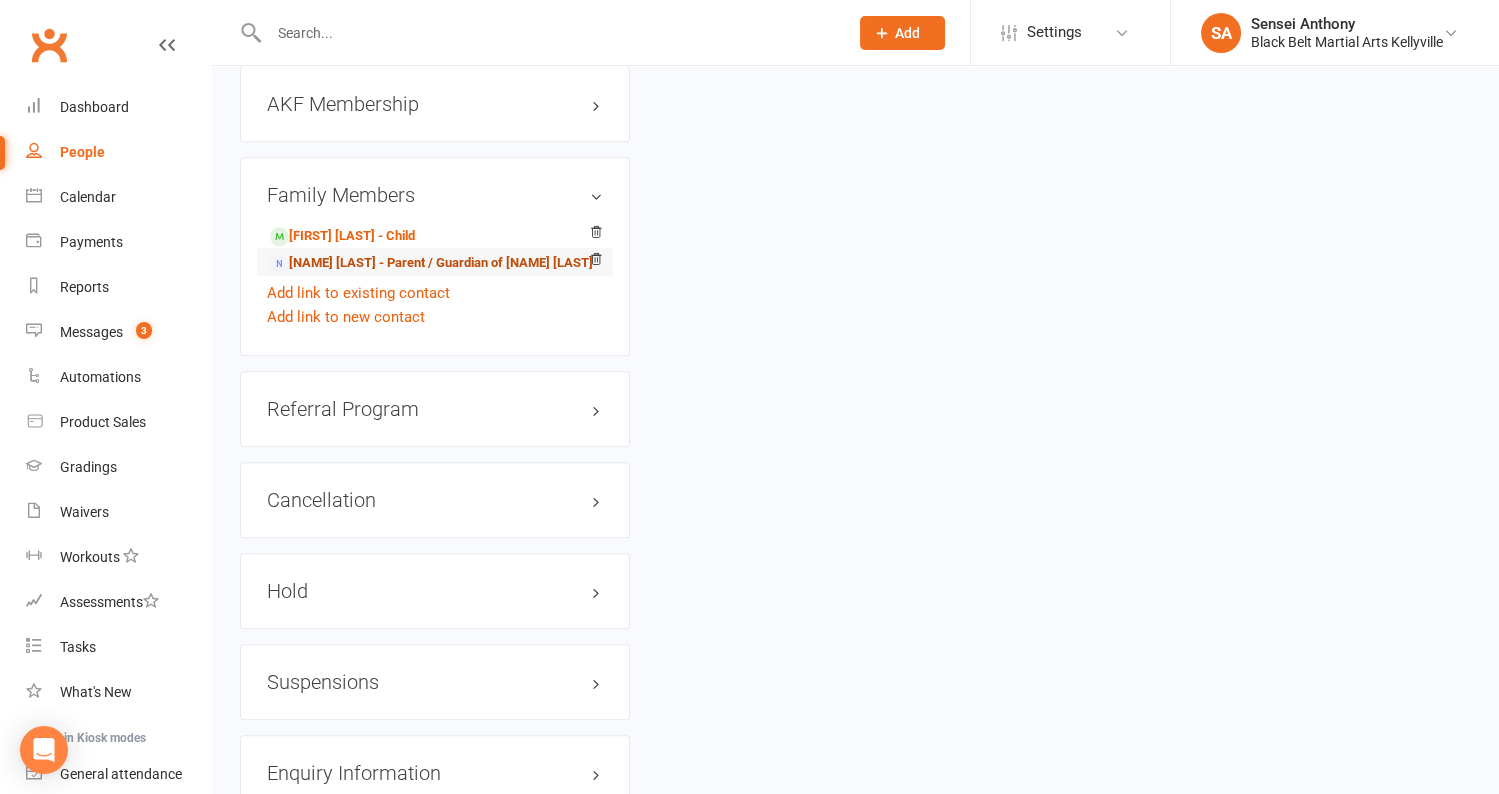 click on "Kelly Tam - Parent / Guardian of Amelia Tam" at bounding box center [431, 263] 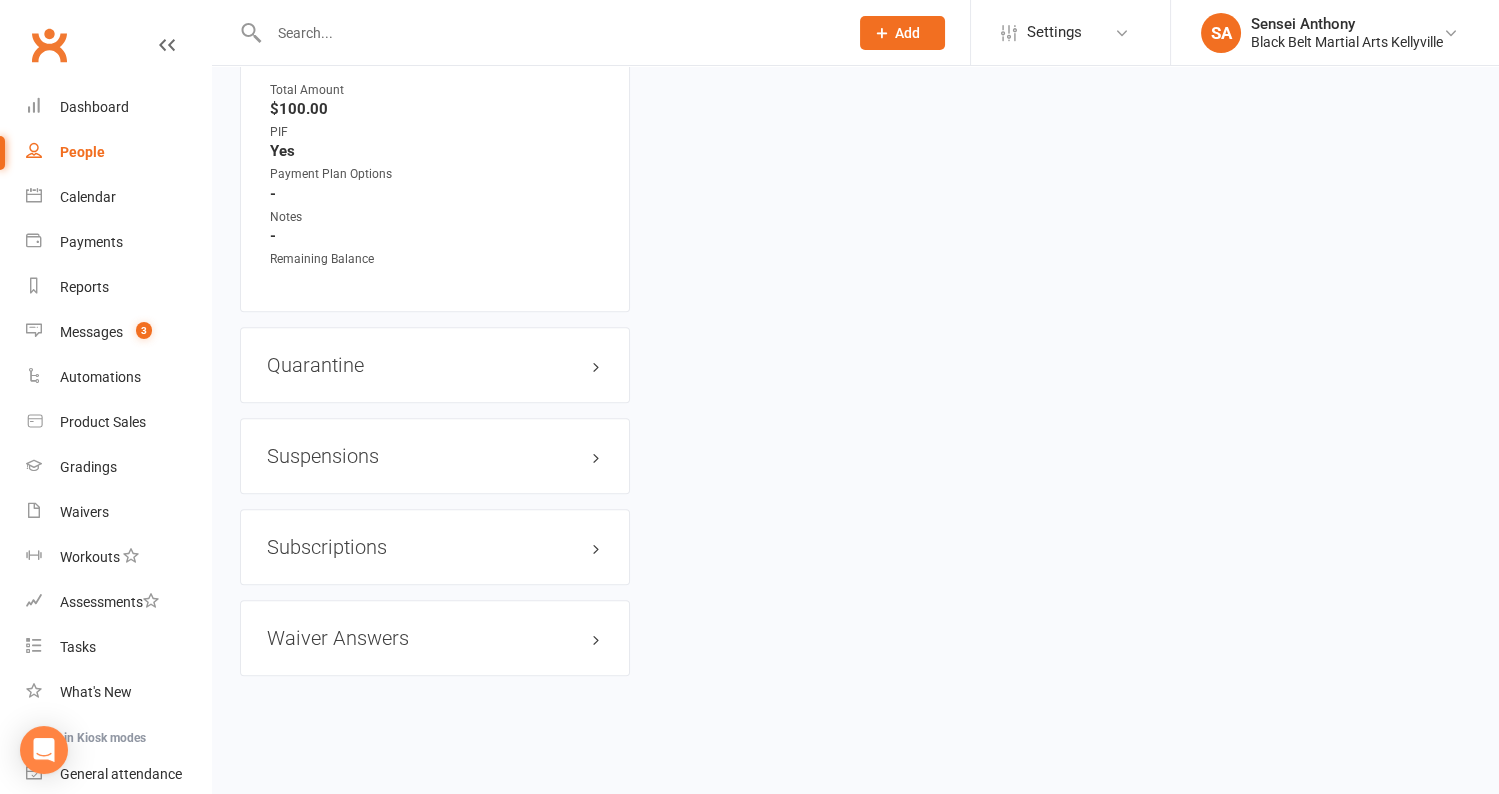 scroll, scrollTop: 0, scrollLeft: 0, axis: both 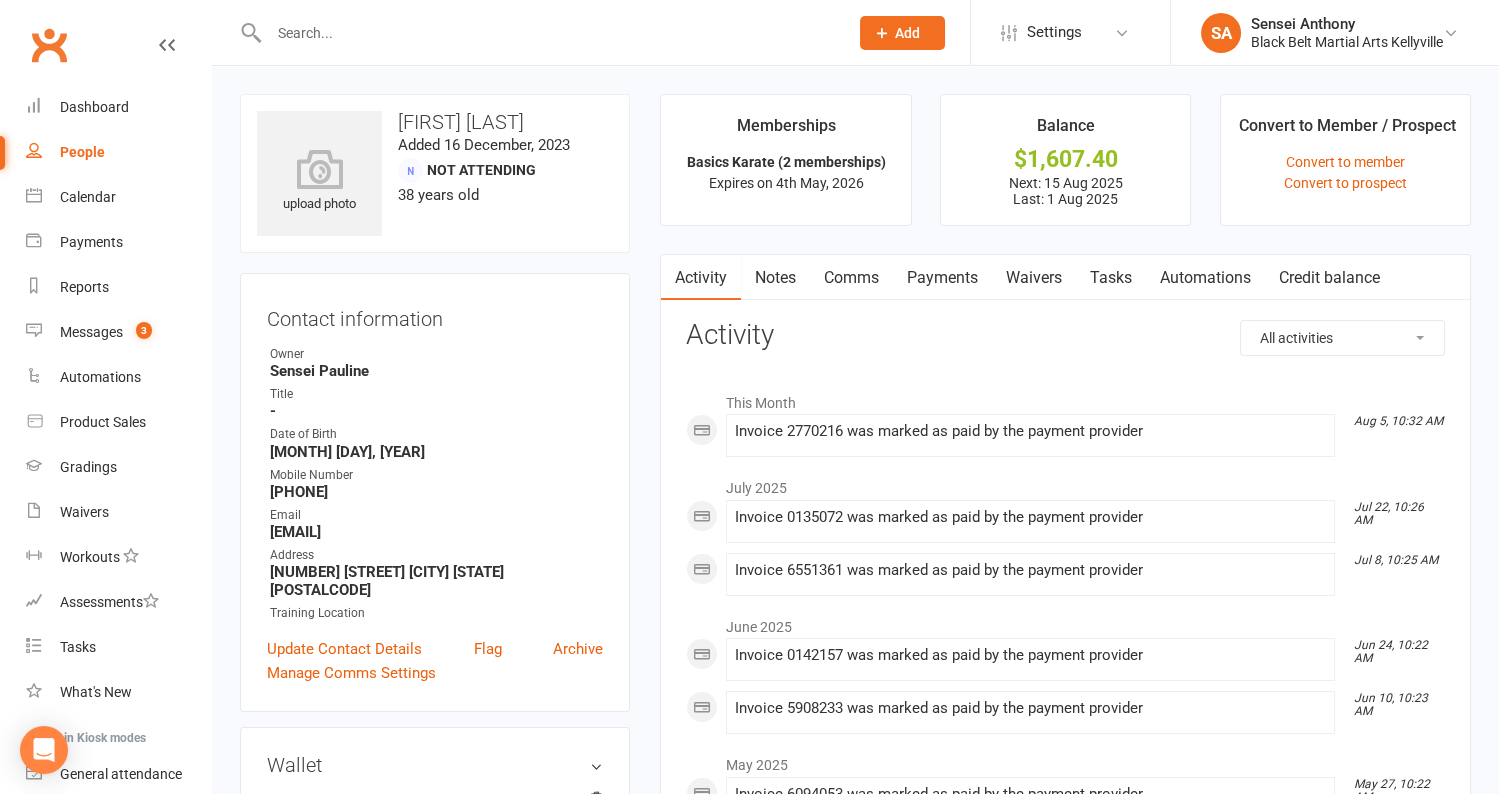 click on "Payments" at bounding box center (942, 278) 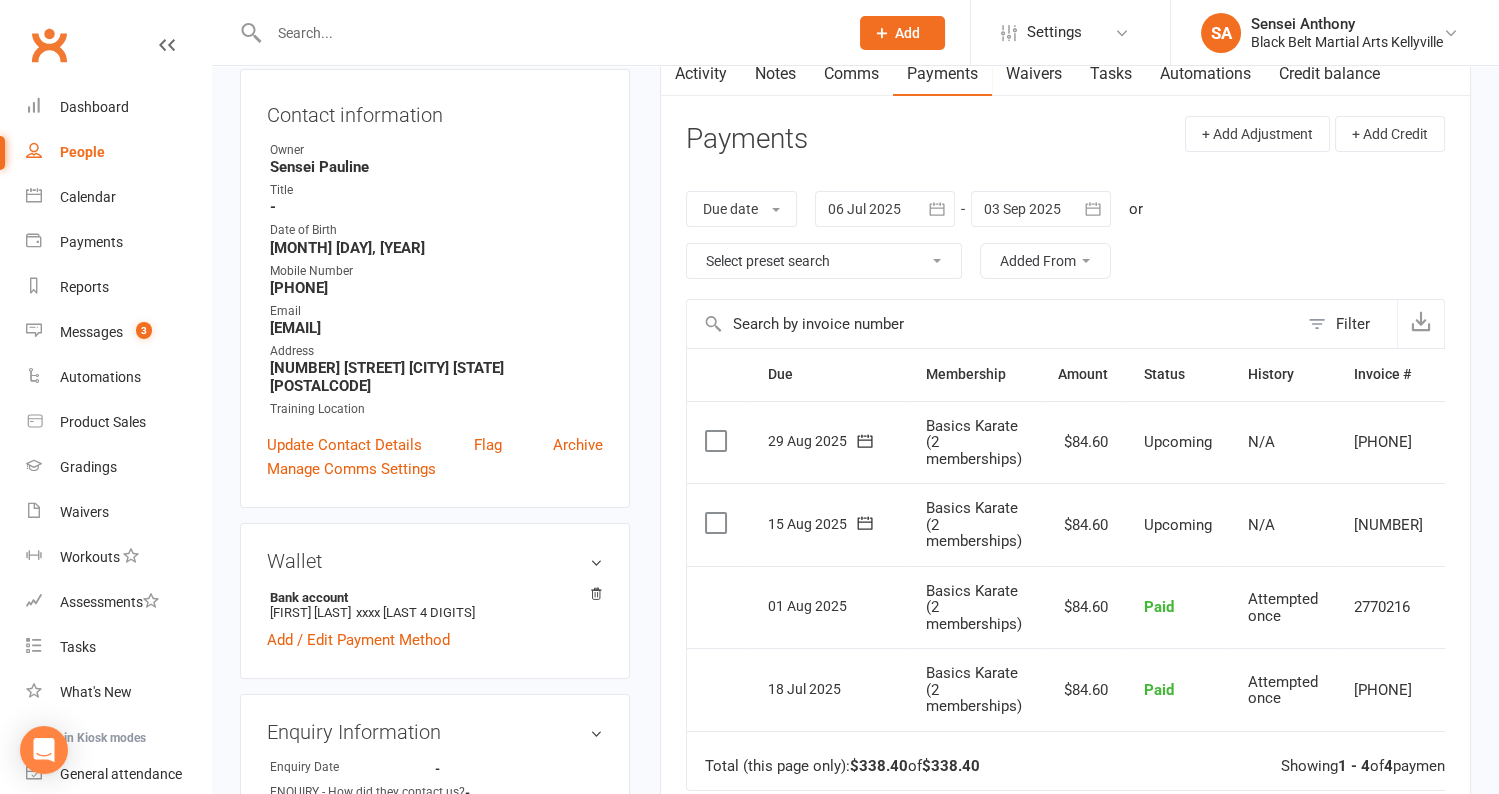 scroll, scrollTop: 201, scrollLeft: 0, axis: vertical 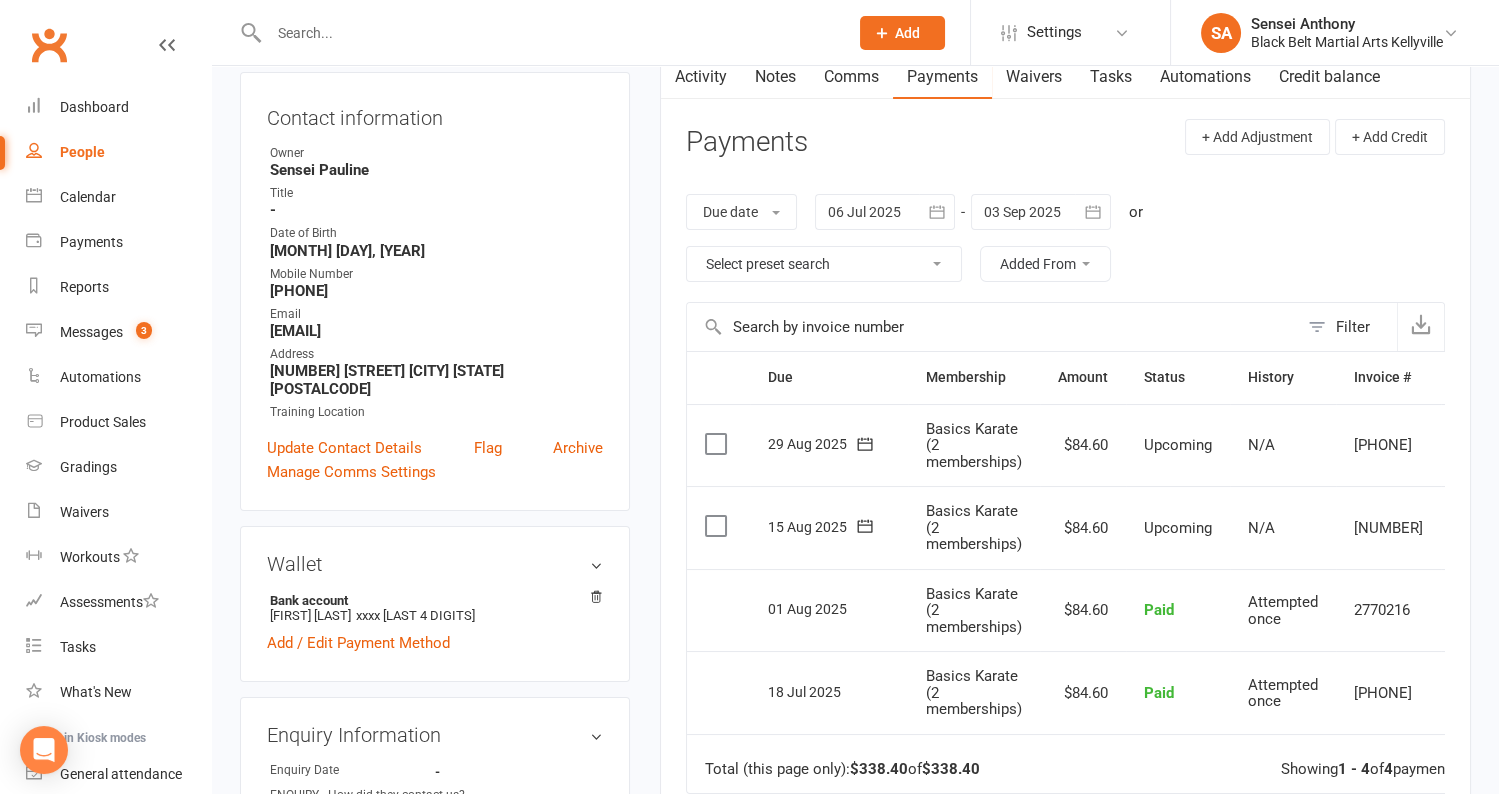 click at bounding box center [1041, 212] 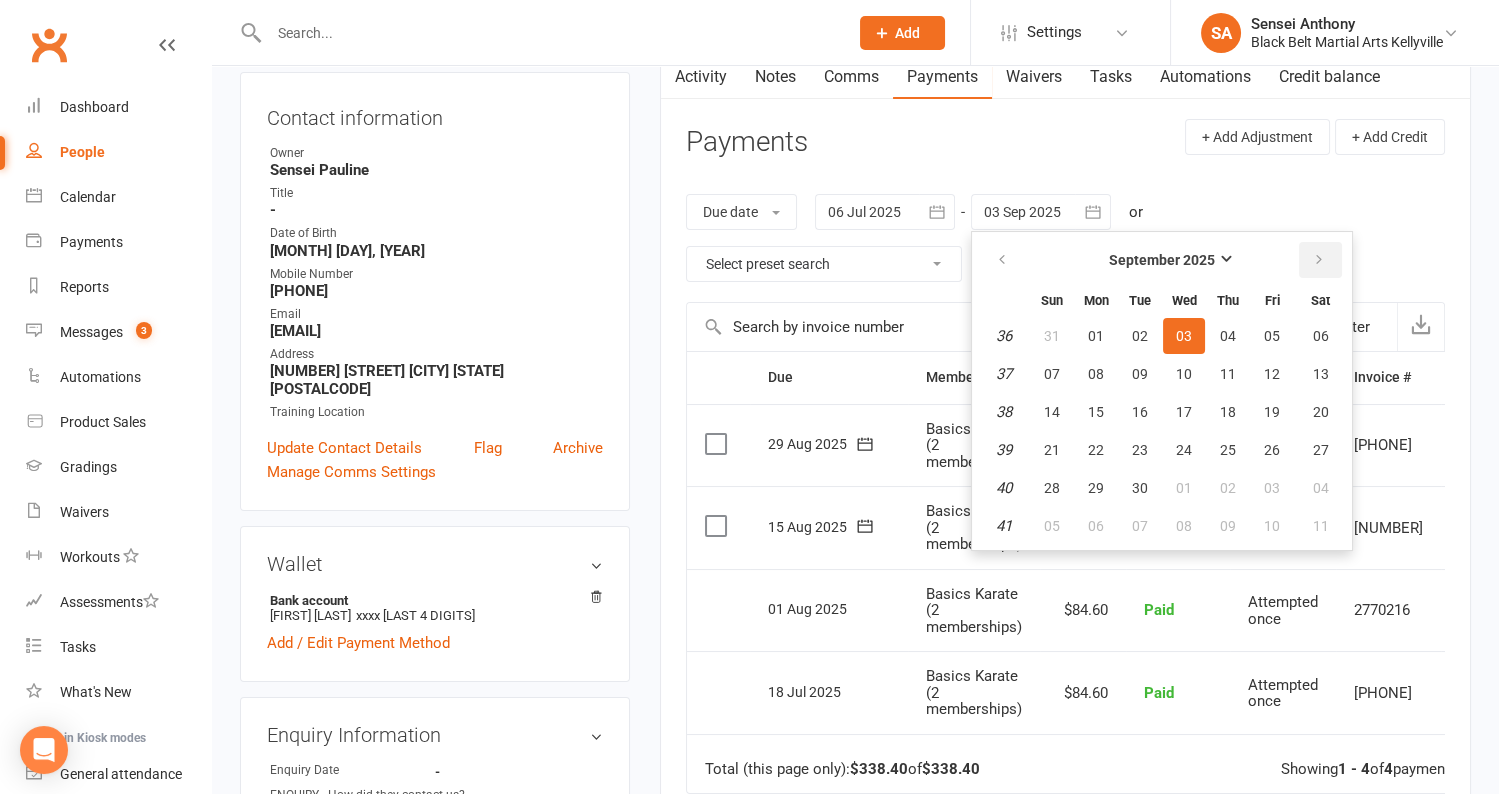 click at bounding box center [1320, 260] 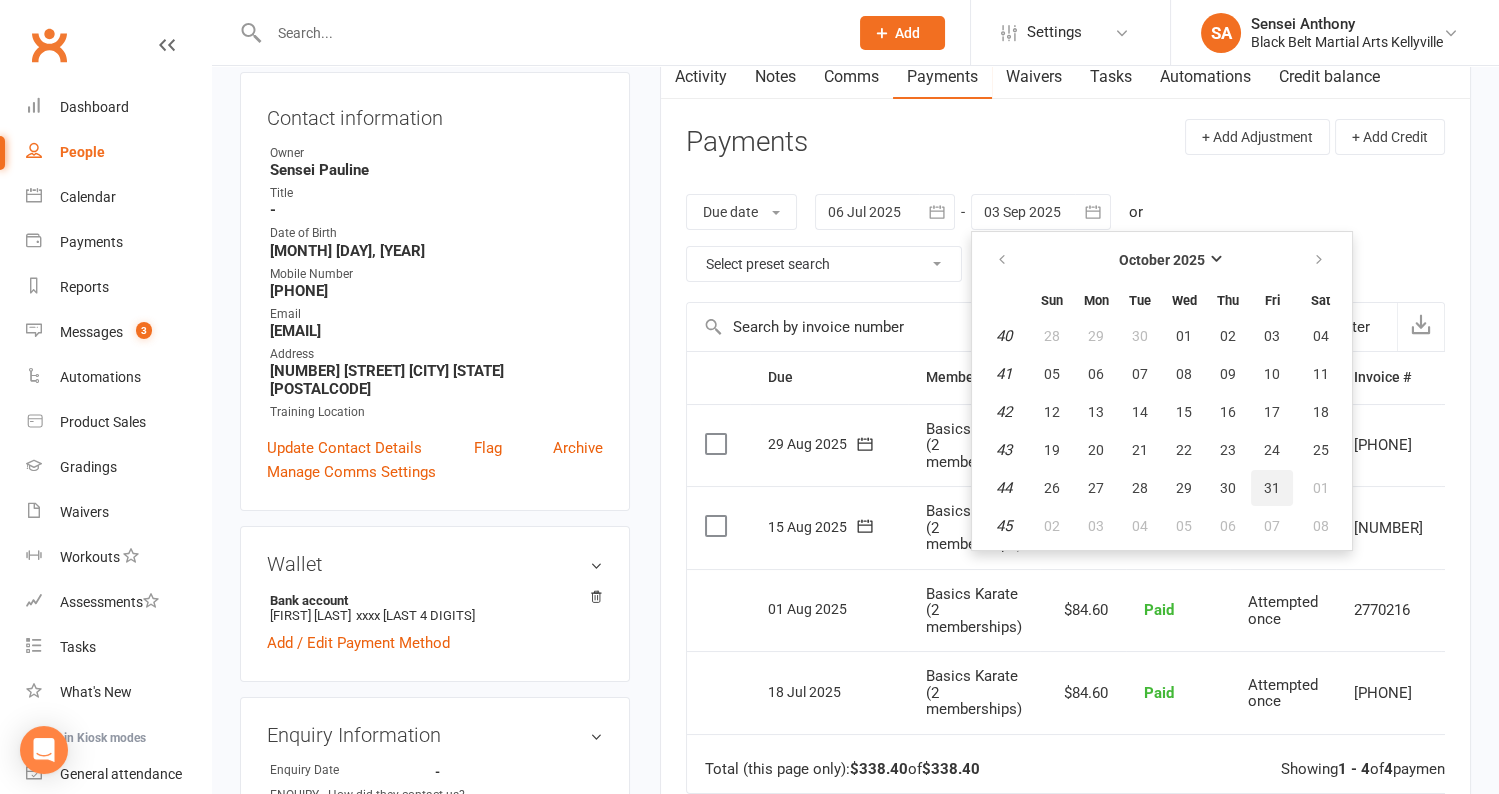click on "31" at bounding box center (1272, 488) 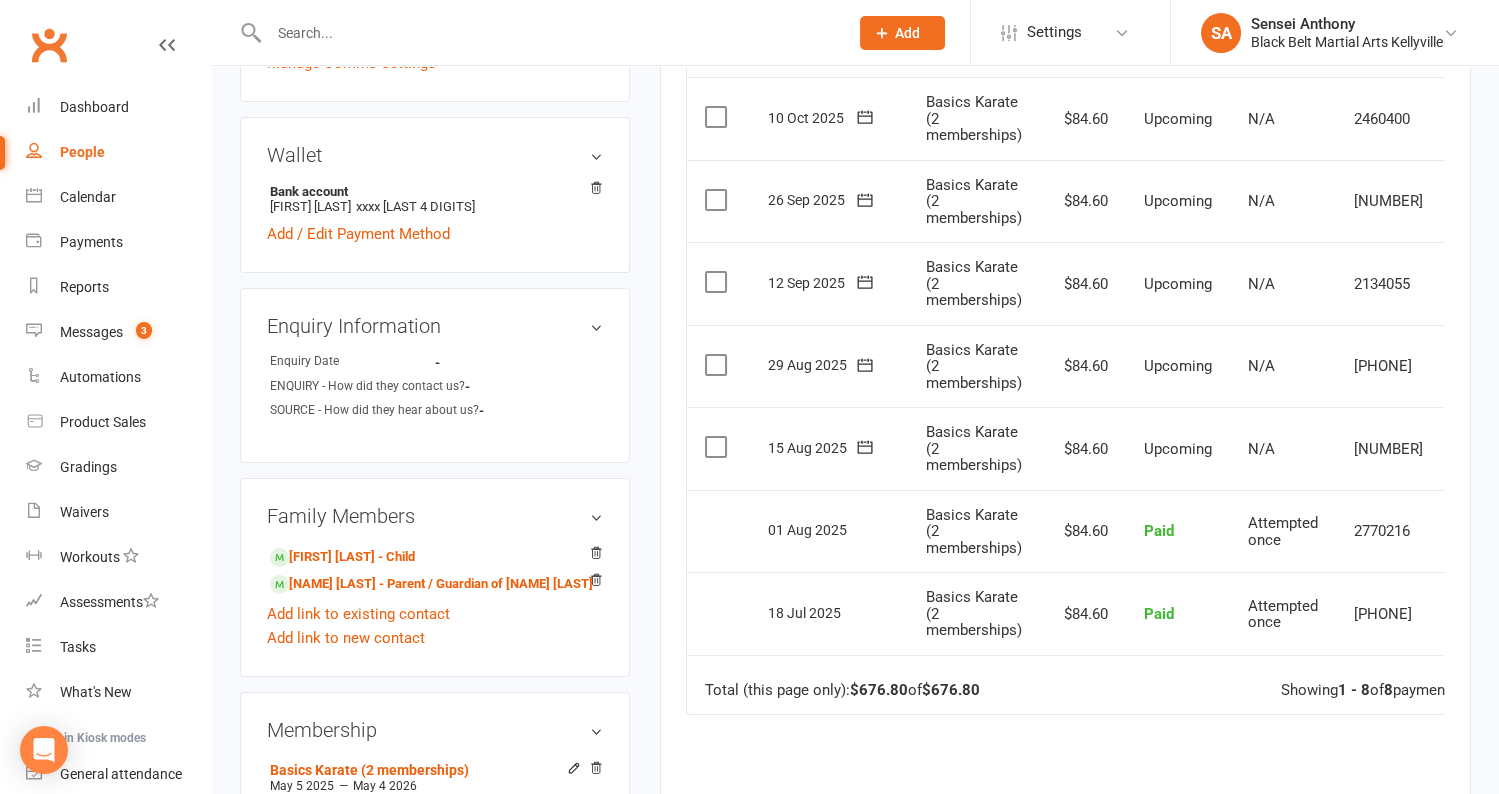 scroll, scrollTop: 620, scrollLeft: 0, axis: vertical 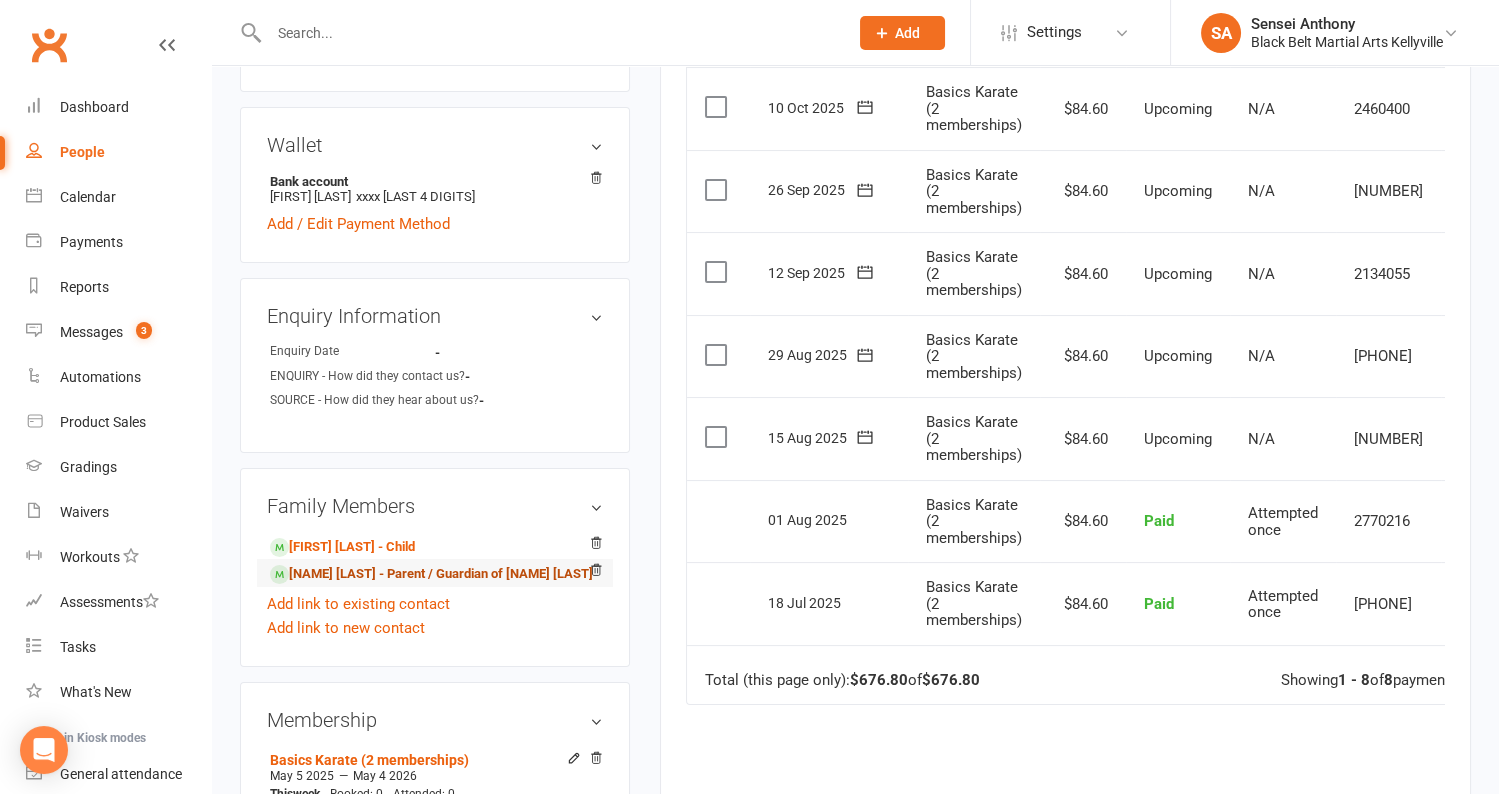 click on "Waylan Tam - Parent / Guardian of Amelia Tam" at bounding box center [431, 574] 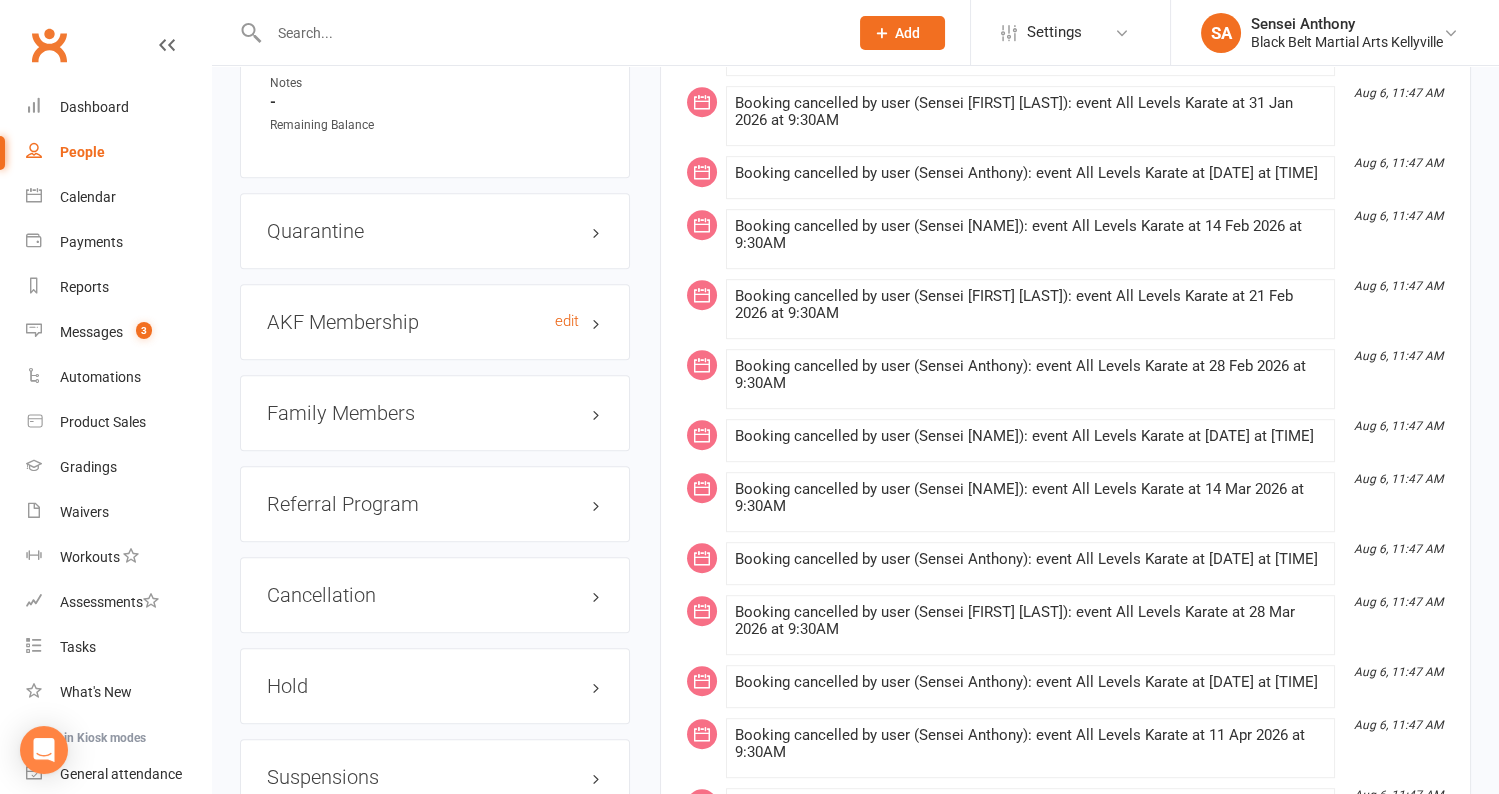 scroll, scrollTop: 2040, scrollLeft: 0, axis: vertical 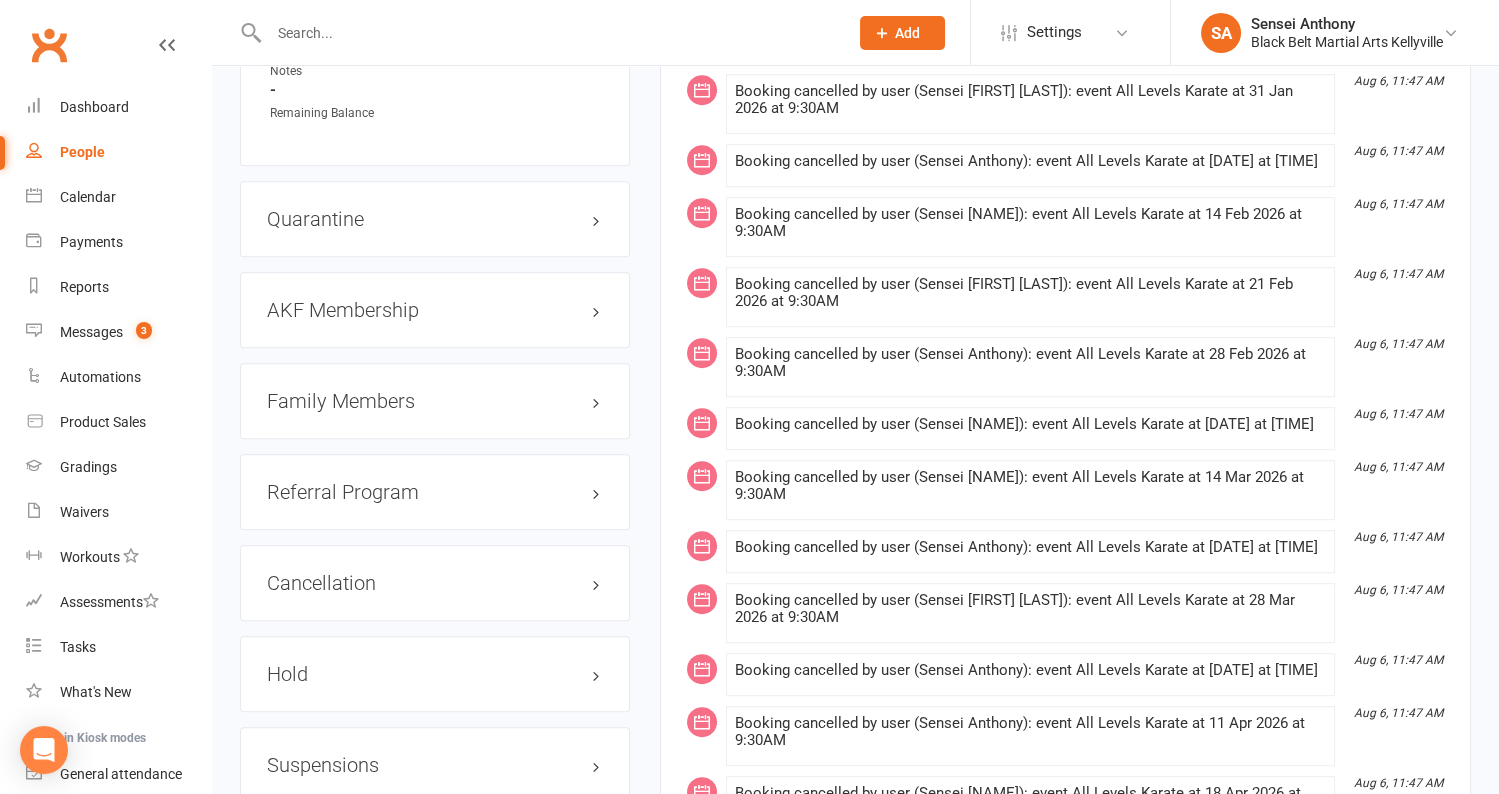 click on "Cancellation  edit" at bounding box center (435, 583) 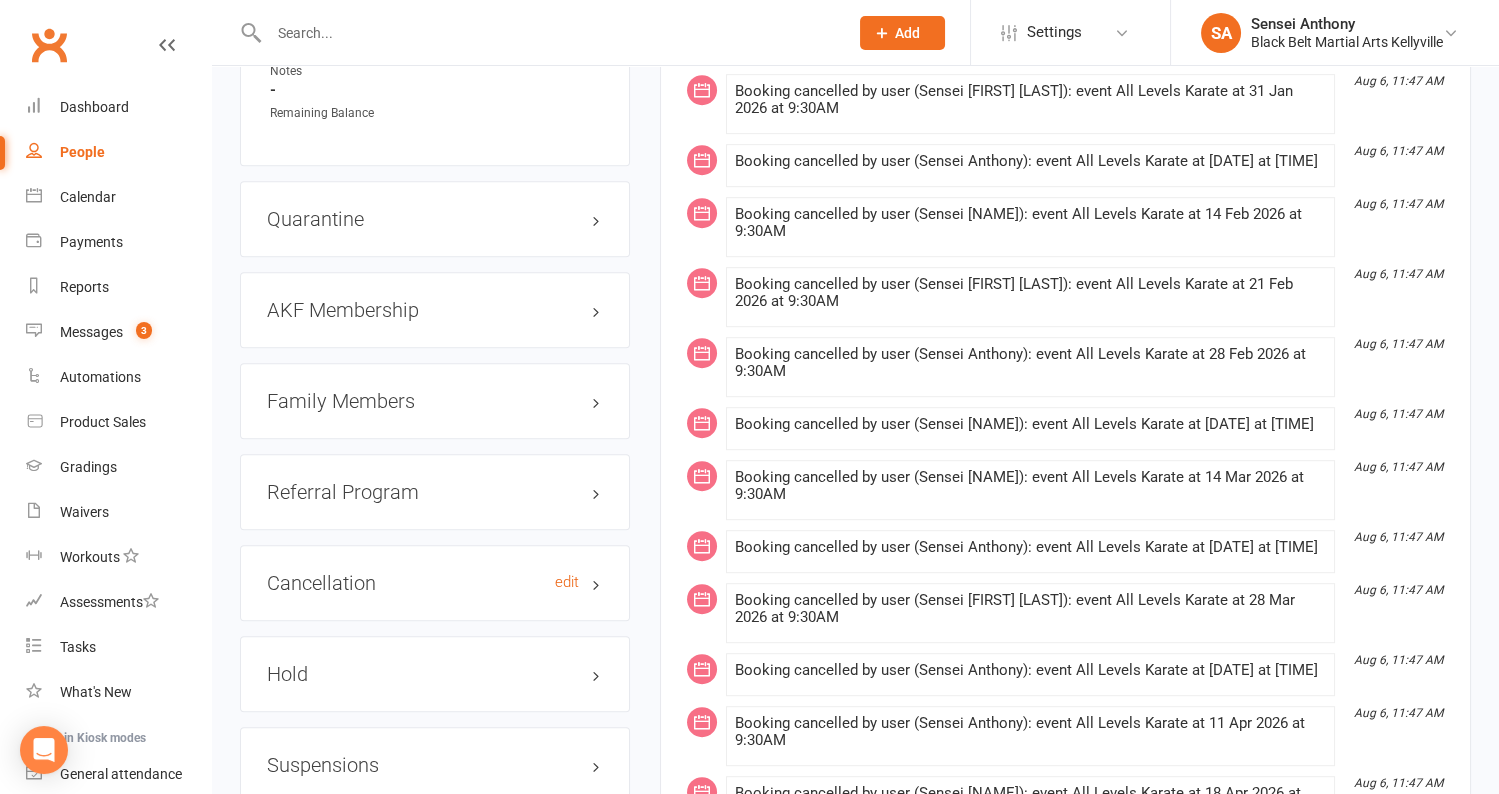 click on "Cancellation  edit" at bounding box center (435, 583) 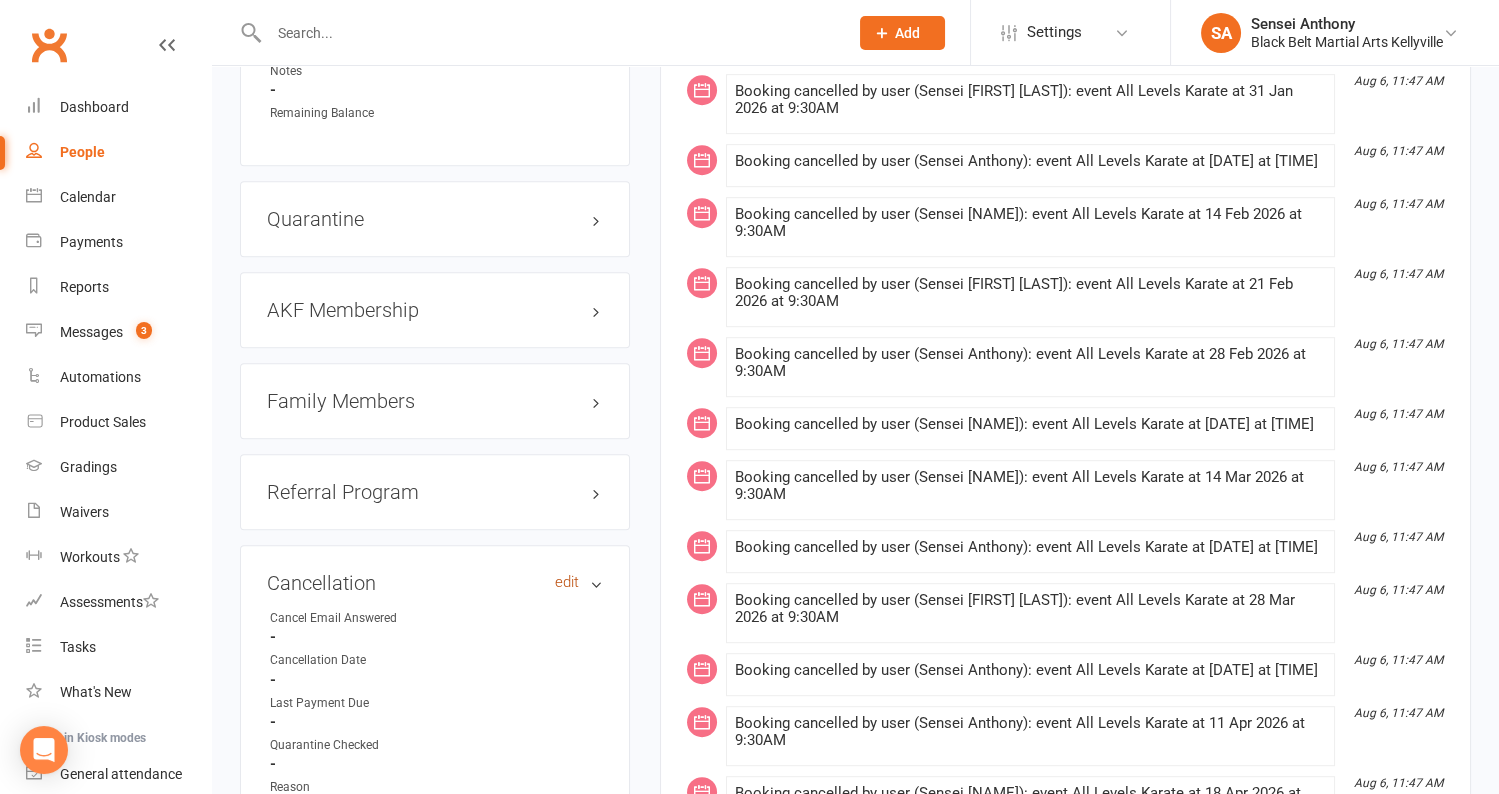 click on "edit" at bounding box center (567, 582) 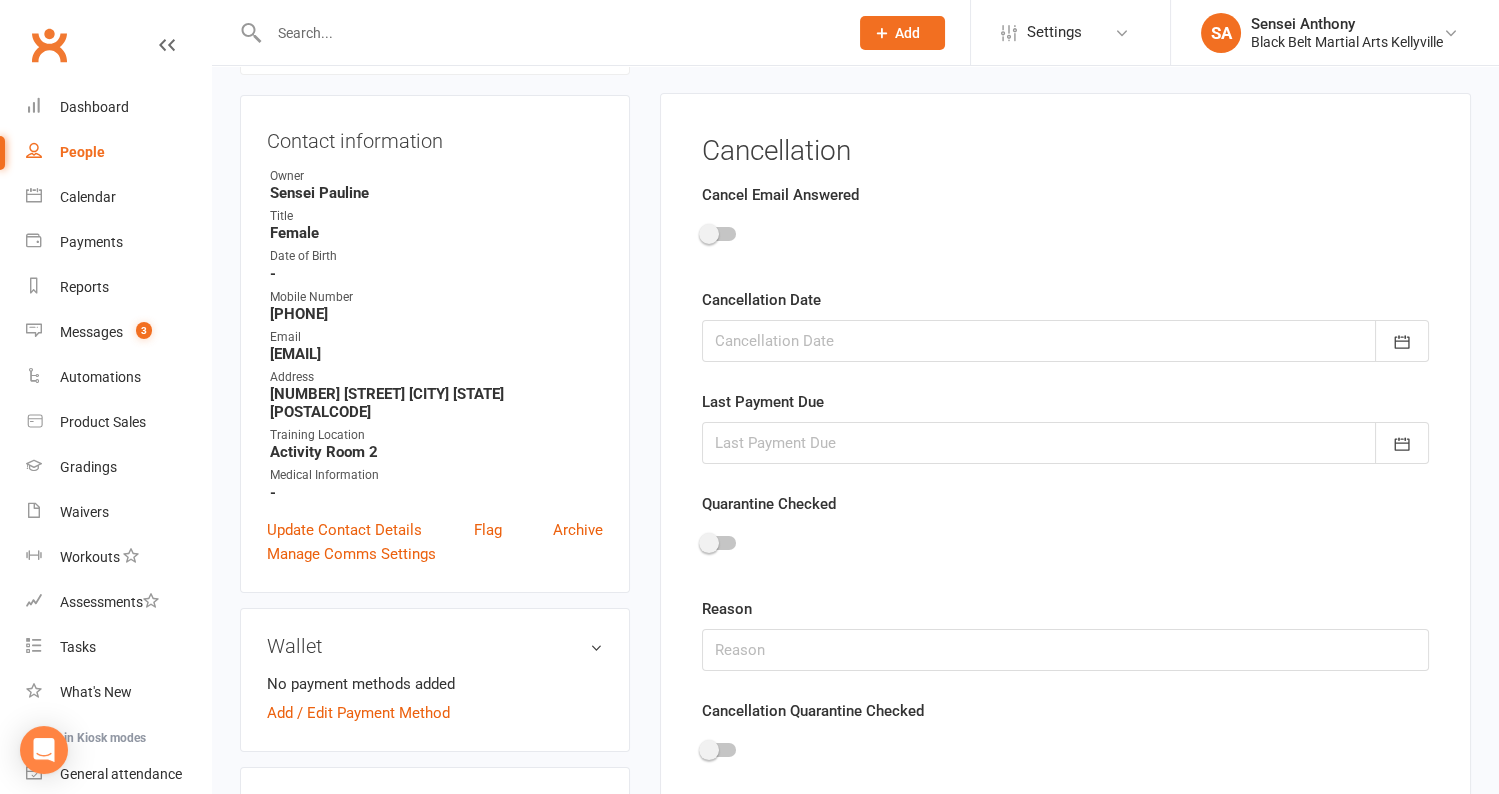 scroll, scrollTop: 170, scrollLeft: 0, axis: vertical 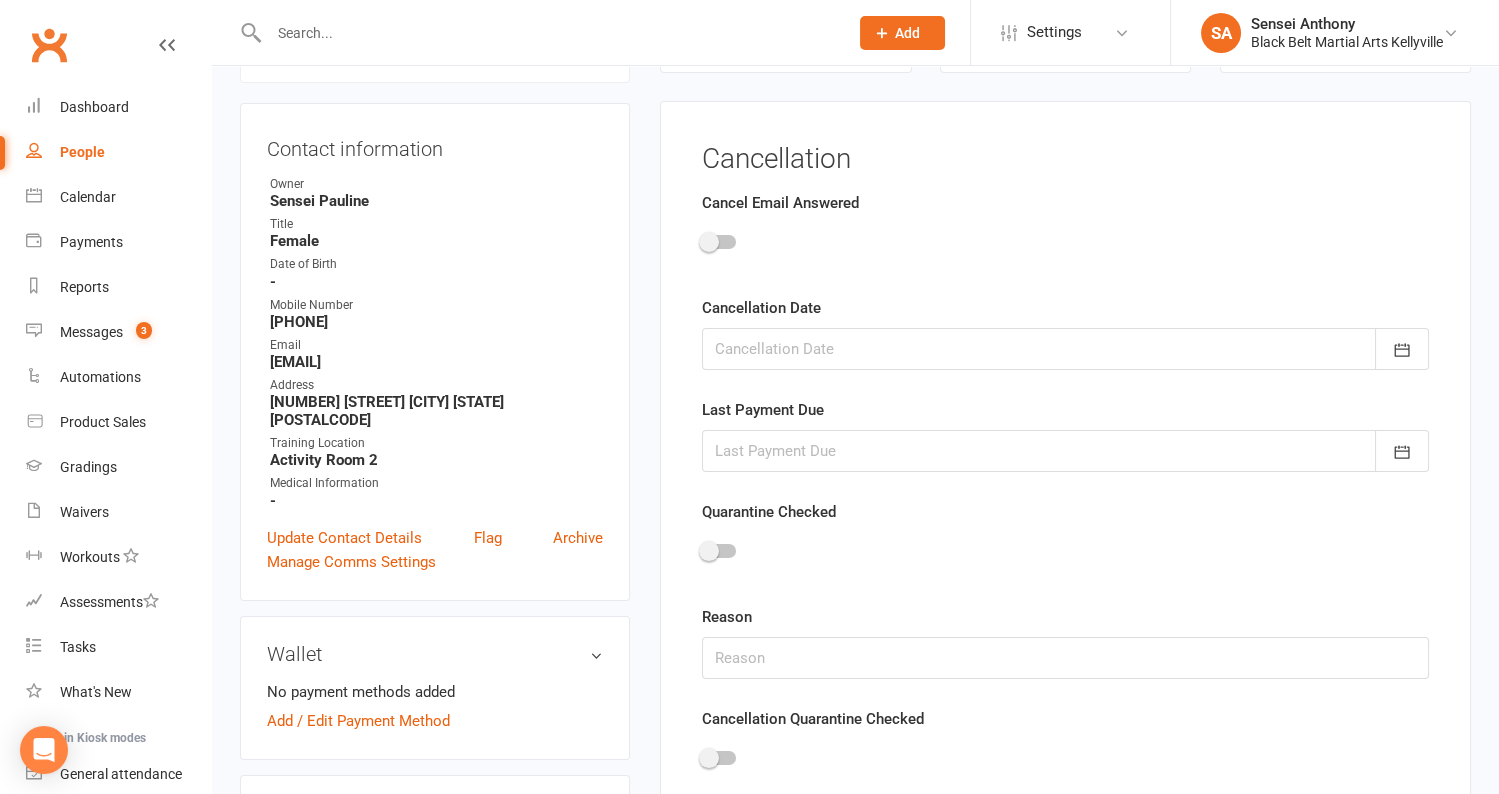 click at bounding box center (719, 242) 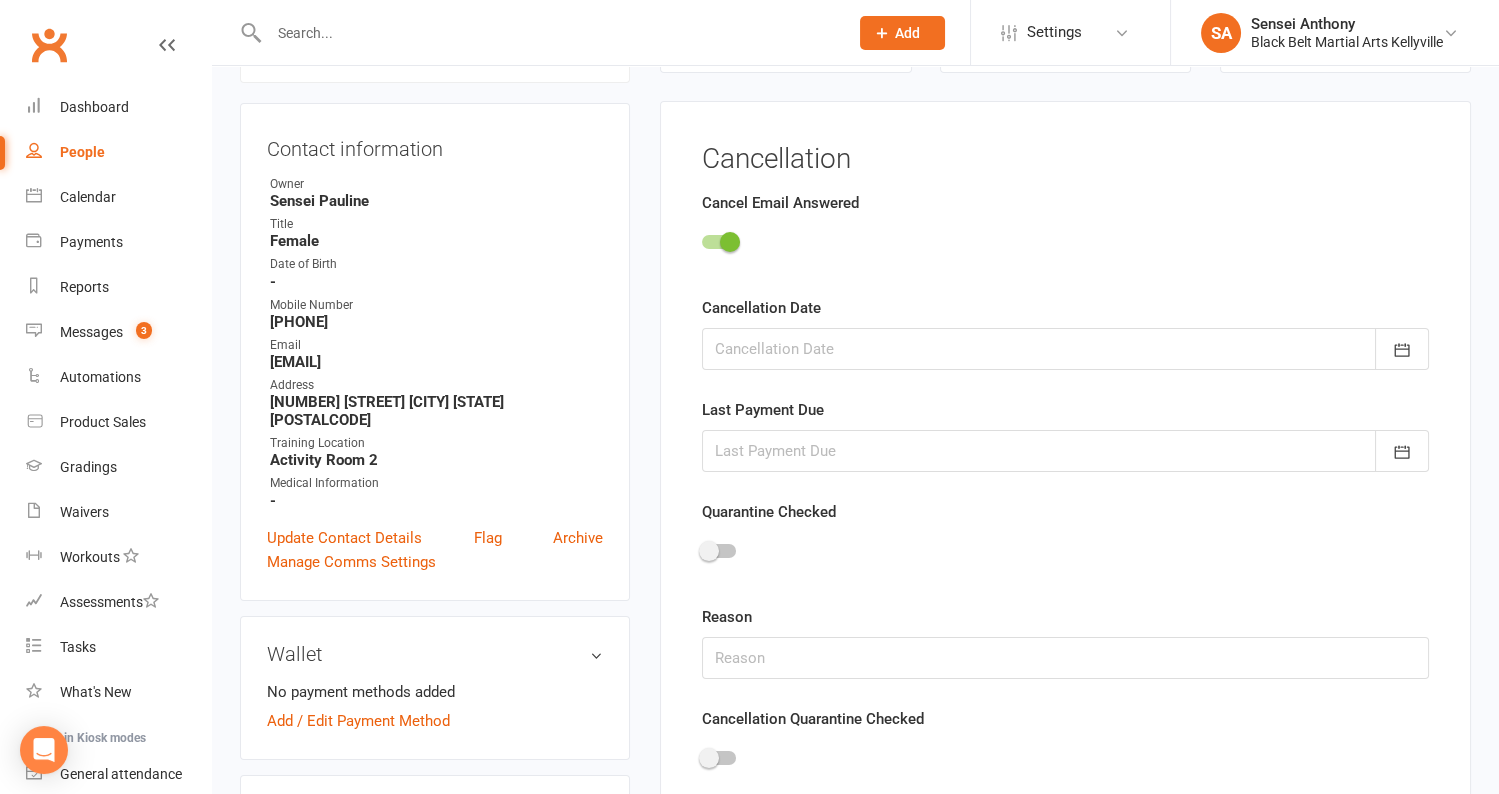 click at bounding box center [1065, 349] 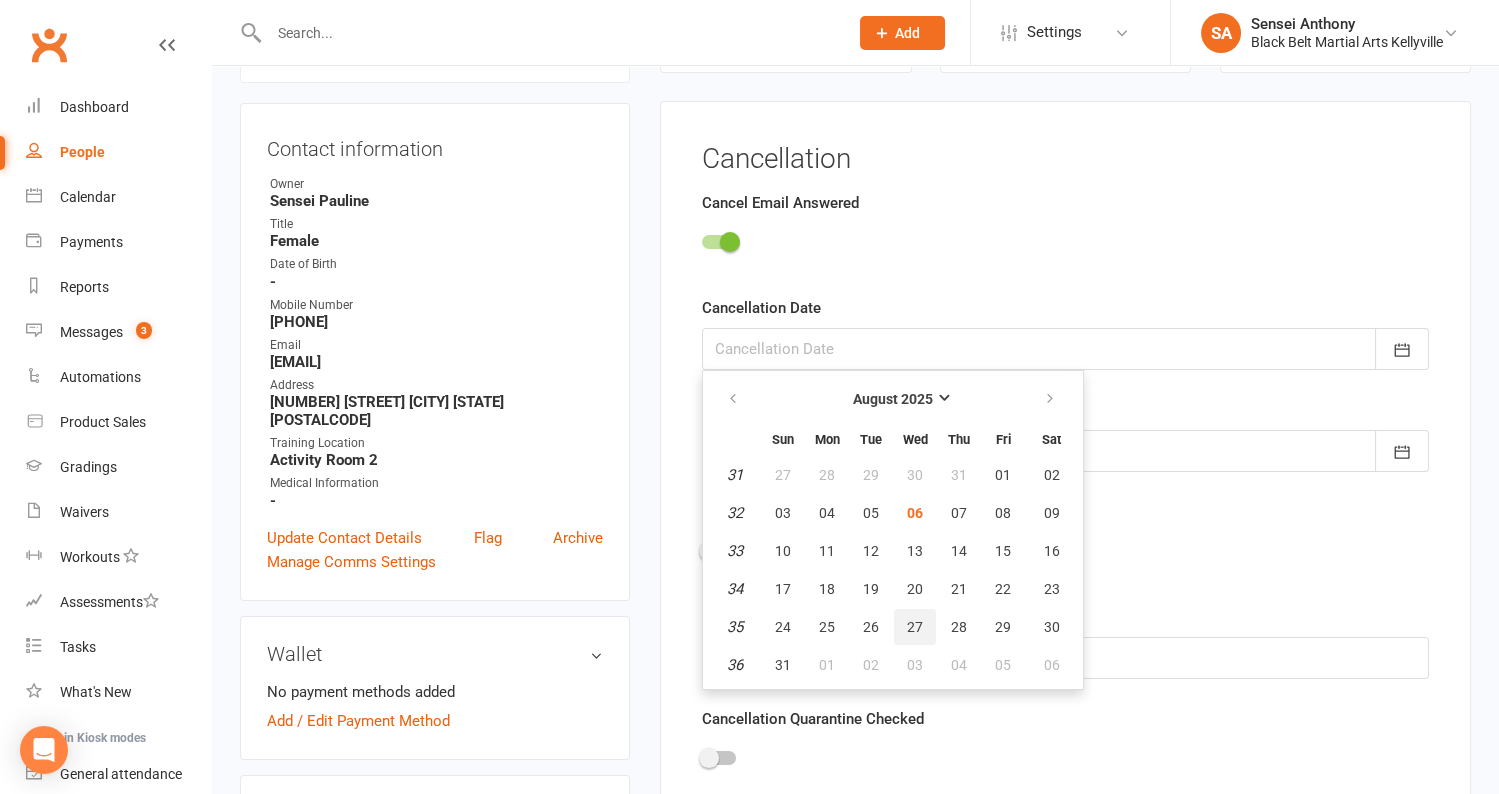 click on "27" at bounding box center (915, 627) 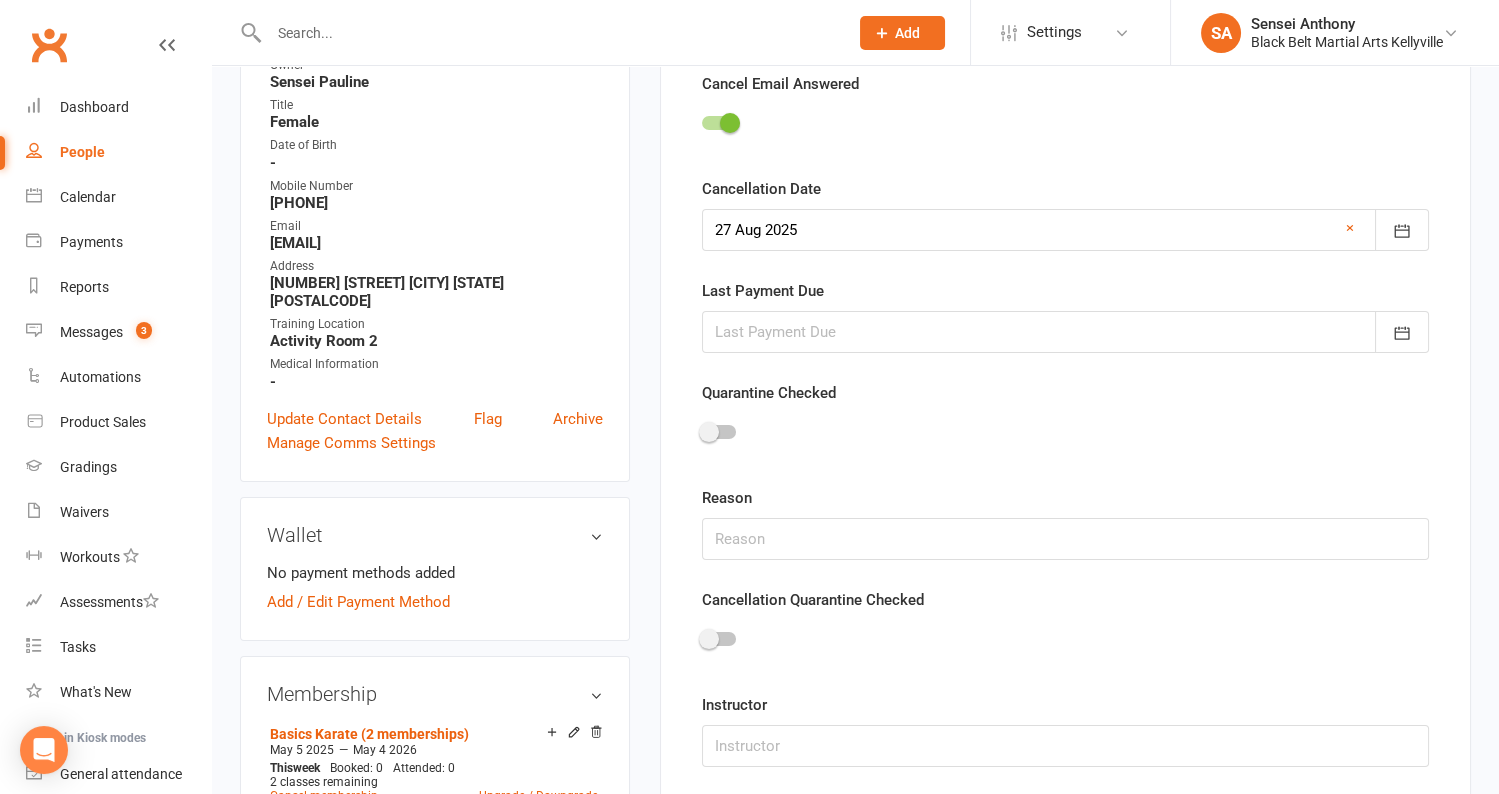 scroll, scrollTop: 290, scrollLeft: 0, axis: vertical 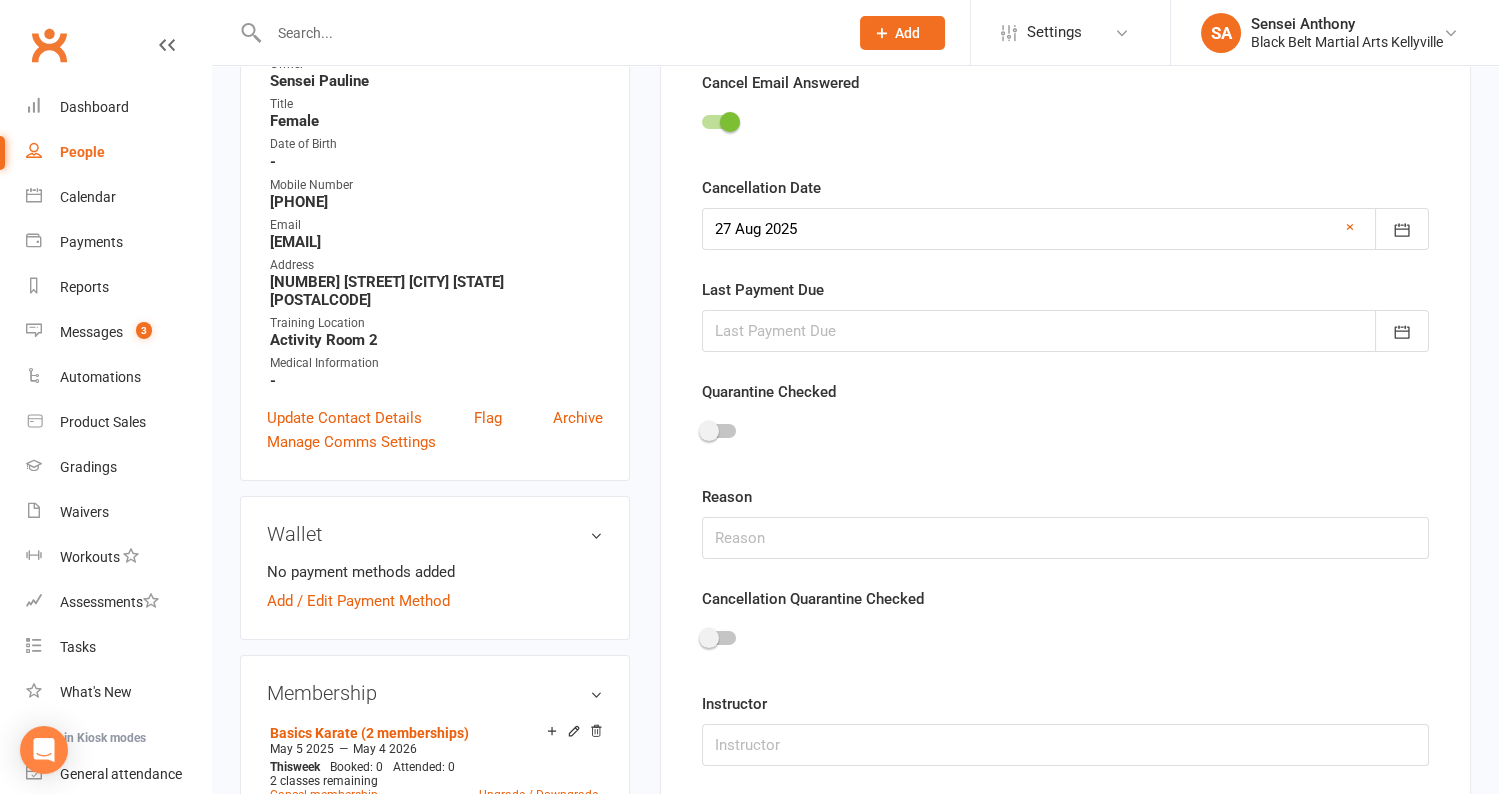 click at bounding box center [1065, 331] 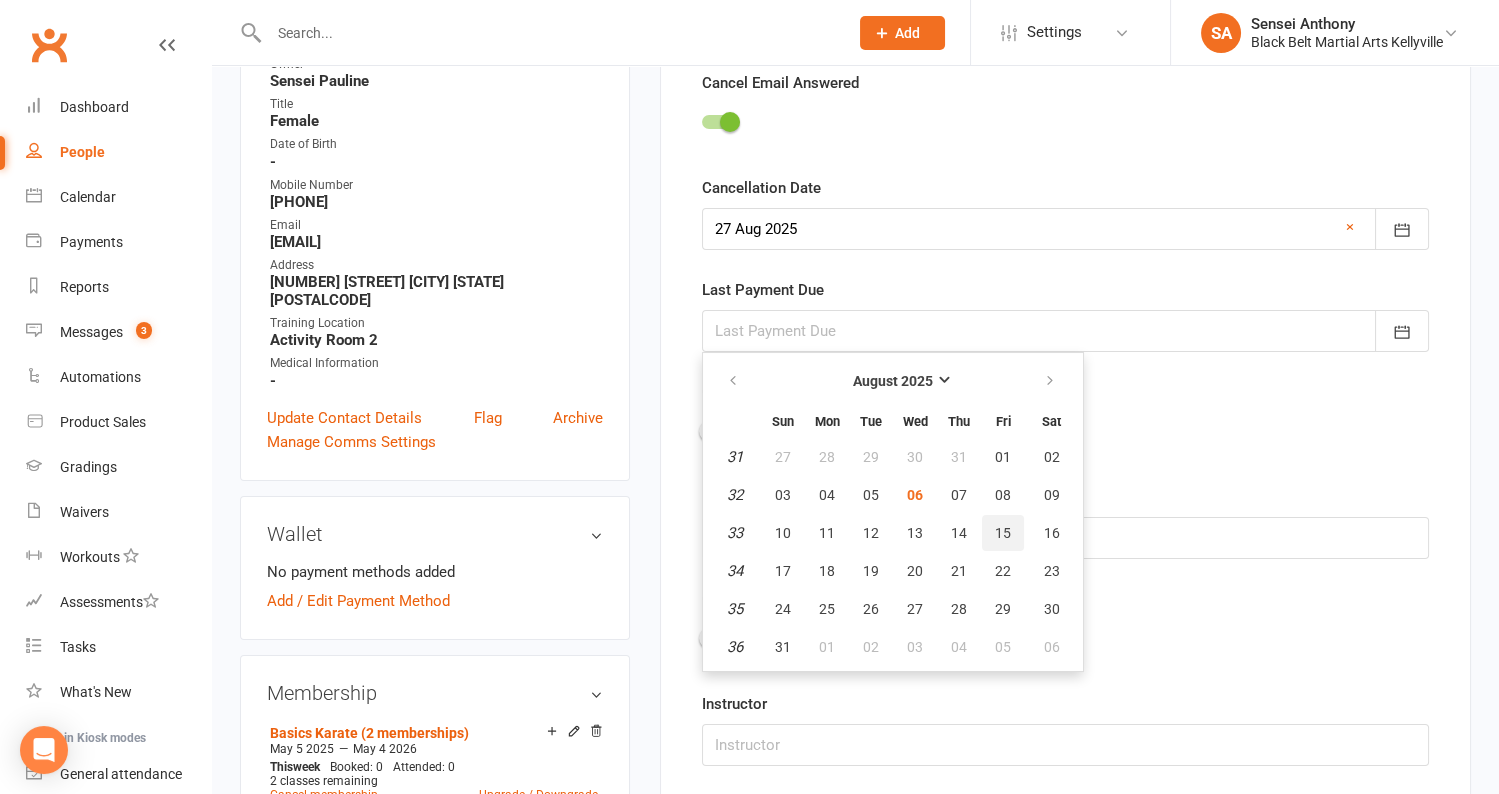 click on "15" at bounding box center [1003, 533] 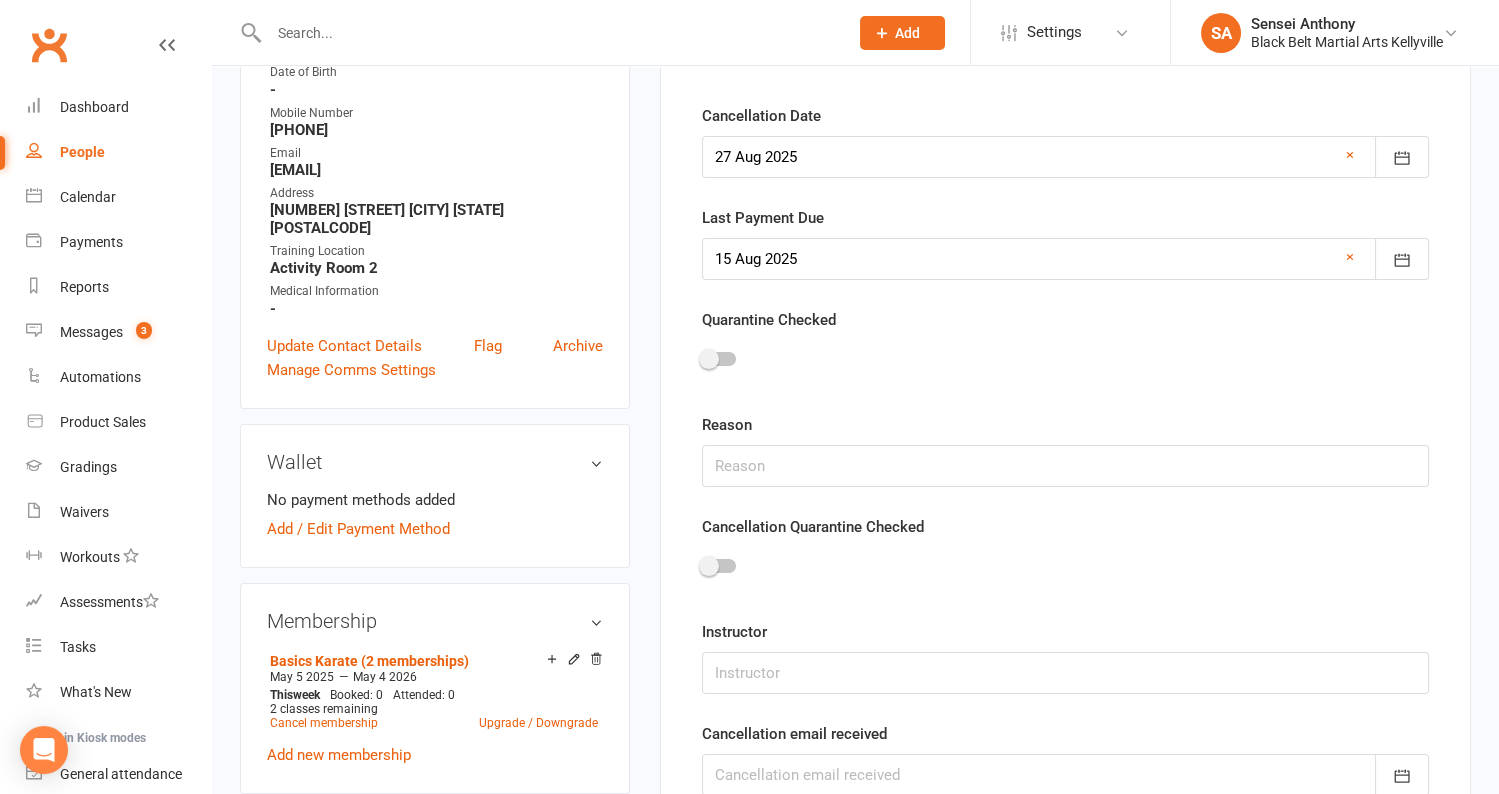 scroll, scrollTop: 366, scrollLeft: 0, axis: vertical 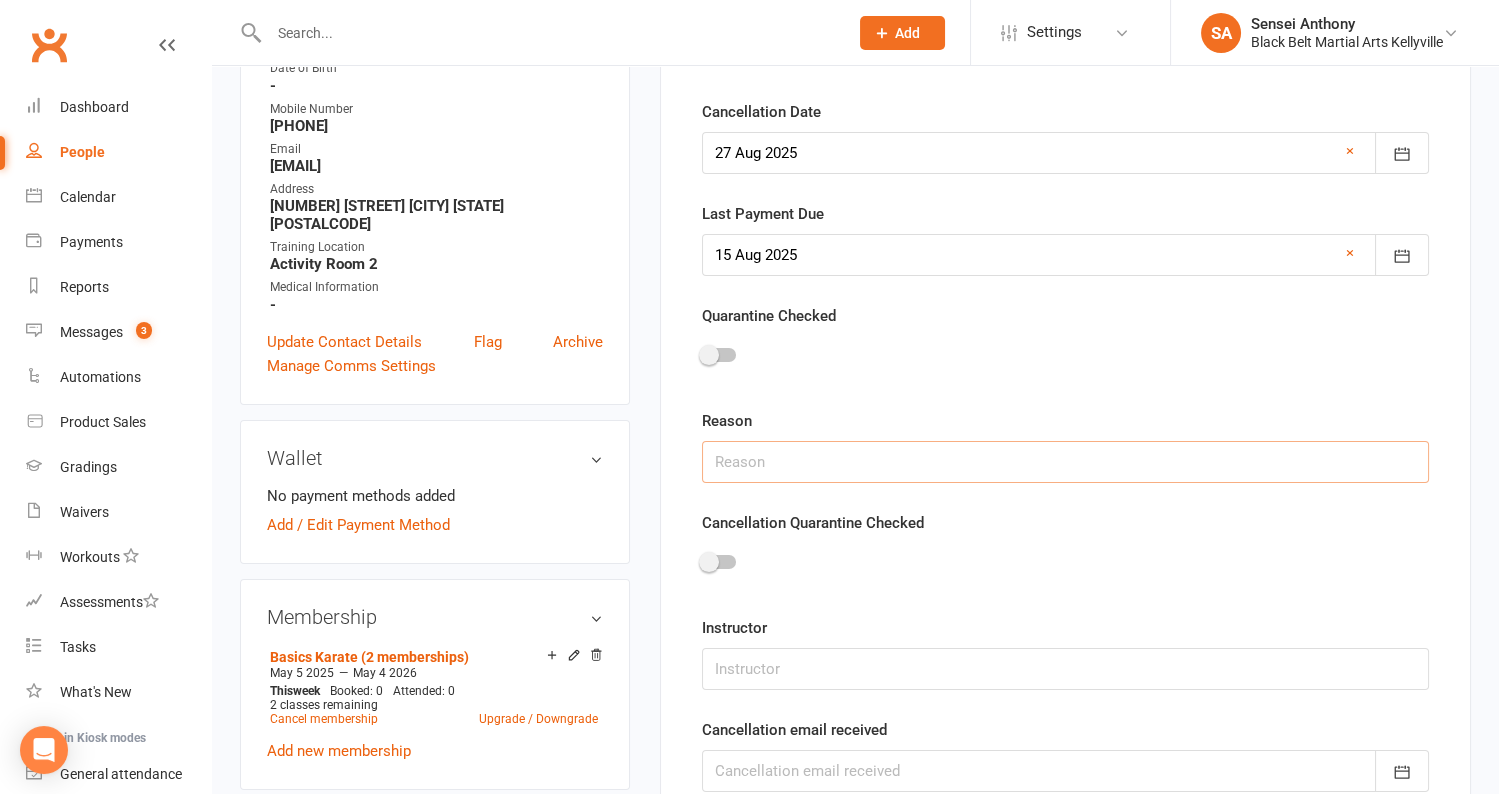 click at bounding box center [1065, 462] 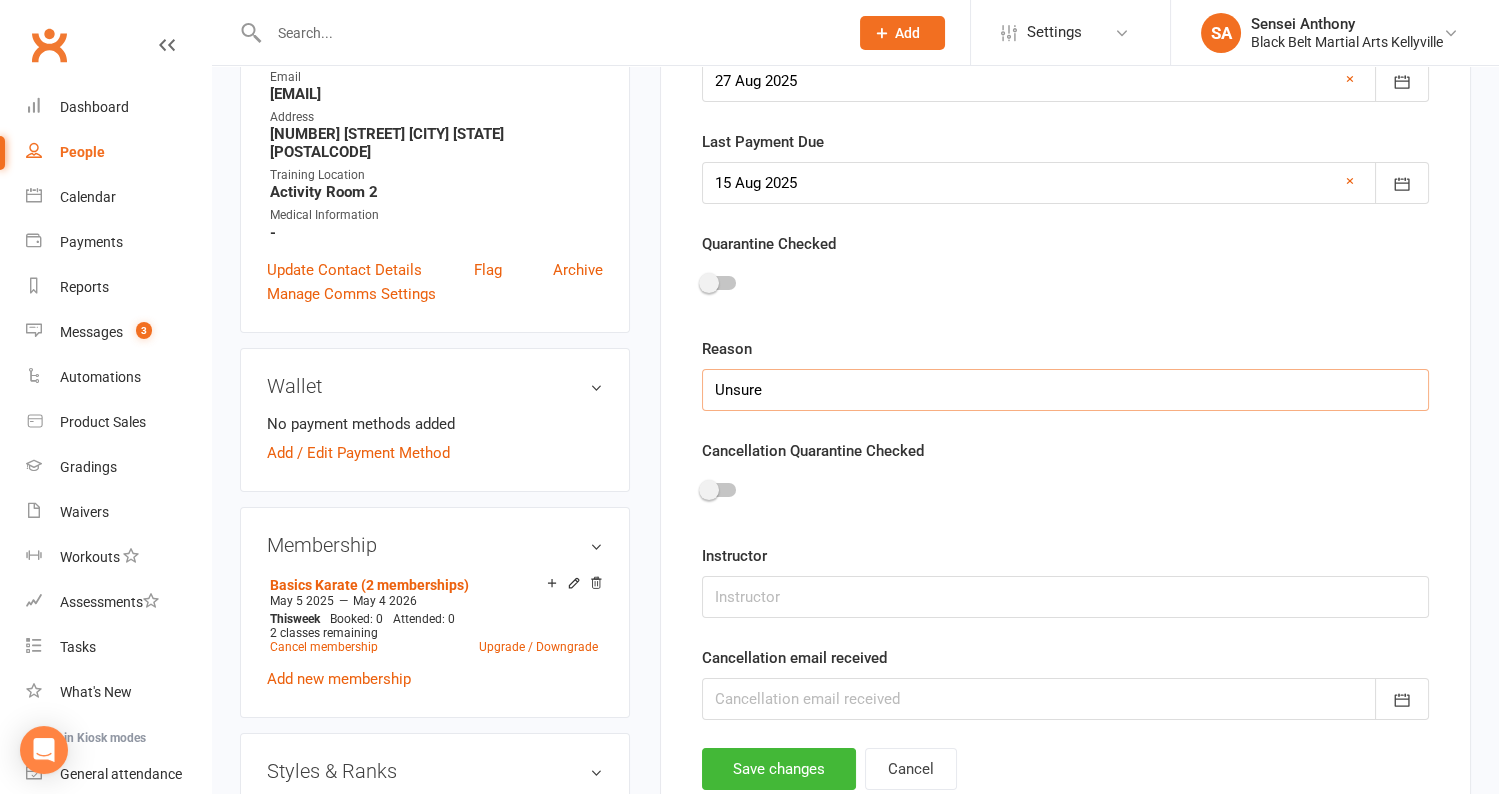 scroll, scrollTop: 468, scrollLeft: 0, axis: vertical 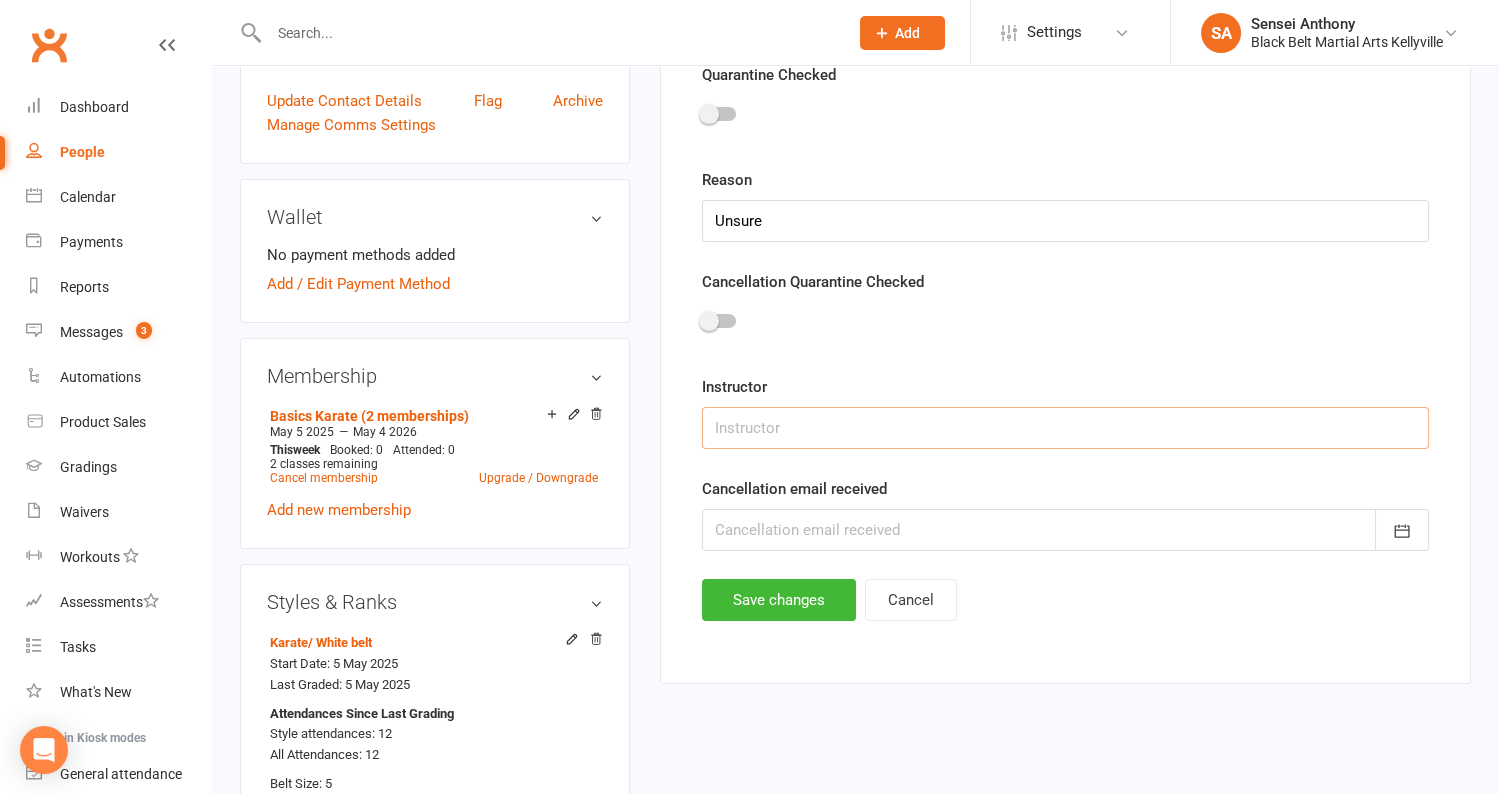 click at bounding box center (1065, 428) 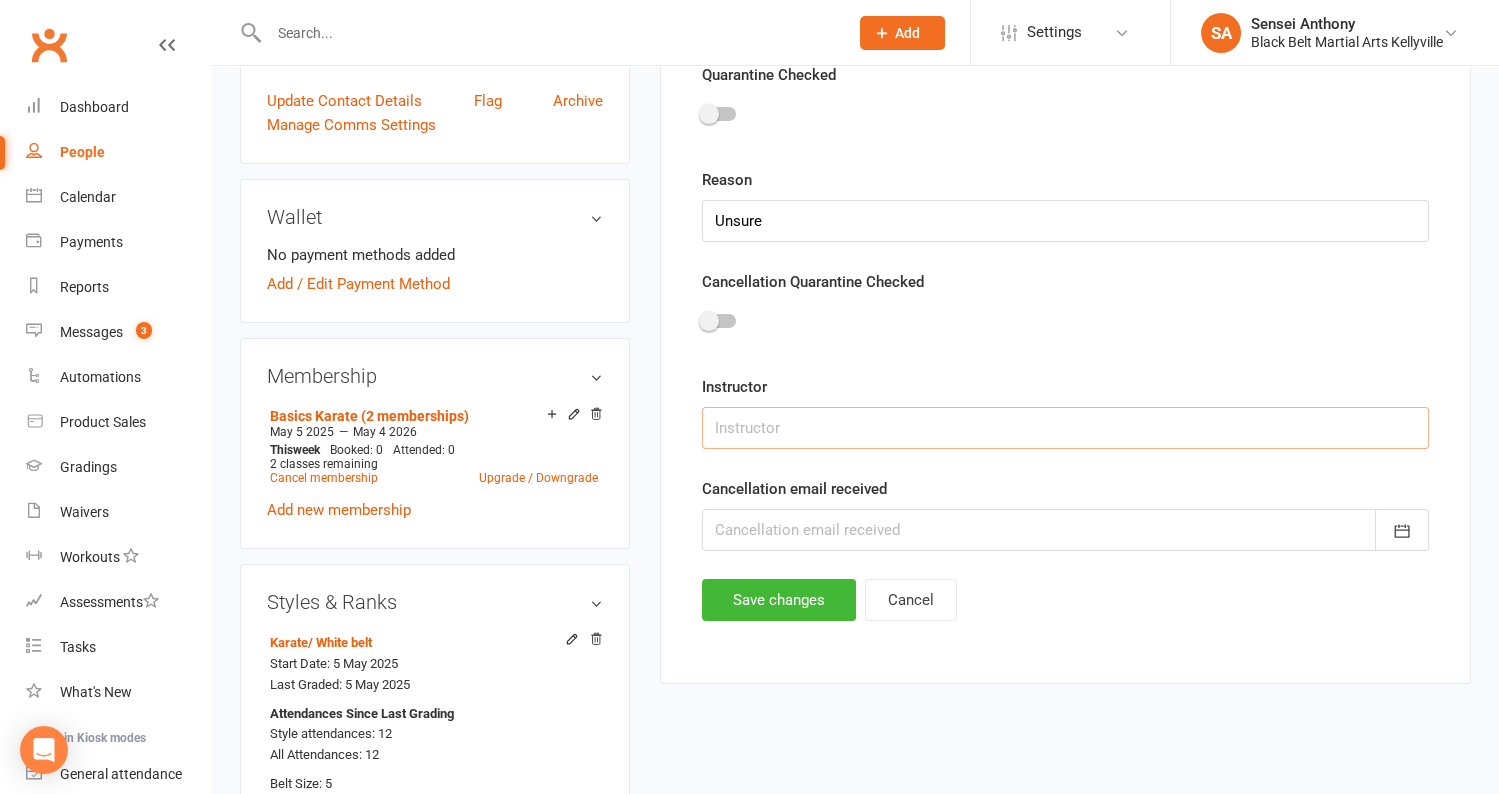 type on "Mixed" 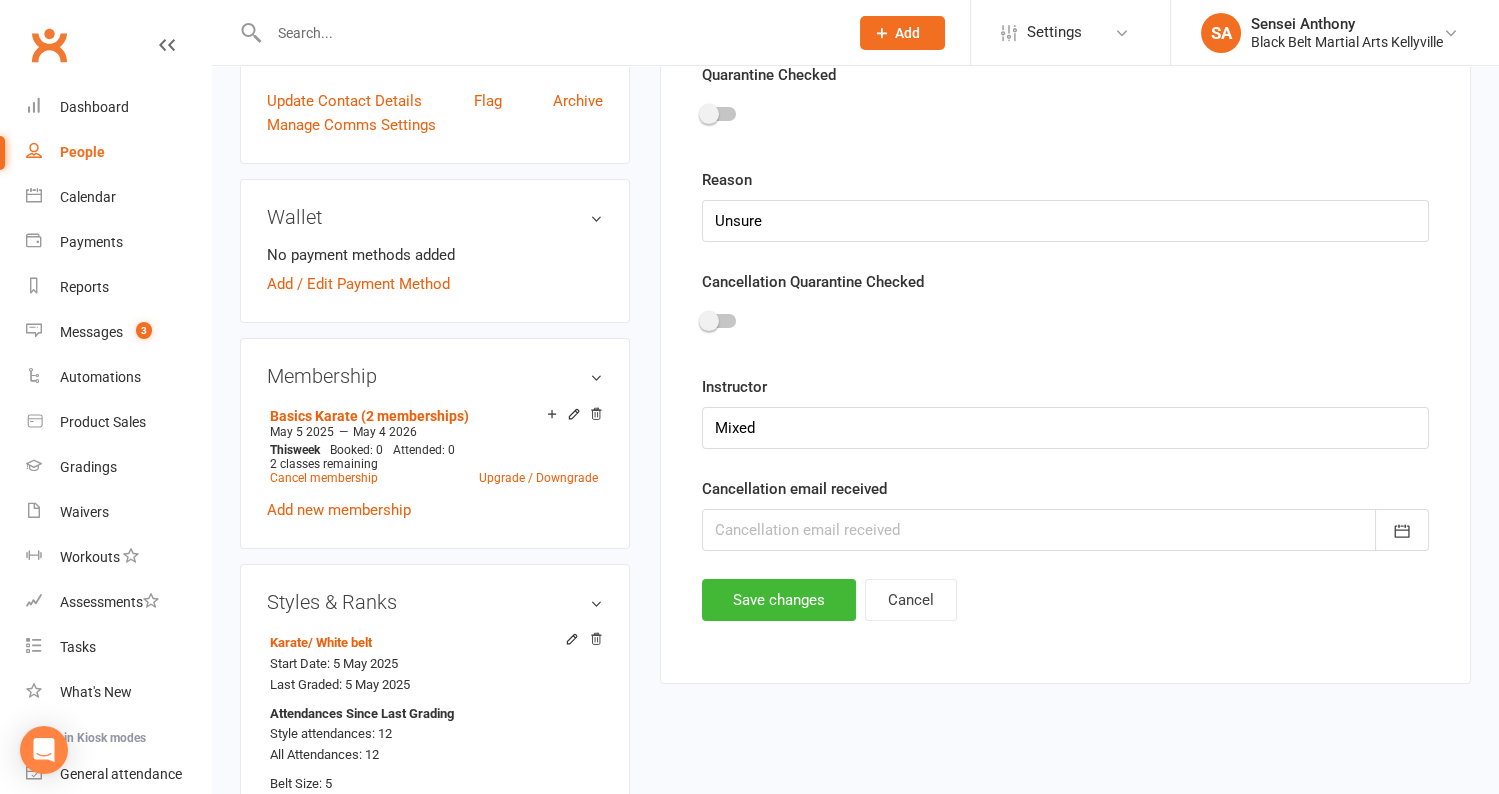 click at bounding box center [1065, 530] 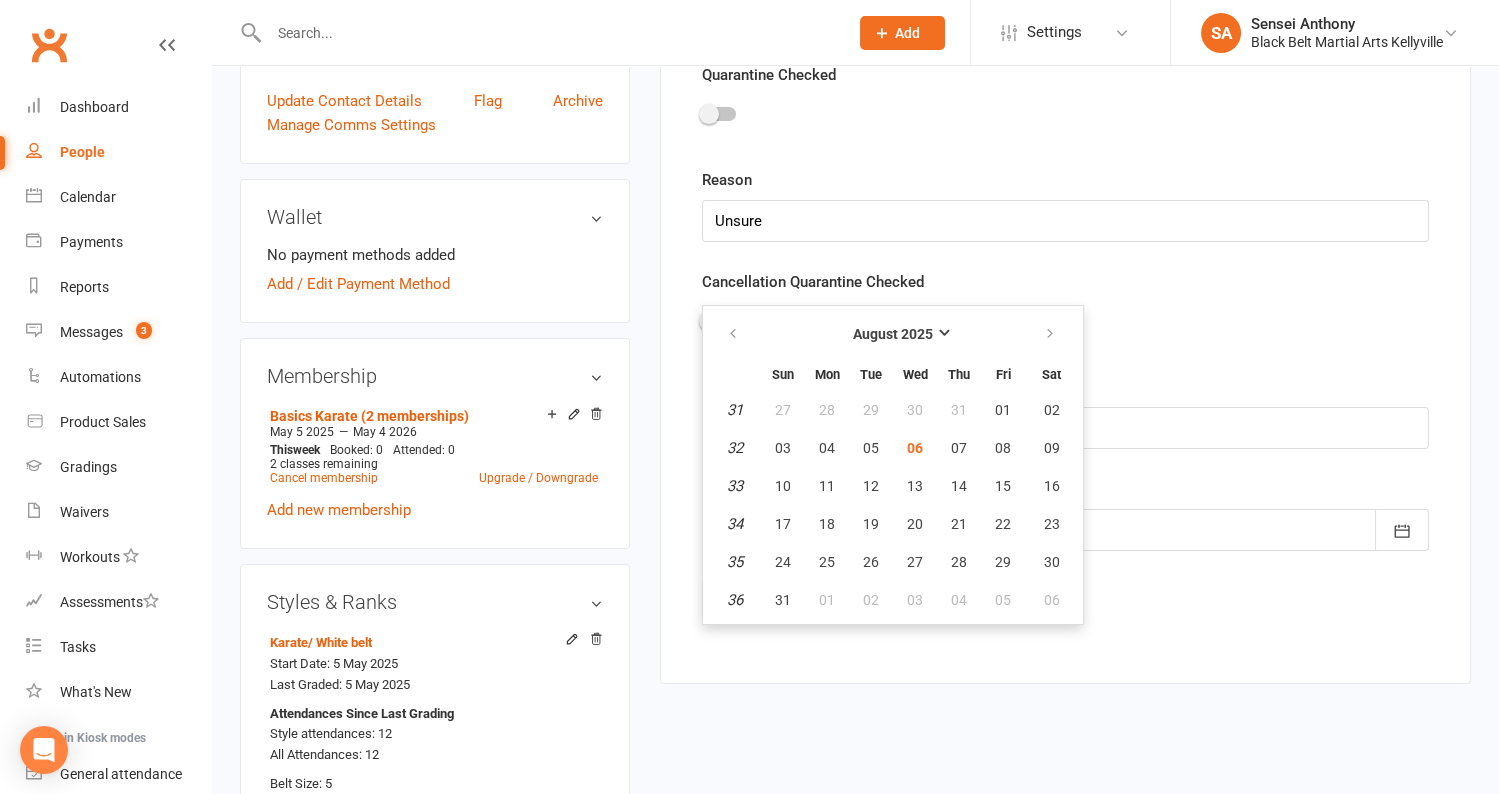 click at bounding box center (1065, 324) 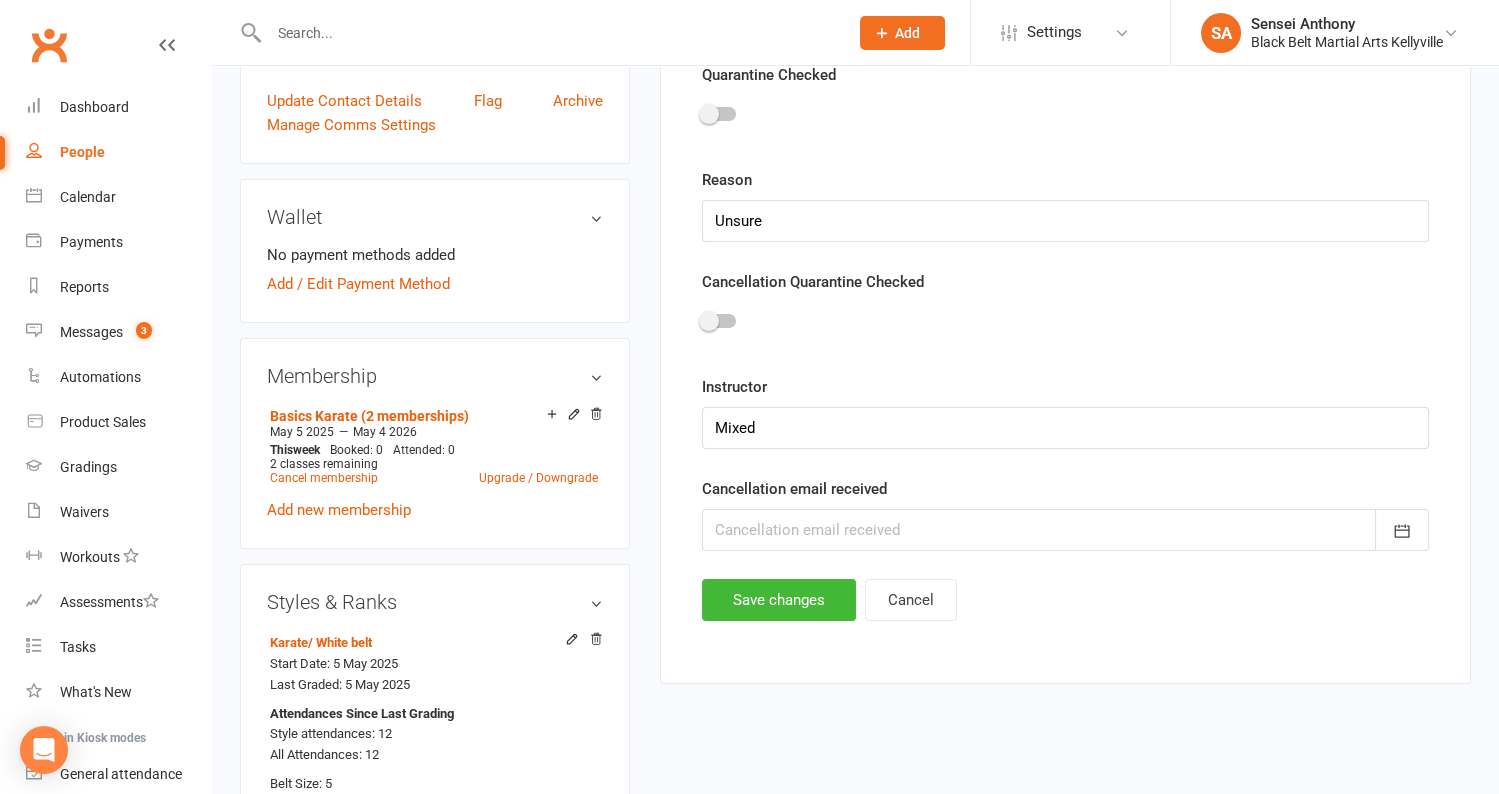 click at bounding box center [1065, 530] 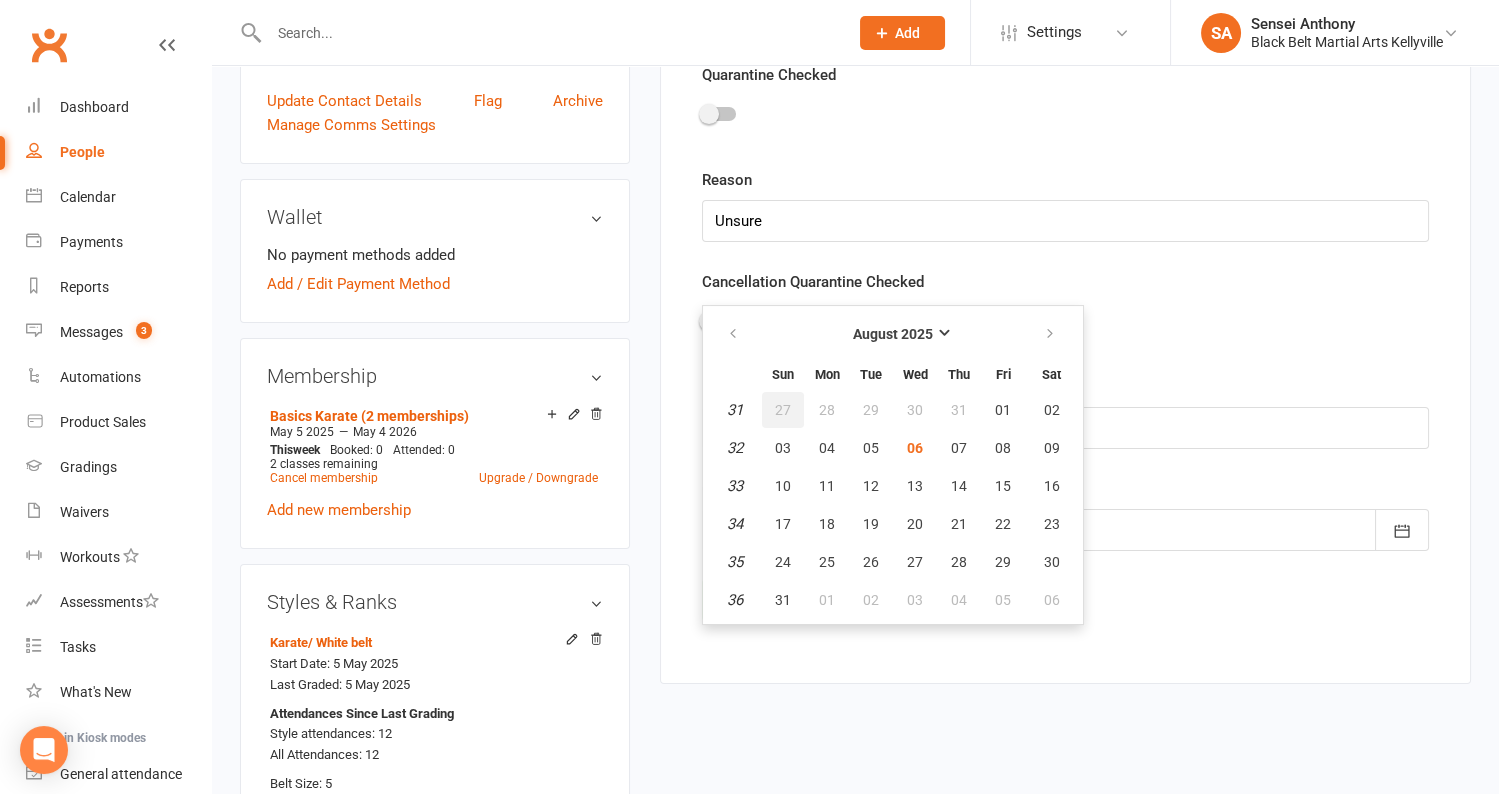 click on "27" at bounding box center [783, 410] 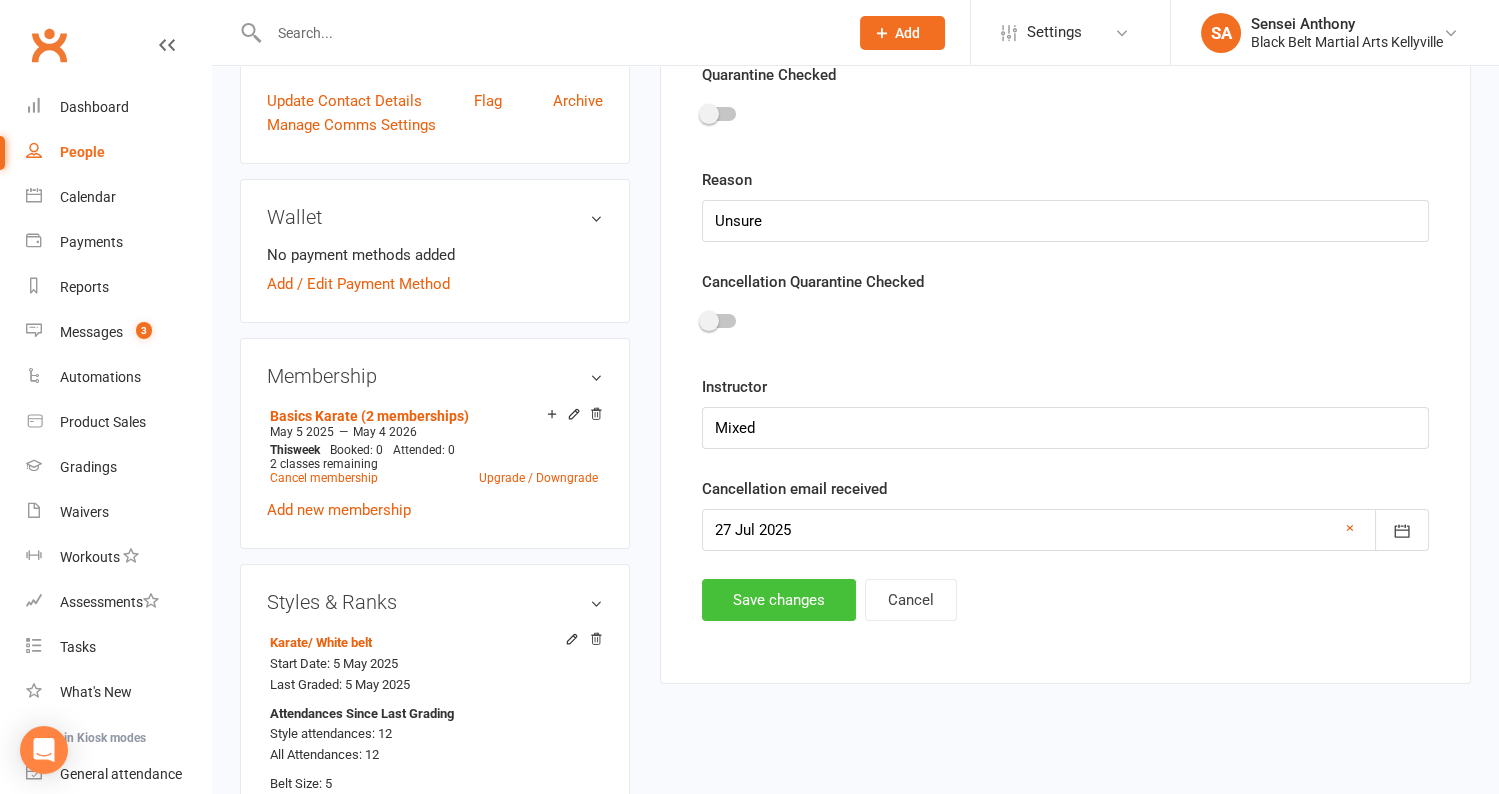 click on "Save changes" at bounding box center [779, 600] 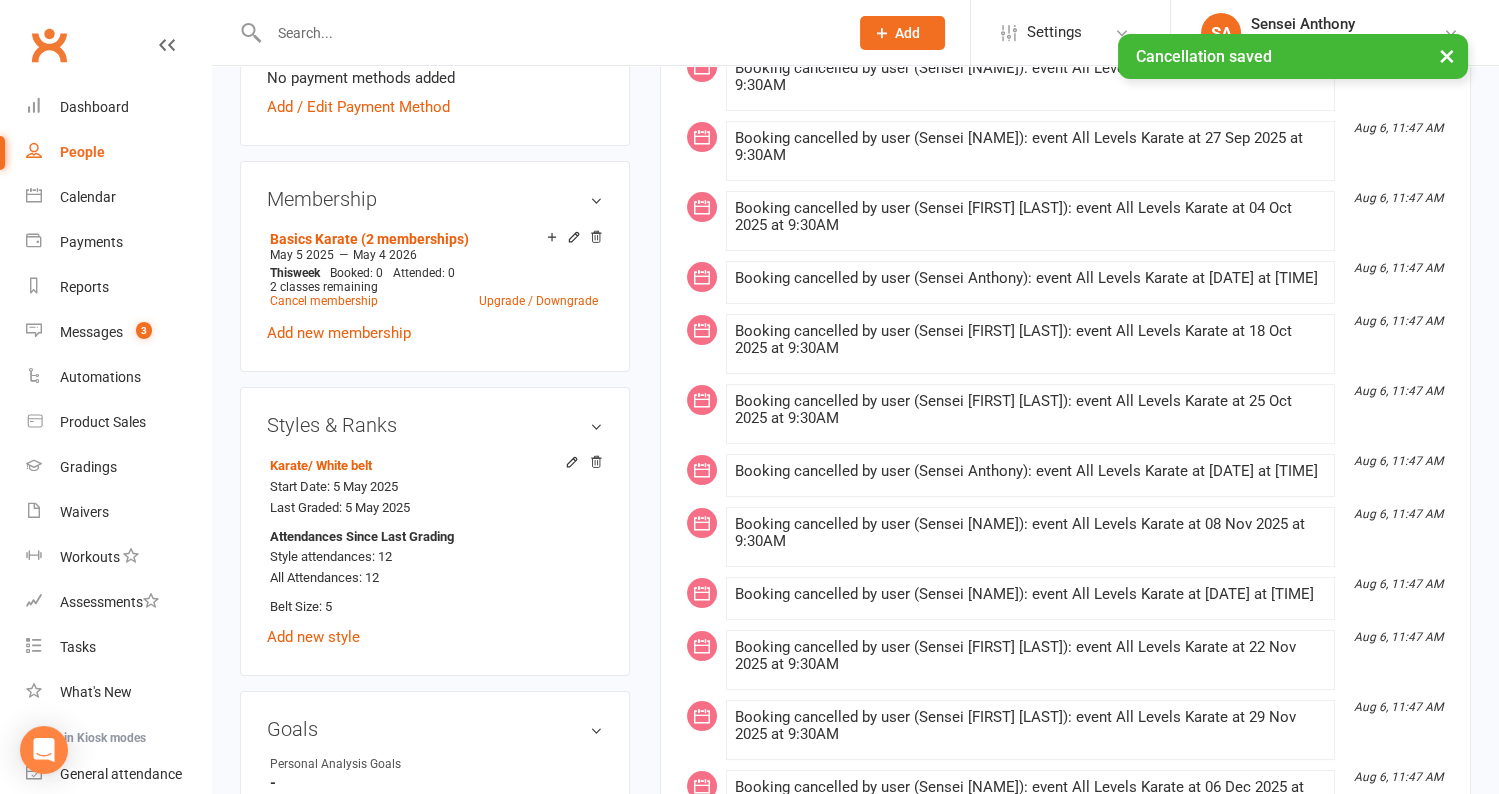 scroll, scrollTop: 0, scrollLeft: 0, axis: both 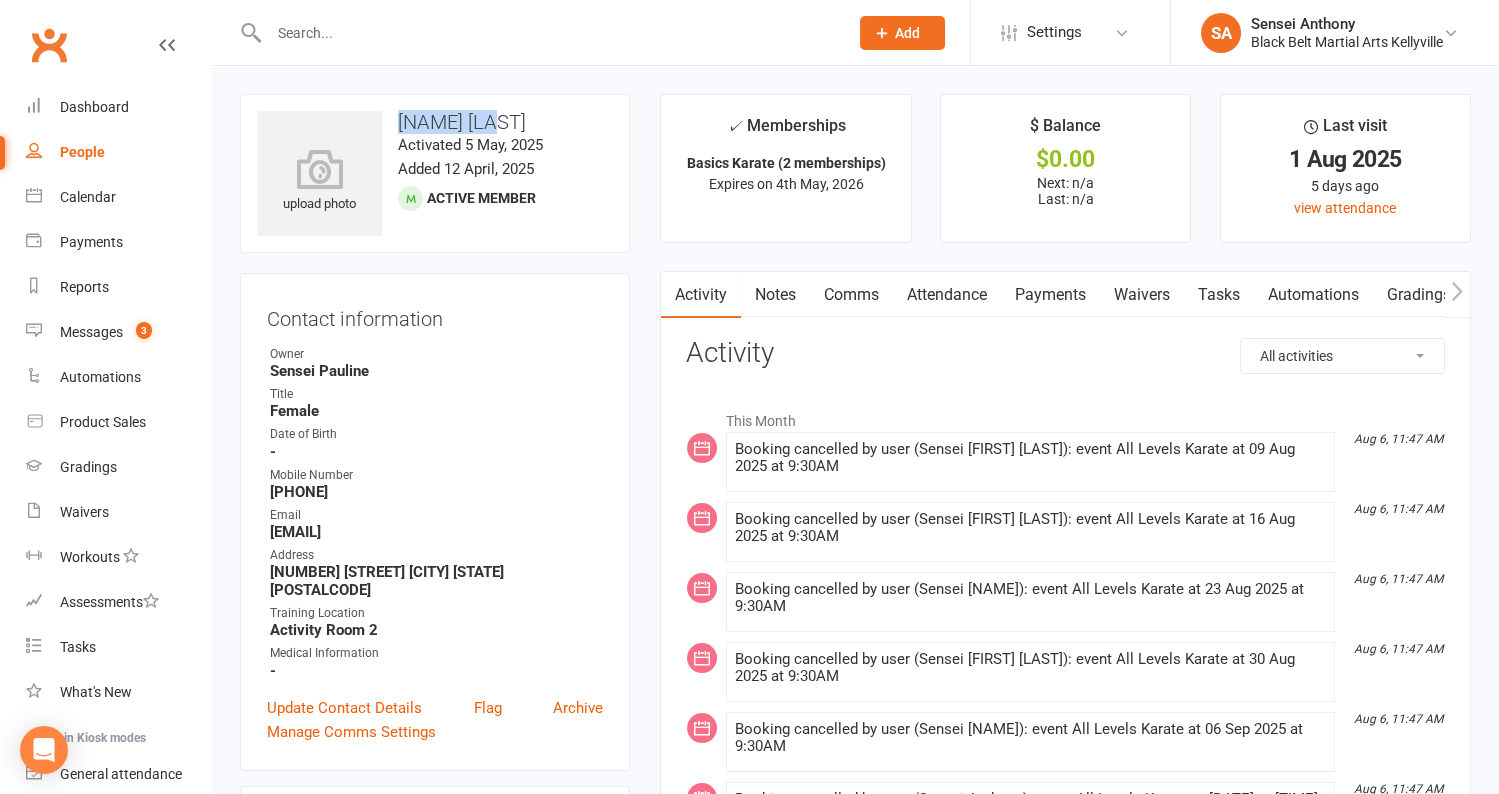 drag, startPoint x: 529, startPoint y: 121, endPoint x: 397, endPoint y: 121, distance: 132 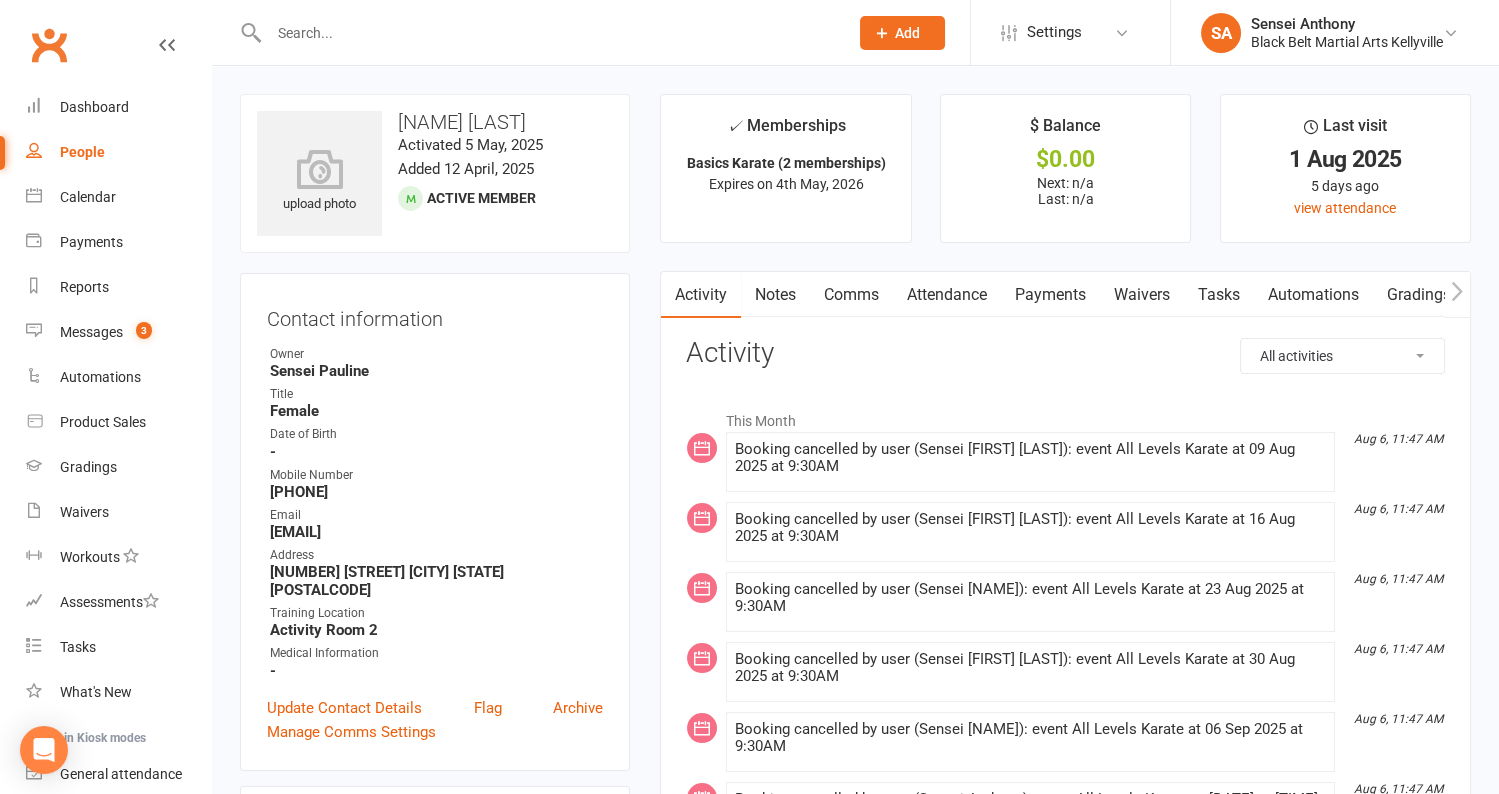 click at bounding box center [548, 33] 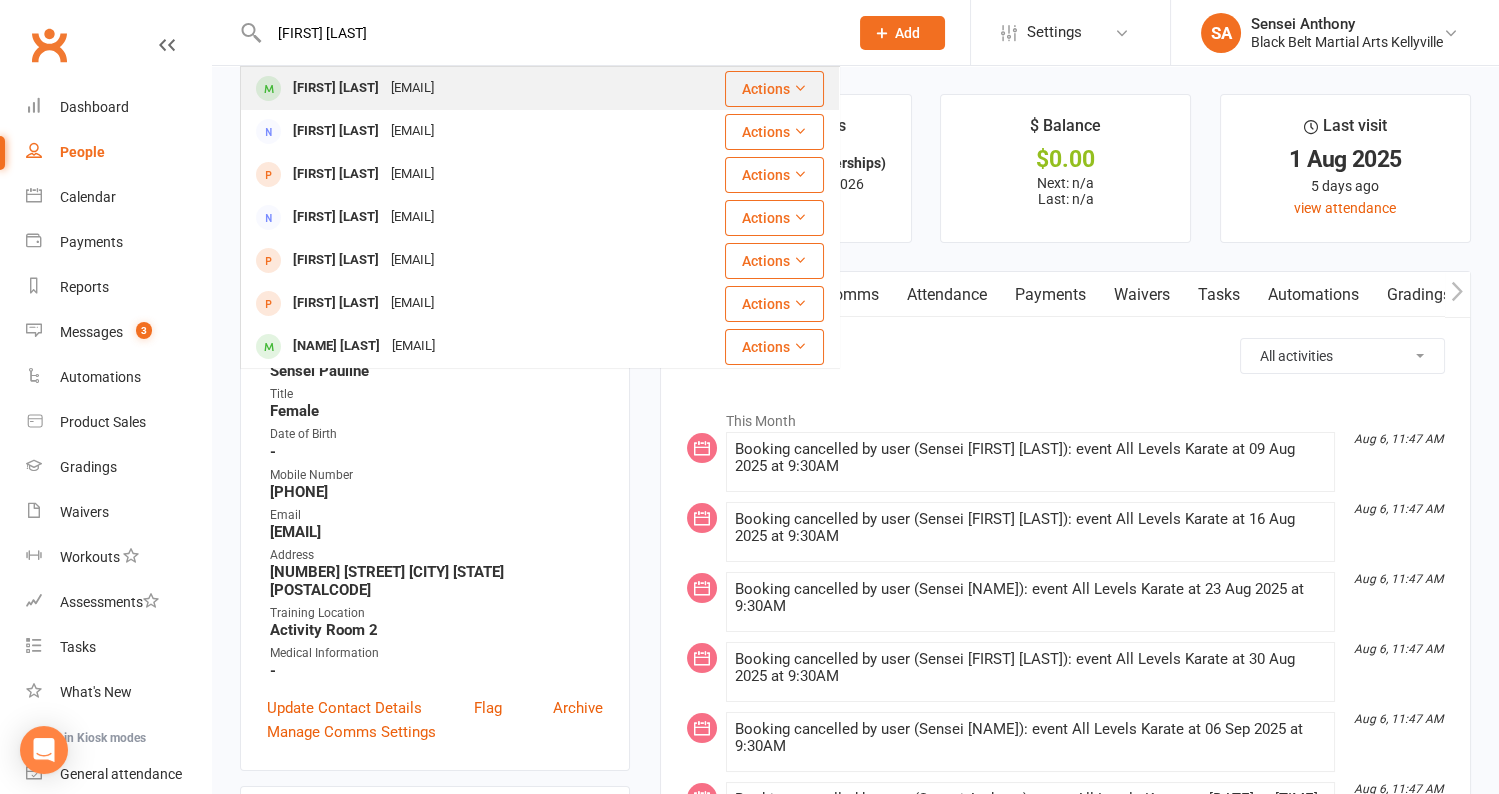 type on "Matthew Adriel" 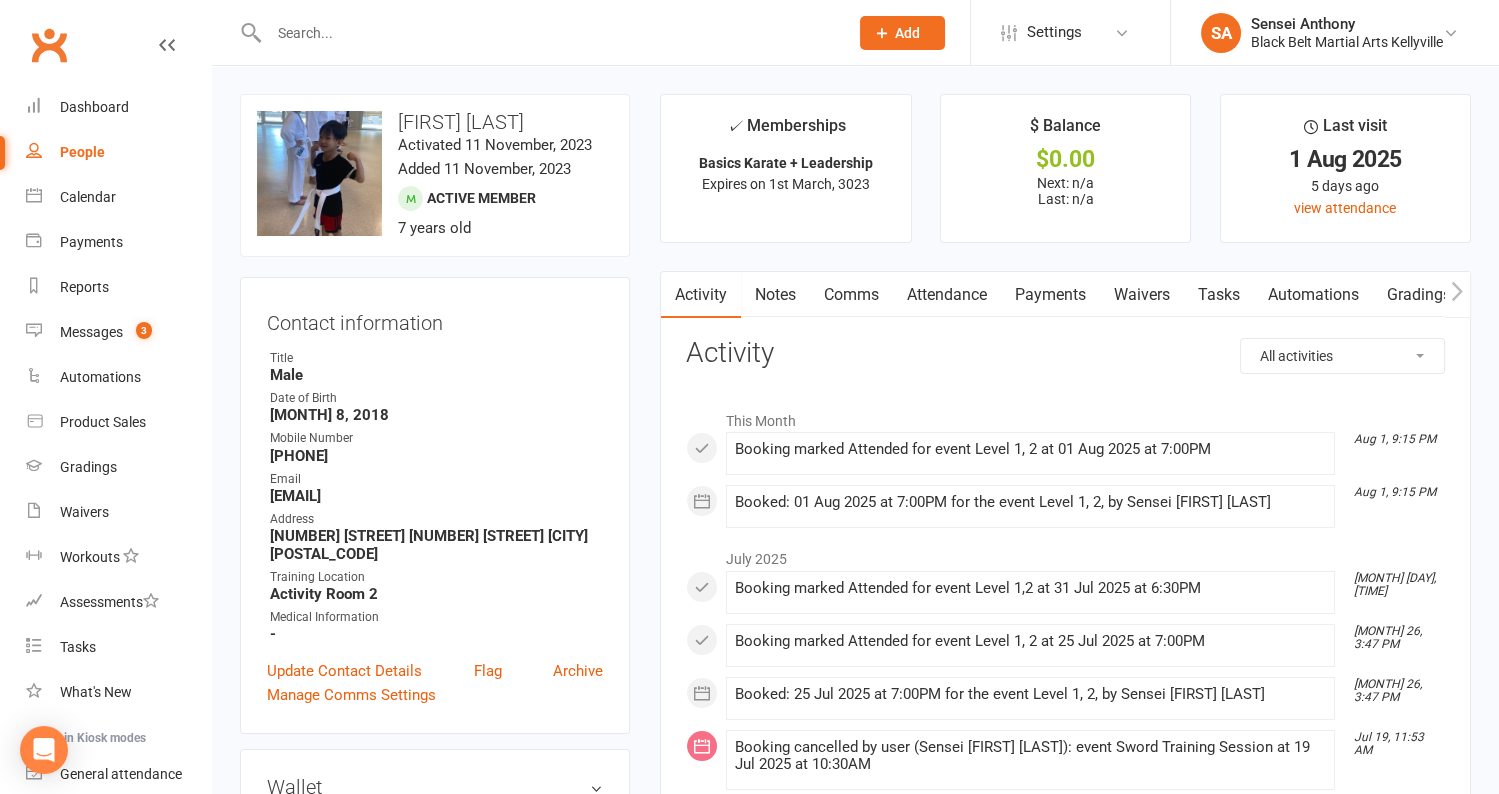 click on "Attendance" at bounding box center [947, 295] 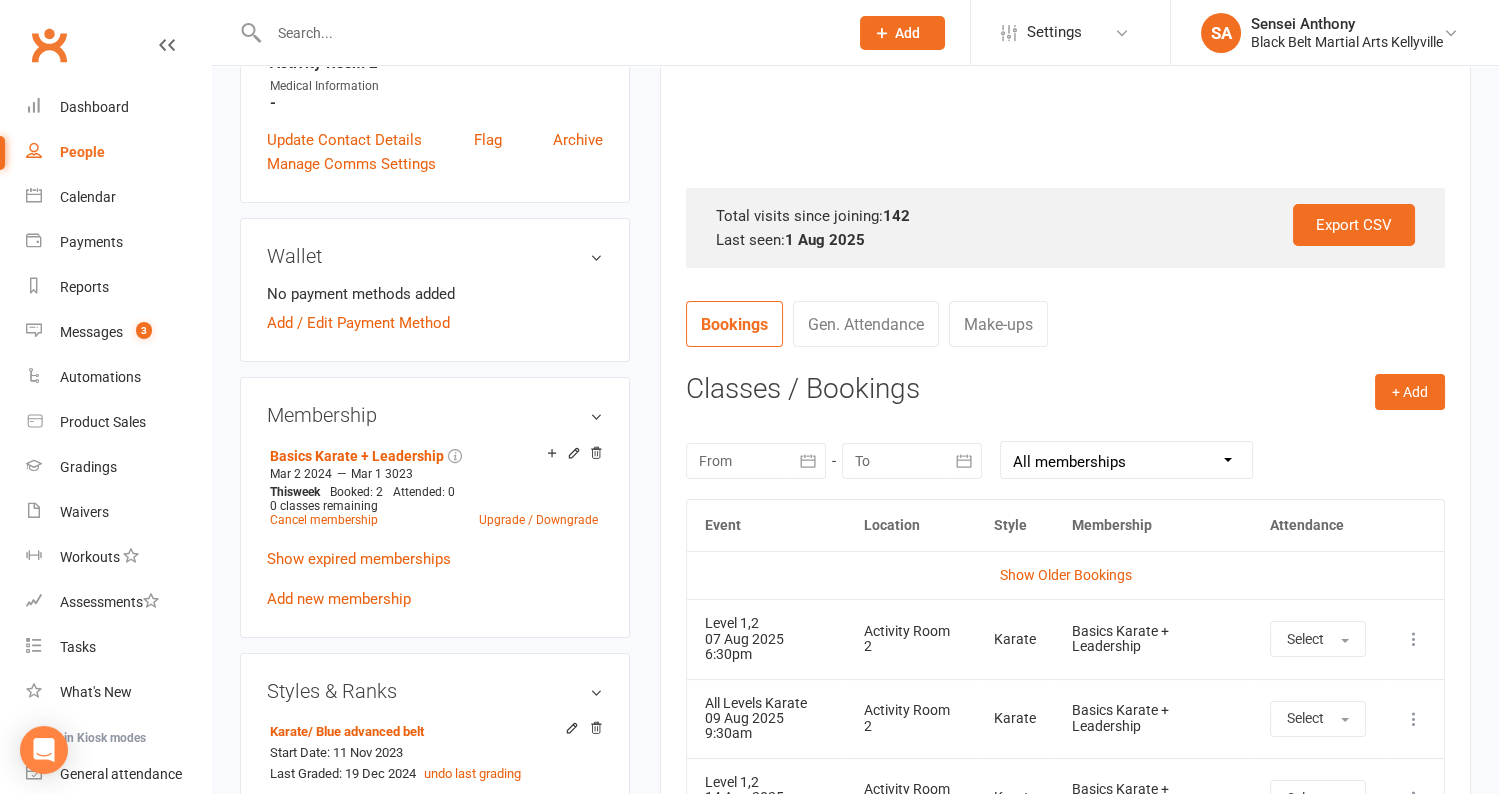 scroll, scrollTop: 705, scrollLeft: 0, axis: vertical 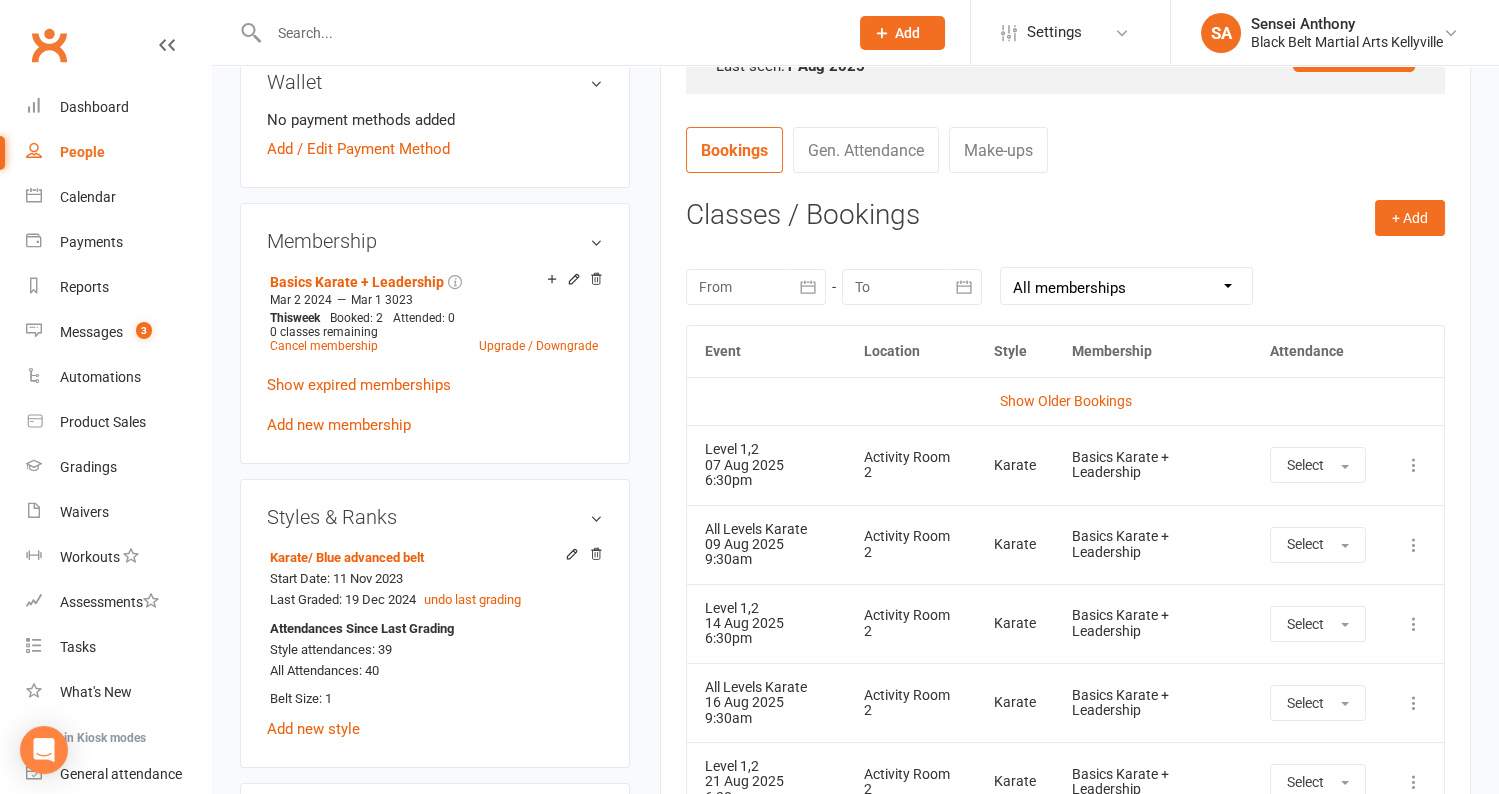 click at bounding box center [1414, 465] 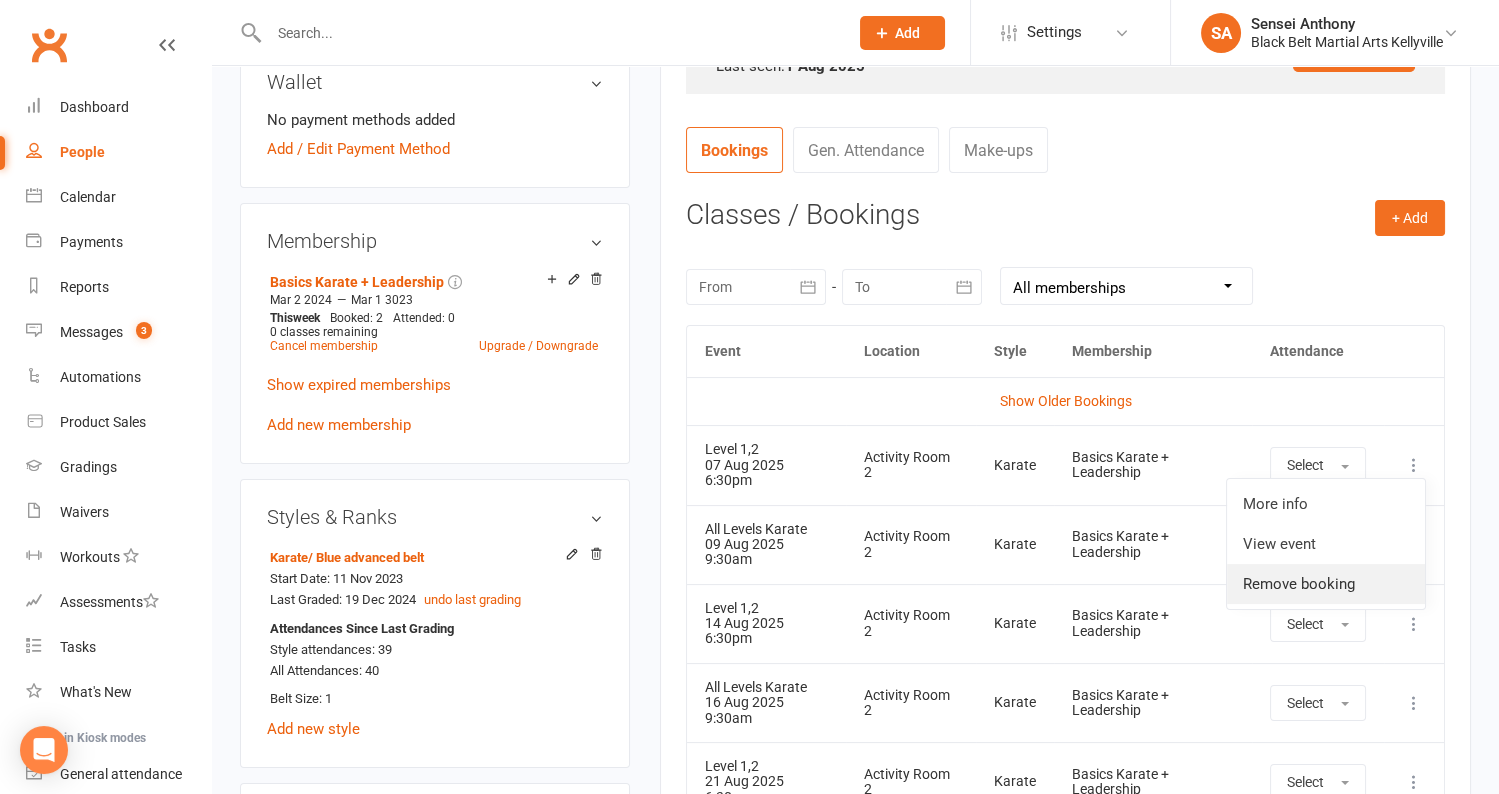 click on "Remove booking" at bounding box center [1326, 584] 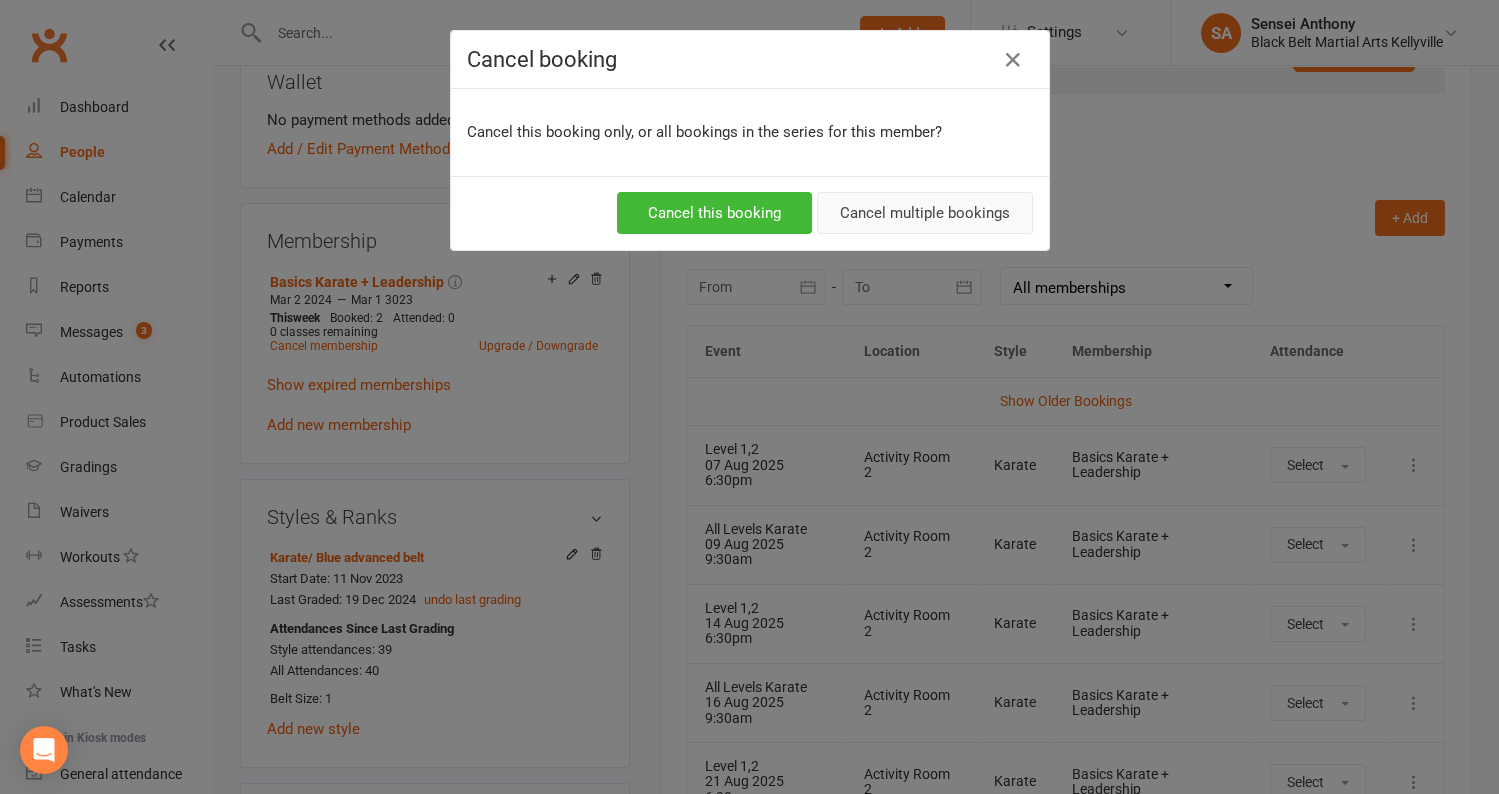 click on "Cancel multiple bookings" at bounding box center [925, 213] 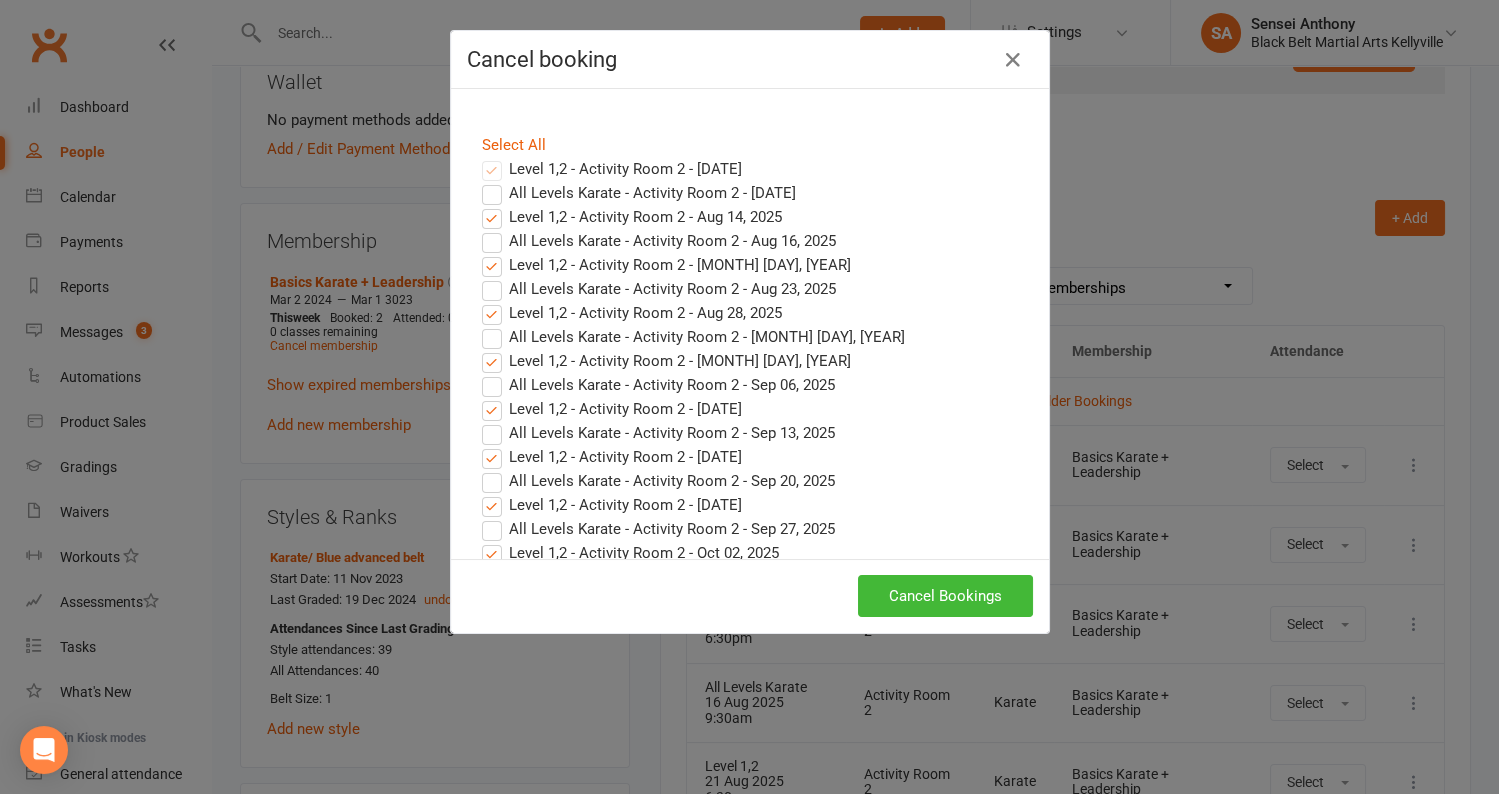 click on "Select All" at bounding box center (750, 145) 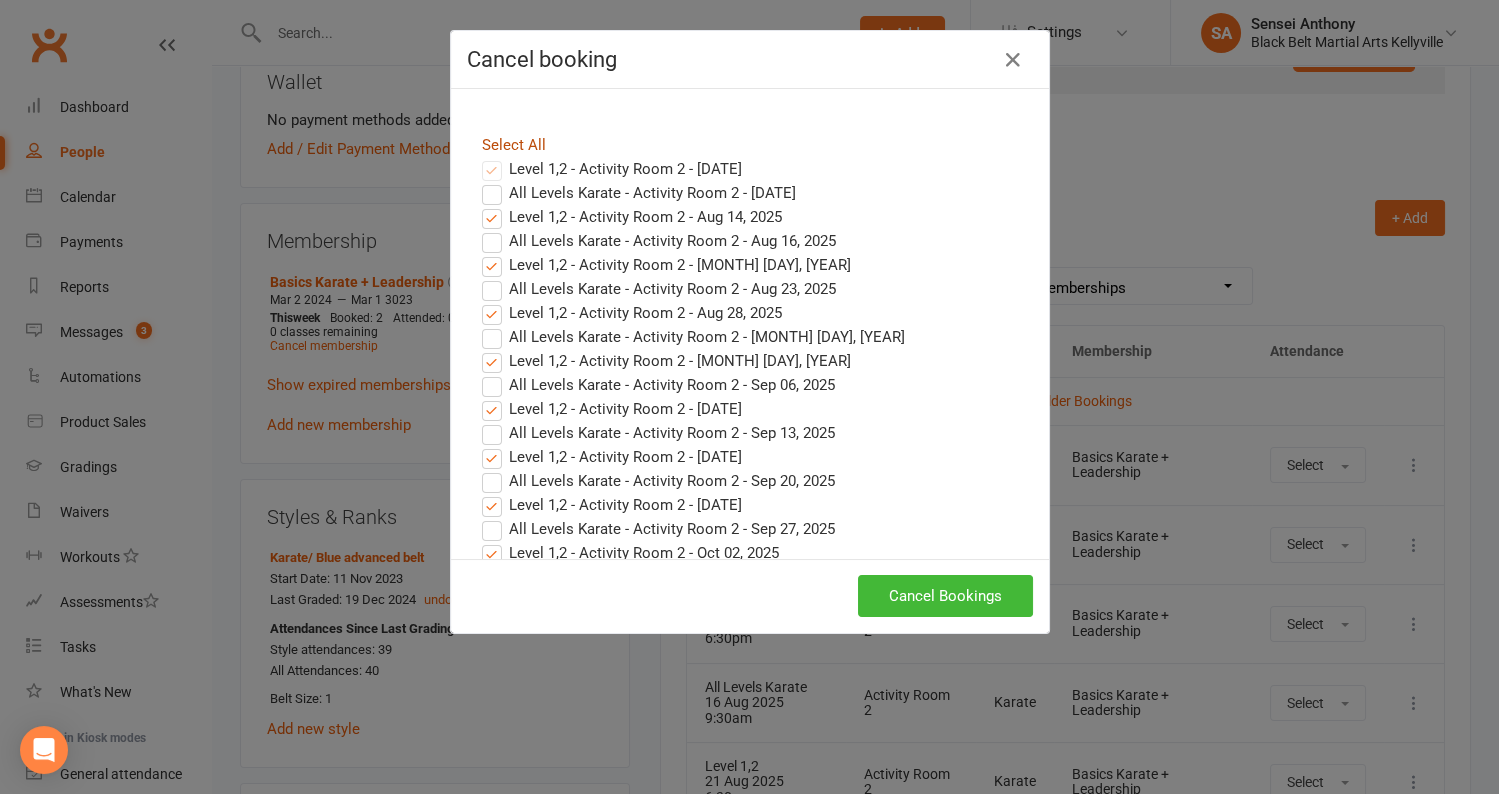 click on "Select All" at bounding box center (514, 145) 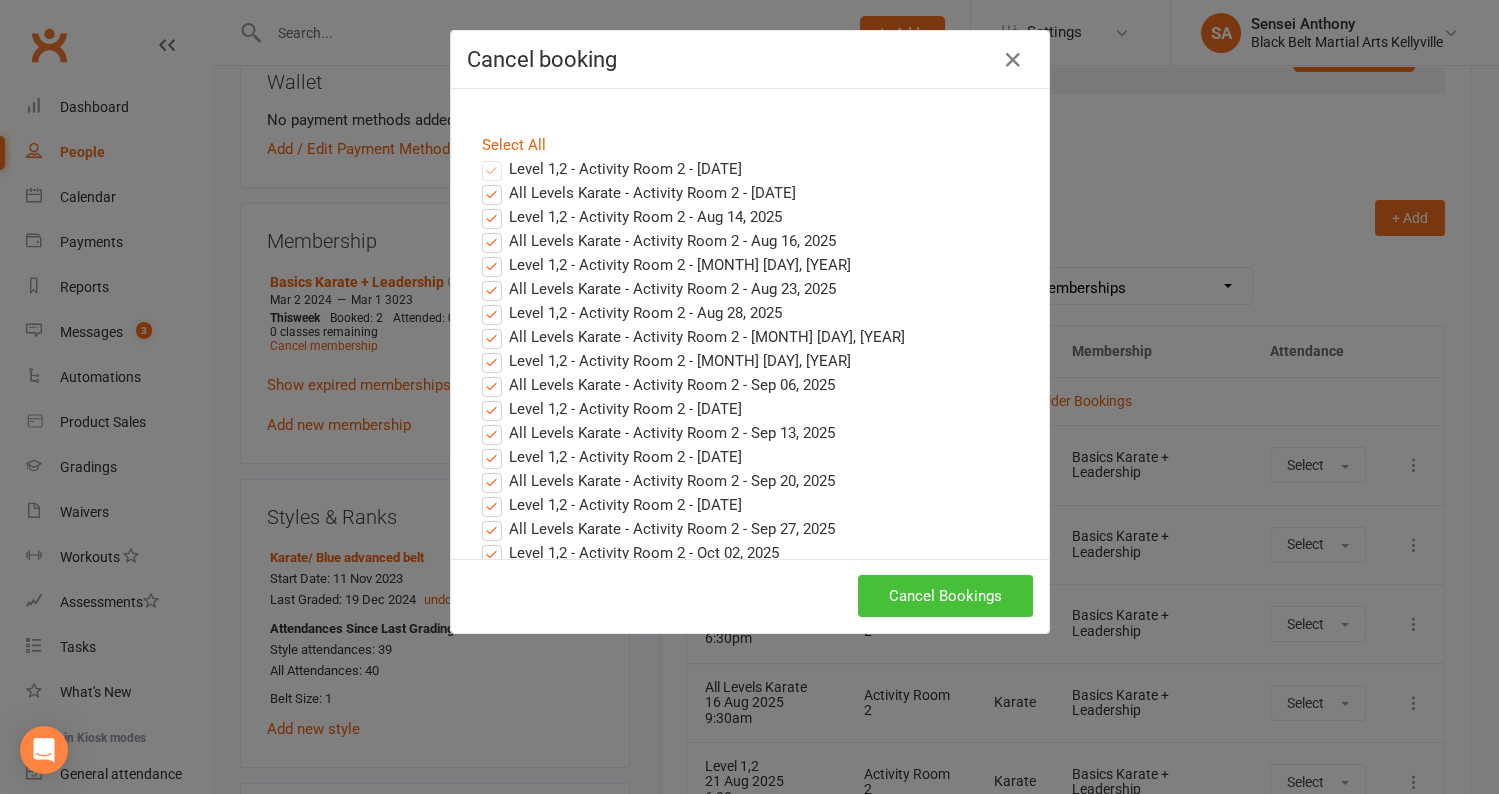 click on "Cancel Bookings" at bounding box center (945, 596) 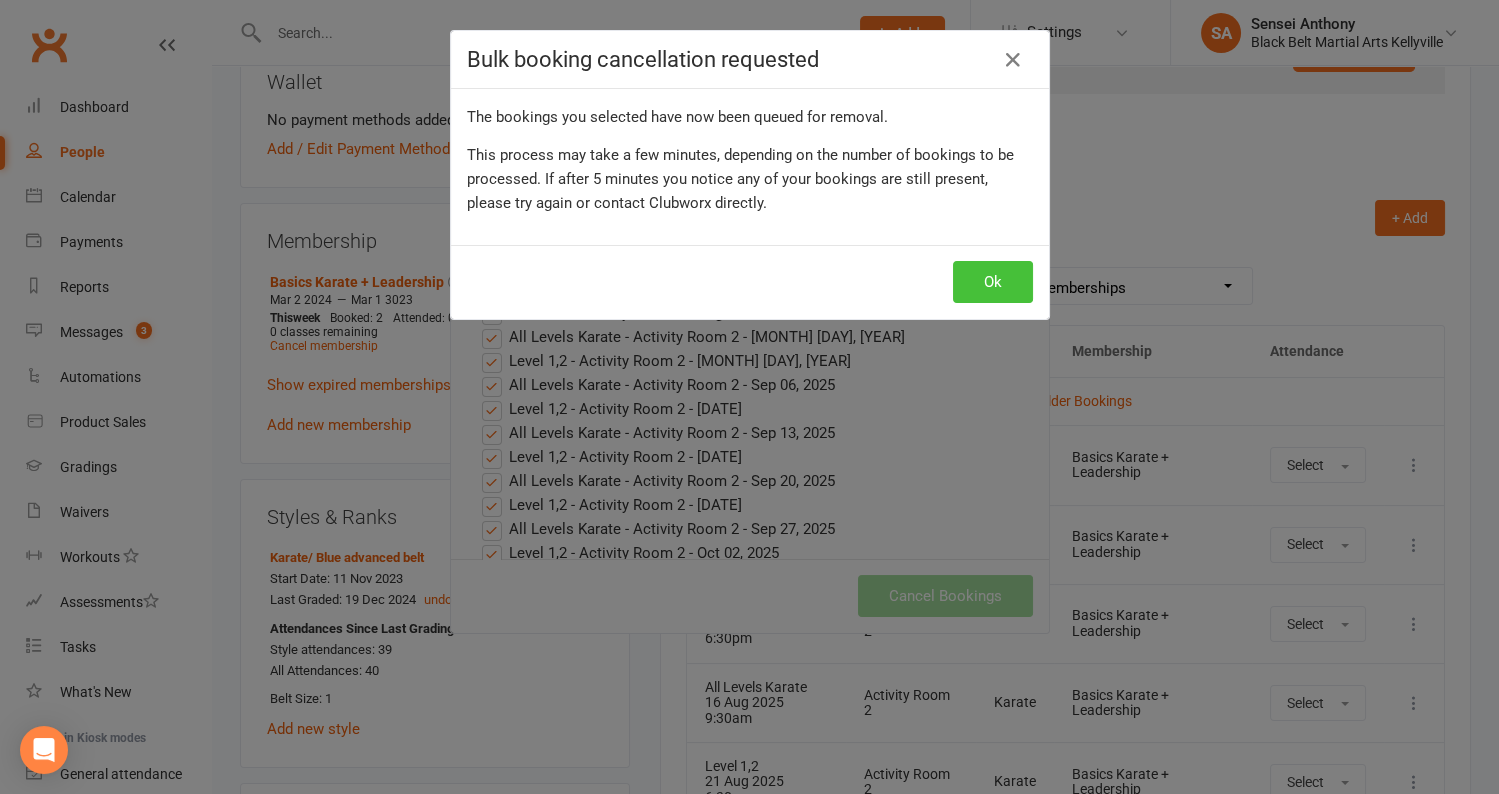 click on "Ok" at bounding box center [993, 282] 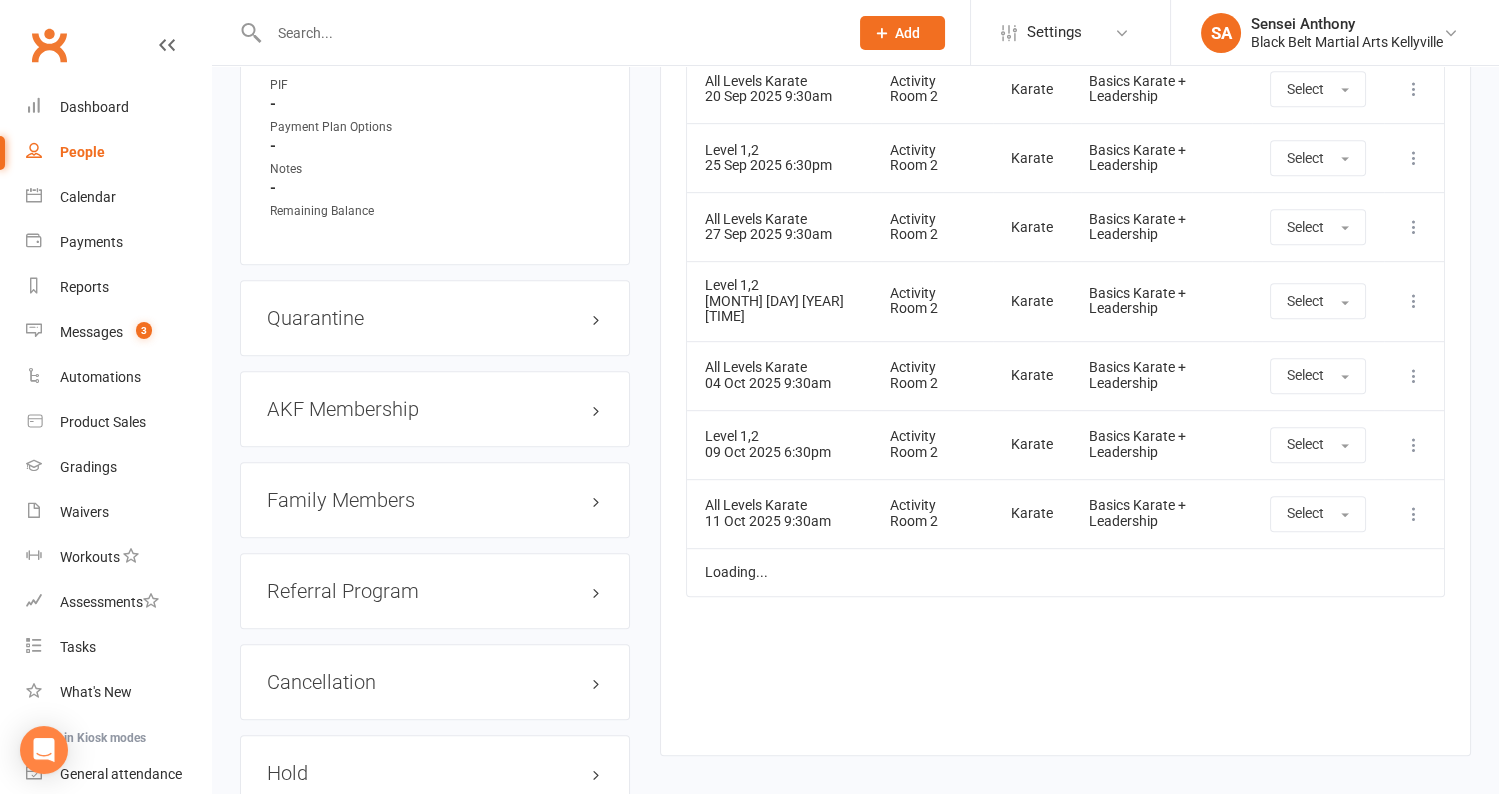 scroll, scrollTop: 1972, scrollLeft: 0, axis: vertical 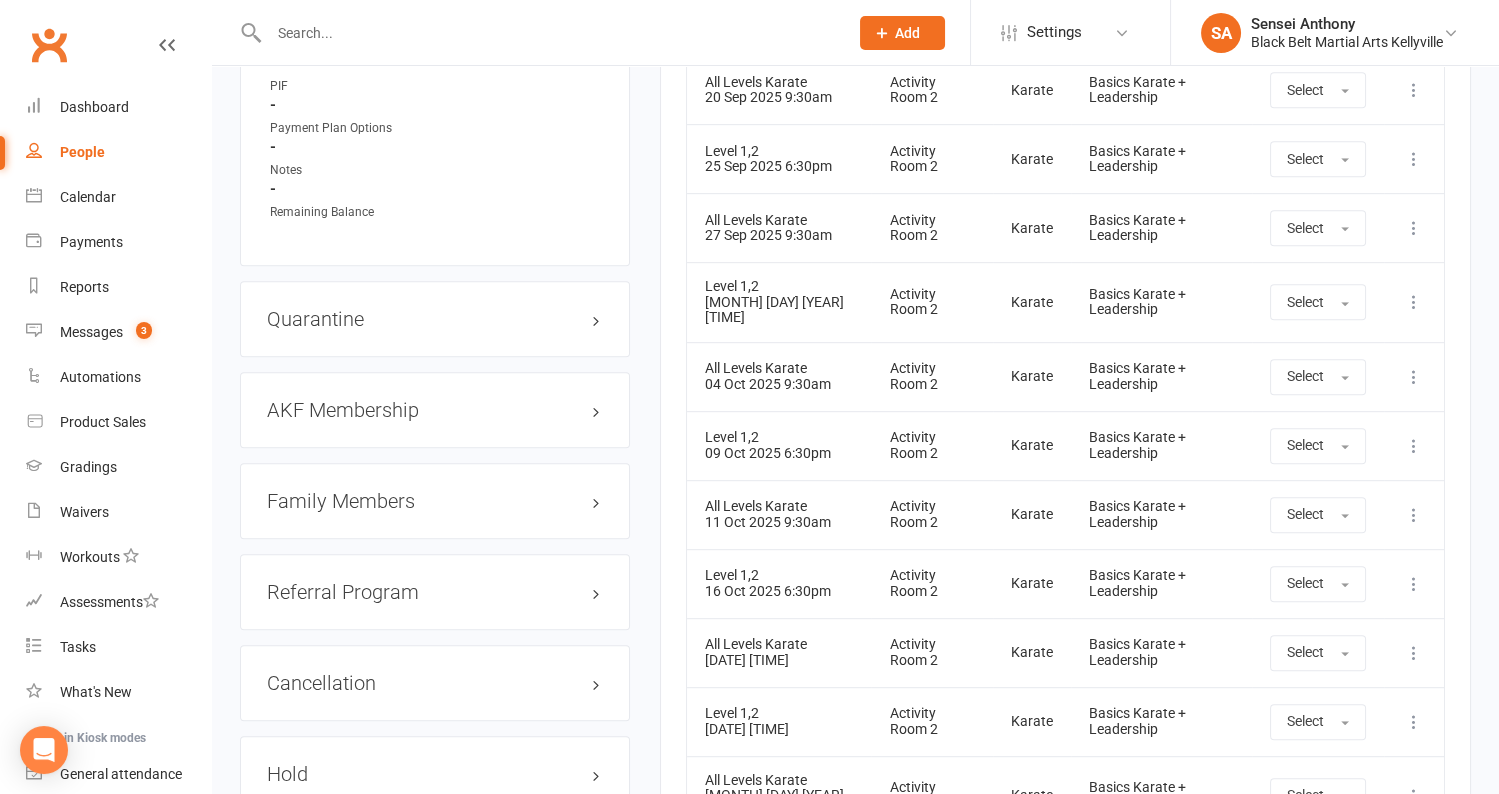 click on "Family Members" at bounding box center (435, 501) 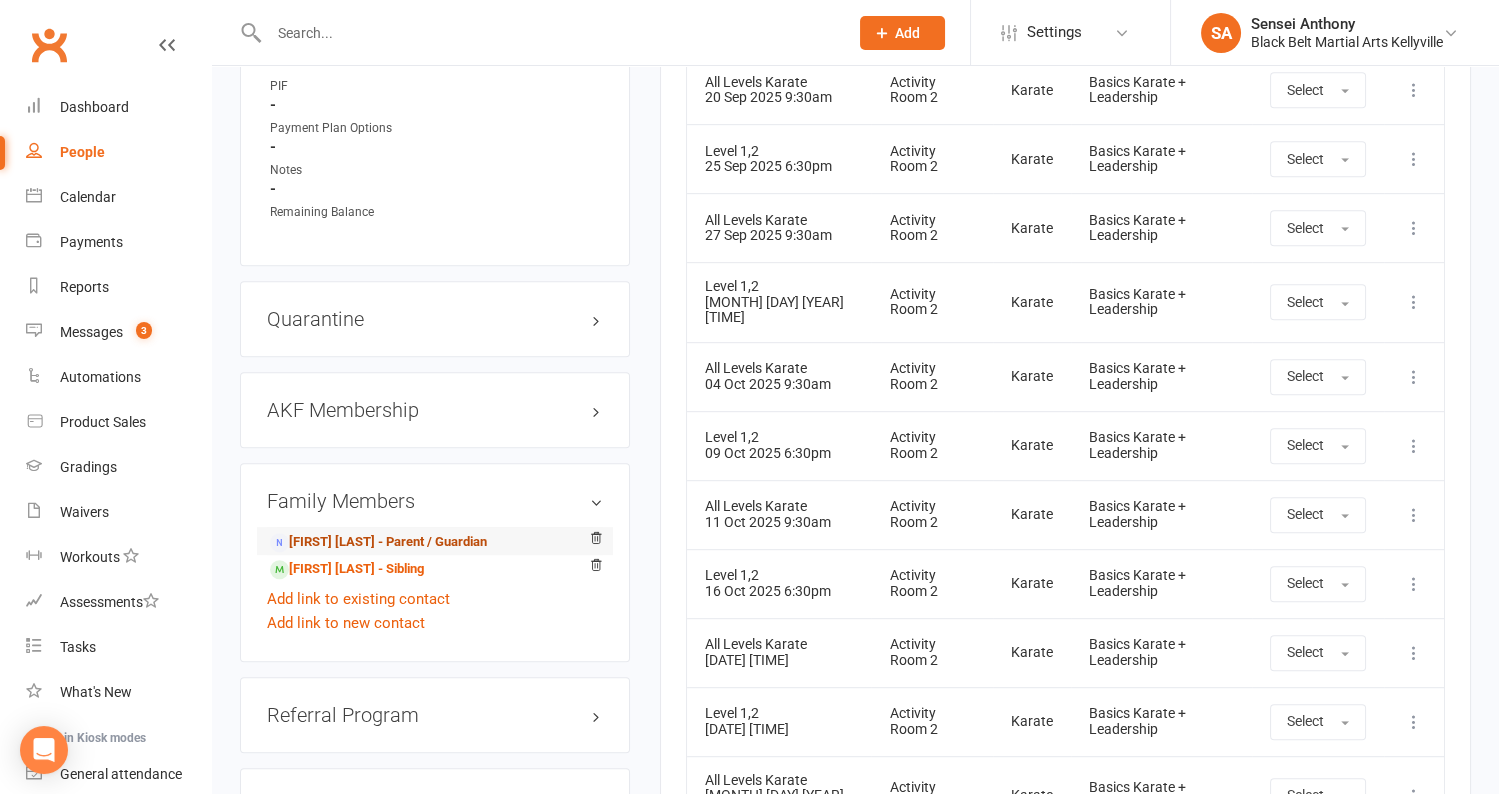 click on "Elvina Oey - Parent / Guardian" at bounding box center (378, 542) 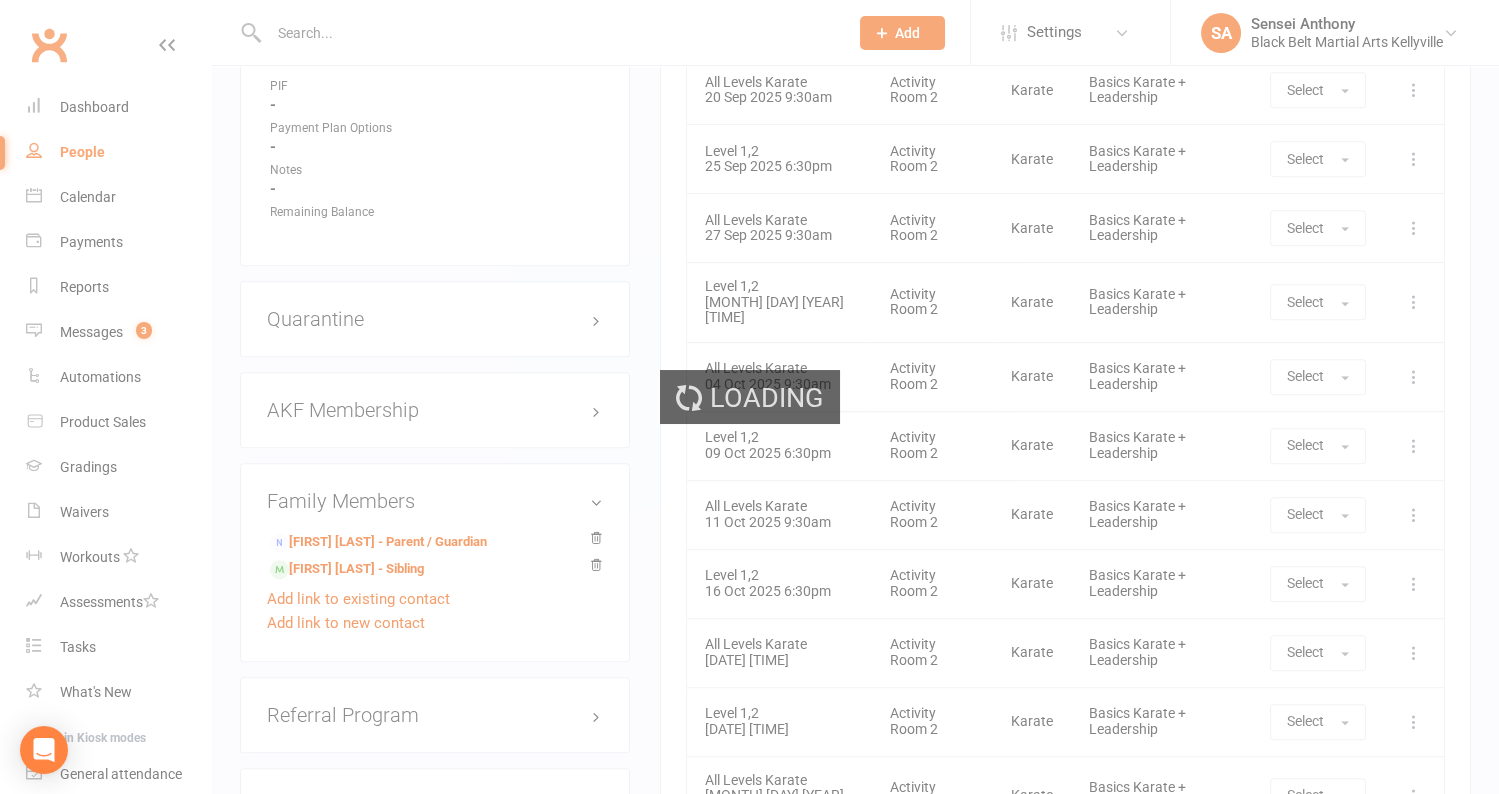 scroll, scrollTop: 0, scrollLeft: 0, axis: both 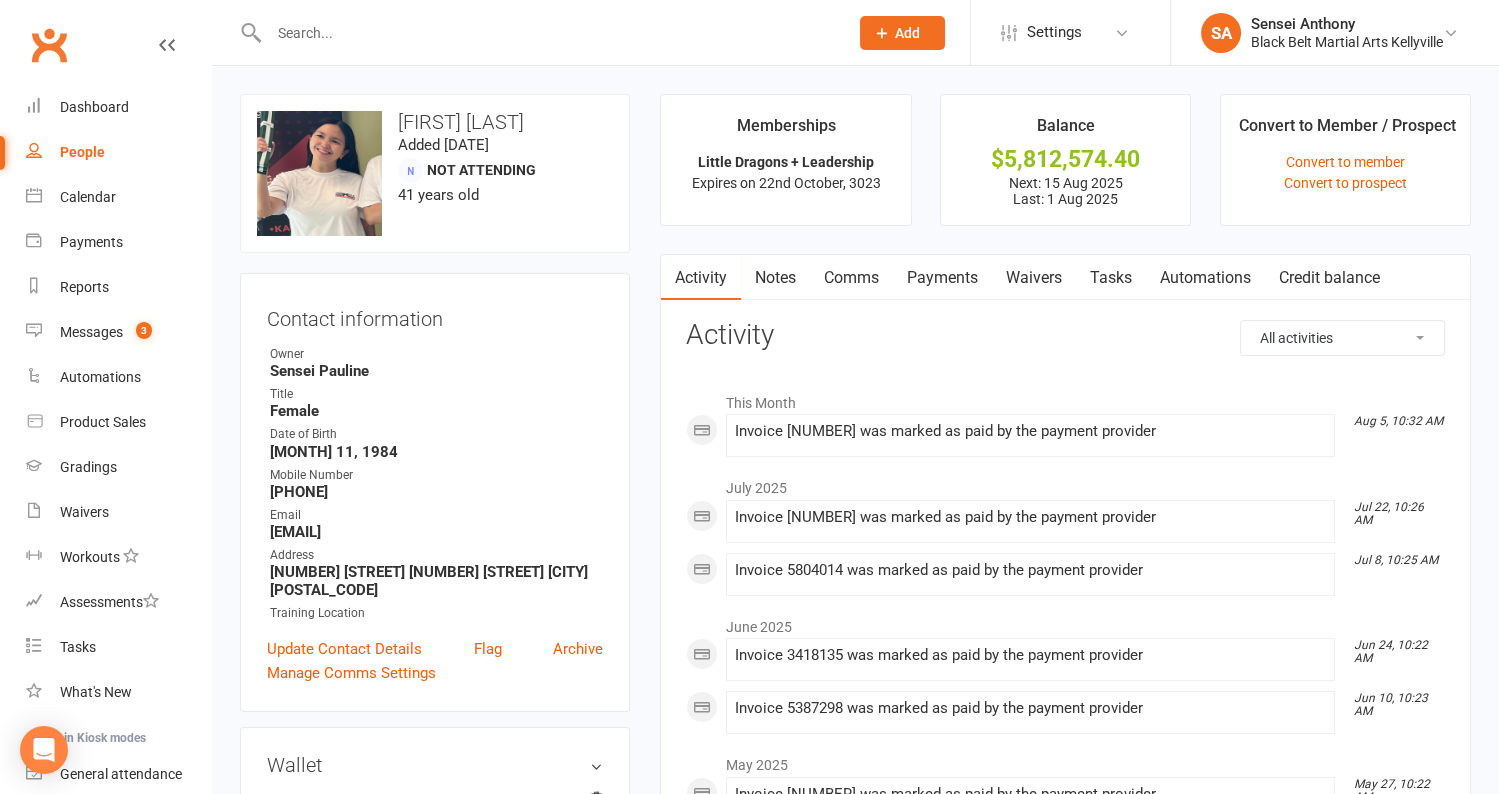 click on "Payments" at bounding box center [942, 278] 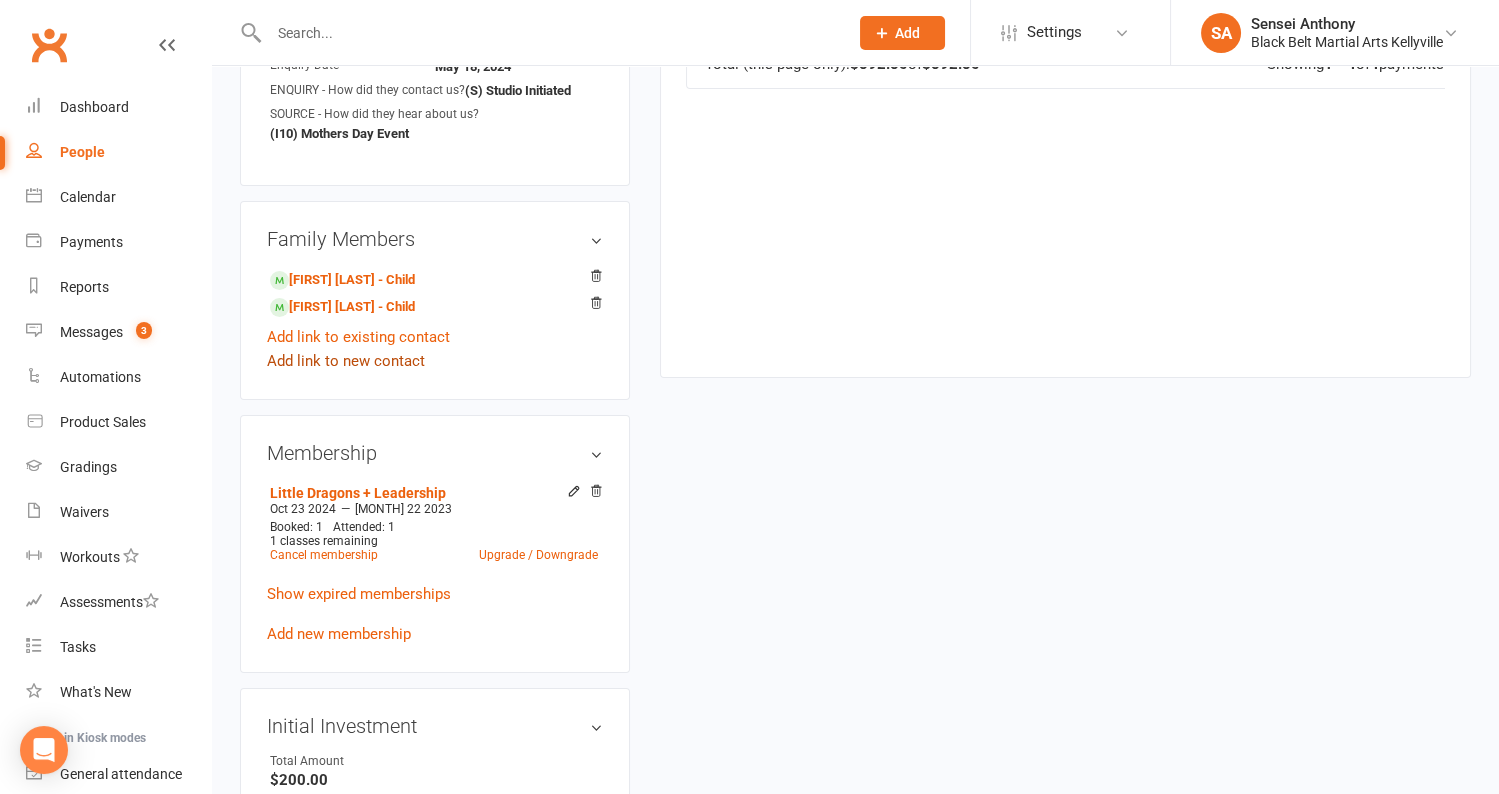 scroll, scrollTop: 907, scrollLeft: 0, axis: vertical 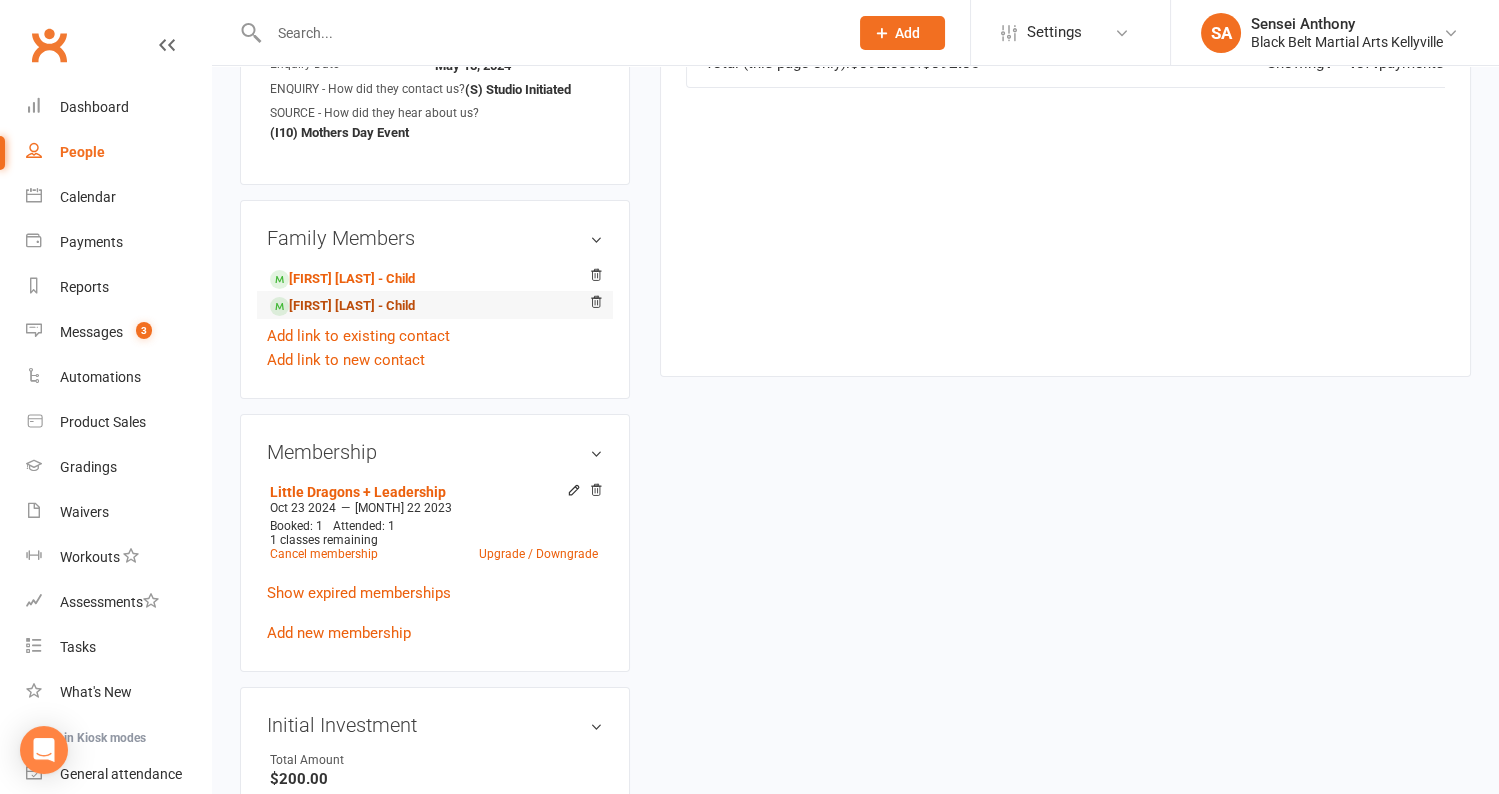 click on "Matthew Adriel - Child" at bounding box center (342, 306) 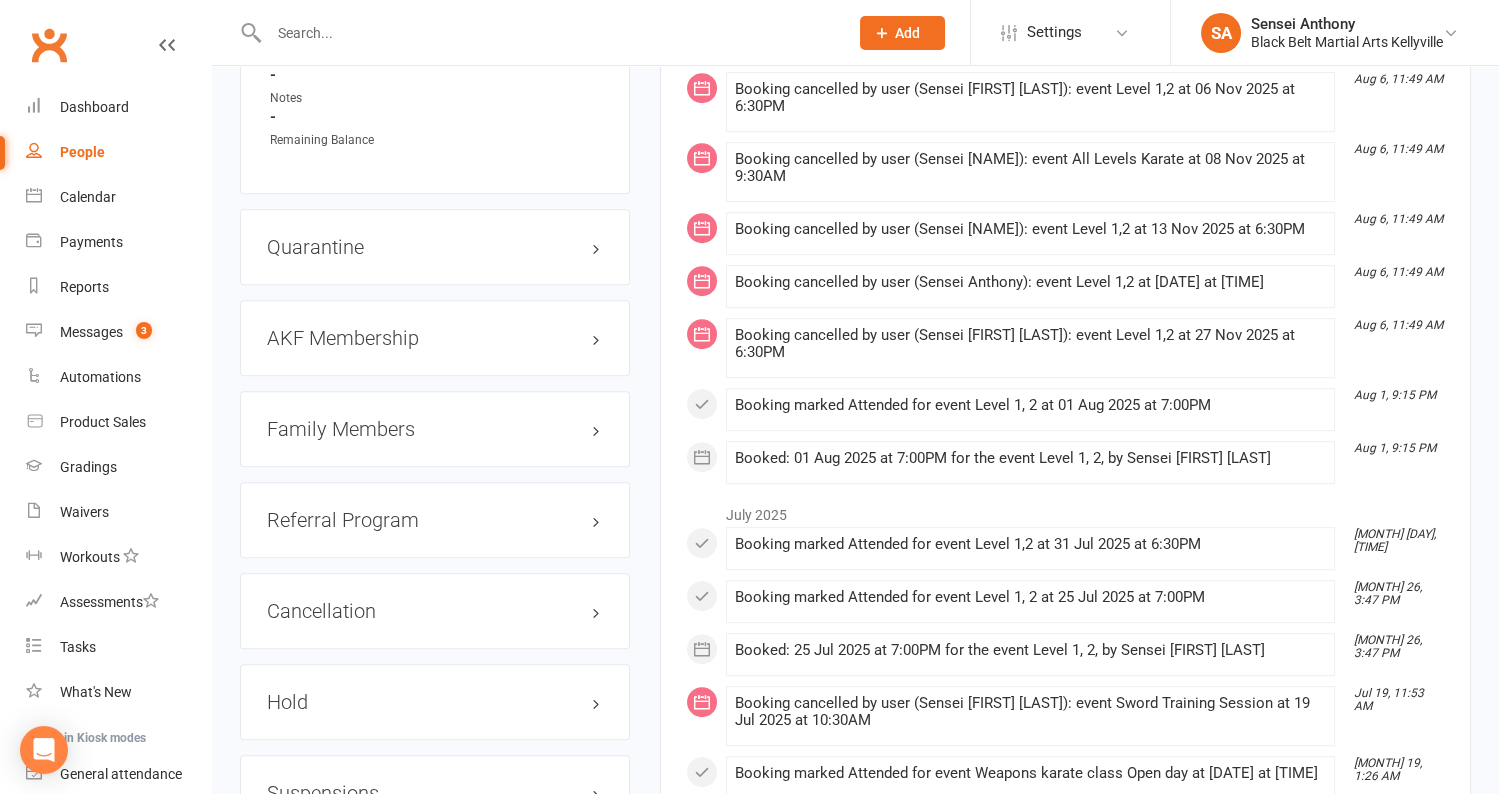 scroll, scrollTop: 2047, scrollLeft: 0, axis: vertical 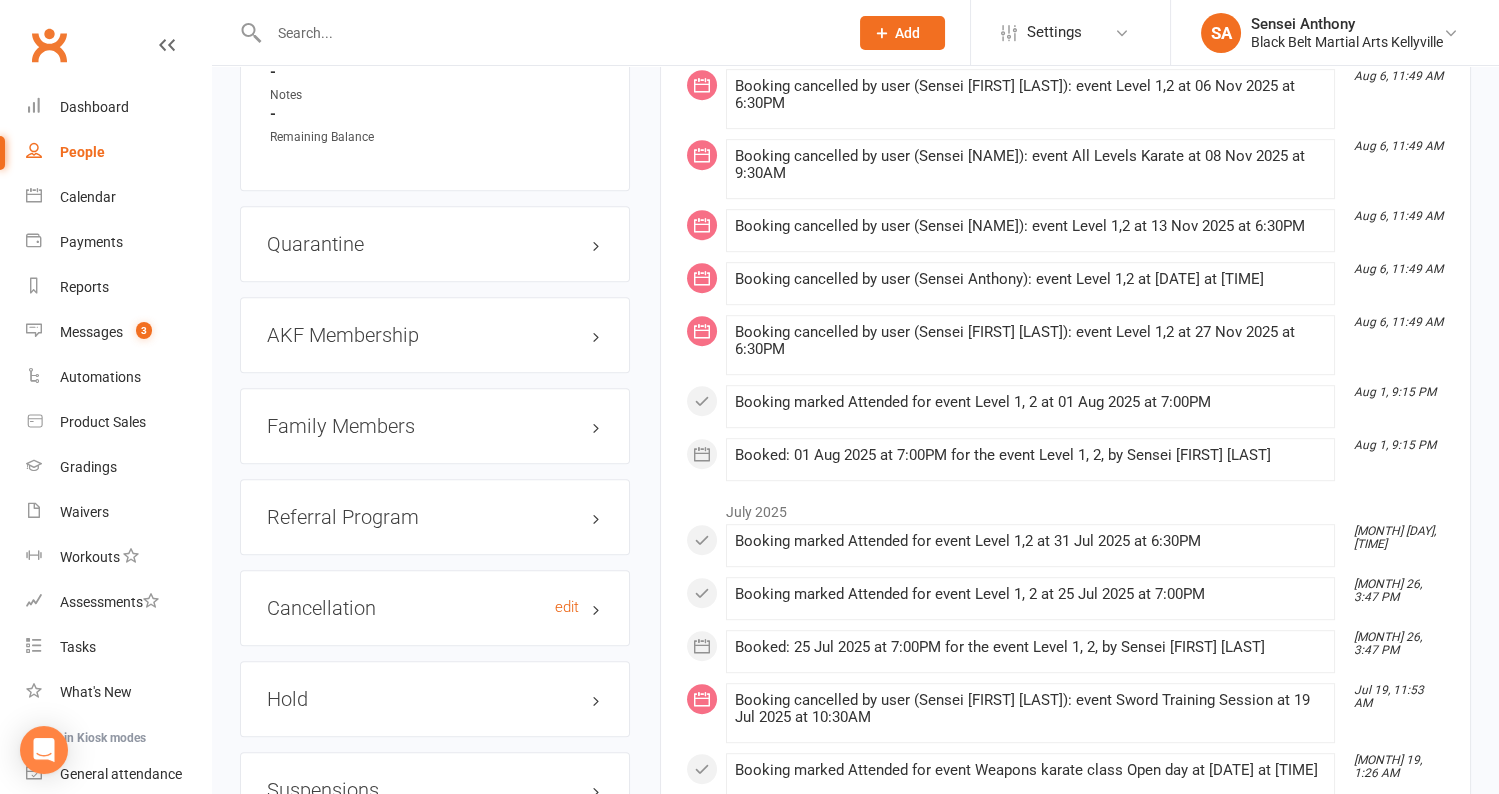 click on "Cancellation  edit" at bounding box center (435, 608) 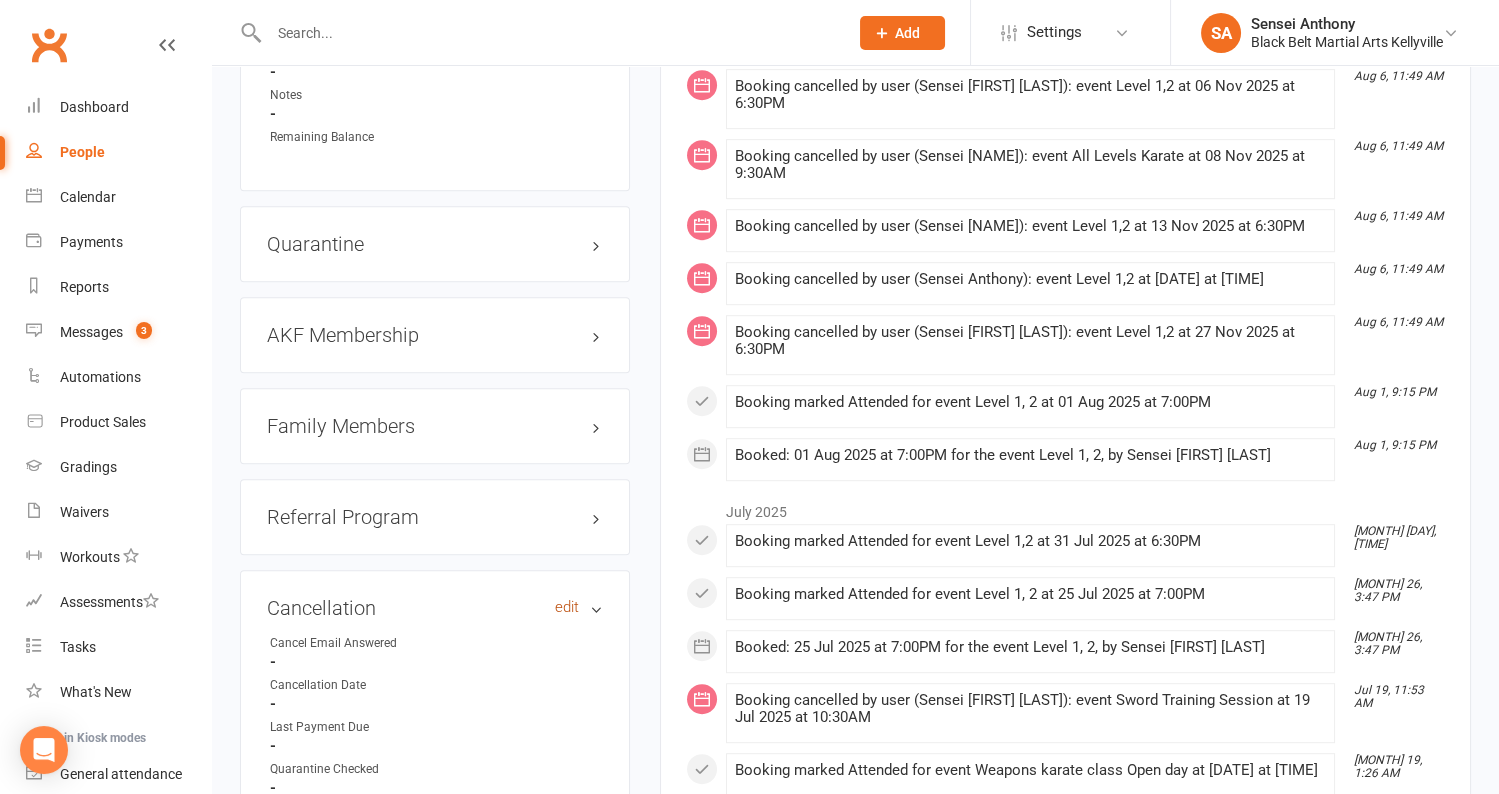 click on "edit" at bounding box center (567, 607) 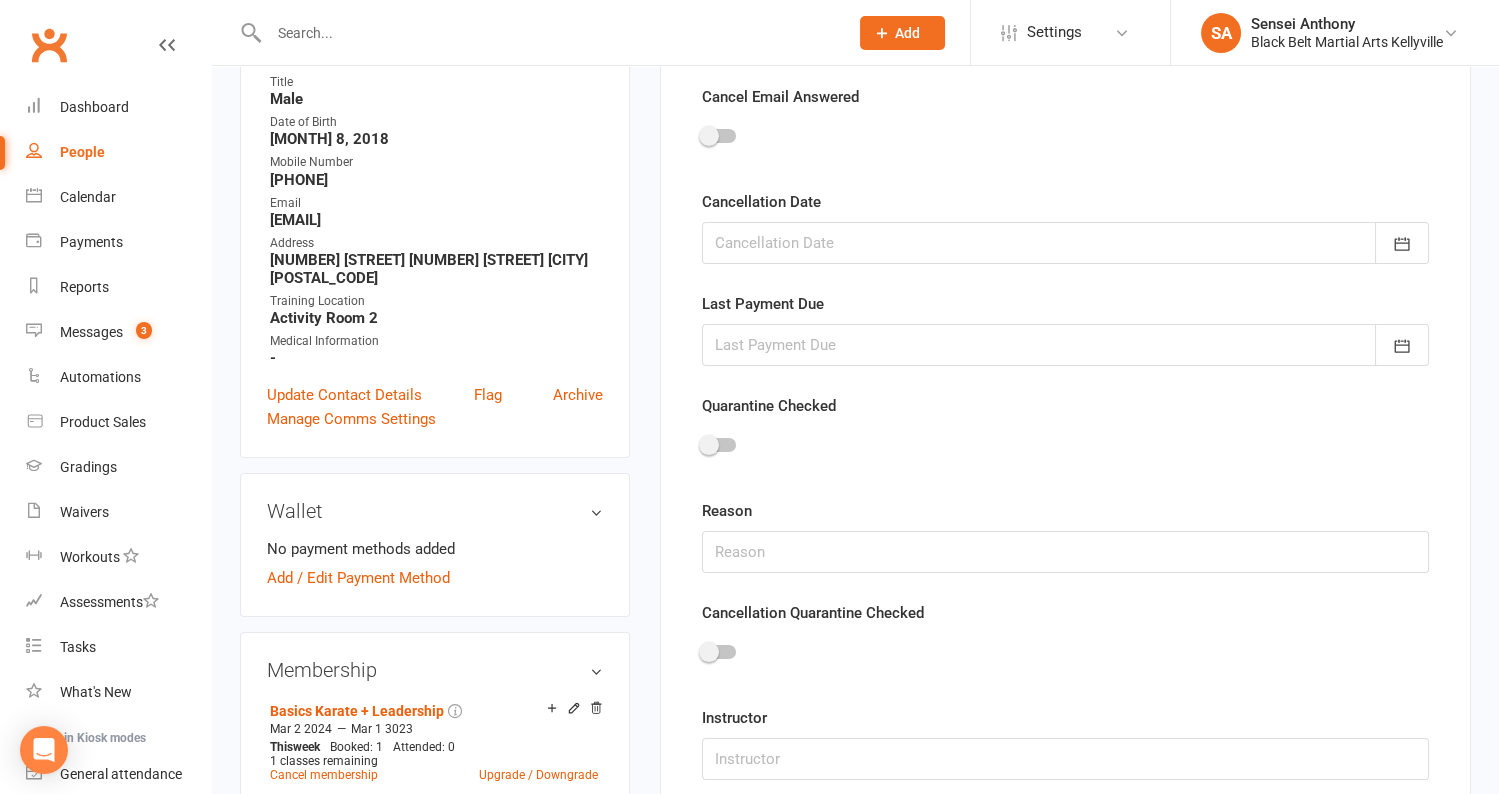 scroll, scrollTop: 170, scrollLeft: 0, axis: vertical 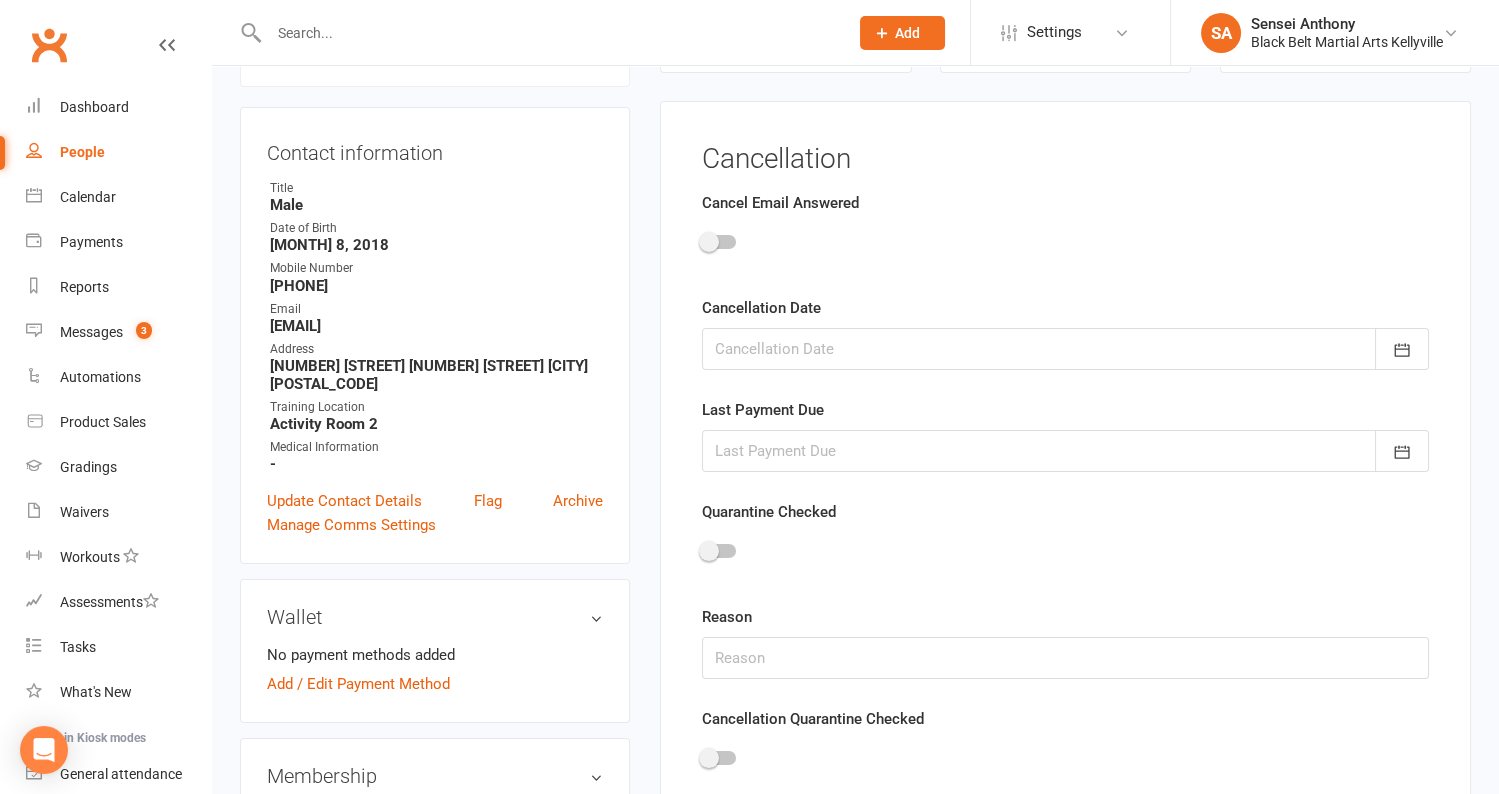 click at bounding box center [719, 242] 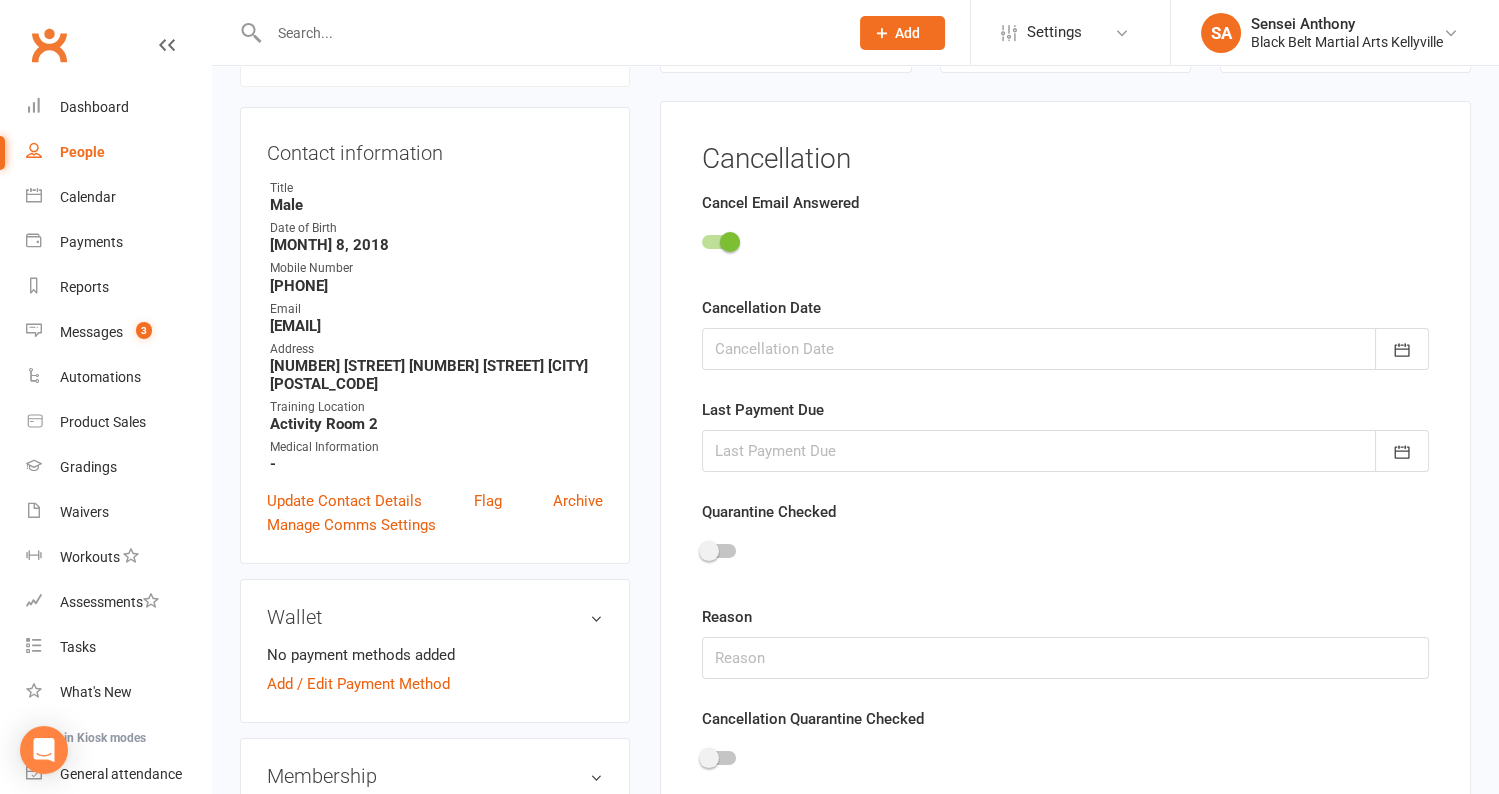 click at bounding box center (1065, 349) 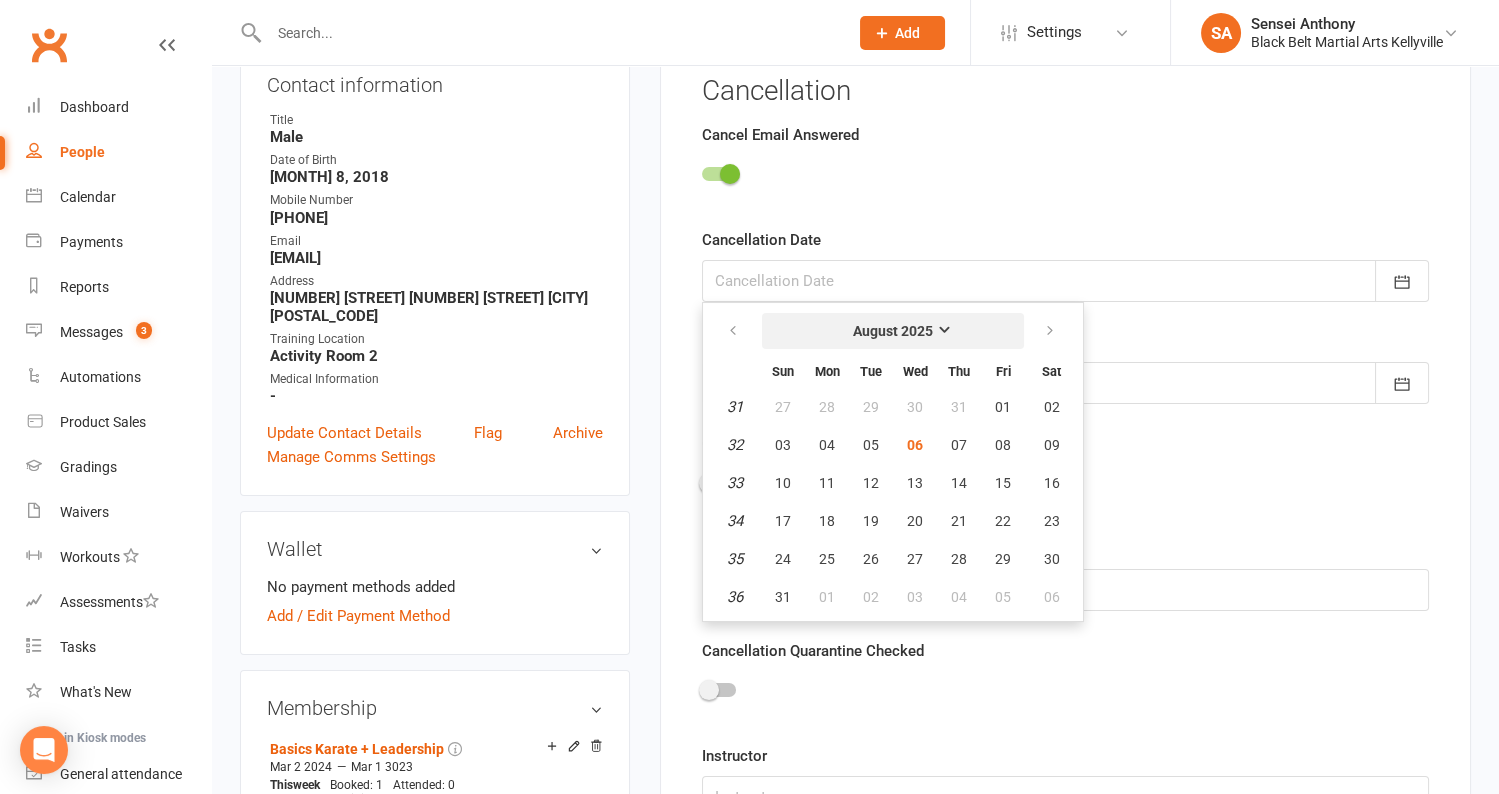 scroll, scrollTop: 272, scrollLeft: 0, axis: vertical 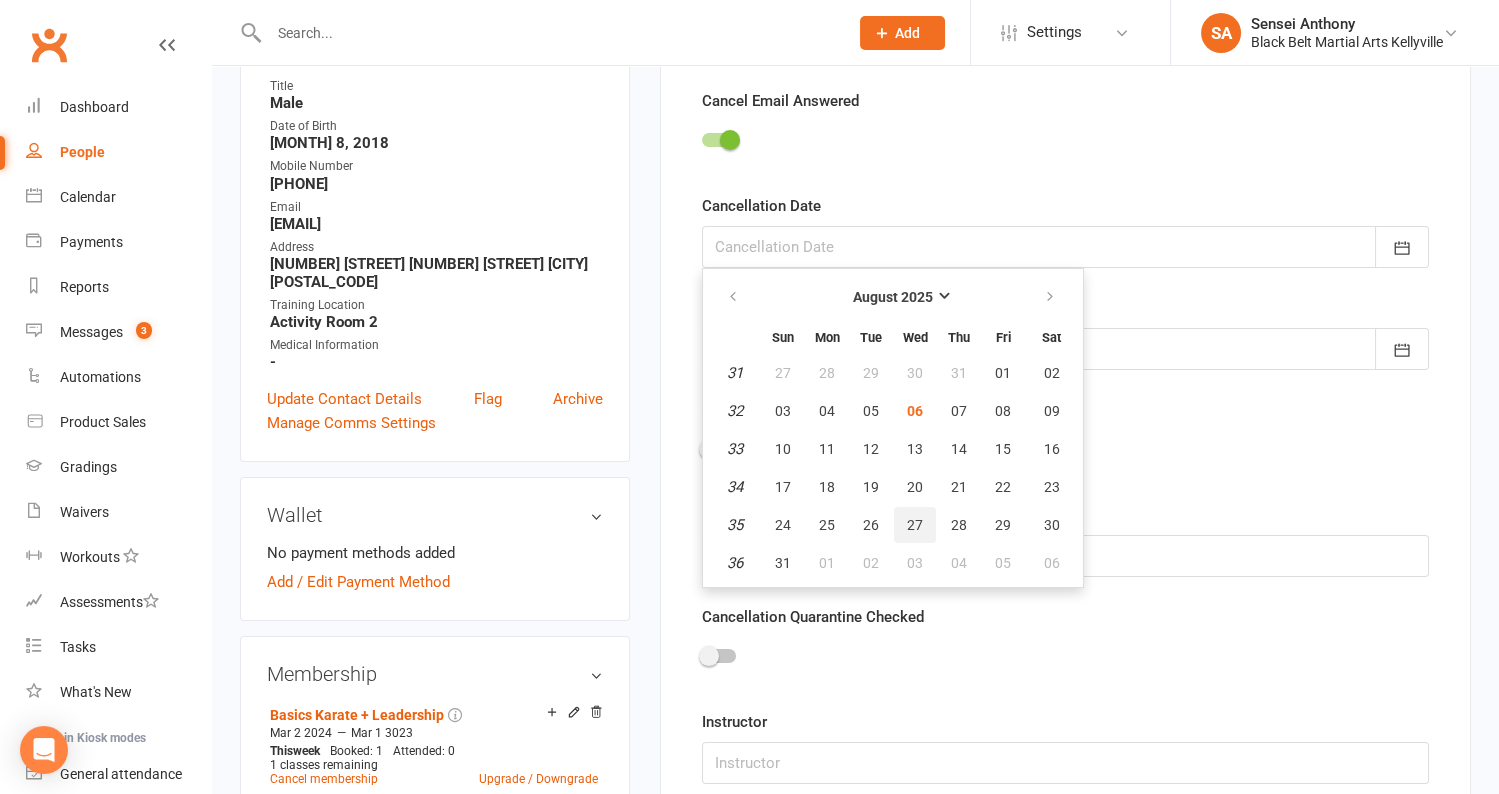 click on "27" at bounding box center (915, 525) 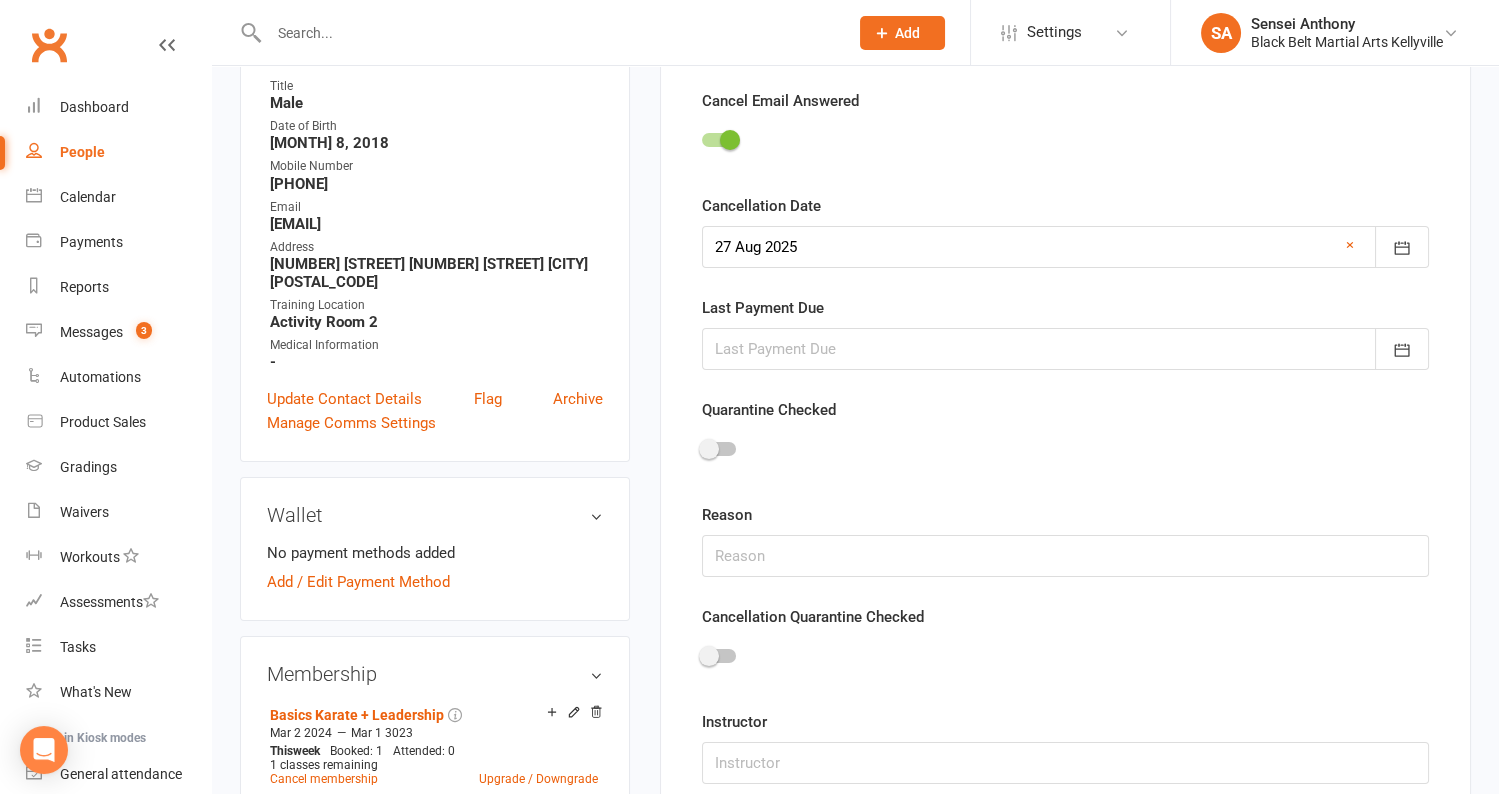 click at bounding box center [1065, 349] 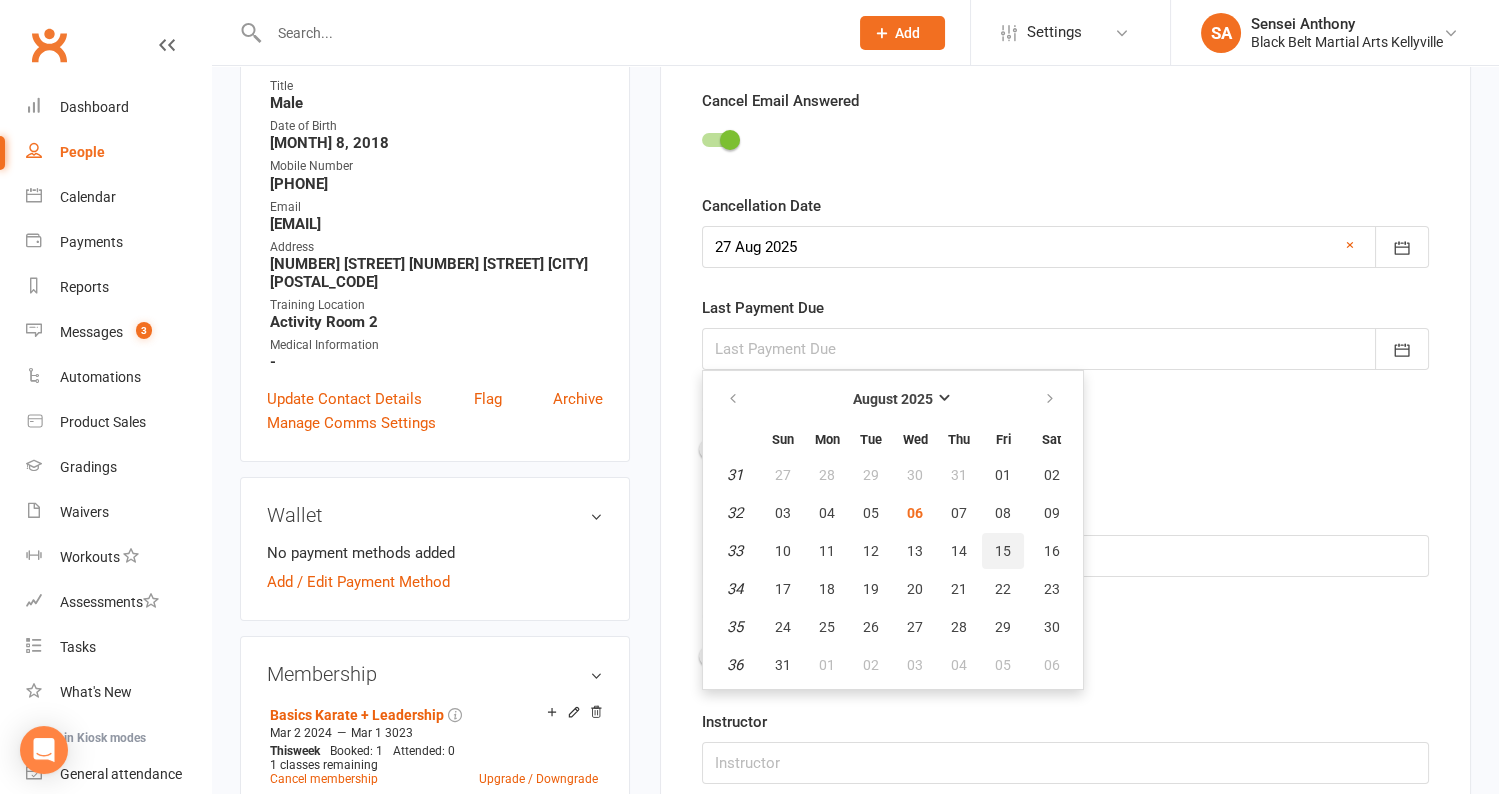 click on "15" at bounding box center (1003, 551) 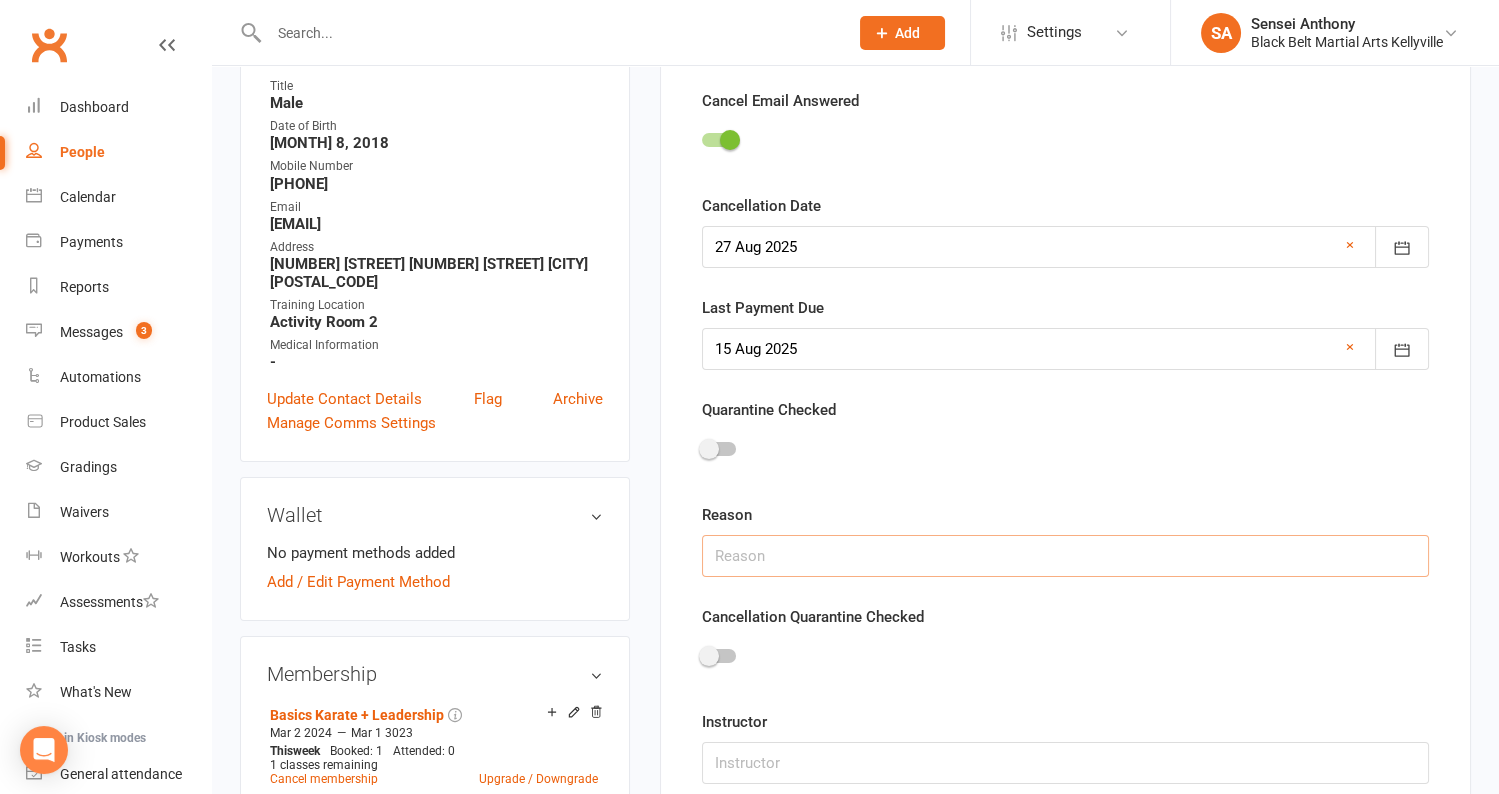 click at bounding box center (1065, 556) 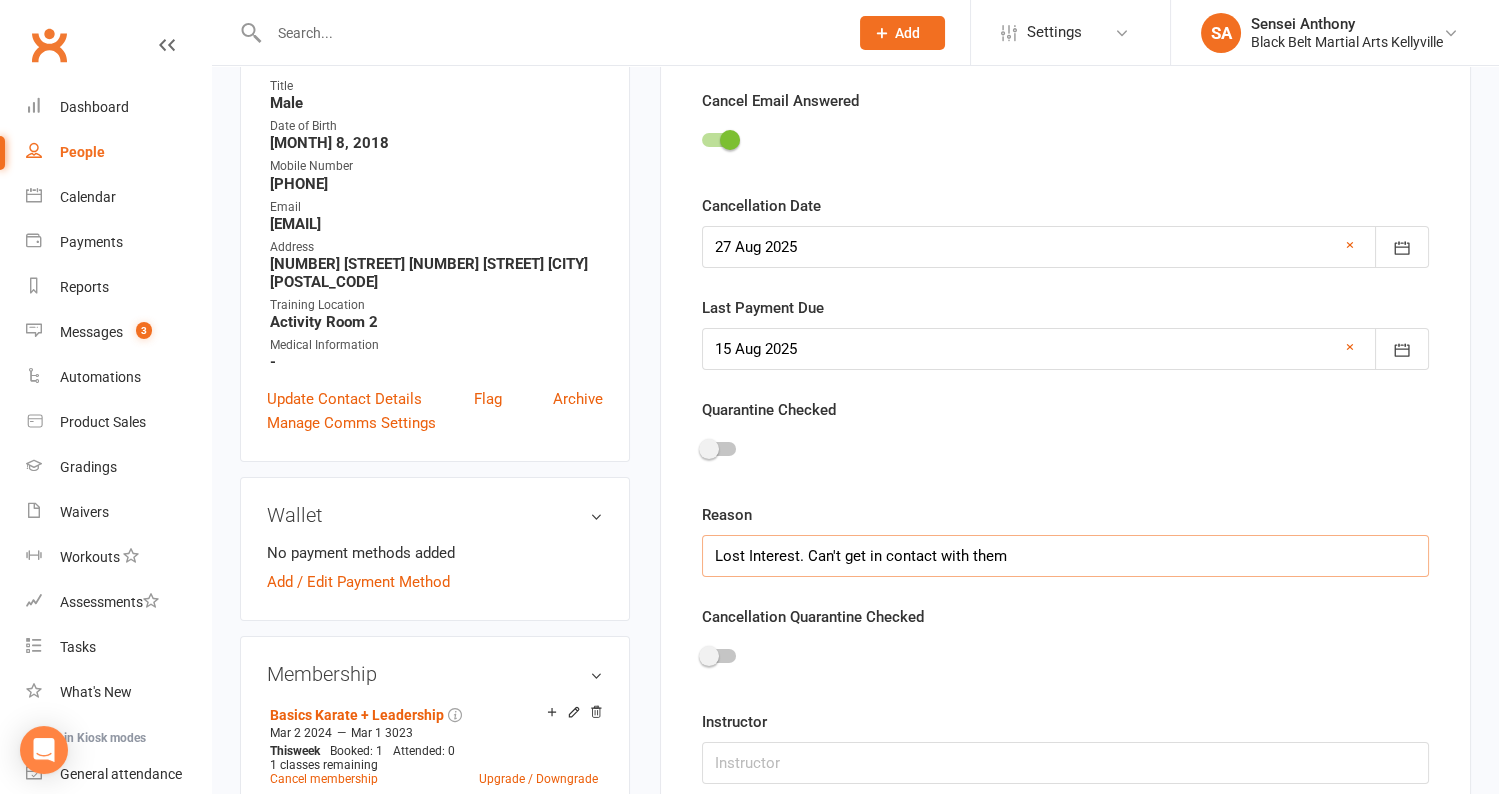 drag, startPoint x: 1019, startPoint y: 557, endPoint x: 802, endPoint y: 560, distance: 217.02074 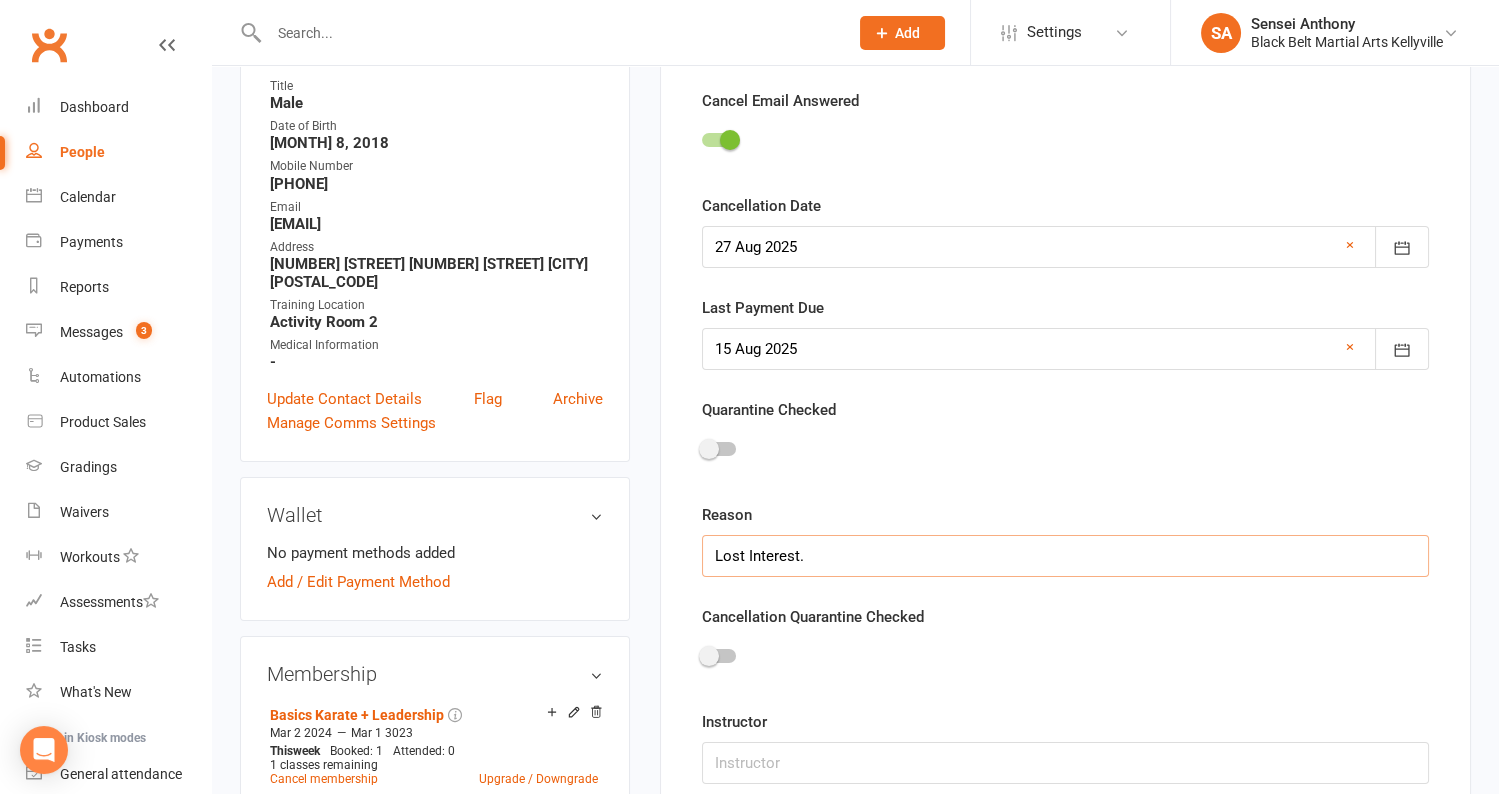type on "Lost Interest." 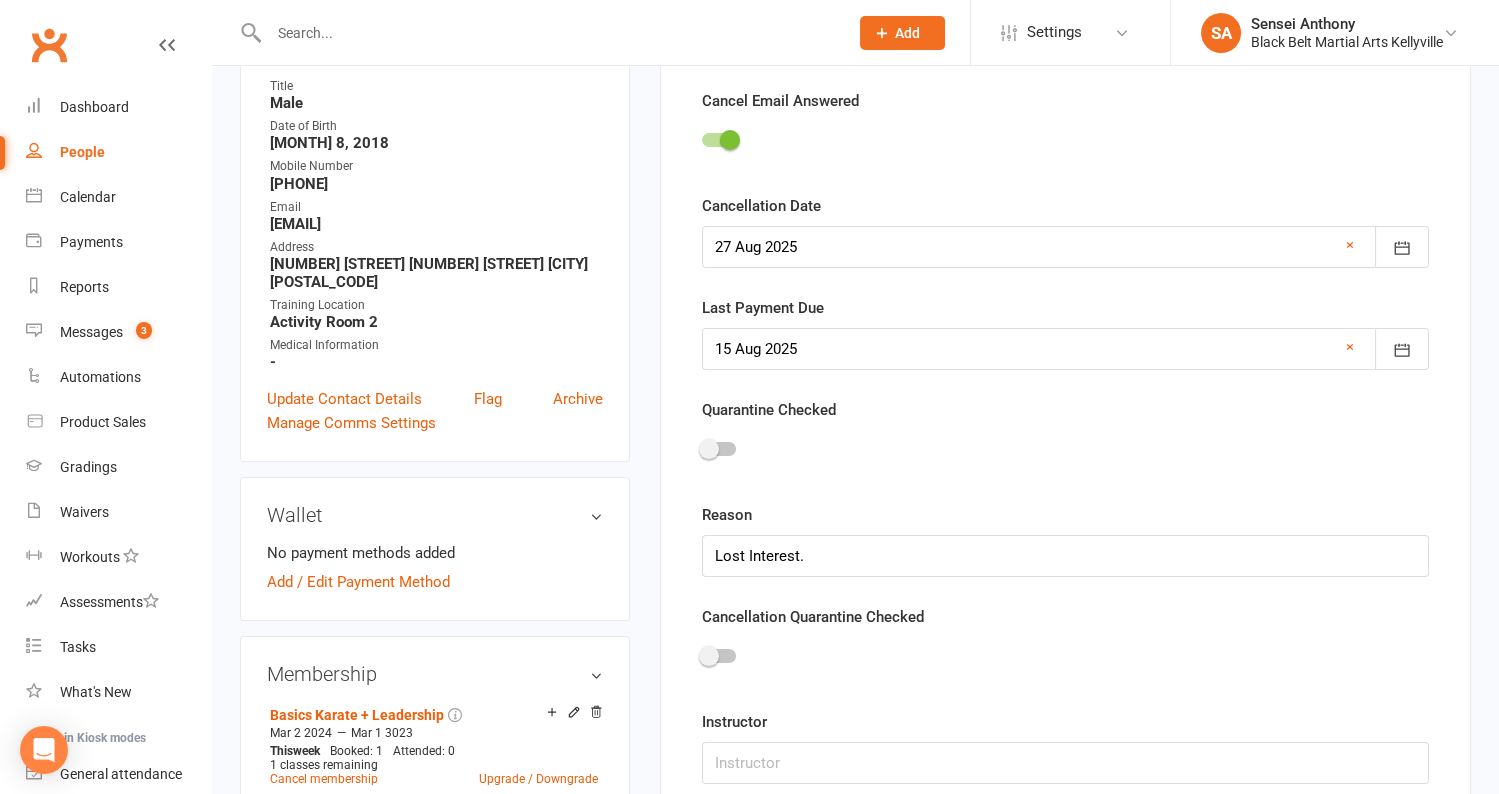 click at bounding box center (1065, 659) 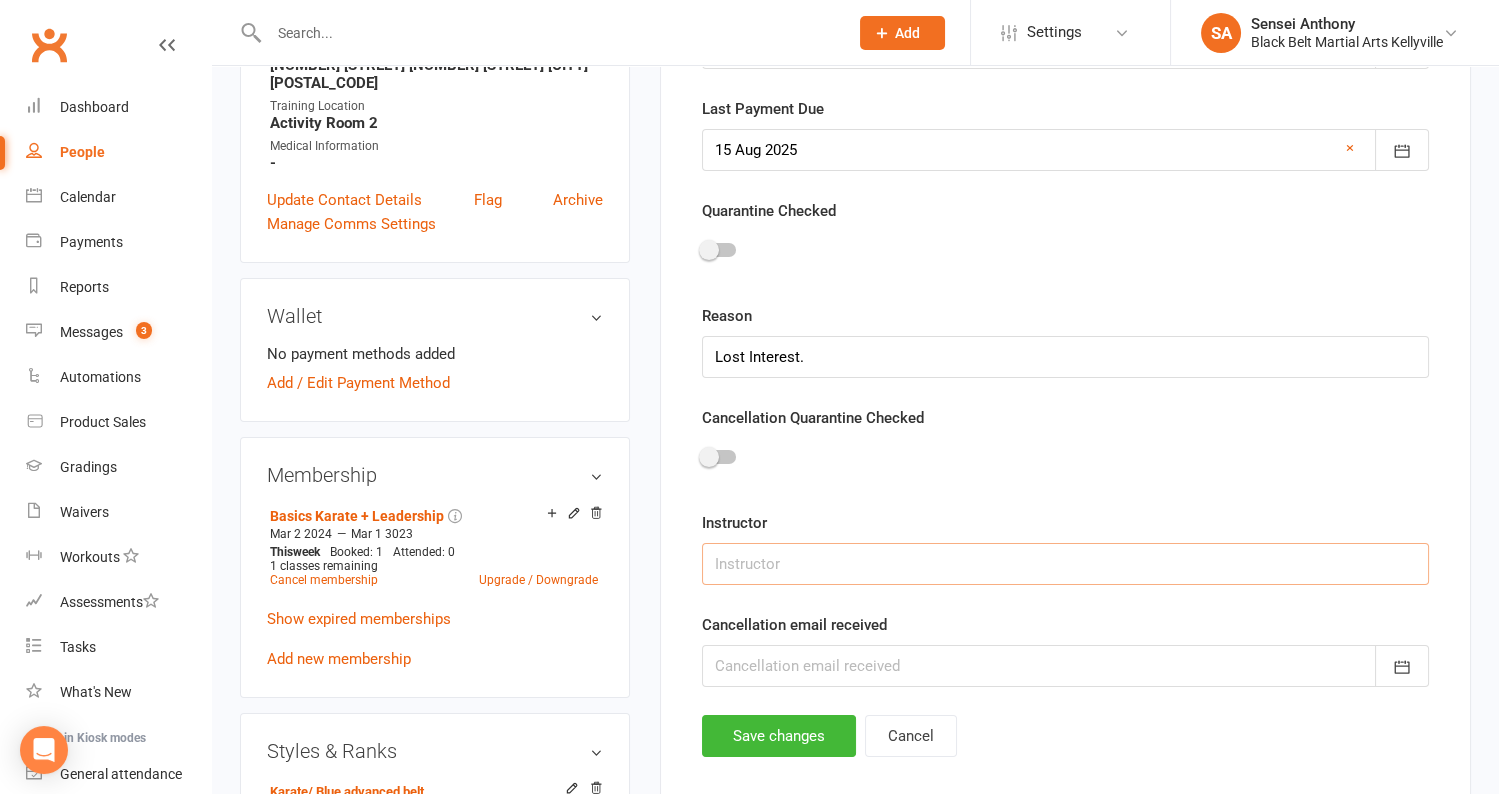 click at bounding box center (1065, 564) 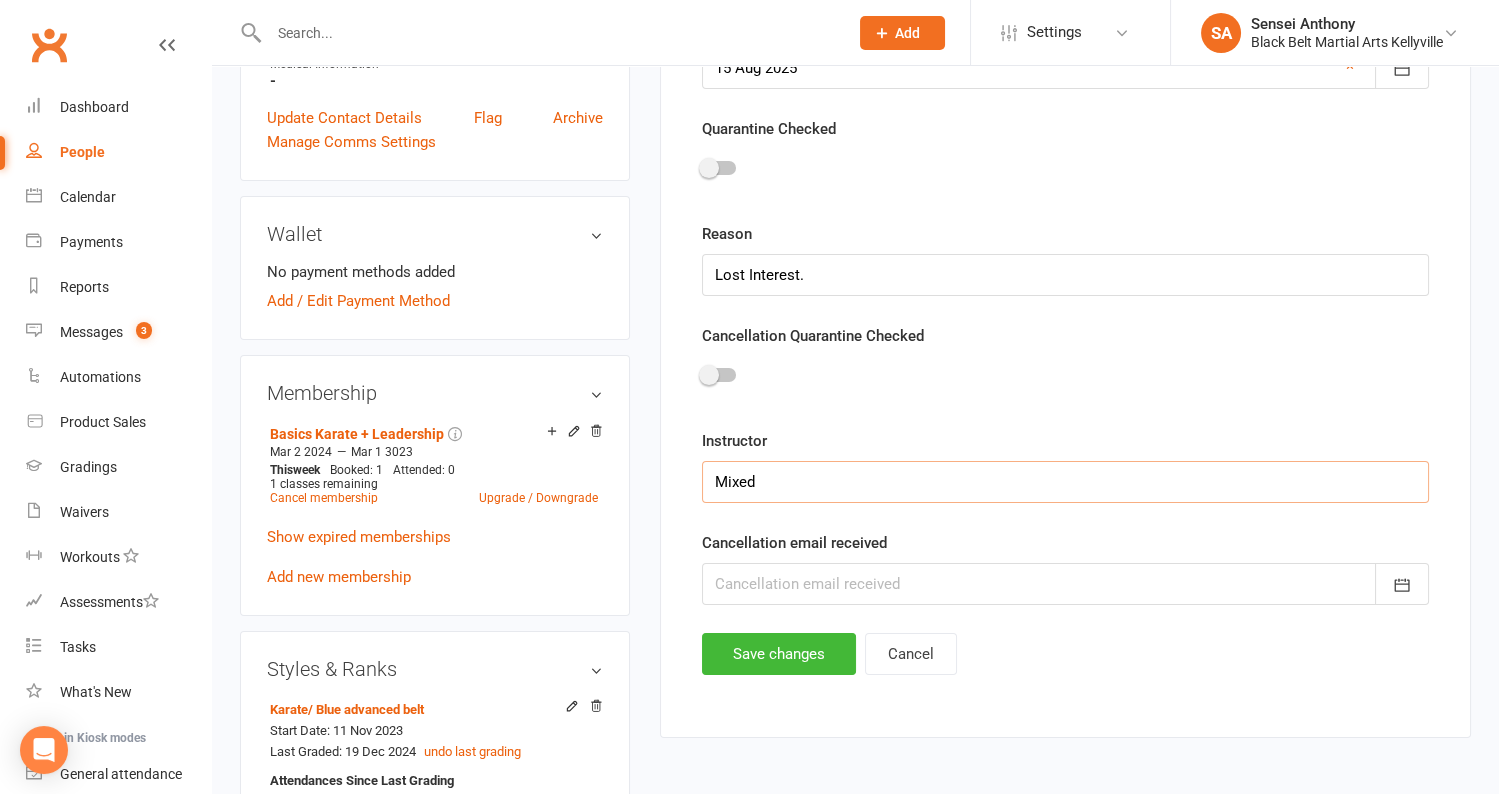 scroll, scrollTop: 566, scrollLeft: 0, axis: vertical 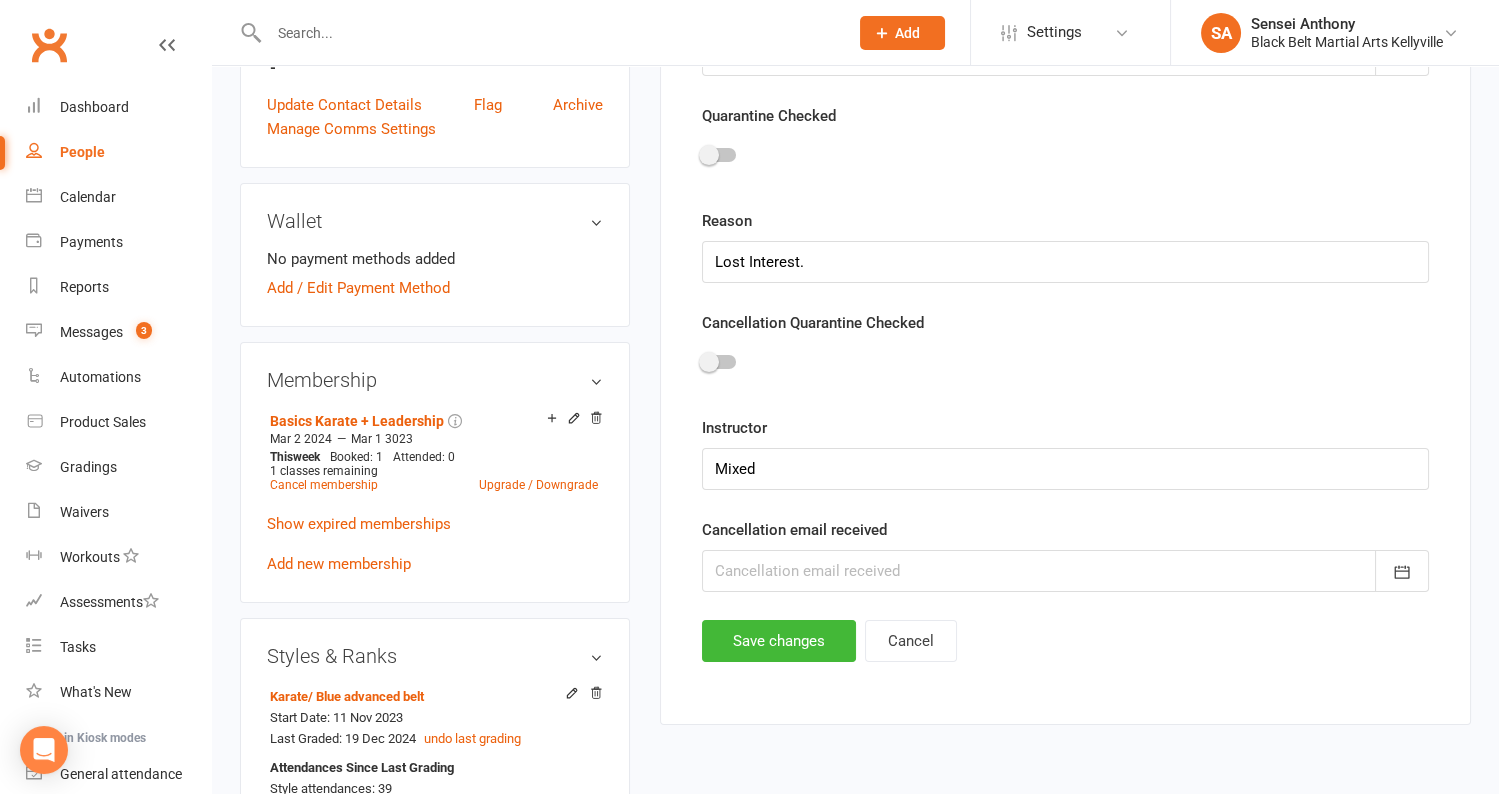 click at bounding box center [1065, 571] 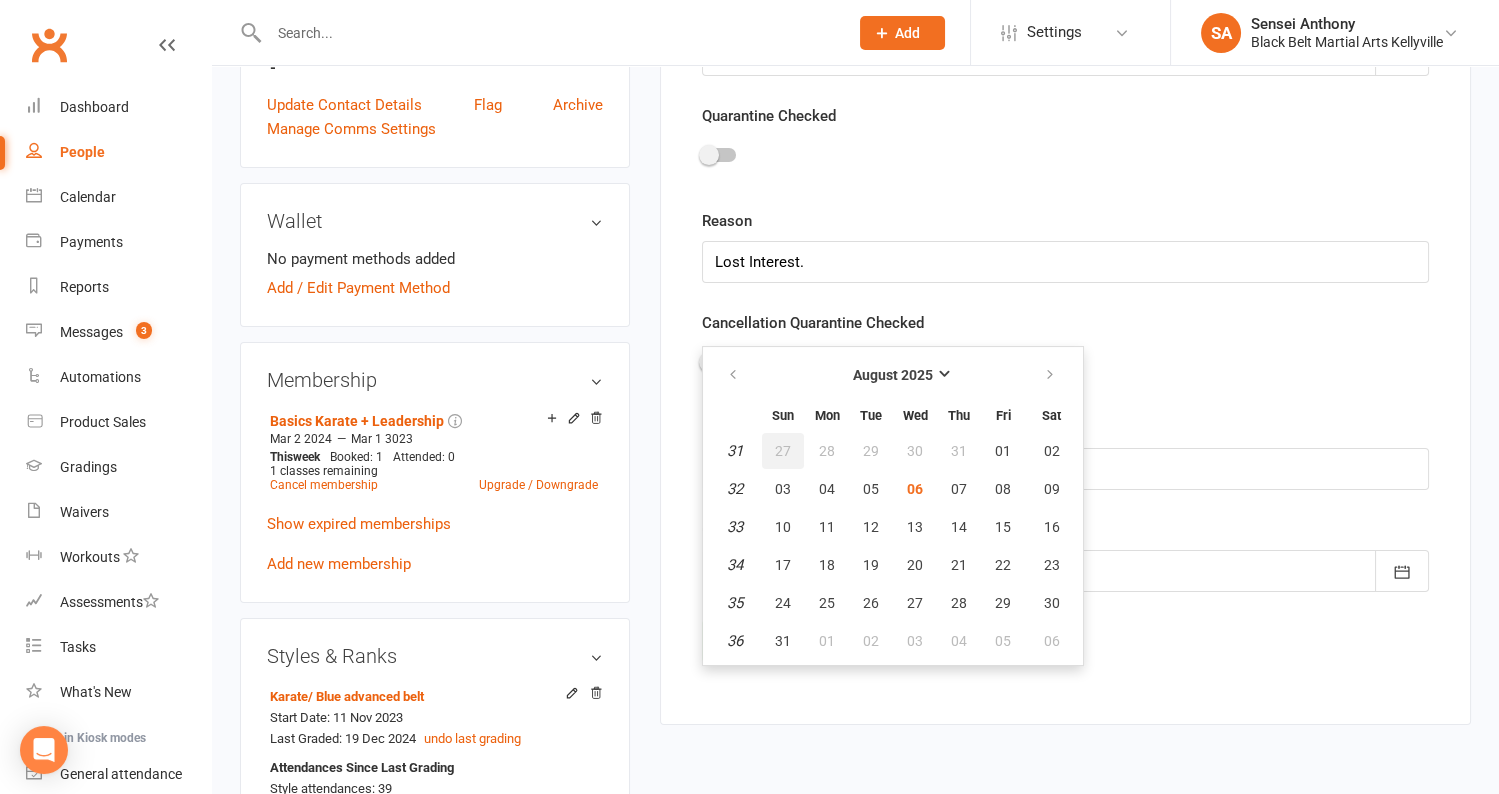click on "27" at bounding box center [783, 451] 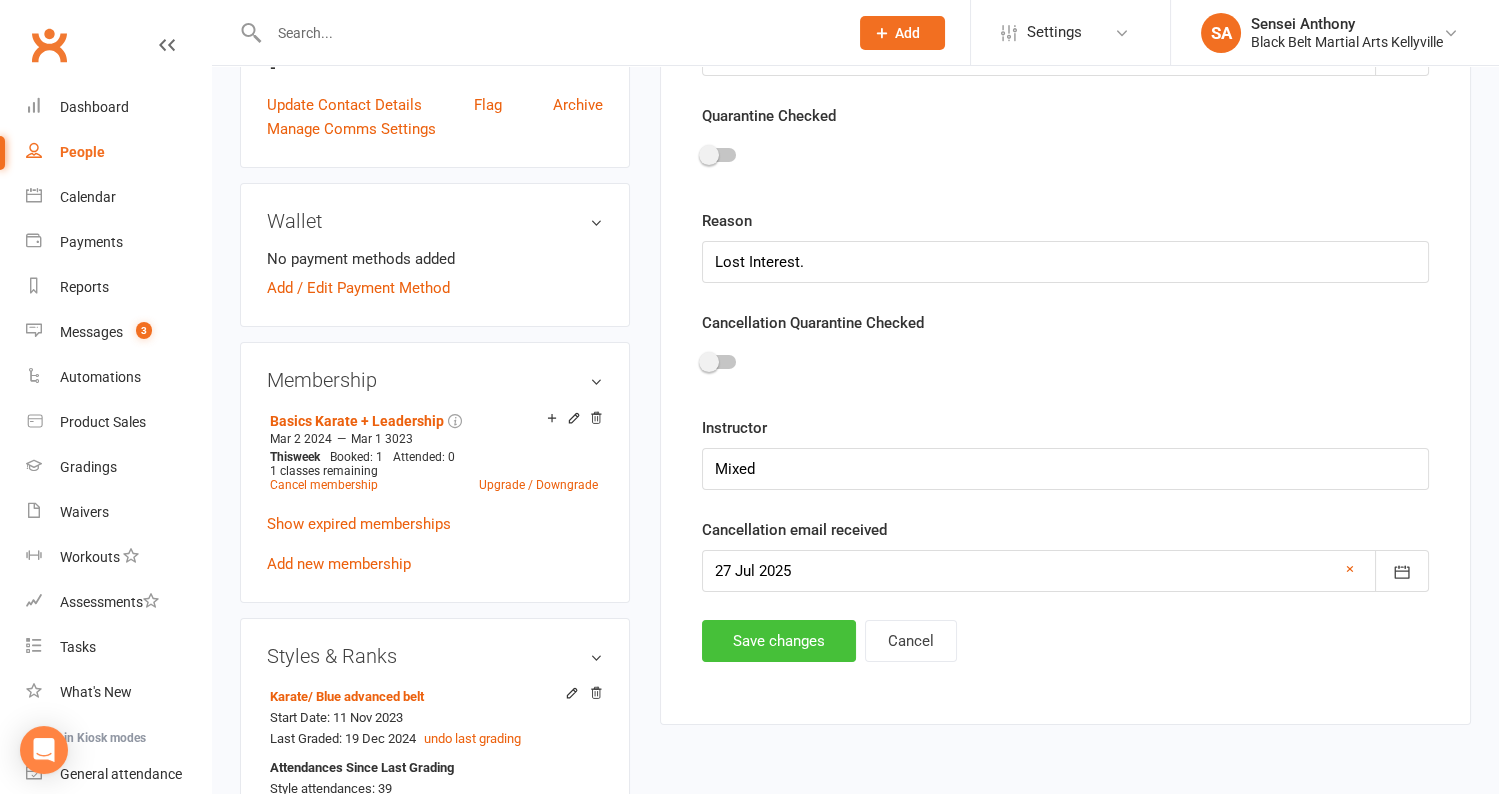 click on "Save changes" at bounding box center (779, 641) 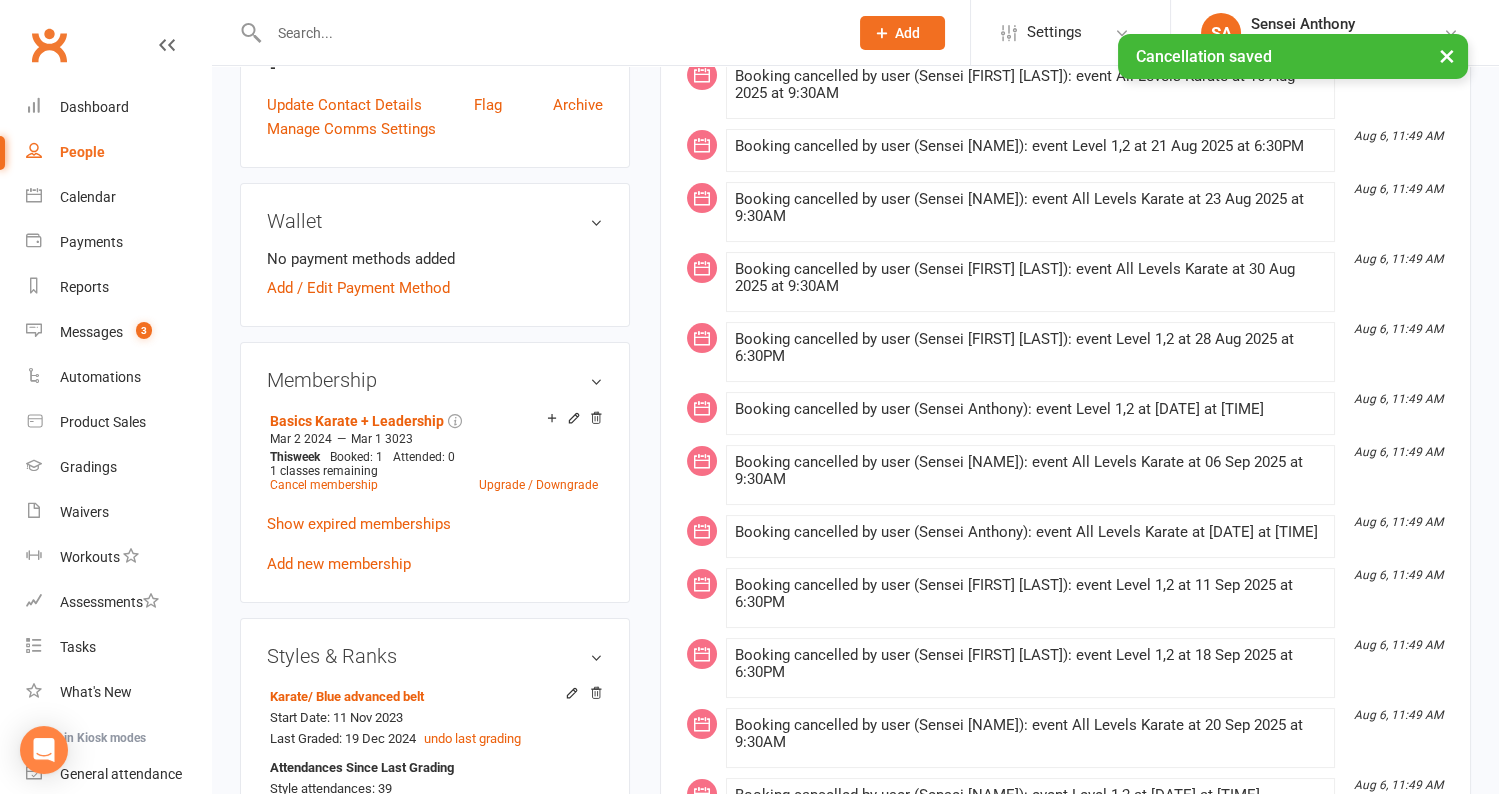 scroll, scrollTop: 0, scrollLeft: 0, axis: both 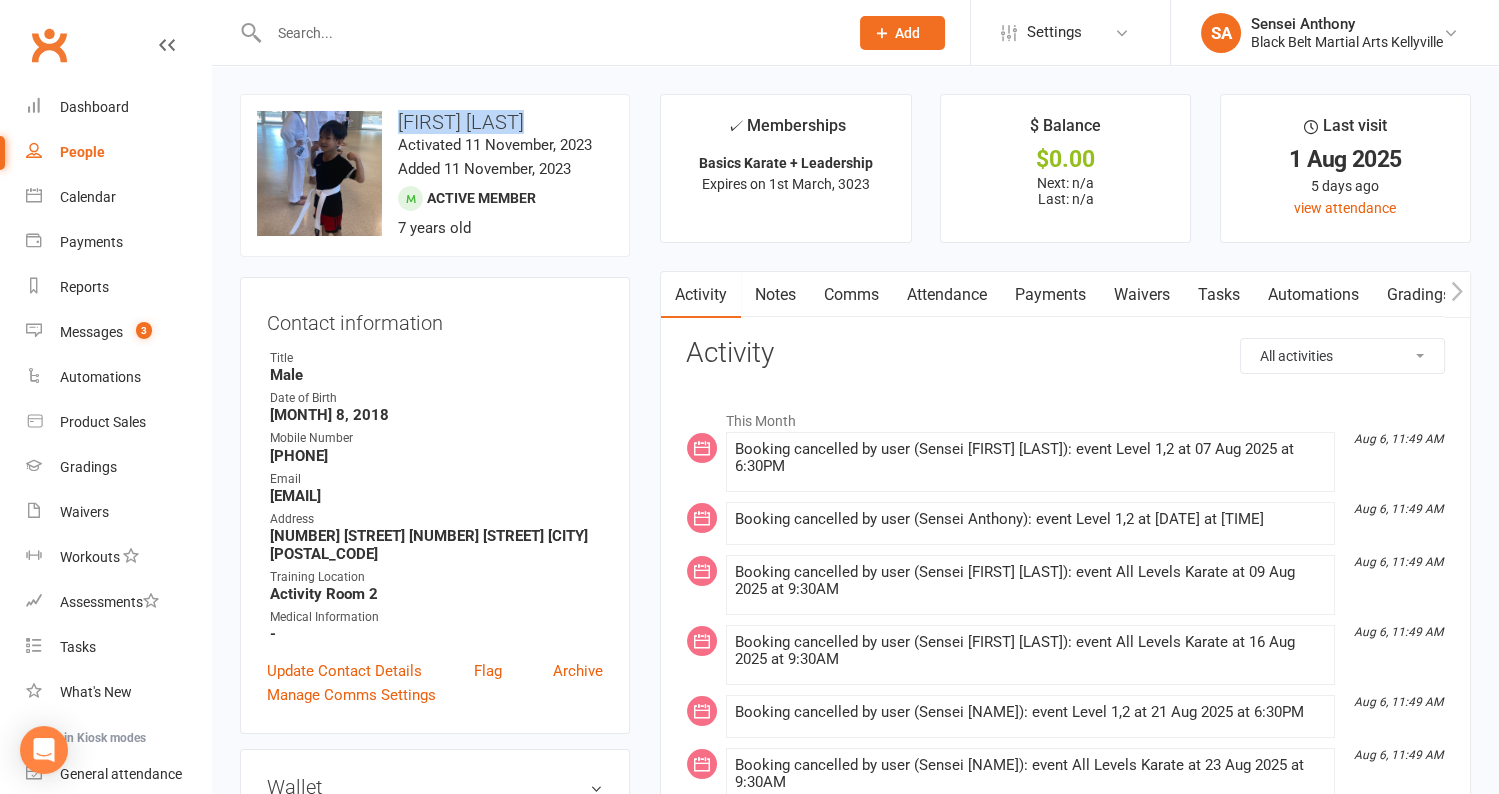 drag, startPoint x: 550, startPoint y: 126, endPoint x: 401, endPoint y: 122, distance: 149.05368 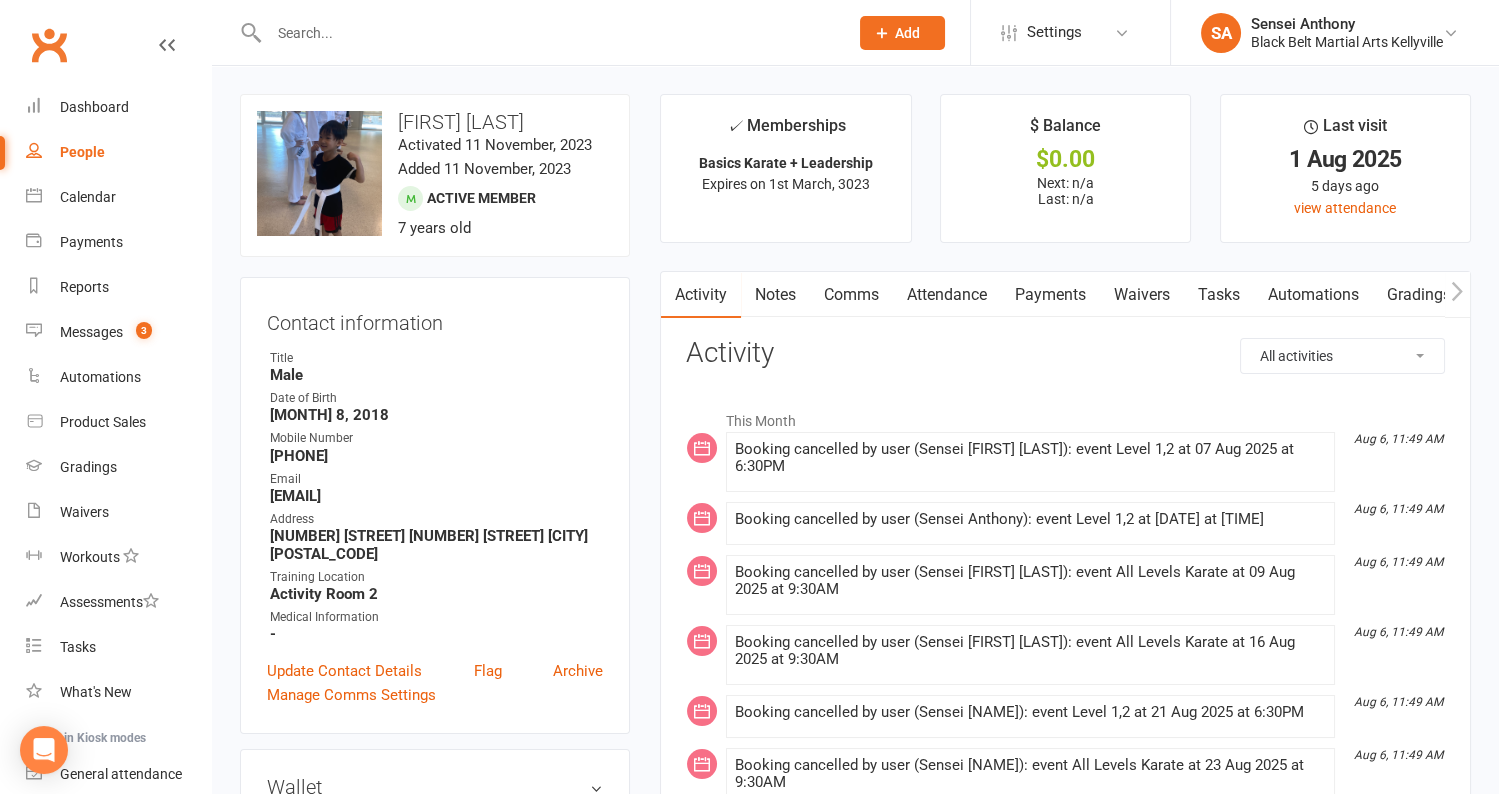 click at bounding box center [548, 33] 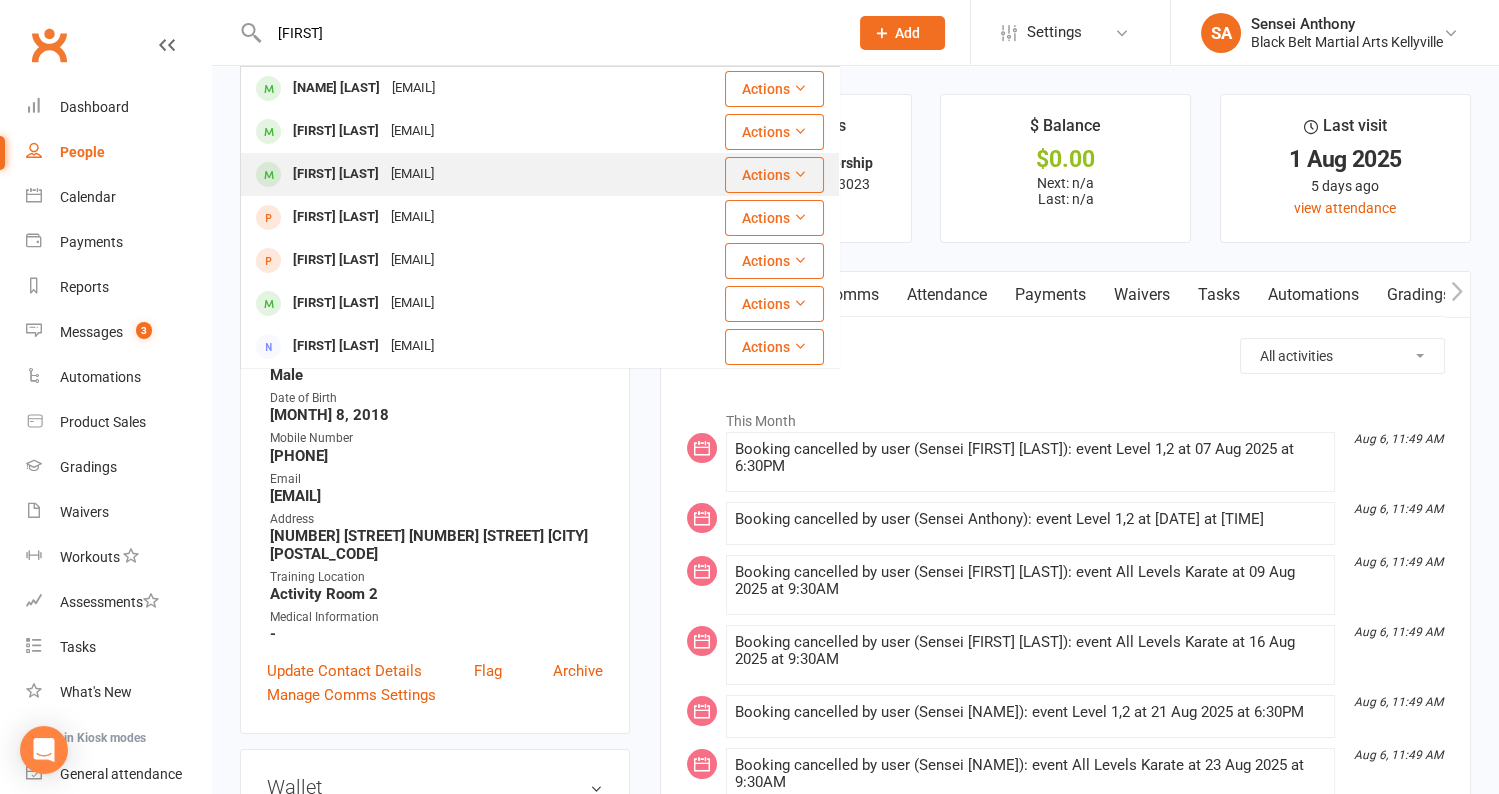 type on "Sameem" 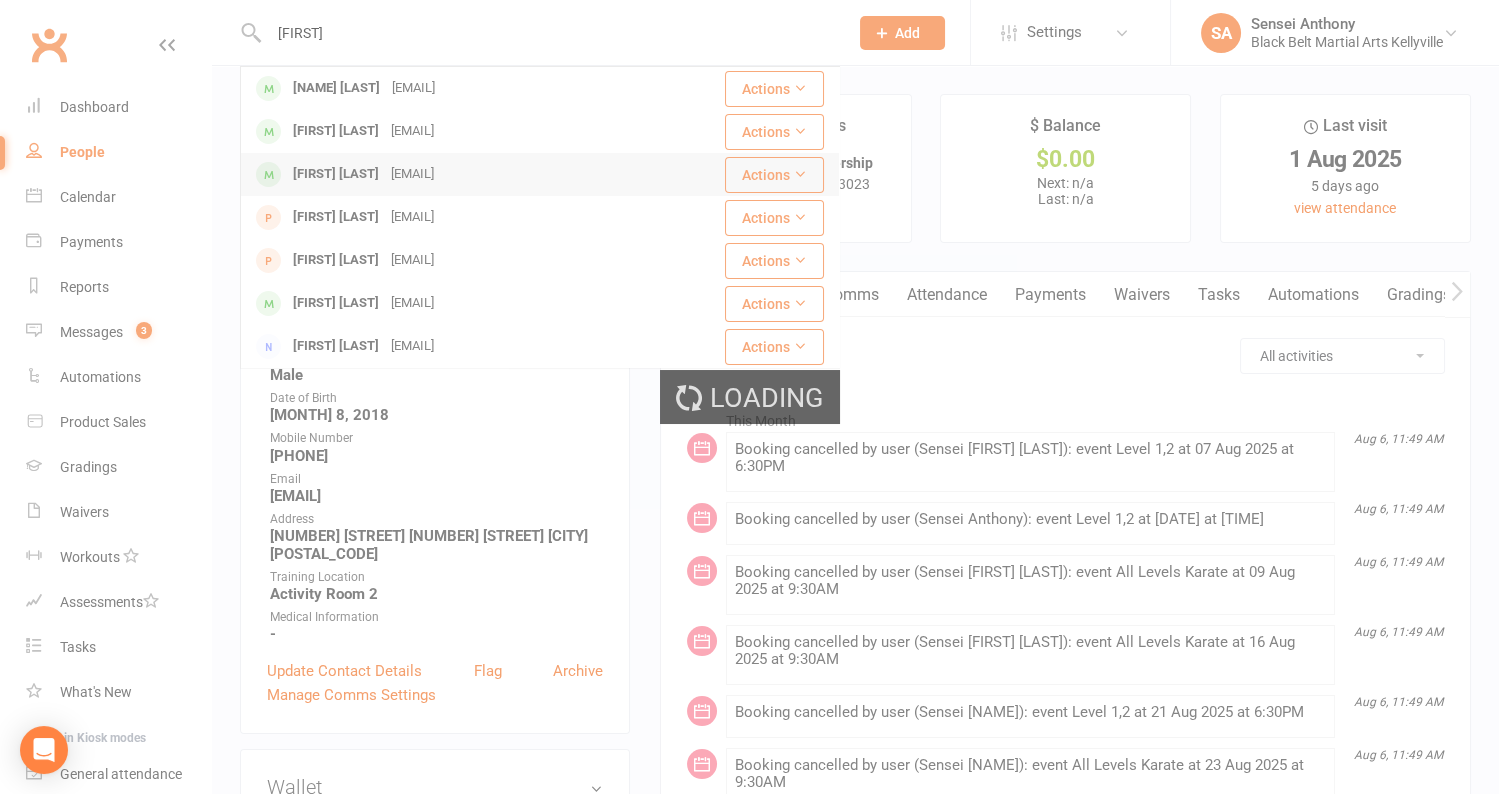 type 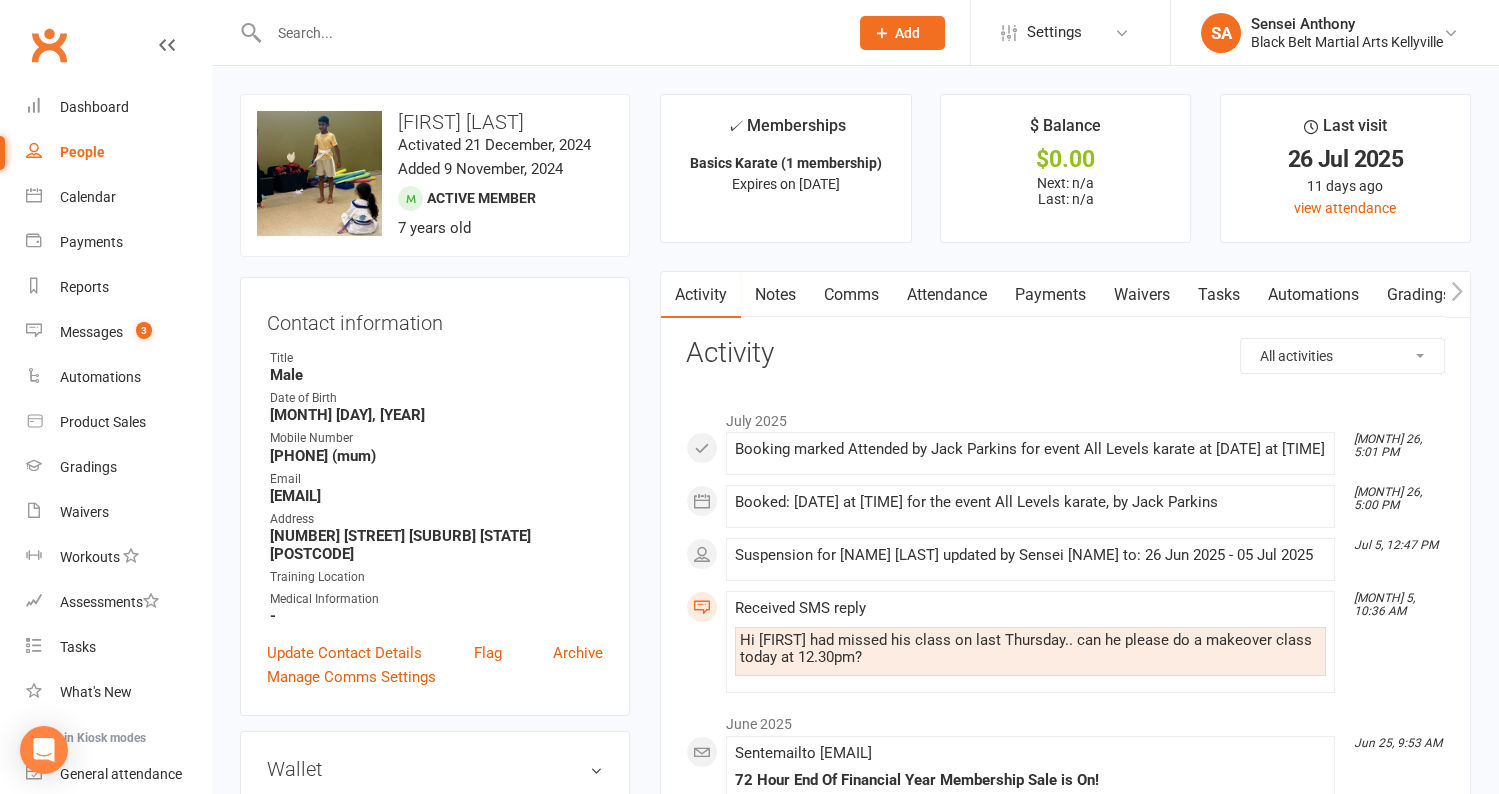 click on "Attendance" at bounding box center (947, 295) 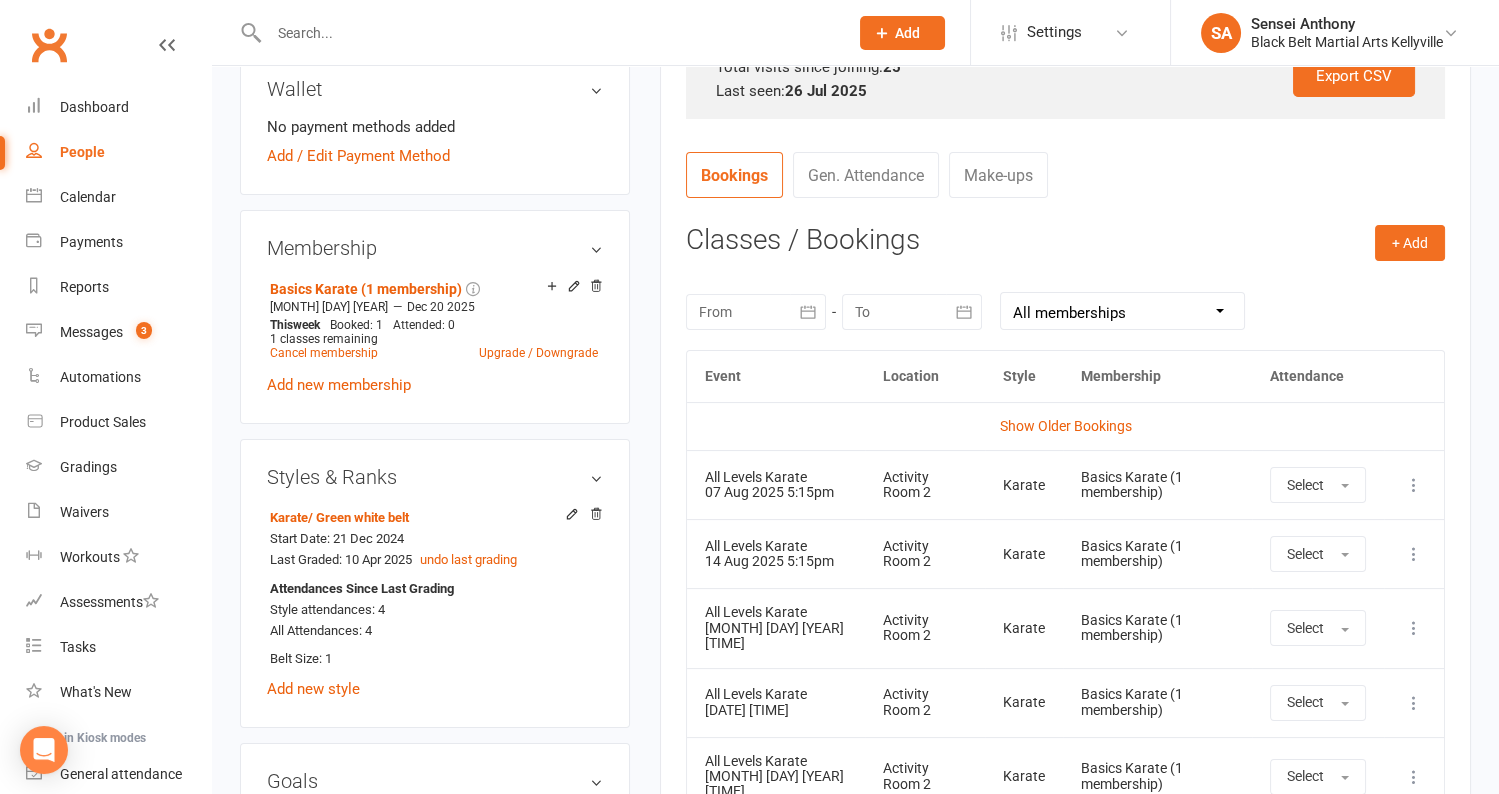 scroll, scrollTop: 706, scrollLeft: 0, axis: vertical 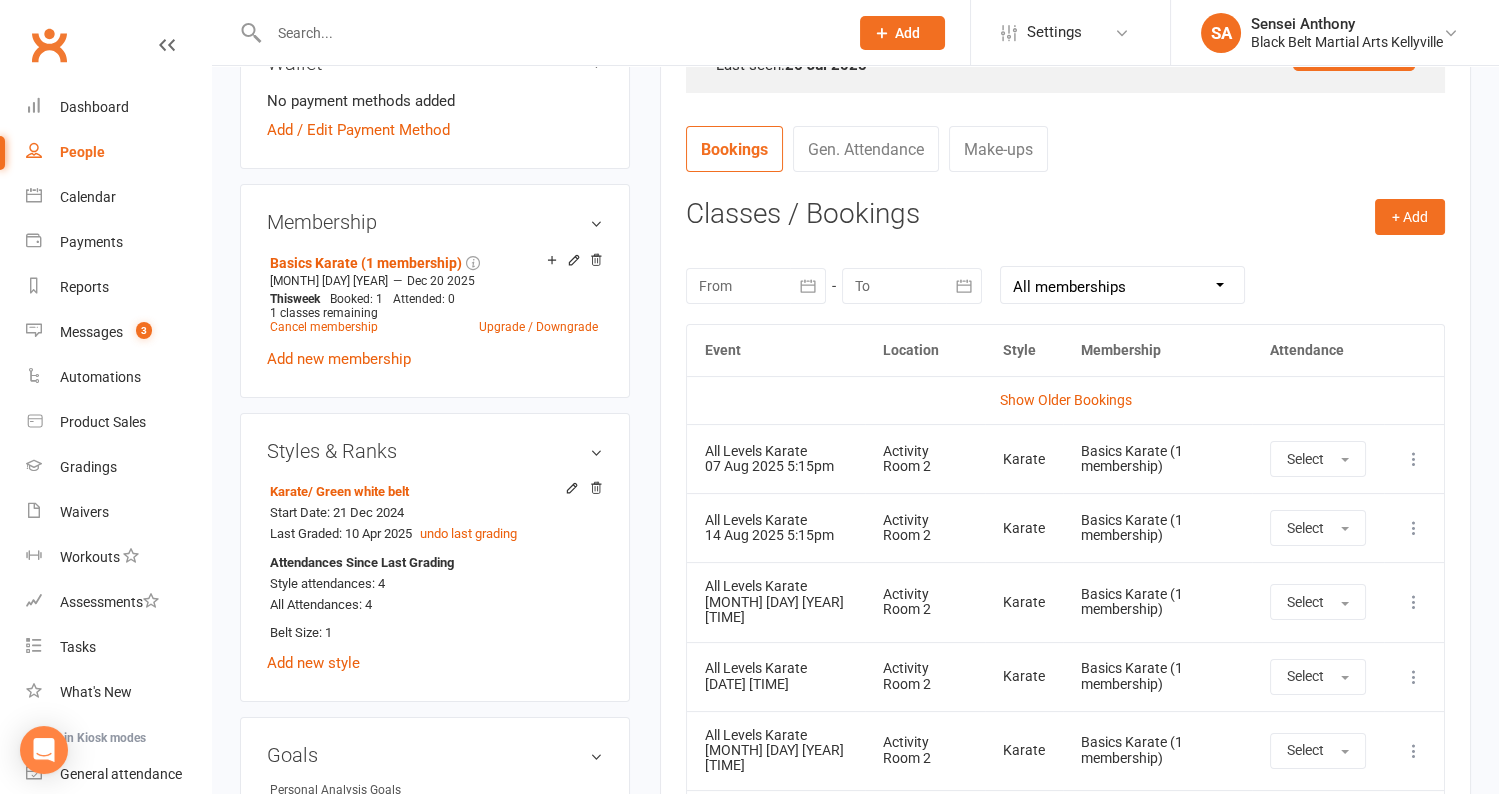 click at bounding box center [1414, 459] 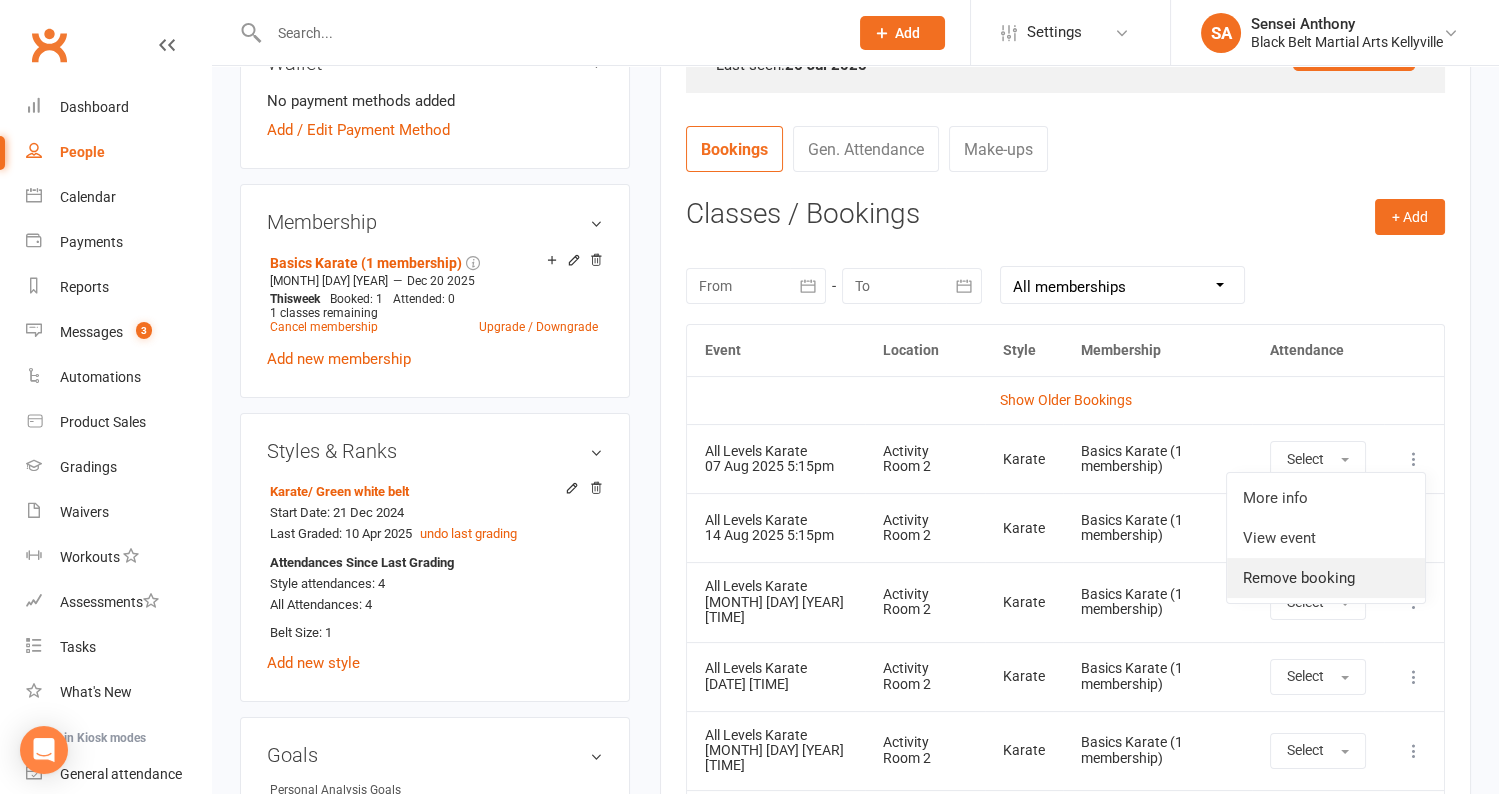 click on "Remove booking" at bounding box center [1326, 578] 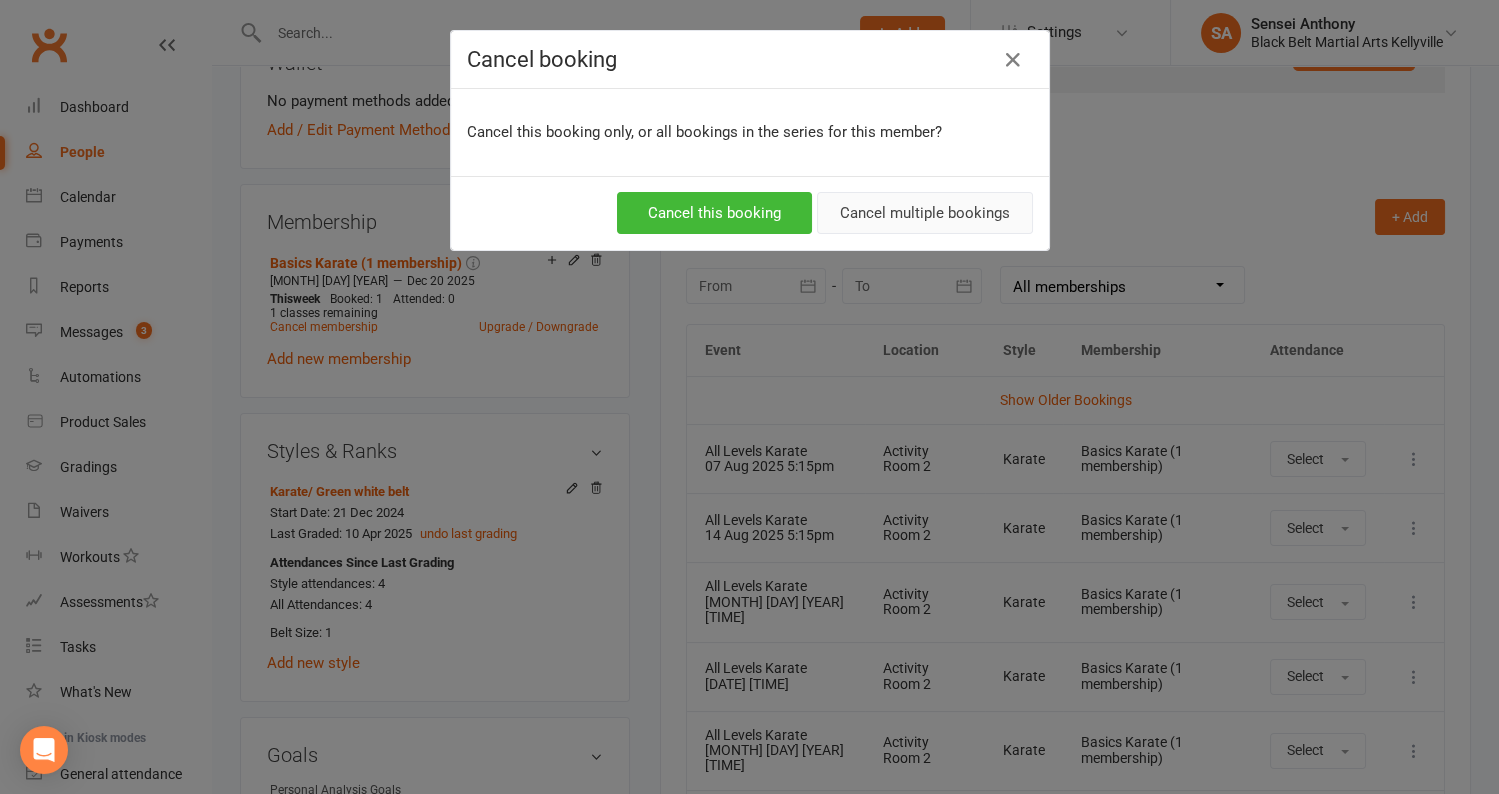 click on "Cancel multiple bookings" at bounding box center [925, 213] 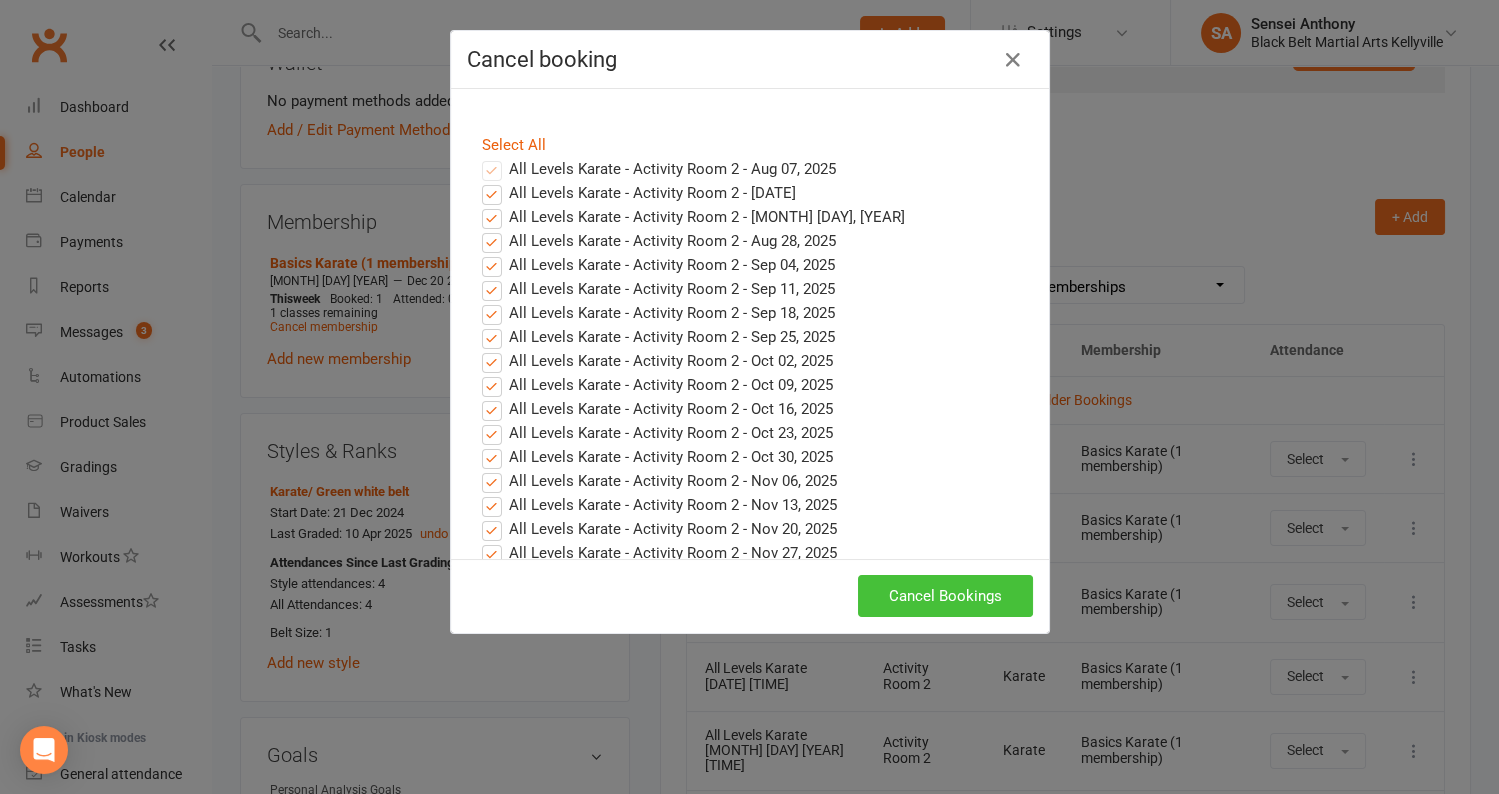 click on "Cancel Bookings" at bounding box center (945, 596) 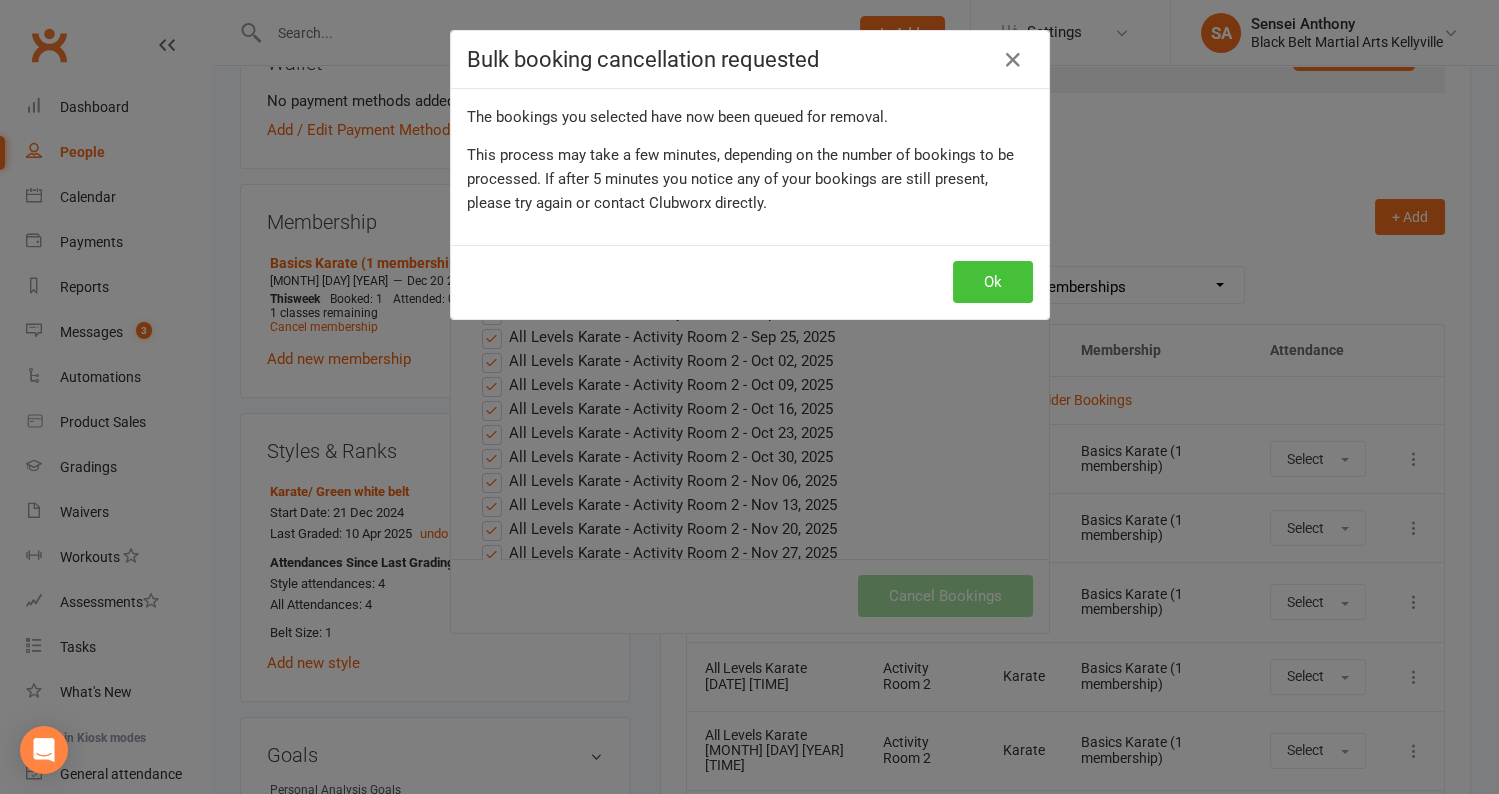 click on "Ok" at bounding box center (993, 282) 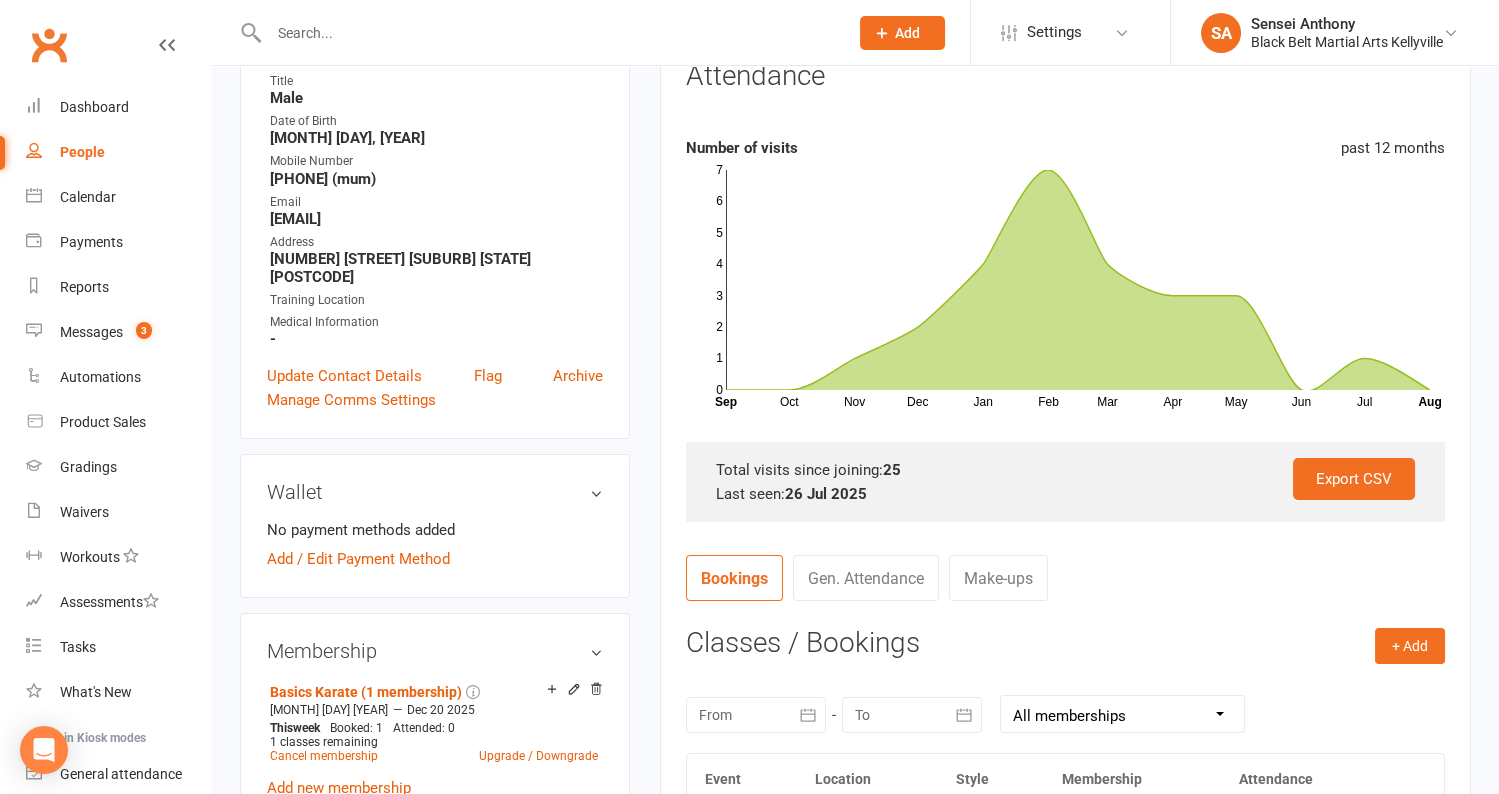 scroll, scrollTop: 0, scrollLeft: 0, axis: both 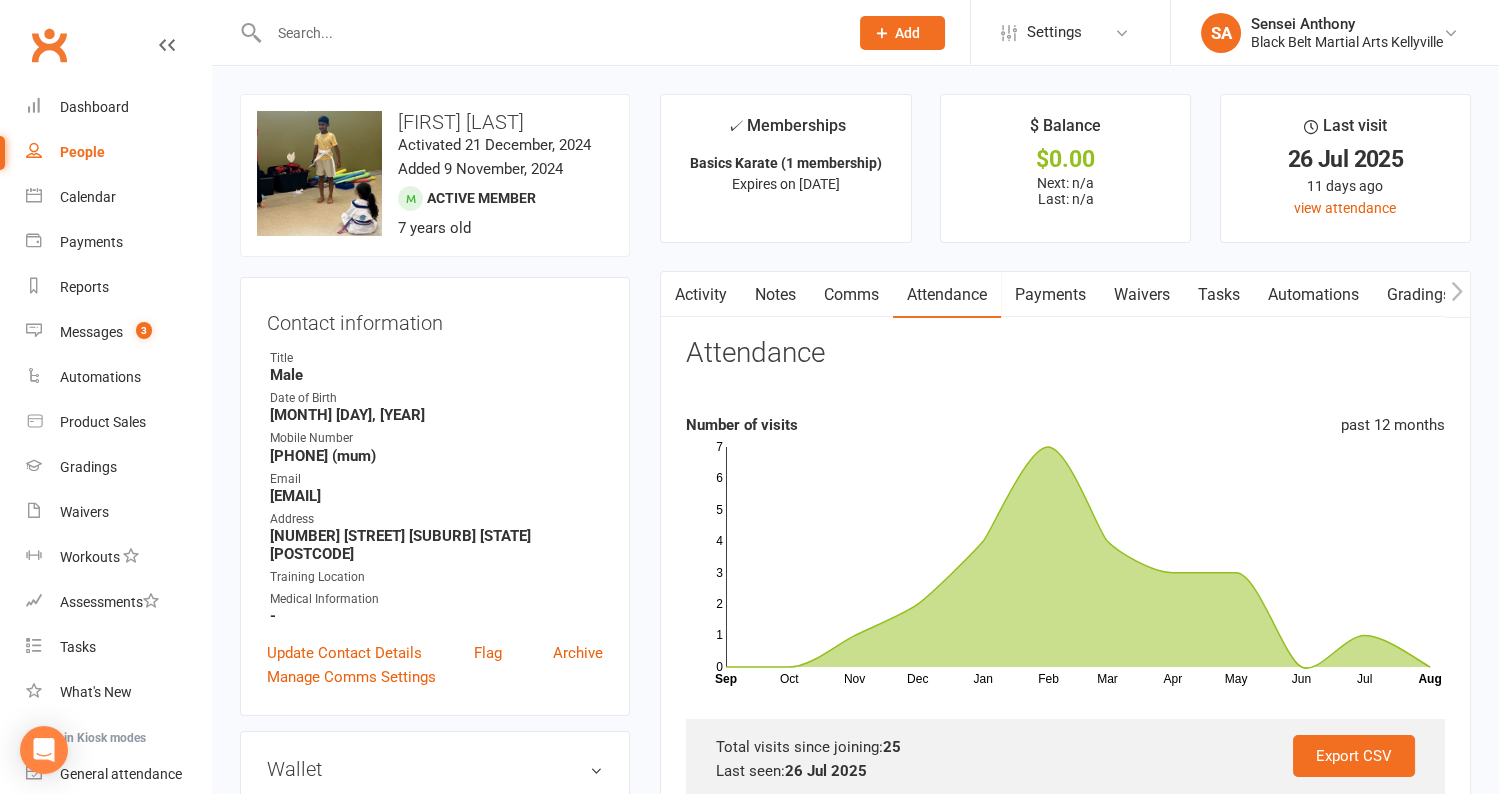click on "Activity" at bounding box center (701, 295) 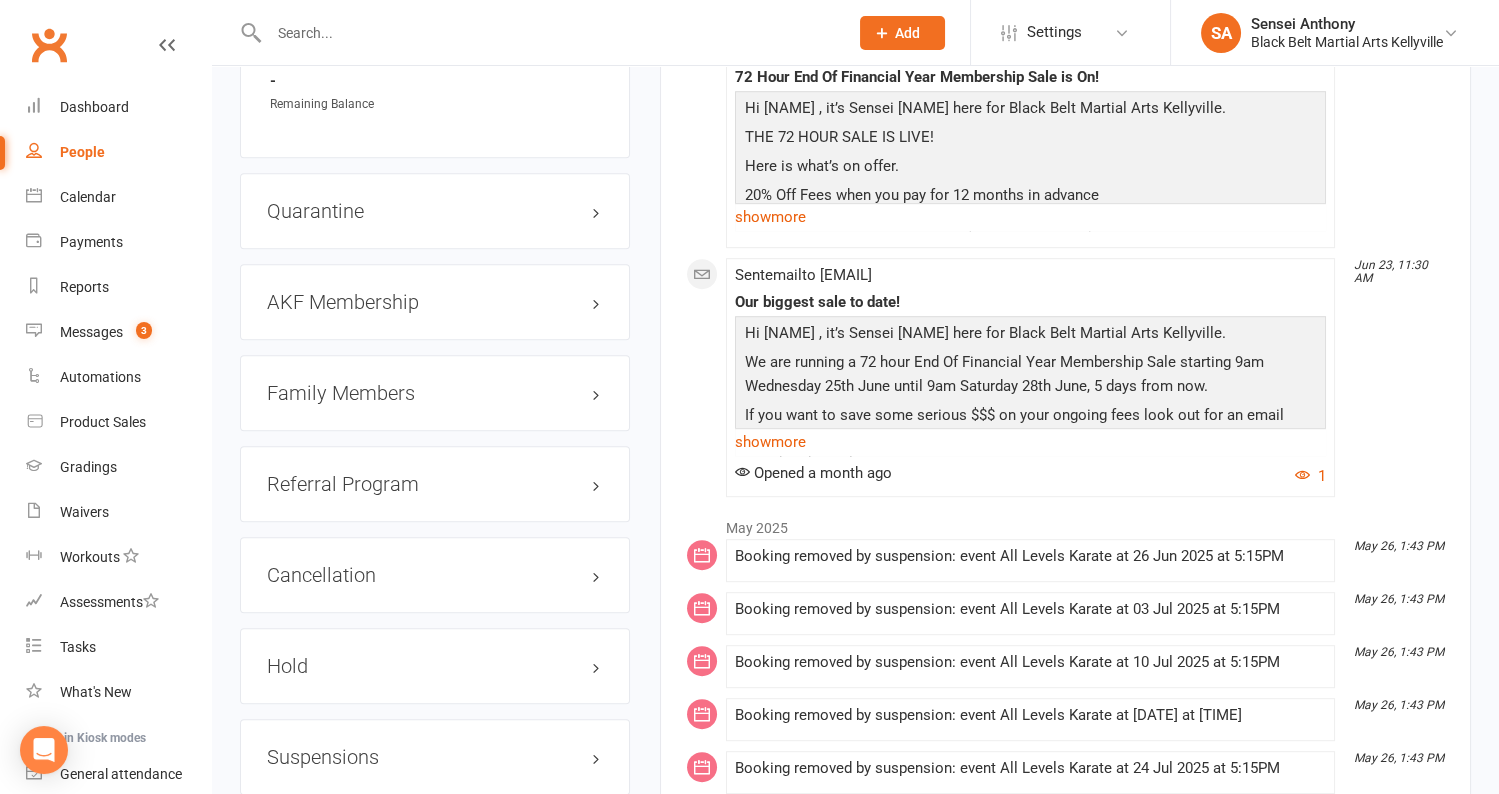scroll, scrollTop: 2008, scrollLeft: 0, axis: vertical 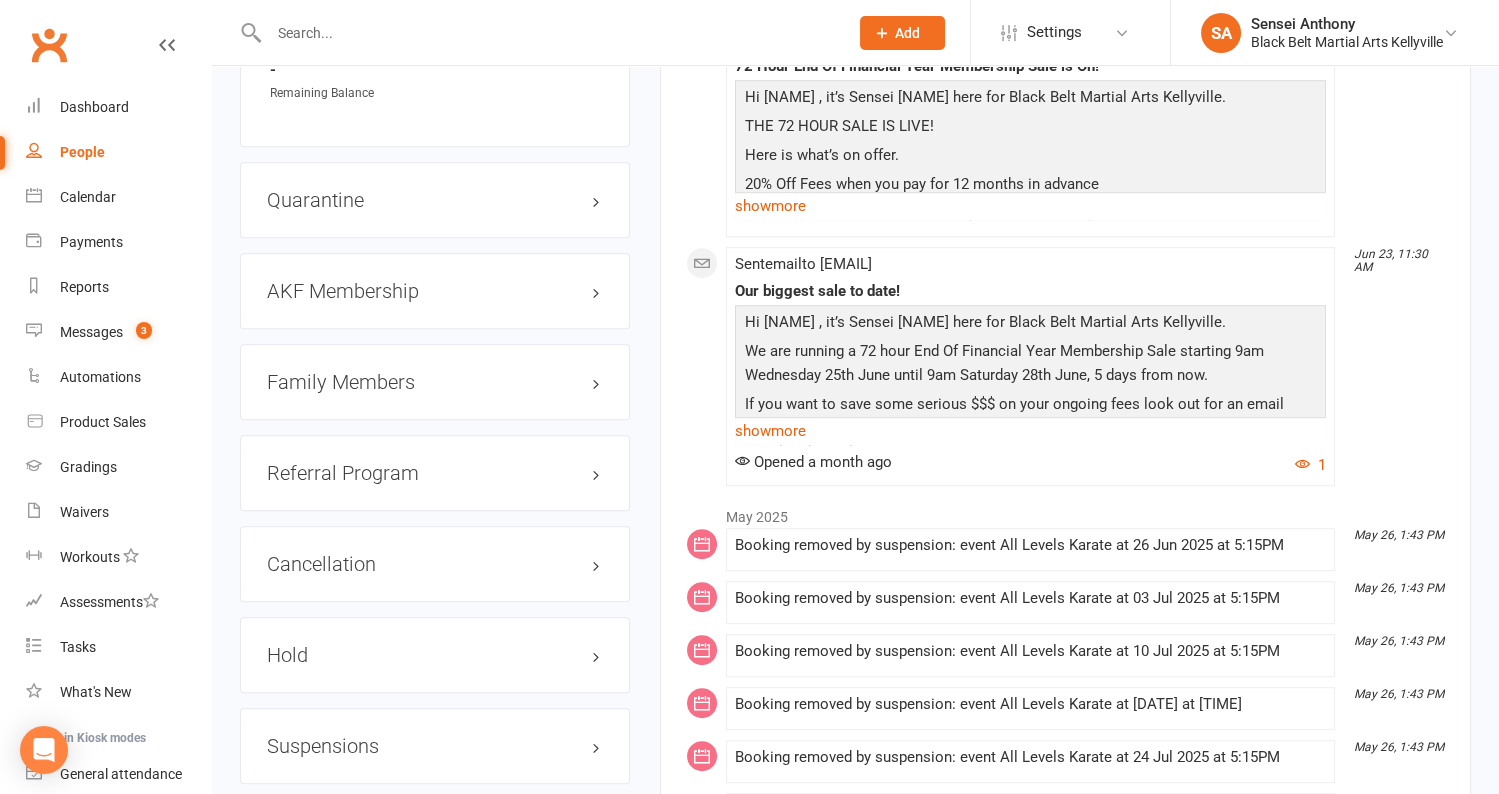 click on "Family Members" at bounding box center (435, 382) 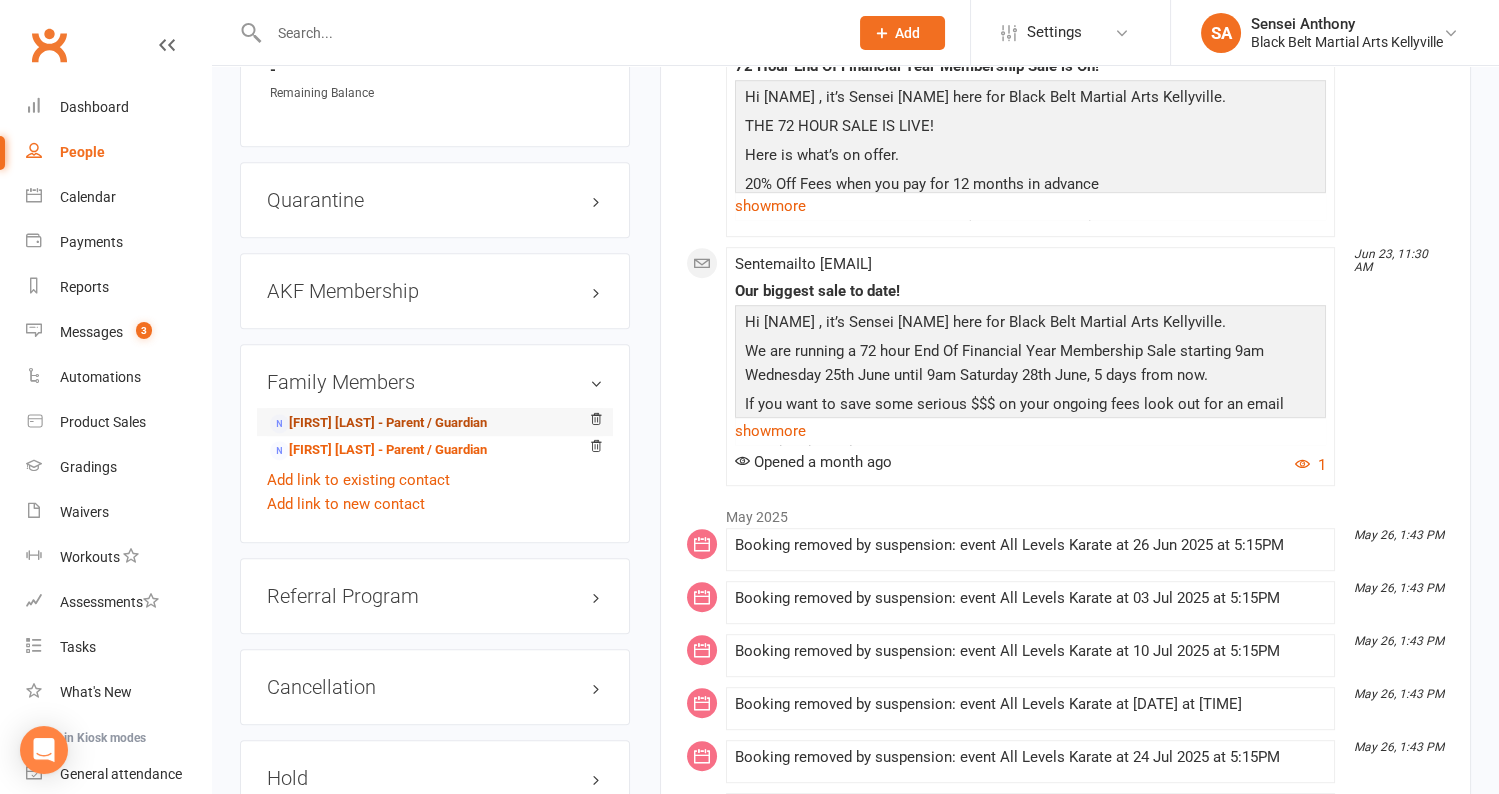 click on "Tahria Najnin - Parent / Guardian" at bounding box center [378, 423] 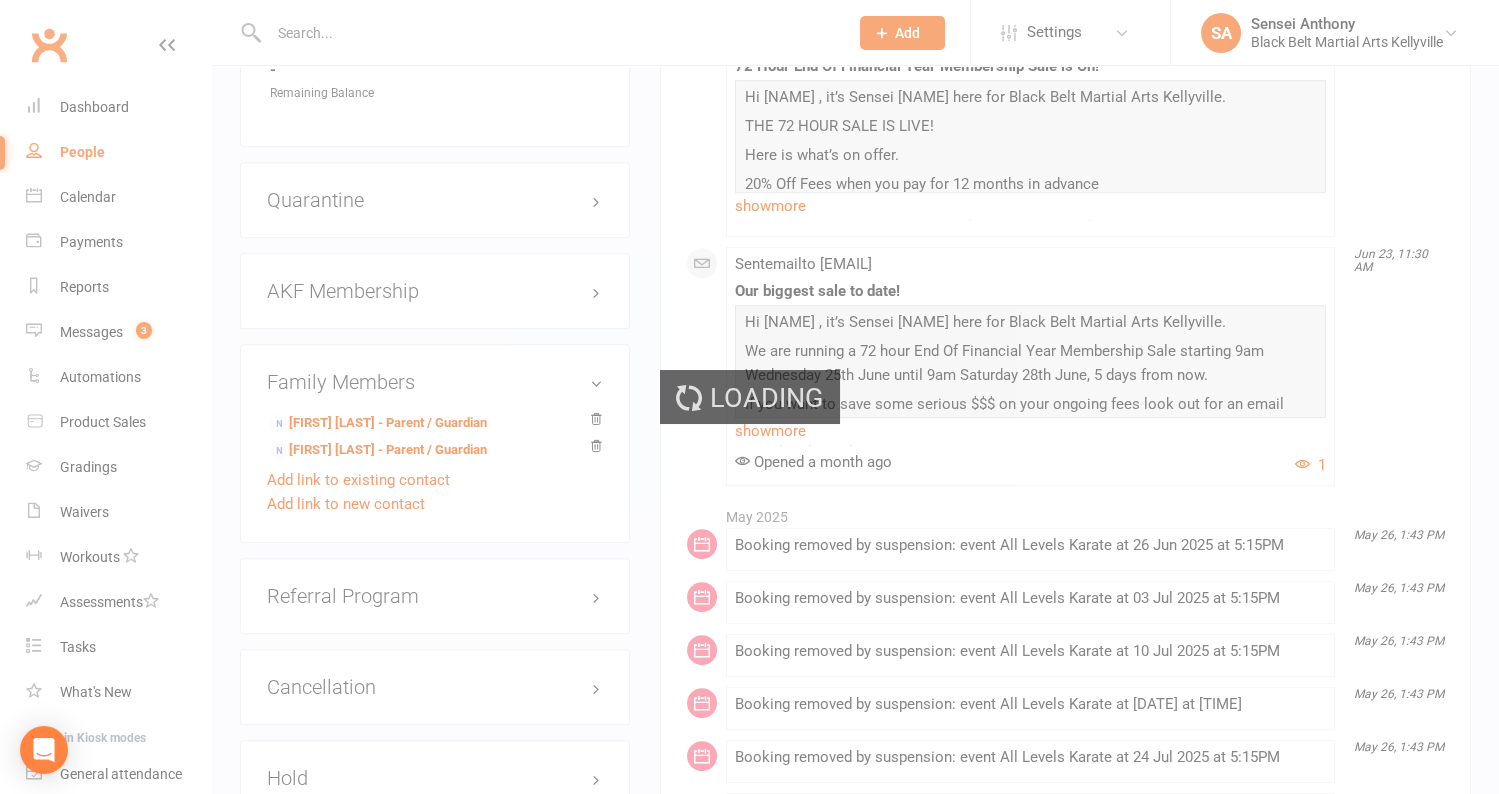 scroll, scrollTop: 0, scrollLeft: 0, axis: both 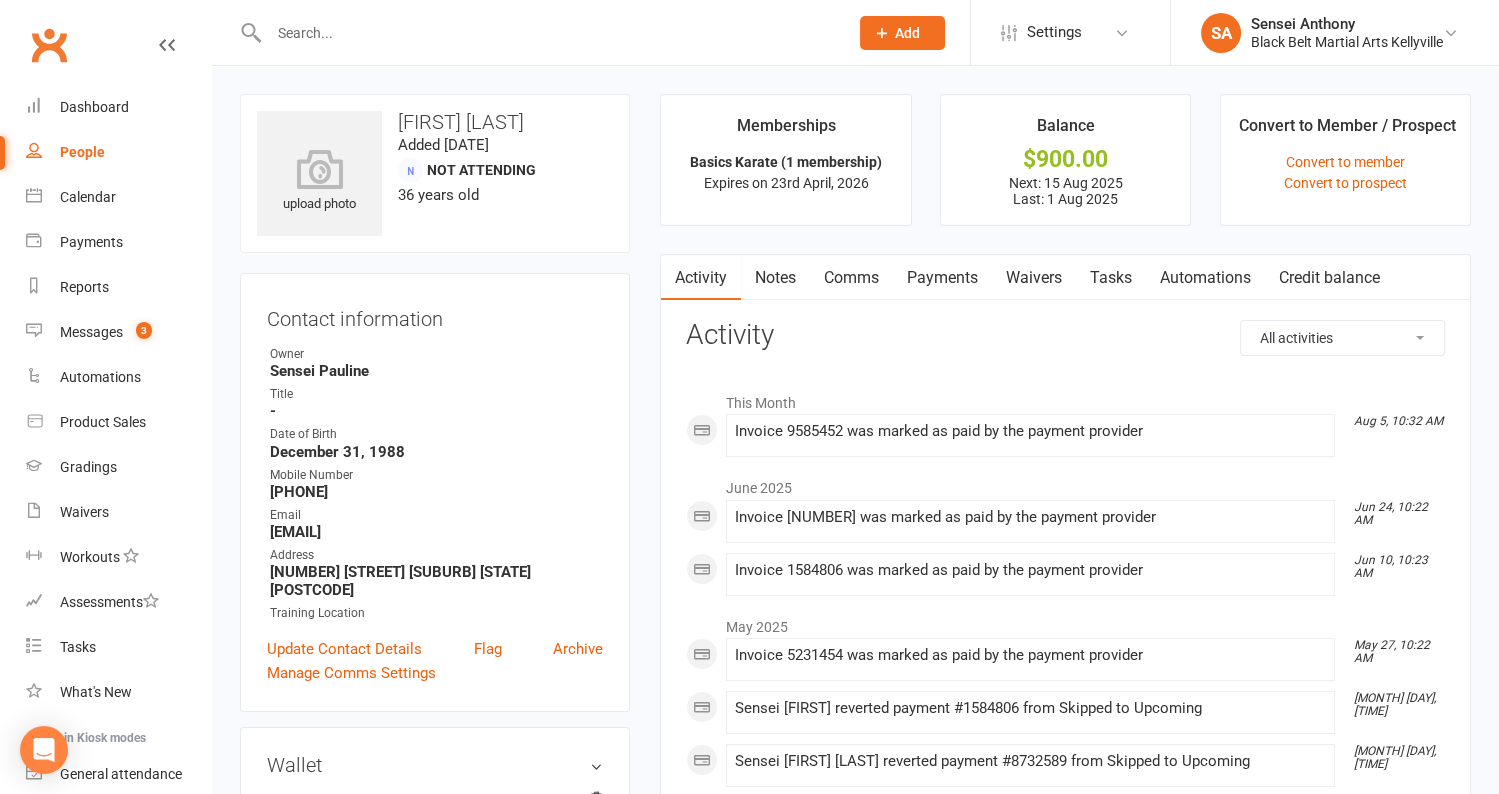 click on "Payments" at bounding box center (942, 278) 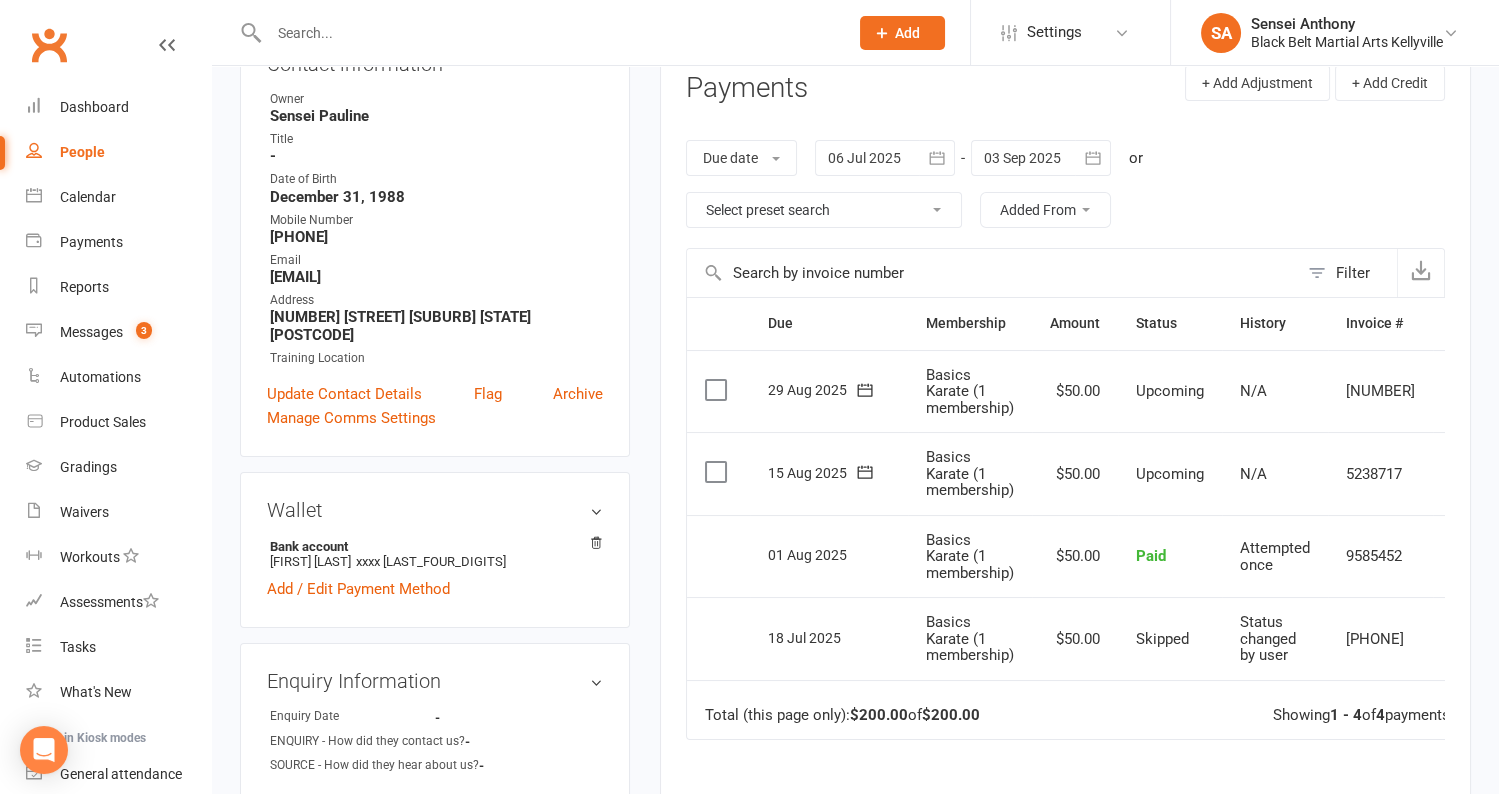 scroll, scrollTop: 235, scrollLeft: 0, axis: vertical 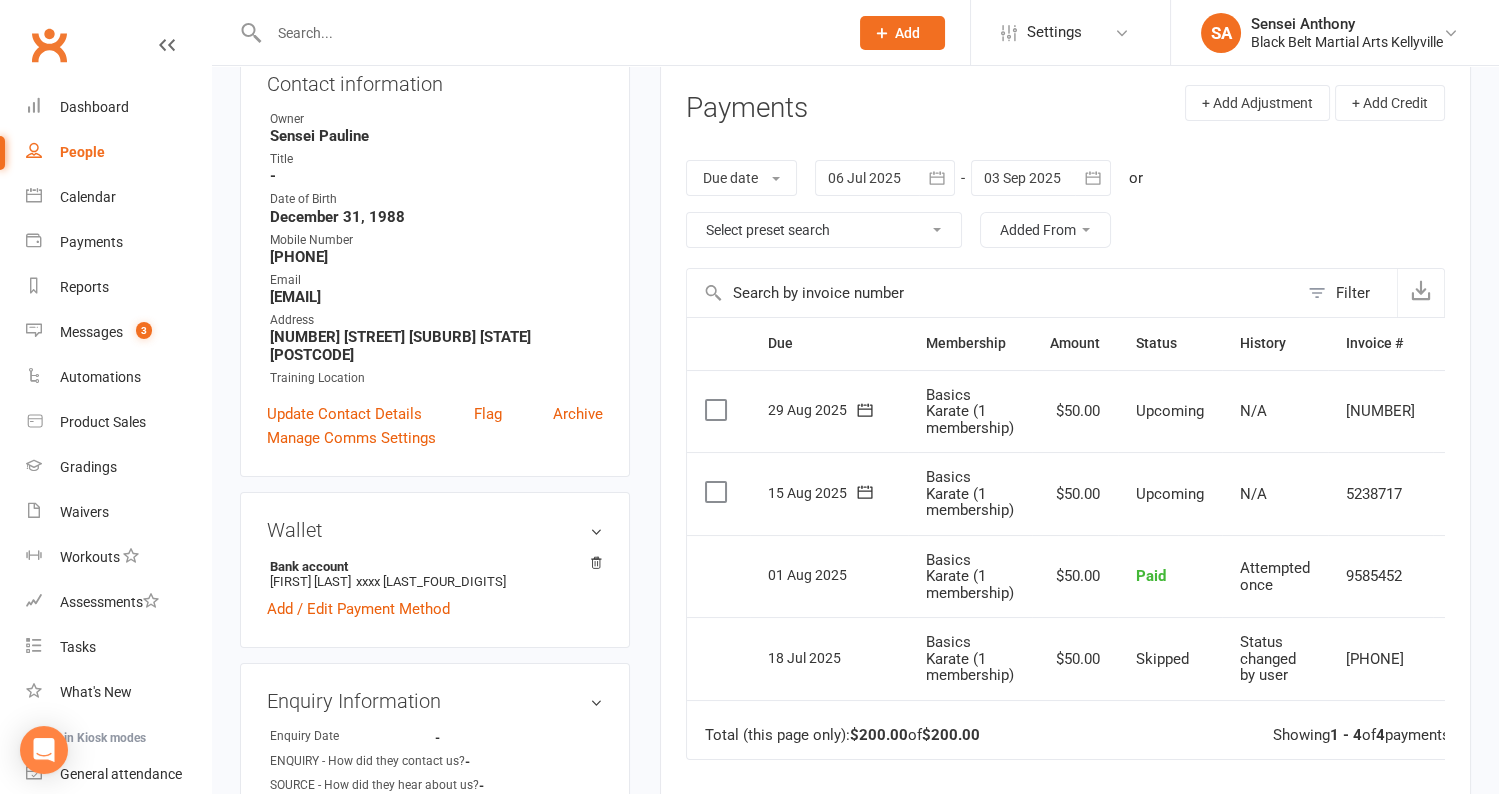 click at bounding box center [1041, 178] 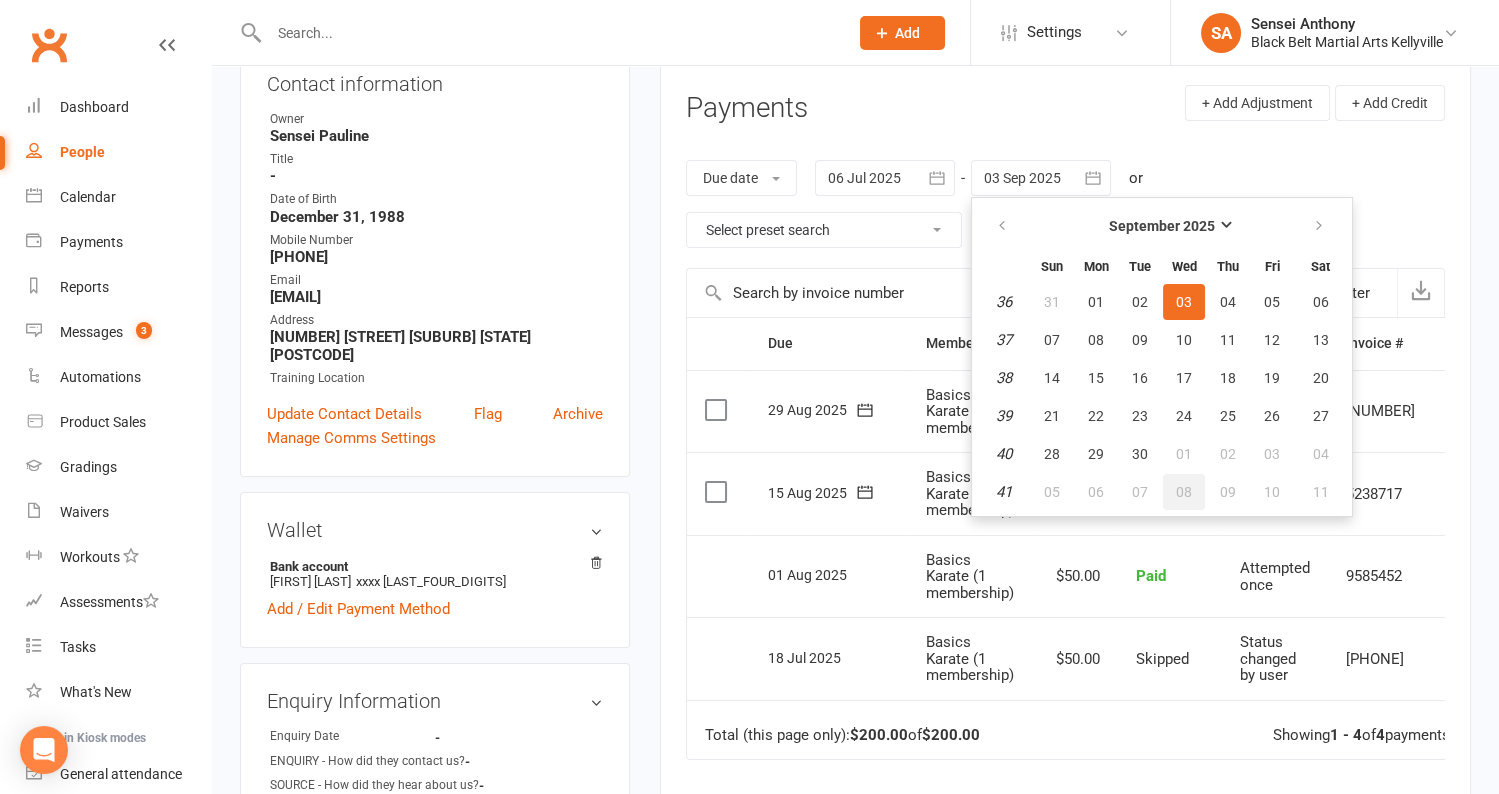 click on "08" at bounding box center (1184, 492) 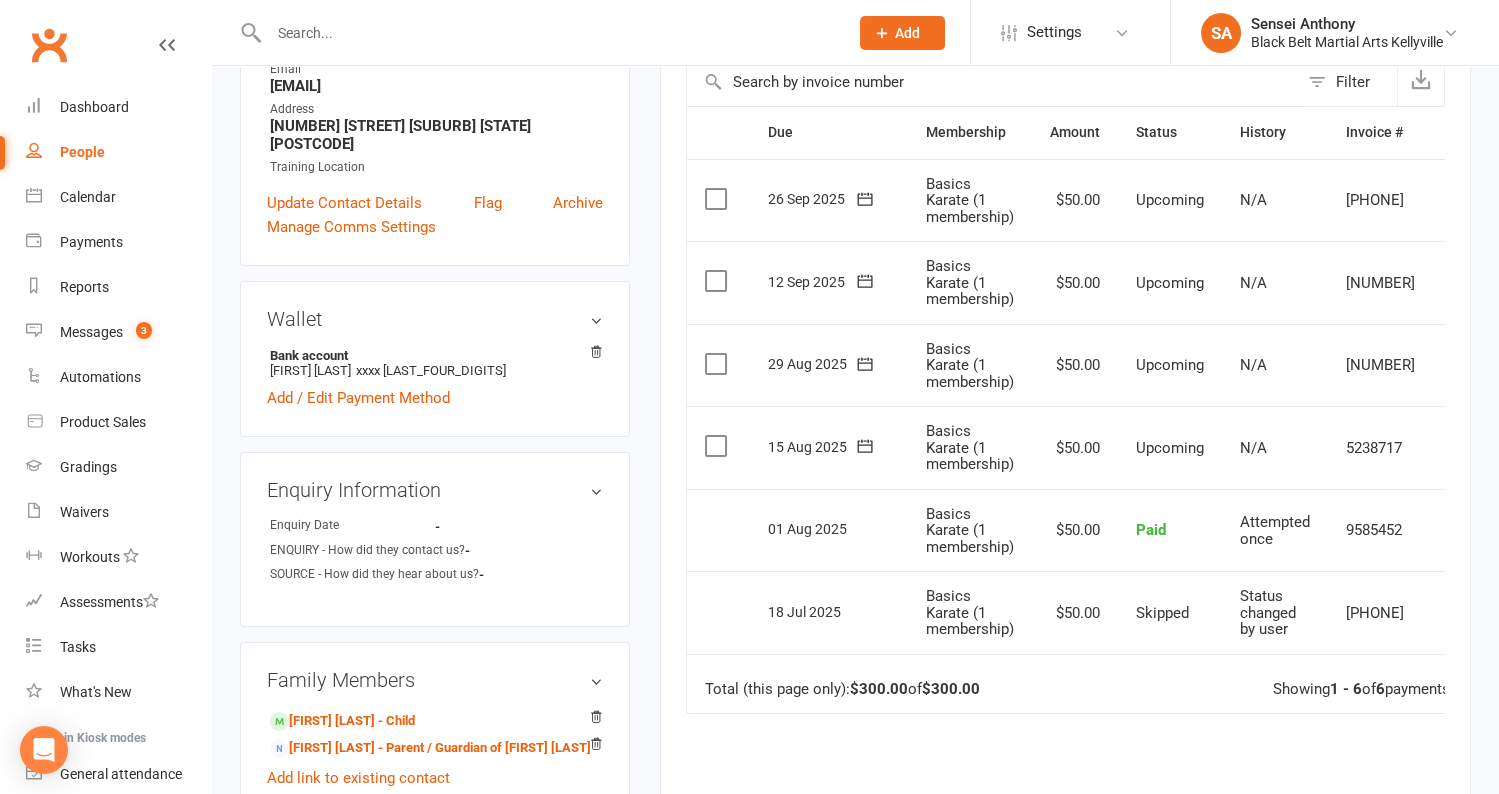 scroll, scrollTop: 495, scrollLeft: 0, axis: vertical 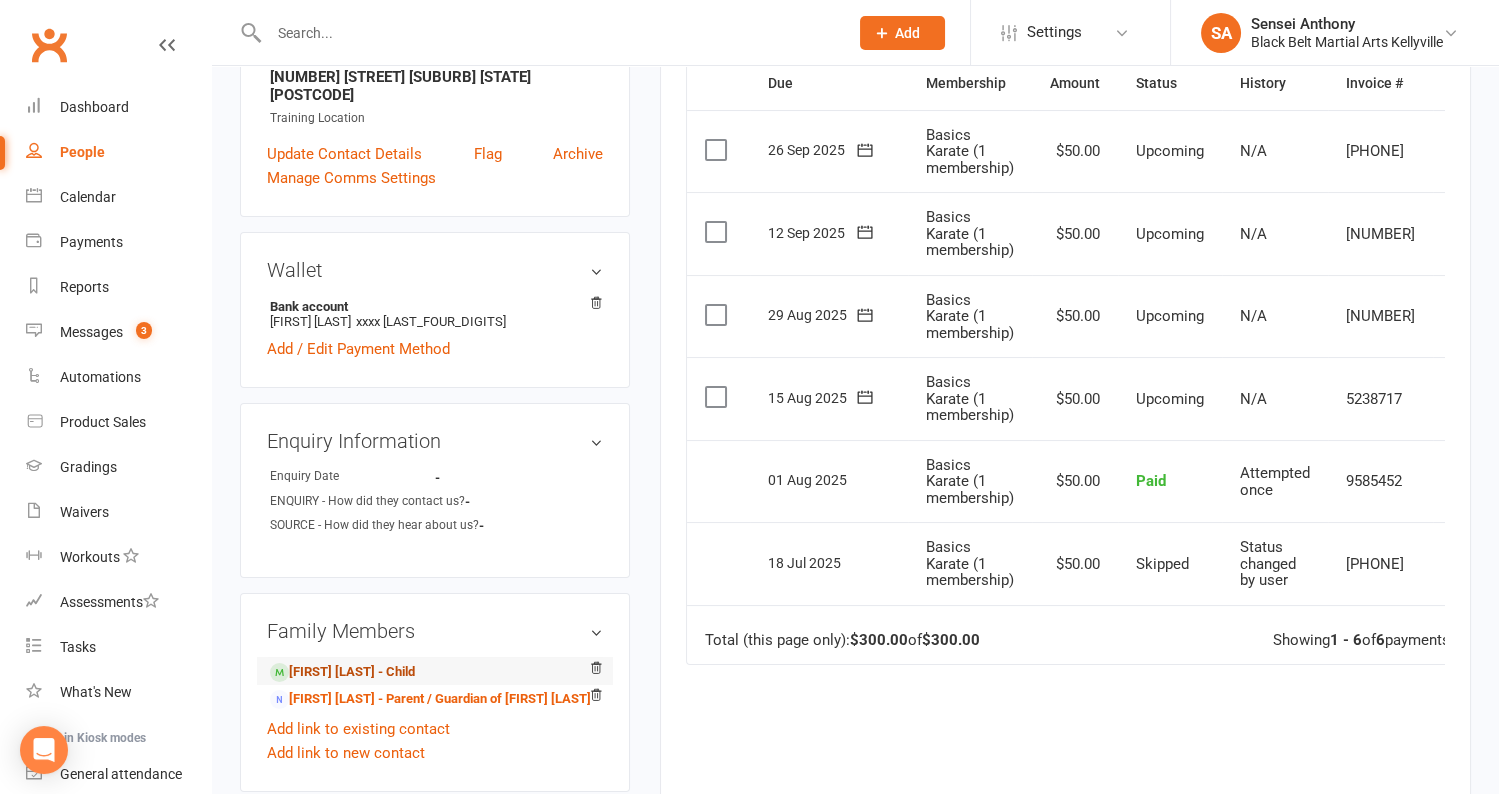 click on "Sameen Hossain - Child" at bounding box center (342, 672) 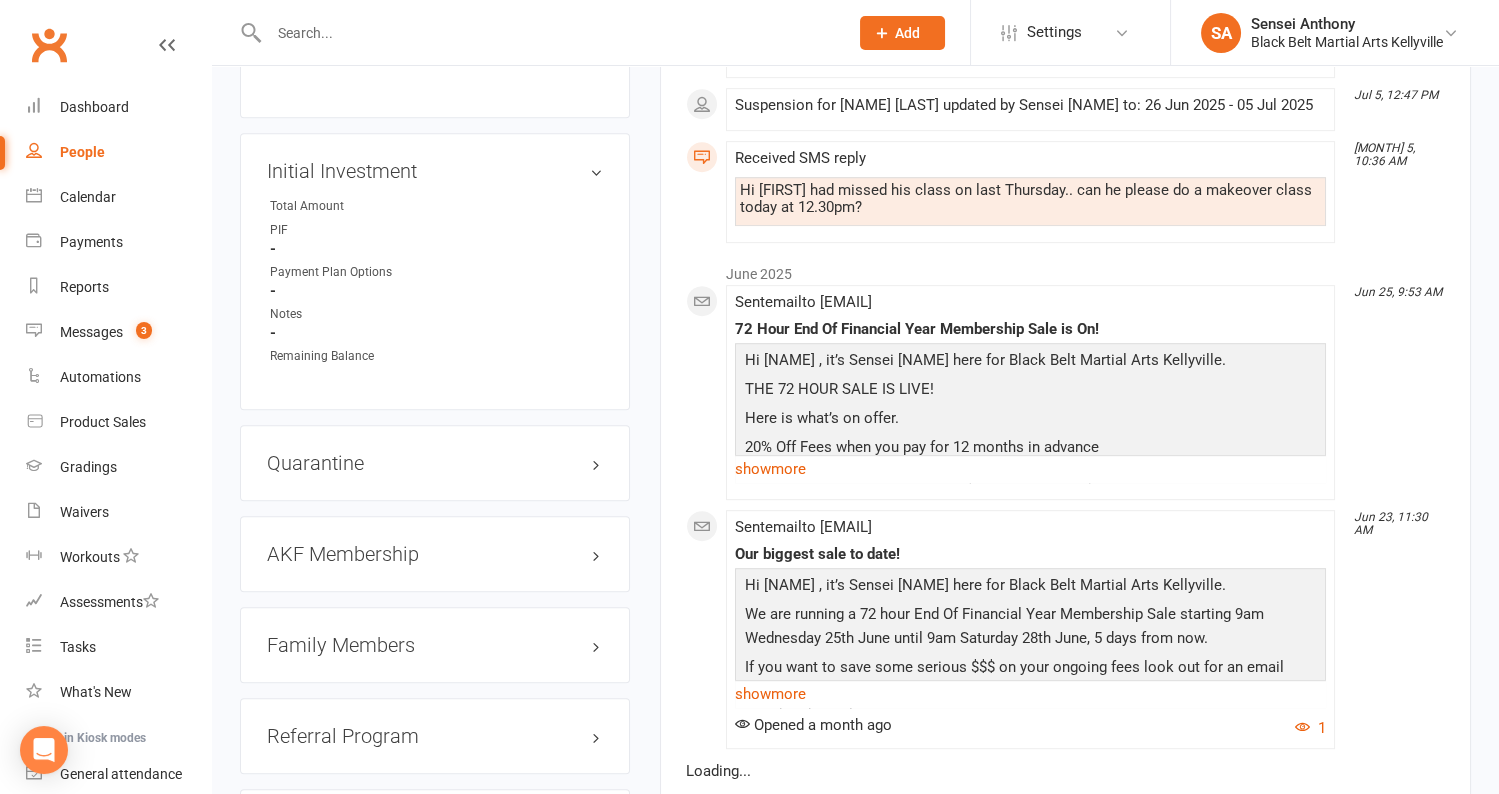 scroll, scrollTop: 1995, scrollLeft: 0, axis: vertical 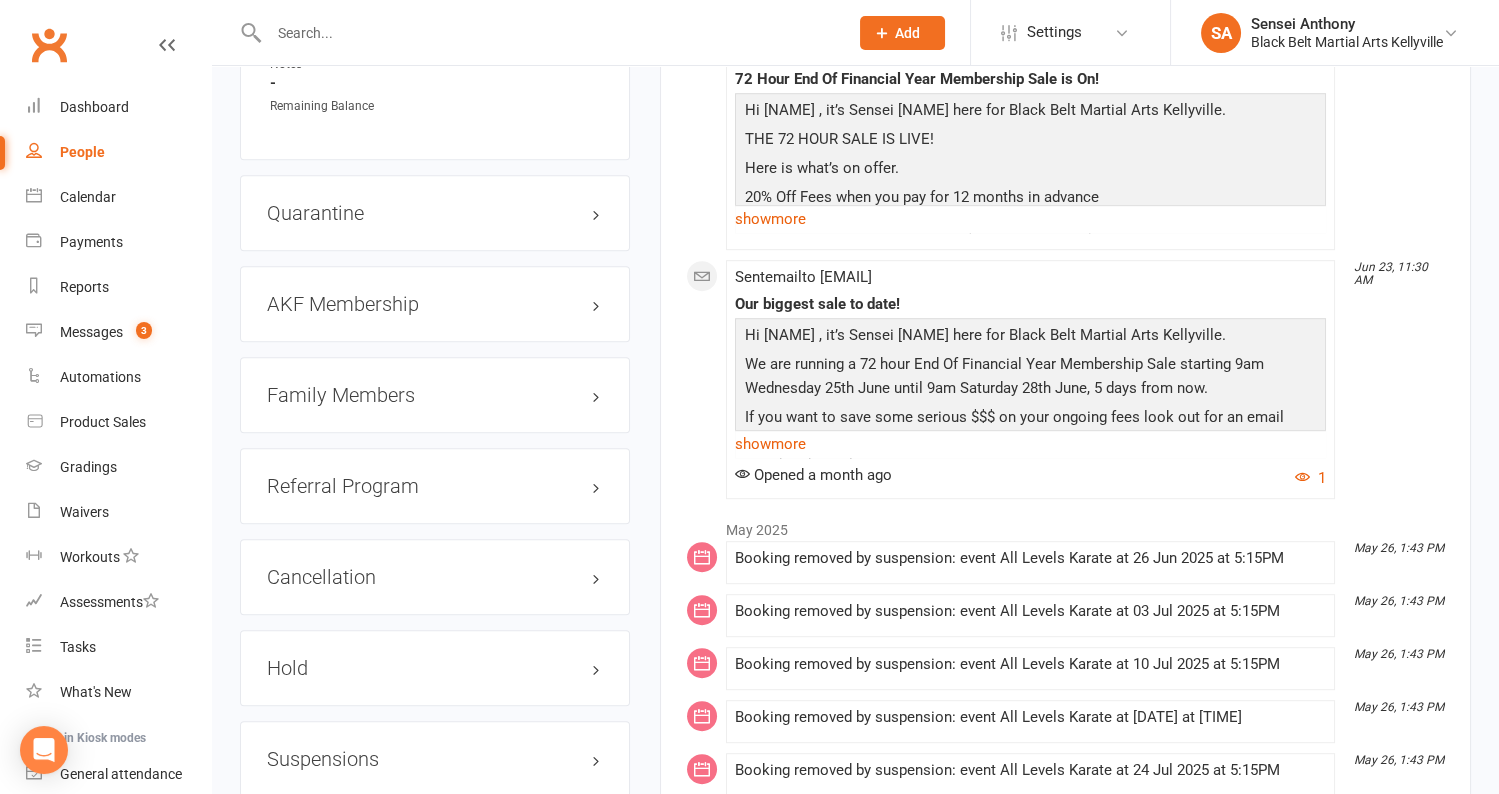click on "Family Members" at bounding box center [435, 395] 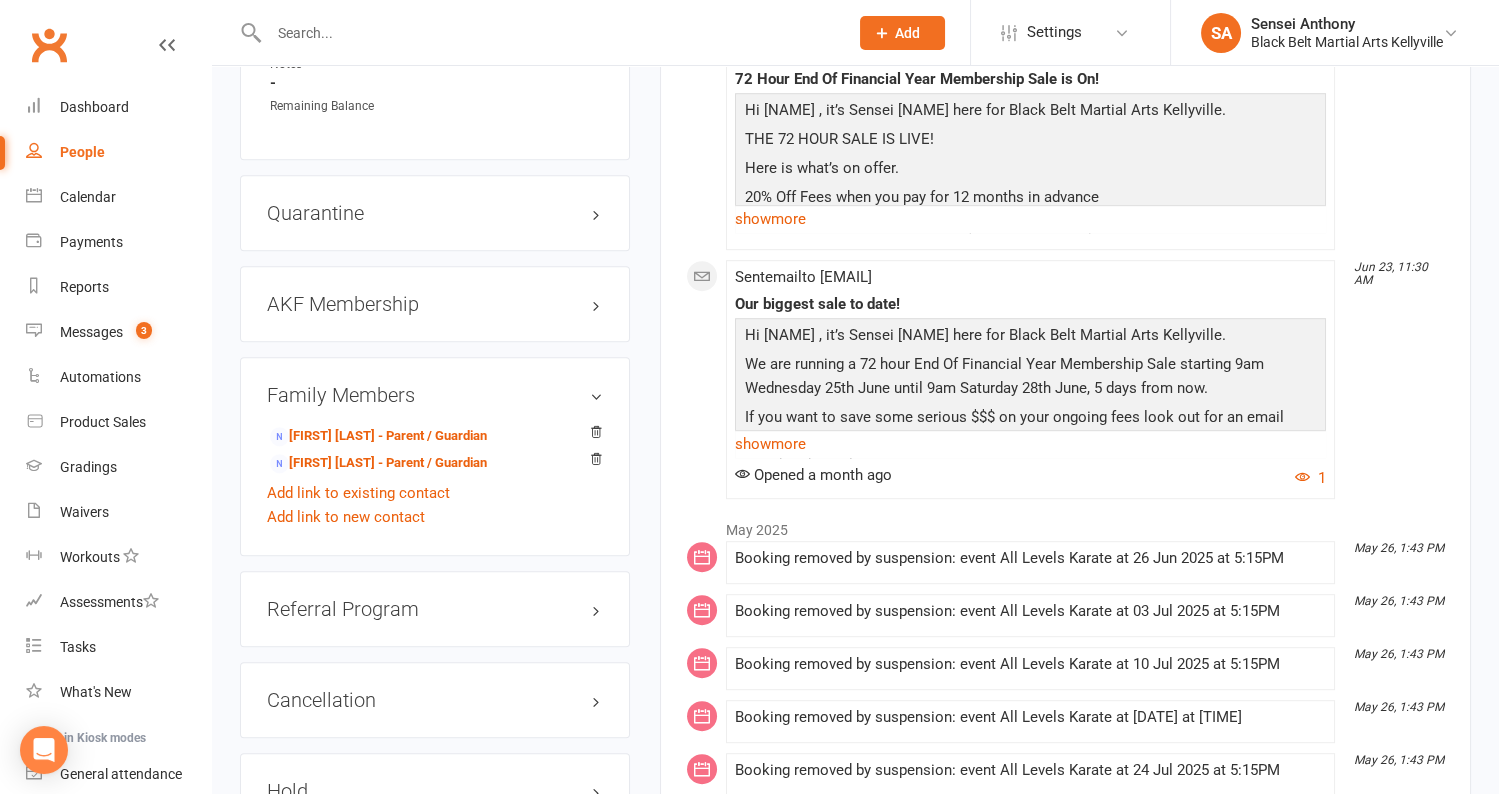 click on "Family Members" at bounding box center [435, 395] 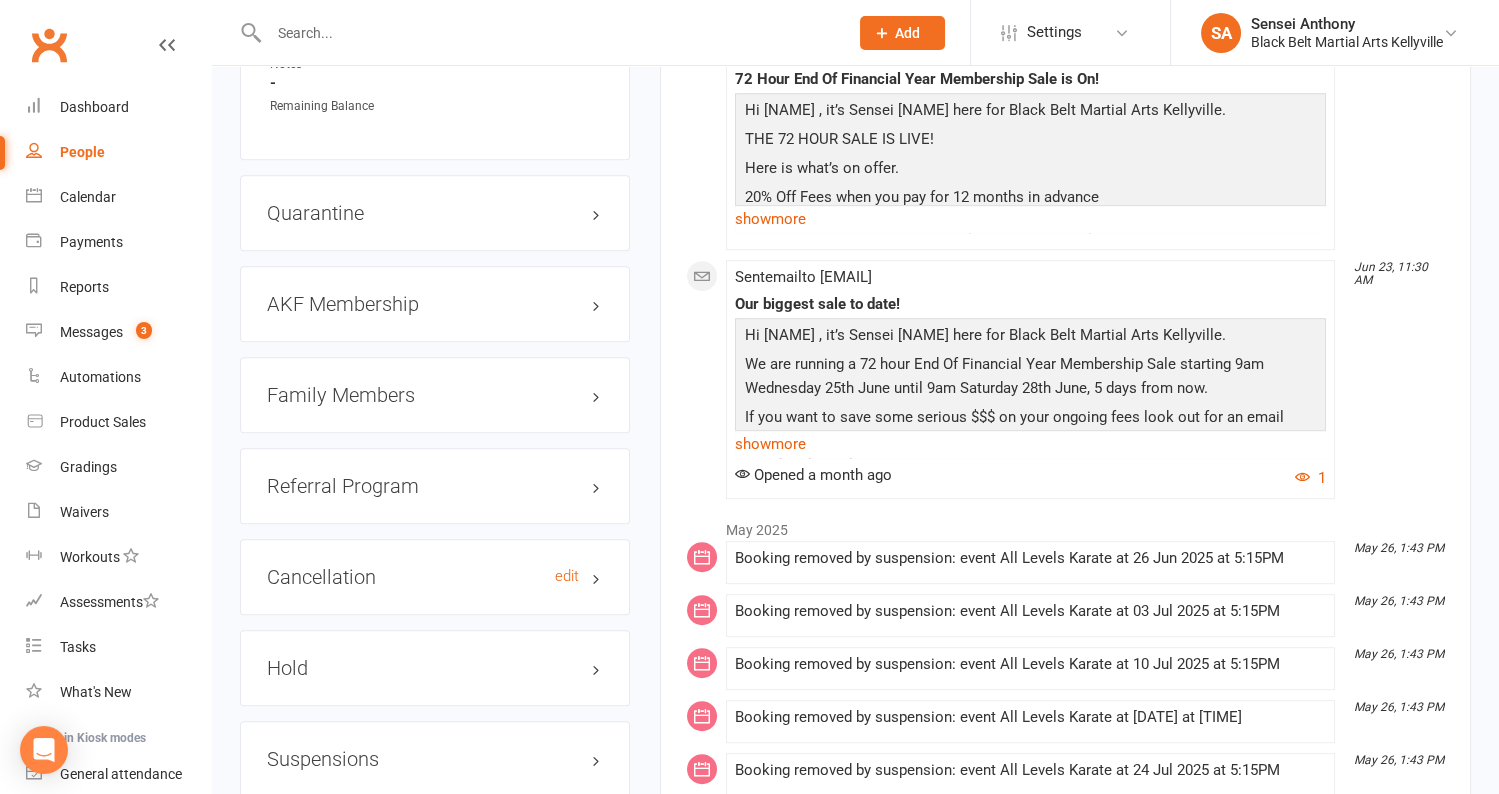 click on "Cancellation  edit" at bounding box center [435, 577] 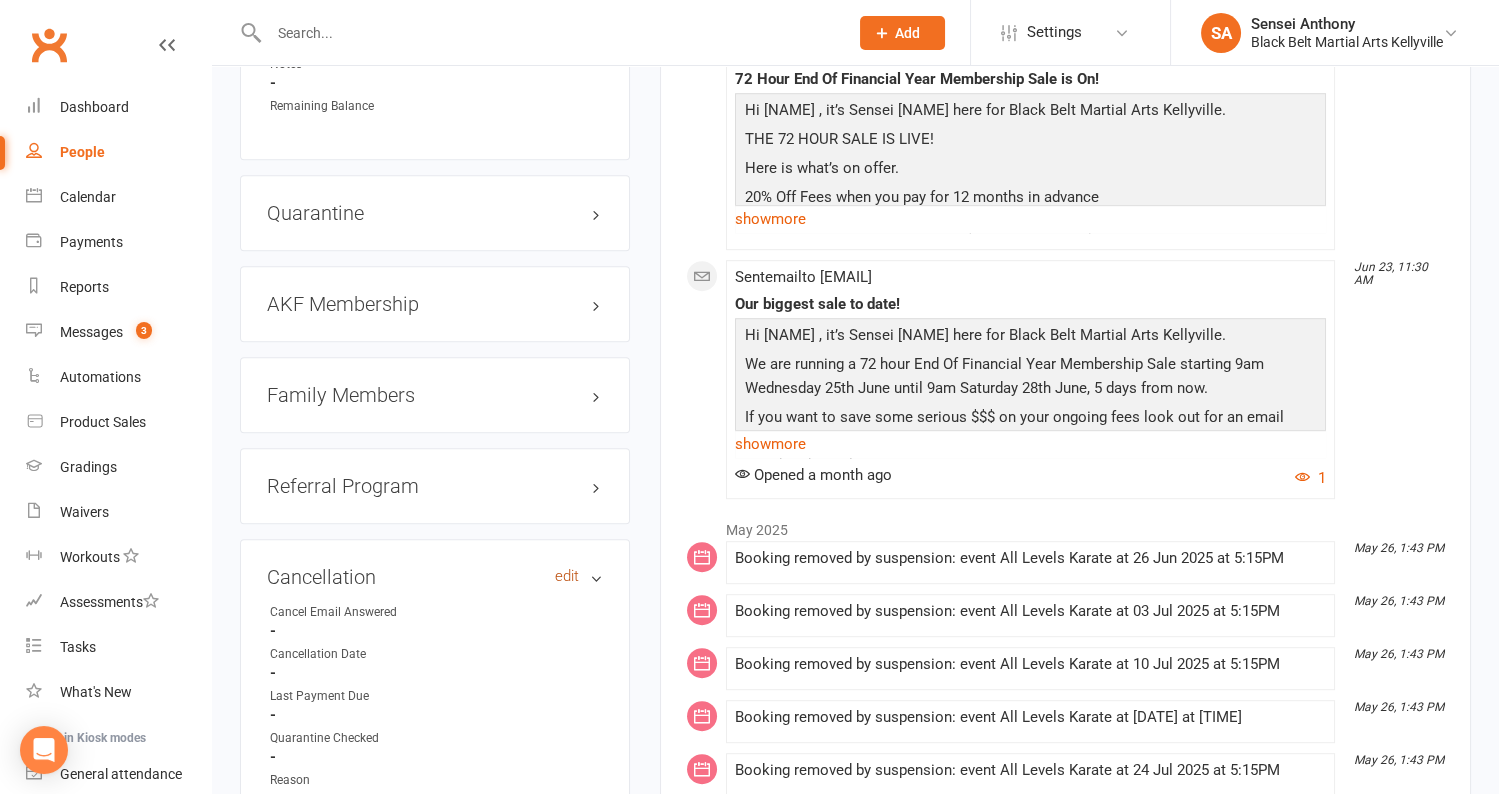 click on "edit" at bounding box center (567, 576) 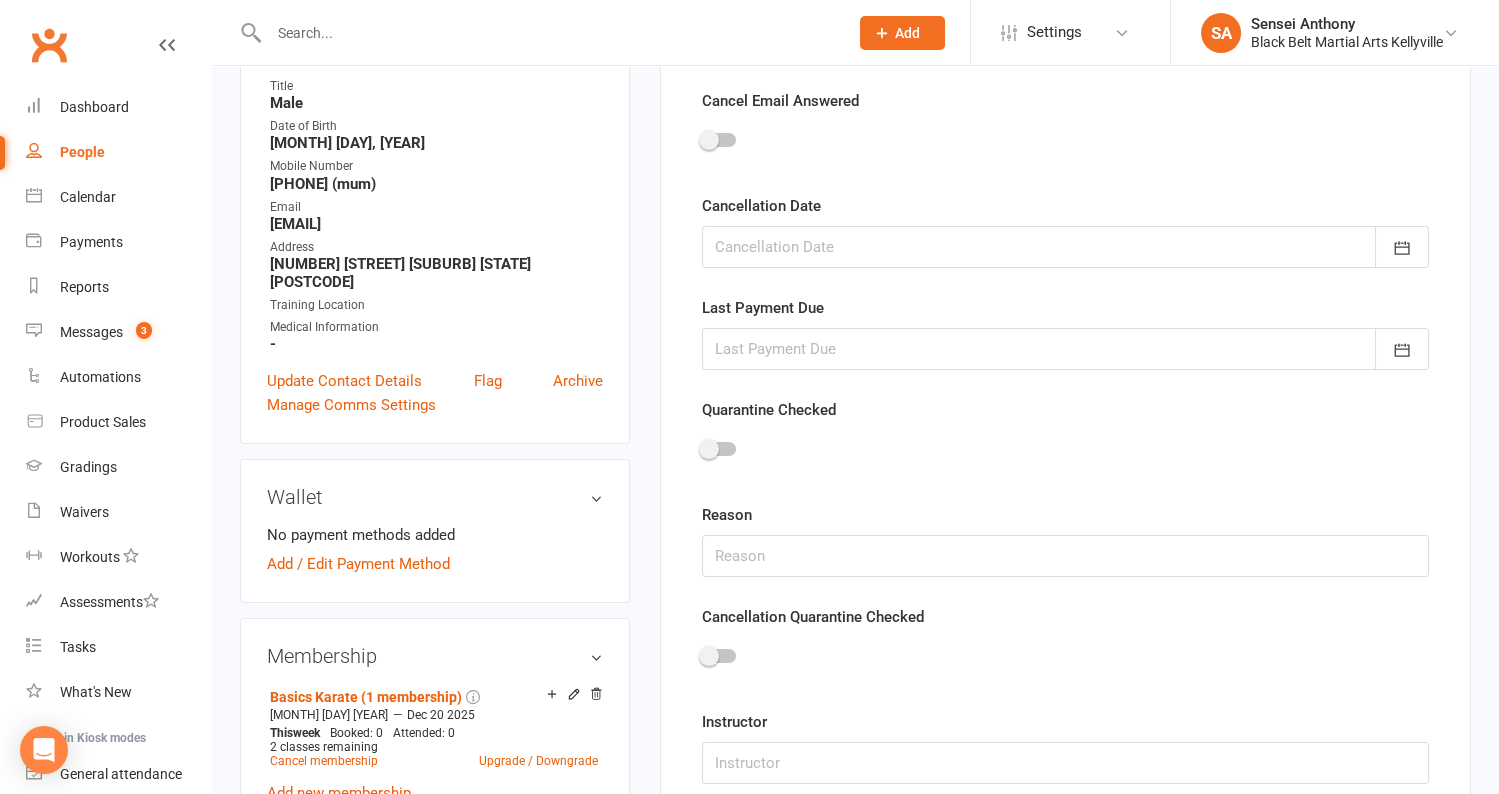 scroll, scrollTop: 170, scrollLeft: 0, axis: vertical 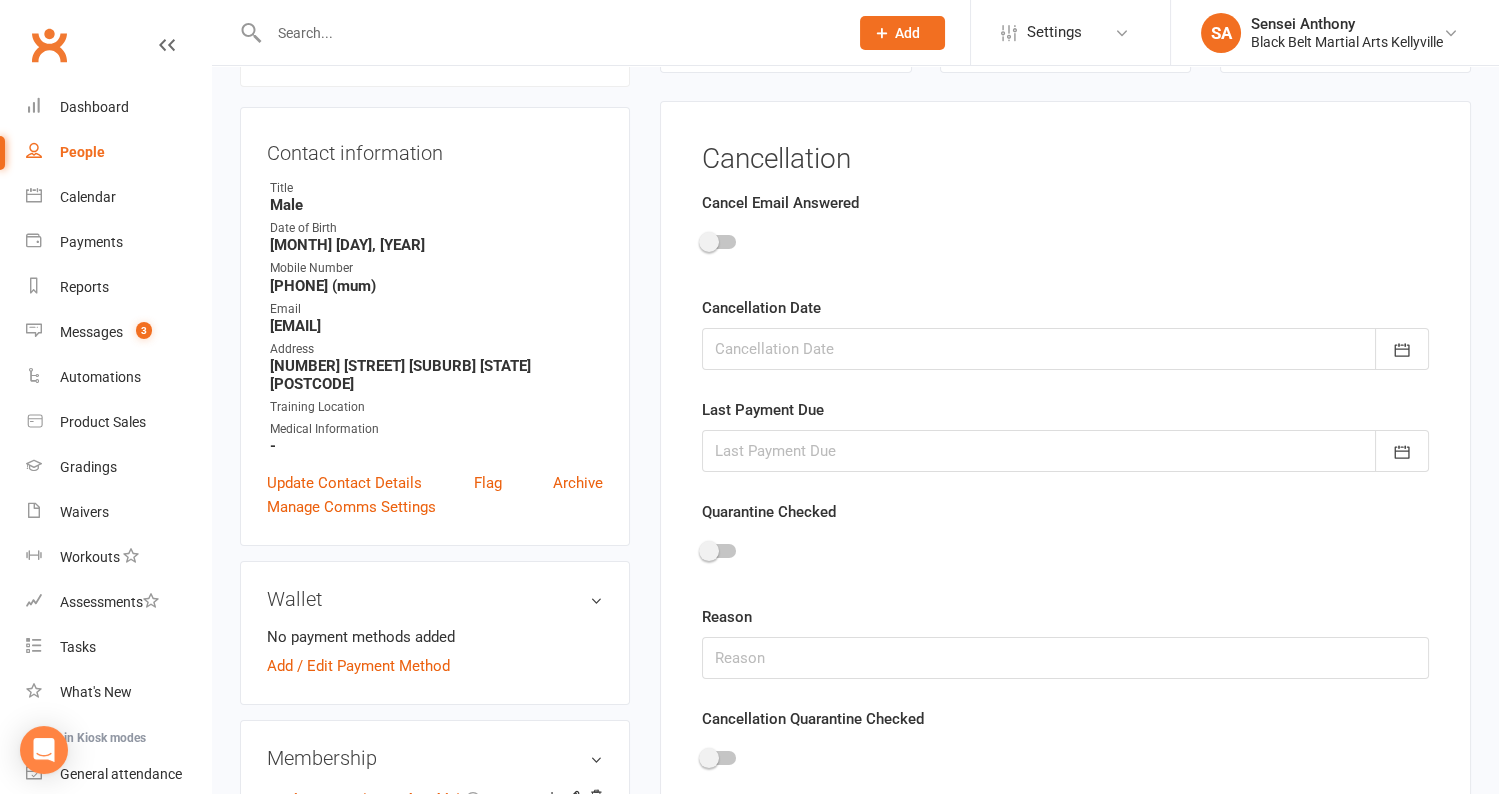 click at bounding box center [709, 242] 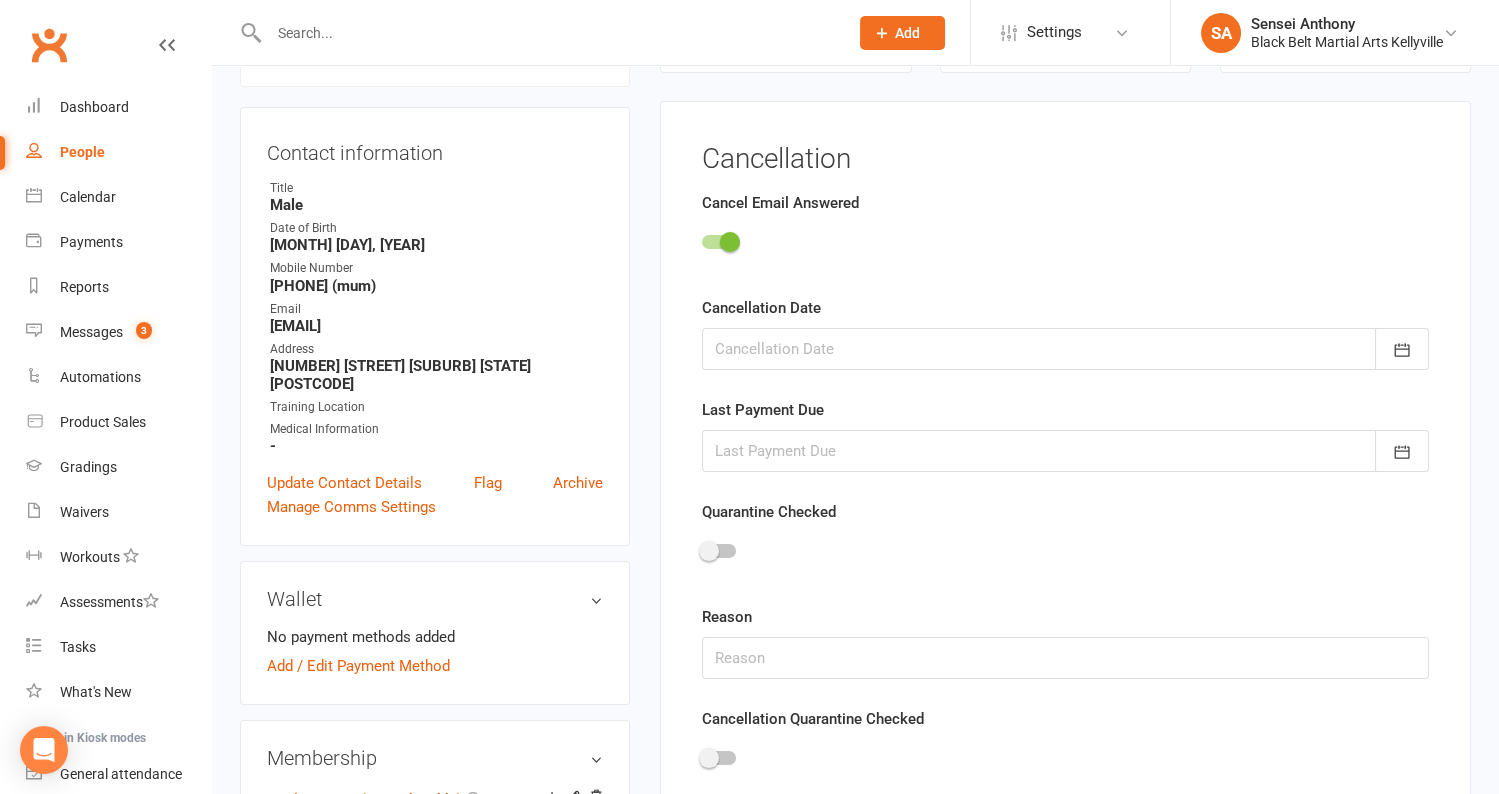 click at bounding box center (1065, 349) 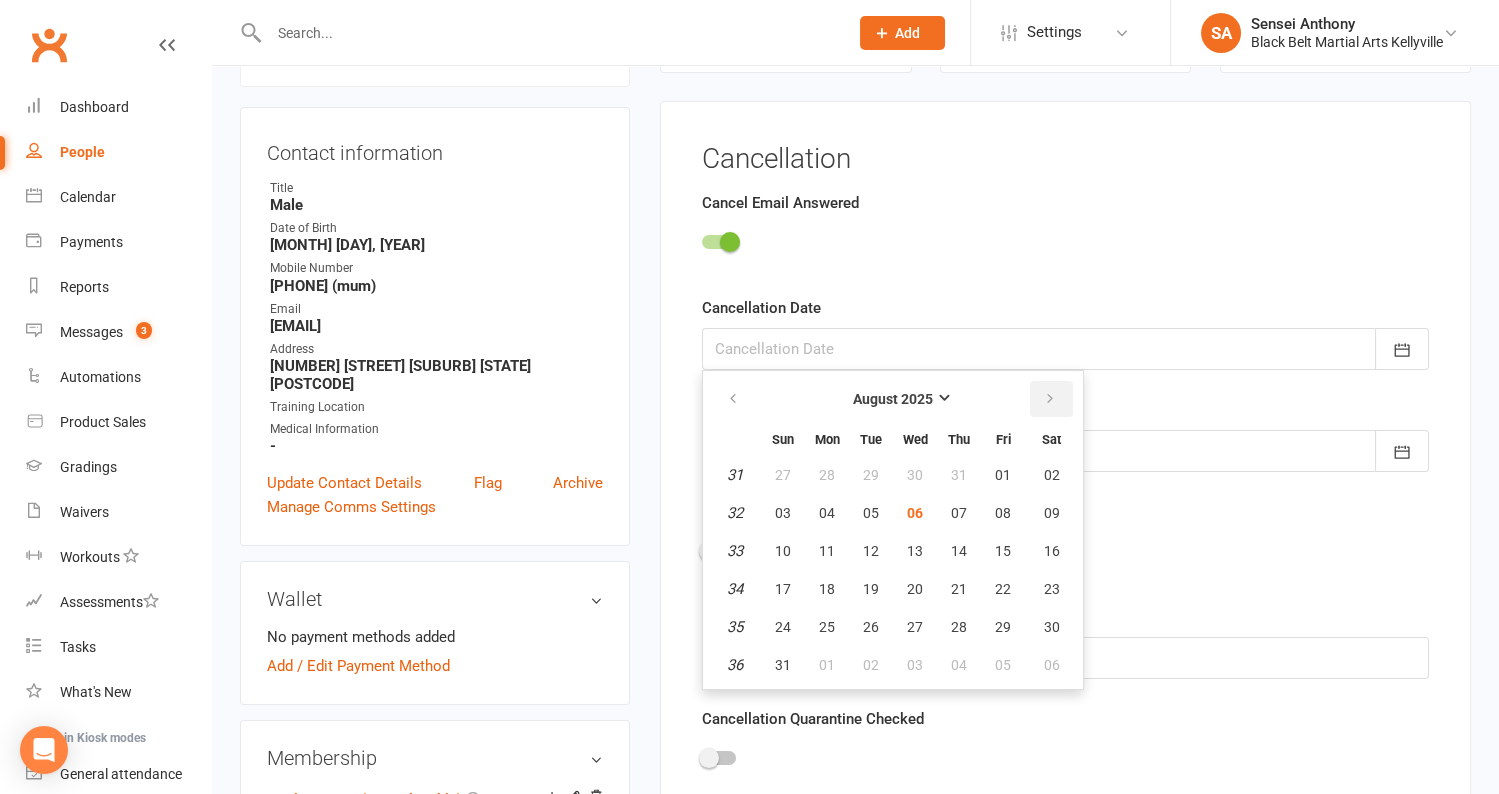 click at bounding box center (1050, 399) 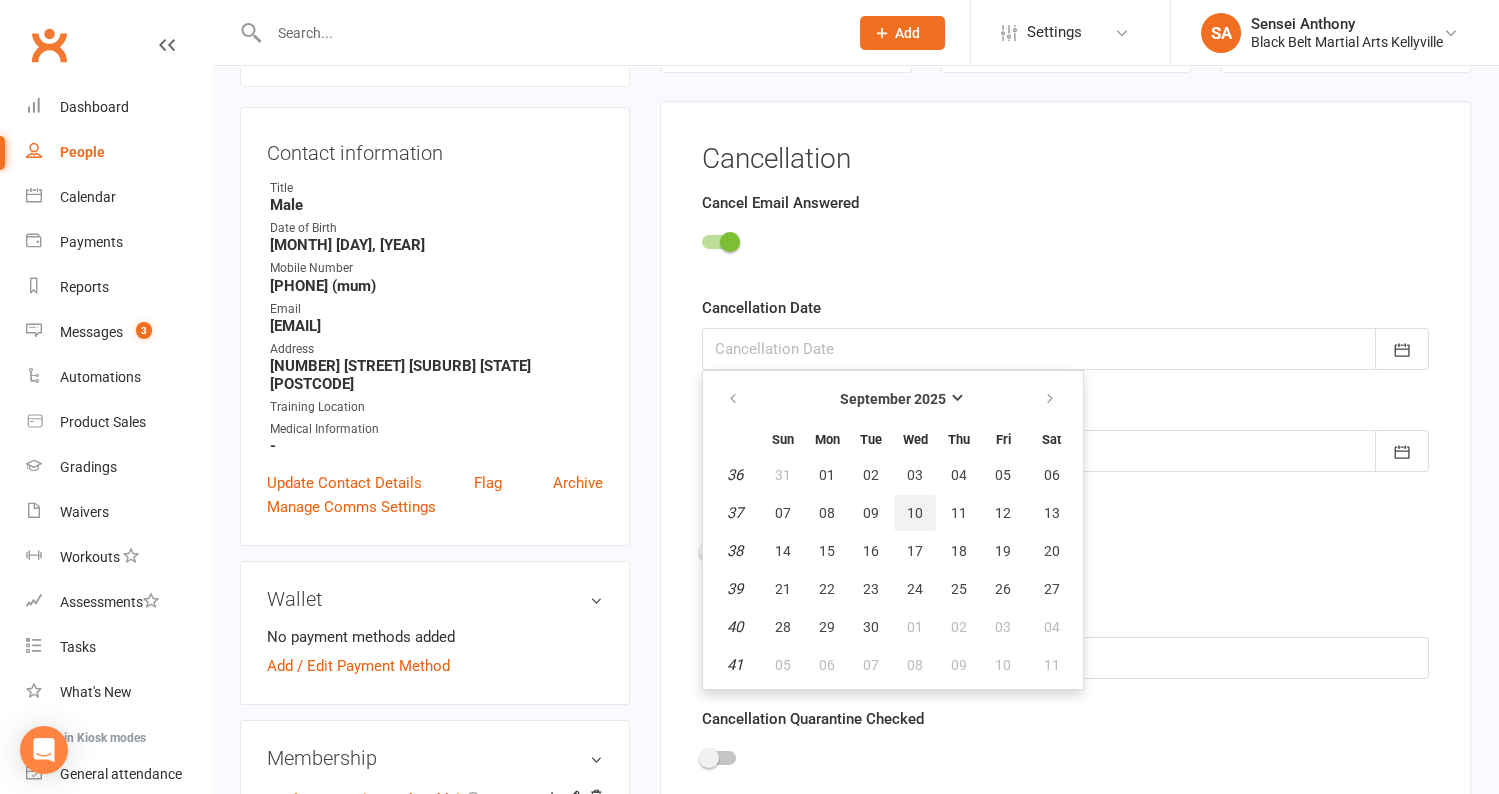 click on "10" at bounding box center (915, 513) 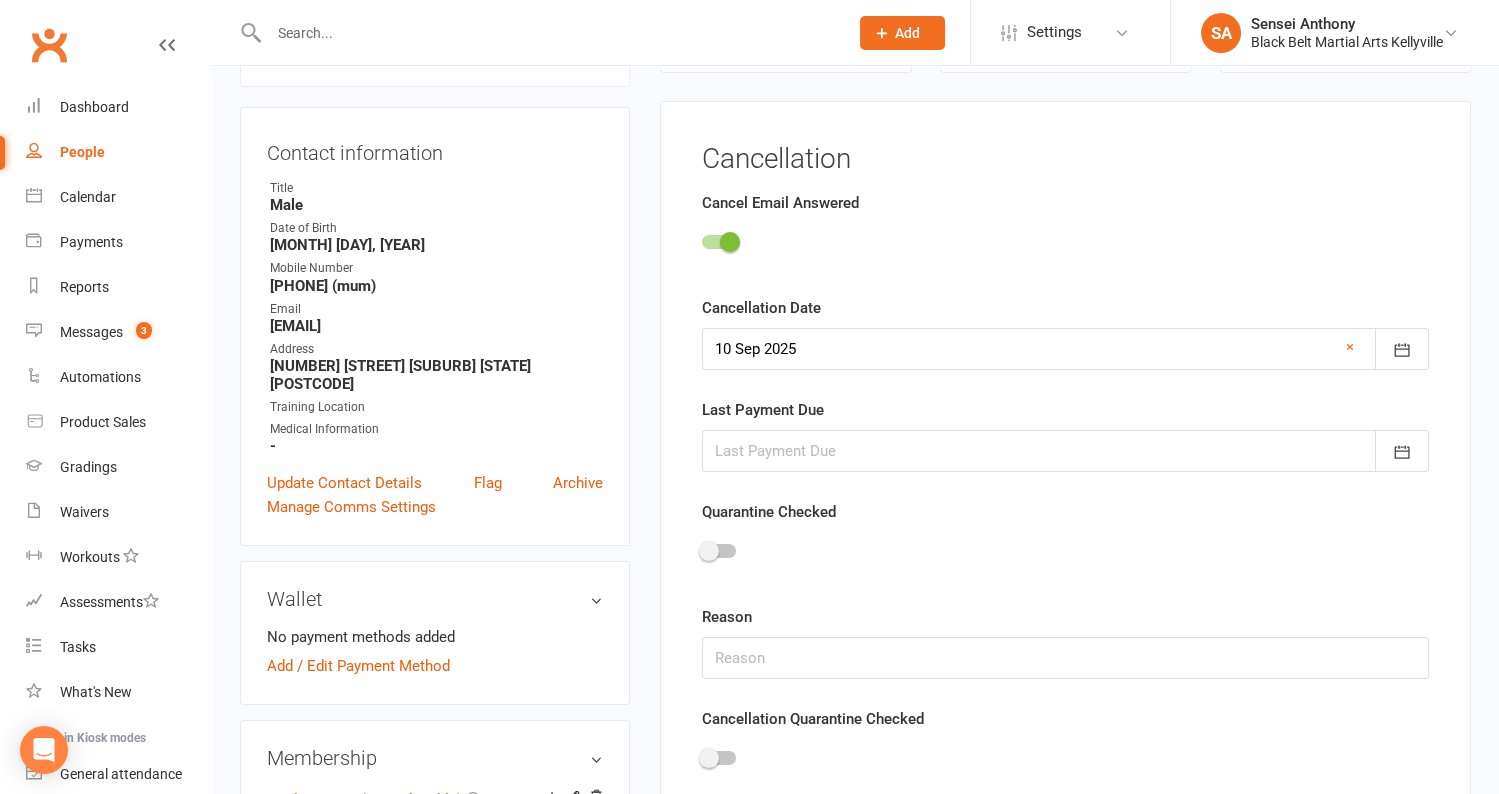click at bounding box center [1065, 451] 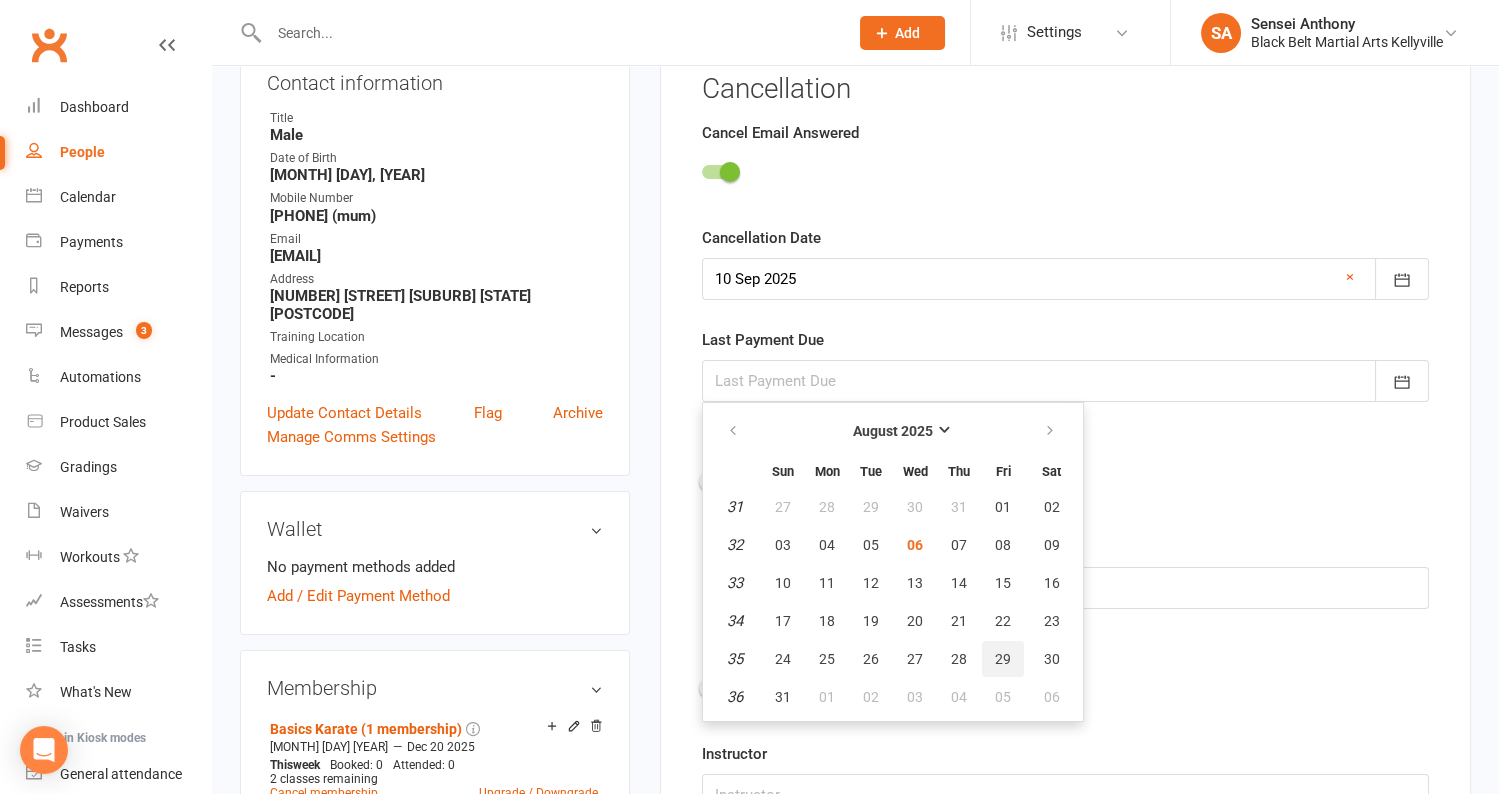 click on "29" at bounding box center [1003, 659] 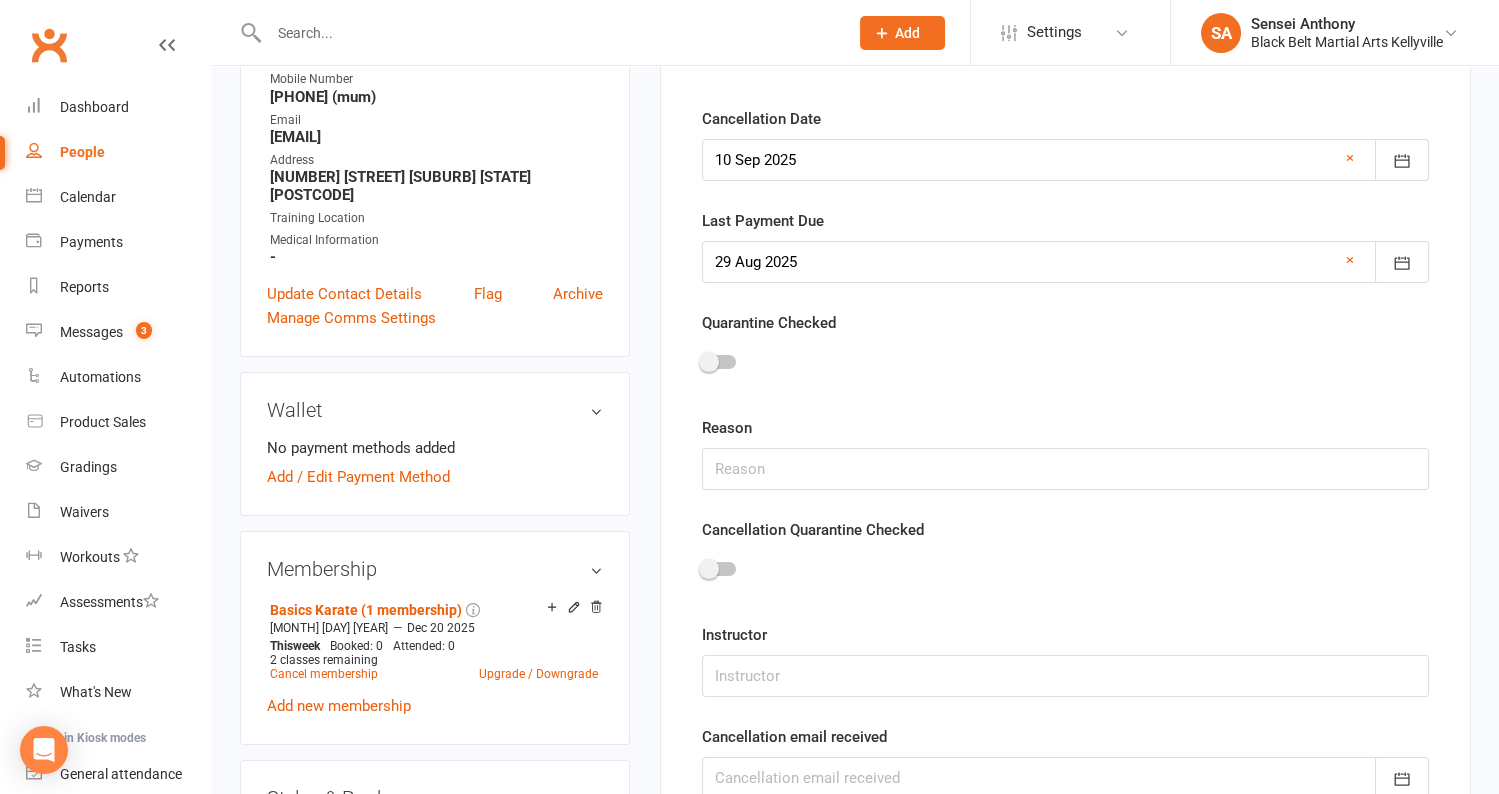 scroll, scrollTop: 397, scrollLeft: 0, axis: vertical 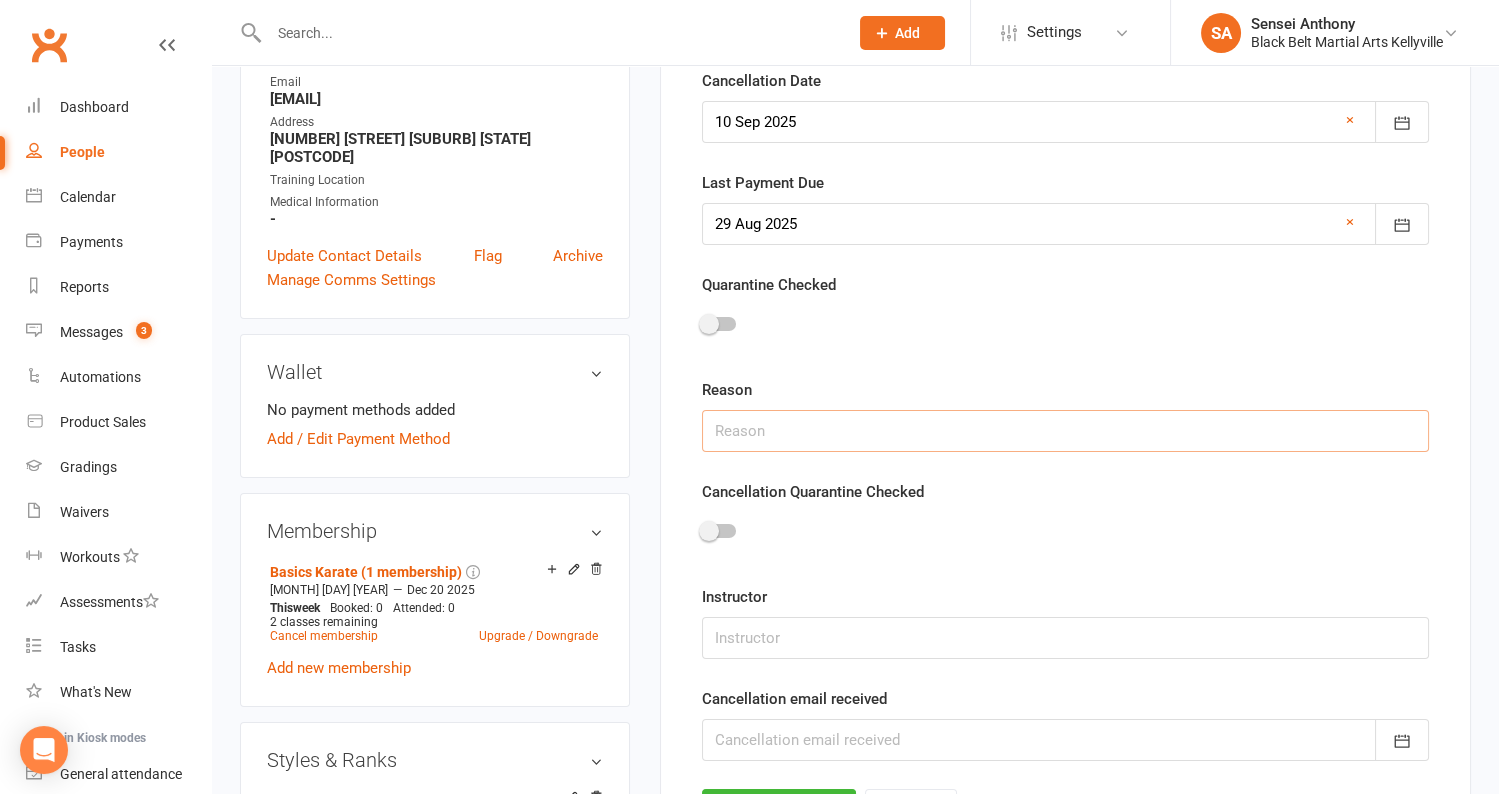 click at bounding box center [1065, 431] 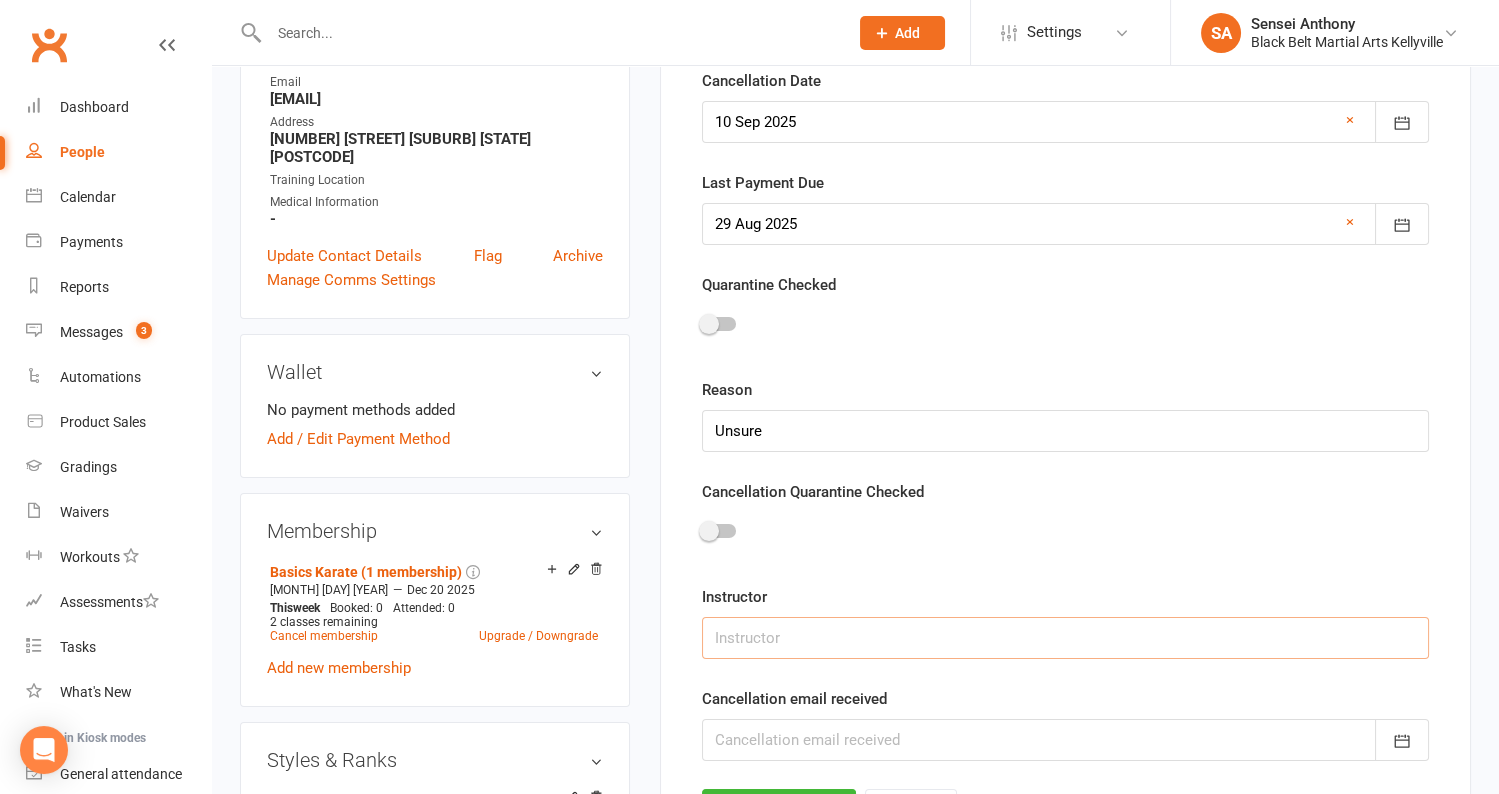 click at bounding box center (1065, 638) 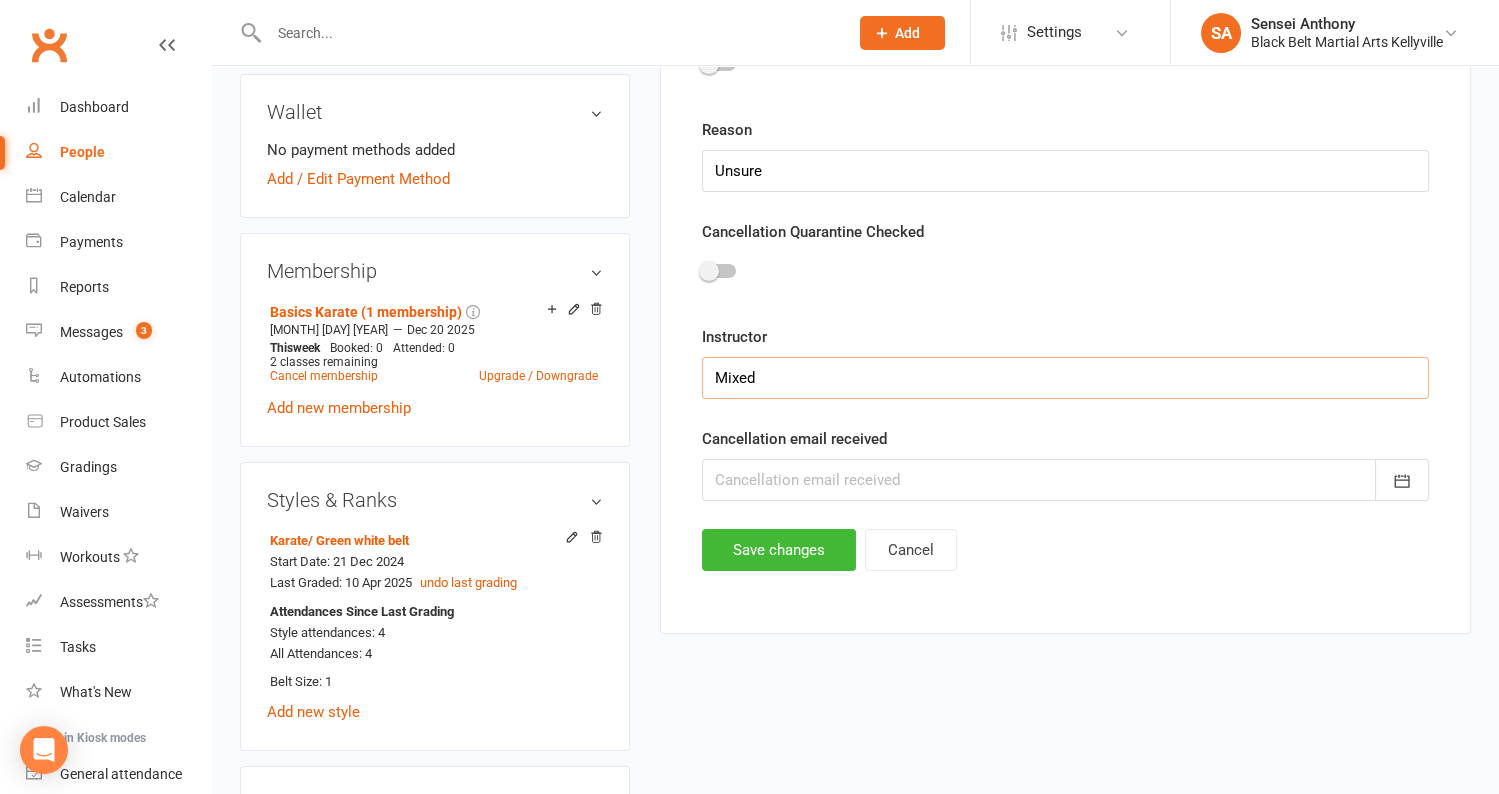scroll, scrollTop: 665, scrollLeft: 0, axis: vertical 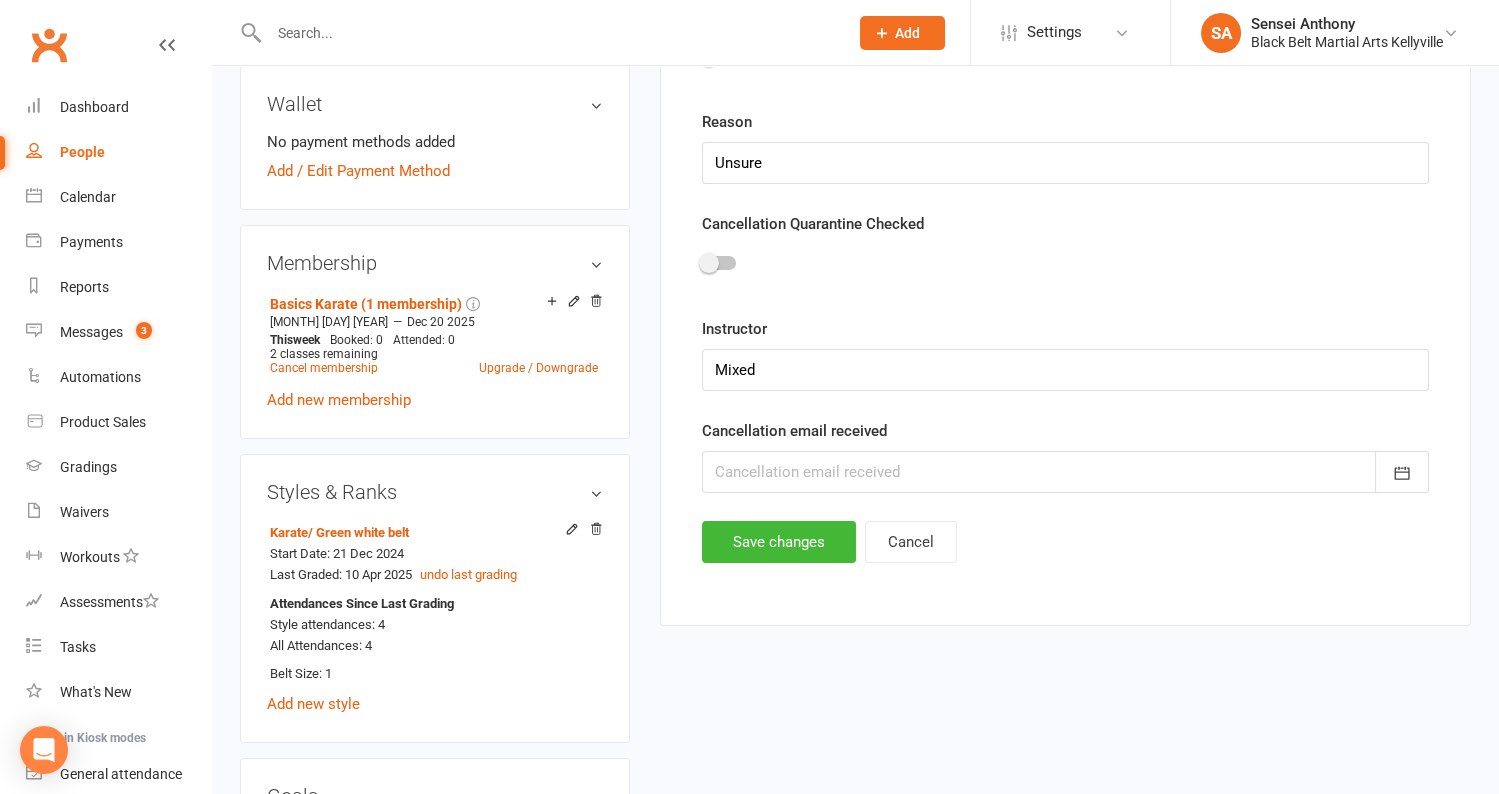 click at bounding box center [1065, 472] 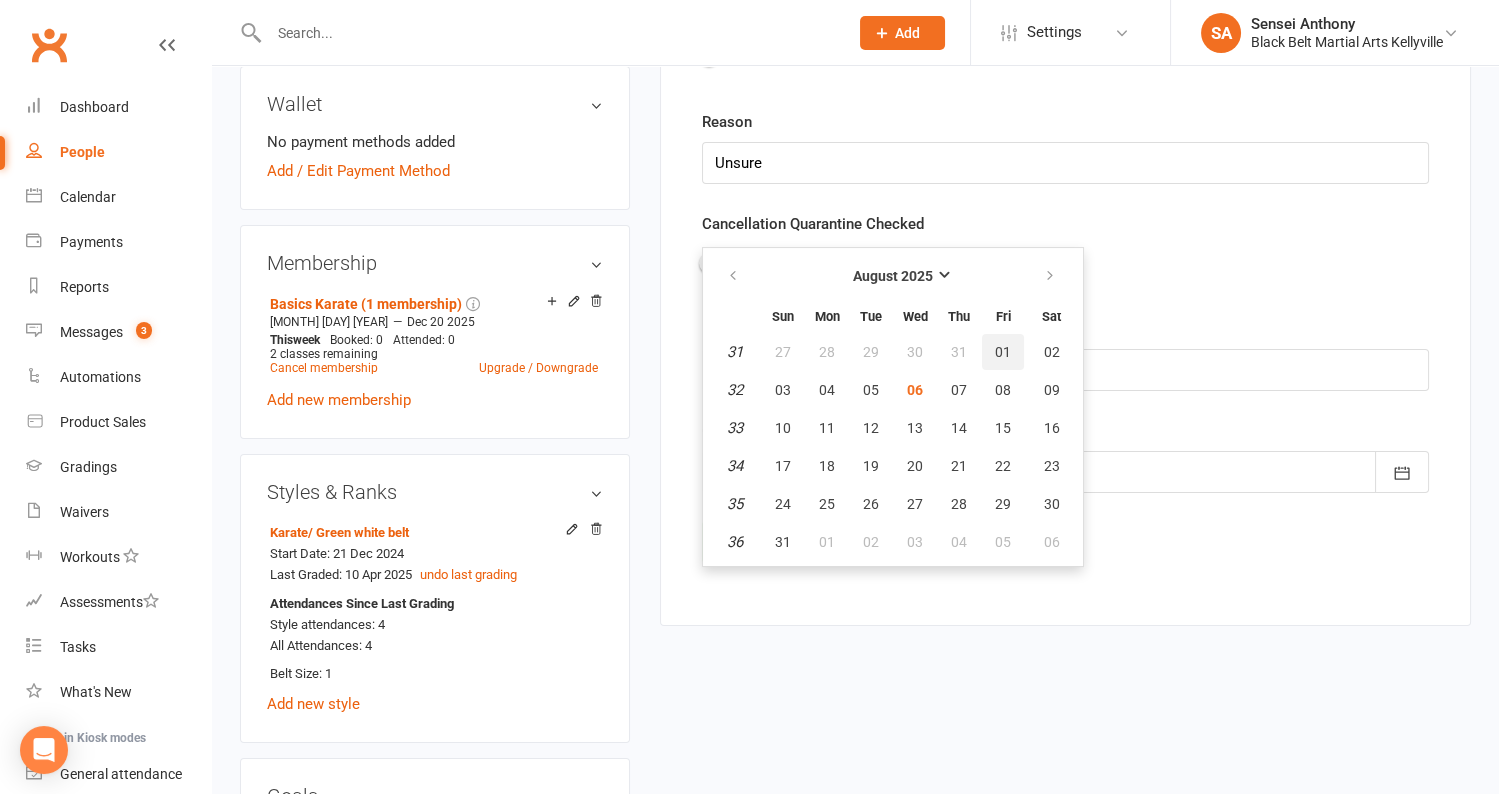 click on "01" at bounding box center [1003, 352] 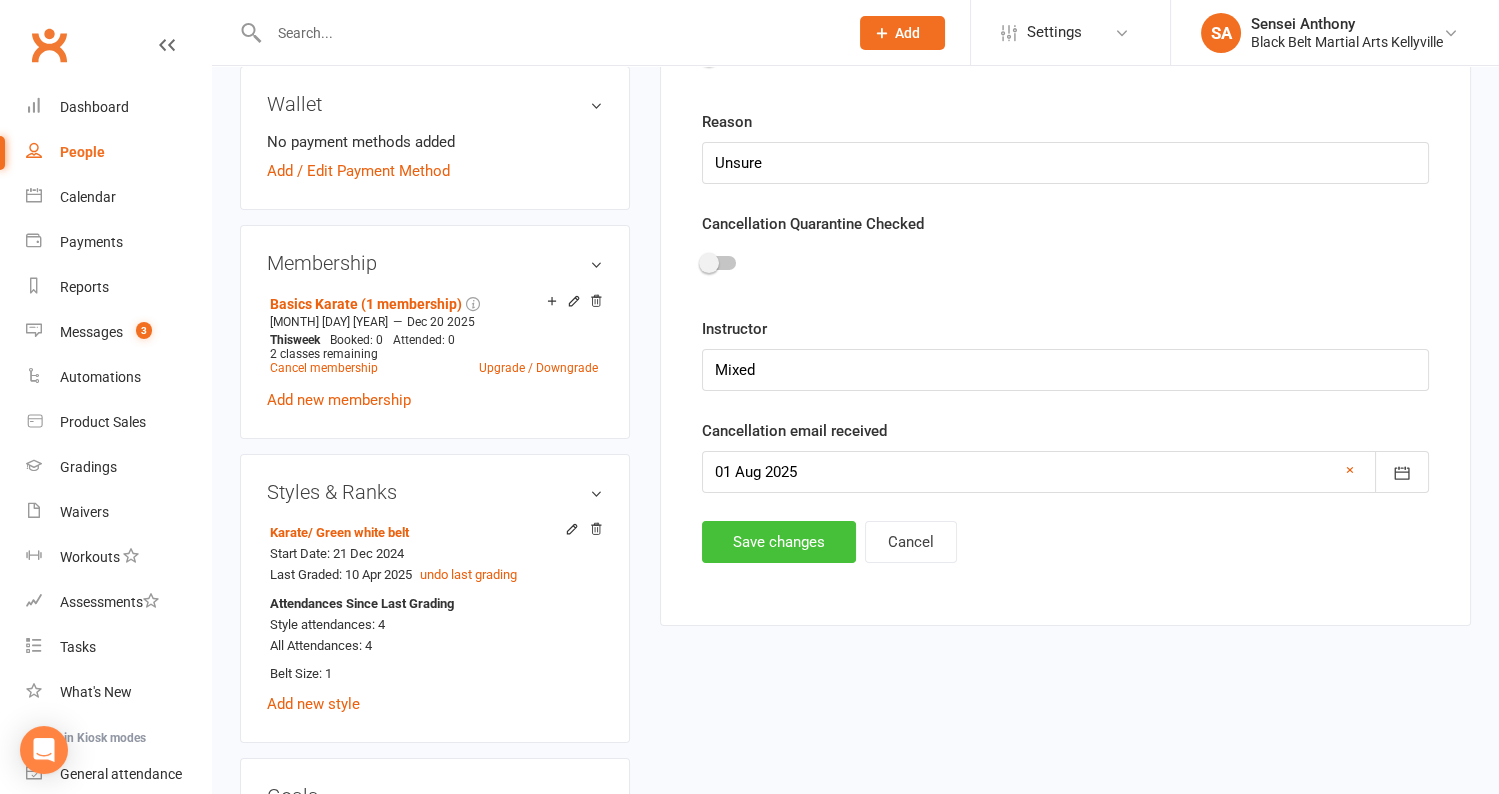 click on "Save changes" at bounding box center (779, 542) 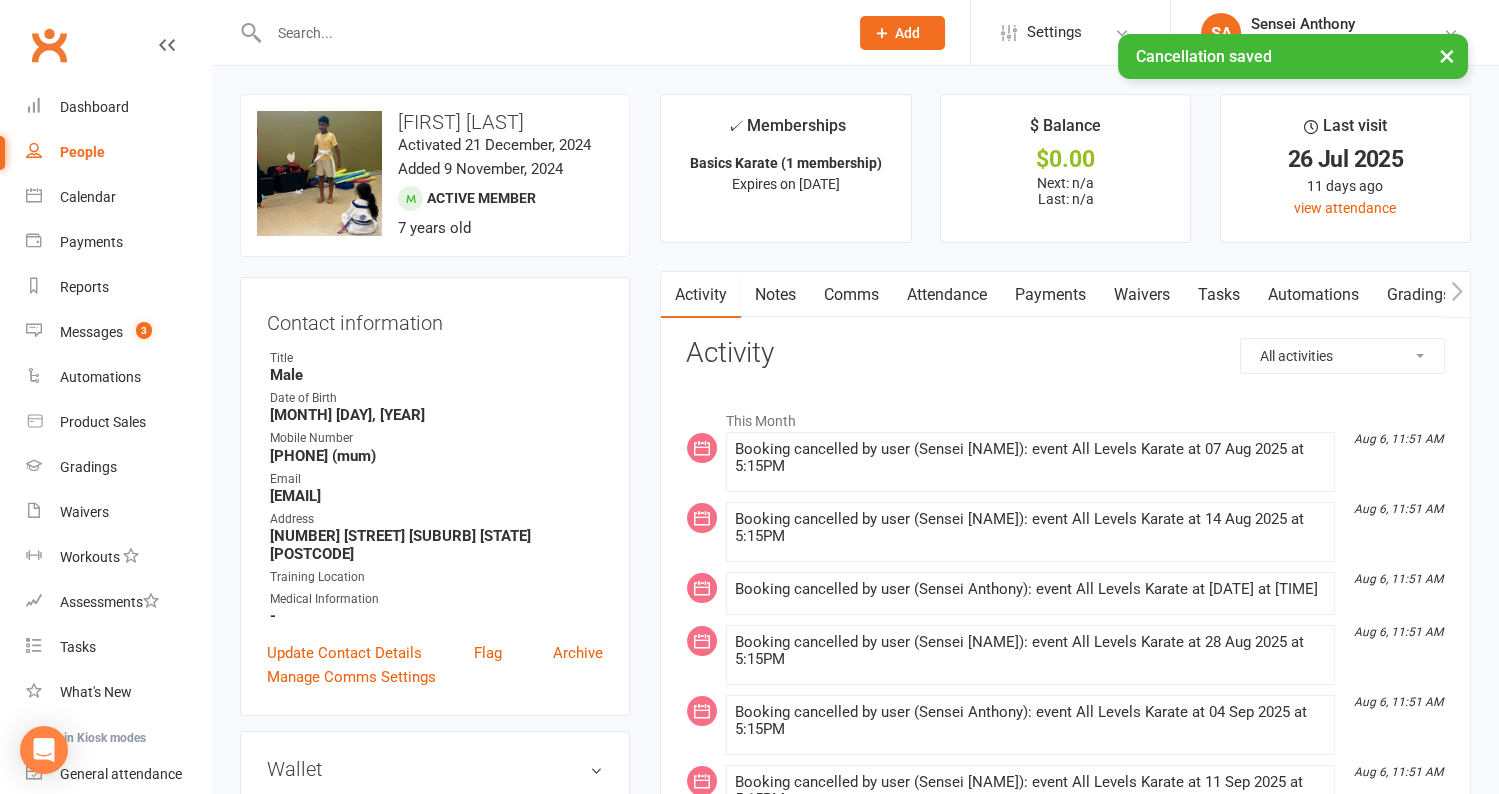 scroll, scrollTop: 22, scrollLeft: 0, axis: vertical 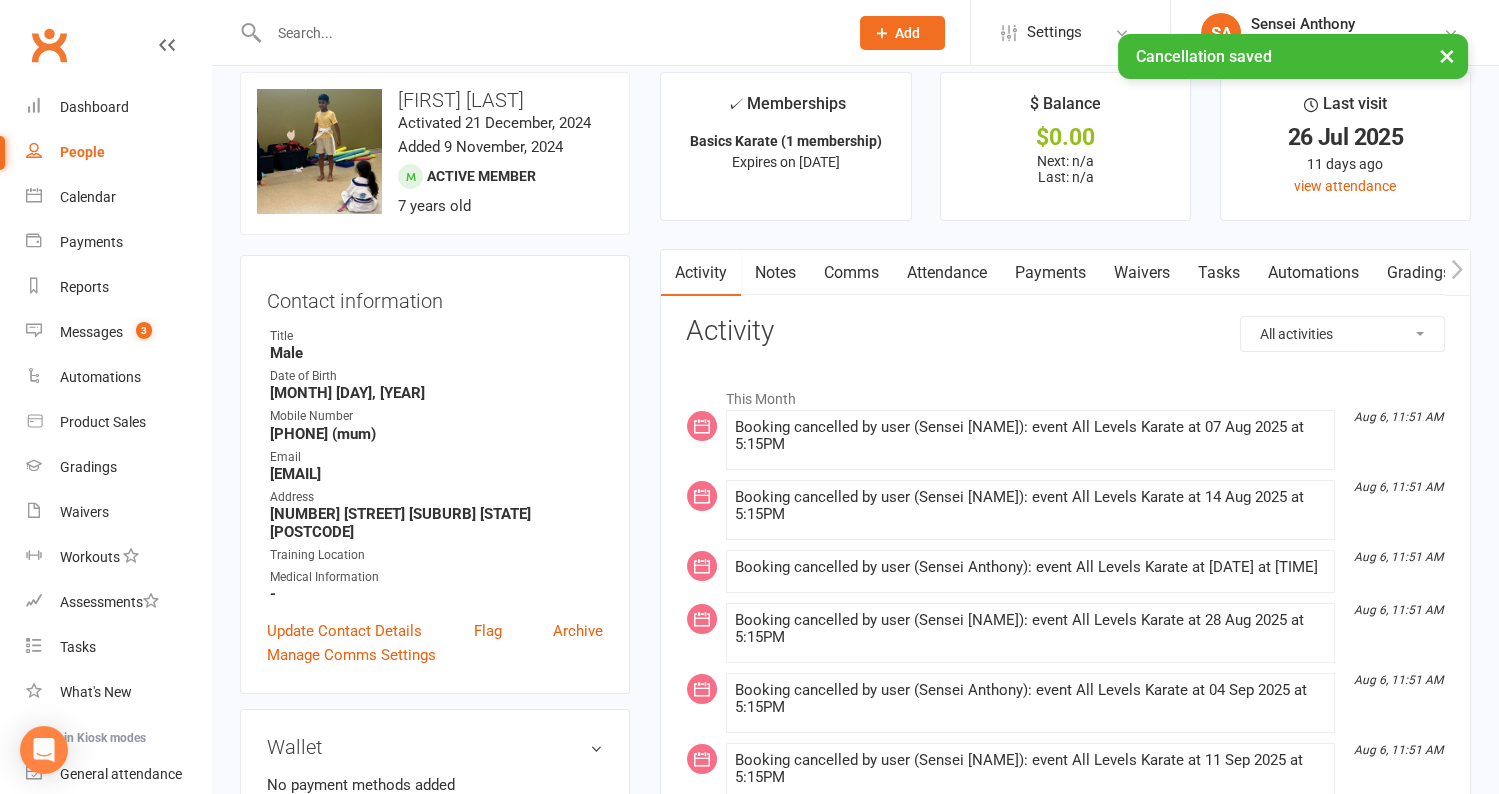 click on "Comms" at bounding box center (851, 273) 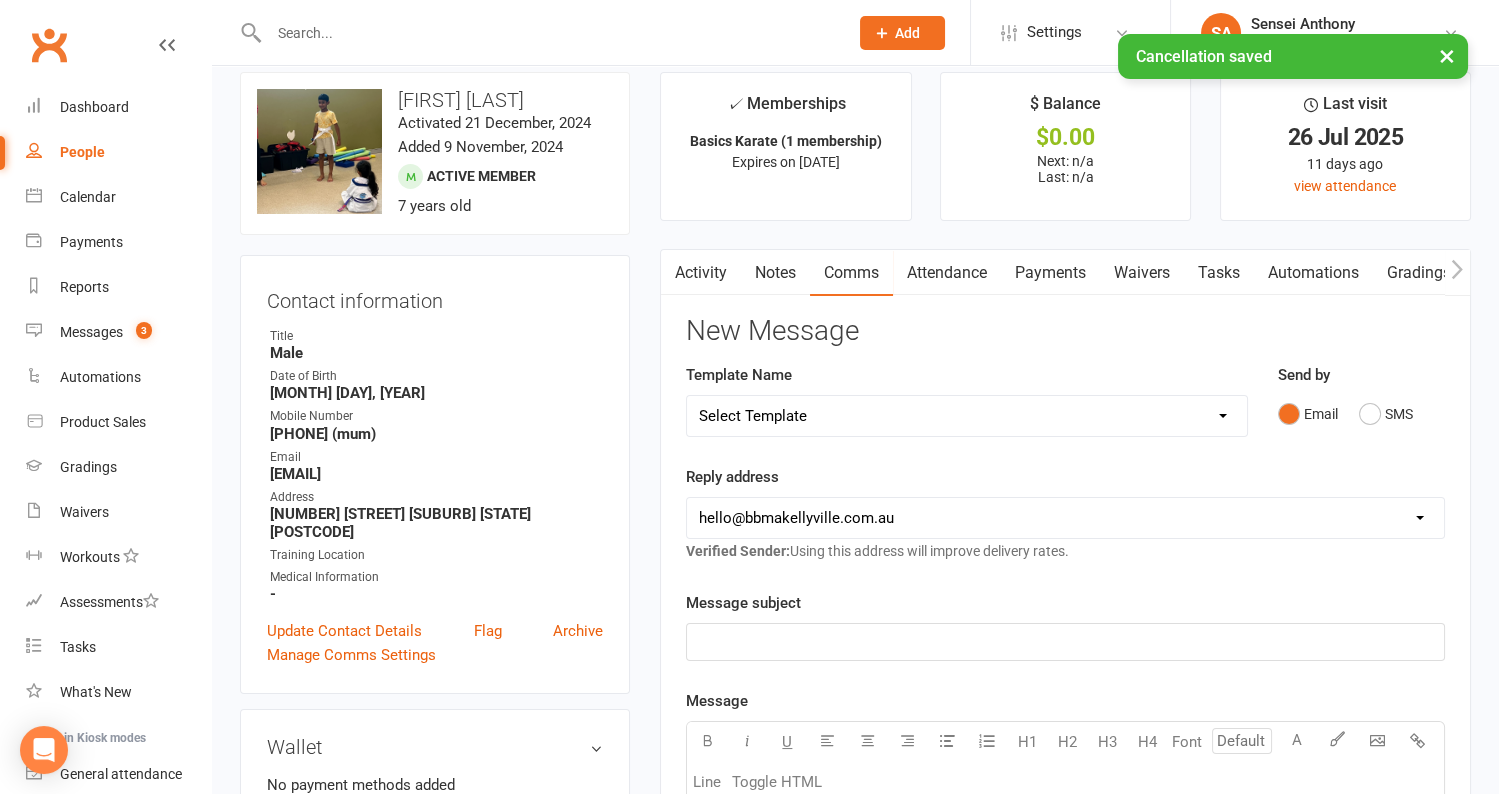 click on "Attendance" at bounding box center [947, 273] 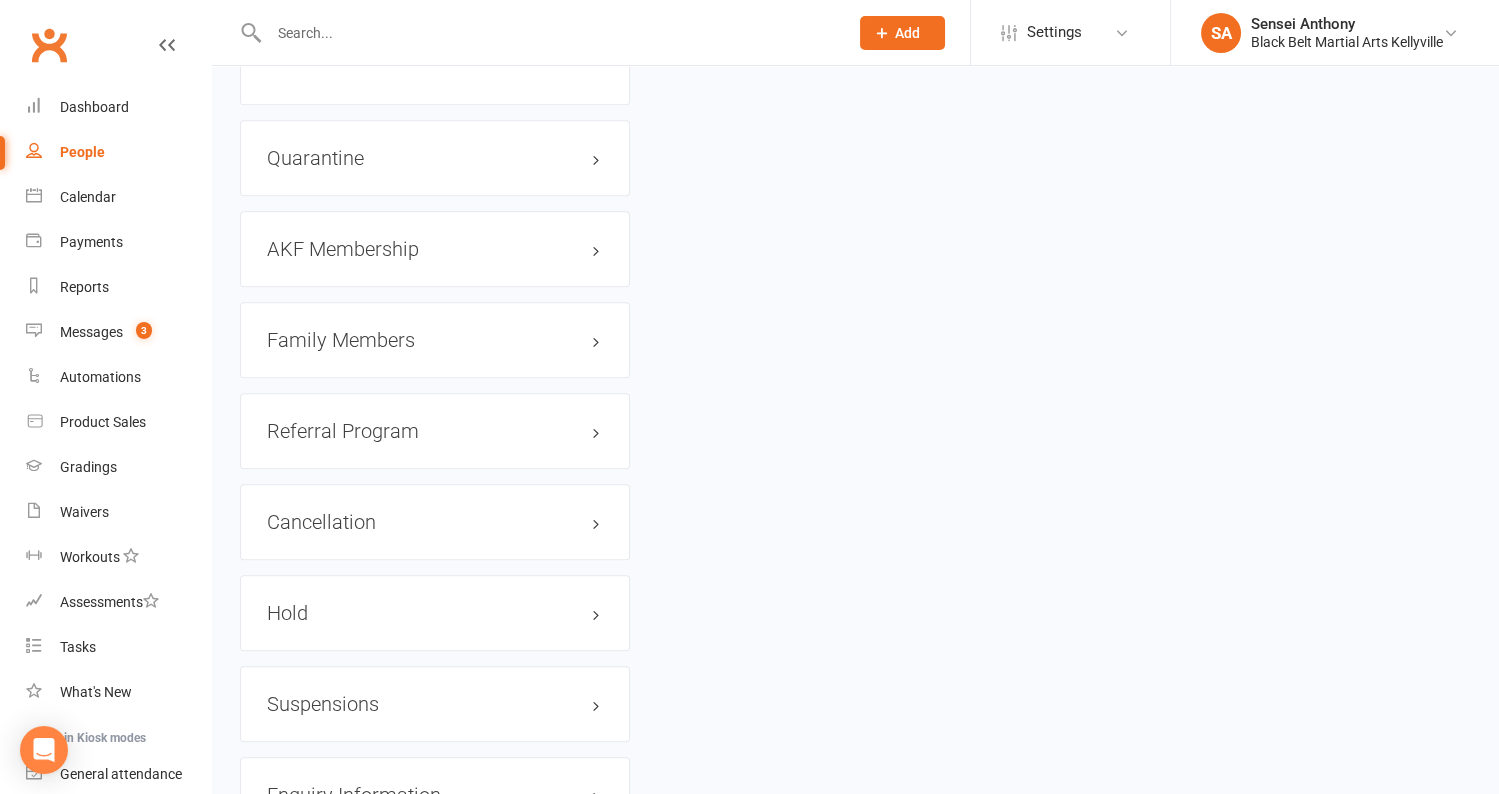 scroll, scrollTop: 2087, scrollLeft: 0, axis: vertical 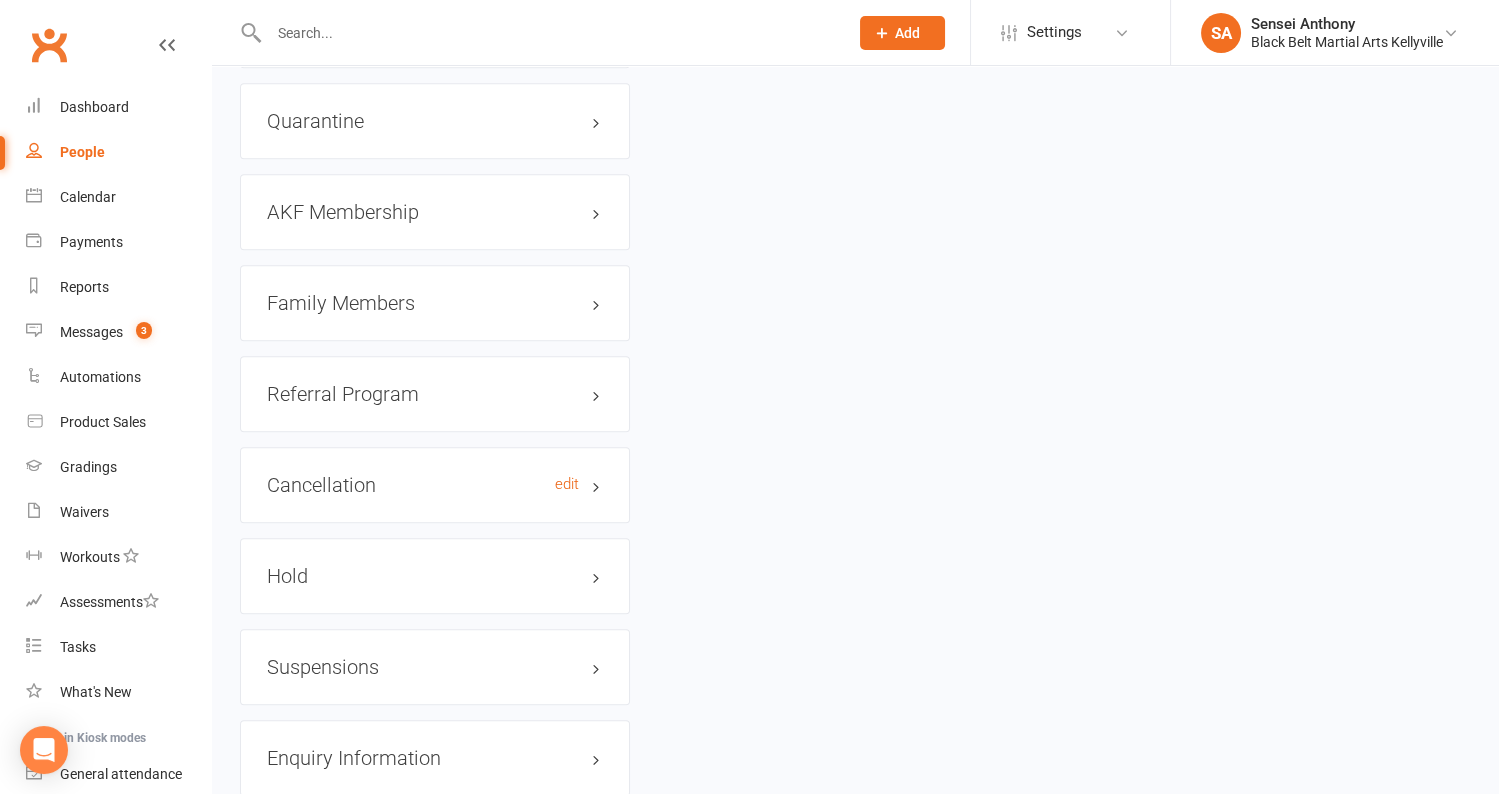 click on "Cancellation  edit" at bounding box center (435, 485) 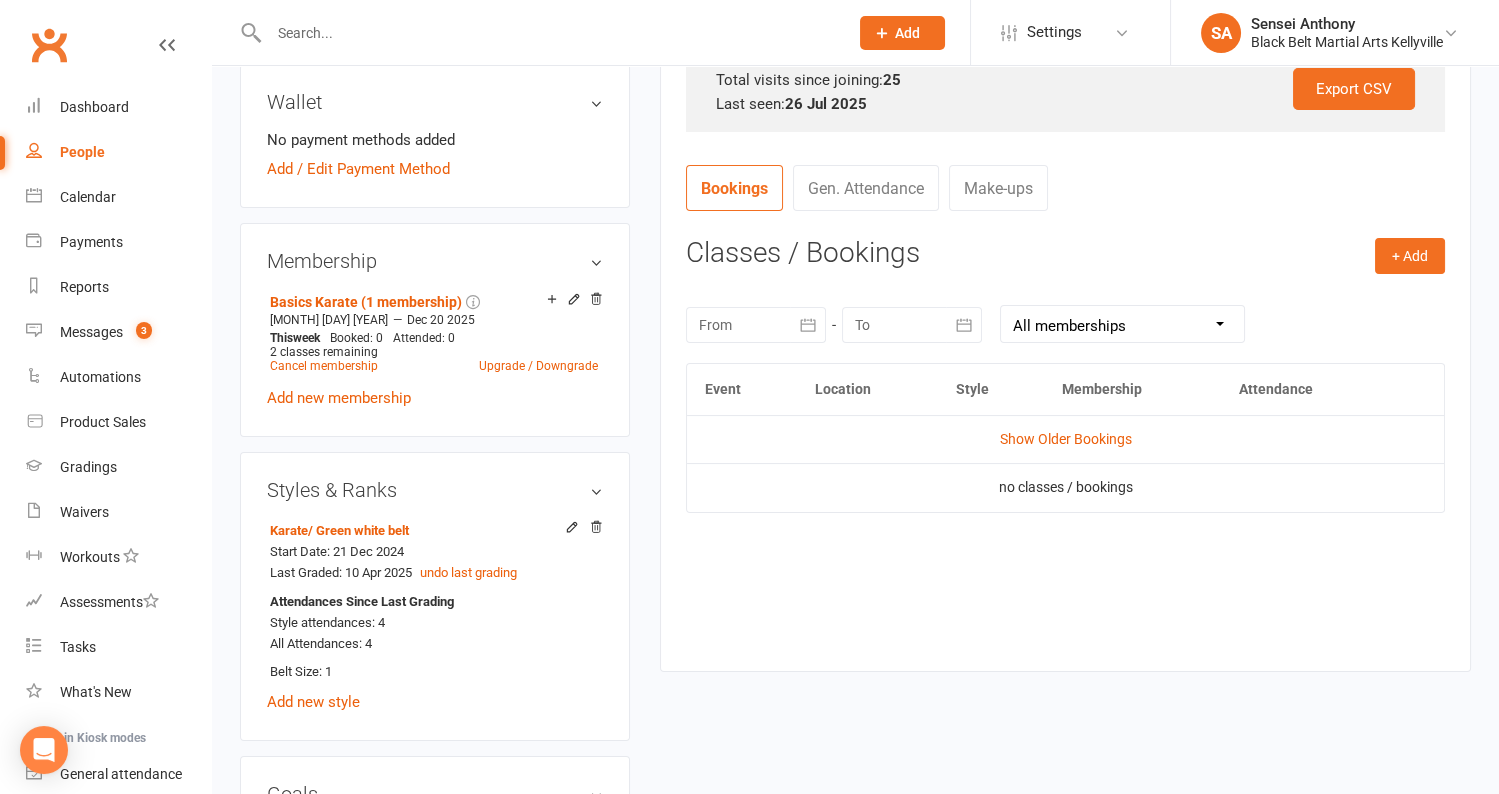 scroll, scrollTop: 0, scrollLeft: 0, axis: both 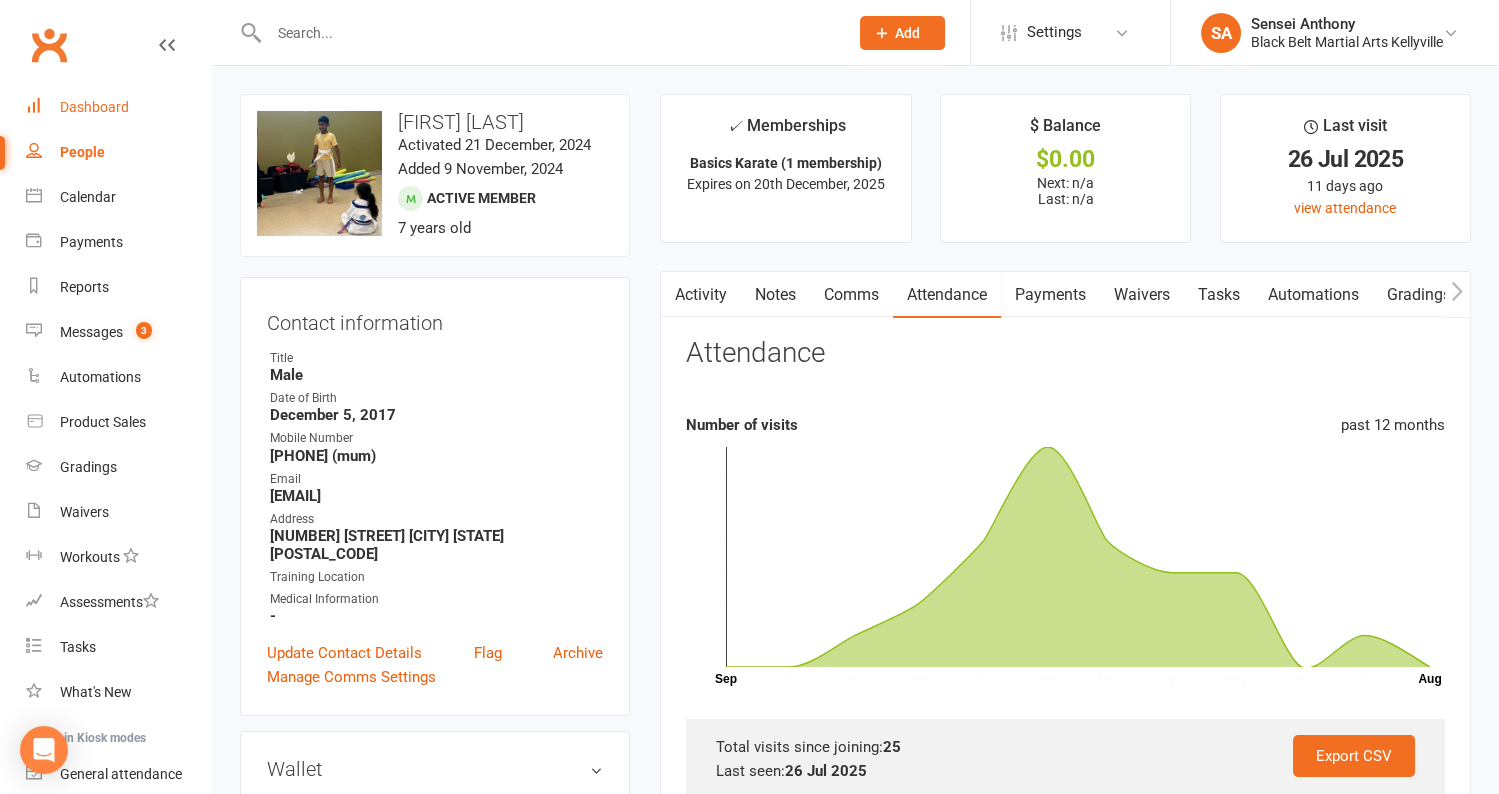 click on "Dashboard" at bounding box center (118, 107) 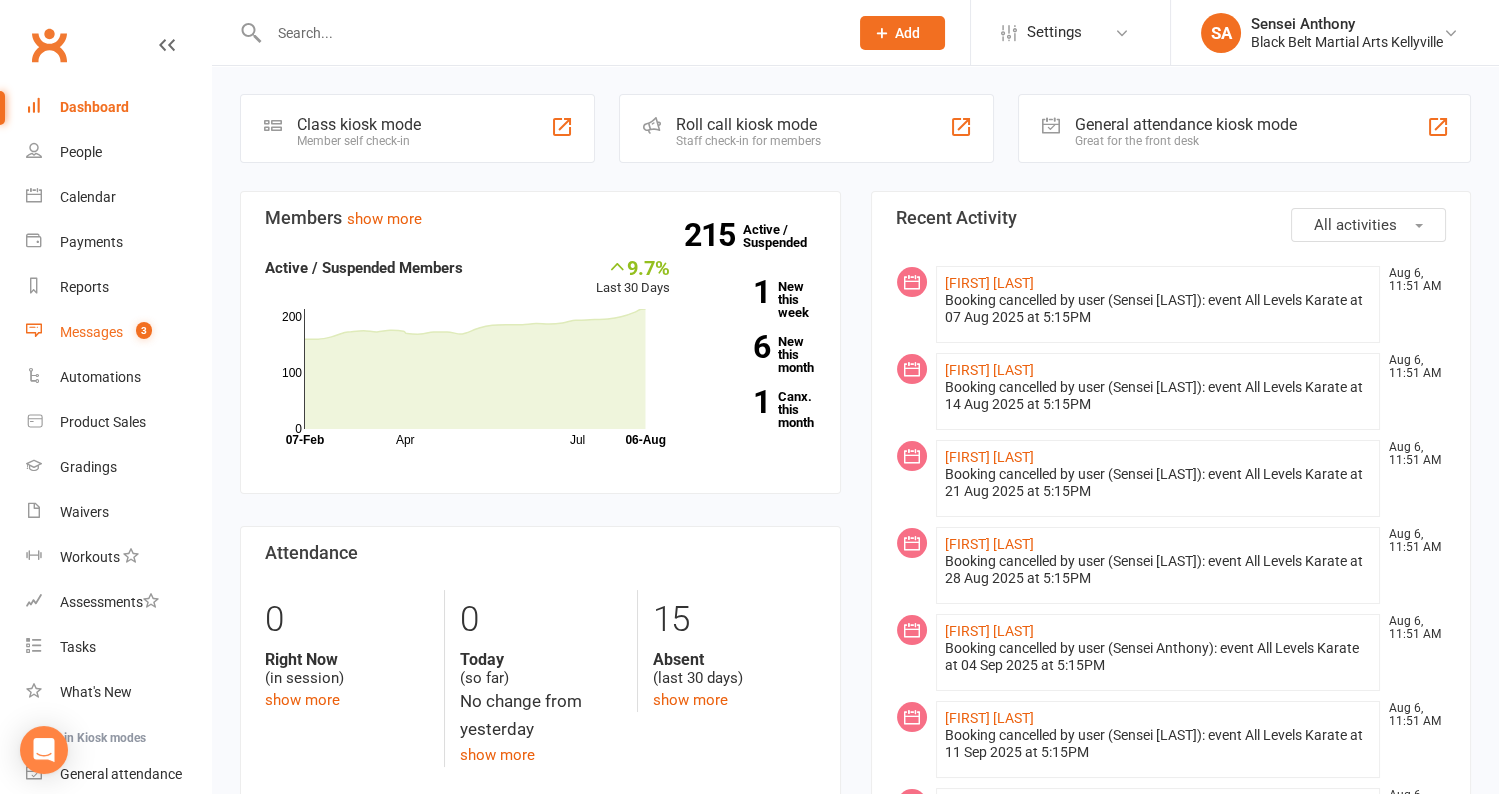click on "Messages   3" at bounding box center [118, 332] 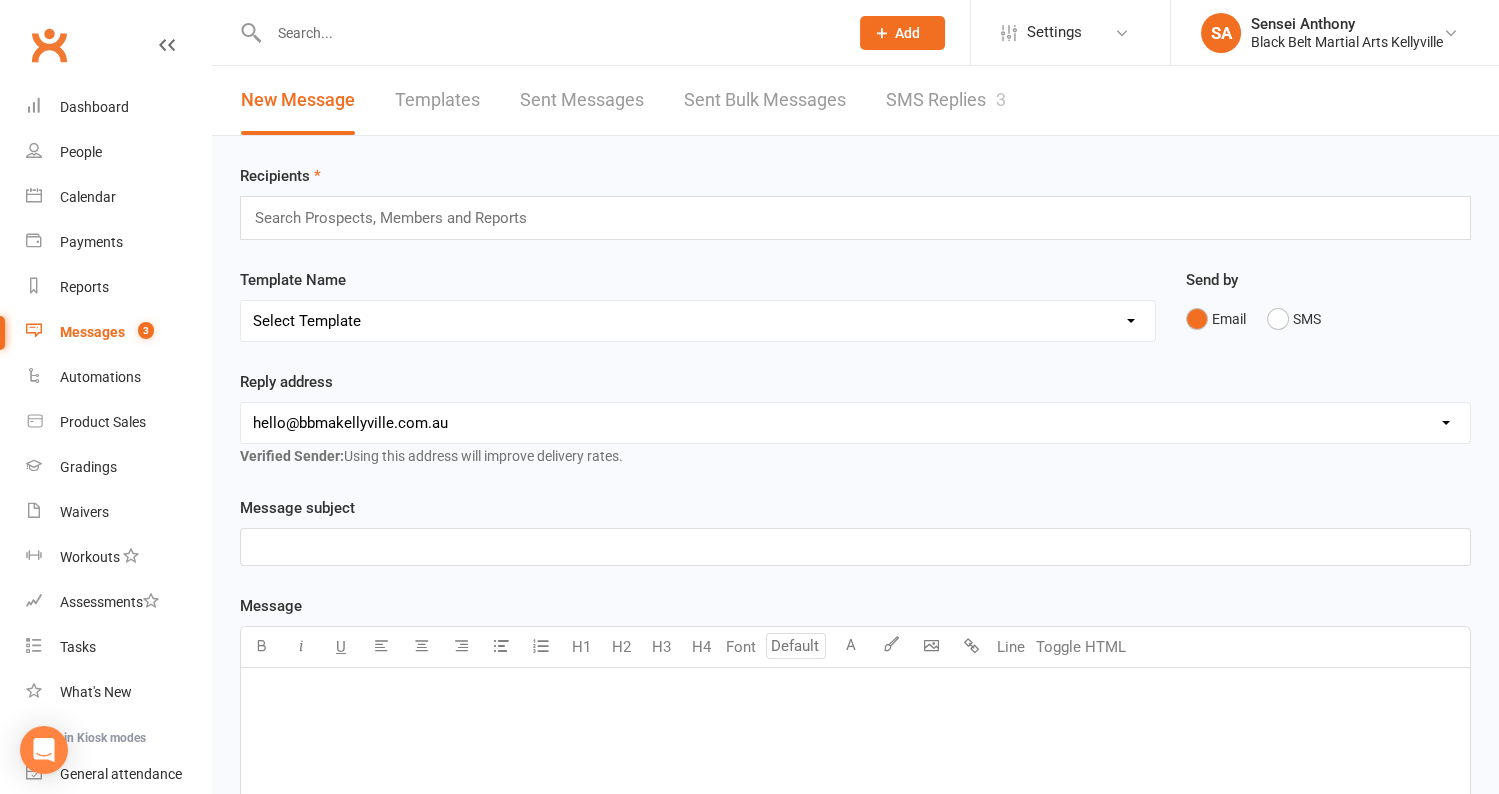 click on "SMS Replies  3" at bounding box center [946, 100] 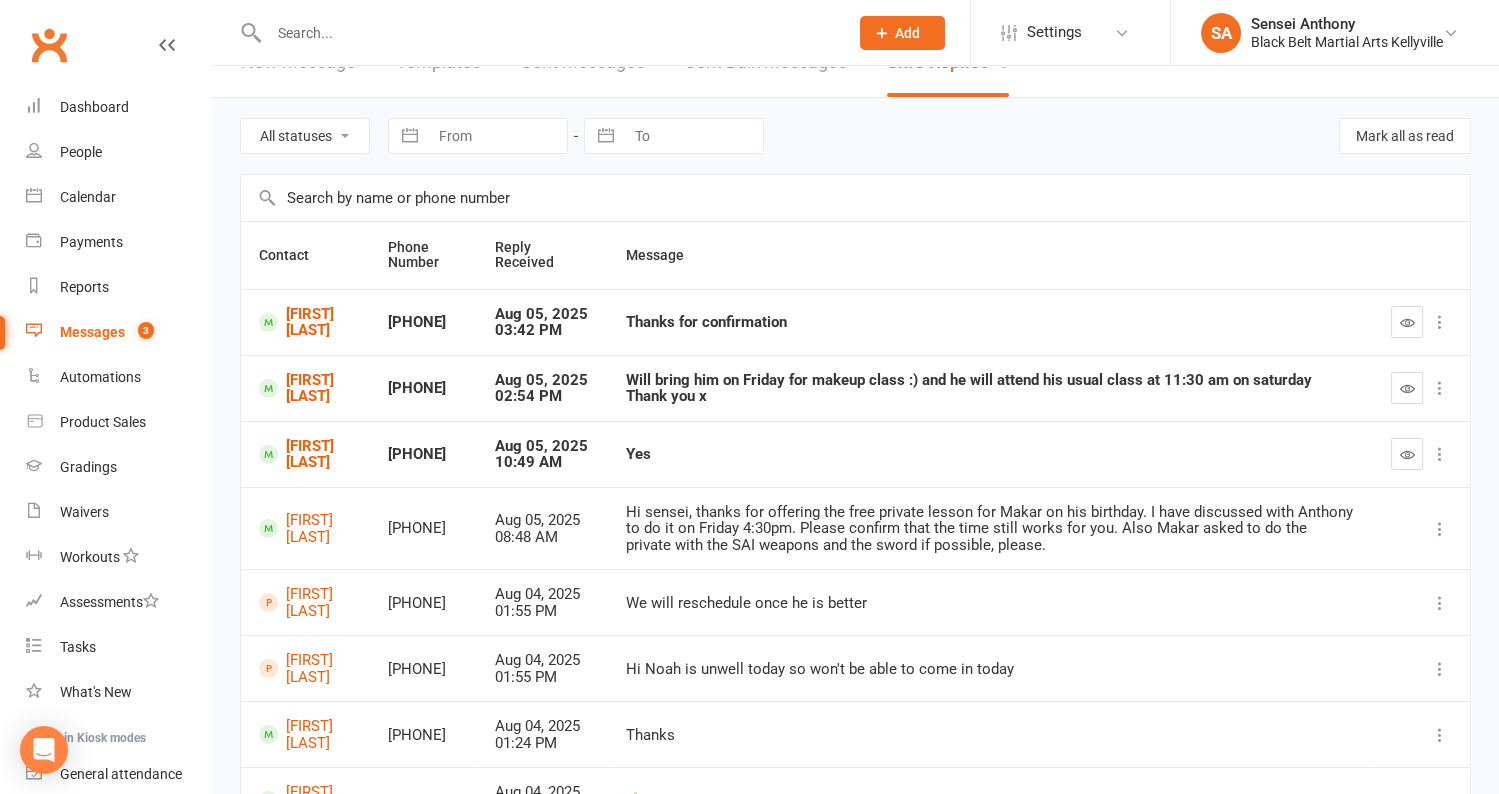 scroll, scrollTop: 45, scrollLeft: 0, axis: vertical 